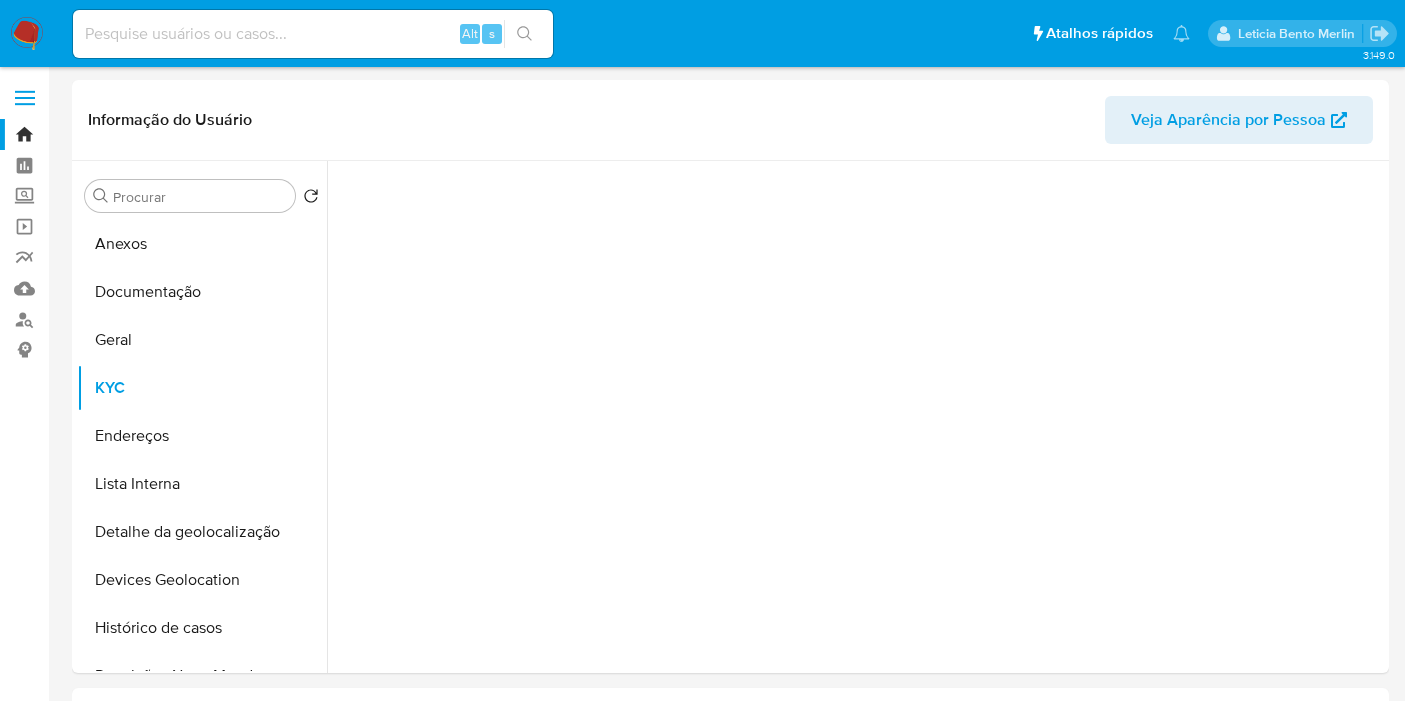 select on "10" 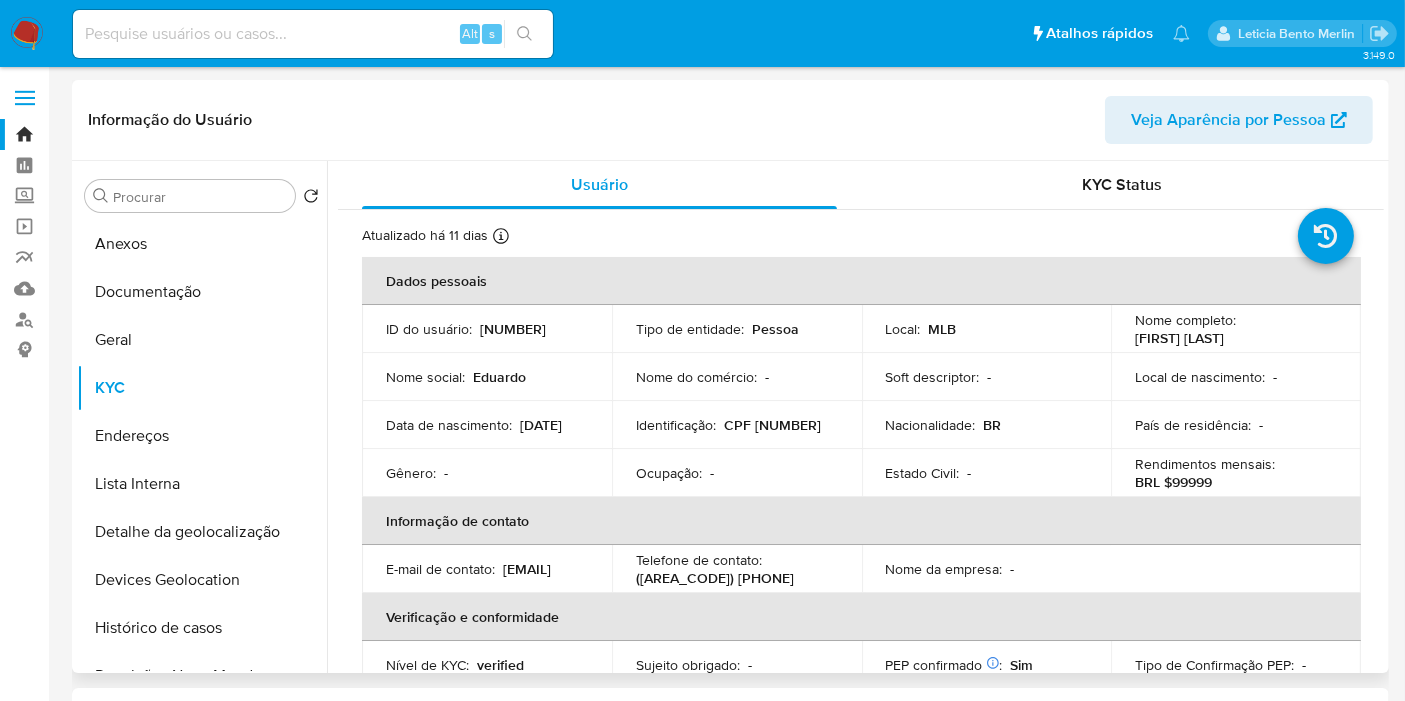 click on "CPF [NUMBER]" at bounding box center (772, 425) 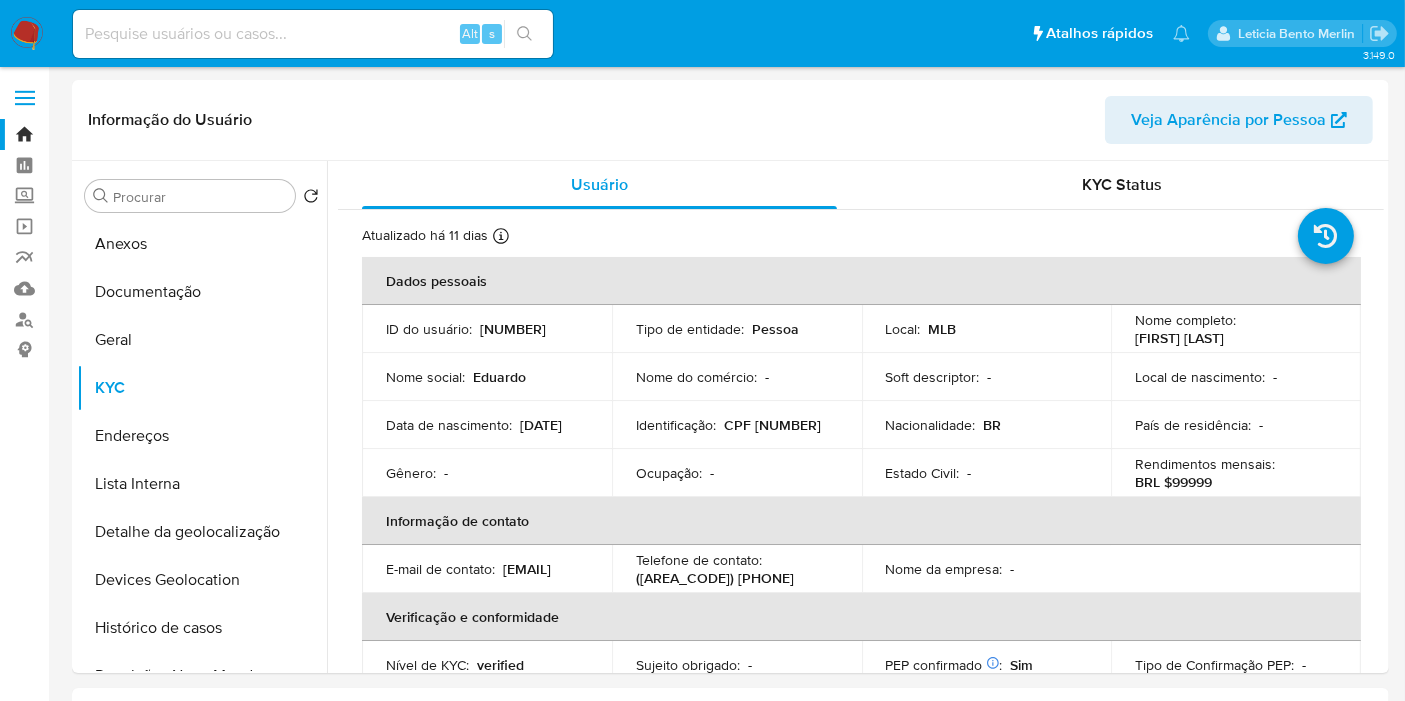 copy on "[NUMBER]" 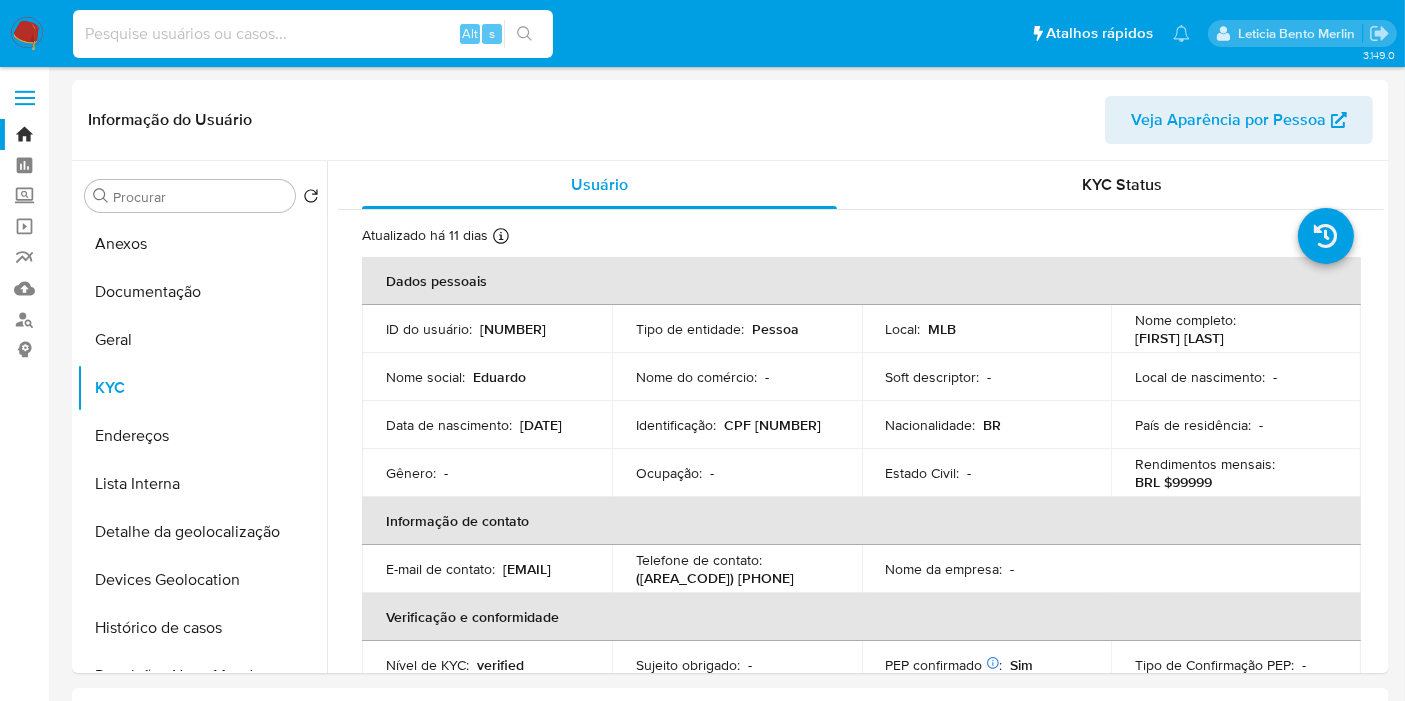 paste on "[NUMBER]" 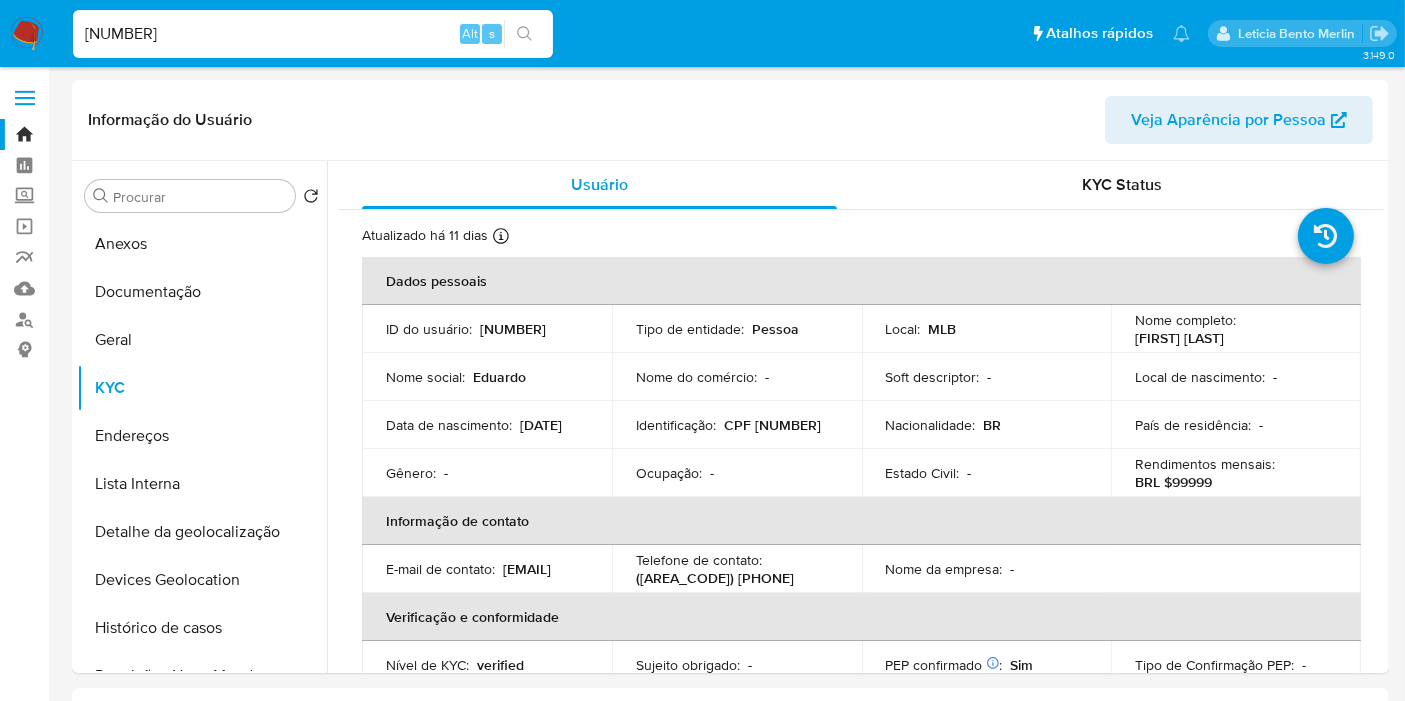 type on "[NUMBER]" 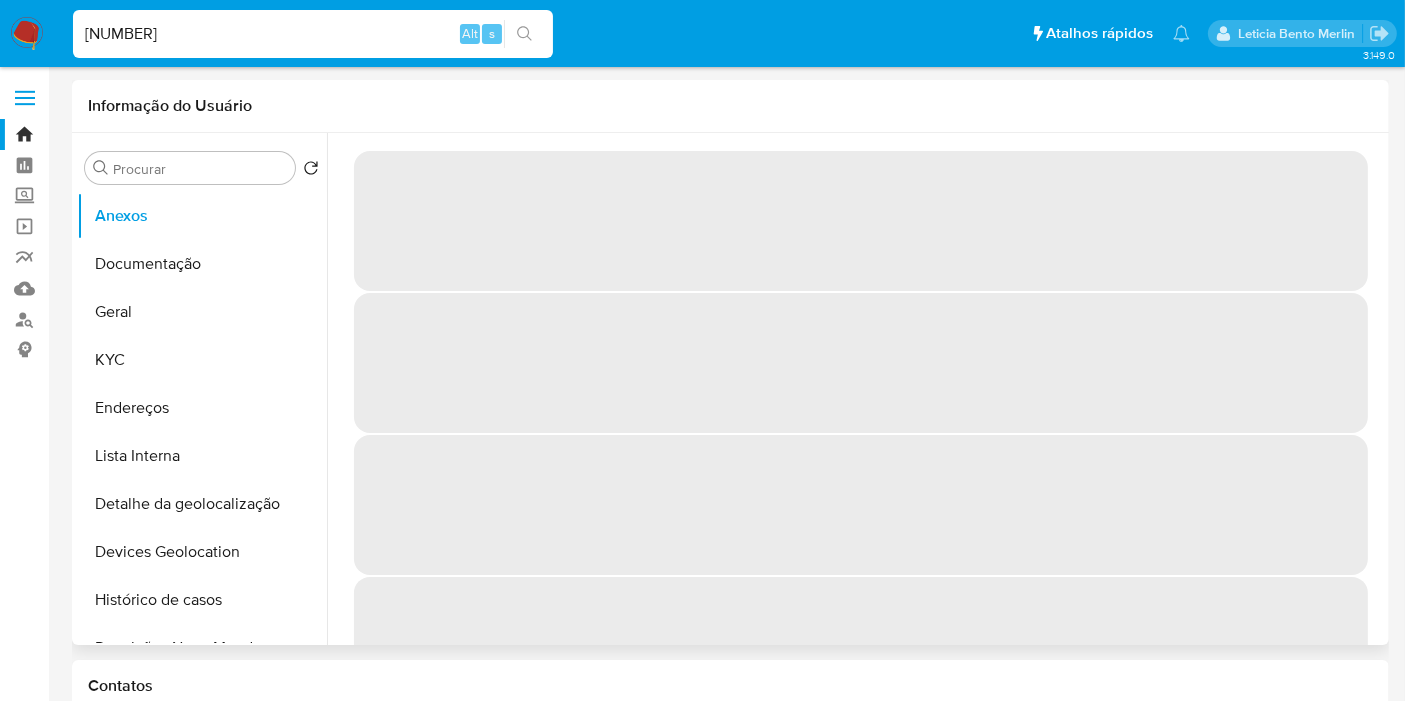 select on "10" 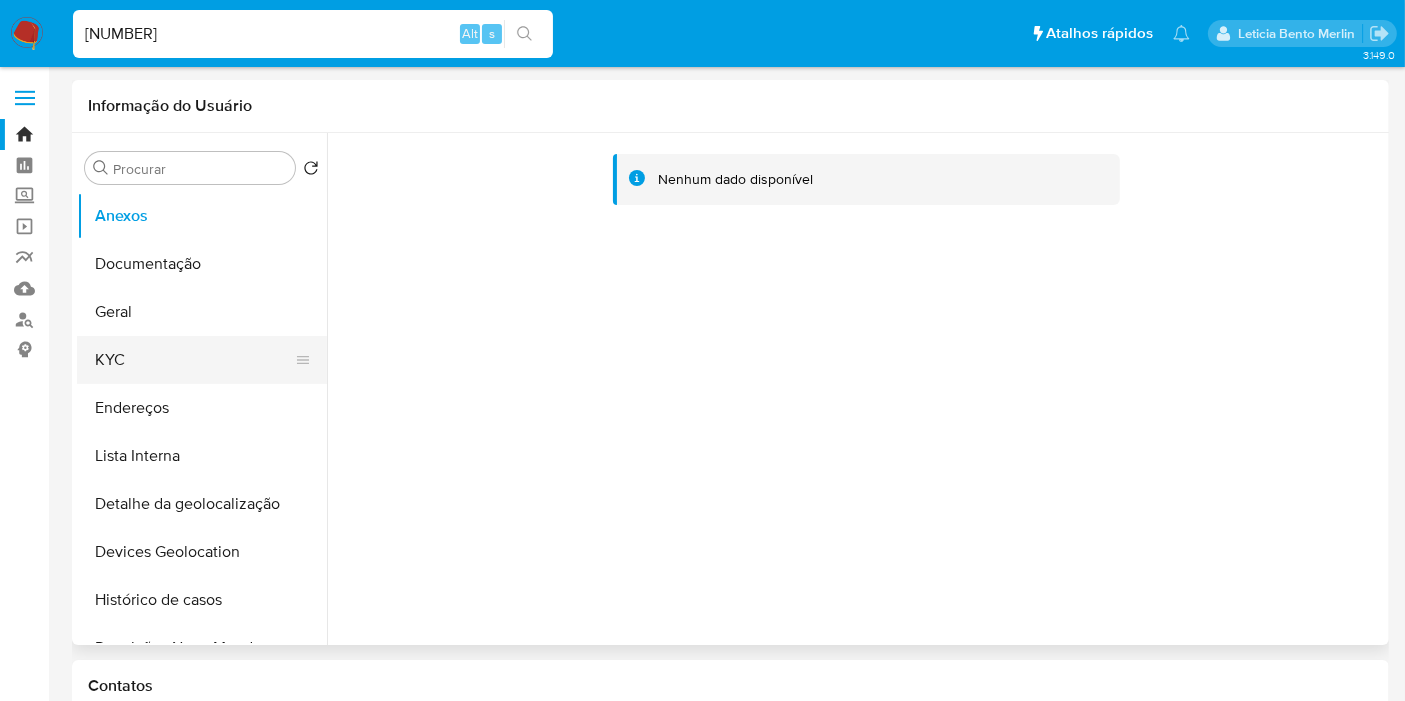 click on "KYC" at bounding box center (194, 360) 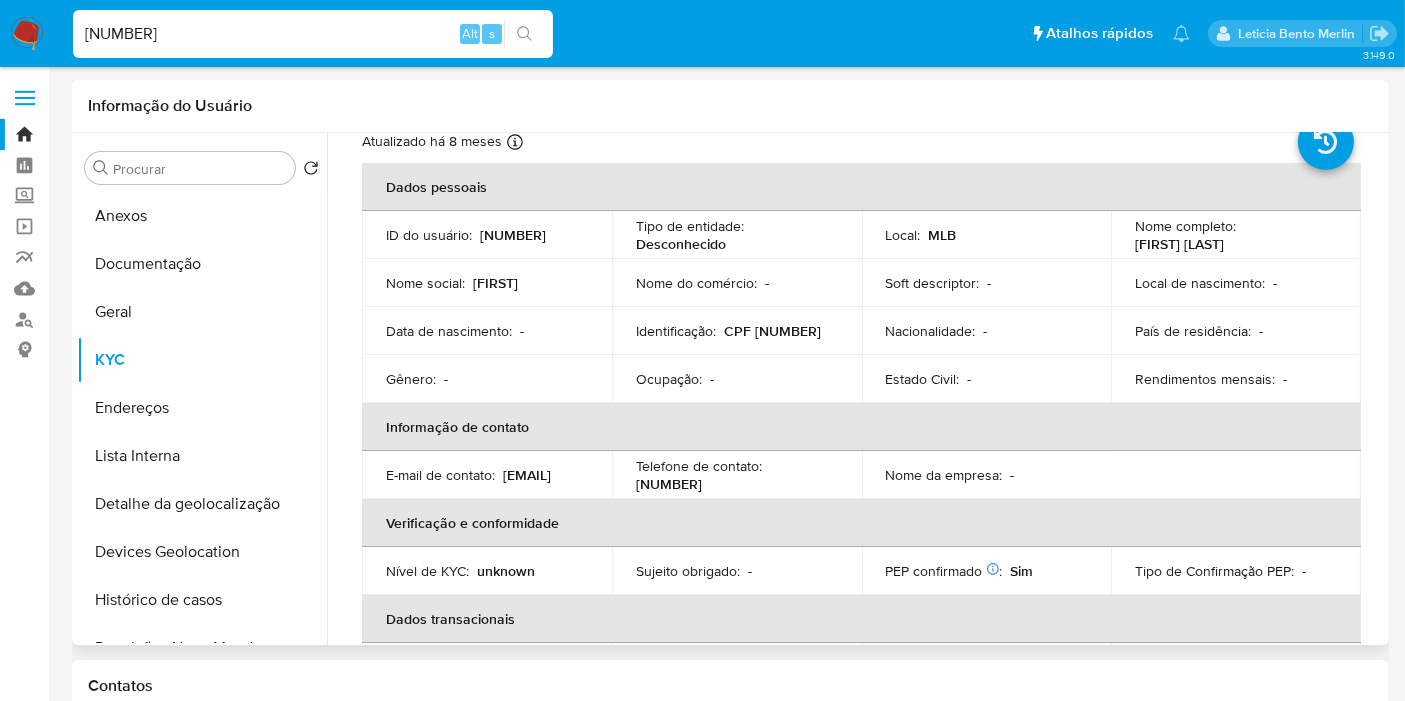 scroll, scrollTop: 0, scrollLeft: 0, axis: both 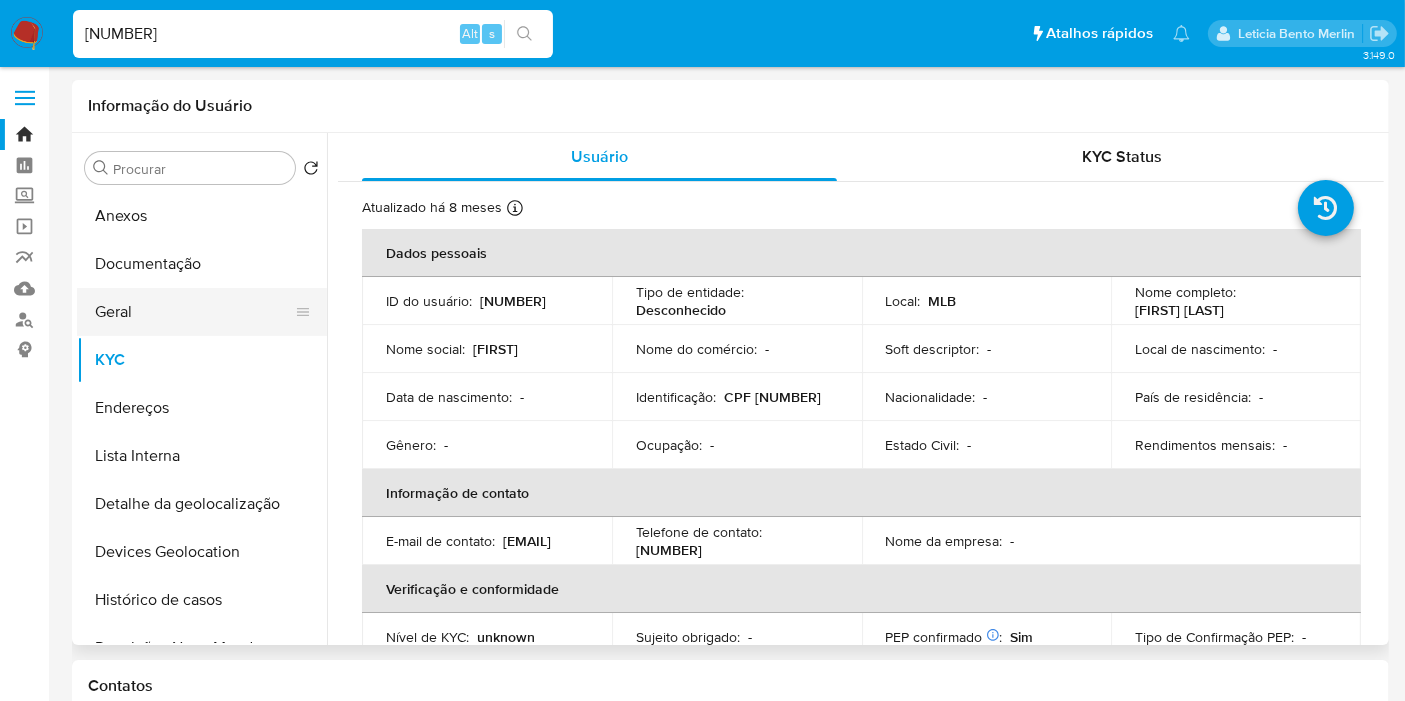 click on "Geral" at bounding box center (194, 312) 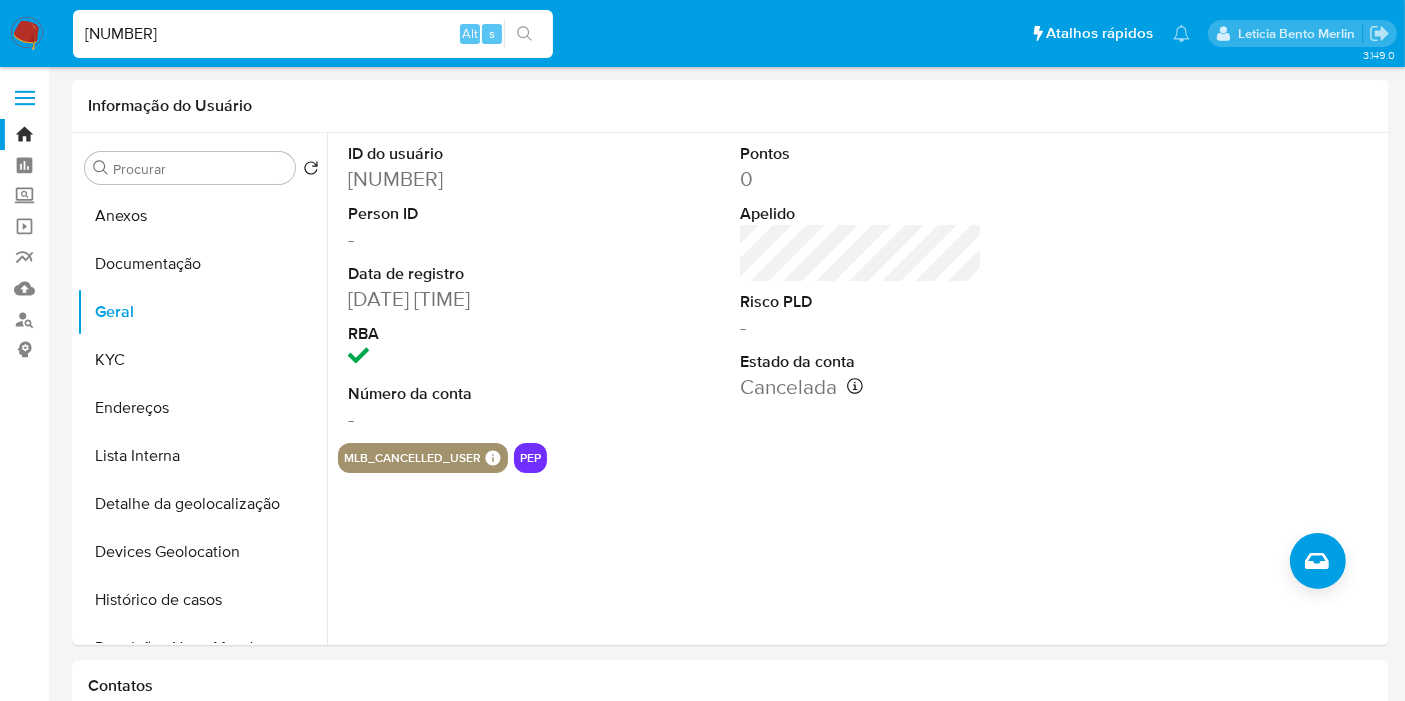 click on "[NUMBER]" at bounding box center (313, 34) 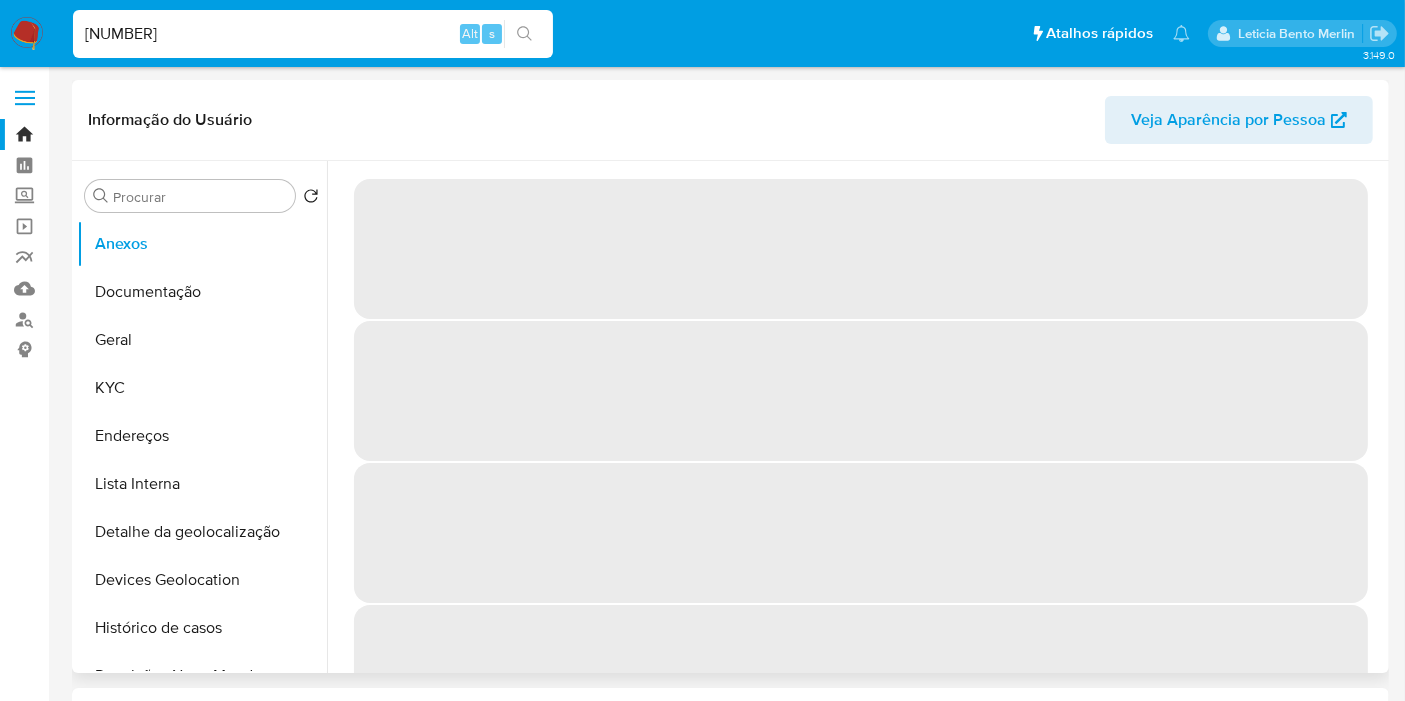 select on "10" 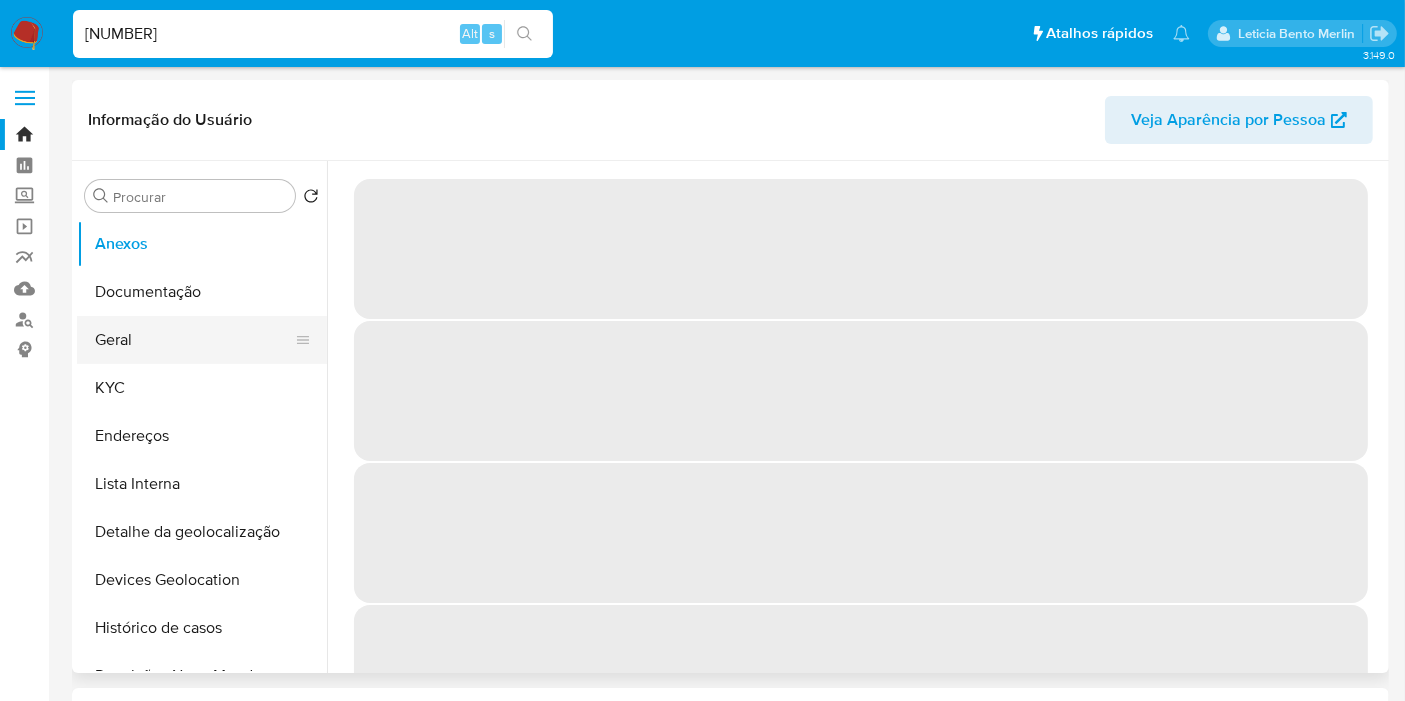 click on "Geral" at bounding box center (194, 340) 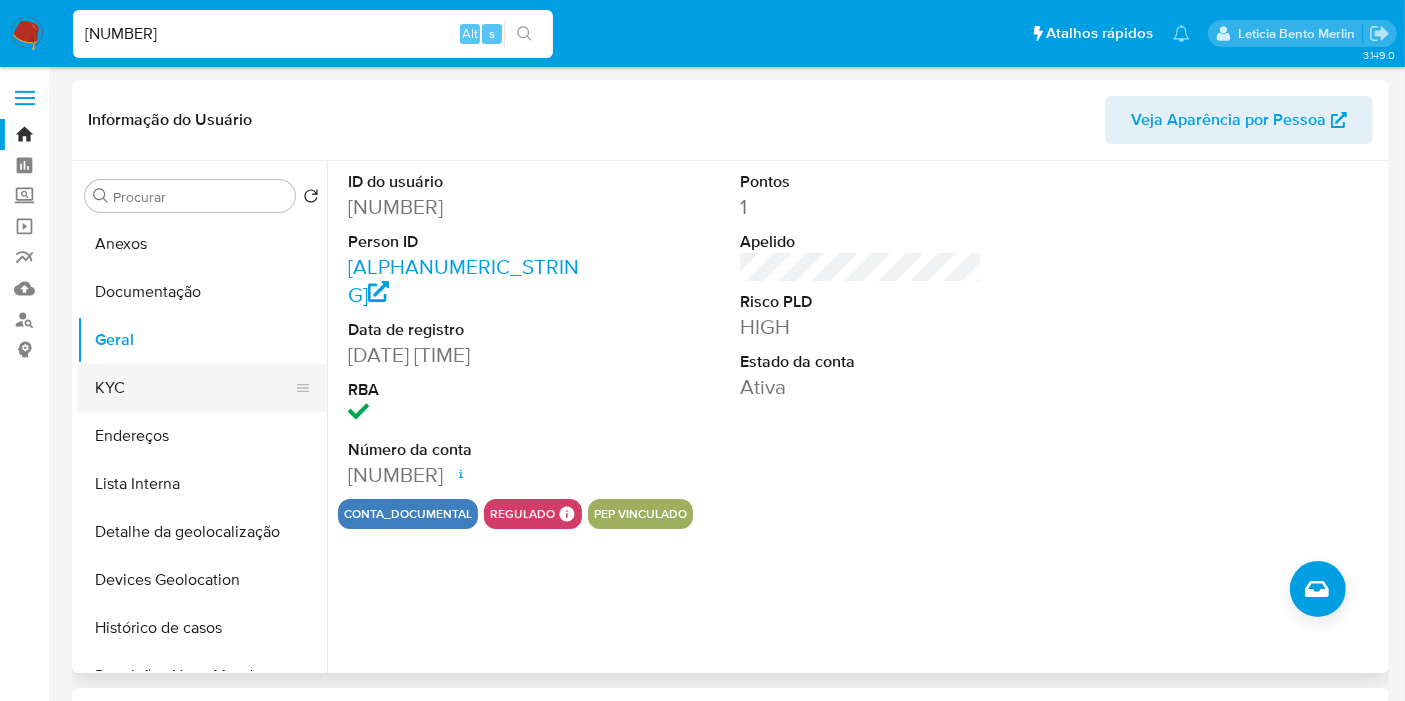 click on "KYC" at bounding box center (194, 388) 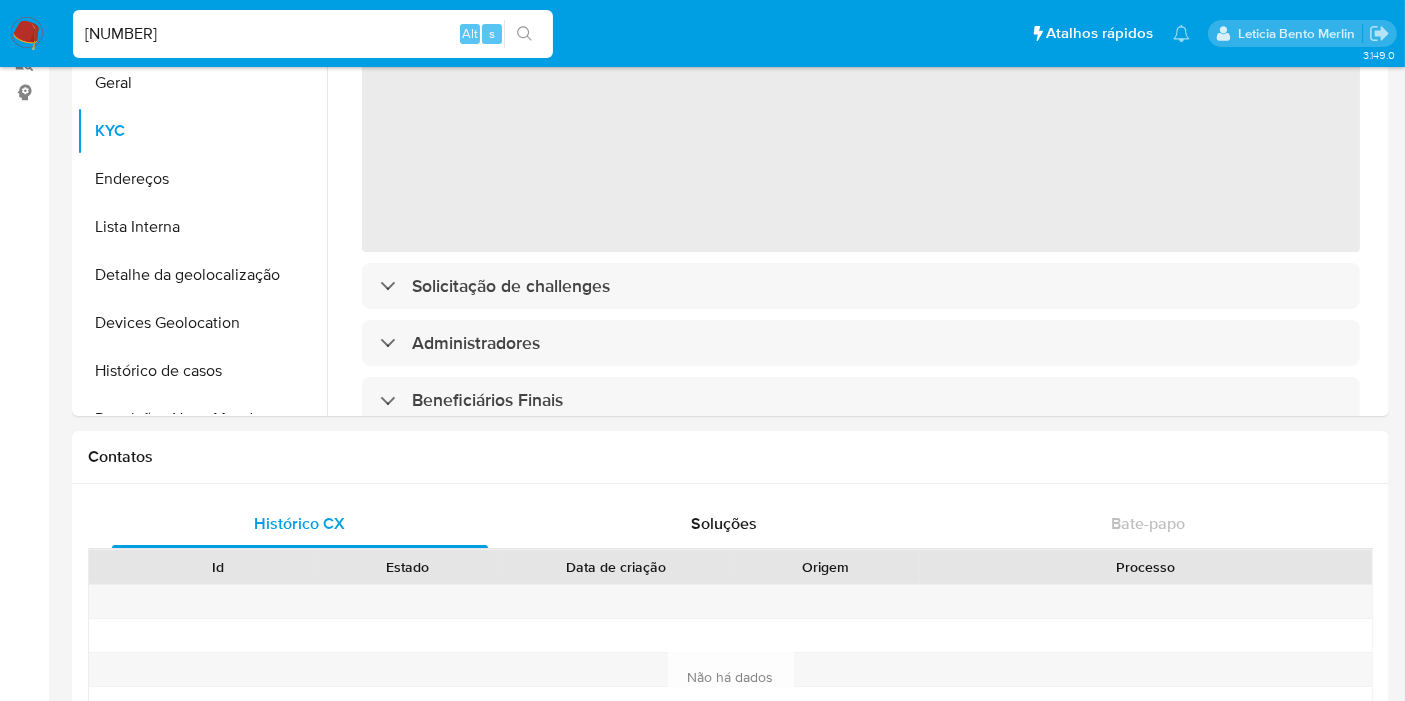 scroll, scrollTop: 111, scrollLeft: 0, axis: vertical 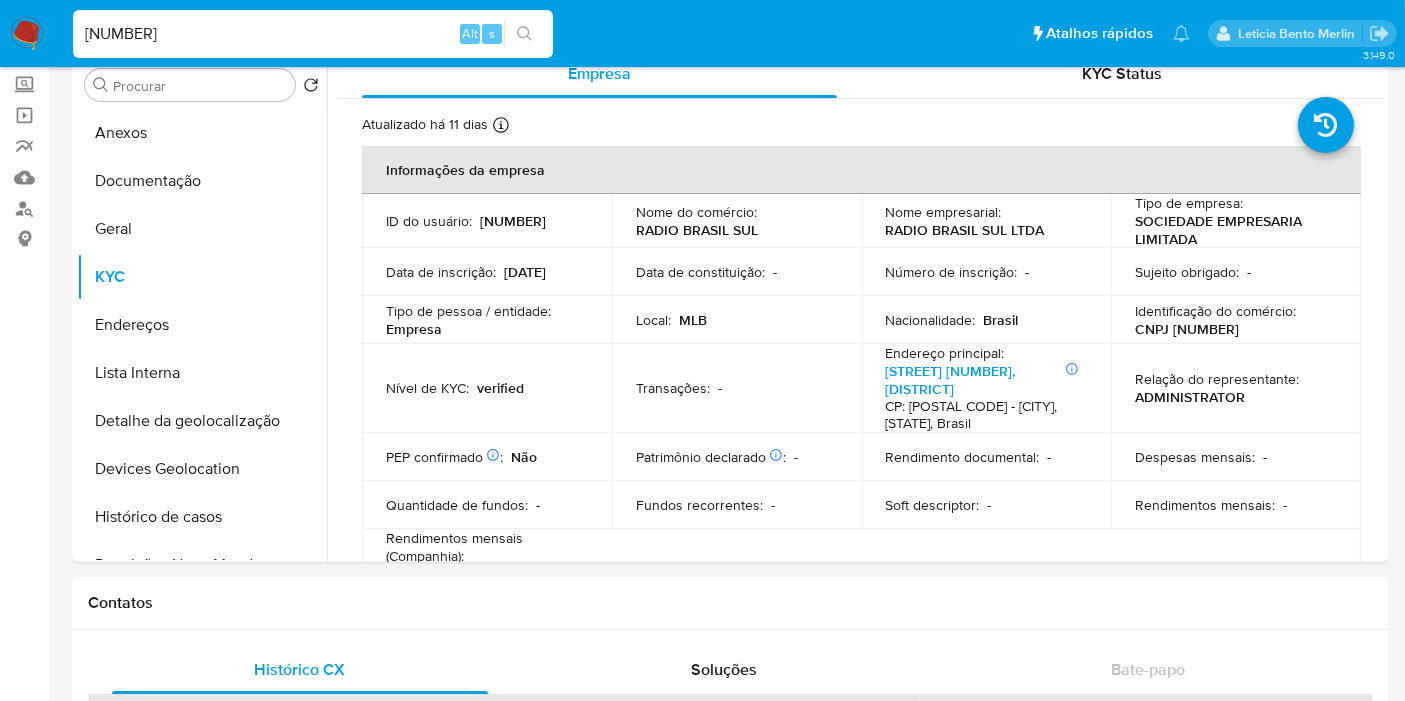 click on "[NUMBER]" at bounding box center [313, 34] 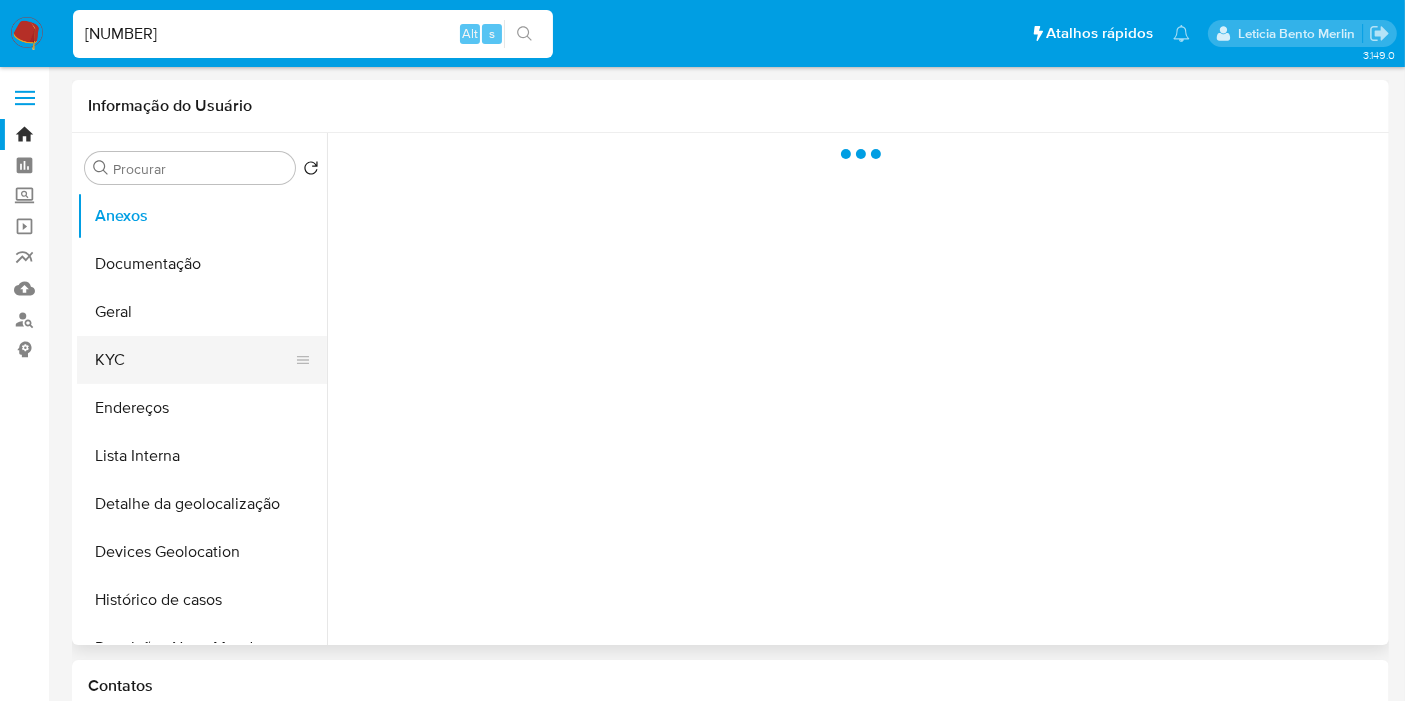click on "KYC" at bounding box center (194, 360) 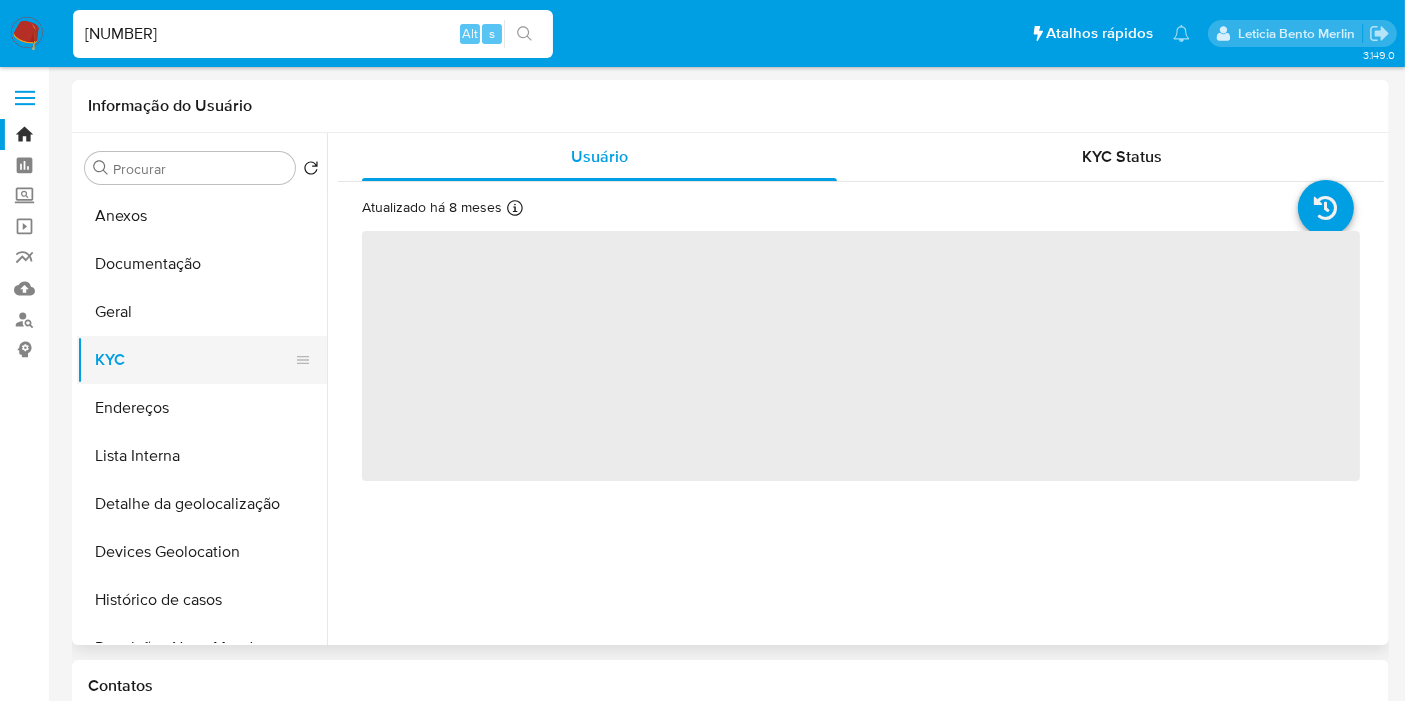 select on "10" 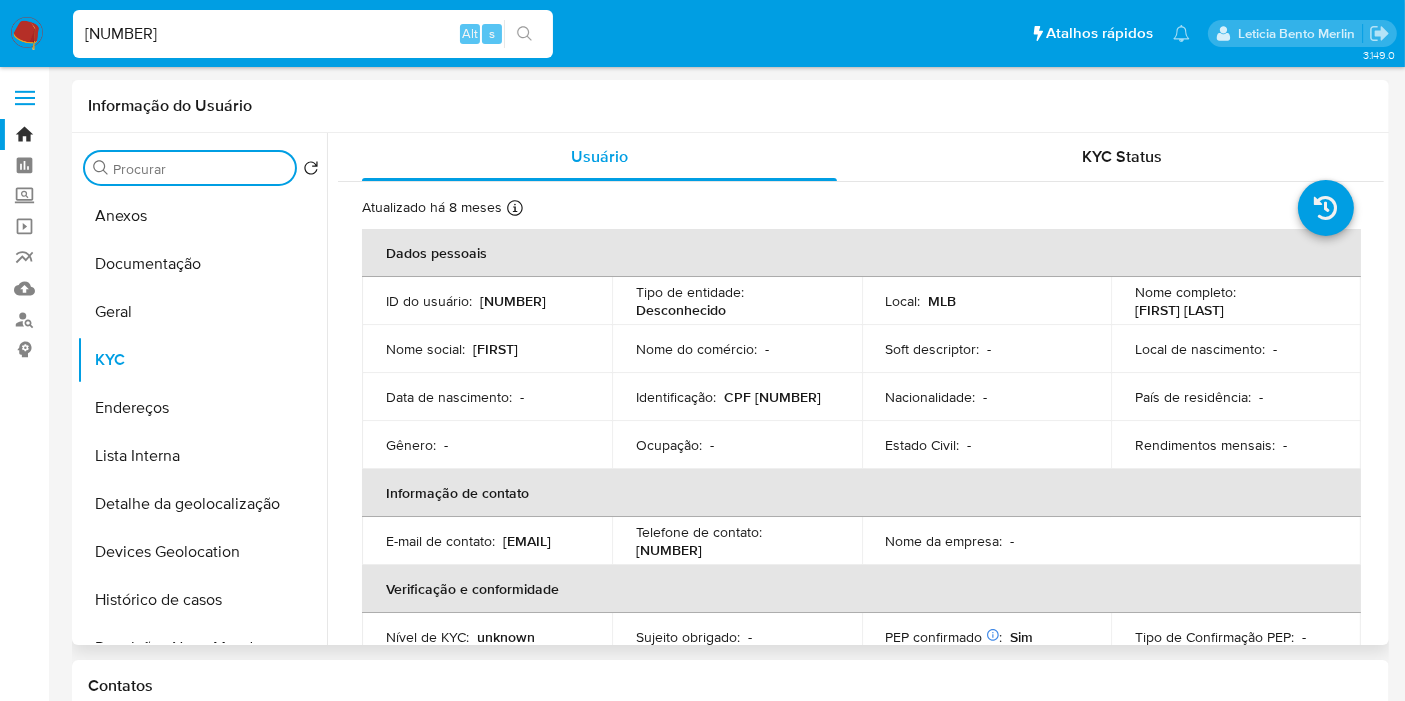 click on "Procurar" at bounding box center [200, 169] 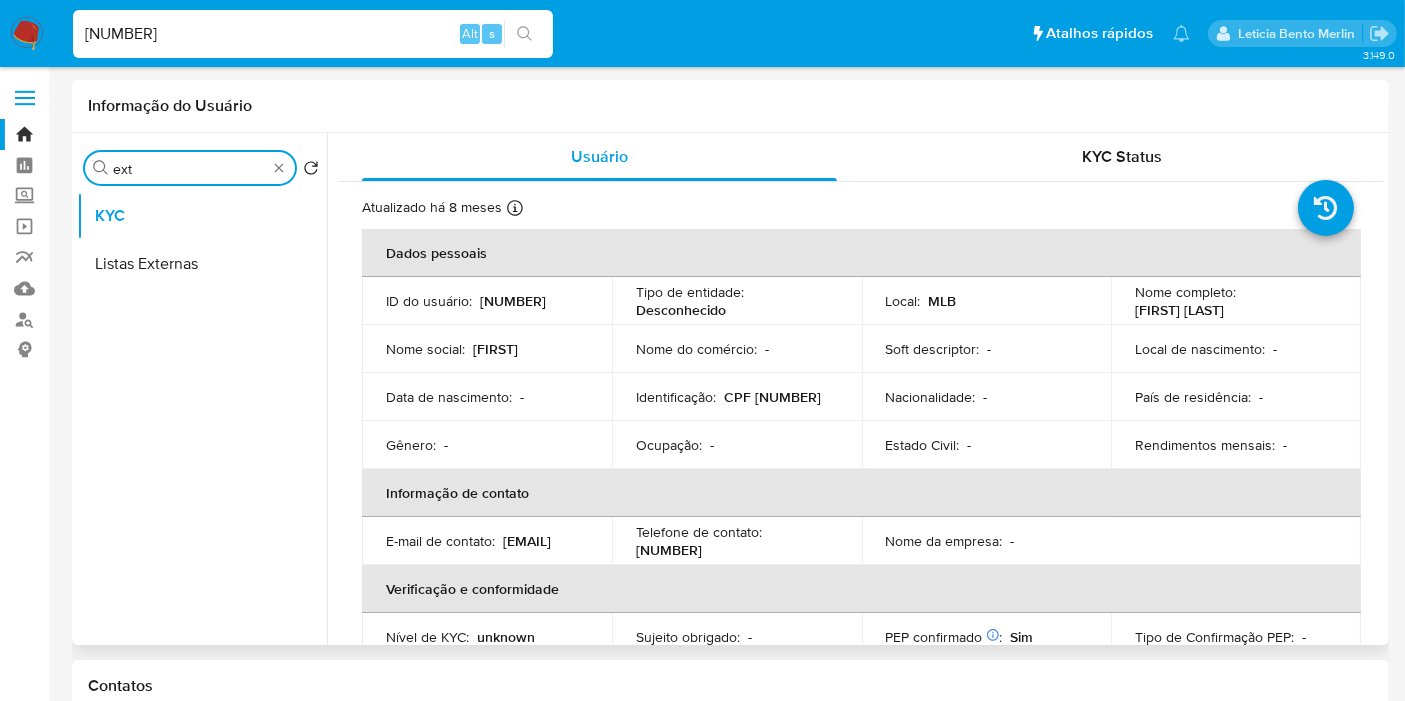 type on "ext" 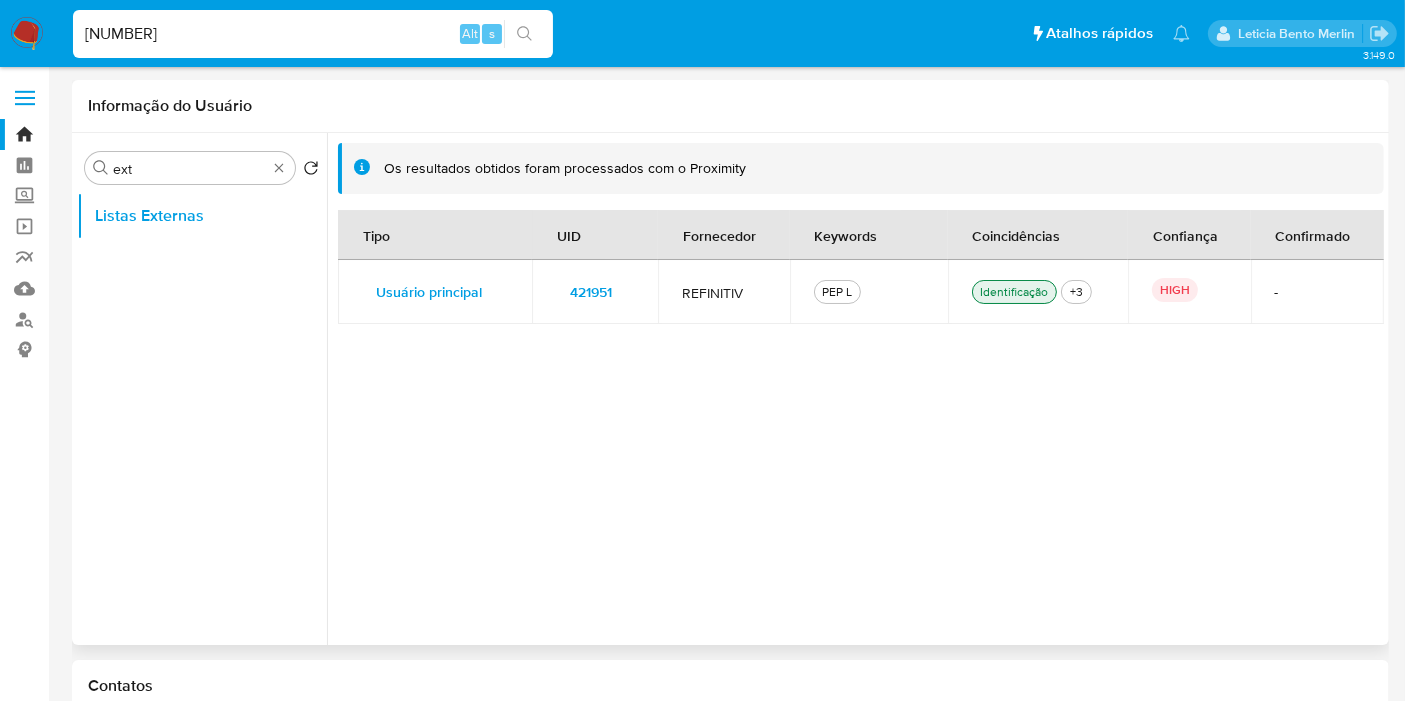 click on "421951" at bounding box center (591, 292) 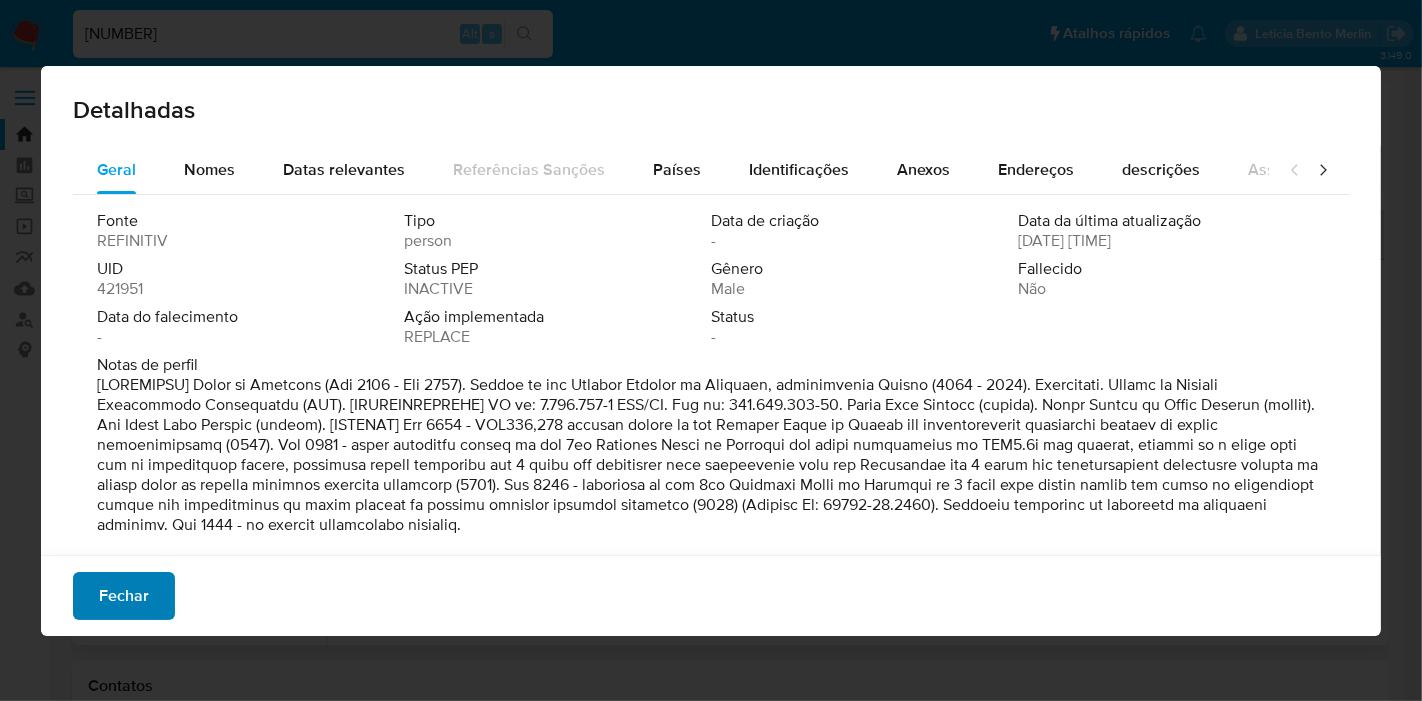click on "Fechar" at bounding box center (124, 596) 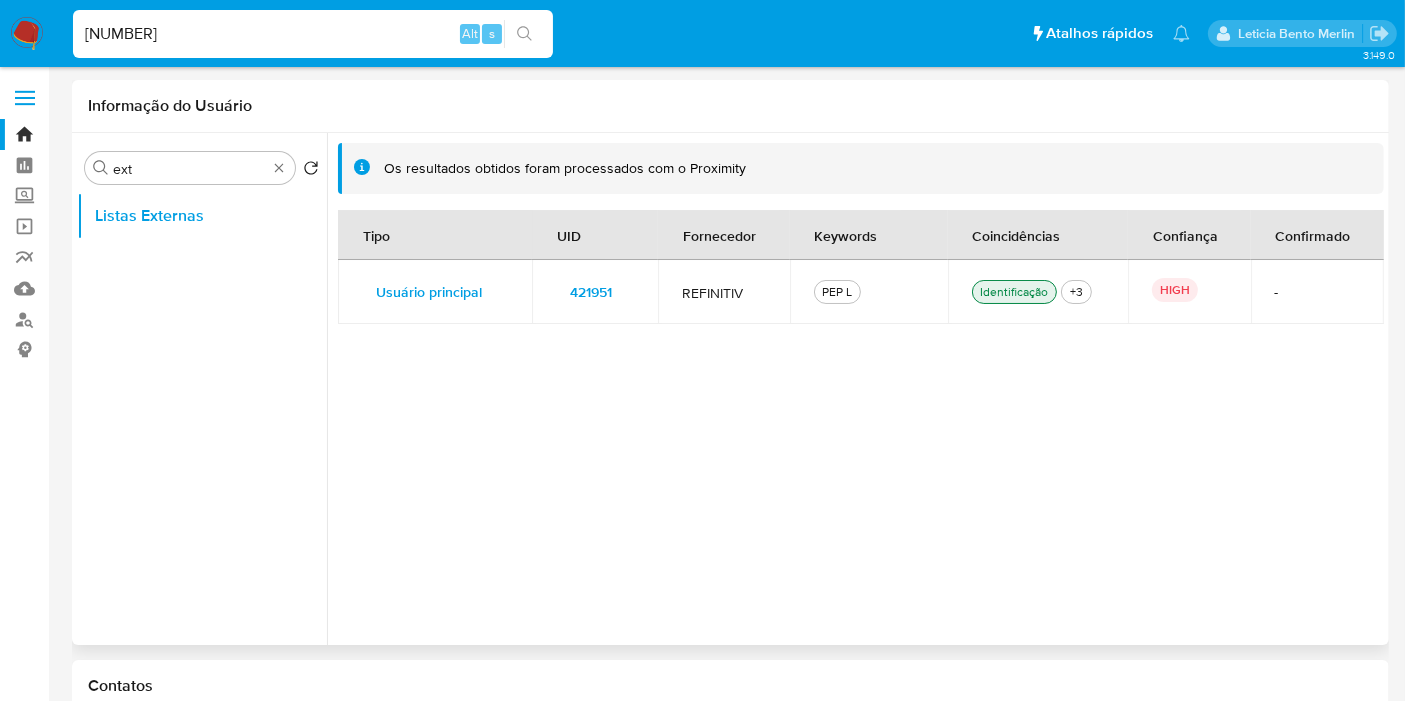 click on "421951" at bounding box center (595, 292) 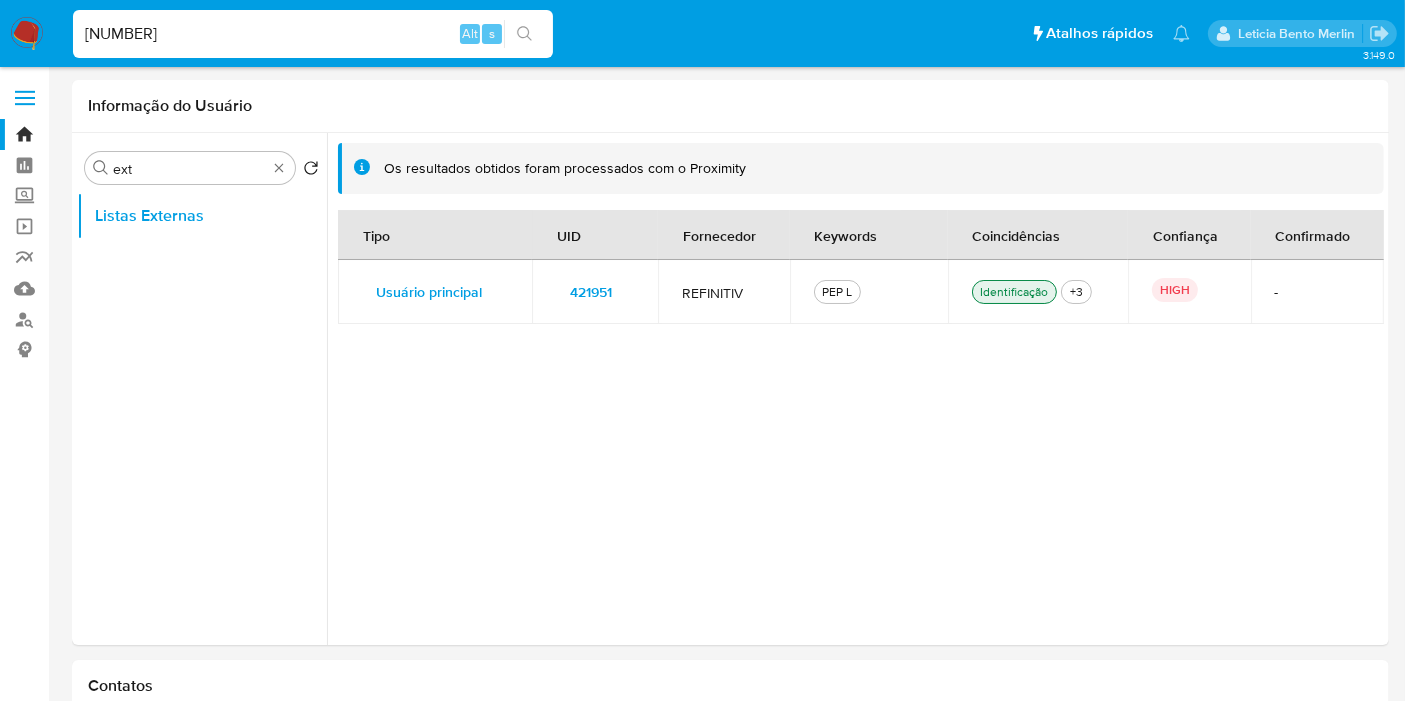 click on "[NUMBER]" at bounding box center (313, 34) 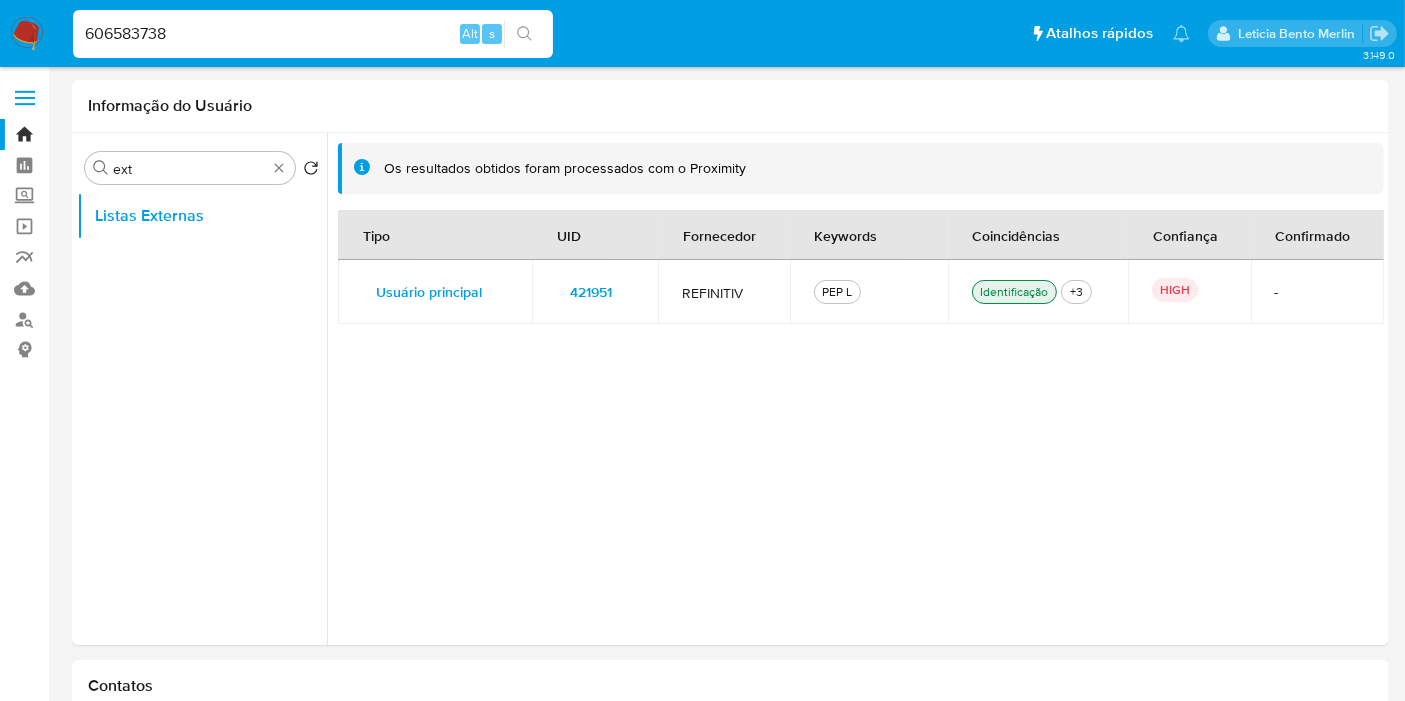 type on "606583738" 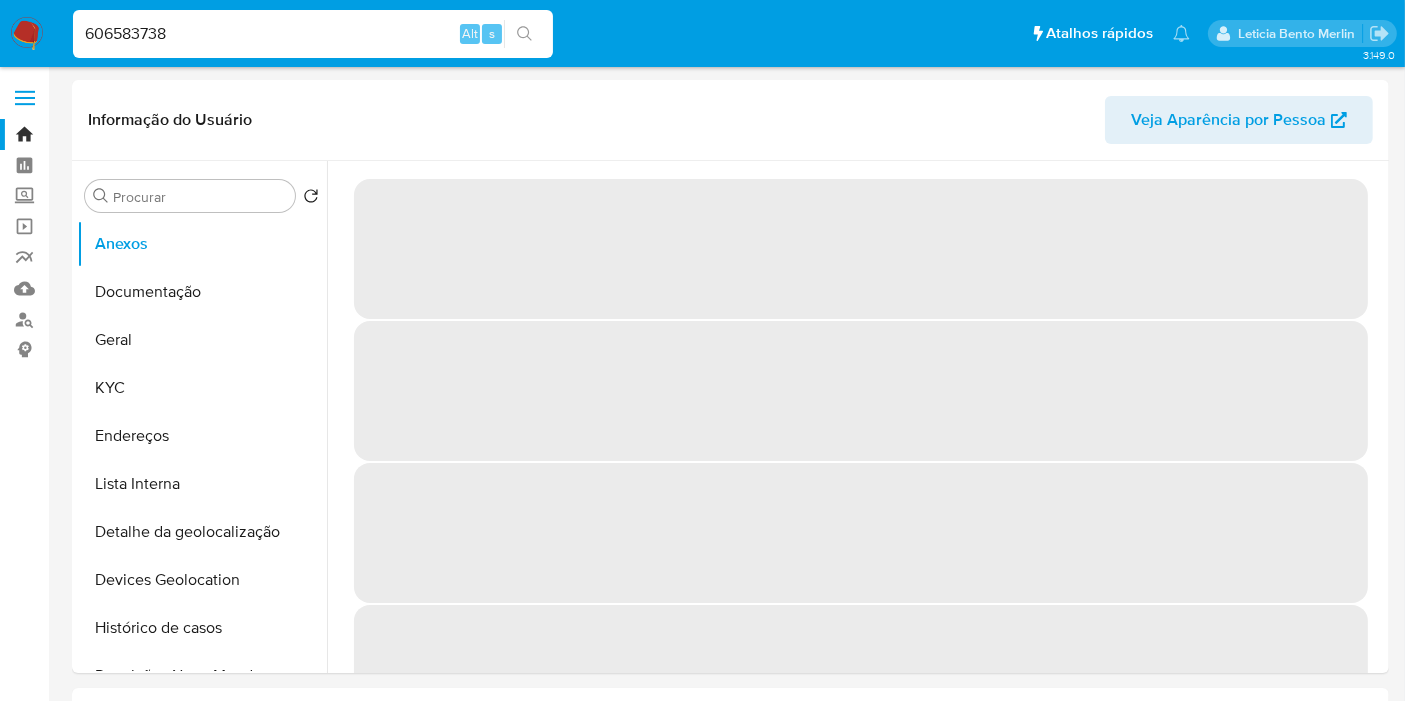 select on "10" 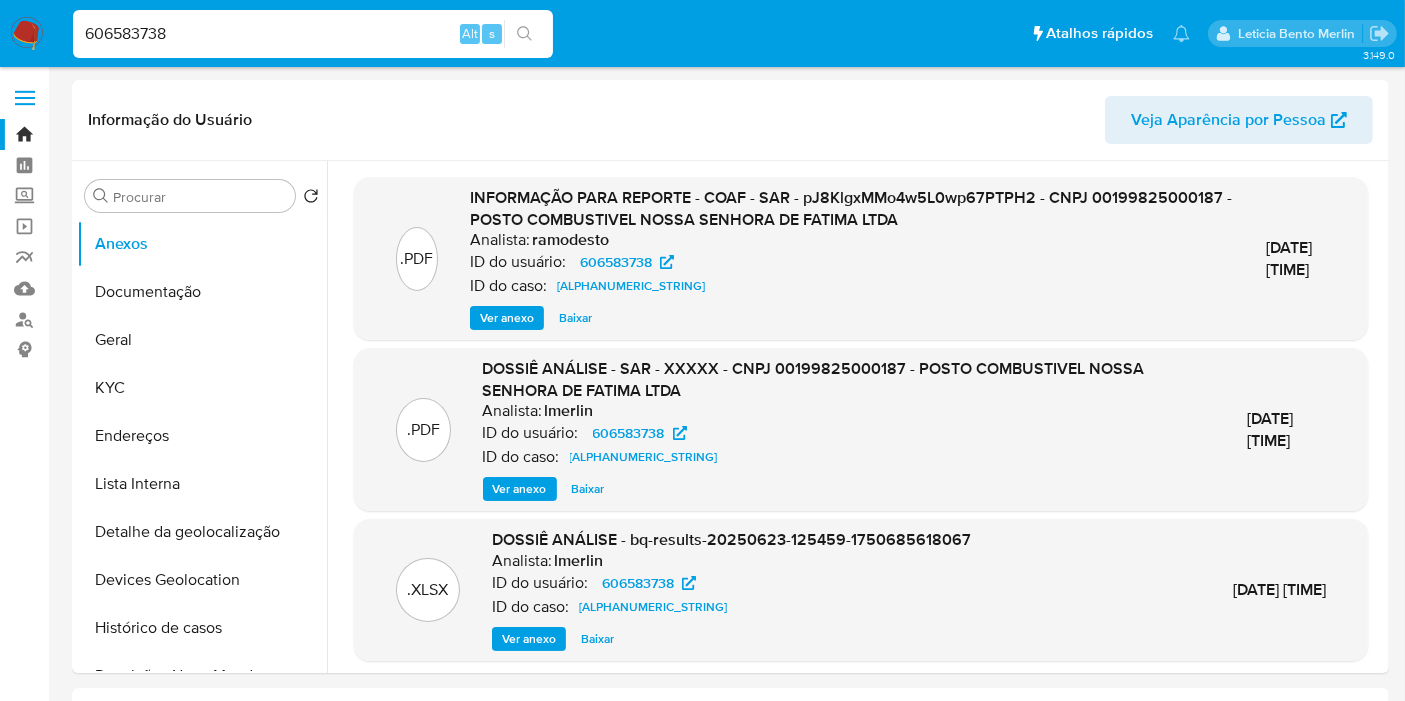 click on "606583738" at bounding box center (313, 34) 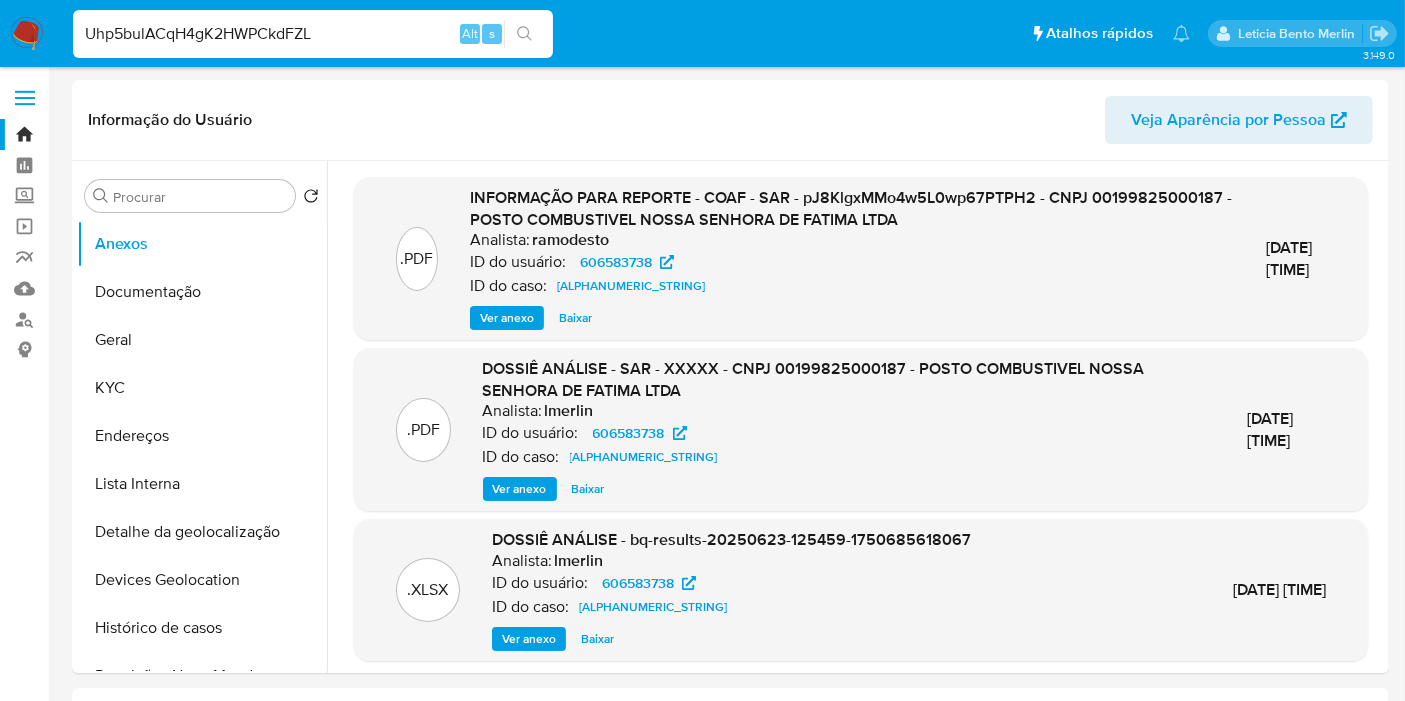 type on "Uhp5bulACqH4gK2HWPCkdFZL" 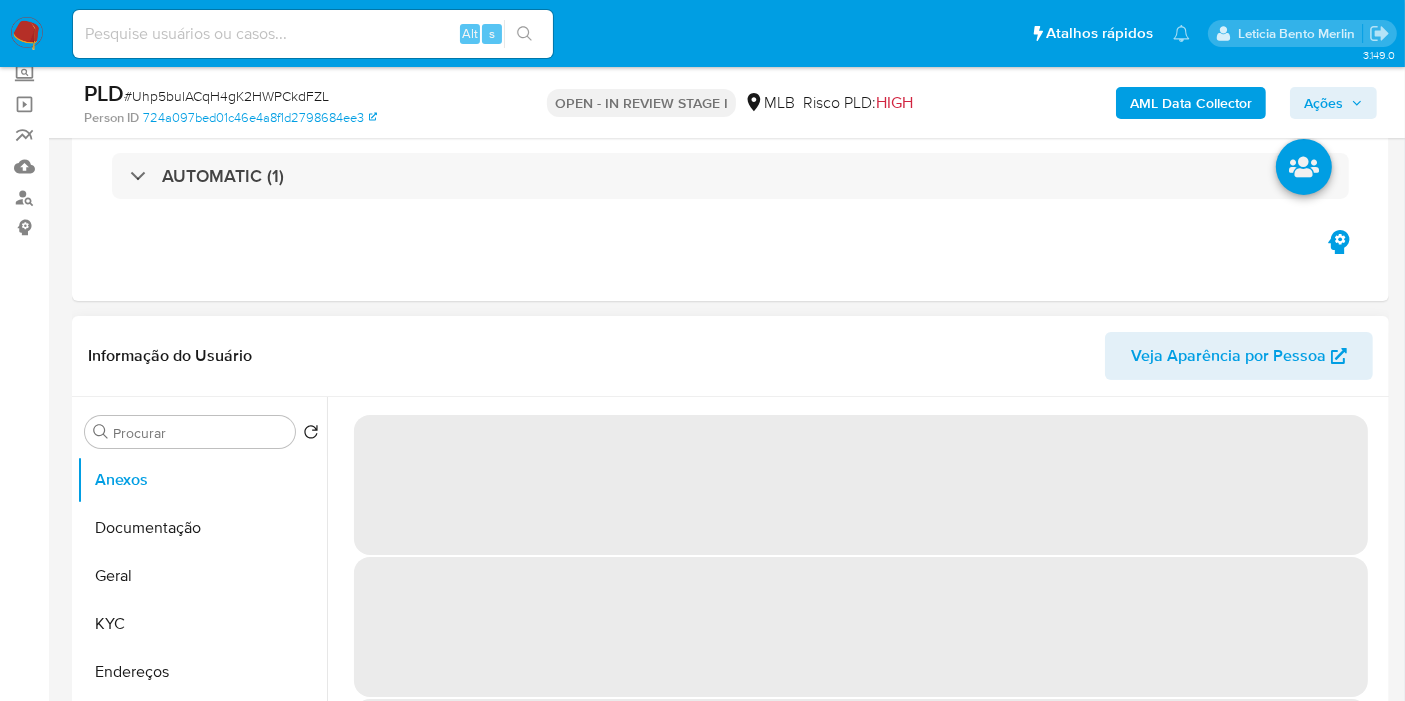 scroll, scrollTop: 222, scrollLeft: 0, axis: vertical 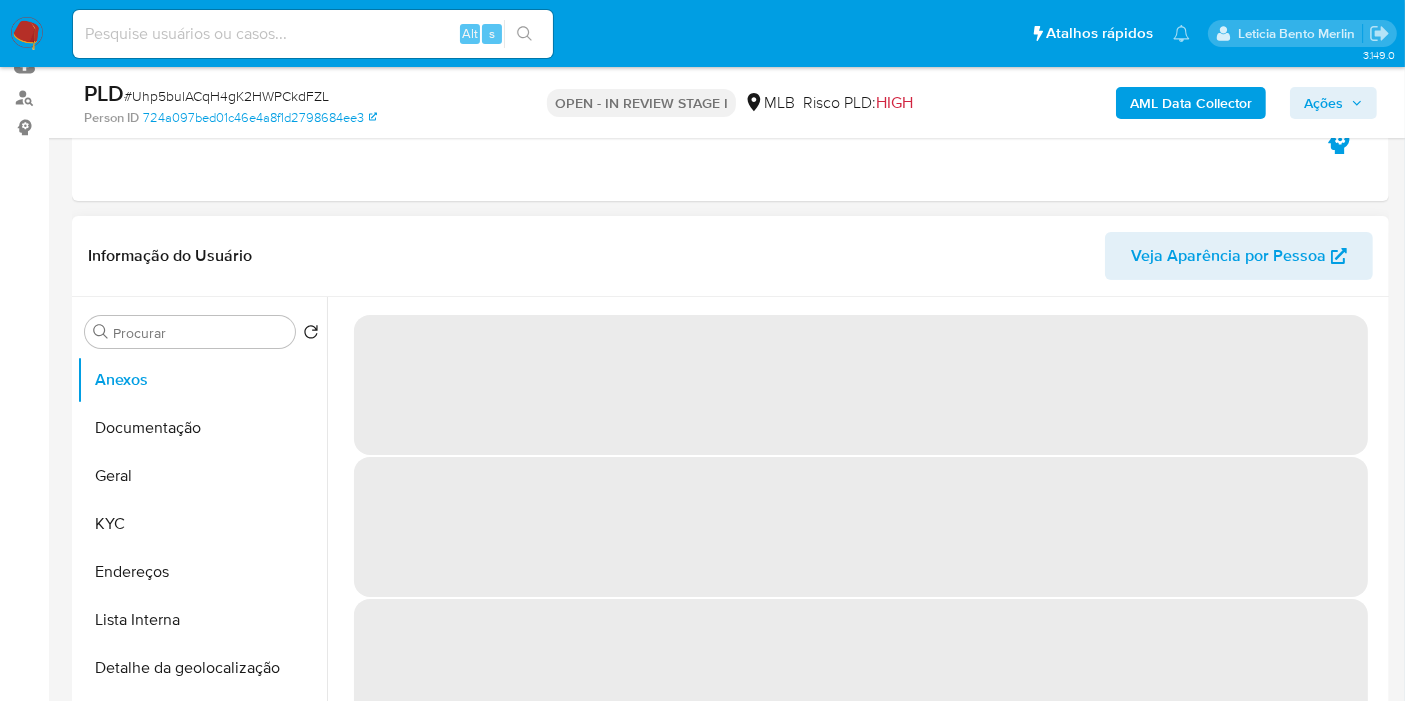 select on "10" 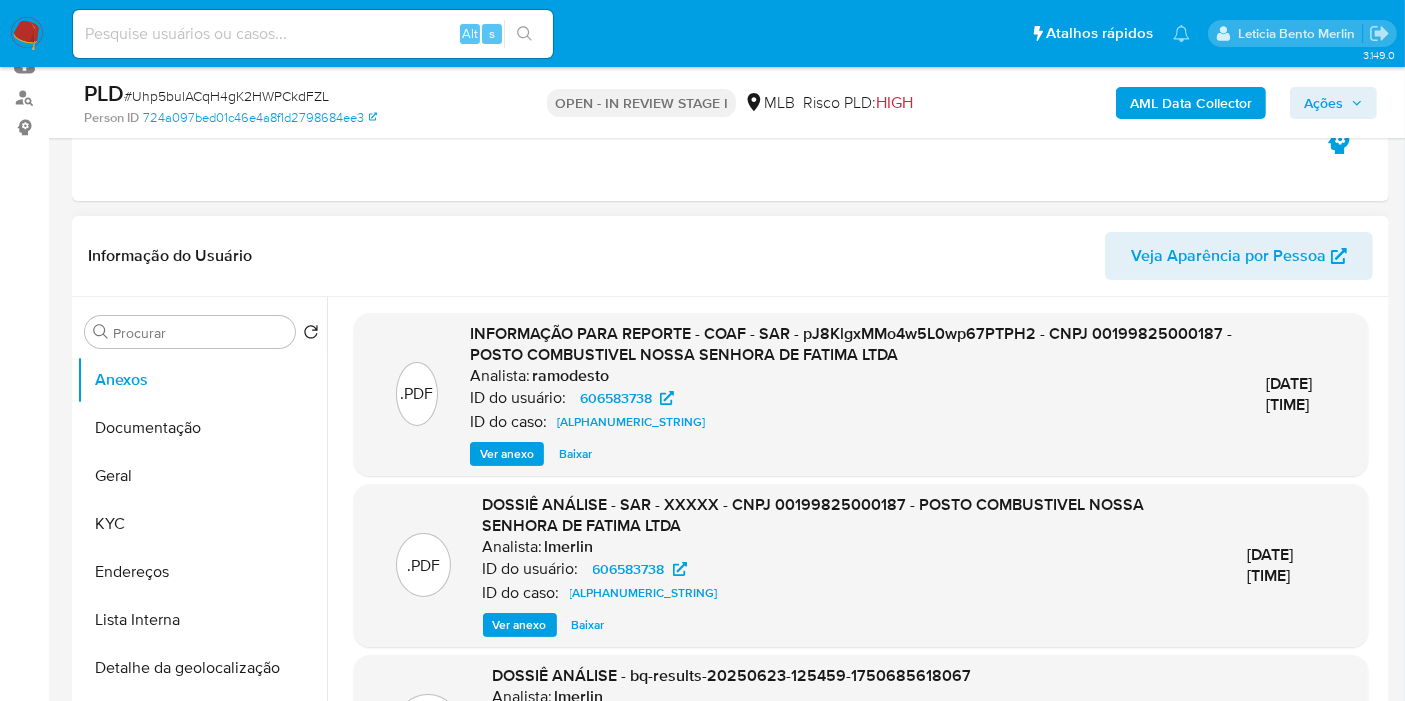 click on "Ver anexo" at bounding box center [507, 454] 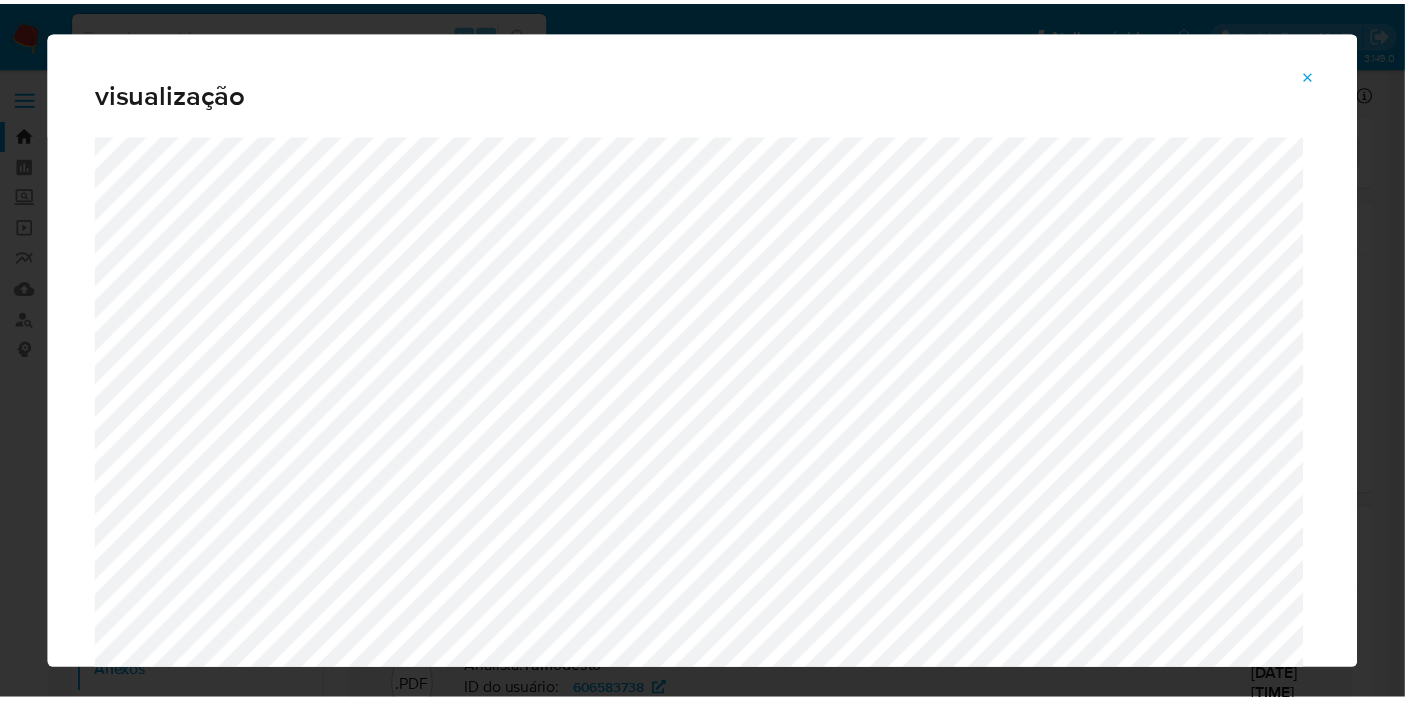 scroll, scrollTop: 0, scrollLeft: 0, axis: both 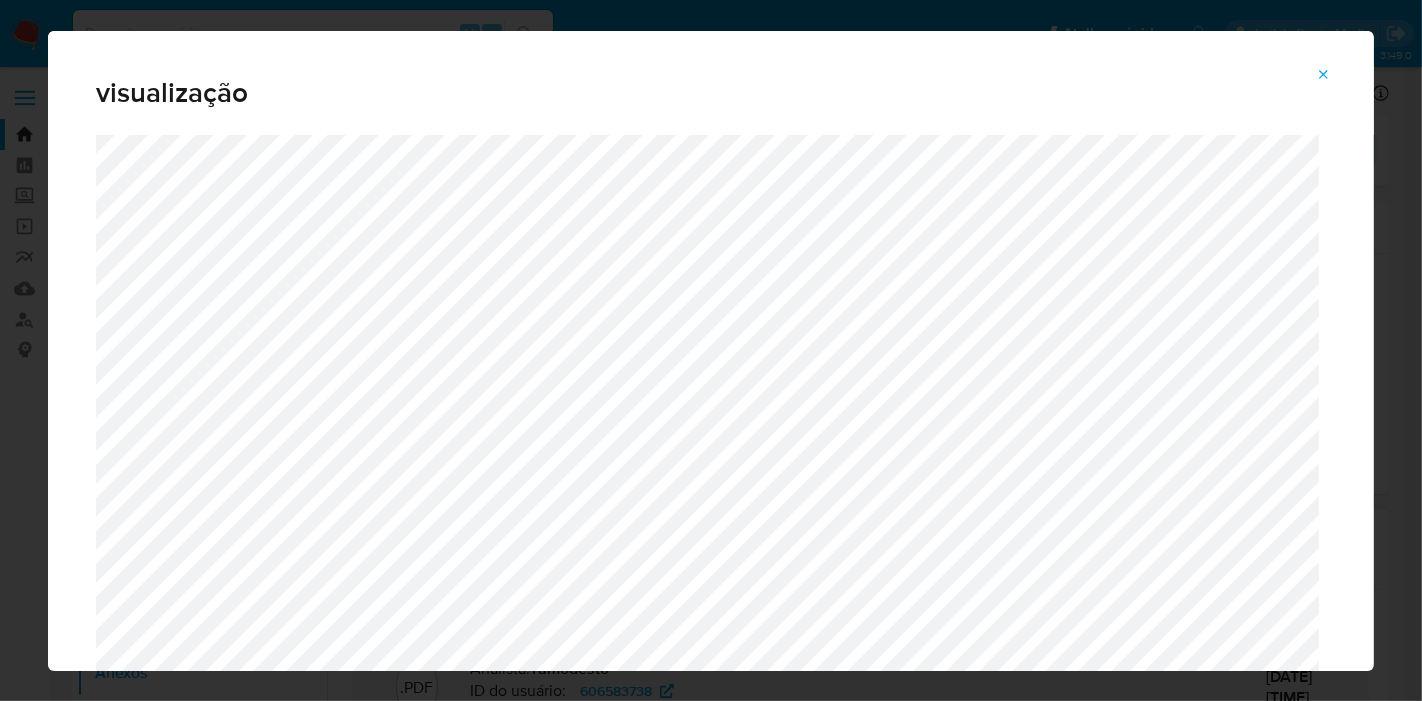 click 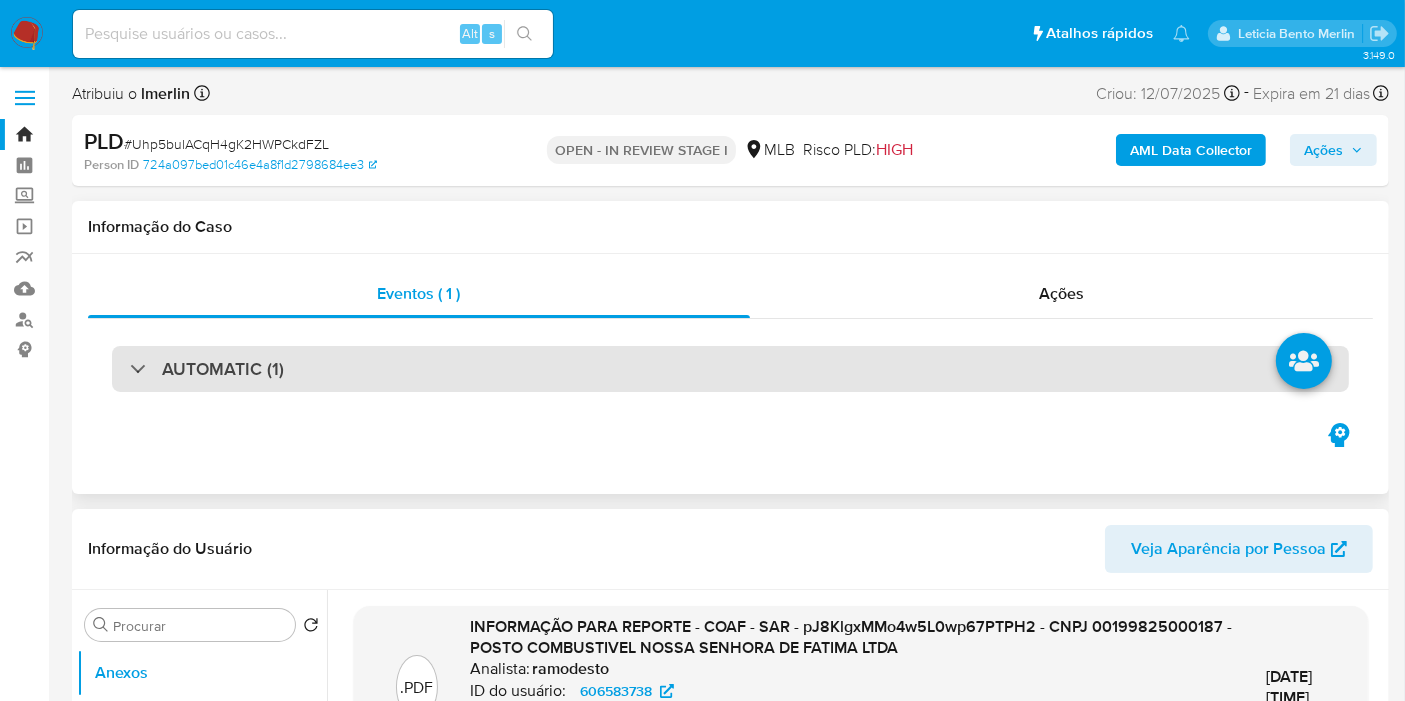 click on "AUTOMATIC (1)" at bounding box center [730, 369] 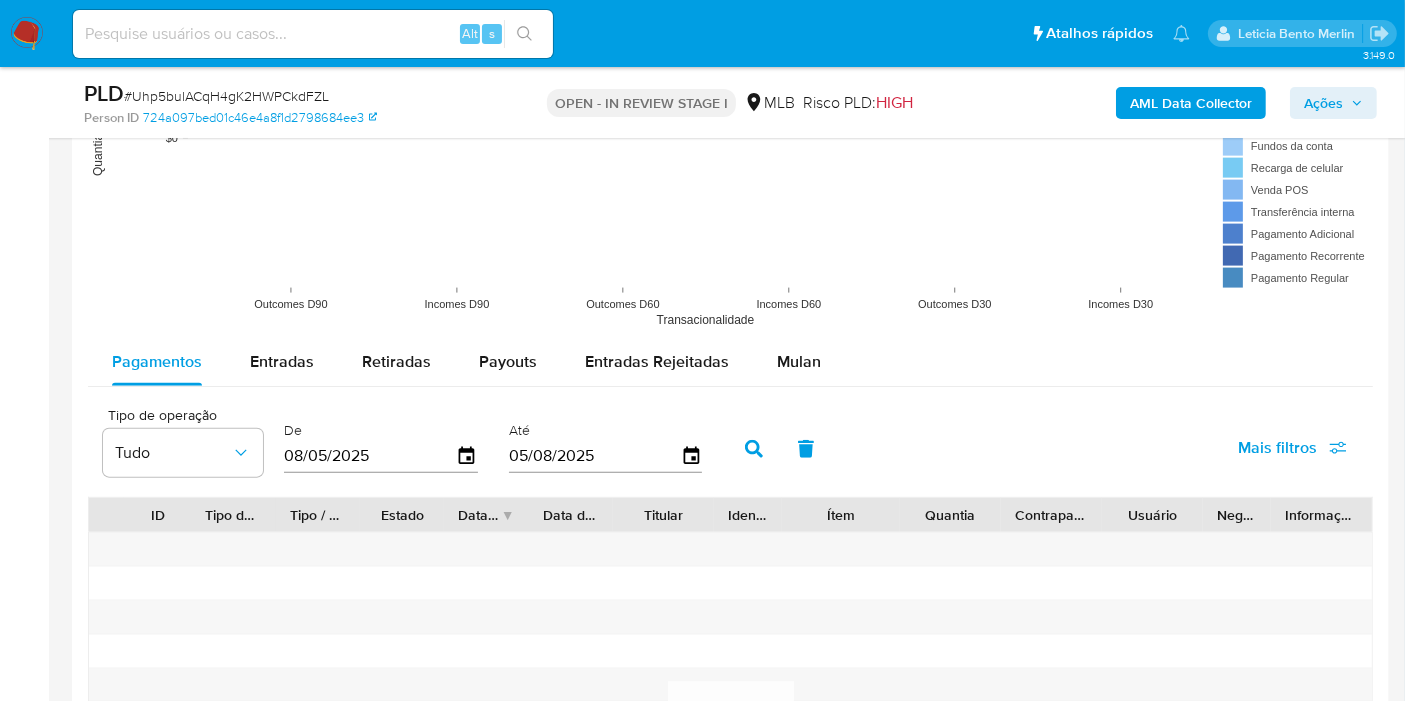 scroll, scrollTop: 2444, scrollLeft: 0, axis: vertical 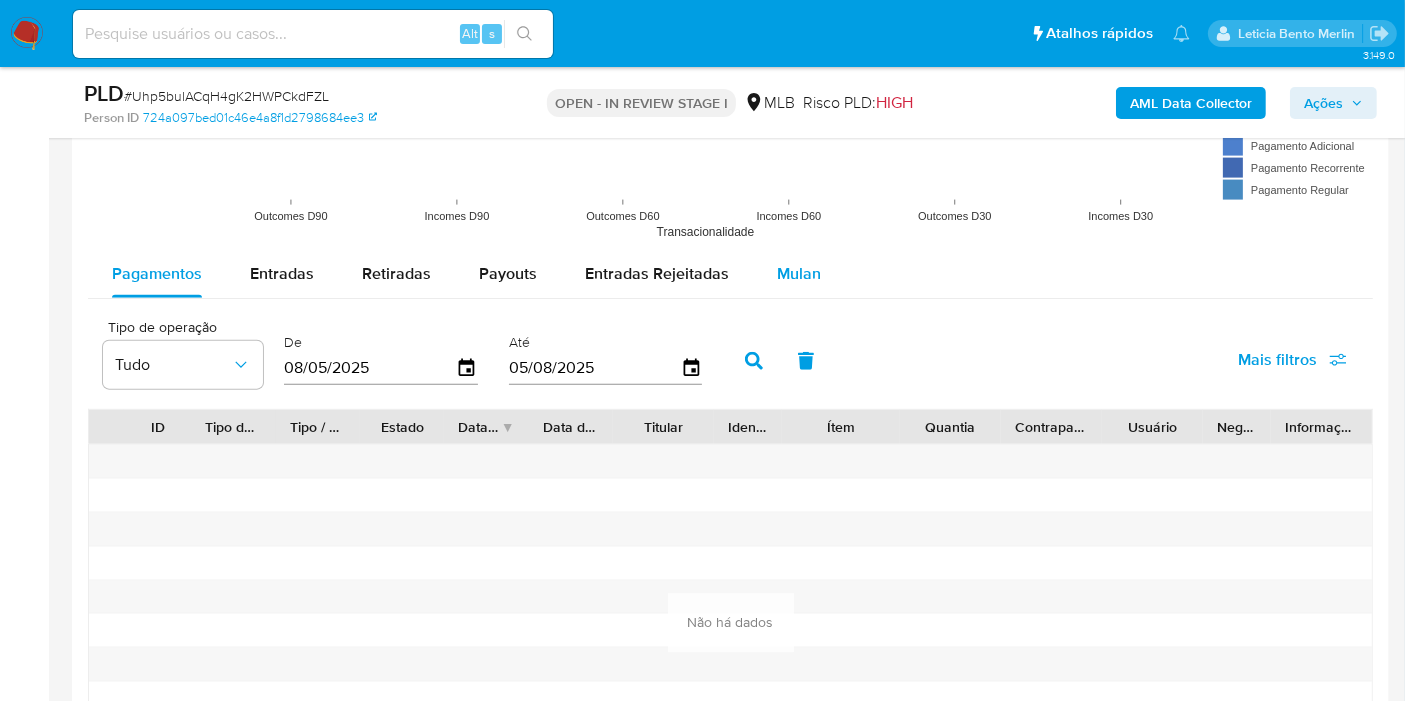 click on "Mulan" at bounding box center [799, 274] 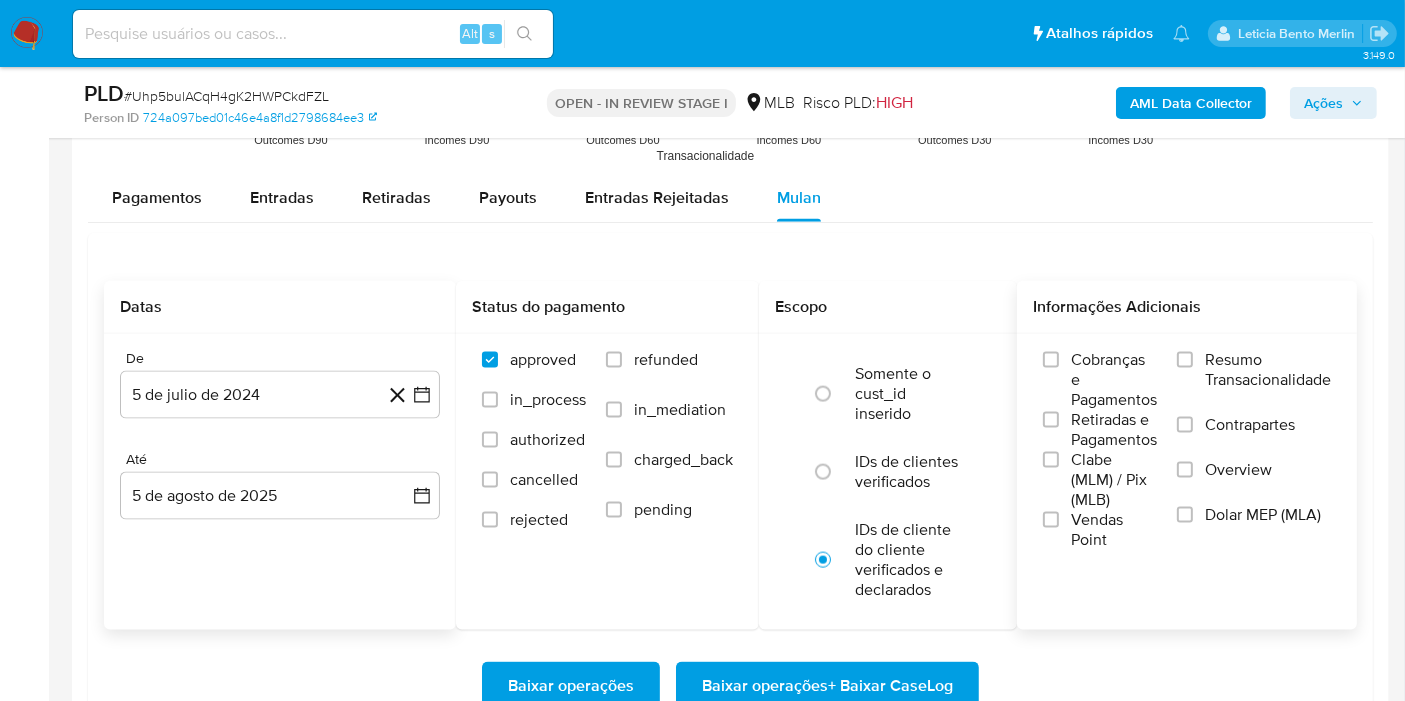 scroll, scrollTop: 2555, scrollLeft: 0, axis: vertical 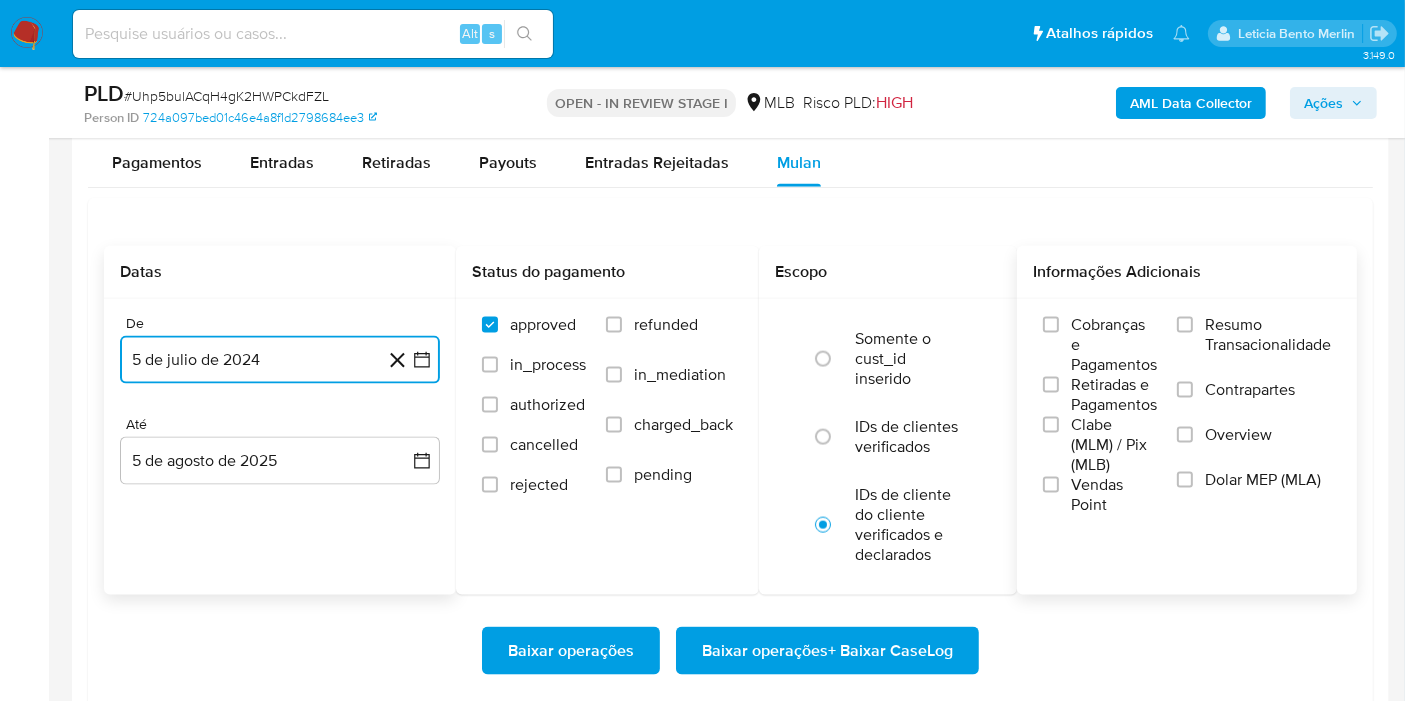 click 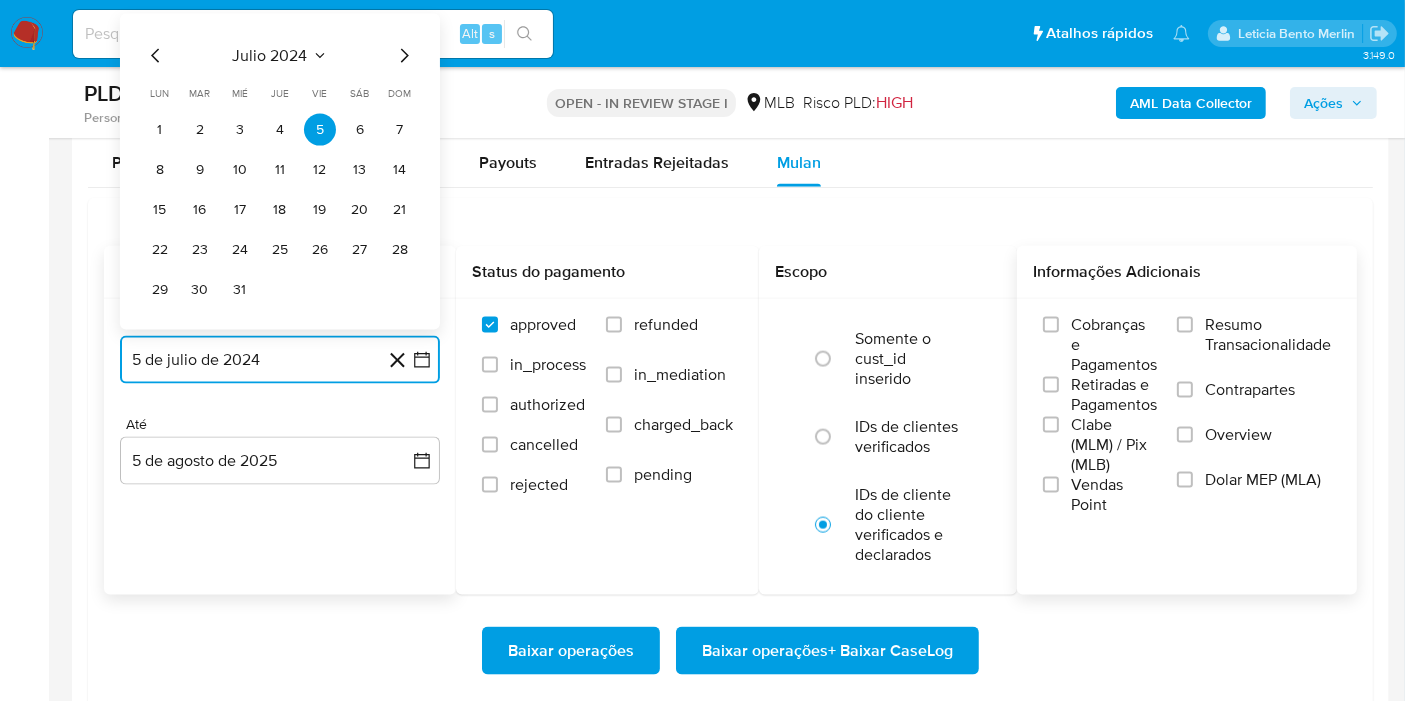 click on "julio 2024" at bounding box center (270, 56) 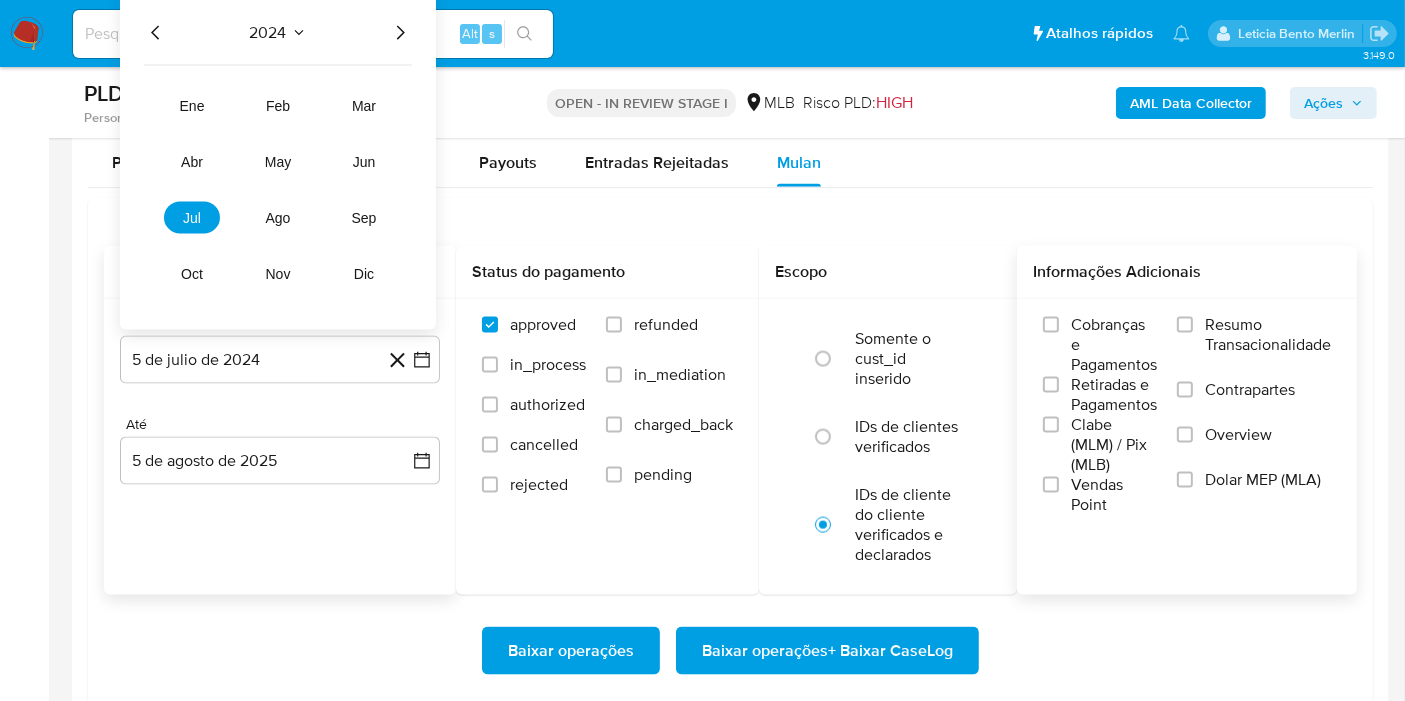 click 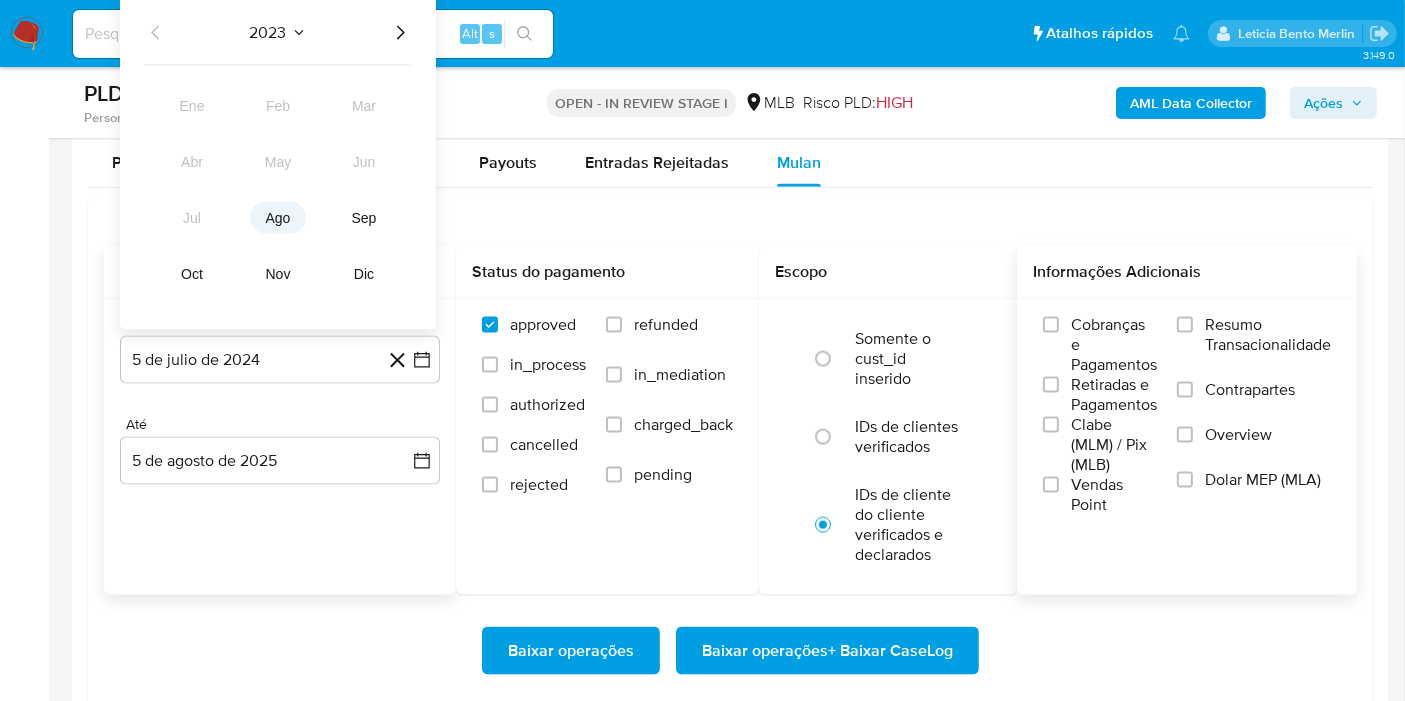 click on "ago" at bounding box center [278, 218] 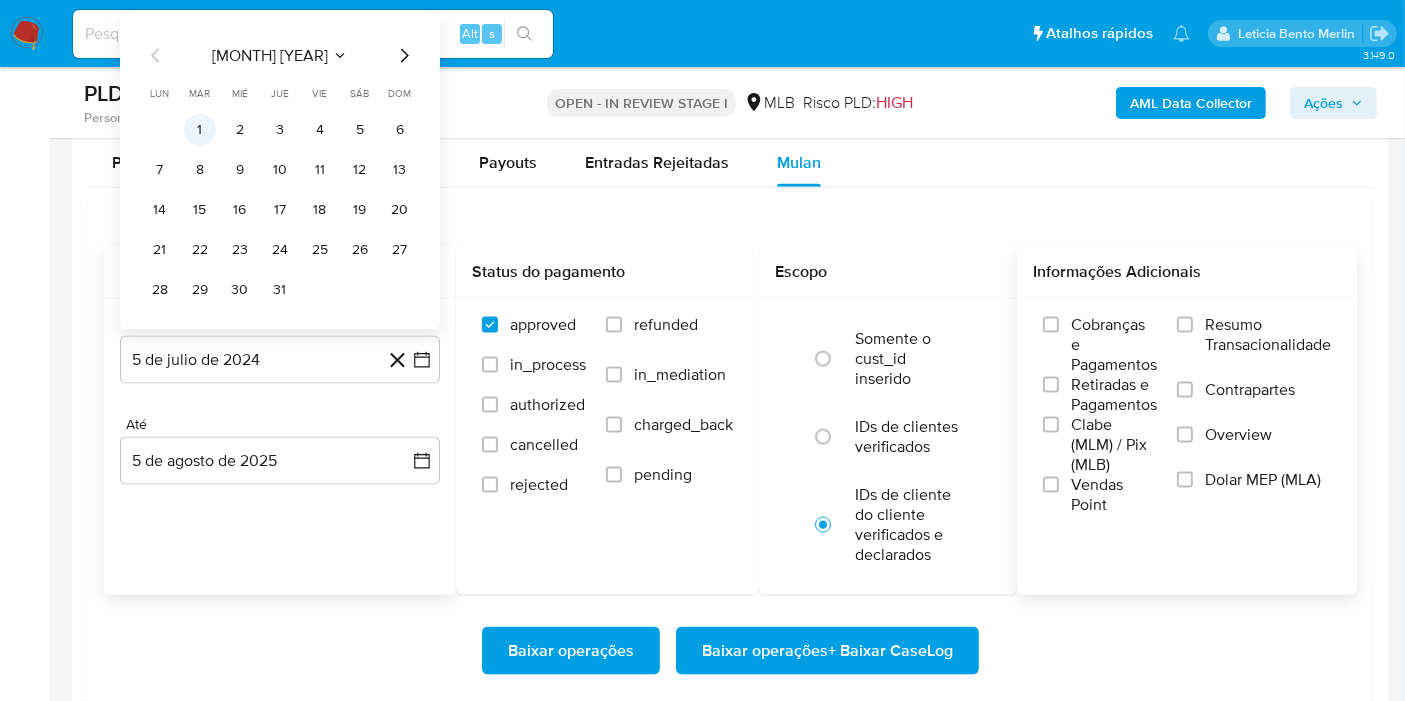 click on "1" at bounding box center (200, 130) 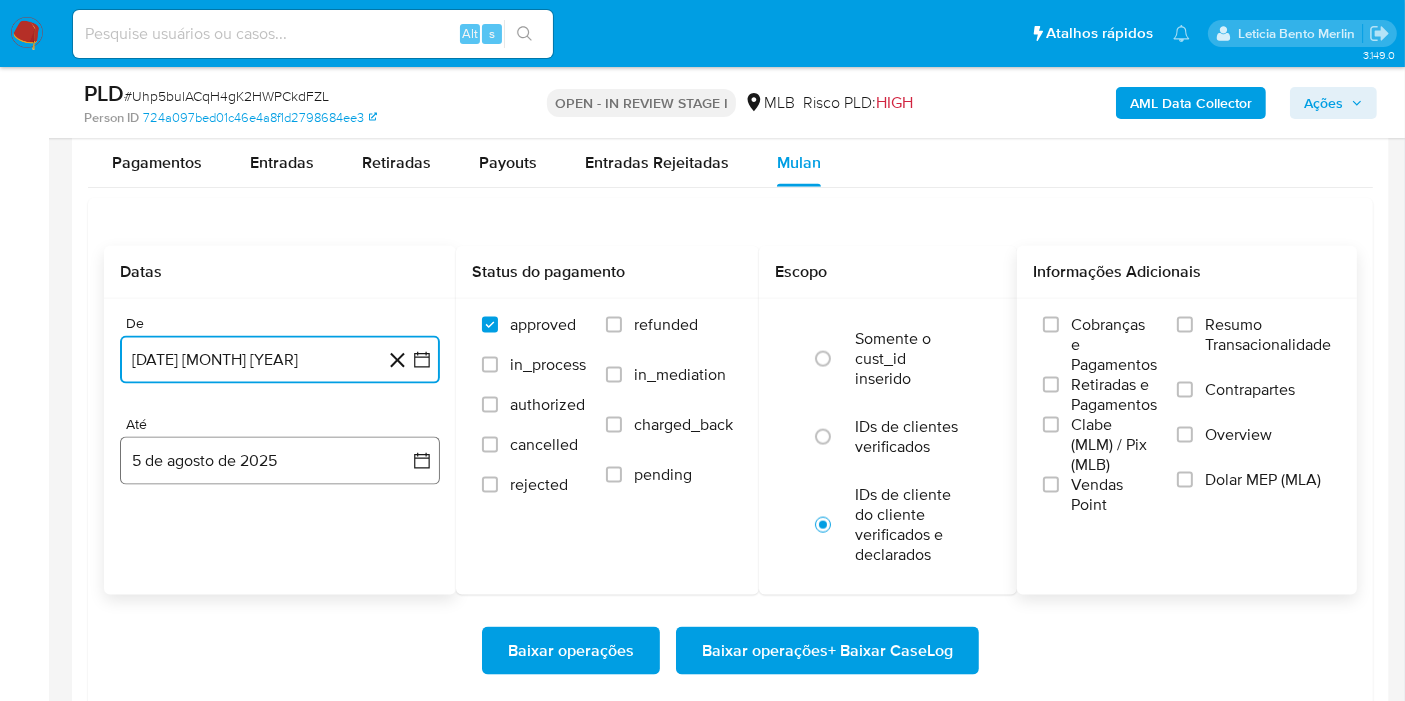 click 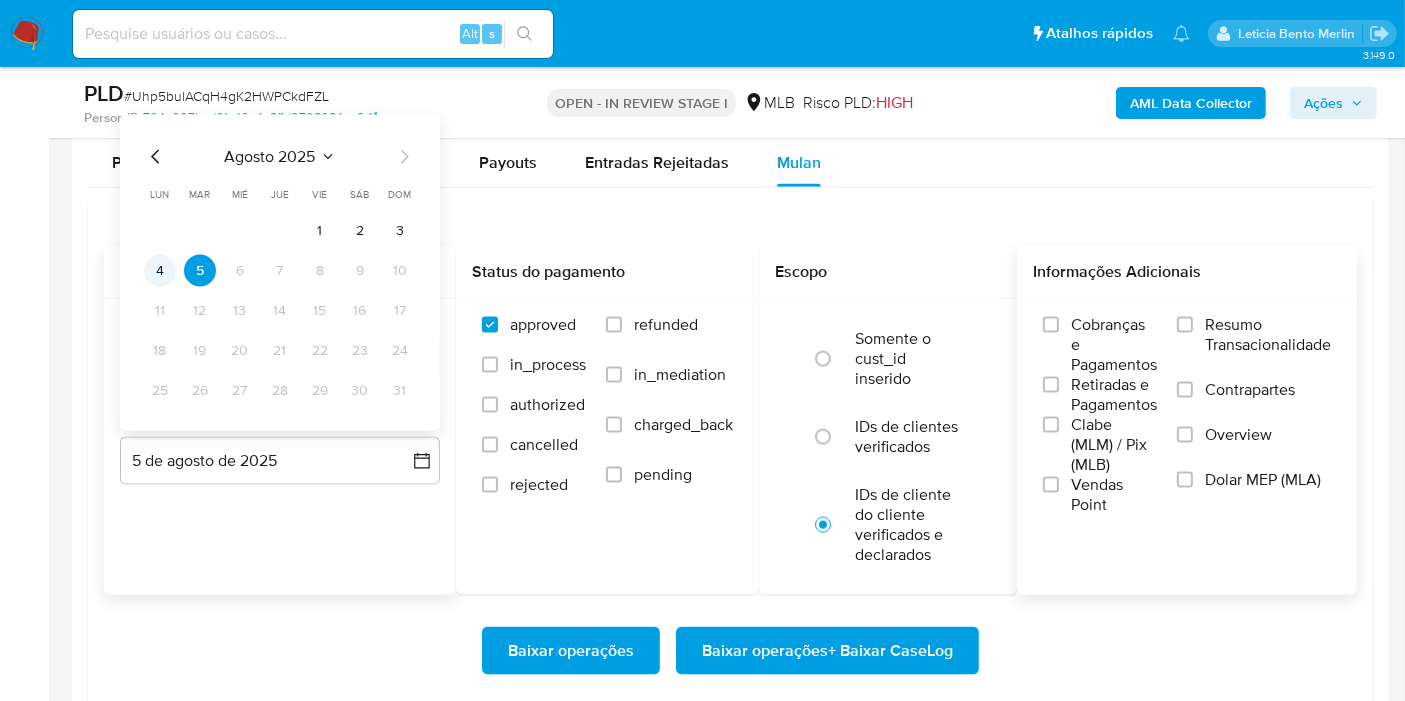 click on "4" at bounding box center [160, 271] 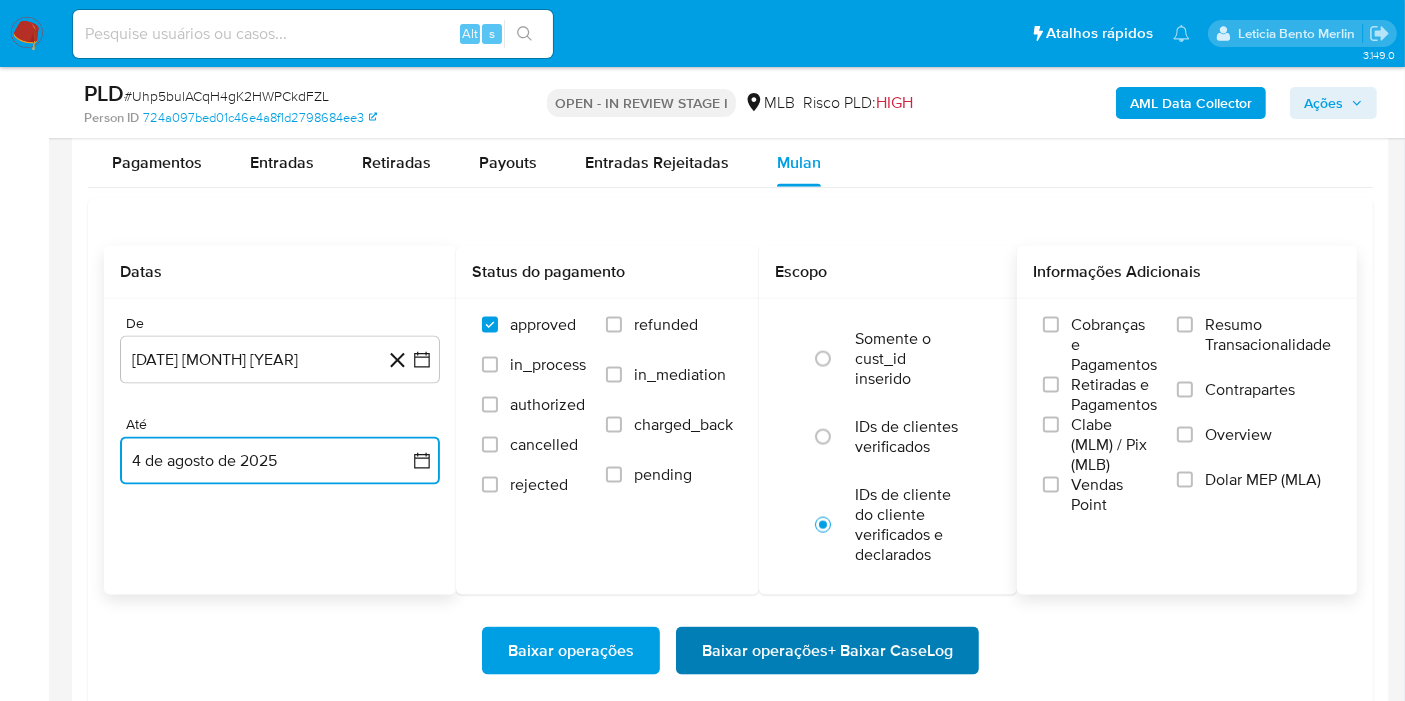 click on "Baixar operações  +   Baixar CaseLog" at bounding box center (827, 651) 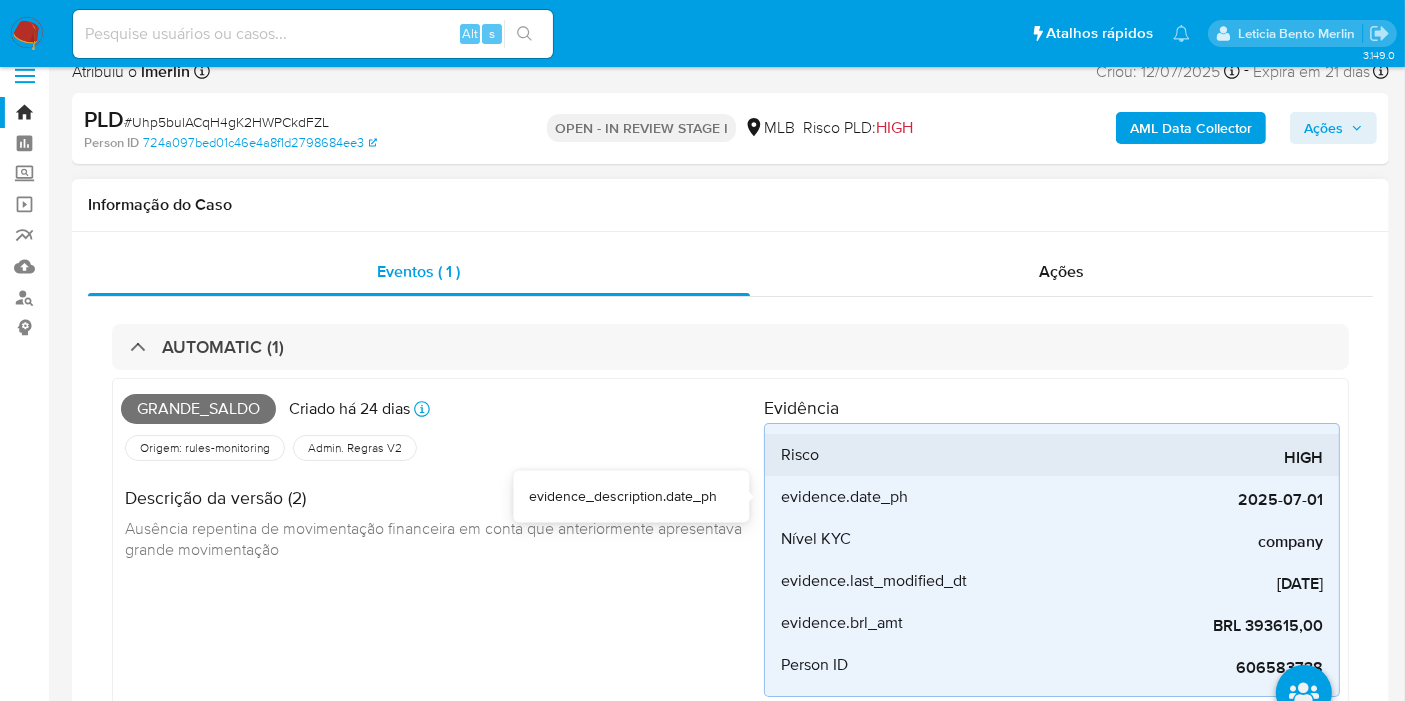 scroll, scrollTop: 0, scrollLeft: 0, axis: both 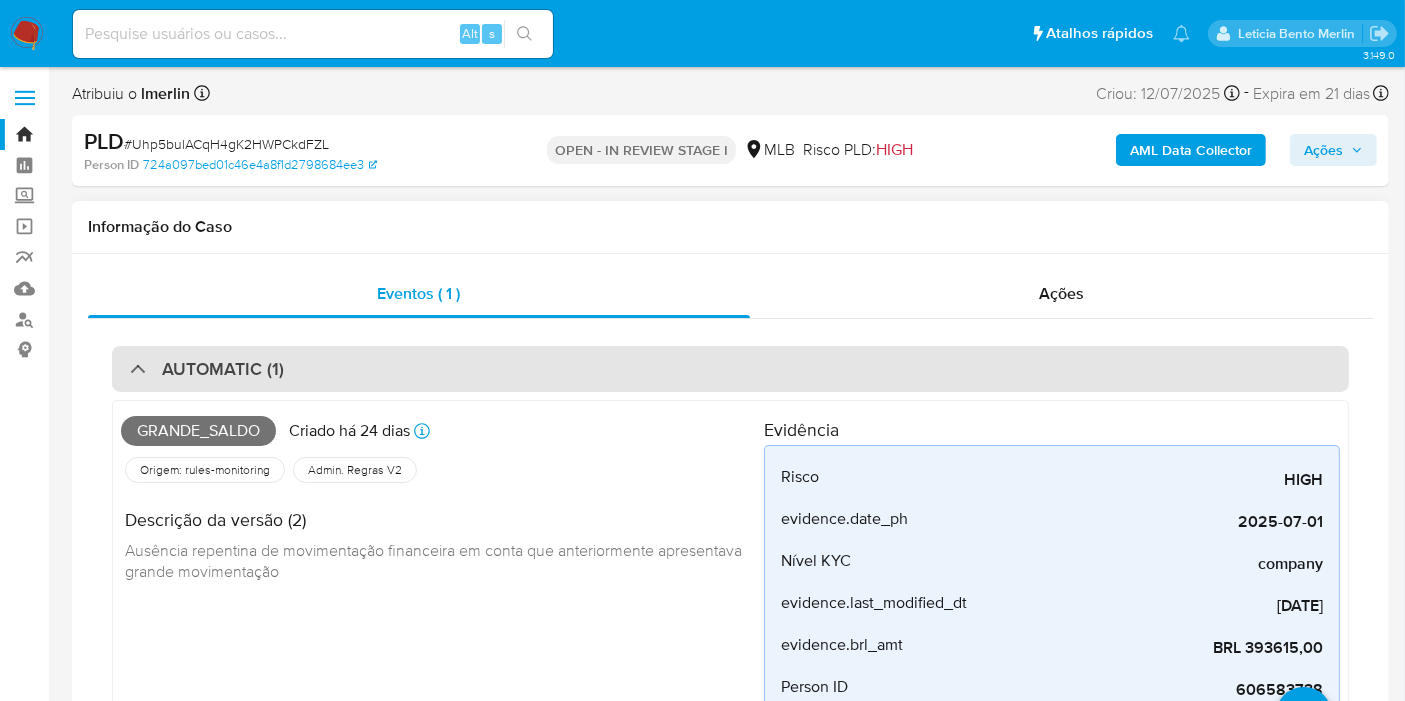 click on "AUTOMATIC (1)" at bounding box center (730, 369) 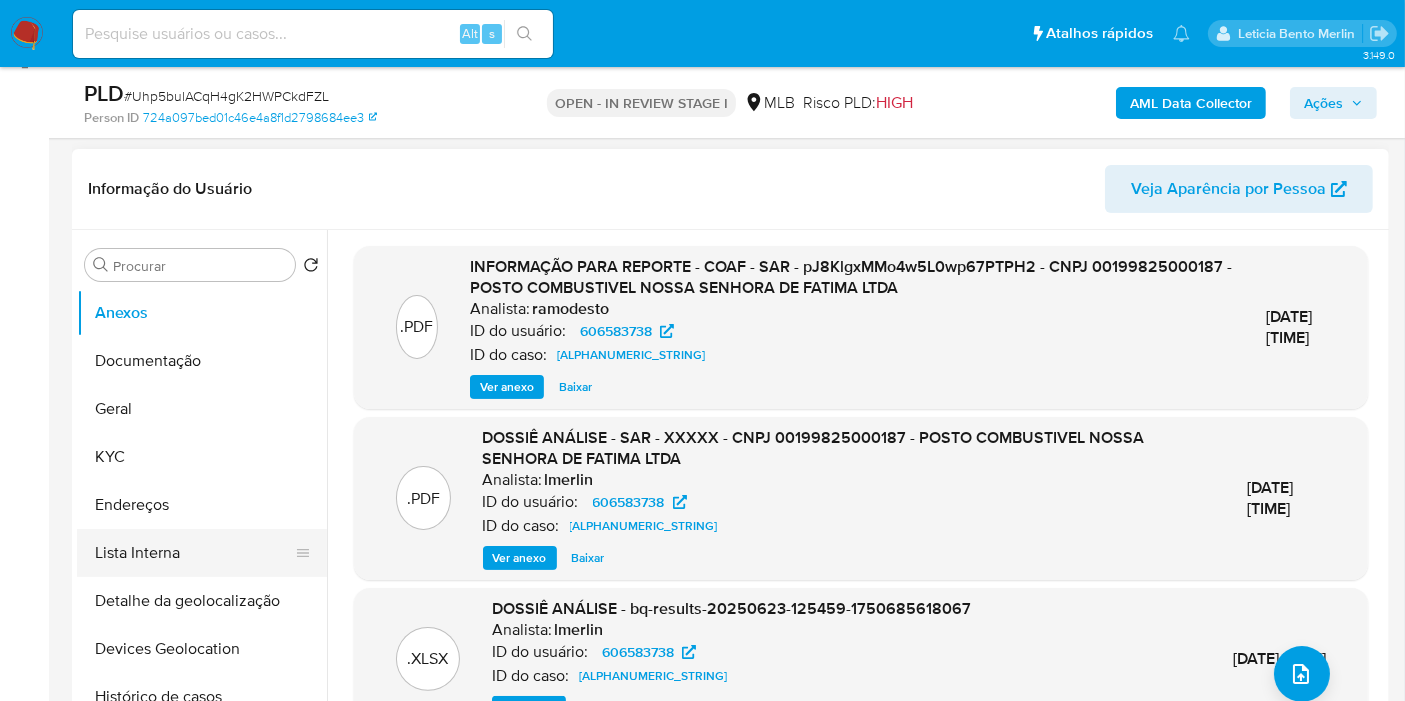 scroll, scrollTop: 444, scrollLeft: 0, axis: vertical 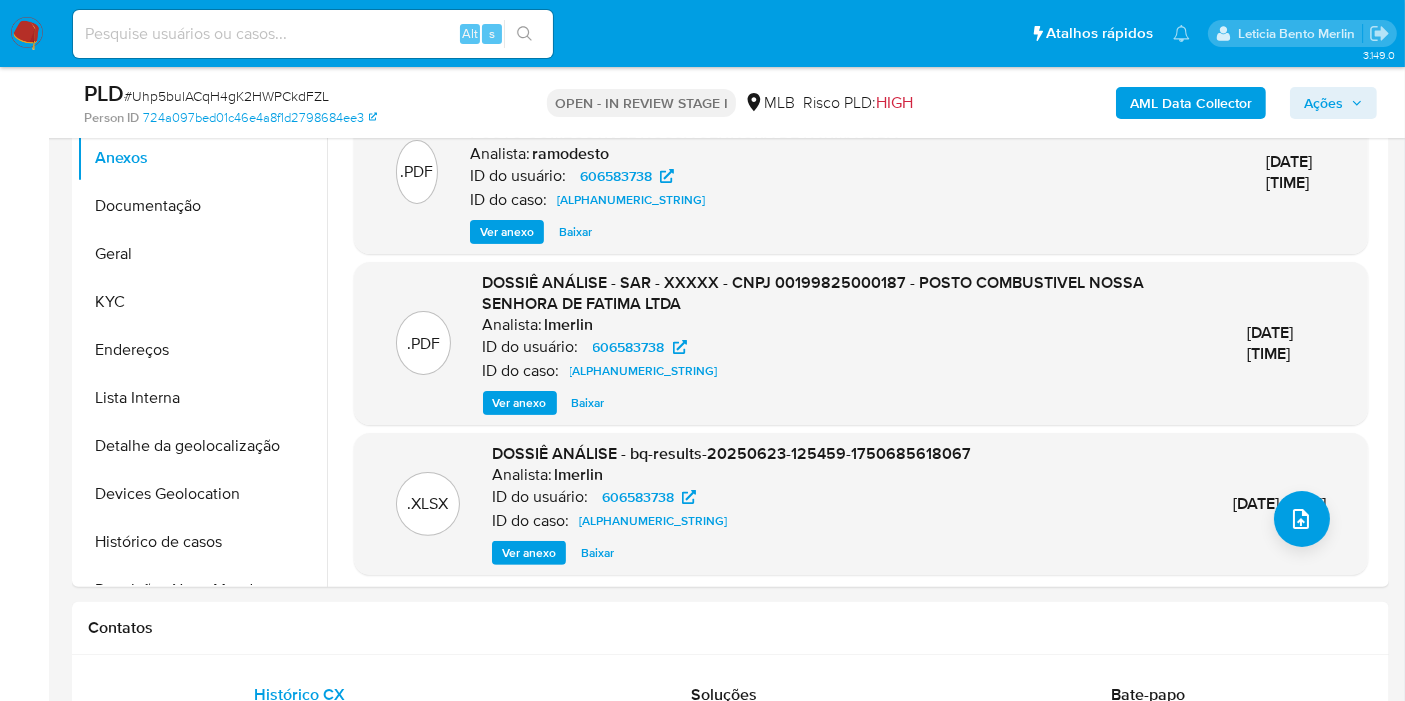 click at bounding box center [313, 34] 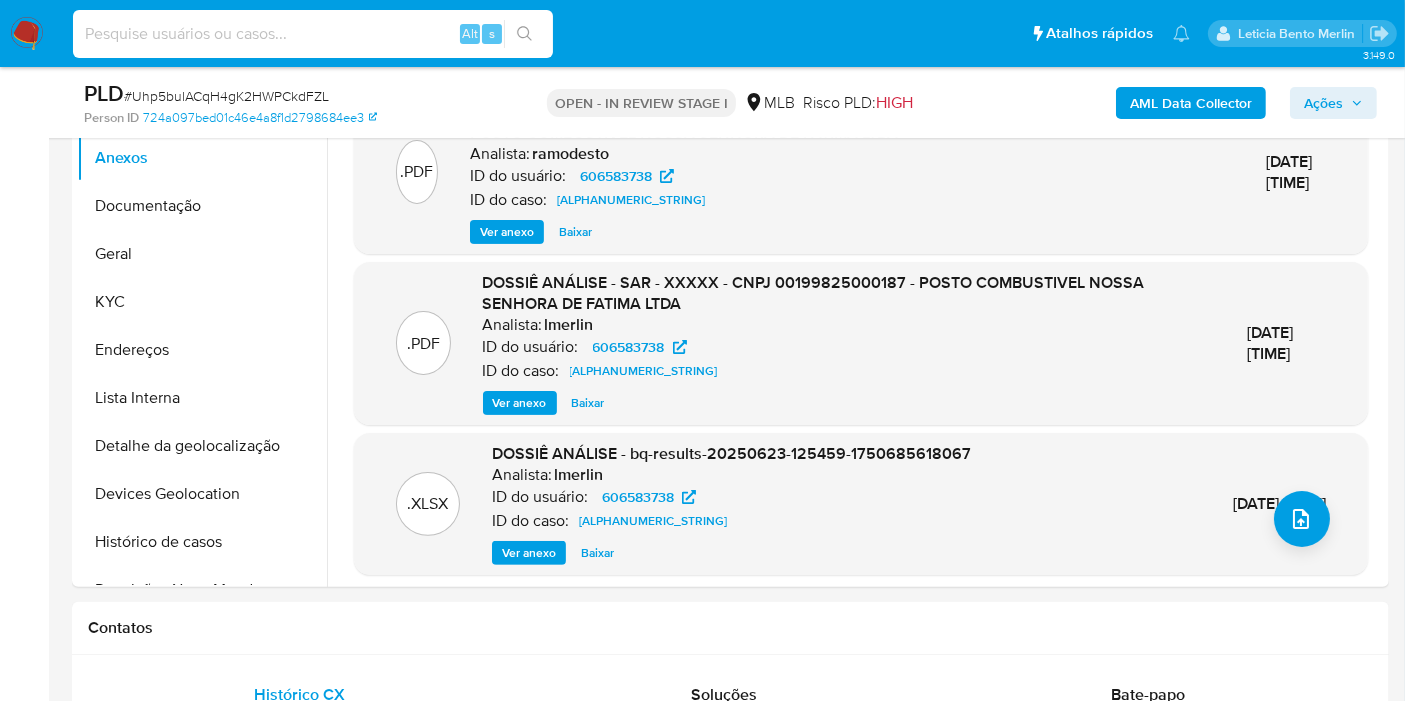 click at bounding box center [313, 34] 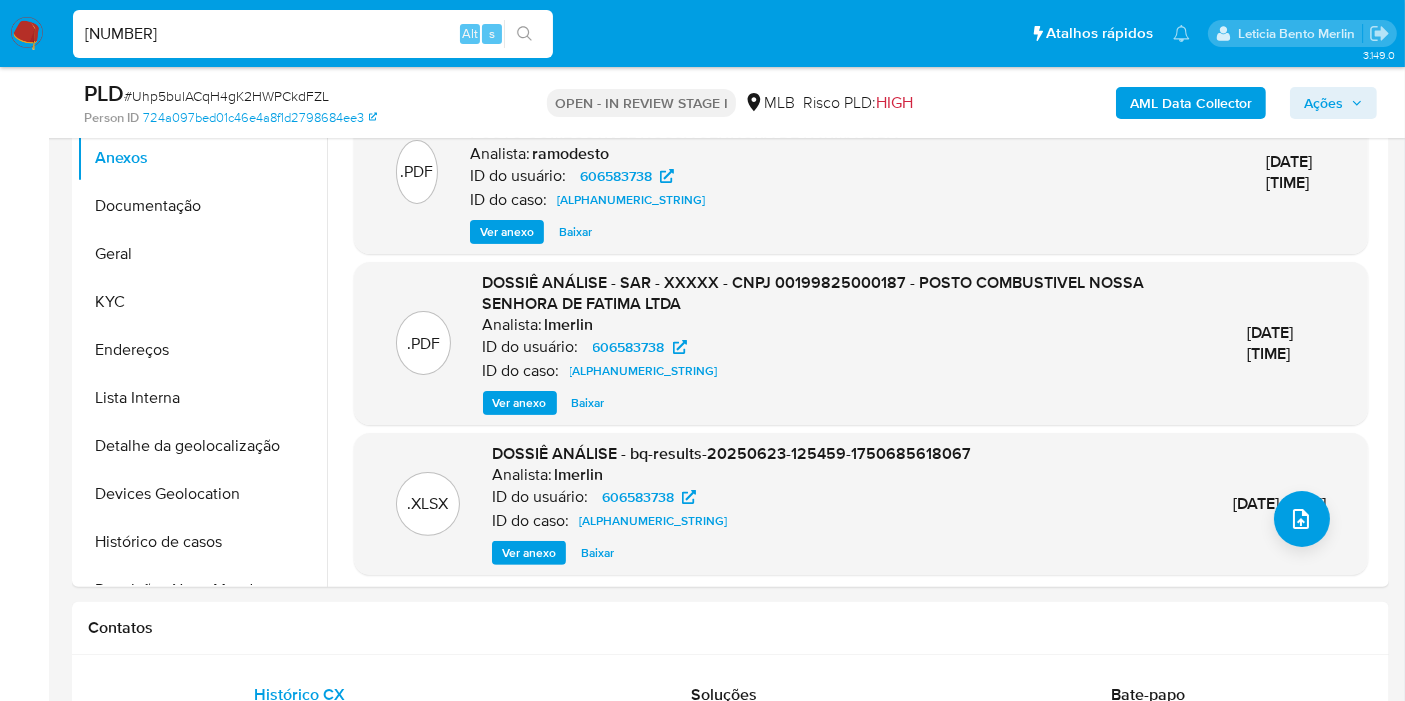 type on "[NUMBER]" 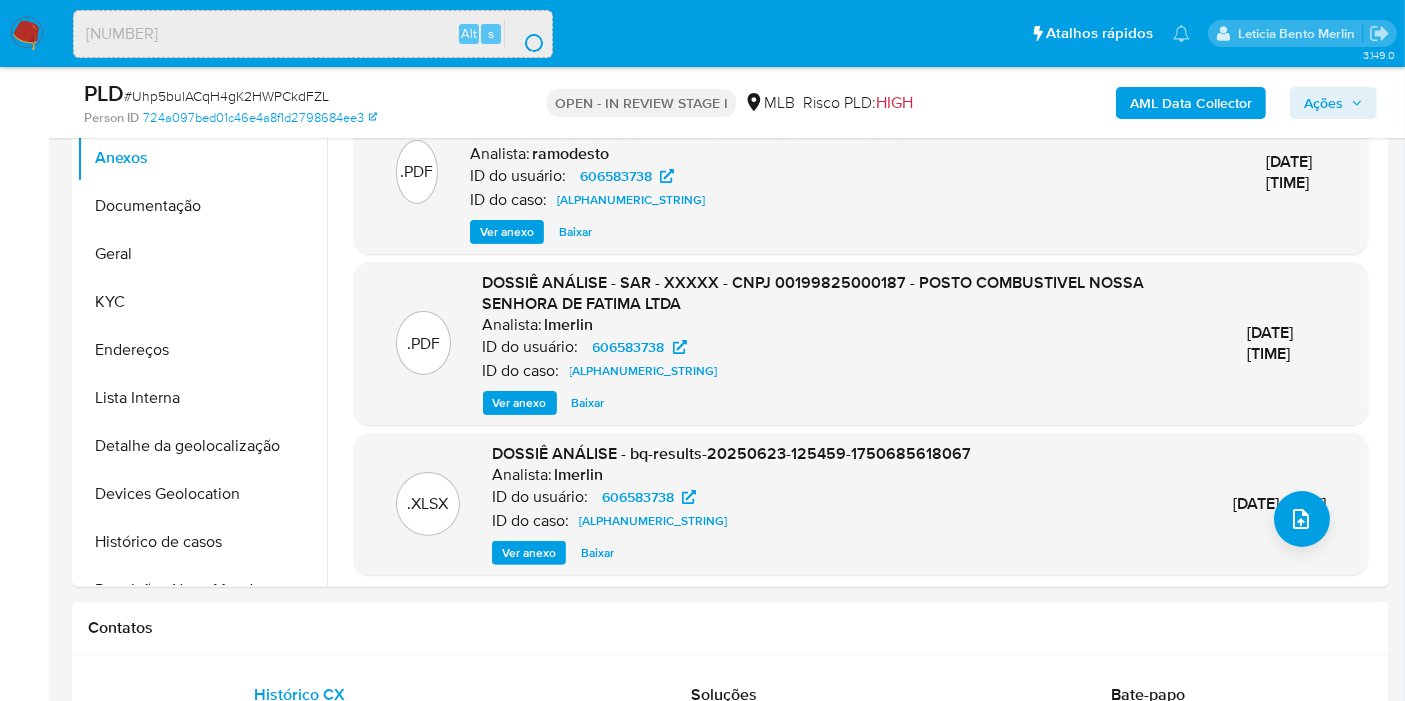 scroll, scrollTop: 0, scrollLeft: 0, axis: both 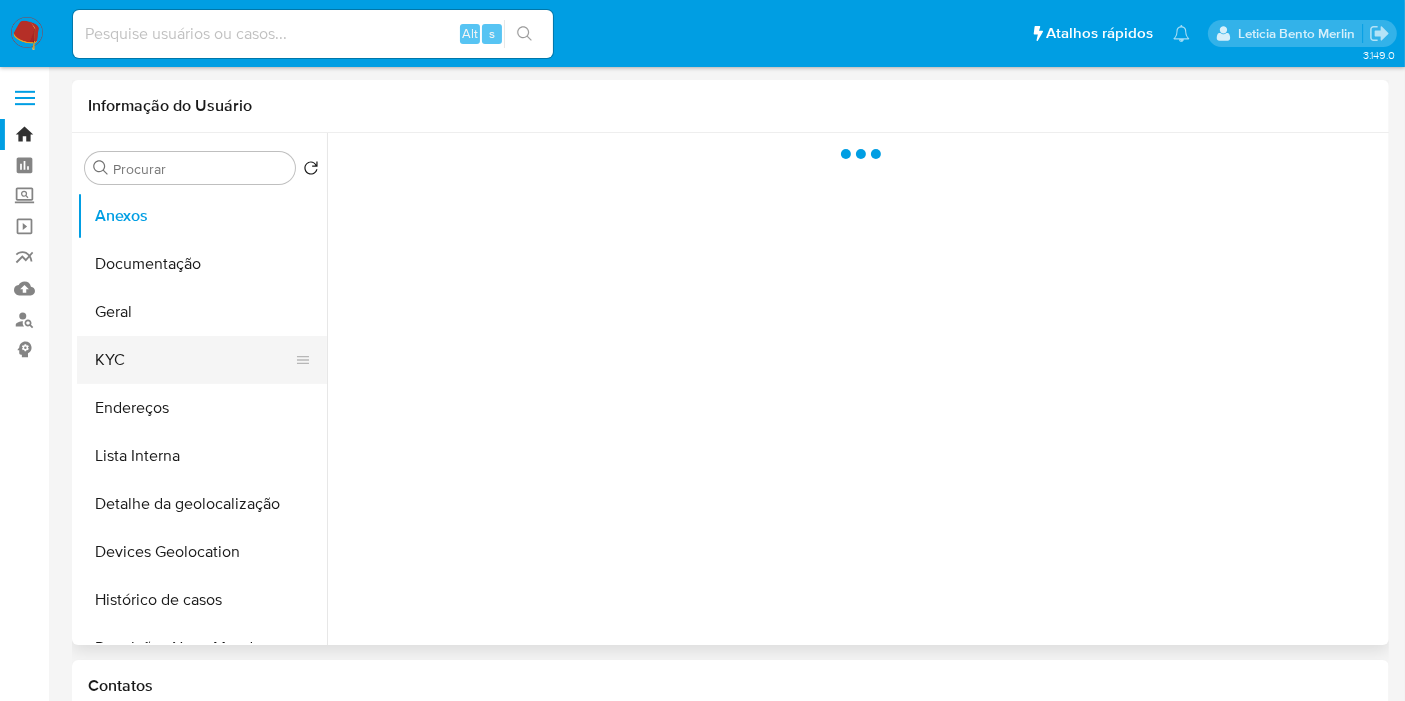 click on "KYC" at bounding box center (194, 360) 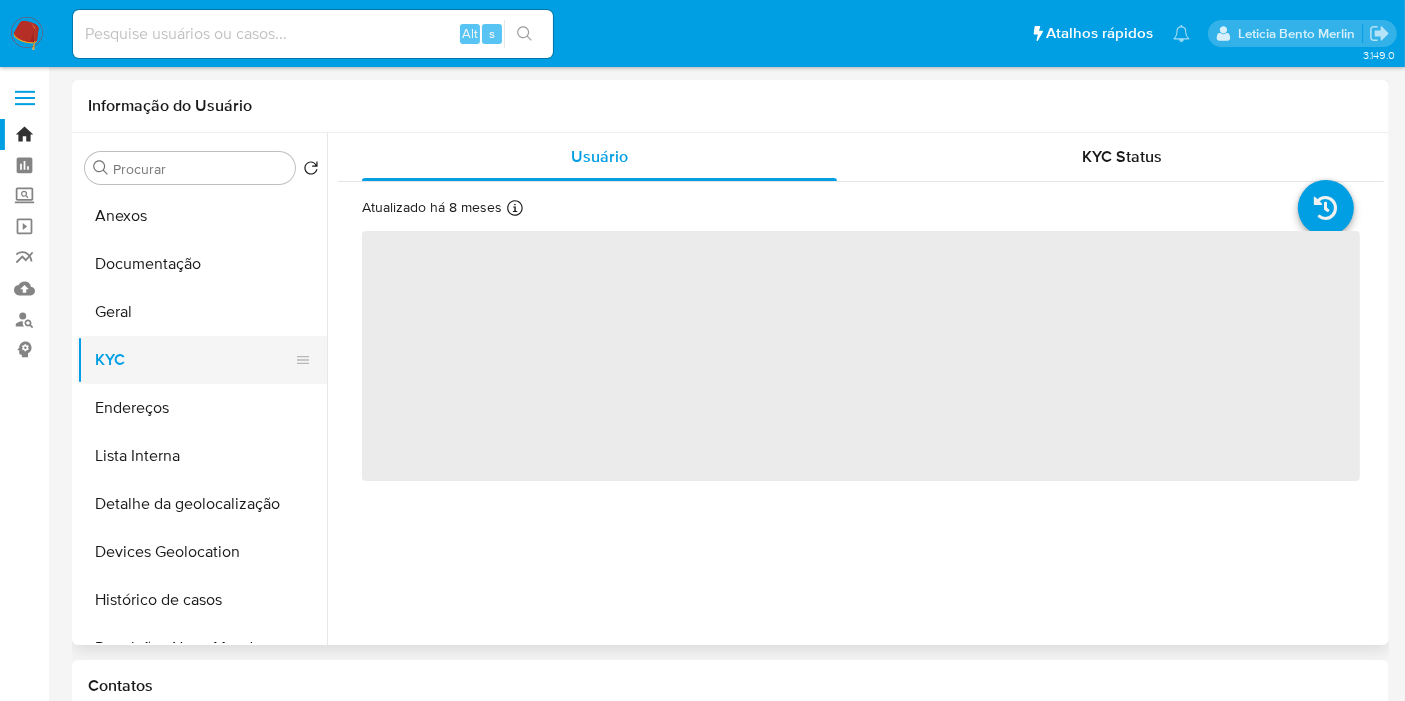 select on "10" 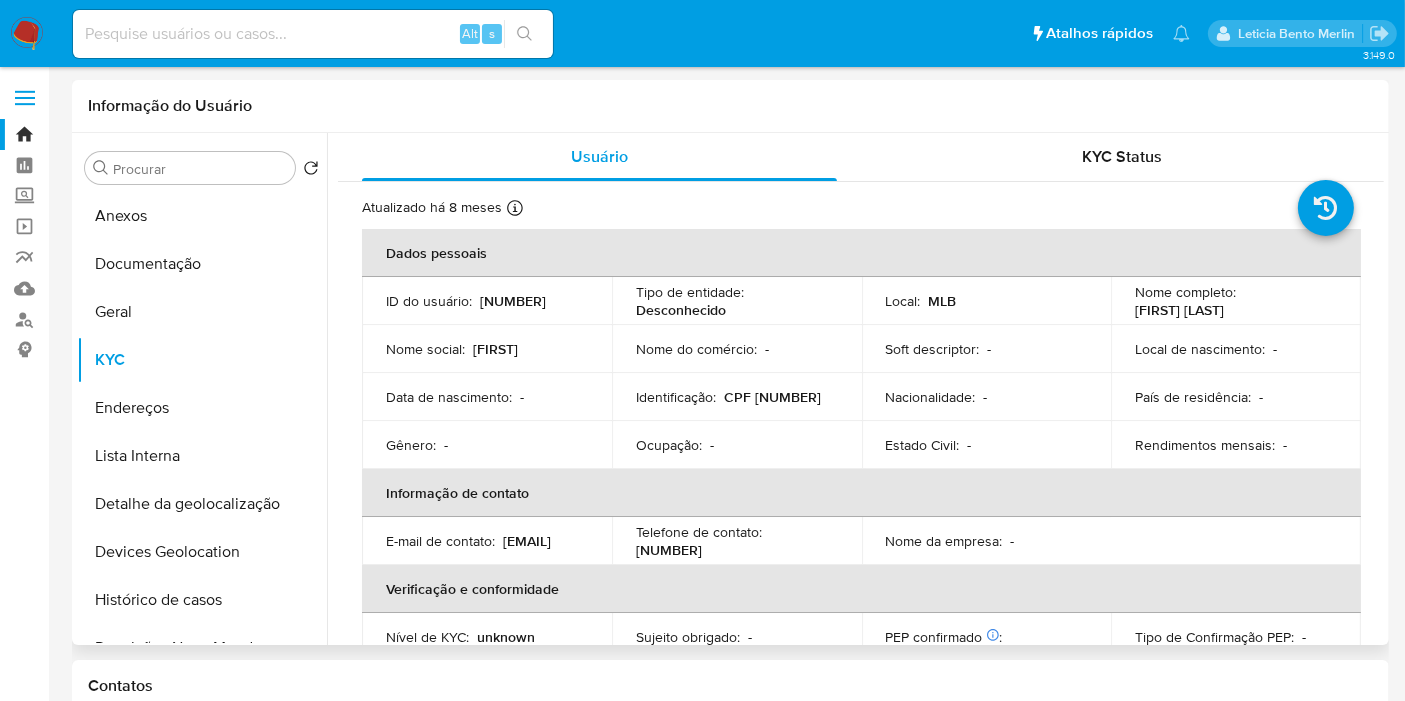 click on "CPF [NUMBER]" at bounding box center (772, 397) 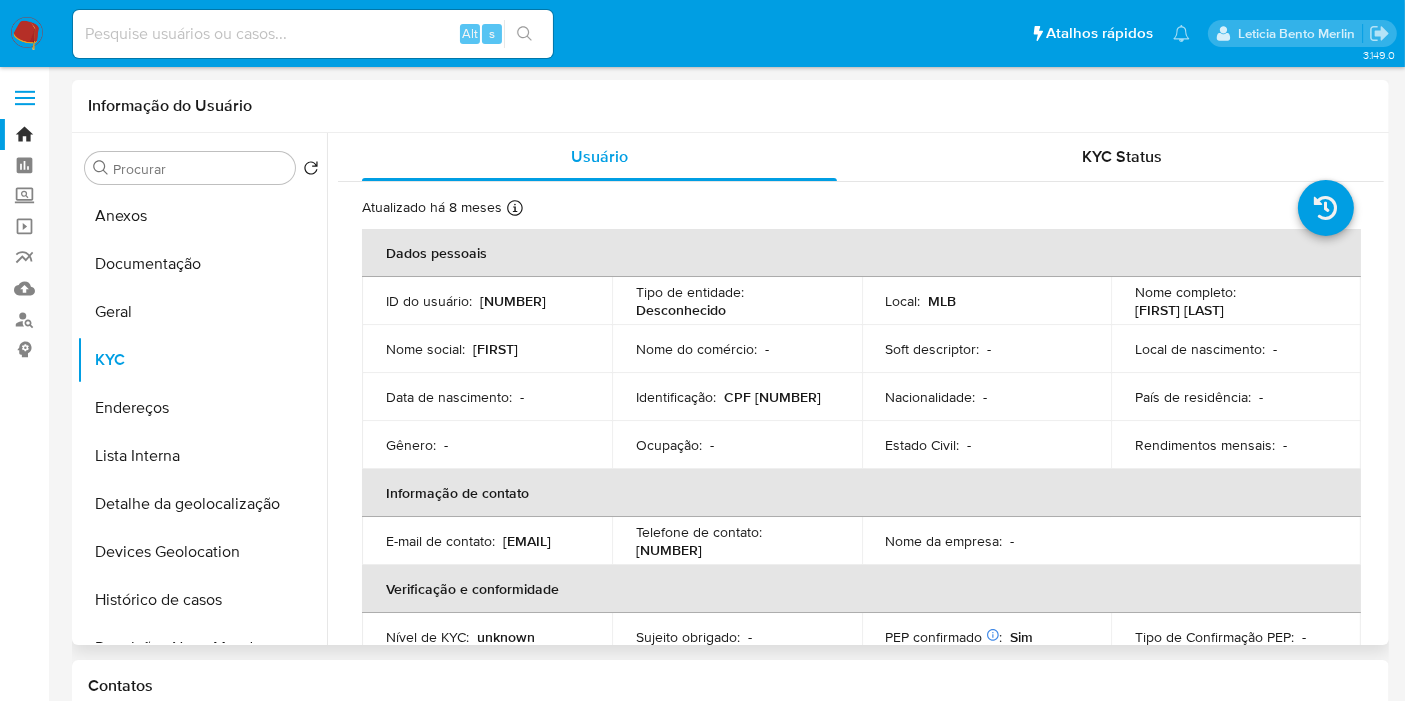 click on "CPF [NUMBER]" at bounding box center [772, 397] 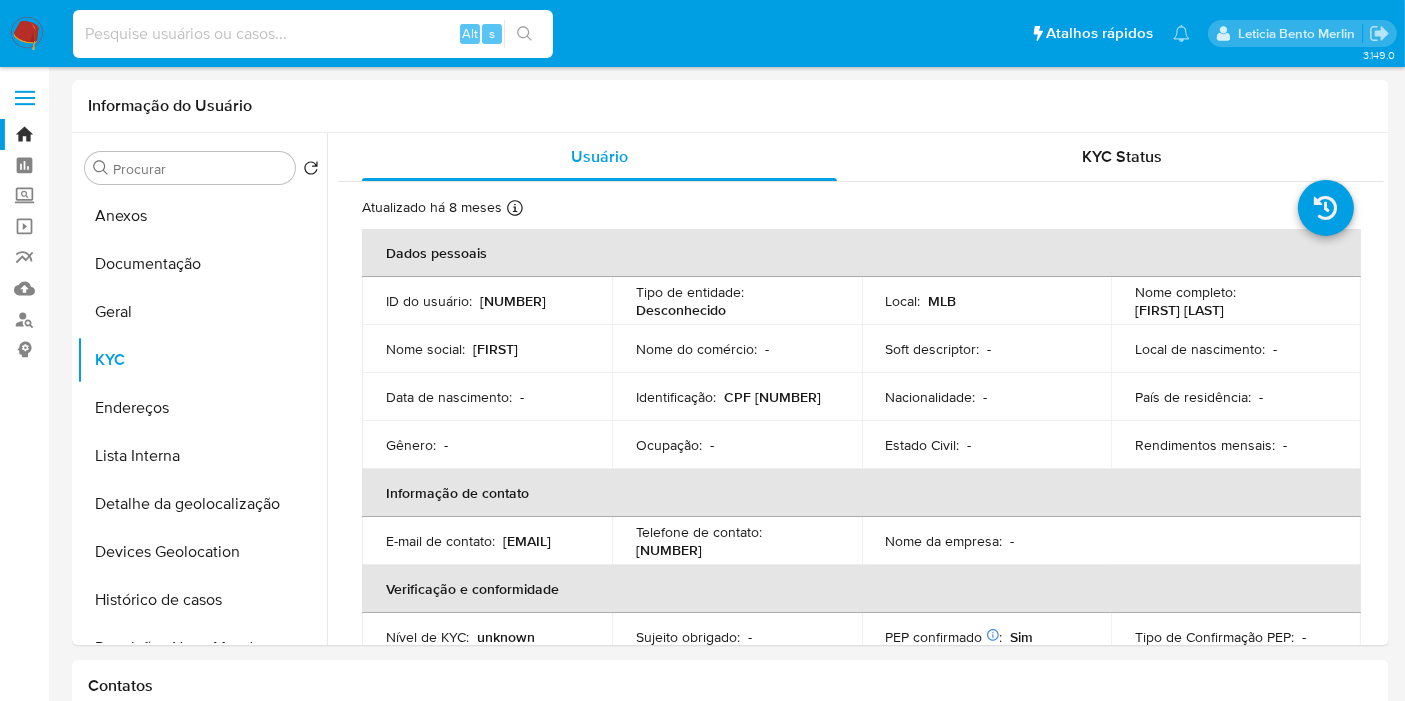 click at bounding box center [313, 34] 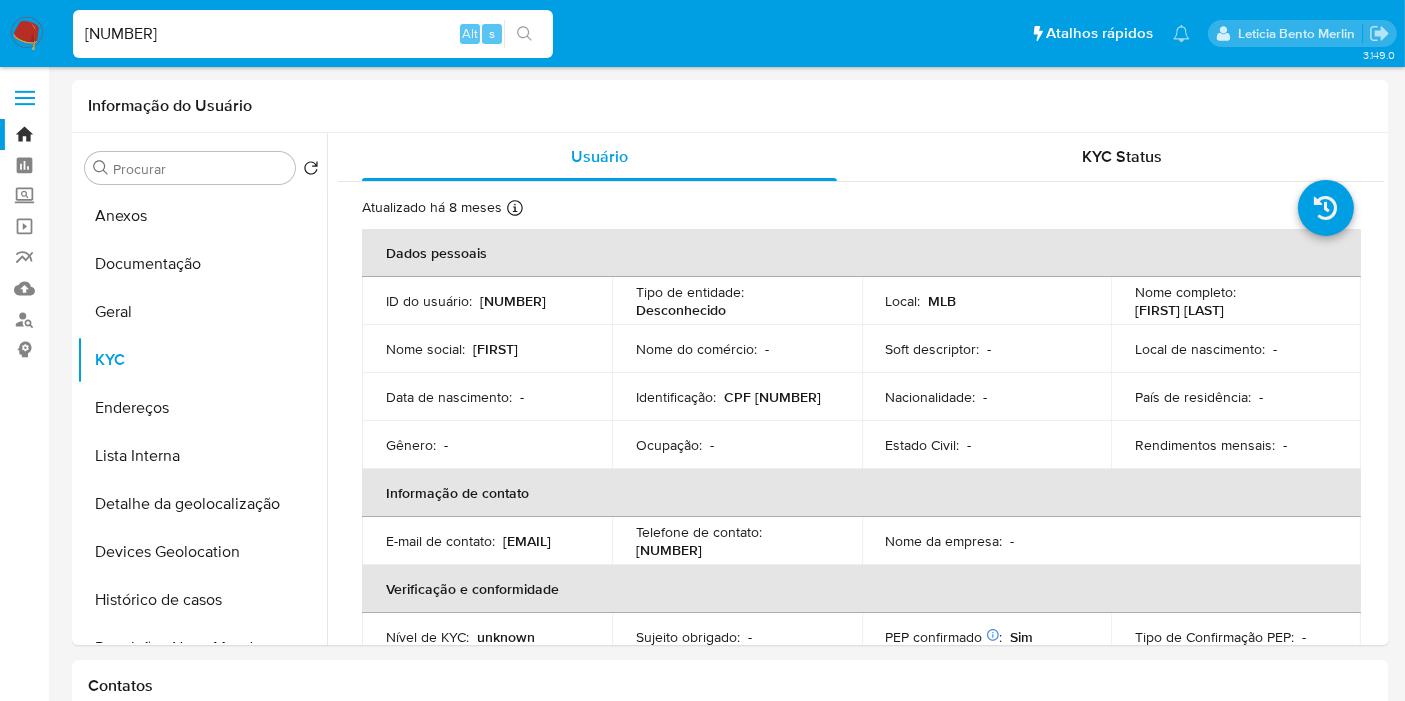 type on "65115437" 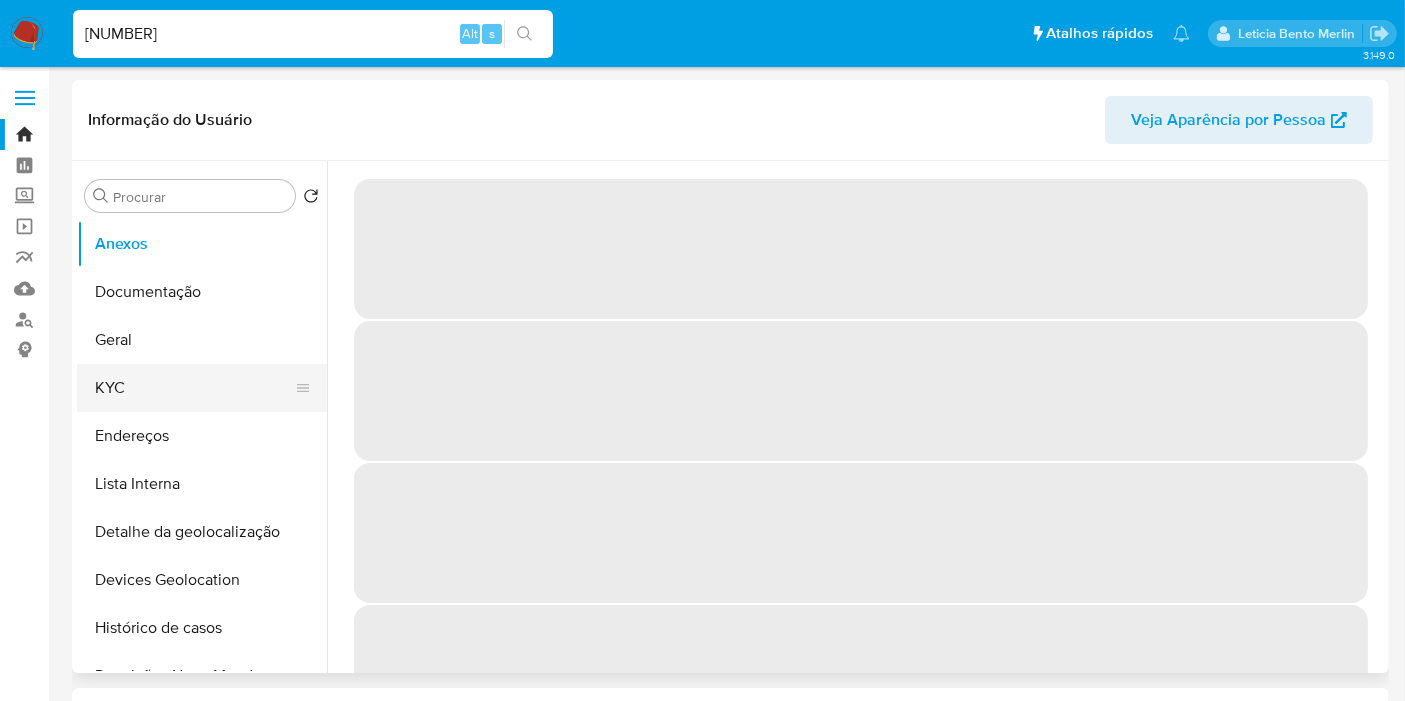 select on "10" 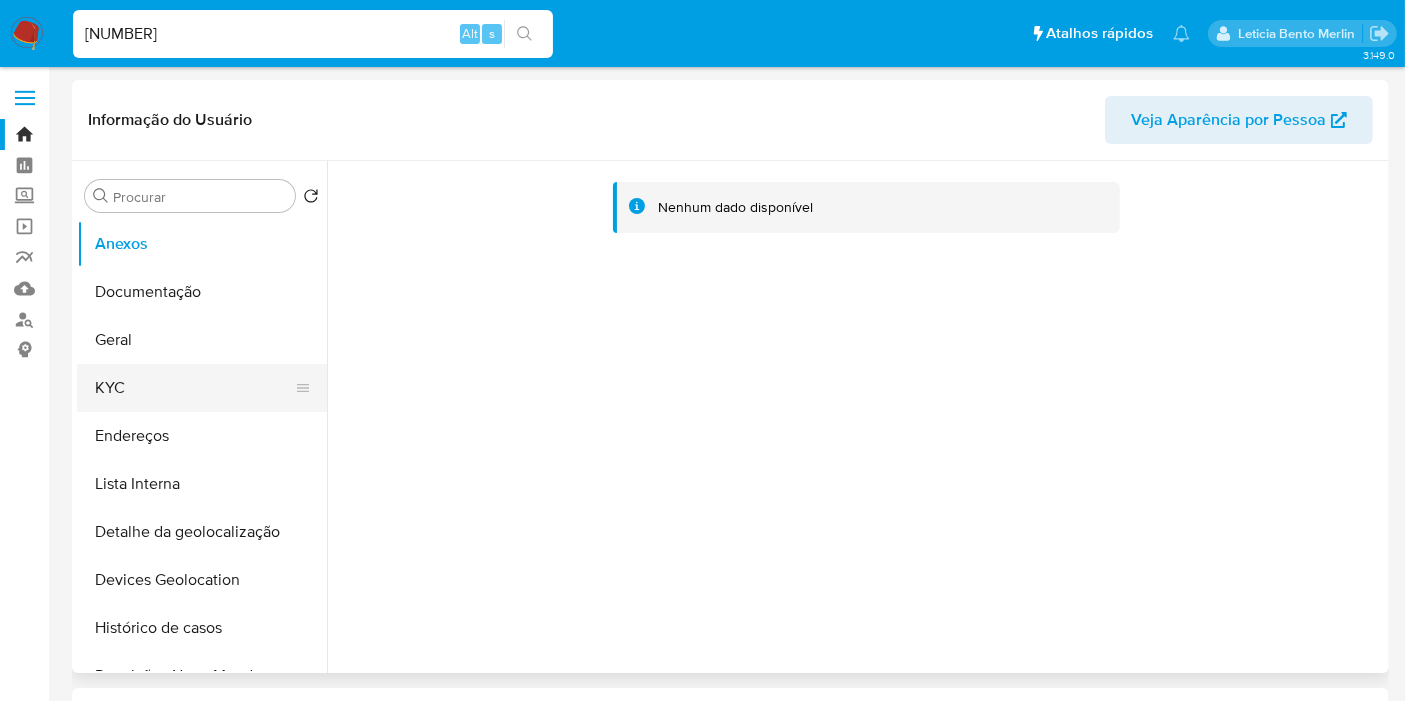 click on "KYC" at bounding box center [194, 388] 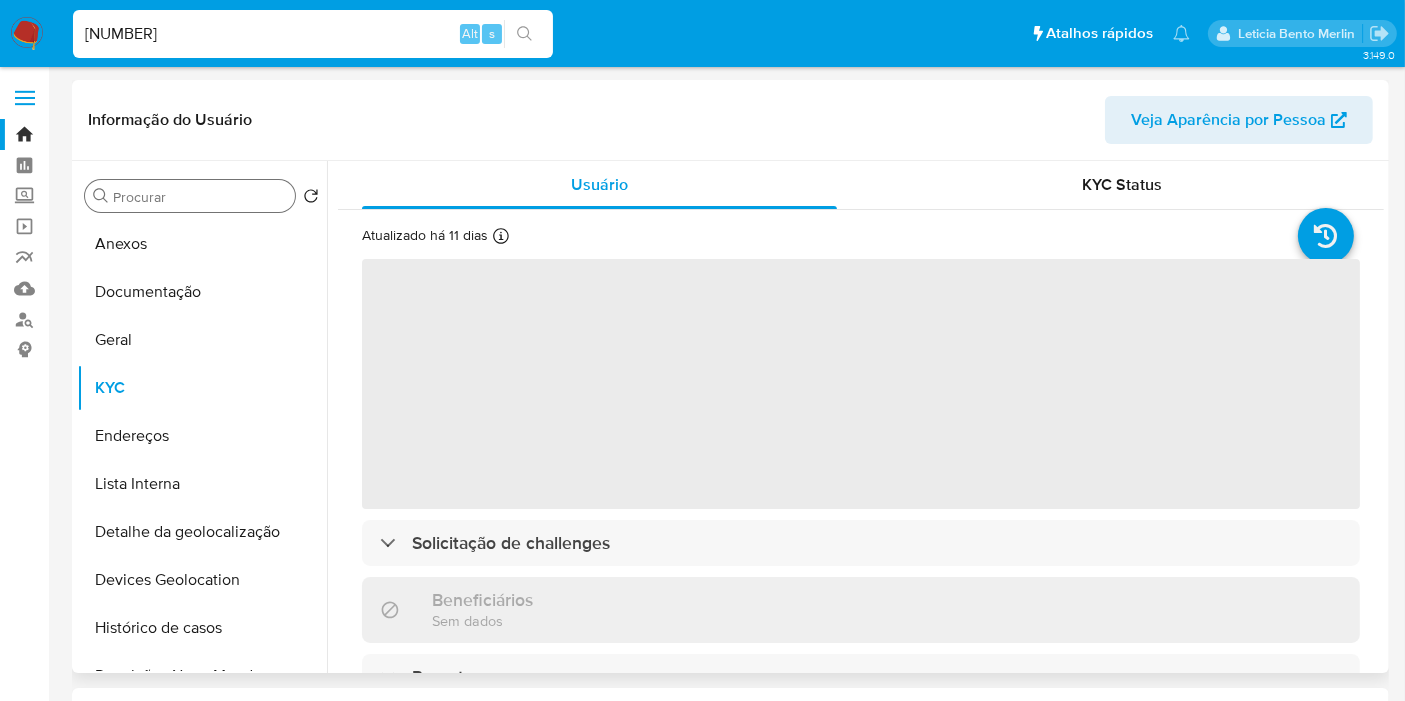 click on "Procurar" at bounding box center (200, 197) 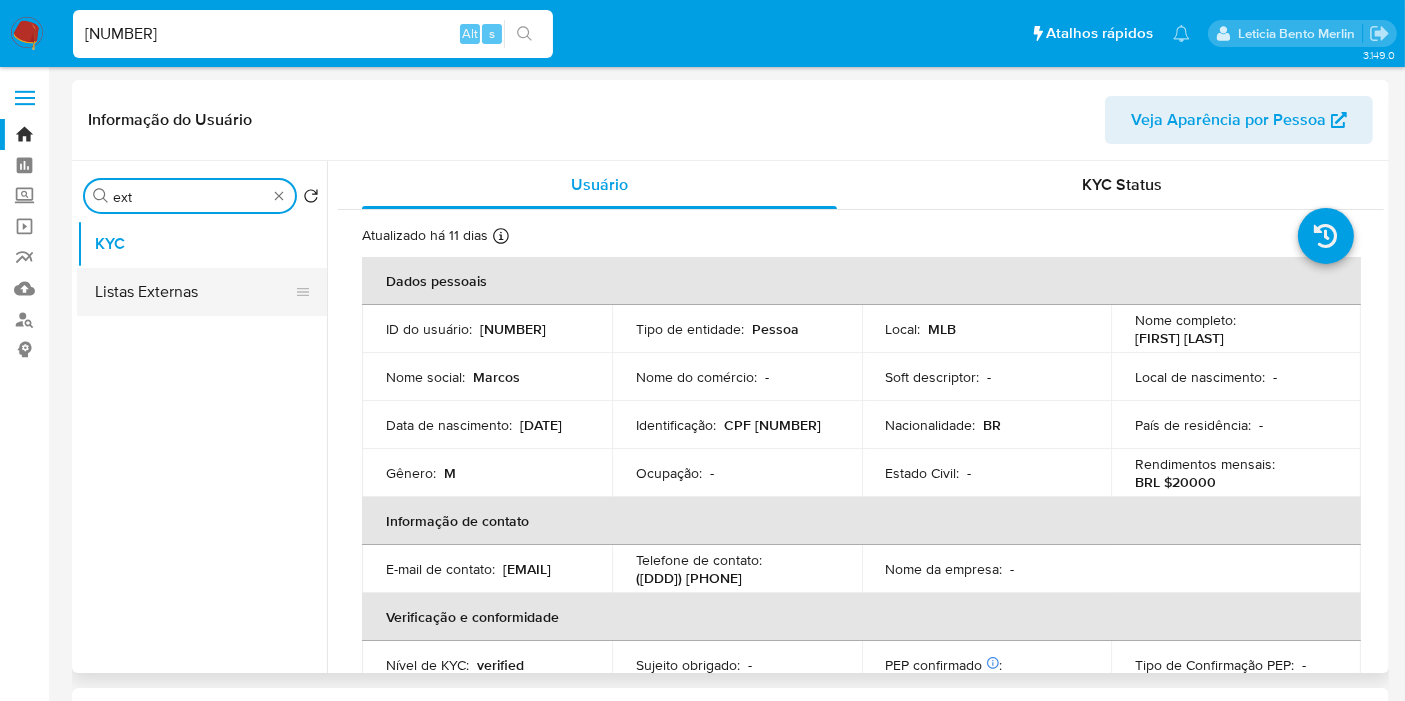 type on "ext" 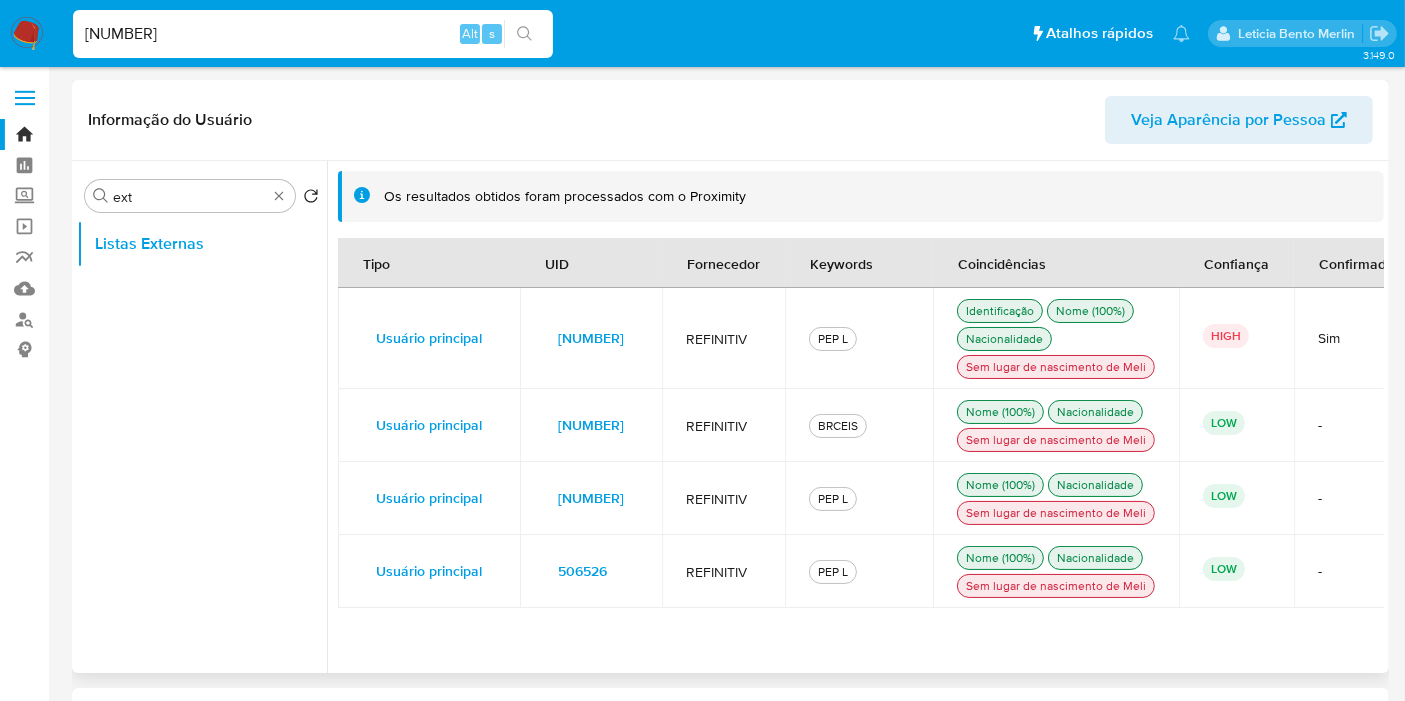 click on "1235673" at bounding box center [591, 338] 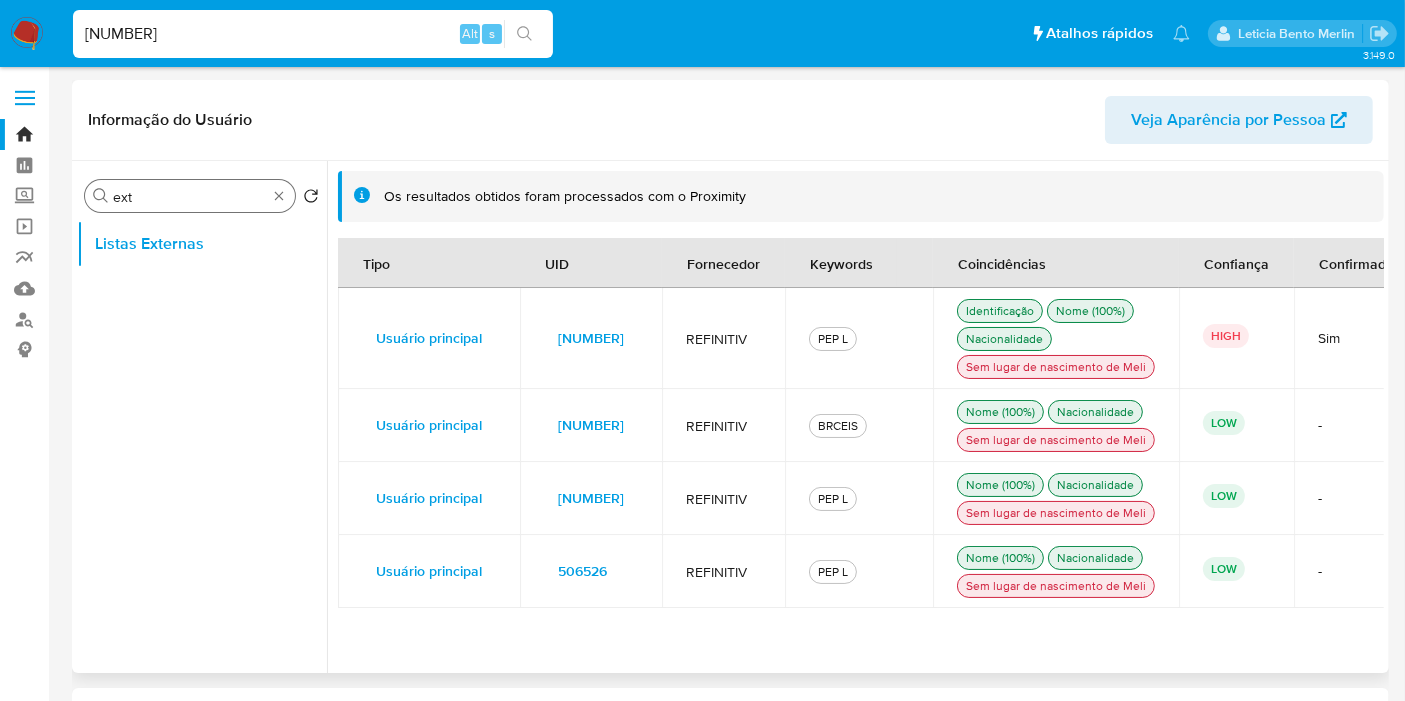 type 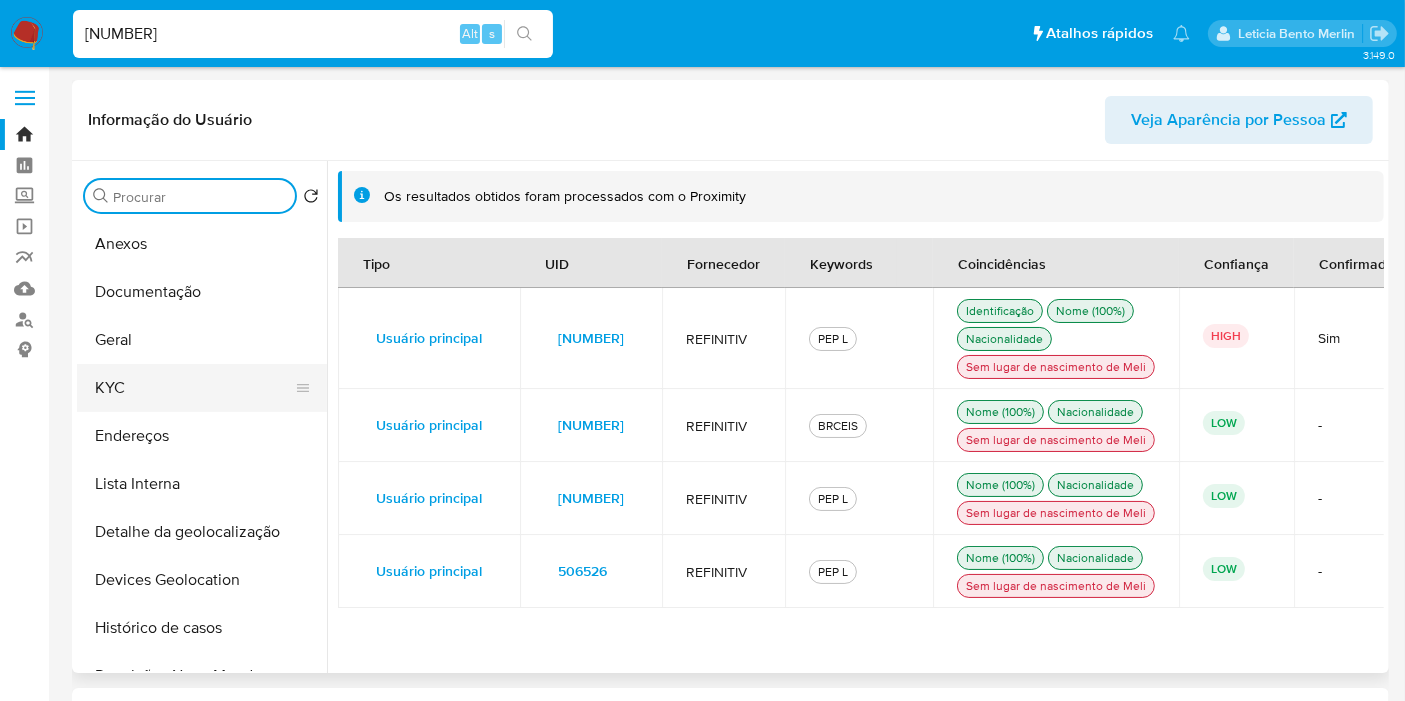 click on "KYC" at bounding box center [194, 388] 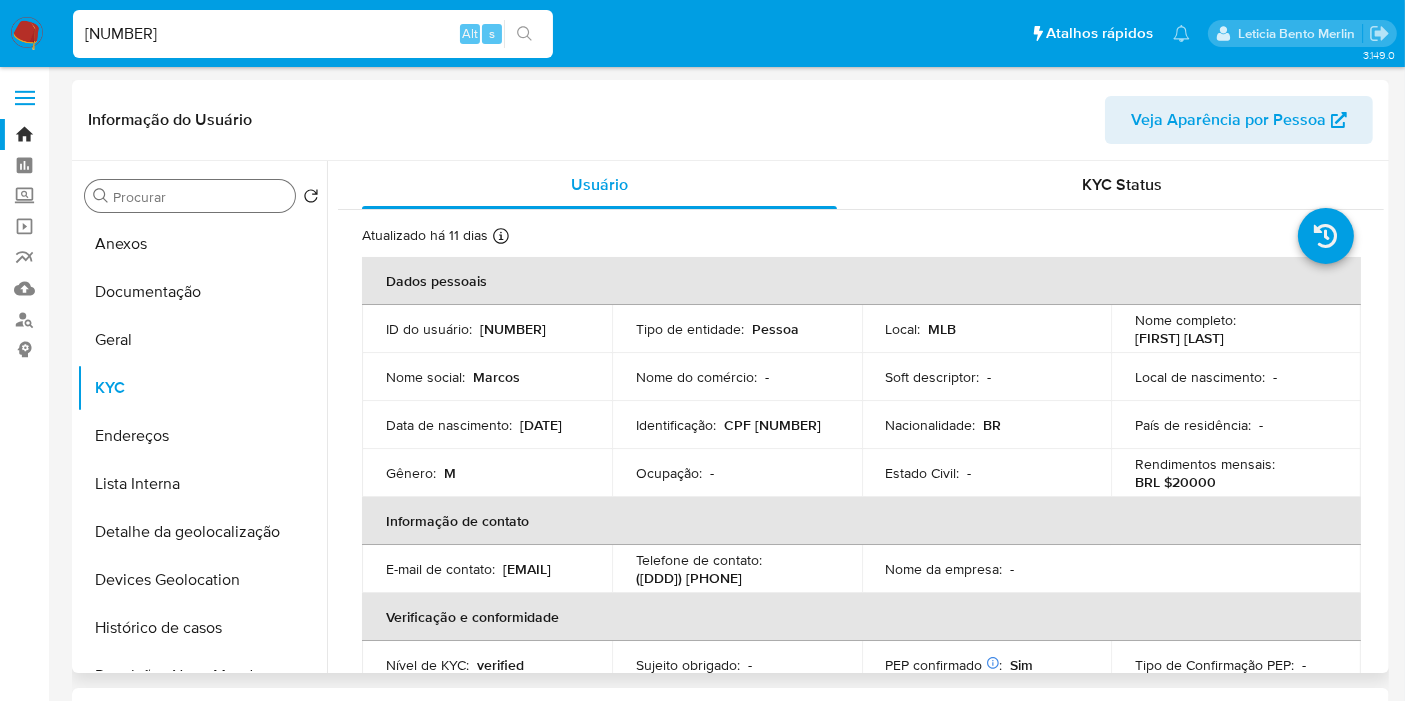 click on "BRL $20000" at bounding box center [1175, 482] 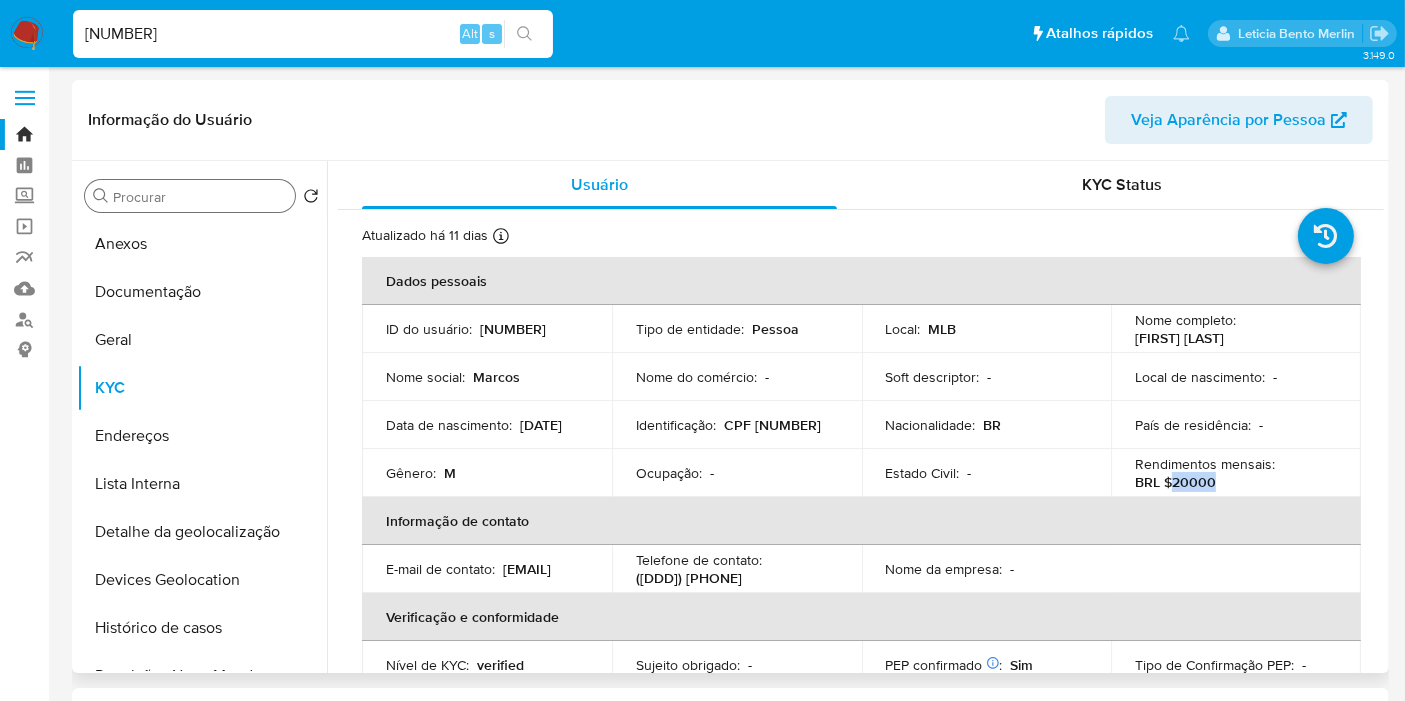 click on "BRL $20000" at bounding box center (1175, 482) 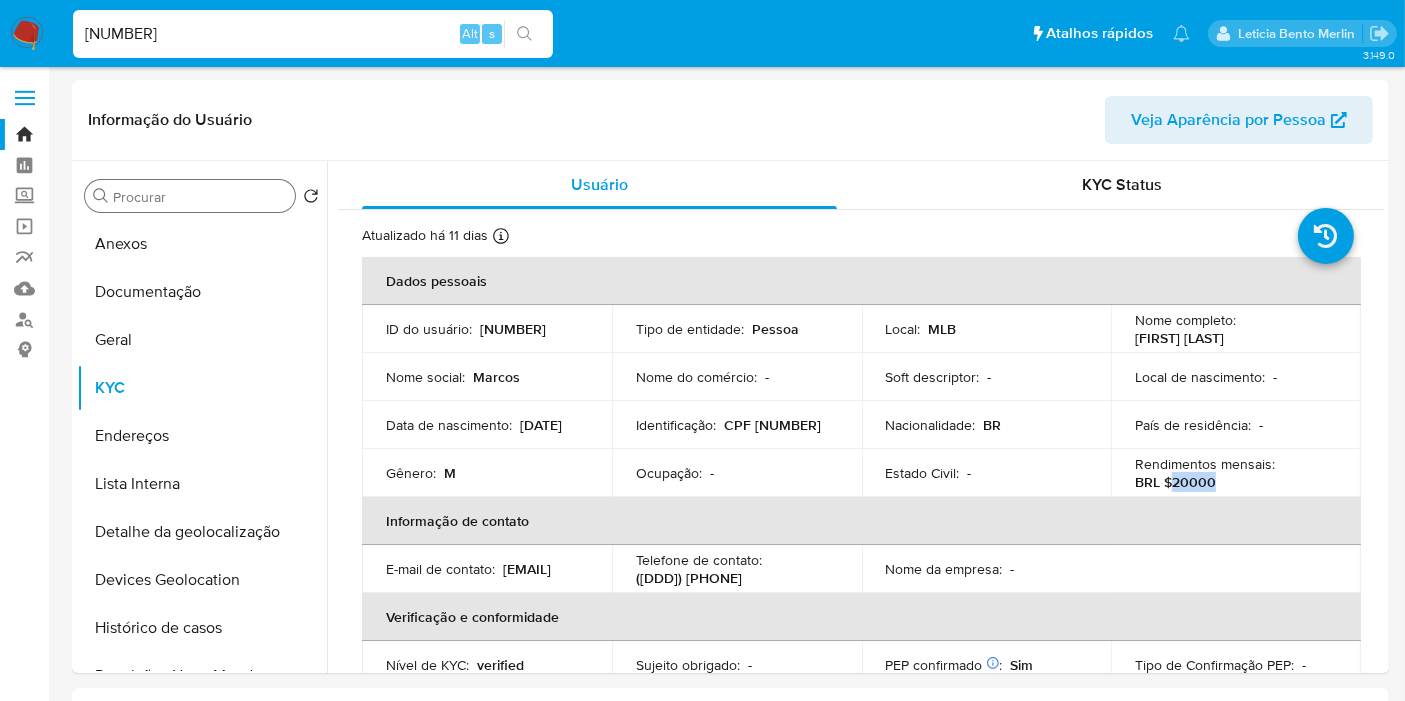 scroll, scrollTop: 777, scrollLeft: 0, axis: vertical 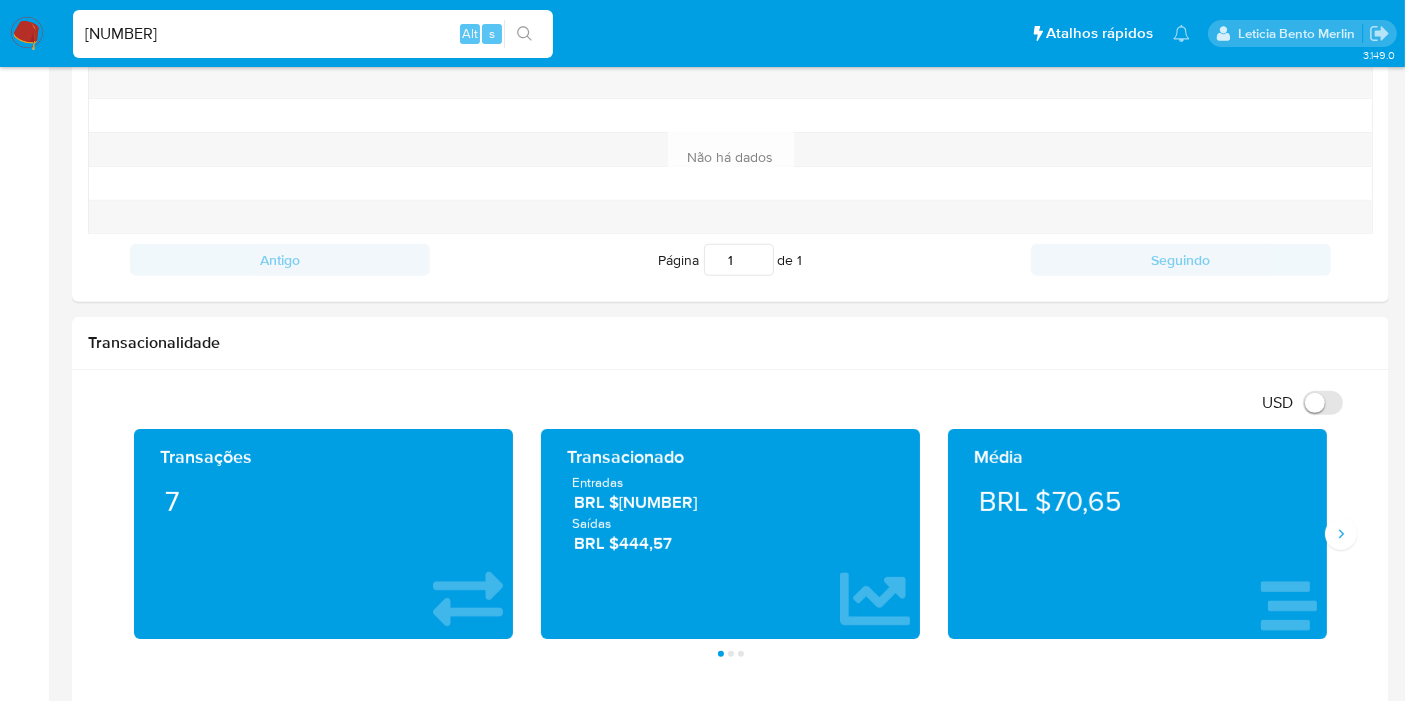 click on "65115437" at bounding box center [313, 34] 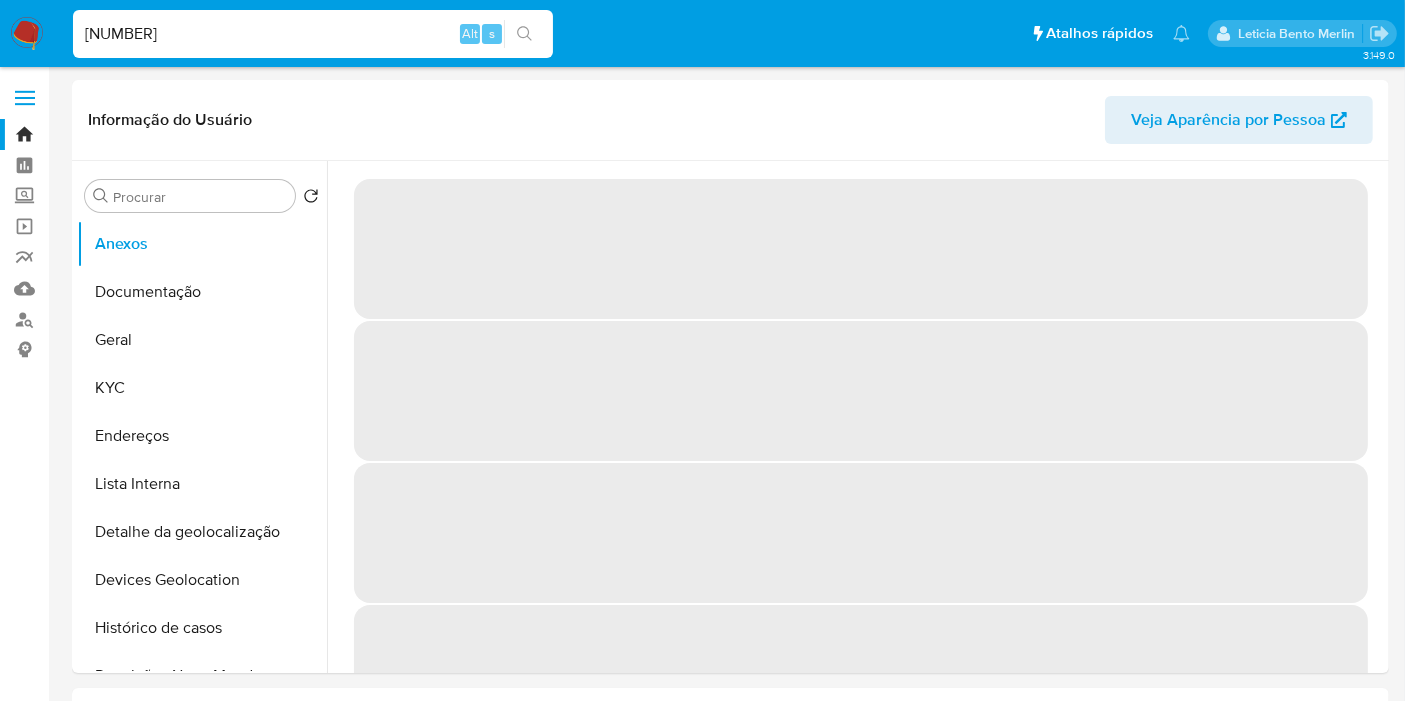 select on "10" 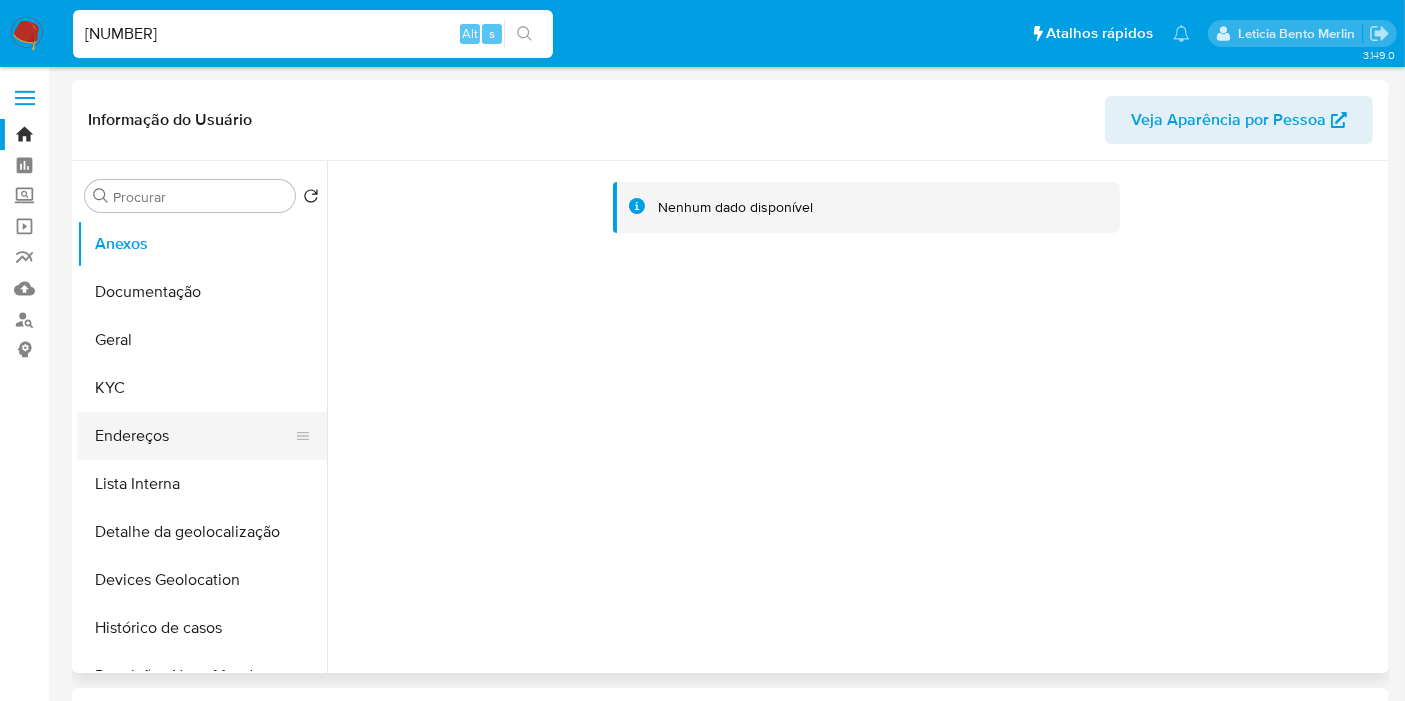 click on "Endereços" at bounding box center [194, 436] 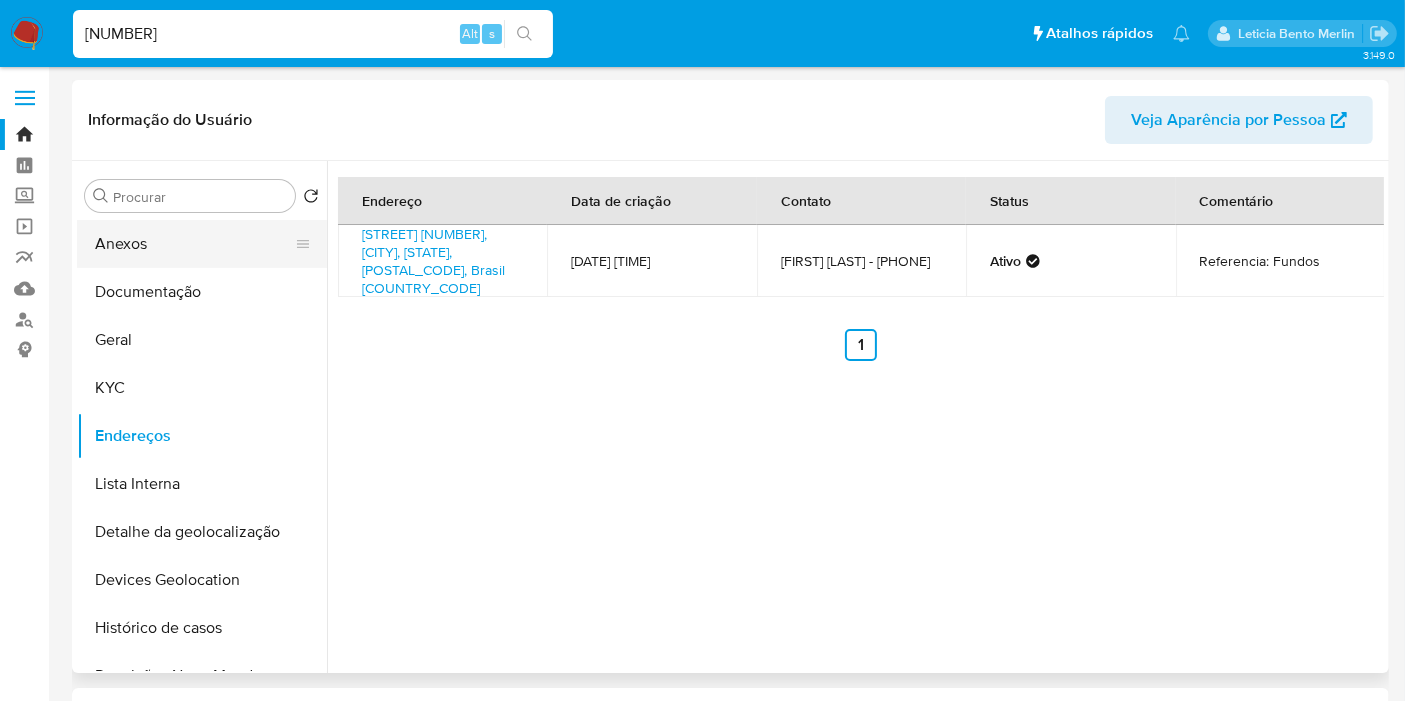 drag, startPoint x: 157, startPoint y: 383, endPoint x: 189, endPoint y: 263, distance: 124.1934 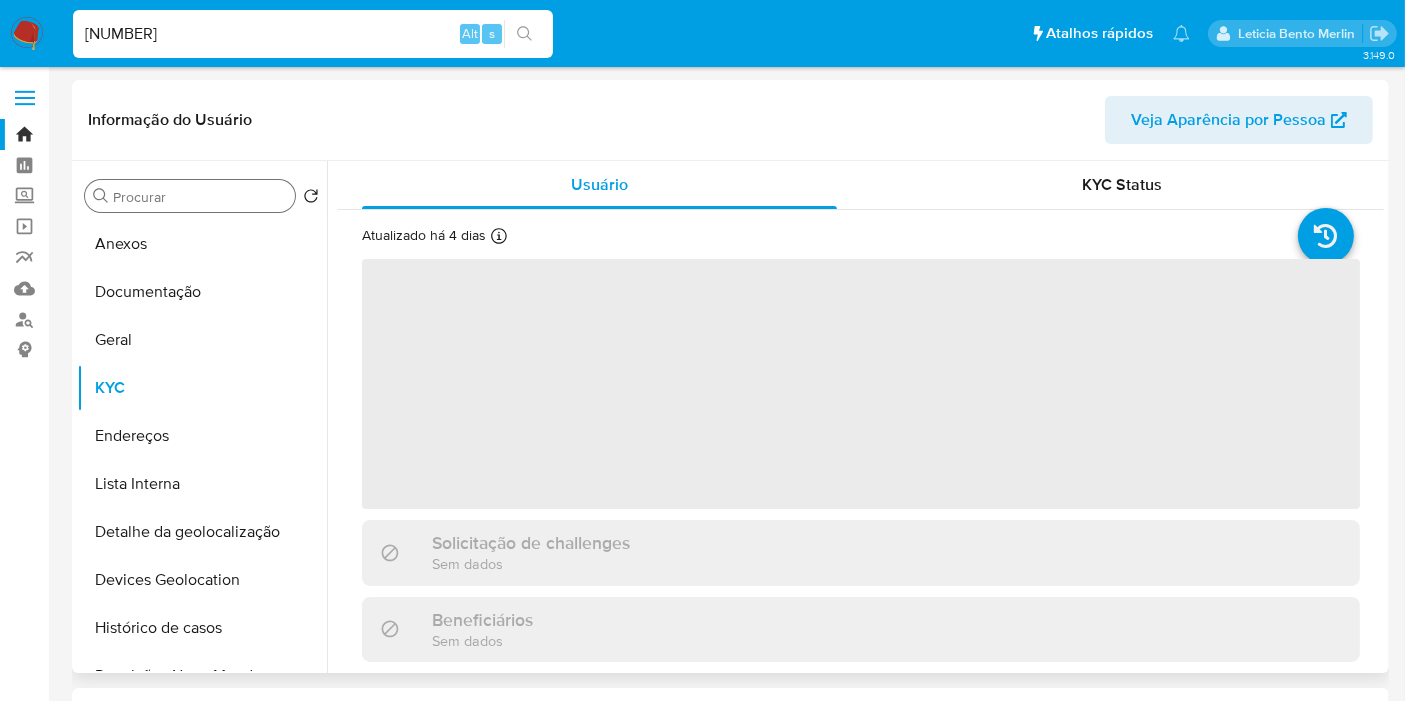 click on "Procurar" at bounding box center [190, 196] 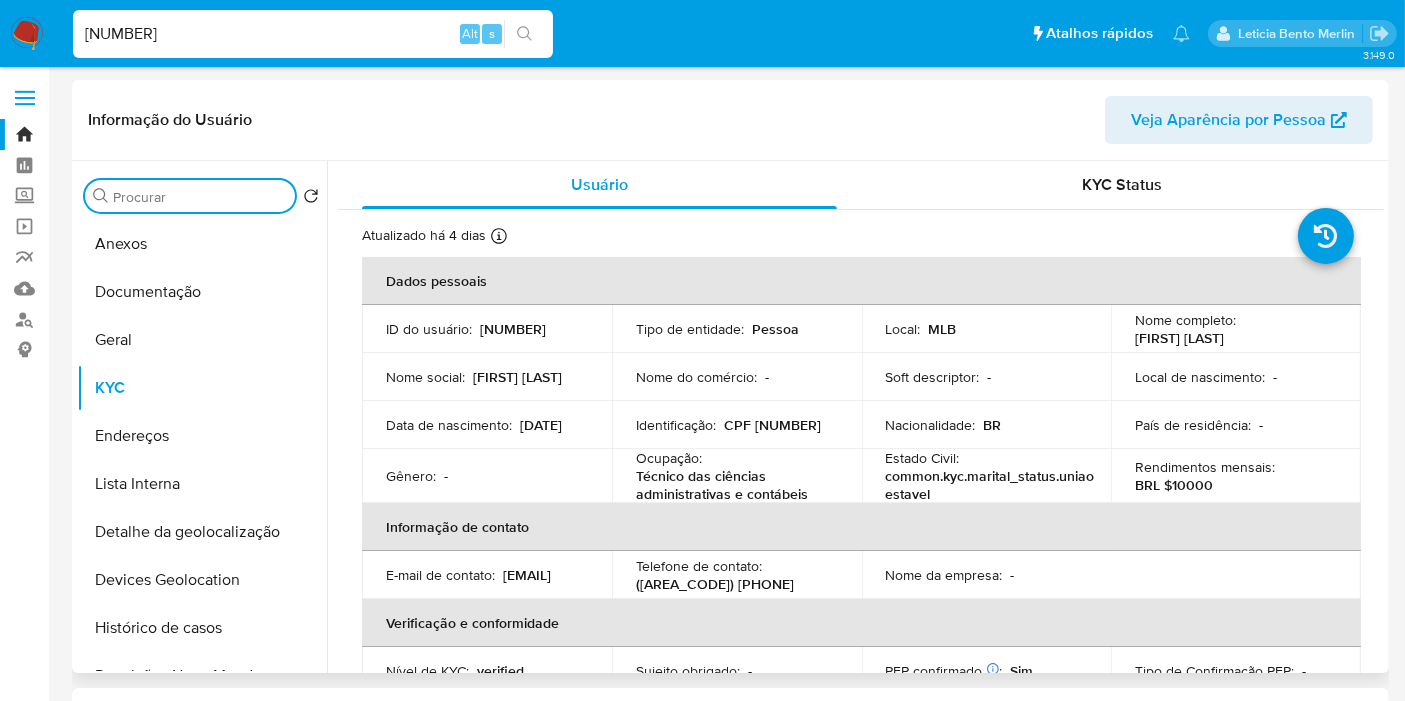 click on "Procurar" at bounding box center [200, 197] 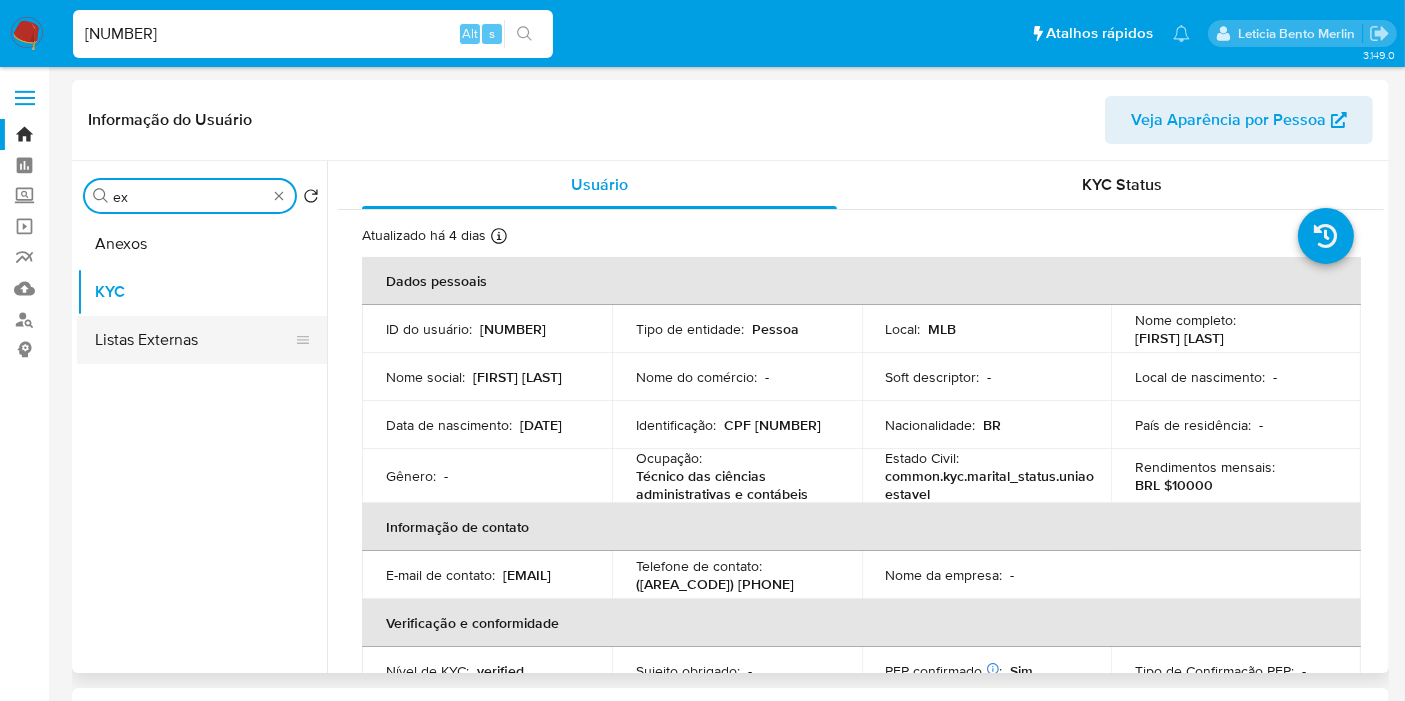 type on "ex" 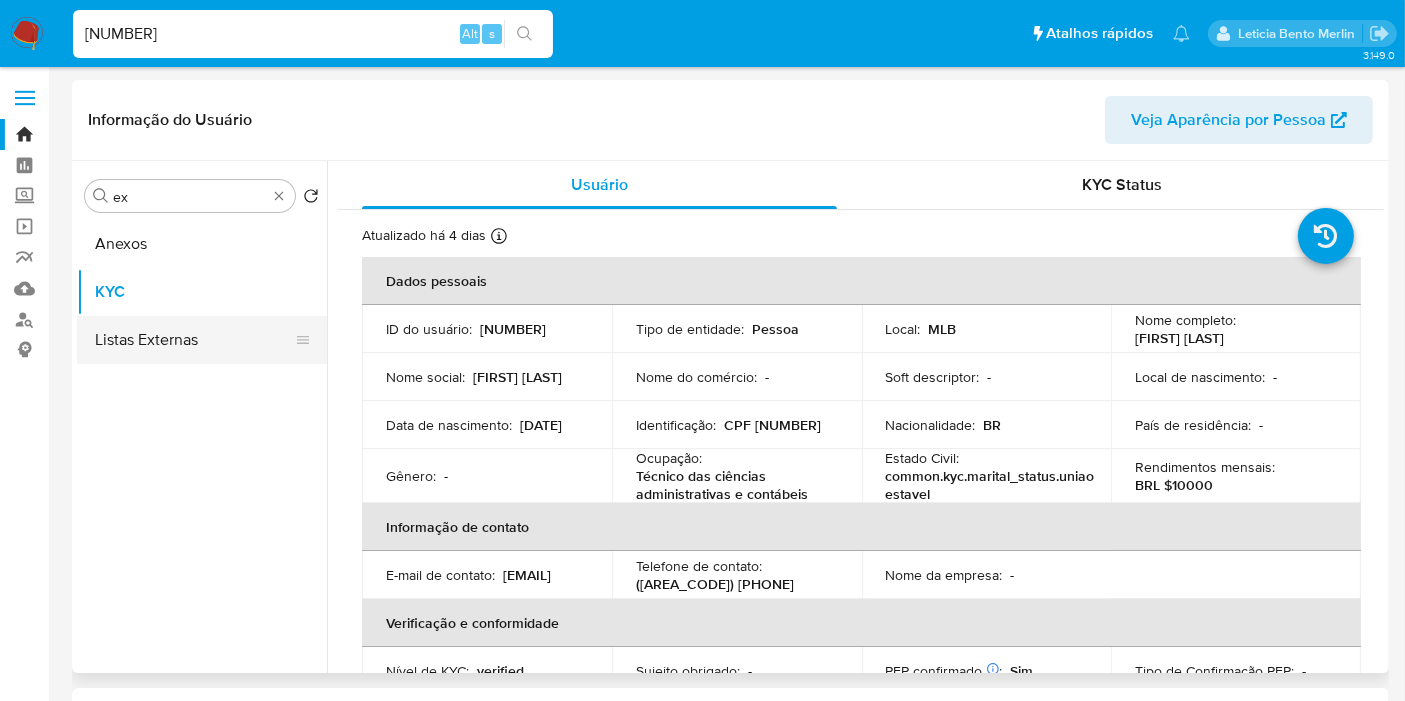 click on "Listas Externas" at bounding box center [194, 340] 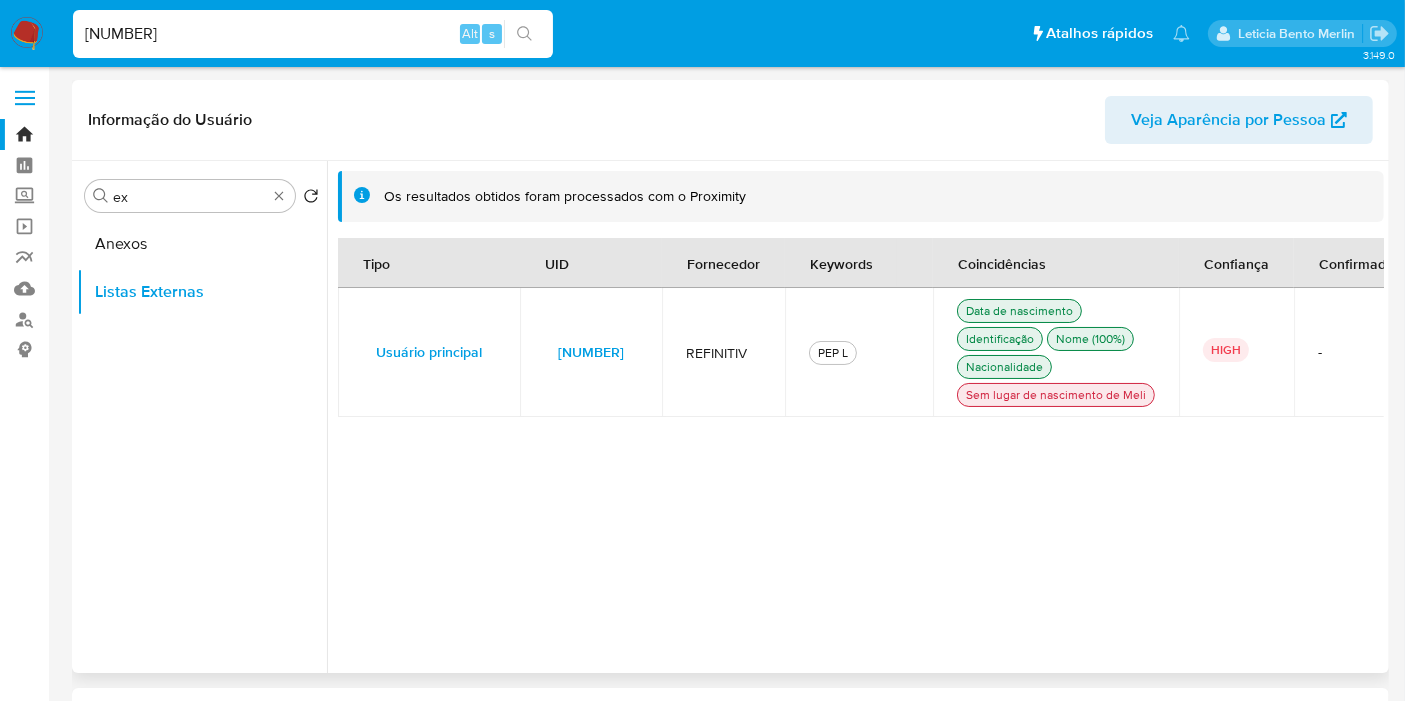 click on "4720469" at bounding box center [591, 352] 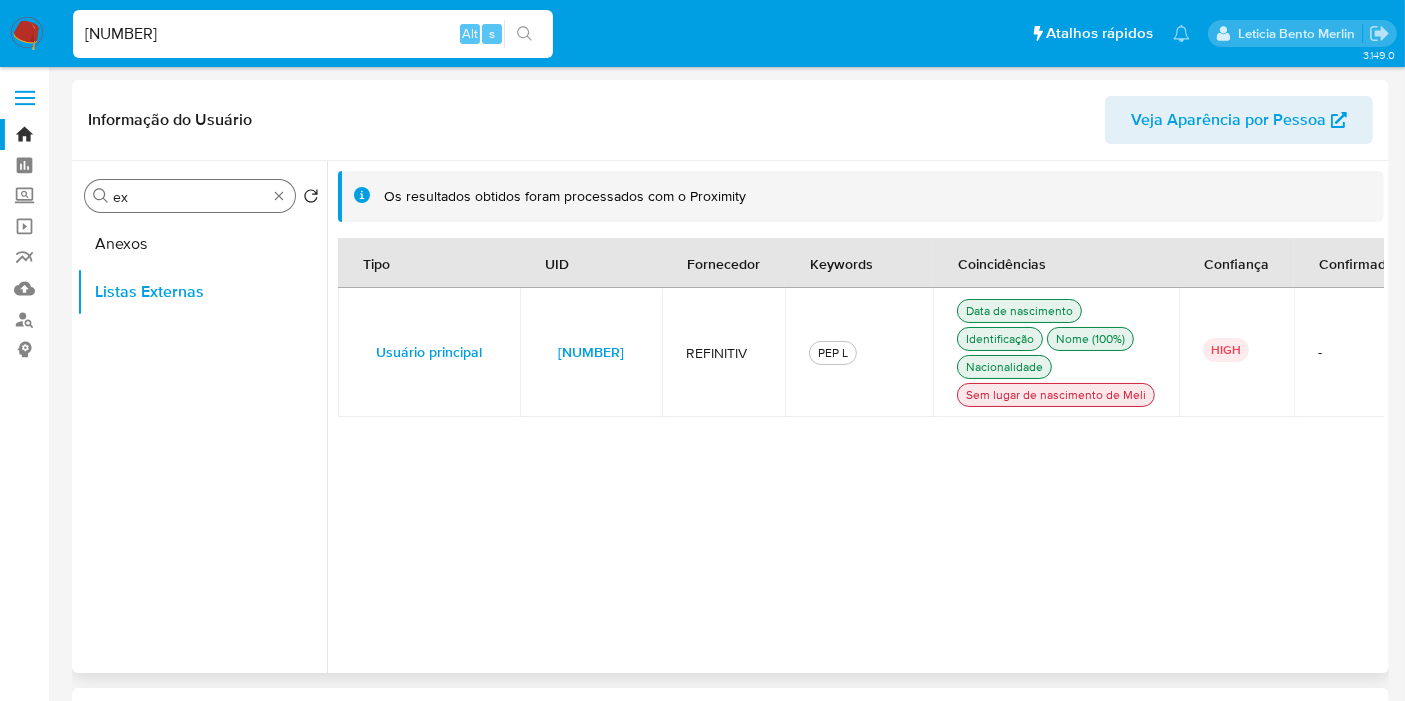 type 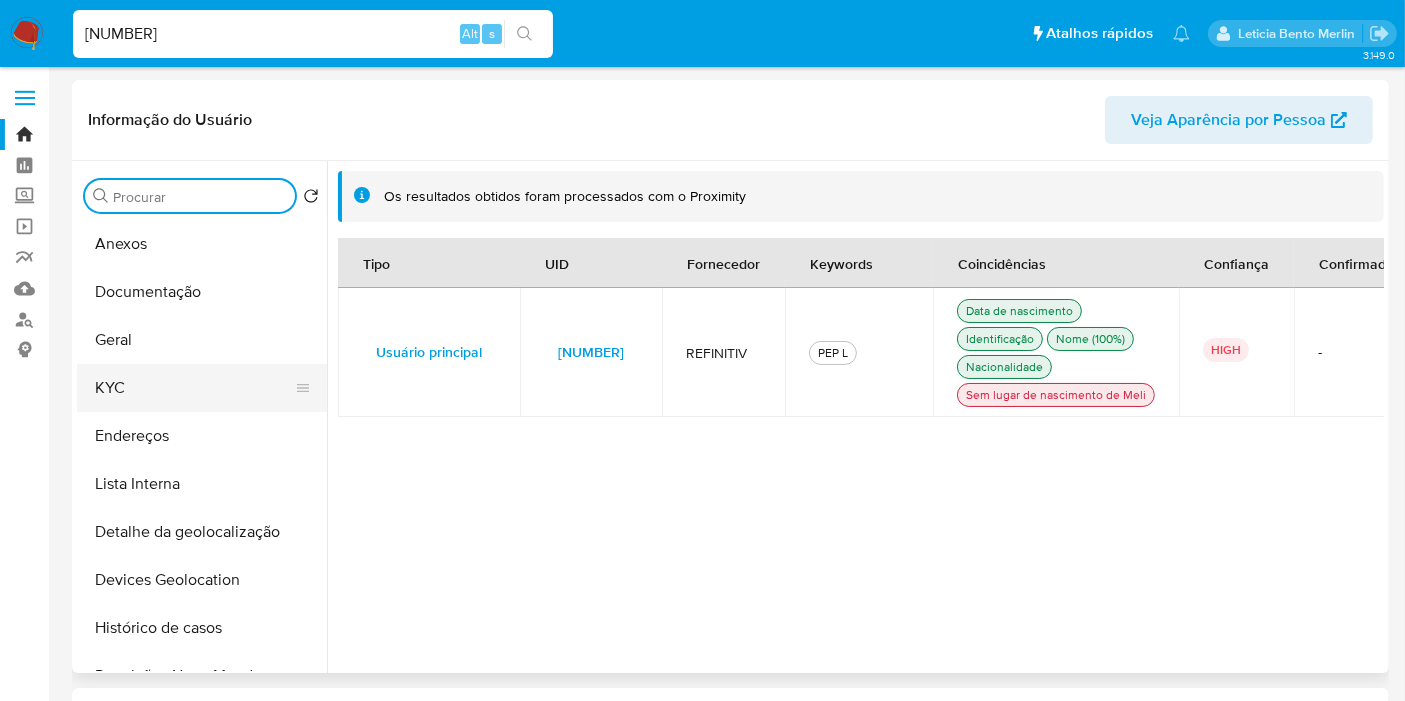 click on "KYC" at bounding box center (194, 388) 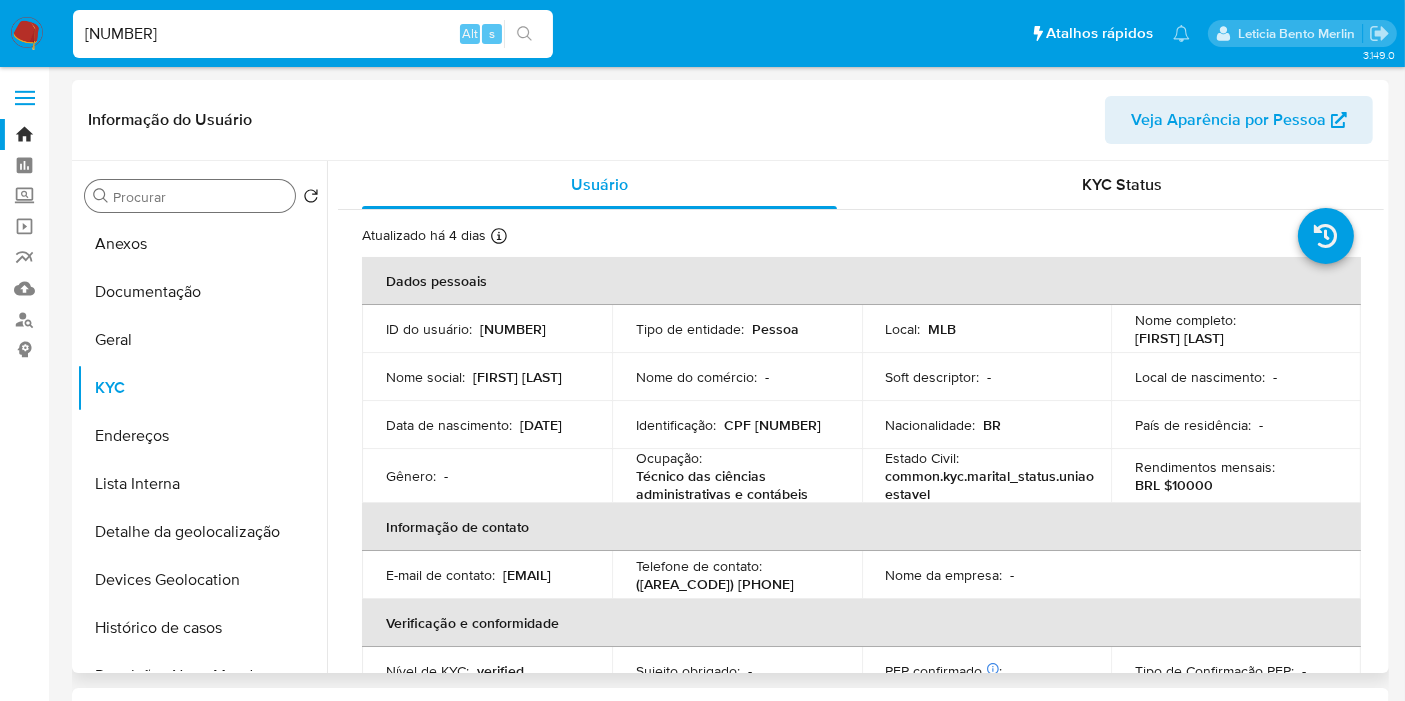 click on "BRL $10000" at bounding box center [1174, 485] 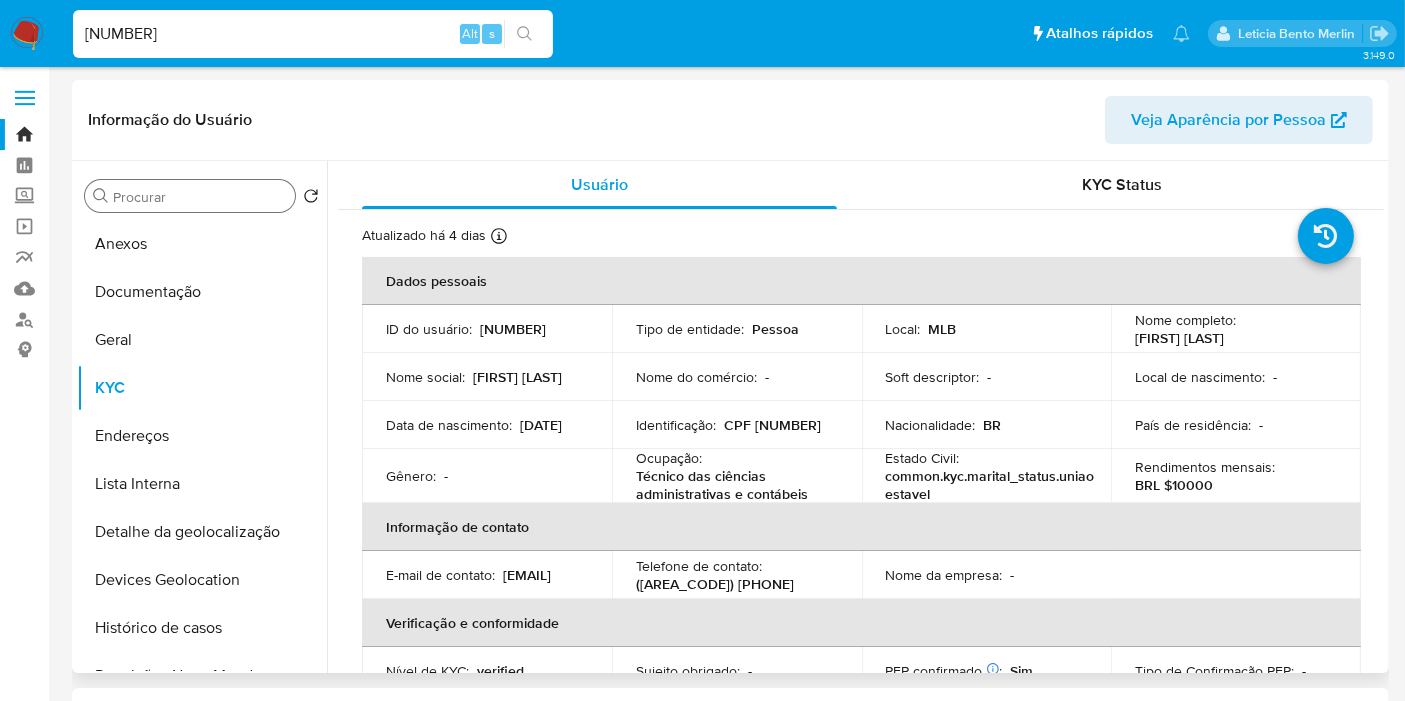 click on "BRL $10000" at bounding box center (1174, 485) 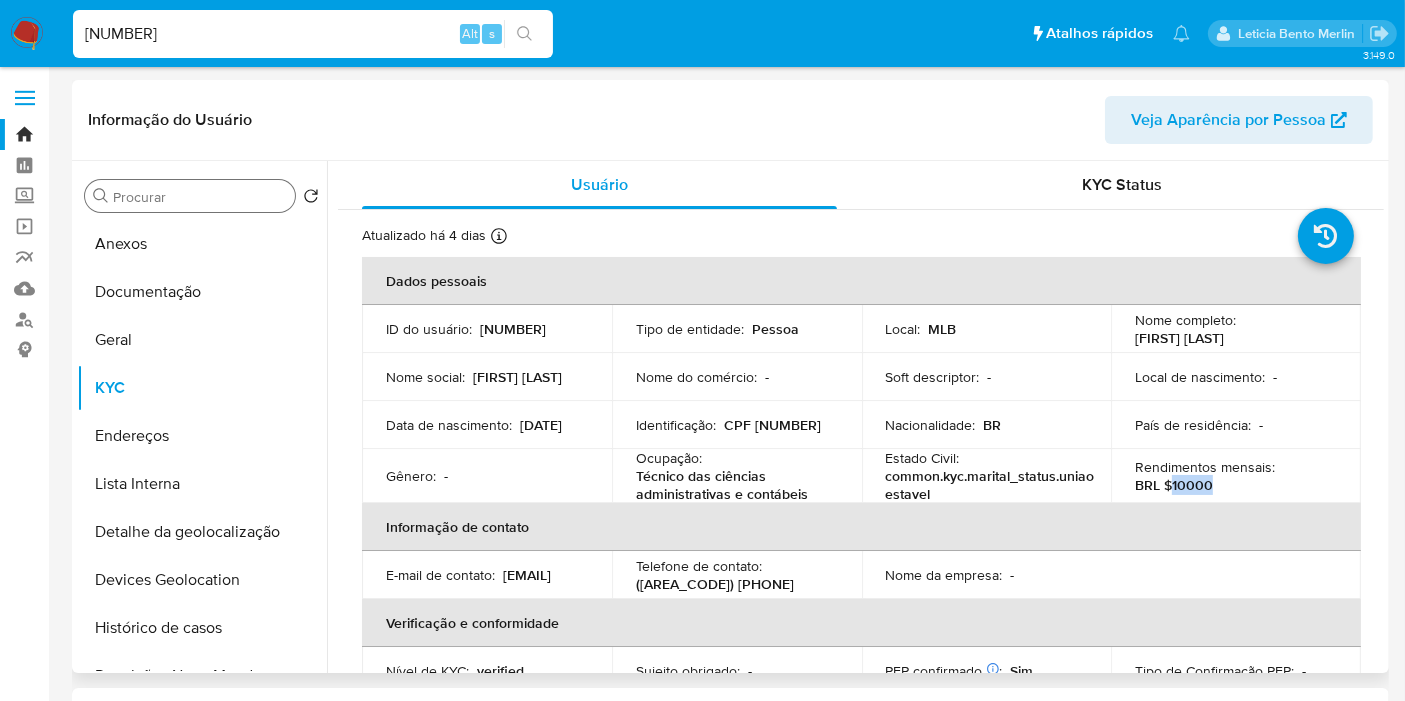 click on "BRL $10000" at bounding box center (1174, 485) 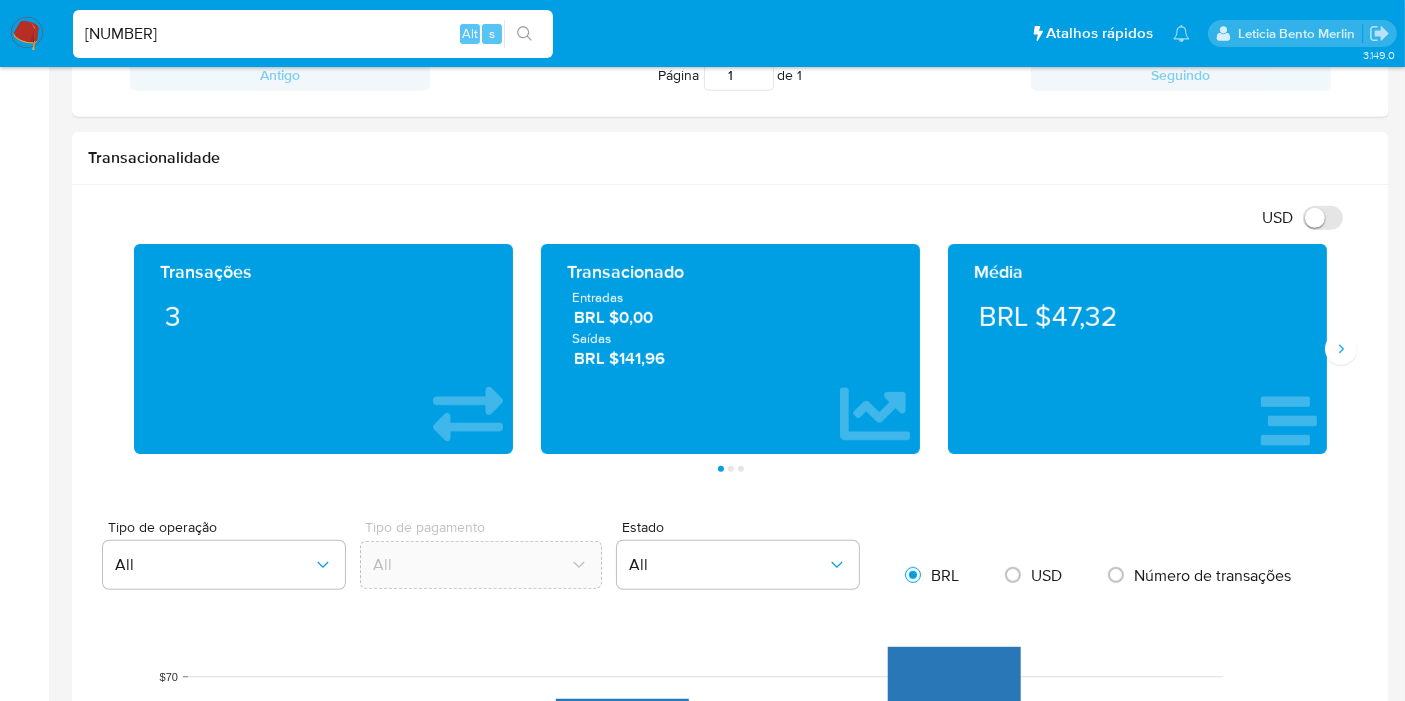 scroll, scrollTop: 1111, scrollLeft: 0, axis: vertical 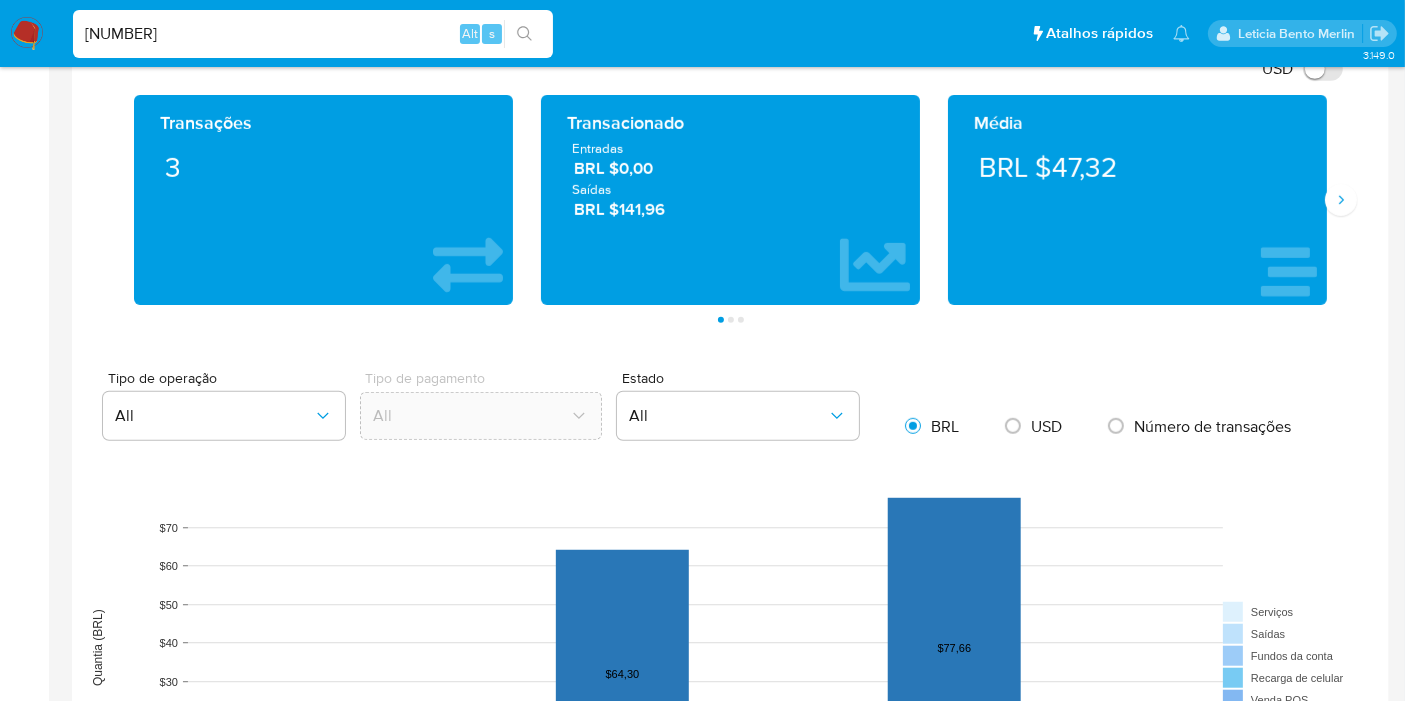 click on "BRL $141,96" at bounding box center (731, 209) 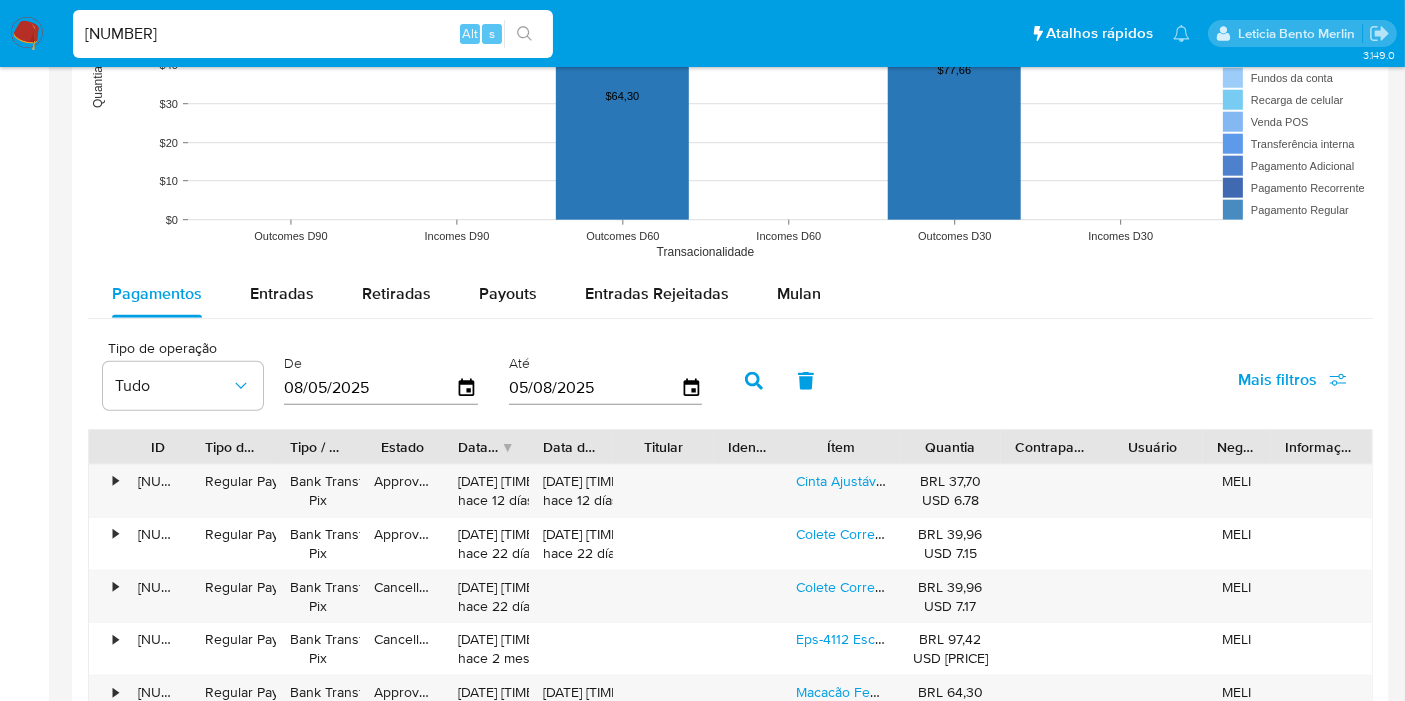 scroll, scrollTop: 1777, scrollLeft: 0, axis: vertical 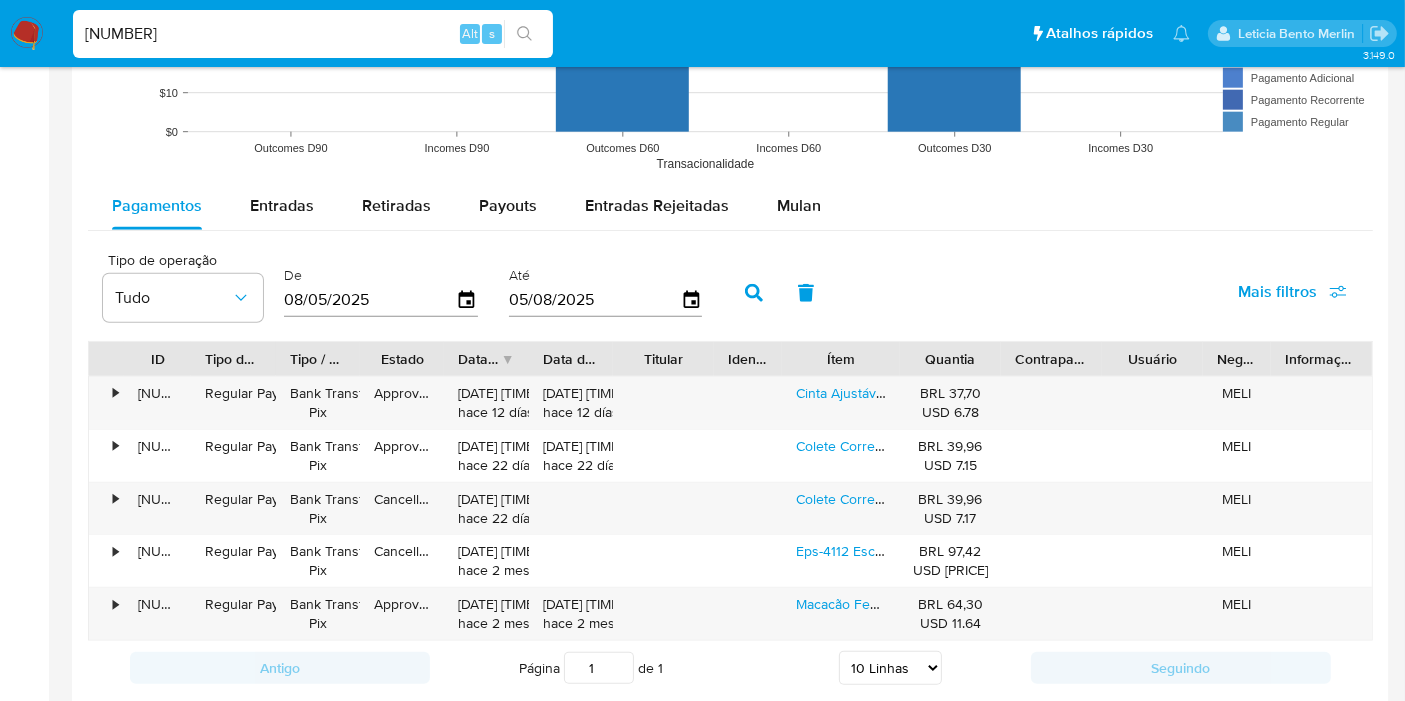 click on "2416223223" at bounding box center (313, 34) 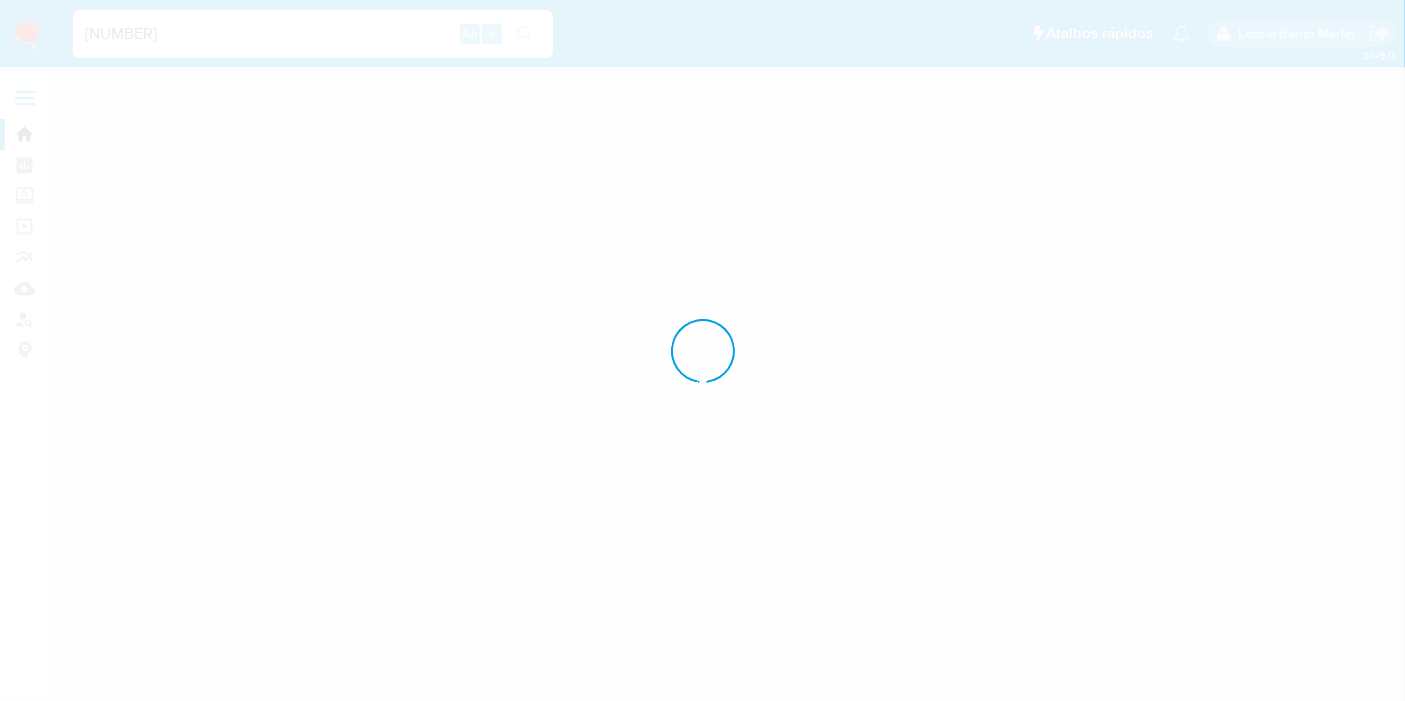scroll, scrollTop: 0, scrollLeft: 0, axis: both 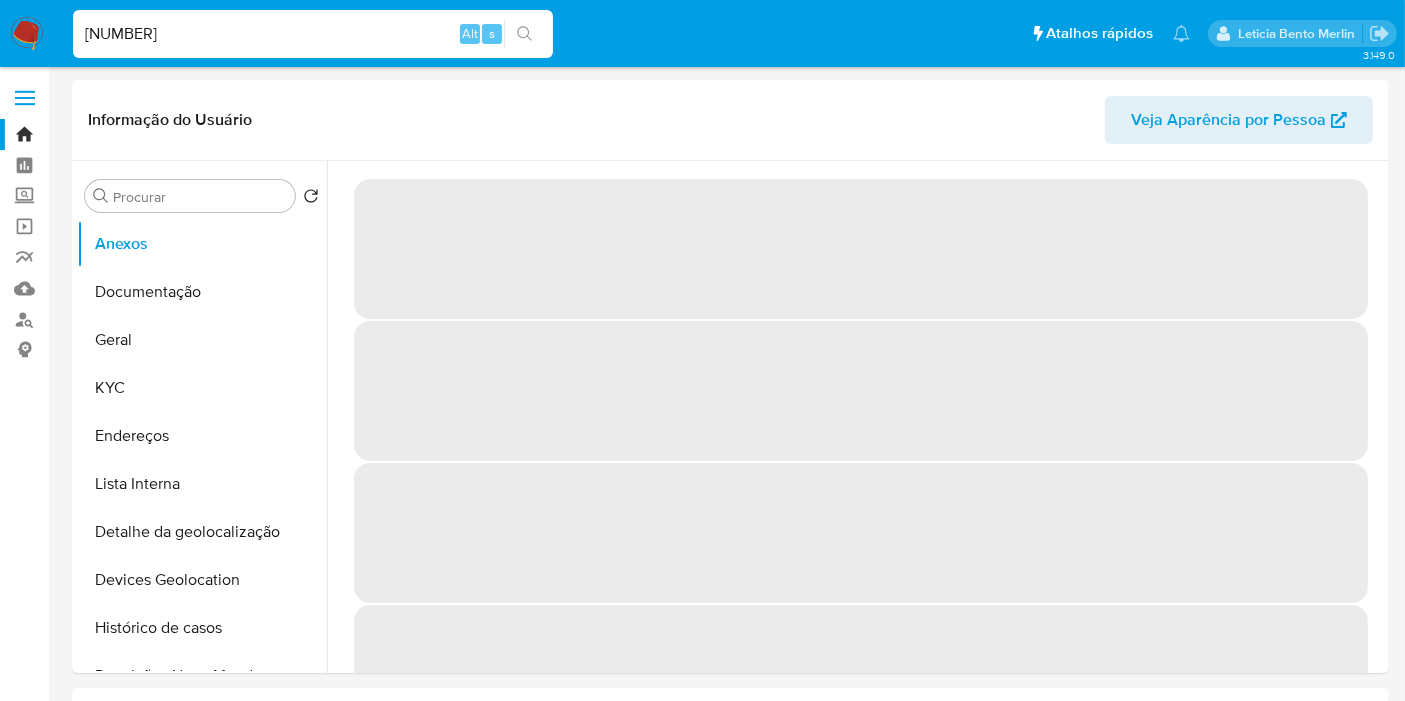select on "10" 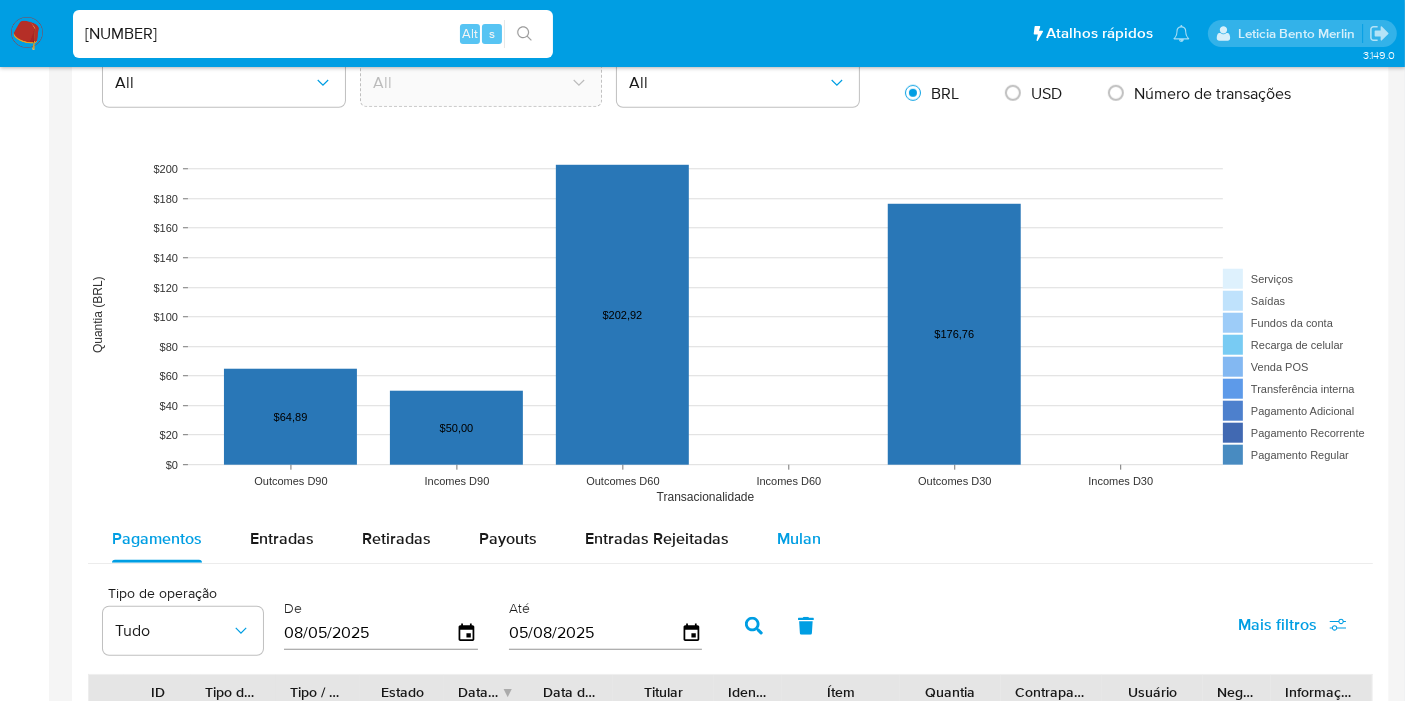 click on "Mulan" at bounding box center (799, 538) 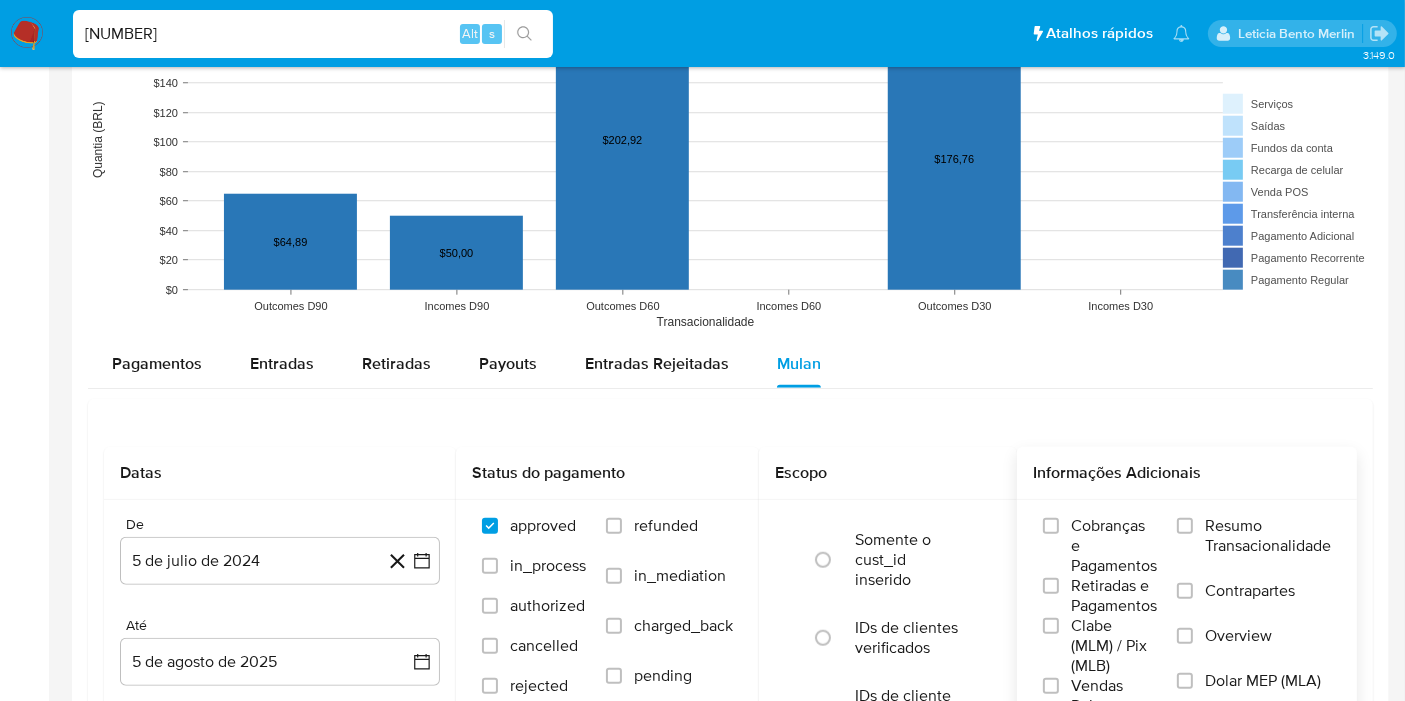 scroll, scrollTop: 1777, scrollLeft: 0, axis: vertical 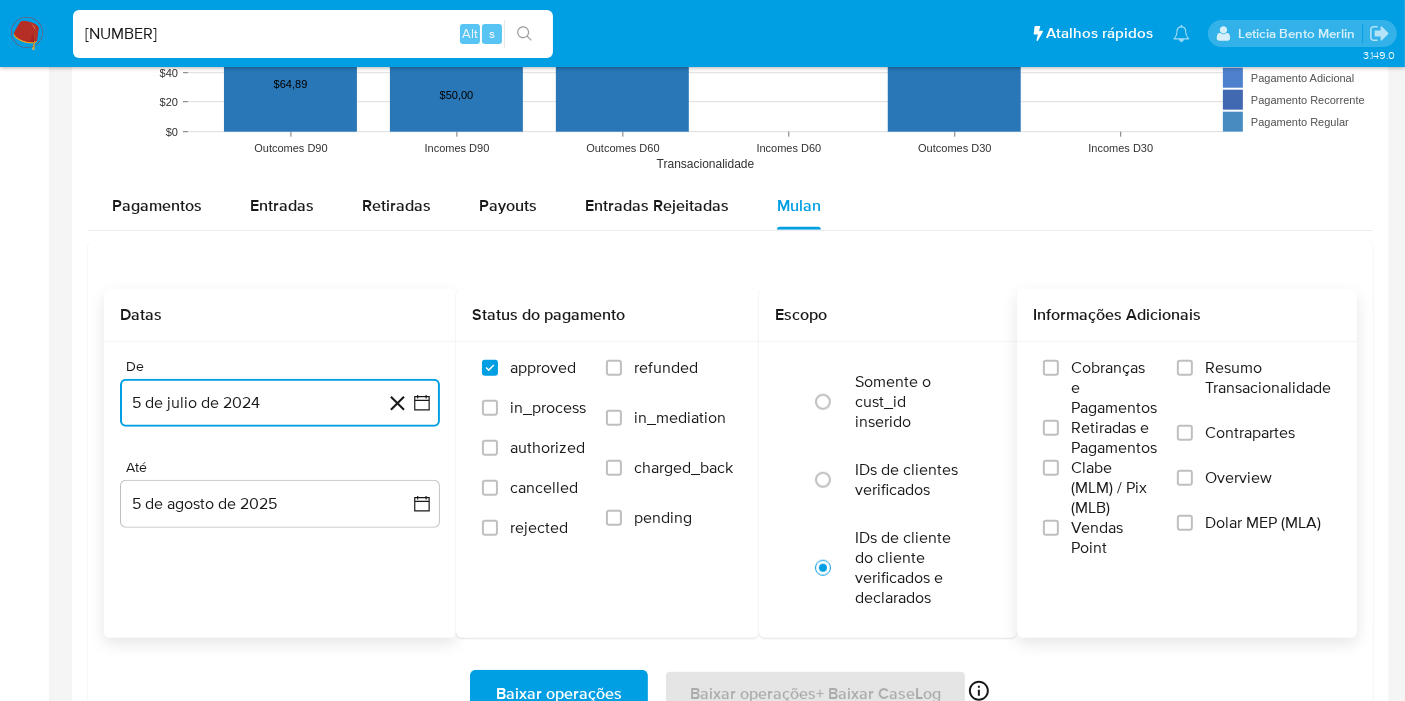 click 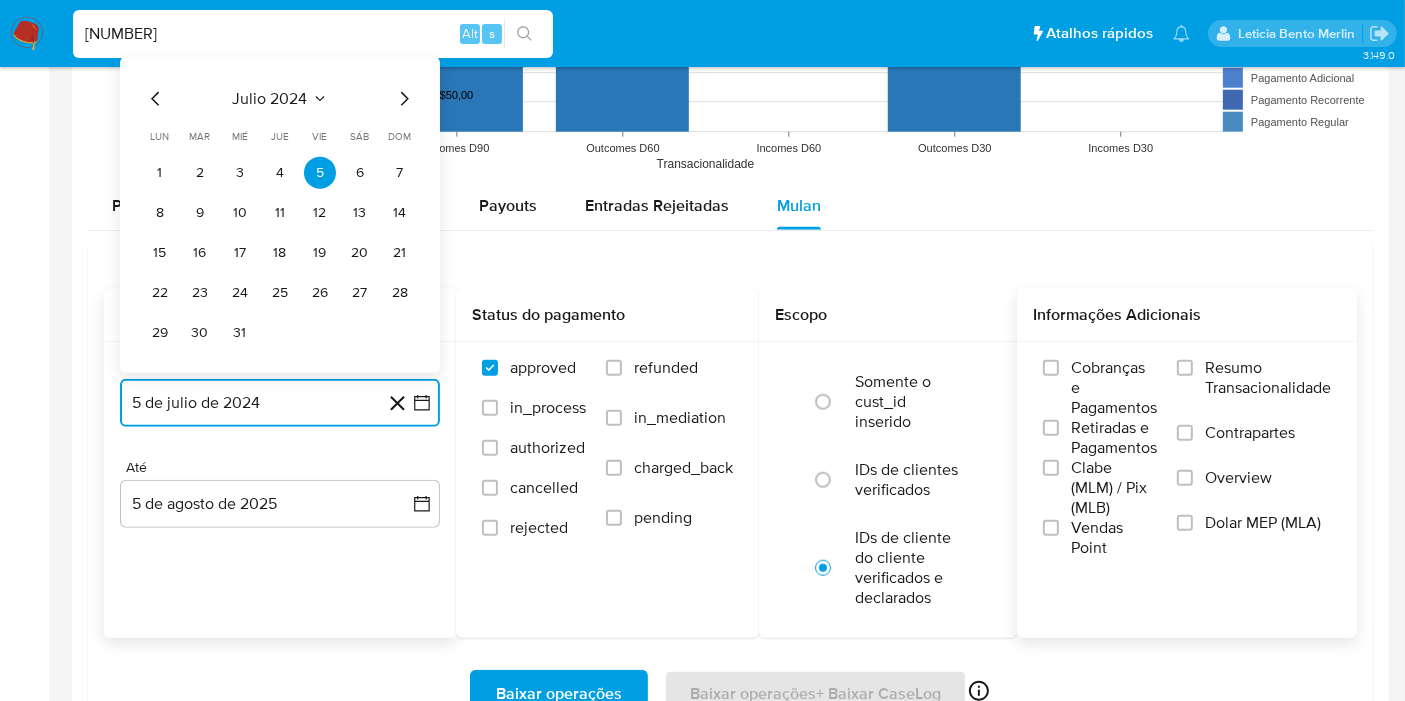 click on "julio 2024" at bounding box center [270, 99] 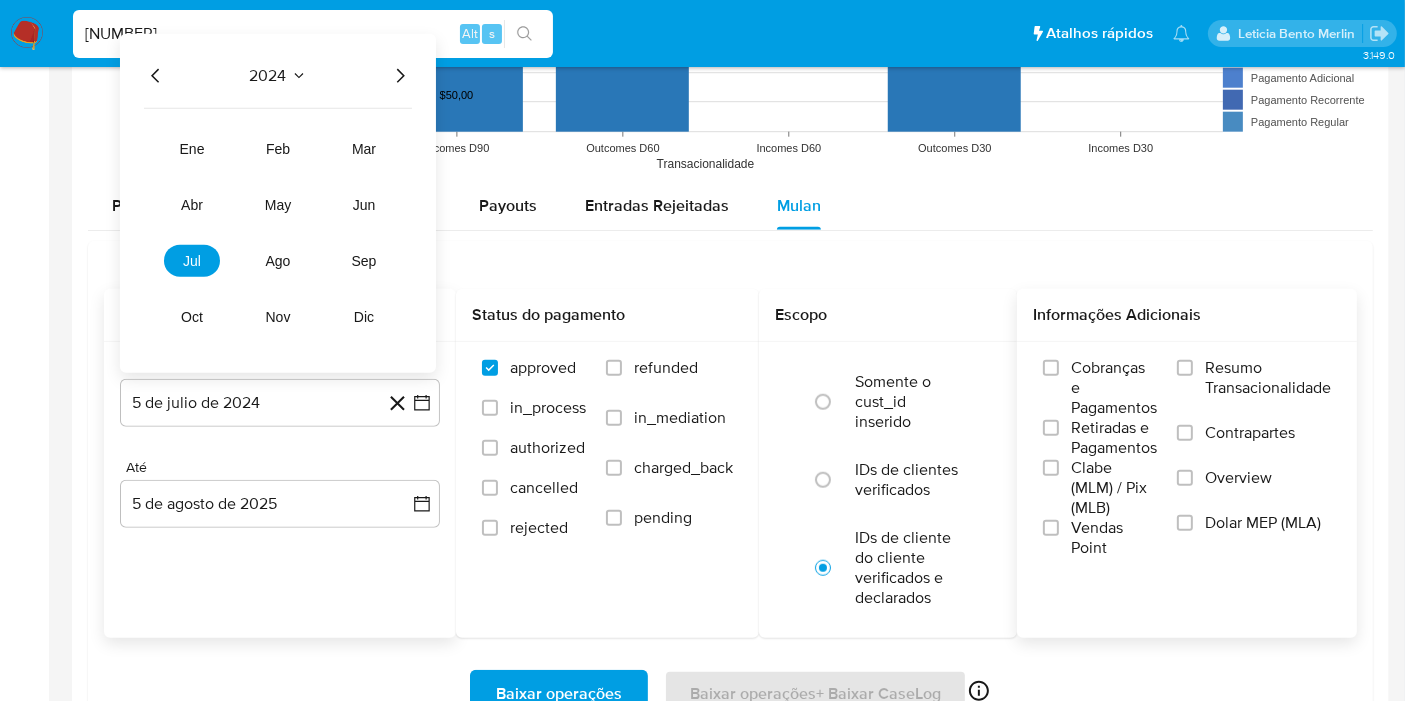 click 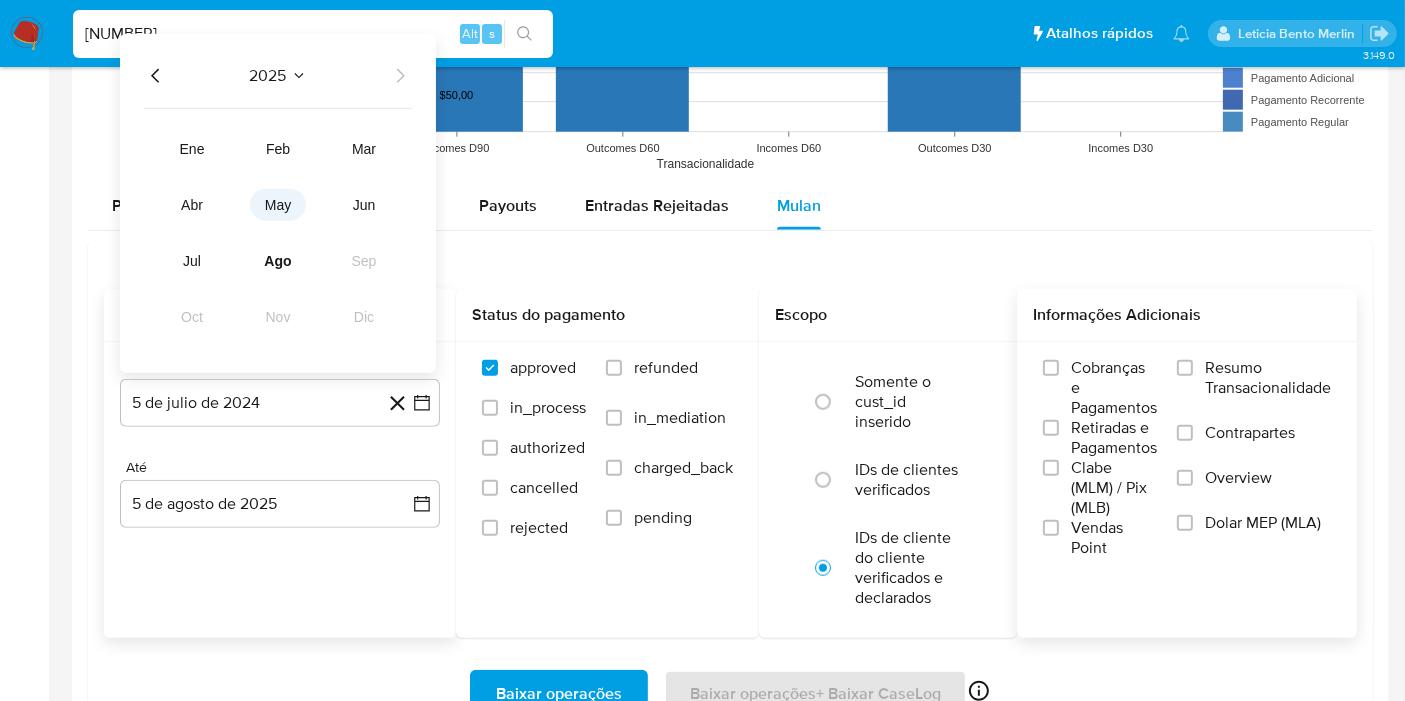 click on "may" at bounding box center (278, 205) 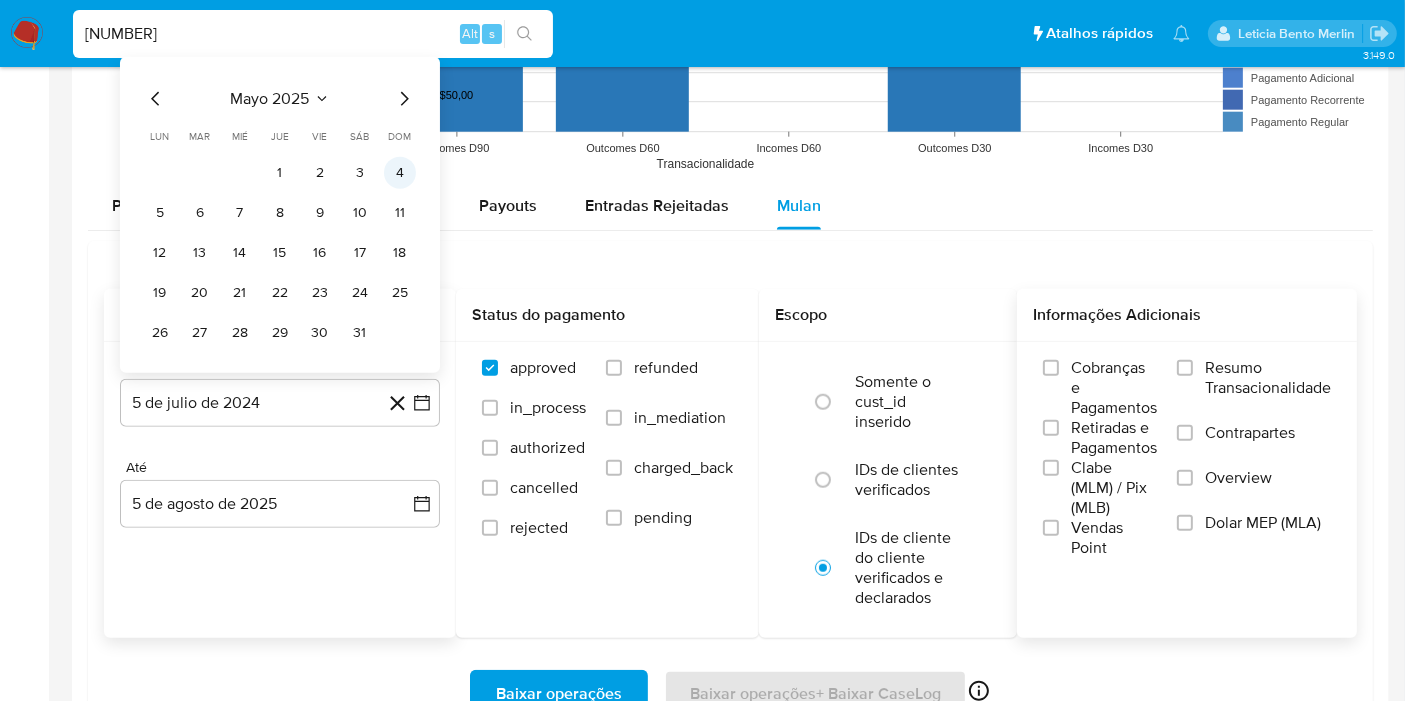 click on "4" at bounding box center [400, 173] 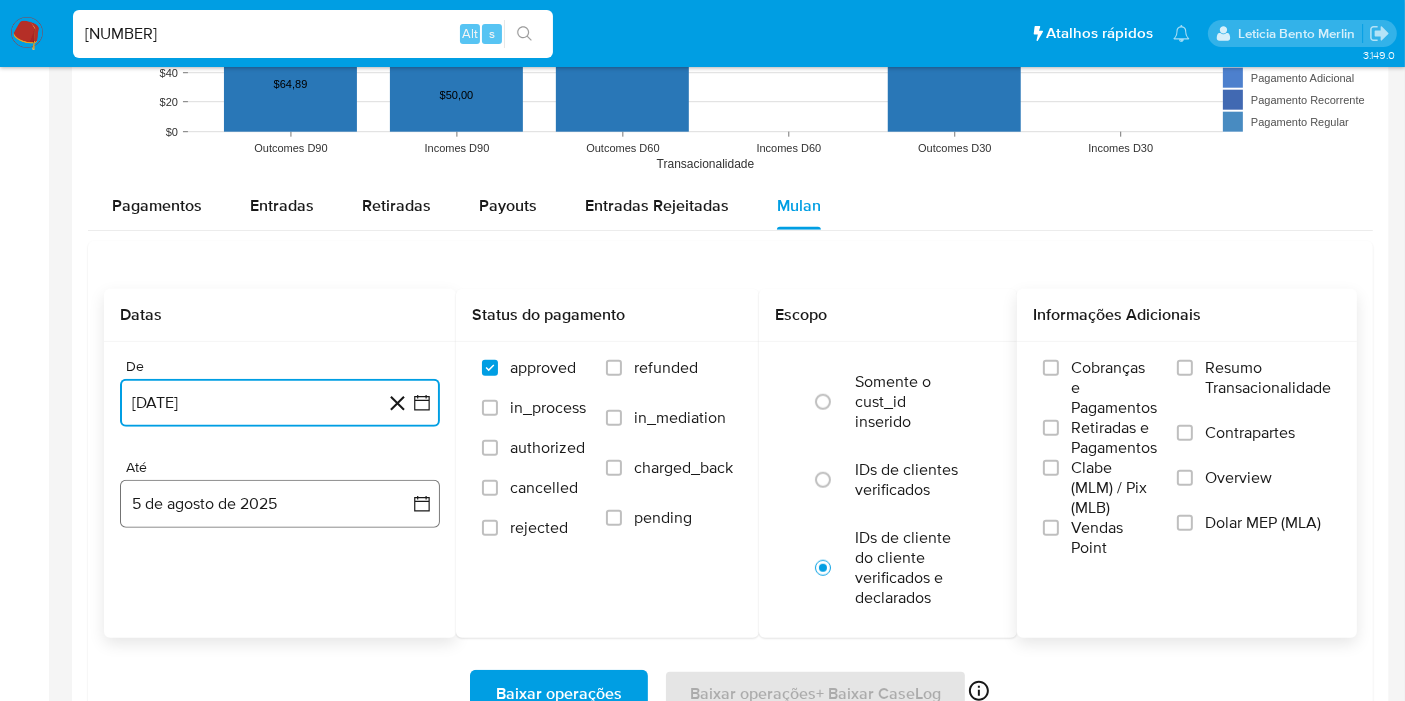 click on "5 de agosto de 2025" at bounding box center [280, 504] 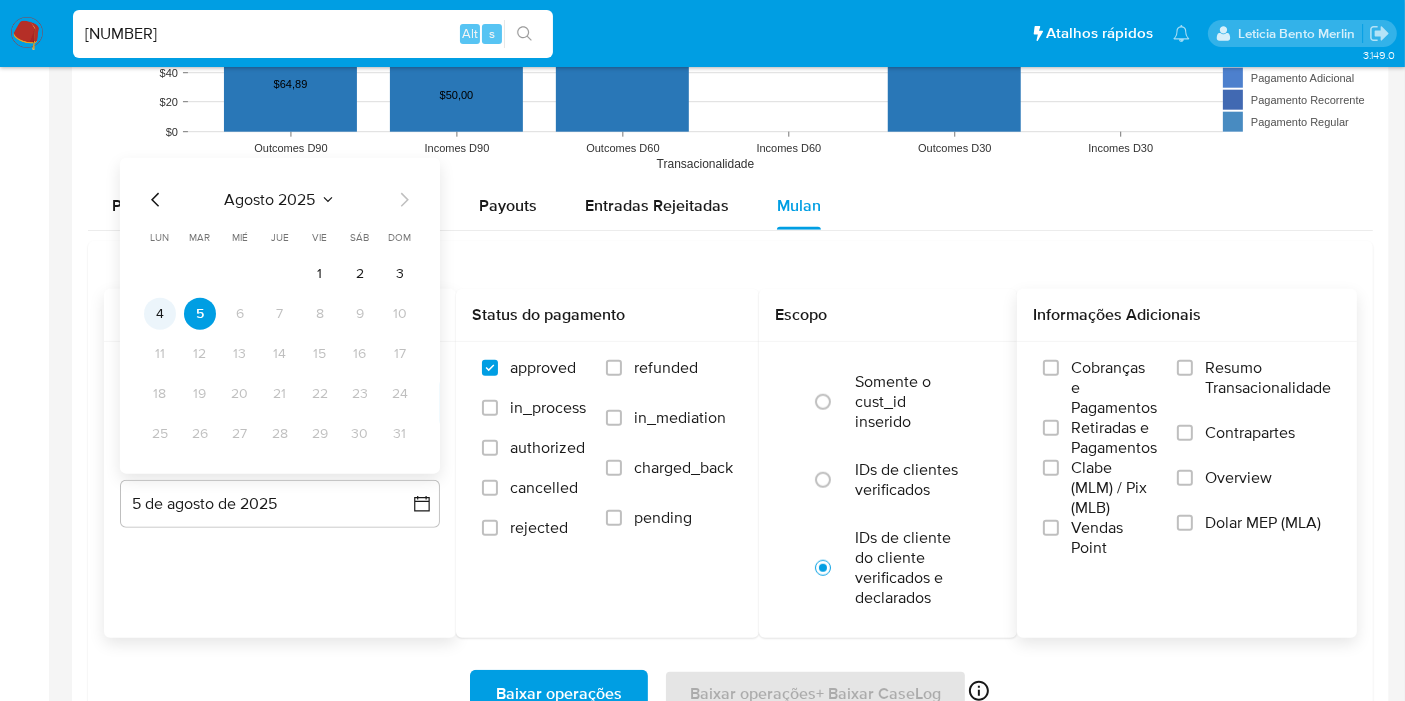 click on "4" at bounding box center (160, 314) 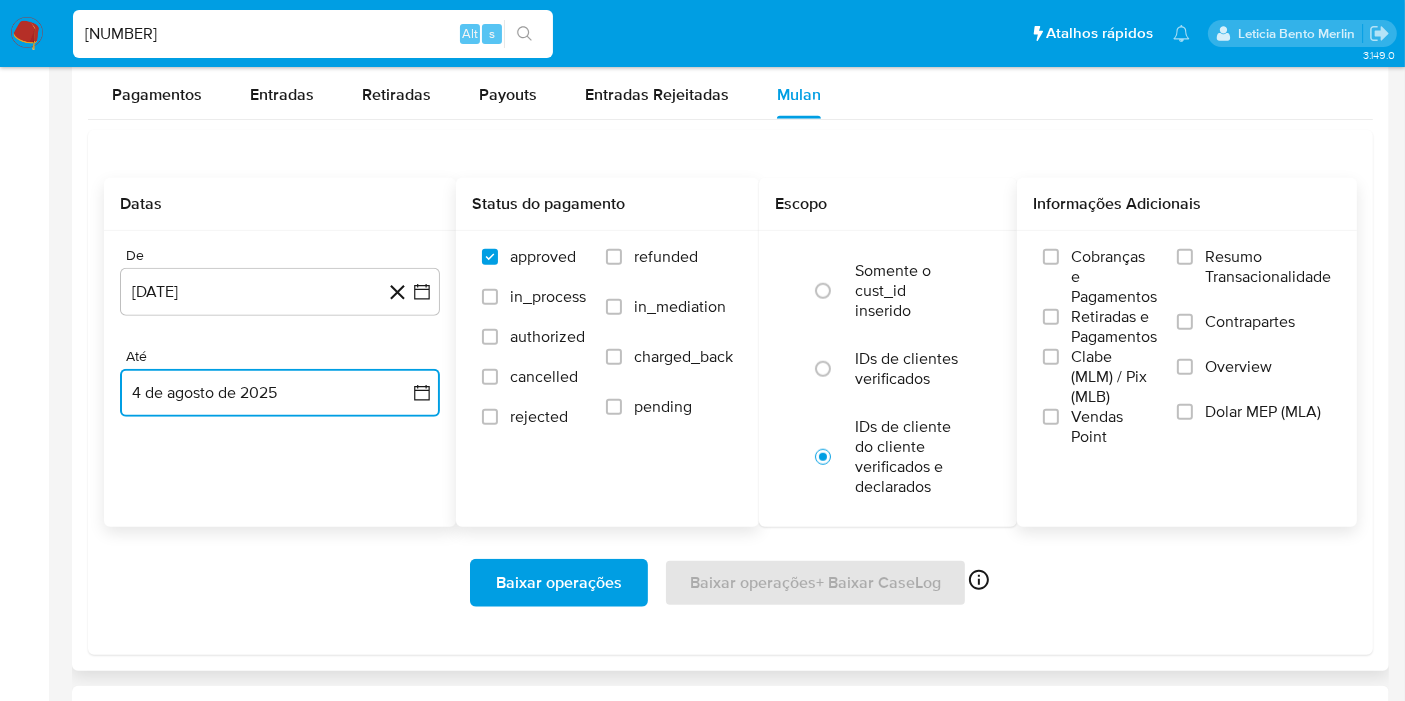 scroll, scrollTop: 2000, scrollLeft: 0, axis: vertical 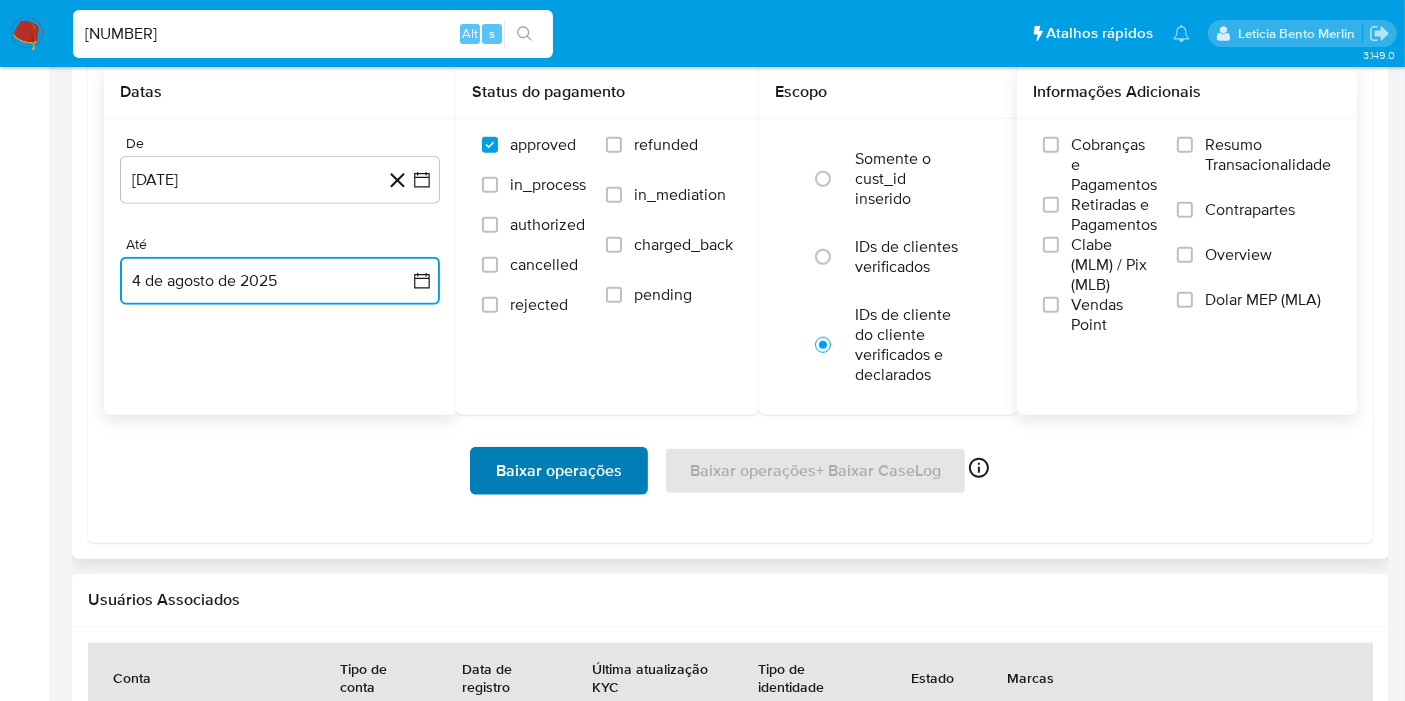 click on "Baixar operações" at bounding box center [559, 471] 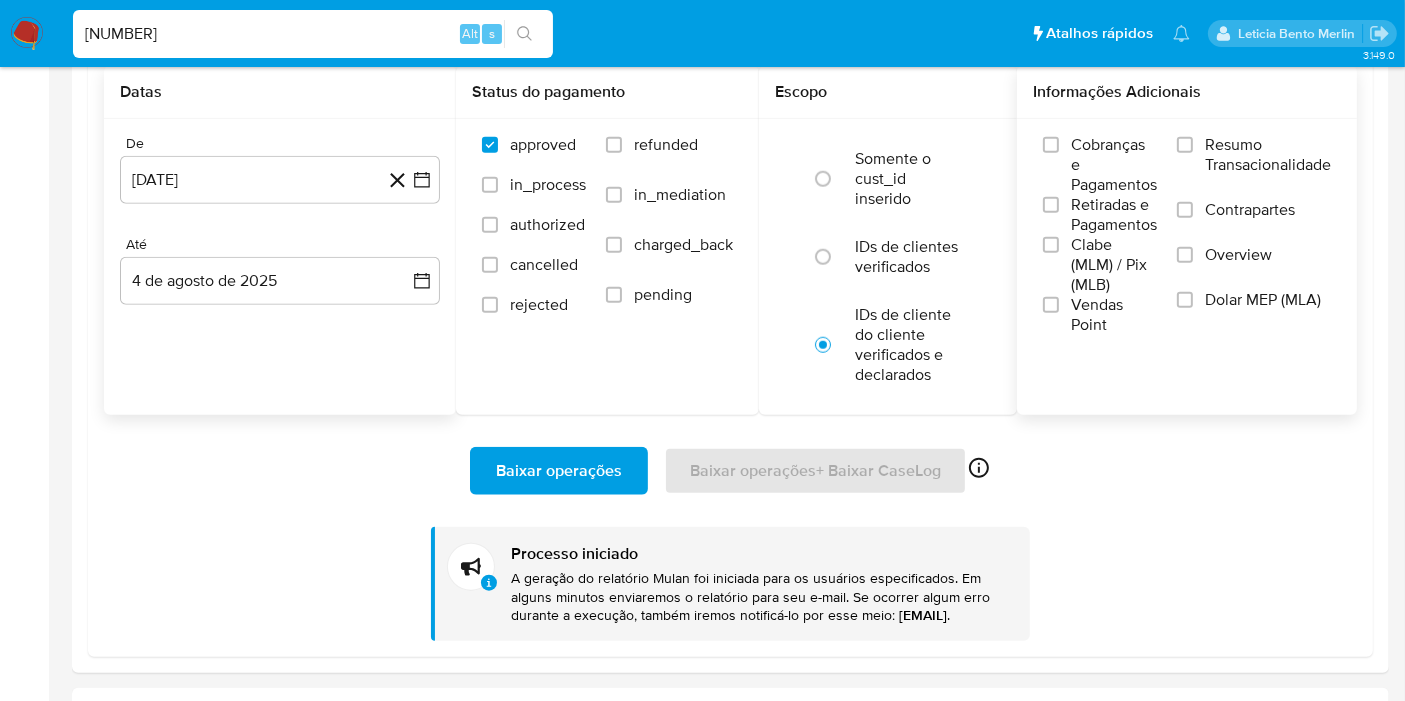 click on "65115437" at bounding box center (313, 34) 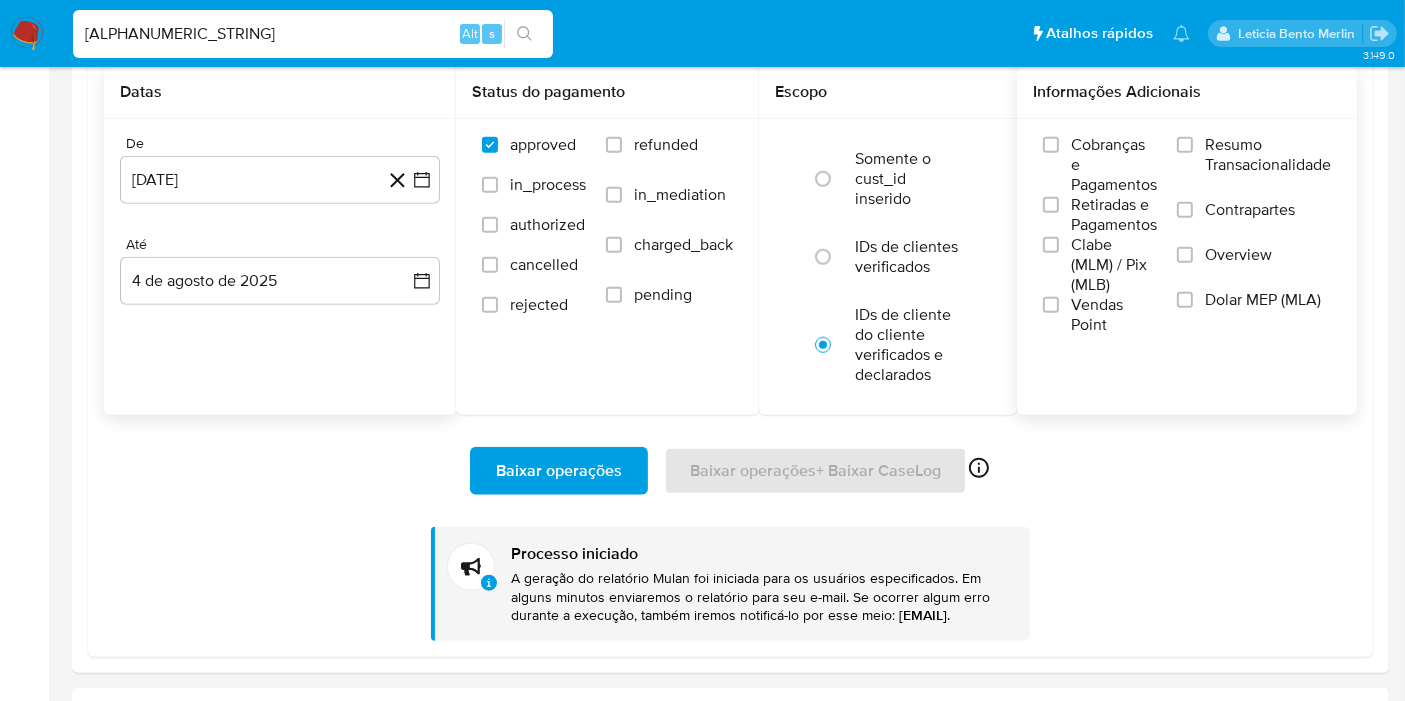 type on "CeTmB36Kbq3bkNqM2iX2LRW3" 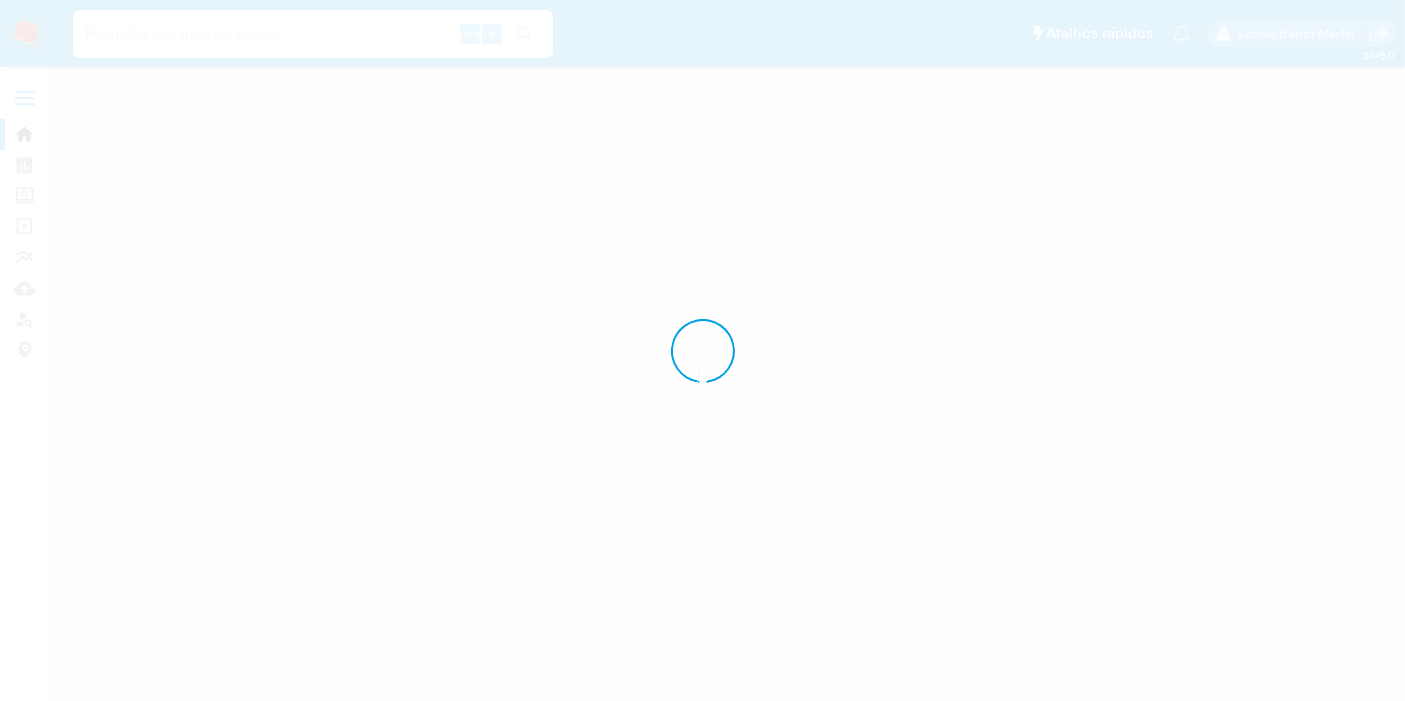 scroll, scrollTop: 0, scrollLeft: 0, axis: both 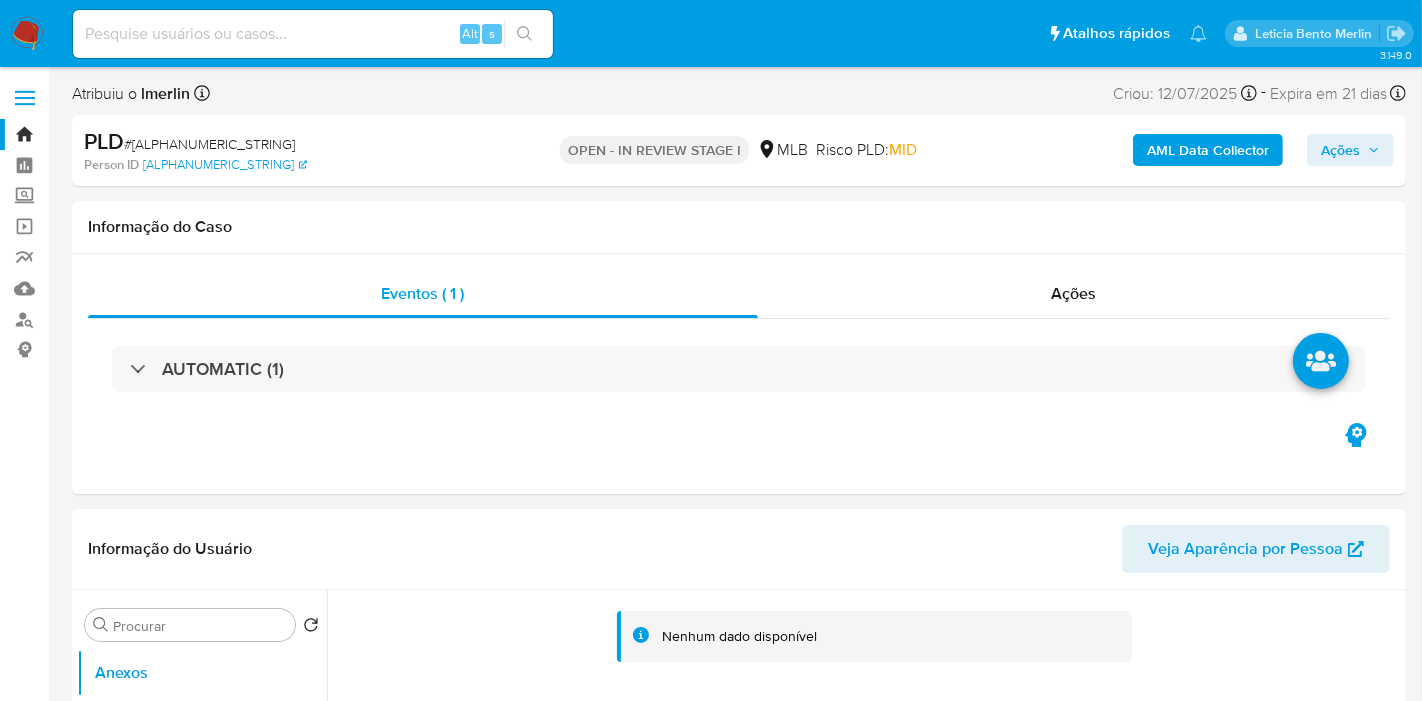 select on "10" 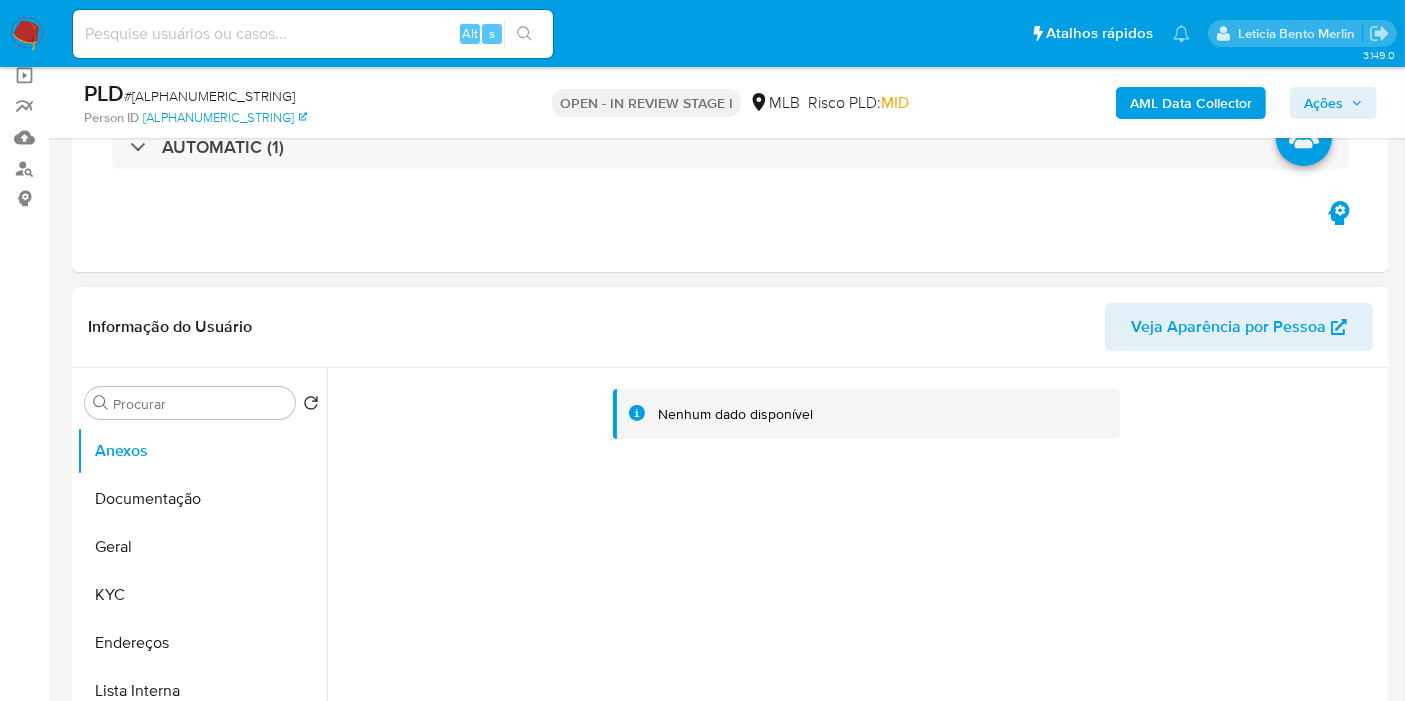 scroll, scrollTop: 333, scrollLeft: 0, axis: vertical 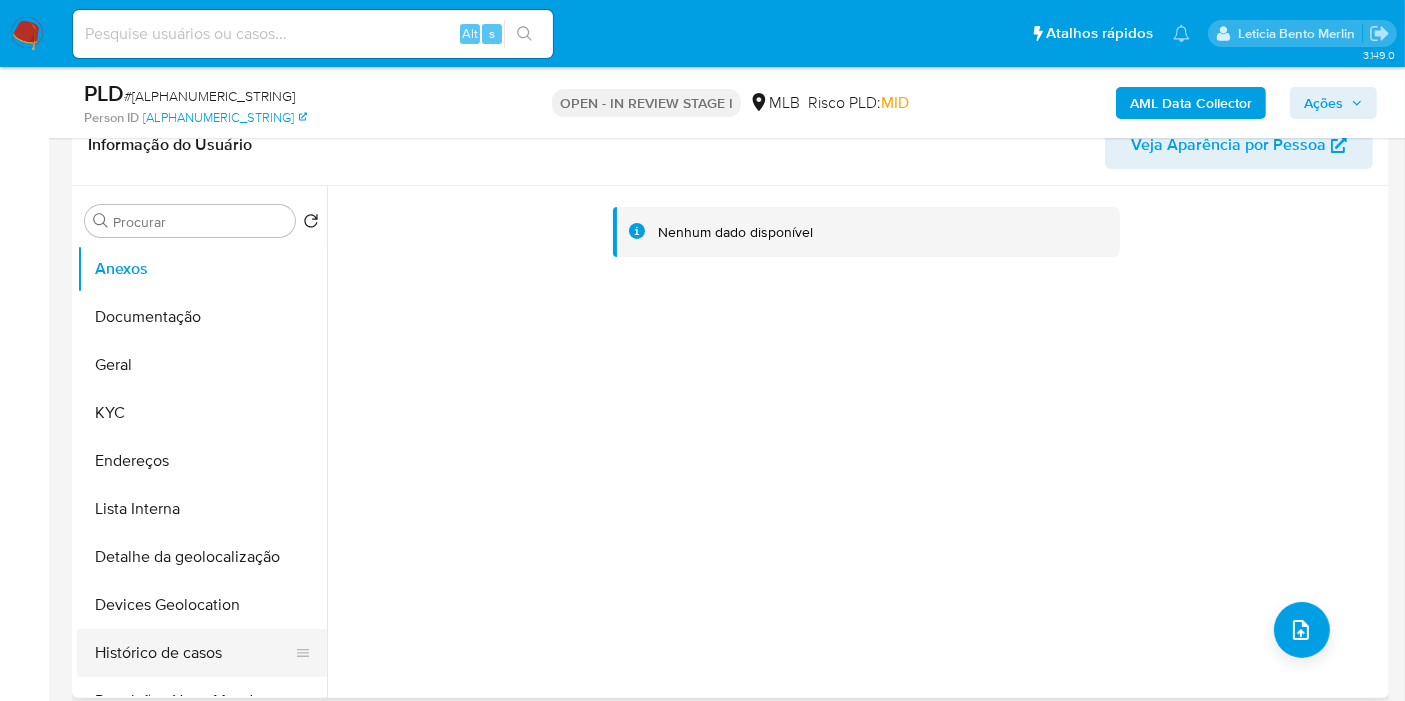 click on "Histórico de casos" at bounding box center [194, 653] 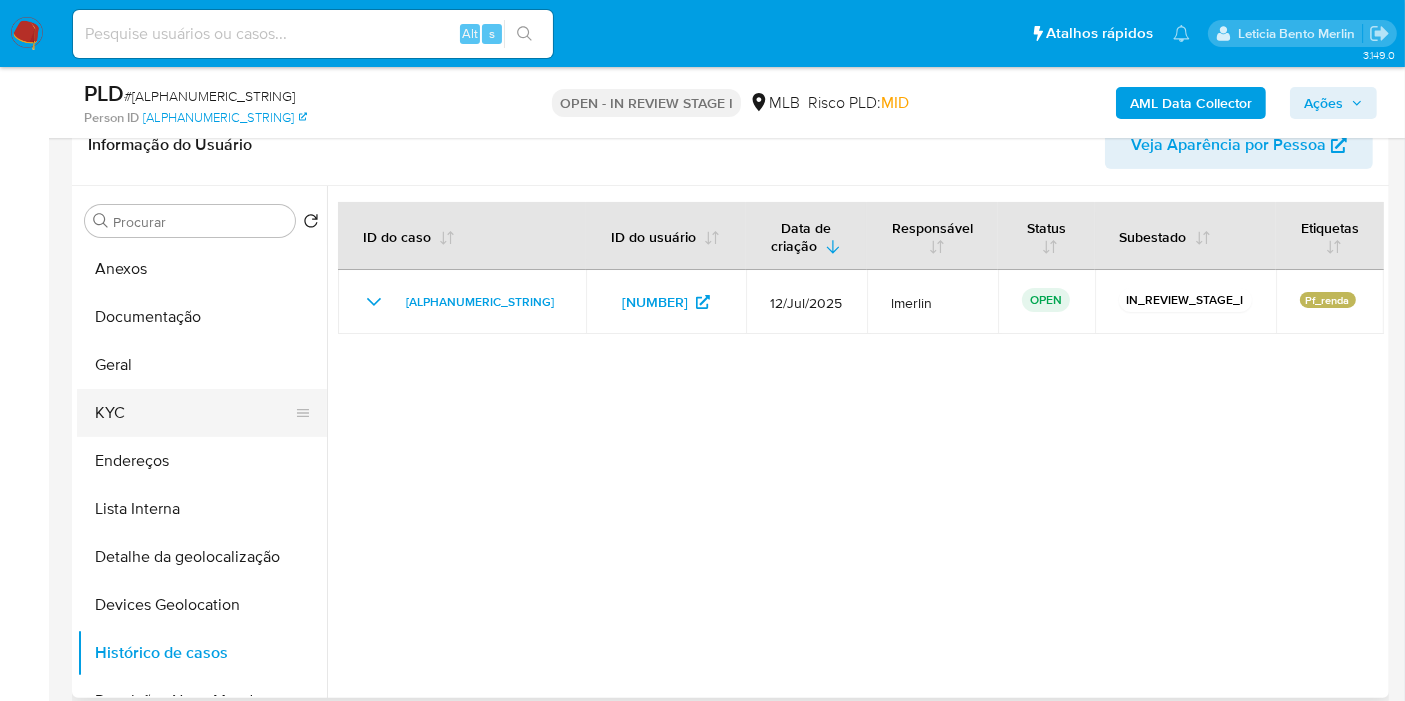 click on "KYC" at bounding box center [194, 413] 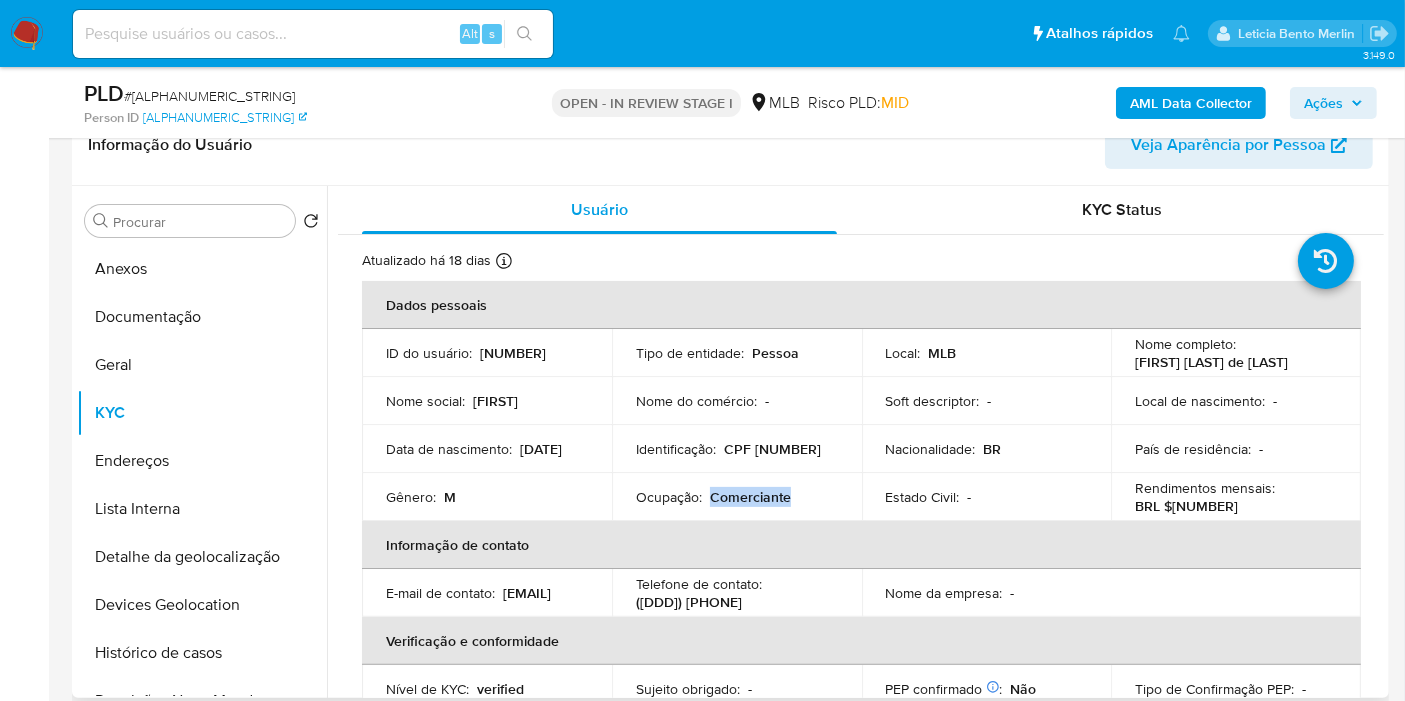 drag, startPoint x: 707, startPoint y: 496, endPoint x: 842, endPoint y: 497, distance: 135.00371 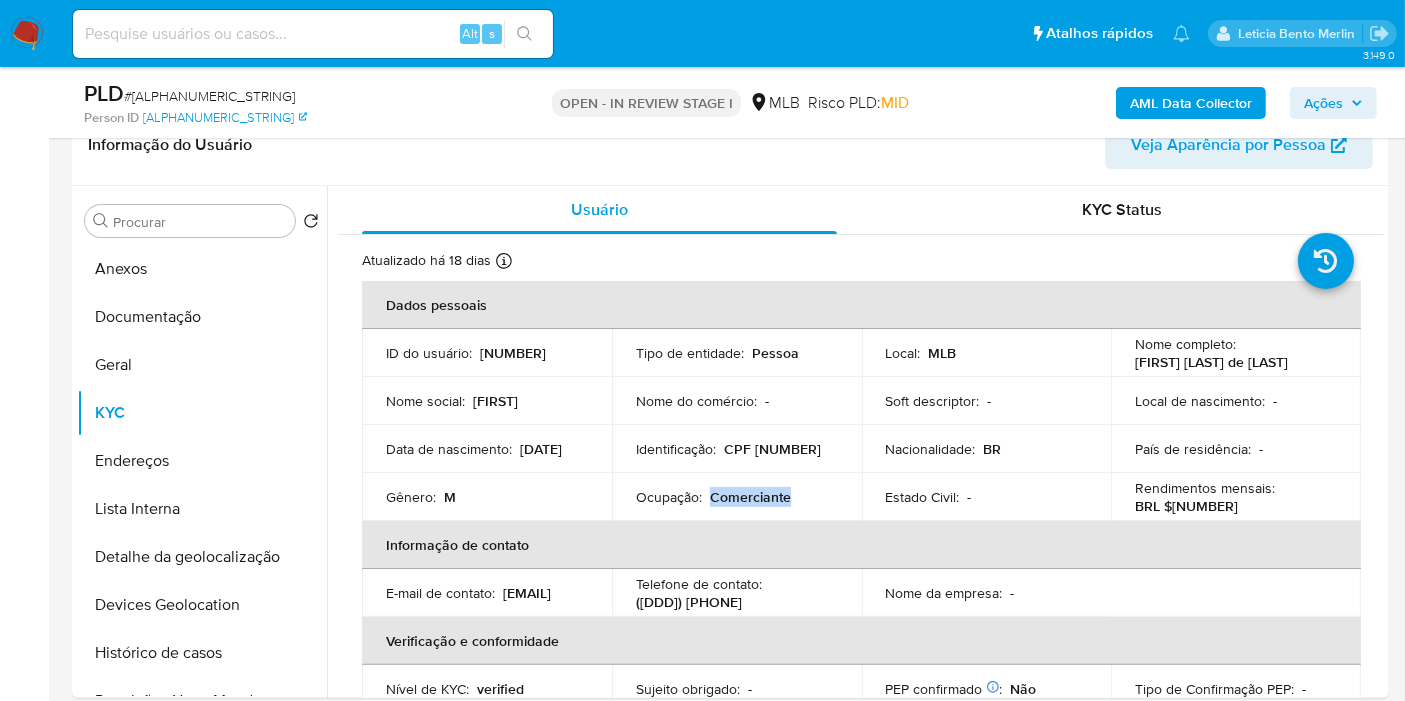 copy on "Comerciante" 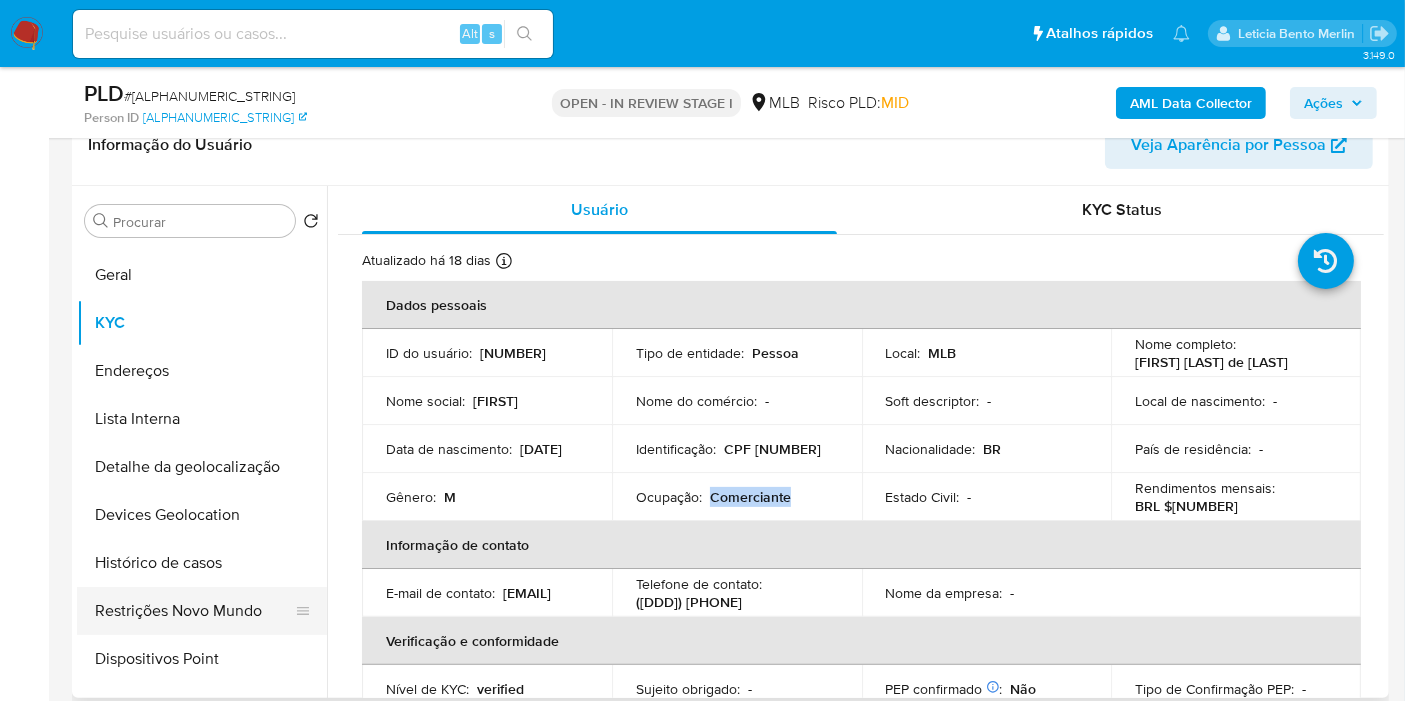 scroll, scrollTop: 111, scrollLeft: 0, axis: vertical 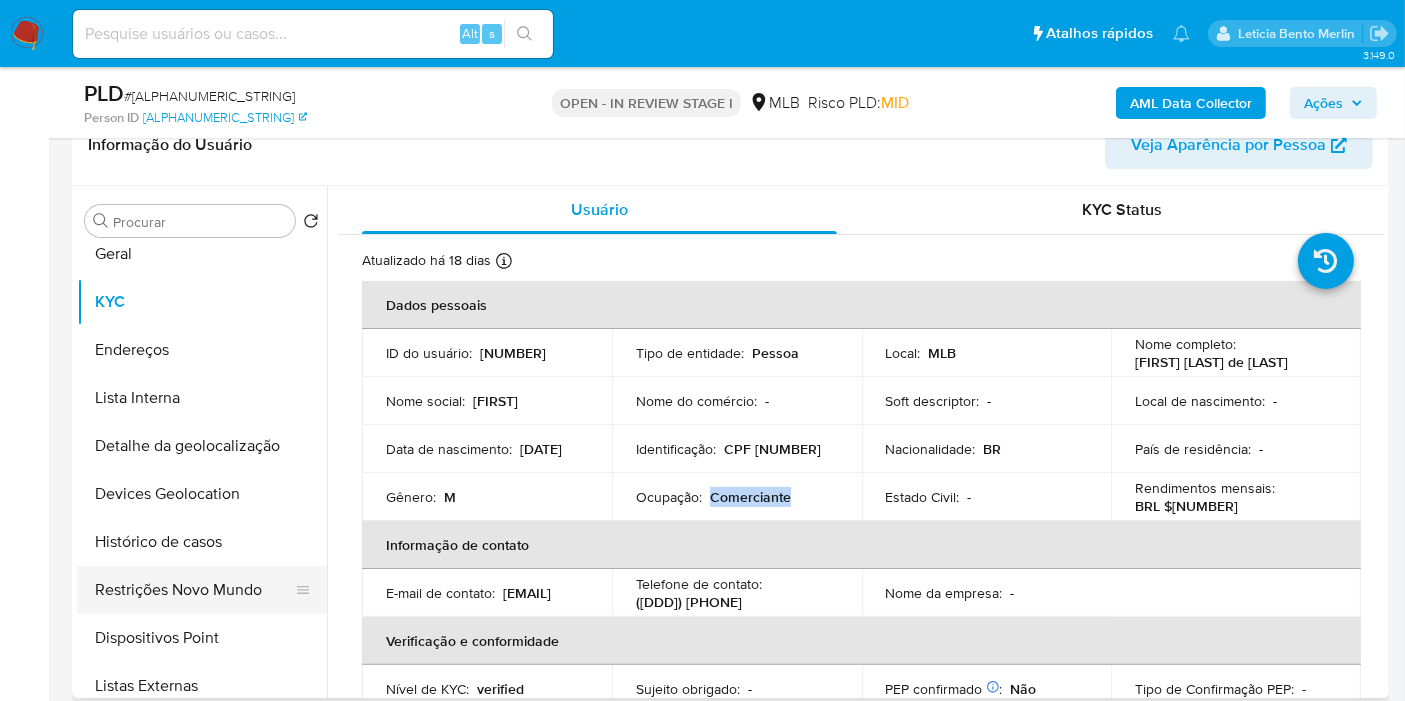 click on "Restrições Novo Mundo" at bounding box center (194, 590) 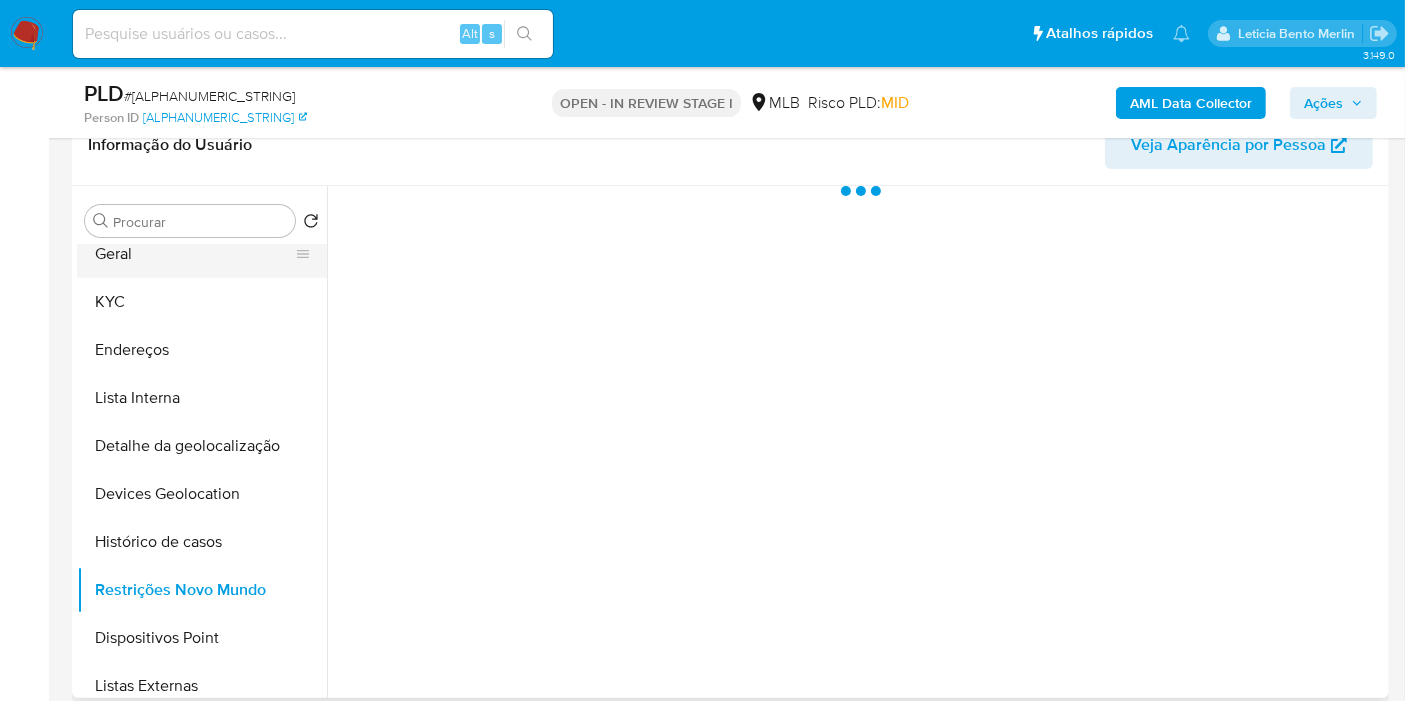 scroll, scrollTop: 0, scrollLeft: 0, axis: both 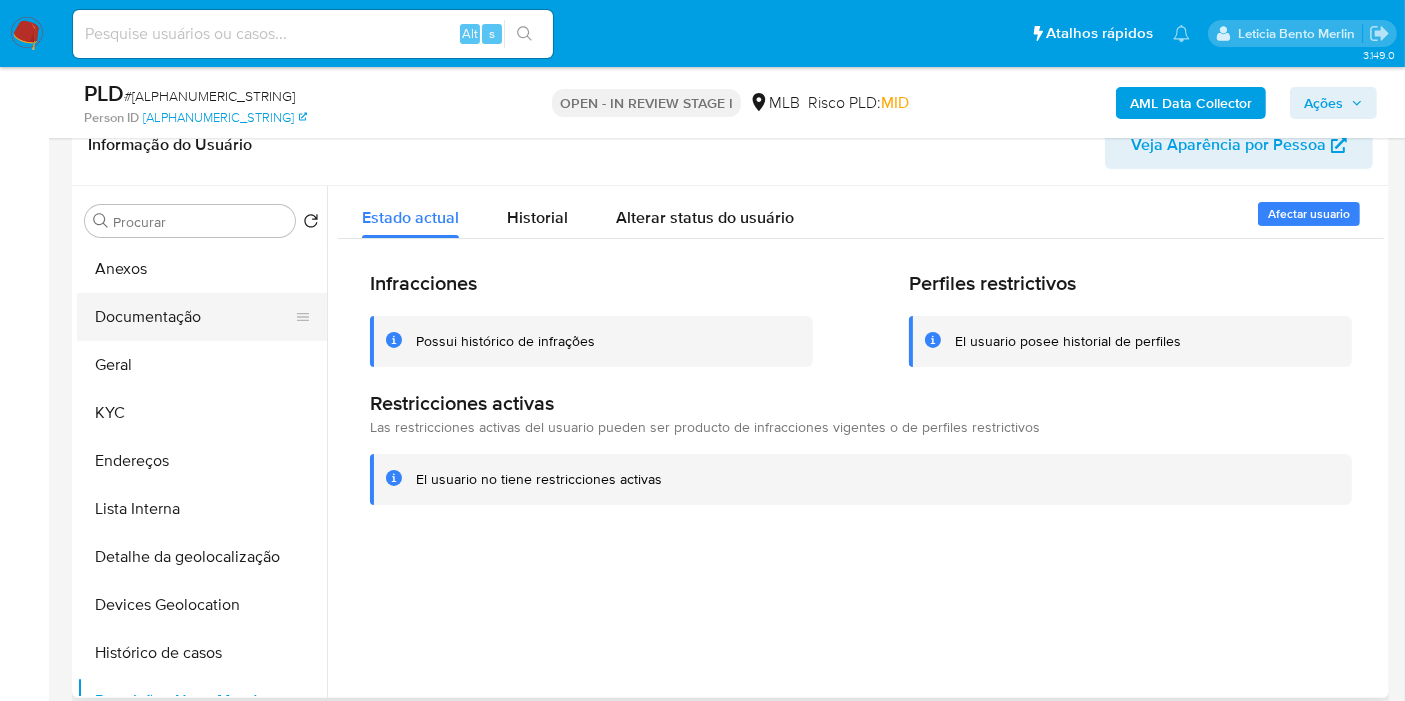 click on "Documentação" at bounding box center [194, 317] 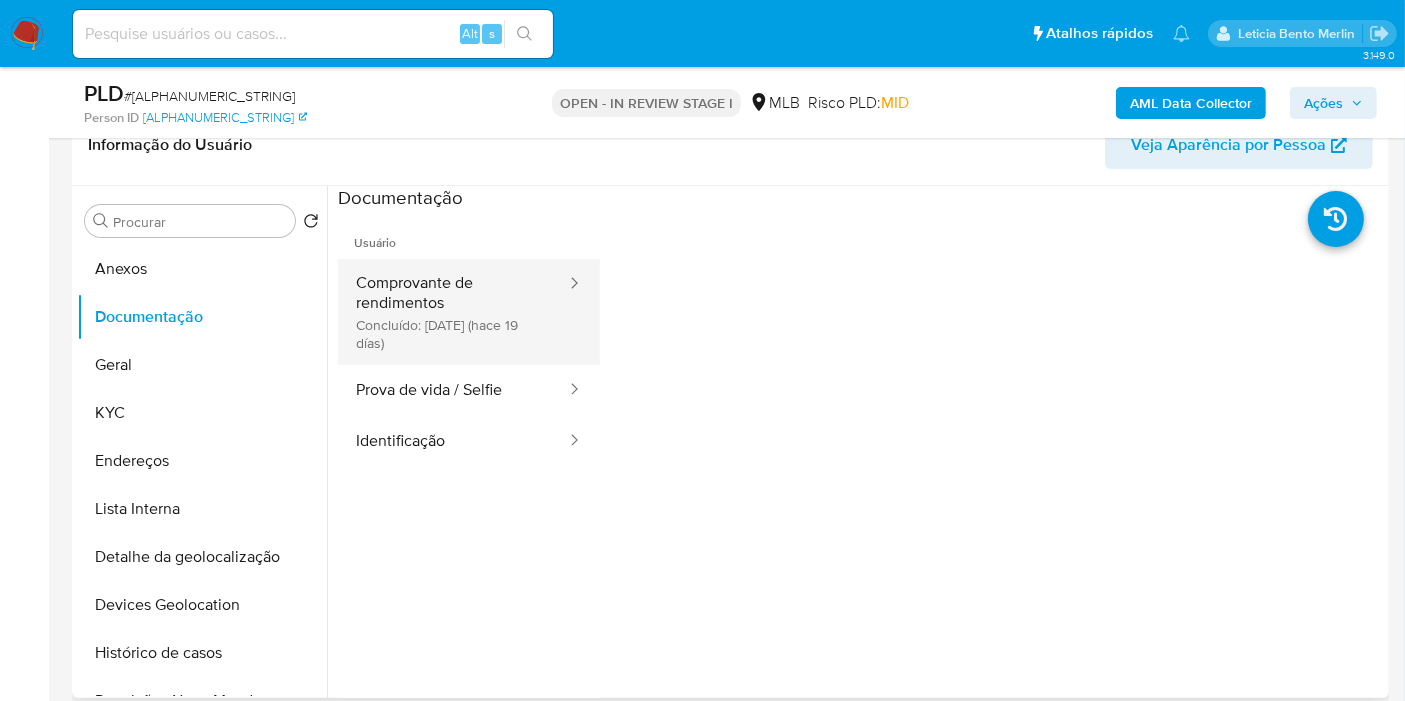 click on "Comprovante de rendimentos Concluído: 17/07/2025 (hace 19 días)" at bounding box center (453, 312) 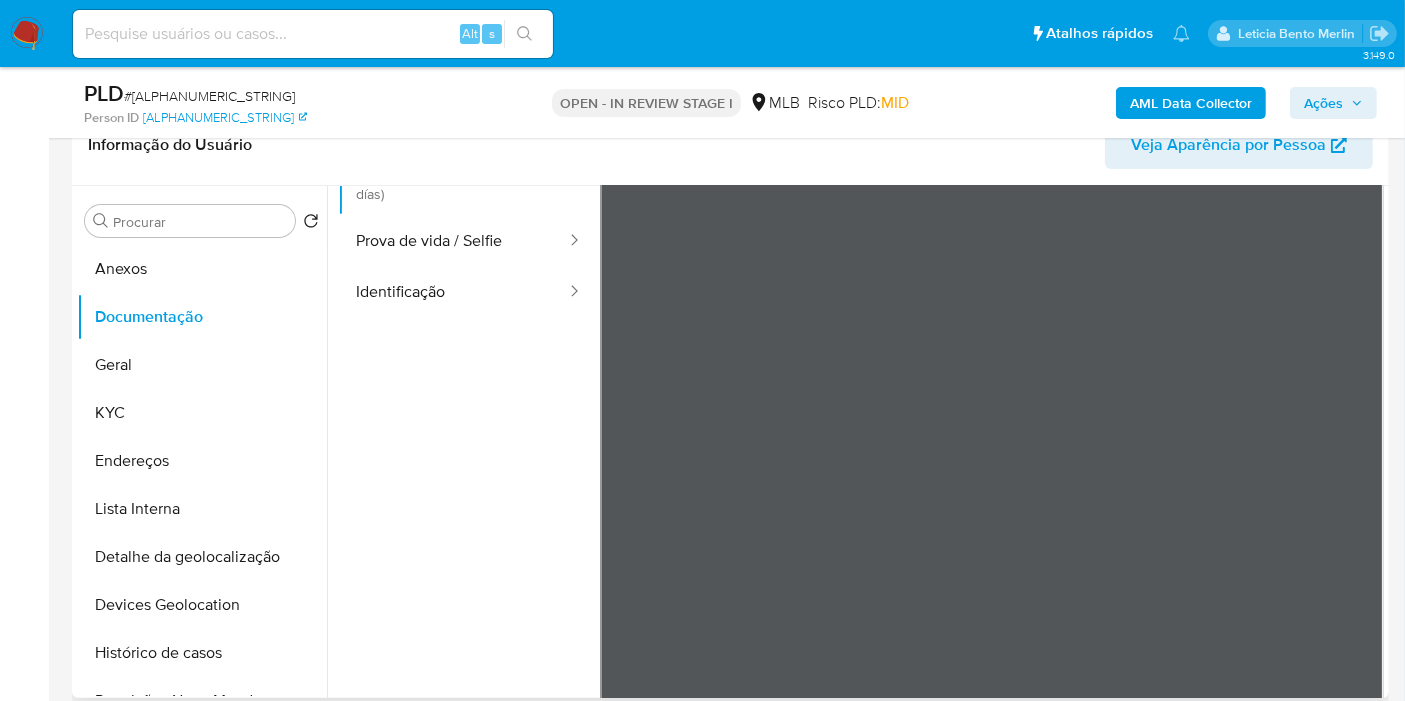scroll, scrollTop: 168, scrollLeft: 0, axis: vertical 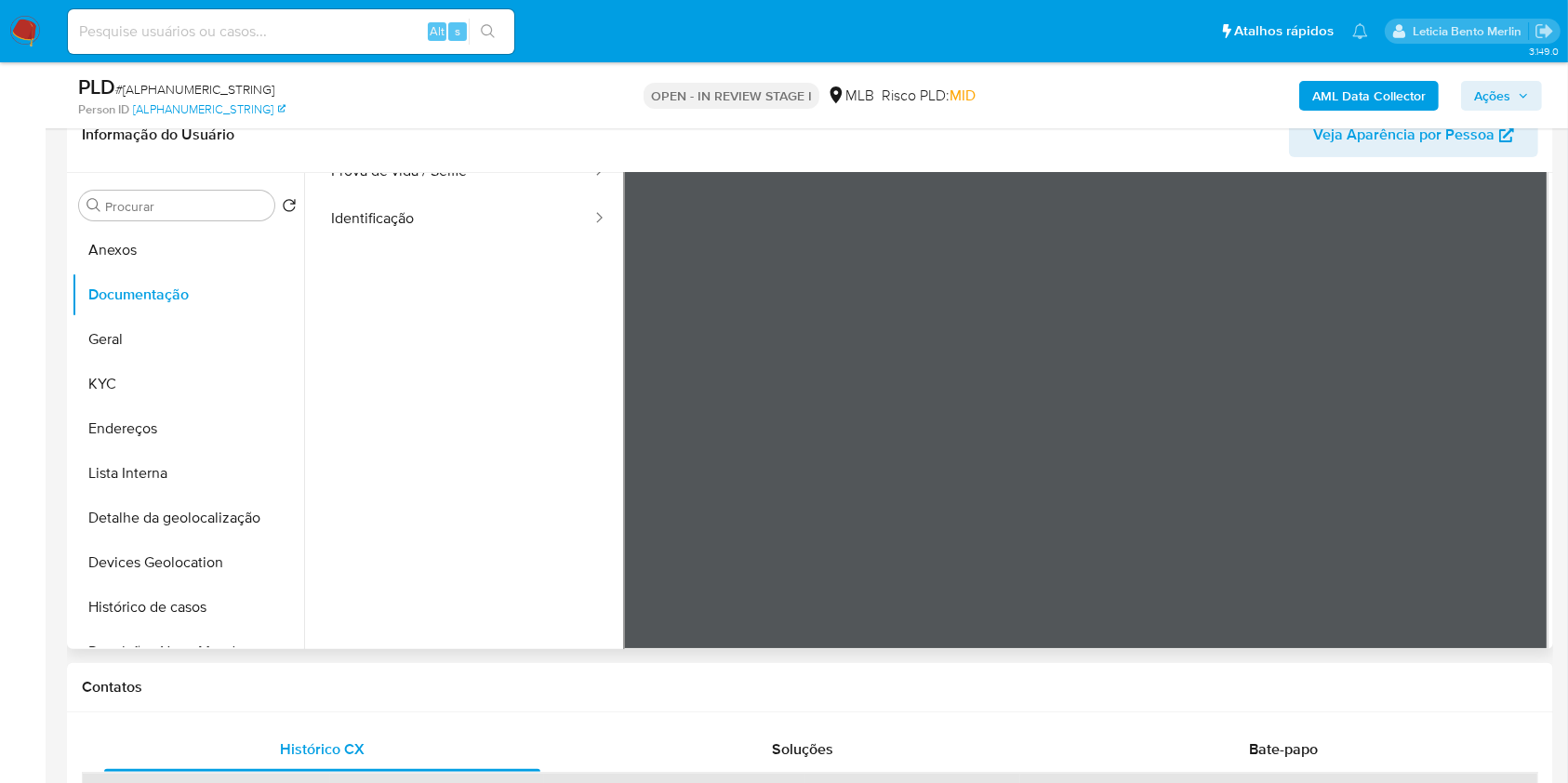 drag, startPoint x: 1234, startPoint y: 20, endPoint x: 503, endPoint y: 531, distance: 891.898 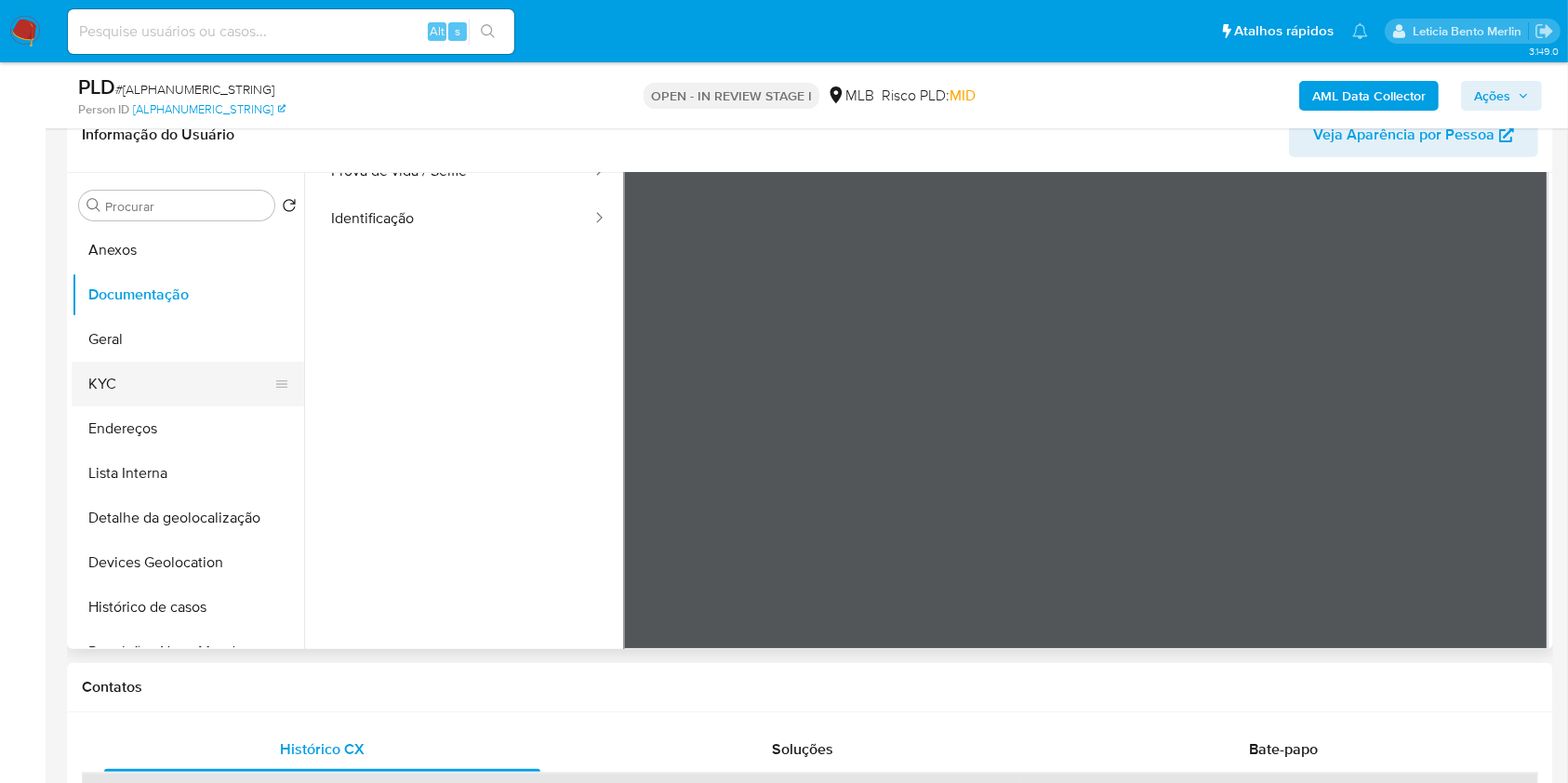 click on "KYC" at bounding box center (180, 384) 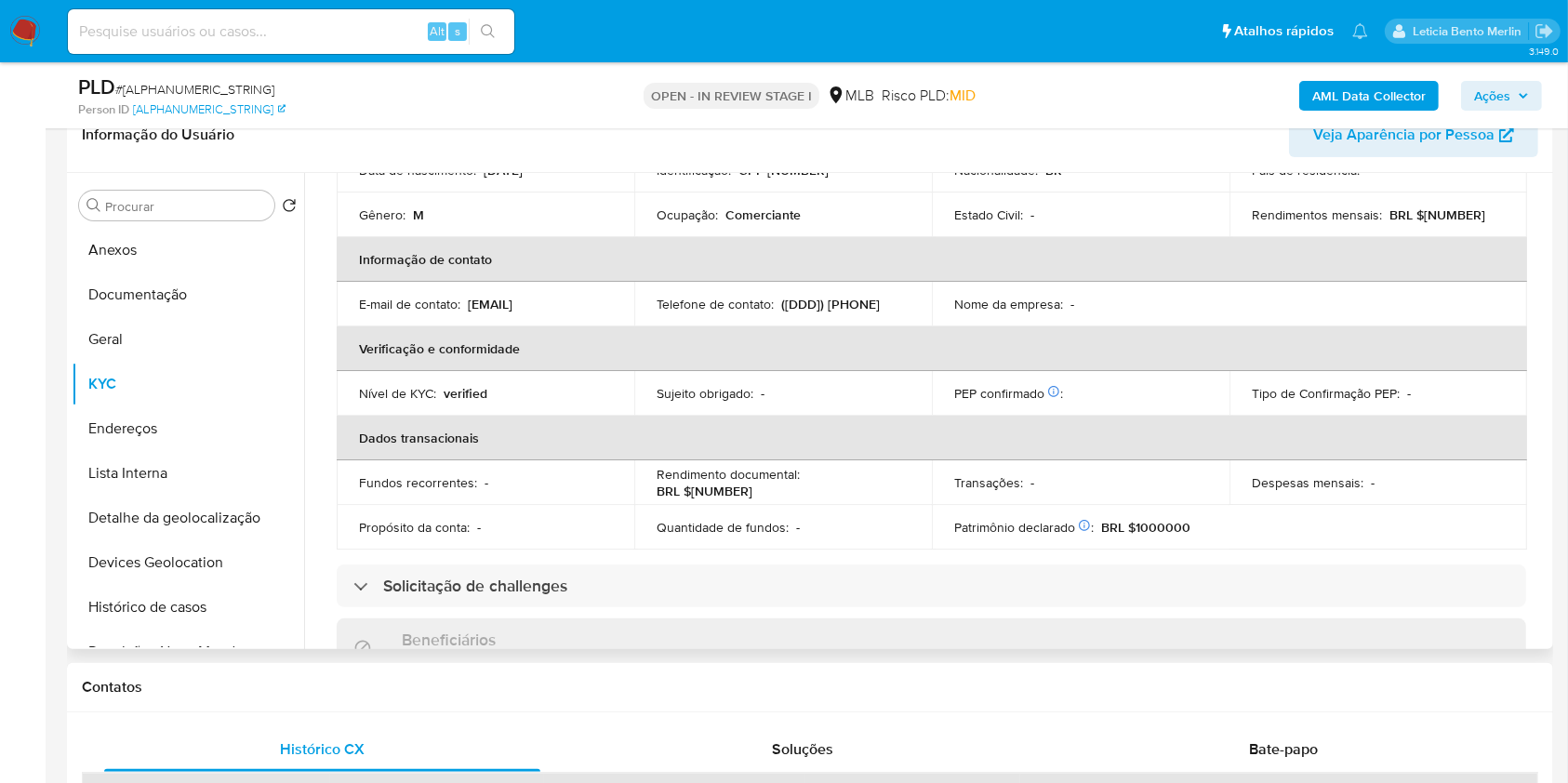 scroll, scrollTop: 790, scrollLeft: 0, axis: vertical 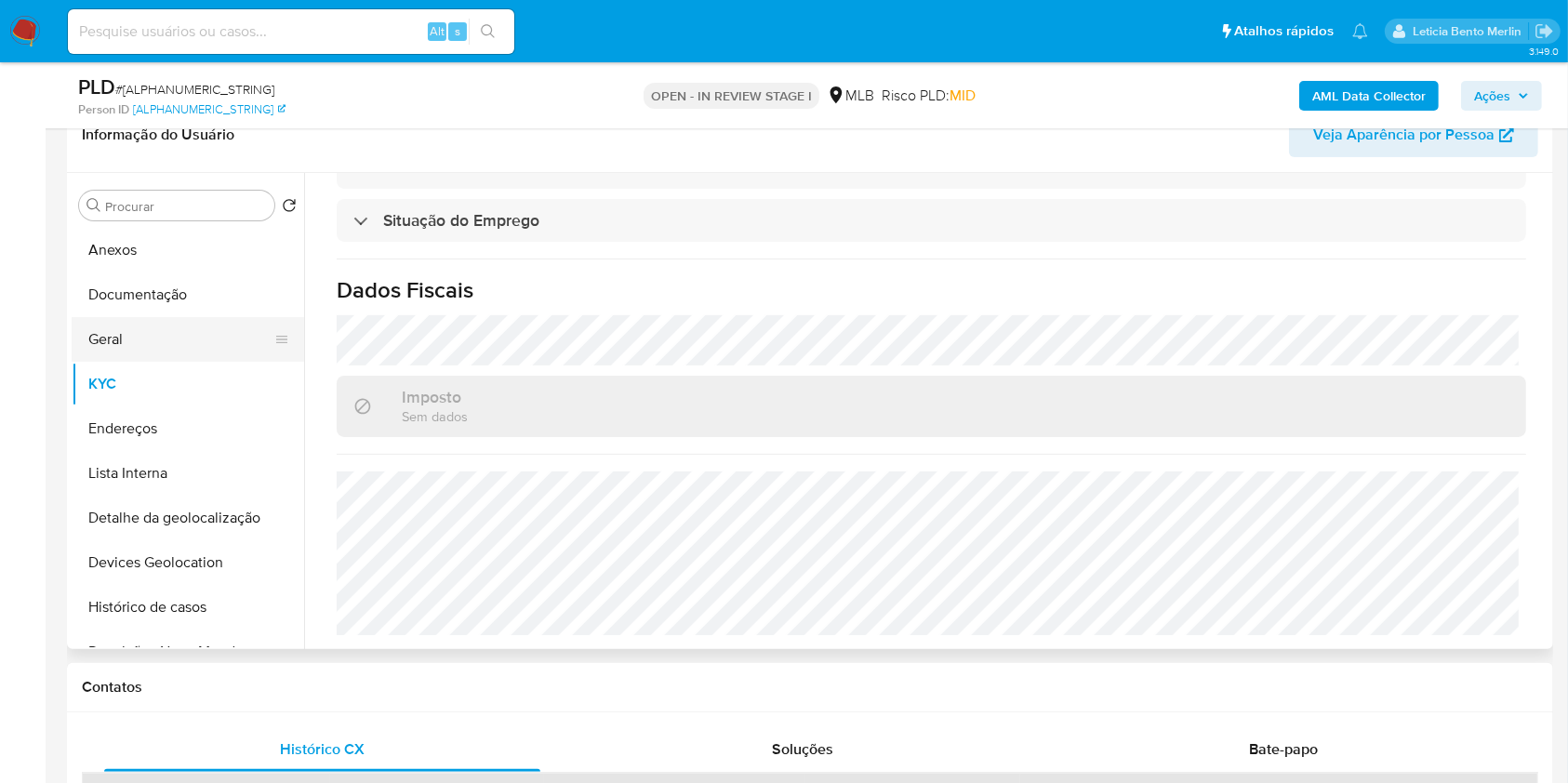 click on "Geral" at bounding box center (180, 339) 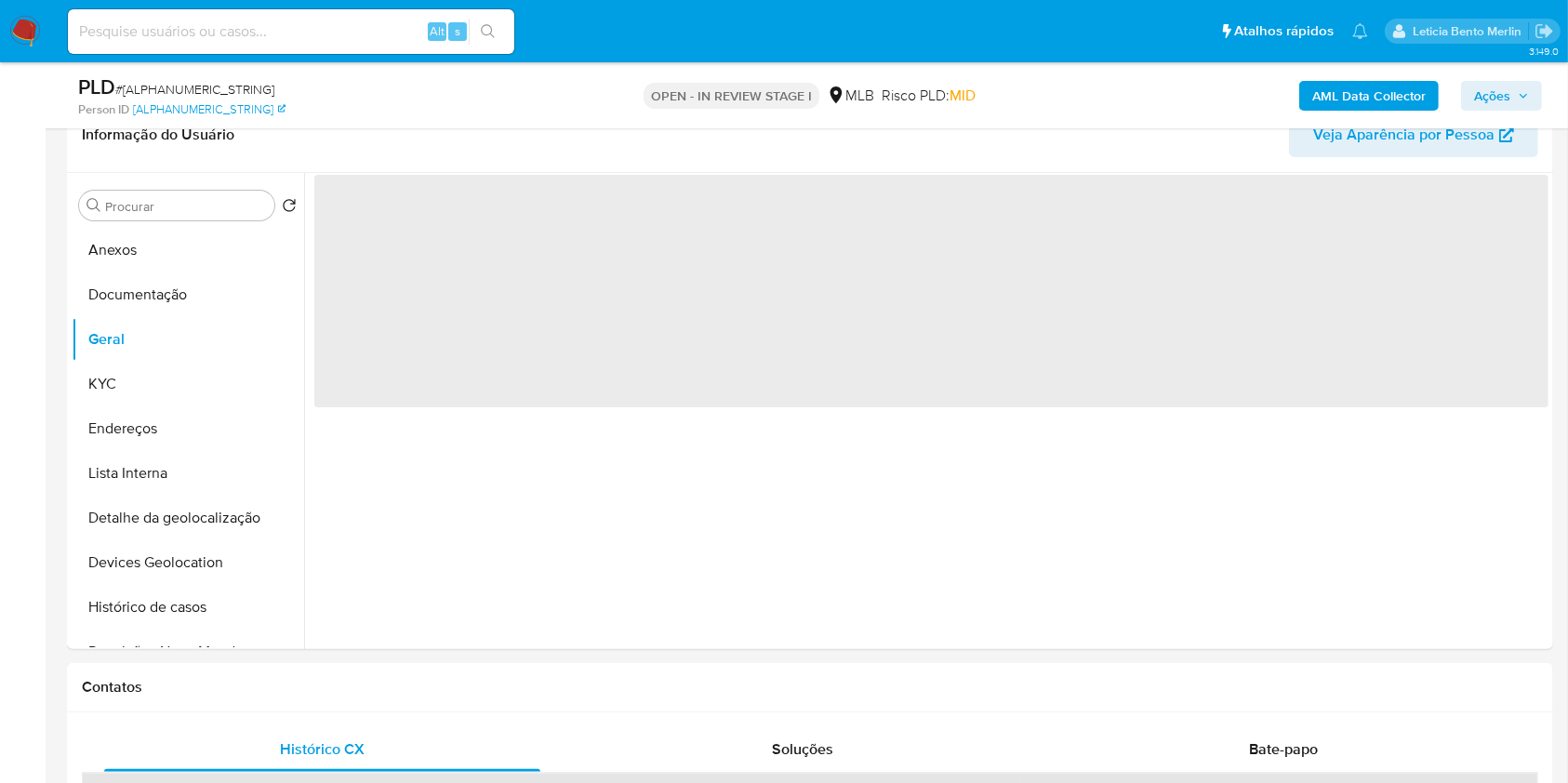 scroll, scrollTop: 0, scrollLeft: 0, axis: both 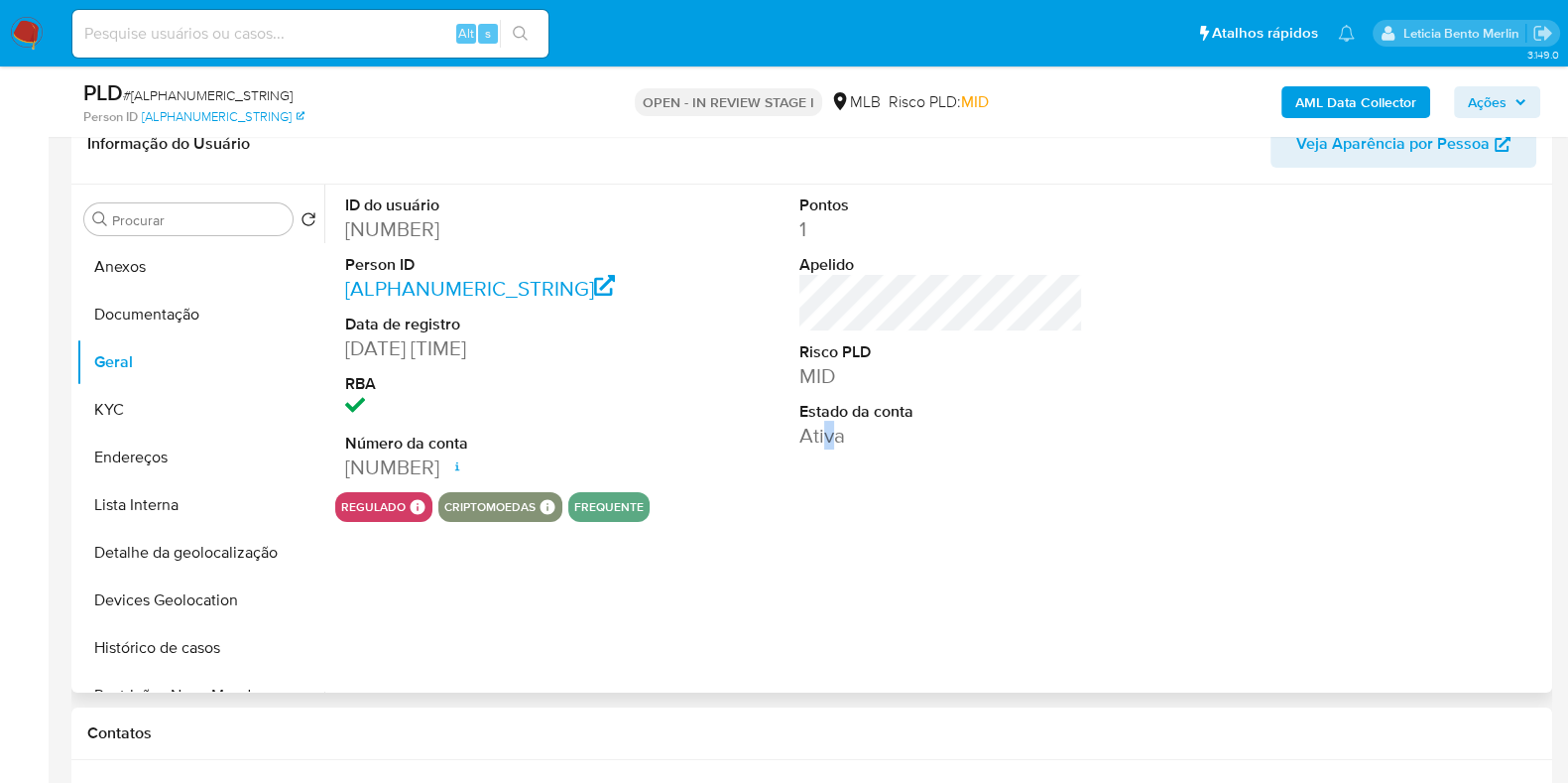 drag, startPoint x: 1691, startPoint y: 14, endPoint x: 827, endPoint y: 482, distance: 982.60877 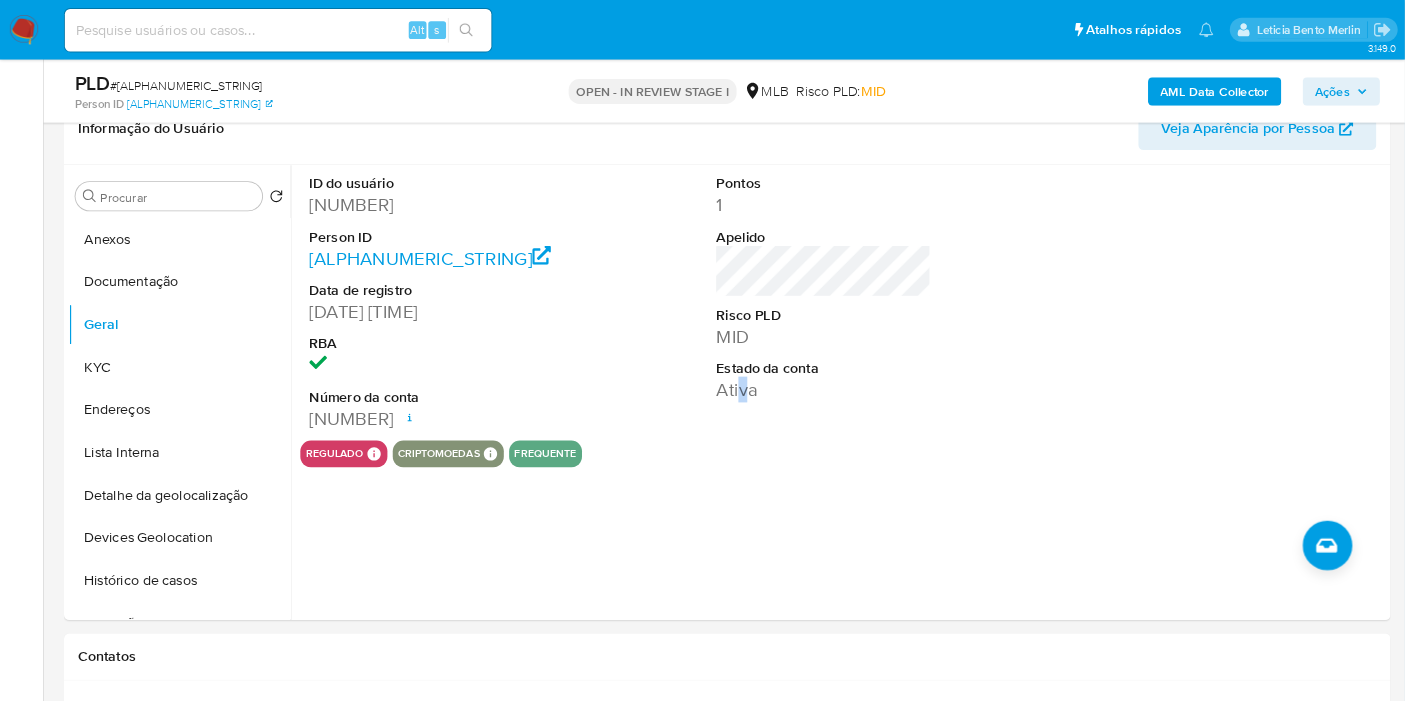 scroll, scrollTop: 333, scrollLeft: 0, axis: vertical 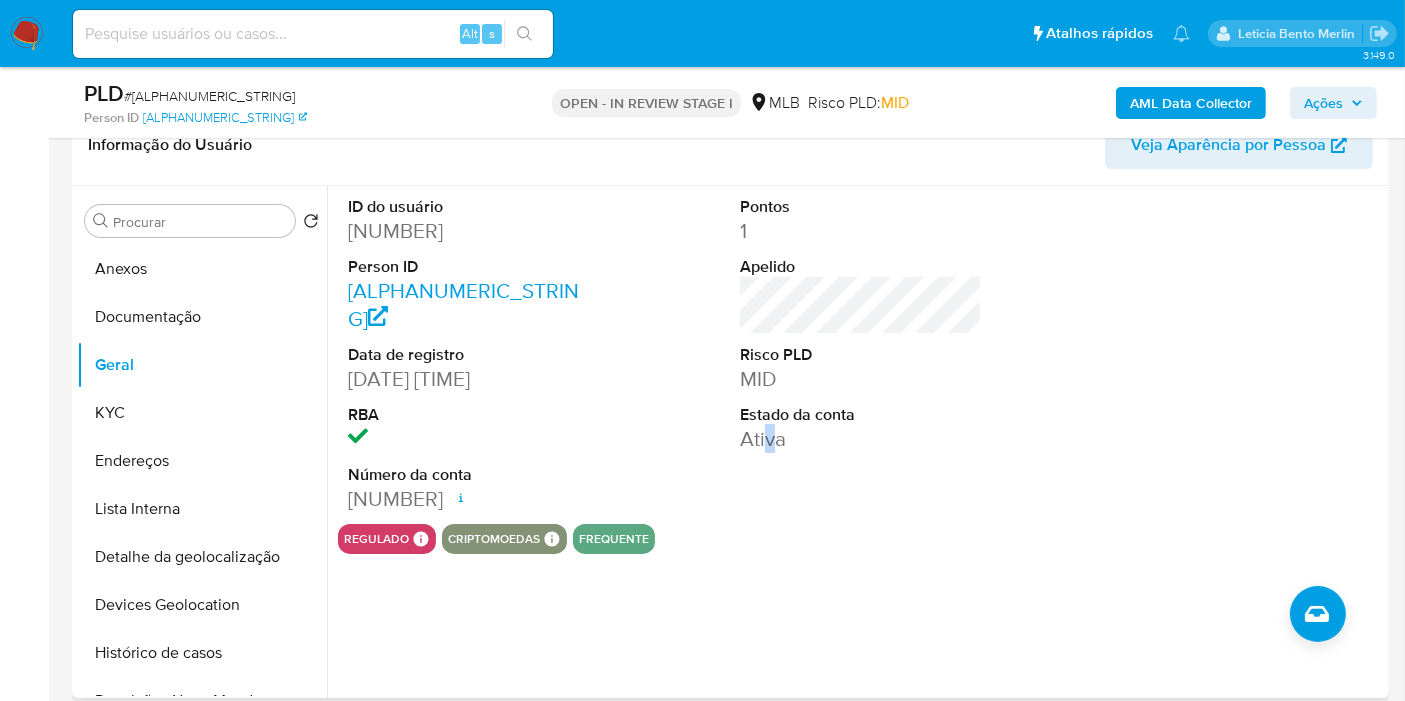 drag, startPoint x: 1570, startPoint y: 17, endPoint x: 919, endPoint y: 439, distance: 775.8125 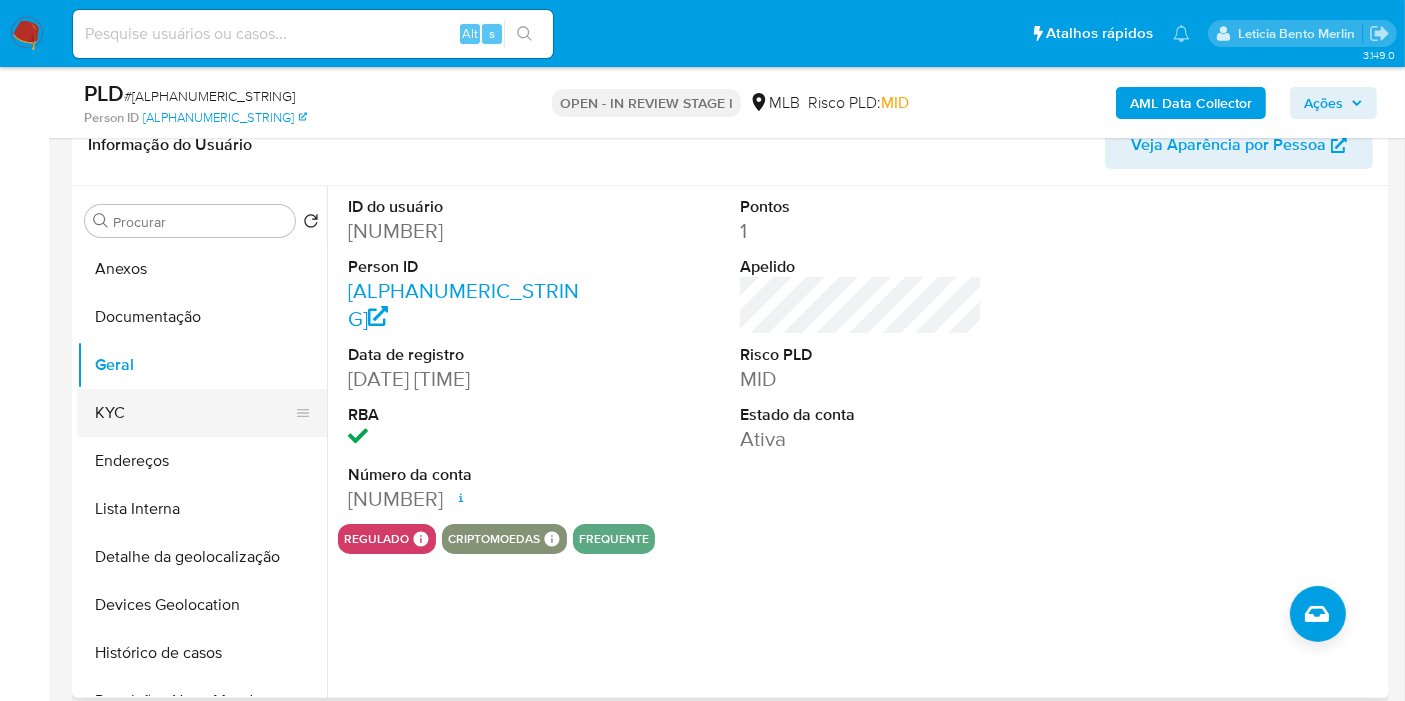 click on "KYC" at bounding box center (194, 413) 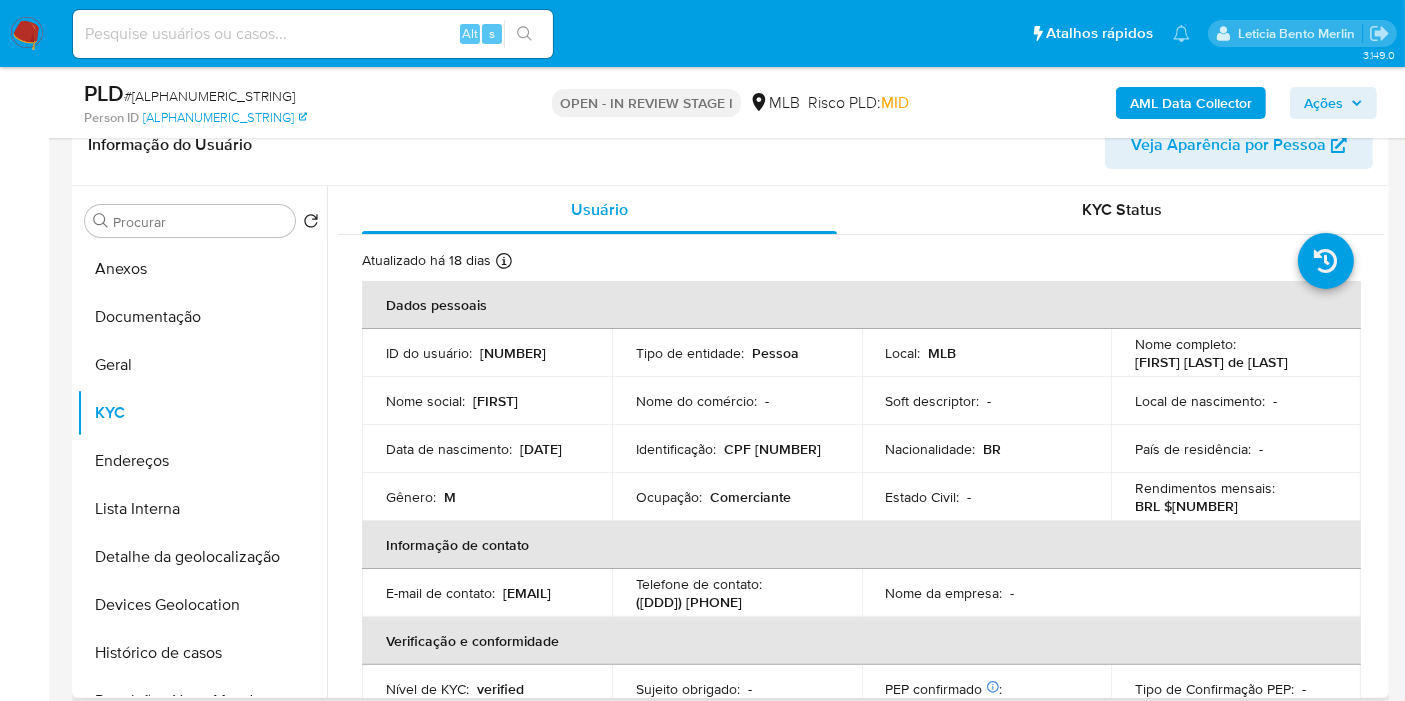 click on "Identificação :    CPF 64464873804" at bounding box center (737, 449) 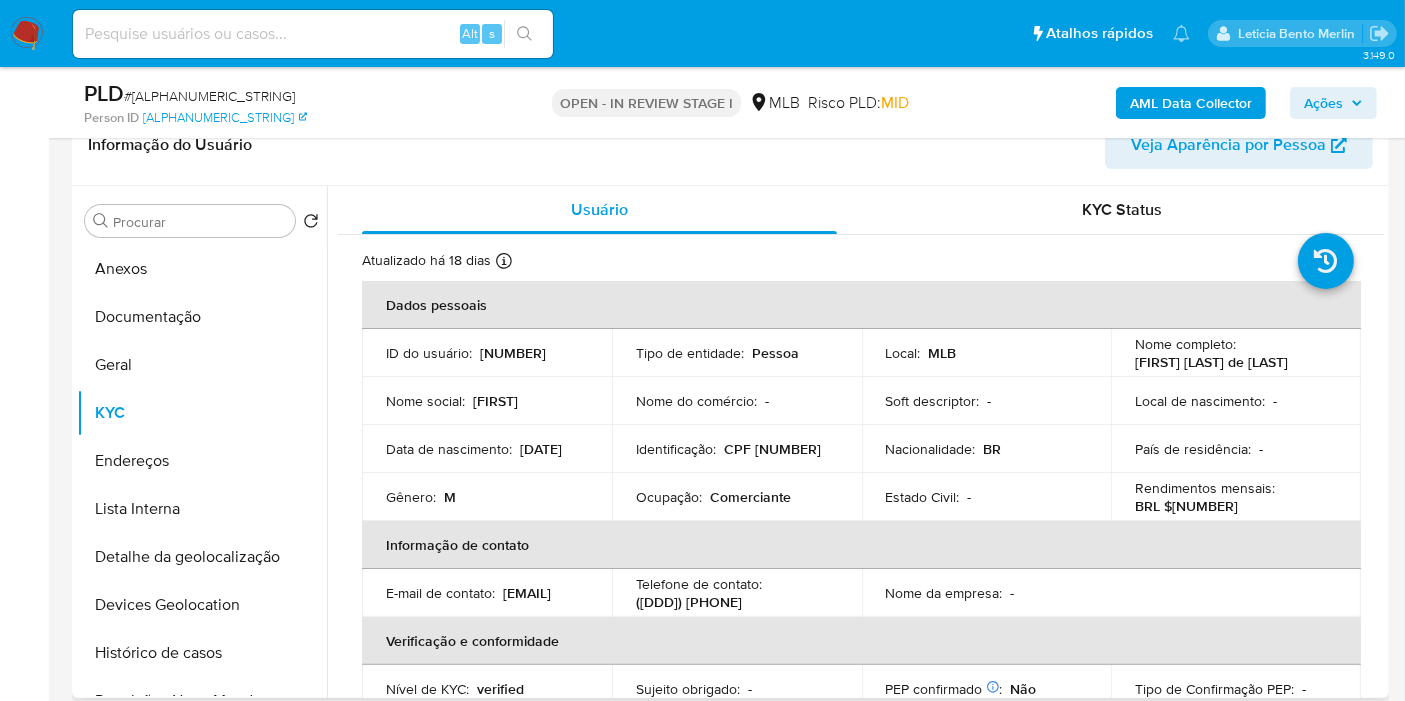 click on "CPF 64464873804" at bounding box center (772, 449) 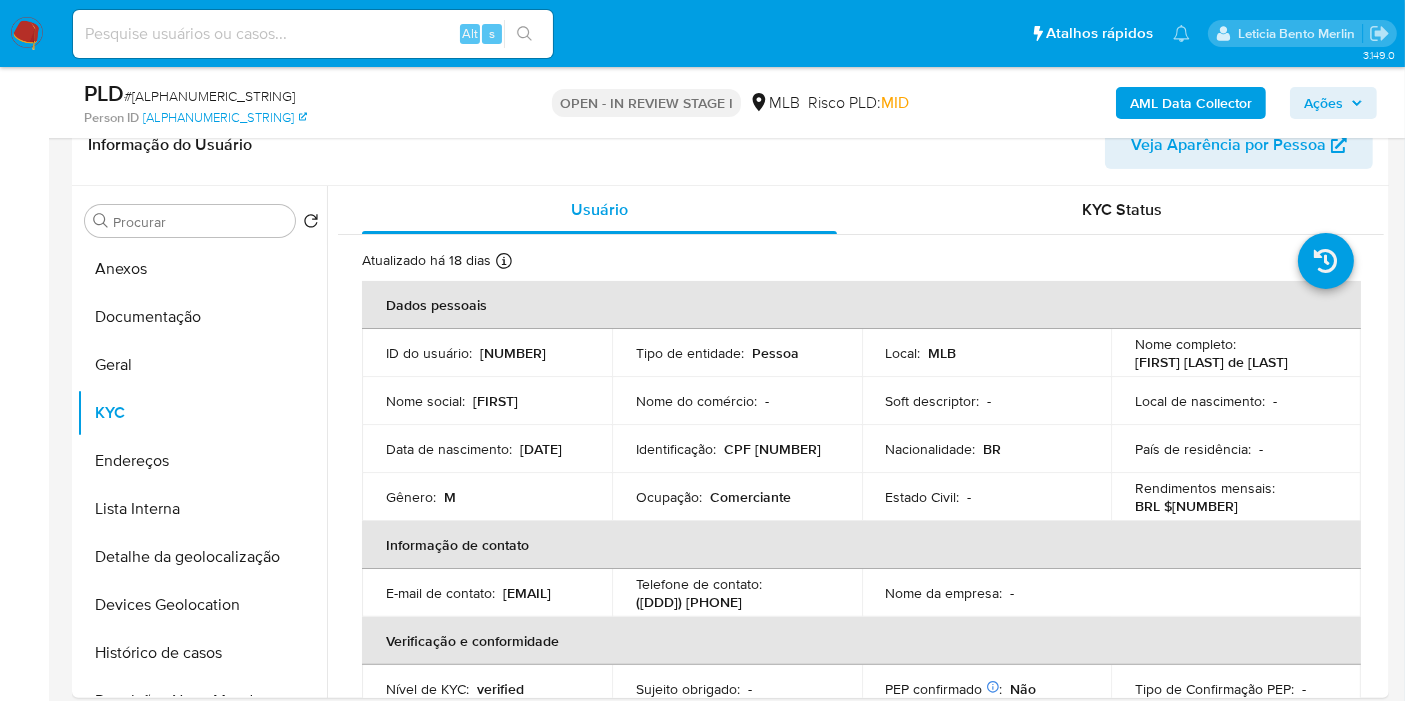 copy on "64464873804" 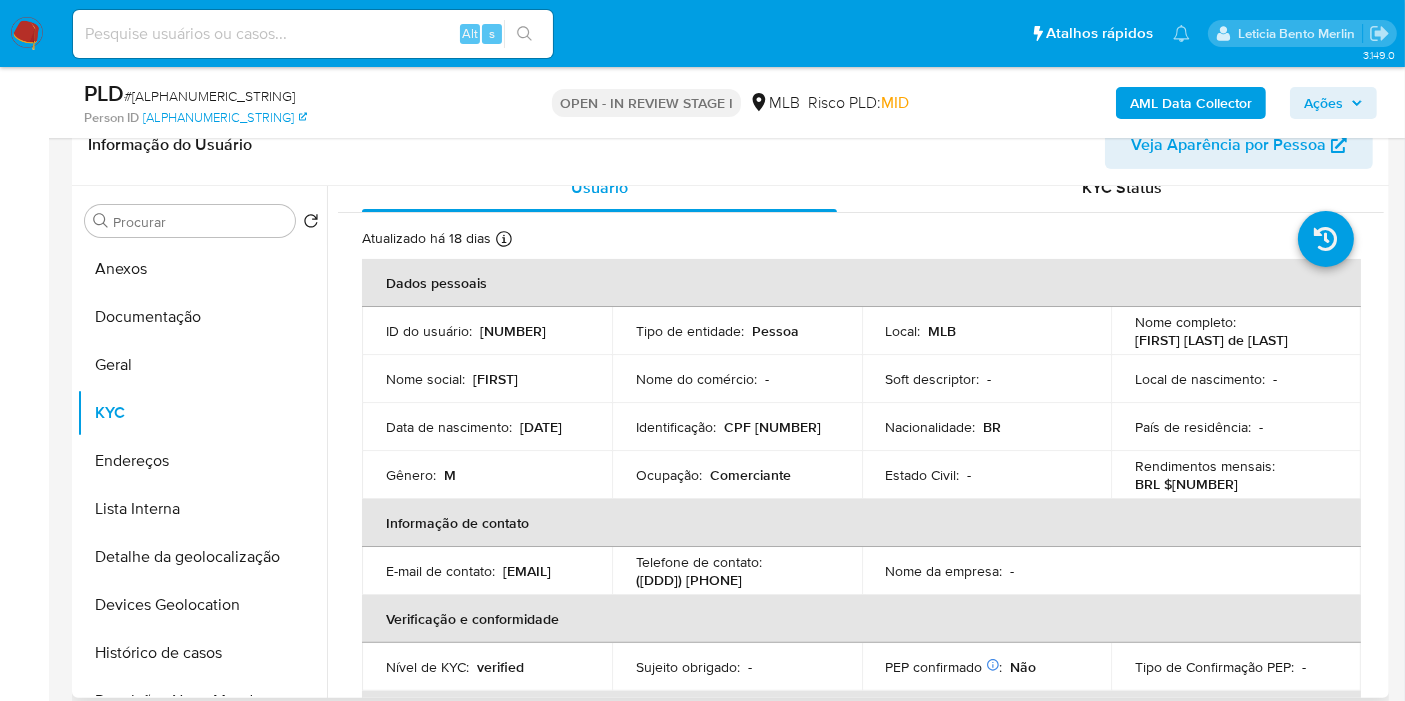 scroll, scrollTop: 16, scrollLeft: 0, axis: vertical 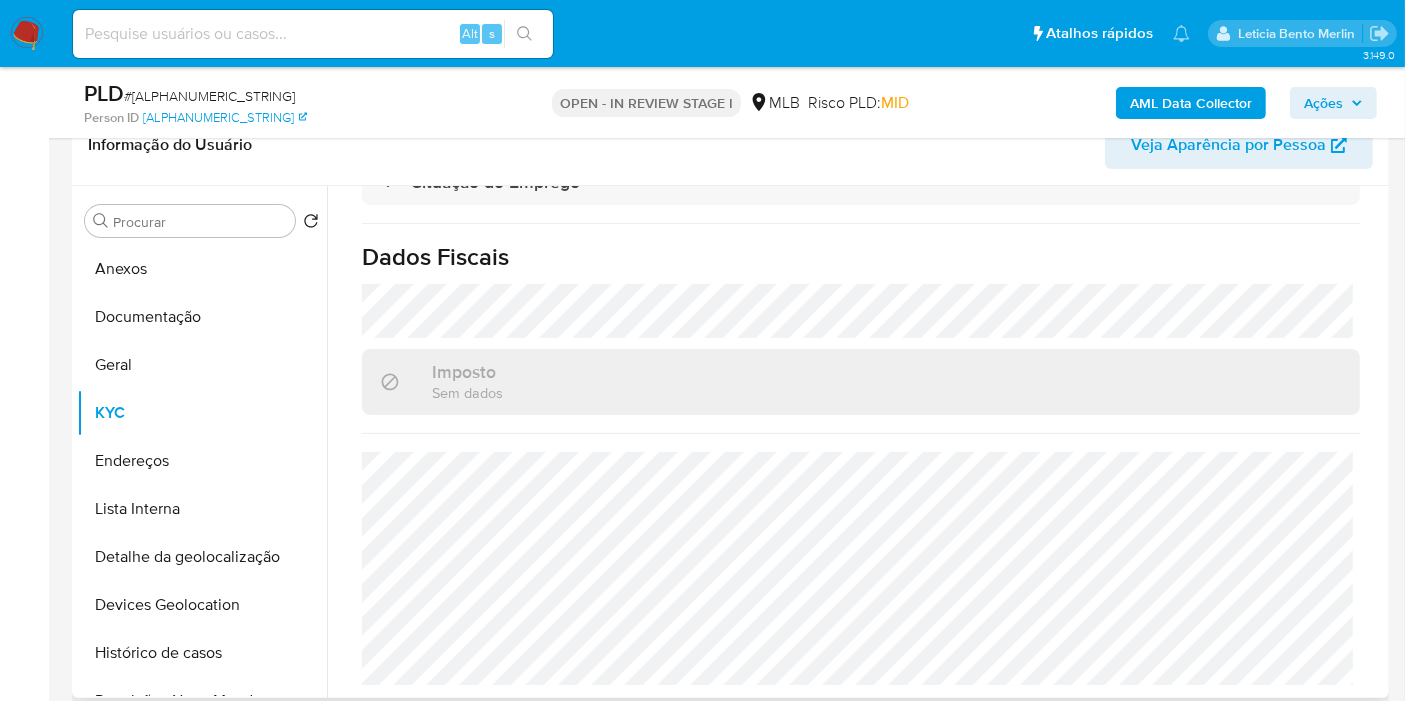 click on "Atualizado há 18 dias   Criado: 27/12/2021 13:29:46 Atualizado: 18/07/2025 08:29:40 Dados pessoais   ID do usuário :    1046965148   Tipo de entidade :    Pessoa   Local :    MLB   Nome completo :    Julio Miranda de Azevedo   Nome social :    Julio   Nome do comércio :    -   Soft descriptor :    -   Local de nascimento :    -   Data de nascimento :    28/10/1955   Identificação :    CPF 64464873804   Nacionalidade :    BR   País de residência :    -   Gênero :    M   Ocupação :    Comerciante   Estado Civil :    -   Rendimentos mensais :    BRL $30000 Informação de contato   E-mail de contato :    juliomirandadeazevedo00@gmail.com   Telefone de contato :    (11) 999725231   Nome da empresa :    - Verificação e conformidade   Nível de KYC :    verified   Sujeito obrigado :    -   PEP confirmado   Obtido de listas internas :    Não   Tipo de Confirmação PEP :    - Dados transacionais   Fundos recorrentes :    -   Rendimento documental :    BRL $30000   Transações :" at bounding box center [861, 16] 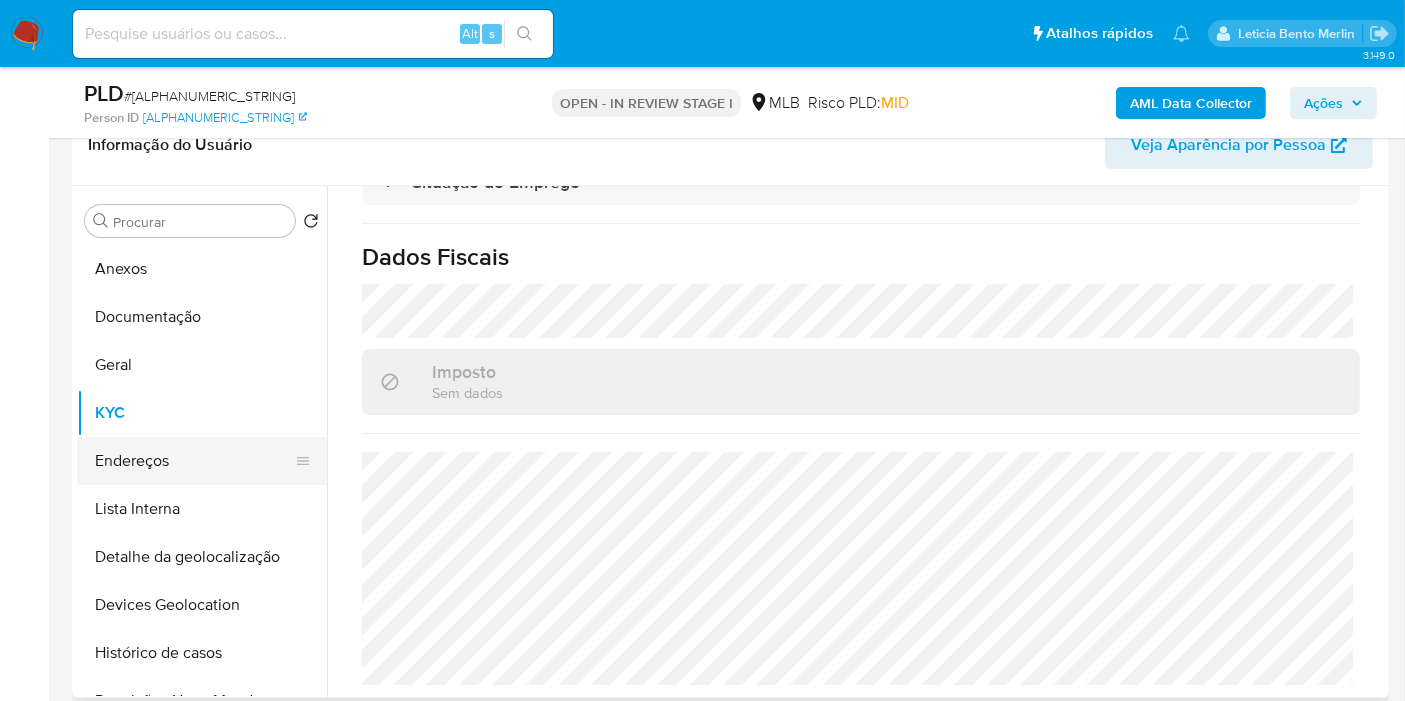 click on "Endereços" at bounding box center [194, 461] 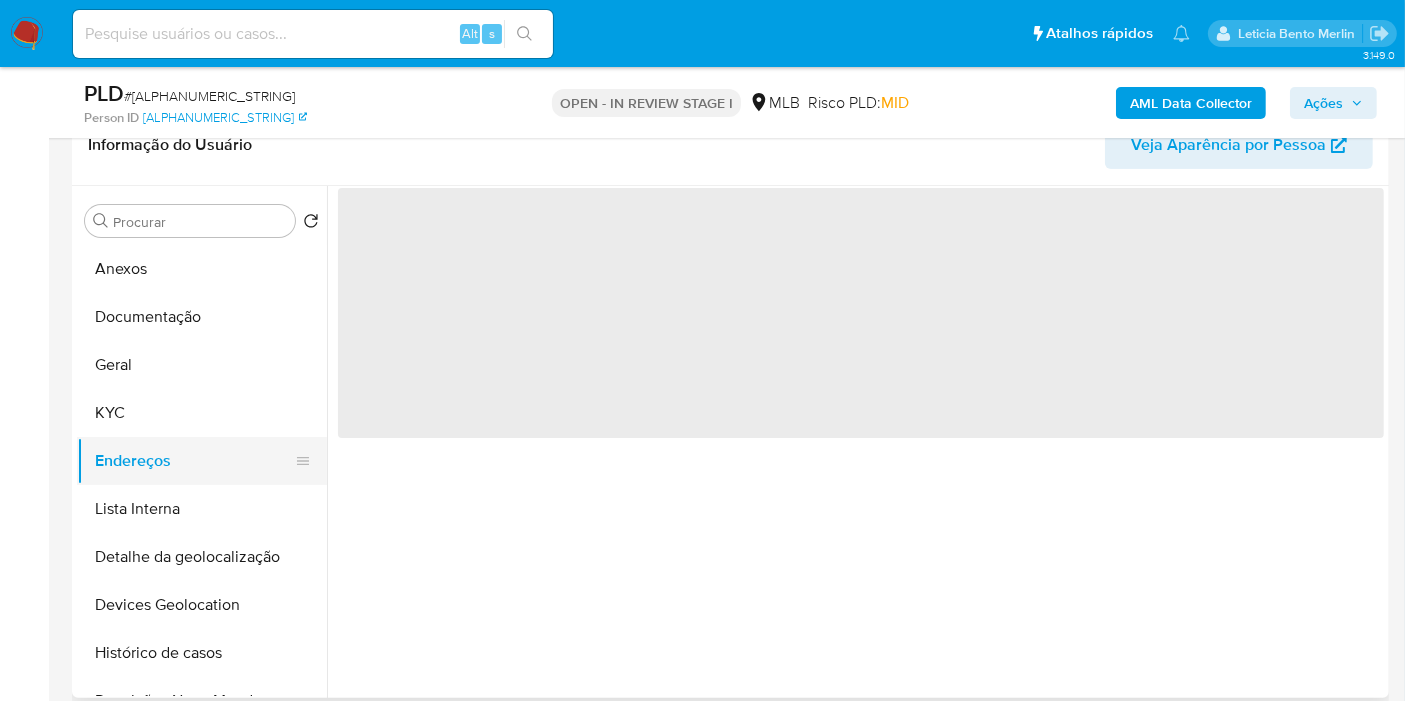 scroll, scrollTop: 0, scrollLeft: 0, axis: both 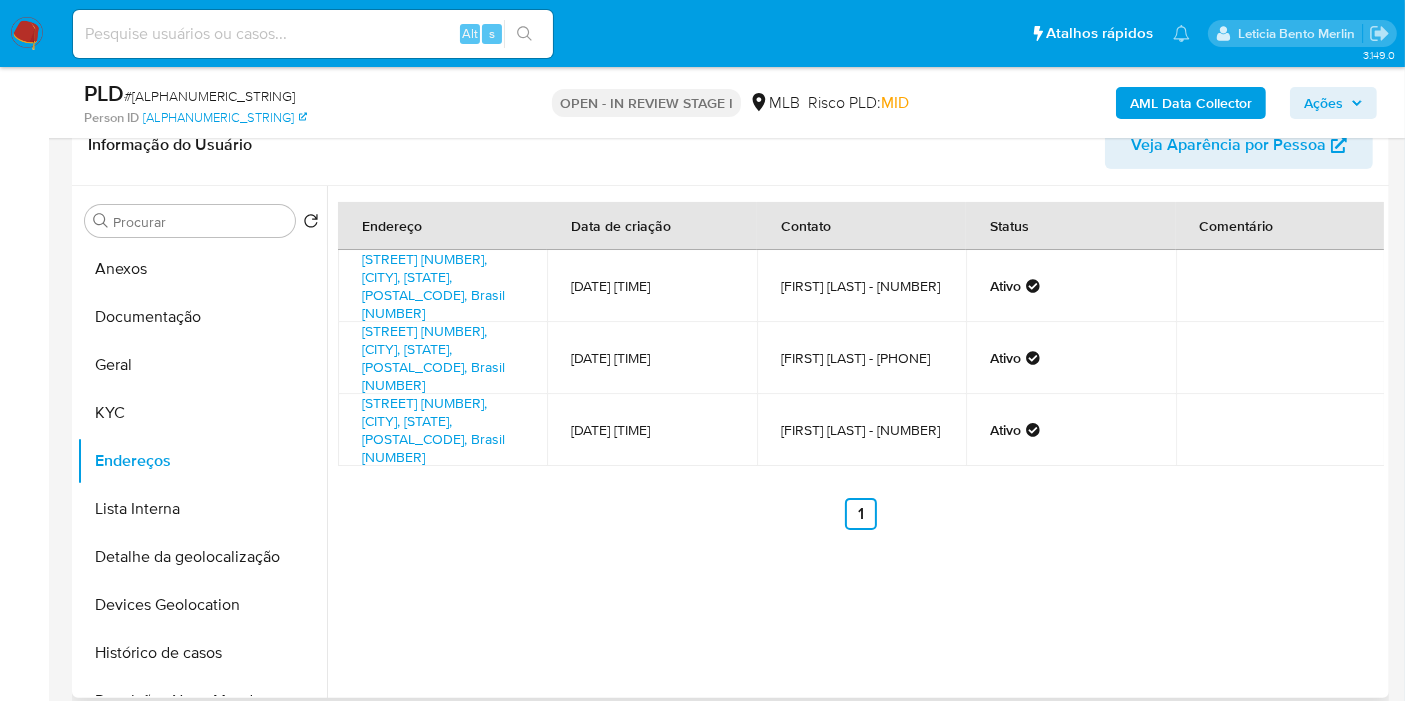 type 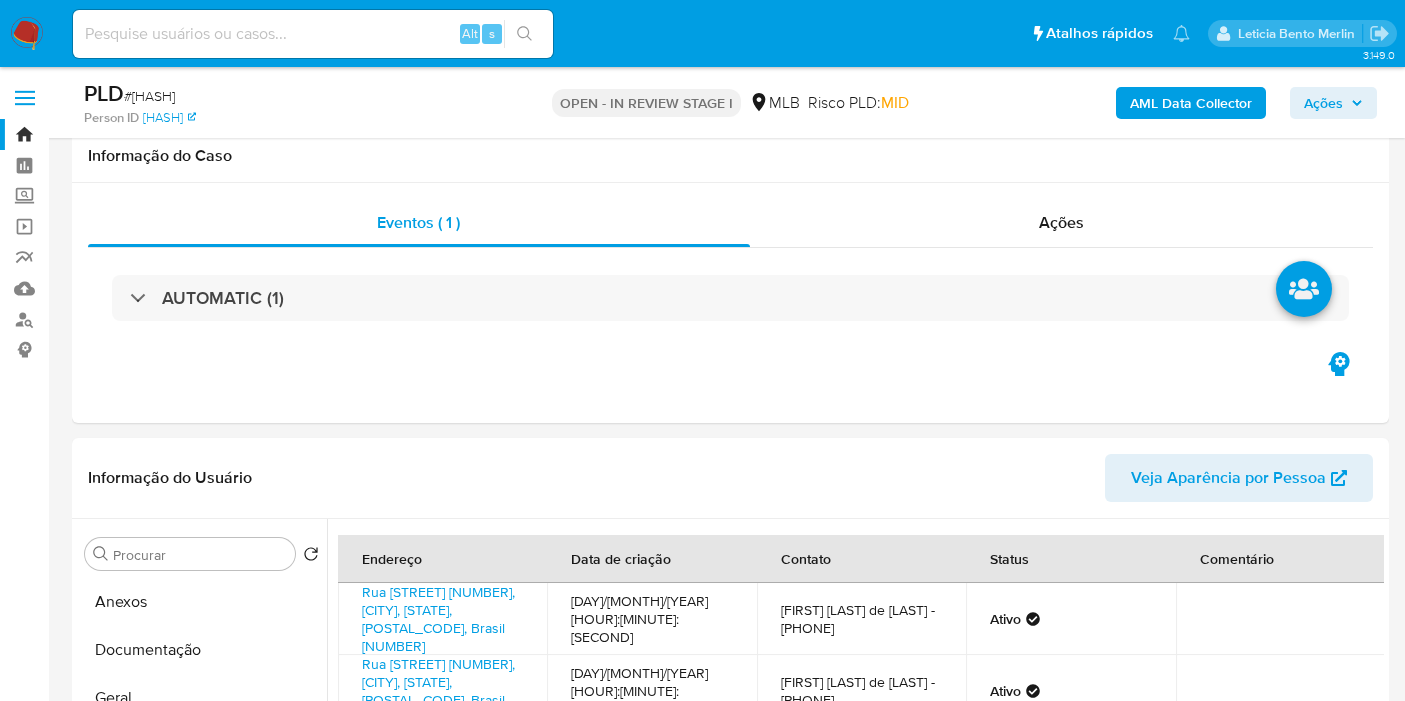 select on "10" 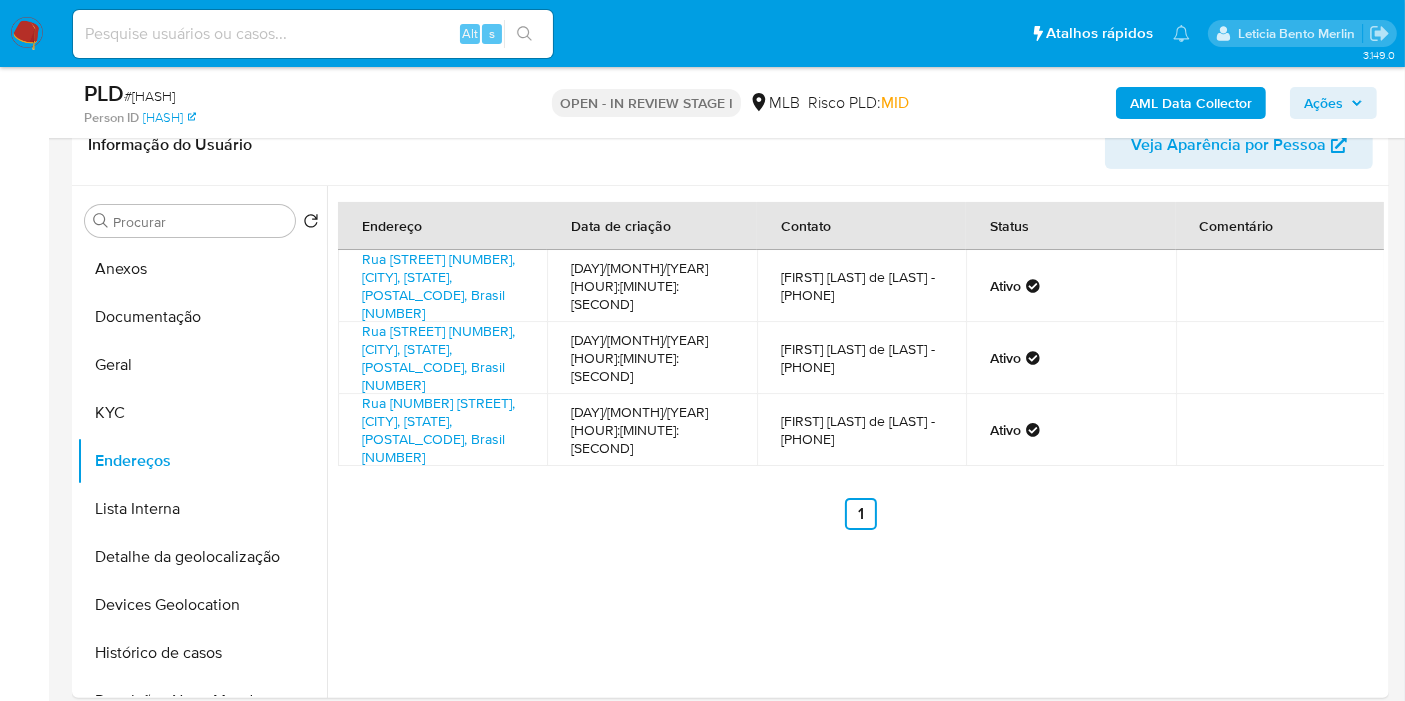 scroll, scrollTop: 333, scrollLeft: 0, axis: vertical 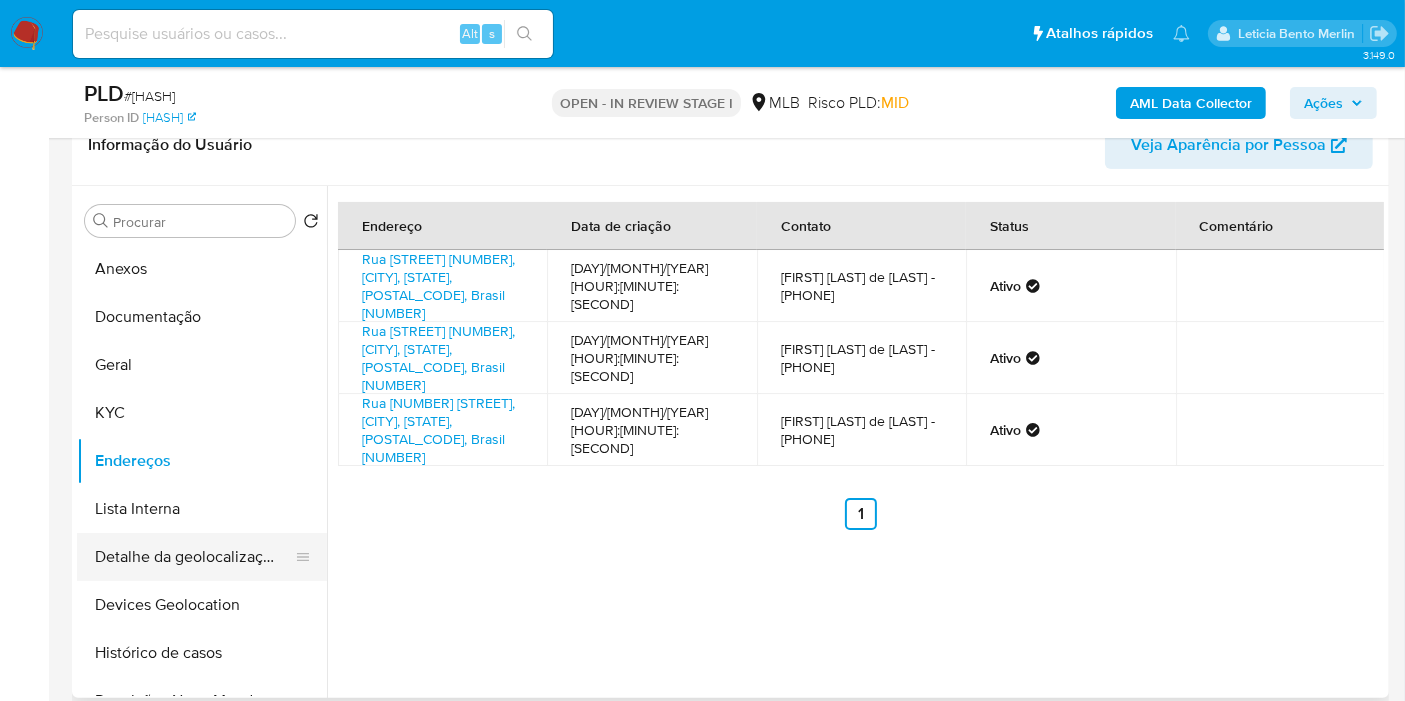 click on "Detalhe da geolocalização" at bounding box center (194, 557) 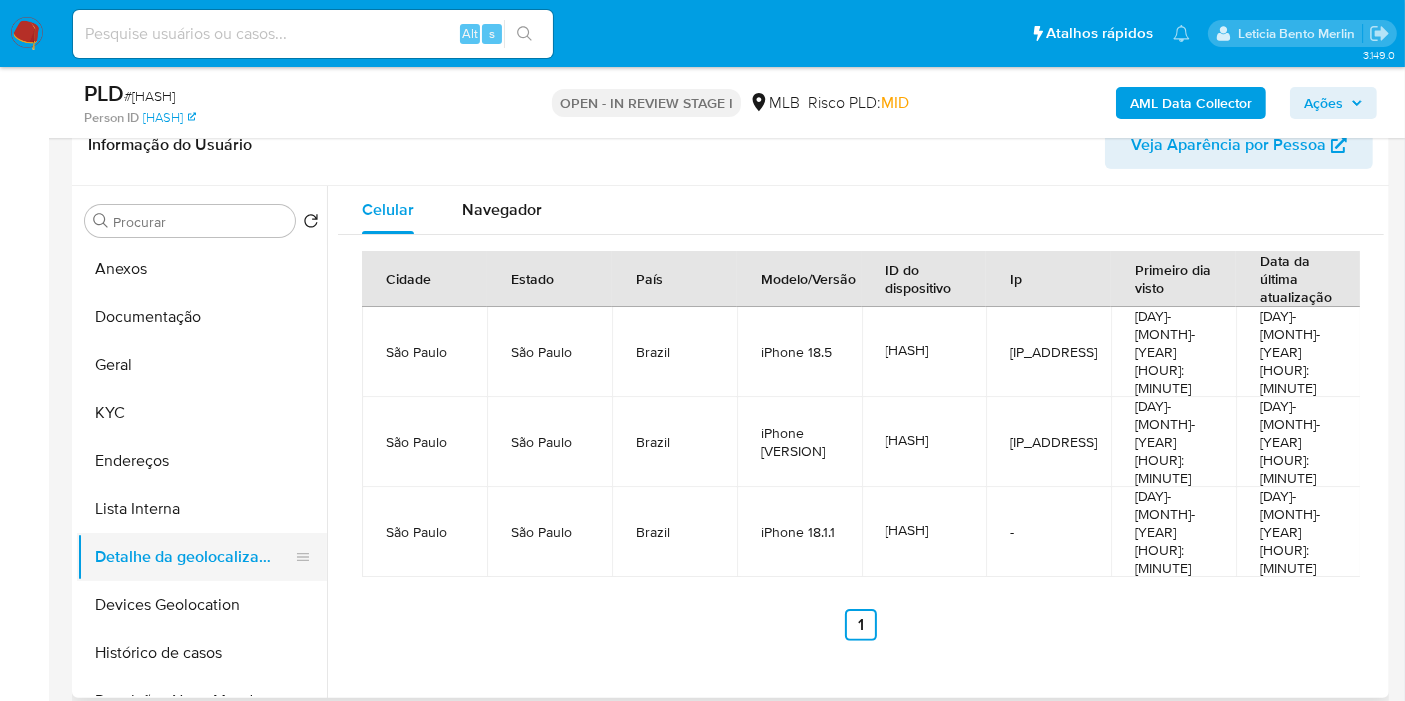 type 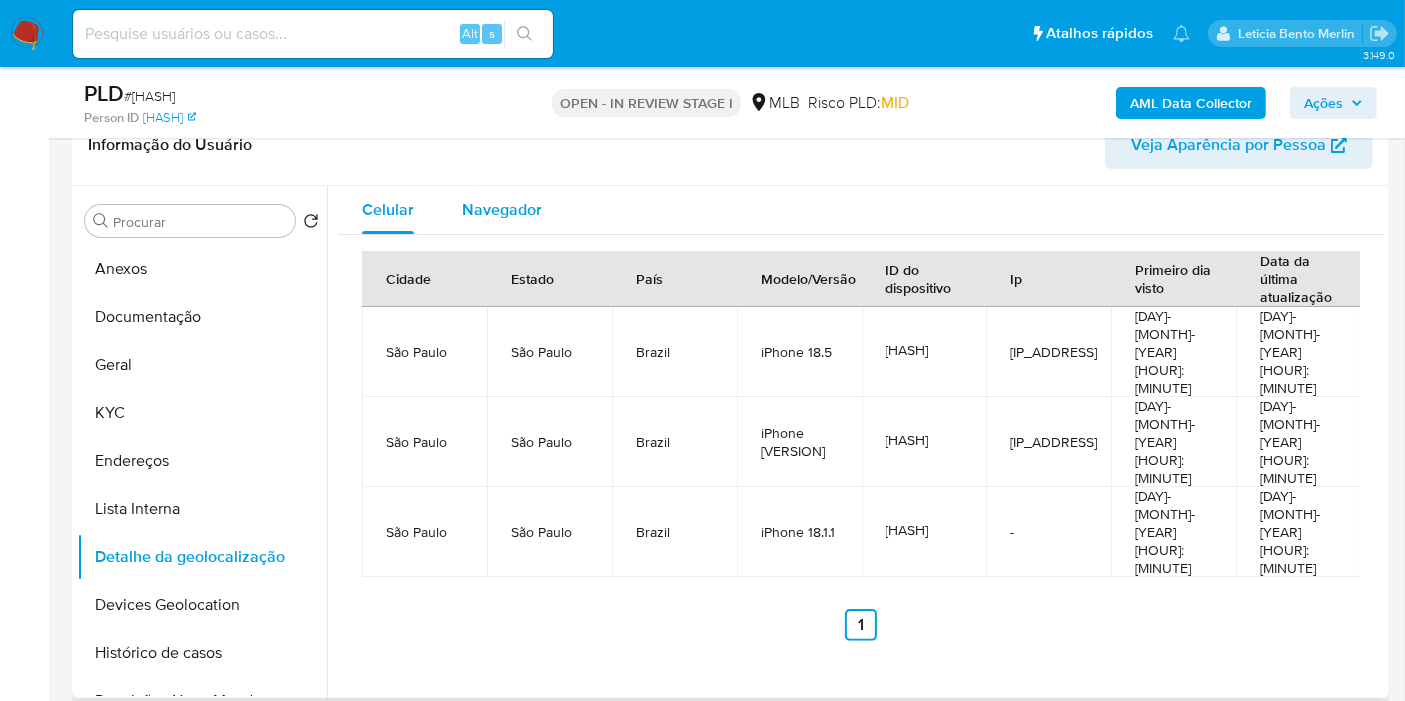 click on "Navegador" at bounding box center (502, 209) 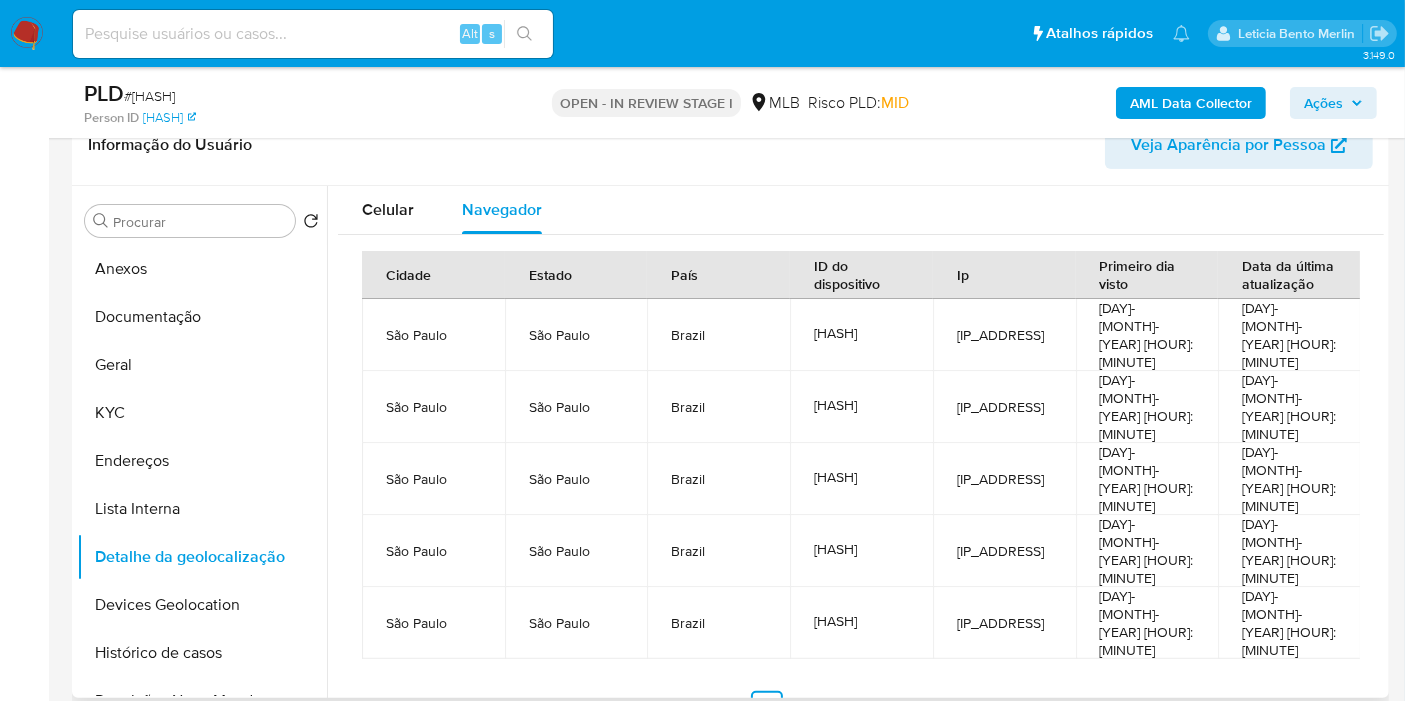 type 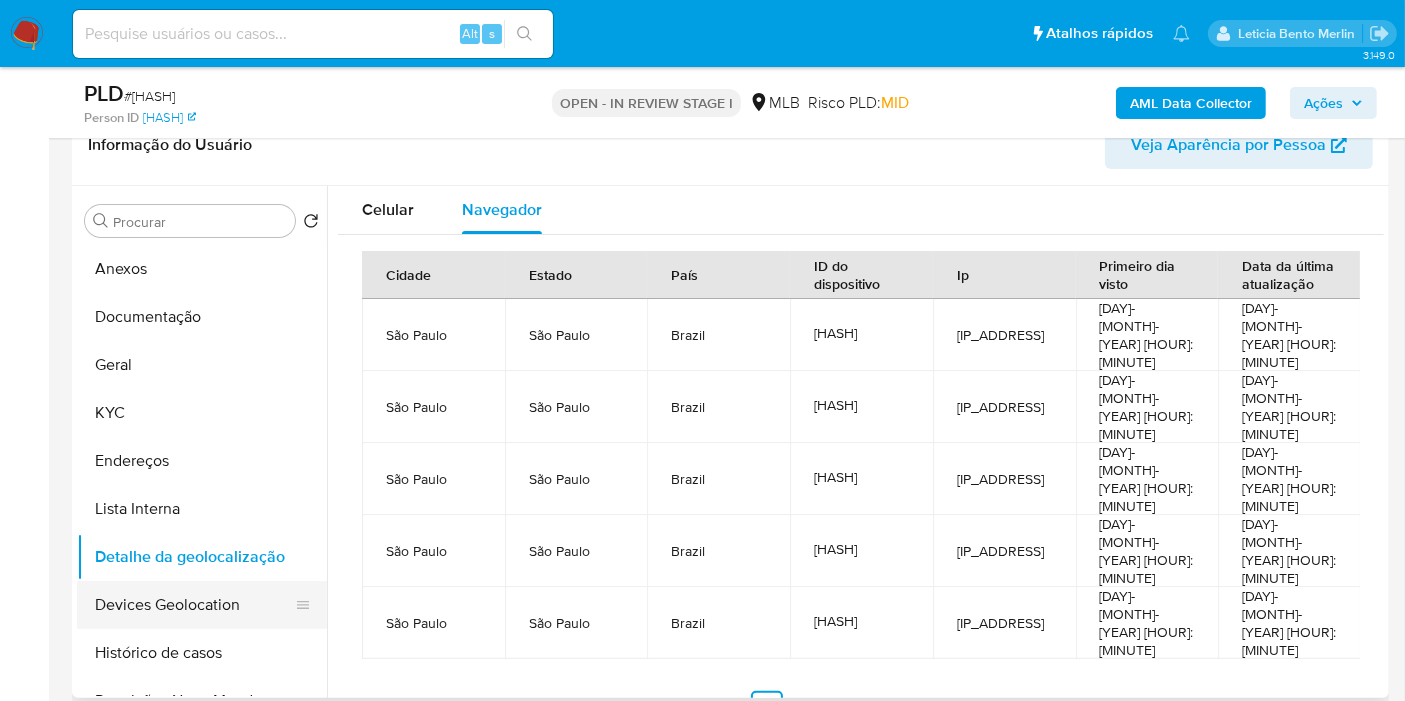 click on "Devices Geolocation" at bounding box center (194, 605) 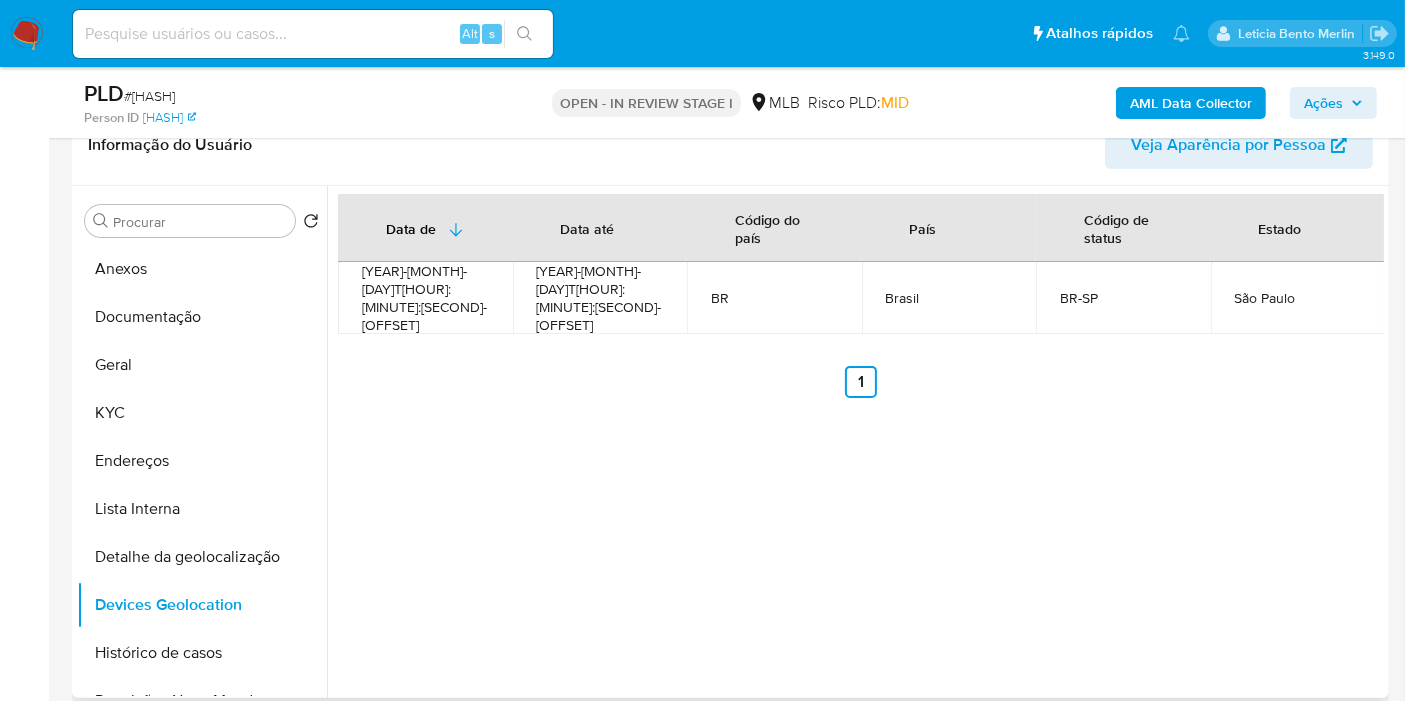 type 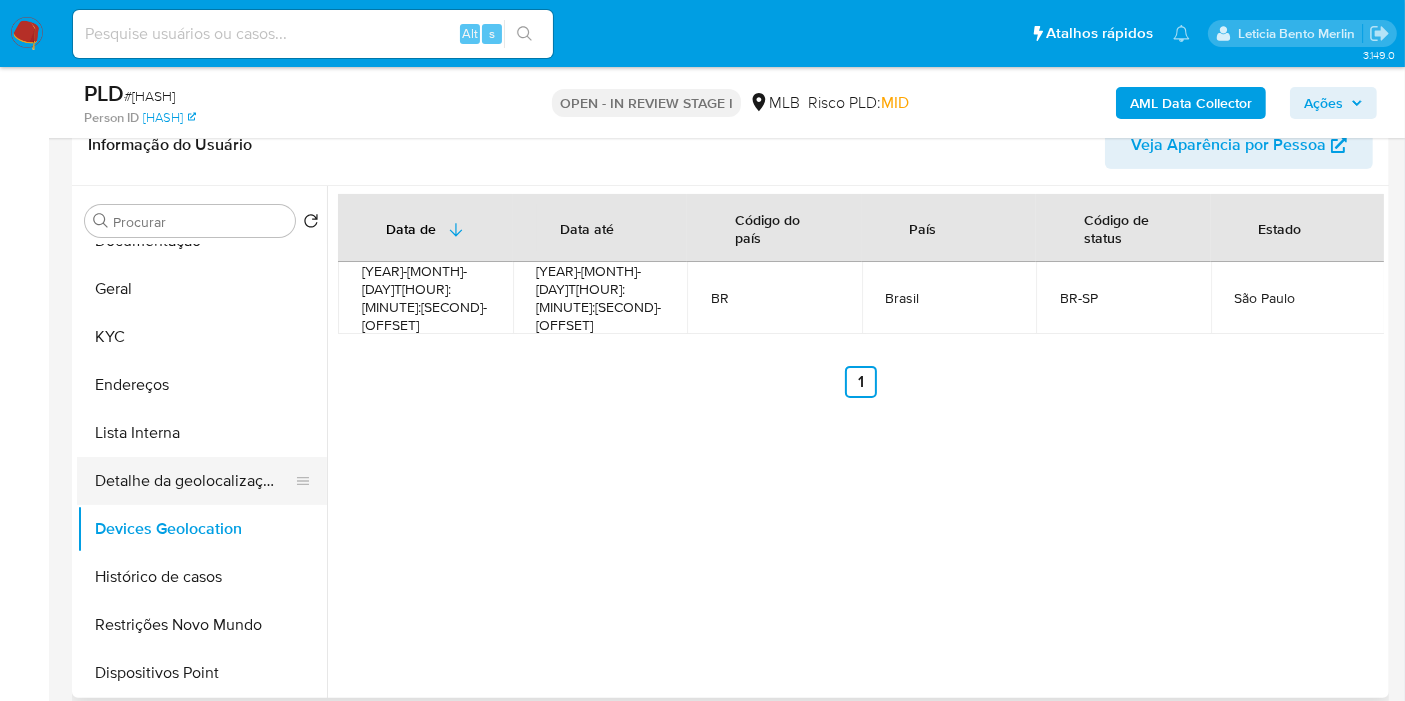 scroll, scrollTop: 111, scrollLeft: 0, axis: vertical 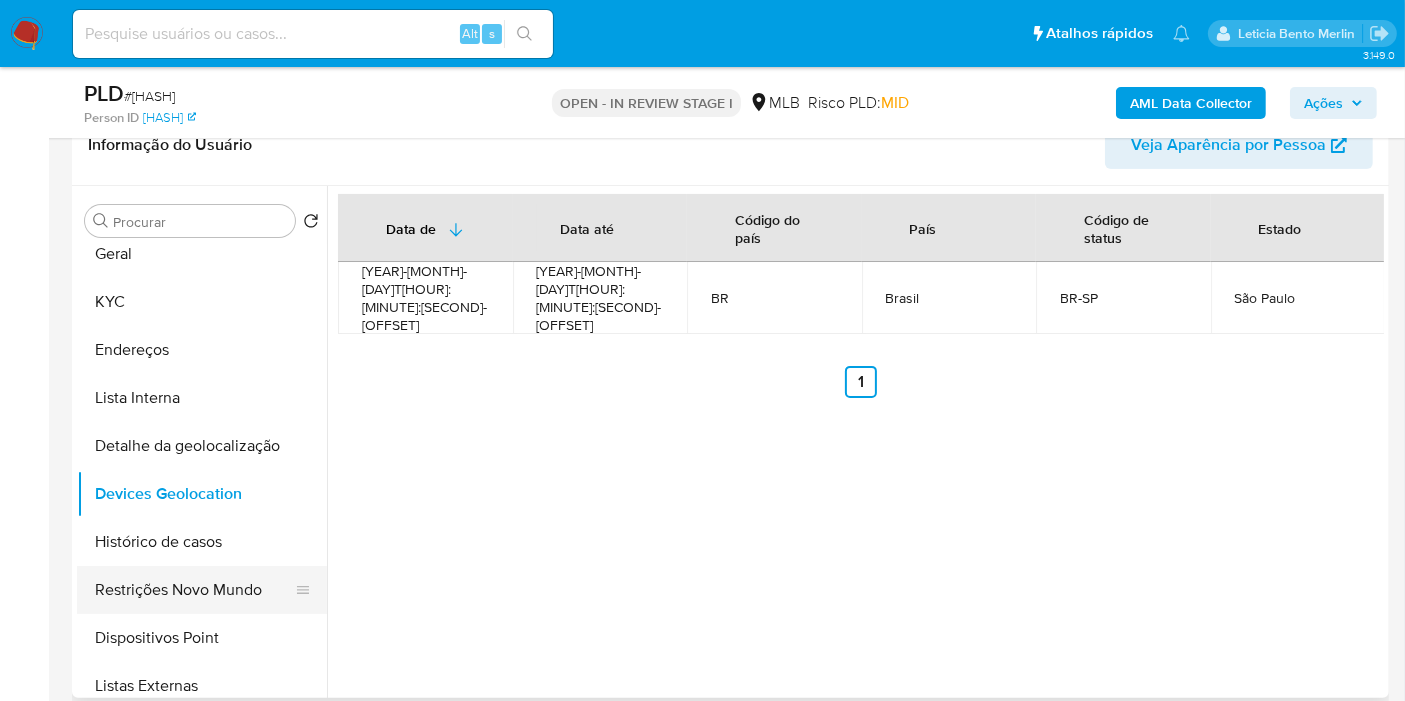 click on "Restrições Novo Mundo" at bounding box center [194, 590] 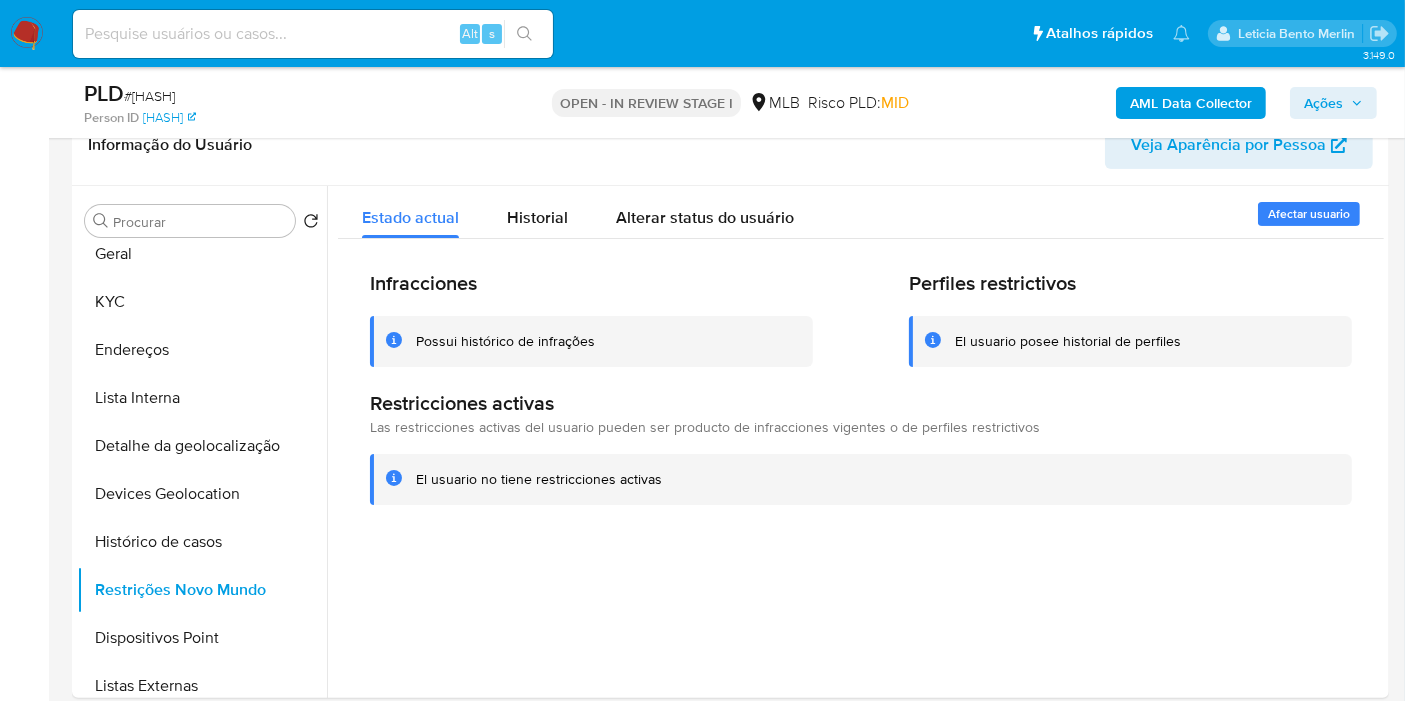 type 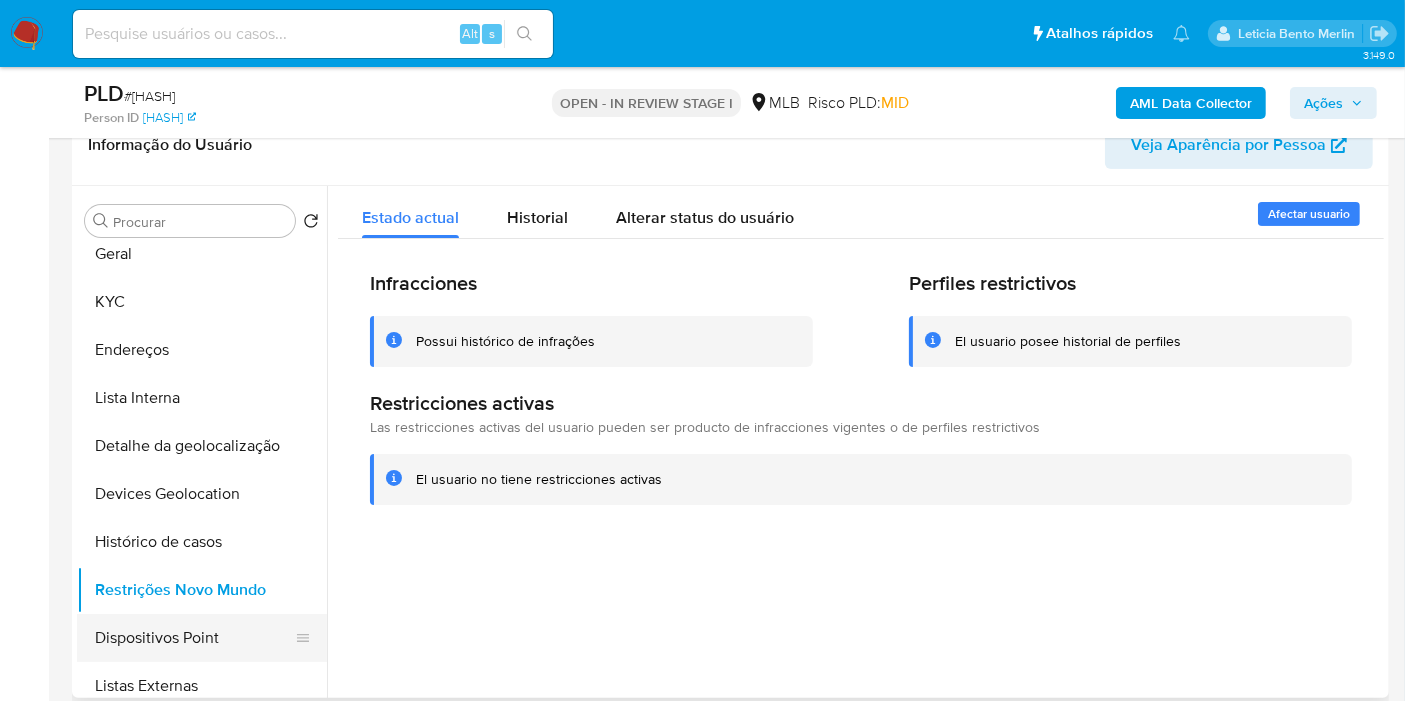 click on "Dispositivos Point" at bounding box center [194, 638] 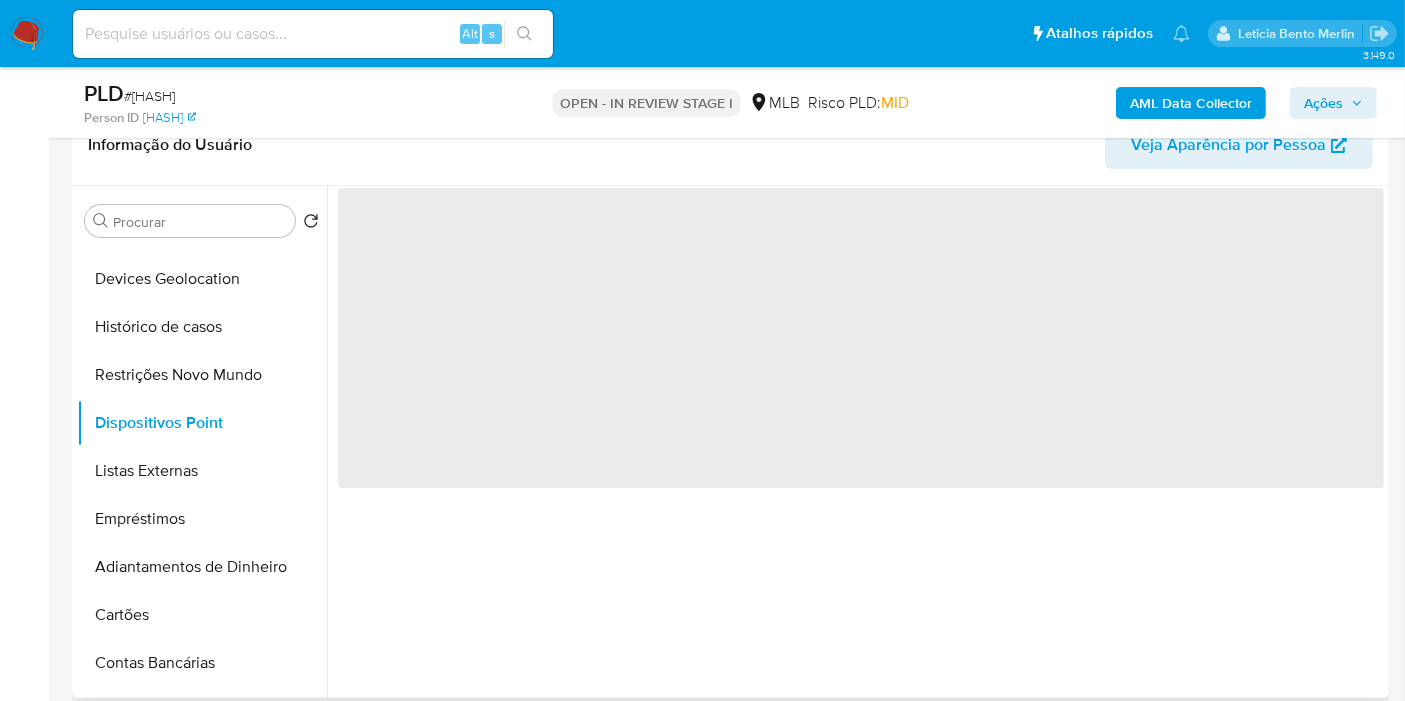 scroll, scrollTop: 333, scrollLeft: 0, axis: vertical 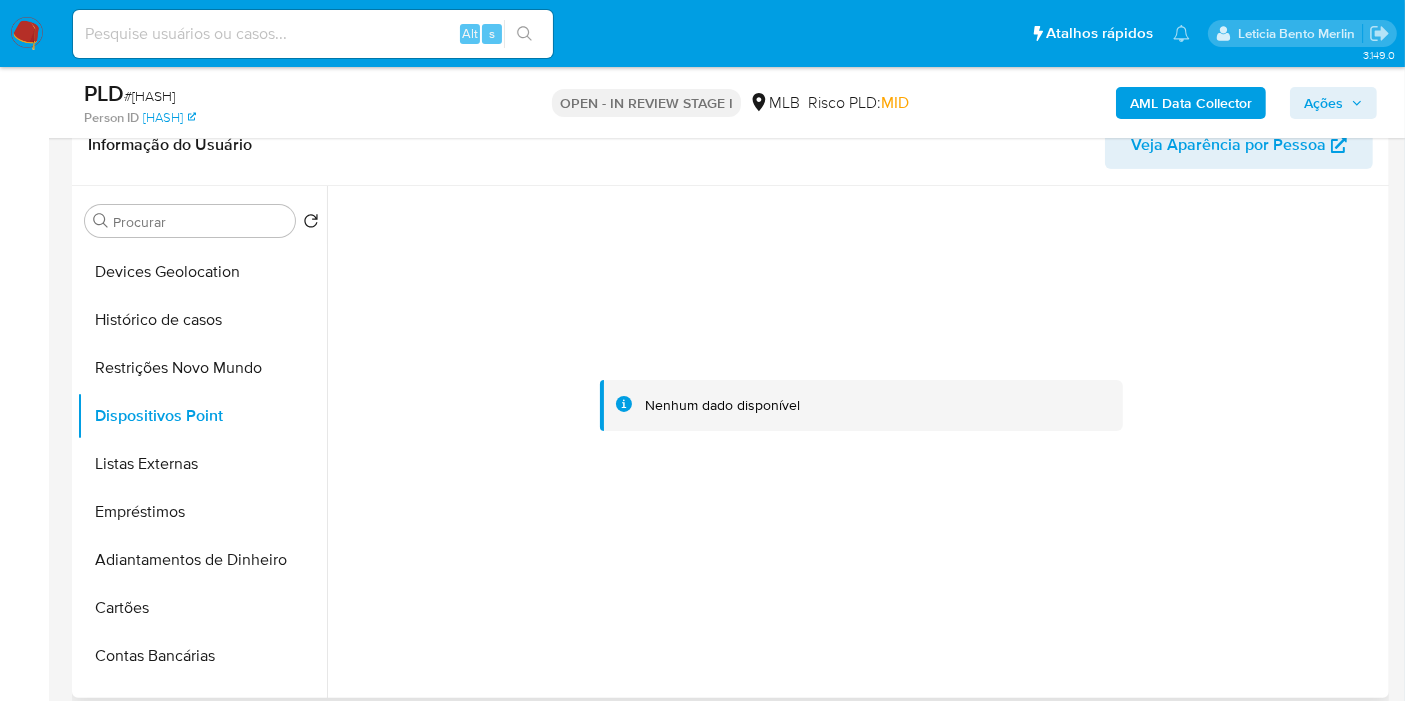 type 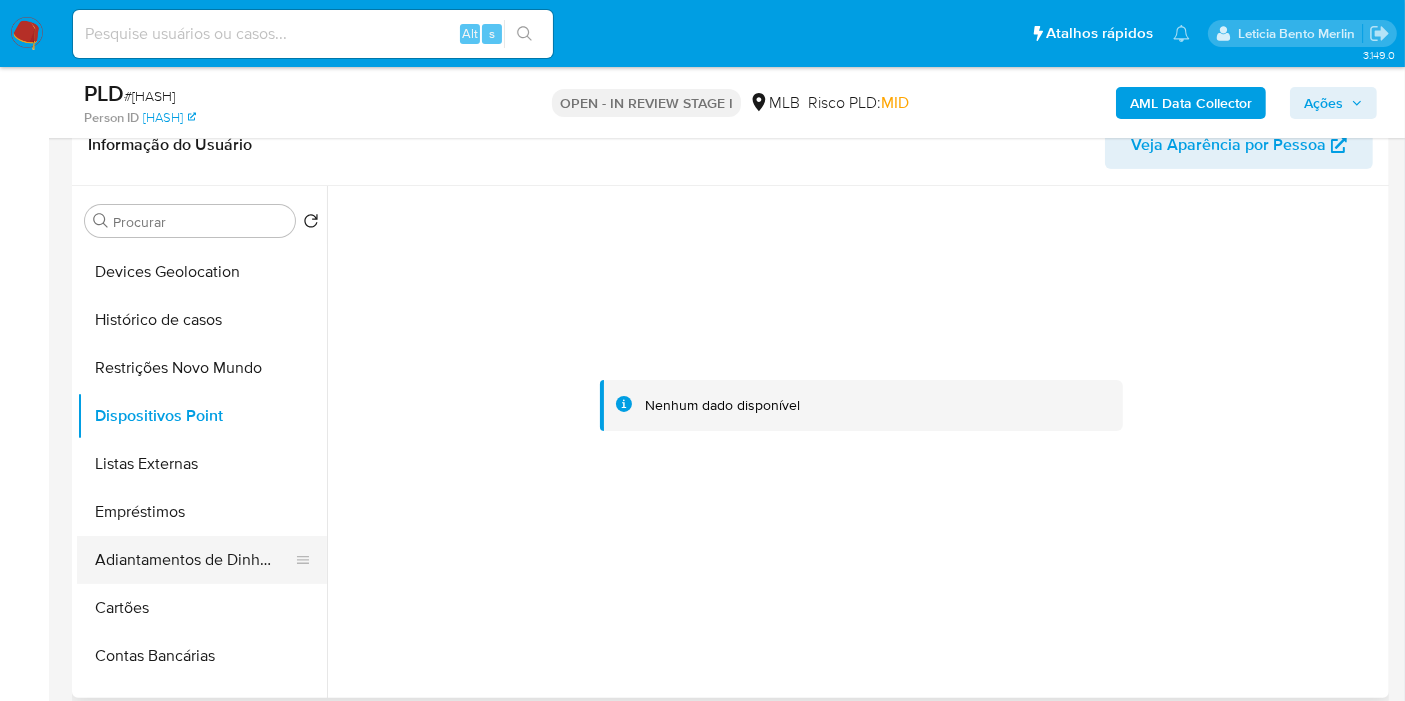 scroll, scrollTop: 111, scrollLeft: 0, axis: vertical 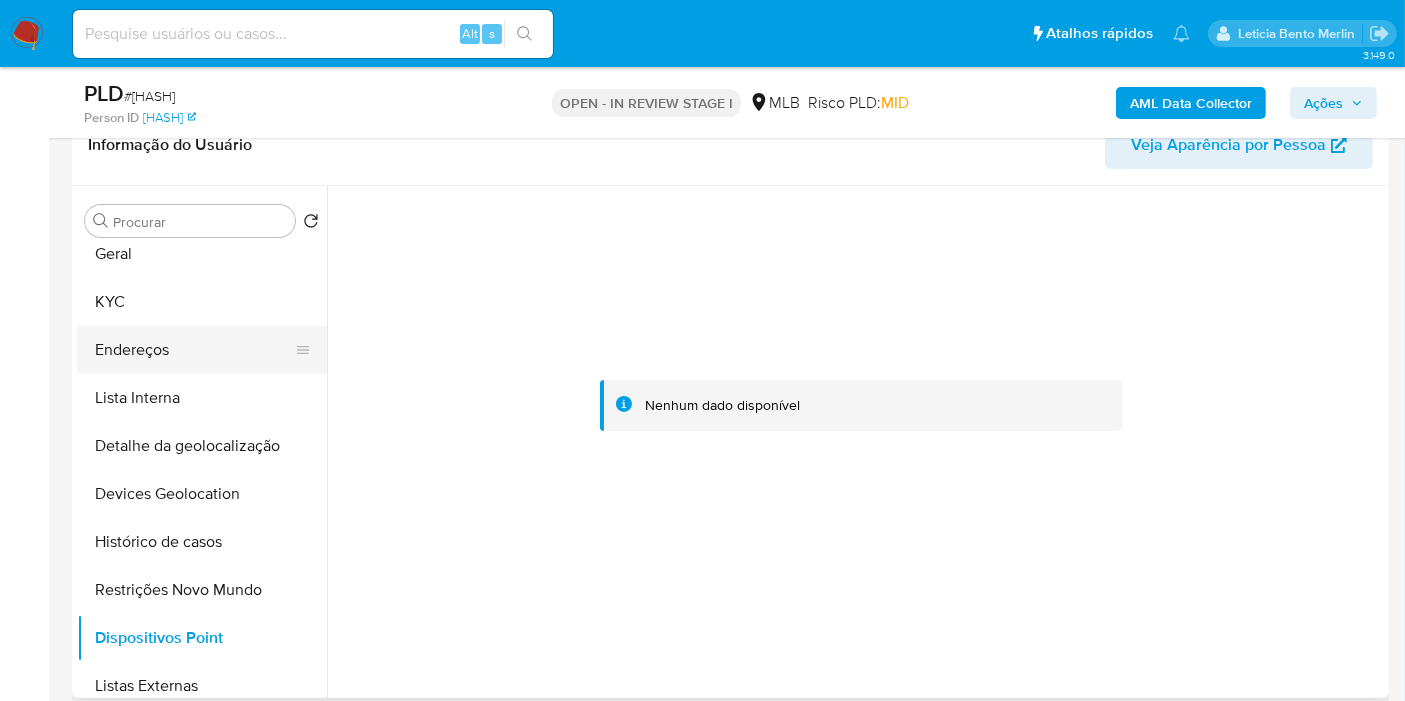 click on "Endereços" at bounding box center (194, 350) 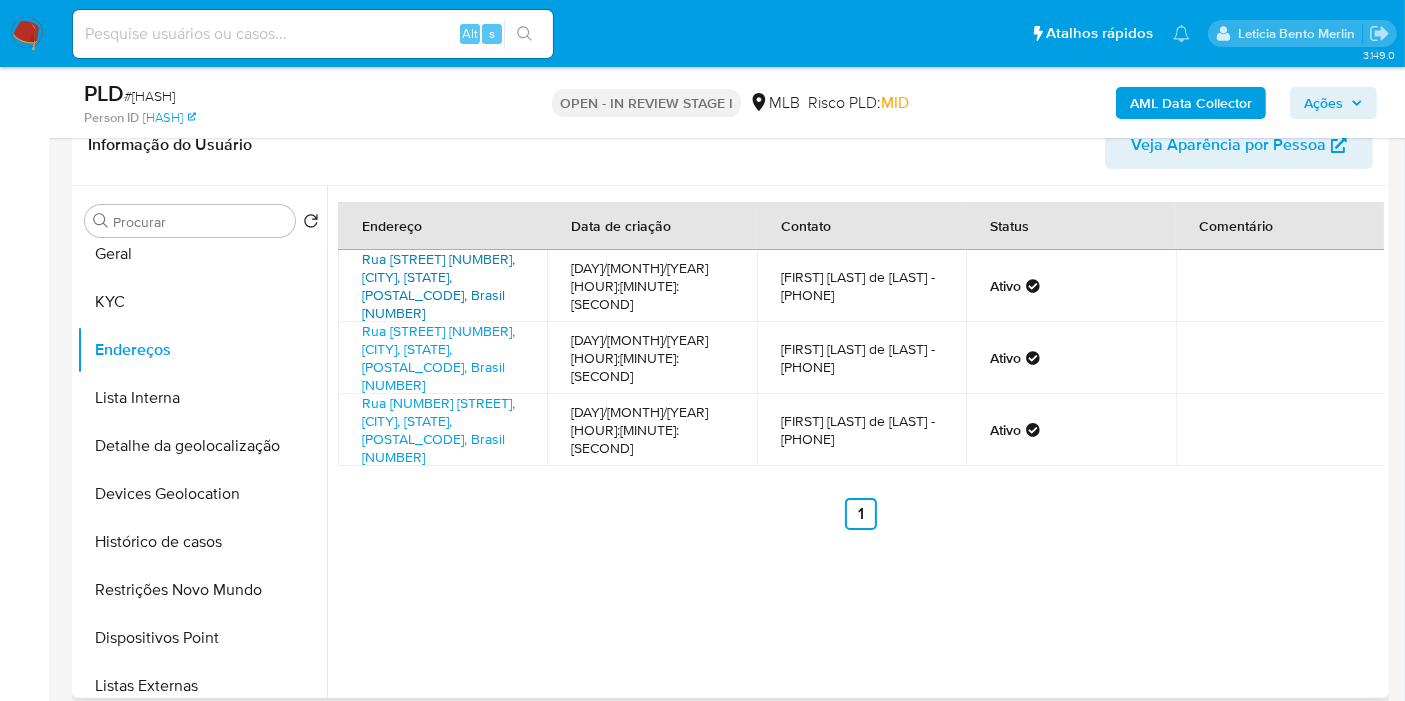 click on "[STREET] [NUMBER], [CITY], [STATE], [POSTAL_CODE], Brasil [NUMBER]" at bounding box center (438, 286) 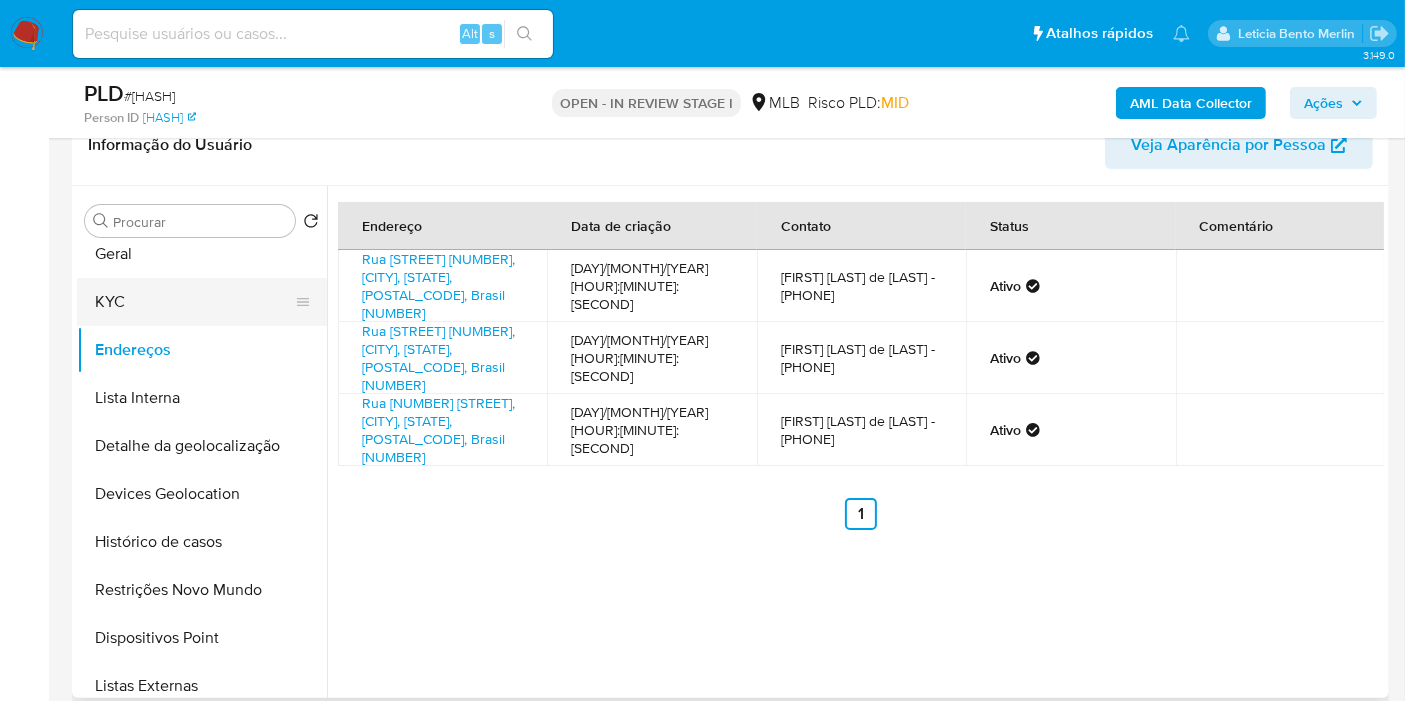 click on "KYC" at bounding box center (194, 302) 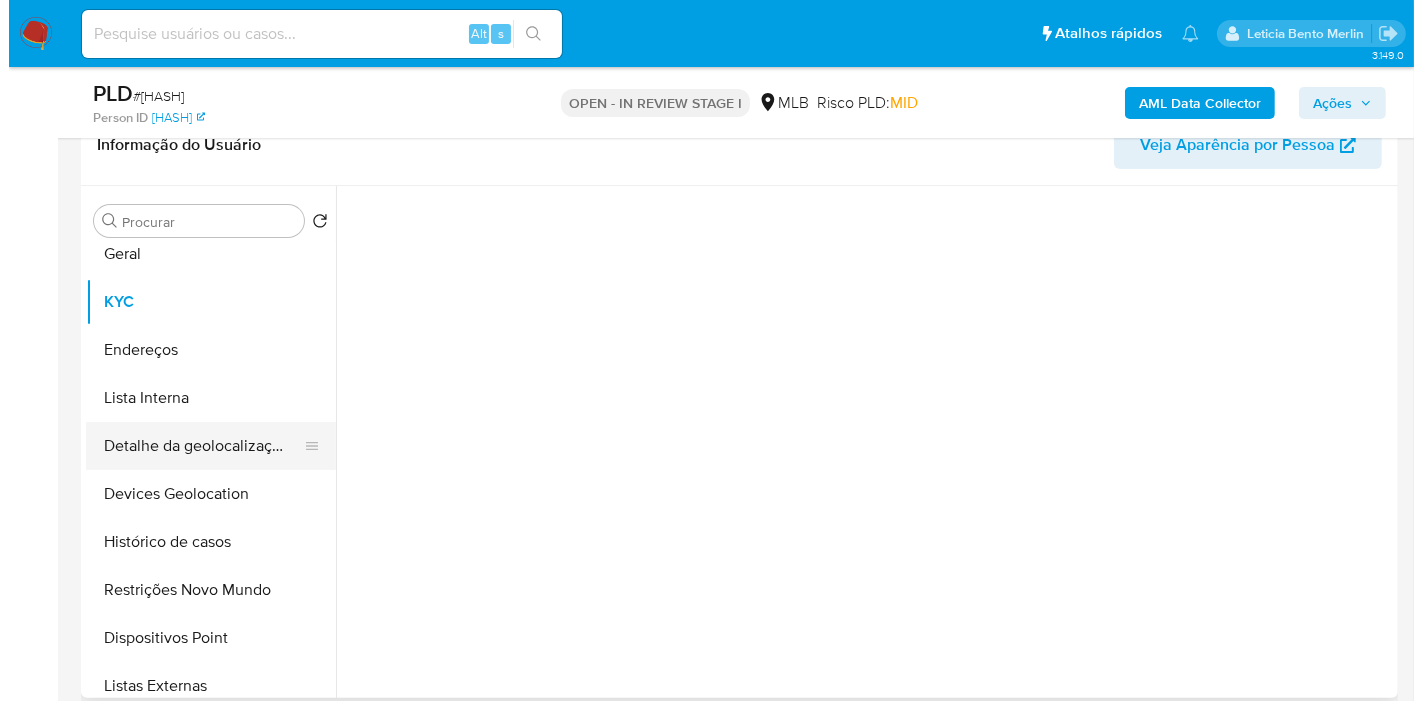 scroll, scrollTop: 0, scrollLeft: 0, axis: both 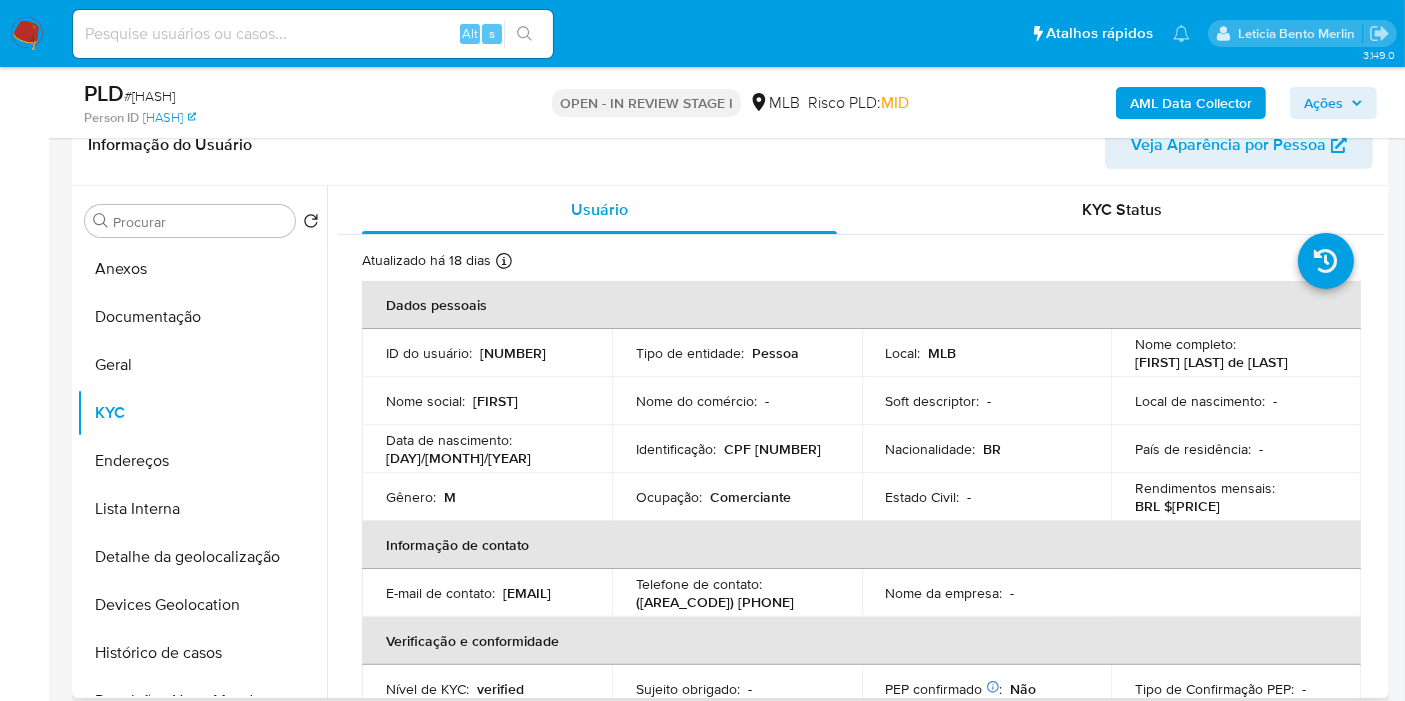 click on "CPF [NUMBER]" at bounding box center [772, 449] 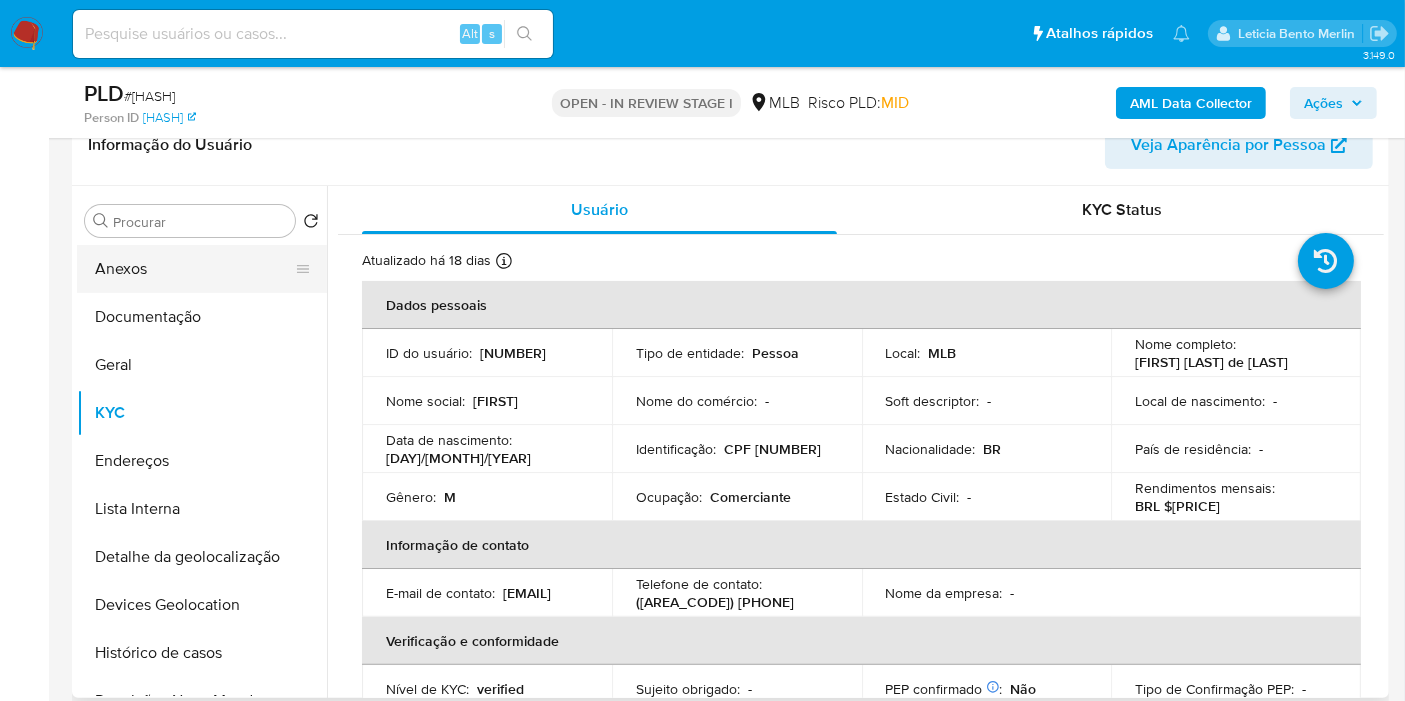 click on "Anexos" at bounding box center (194, 269) 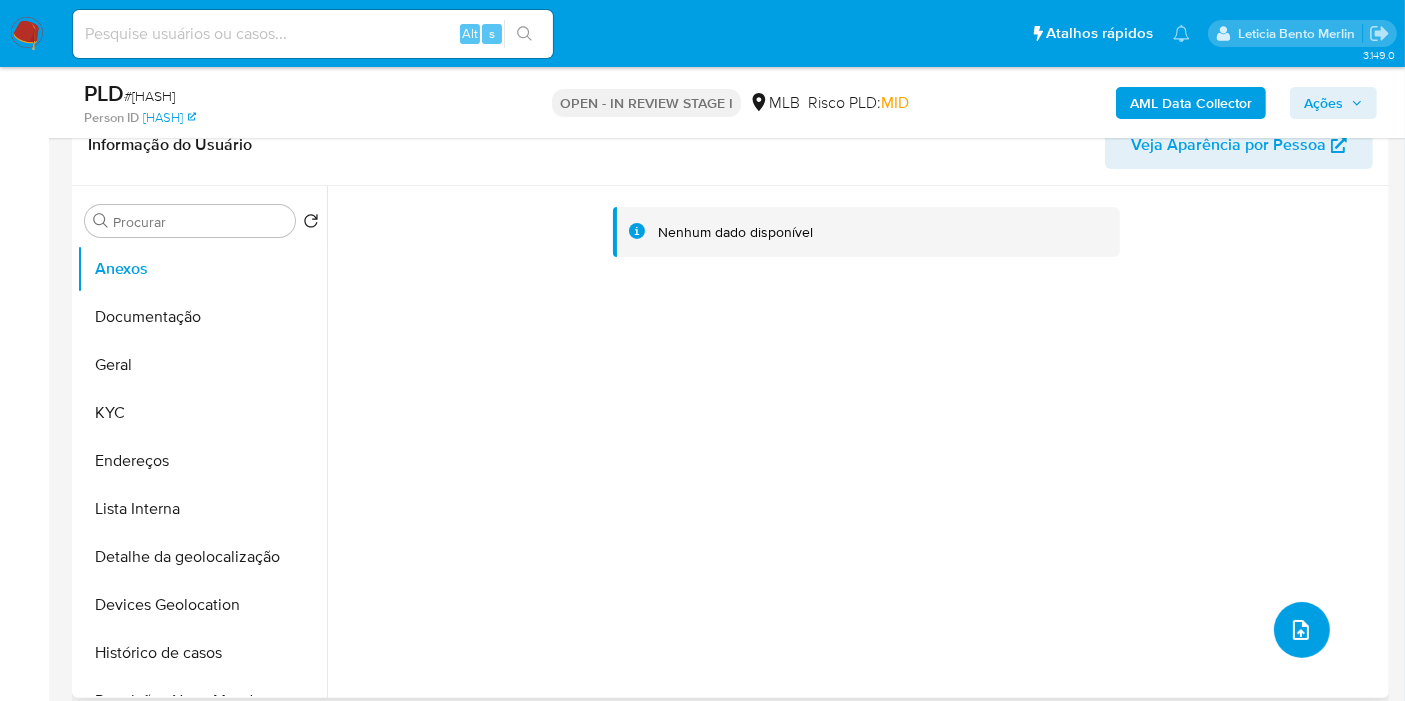 click 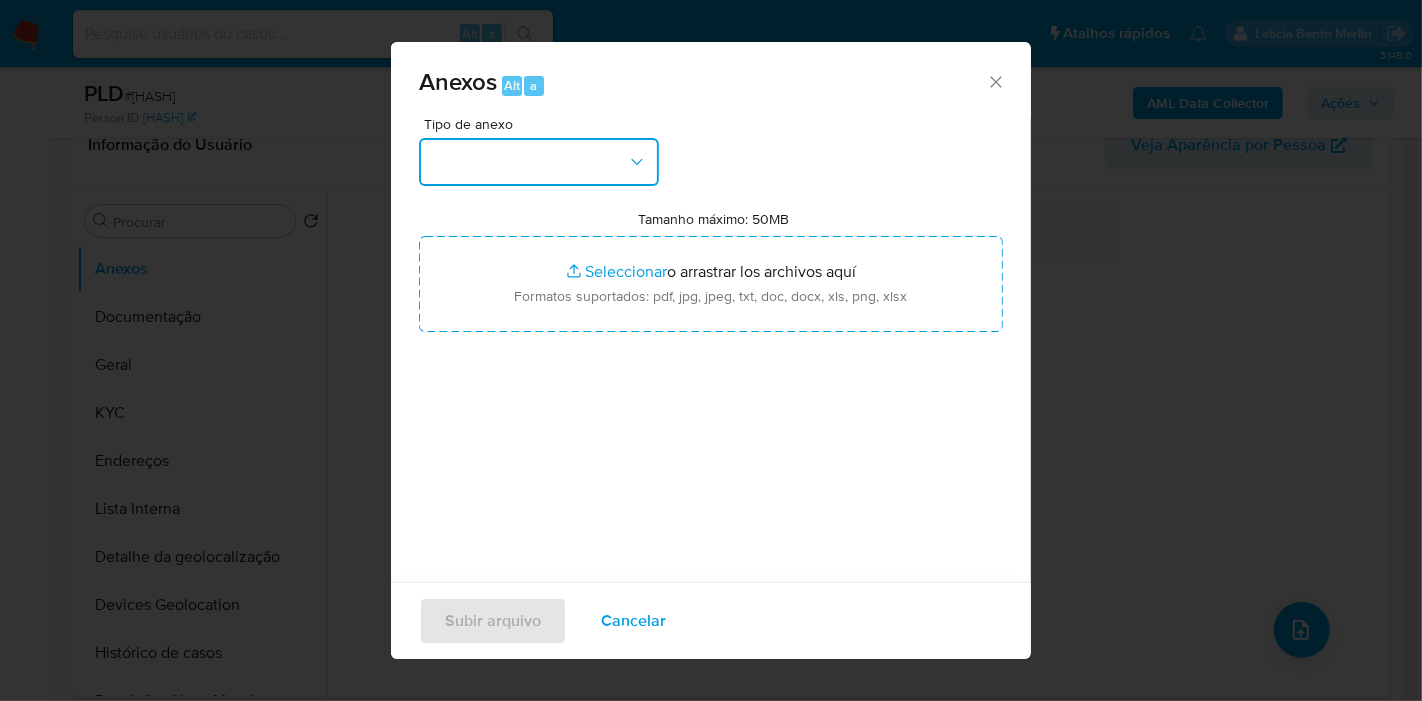 click at bounding box center (539, 162) 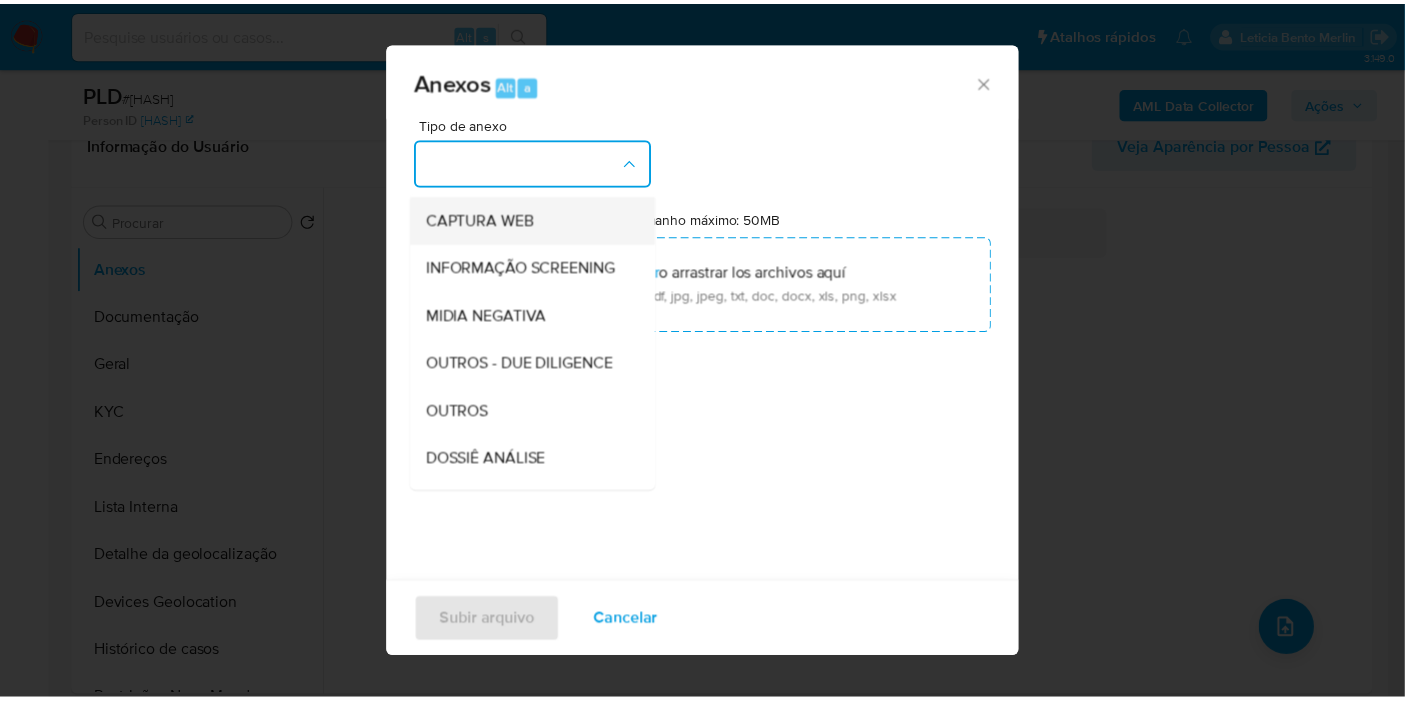 scroll, scrollTop: 307, scrollLeft: 0, axis: vertical 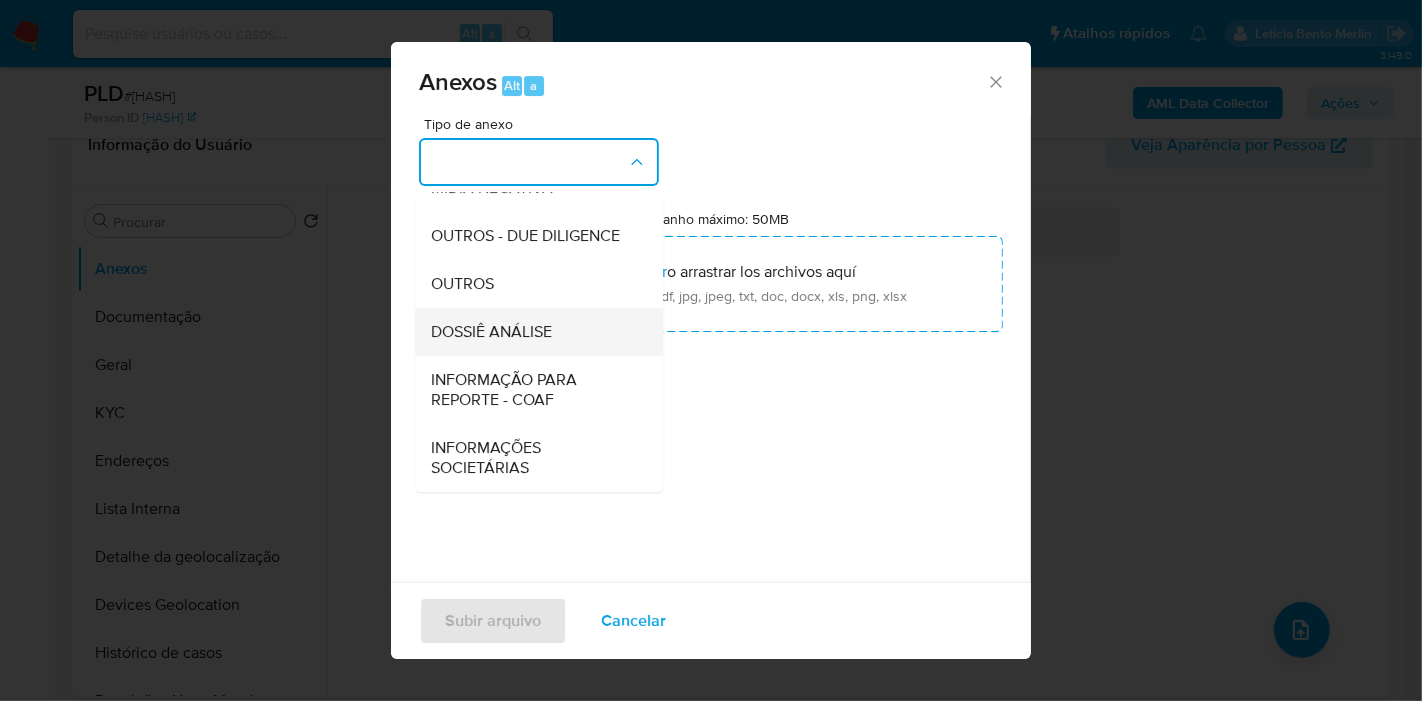 click on "DOSSIÊ ANÁLISE" at bounding box center [533, 332] 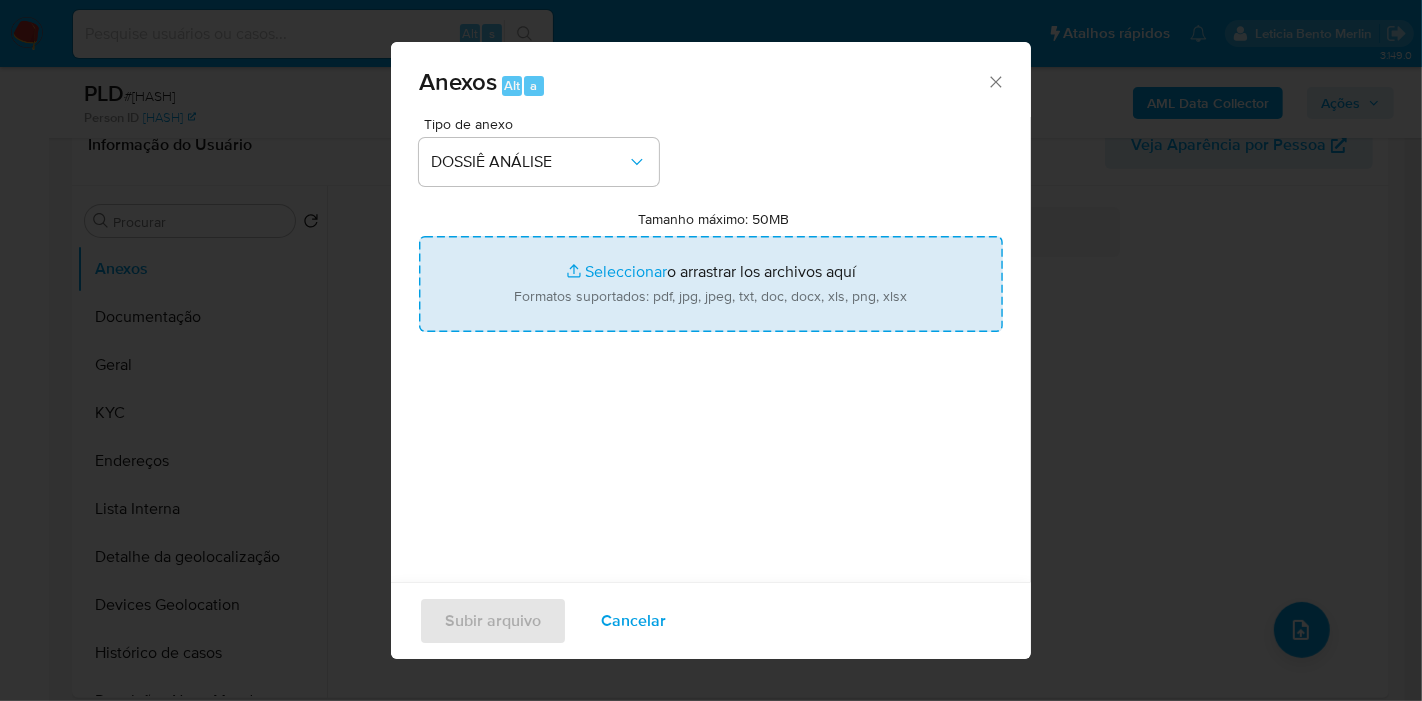 click on "Tamanho máximo: 50MB Seleccionar archivos" at bounding box center [711, 284] 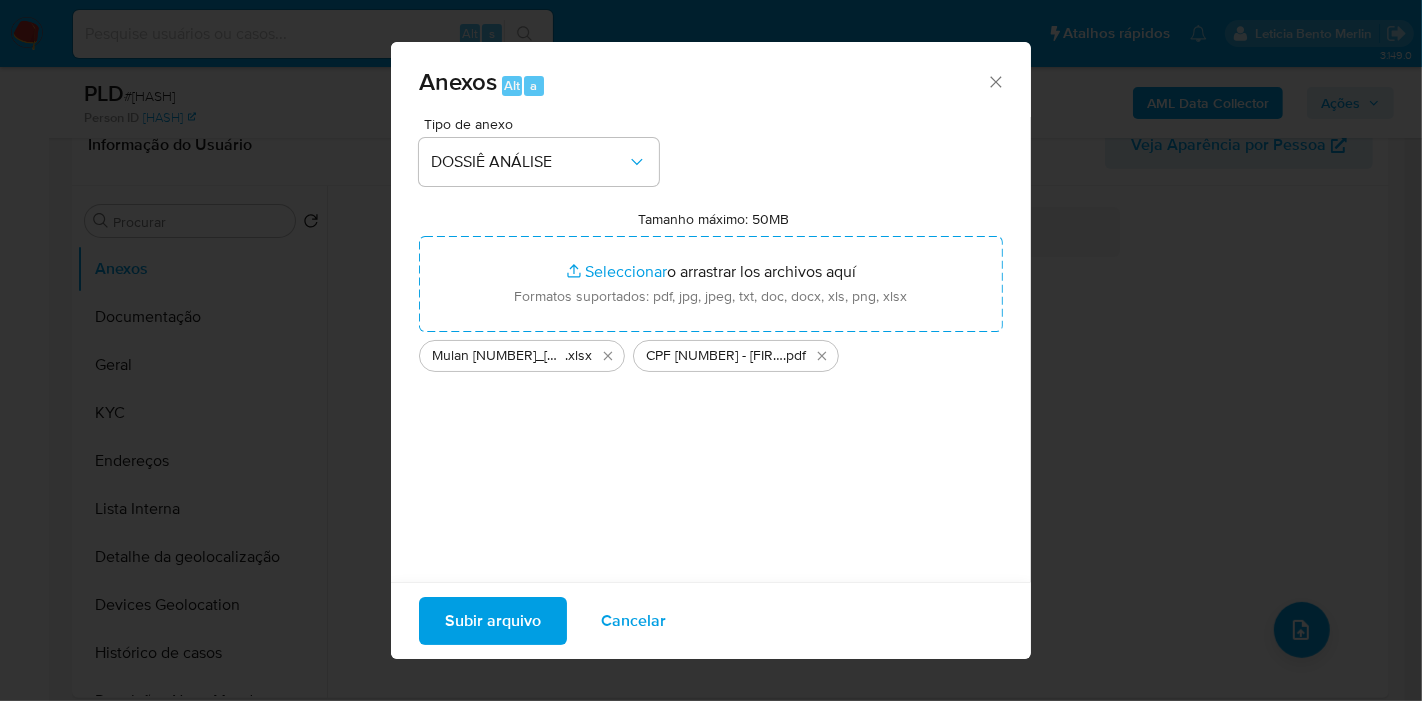 click on "Subir arquivo" at bounding box center (493, 621) 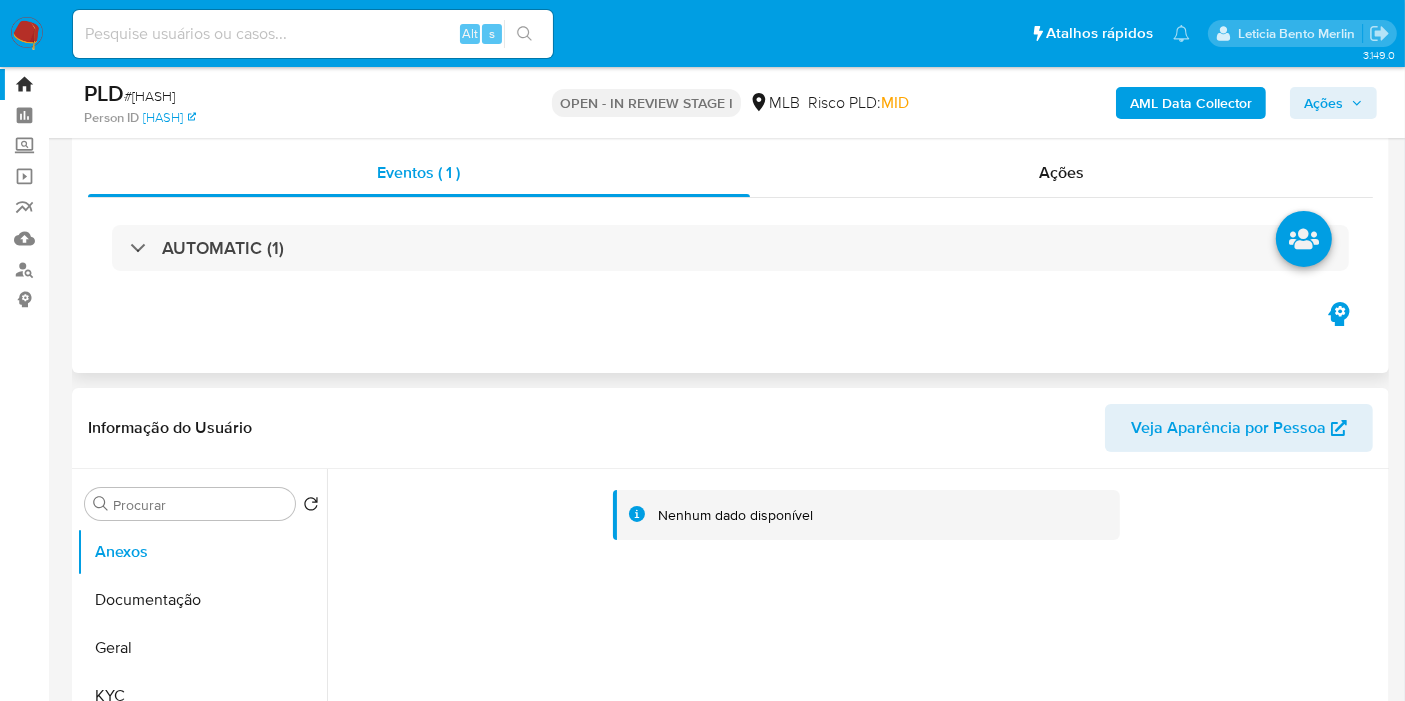 scroll, scrollTop: 0, scrollLeft: 0, axis: both 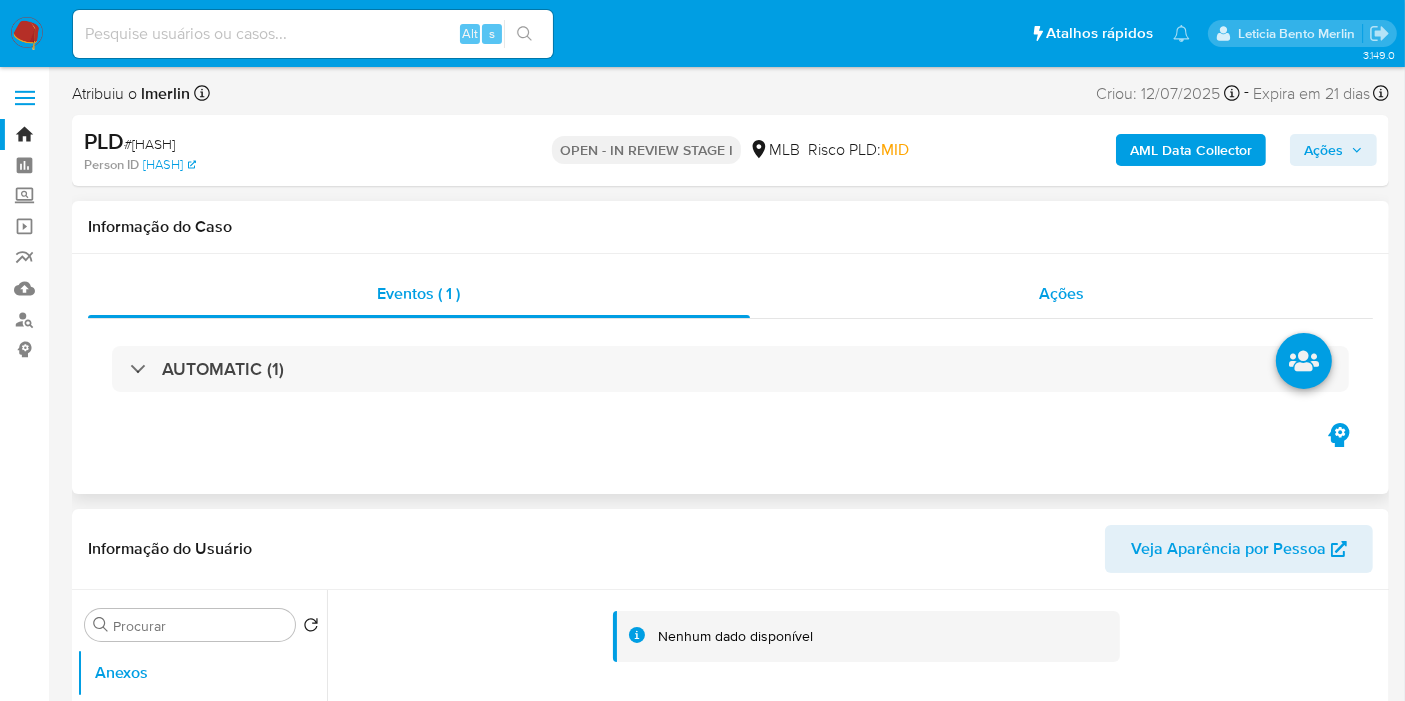 click on "Ações" at bounding box center [1061, 293] 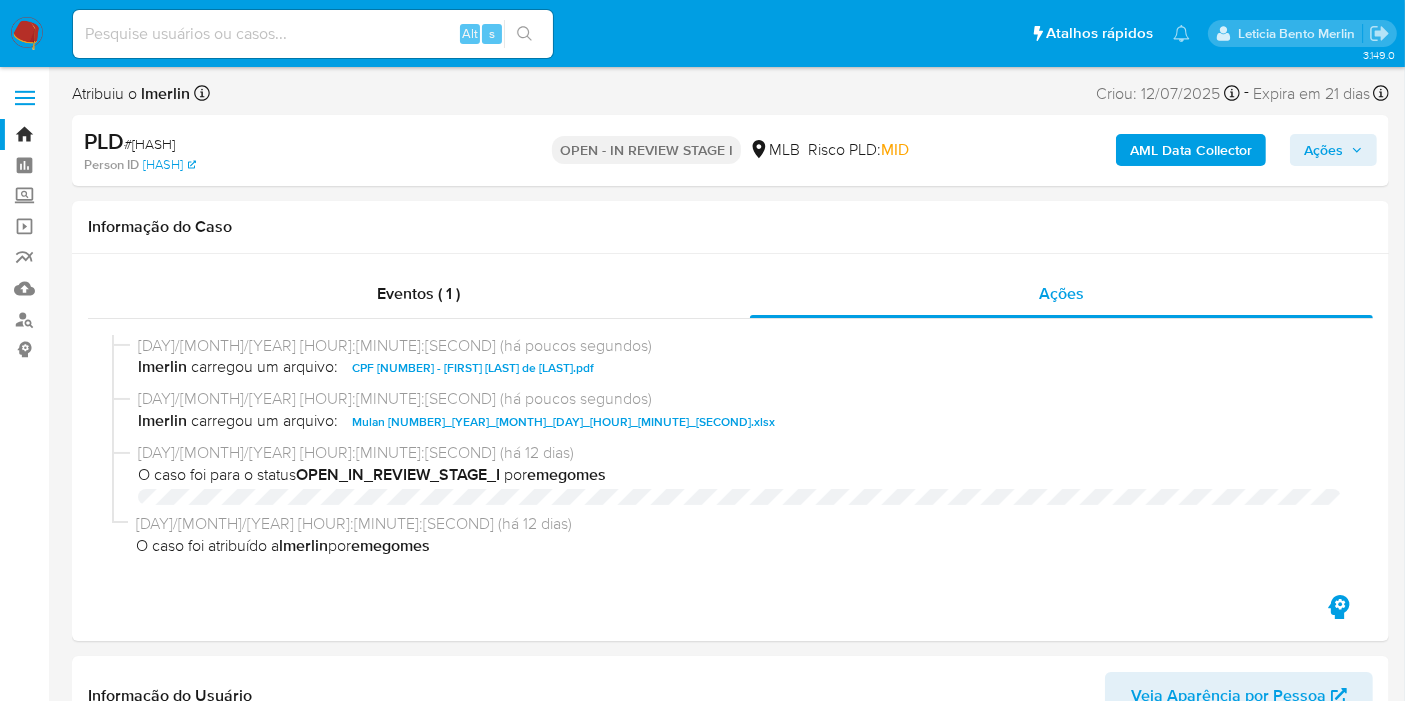 click on "Ações" at bounding box center [1323, 150] 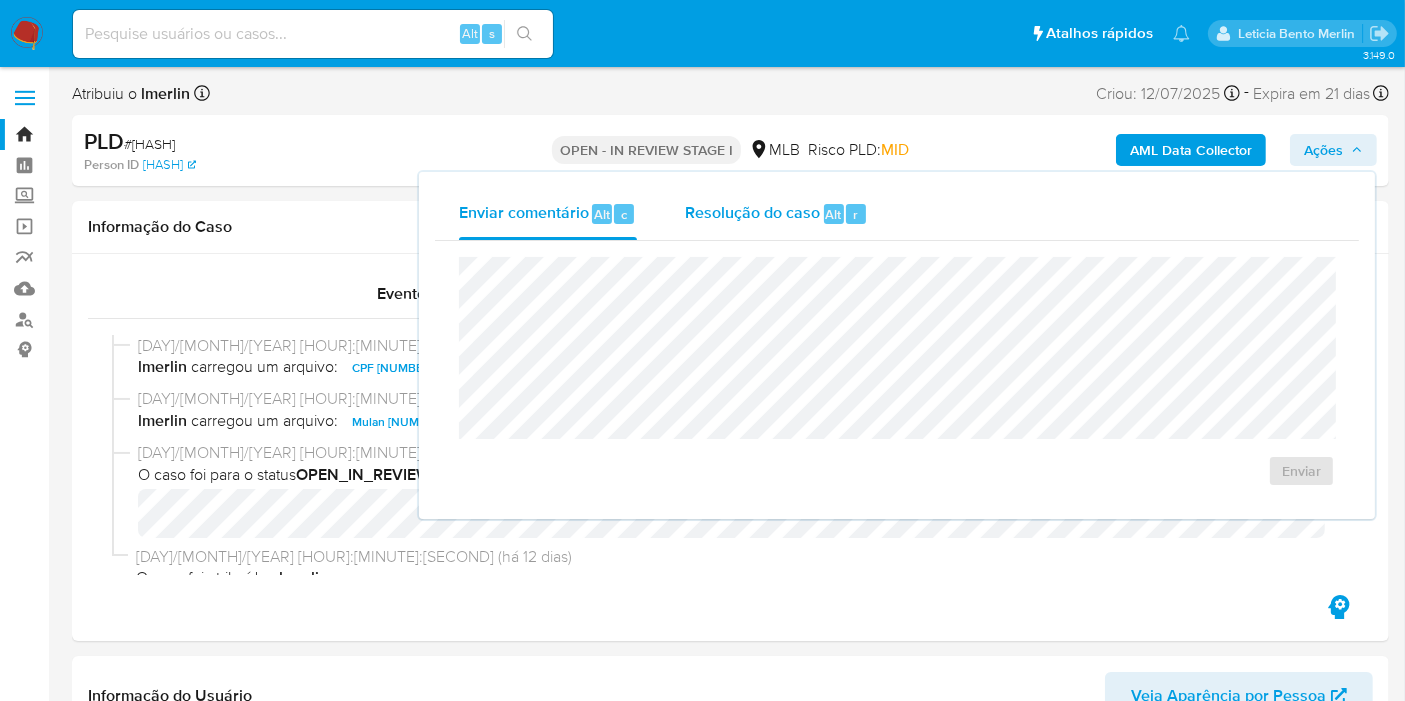click on "Alt" at bounding box center (834, 214) 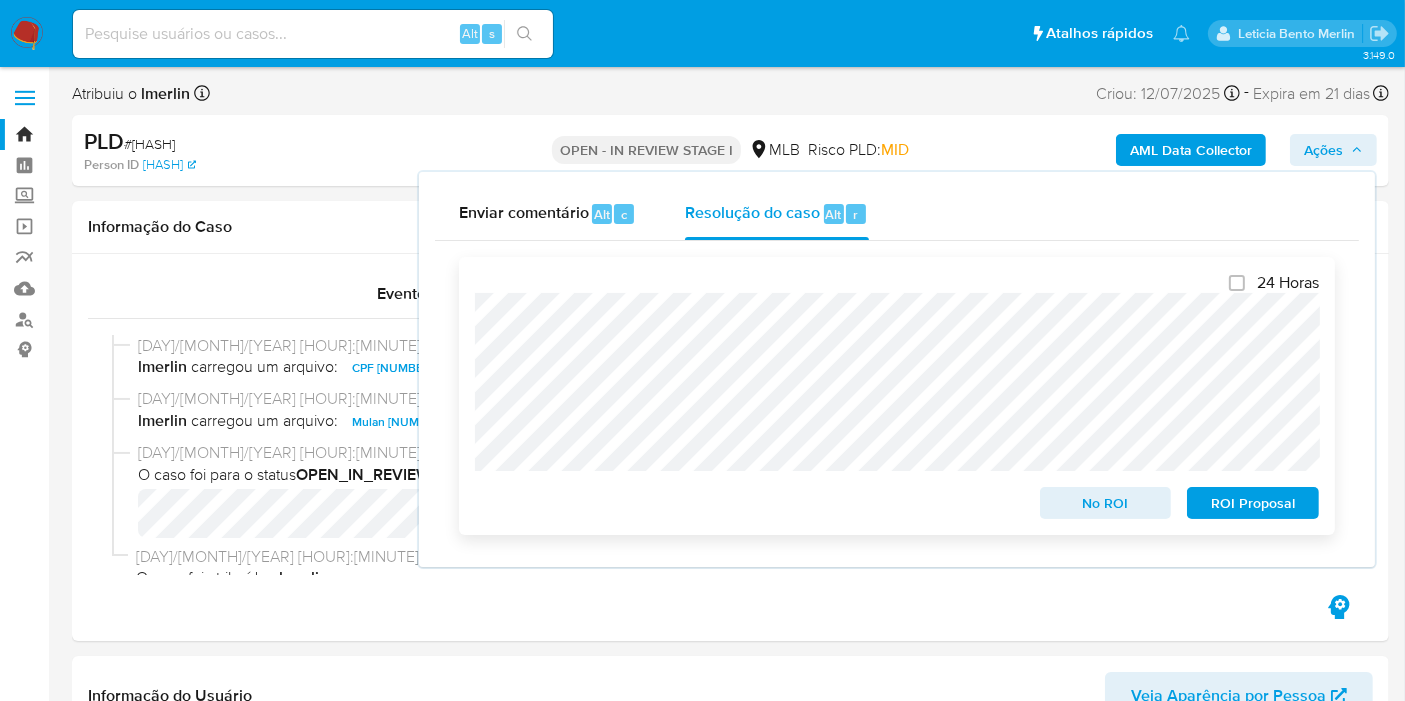 click on "No ROI" at bounding box center (1106, 503) 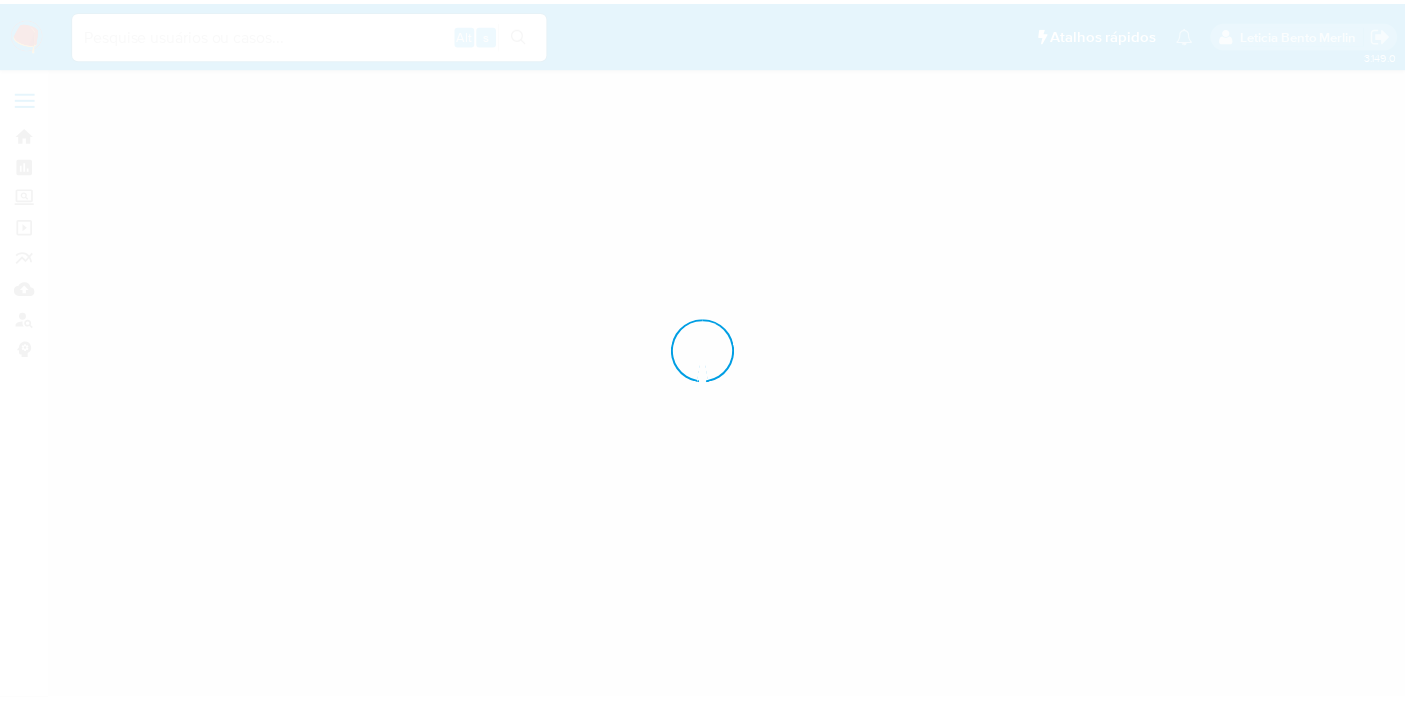 scroll, scrollTop: 0, scrollLeft: 0, axis: both 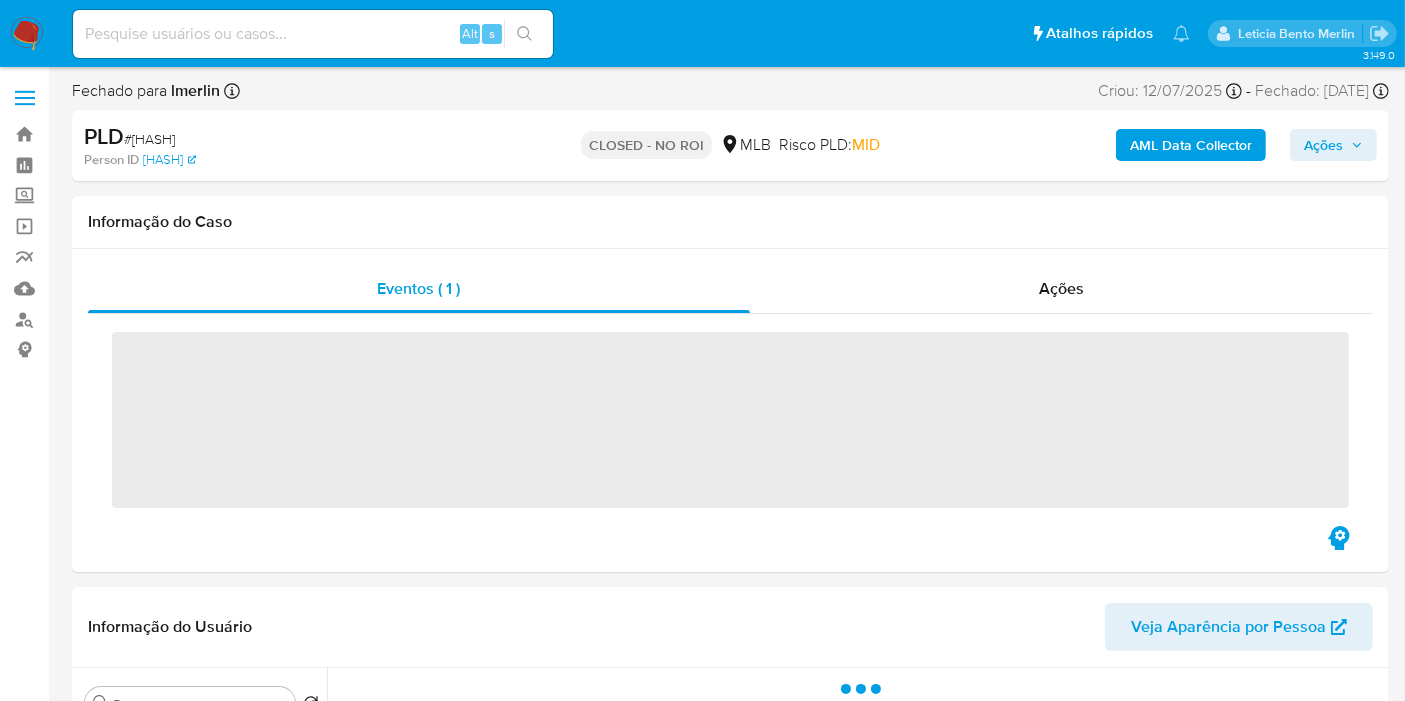 click at bounding box center (313, 34) 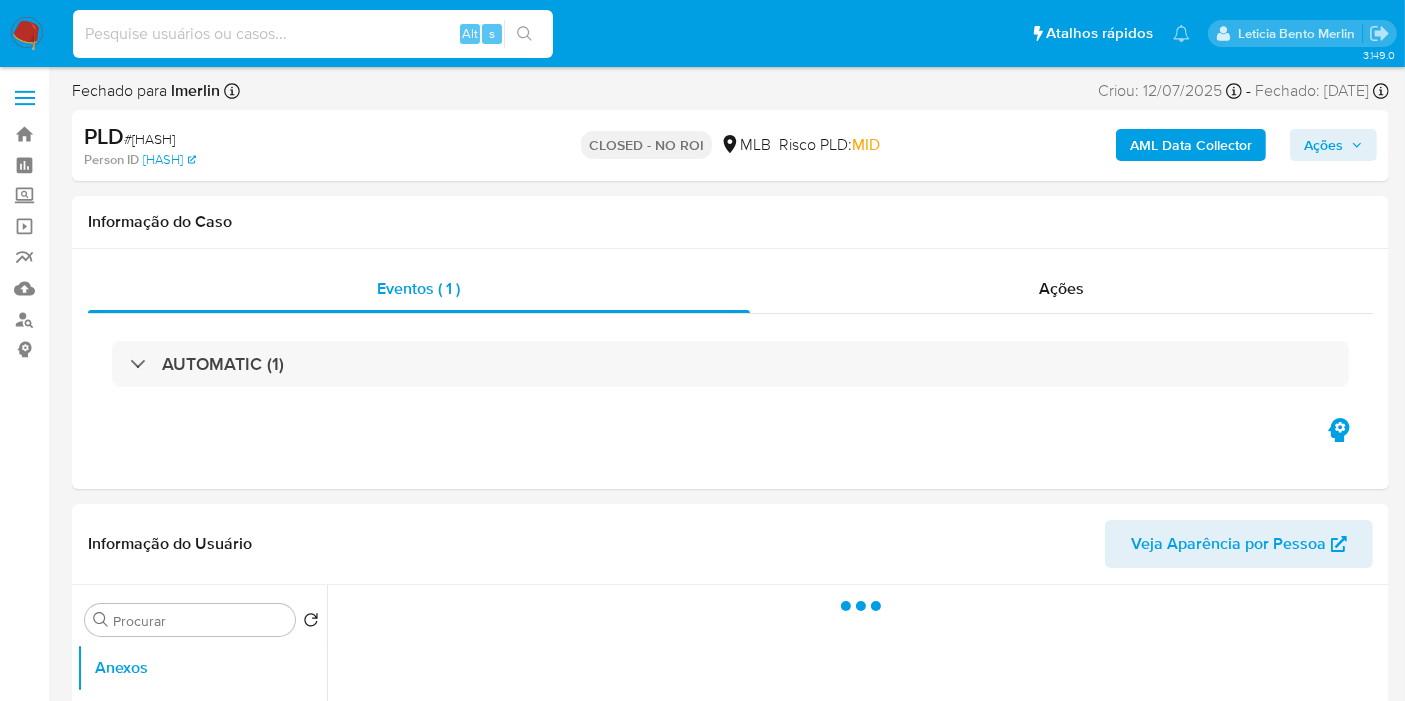 paste on "ltcK2TViYd7i2v3MhjicsC5U" 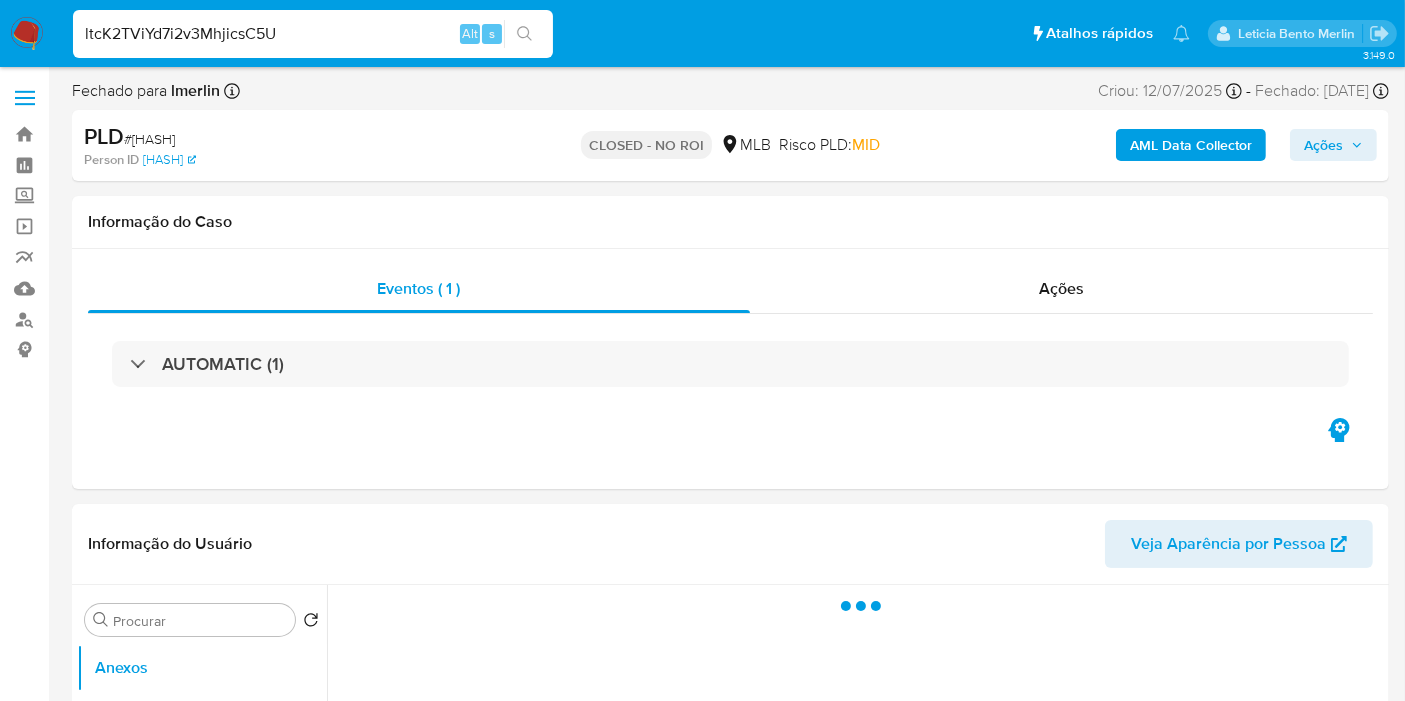 type on "ltcK2TViYd7i2v3MhjicsC5U" 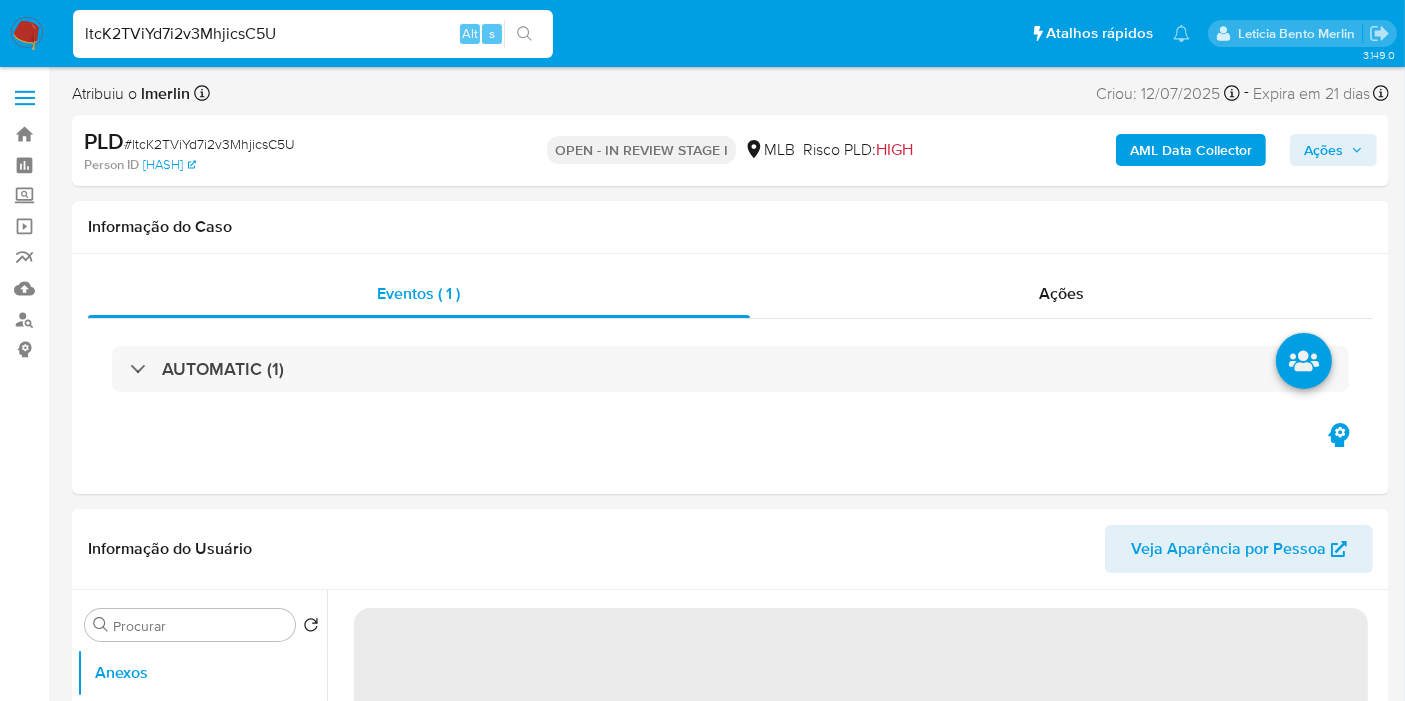 select on "10" 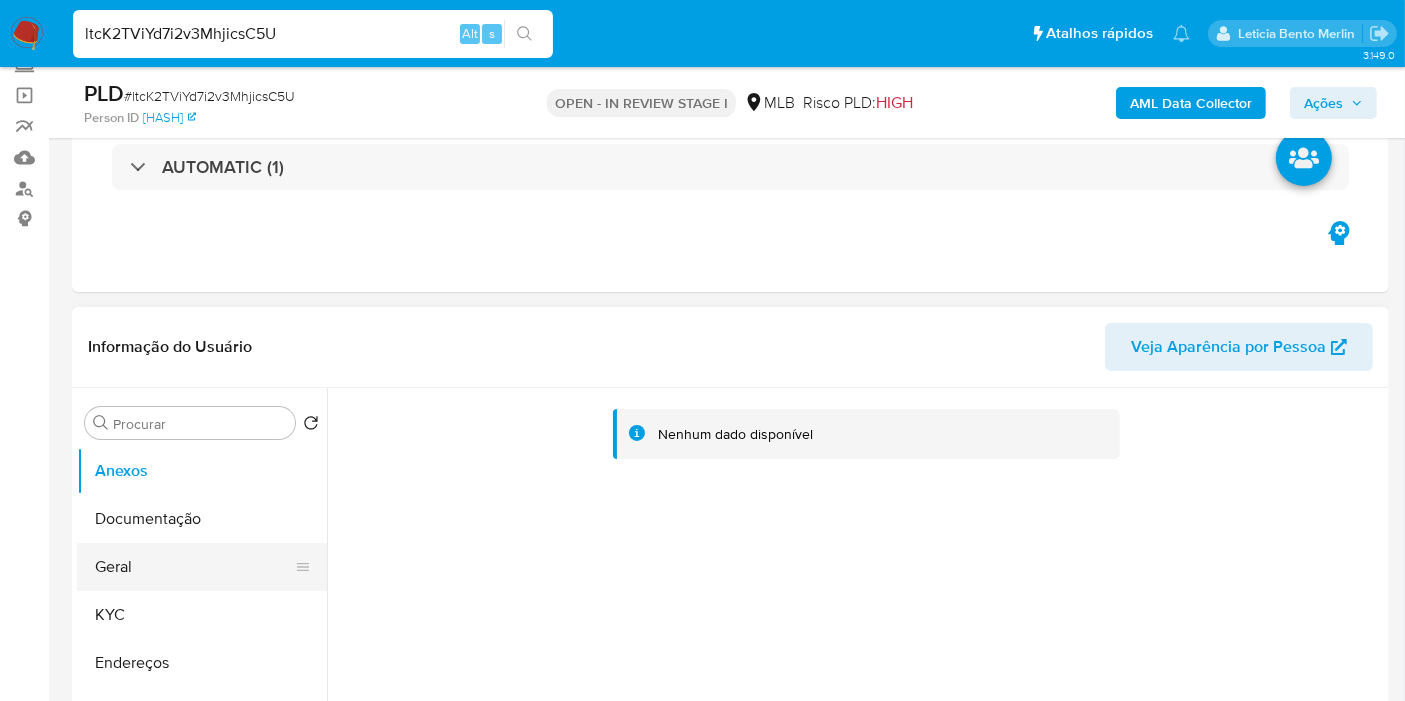 scroll, scrollTop: 333, scrollLeft: 0, axis: vertical 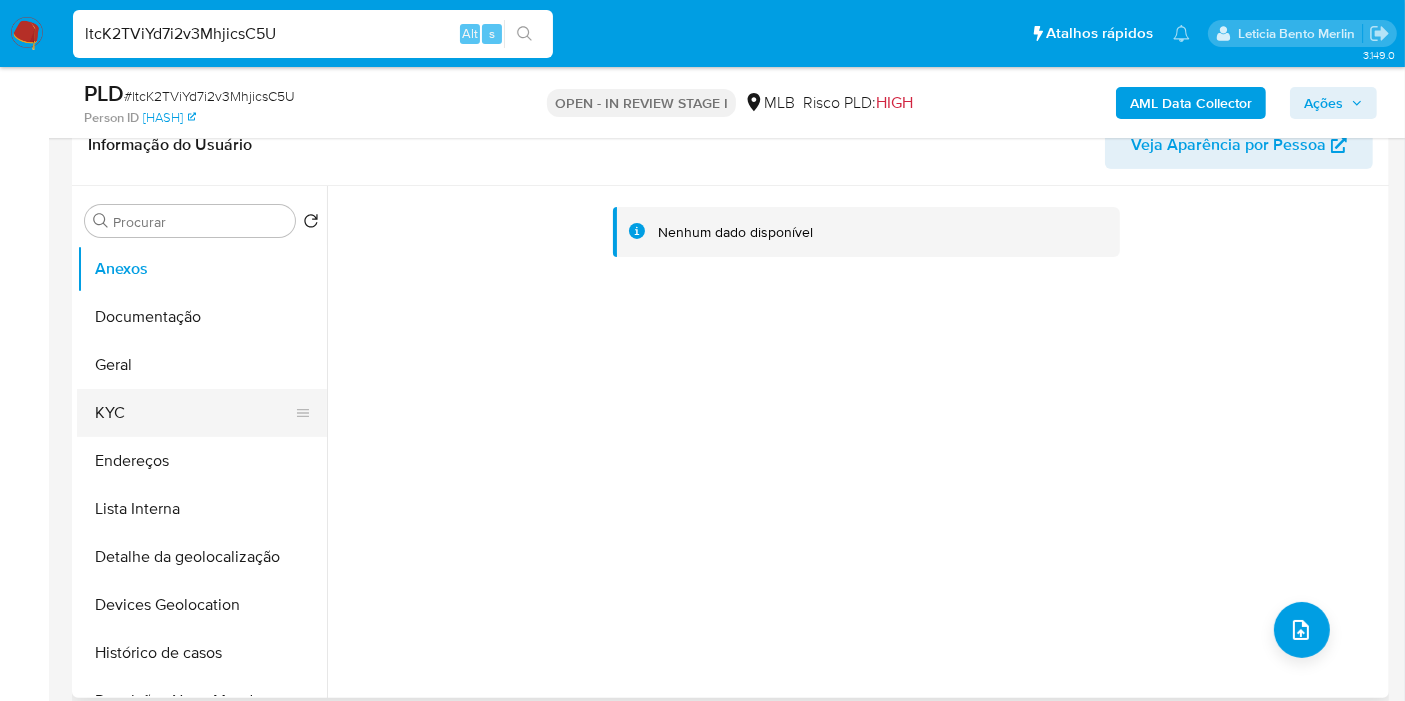 click on "KYC" at bounding box center [194, 413] 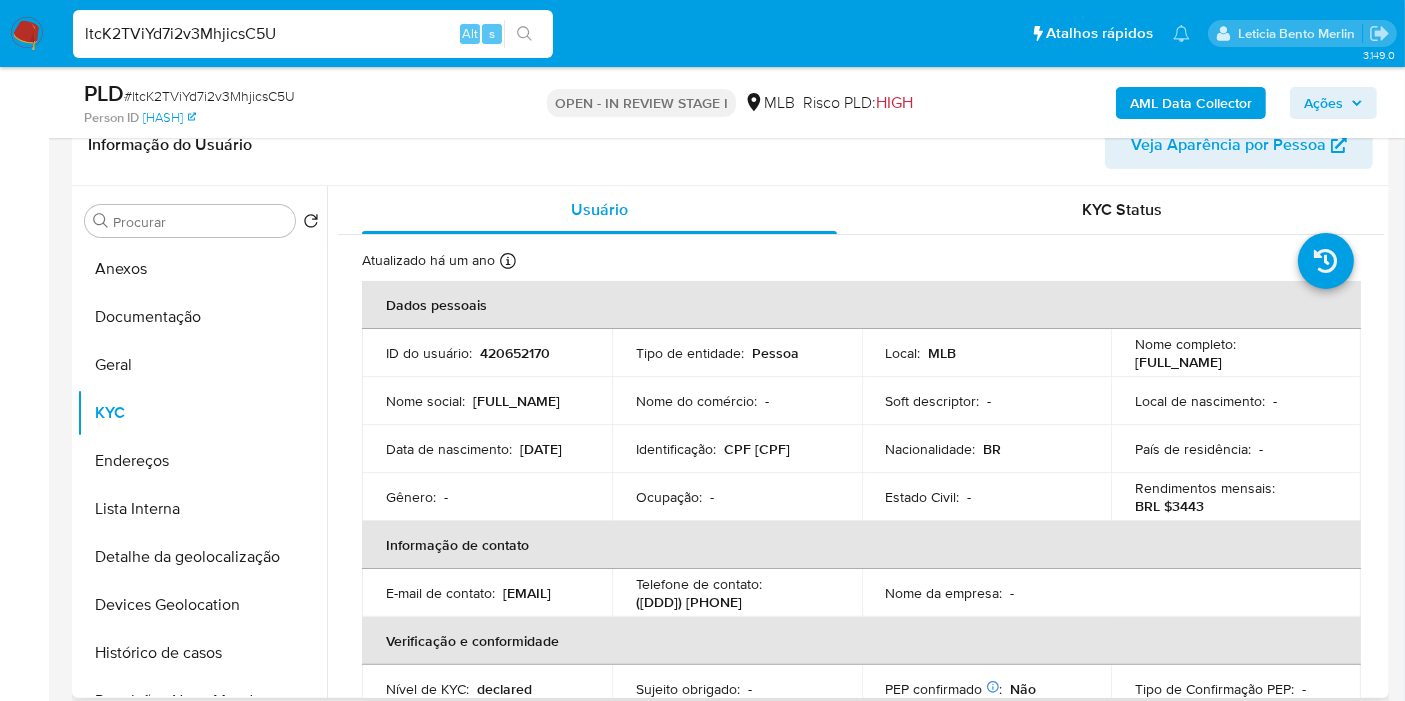 click on "420652170" at bounding box center (515, 353) 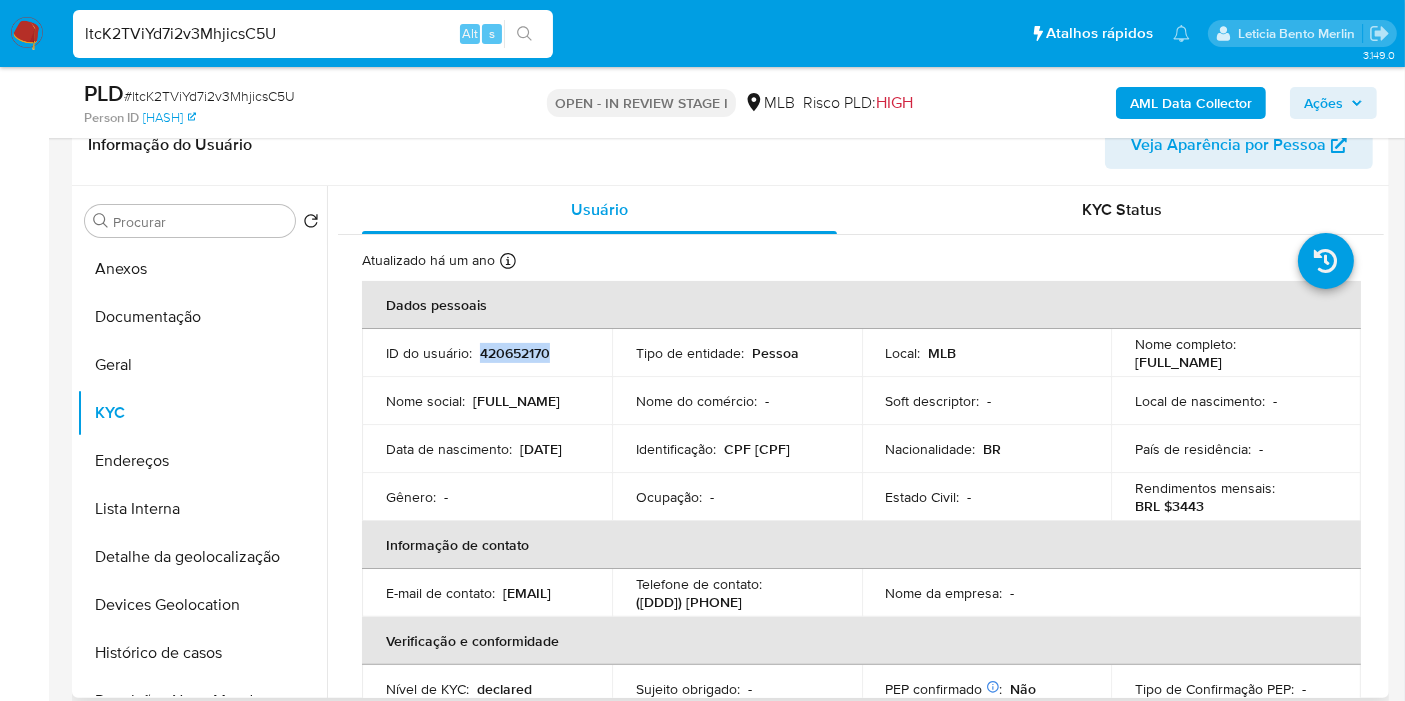 click on "420652170" at bounding box center (515, 353) 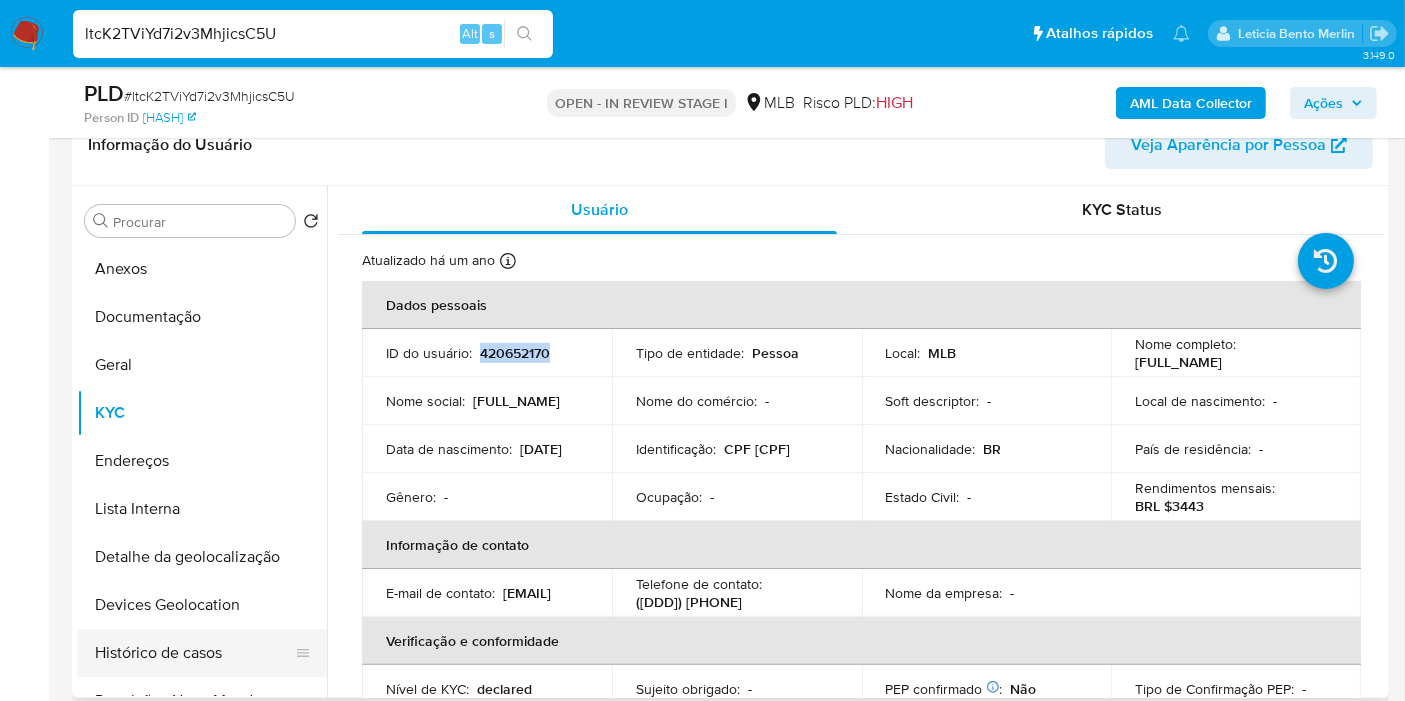 click on "Histórico de casos" at bounding box center (194, 653) 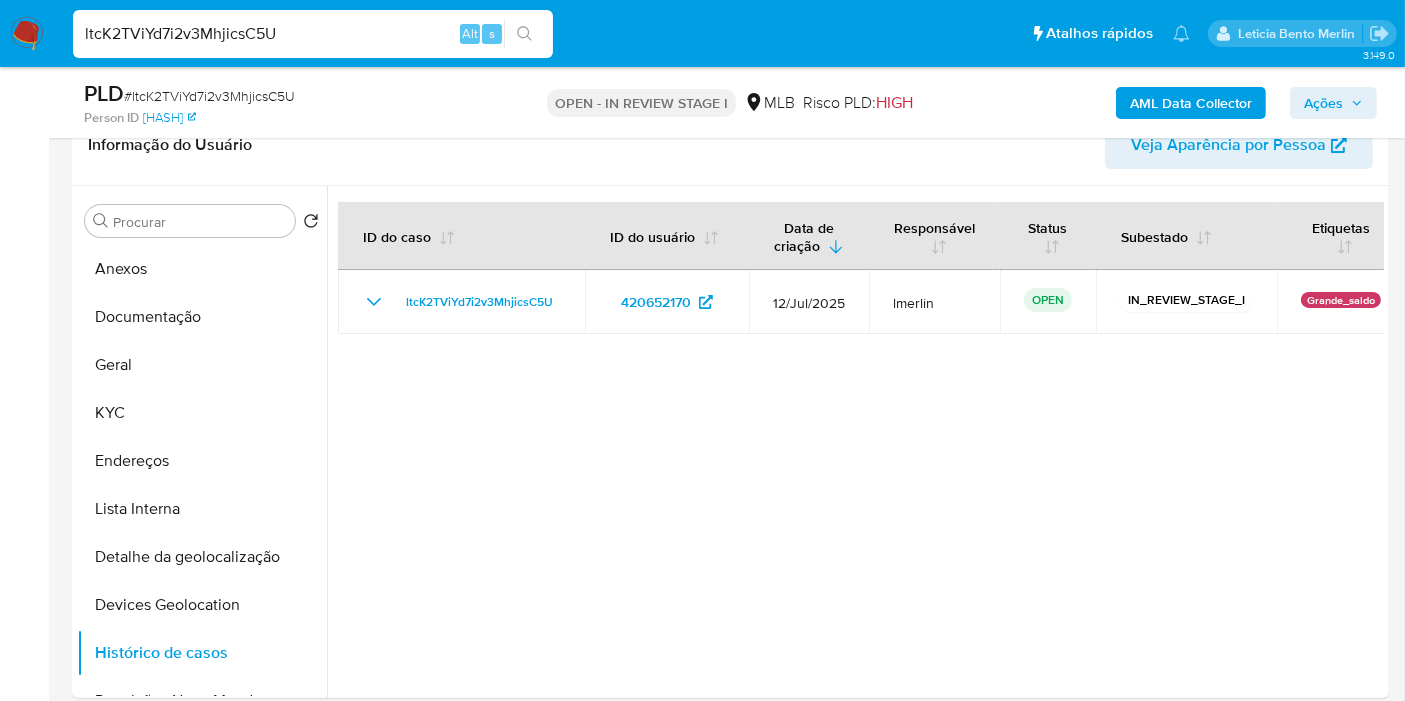 scroll, scrollTop: 1111, scrollLeft: 0, axis: vertical 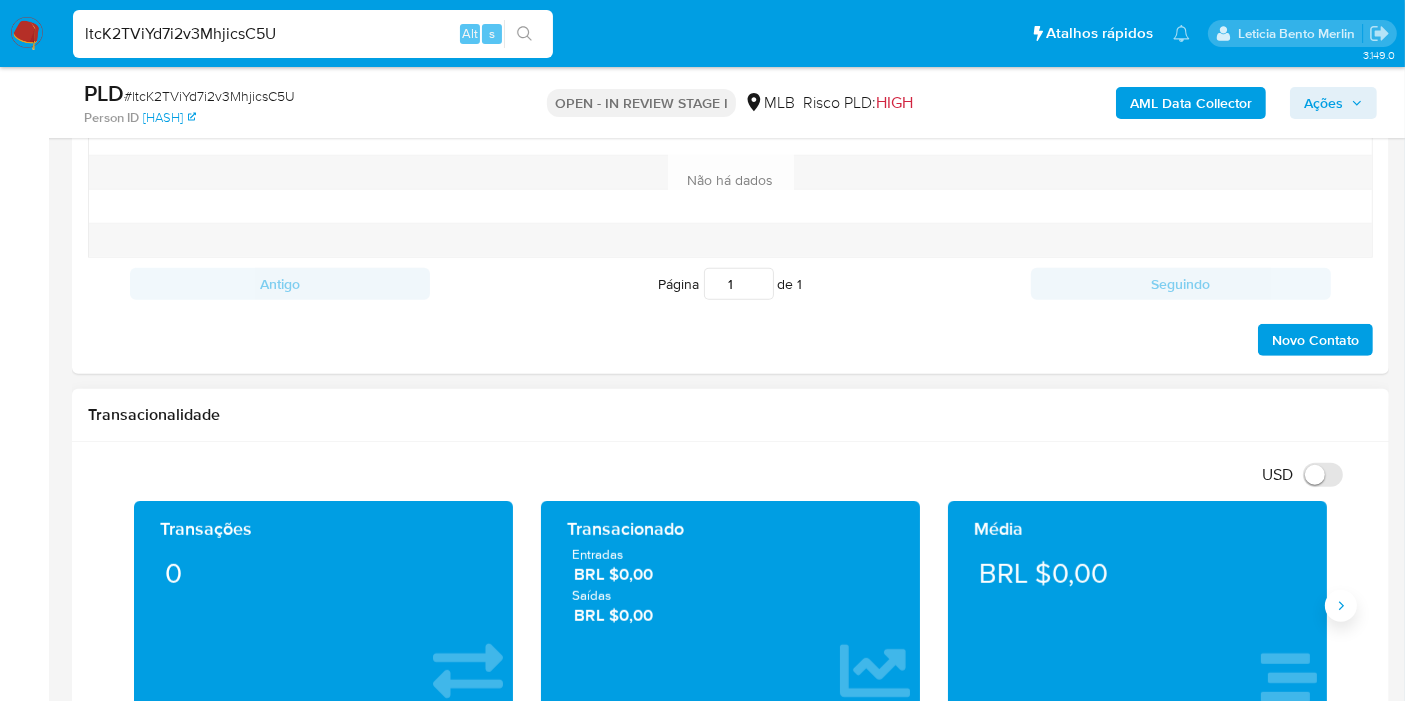 click 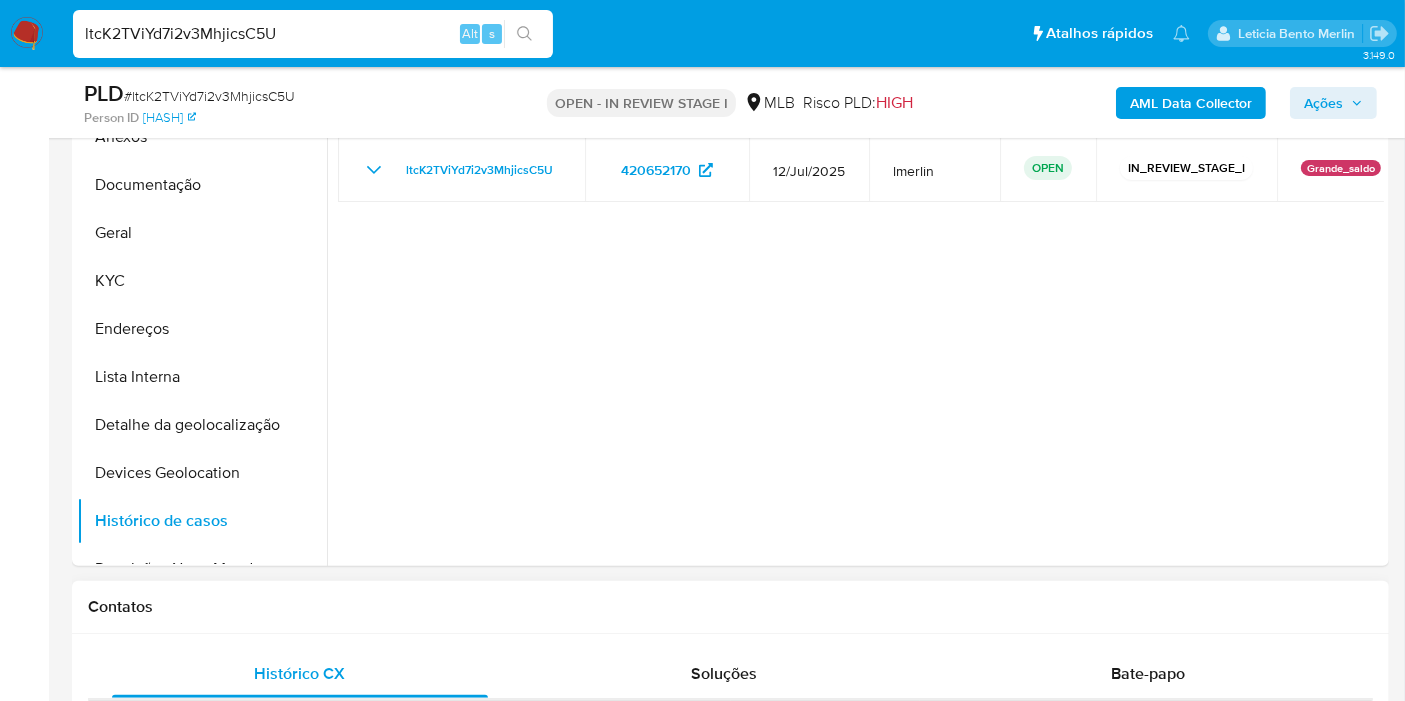 scroll, scrollTop: 222, scrollLeft: 0, axis: vertical 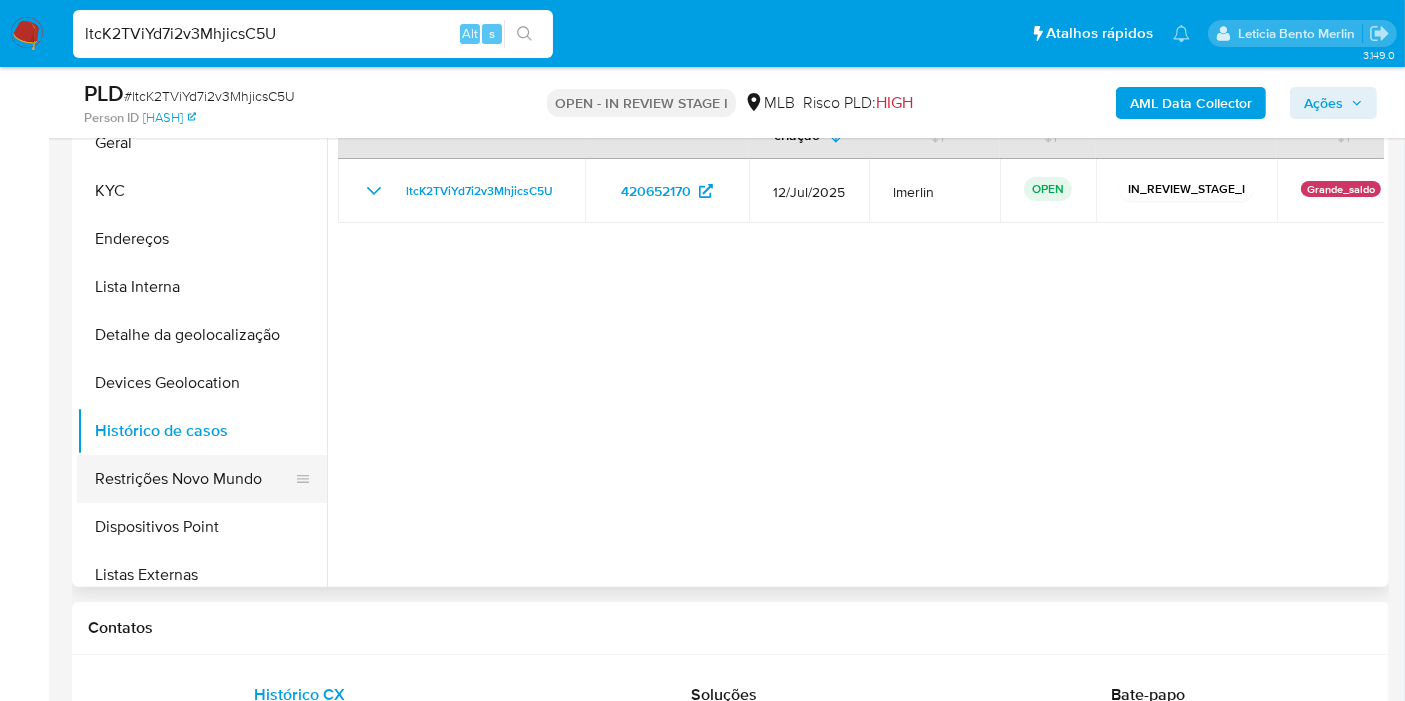 click on "Restrições Novo Mundo" at bounding box center (194, 479) 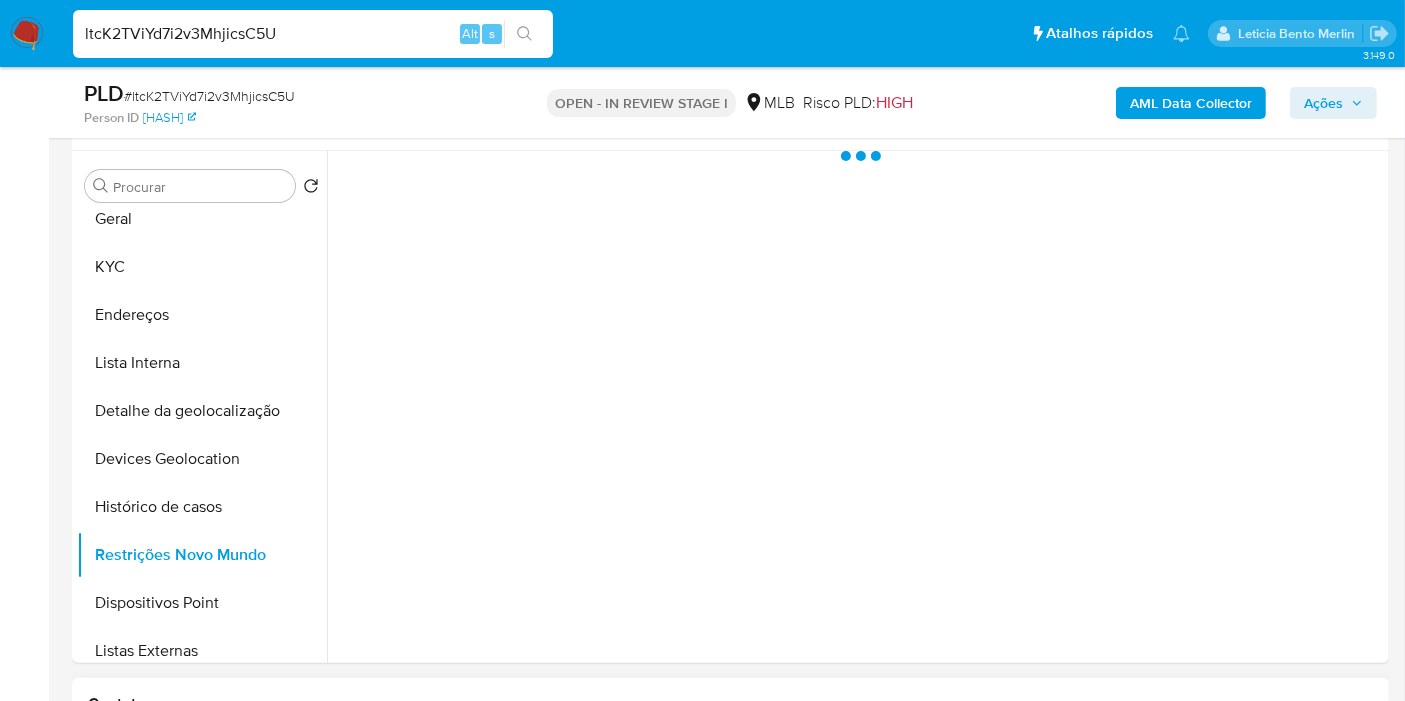 scroll, scrollTop: 333, scrollLeft: 0, axis: vertical 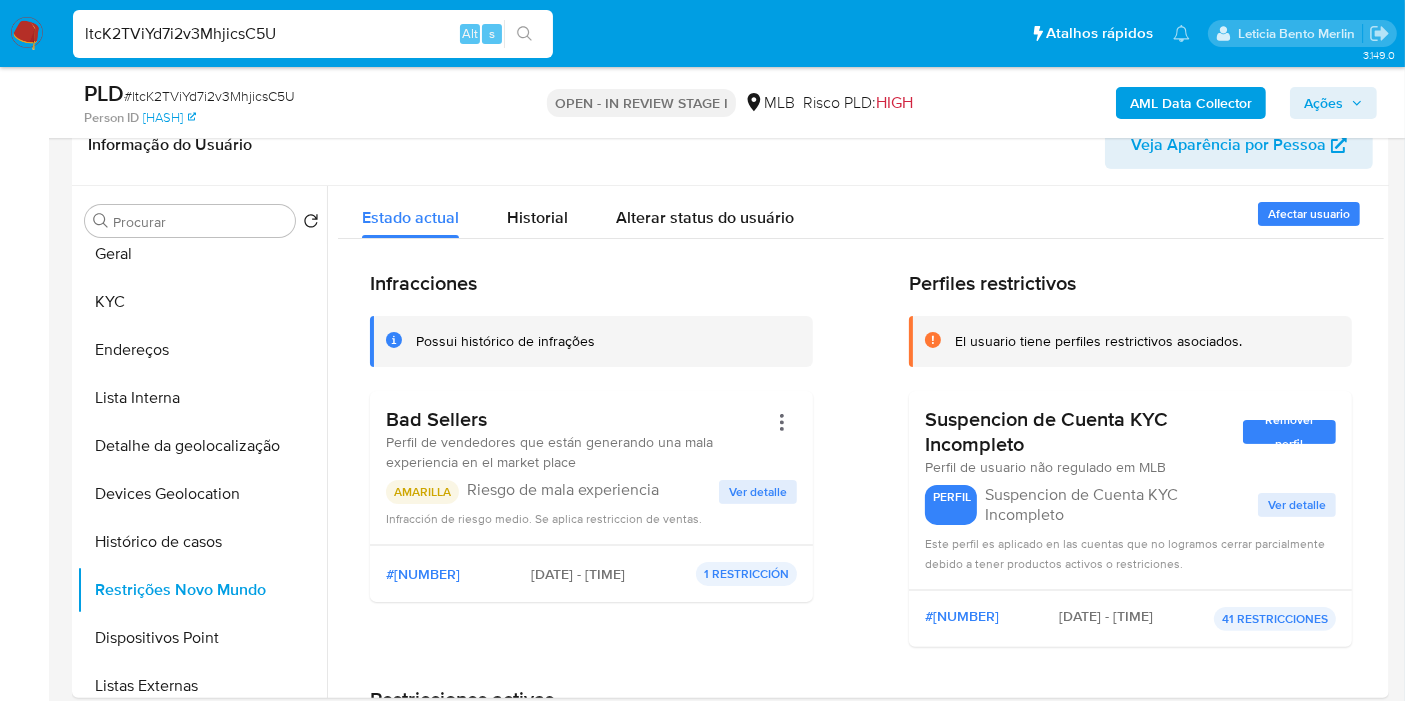 click on "ltcK2TViYd7i2v3MhjicsC5U" at bounding box center [313, 34] 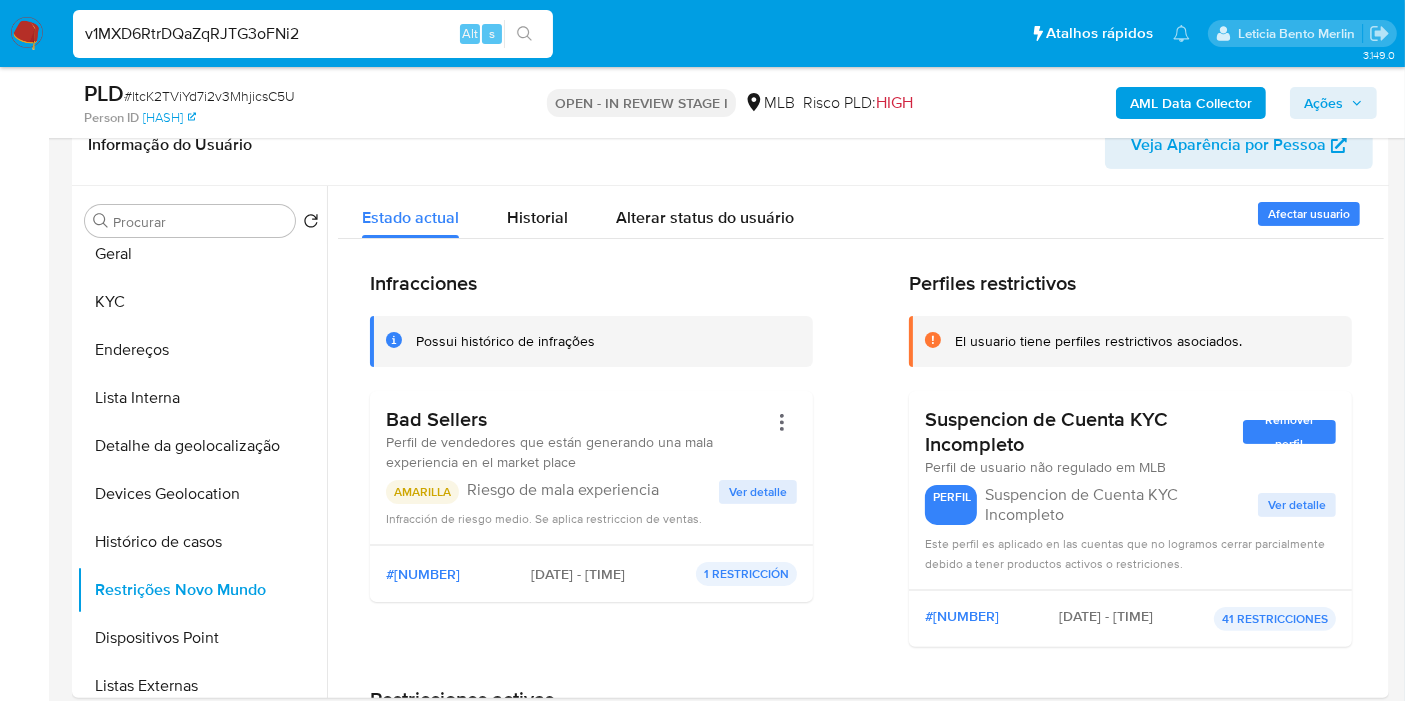 type on "v1MXD6RtrDQaZqRJTG3oFNi2" 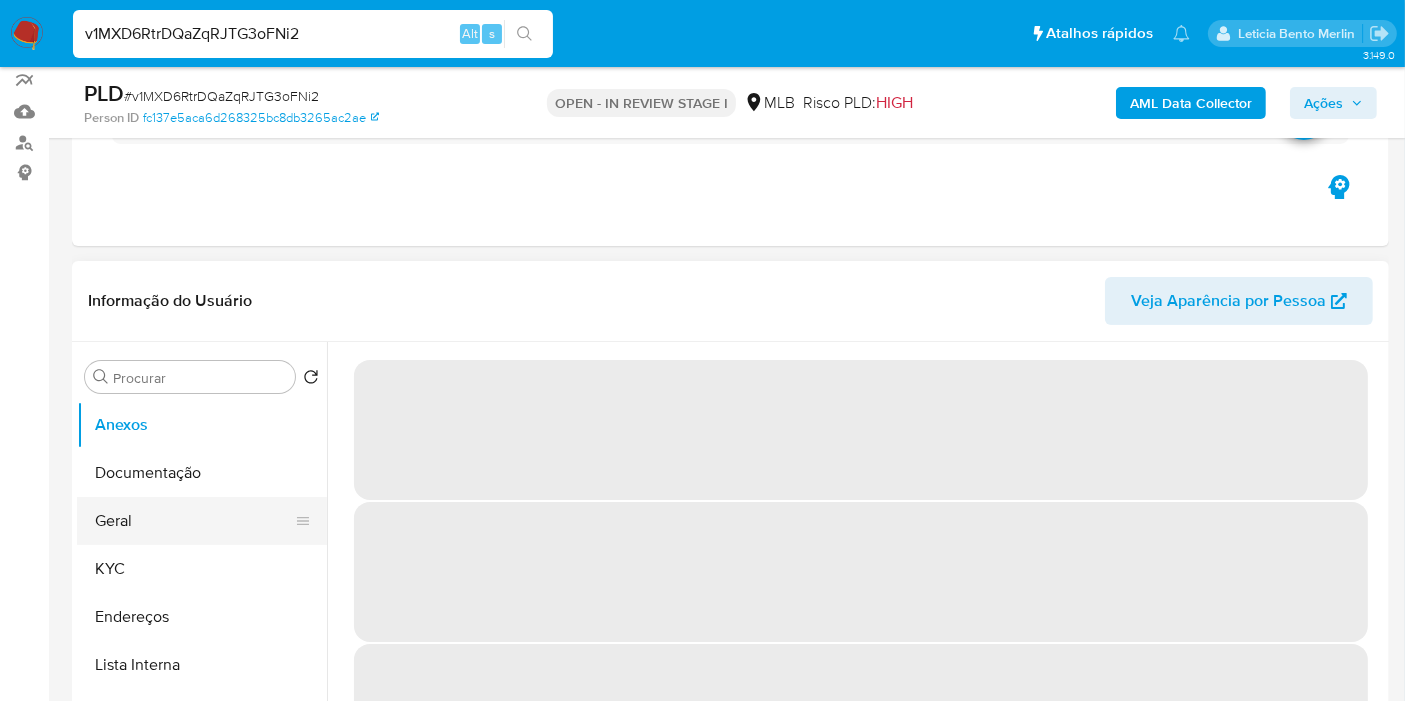 scroll, scrollTop: 444, scrollLeft: 0, axis: vertical 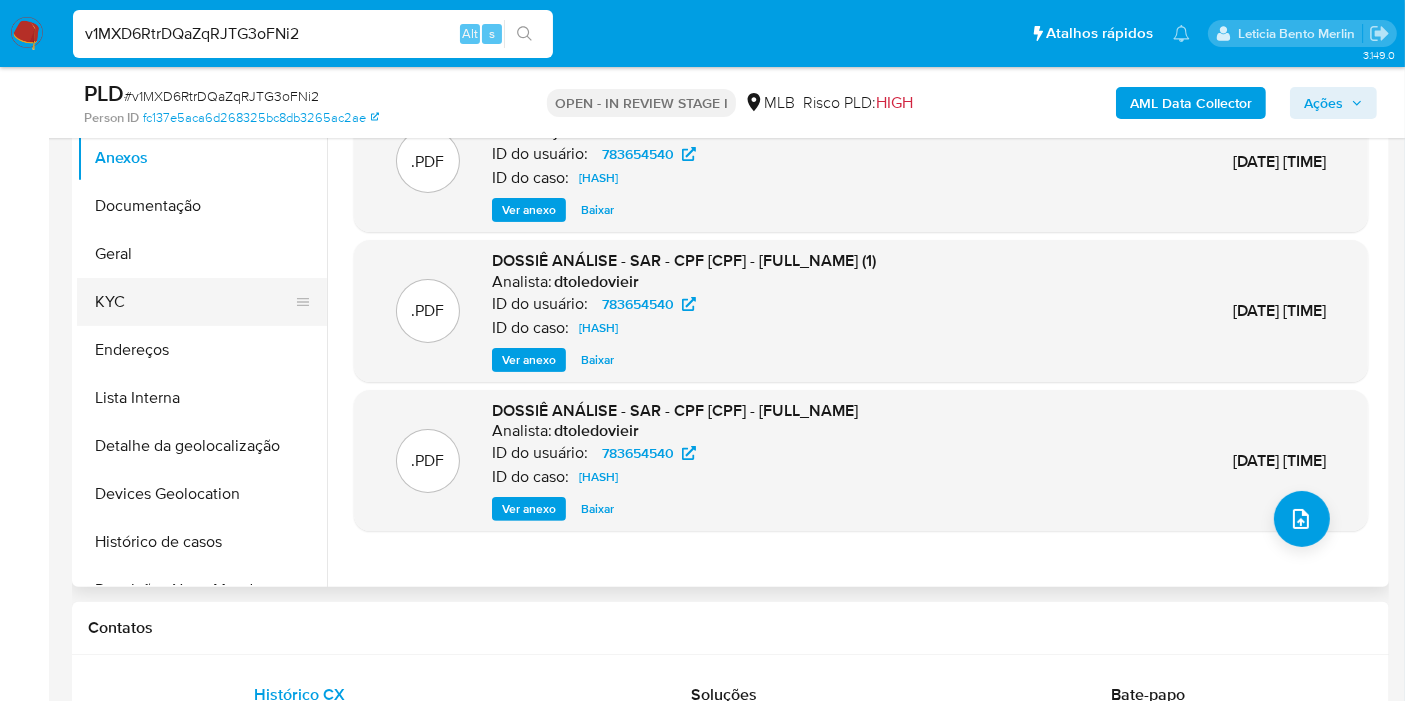 select on "10" 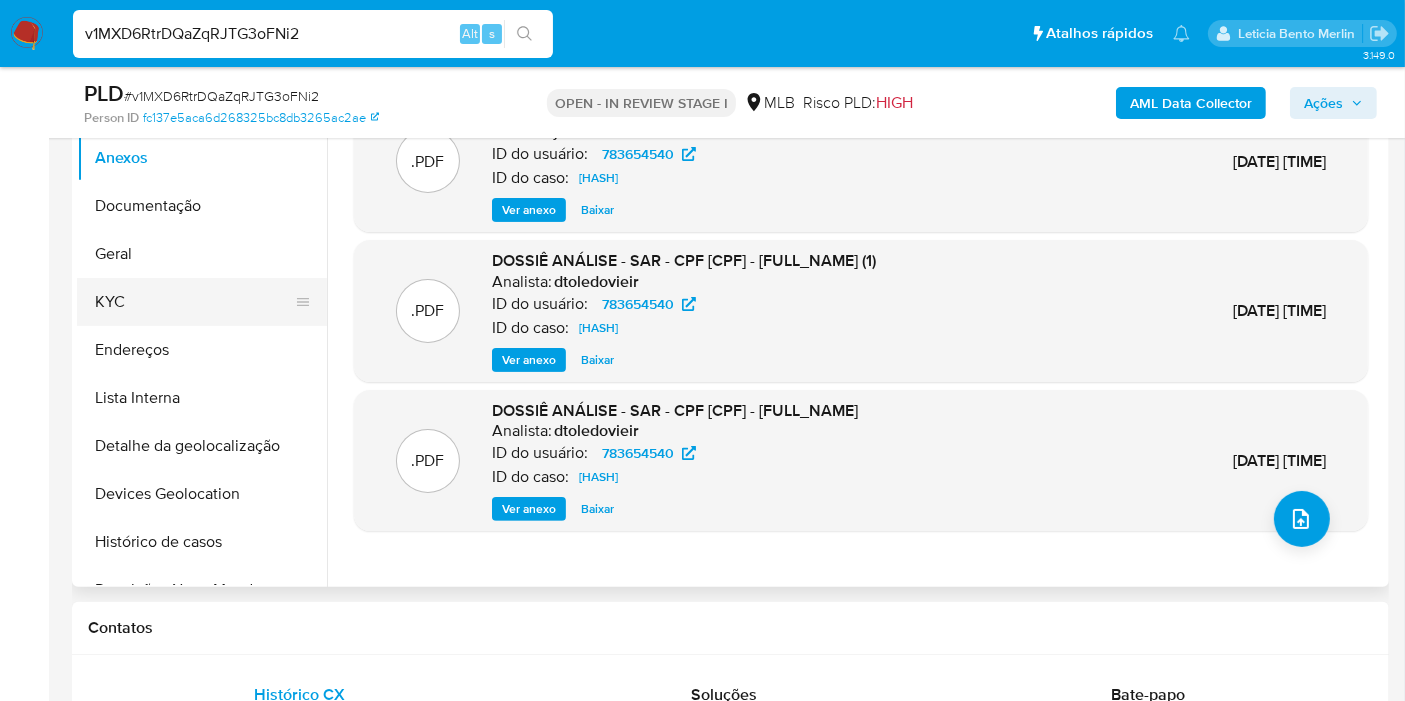click on "KYC" at bounding box center (194, 302) 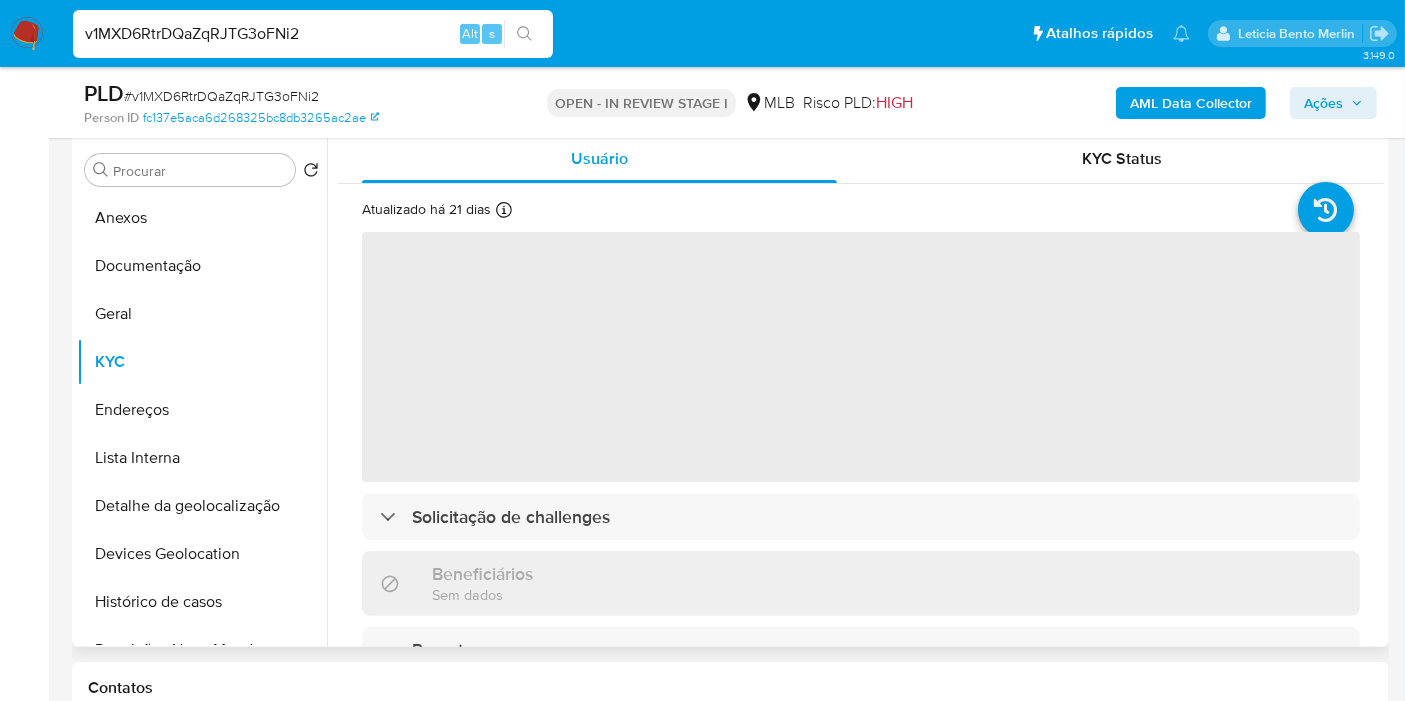scroll, scrollTop: 333, scrollLeft: 0, axis: vertical 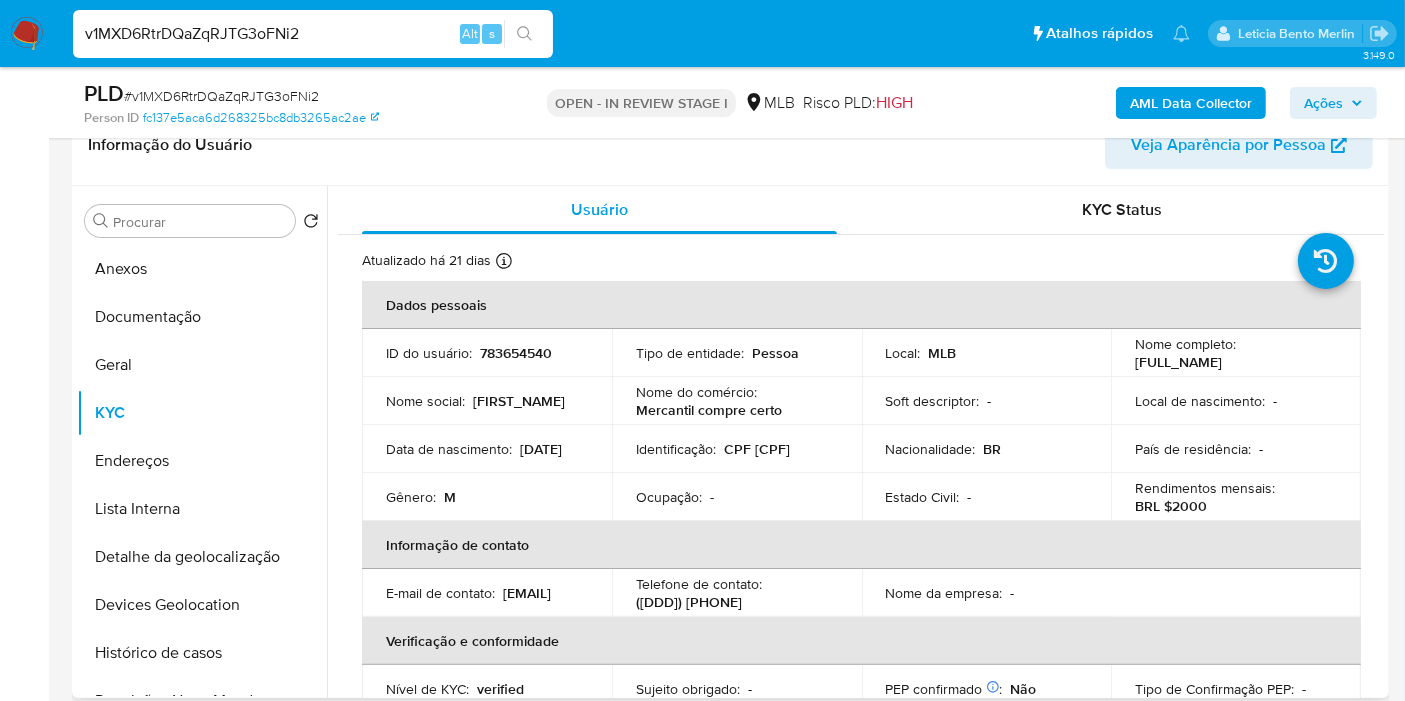 click on "CPF 08190932381" at bounding box center [757, 449] 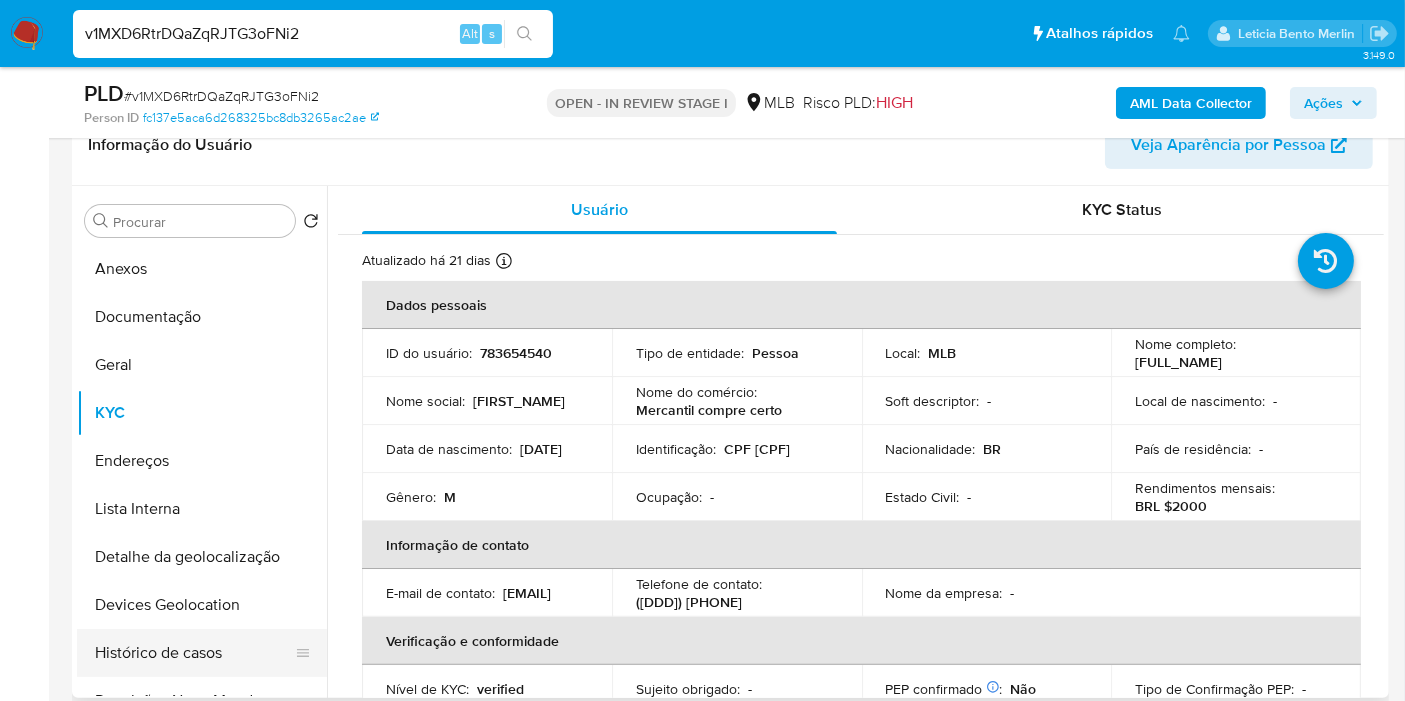 click on "Histórico de casos" at bounding box center (194, 653) 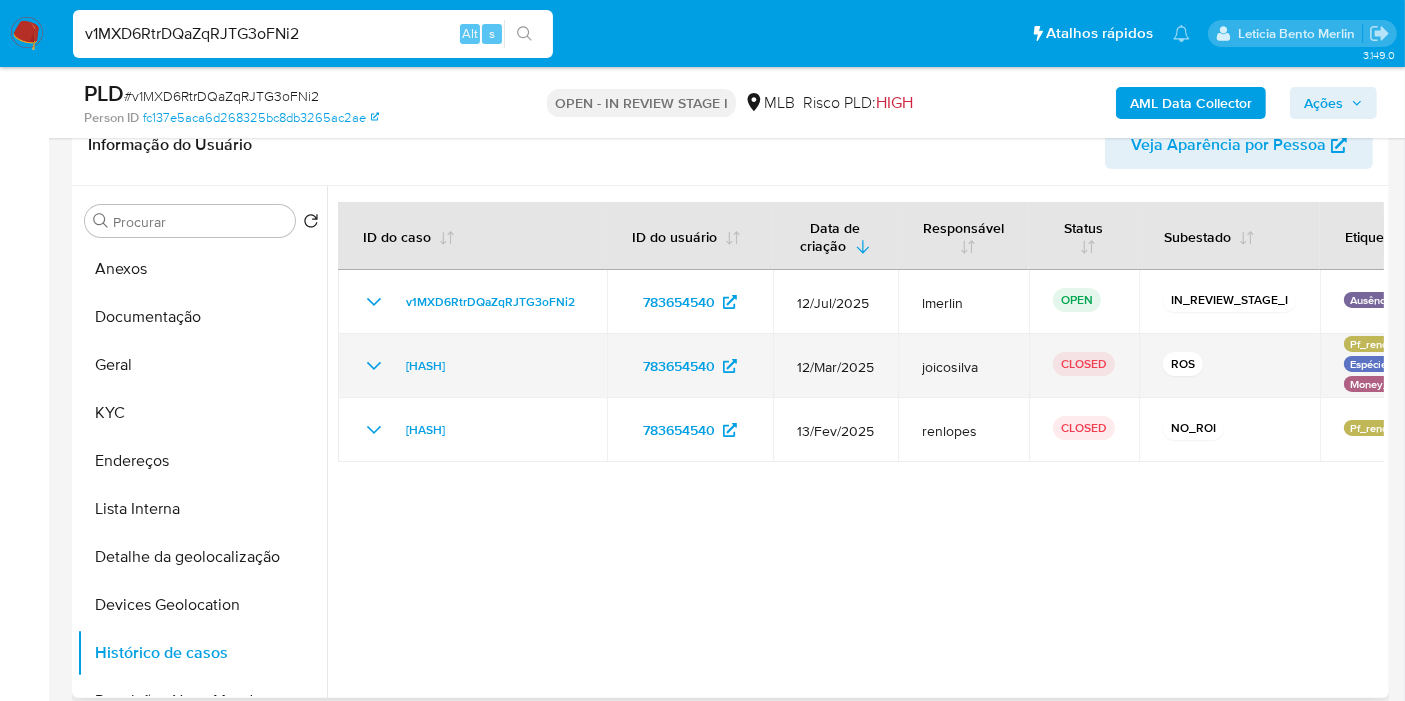 click 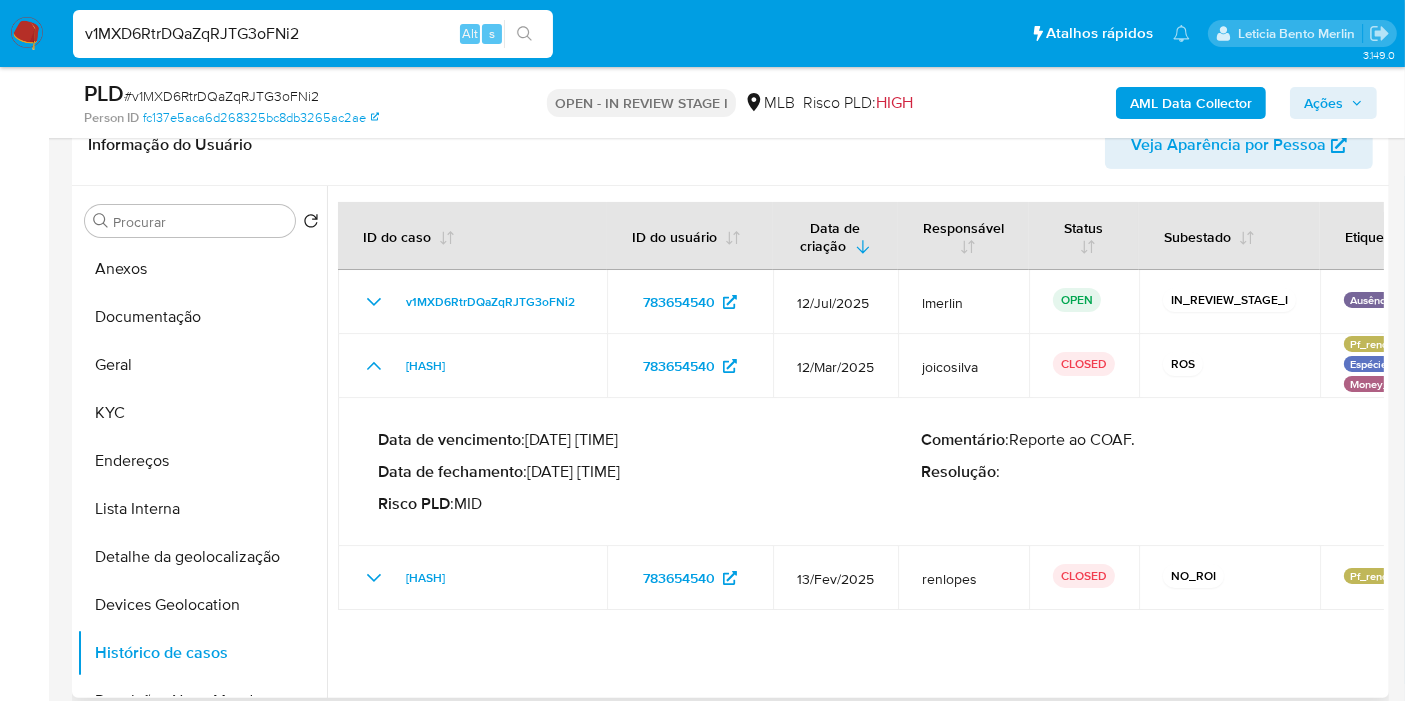 drag, startPoint x: 537, startPoint y: 471, endPoint x: 613, endPoint y: 472, distance: 76.00658 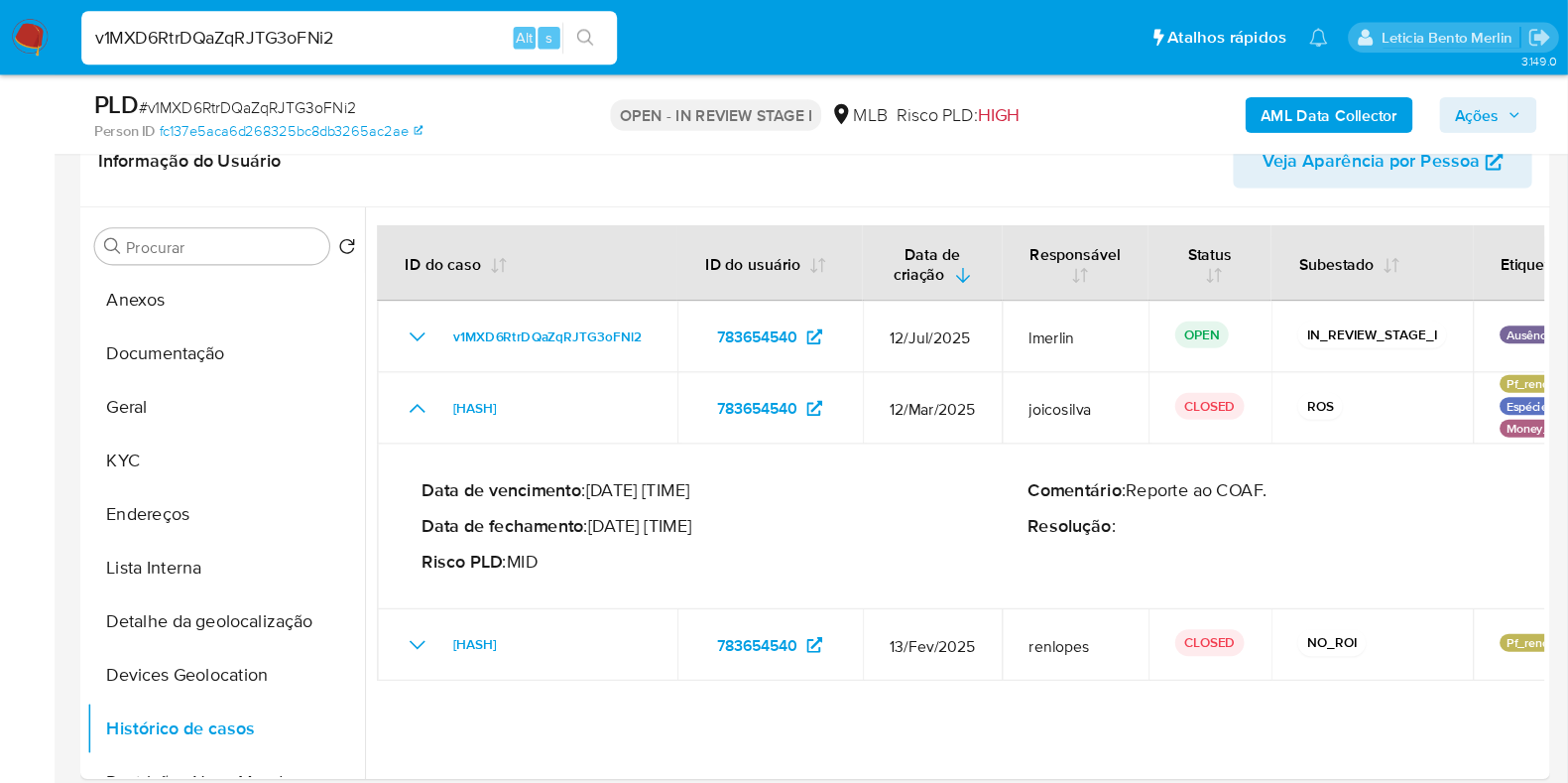 scroll, scrollTop: 330, scrollLeft: 0, axis: vertical 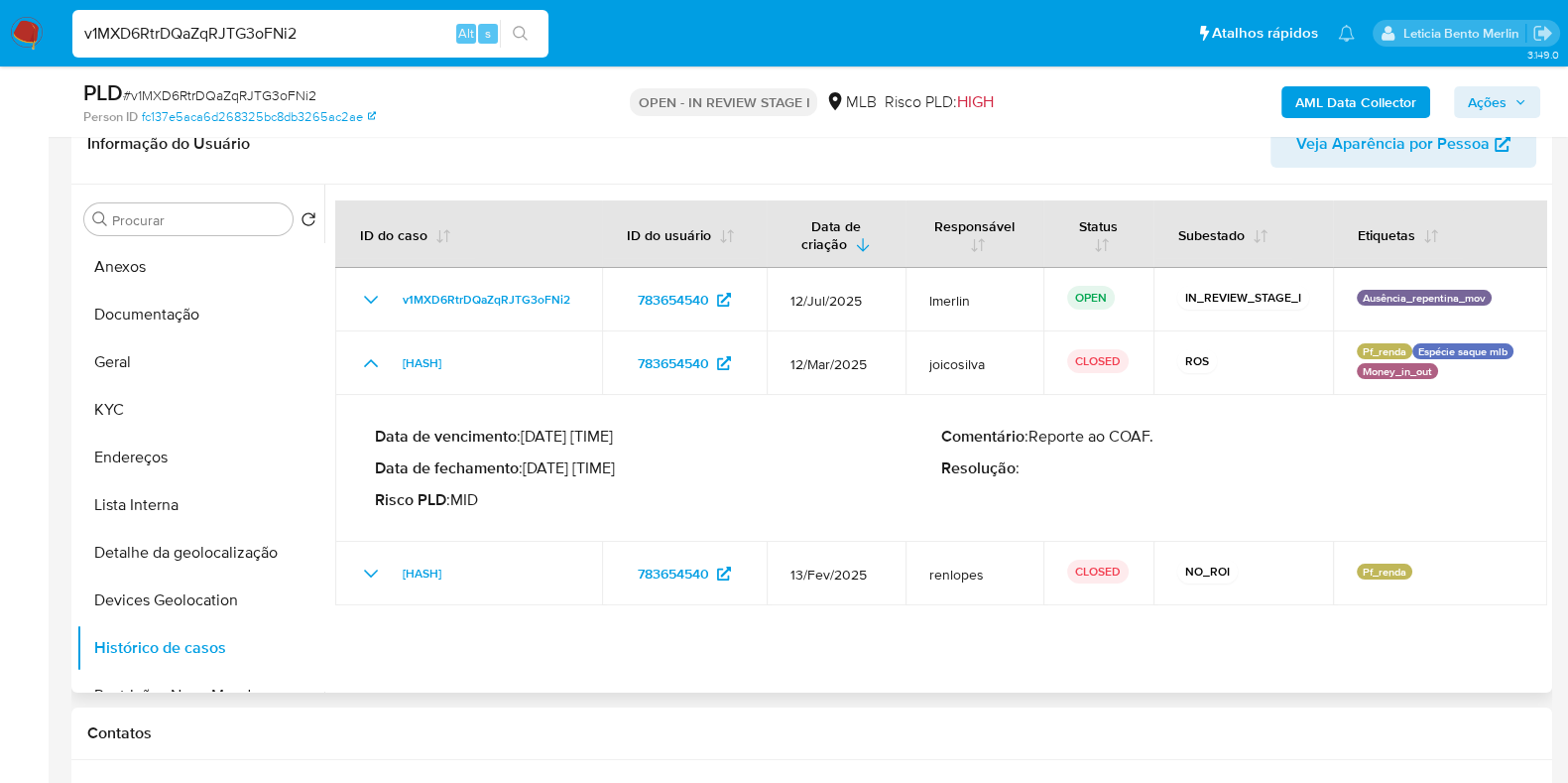 drag, startPoint x: 1353, startPoint y: 2, endPoint x: 870, endPoint y: 430, distance: 645.3472 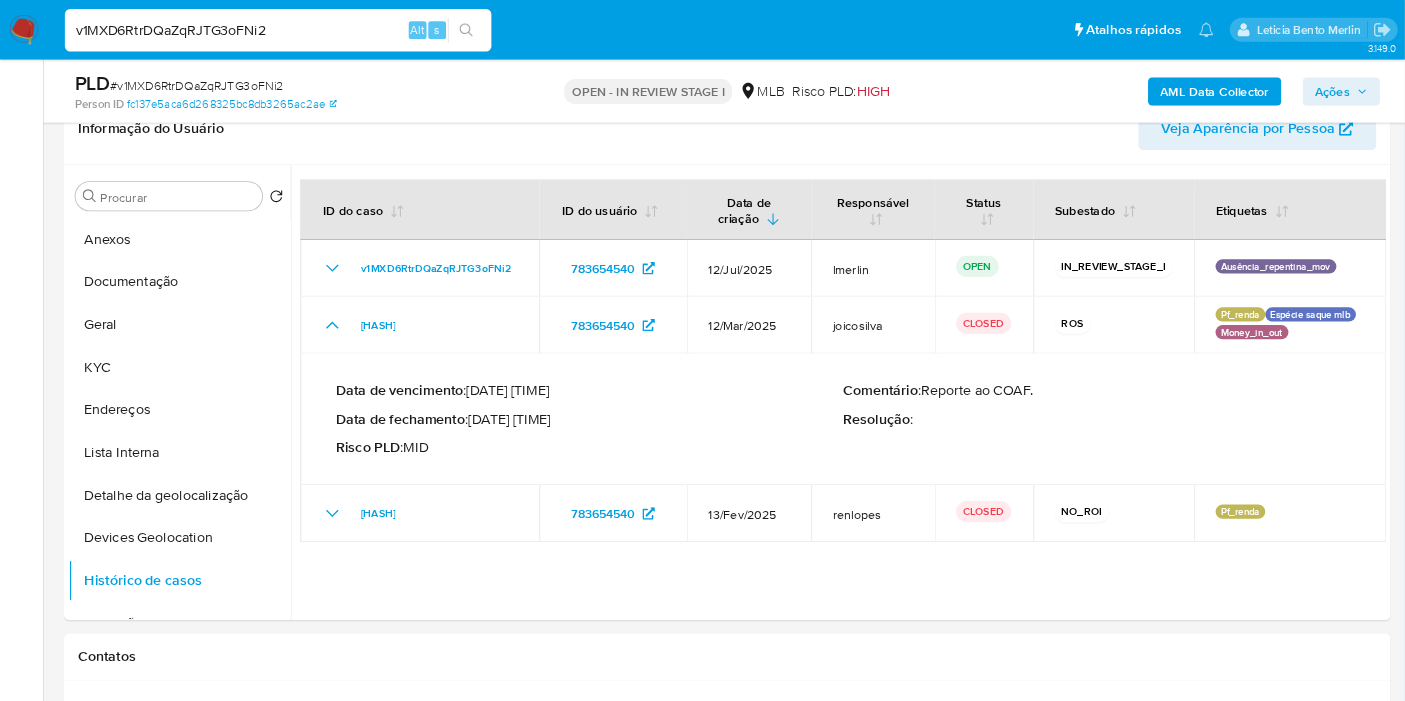 scroll, scrollTop: 333, scrollLeft: 0, axis: vertical 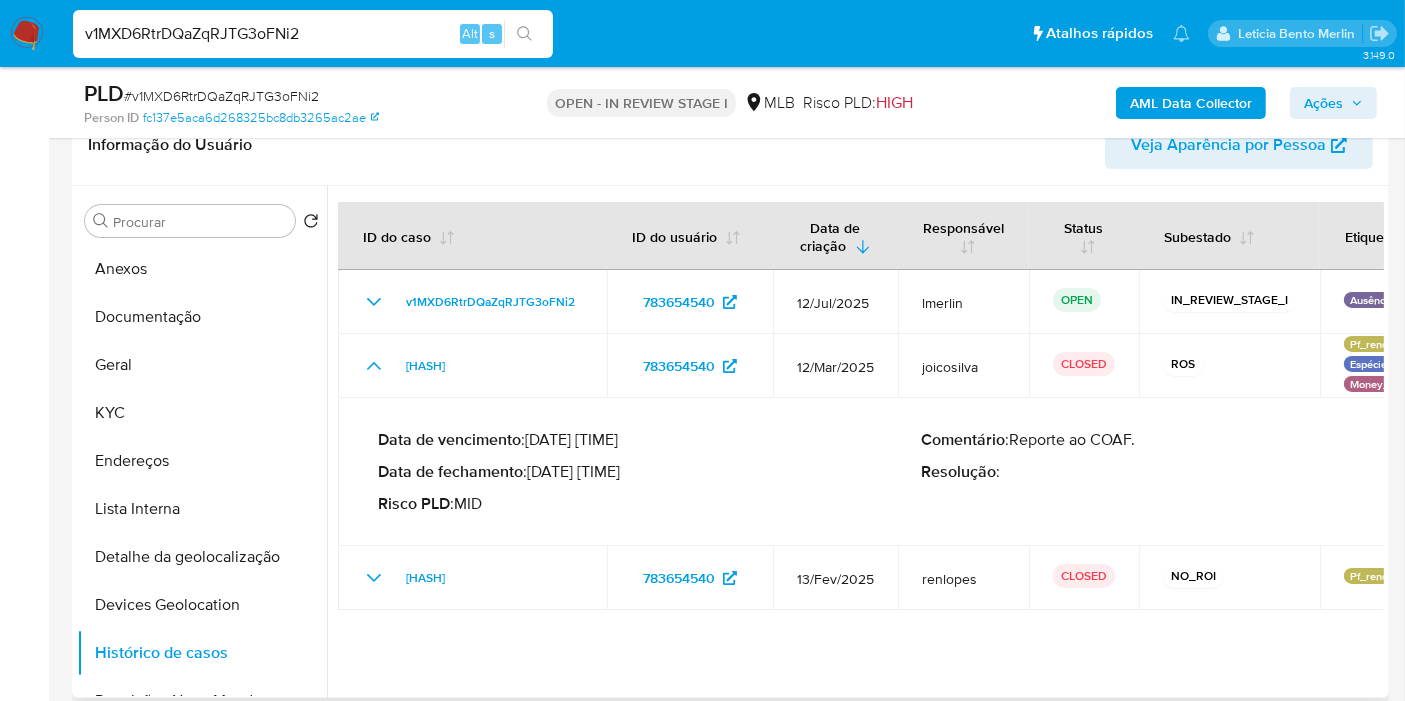 drag, startPoint x: 1511, startPoint y: 0, endPoint x: 668, endPoint y: 461, distance: 960.8174 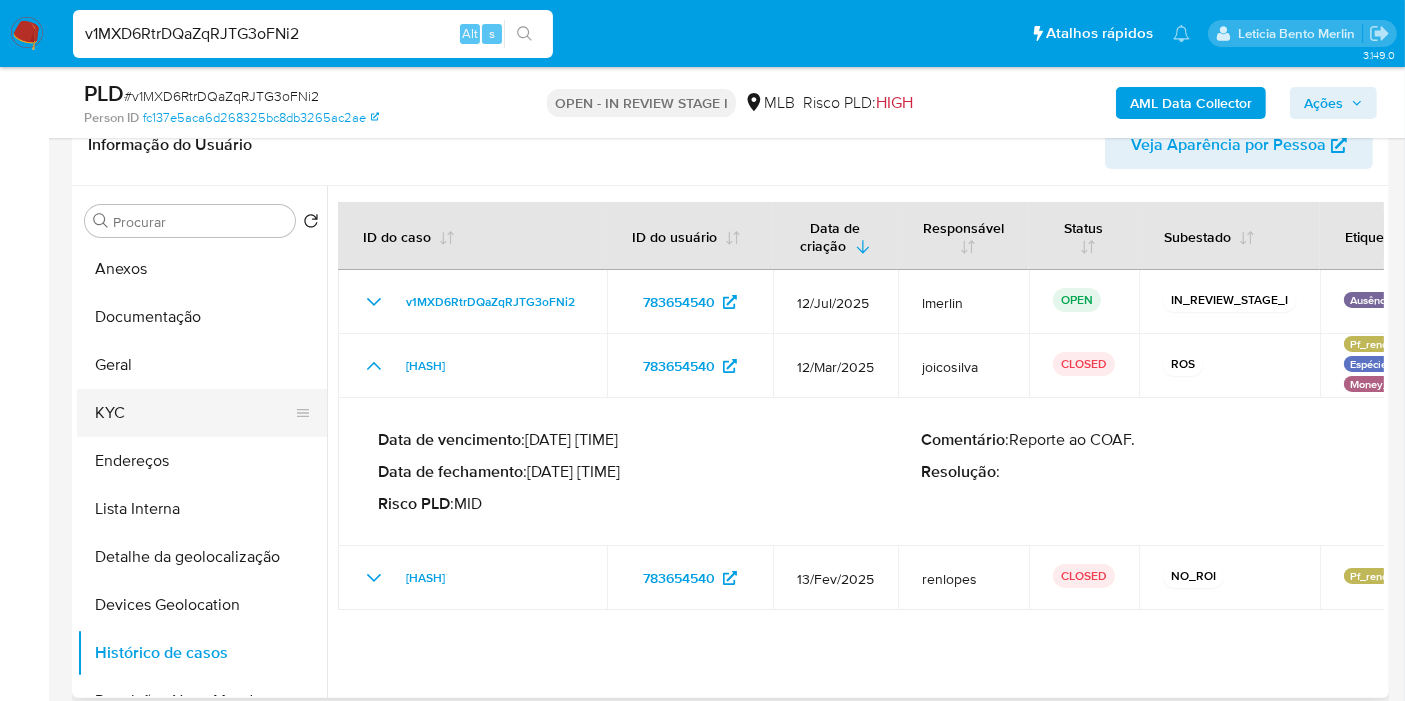 click on "KYC" at bounding box center [194, 413] 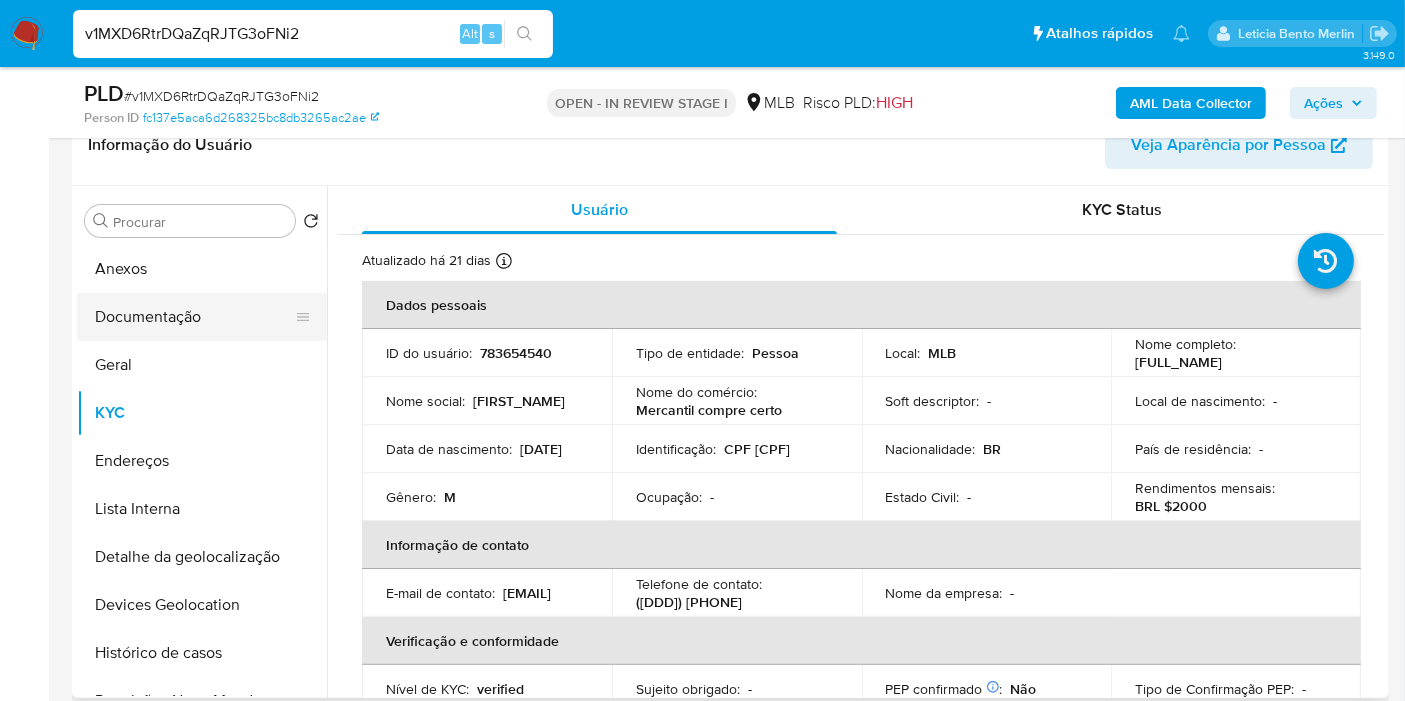 click on "Documentação" at bounding box center (194, 317) 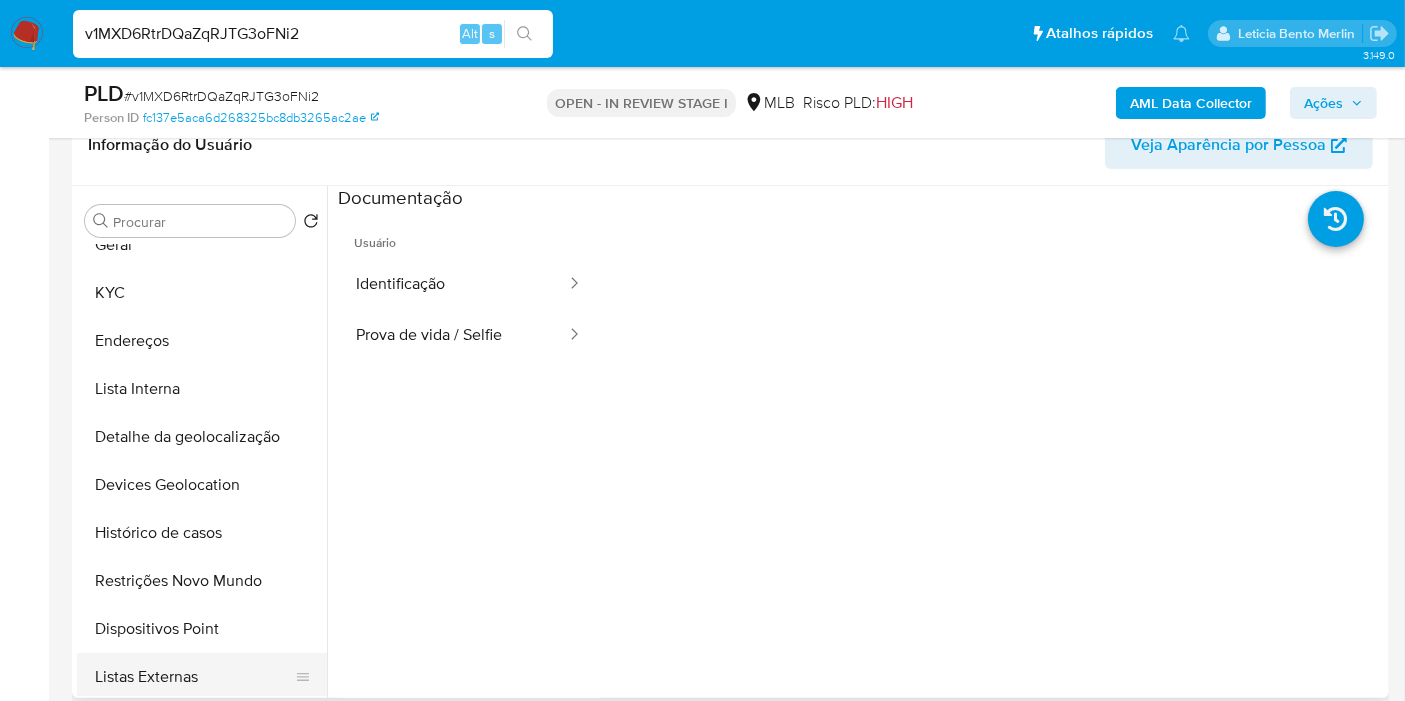 scroll, scrollTop: 222, scrollLeft: 0, axis: vertical 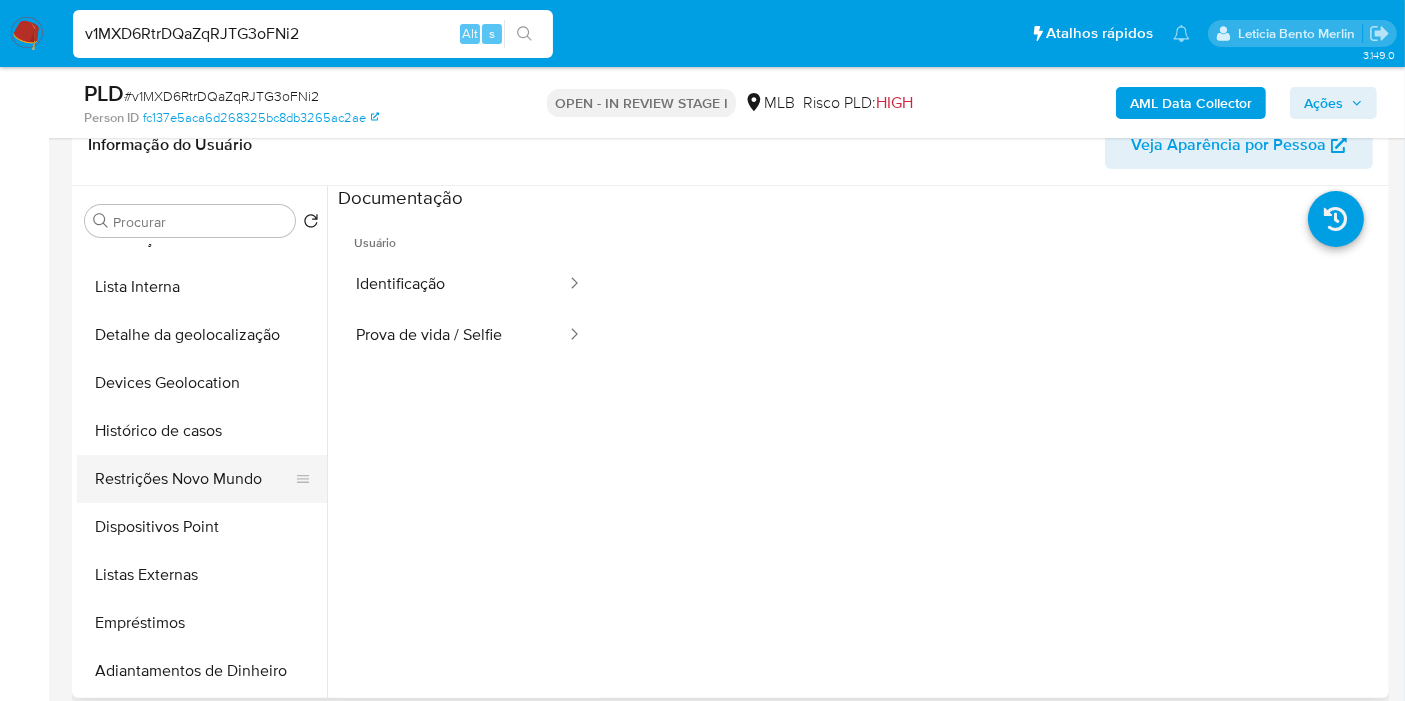 click on "Restrições Novo Mundo" at bounding box center (194, 479) 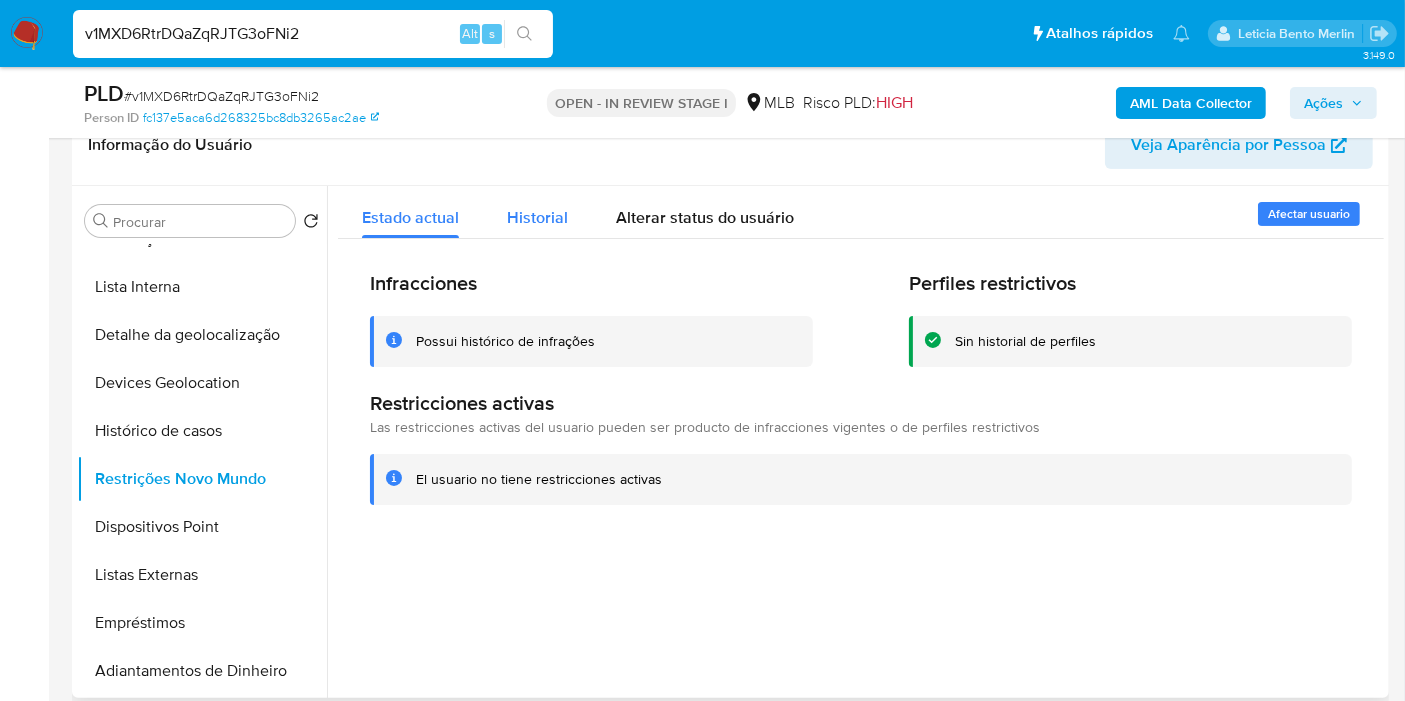 click on "Historial" at bounding box center (537, 217) 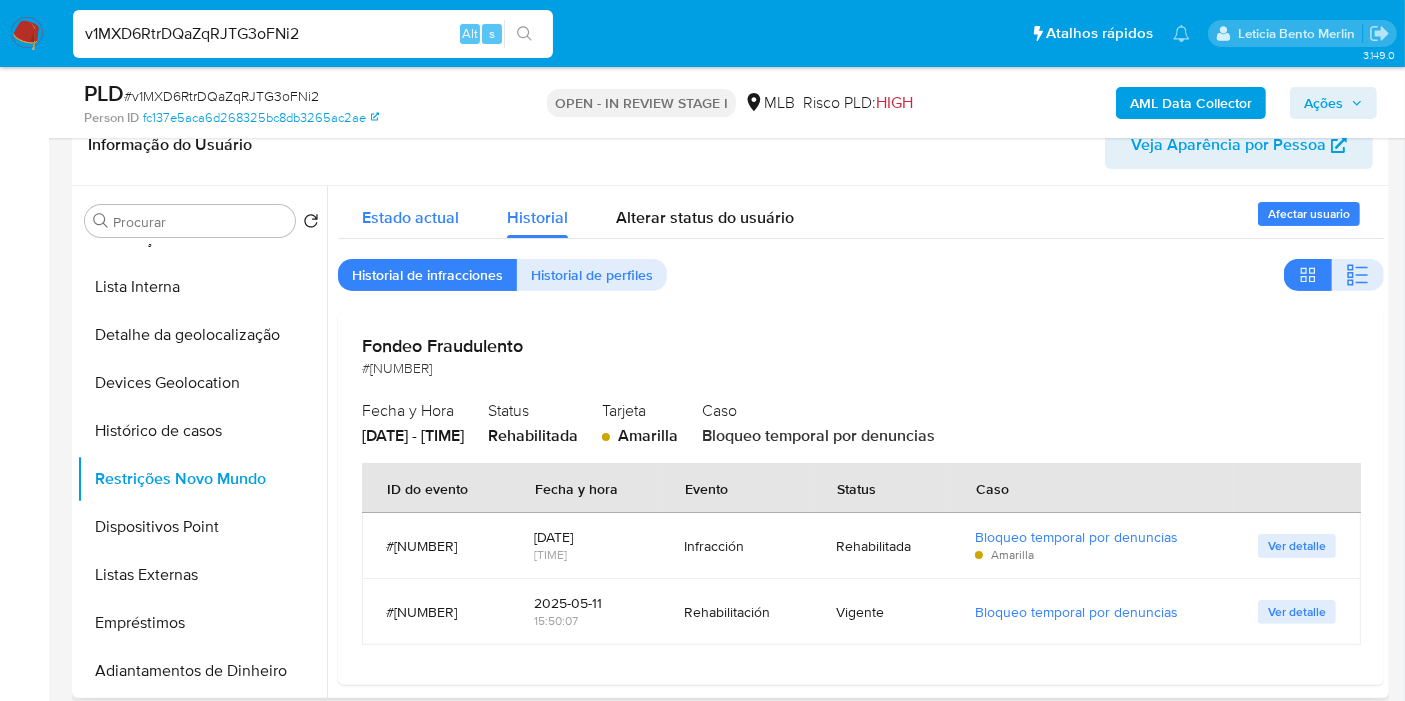 click on "Estado actual" at bounding box center (410, 217) 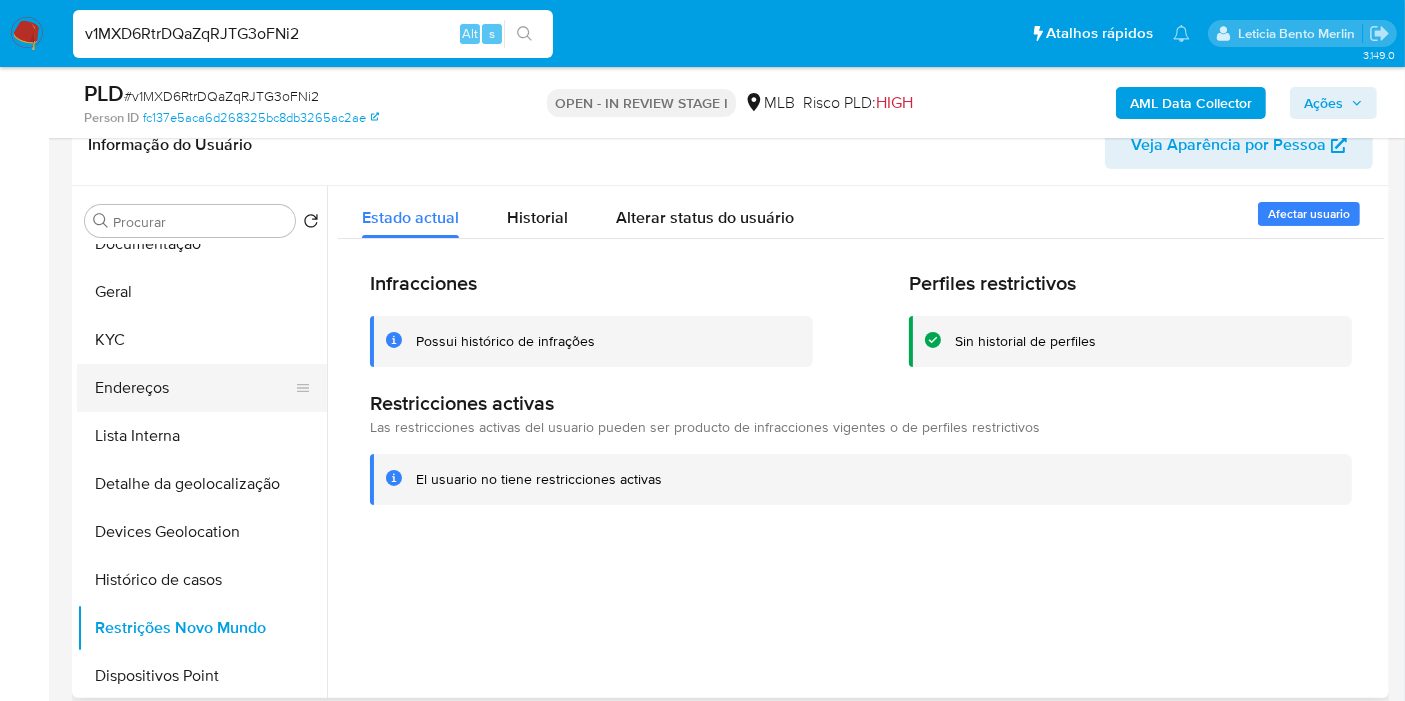 scroll, scrollTop: 0, scrollLeft: 0, axis: both 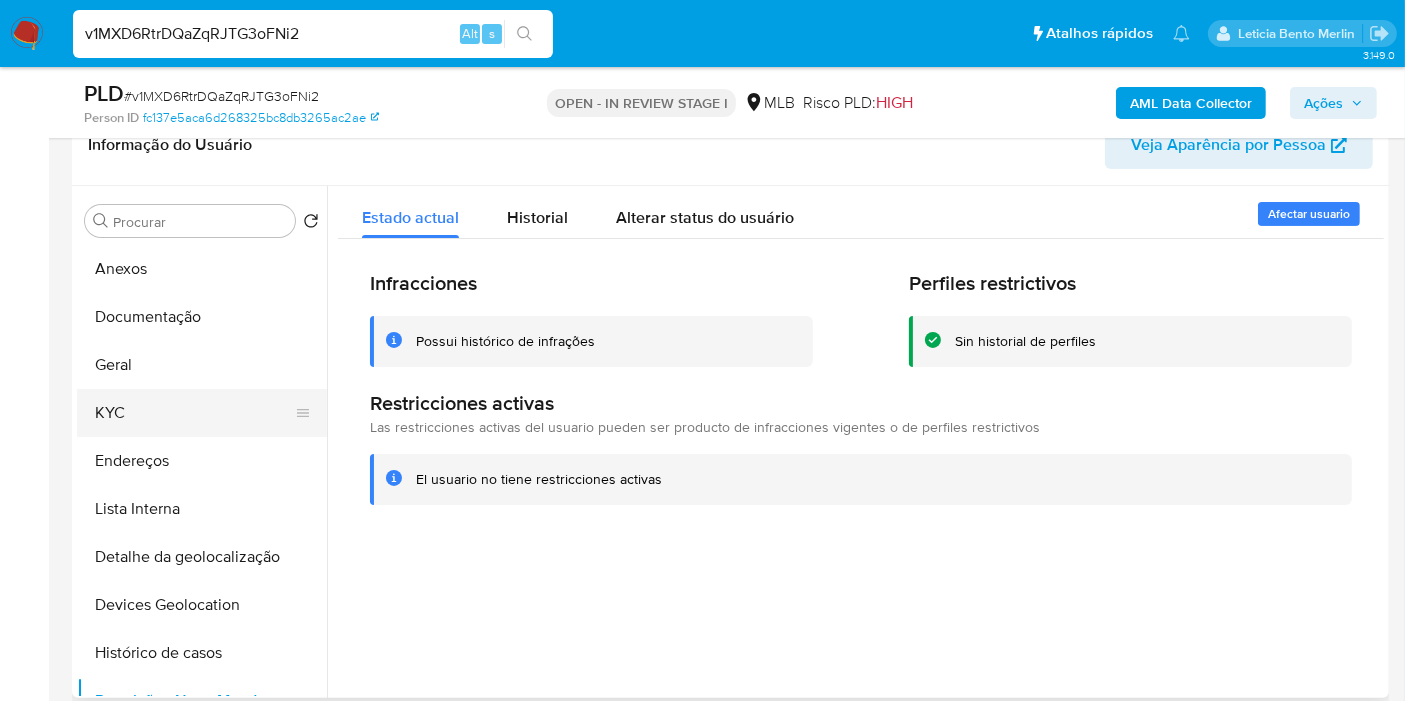 click on "KYC" at bounding box center (194, 413) 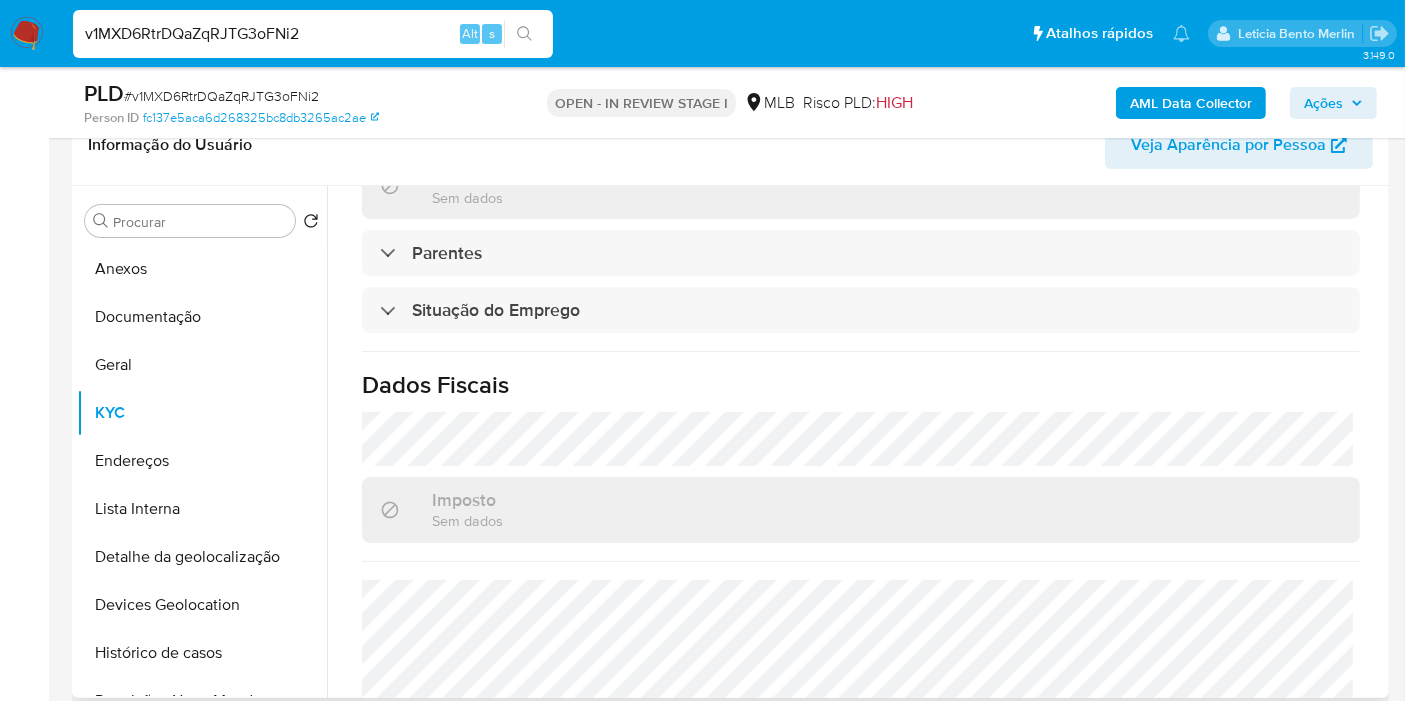 scroll, scrollTop: 908, scrollLeft: 0, axis: vertical 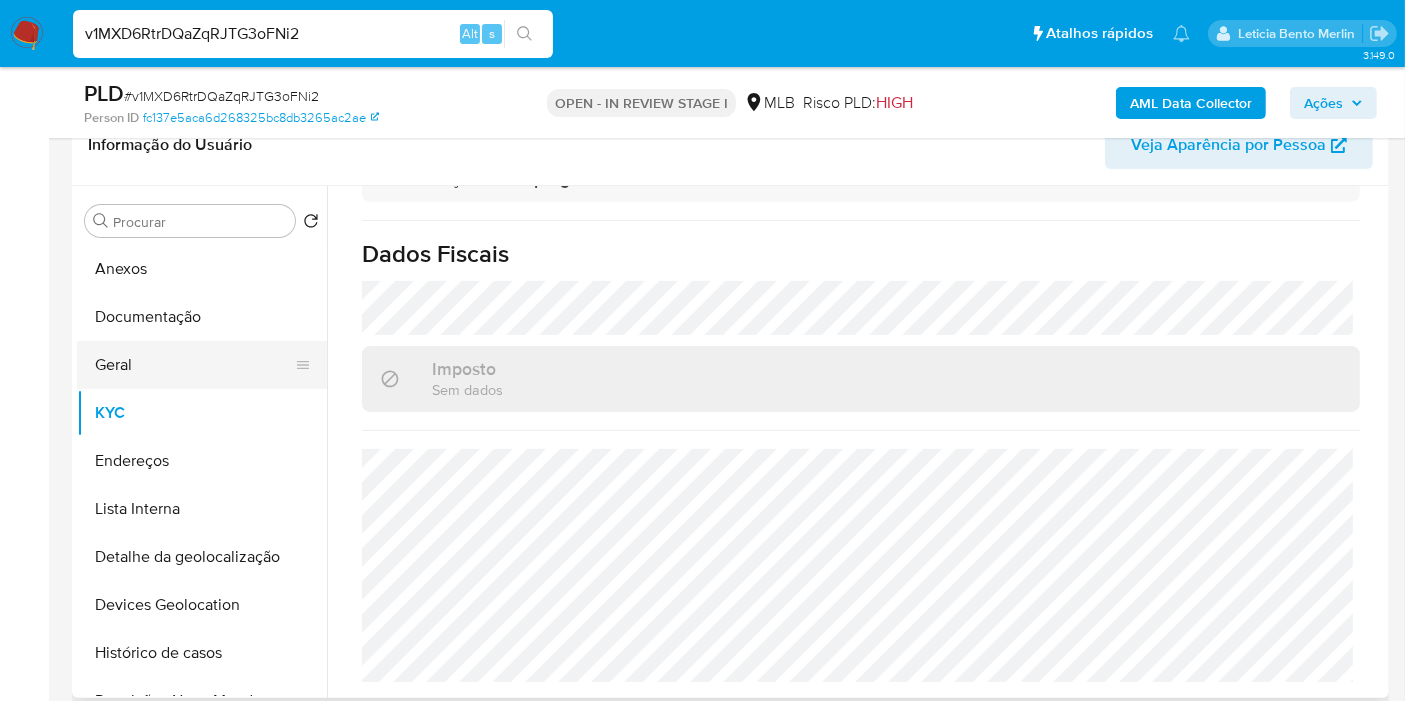 click on "Geral" at bounding box center [194, 365] 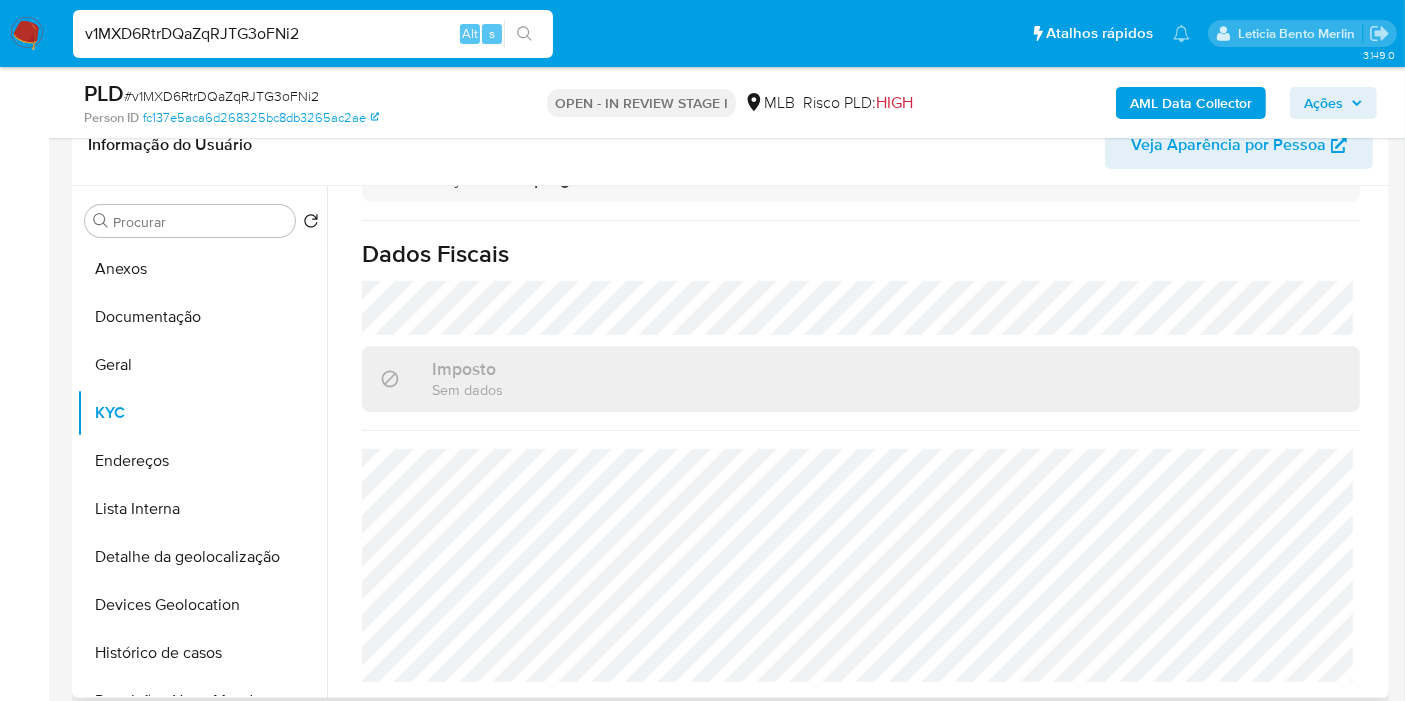scroll, scrollTop: 0, scrollLeft: 0, axis: both 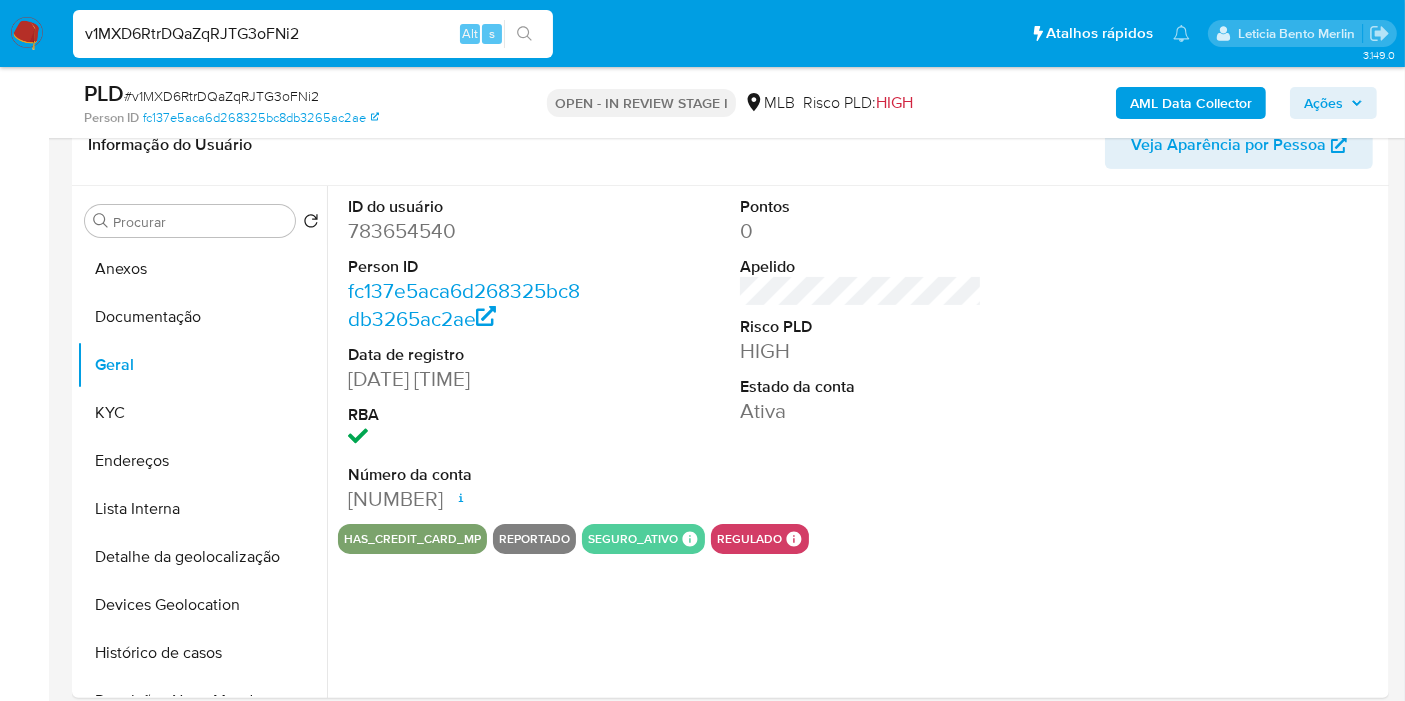 type 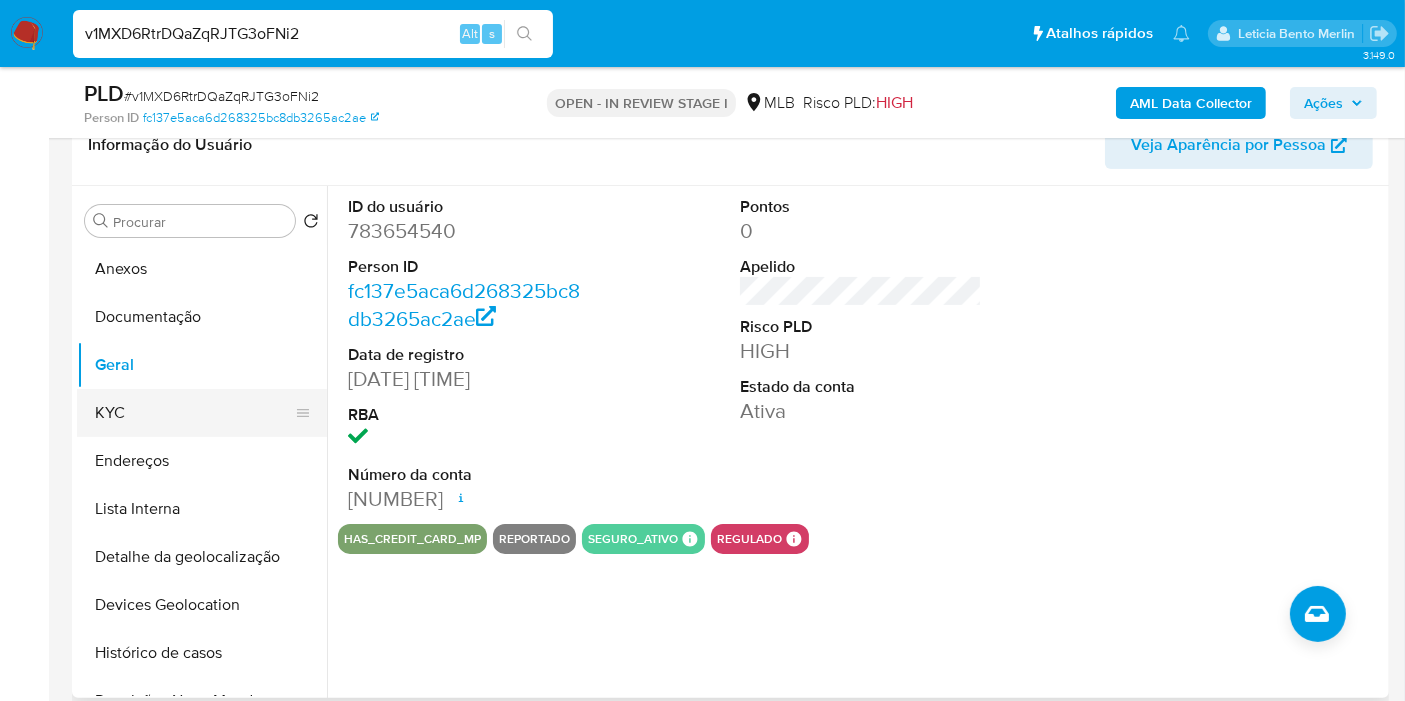 click on "KYC" at bounding box center (194, 413) 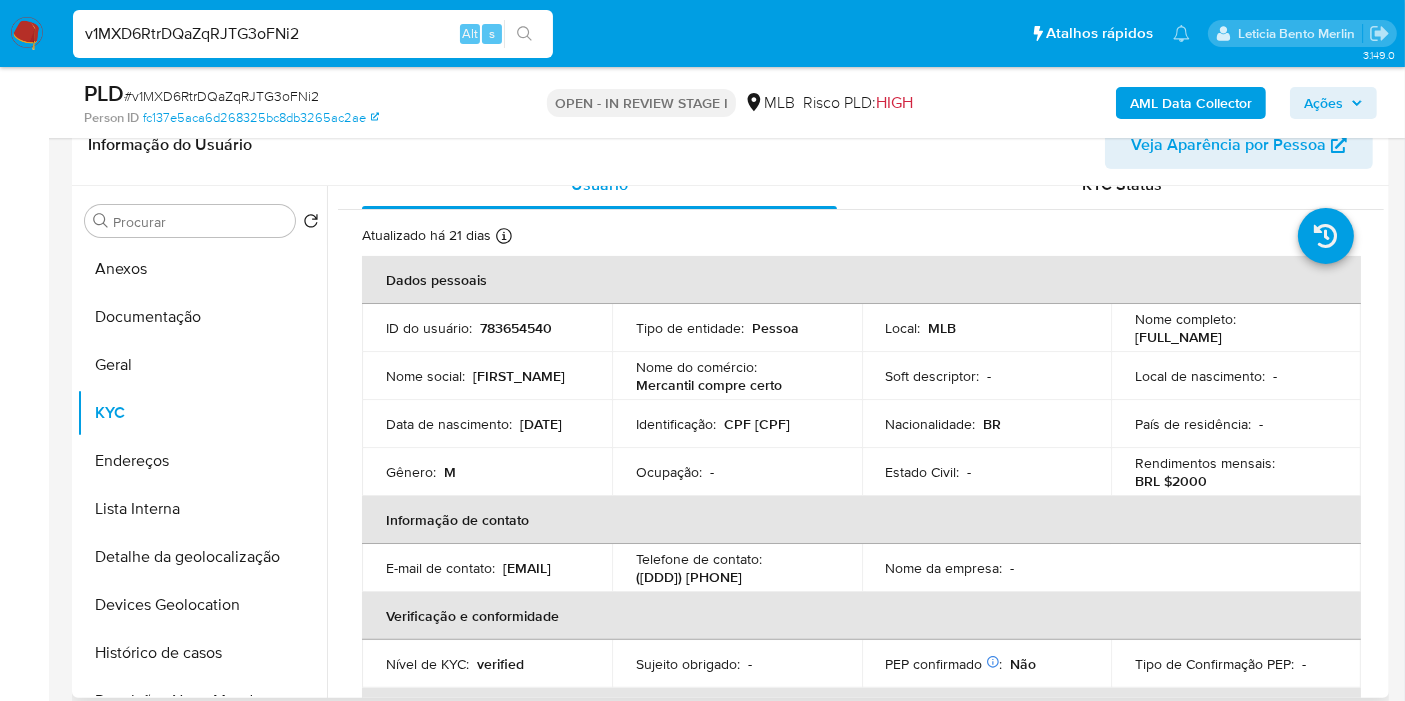 scroll, scrollTop: 9, scrollLeft: 0, axis: vertical 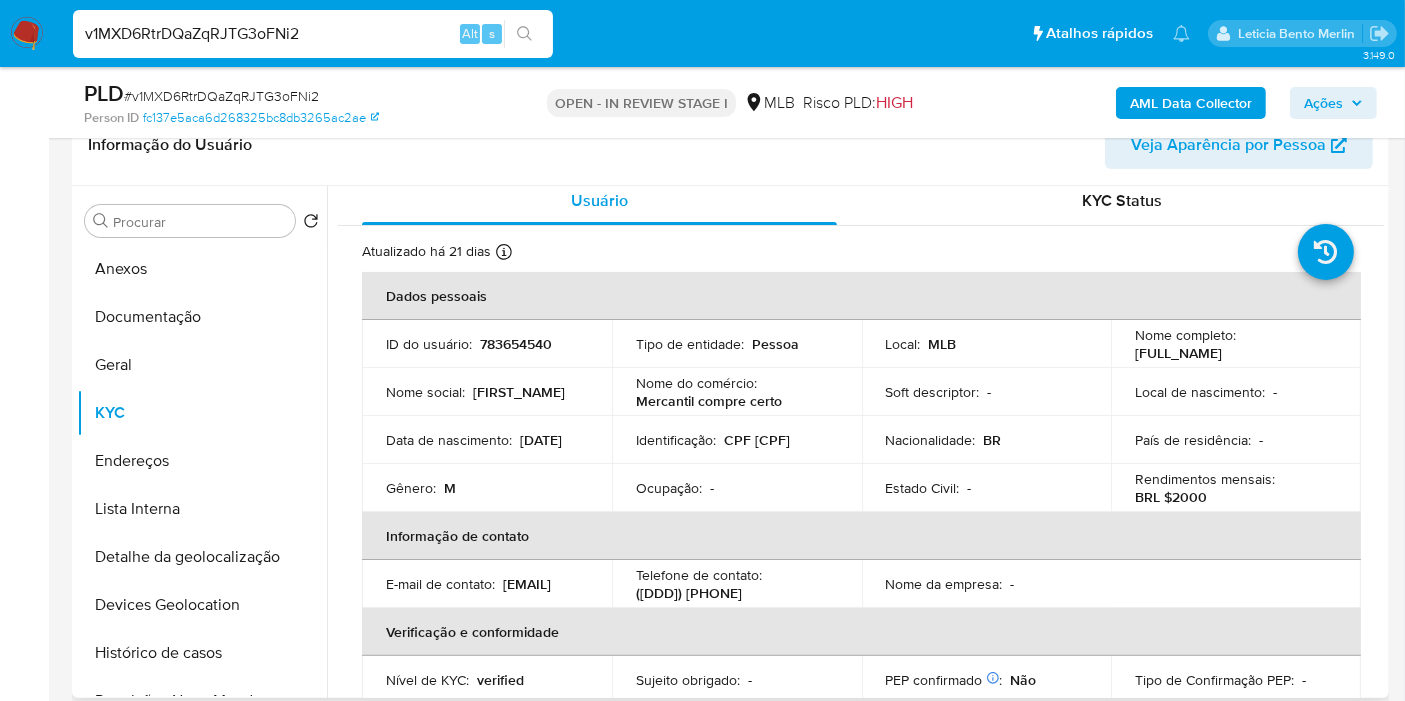 type 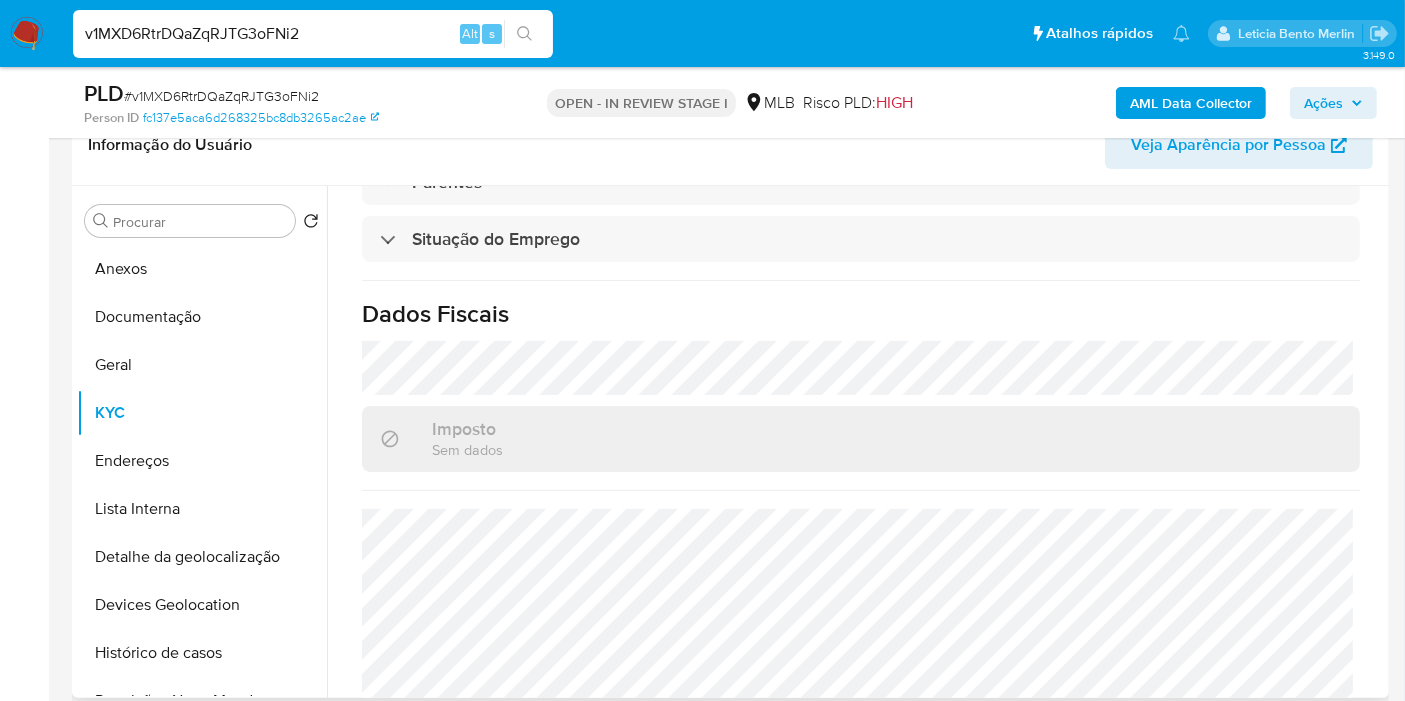 scroll, scrollTop: 908, scrollLeft: 0, axis: vertical 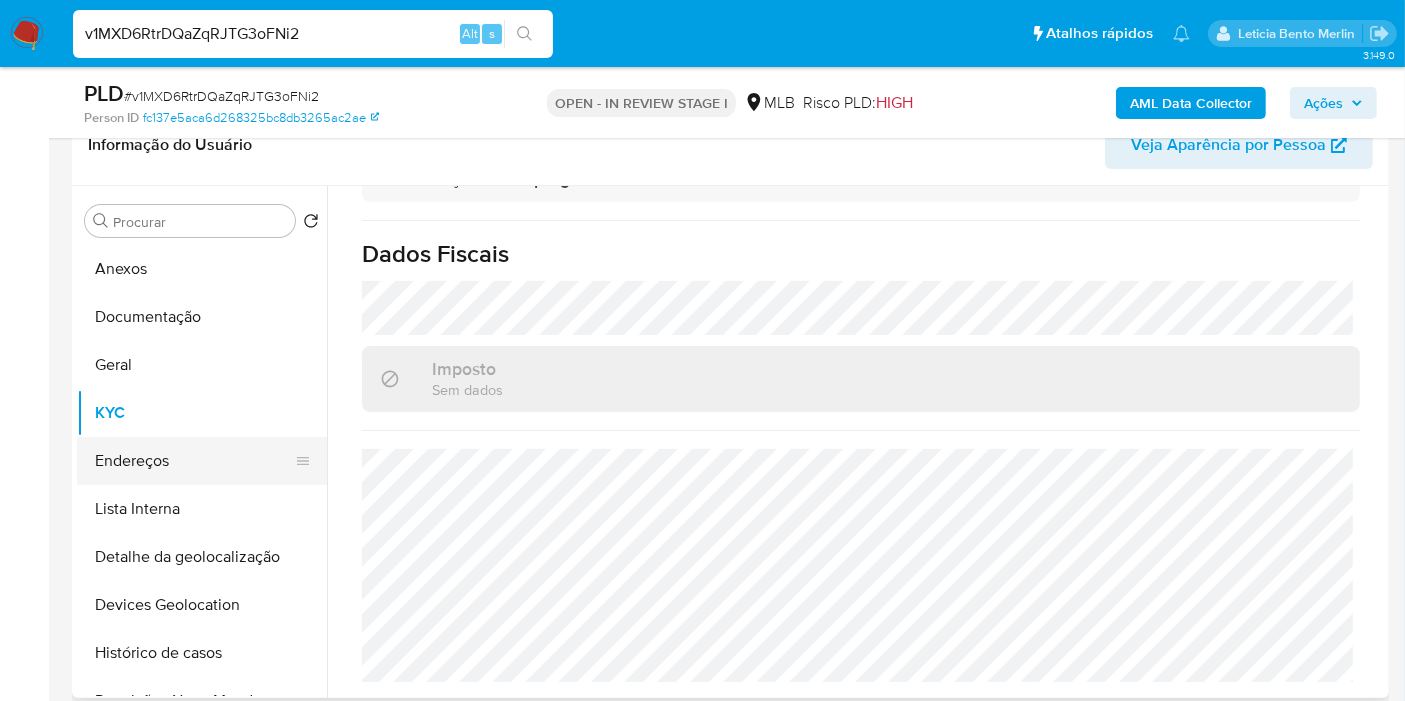 click on "Endereços" at bounding box center (194, 461) 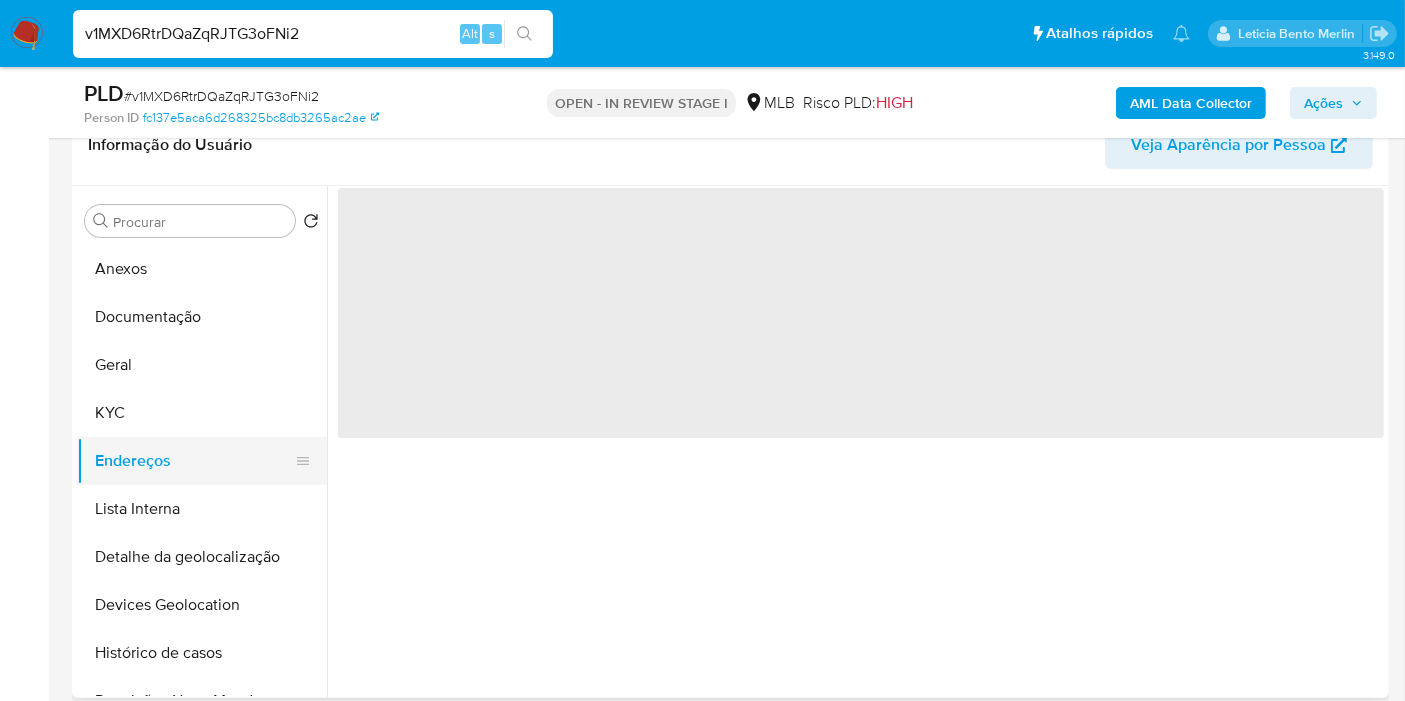 scroll, scrollTop: 0, scrollLeft: 0, axis: both 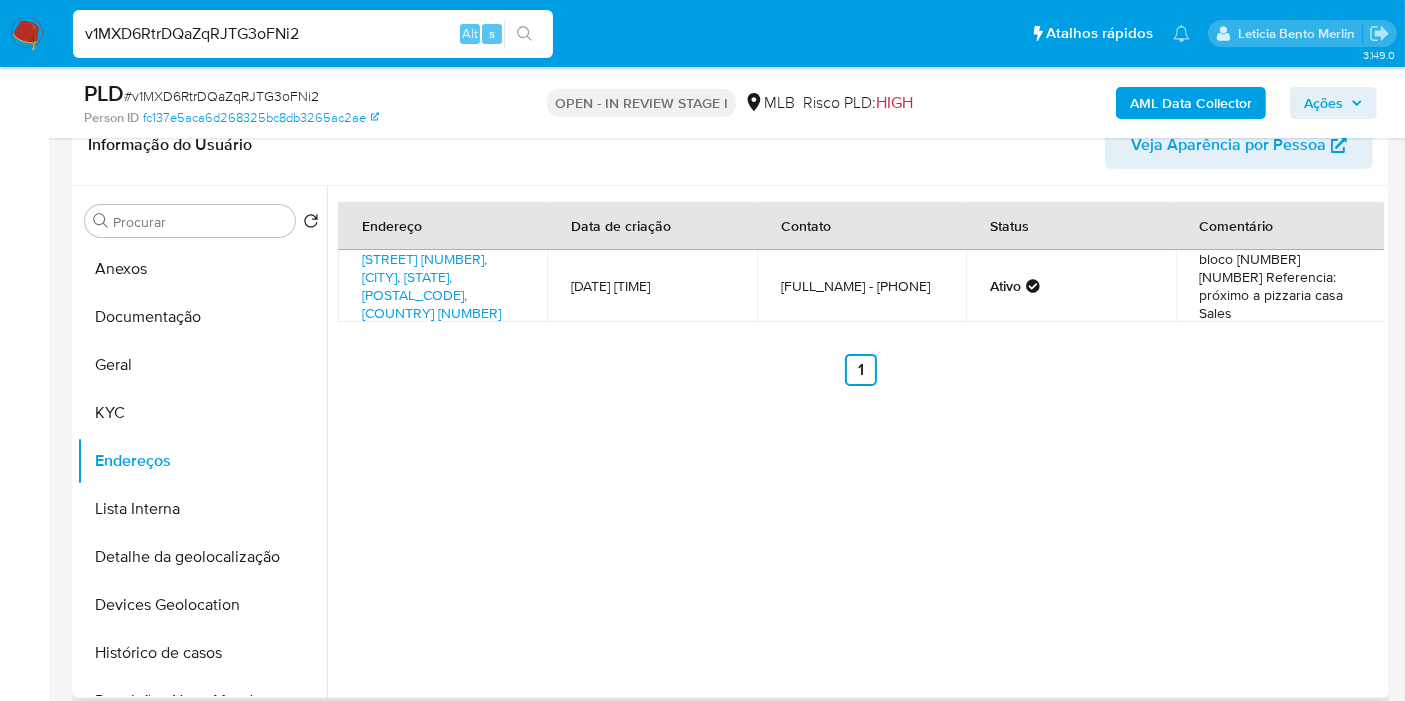 type 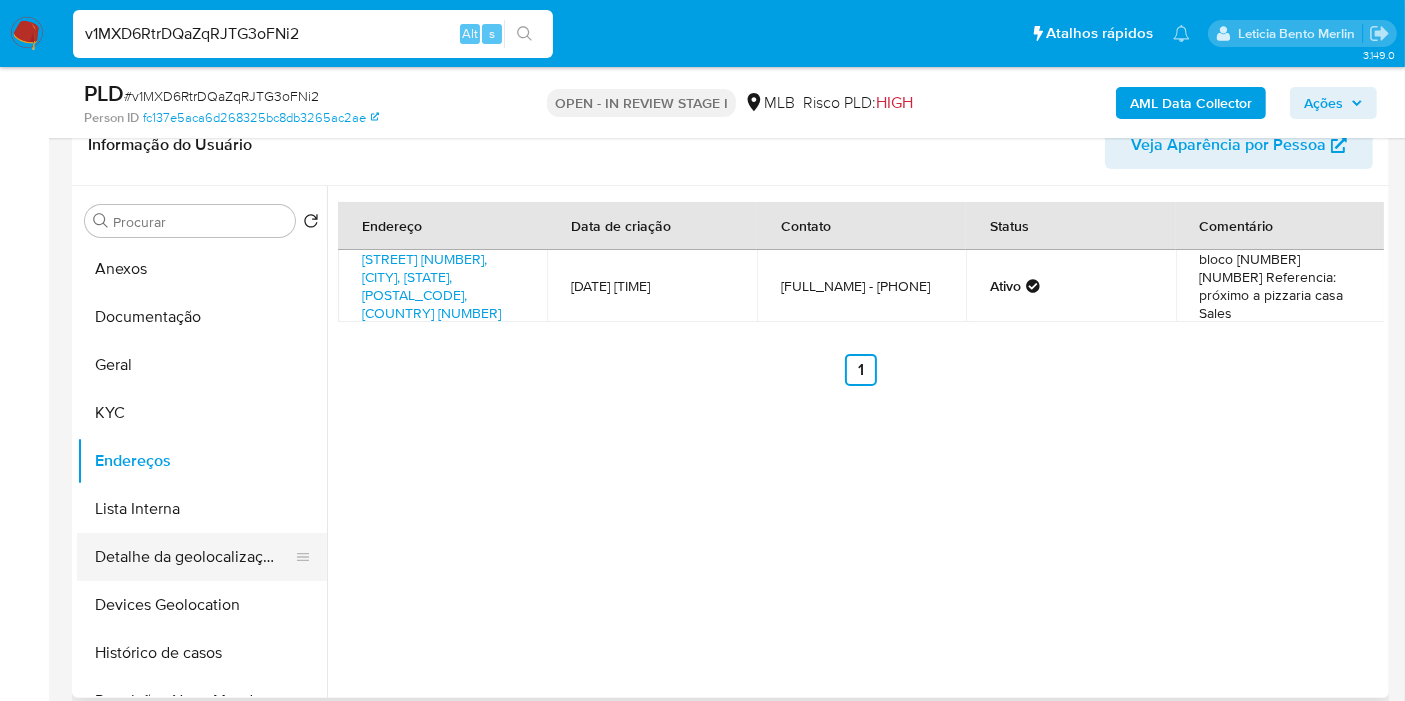 click on "Detalhe da geolocalização" at bounding box center [194, 557] 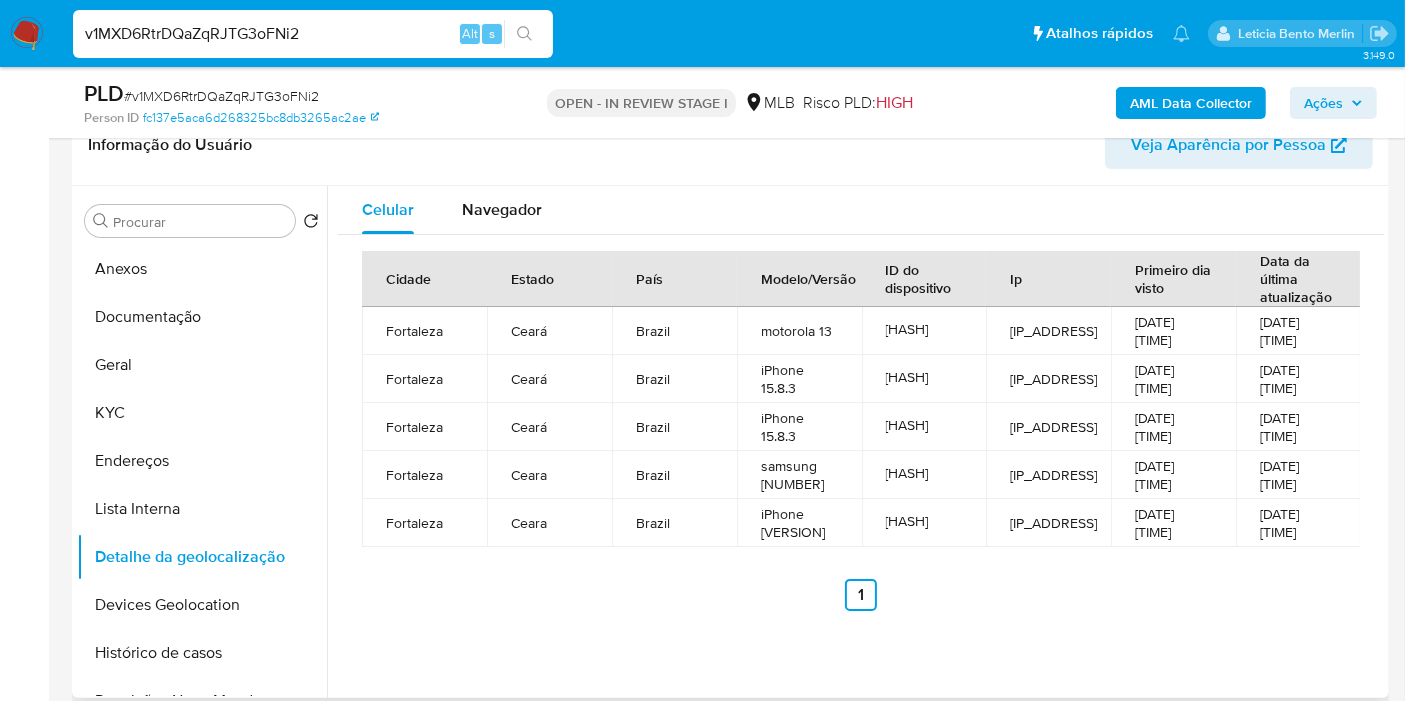 type 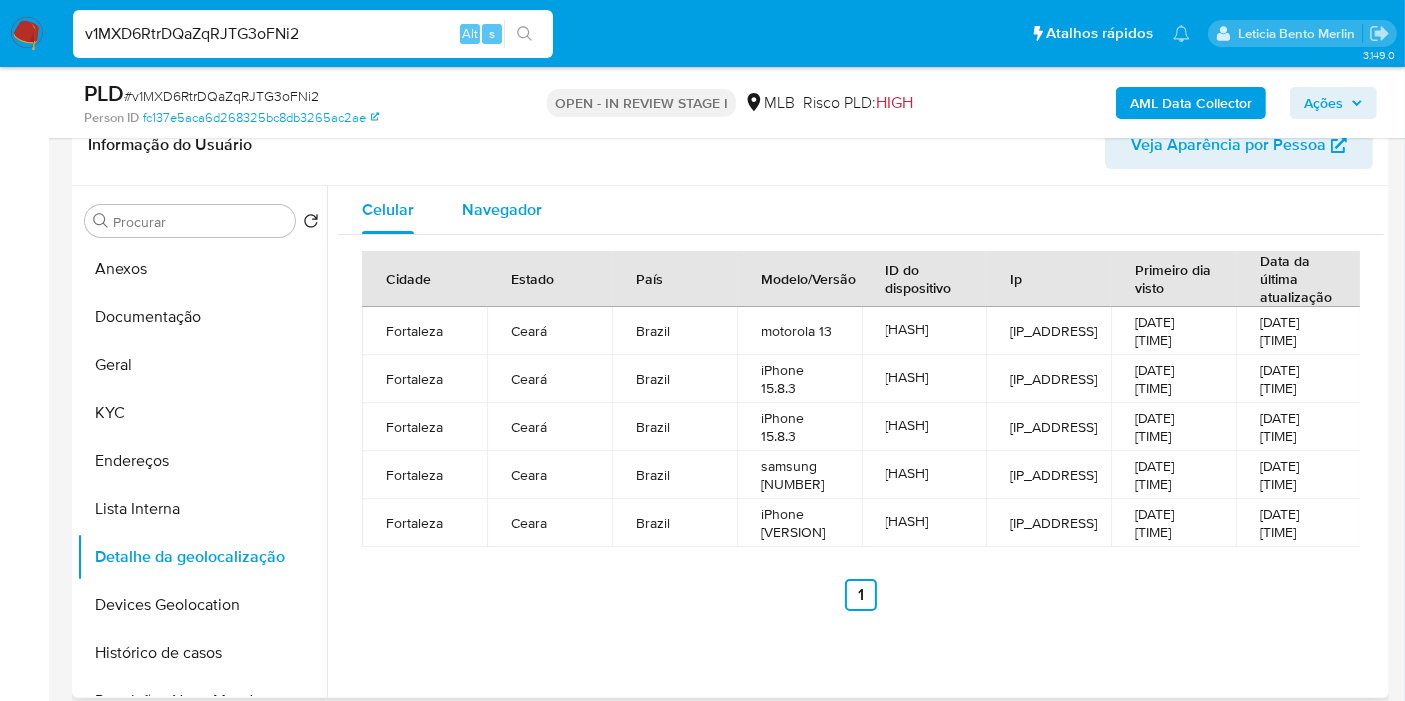 click on "Navegador" at bounding box center [502, 209] 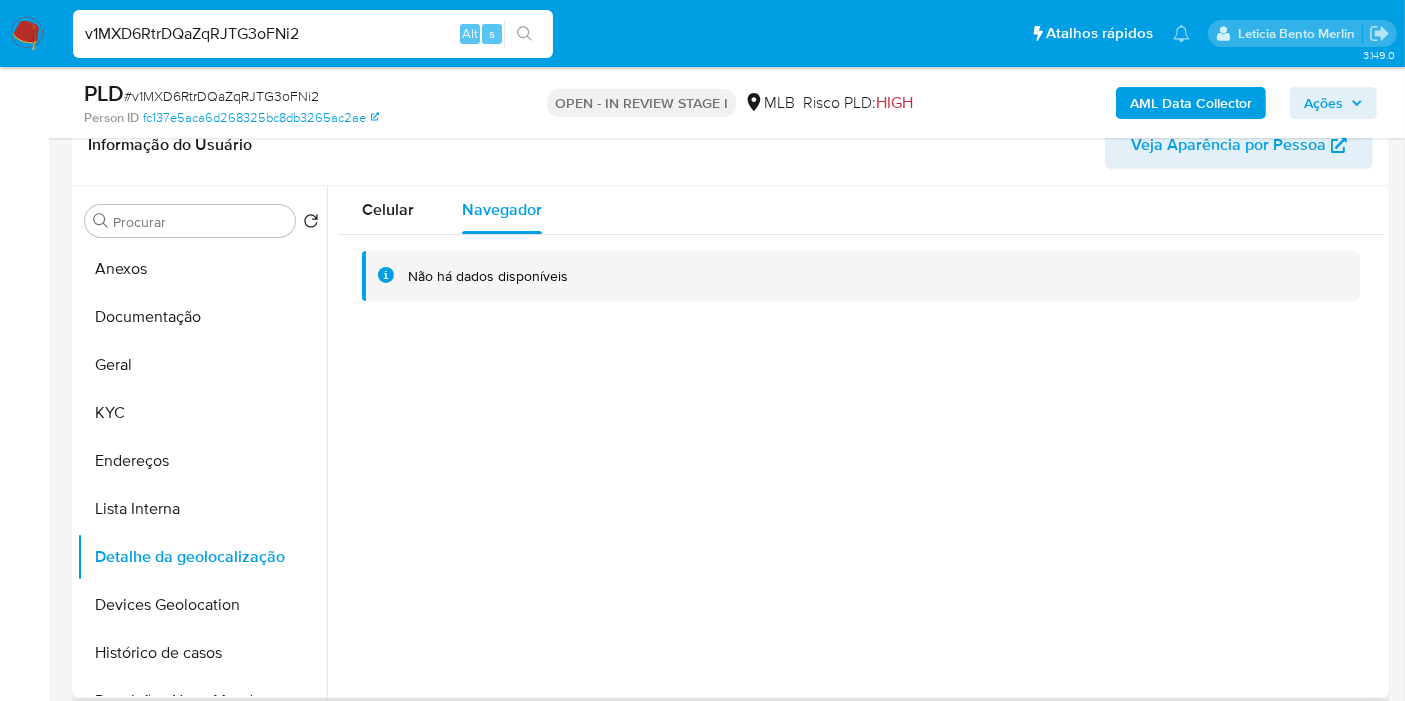 type 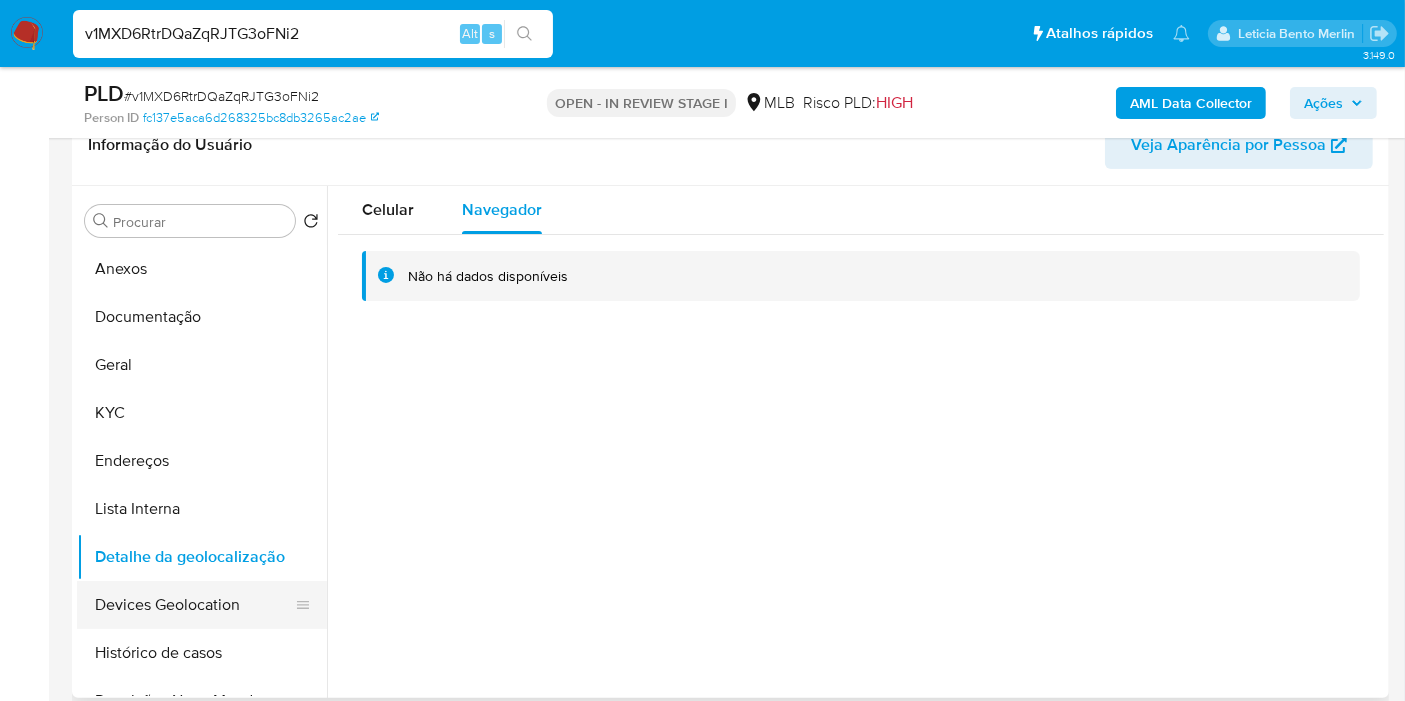 click on "Devices Geolocation" at bounding box center [194, 605] 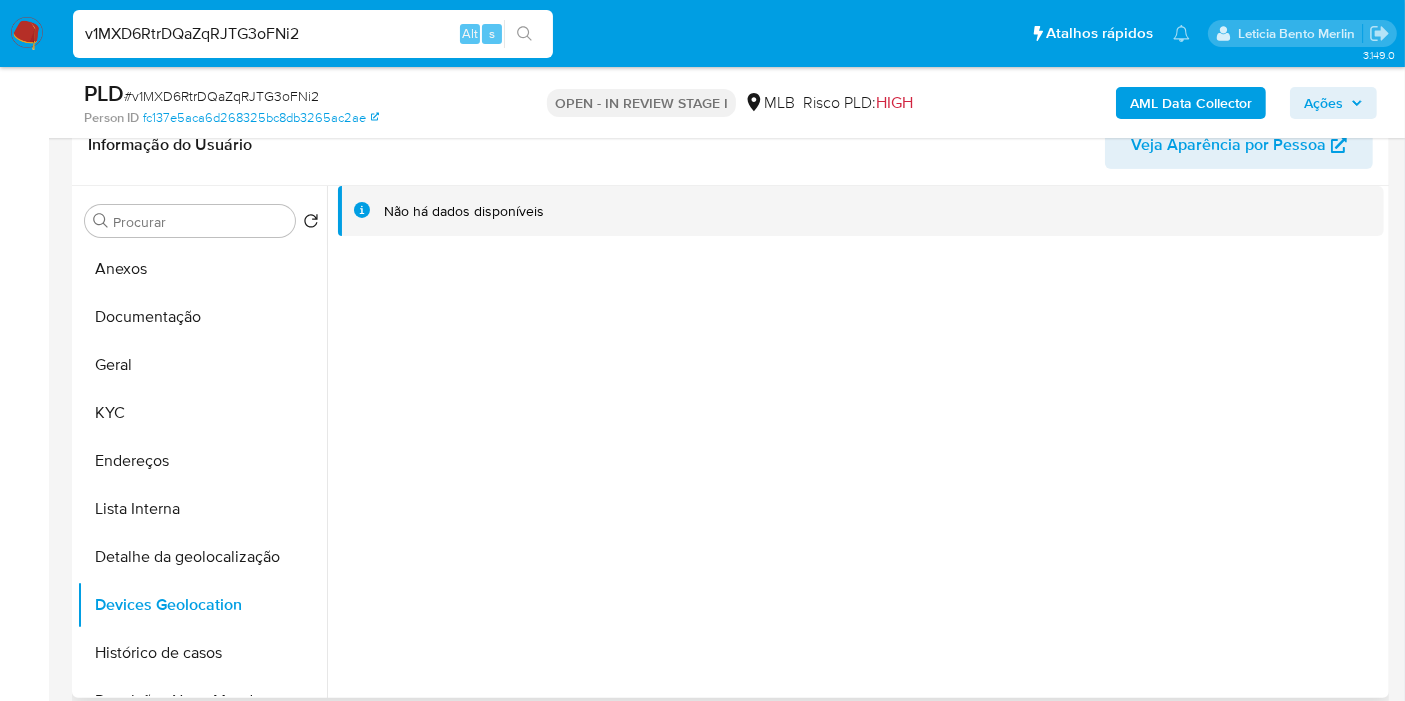 type 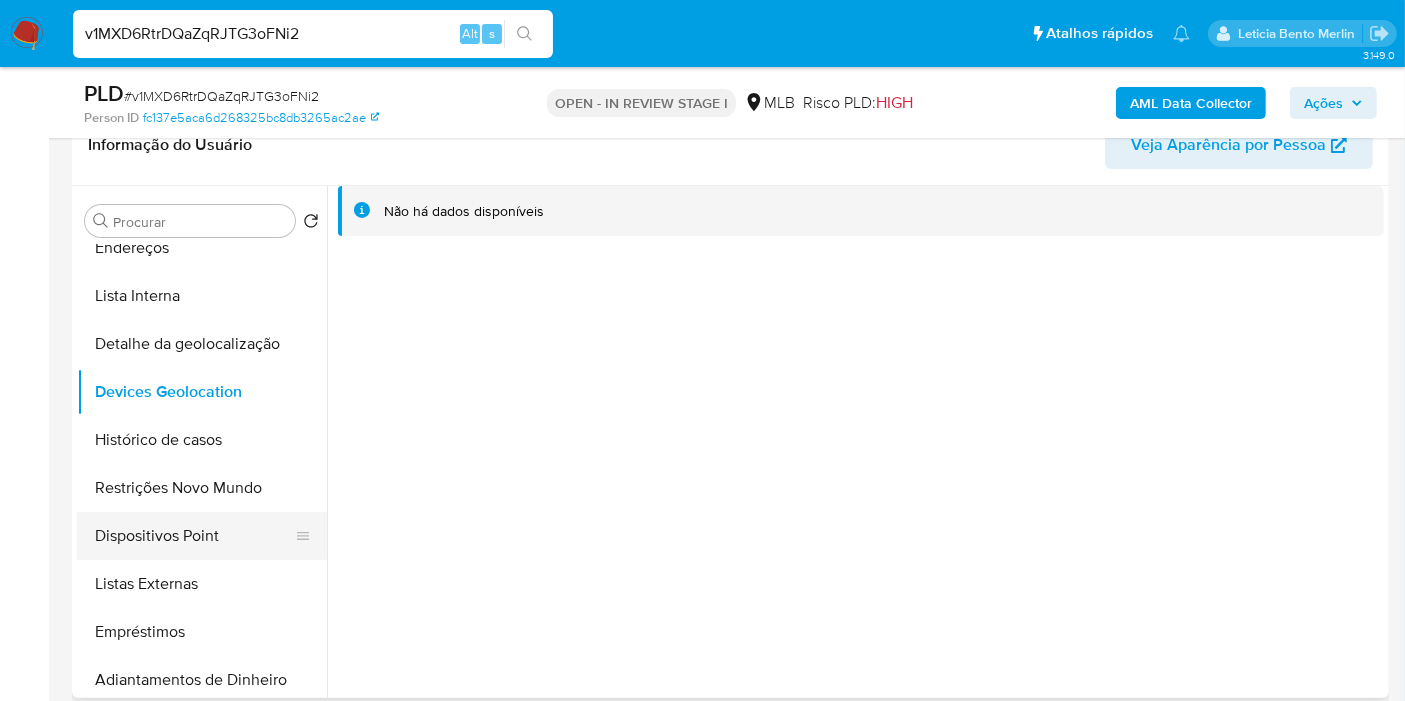 scroll, scrollTop: 222, scrollLeft: 0, axis: vertical 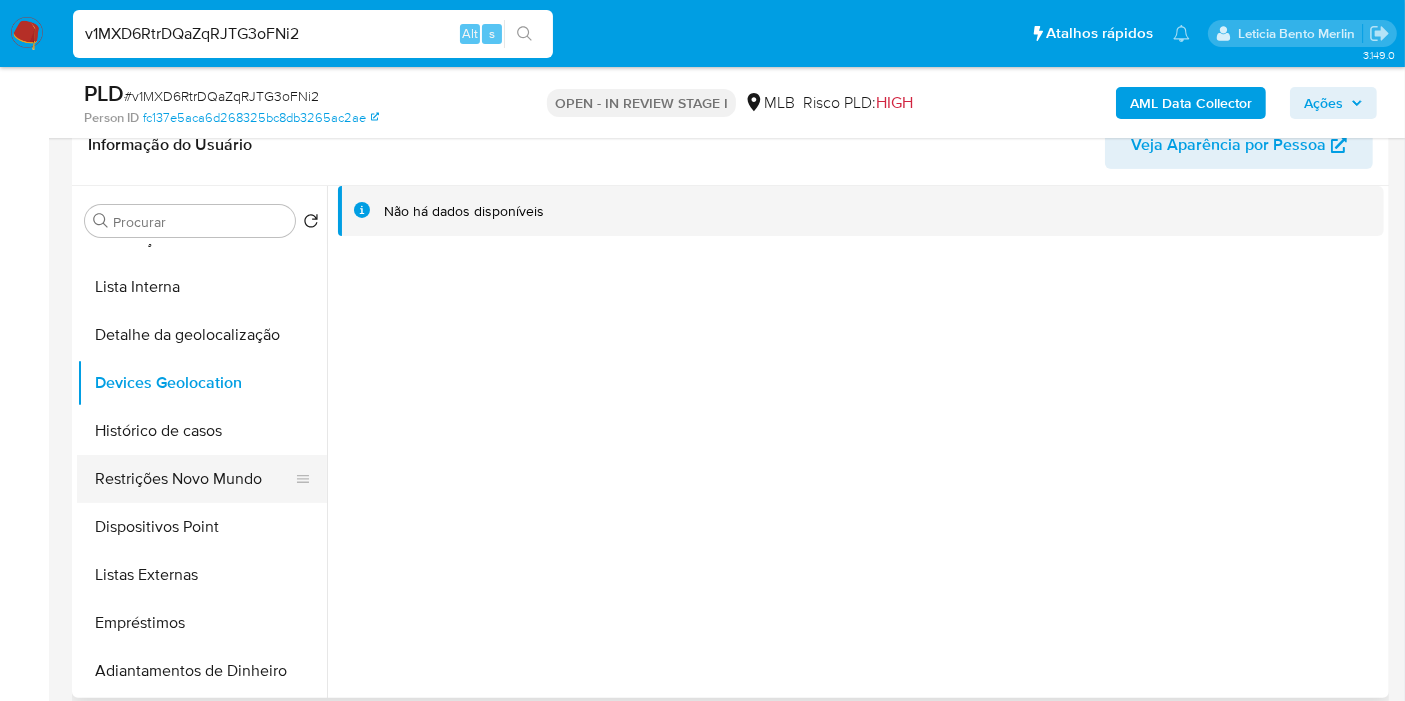click on "Restrições Novo Mundo" at bounding box center [194, 479] 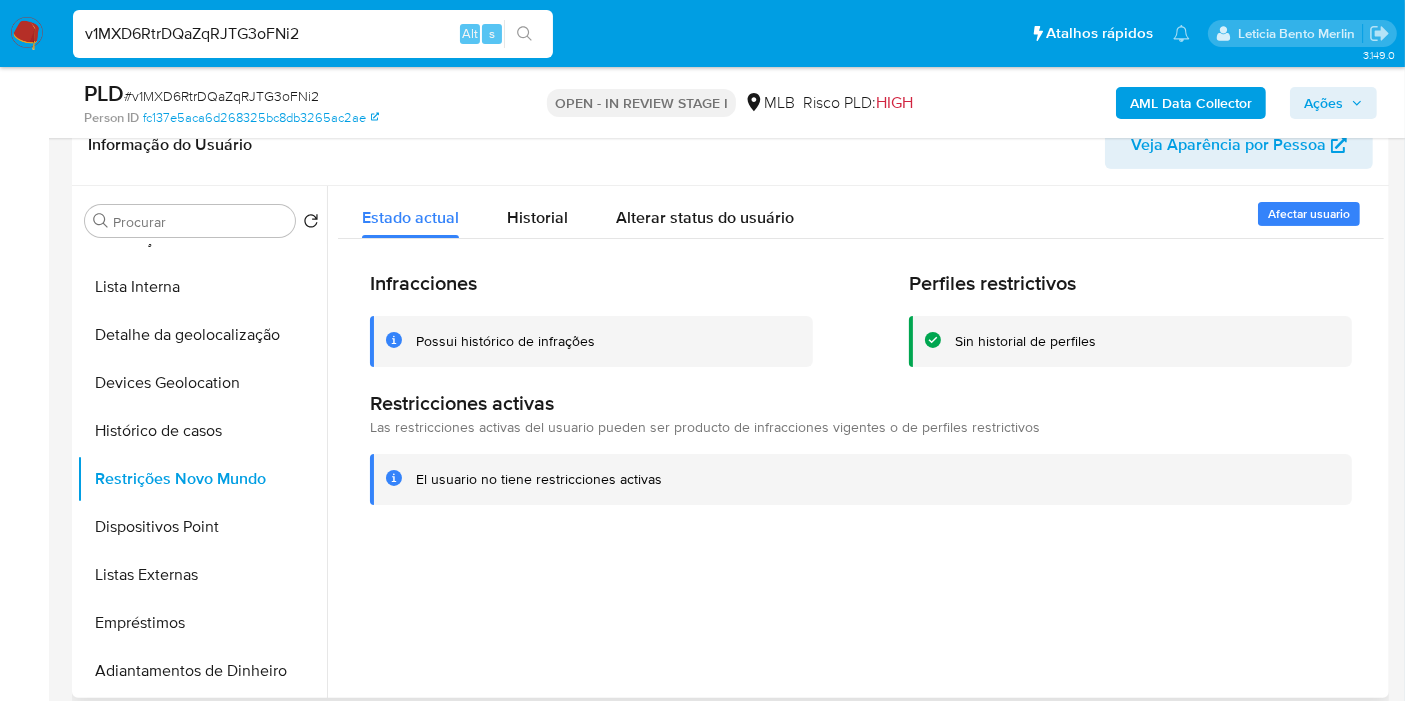 type 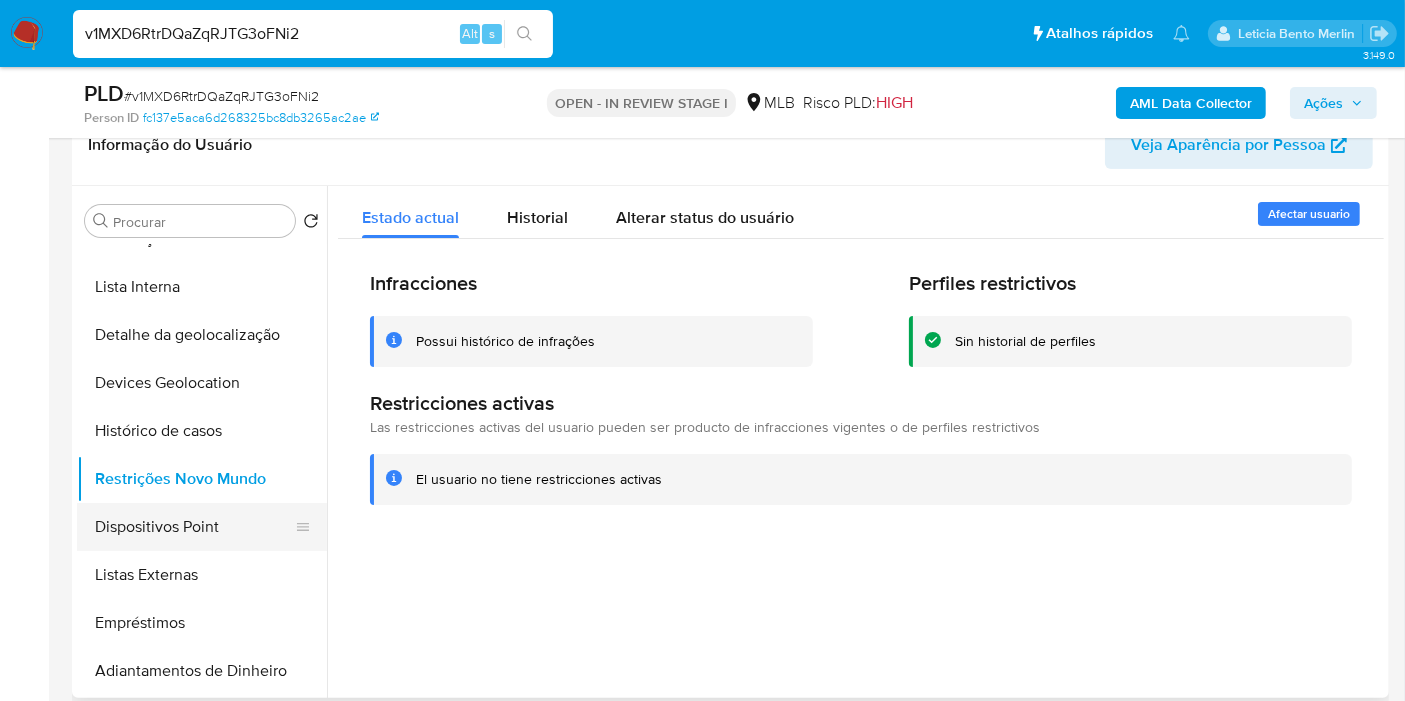 click on "Dispositivos Point" at bounding box center [194, 527] 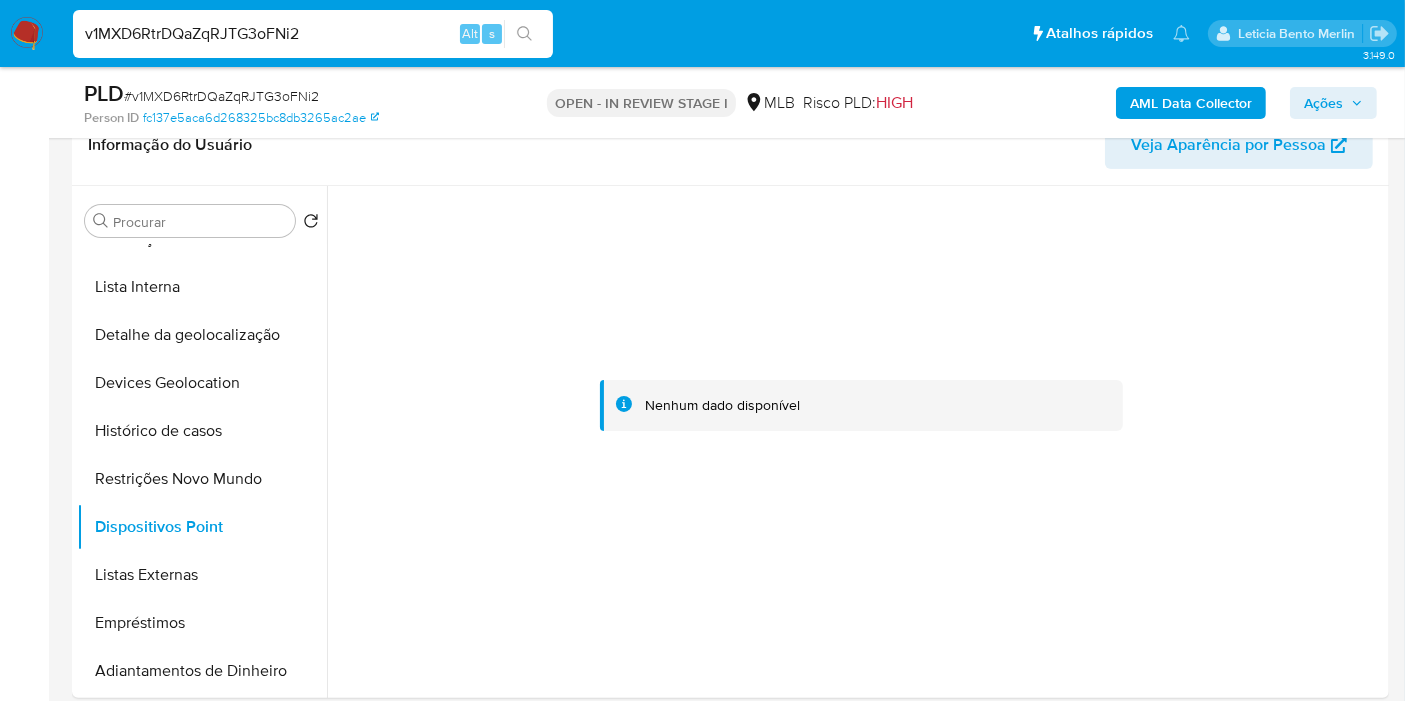 type 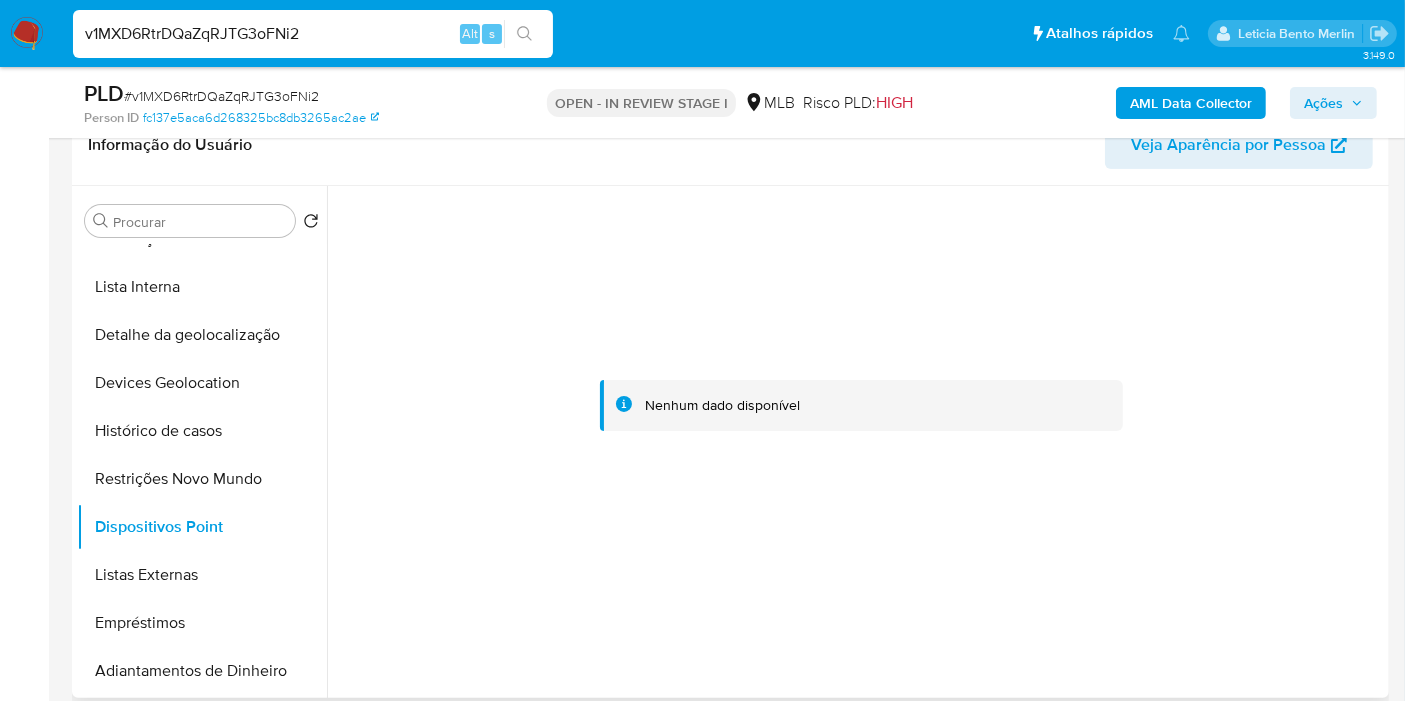 scroll, scrollTop: 0, scrollLeft: 0, axis: both 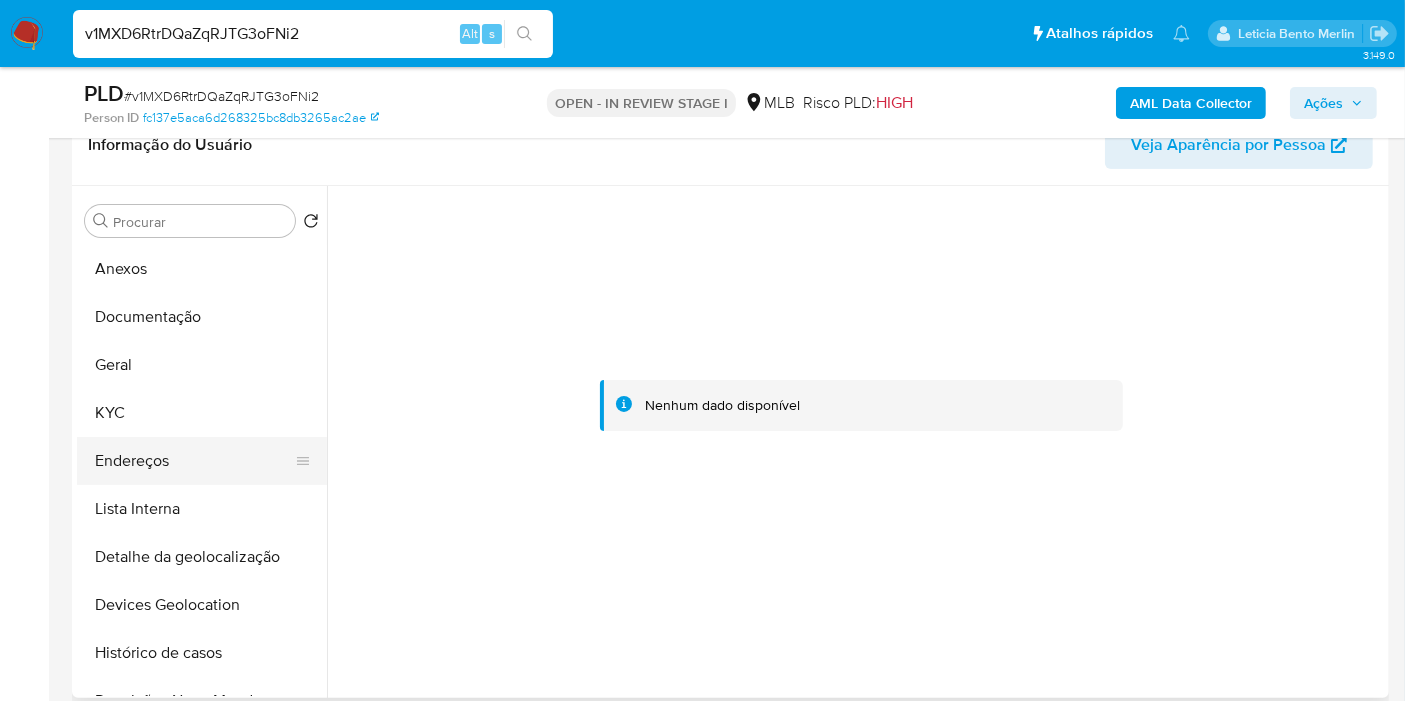 click on "Endereços" at bounding box center (194, 461) 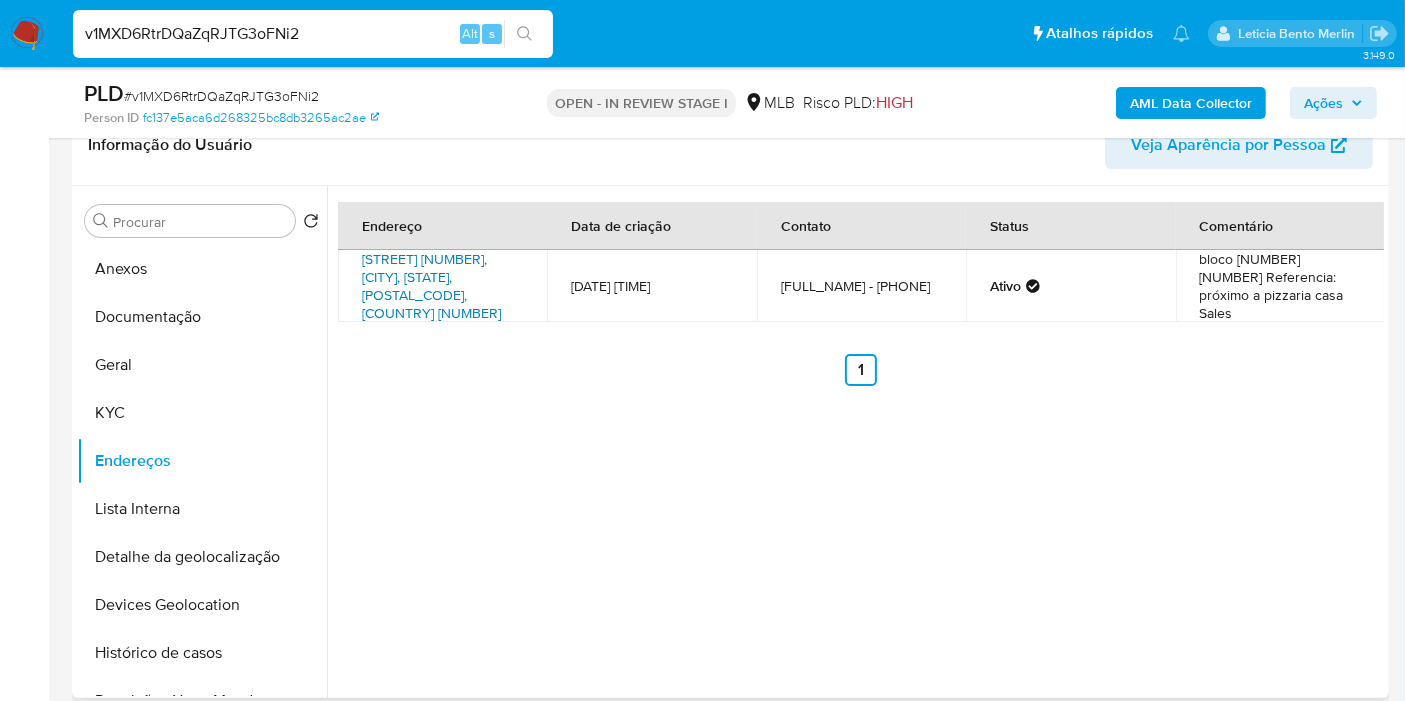 click on "Rua Da Força 104, Fortaleza, Ceará, 60544793, Brasil 104" at bounding box center [431, 286] 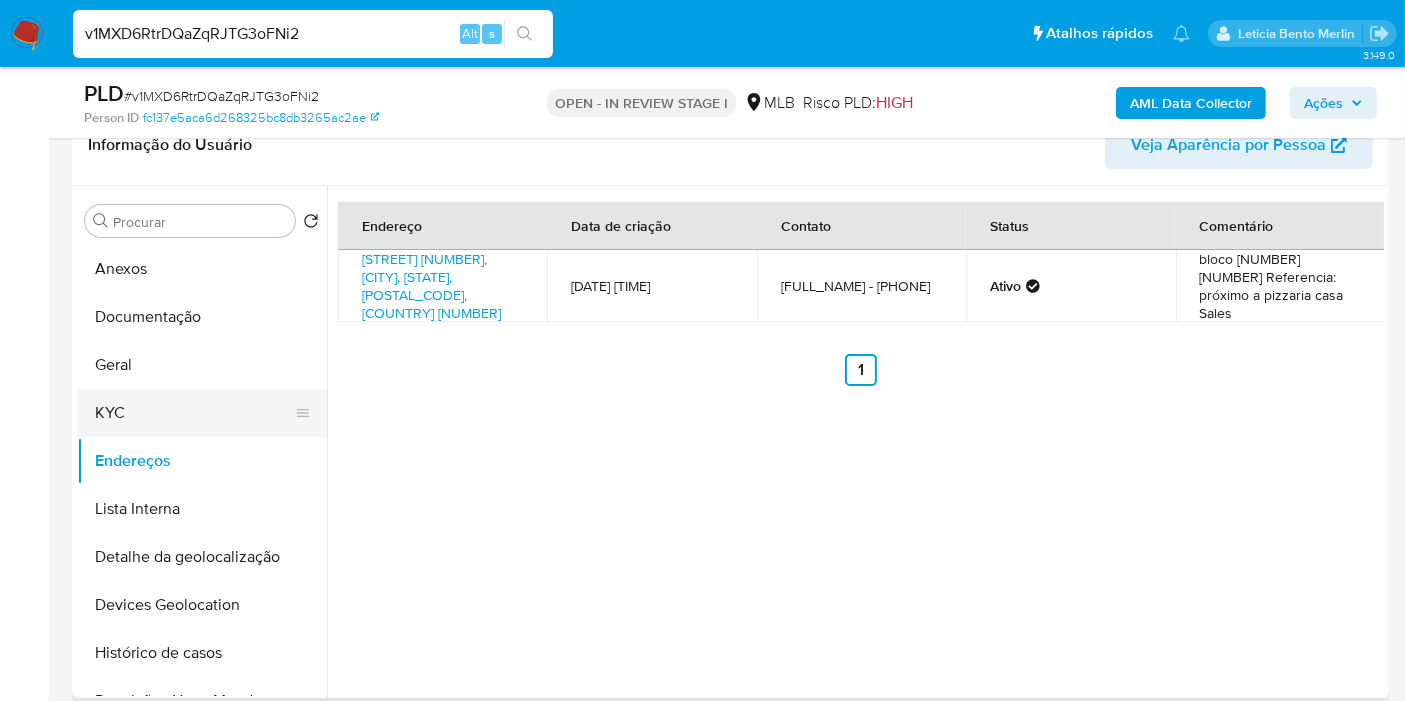click on "KYC" at bounding box center [194, 413] 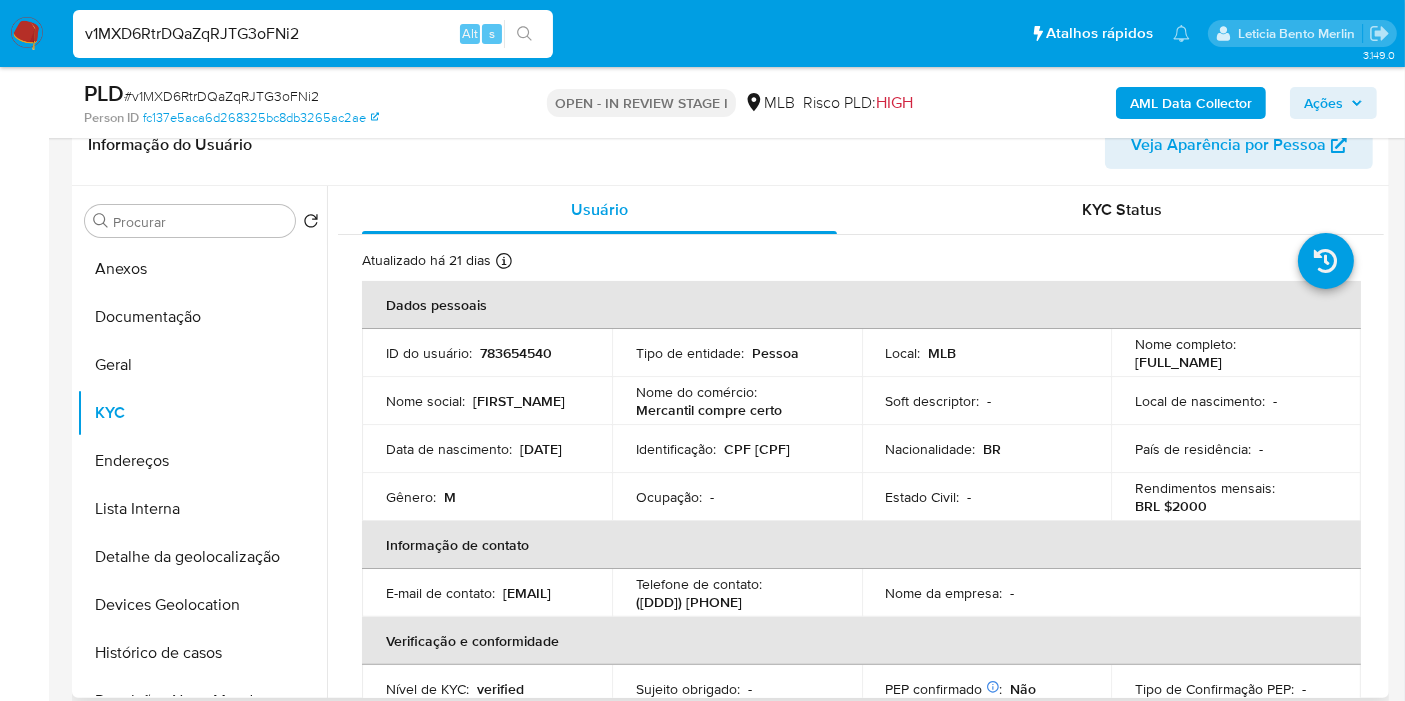 click on "CPF 08190932381" at bounding box center [757, 449] 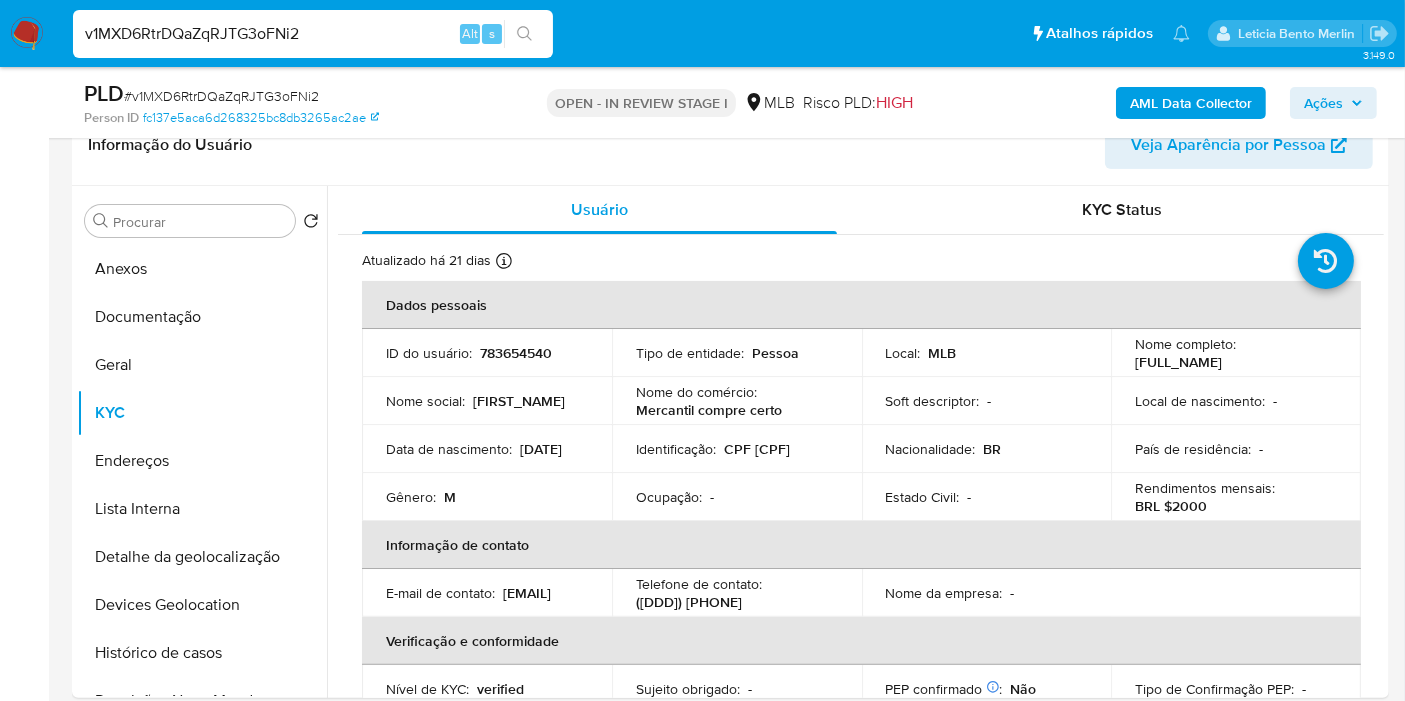 copy on "08190932381" 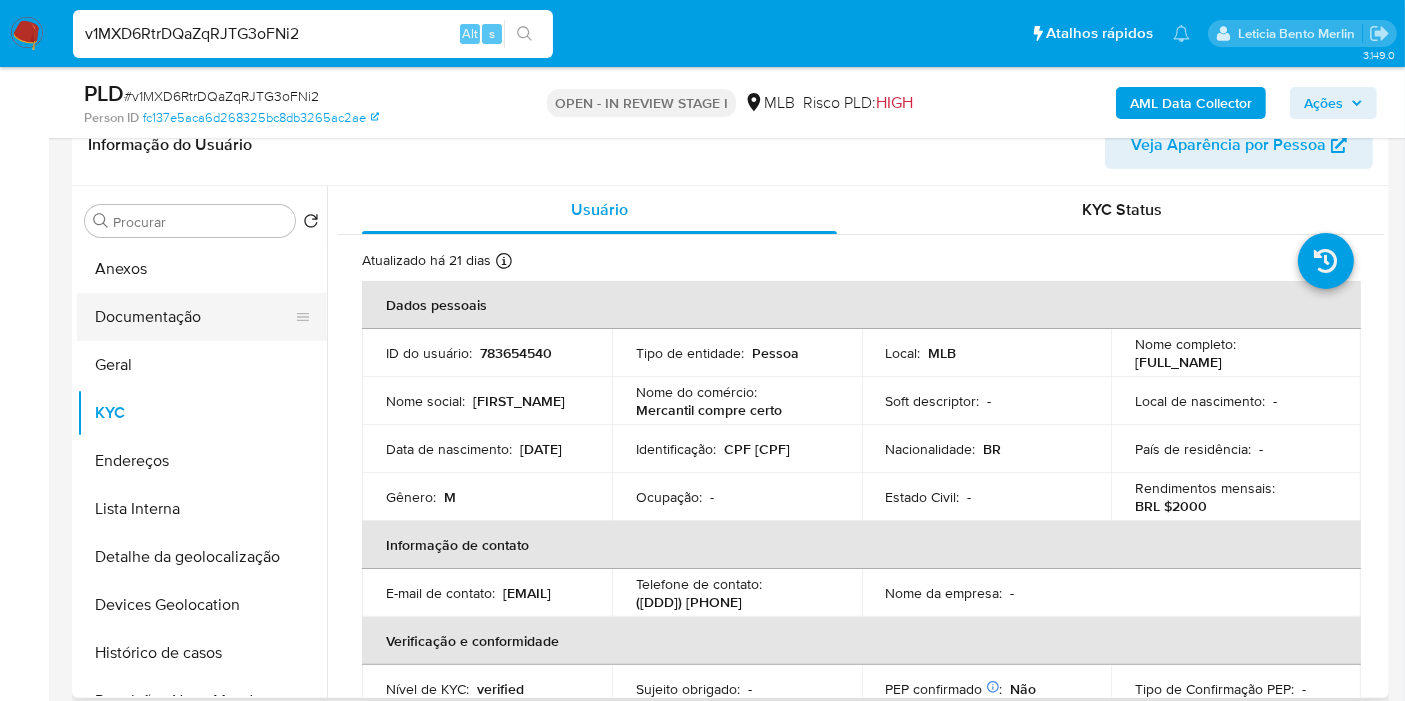 click on "Documentação" at bounding box center [194, 317] 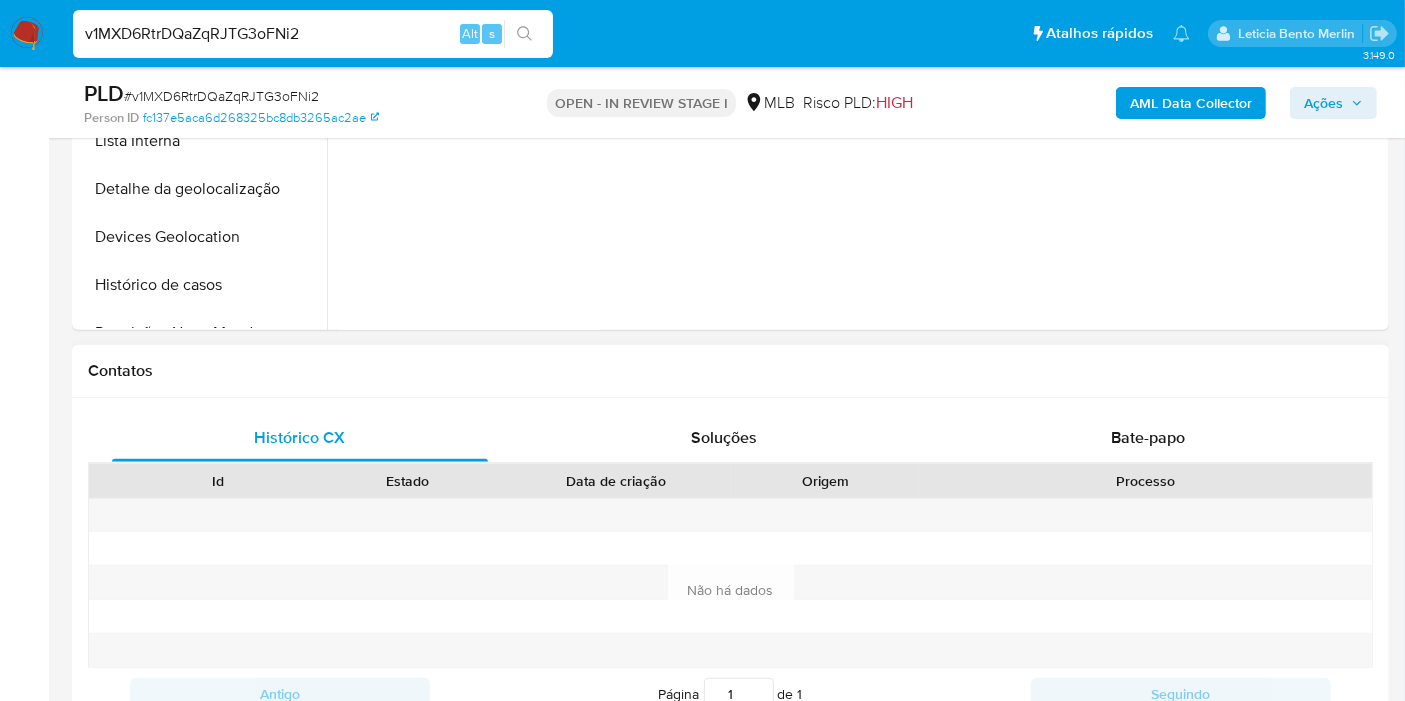 scroll, scrollTop: 1000, scrollLeft: 0, axis: vertical 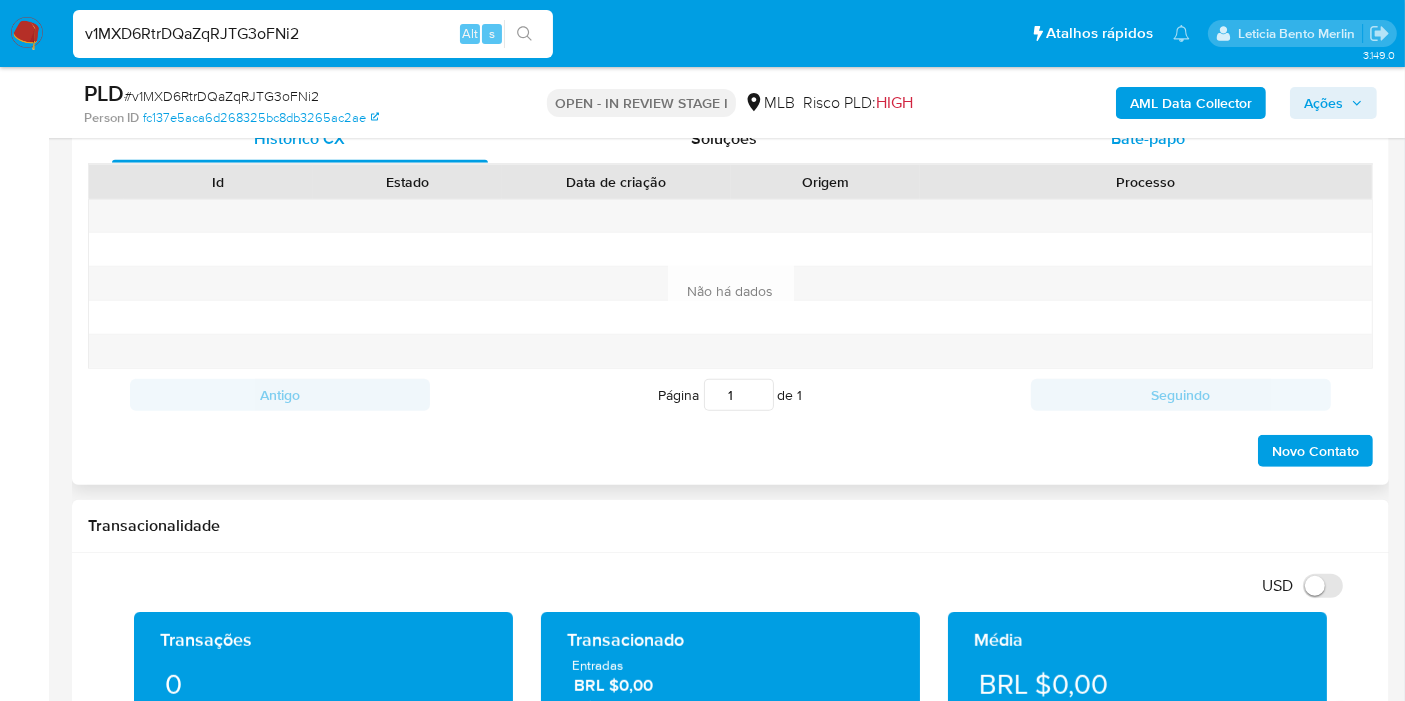 click on "Bate-papo" at bounding box center (1148, 138) 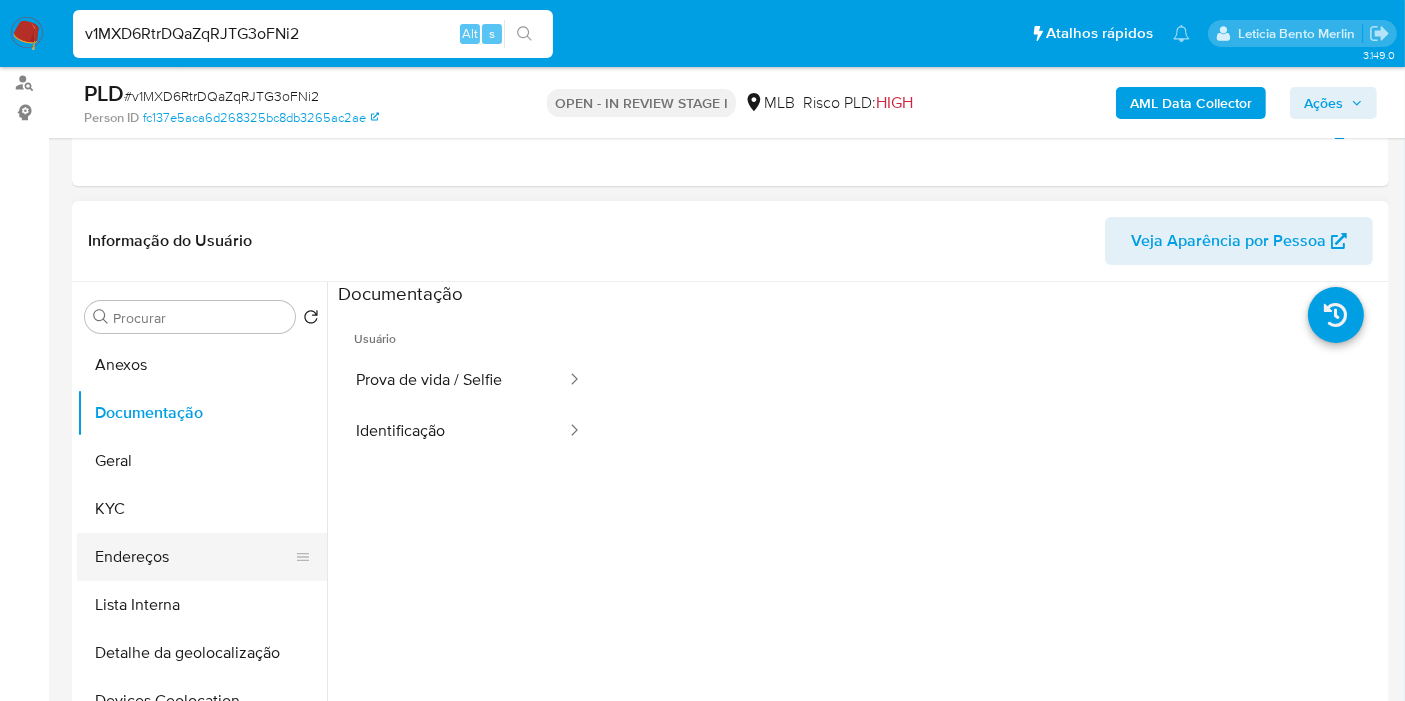 scroll, scrollTop: 222, scrollLeft: 0, axis: vertical 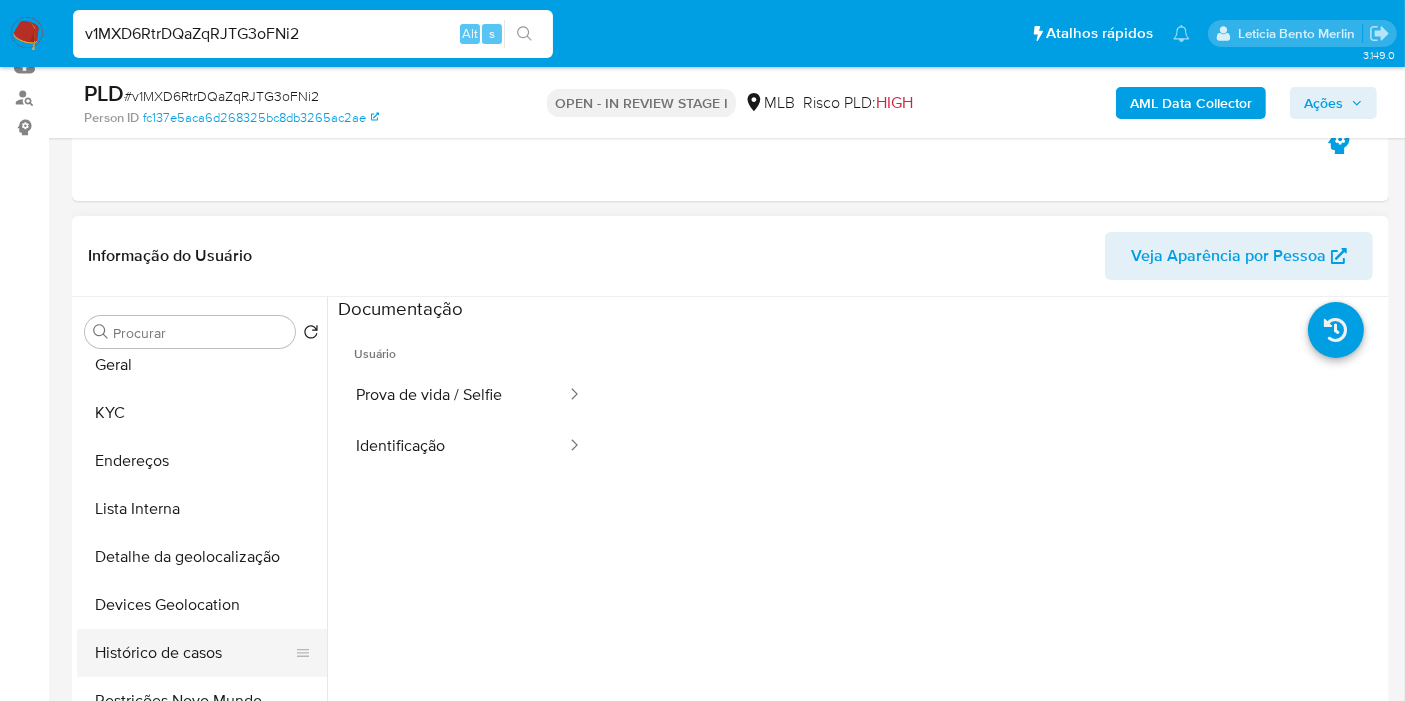 click on "Histórico de casos" at bounding box center (194, 653) 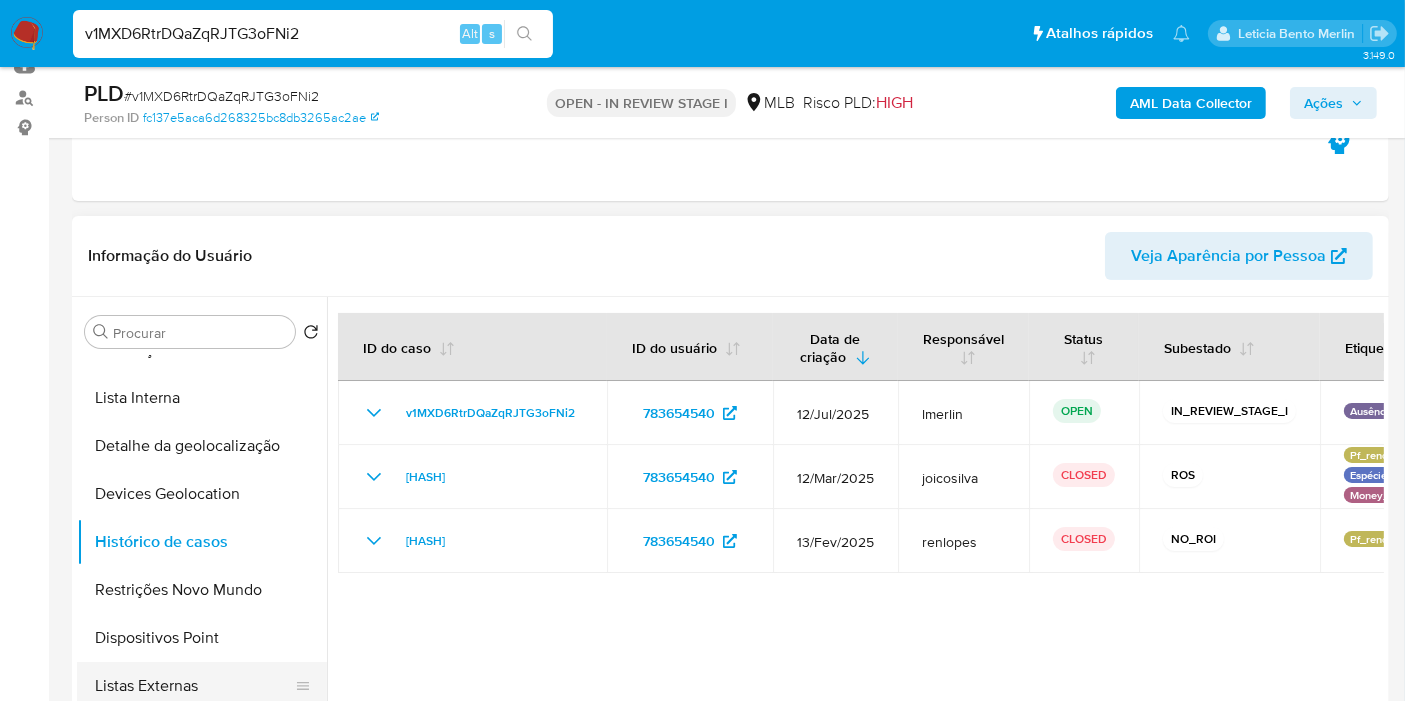 scroll, scrollTop: 333, scrollLeft: 0, axis: vertical 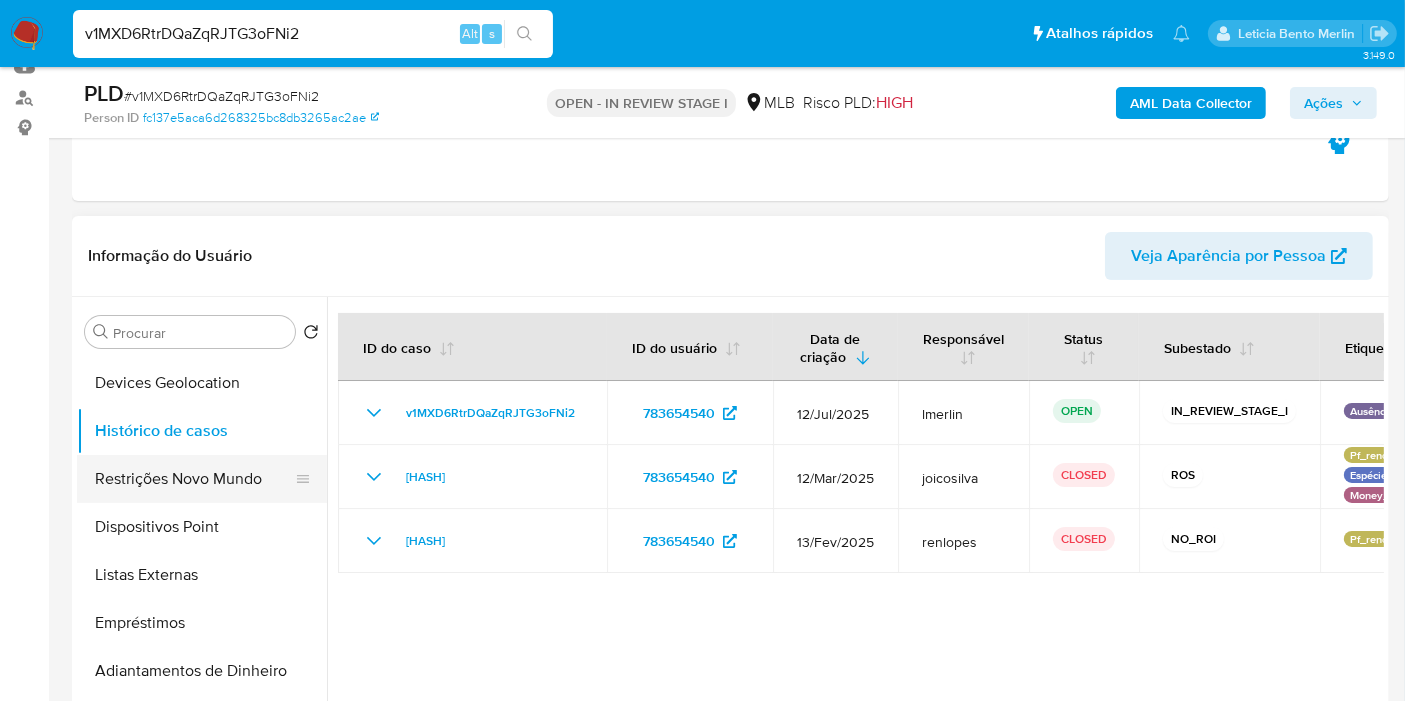 click on "Restrições Novo Mundo" at bounding box center (194, 479) 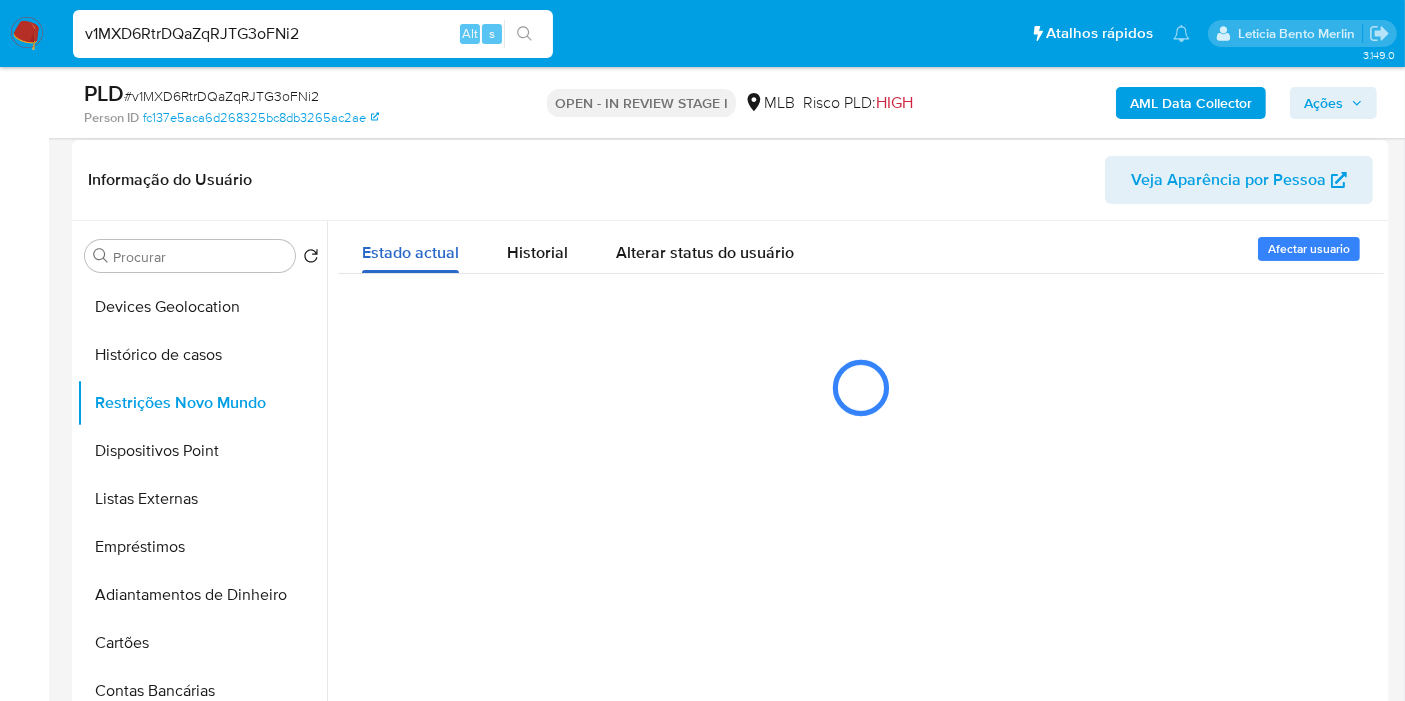scroll, scrollTop: 333, scrollLeft: 0, axis: vertical 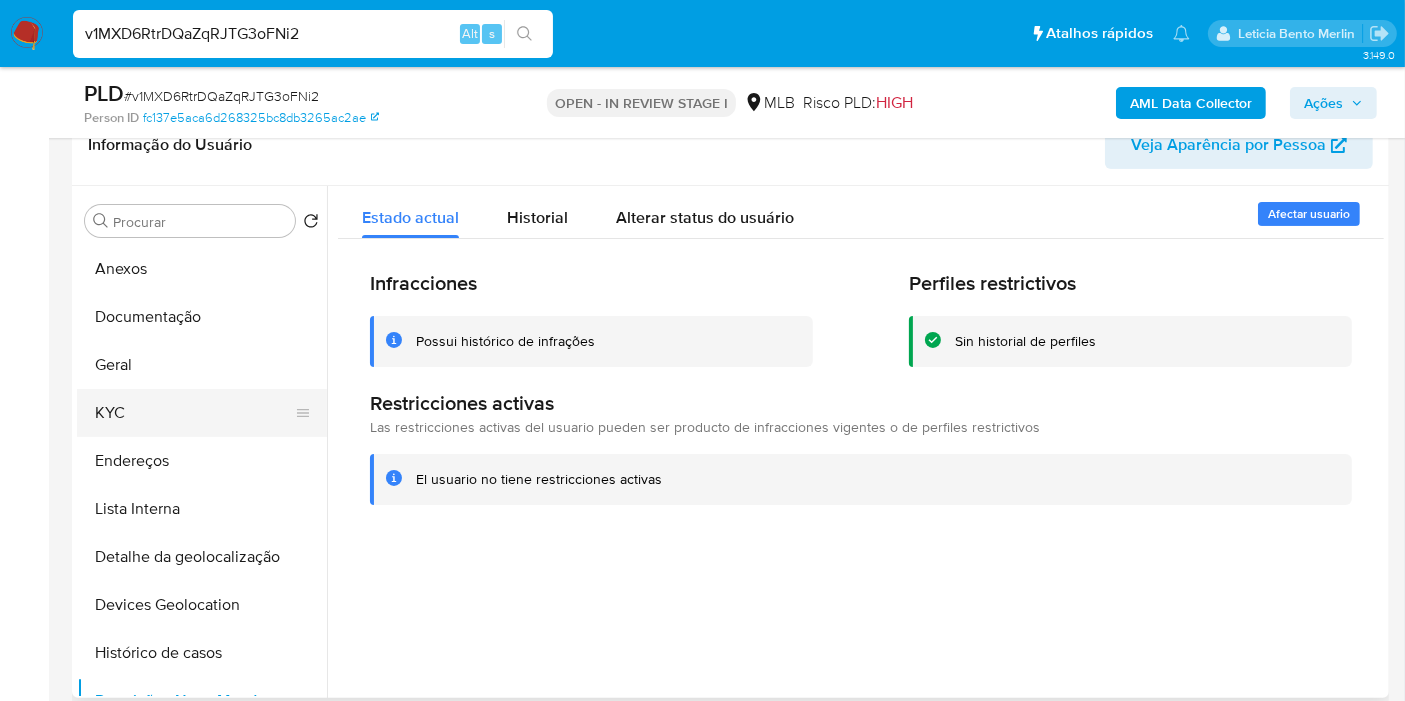 click on "KYC" at bounding box center (194, 413) 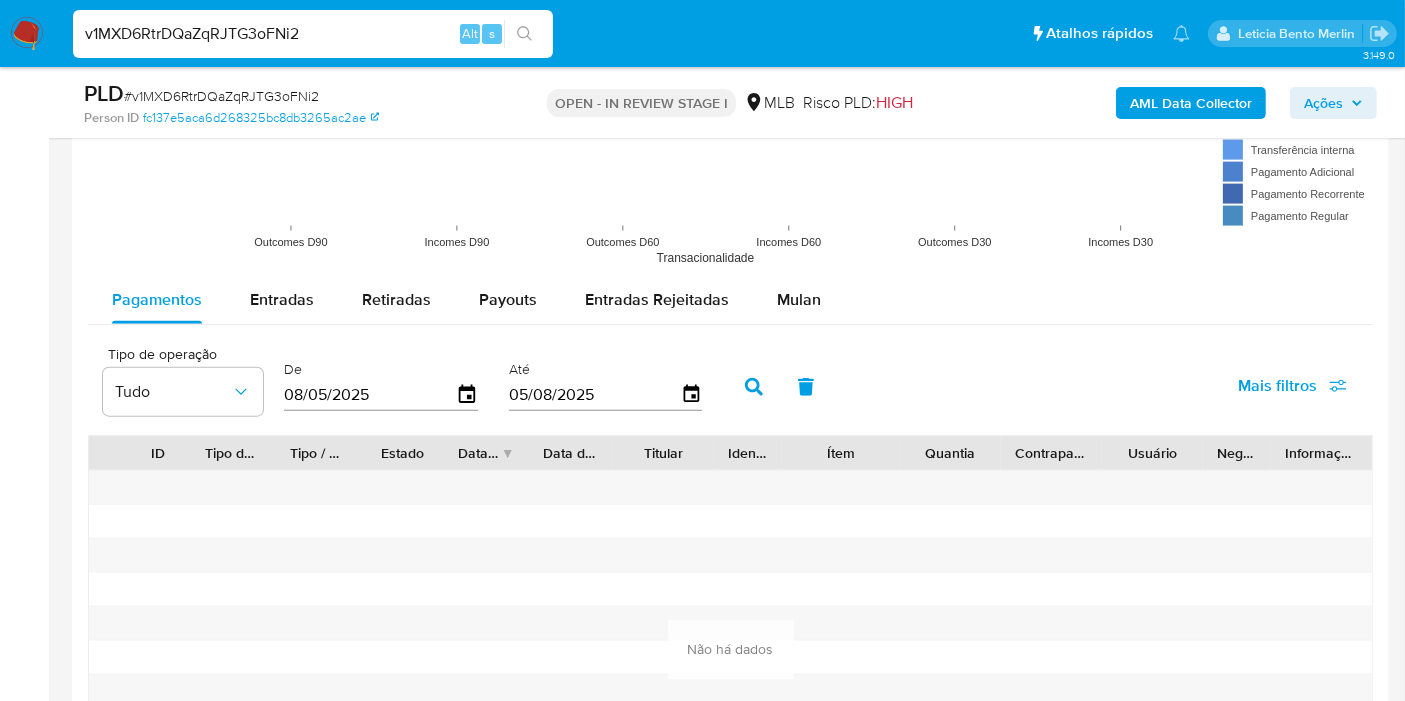scroll, scrollTop: 2333, scrollLeft: 0, axis: vertical 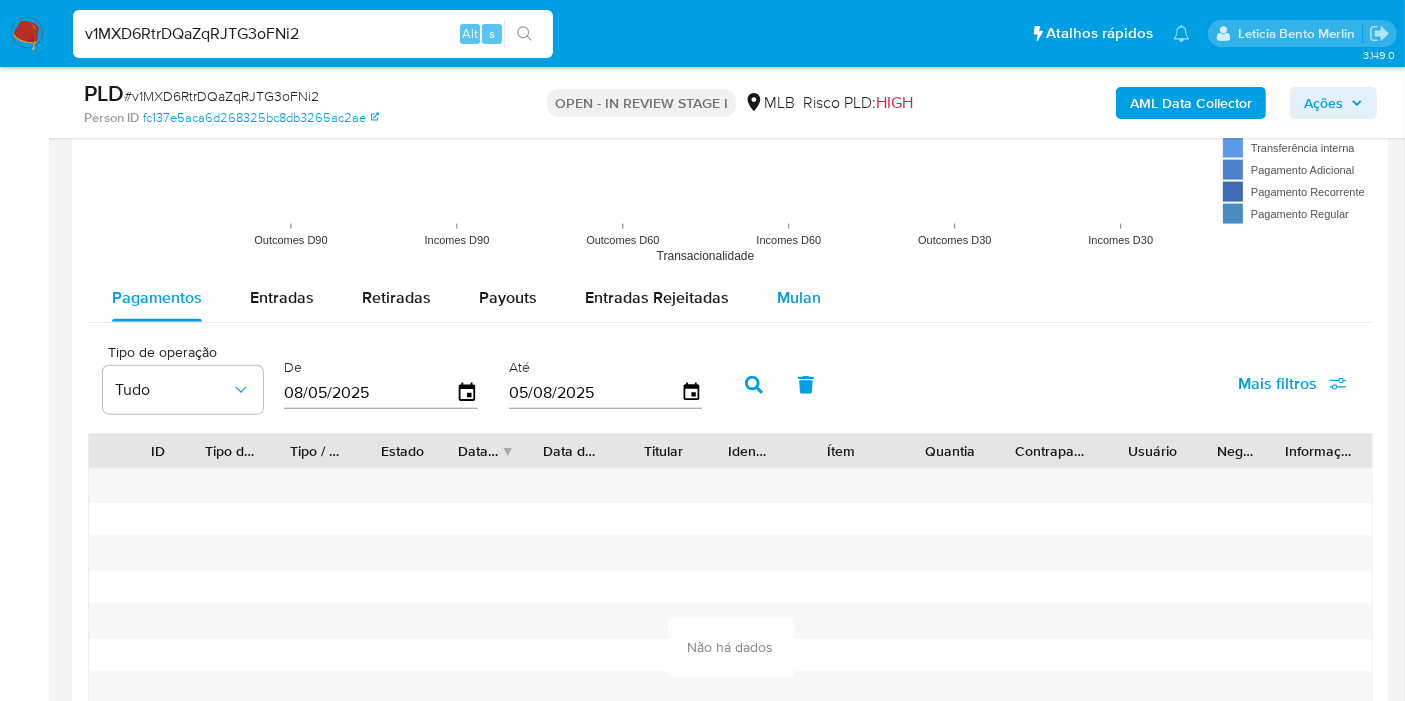 click on "Mulan" at bounding box center [799, 297] 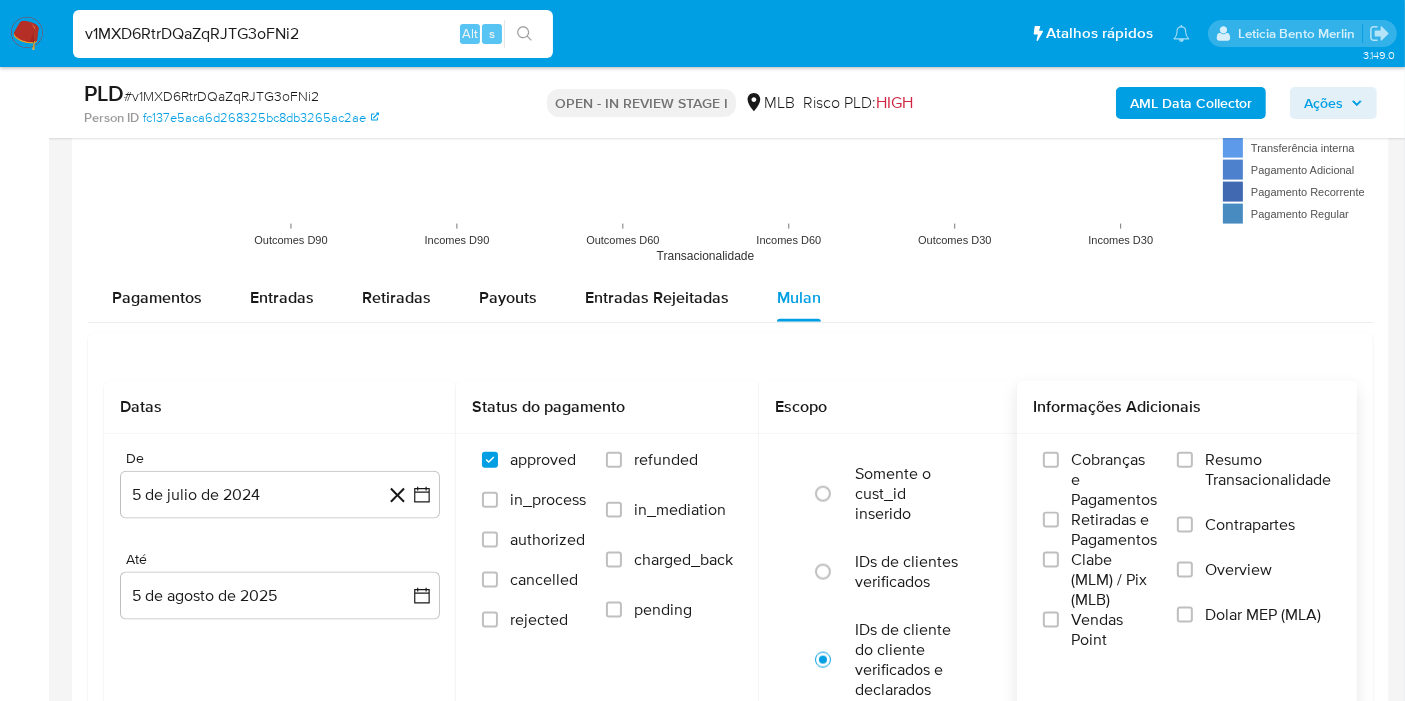 click on "Resumo Transacionalidade" at bounding box center [1268, 470] 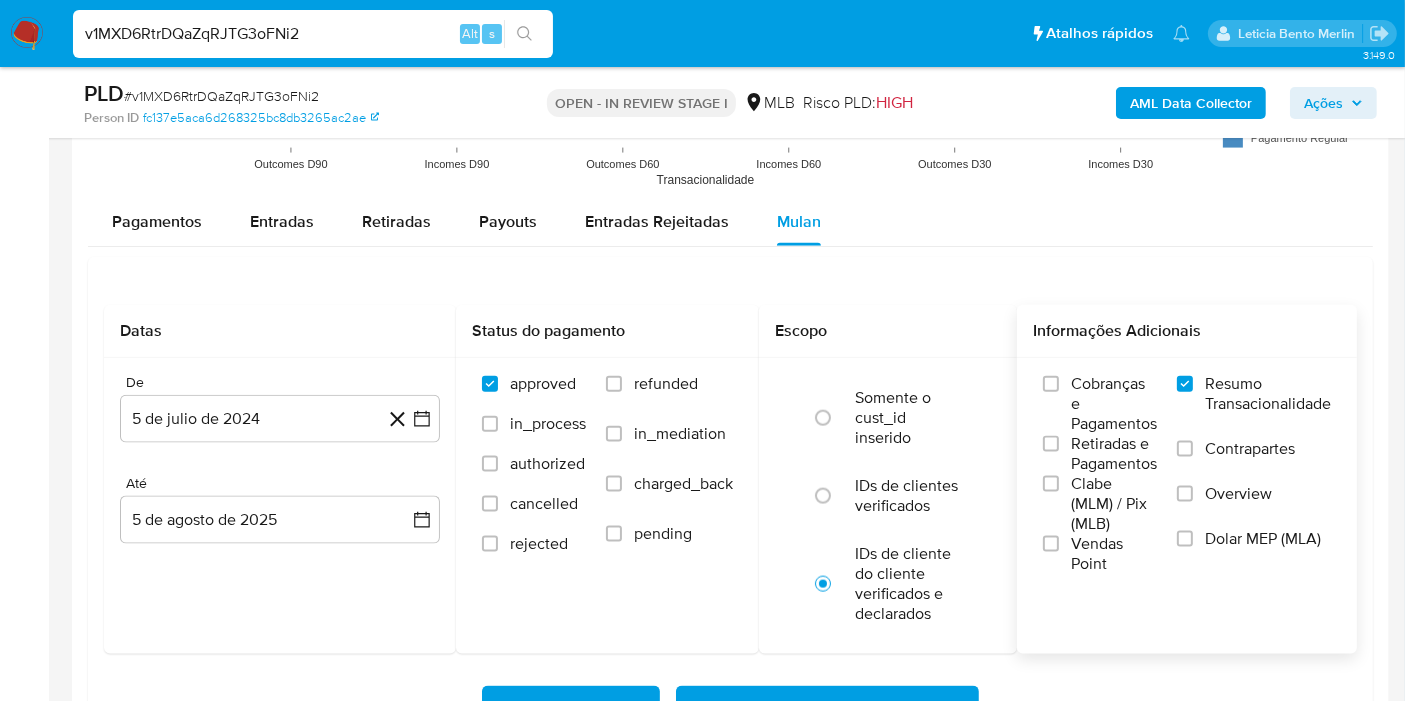 scroll, scrollTop: 2444, scrollLeft: 0, axis: vertical 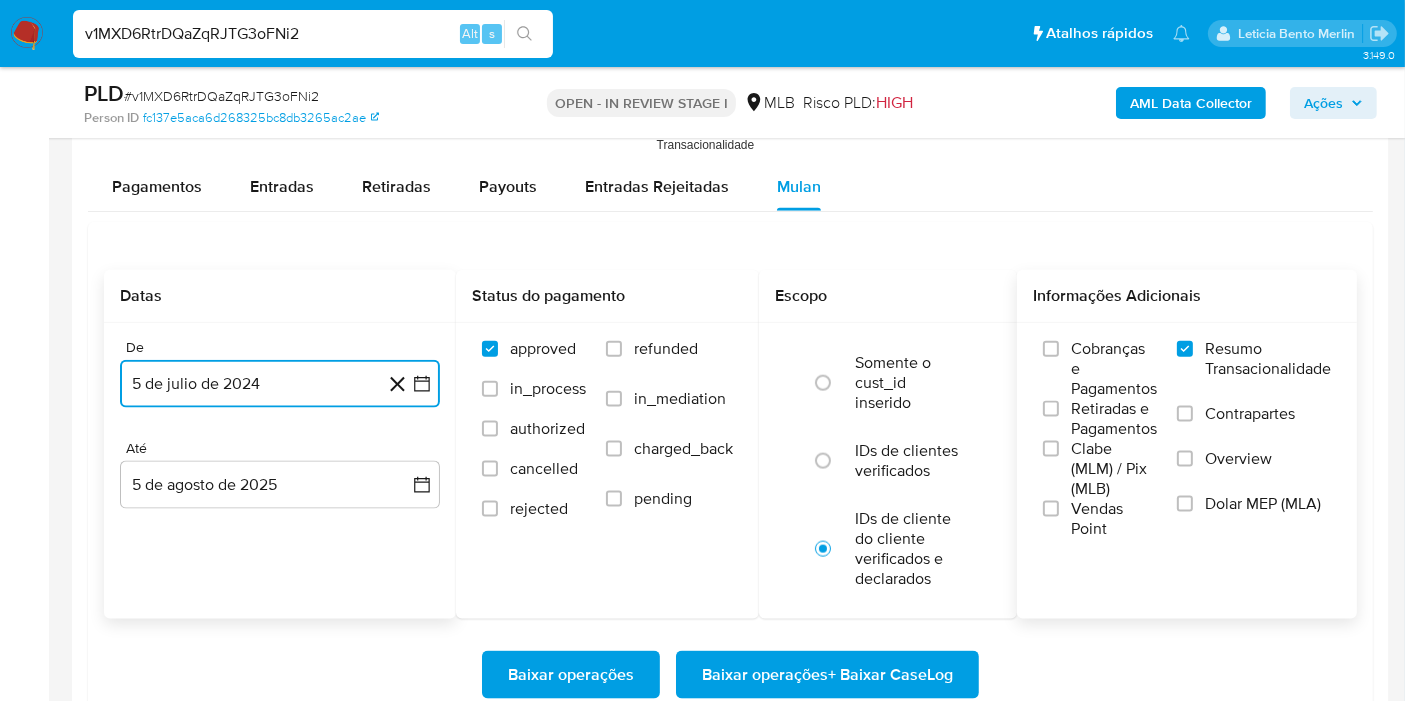 click 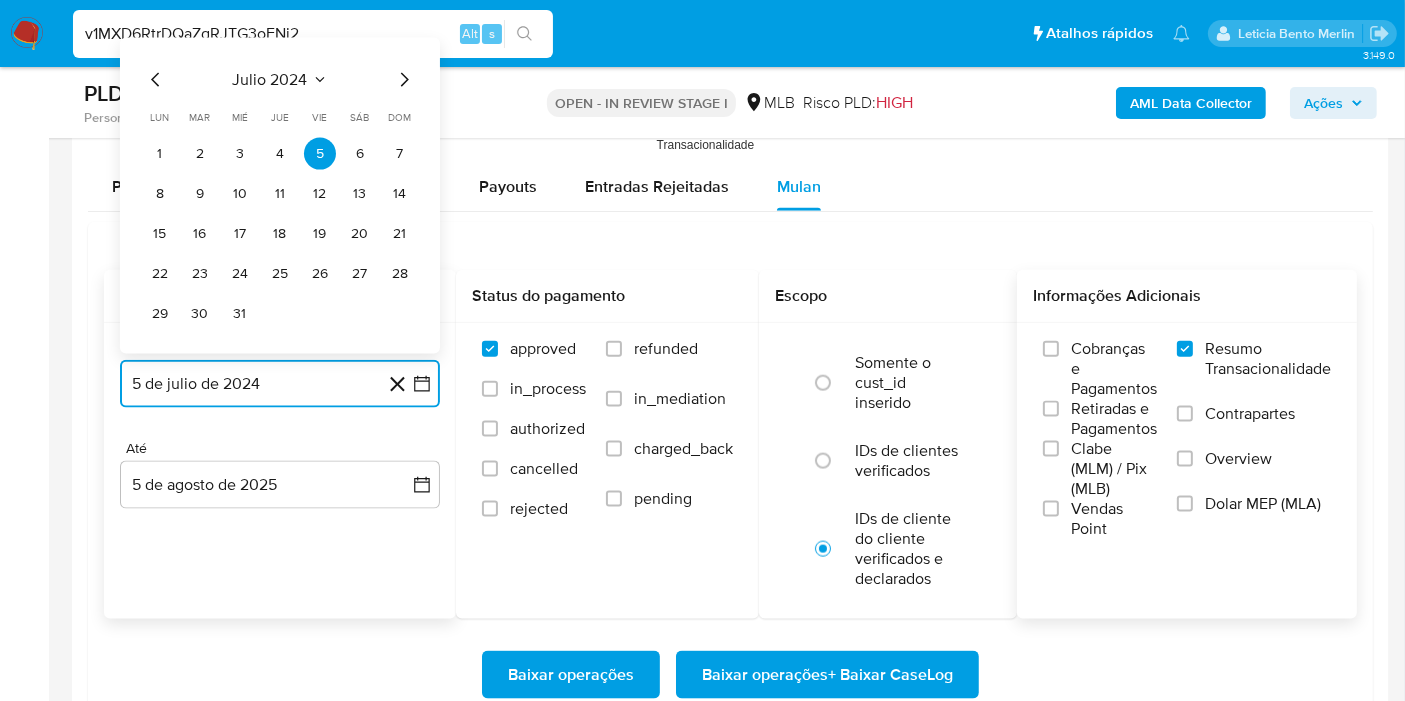 click on "julio 2024" at bounding box center [270, 80] 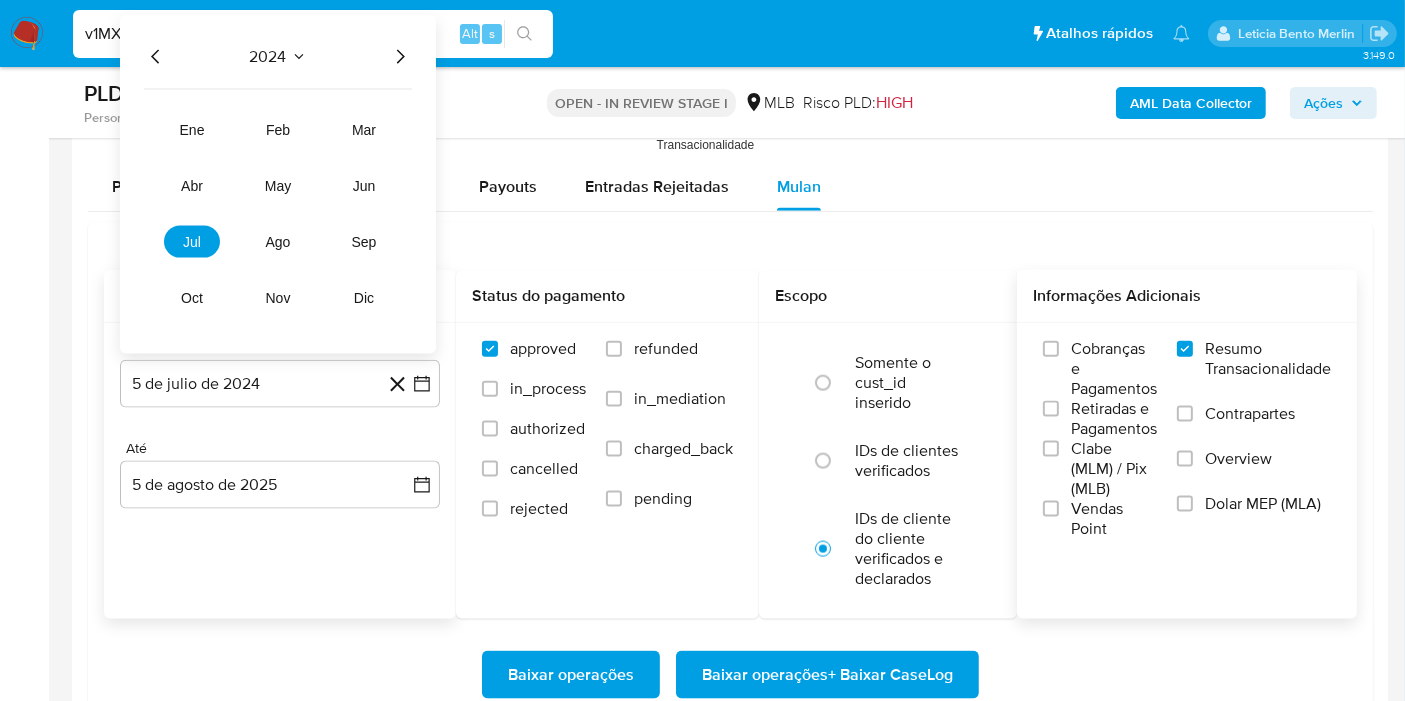 click 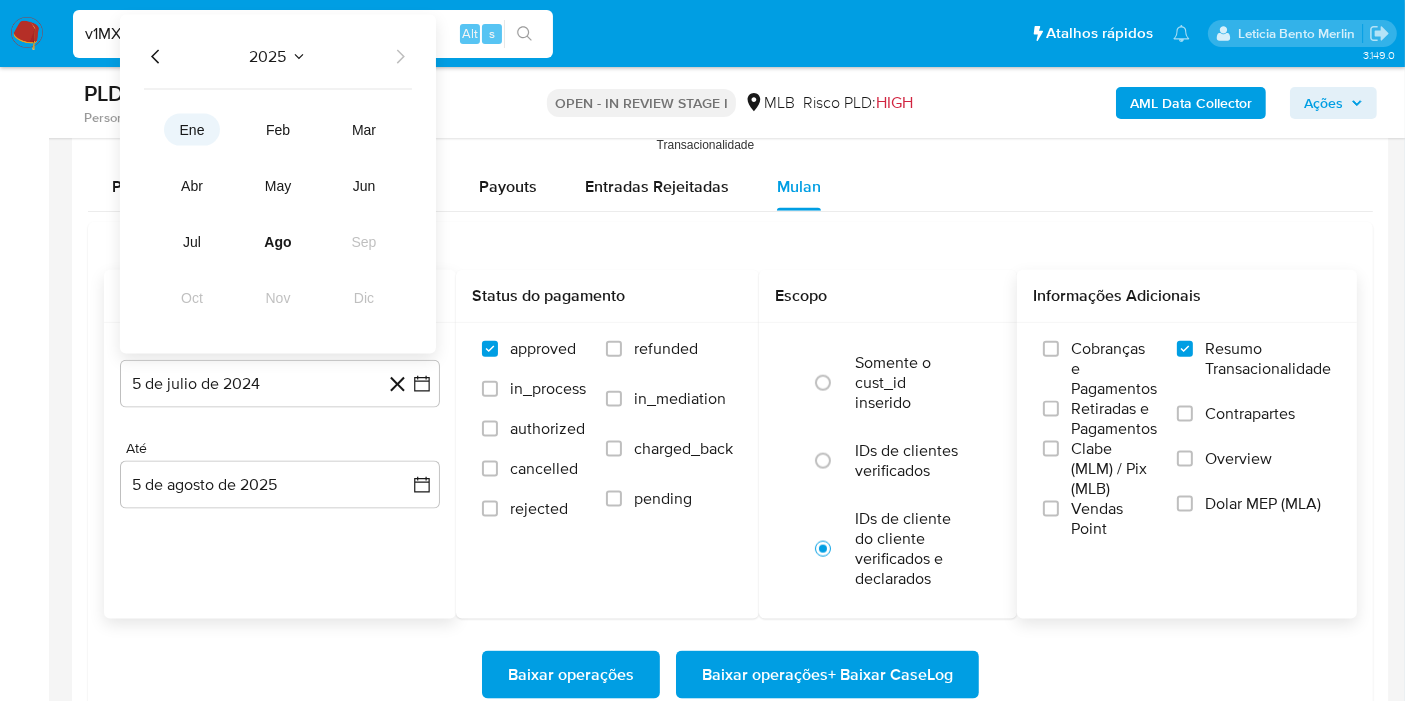 click on "ene" at bounding box center [192, 130] 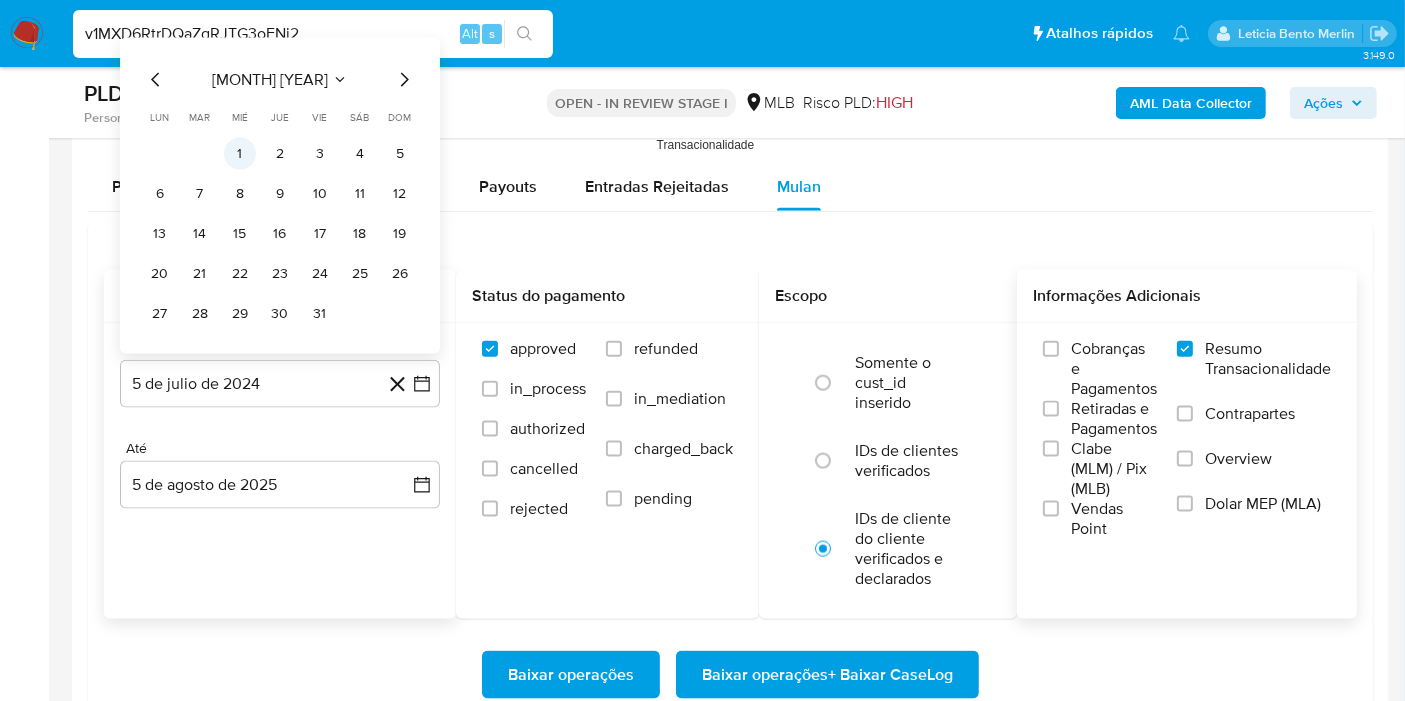 click on "1" at bounding box center (240, 154) 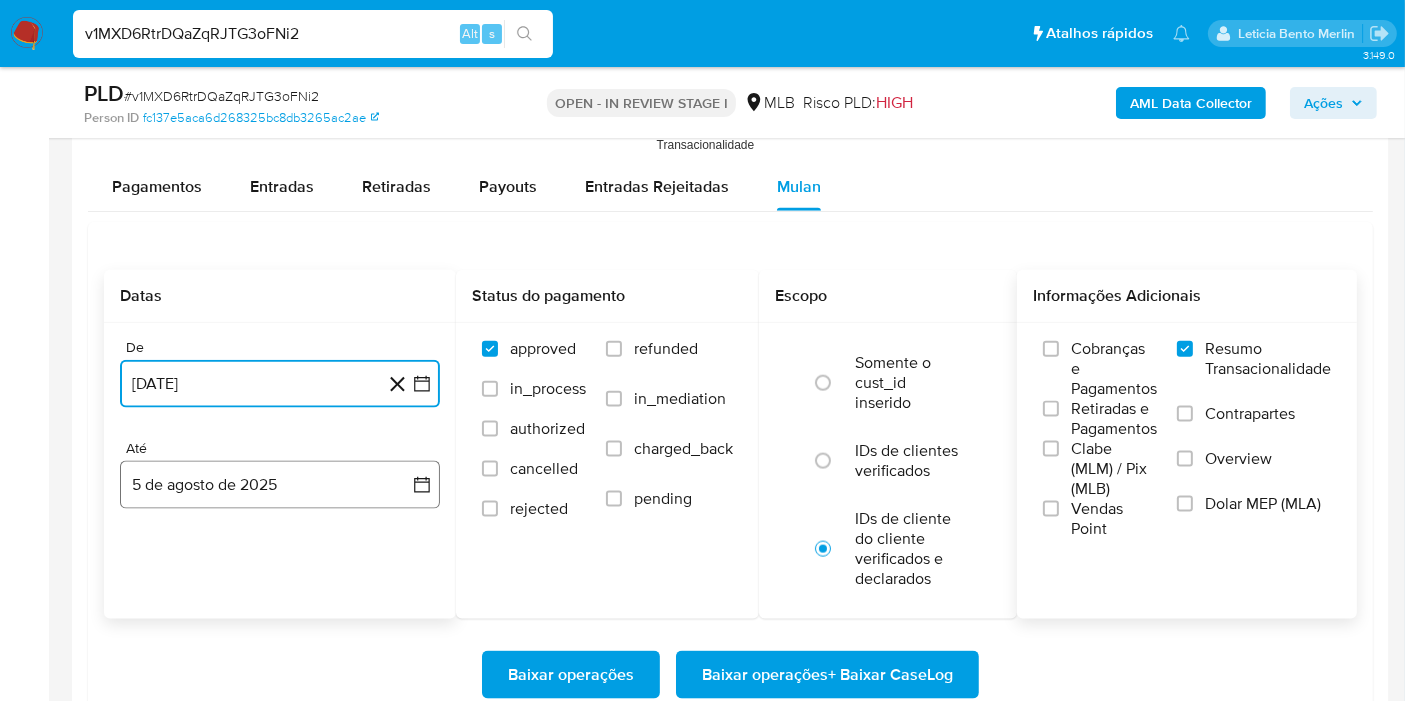 click 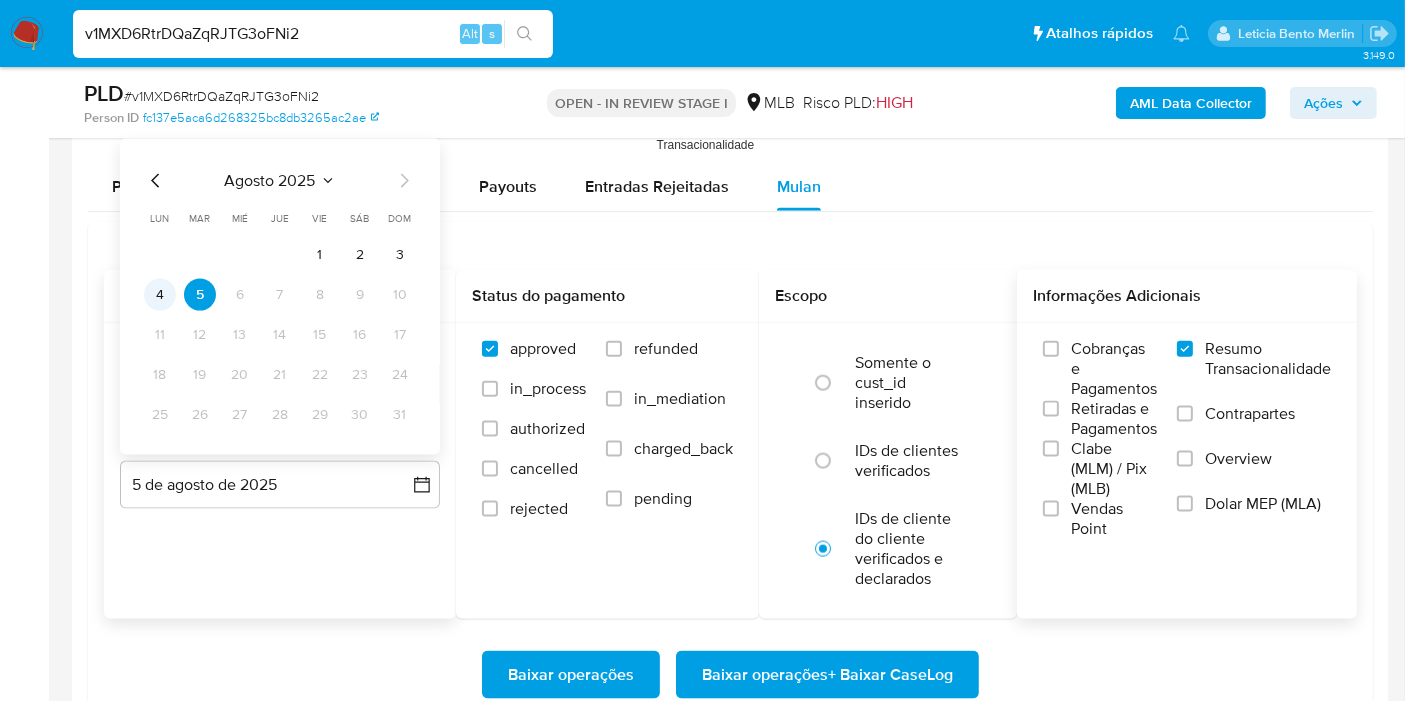 click on "4" at bounding box center (160, 295) 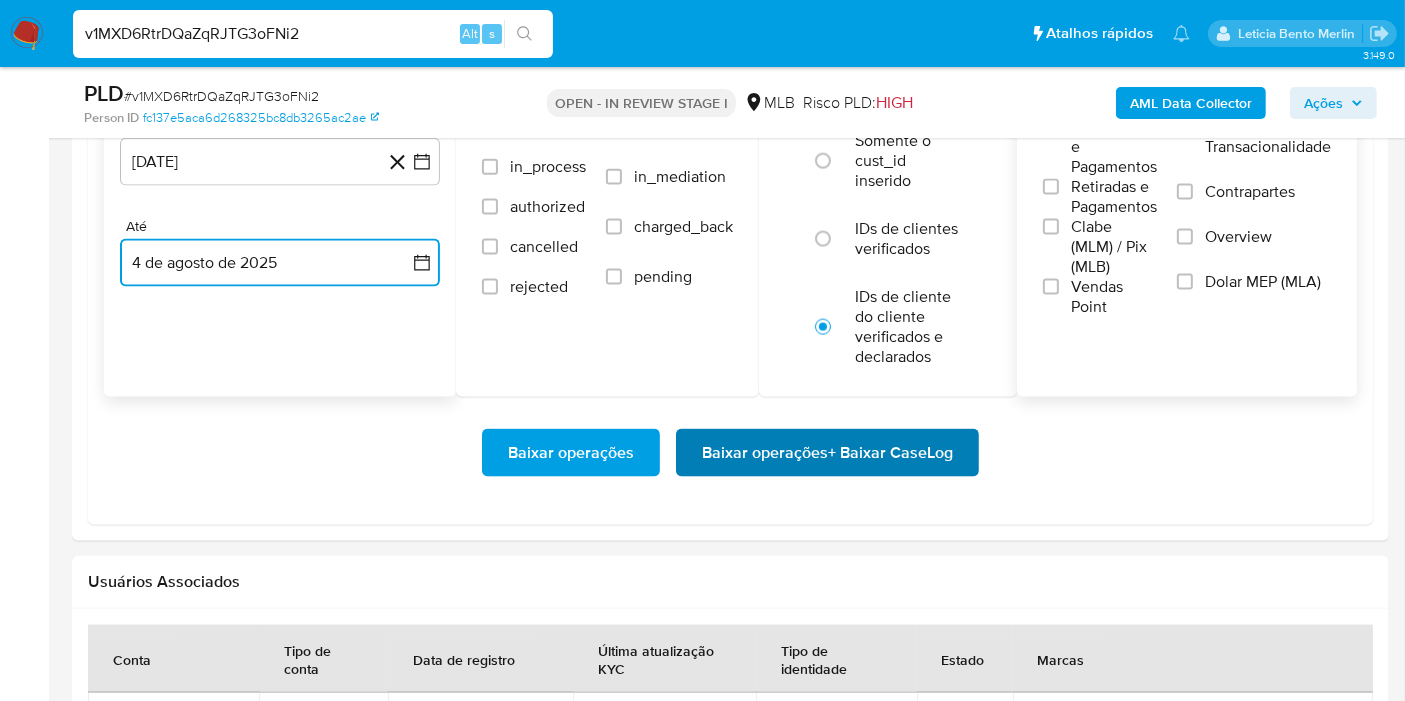 click on "Baixar operações  +   Baixar CaseLog" at bounding box center [827, 453] 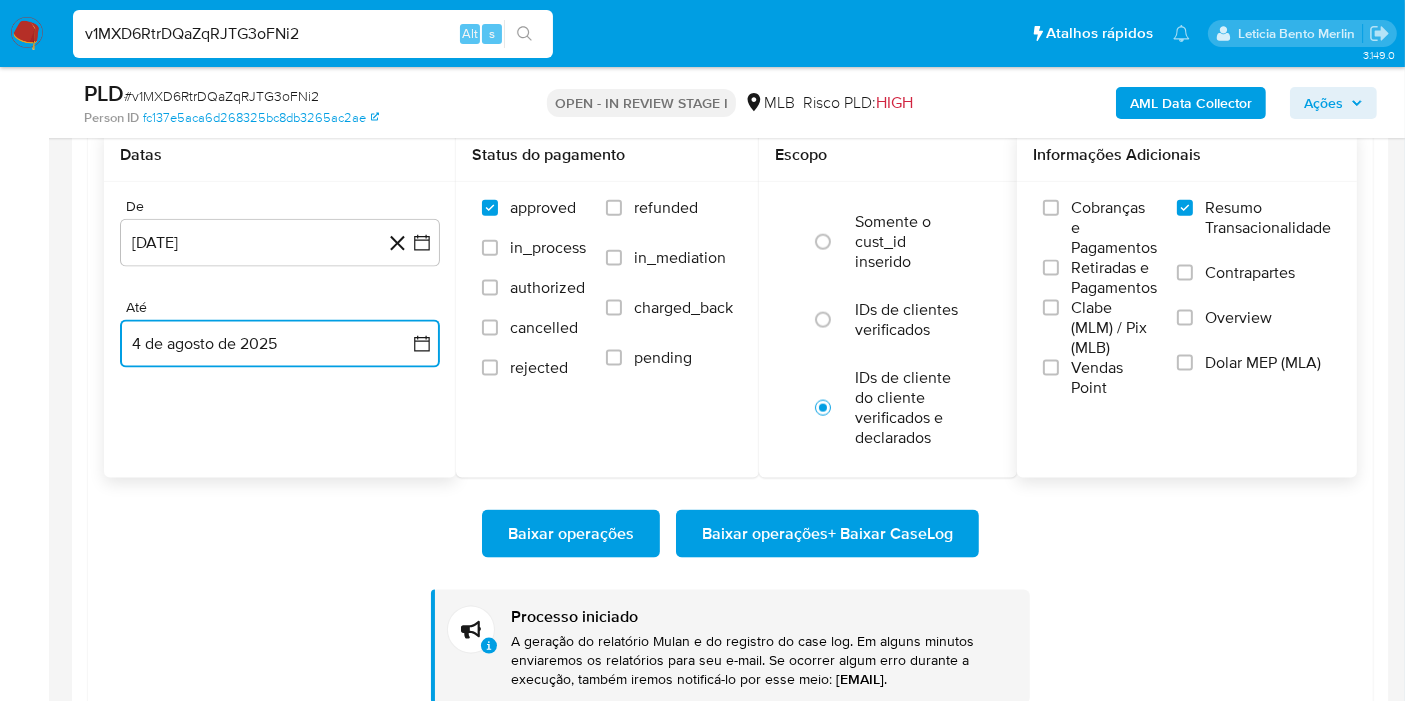 scroll, scrollTop: 2555, scrollLeft: 0, axis: vertical 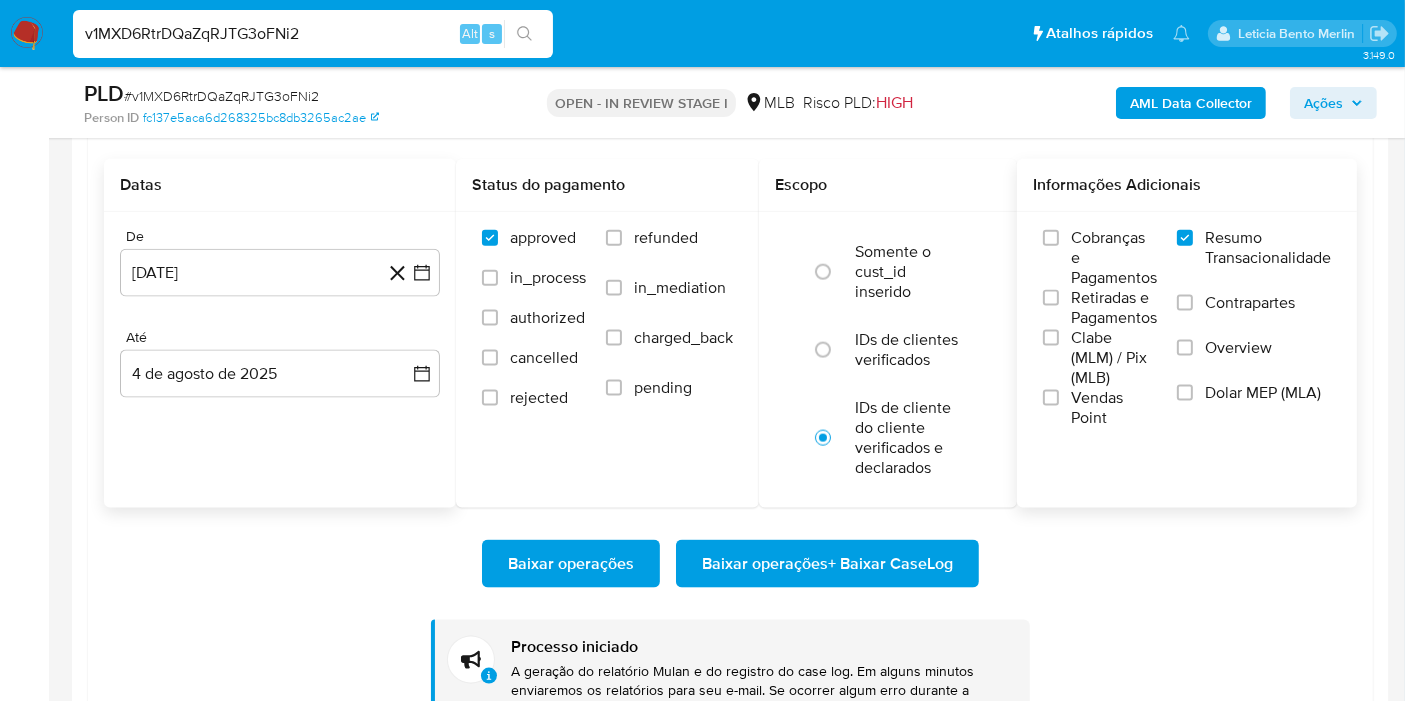 click on "v1MXD6RtrDQaZqRJTG3oFNi2" at bounding box center (313, 34) 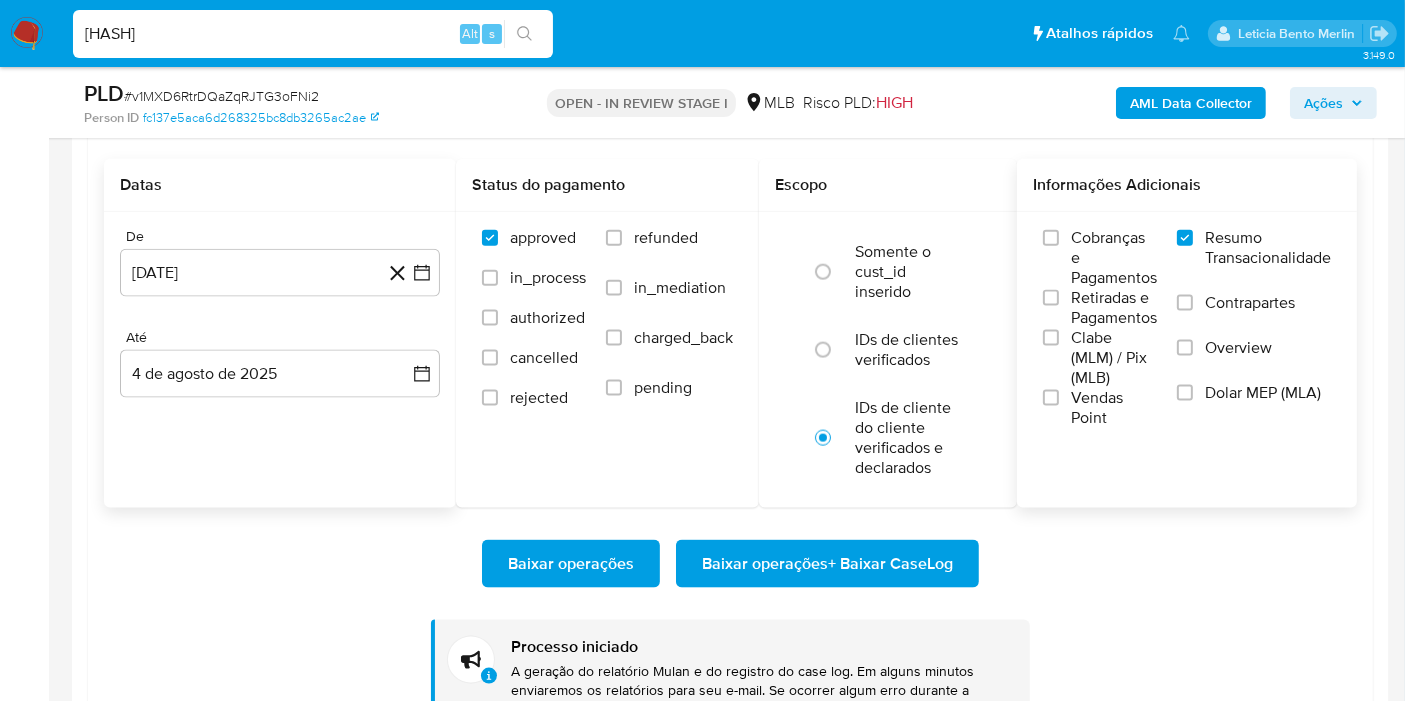 type on "cRmGrFd5CZiDoZN9BJ7cfKiE" 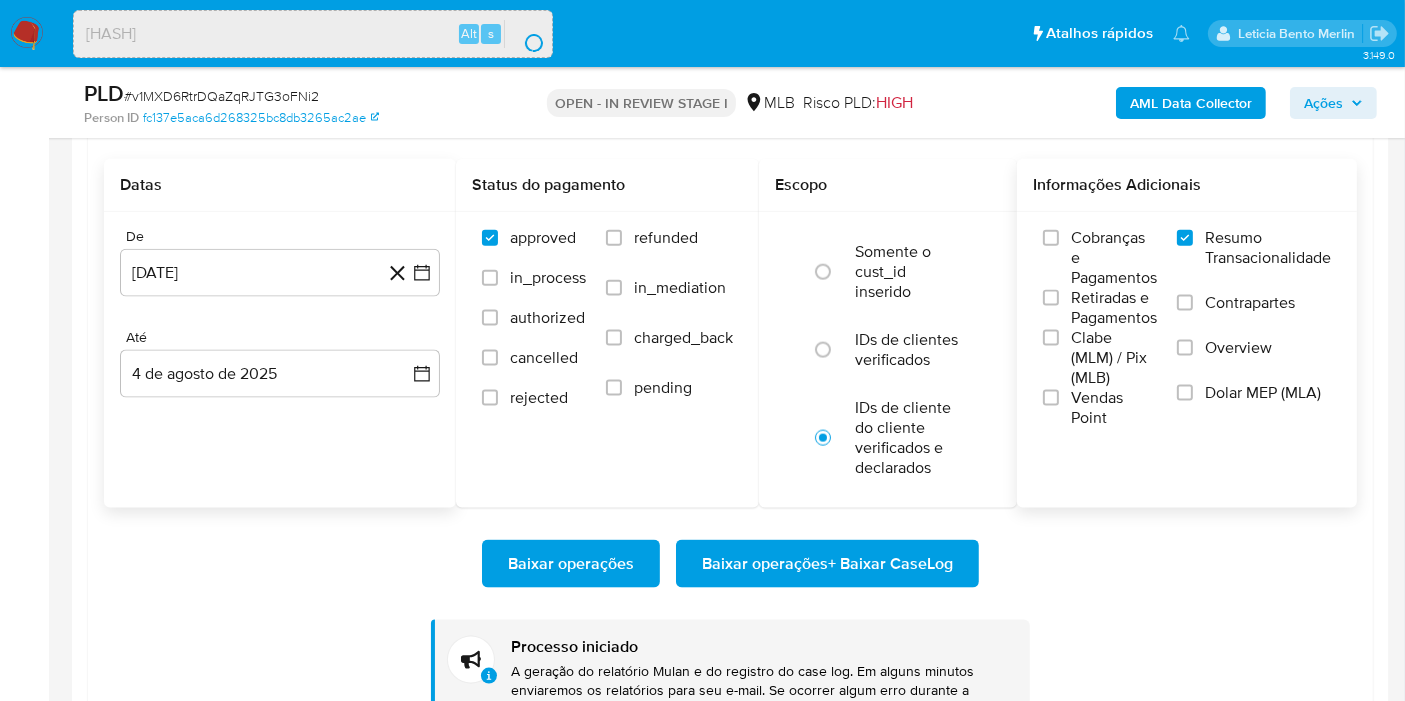 scroll, scrollTop: 0, scrollLeft: 0, axis: both 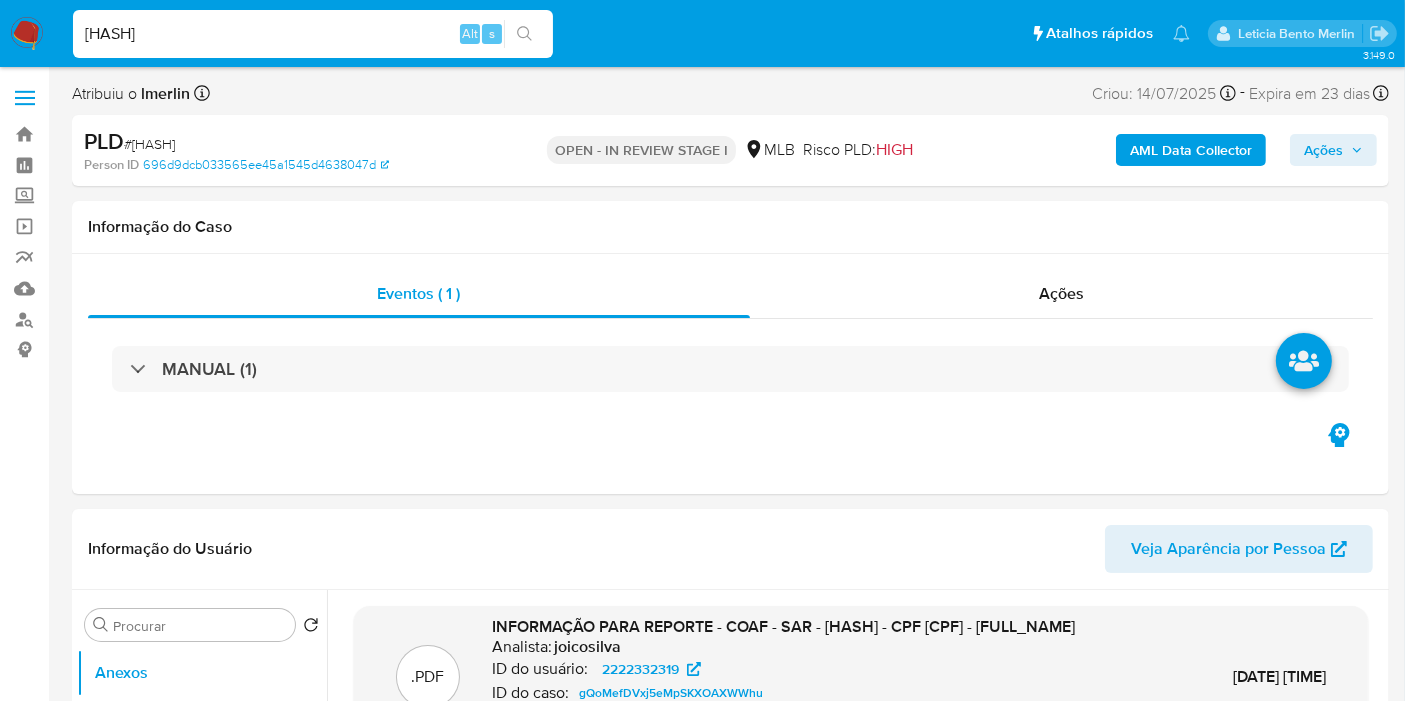 select on "10" 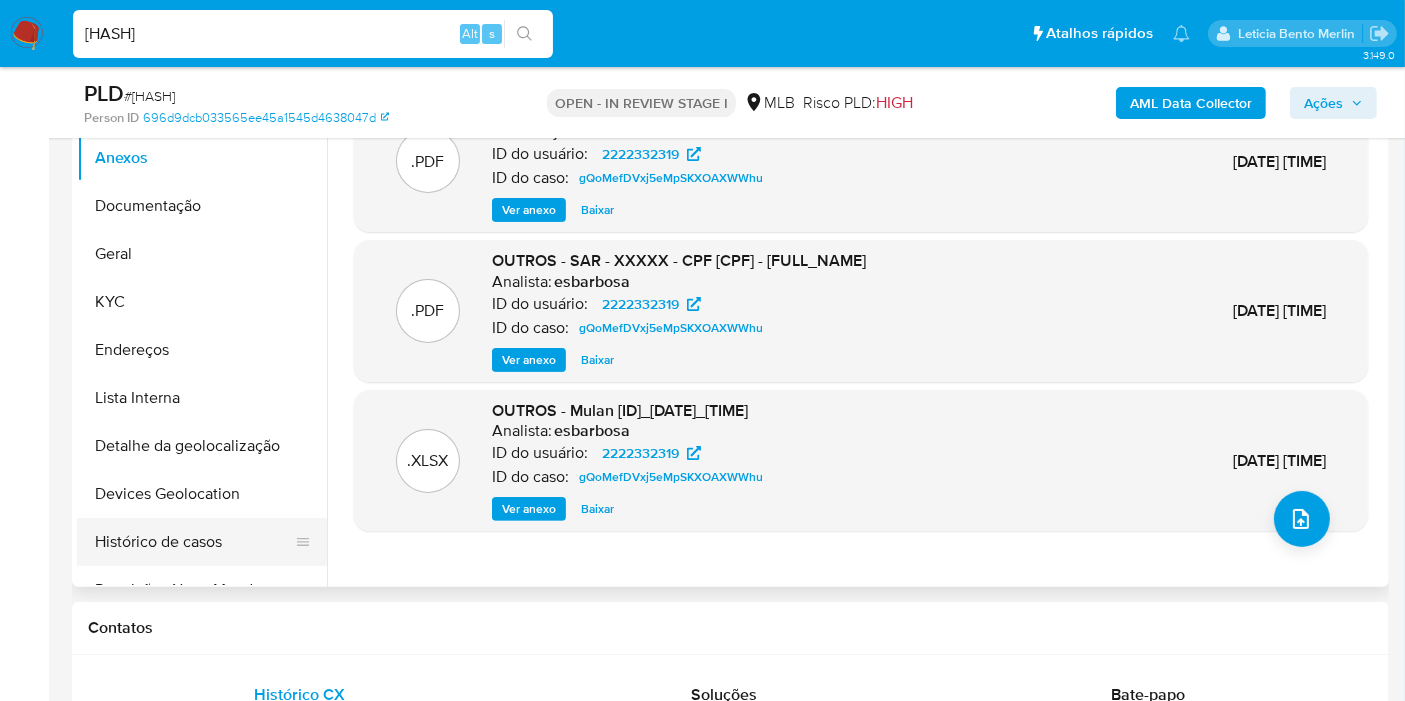 click on "Histórico de casos" at bounding box center (194, 542) 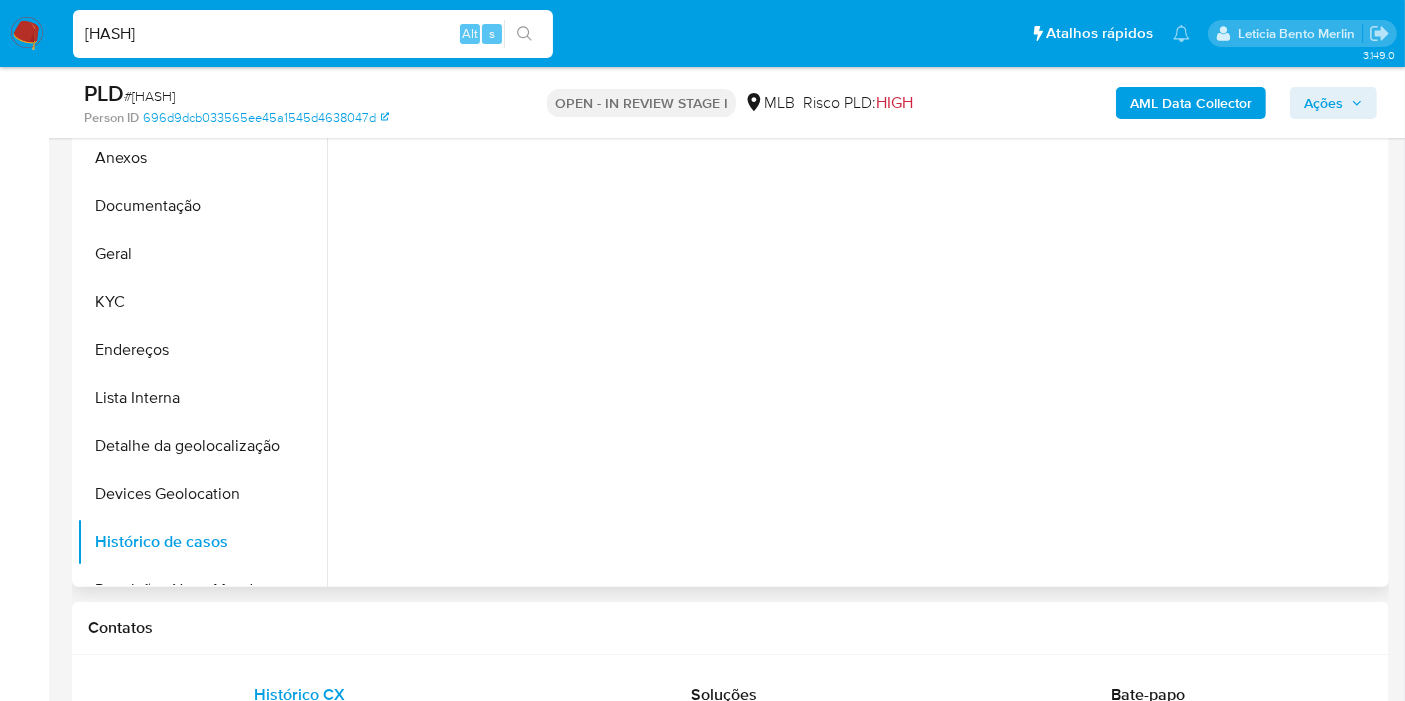 scroll, scrollTop: 333, scrollLeft: 0, axis: vertical 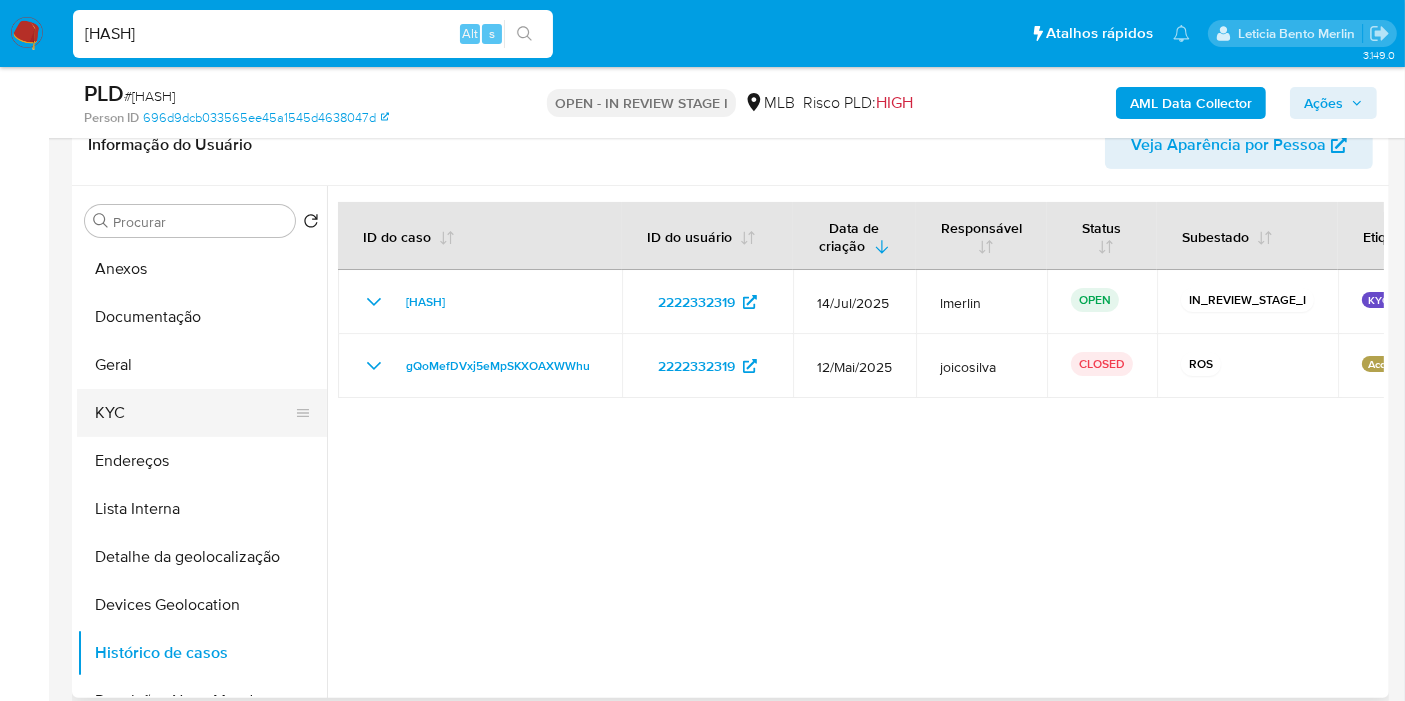 click on "KYC" at bounding box center [194, 413] 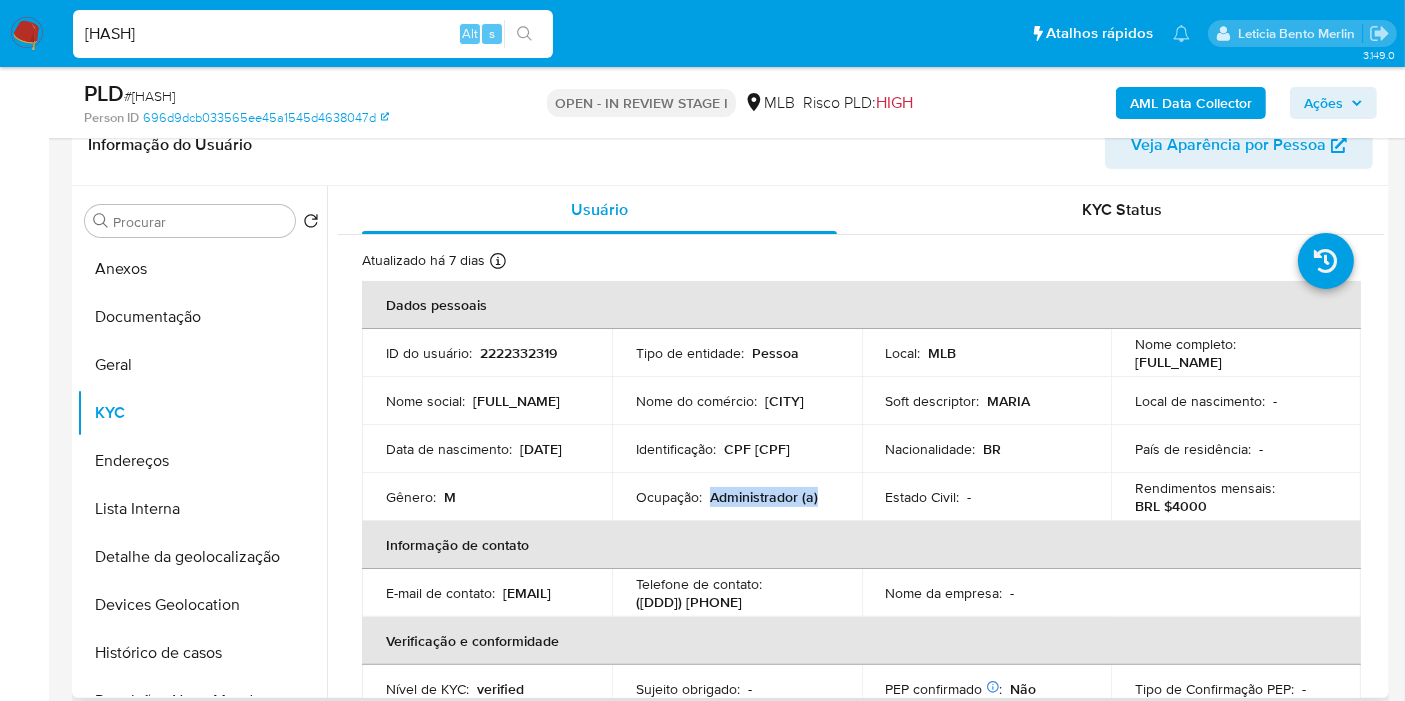 drag, startPoint x: 708, startPoint y: 495, endPoint x: 848, endPoint y: 498, distance: 140.03214 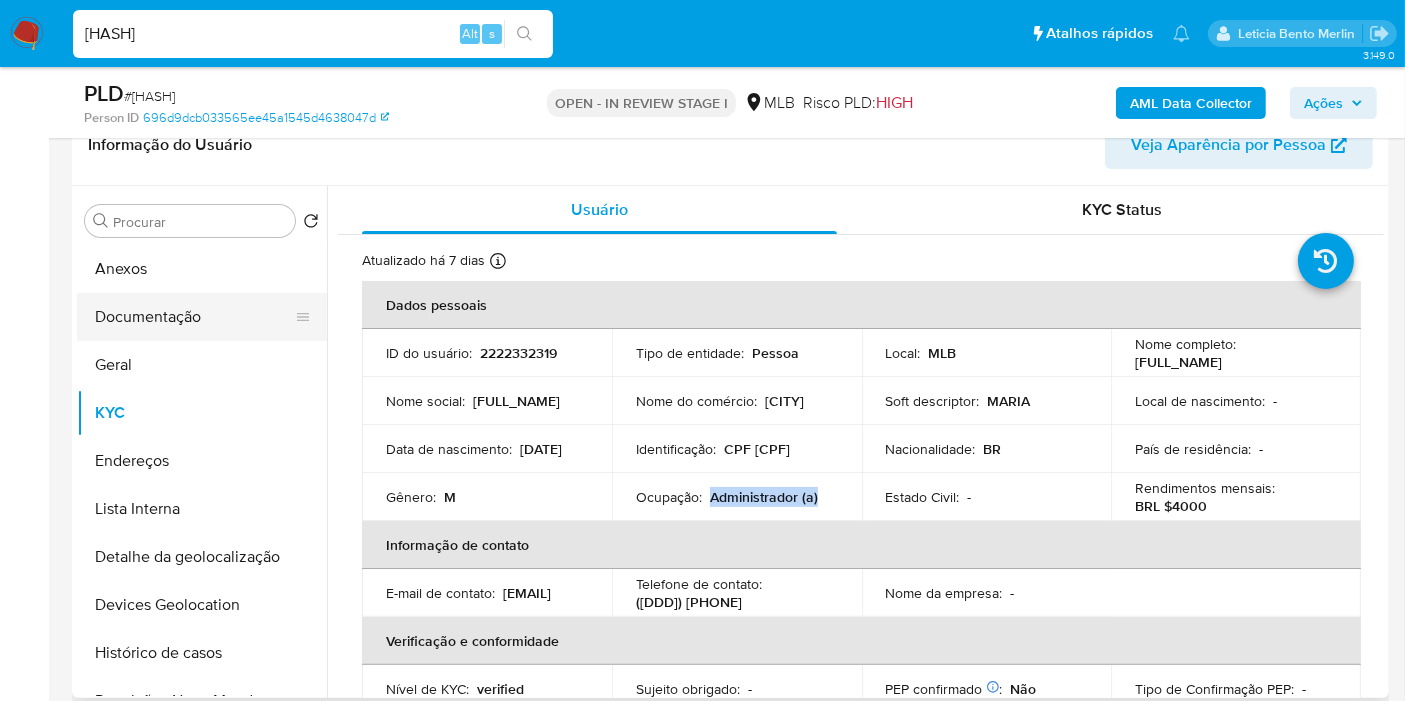 click on "Documentação" at bounding box center [194, 317] 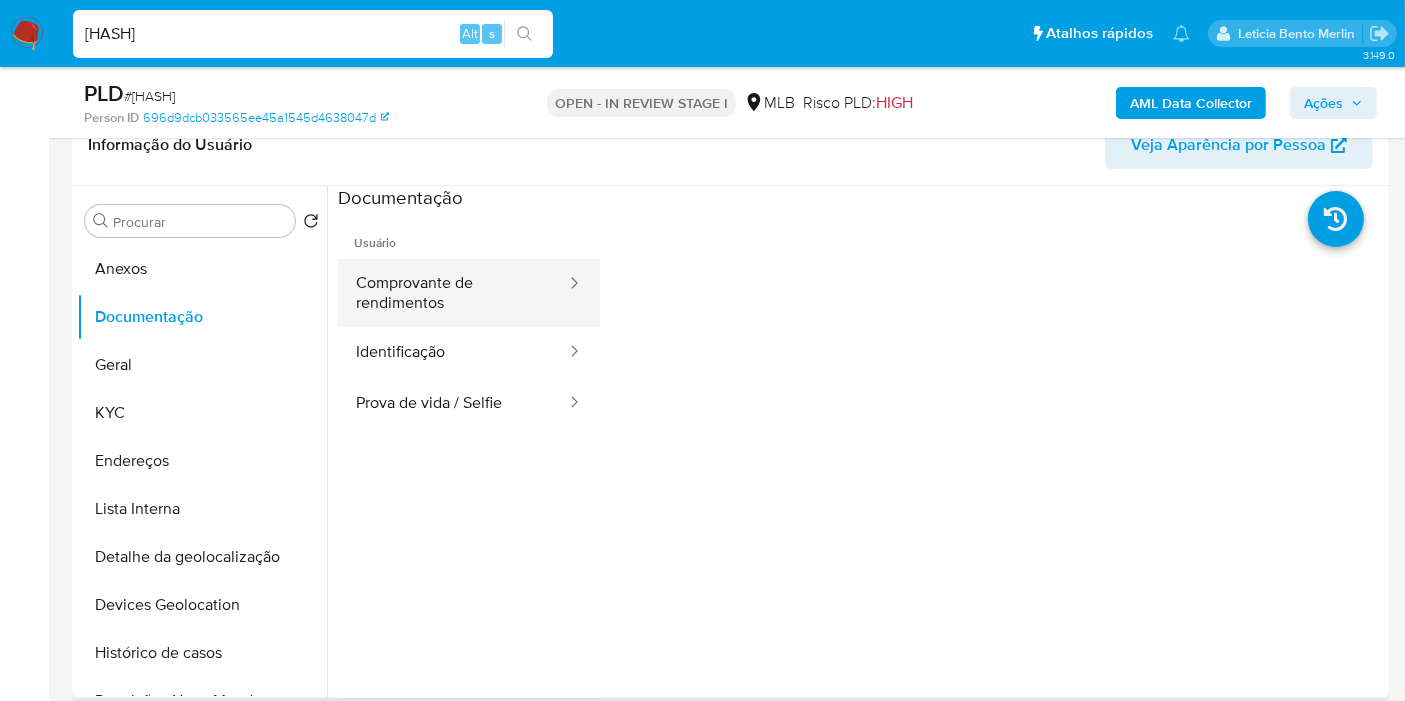 click on "Comprovante de rendimentos" at bounding box center (453, 293) 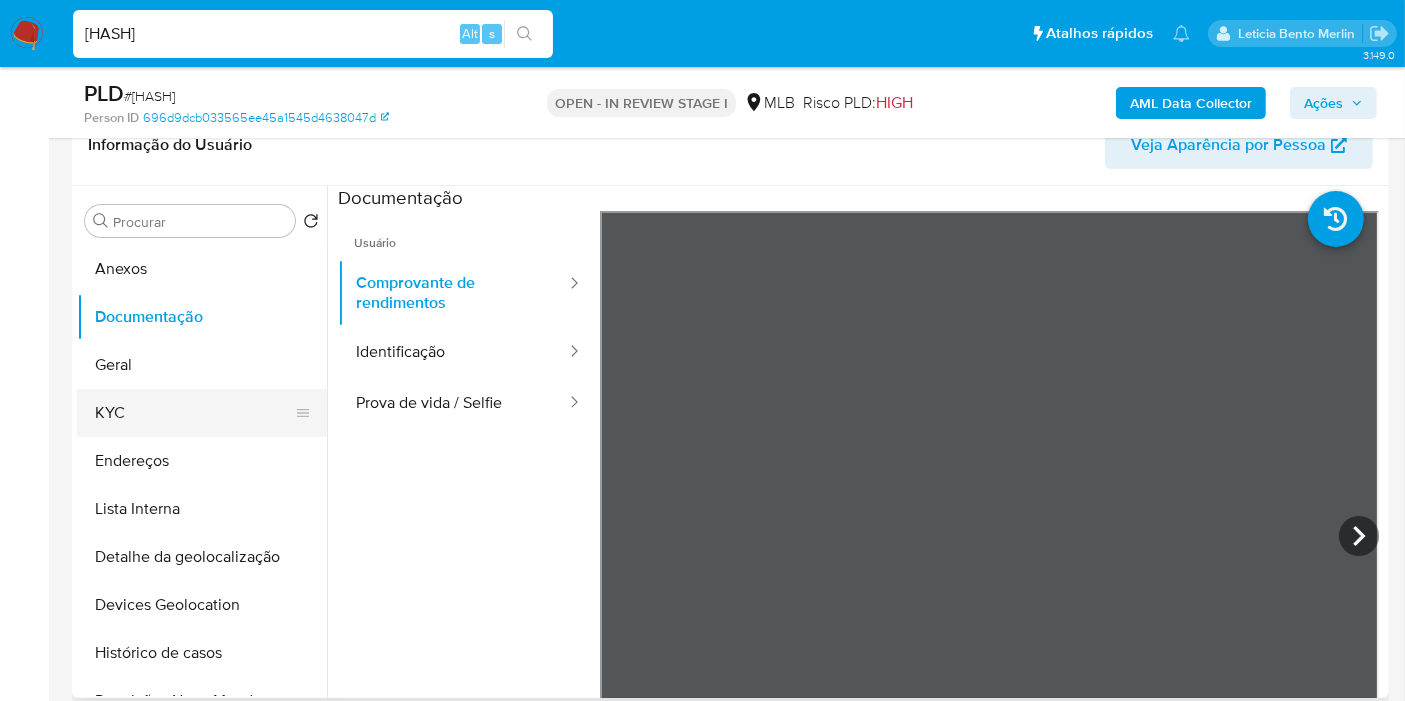 click on "KYC" at bounding box center (194, 413) 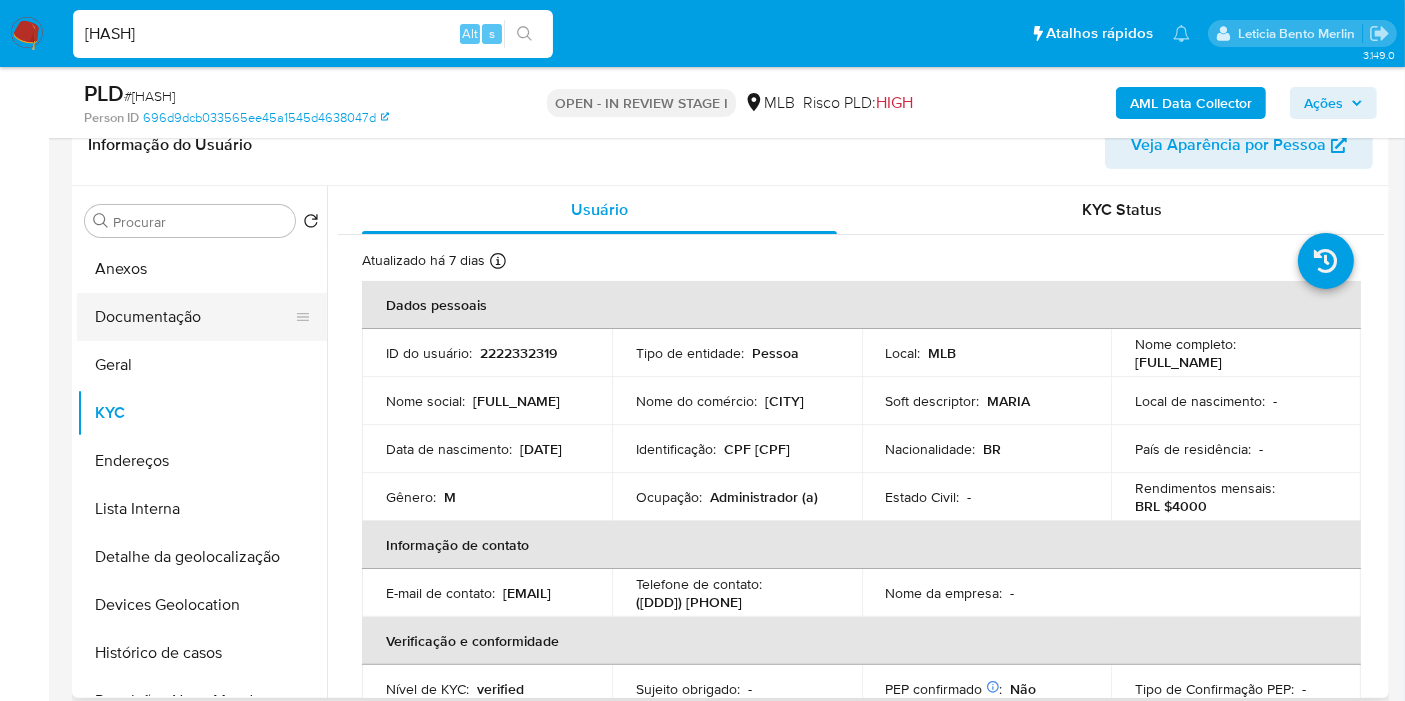 click on "Documentação" at bounding box center (194, 317) 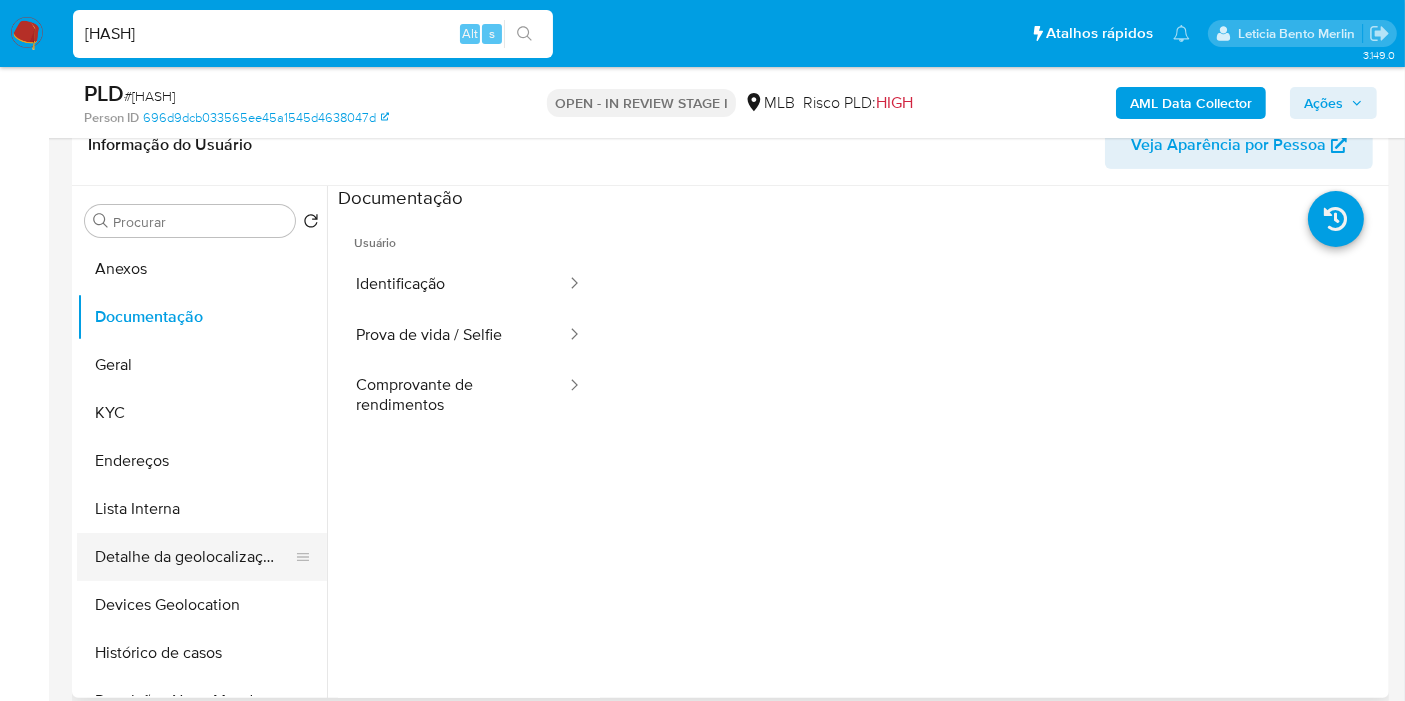 scroll, scrollTop: 111, scrollLeft: 0, axis: vertical 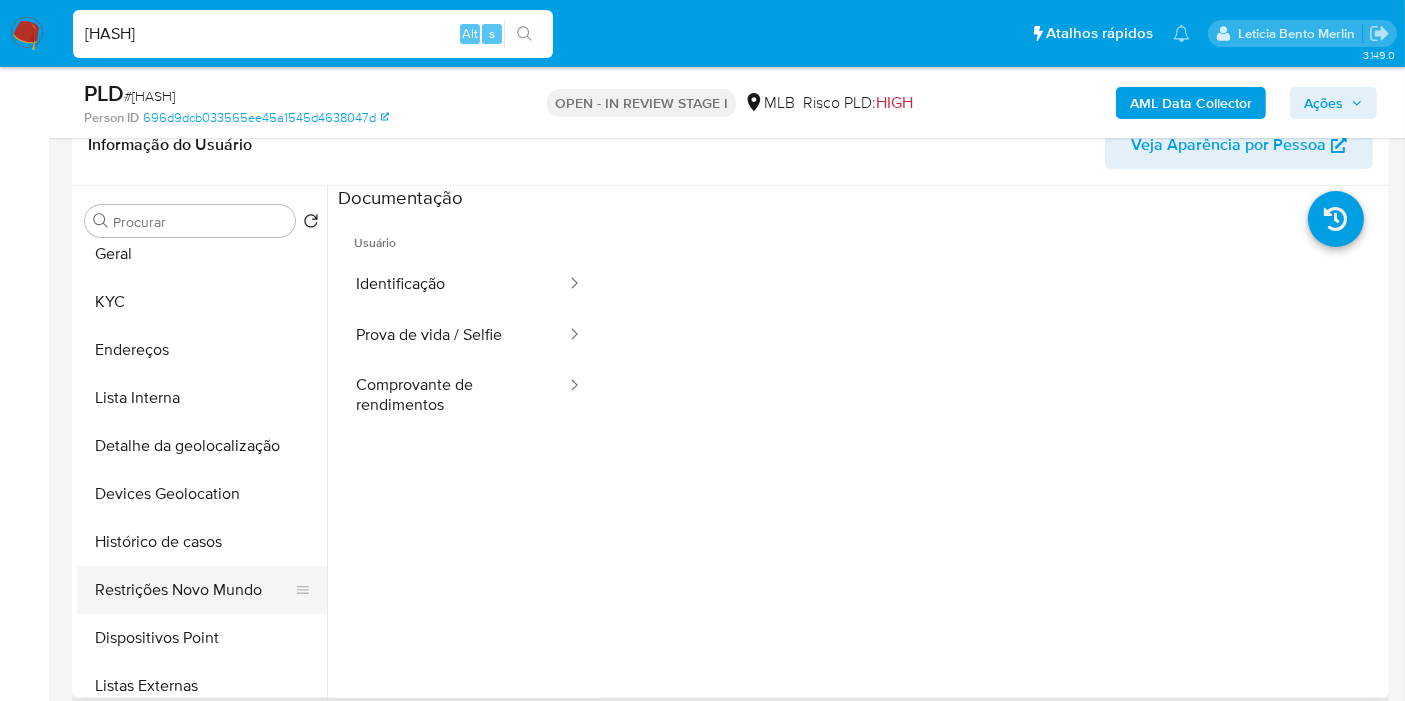 click on "Restrições Novo Mundo" at bounding box center (194, 590) 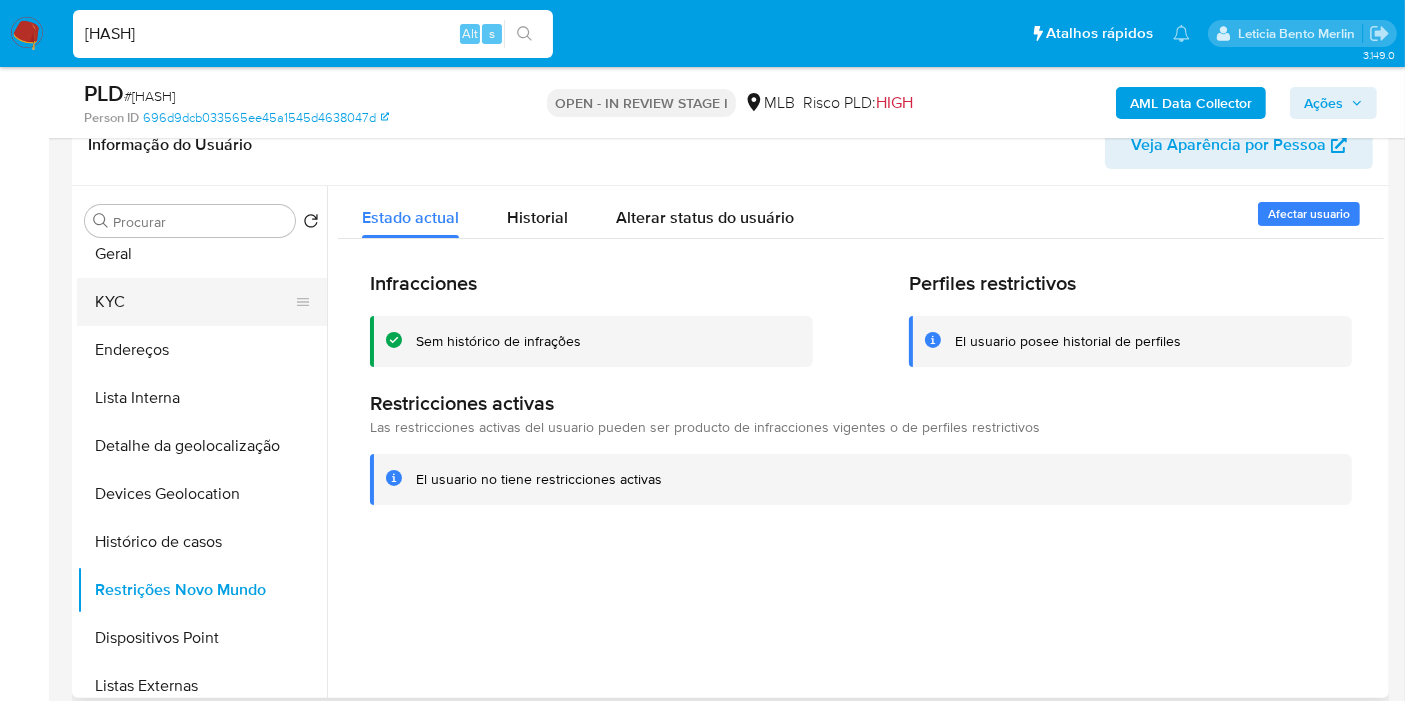 click on "KYC" at bounding box center [194, 302] 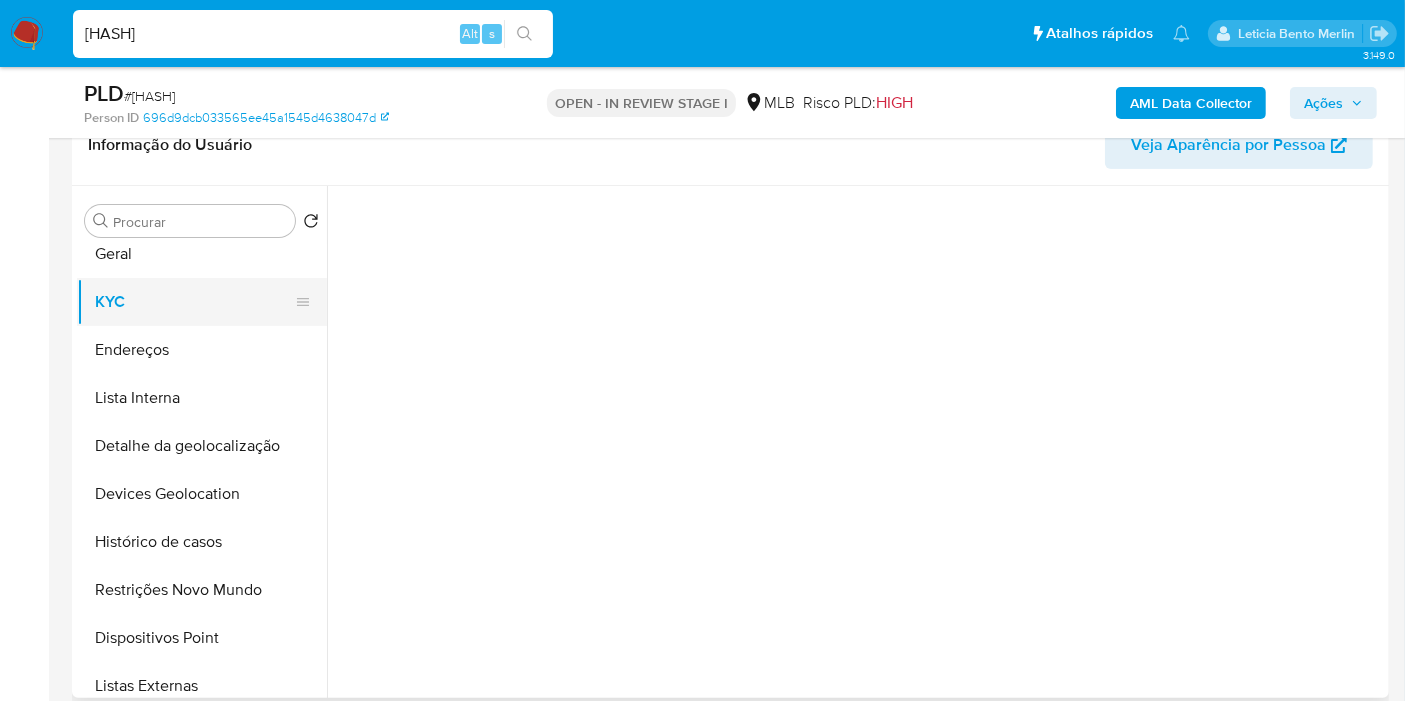 click on "KYC" at bounding box center [194, 302] 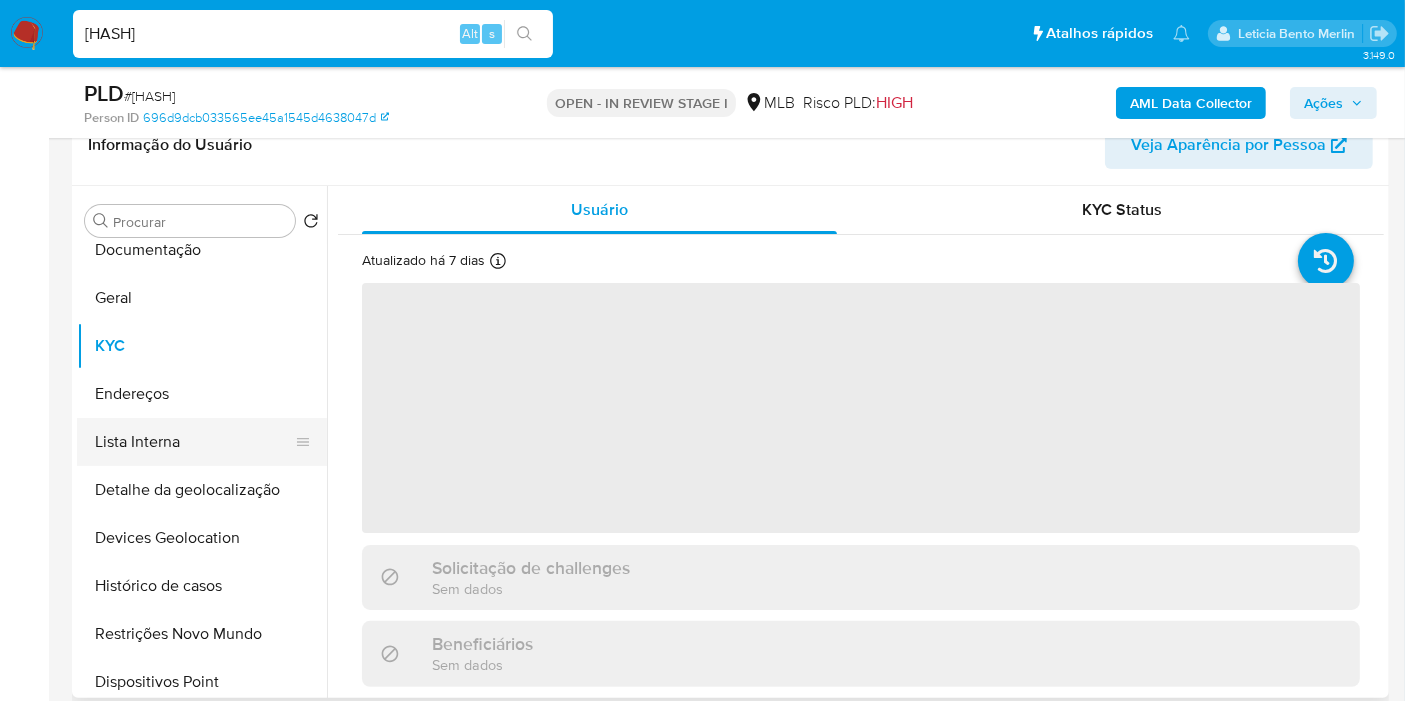 scroll, scrollTop: 0, scrollLeft: 0, axis: both 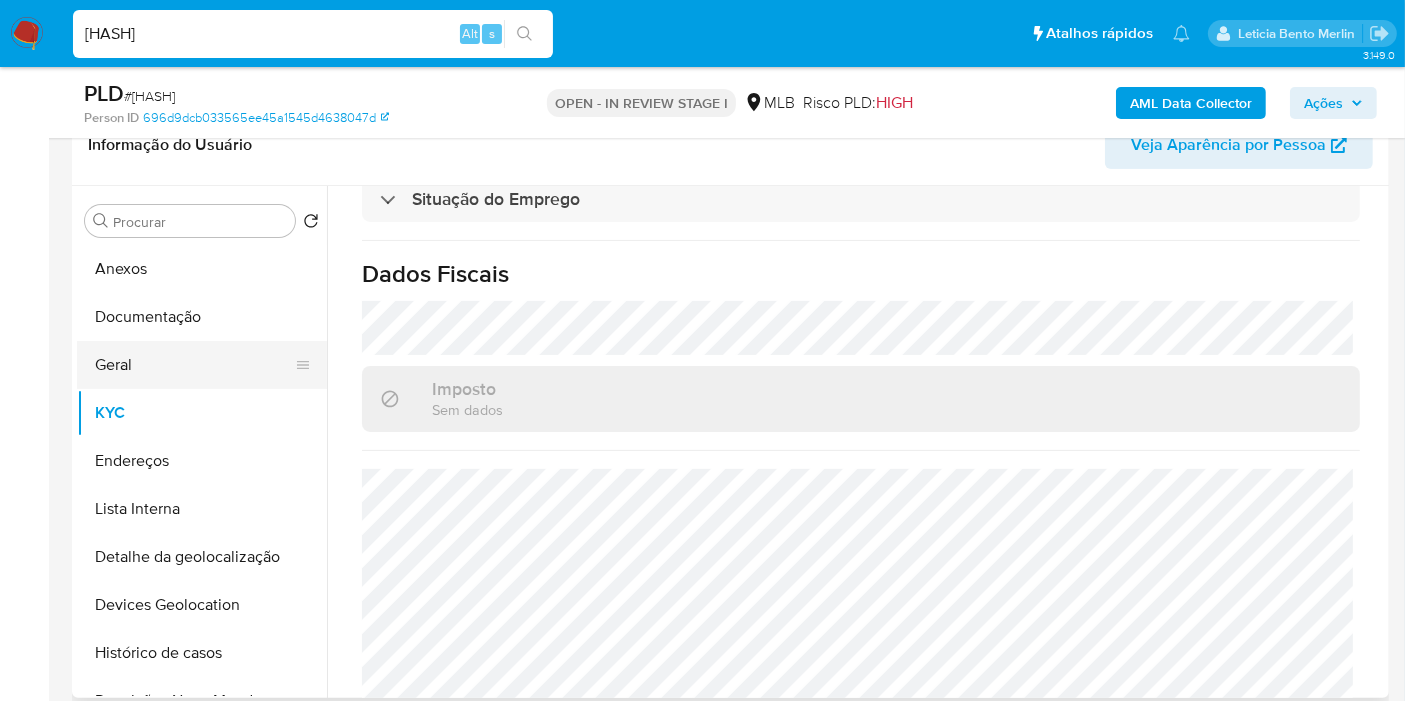 click on "Geral" at bounding box center (194, 365) 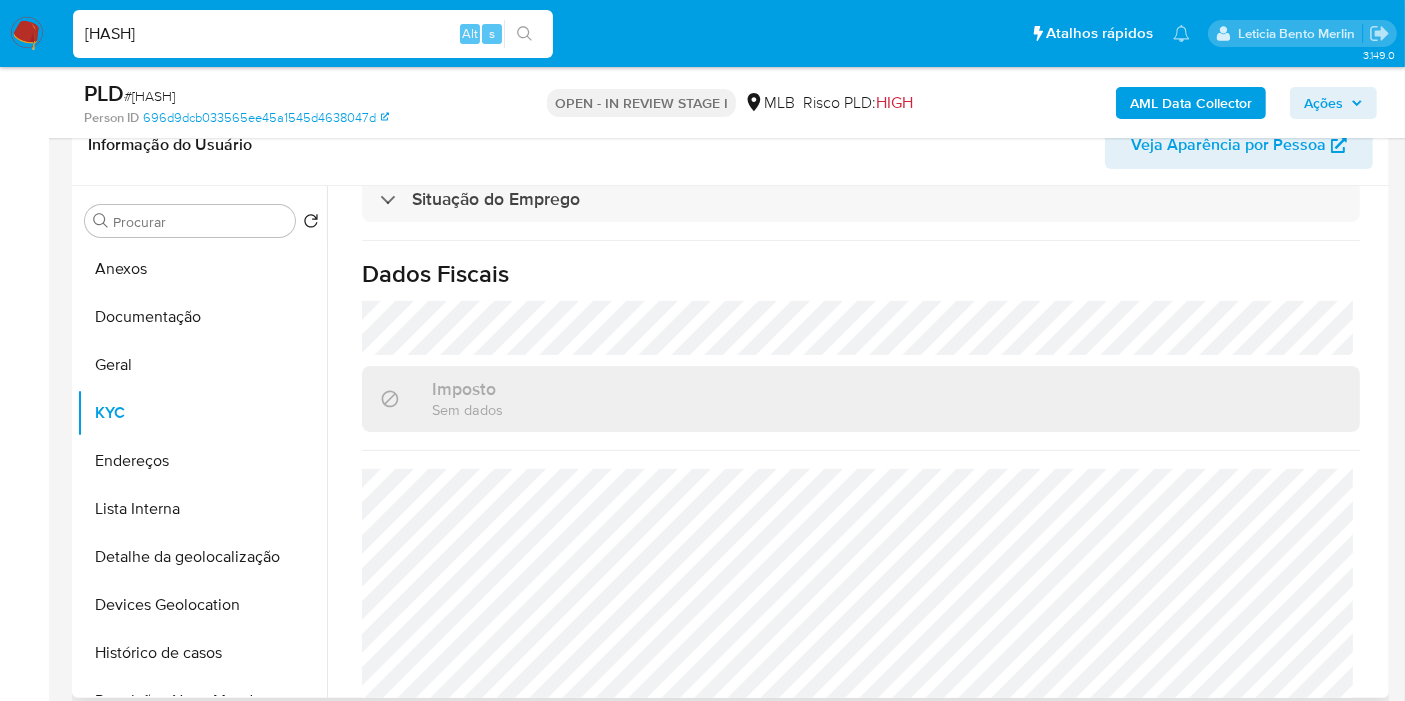 scroll, scrollTop: 0, scrollLeft: 0, axis: both 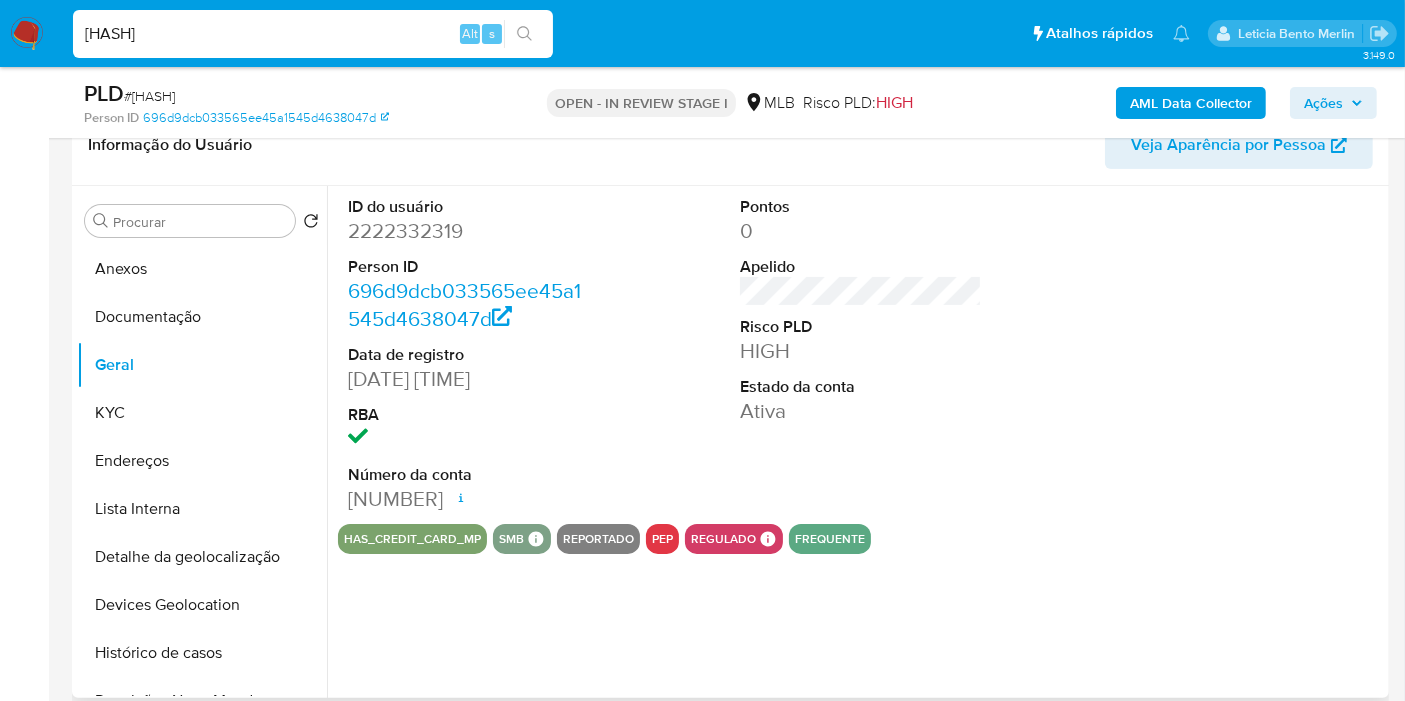 type 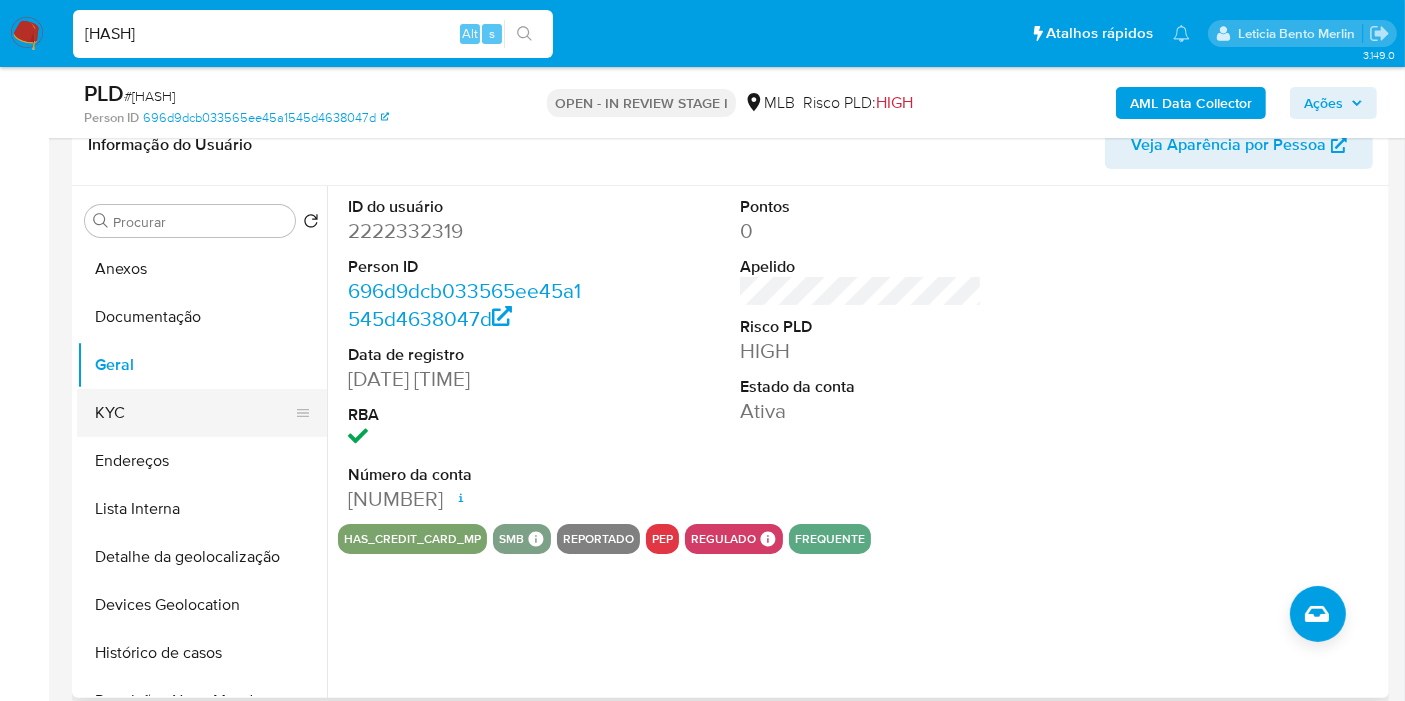 click on "KYC" at bounding box center [194, 413] 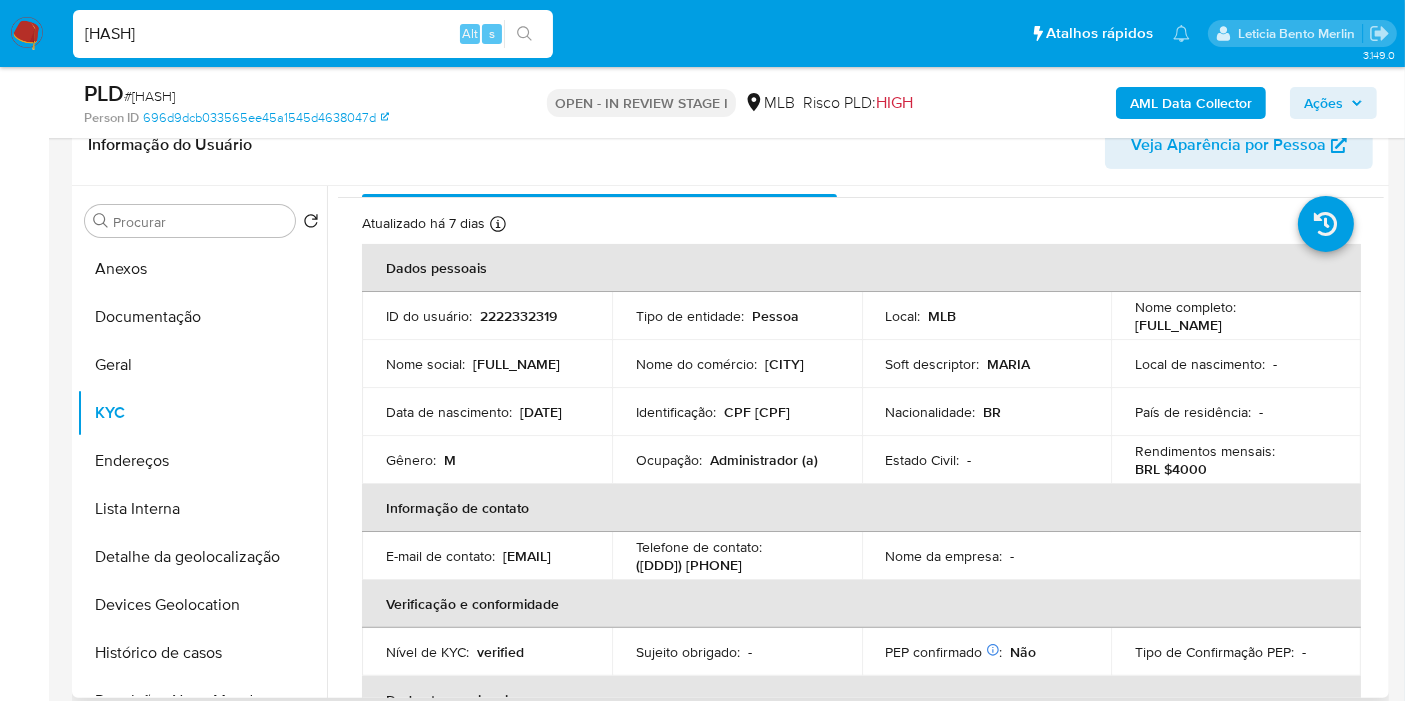 scroll, scrollTop: 26, scrollLeft: 0, axis: vertical 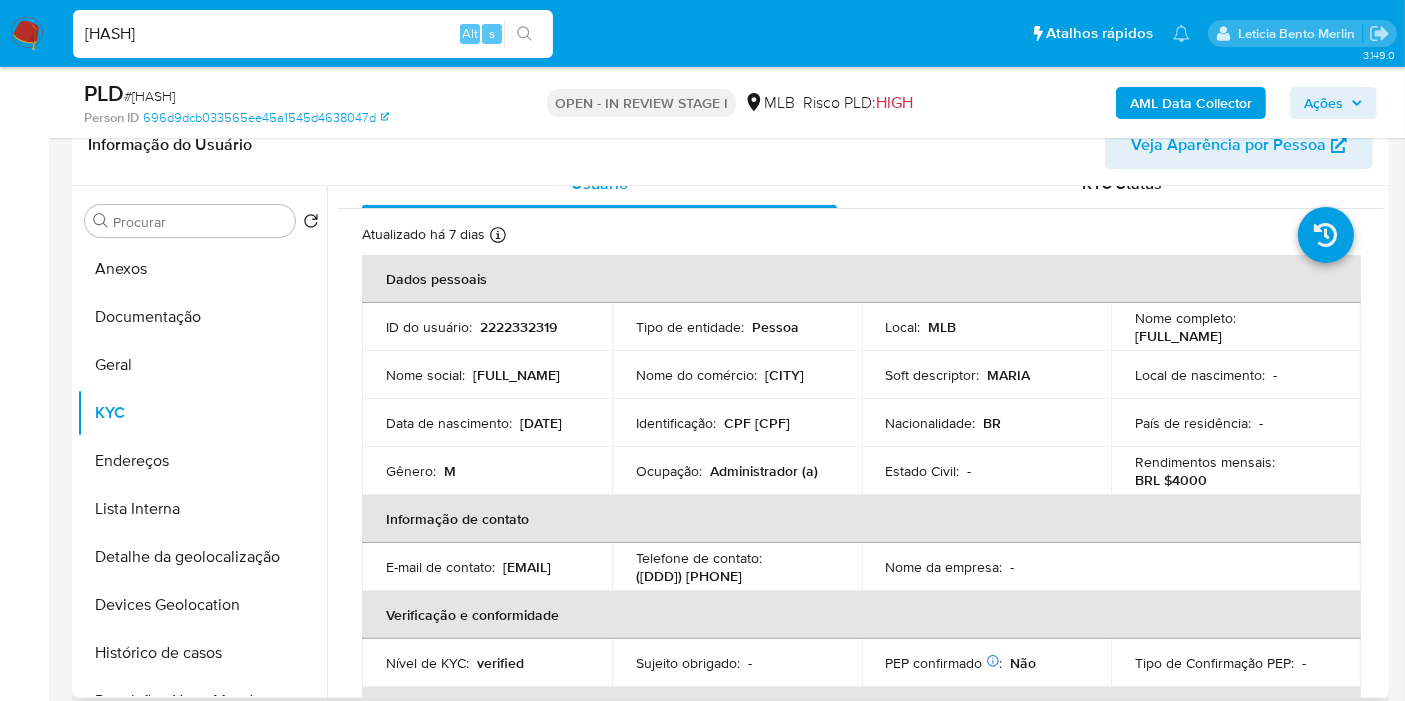 type 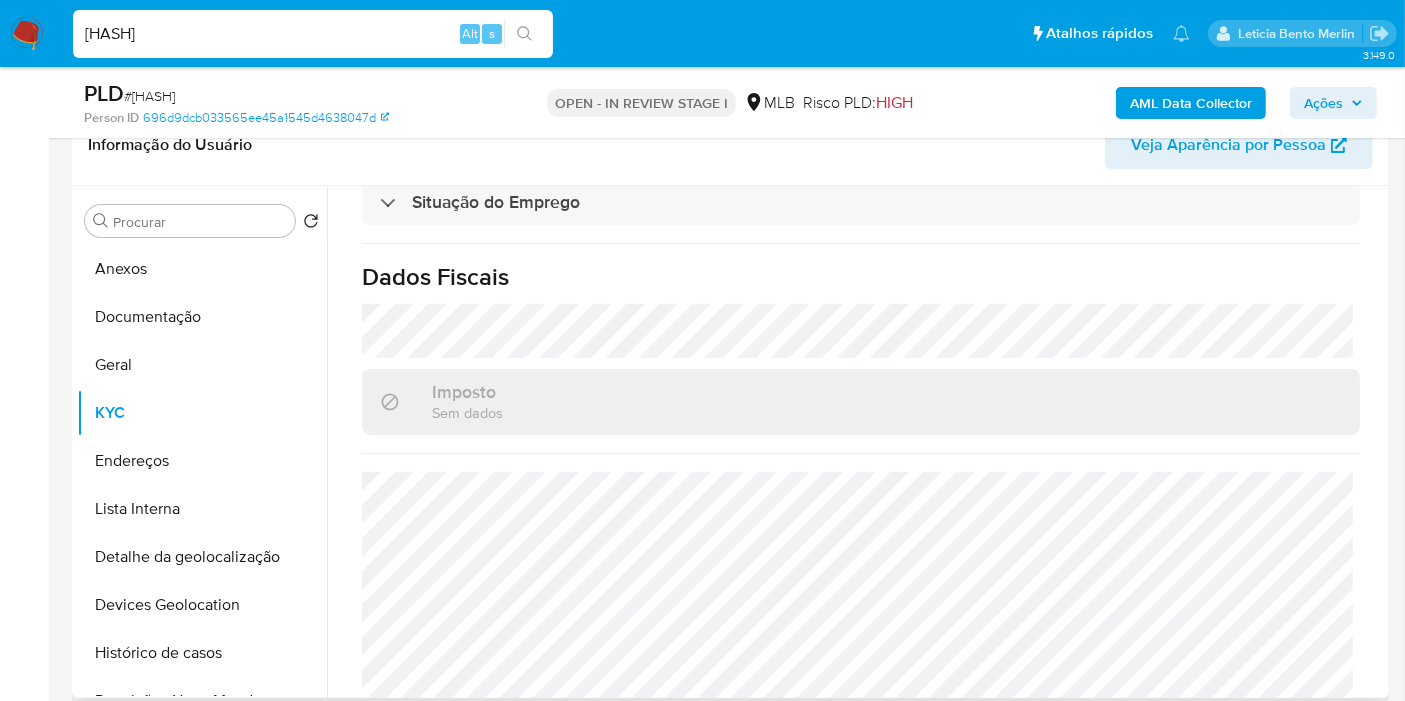 scroll, scrollTop: 914, scrollLeft: 0, axis: vertical 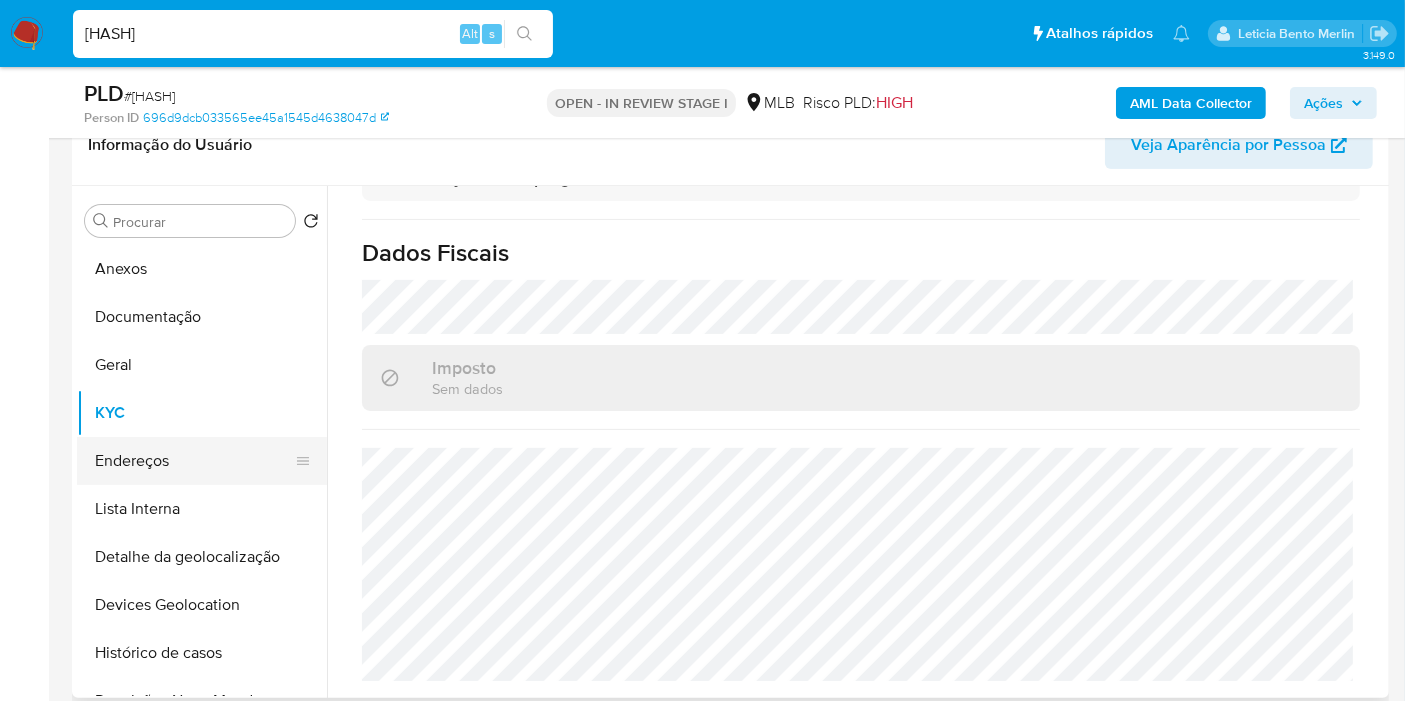 click on "Endereços" at bounding box center [194, 461] 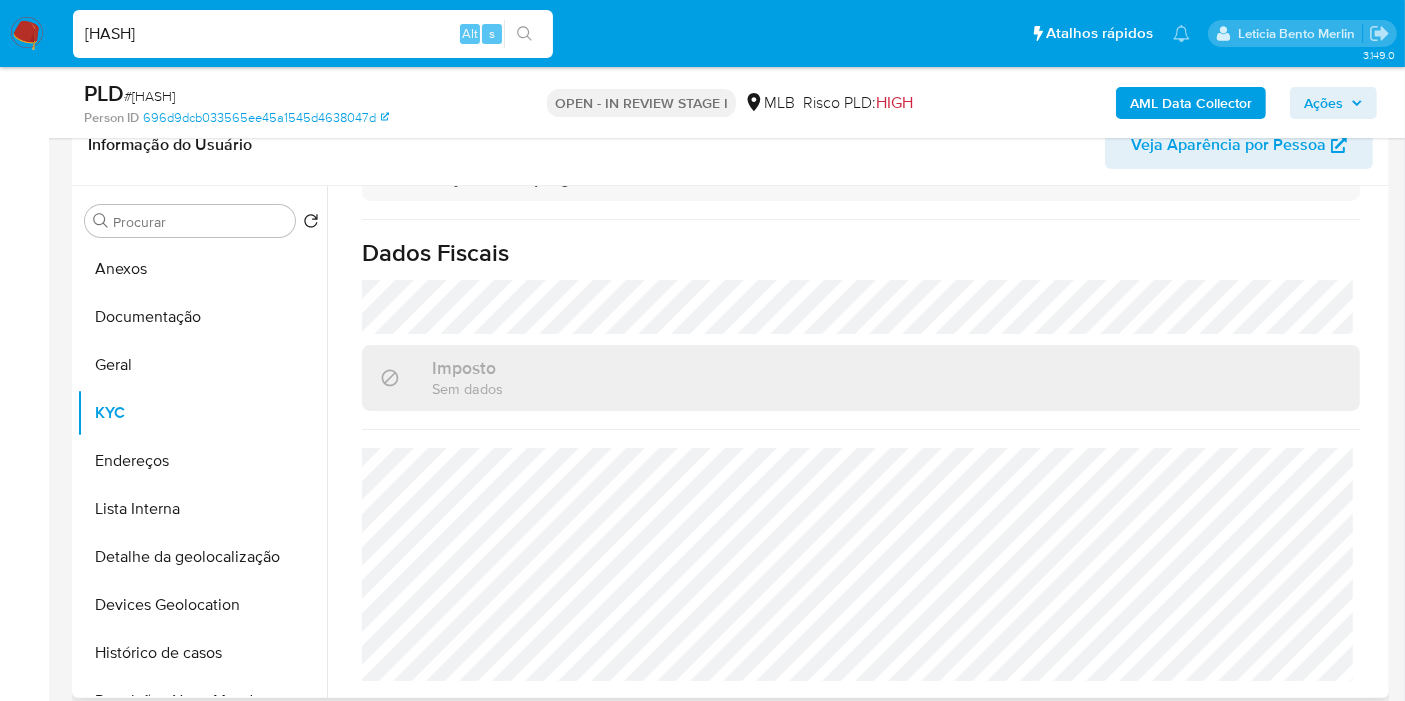 scroll, scrollTop: 0, scrollLeft: 0, axis: both 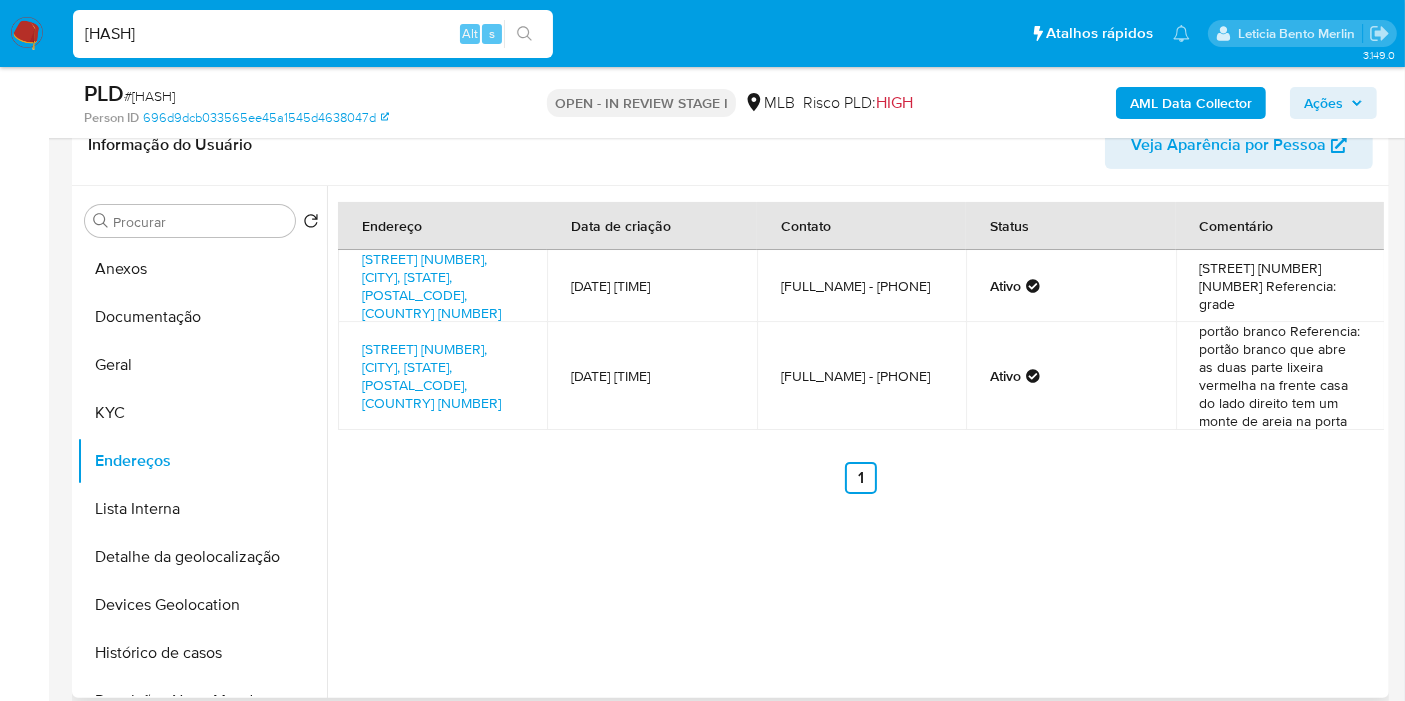 type 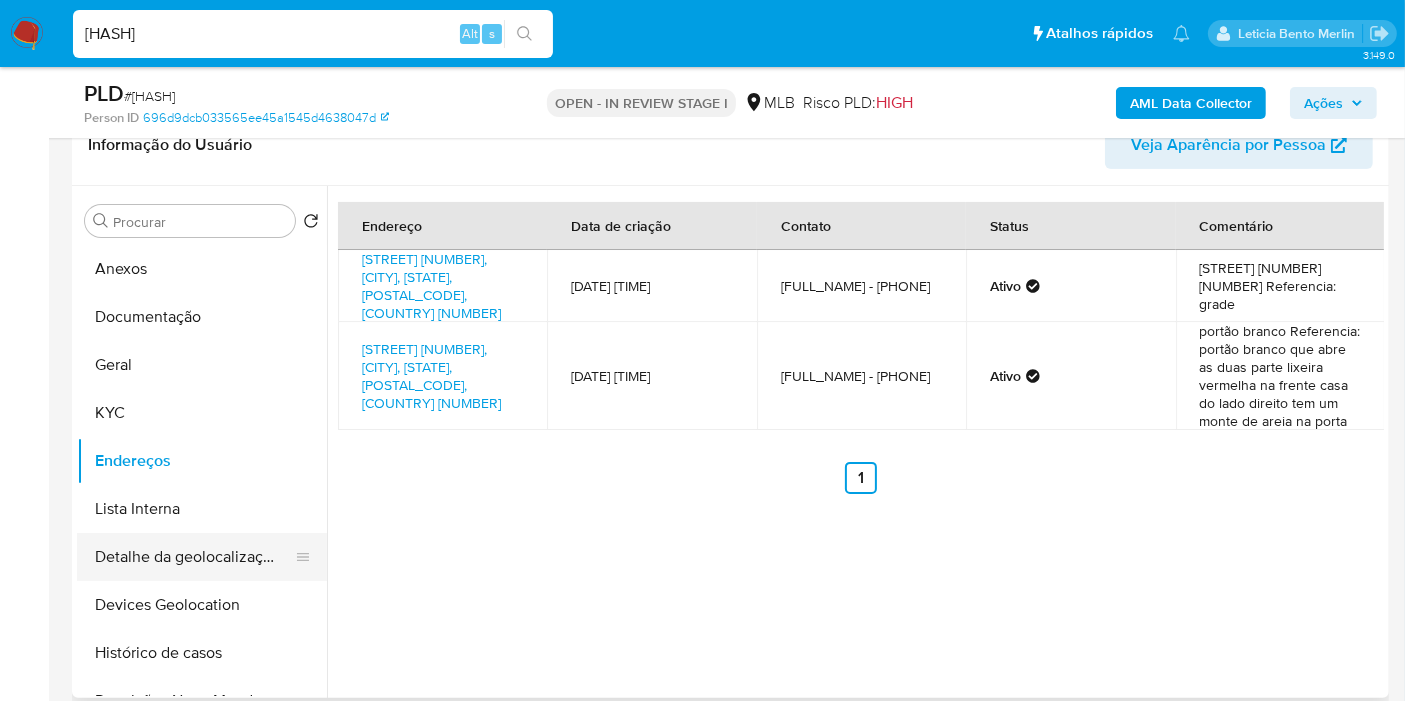 click on "Detalhe da geolocalização" at bounding box center (194, 557) 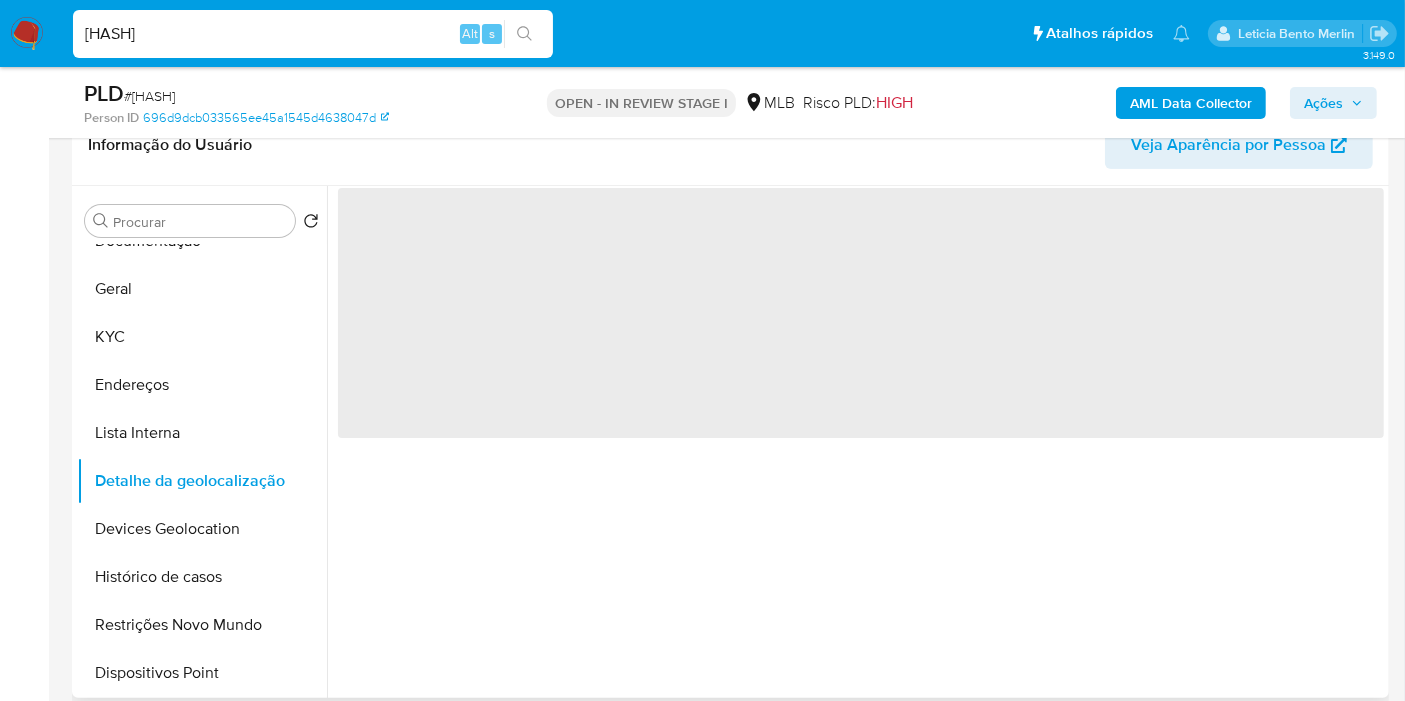 scroll, scrollTop: 111, scrollLeft: 0, axis: vertical 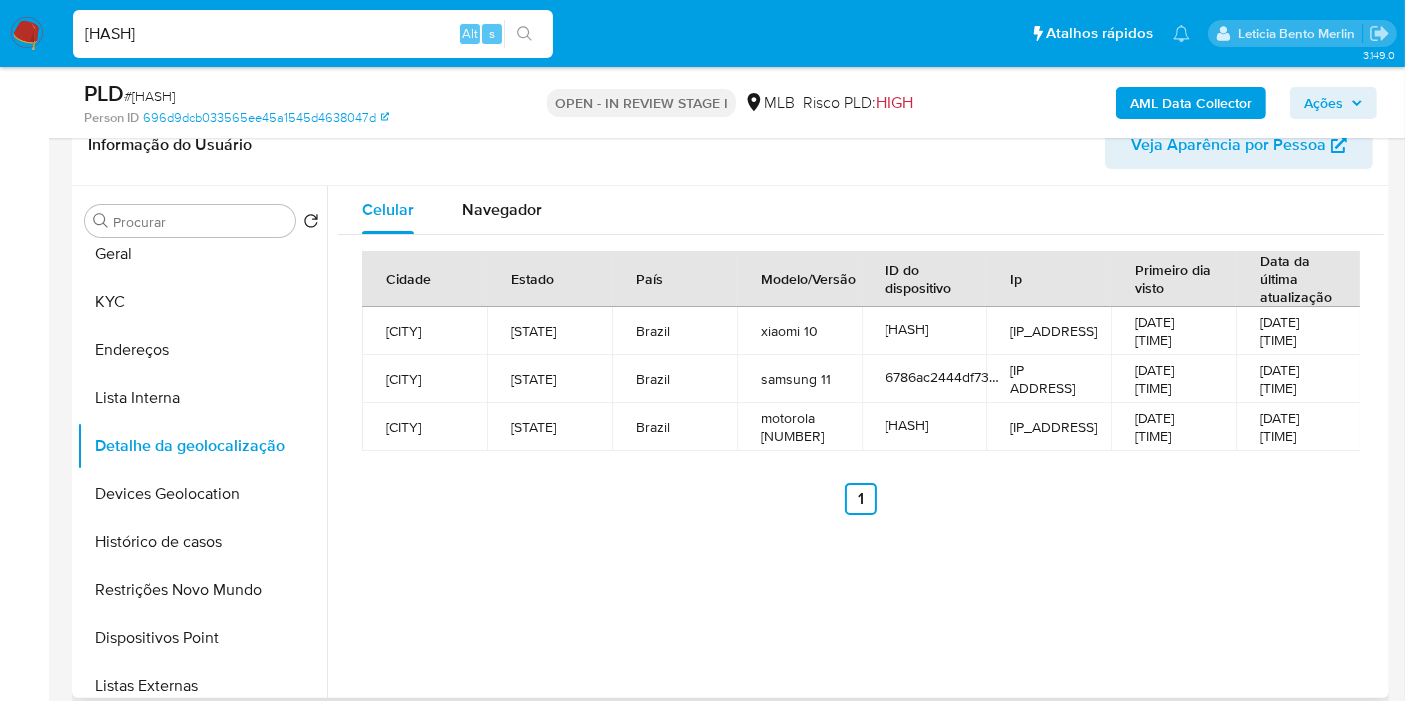type 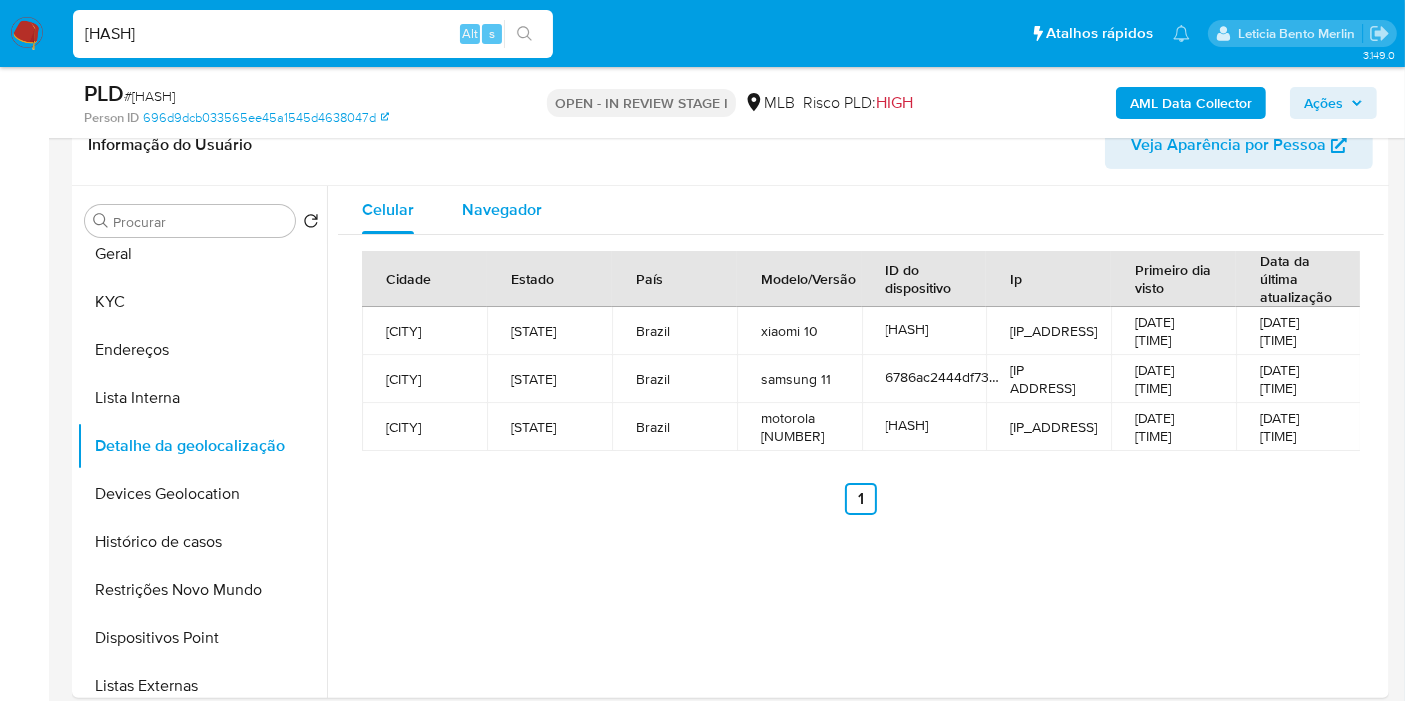click on "Navegador" at bounding box center [502, 209] 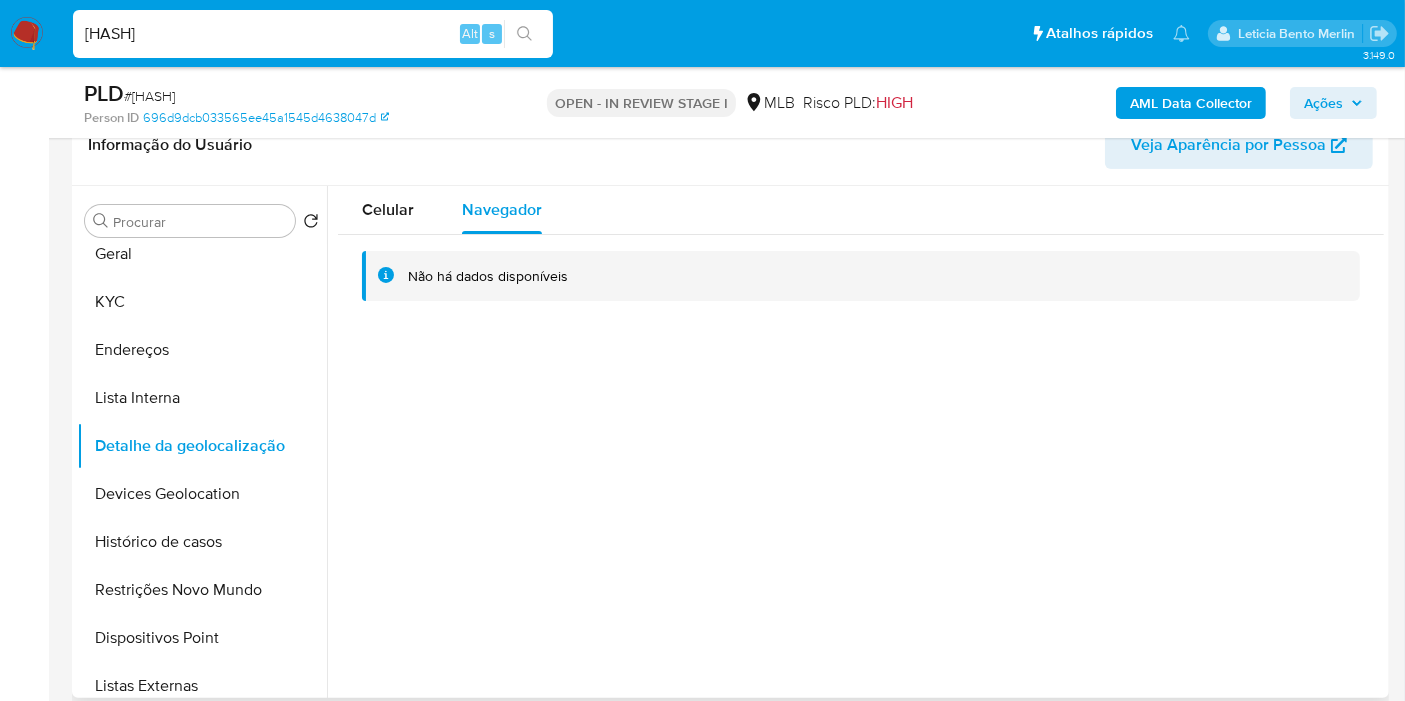 type 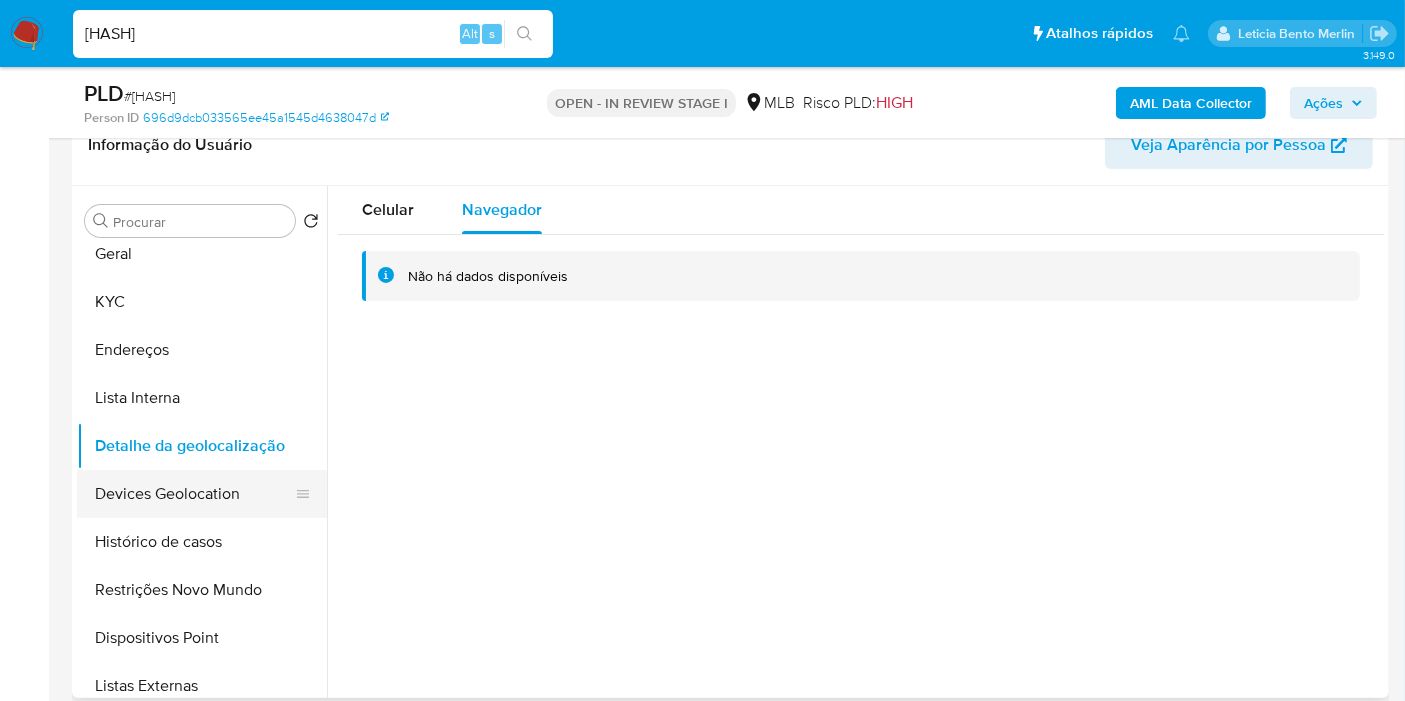 click on "Devices Geolocation" at bounding box center [194, 494] 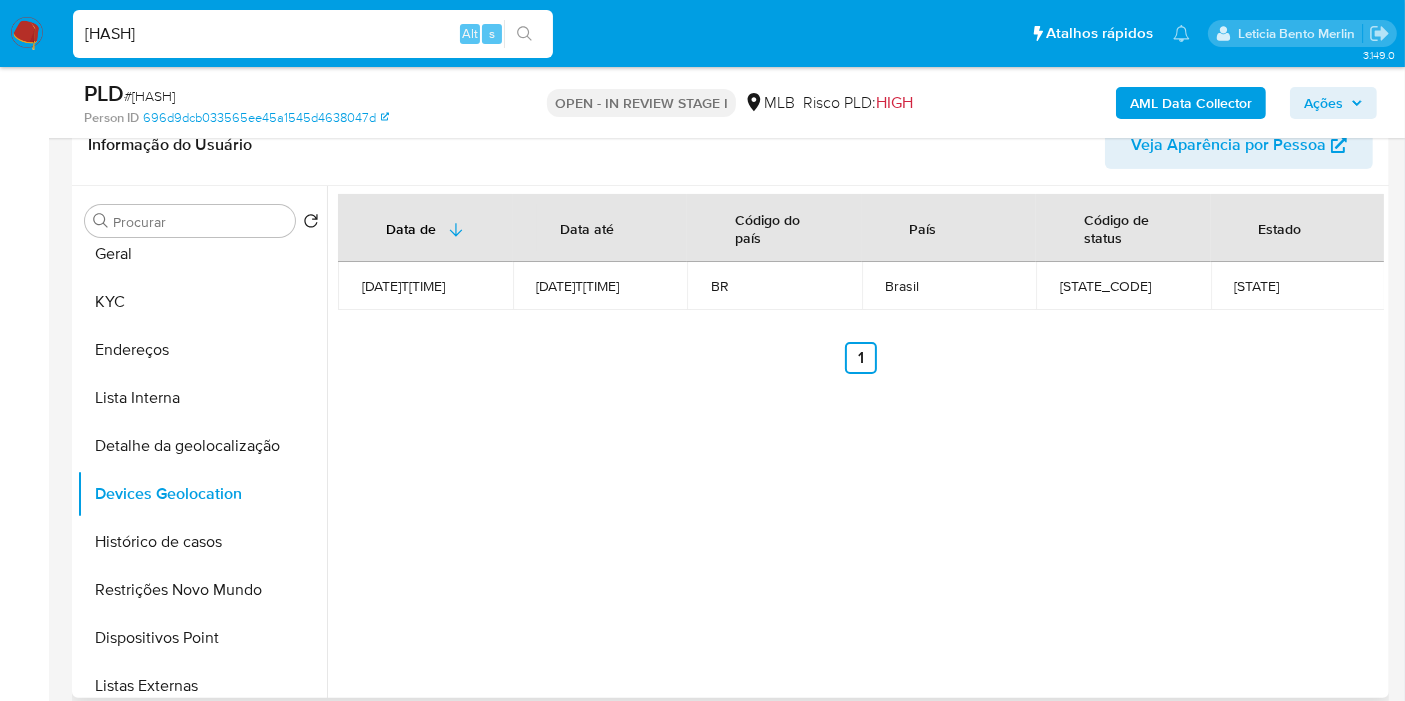 type 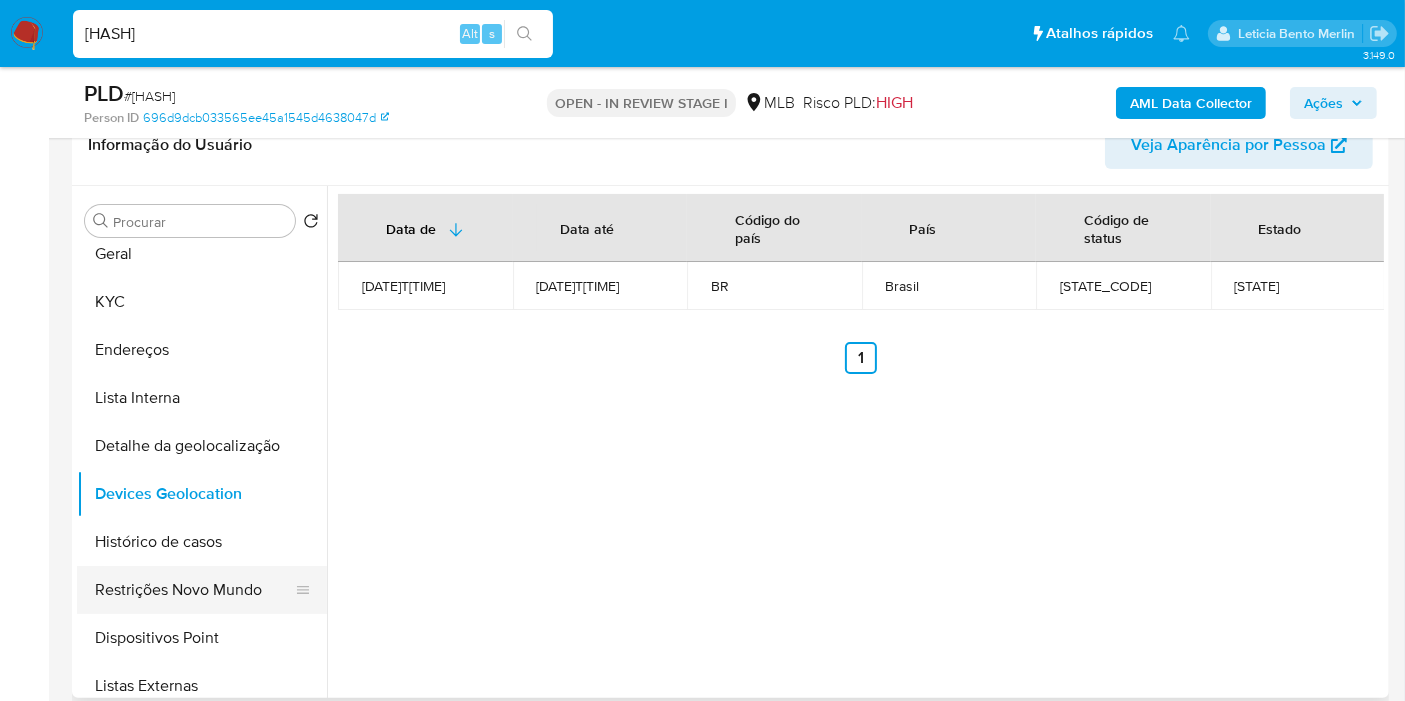 click on "Restrições Novo Mundo" at bounding box center (194, 590) 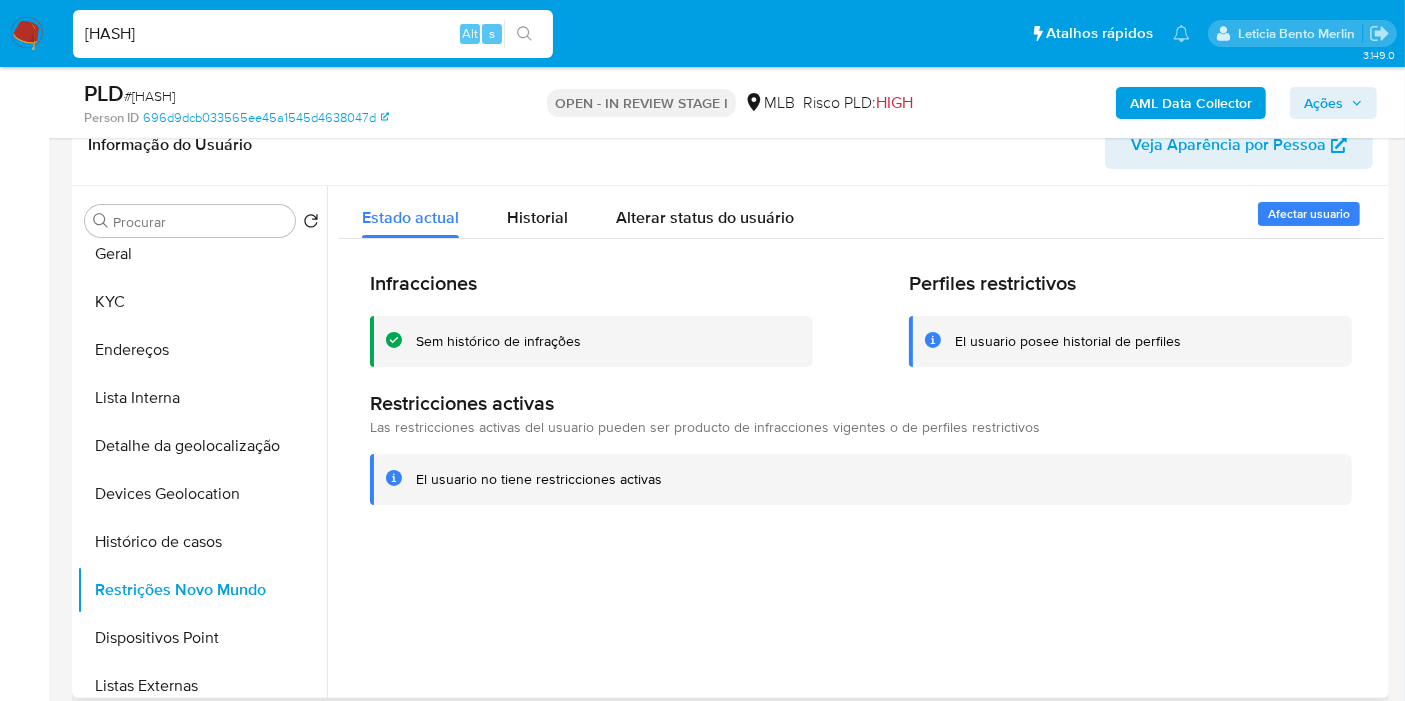 type 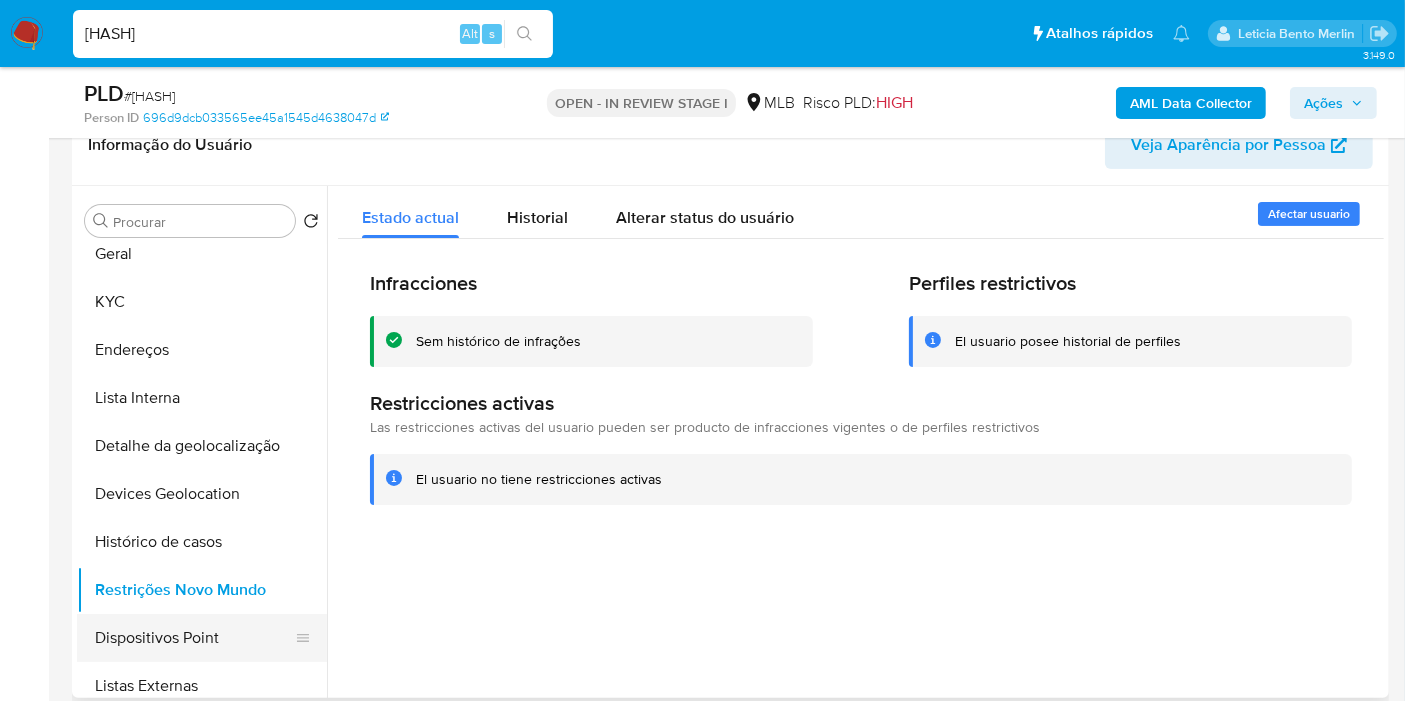 click on "Dispositivos Point" at bounding box center (194, 638) 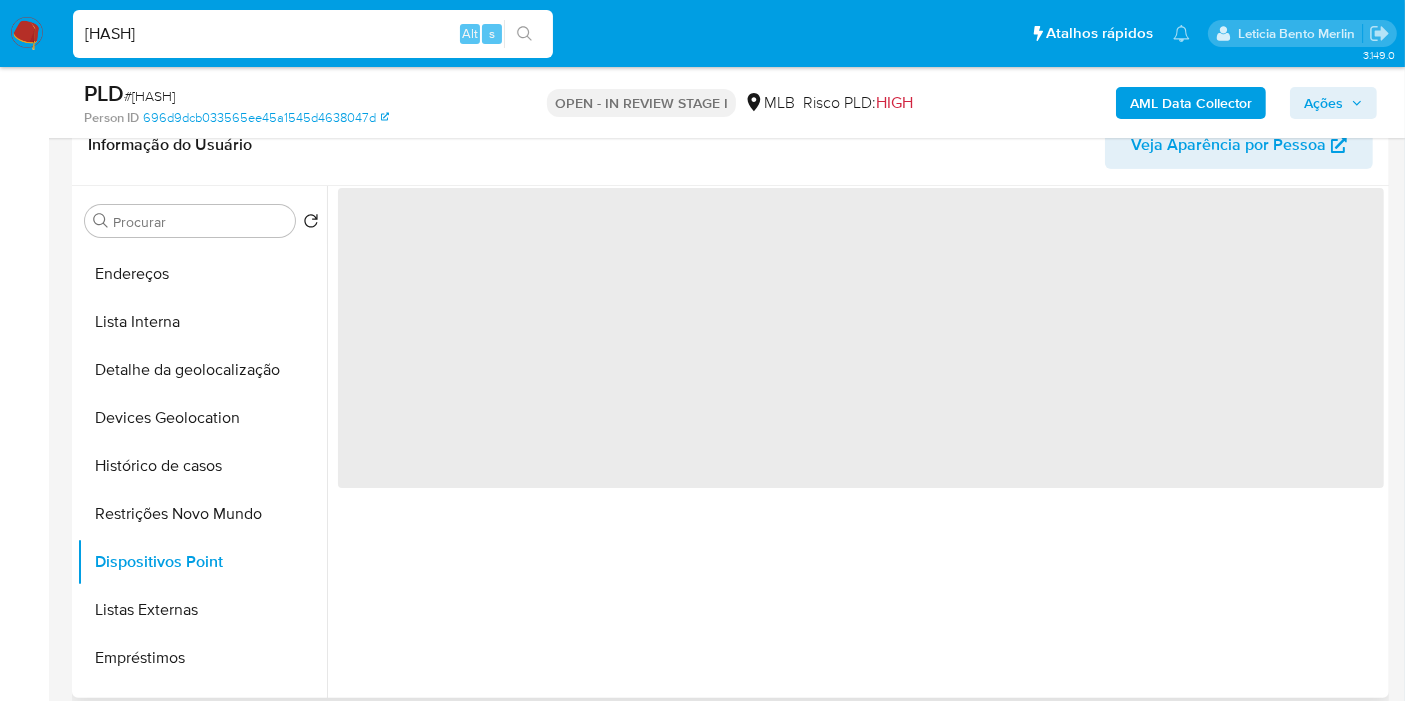 scroll, scrollTop: 222, scrollLeft: 0, axis: vertical 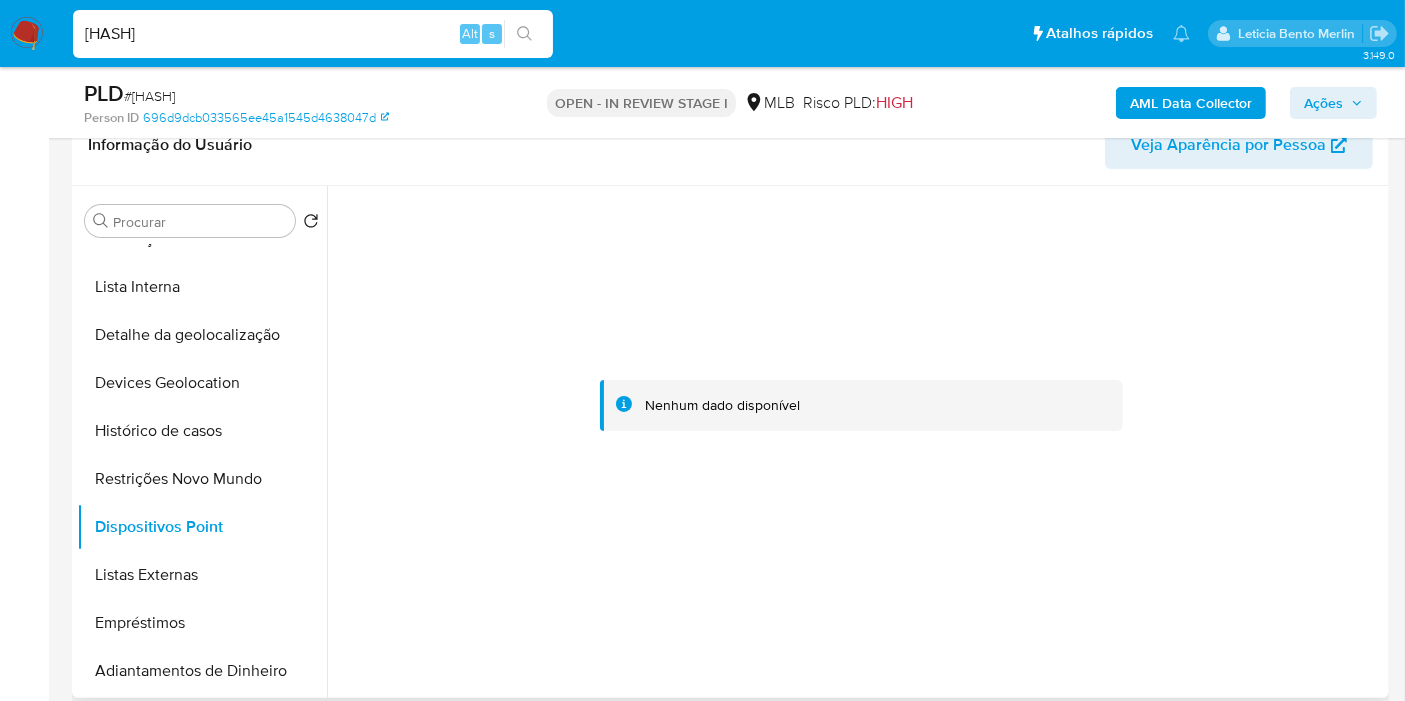 type 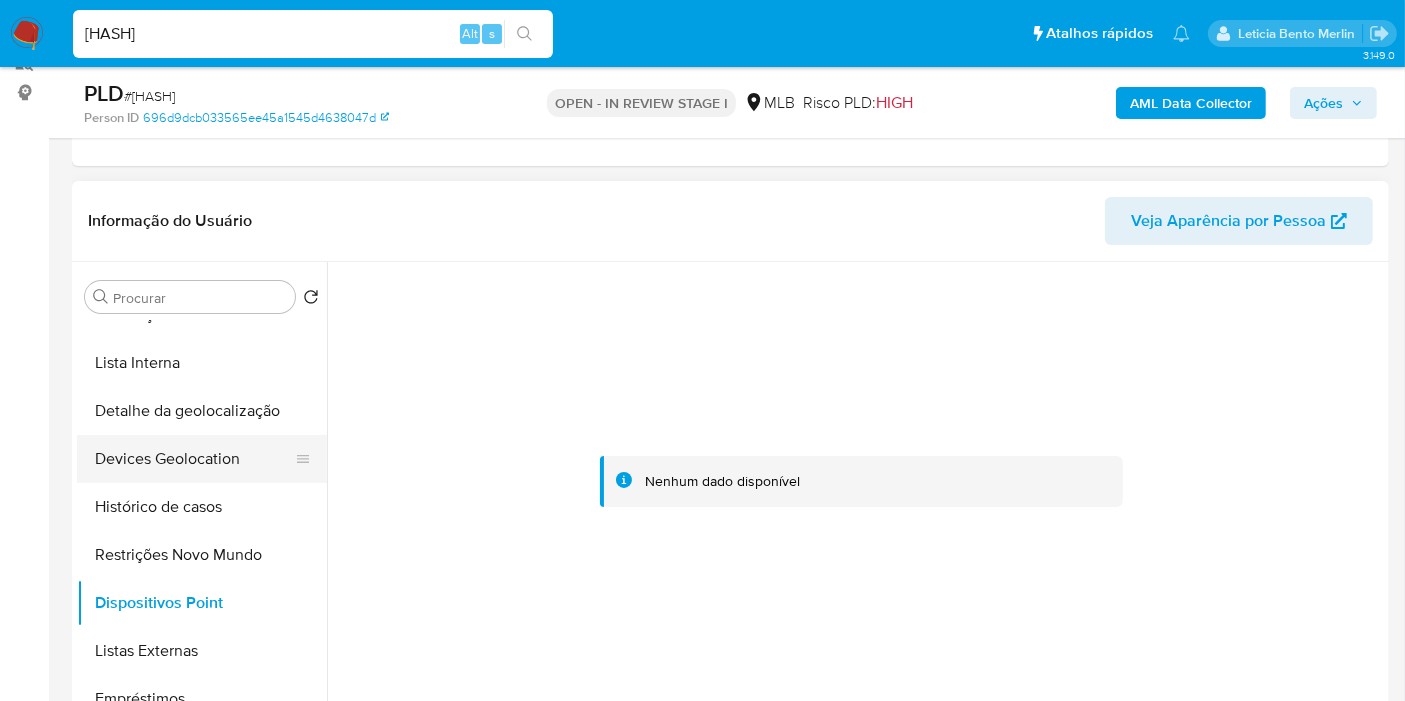 scroll, scrollTop: 222, scrollLeft: 0, axis: vertical 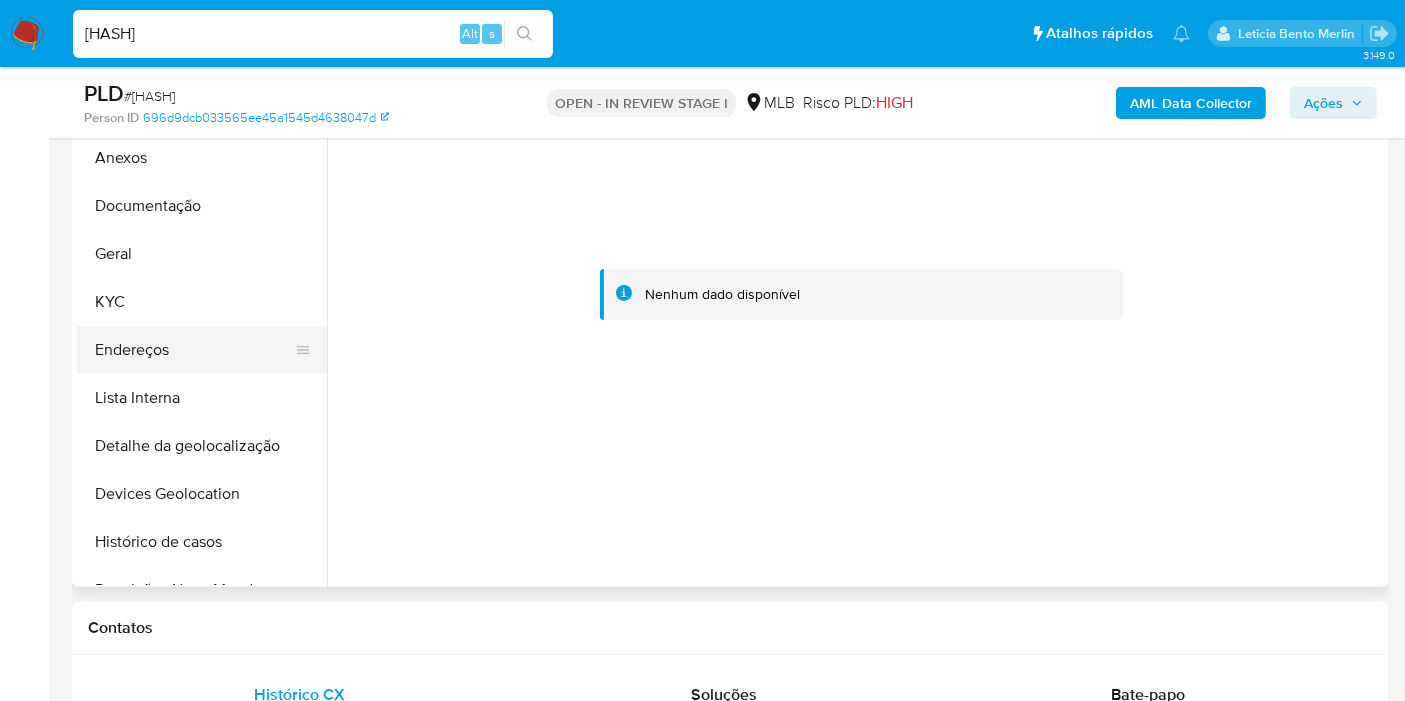 click on "Endereços" at bounding box center [194, 350] 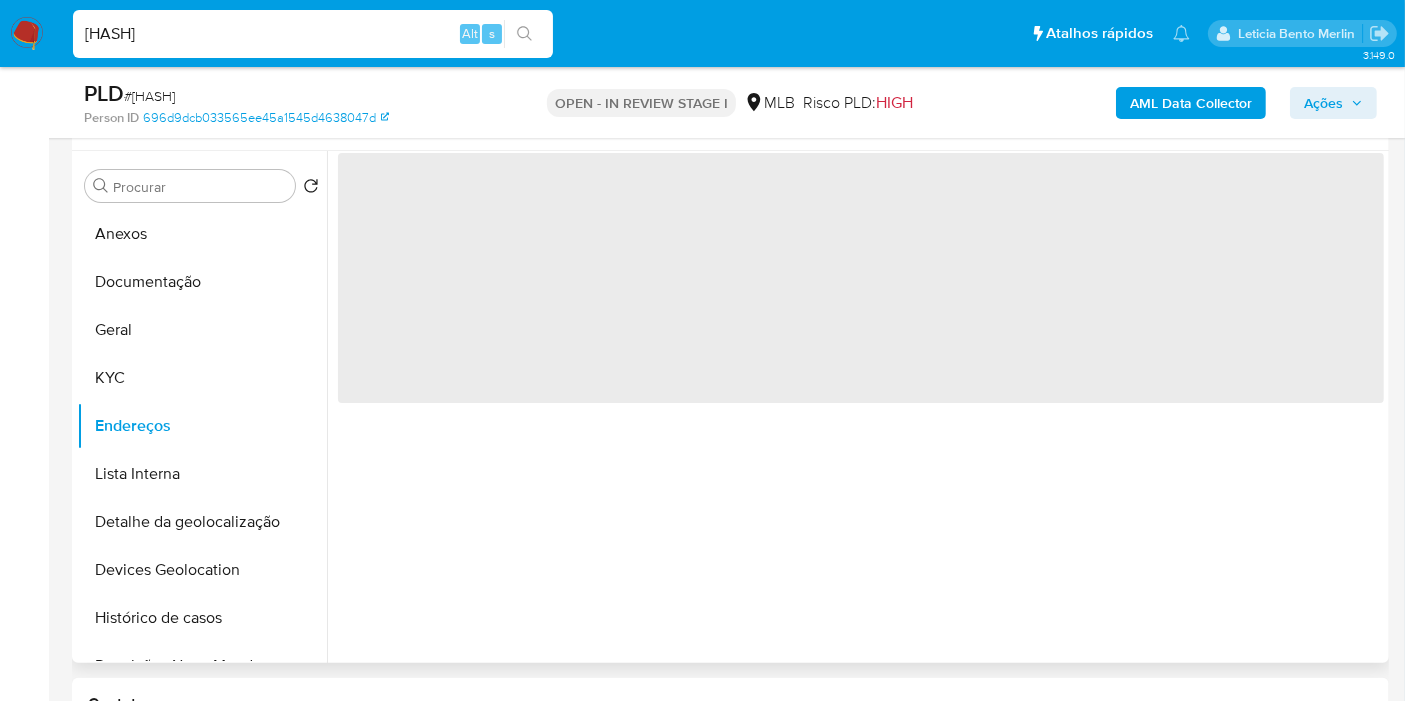 scroll, scrollTop: 333, scrollLeft: 0, axis: vertical 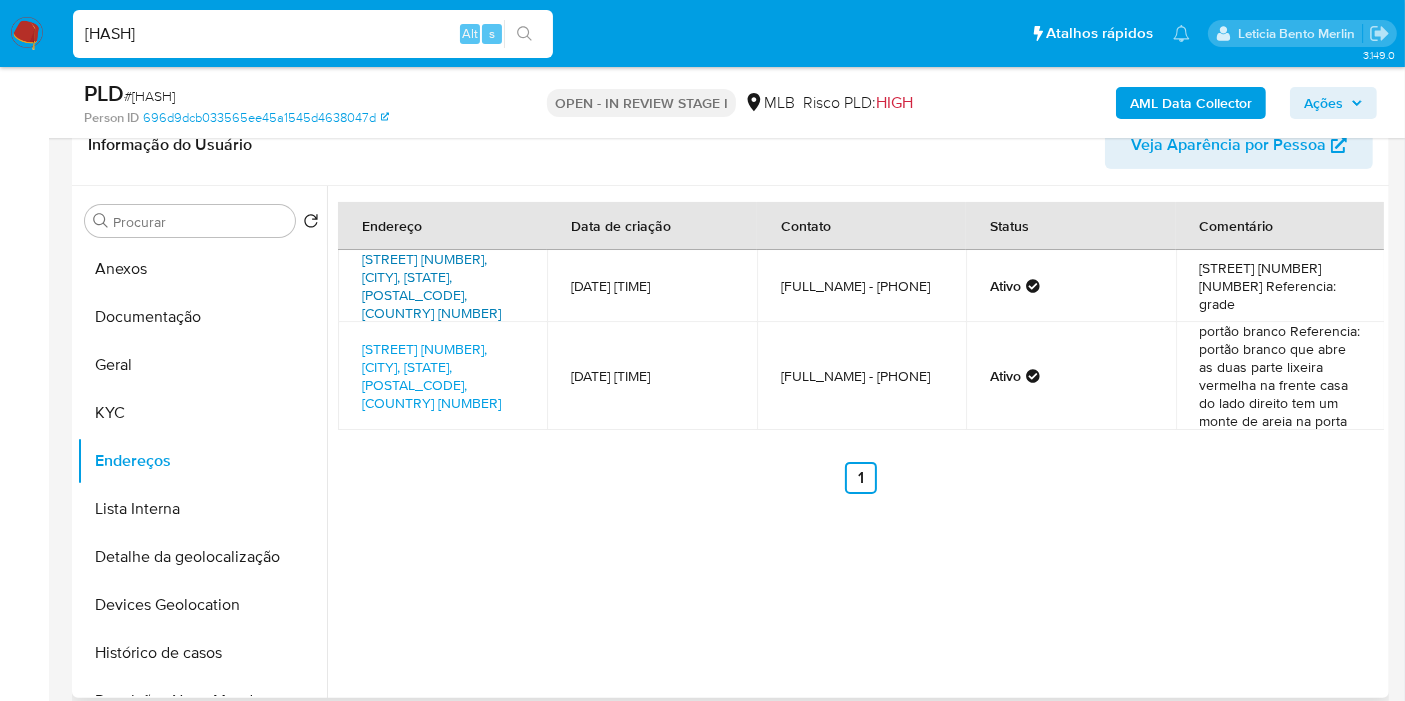 click on "Rua Vf 76 Sn, Goiânia, Goiás, 74473700, Brasil SN" at bounding box center (431, 286) 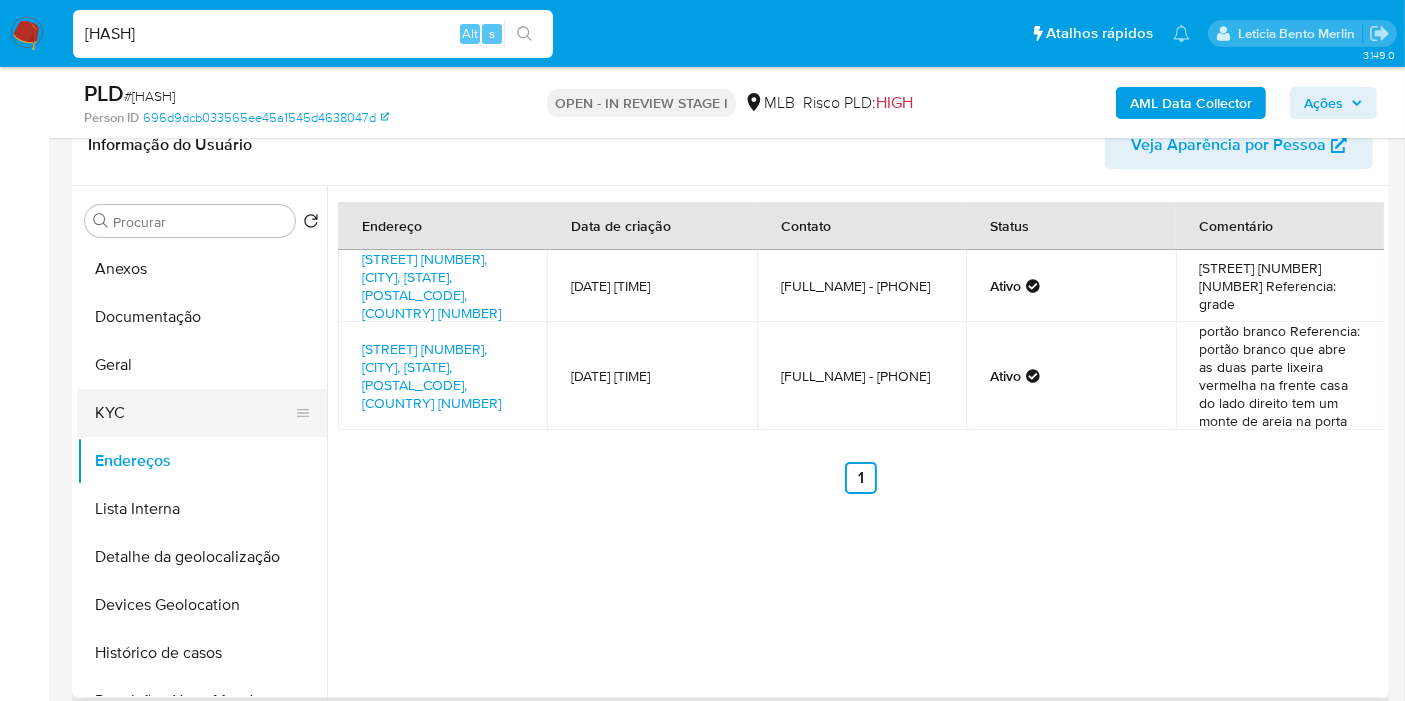 click on "KYC" at bounding box center (194, 413) 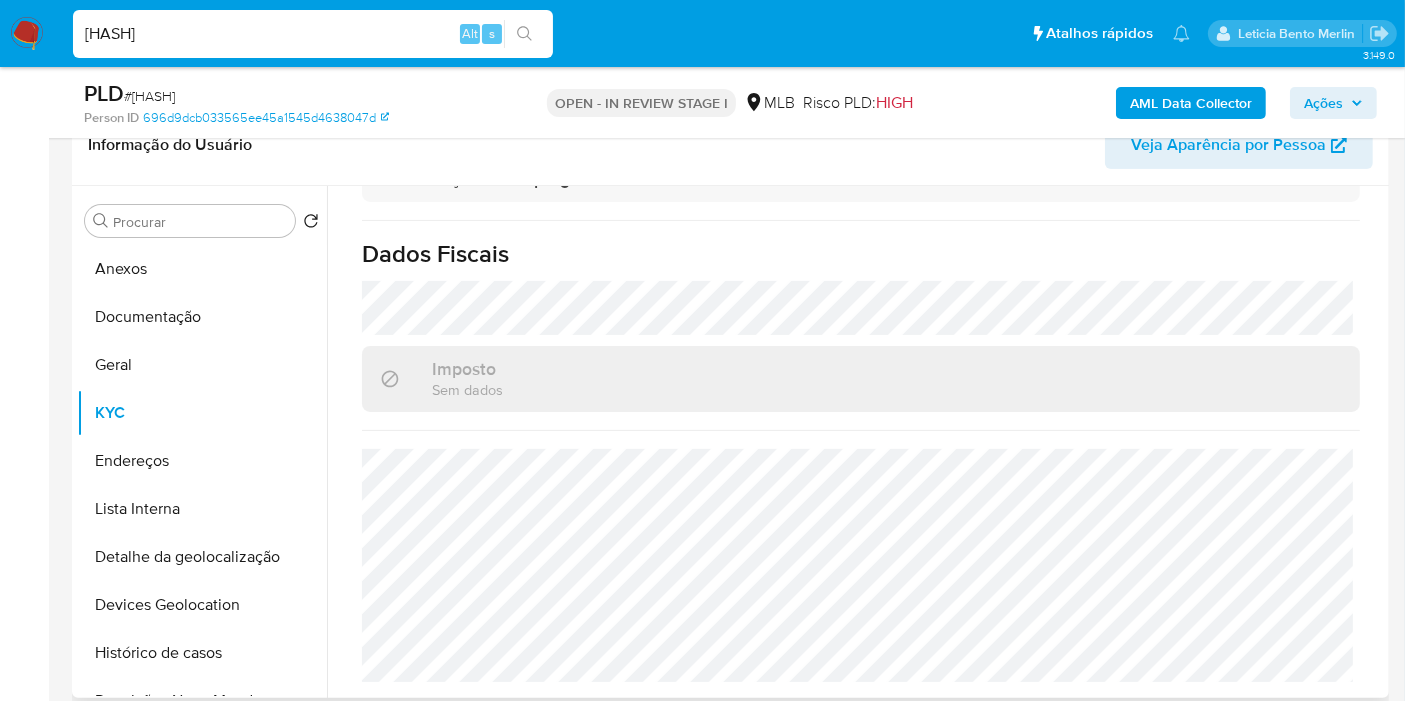 scroll, scrollTop: 914, scrollLeft: 0, axis: vertical 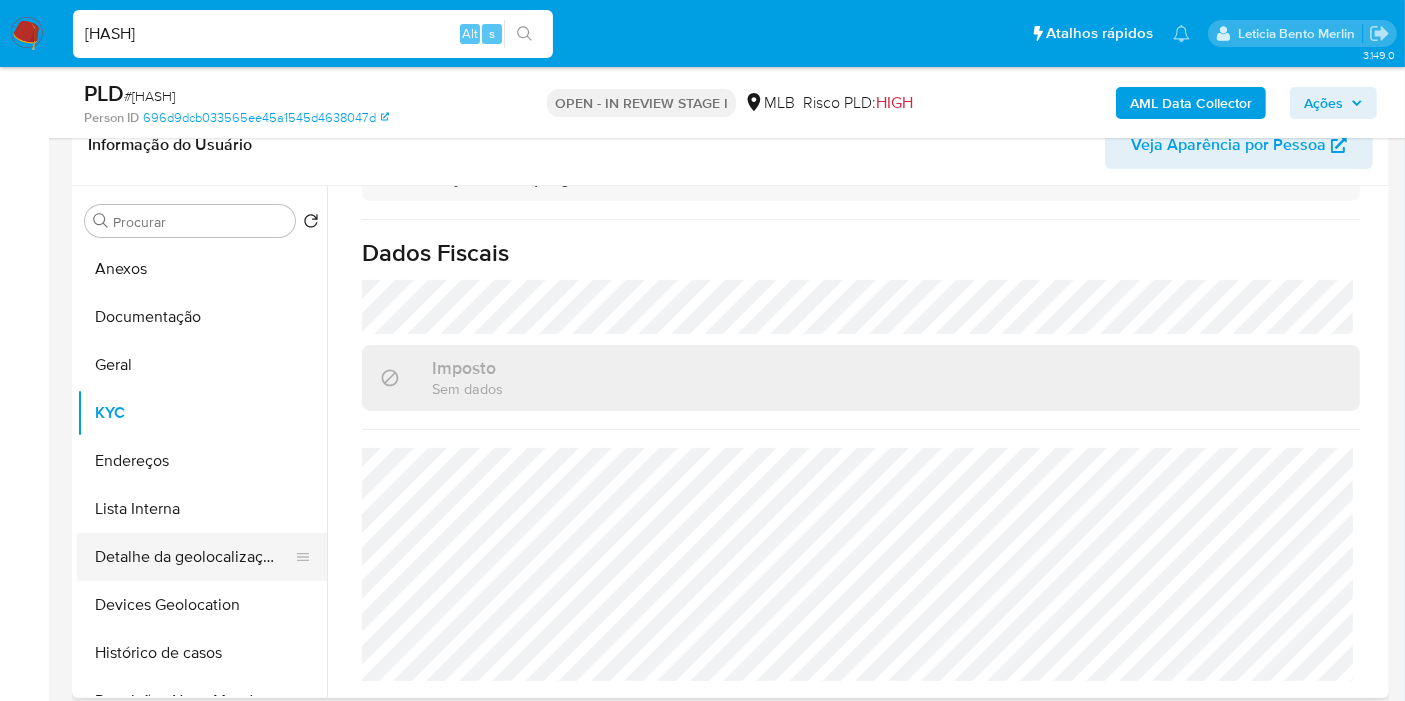click on "Detalhe da geolocalização" at bounding box center (194, 557) 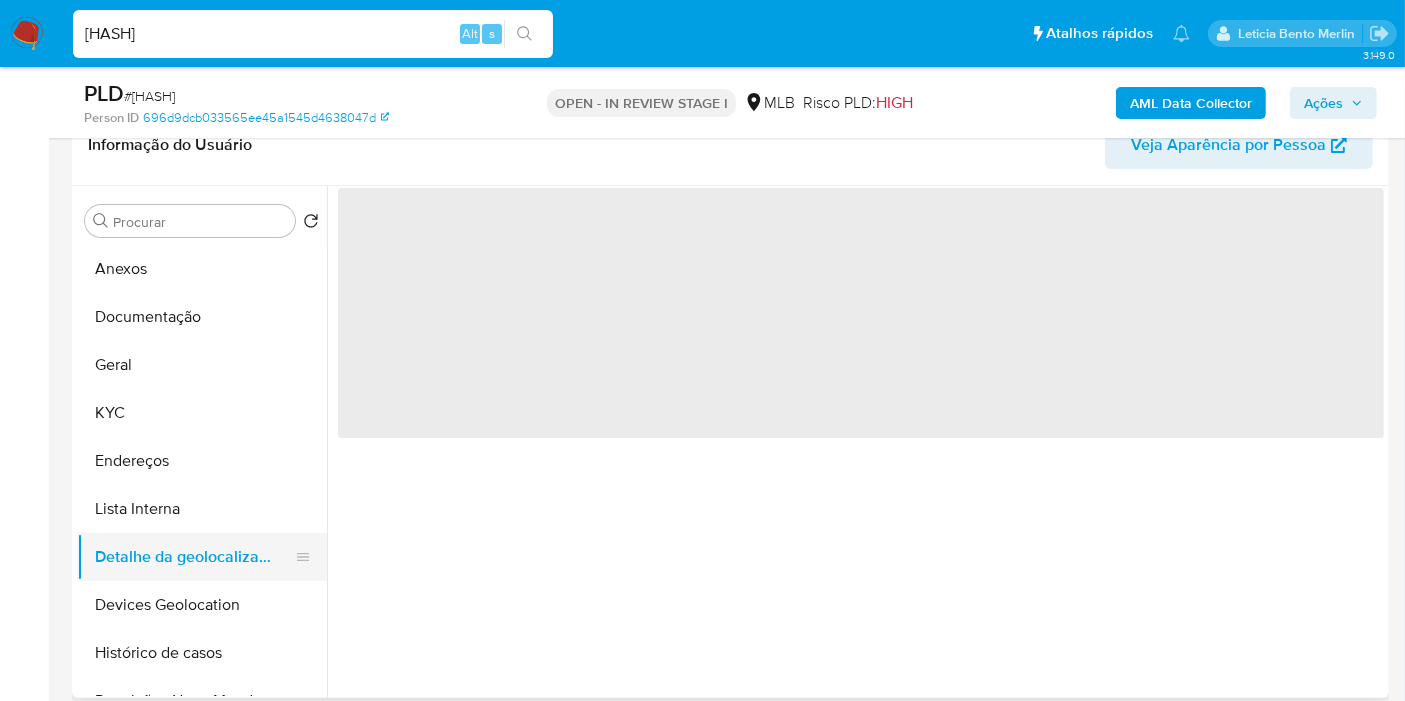 scroll, scrollTop: 0, scrollLeft: 0, axis: both 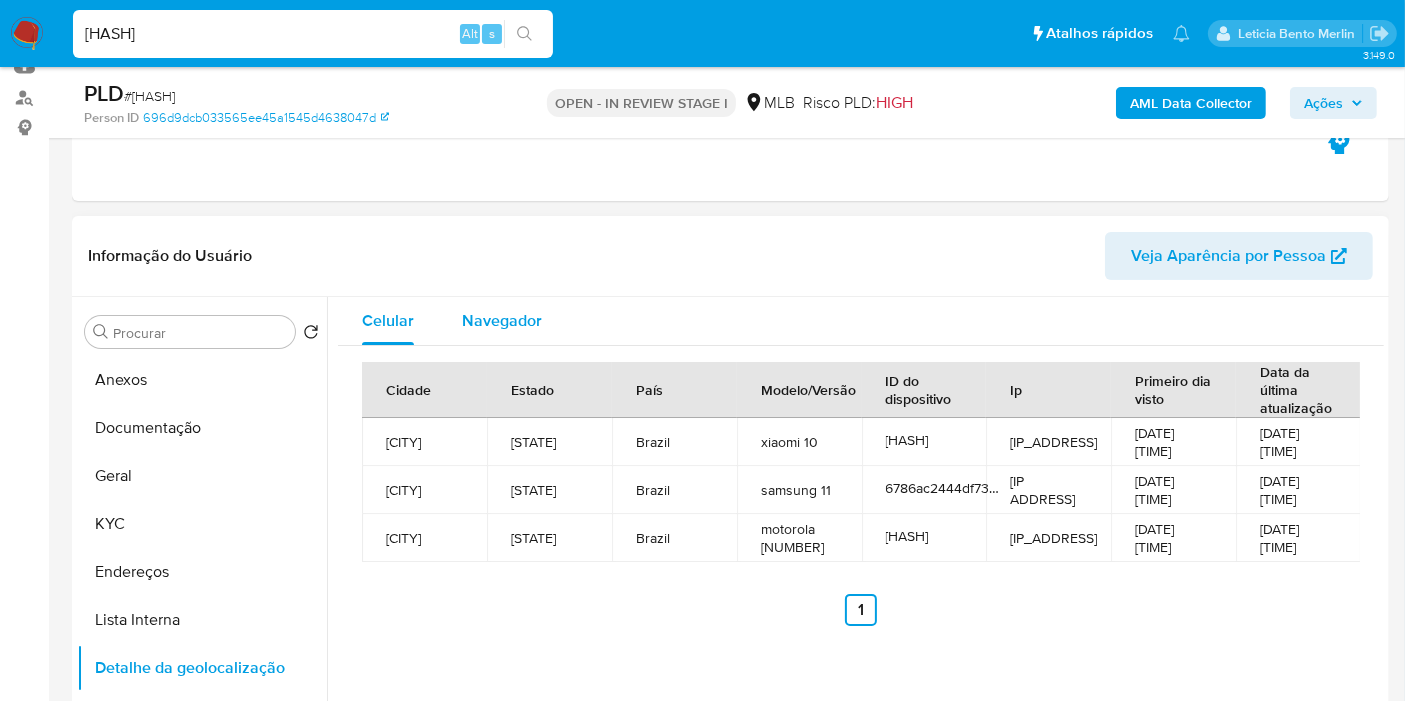 click on "Navegador" at bounding box center (502, 321) 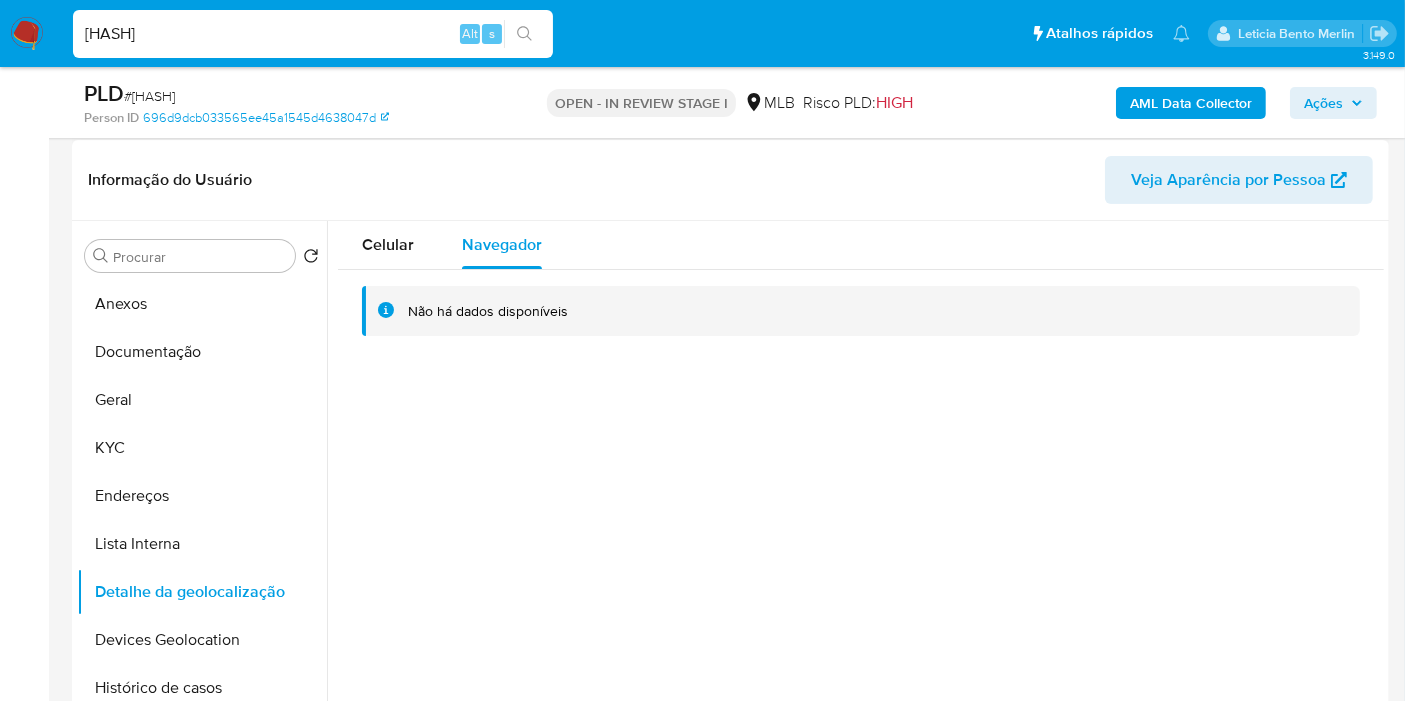 scroll, scrollTop: 333, scrollLeft: 0, axis: vertical 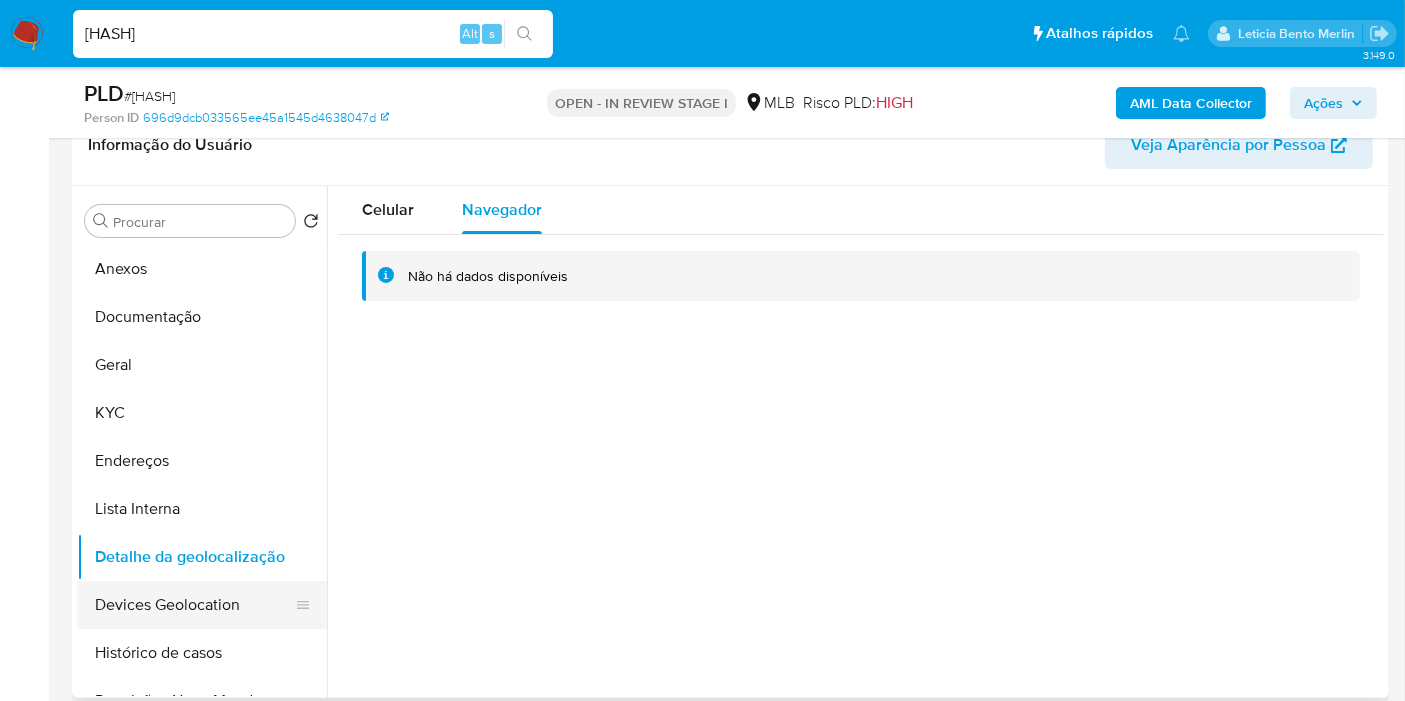click on "Devices Geolocation" at bounding box center (194, 605) 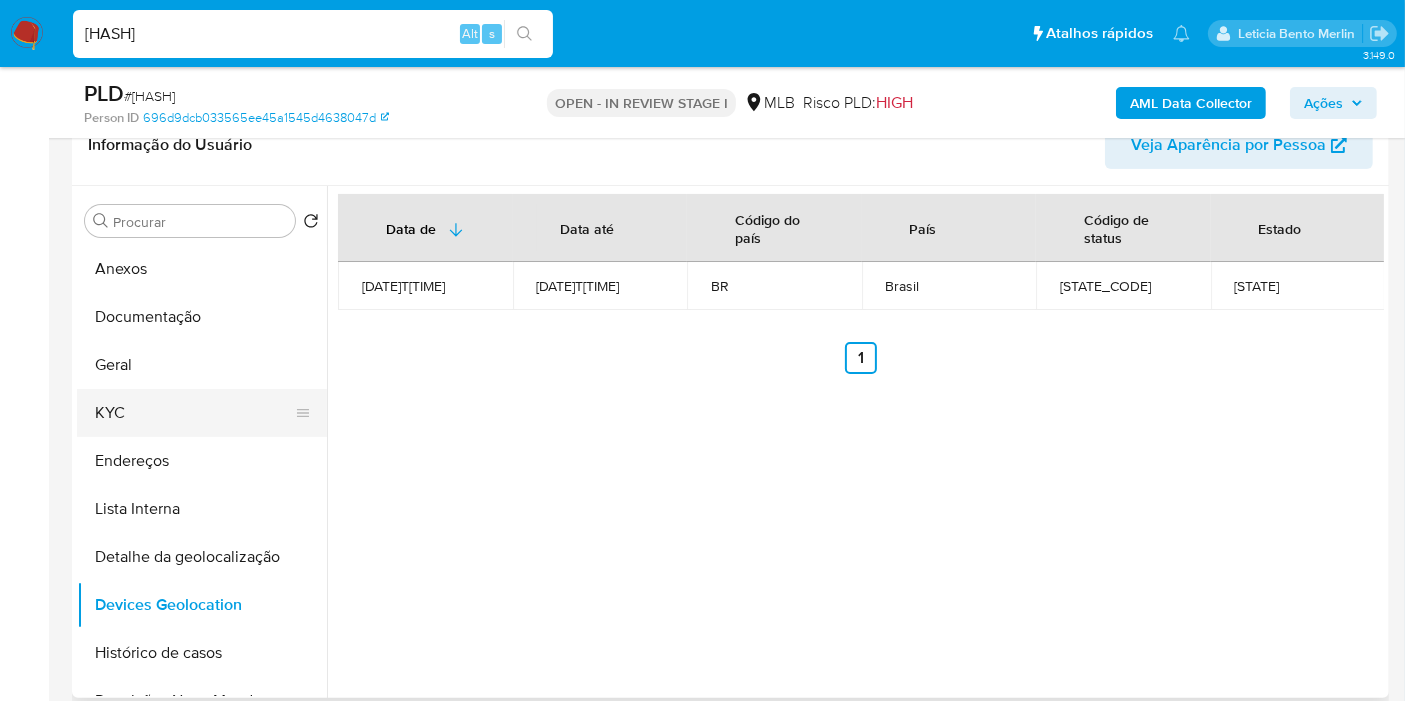 click on "KYC" at bounding box center (194, 413) 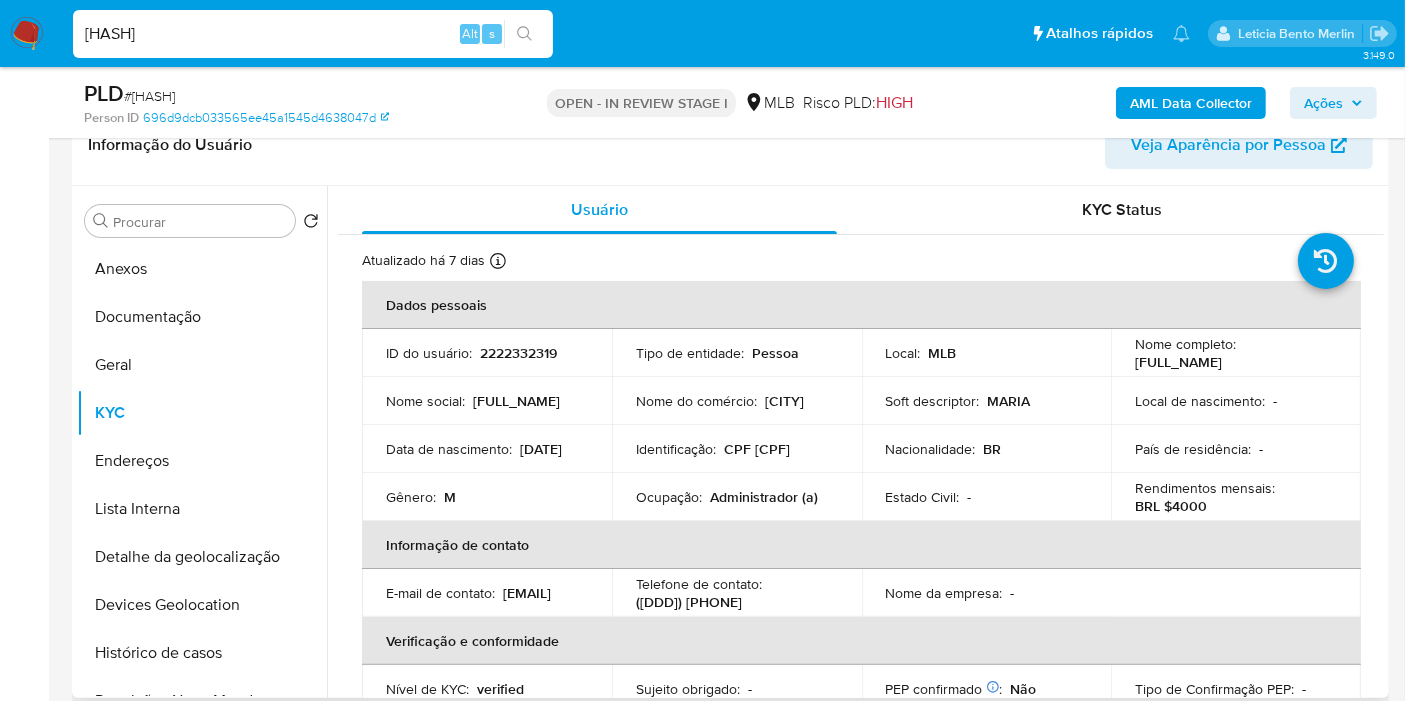 click on "CPF 04359148127" at bounding box center (757, 449) 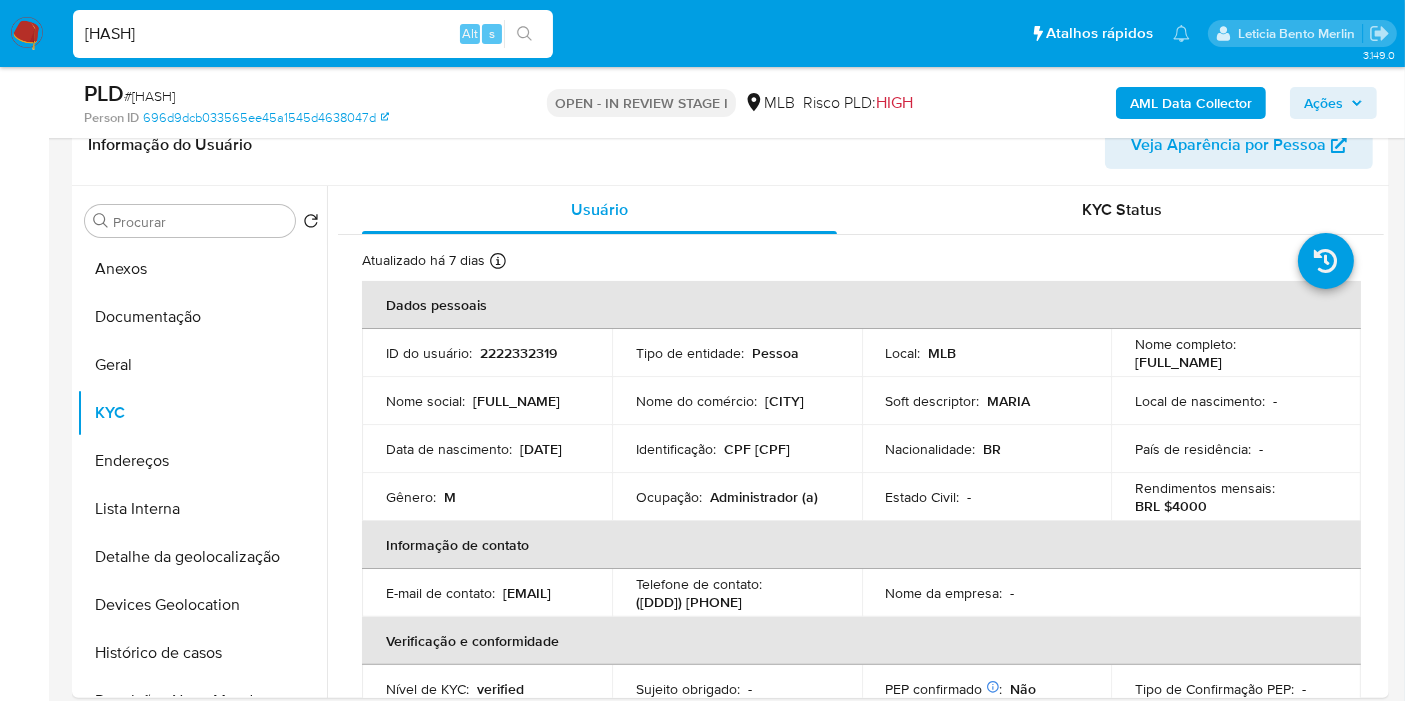 copy on "04359148127" 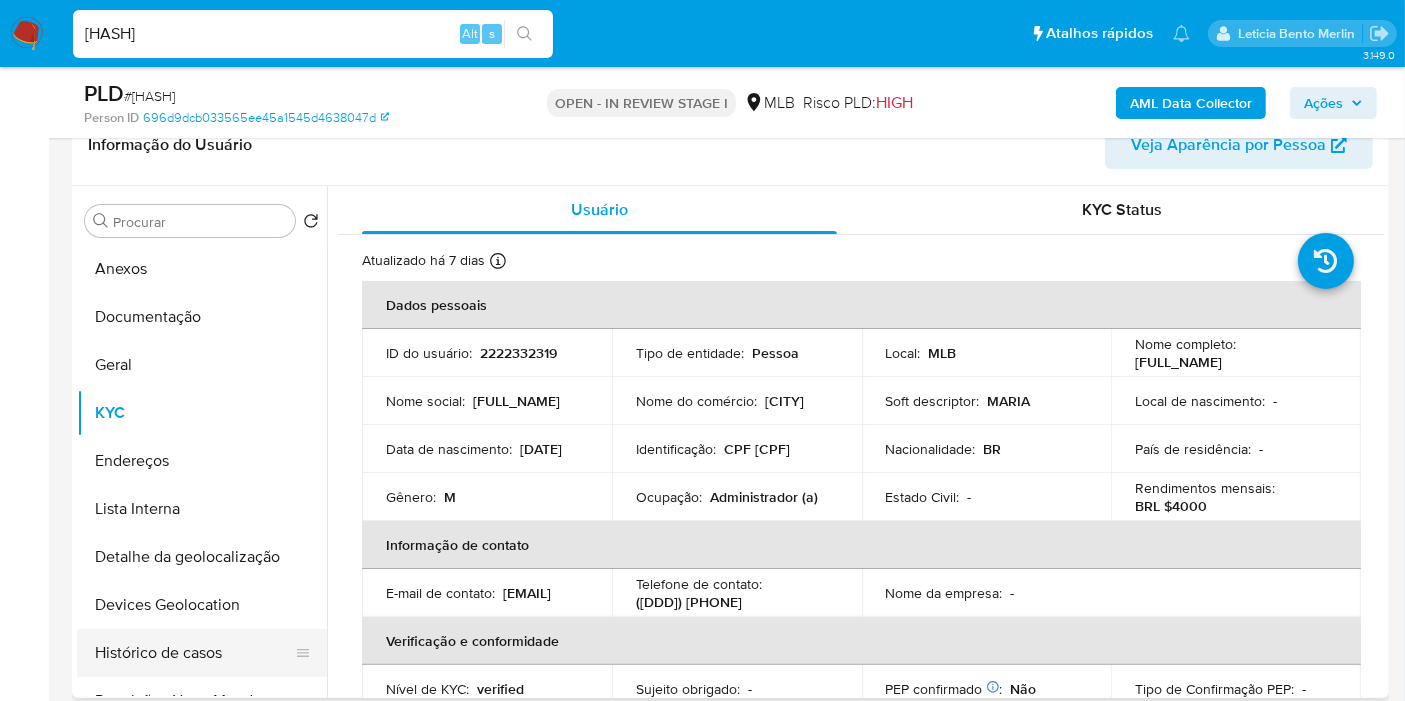 click on "Histórico de casos" at bounding box center [194, 653] 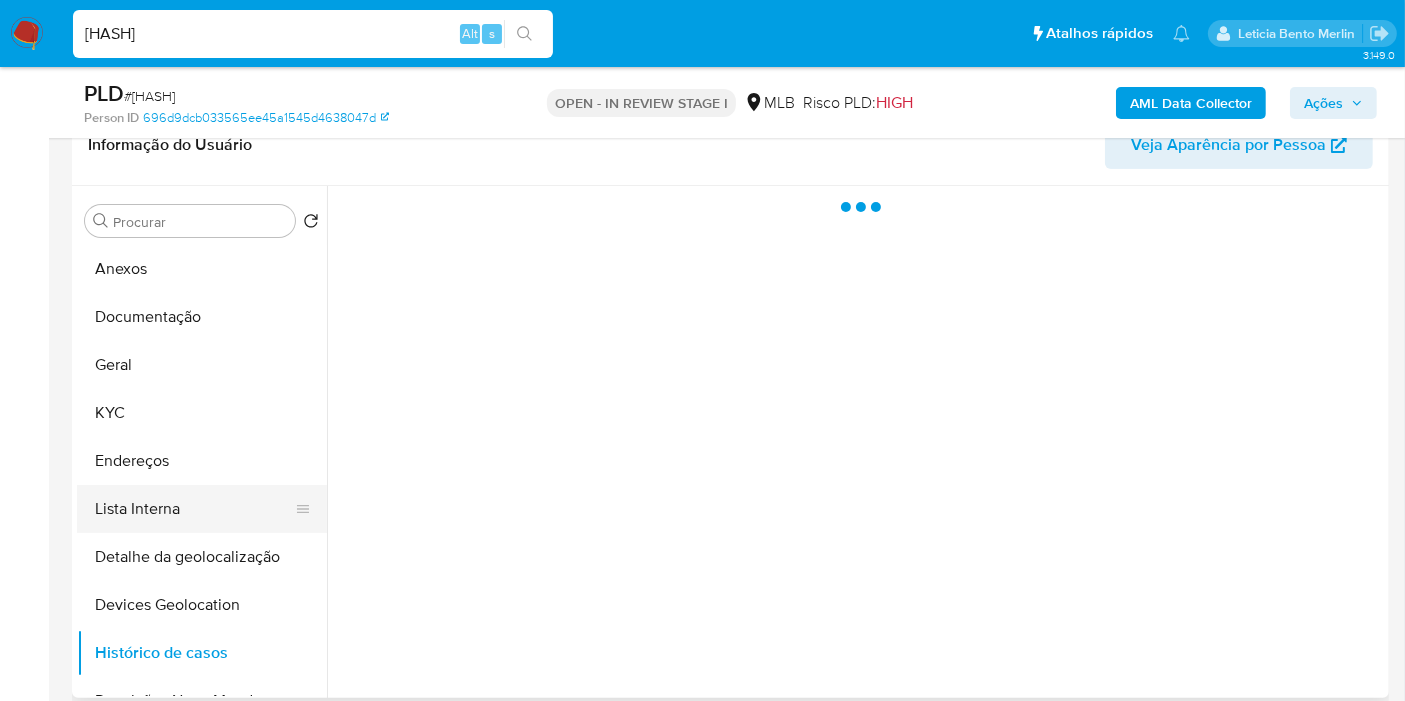 scroll, scrollTop: 111, scrollLeft: 0, axis: vertical 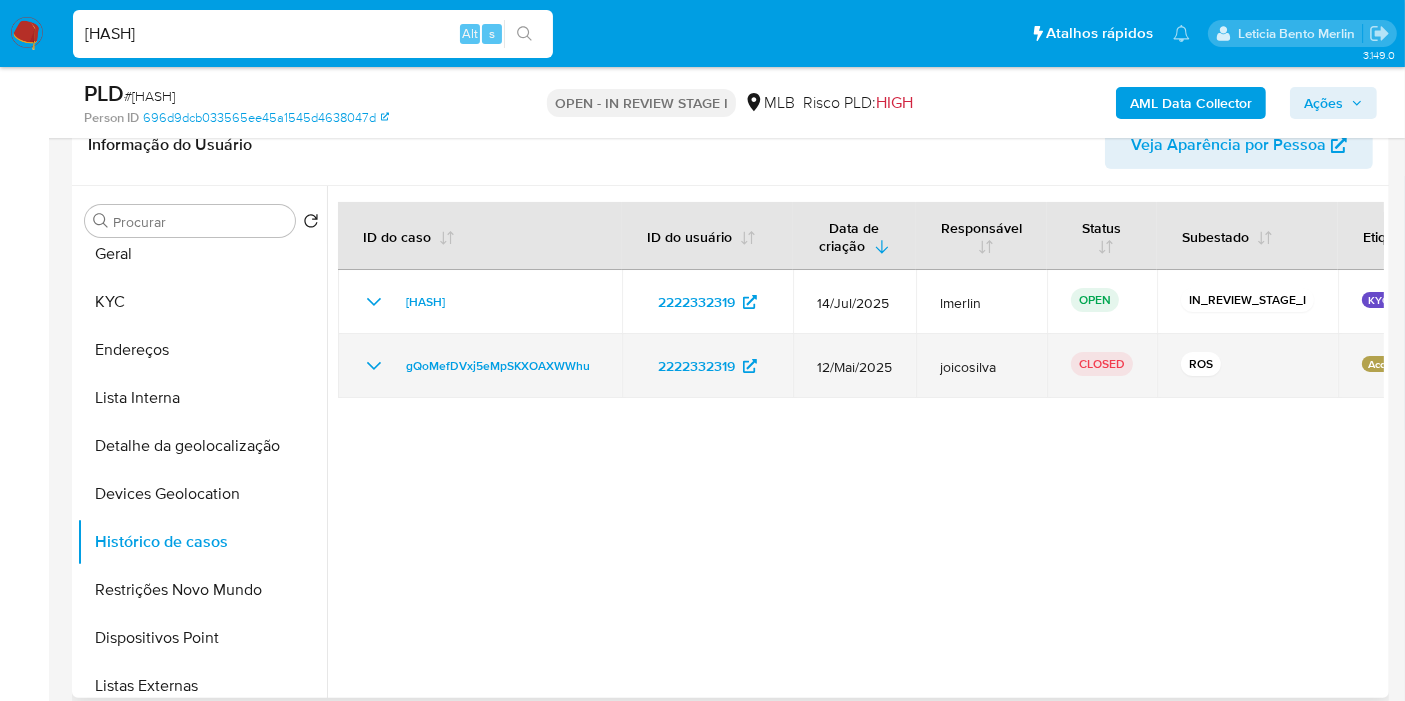 click 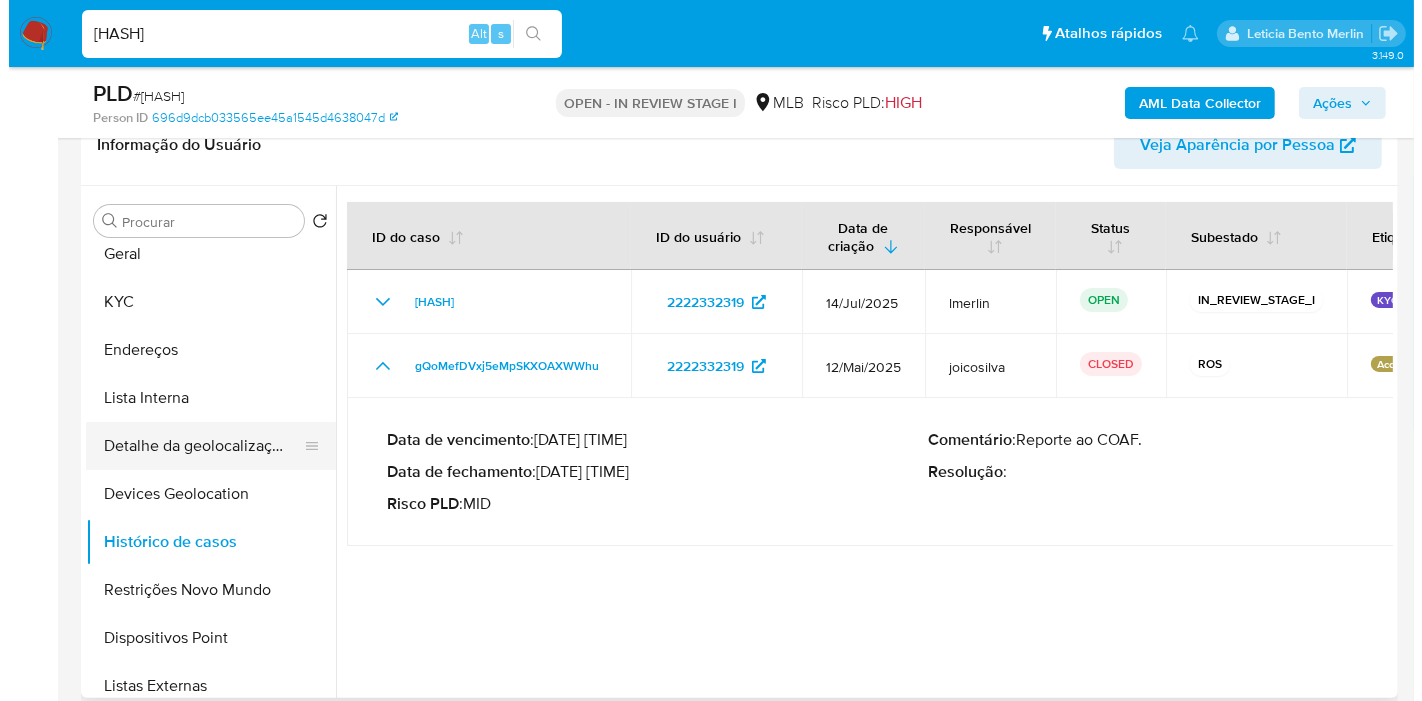 scroll, scrollTop: 0, scrollLeft: 0, axis: both 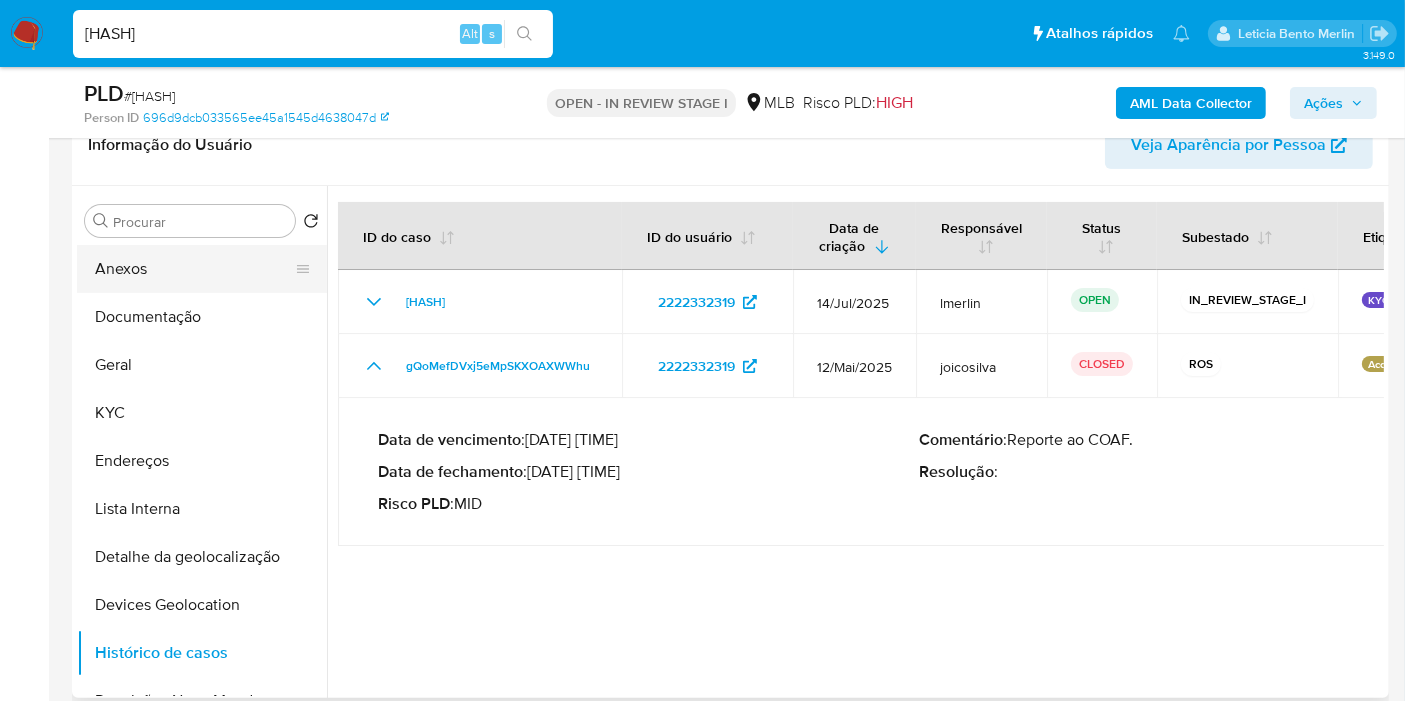 click on "Anexos" at bounding box center [194, 269] 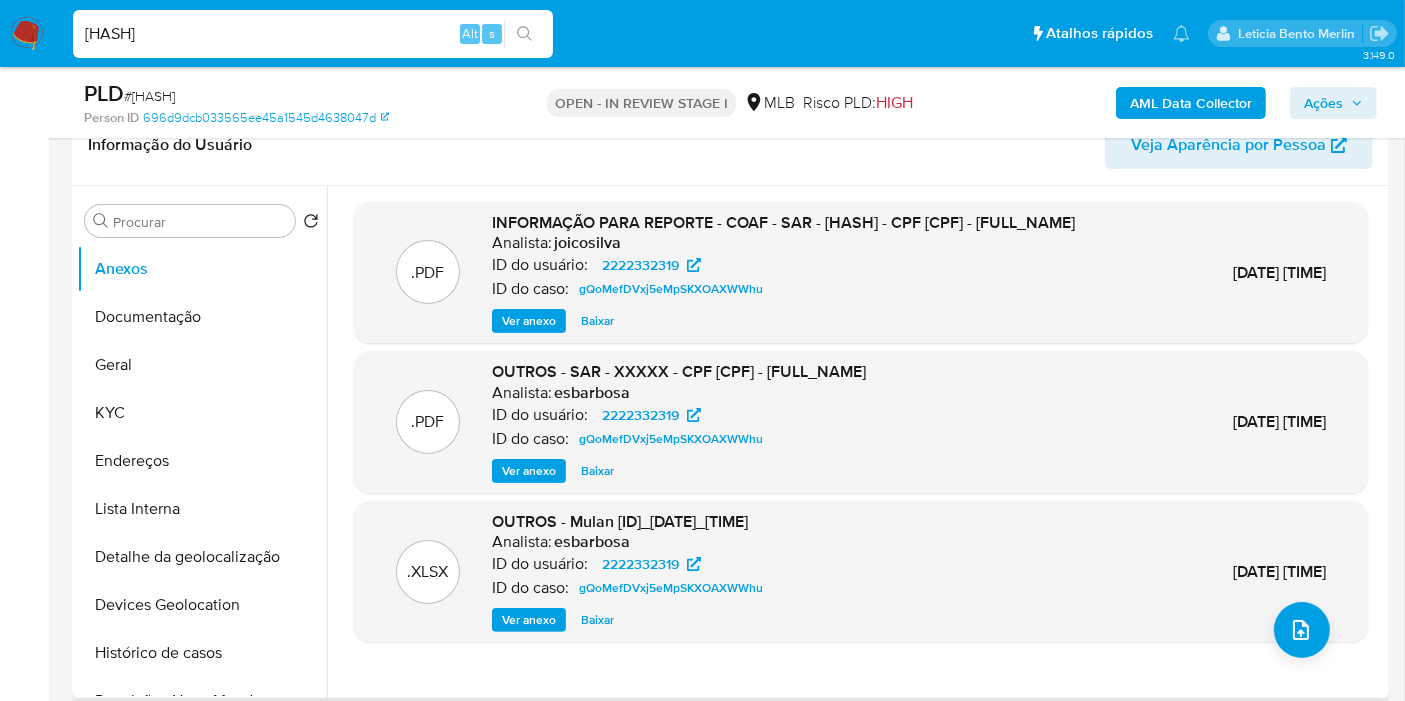 click on "Ver anexo" at bounding box center (529, 321) 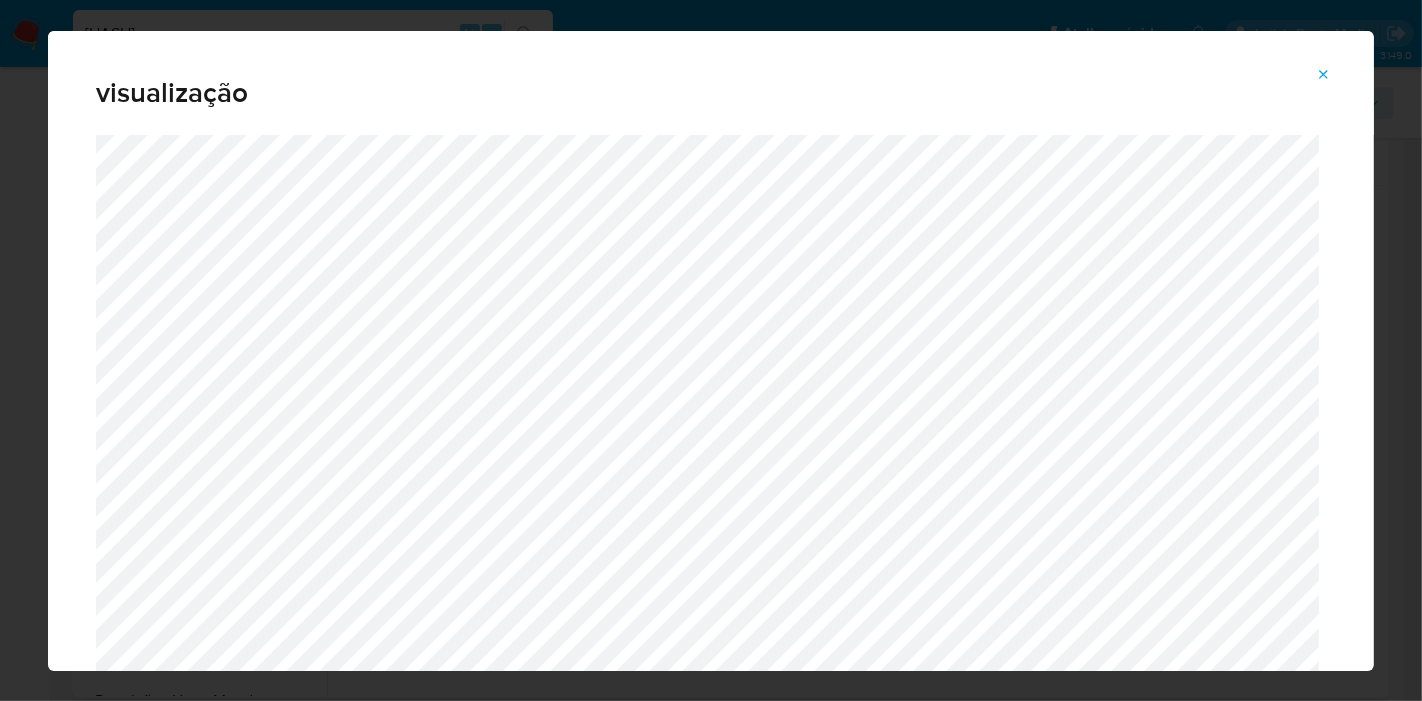 click 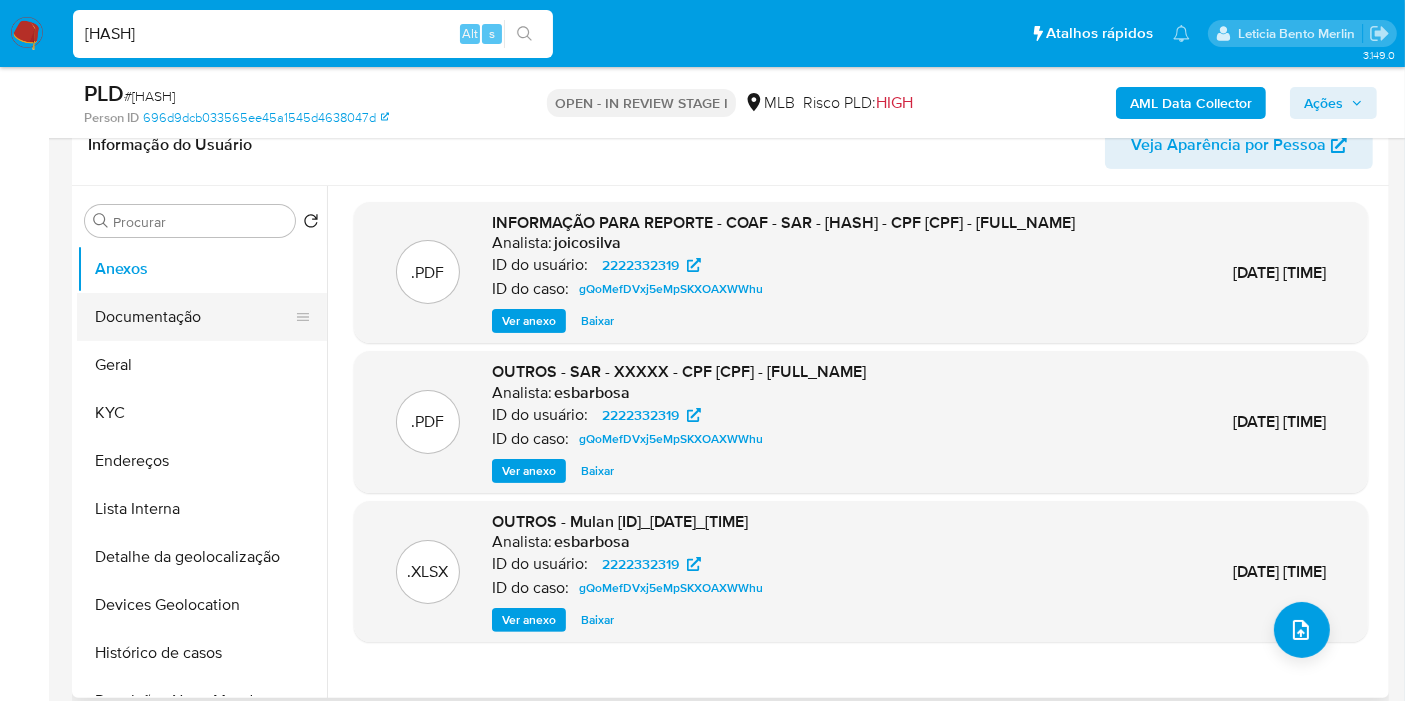 click on "Documentação" at bounding box center [194, 317] 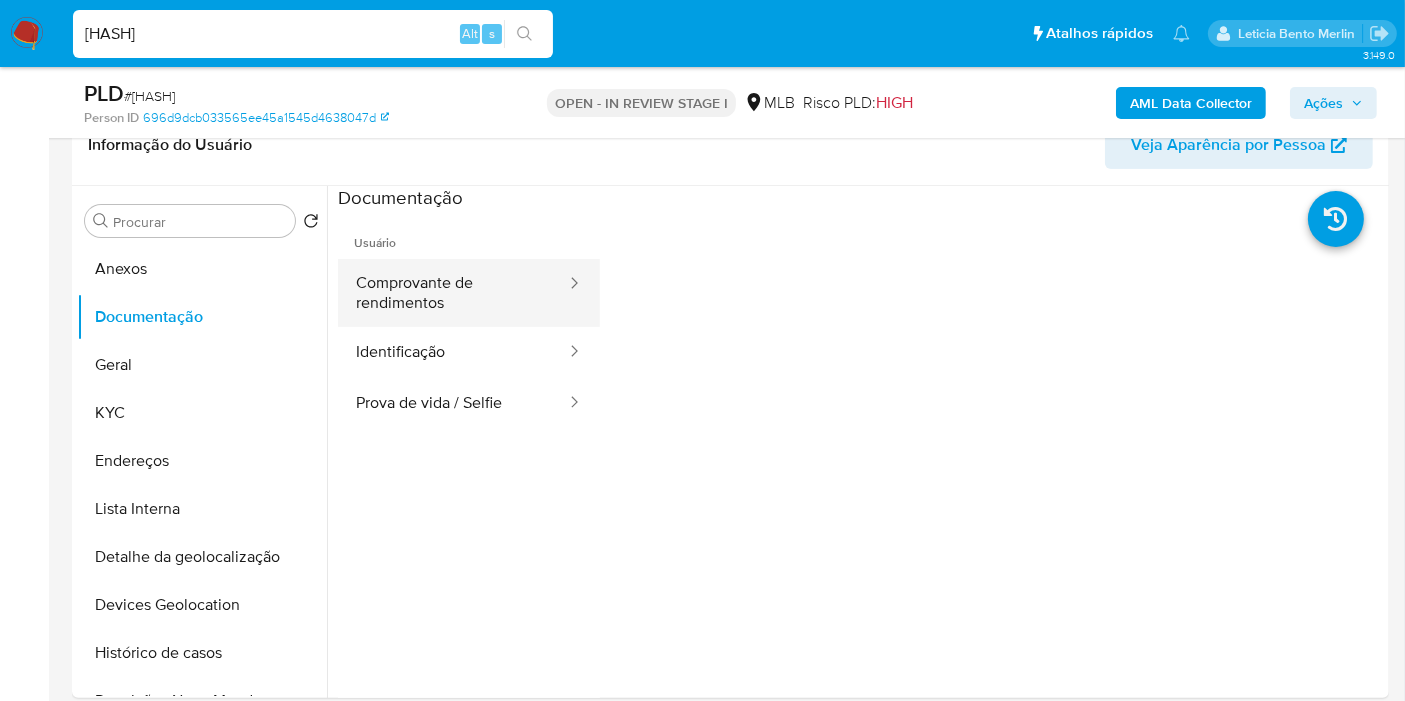 click on "Comprovante de rendimentos" at bounding box center [453, 293] 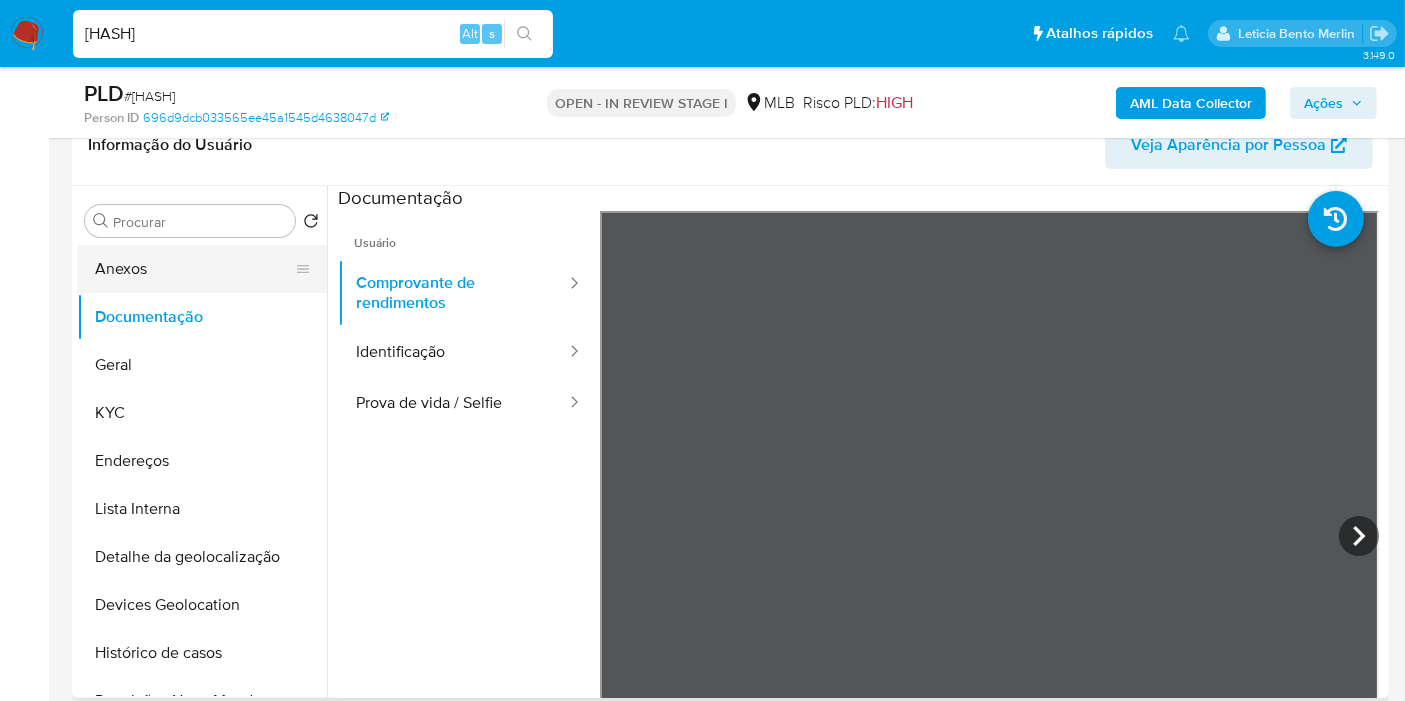 click on "Anexos" at bounding box center (194, 269) 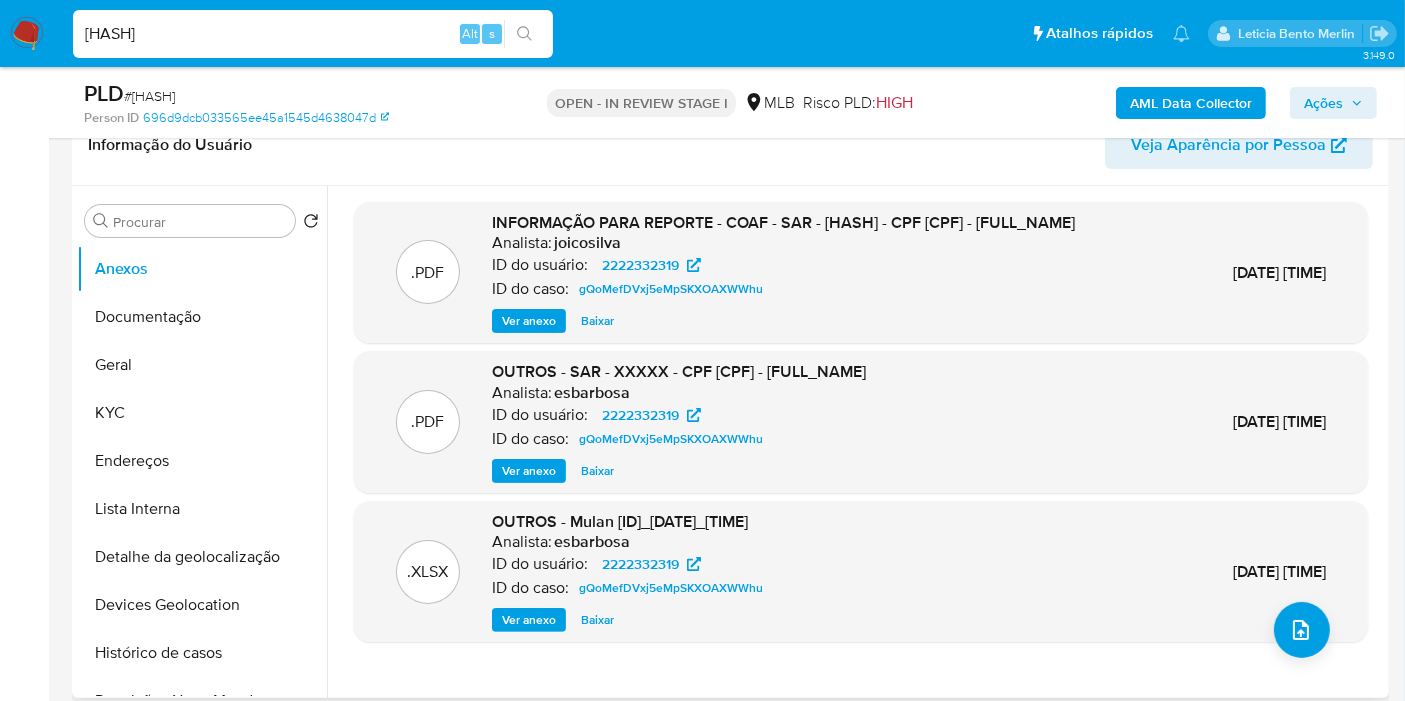 click on "Ver anexo" at bounding box center [529, 321] 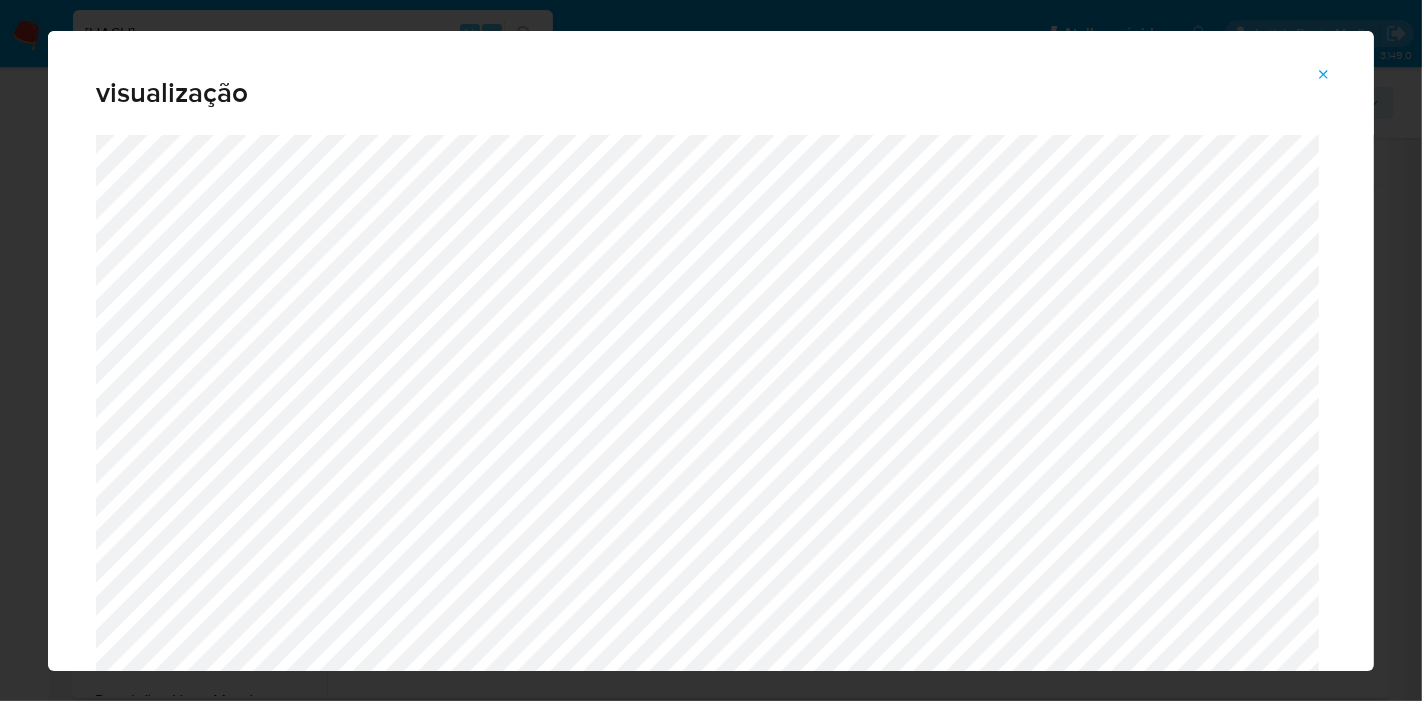 click 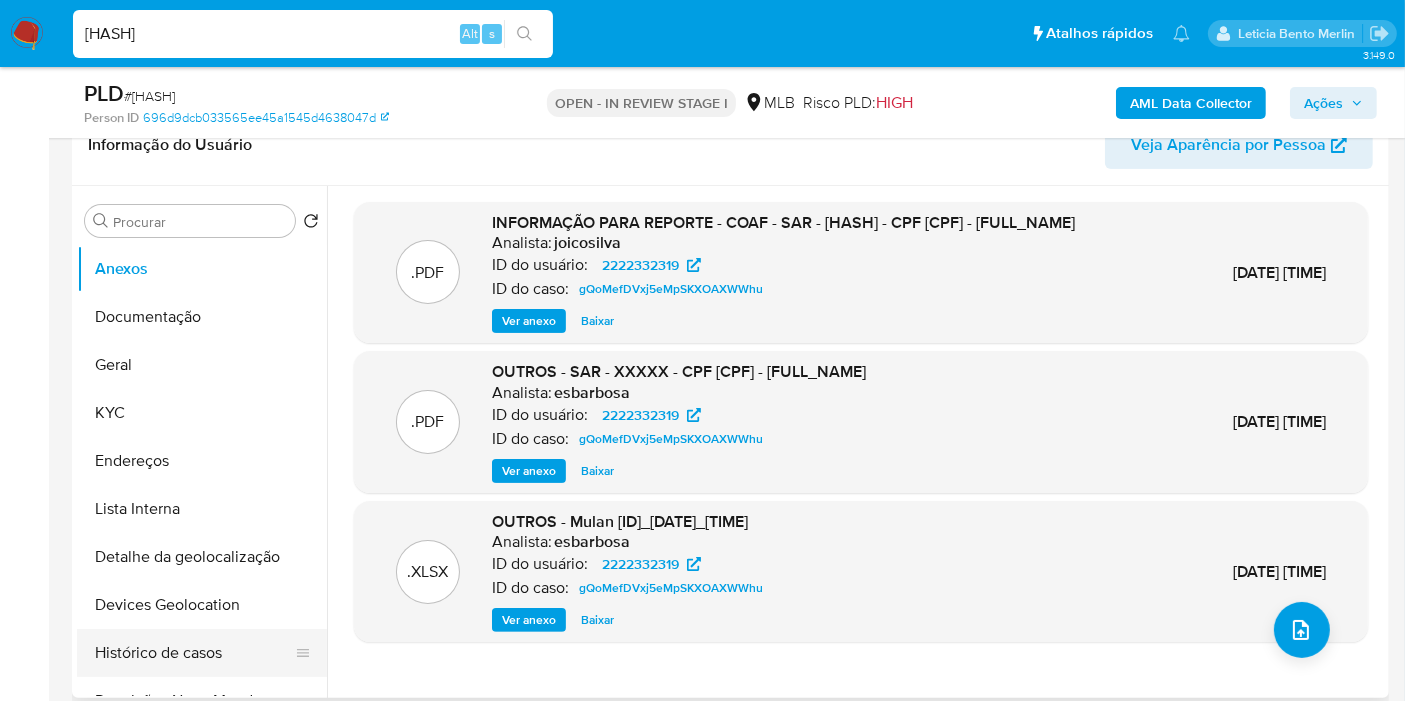 click on "Histórico de casos" at bounding box center (194, 653) 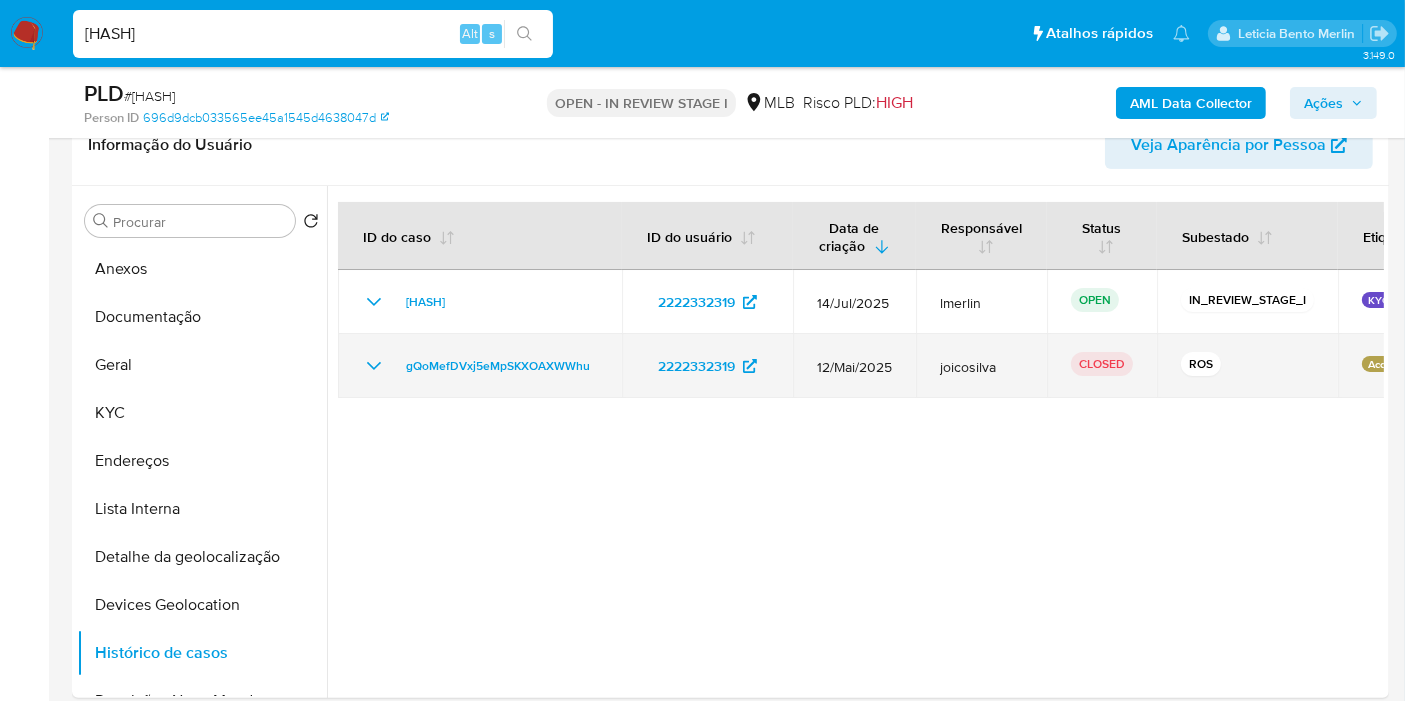 click 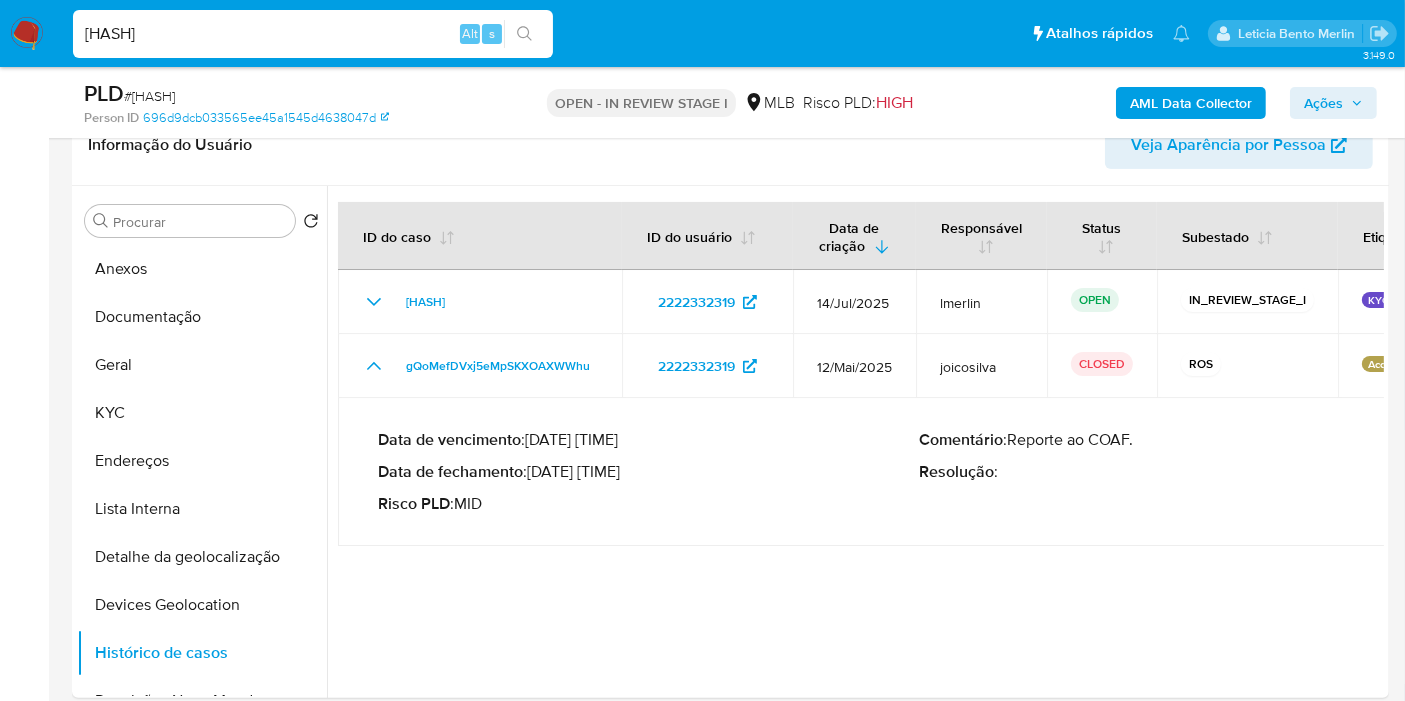 drag, startPoint x: 535, startPoint y: 467, endPoint x: 787, endPoint y: 107, distance: 439.436 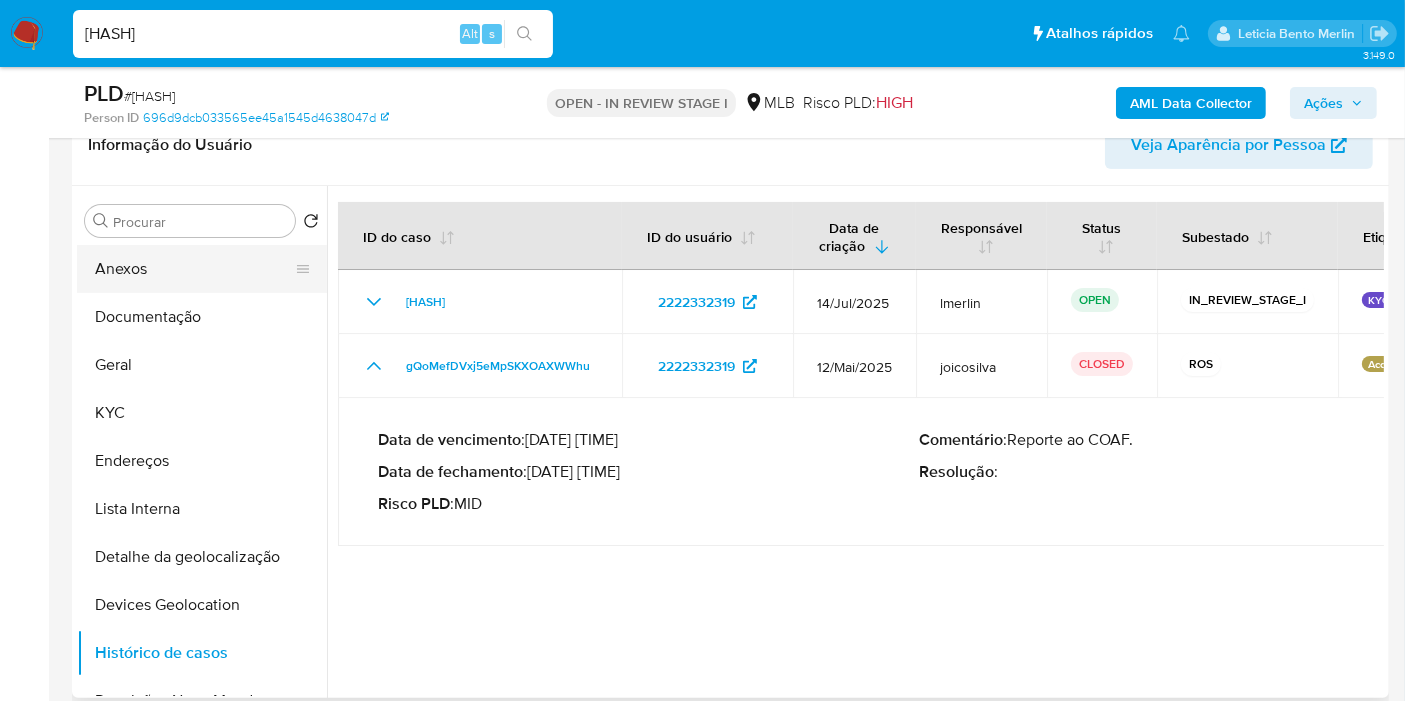 click on "Anexos" at bounding box center [194, 269] 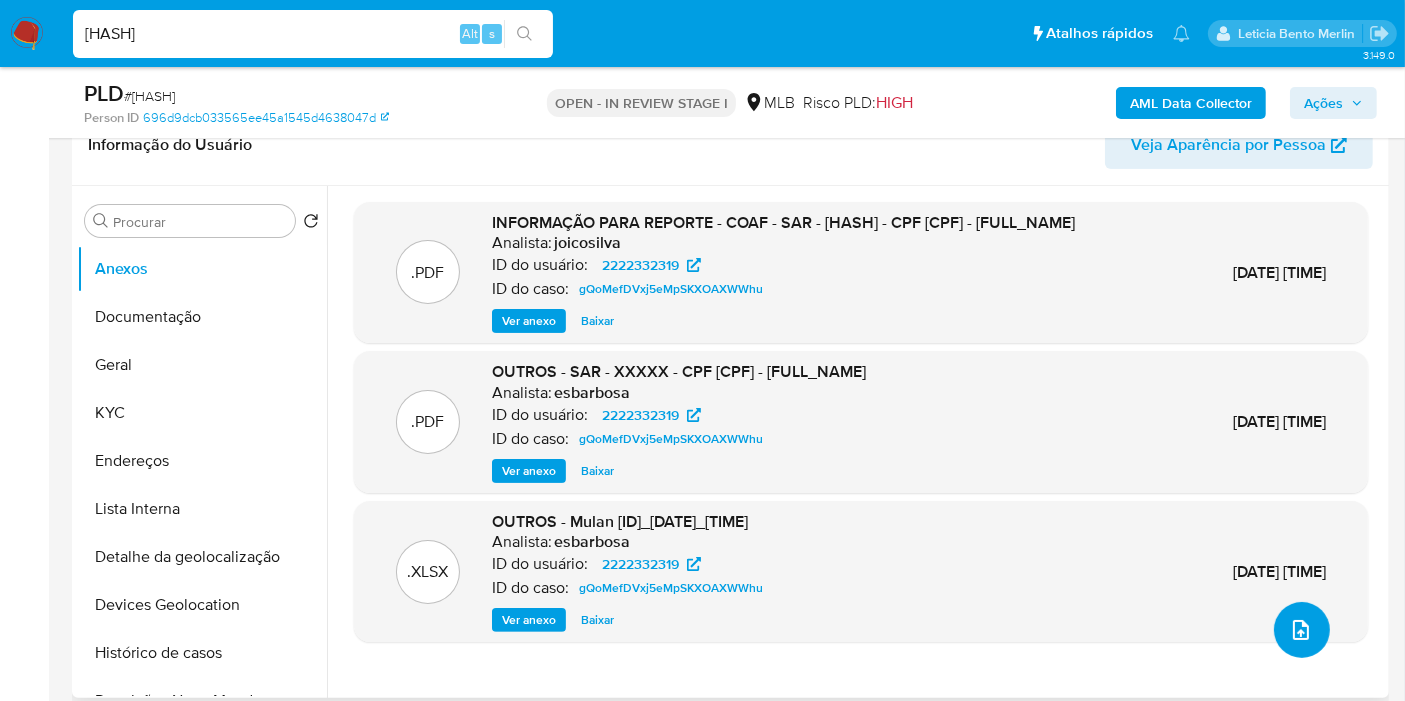 click at bounding box center [1302, 630] 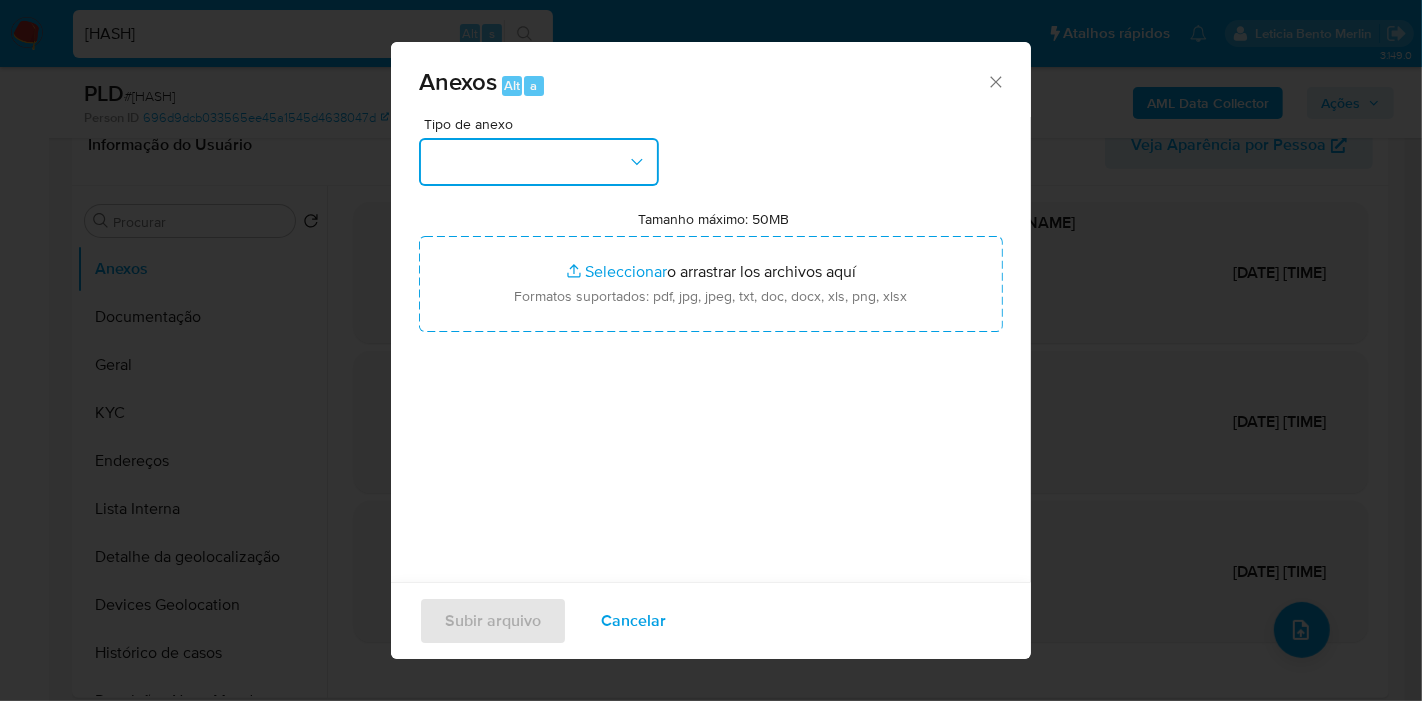 click at bounding box center (539, 162) 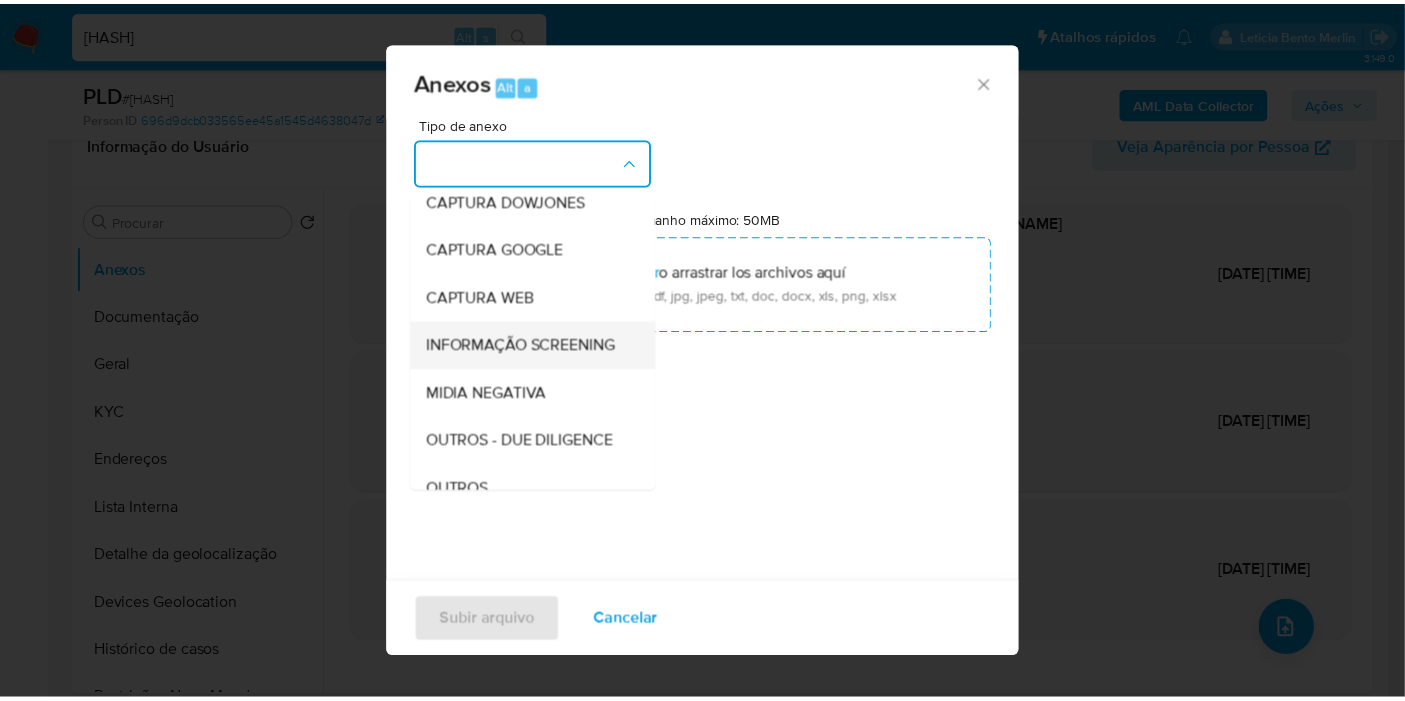scroll, scrollTop: 222, scrollLeft: 0, axis: vertical 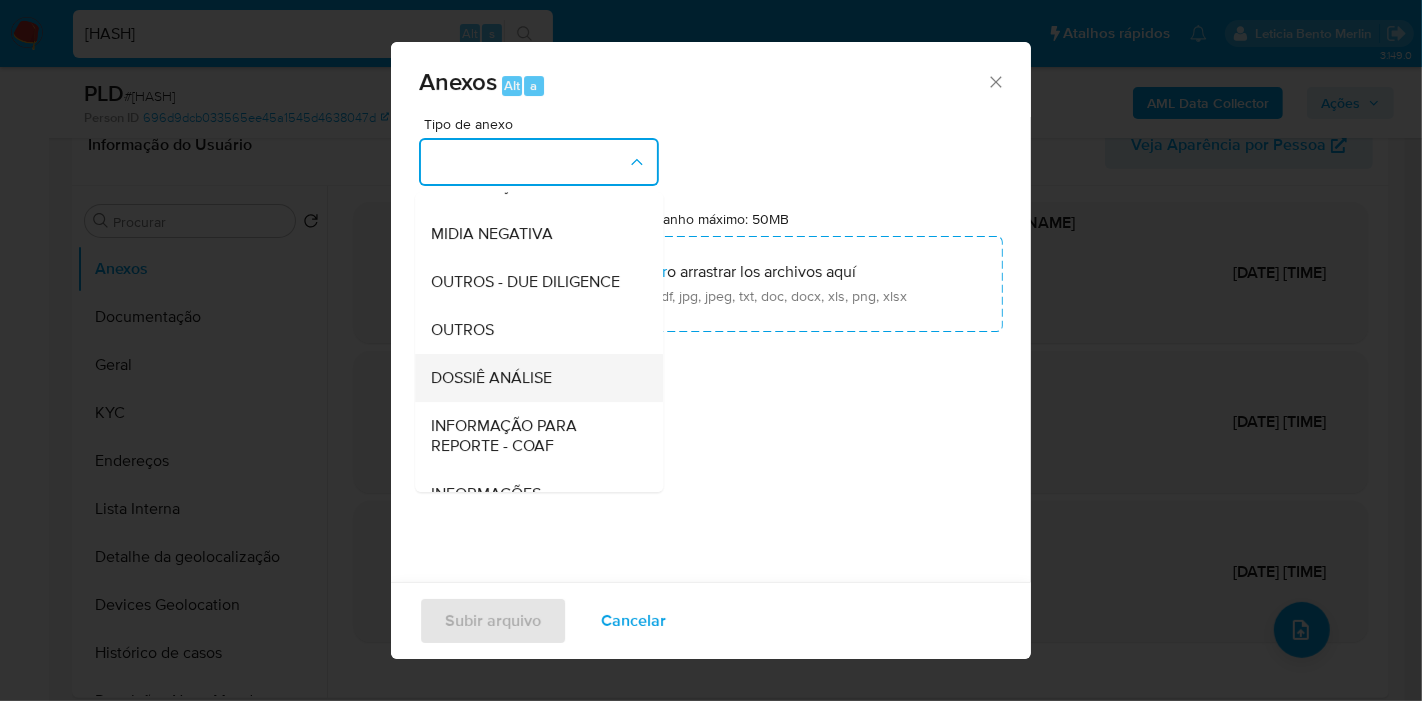 click on "DOSSIÊ ANÁLISE" at bounding box center (533, 378) 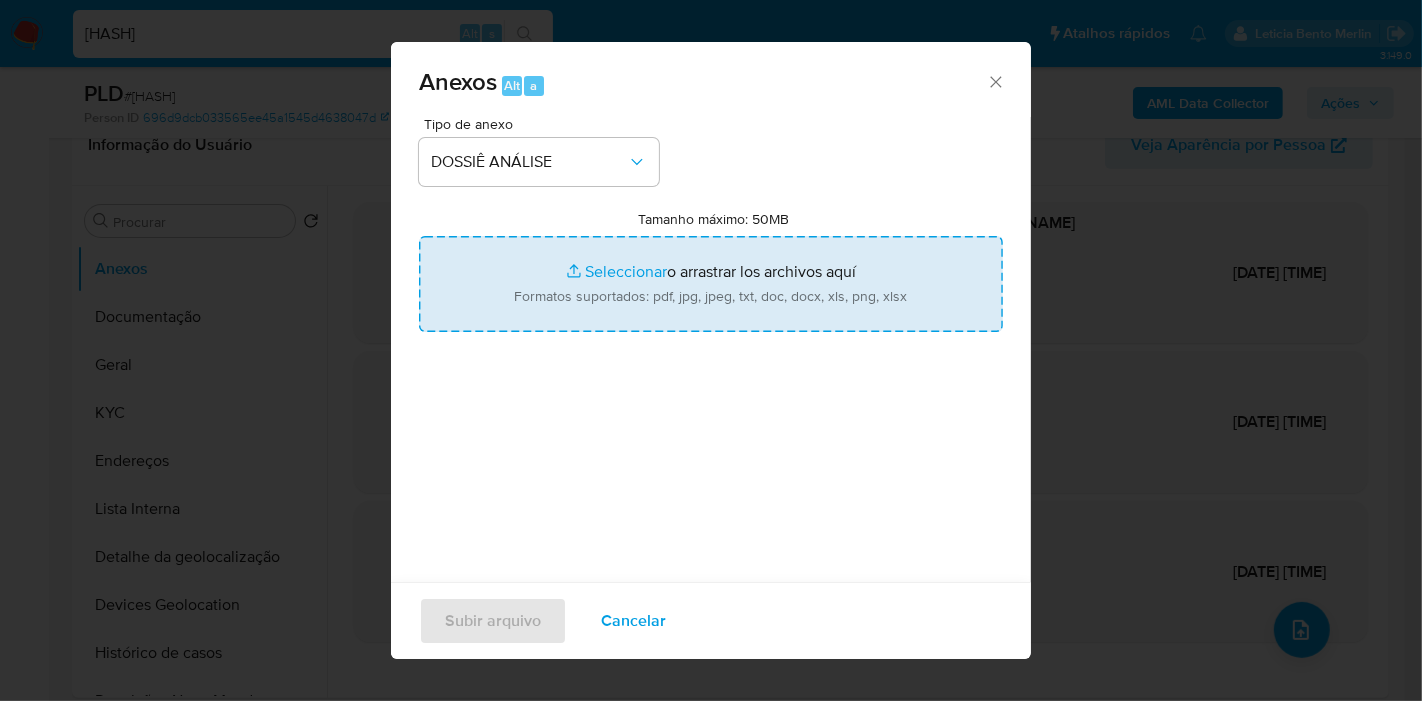 click on "Tamanho máximo: 50MB Seleccionar archivos" at bounding box center (711, 284) 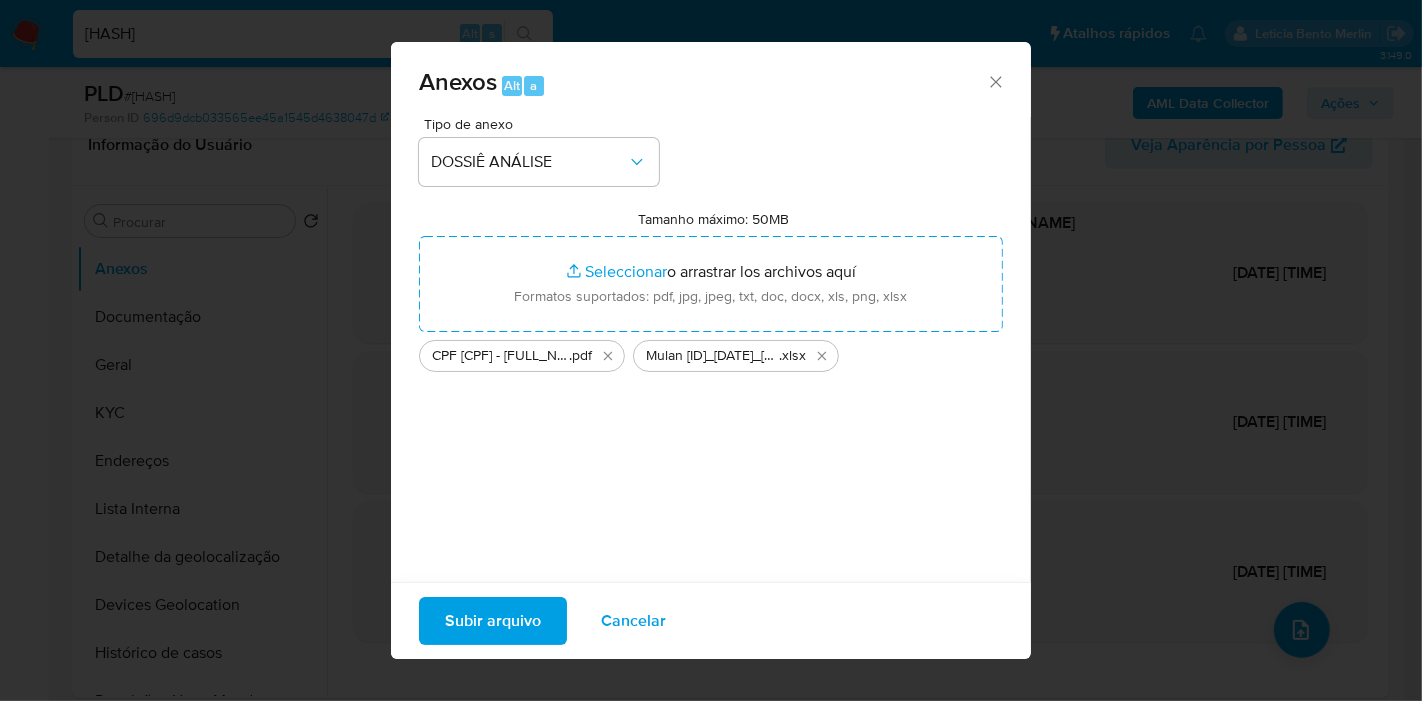 click on "Subir arquivo Cancelar" at bounding box center [711, 620] 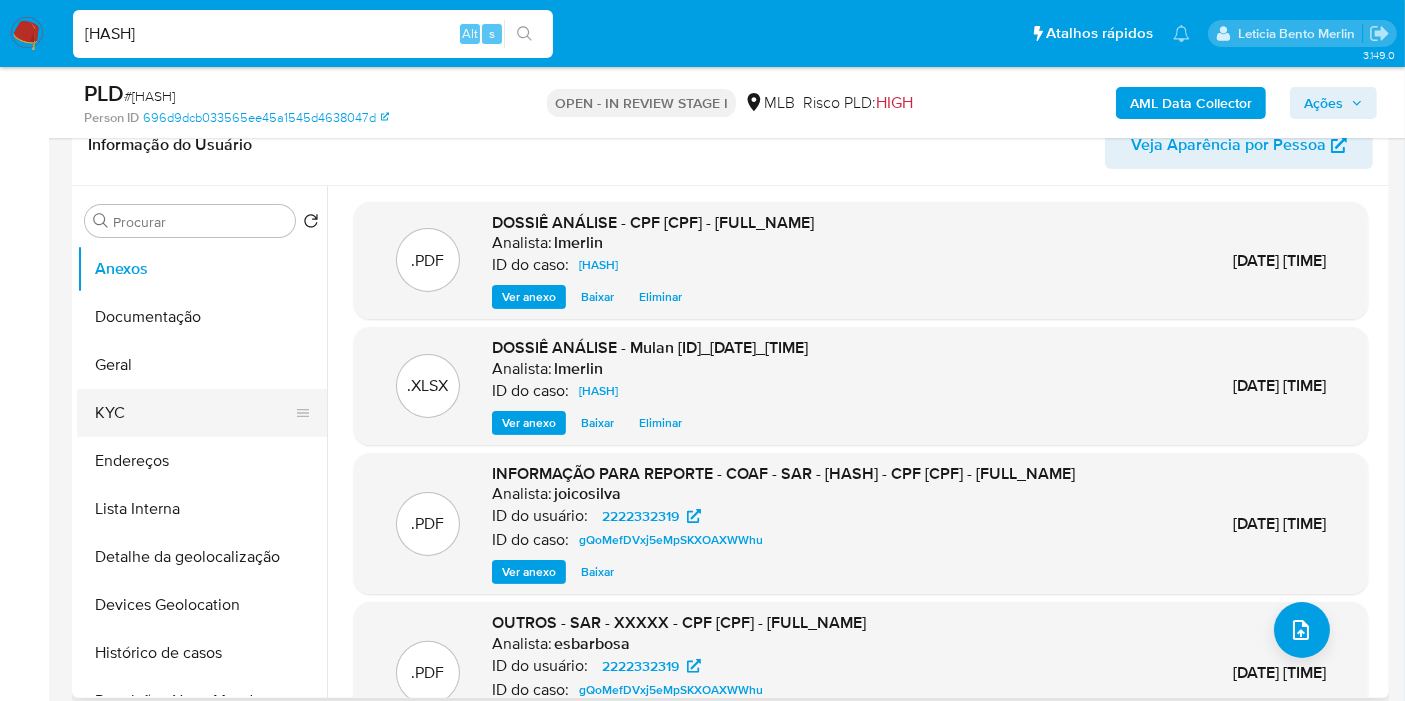 click on "KYC" at bounding box center (194, 413) 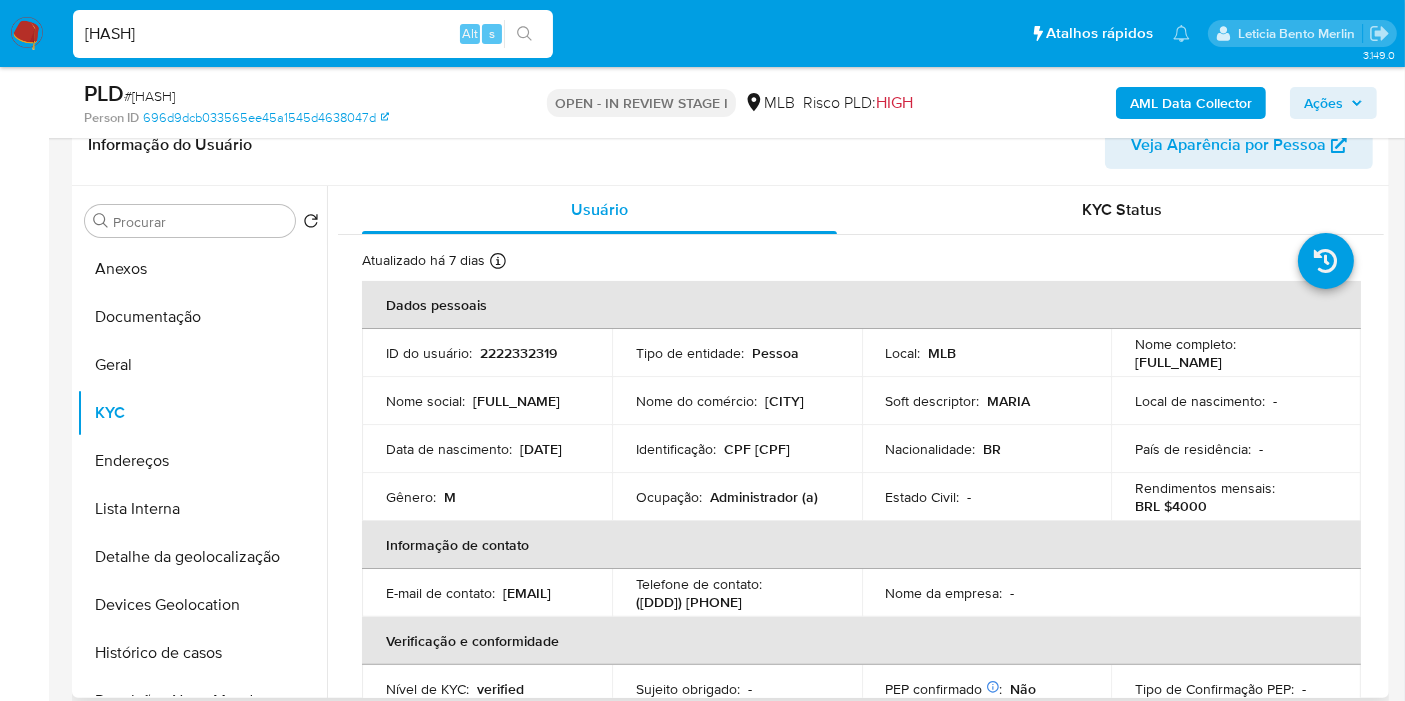 click on "CPF 04359148127" at bounding box center (757, 449) 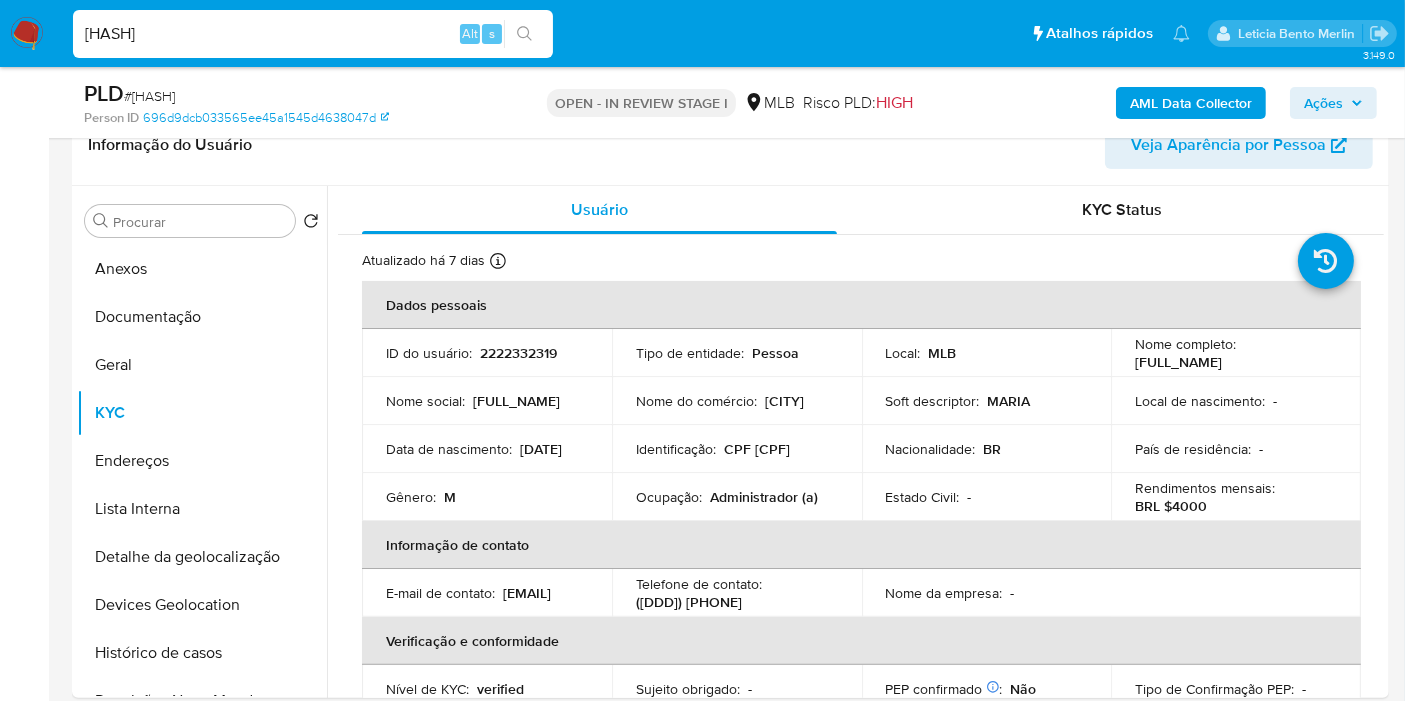 copy on "04359148127" 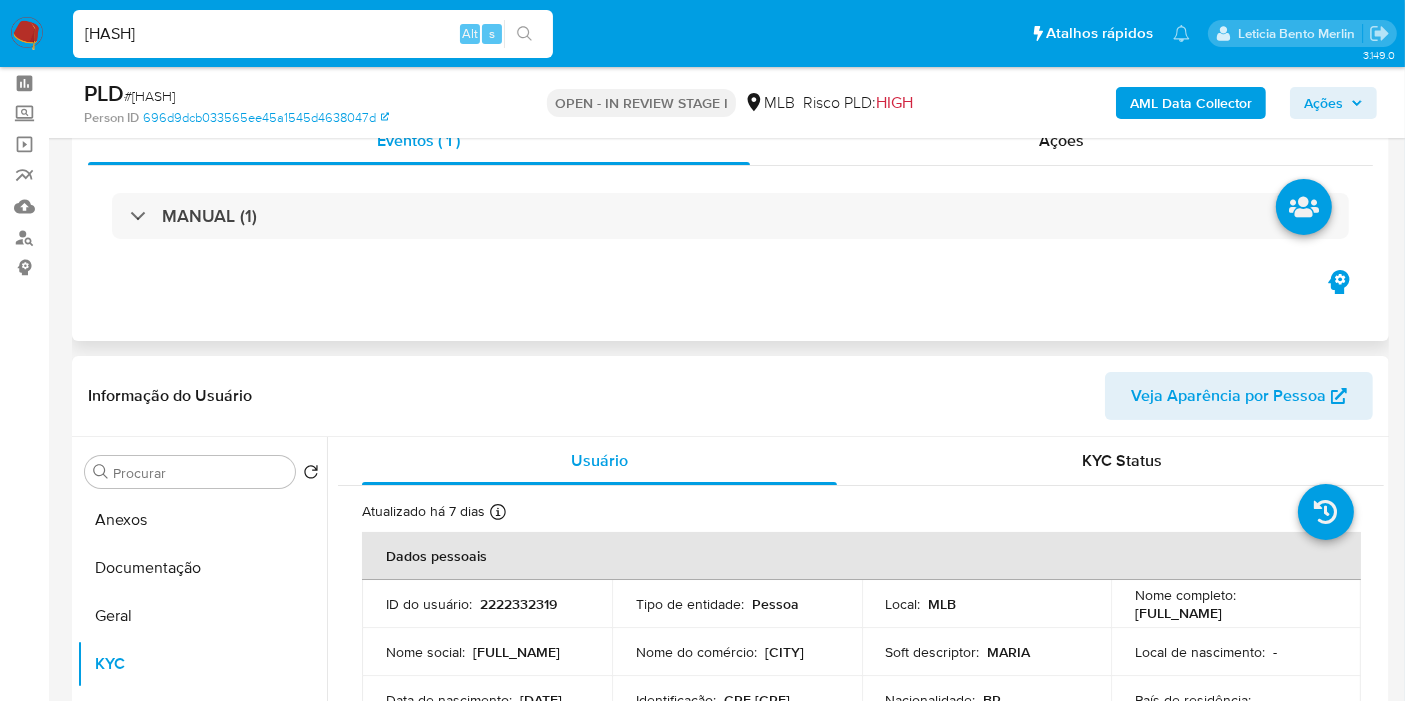 scroll, scrollTop: 0, scrollLeft: 0, axis: both 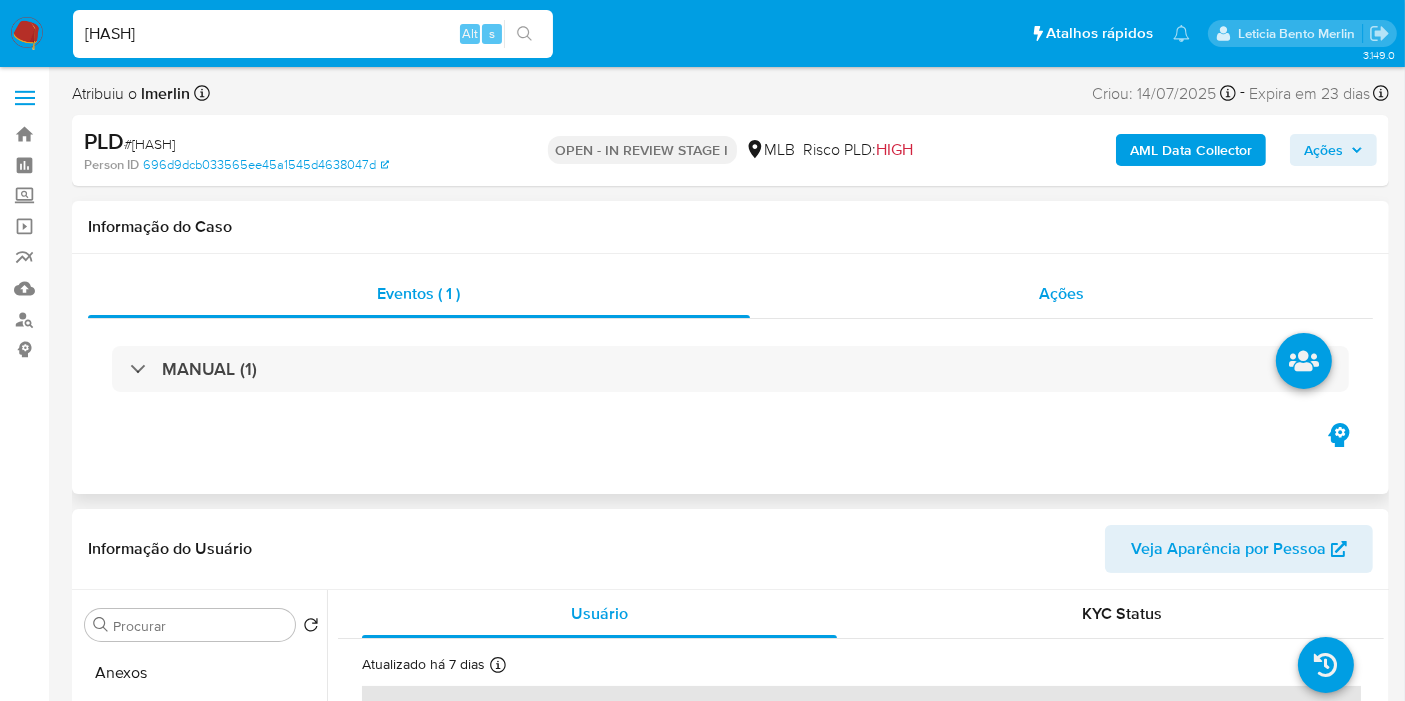 click on "Ações" at bounding box center (1062, 294) 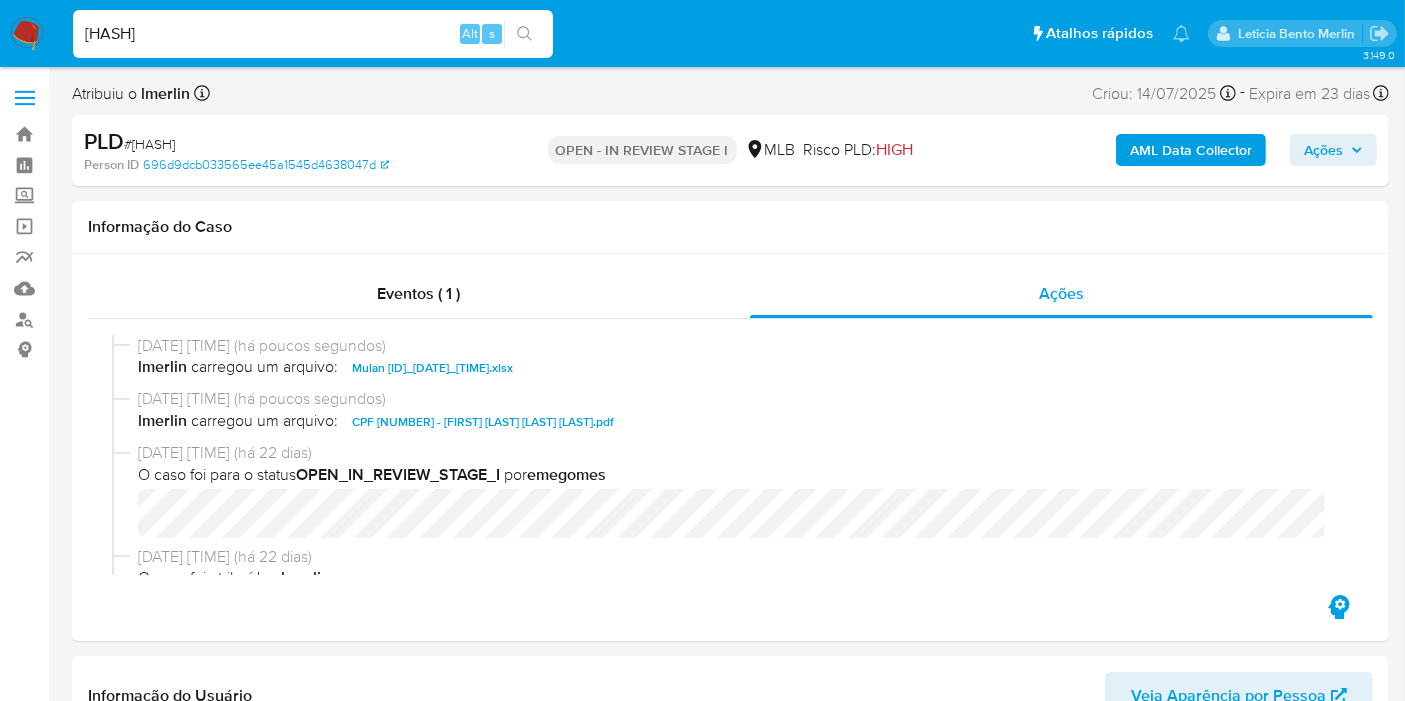 click on "Ações" at bounding box center [1323, 150] 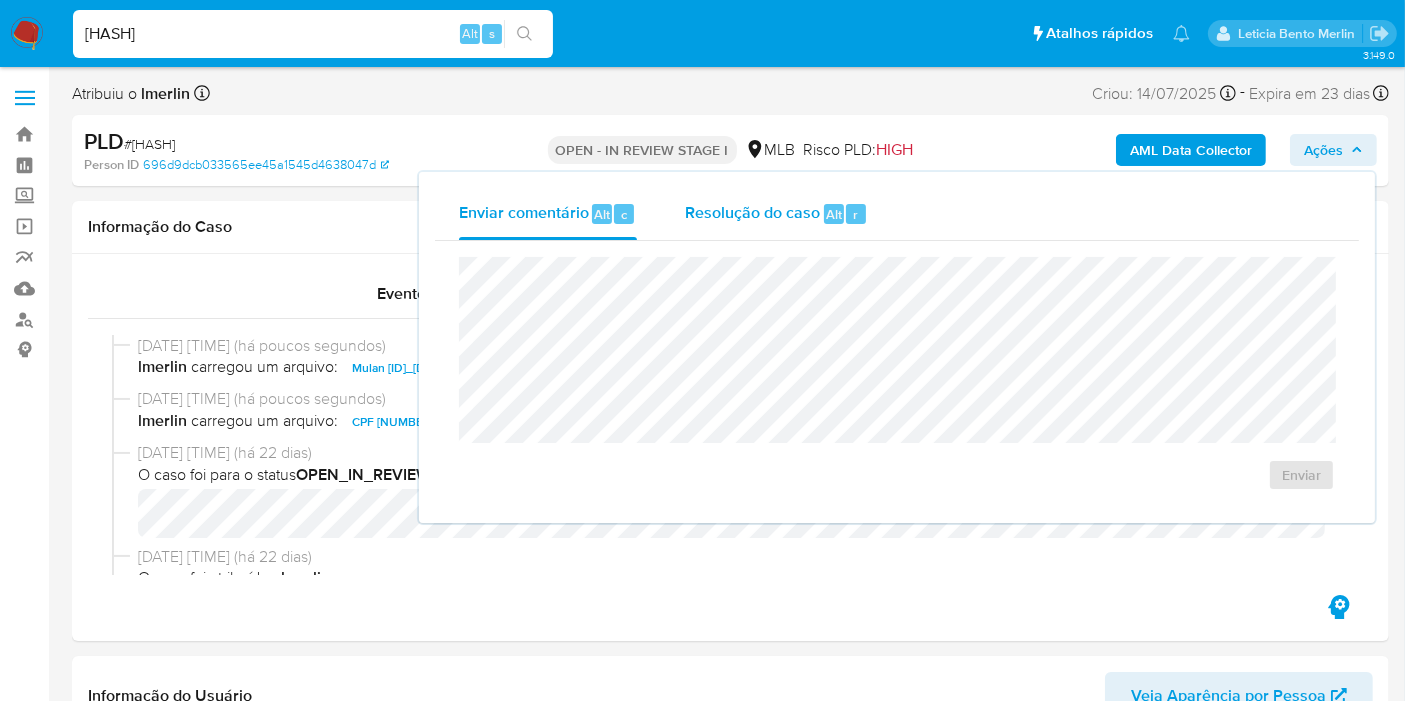 click on "Resolução do caso" at bounding box center [752, 213] 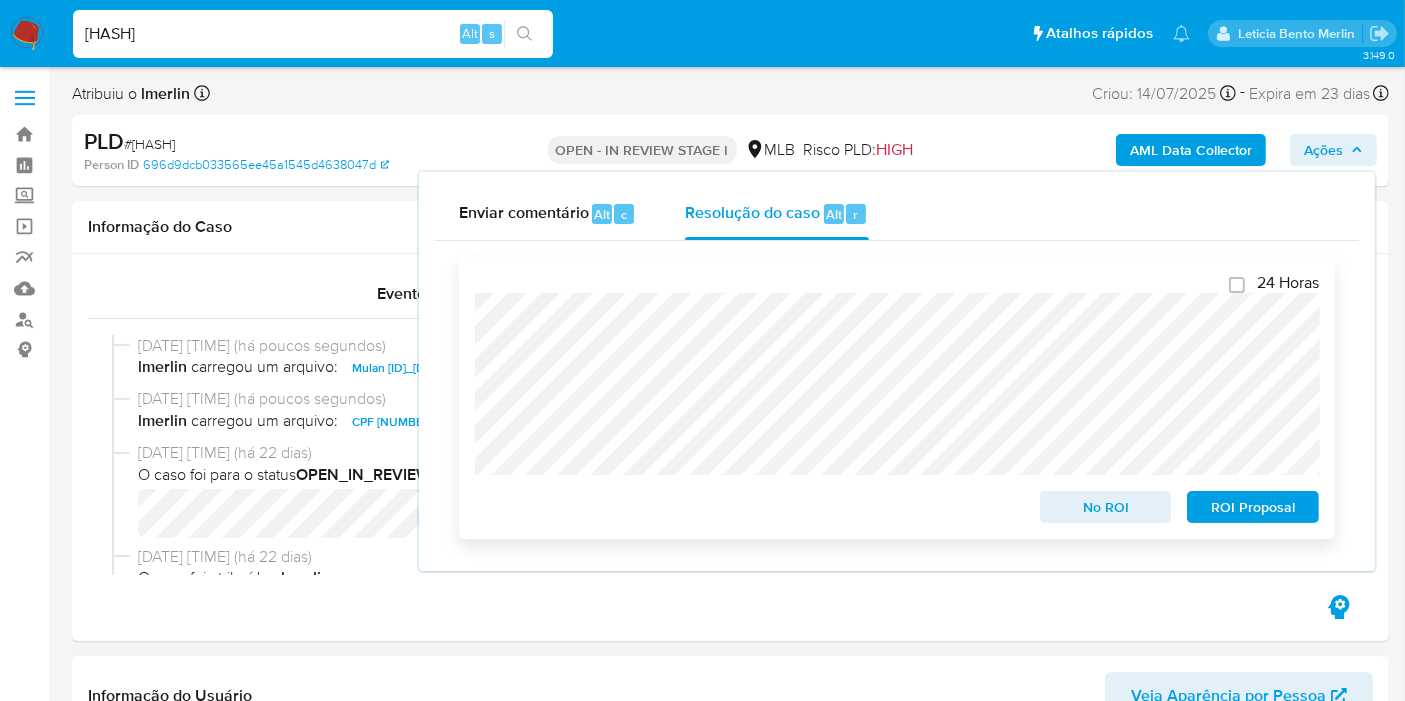 click on "No ROI" at bounding box center [1106, 507] 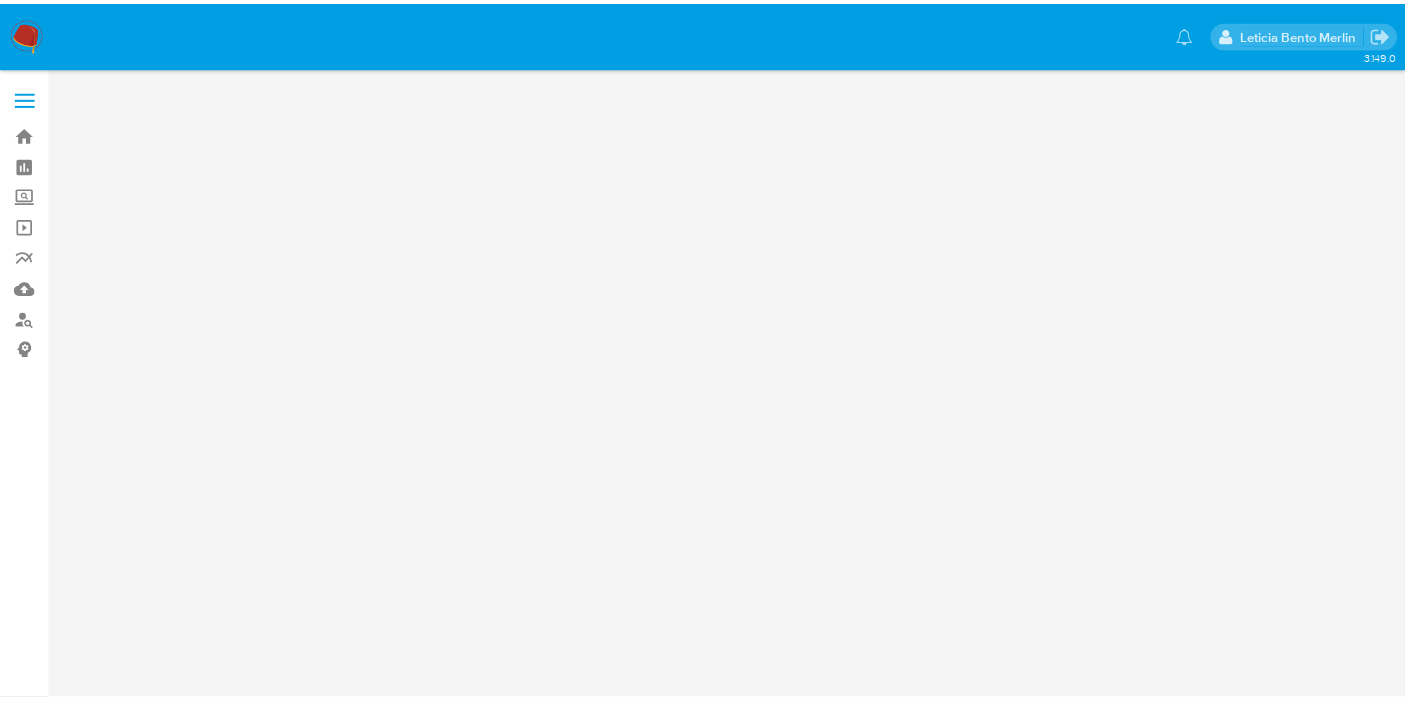 scroll, scrollTop: 0, scrollLeft: 0, axis: both 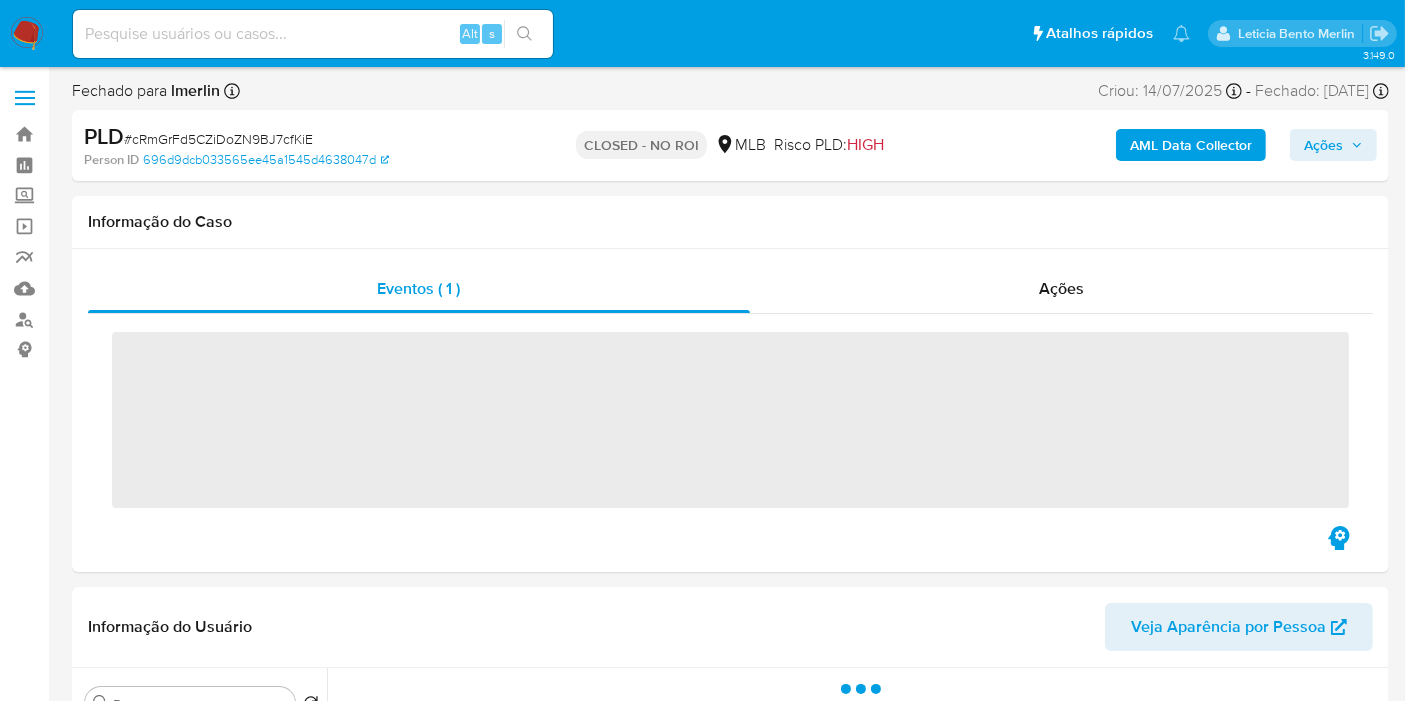 click at bounding box center [313, 34] 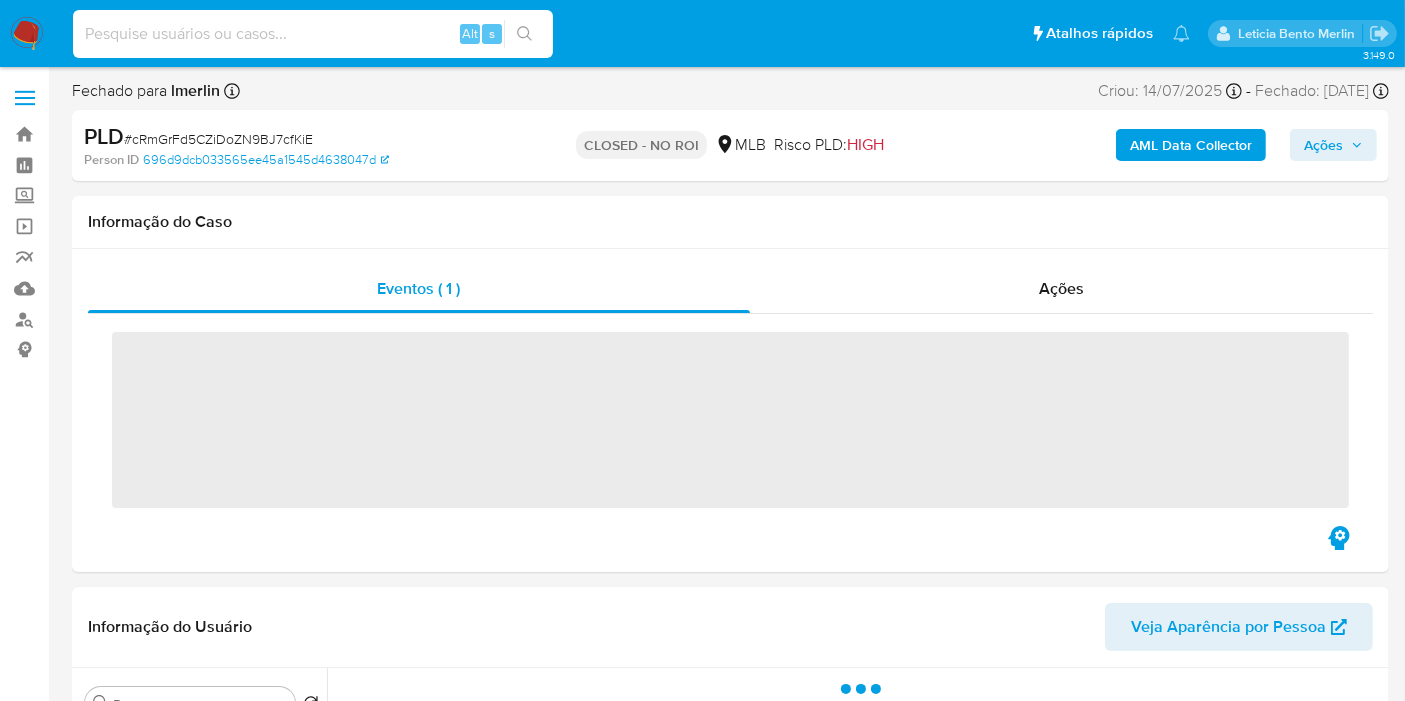 paste on "n8fBc0MlwoB7E2k7UIiNAQXg" 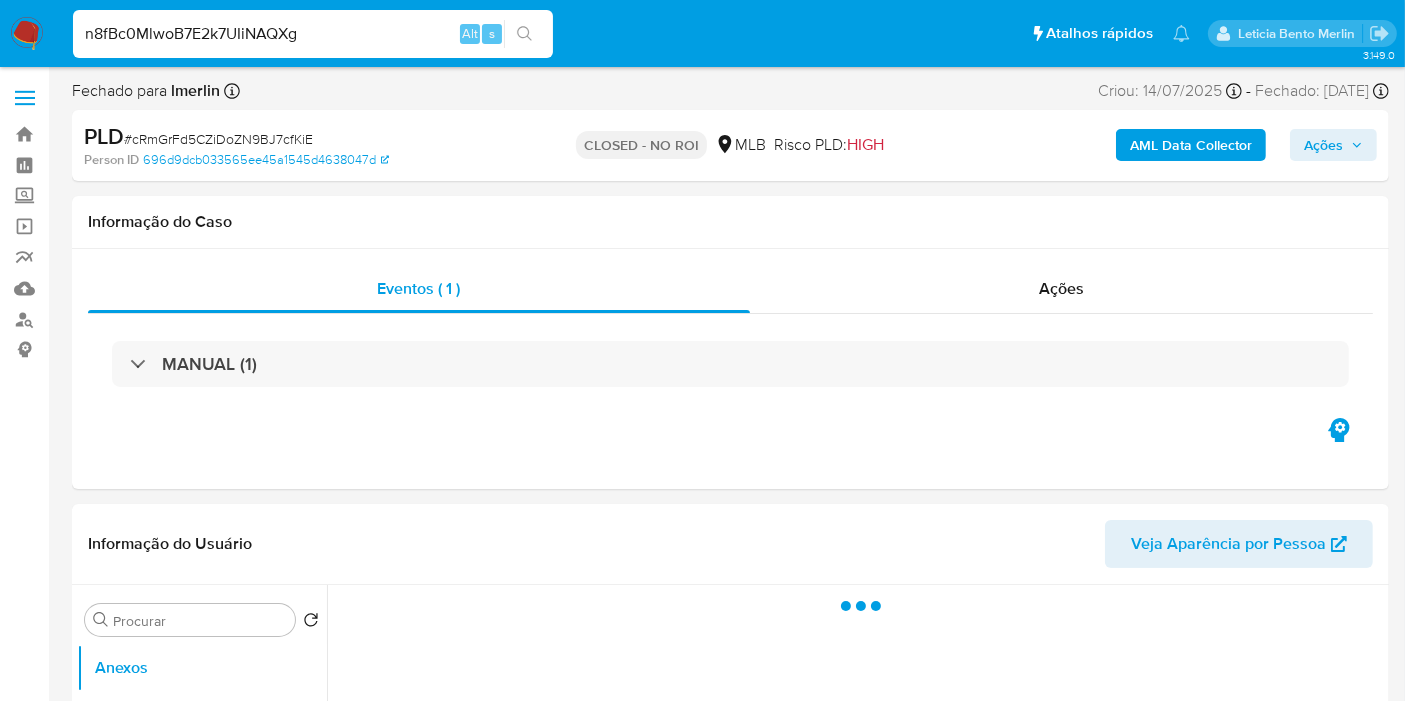 type on "n8fBc0MlwoB7E2k7UIiNAQXg" 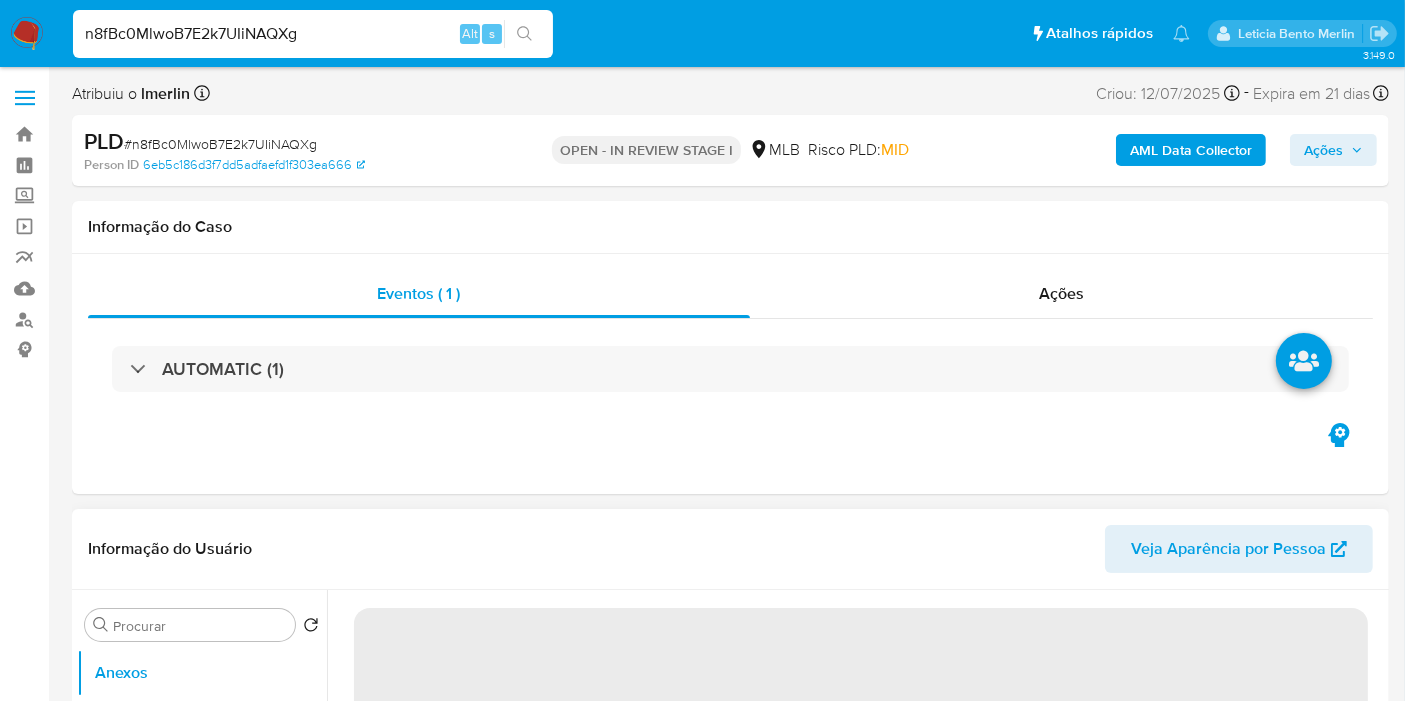 select on "10" 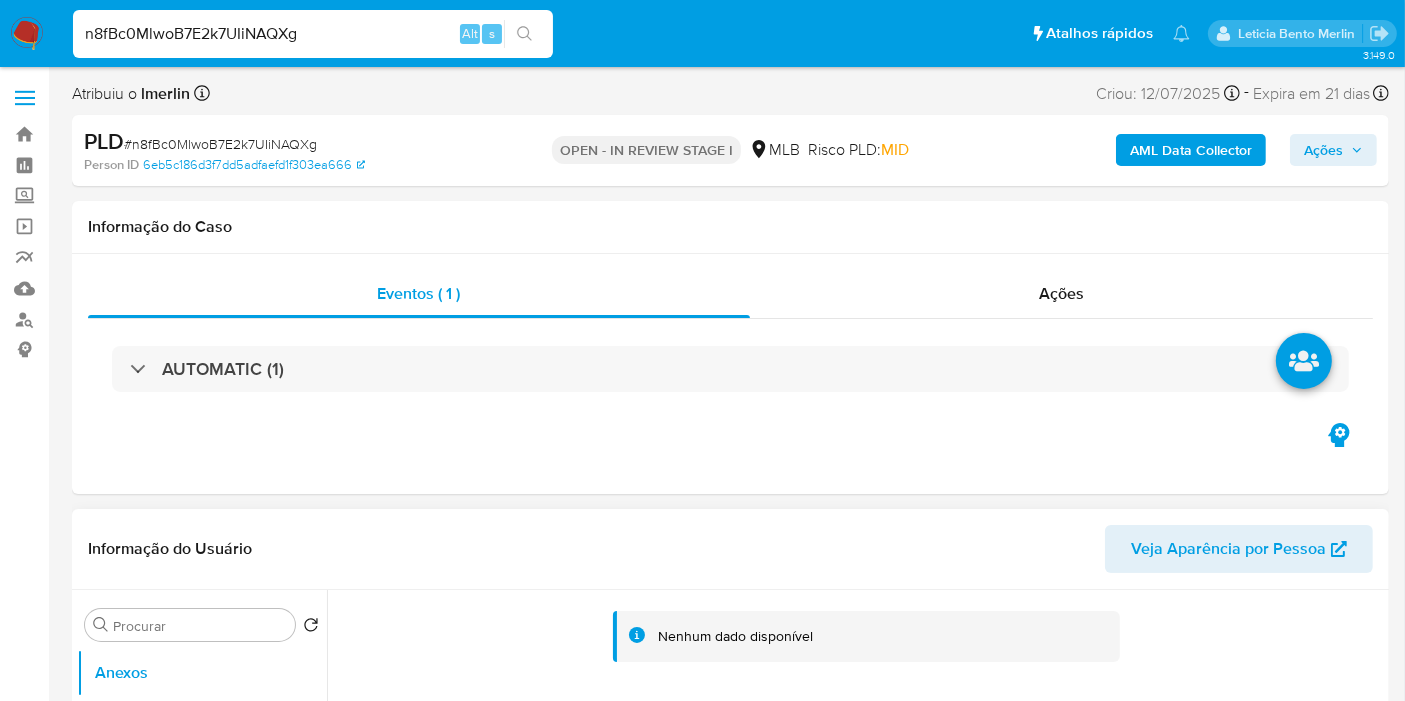 click on "Bandeja Painel Screening Pesquisa em Listas Watchlist Ferramentas Operações em massa relatórios Mulan Localizador de pessoas Consolidado" at bounding box center [24, 2127] 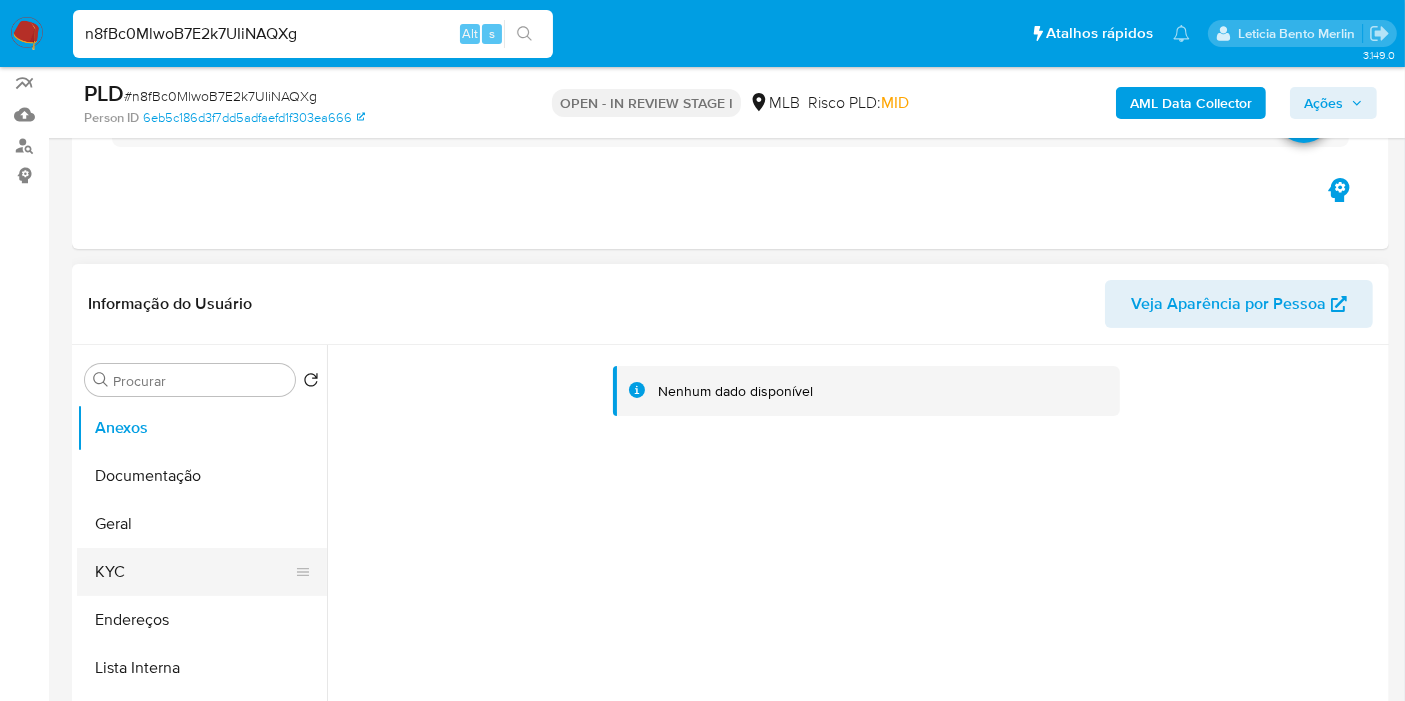 scroll, scrollTop: 333, scrollLeft: 0, axis: vertical 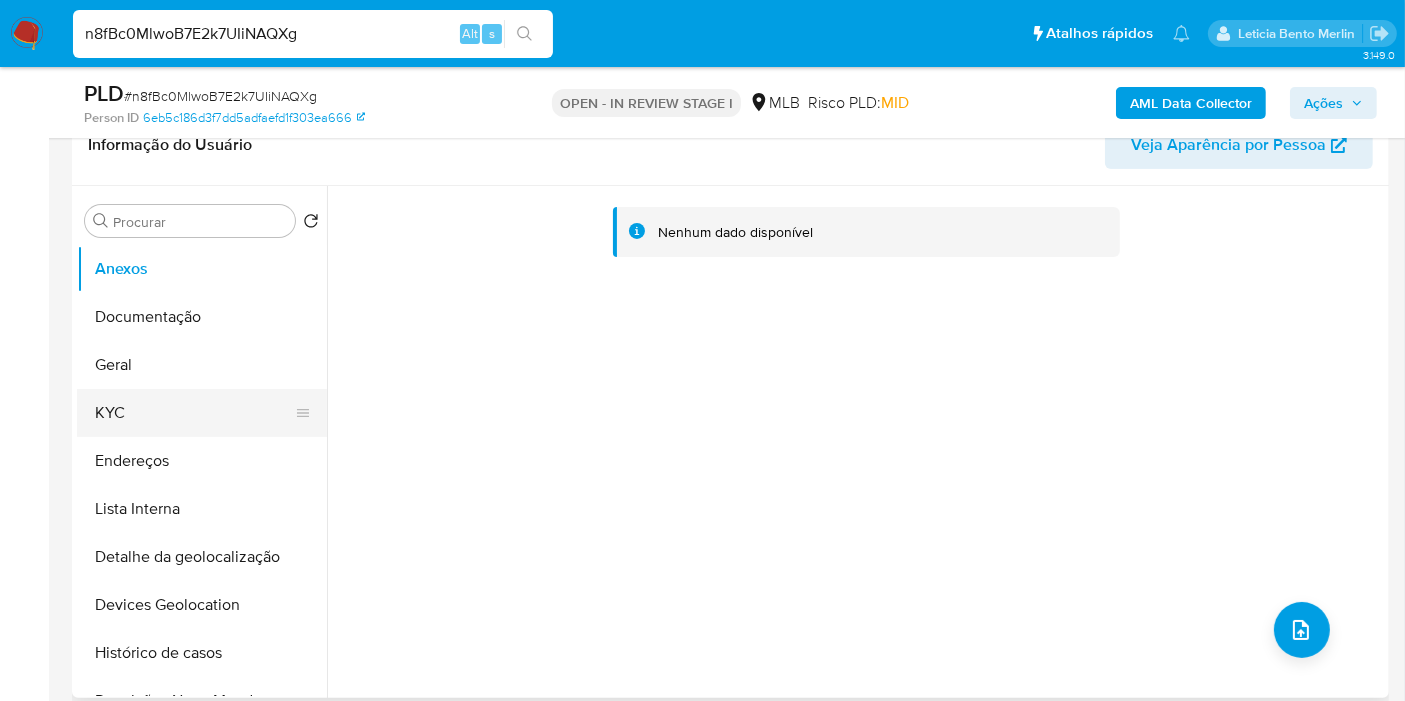 click on "KYC" at bounding box center (194, 413) 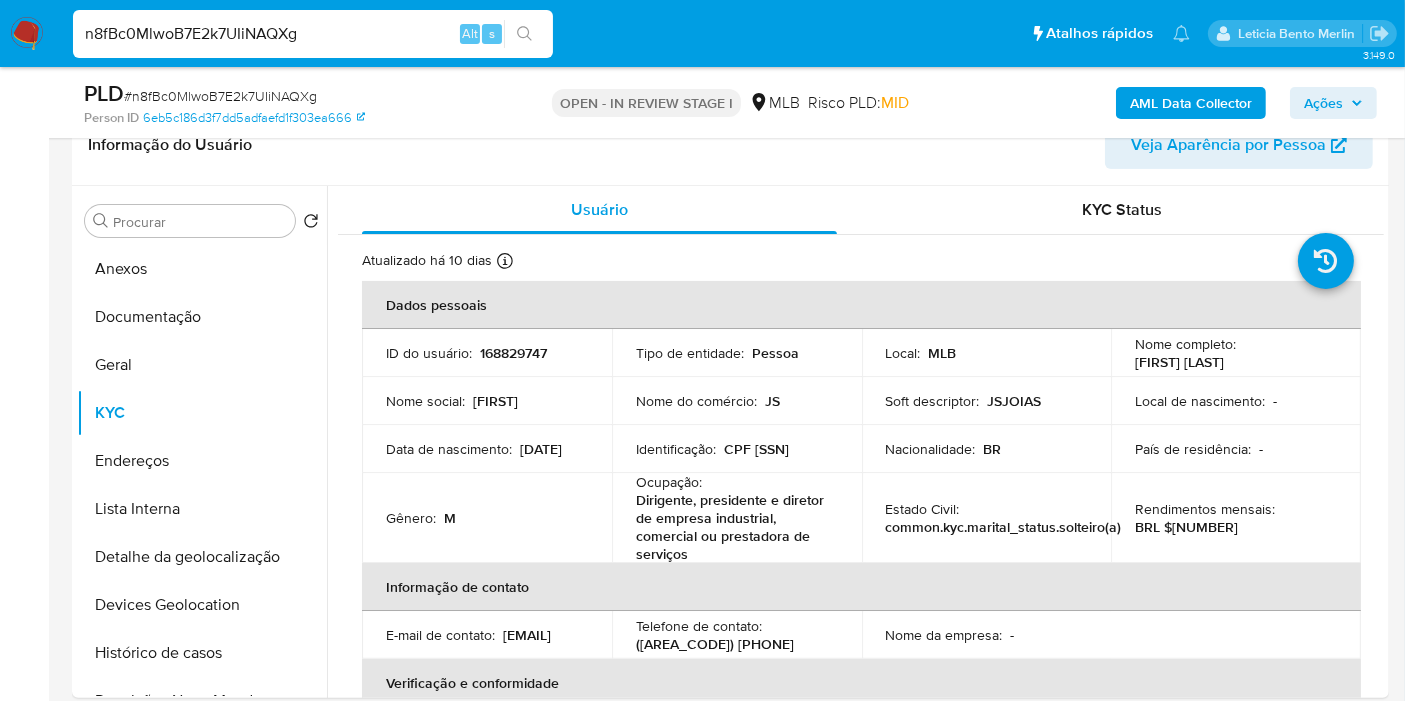 click on "CPF 32289764833" at bounding box center [756, 449] 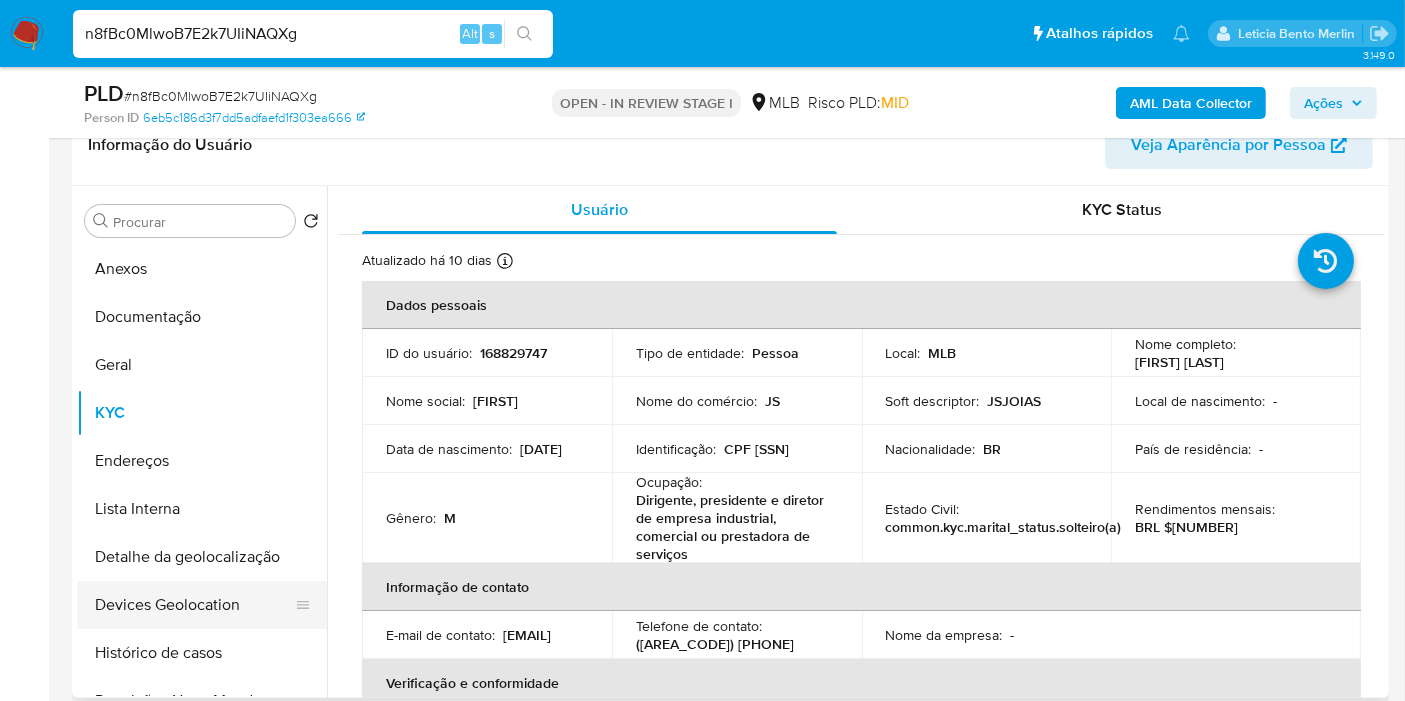 click on "Devices Geolocation" at bounding box center (194, 605) 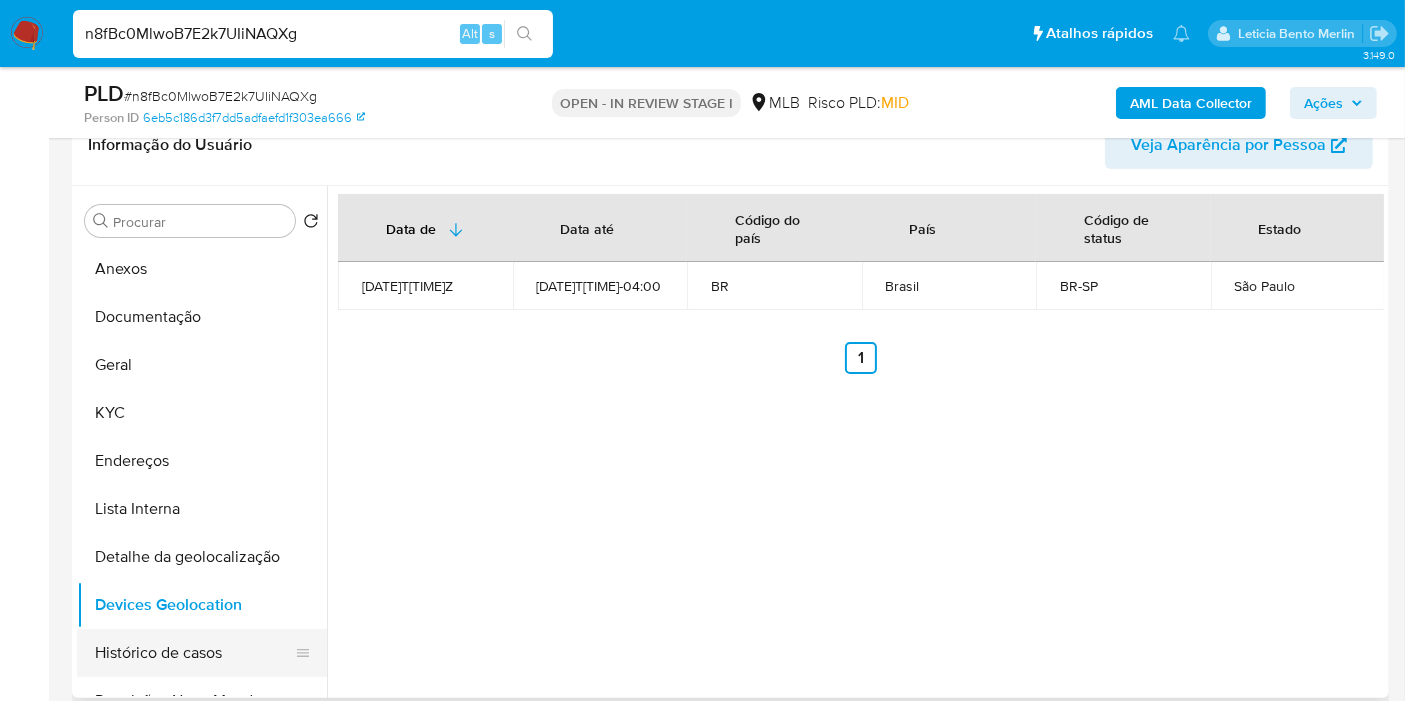 click on "Histórico de casos" at bounding box center (194, 653) 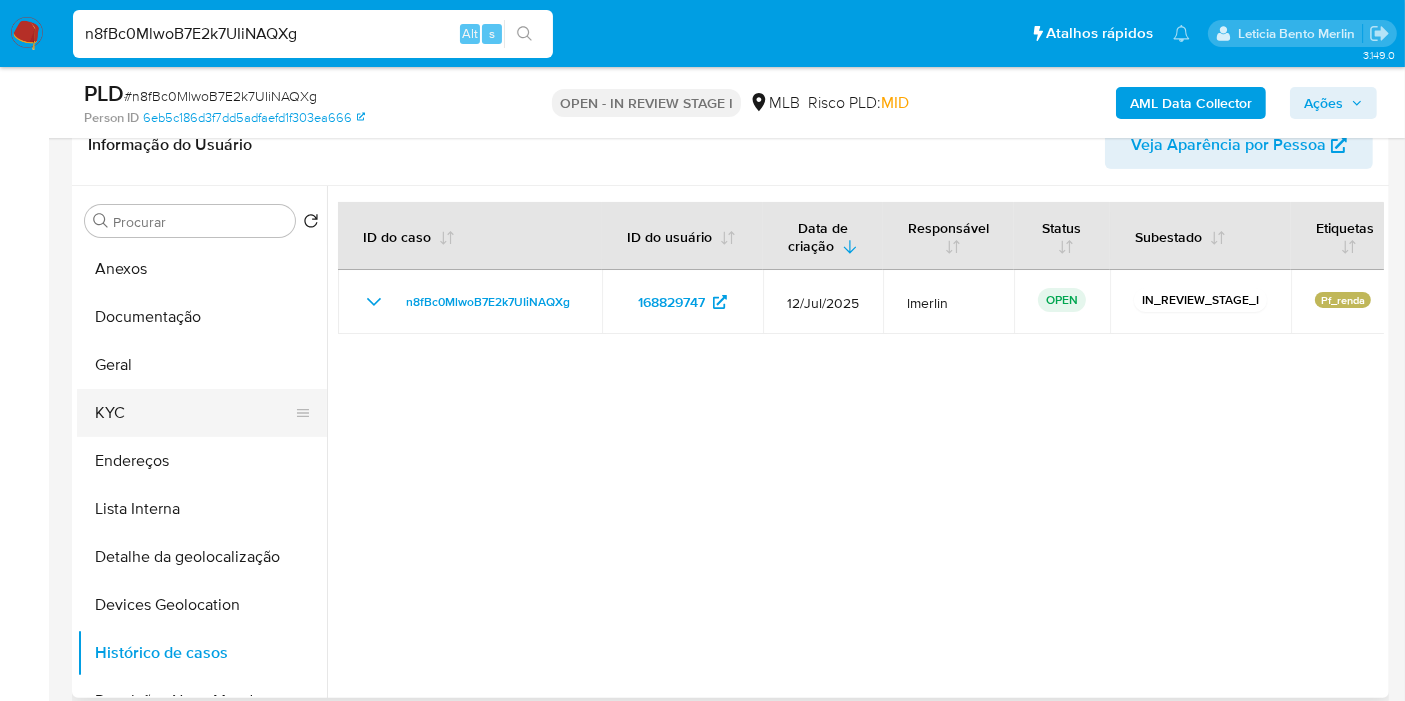 click on "KYC" at bounding box center (194, 413) 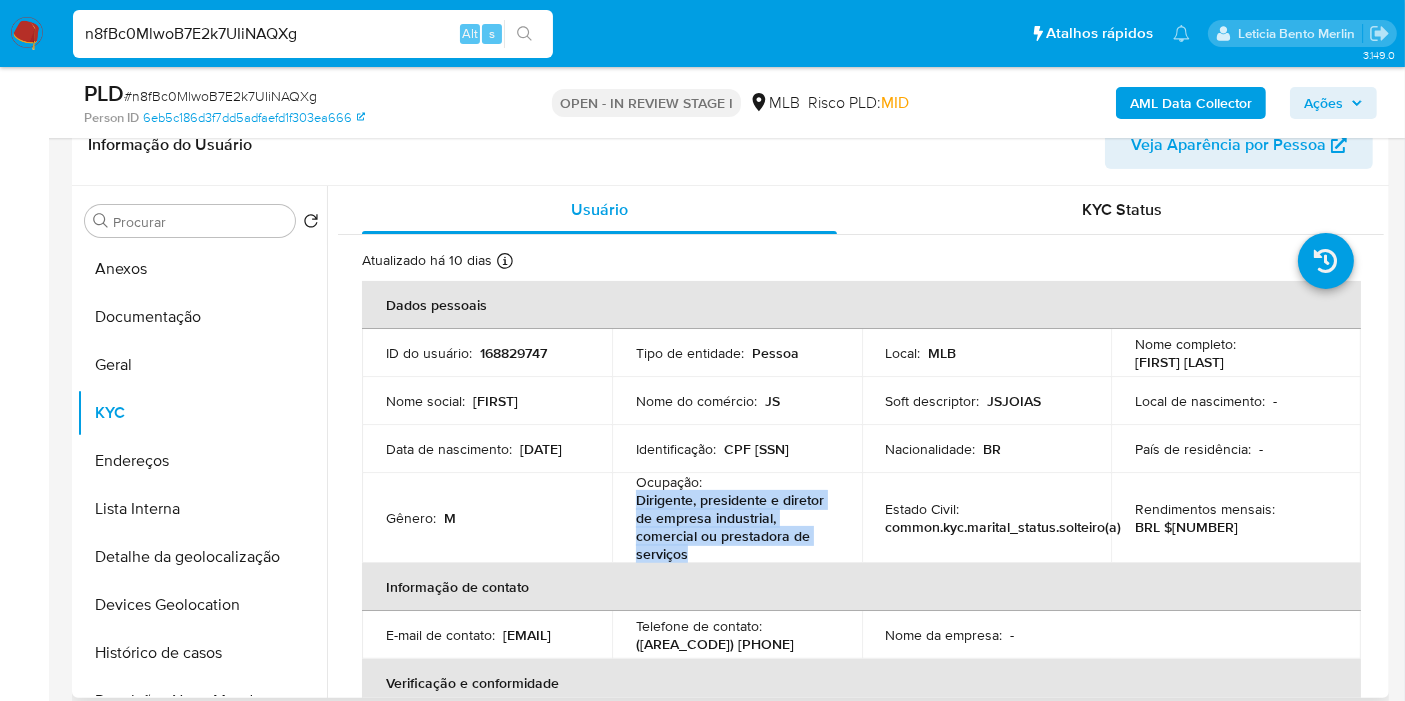 drag, startPoint x: 634, startPoint y: 495, endPoint x: 703, endPoint y: 555, distance: 91.43851 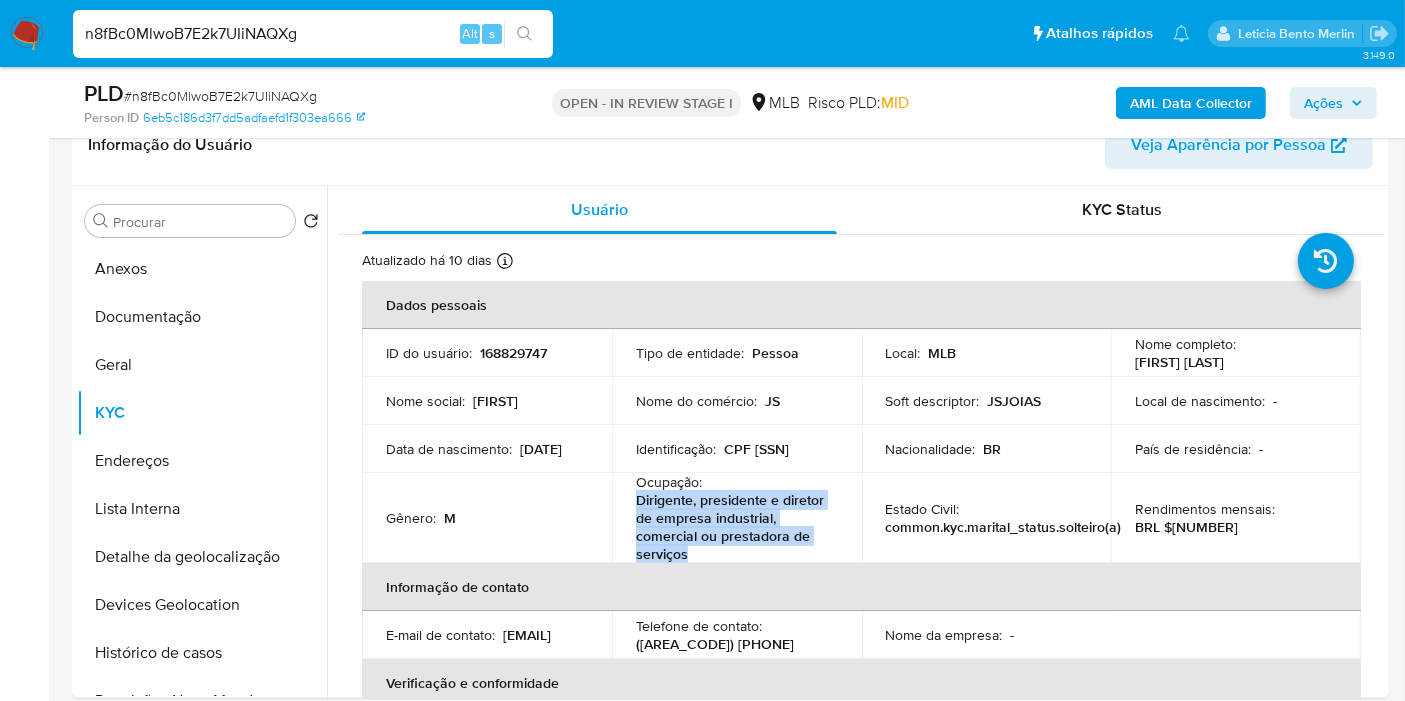 copy on "Dirigente, presidente e diretor de empresa industrial, comercial ou prestadora de serviços" 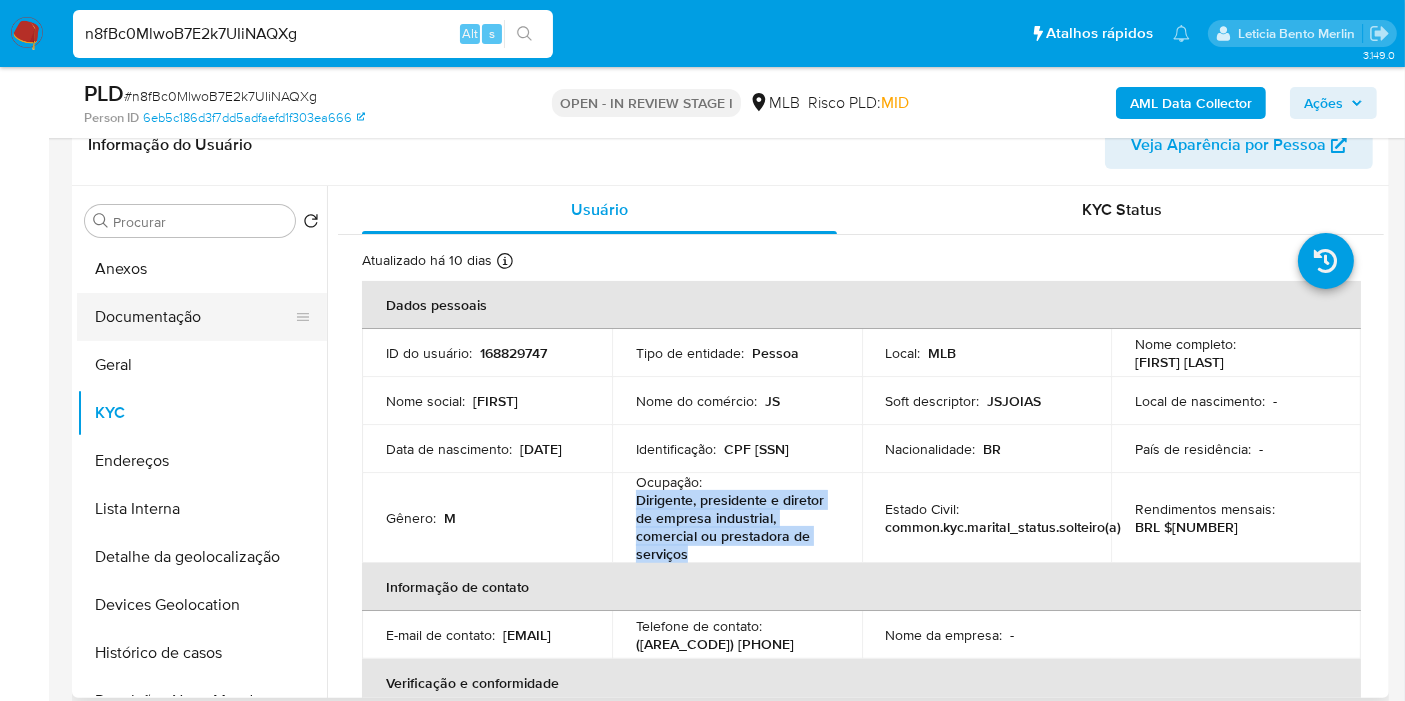 click on "Documentação" at bounding box center (194, 317) 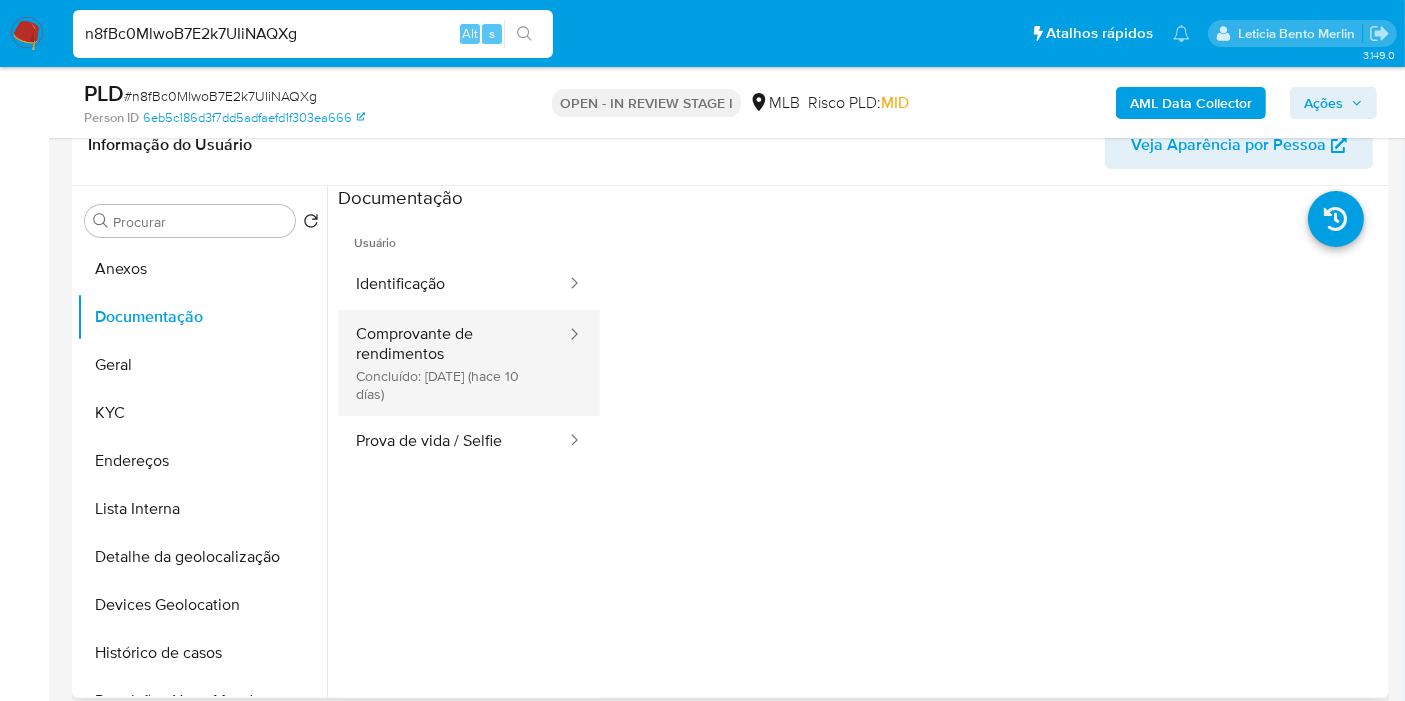 click on "Comprovante de rendimentos Concluído: 26/07/2025 (hace 10 días)" at bounding box center [453, 363] 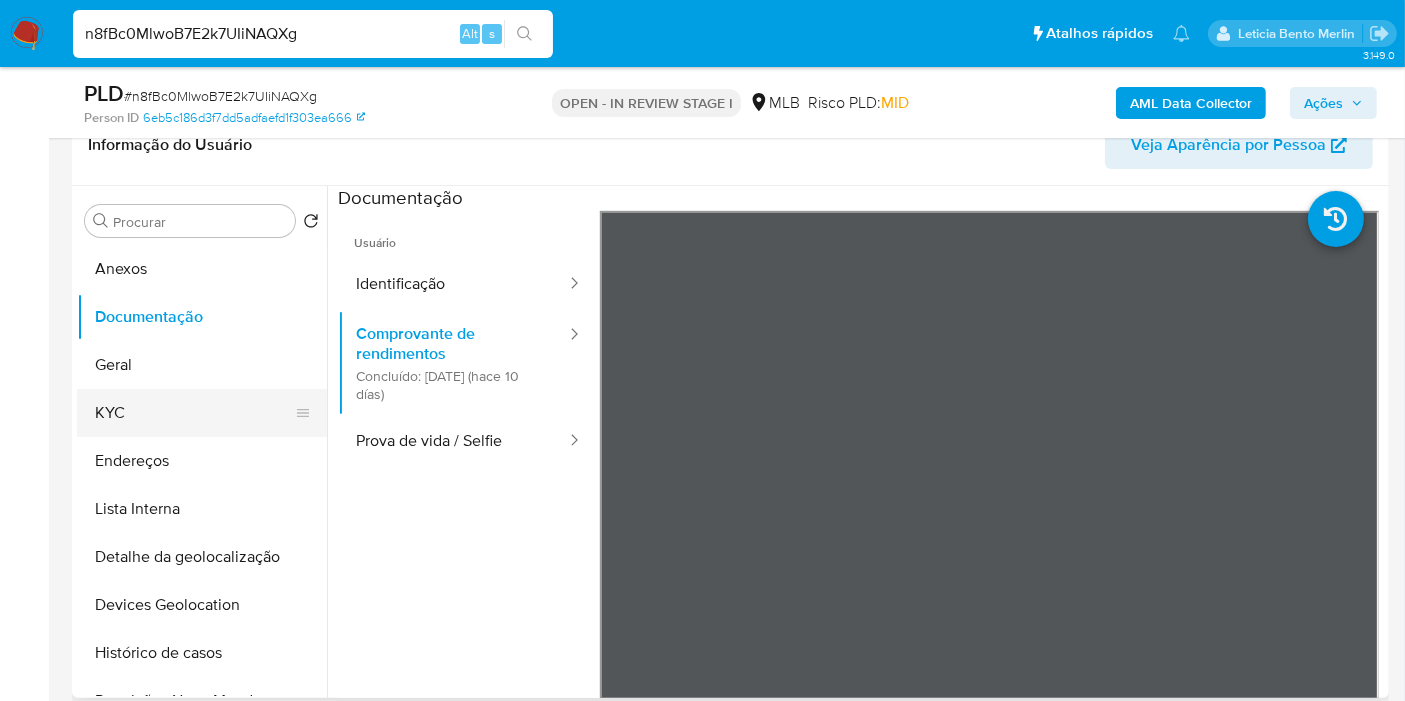 click on "KYC" at bounding box center [194, 413] 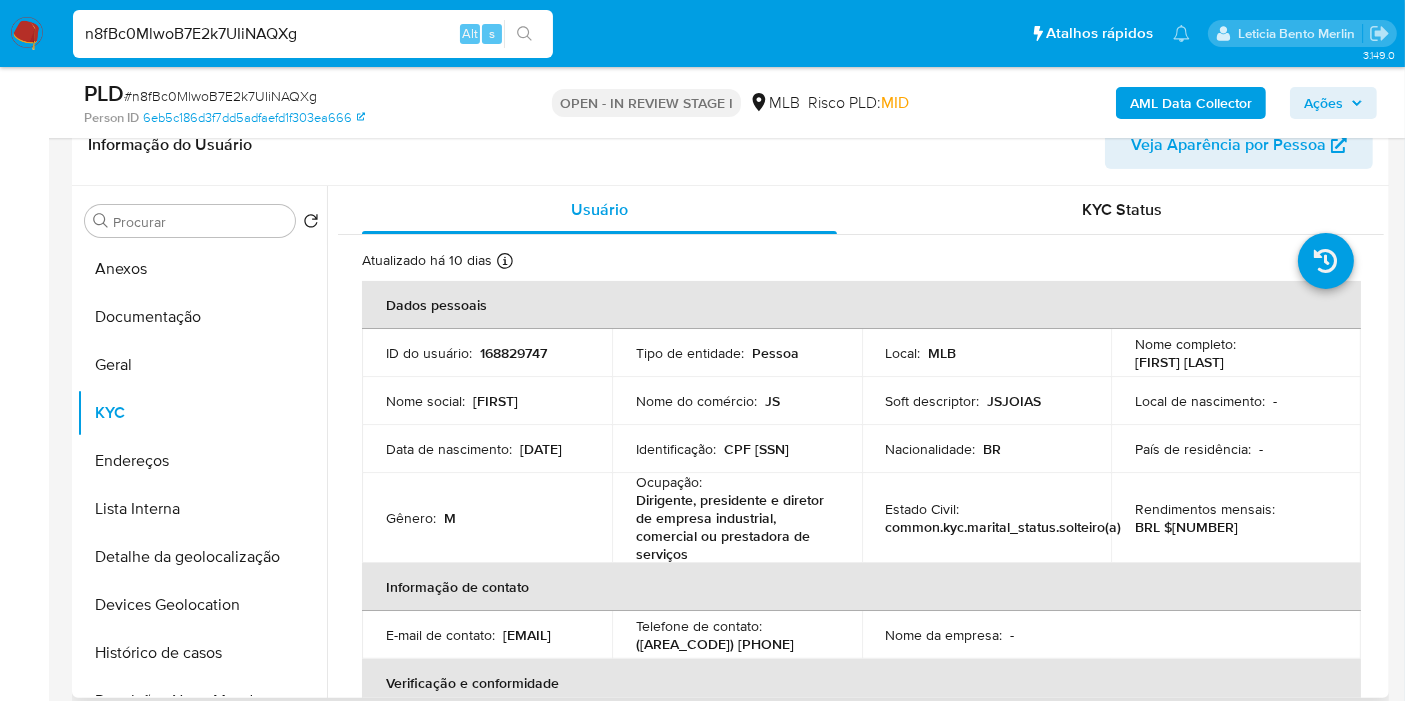 click on "BRL $1213" at bounding box center [1186, 527] 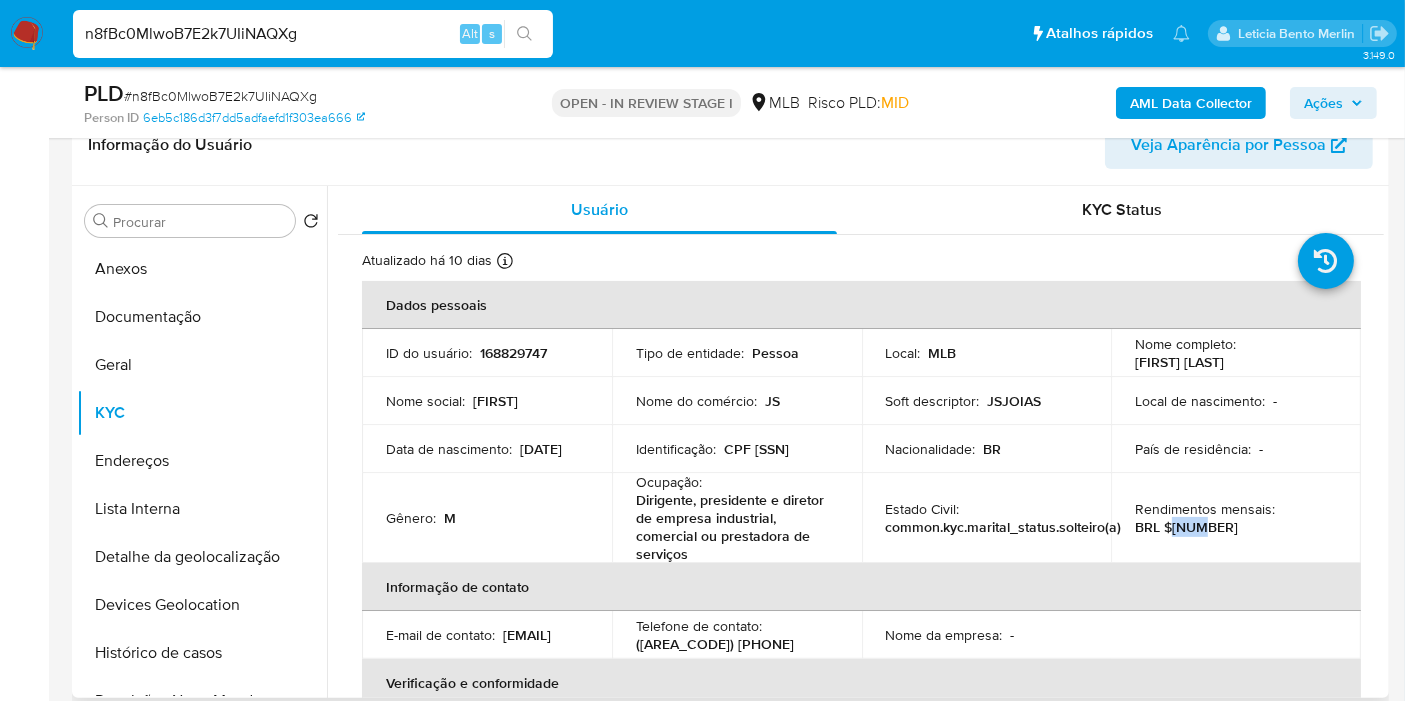click on "BRL $1213" at bounding box center [1186, 527] 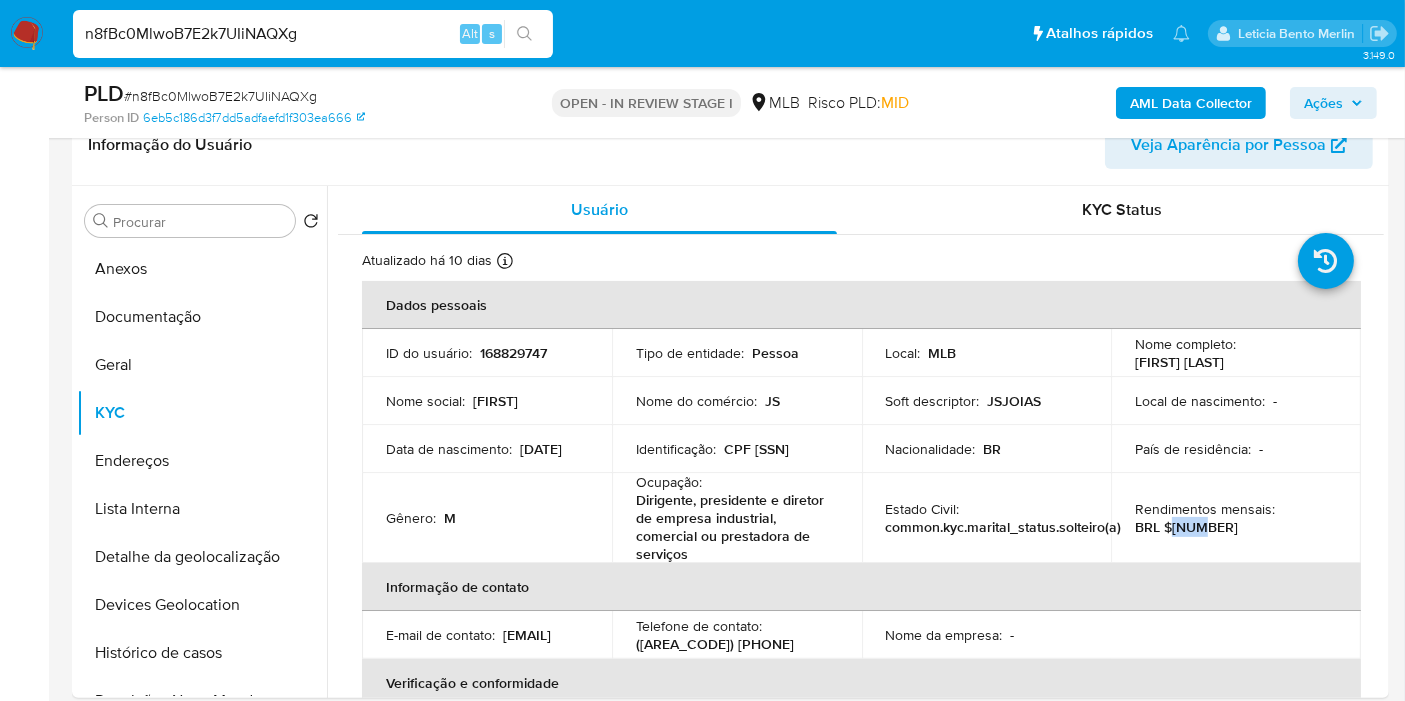 copy on "1213" 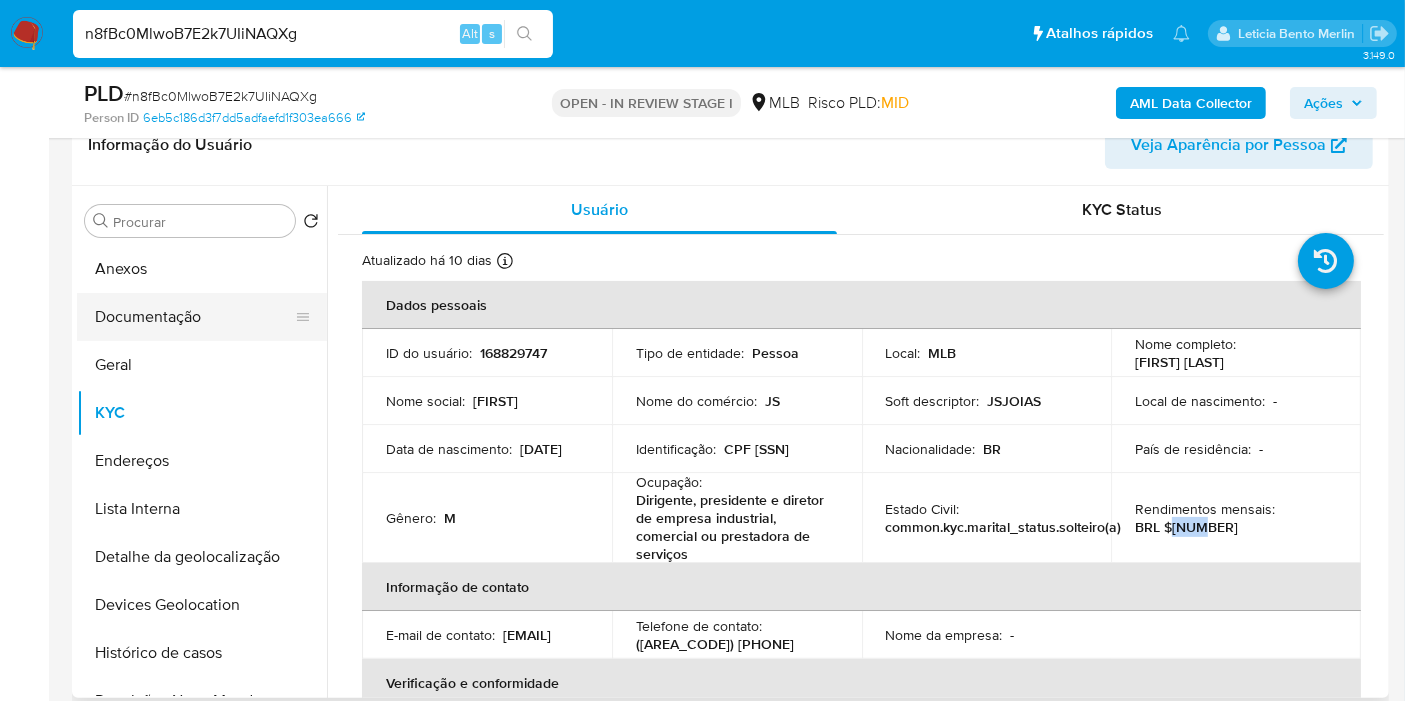 click on "Documentação" at bounding box center (194, 317) 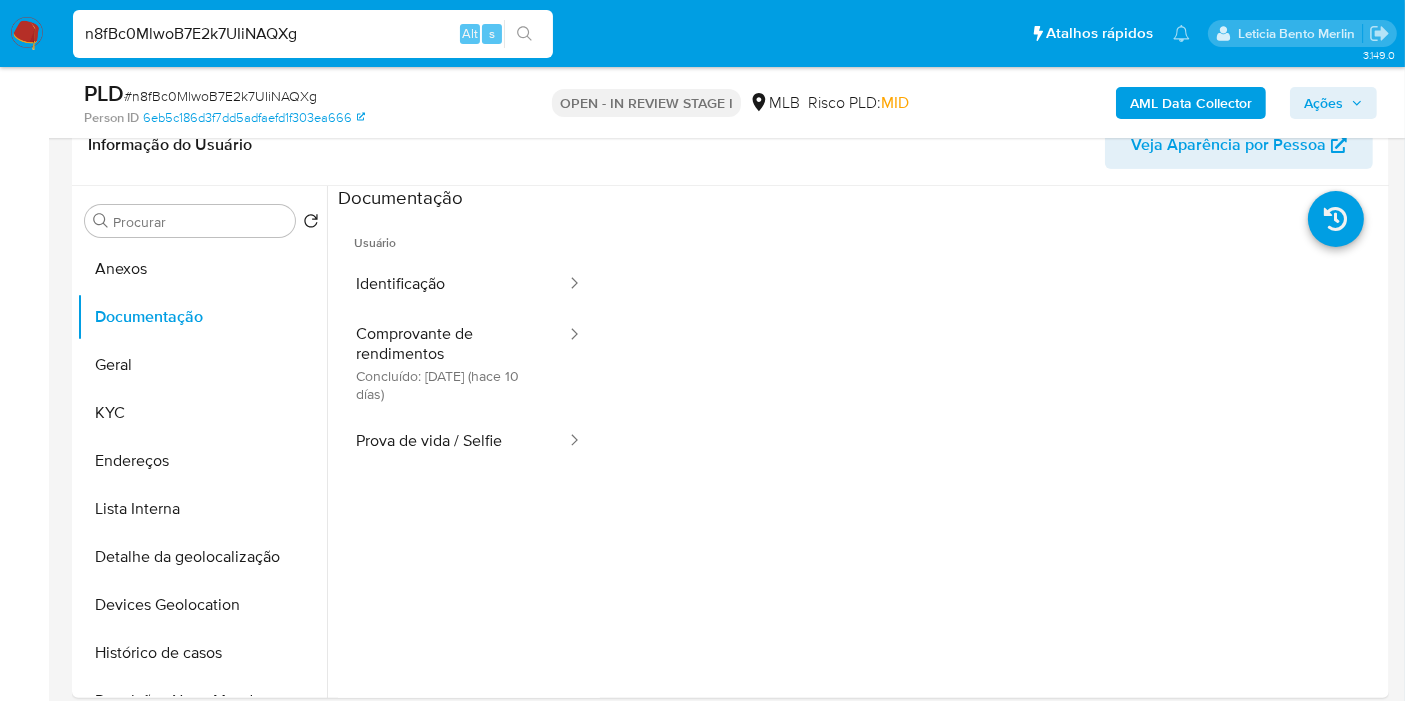 click on "Comprovante de rendimentos Concluído: 26/07/2025 (hace 10 días)" at bounding box center (453, 363) 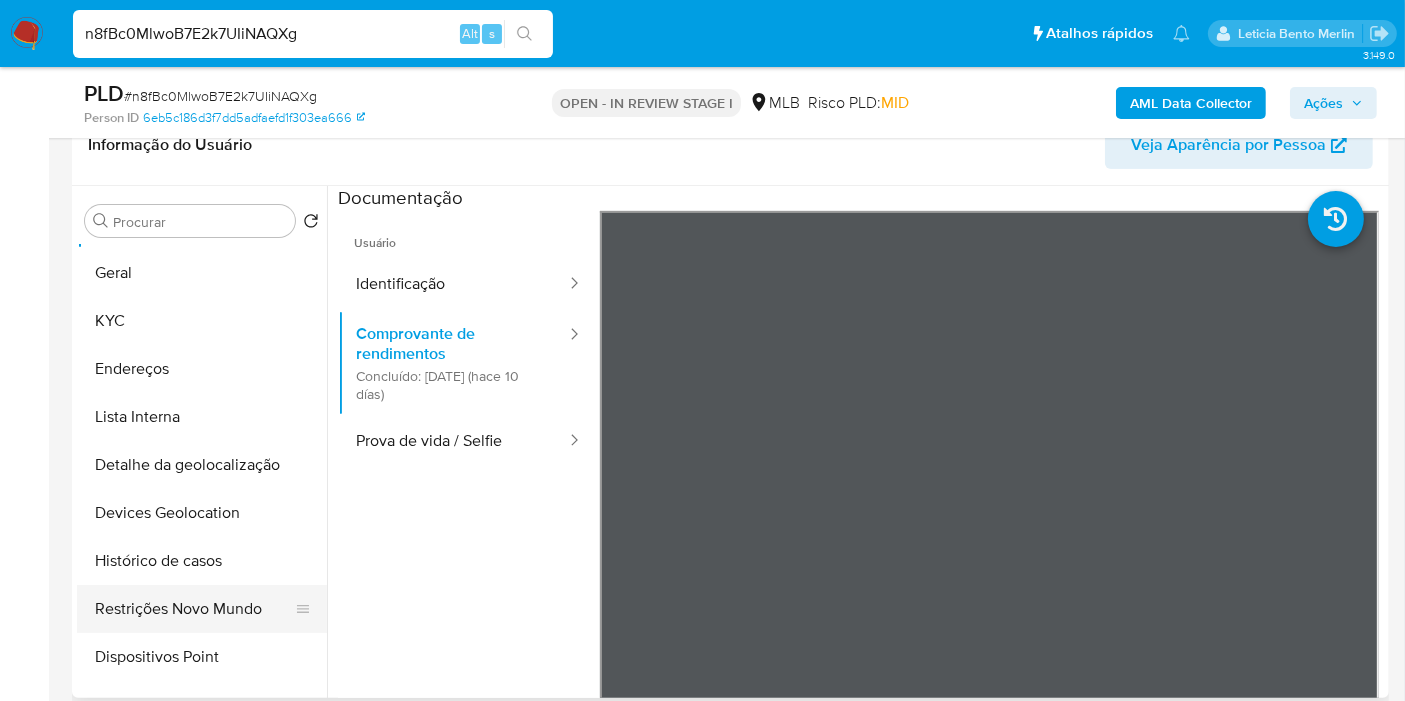 scroll, scrollTop: 222, scrollLeft: 0, axis: vertical 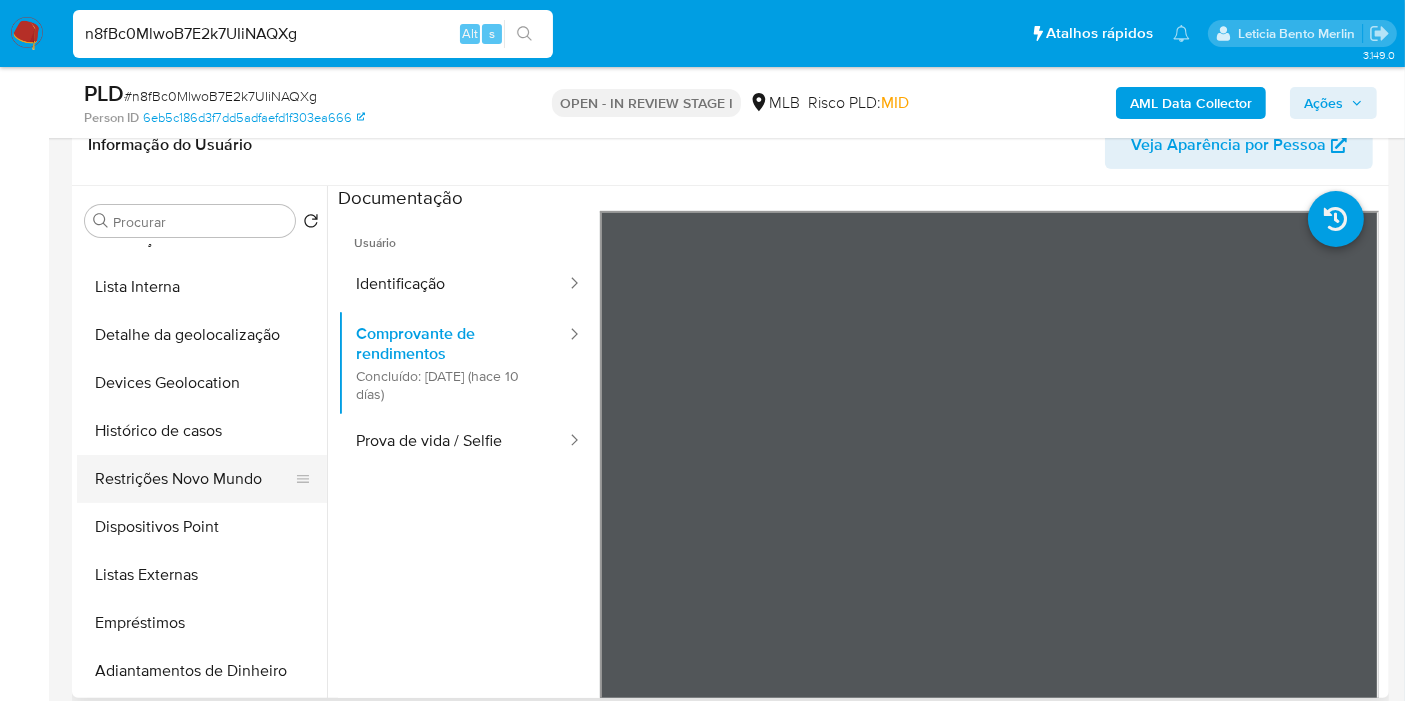 click on "Restrições Novo Mundo" at bounding box center [194, 479] 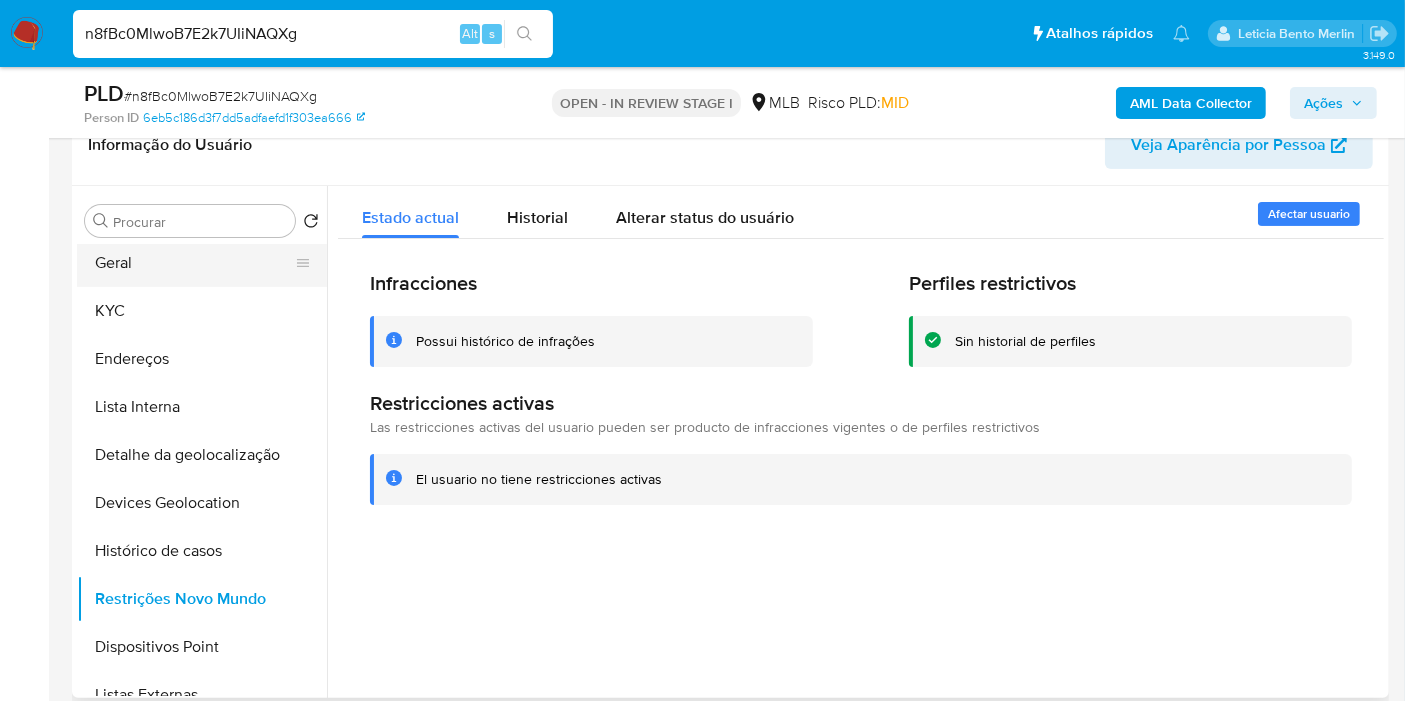 scroll, scrollTop: 0, scrollLeft: 0, axis: both 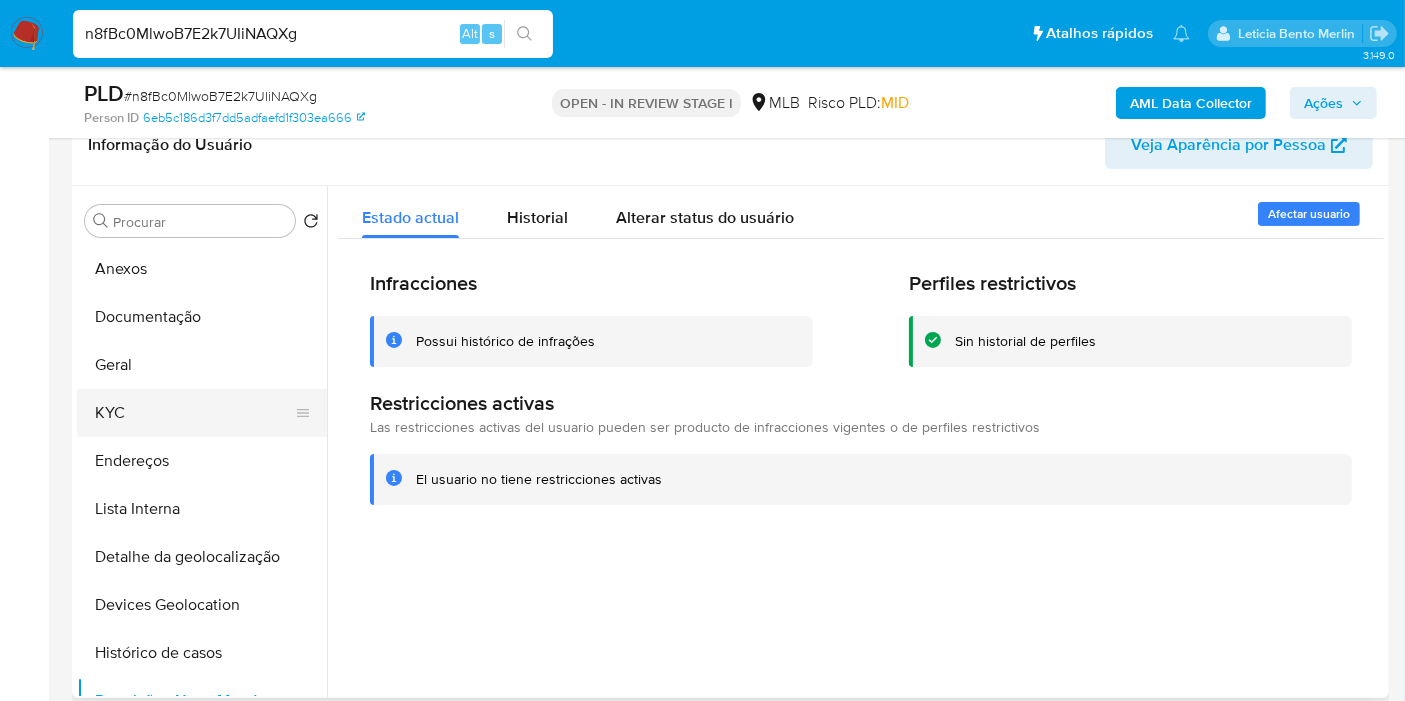 click on "KYC" at bounding box center (194, 413) 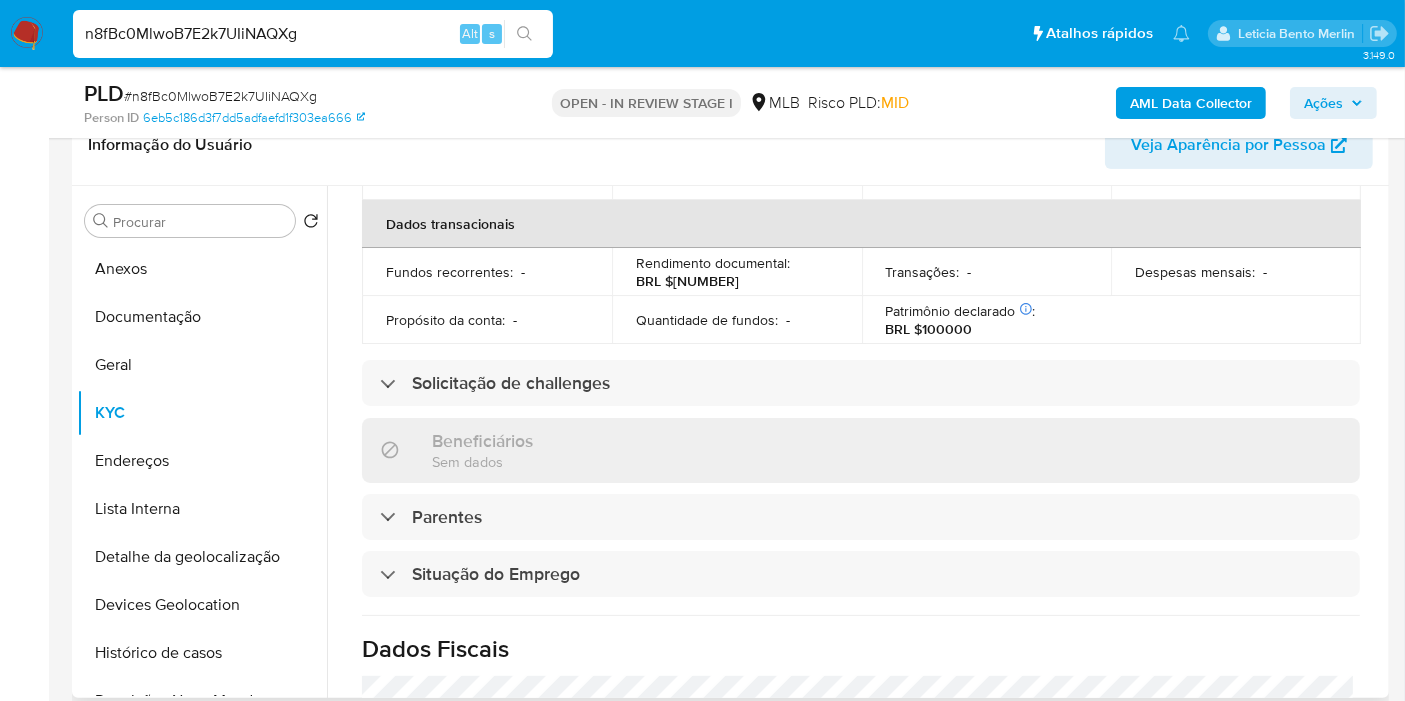 scroll, scrollTop: 925, scrollLeft: 0, axis: vertical 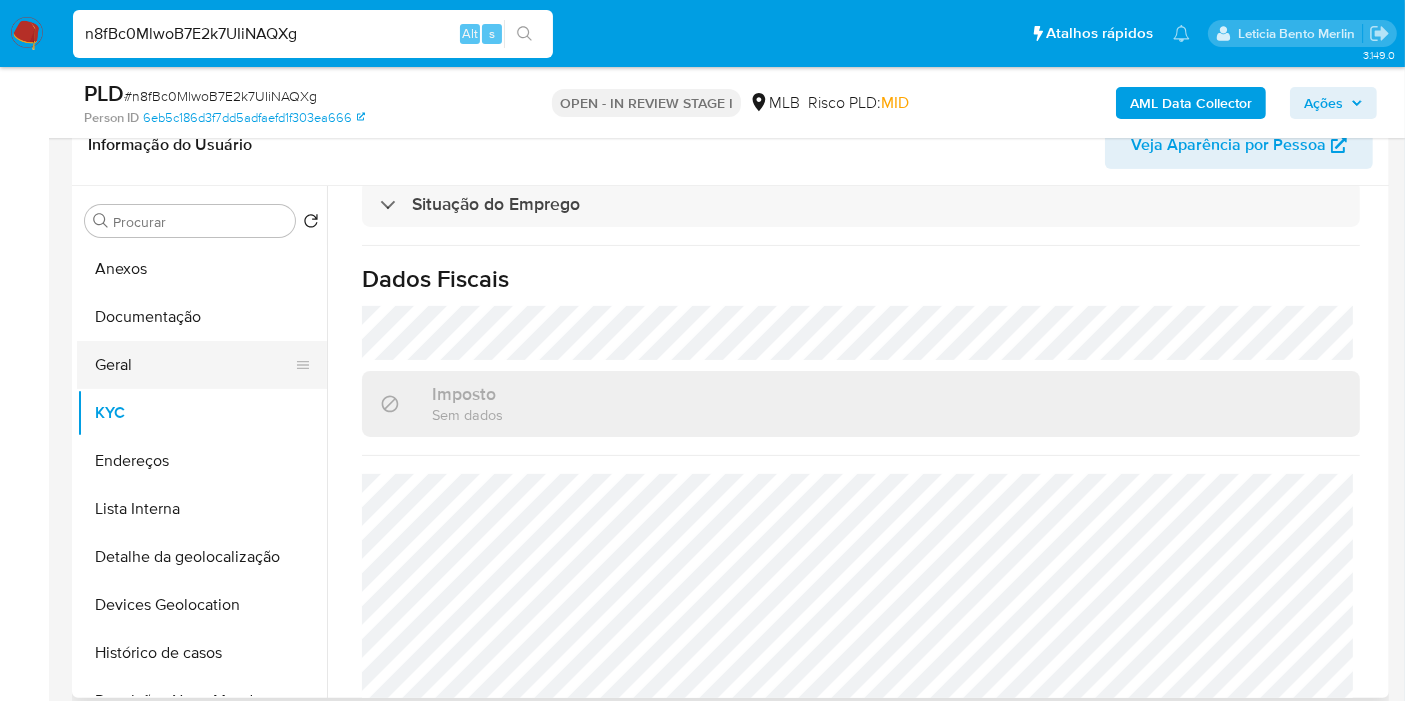 click on "Geral" at bounding box center [194, 365] 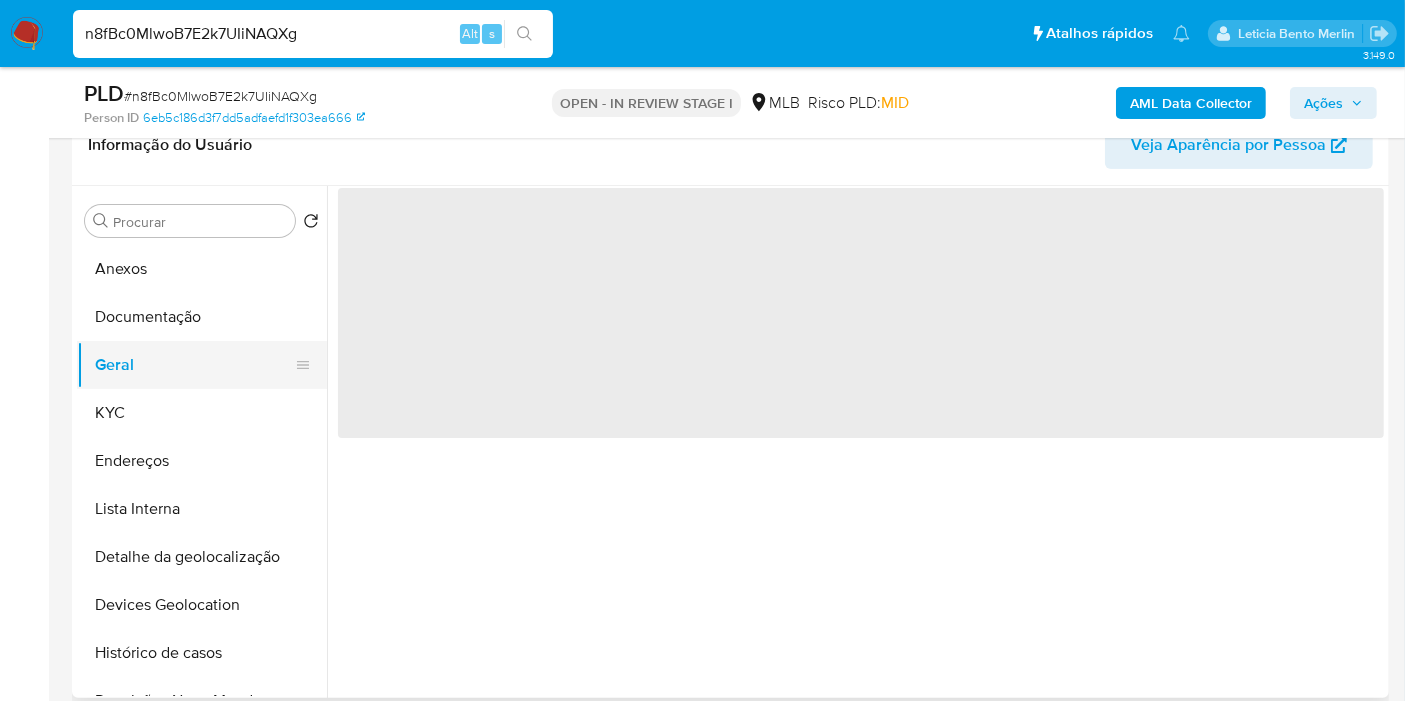 scroll, scrollTop: 0, scrollLeft: 0, axis: both 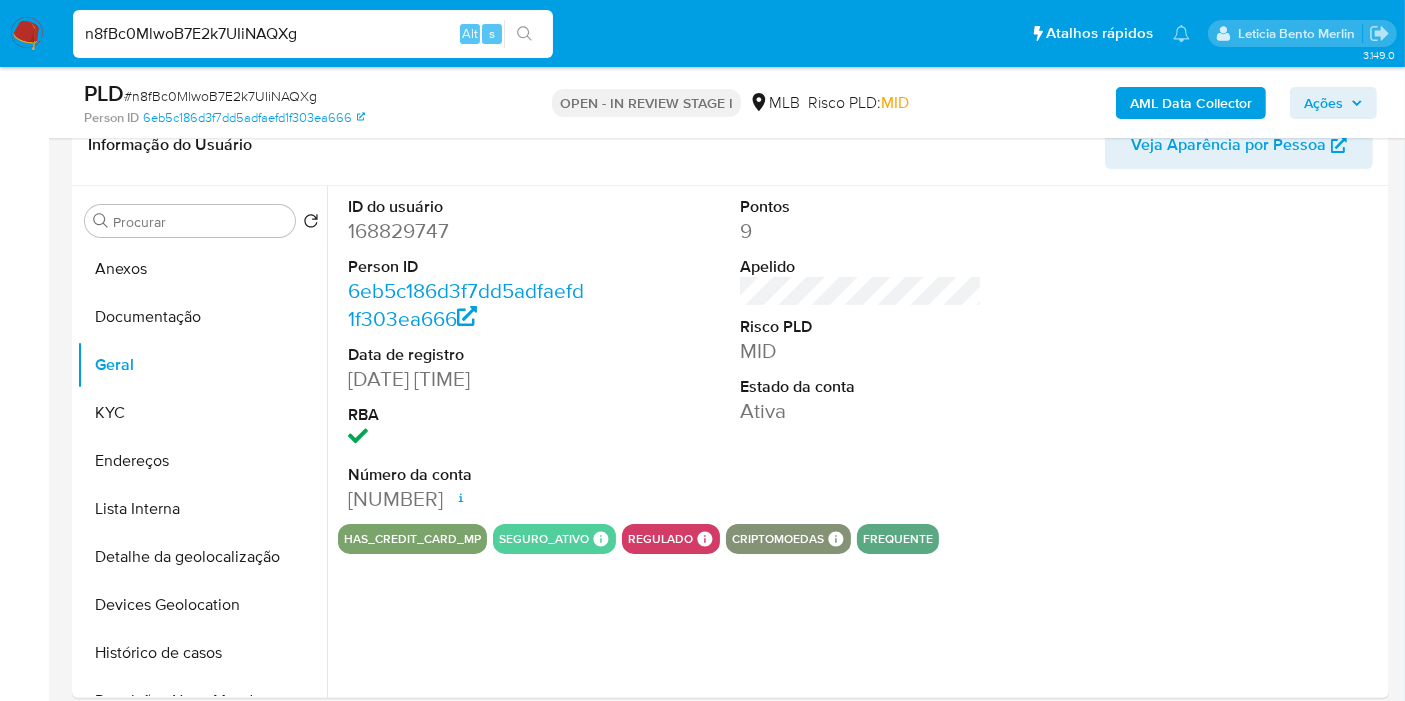 type 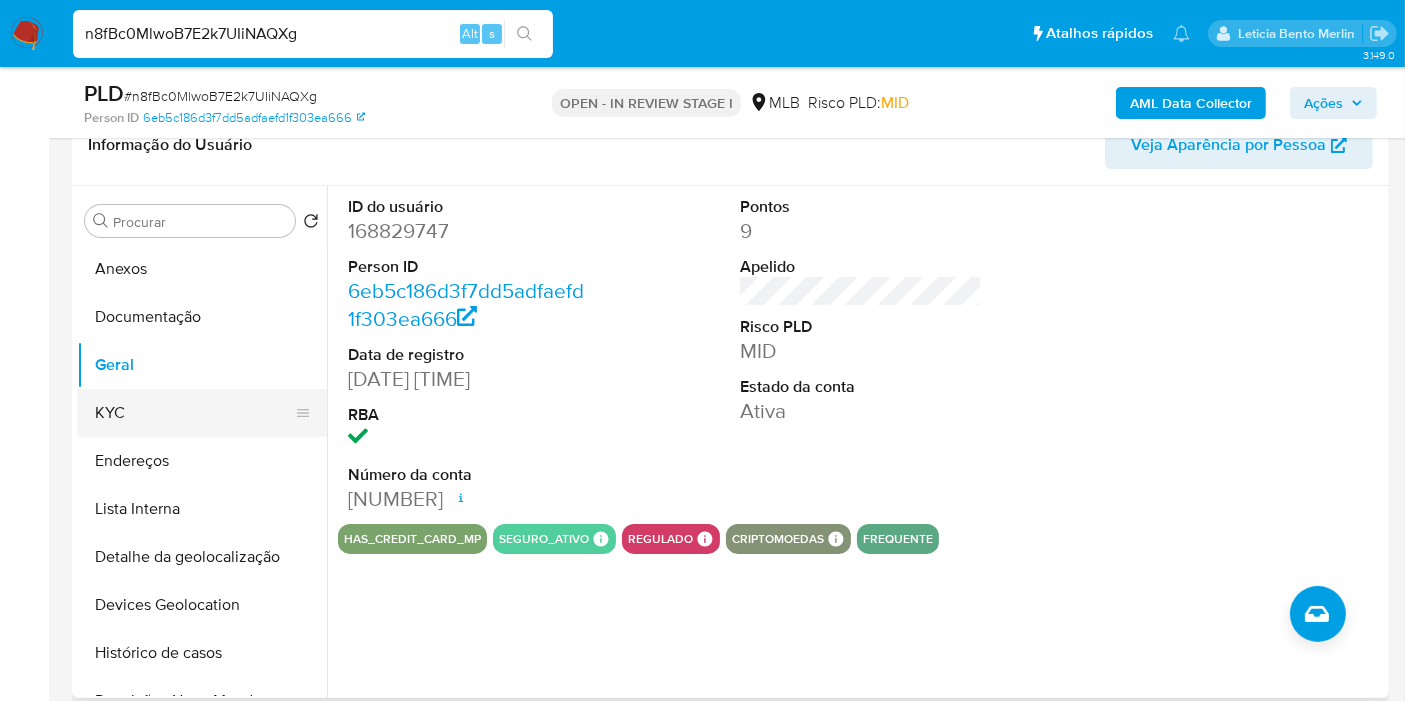 click on "KYC" at bounding box center (194, 413) 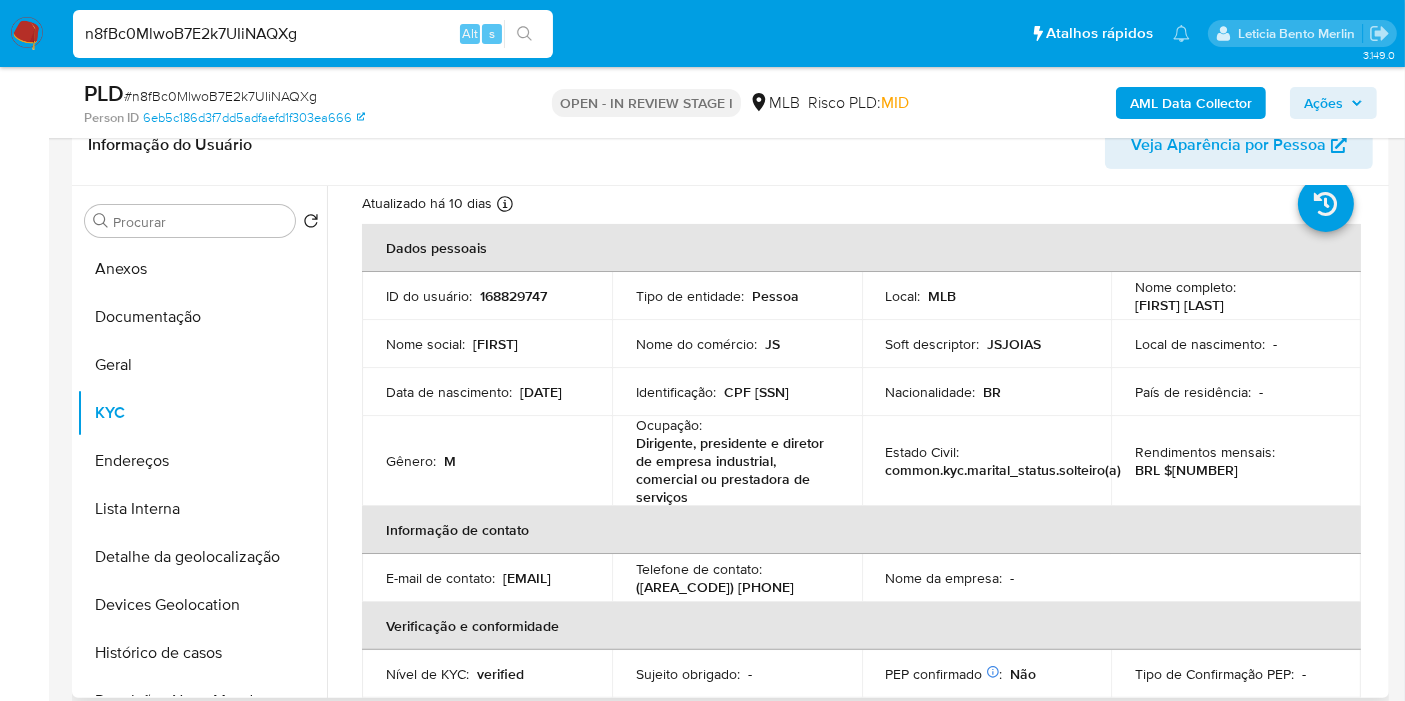 scroll, scrollTop: 62, scrollLeft: 0, axis: vertical 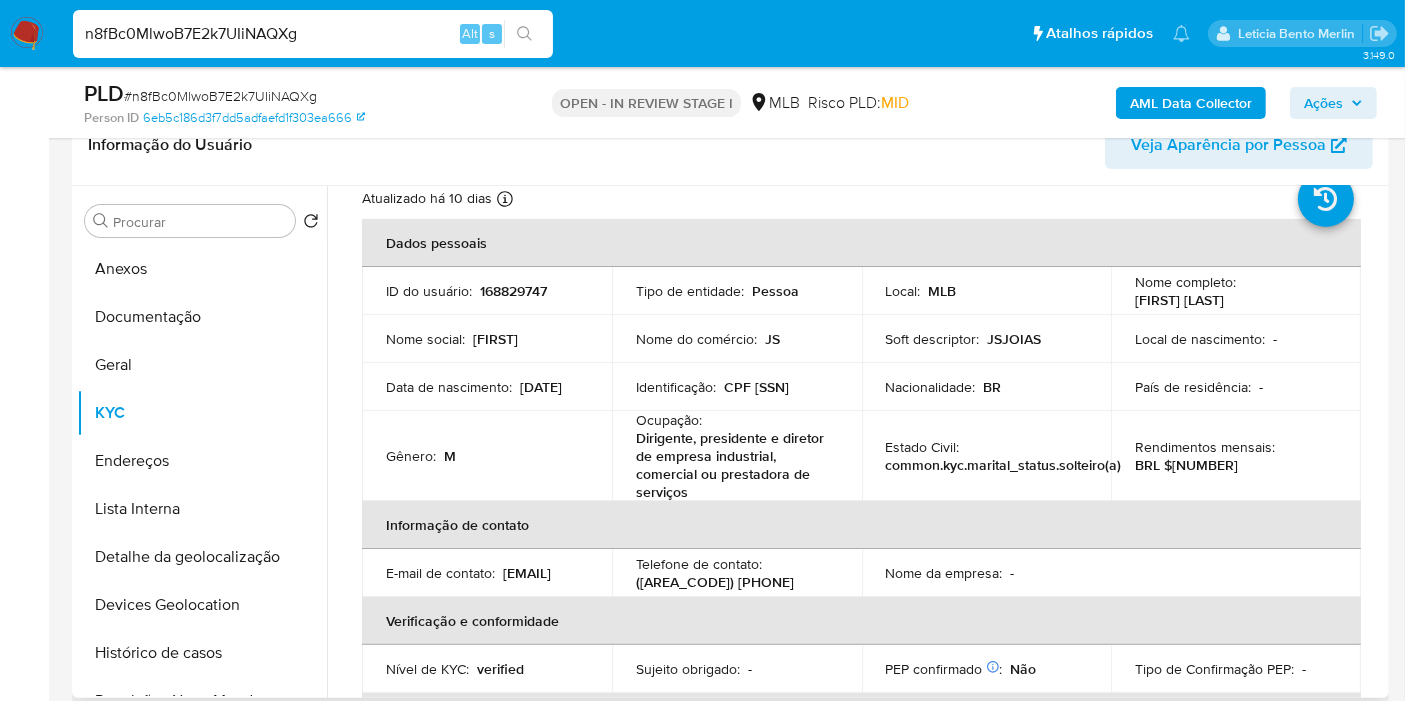 type 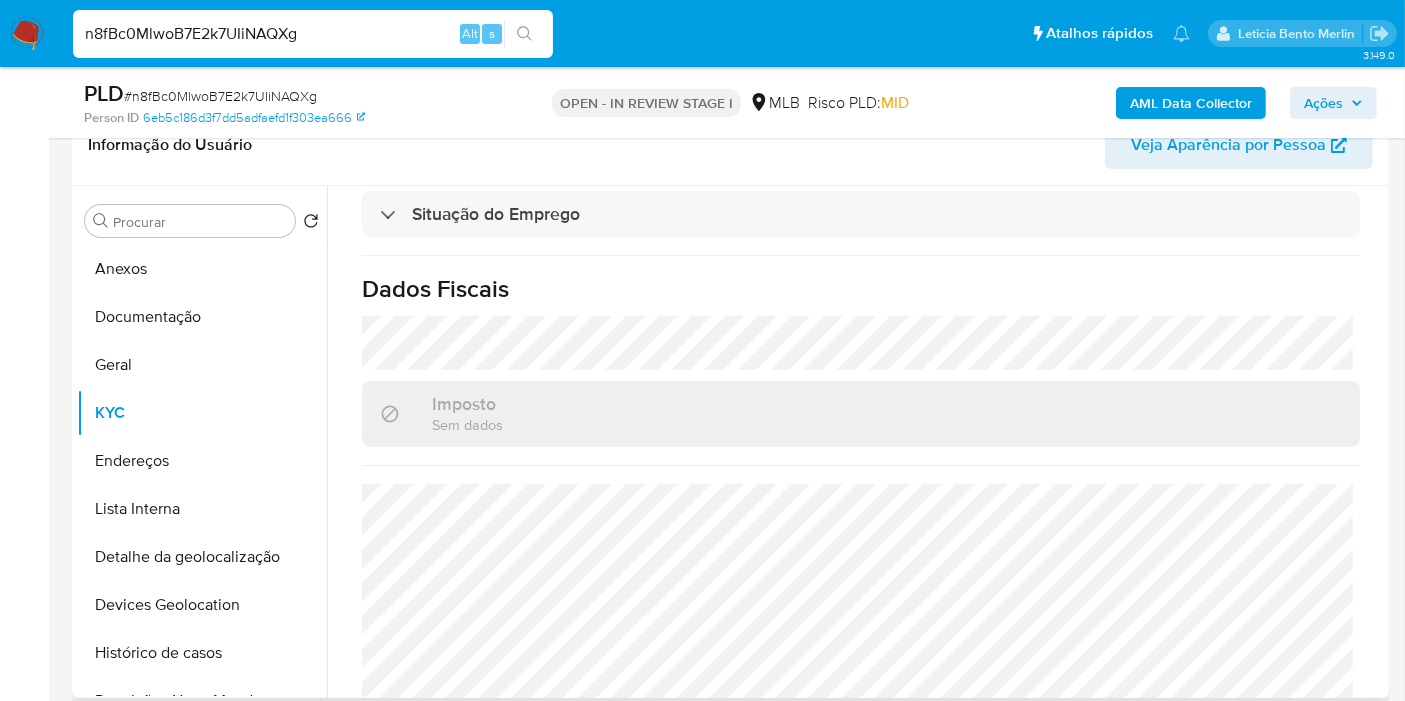 scroll, scrollTop: 950, scrollLeft: 0, axis: vertical 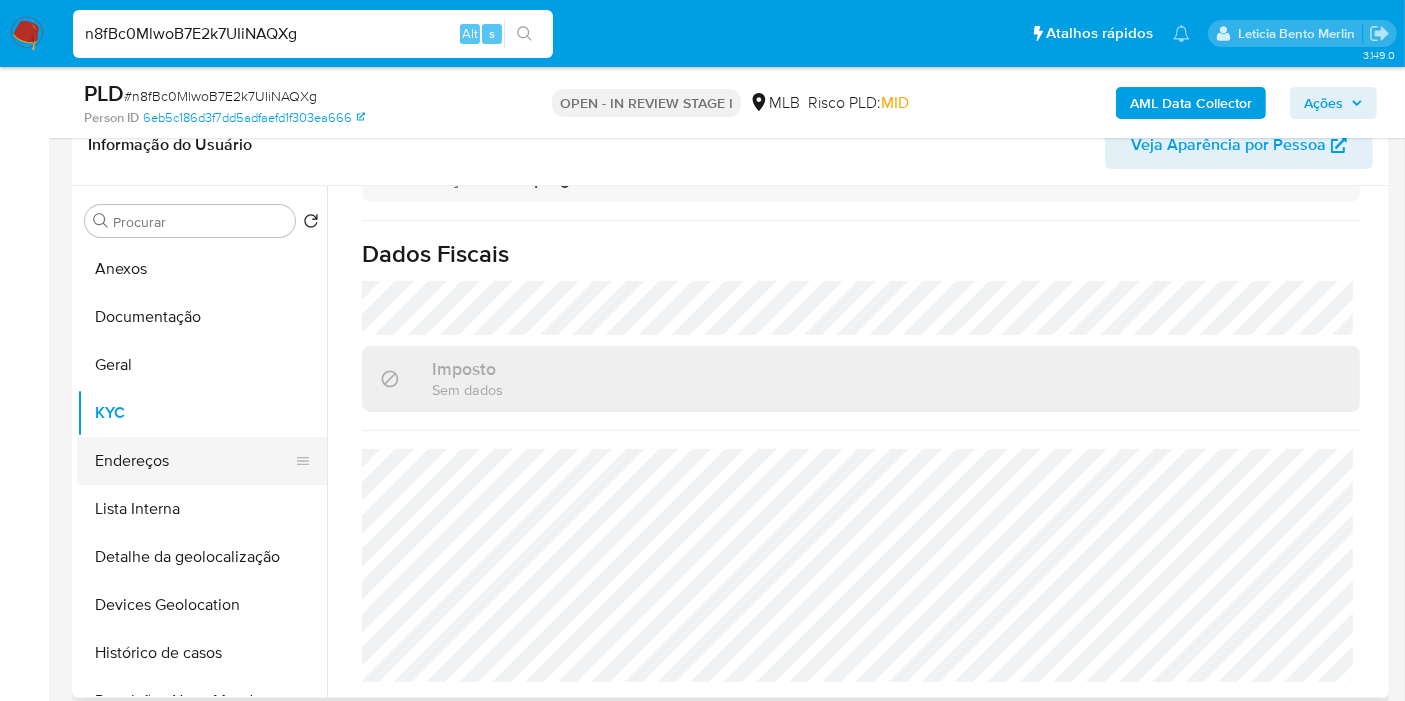 click on "Endereços" at bounding box center (194, 461) 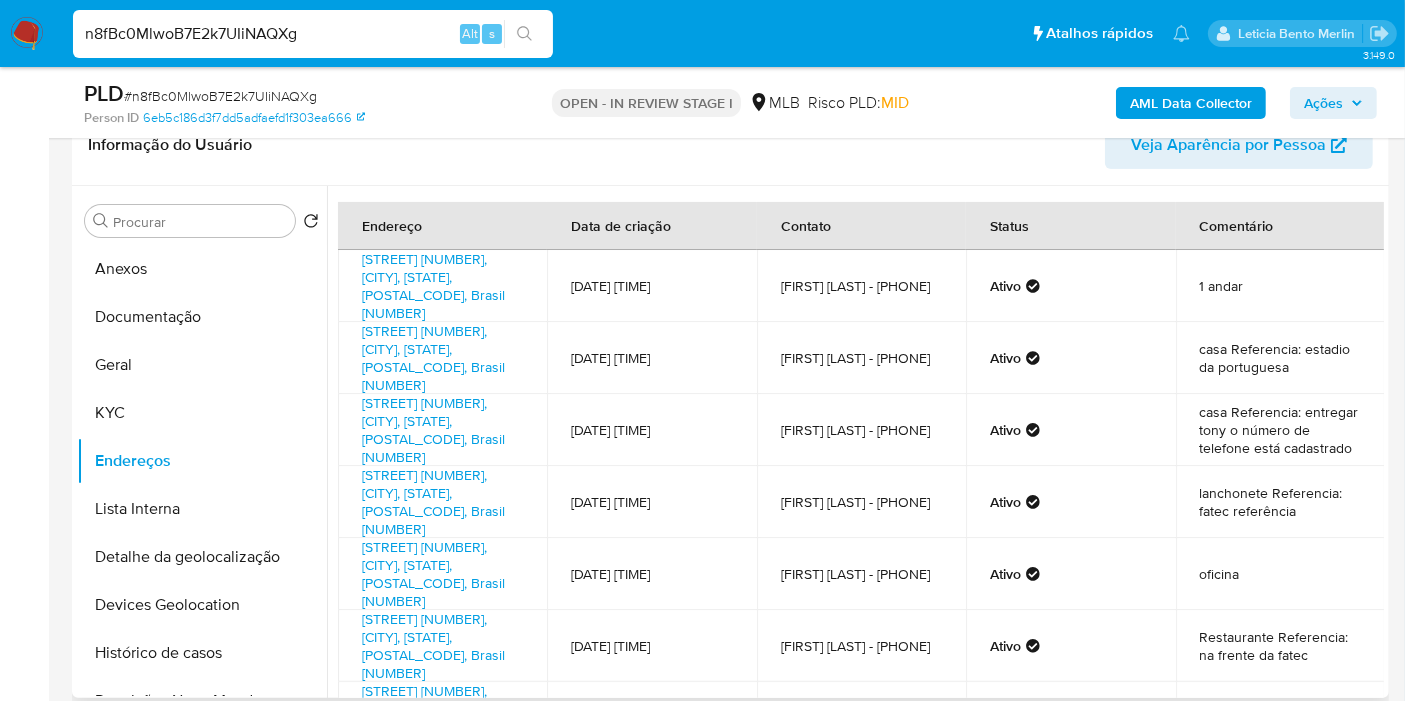 type 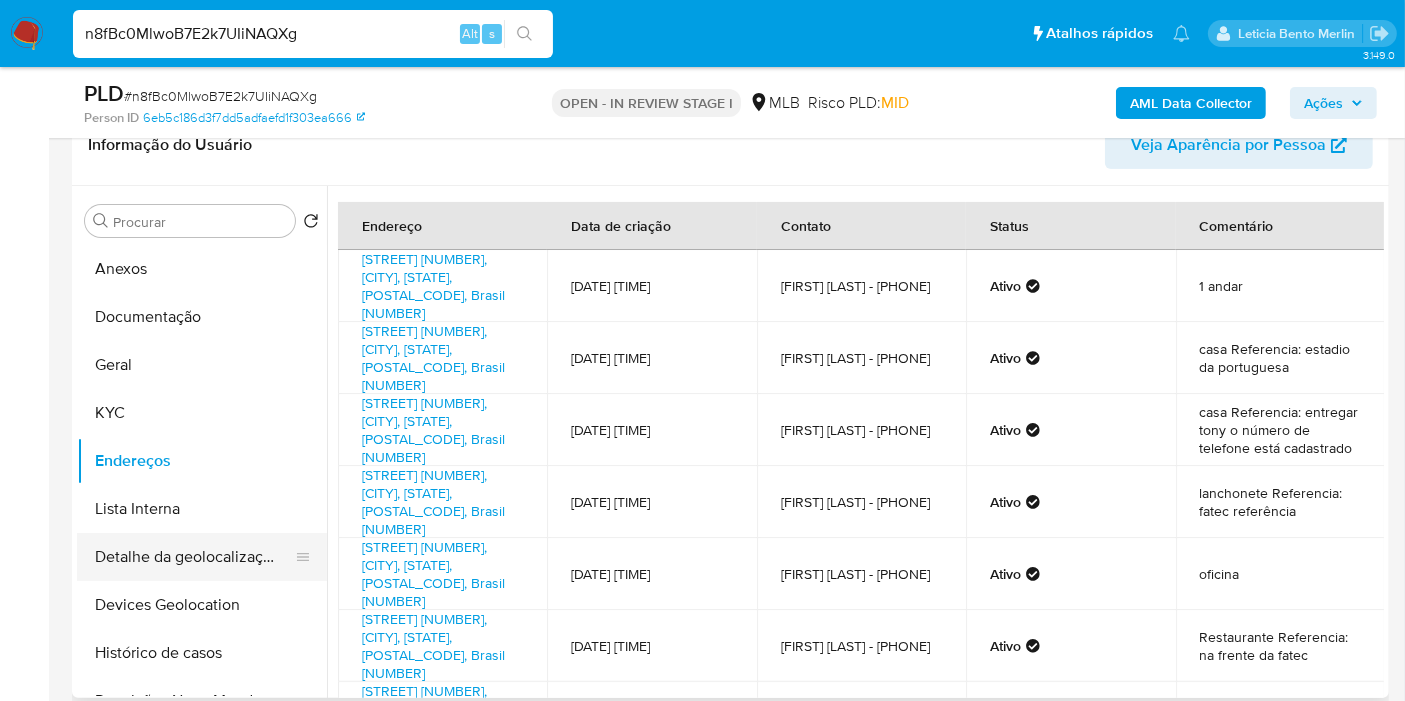 click on "Detalhe da geolocalização" at bounding box center (194, 557) 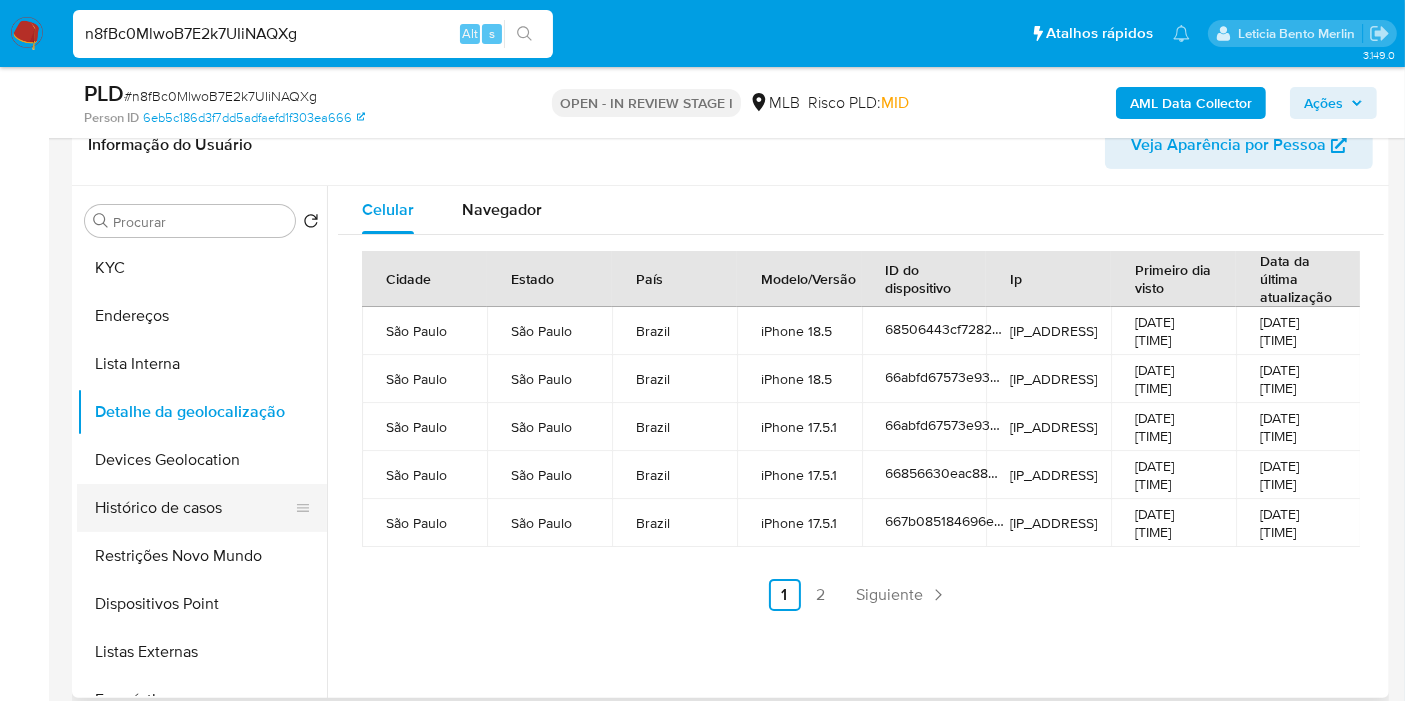 scroll, scrollTop: 111, scrollLeft: 0, axis: vertical 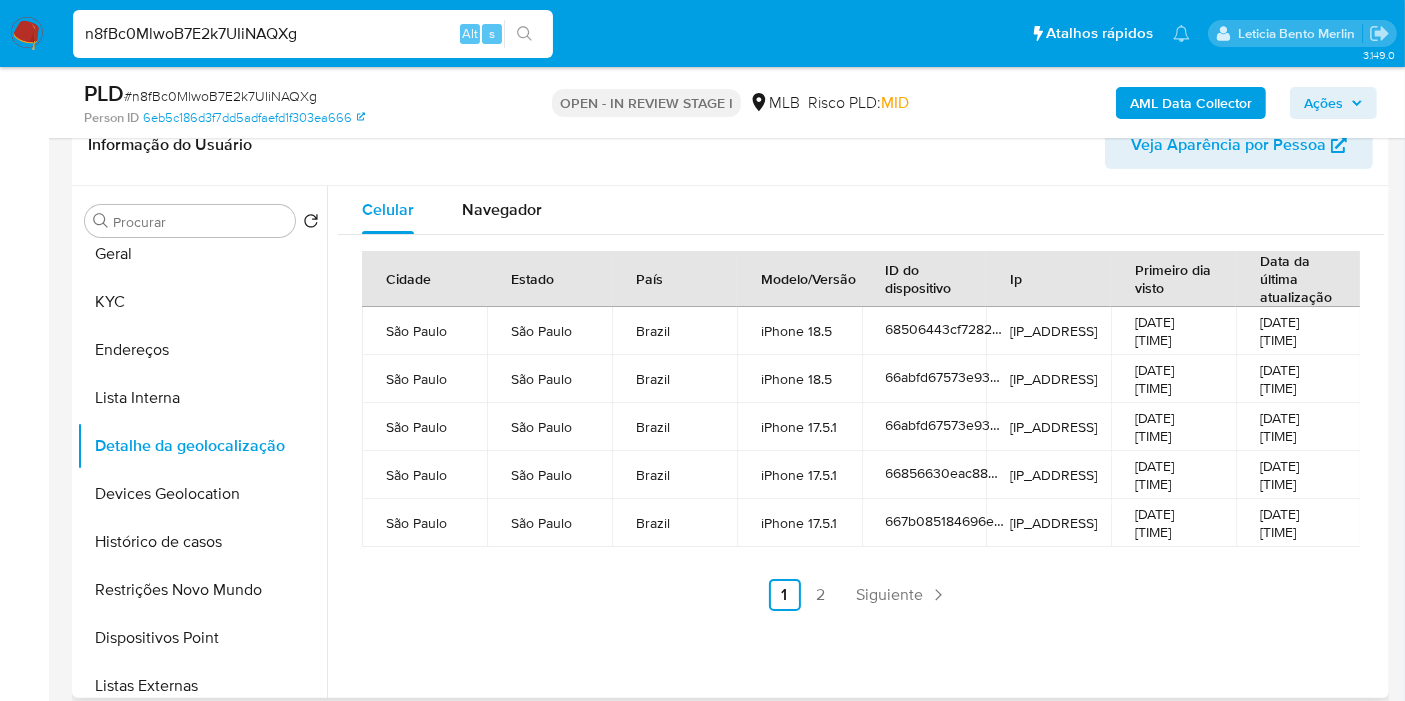 type 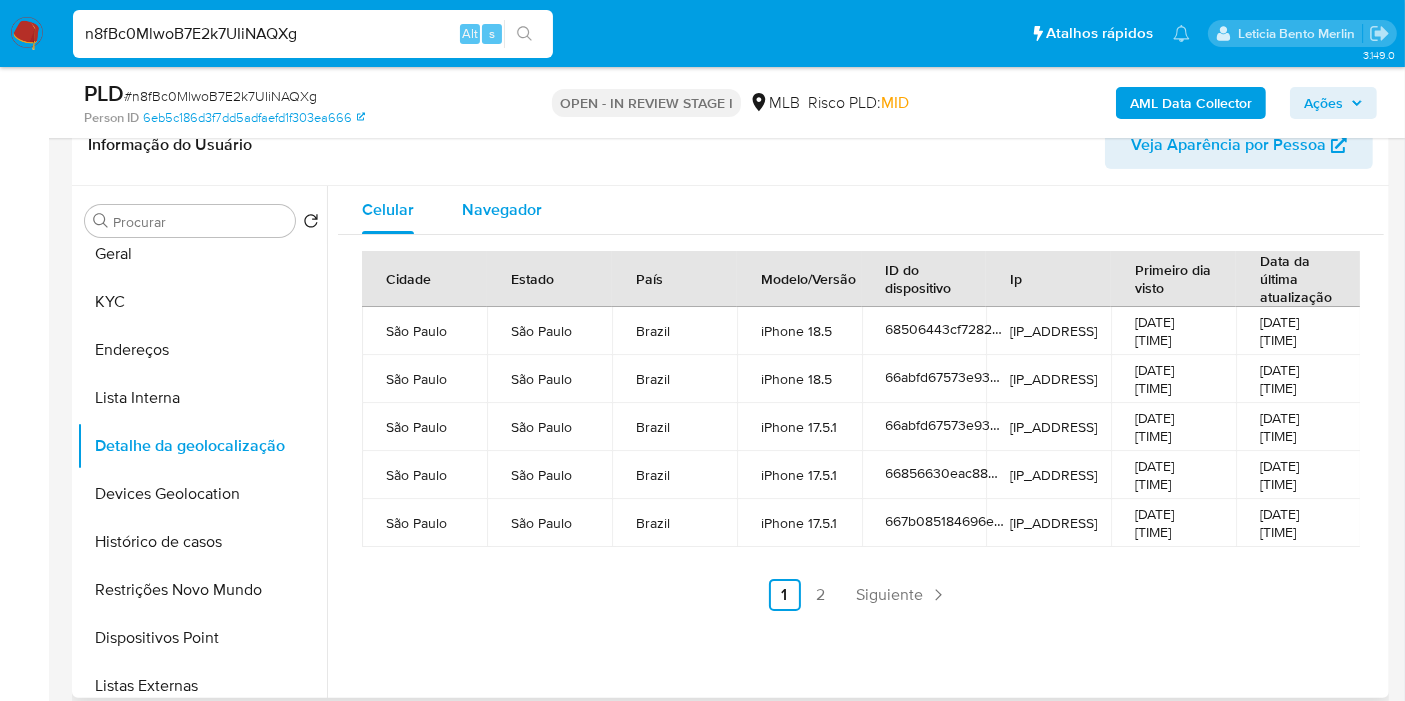 click on "Navegador" at bounding box center (502, 209) 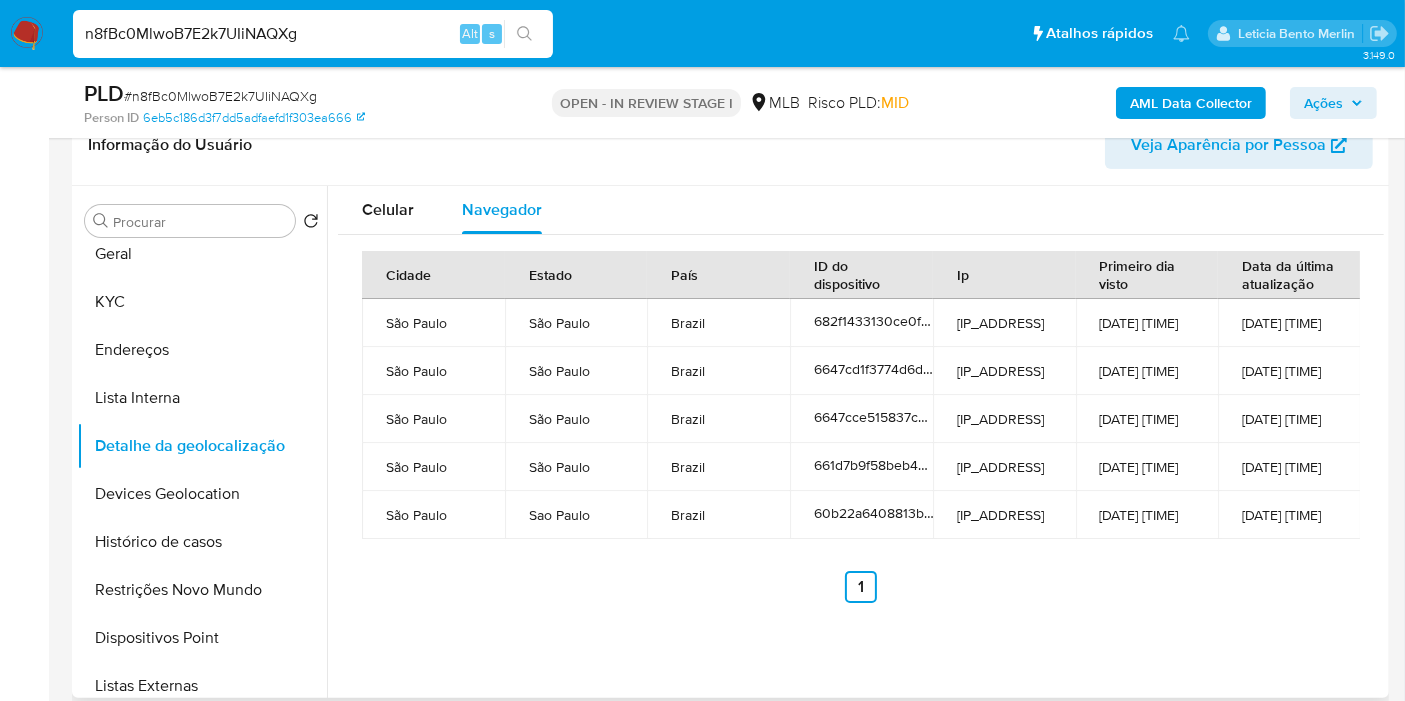 type 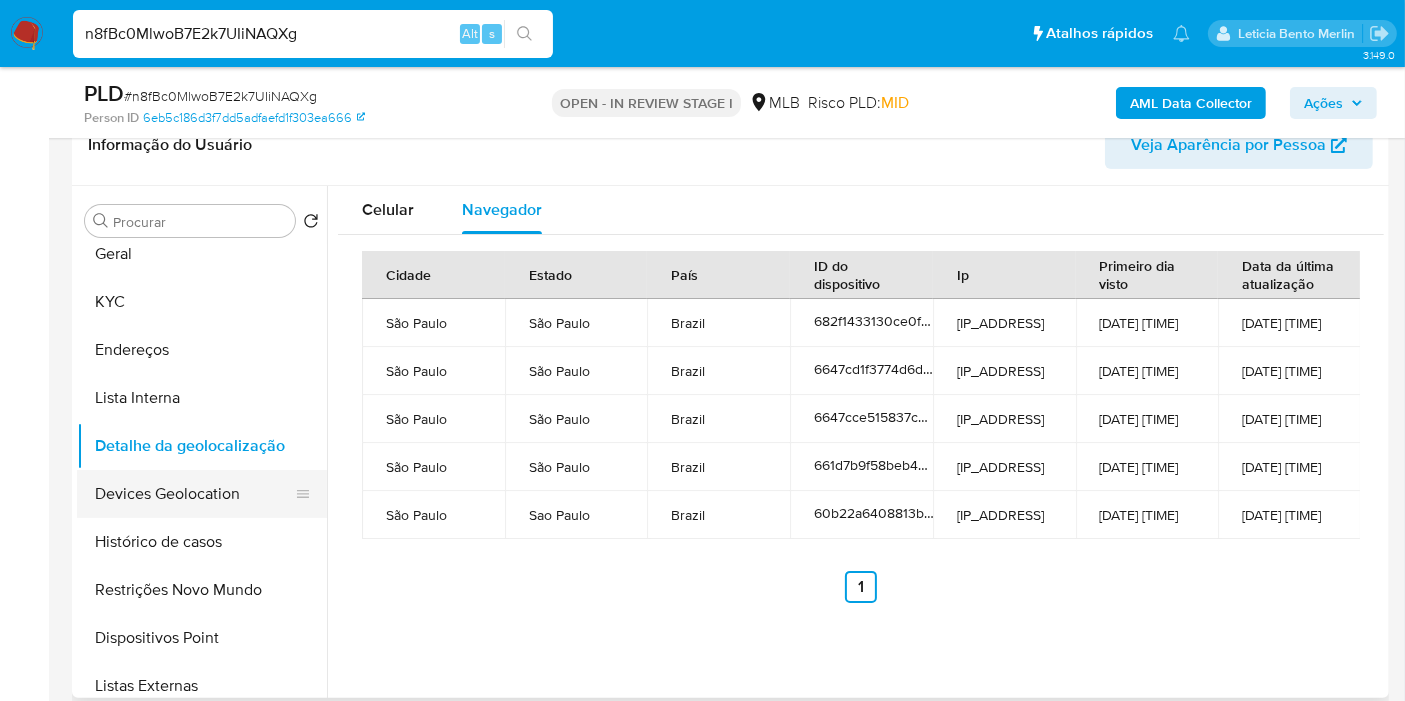 click on "Devices Geolocation" at bounding box center [194, 494] 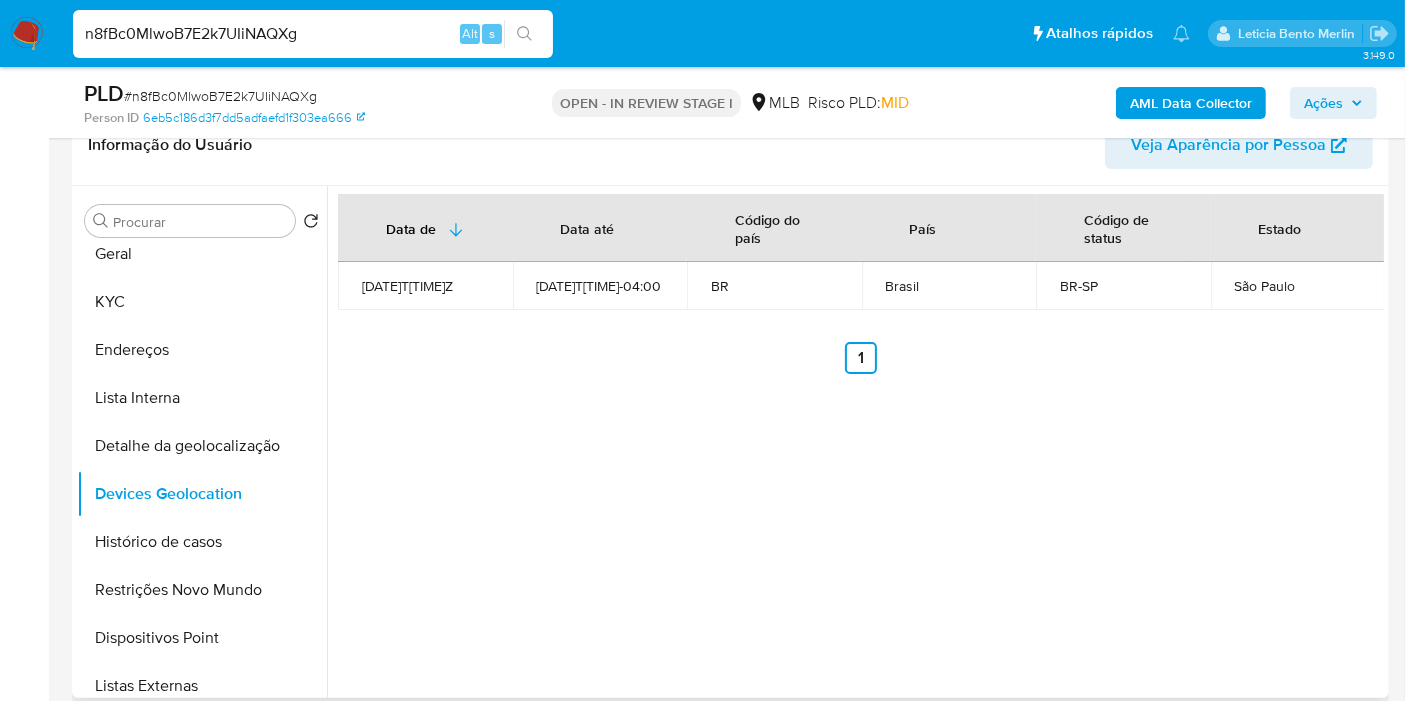 type 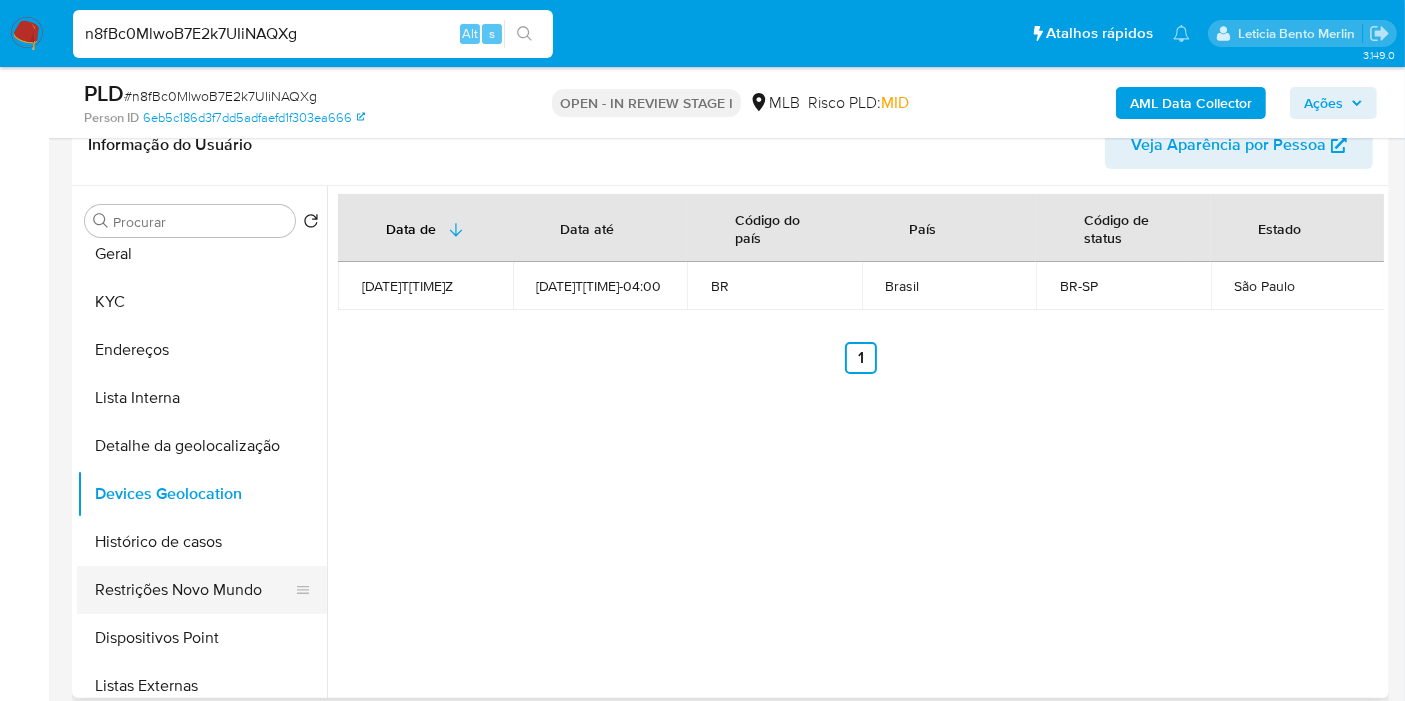 click on "Restrições Novo Mundo" at bounding box center [194, 590] 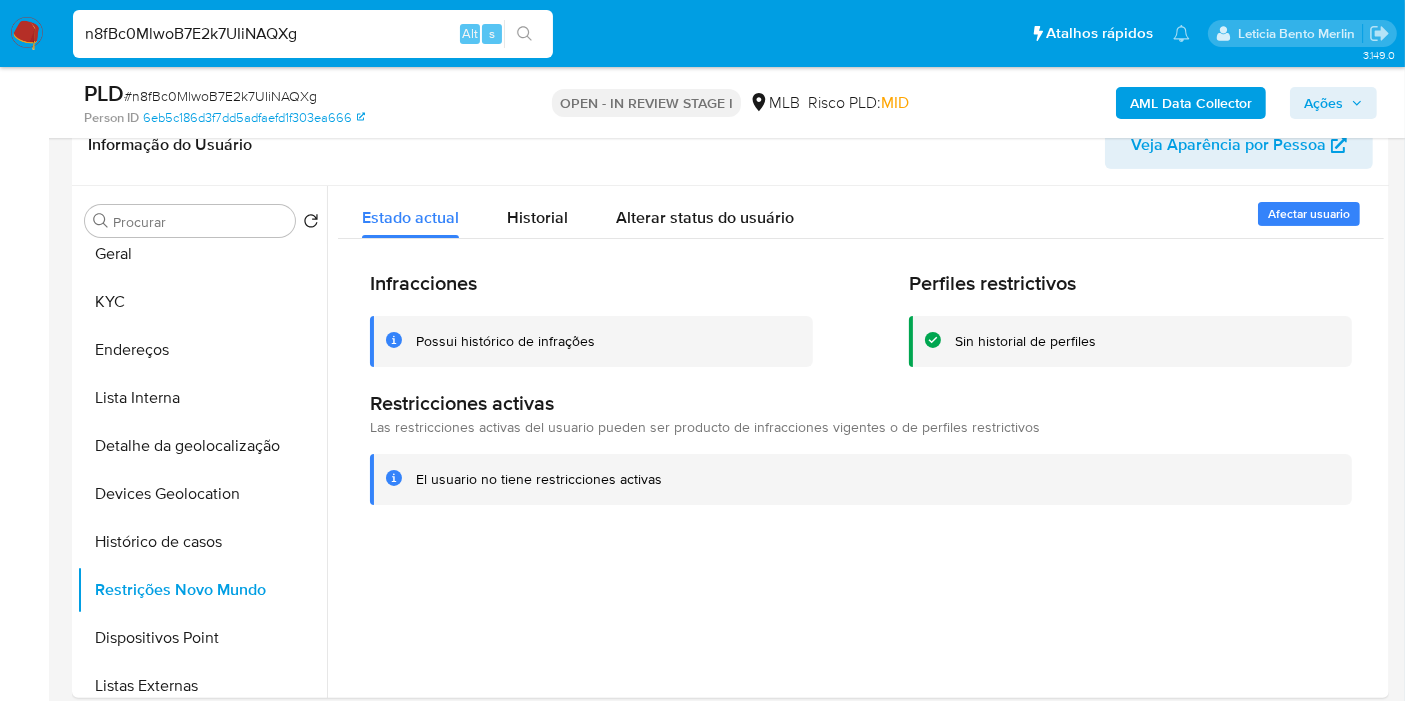 type 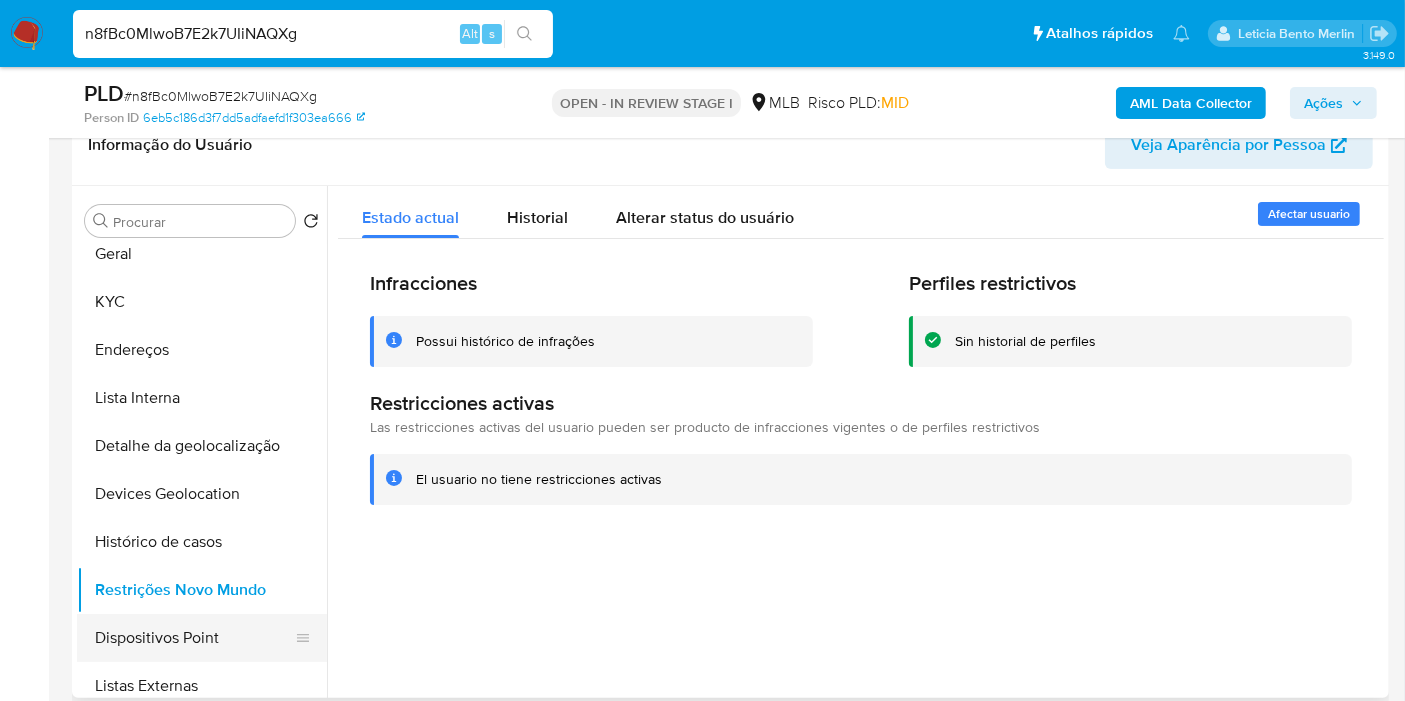 click on "Dispositivos Point" at bounding box center (194, 638) 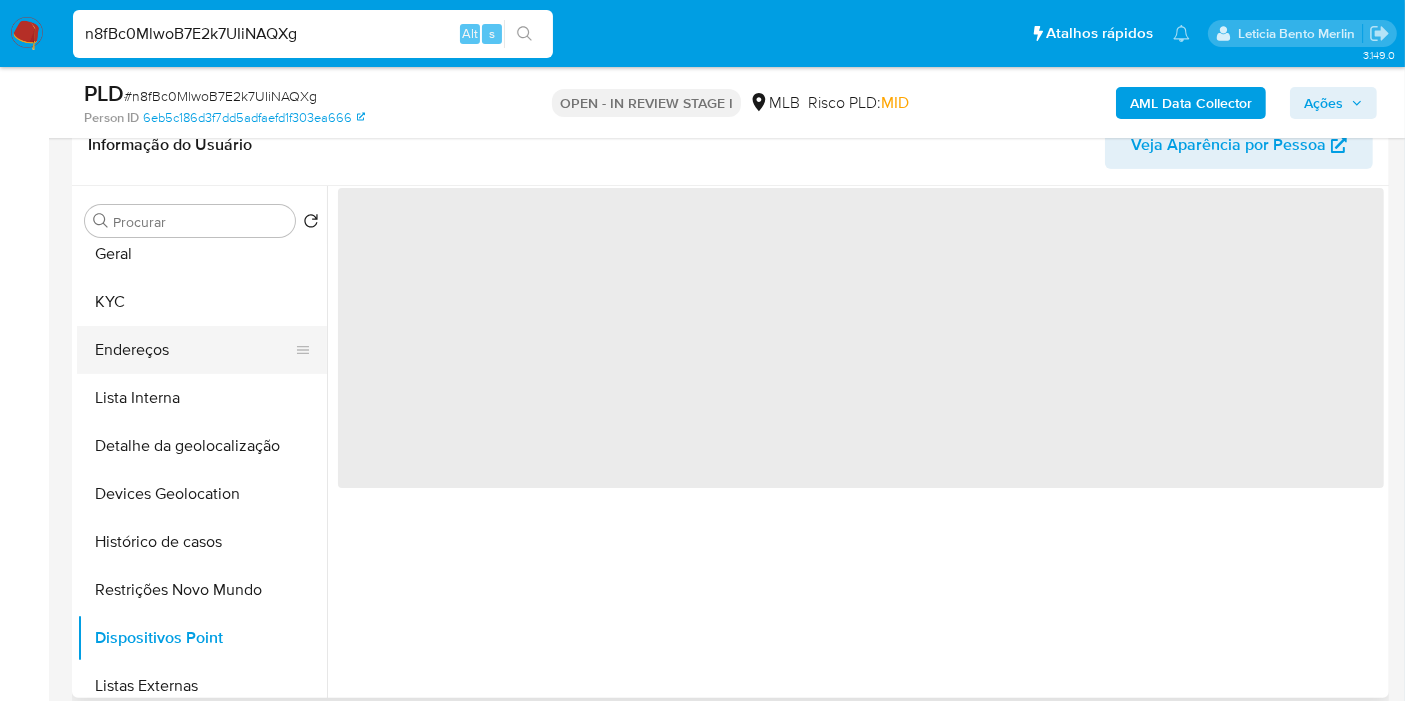 scroll, scrollTop: 222, scrollLeft: 0, axis: vertical 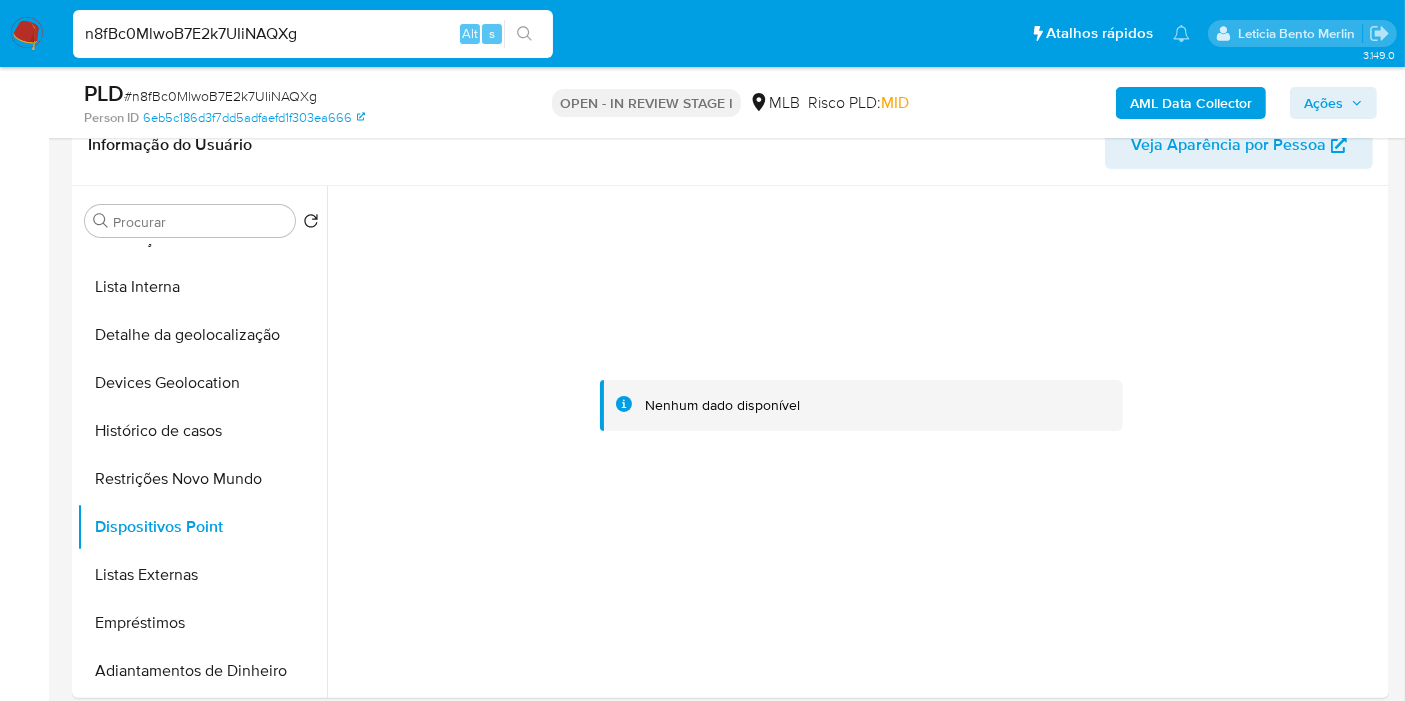type 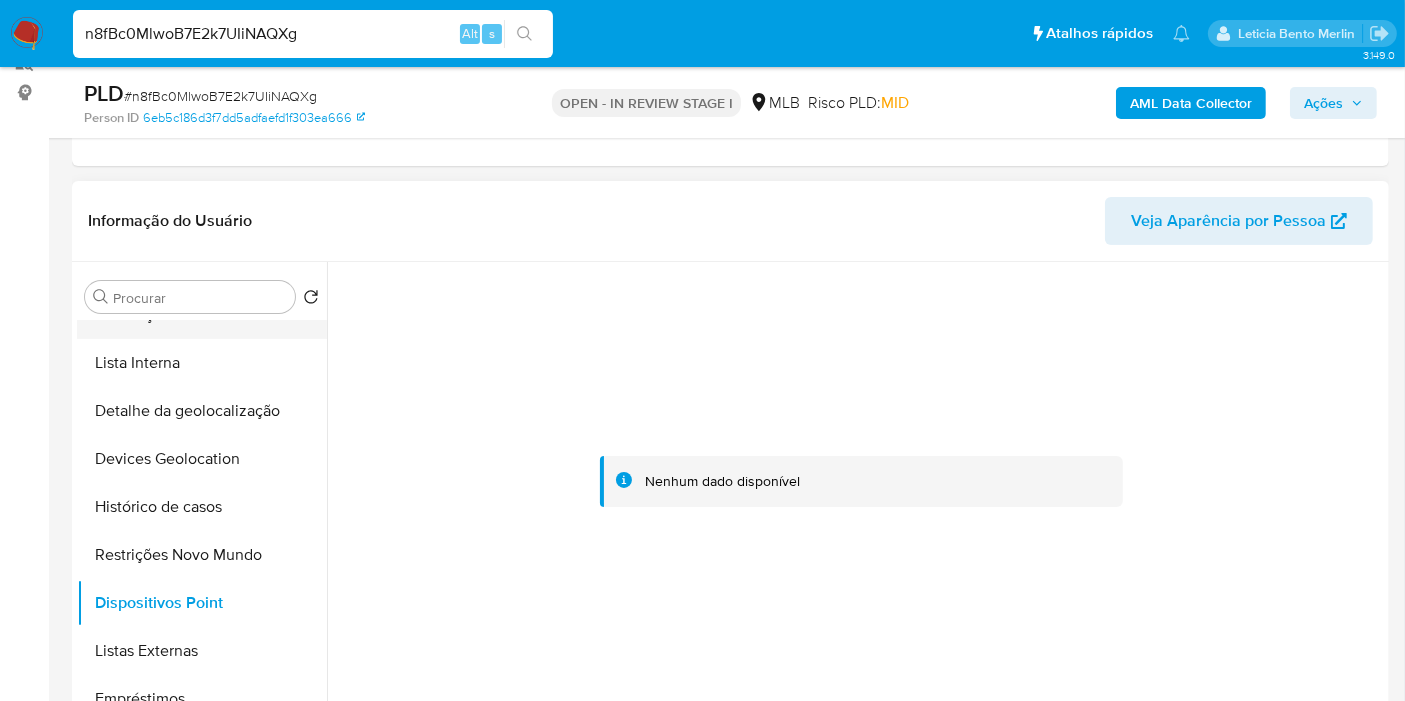 scroll, scrollTop: 222, scrollLeft: 0, axis: vertical 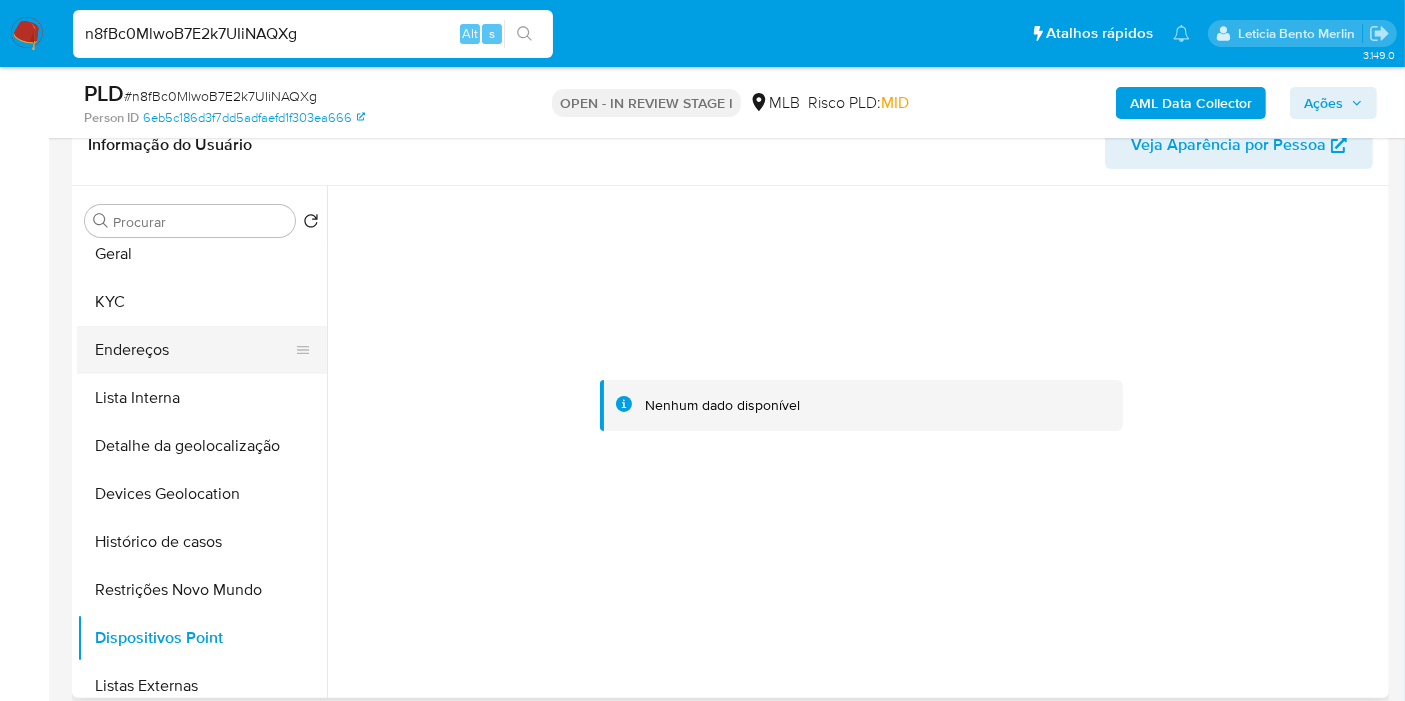click on "Endereços" at bounding box center [194, 350] 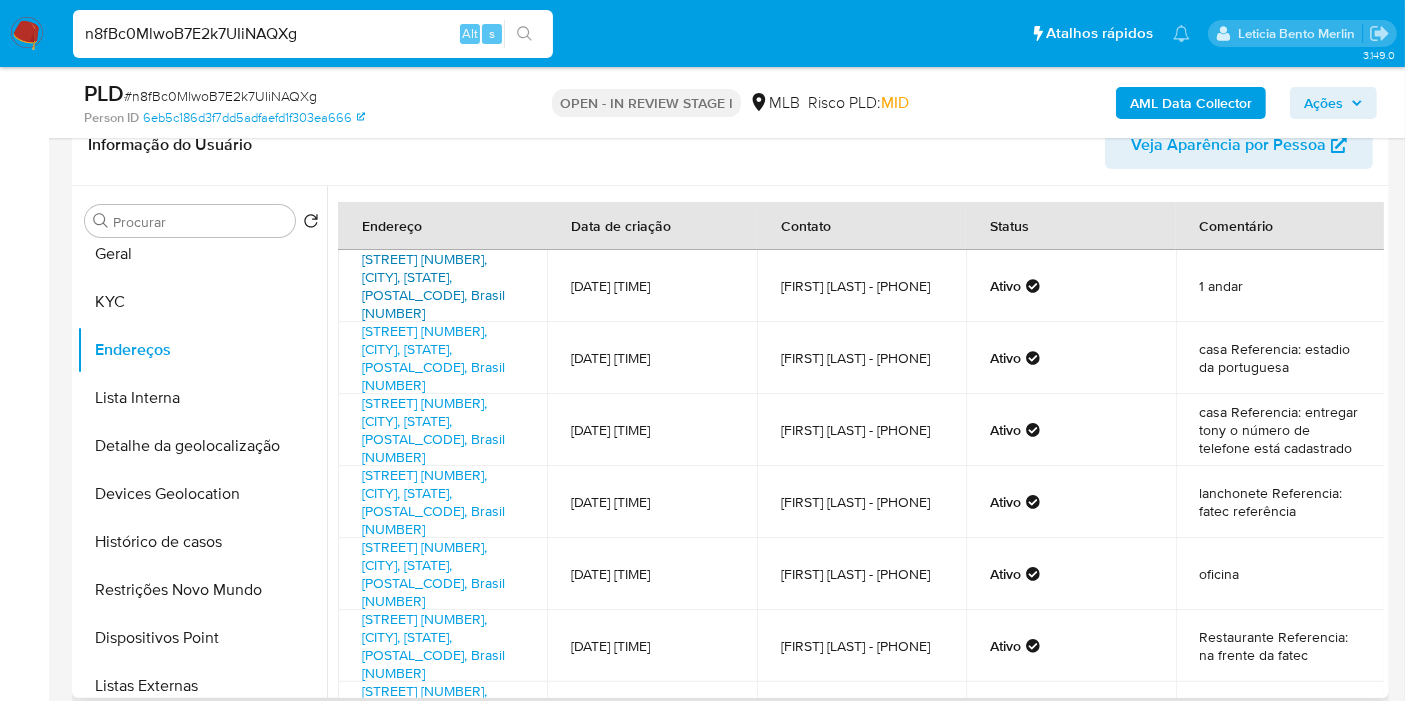 click on "Rua Ezequiel Freire 490, São Paulo, São Paulo, 02034002, Brasil 490" at bounding box center [433, 286] 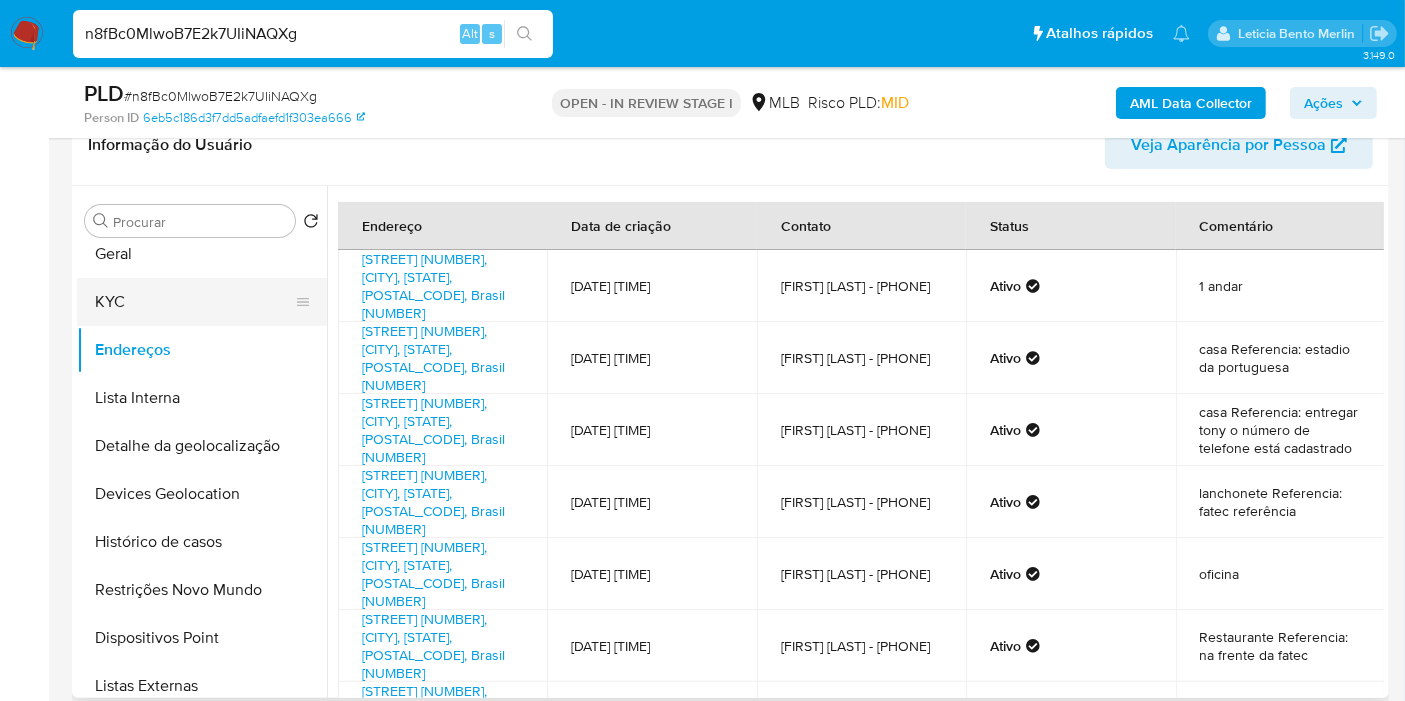 click on "KYC" at bounding box center [194, 302] 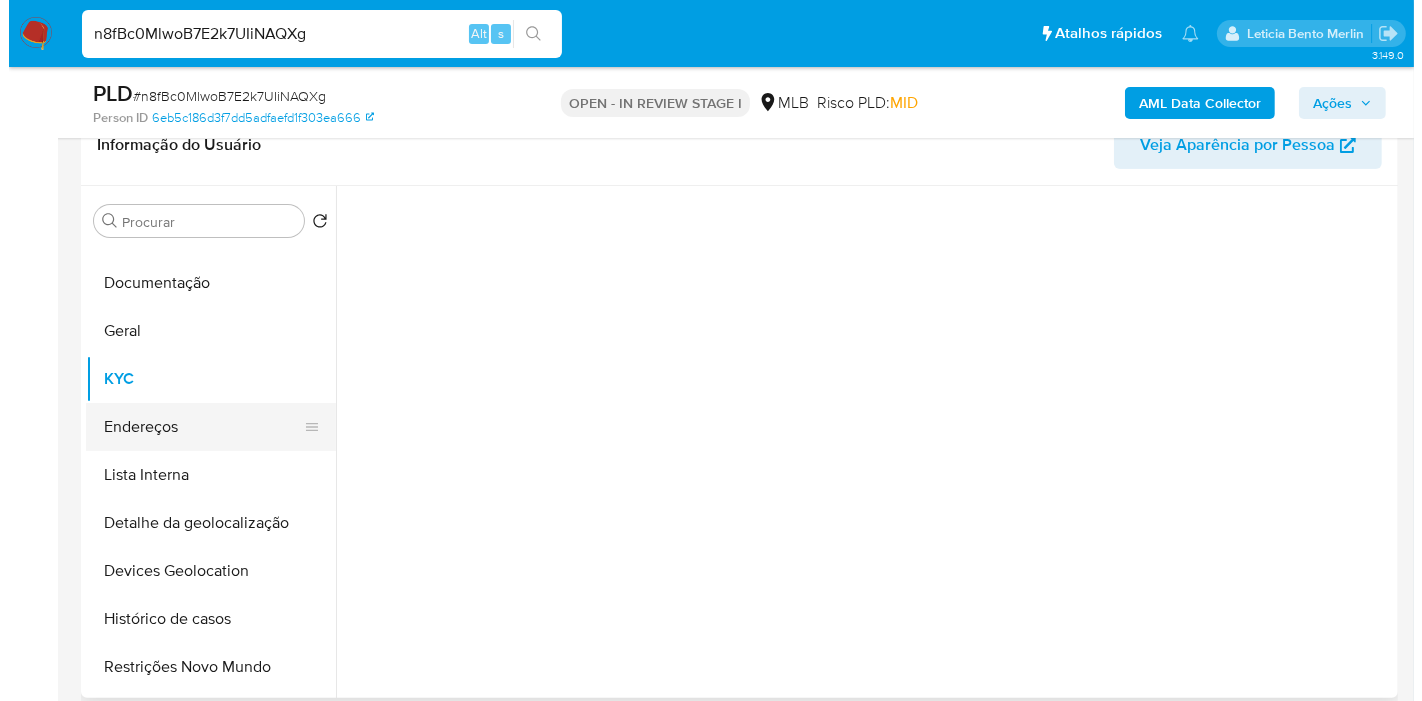 scroll, scrollTop: 0, scrollLeft: 0, axis: both 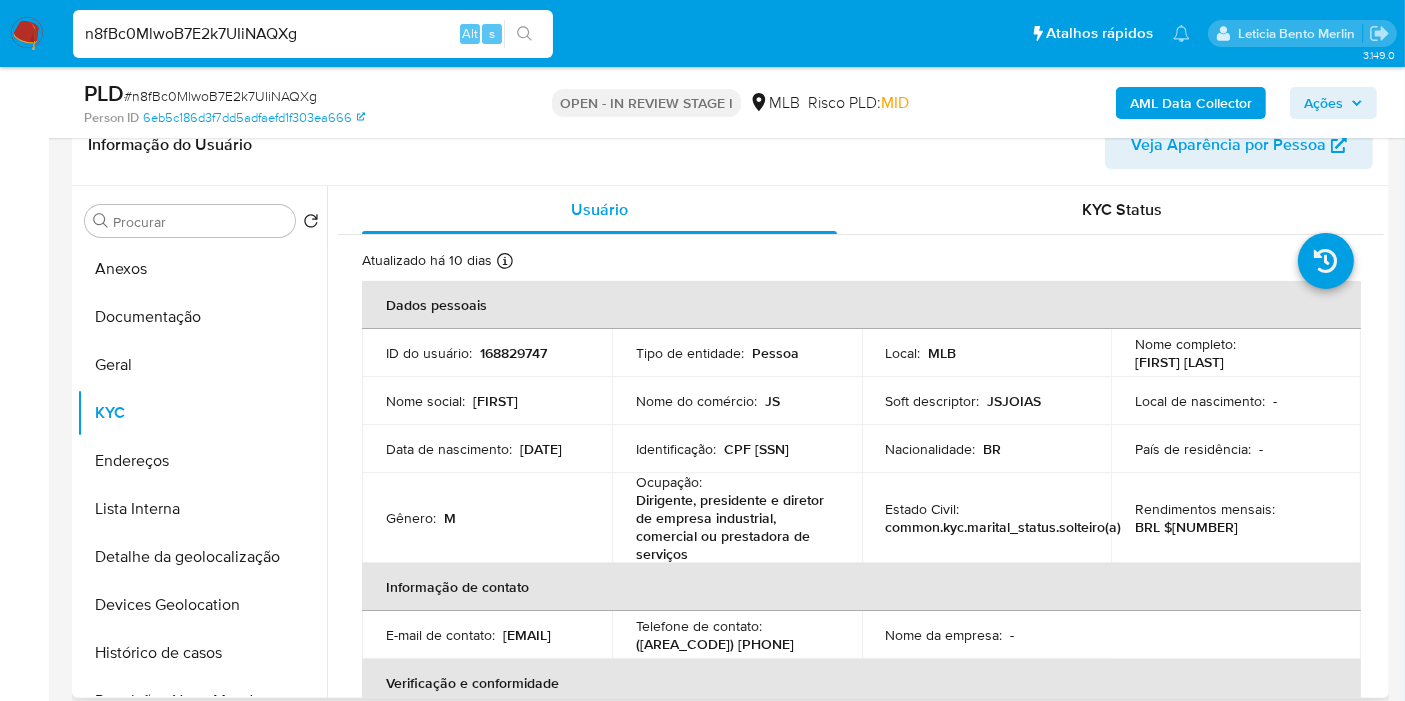 click on "CPF 32289764833" at bounding box center (756, 449) 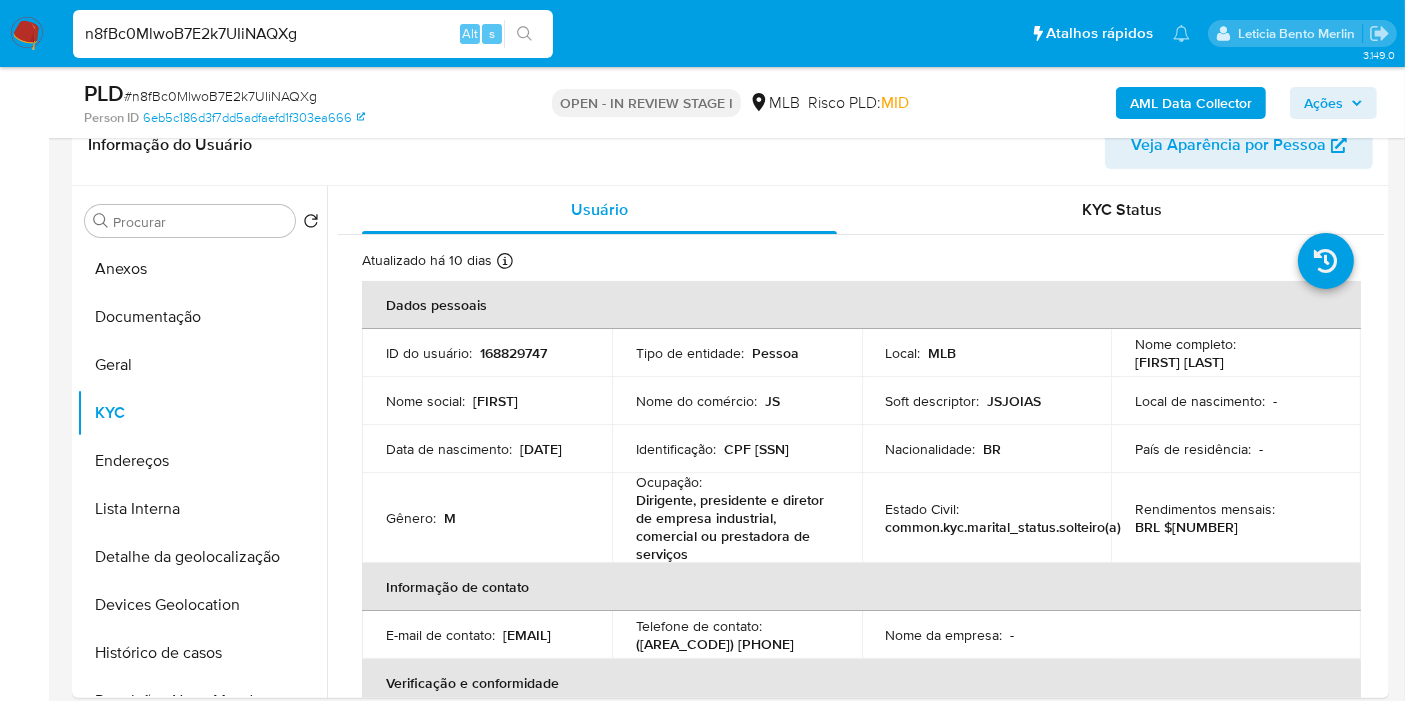 copy on "32289764833" 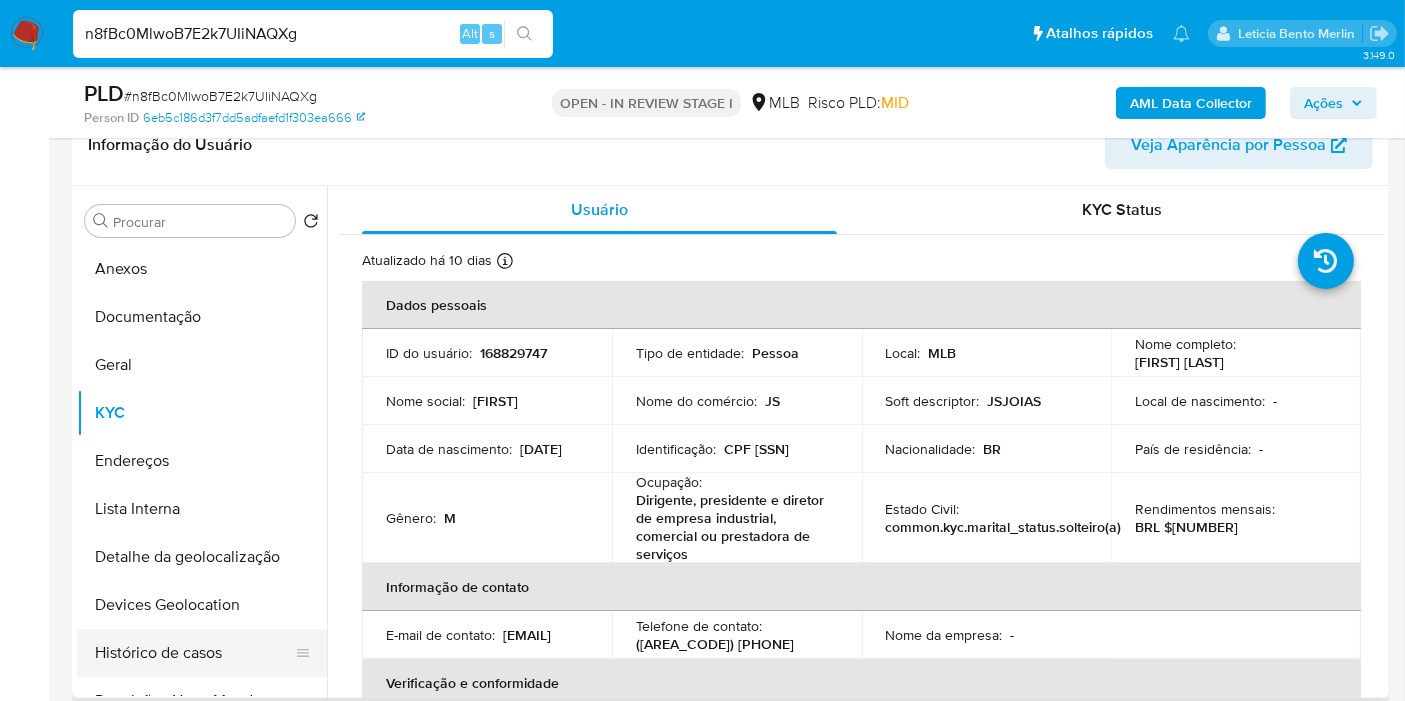 click on "Histórico de casos" at bounding box center (194, 653) 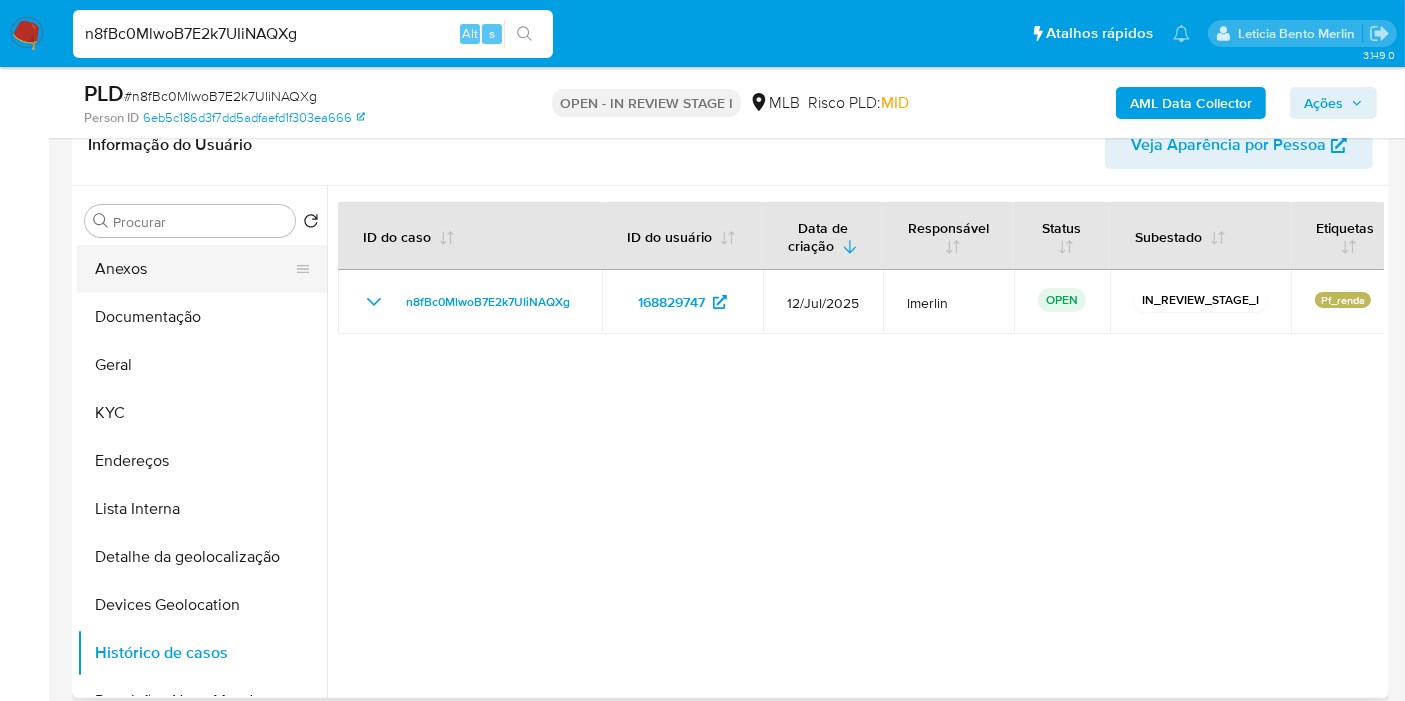 click on "Anexos" at bounding box center [194, 269] 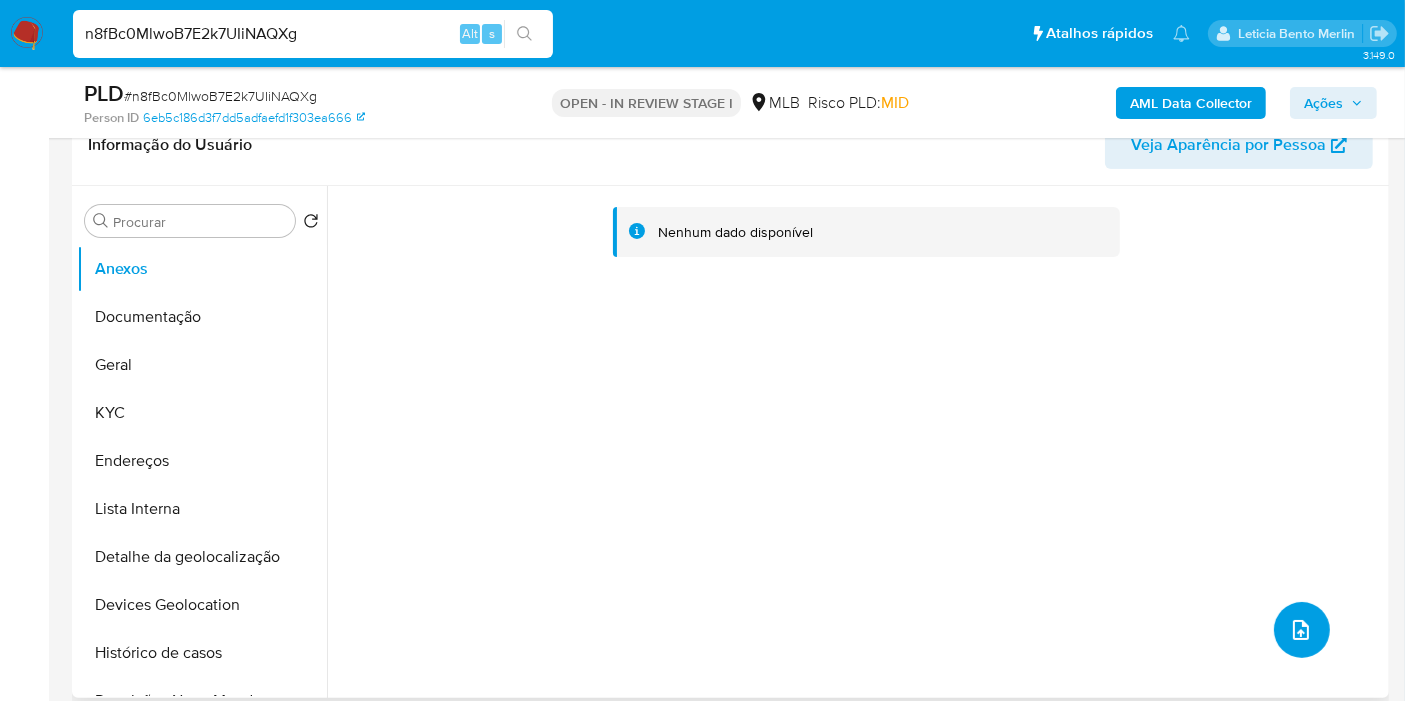 click 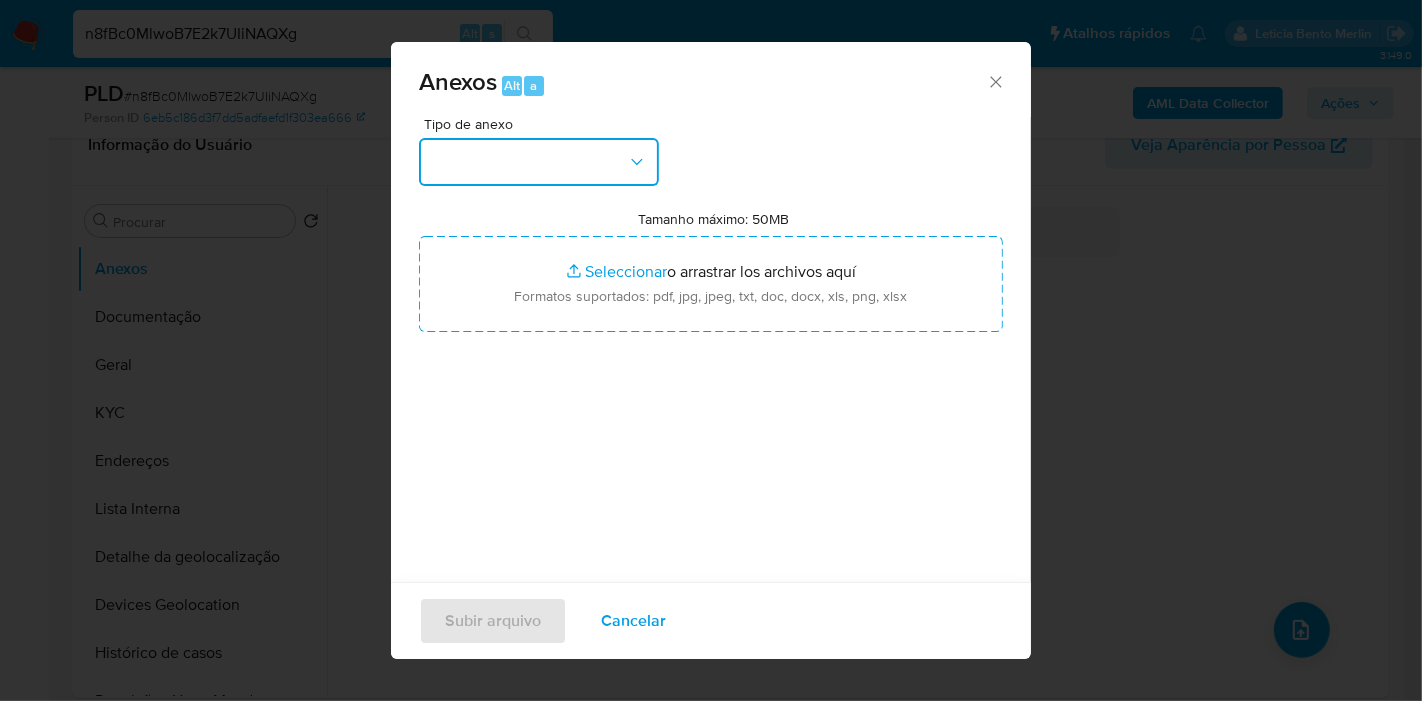 click at bounding box center (539, 162) 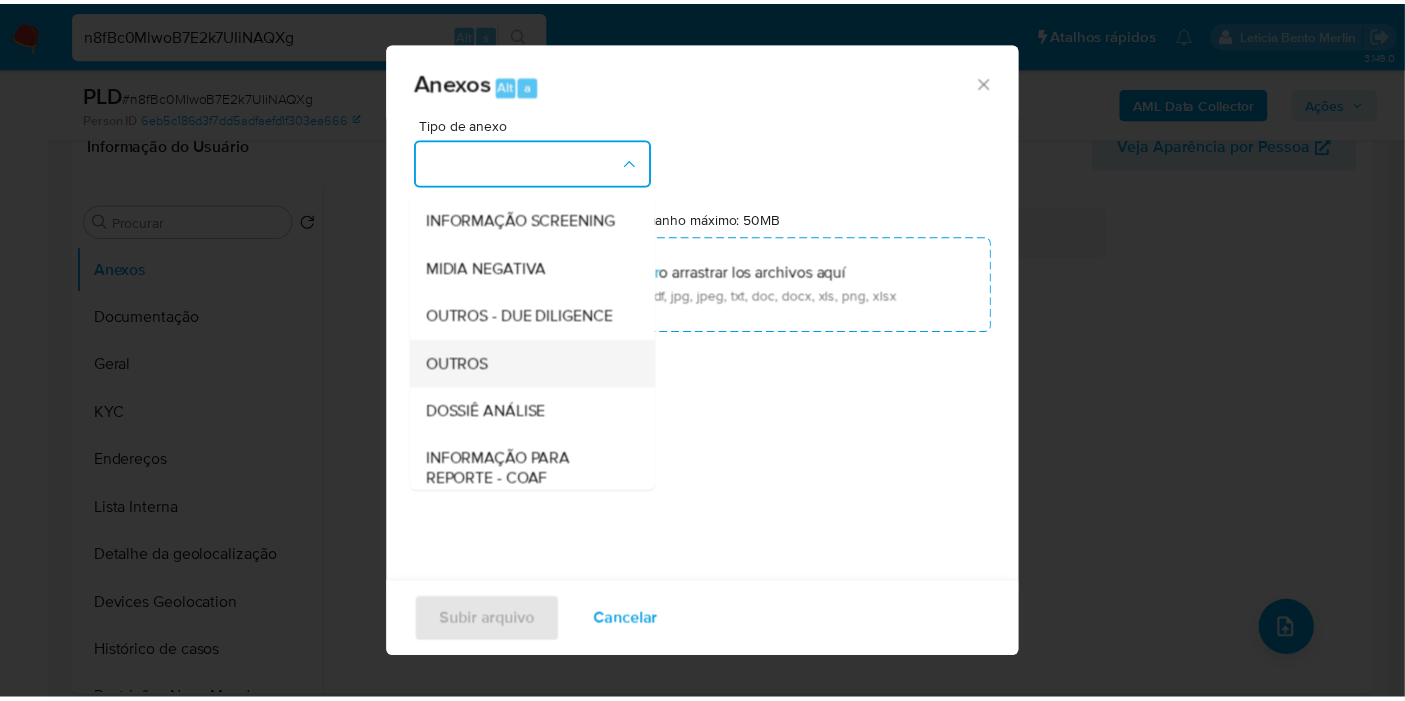 scroll, scrollTop: 222, scrollLeft: 0, axis: vertical 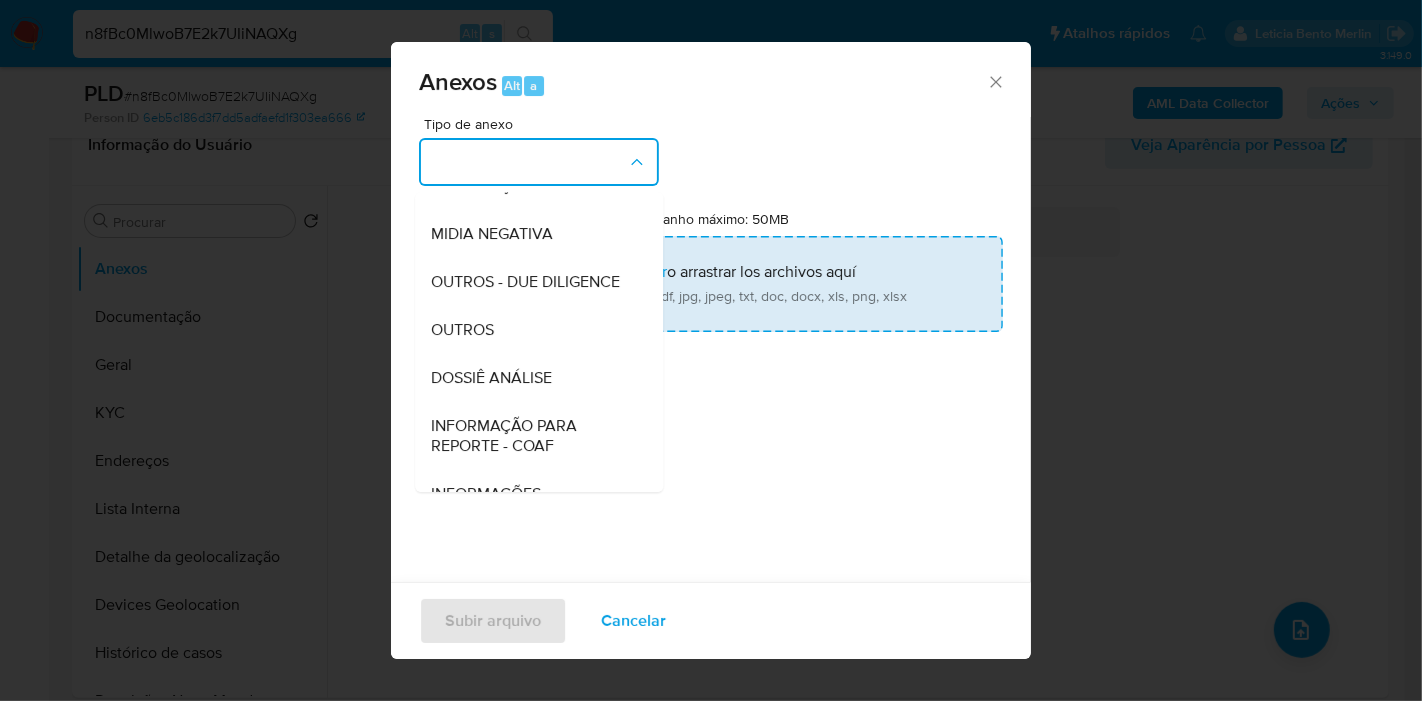 drag, startPoint x: 540, startPoint y: 416, endPoint x: 630, endPoint y: 270, distance: 171.51093 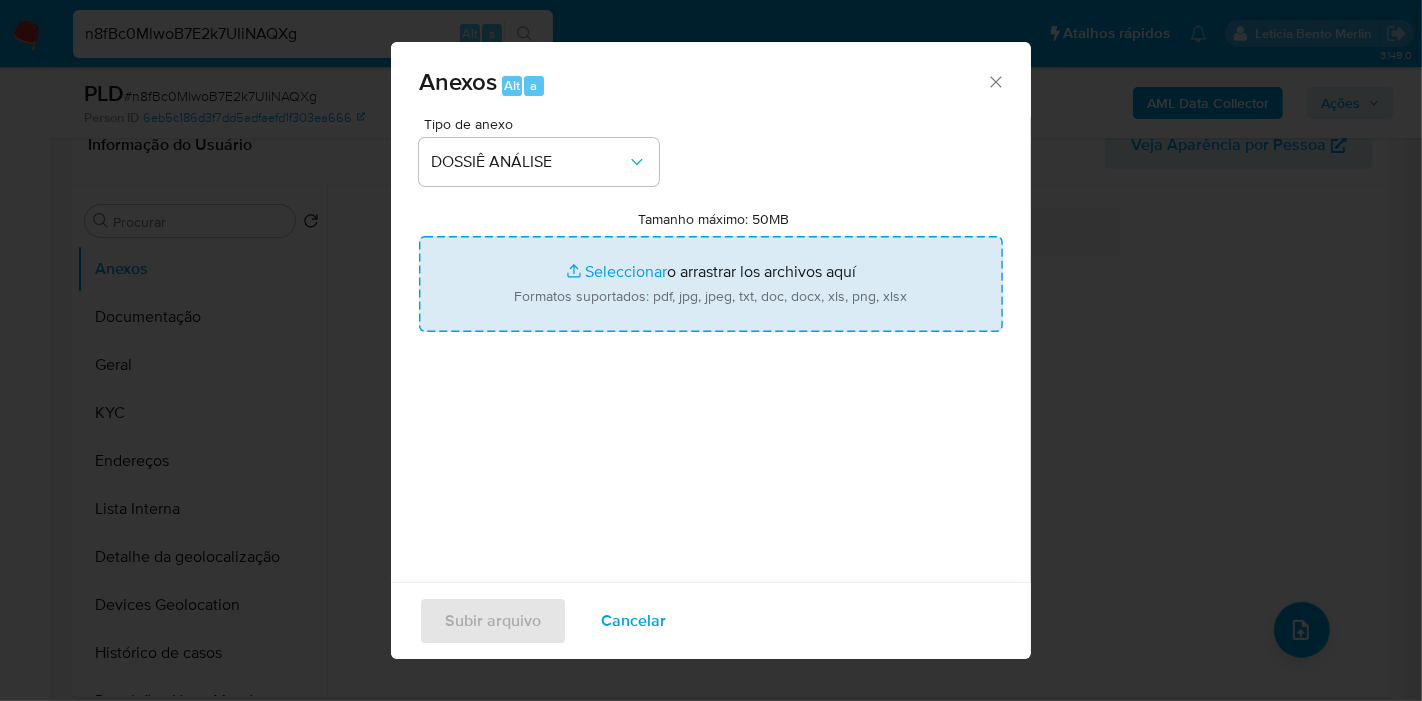 click on "Tamanho máximo: 50MB Seleccionar archivos" at bounding box center [711, 284] 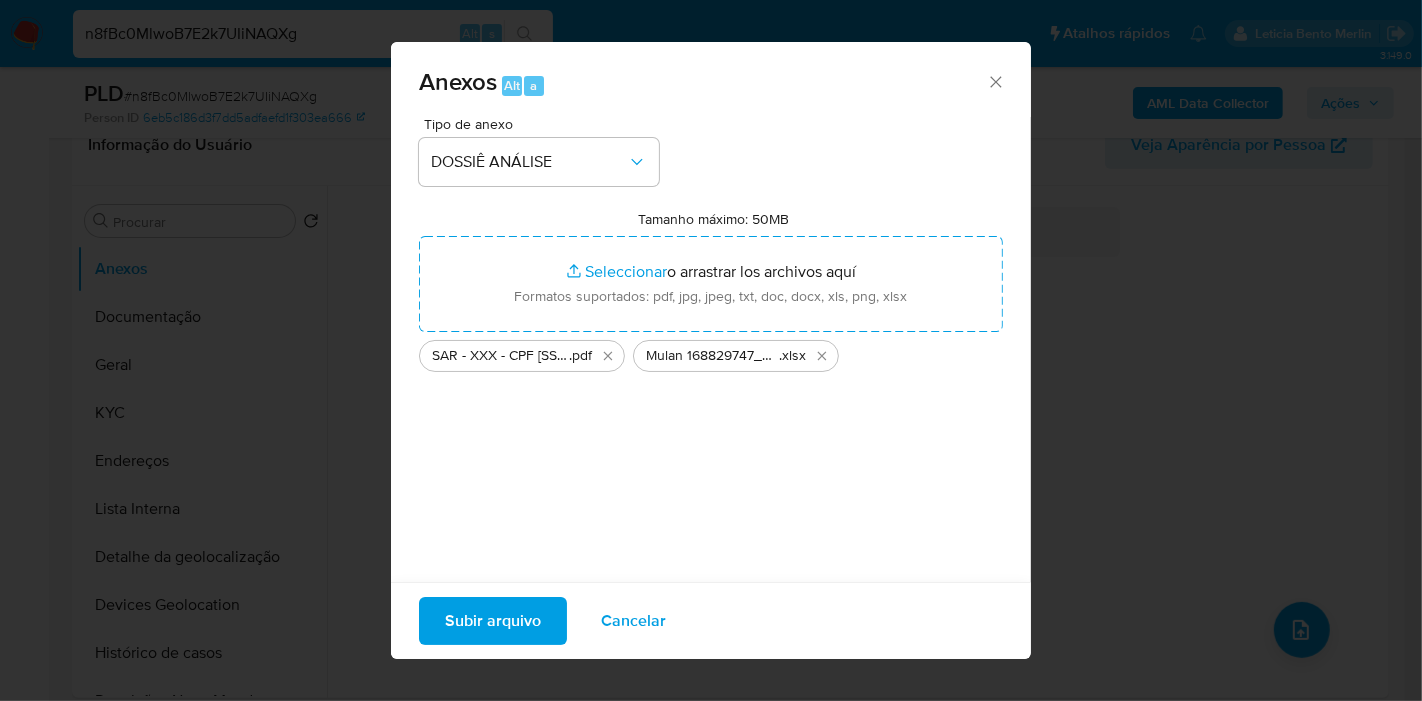 click on "Subir arquivo" at bounding box center [493, 621] 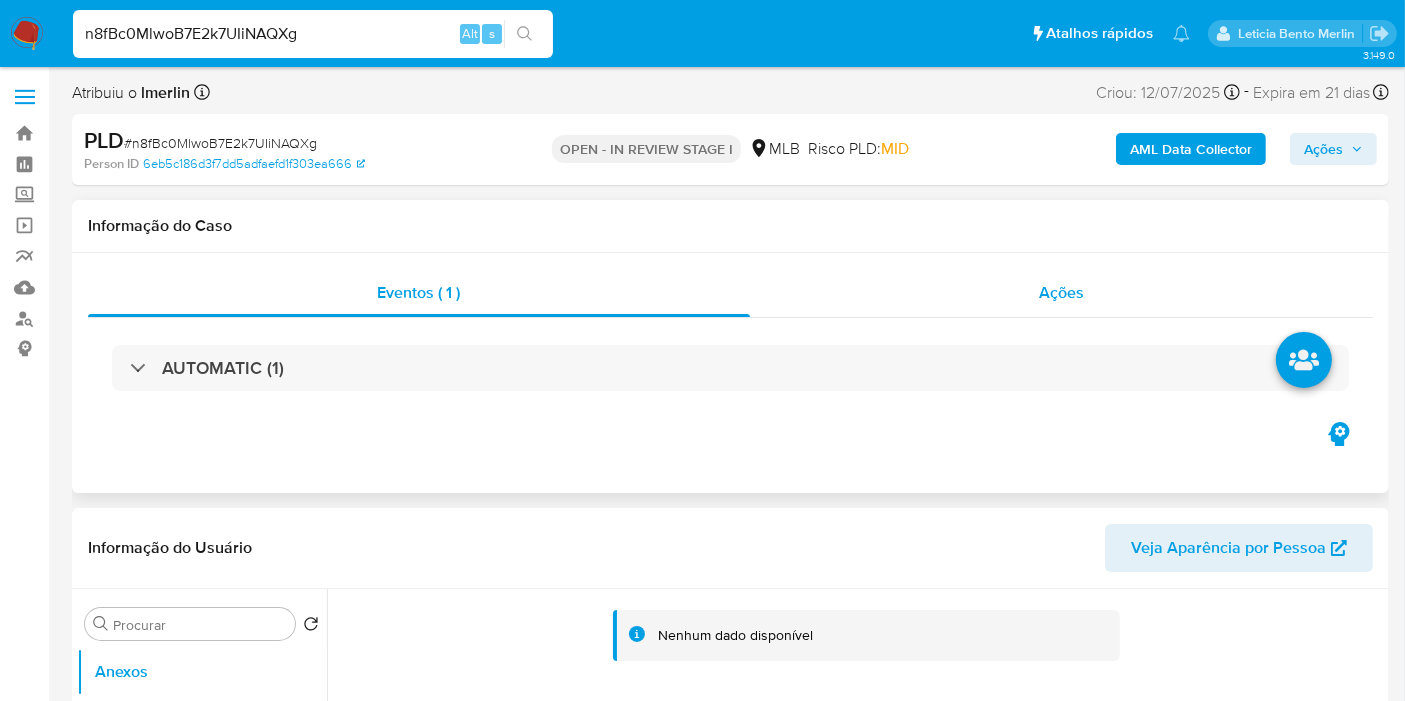scroll, scrollTop: 0, scrollLeft: 0, axis: both 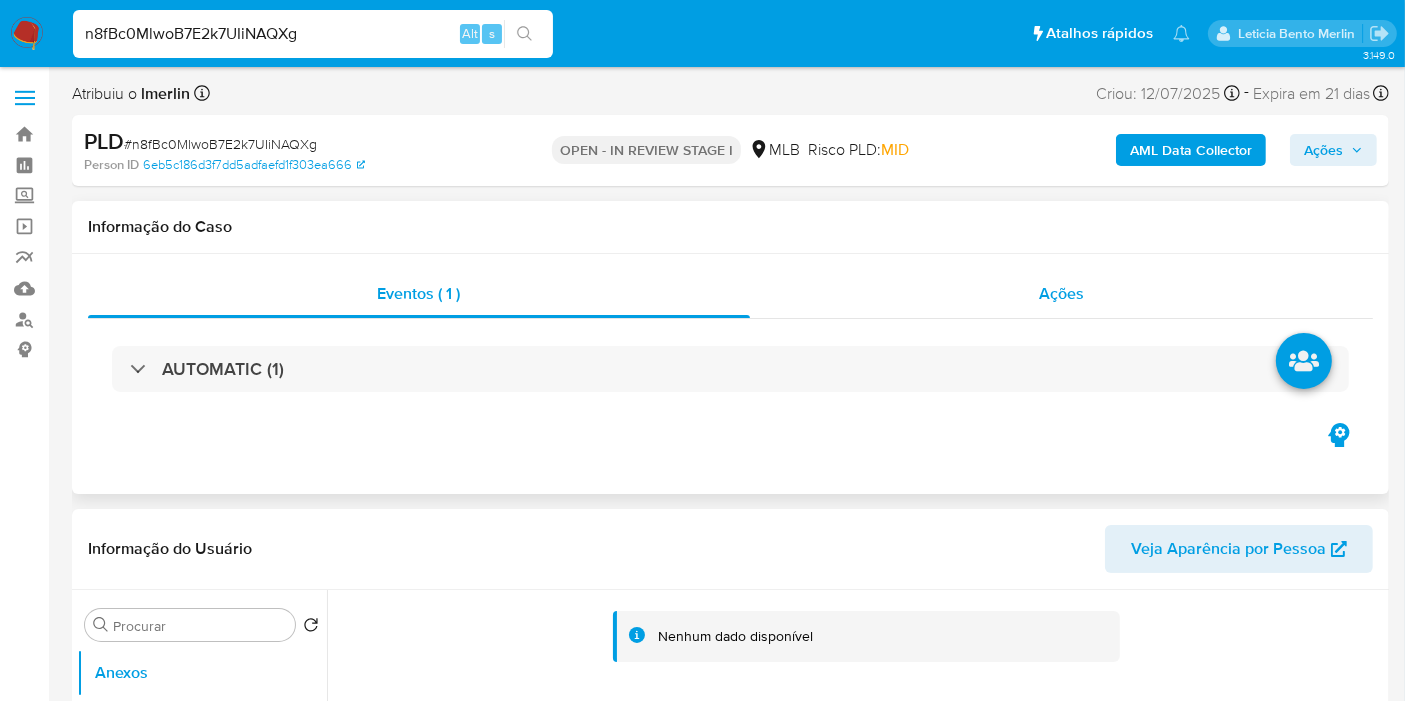 click on "Ações" at bounding box center (1062, 294) 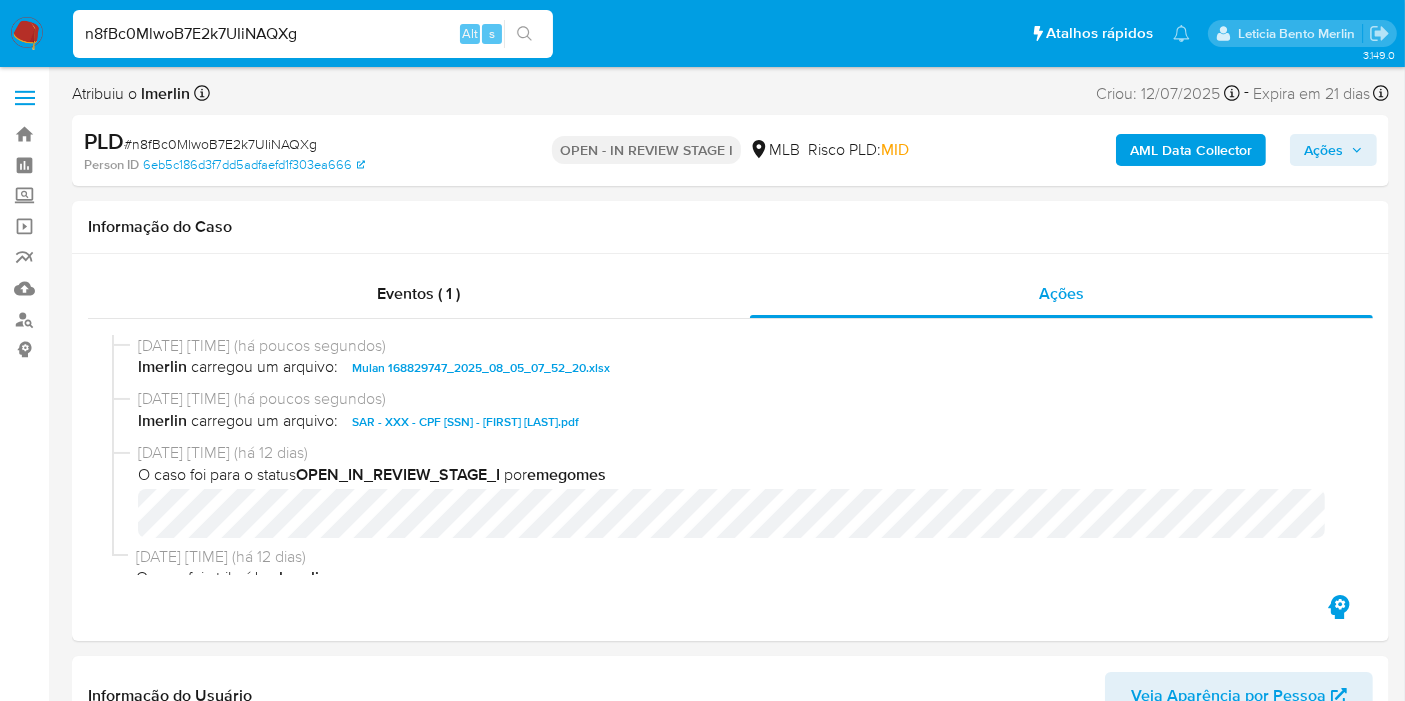 click on "Ações" at bounding box center [1333, 150] 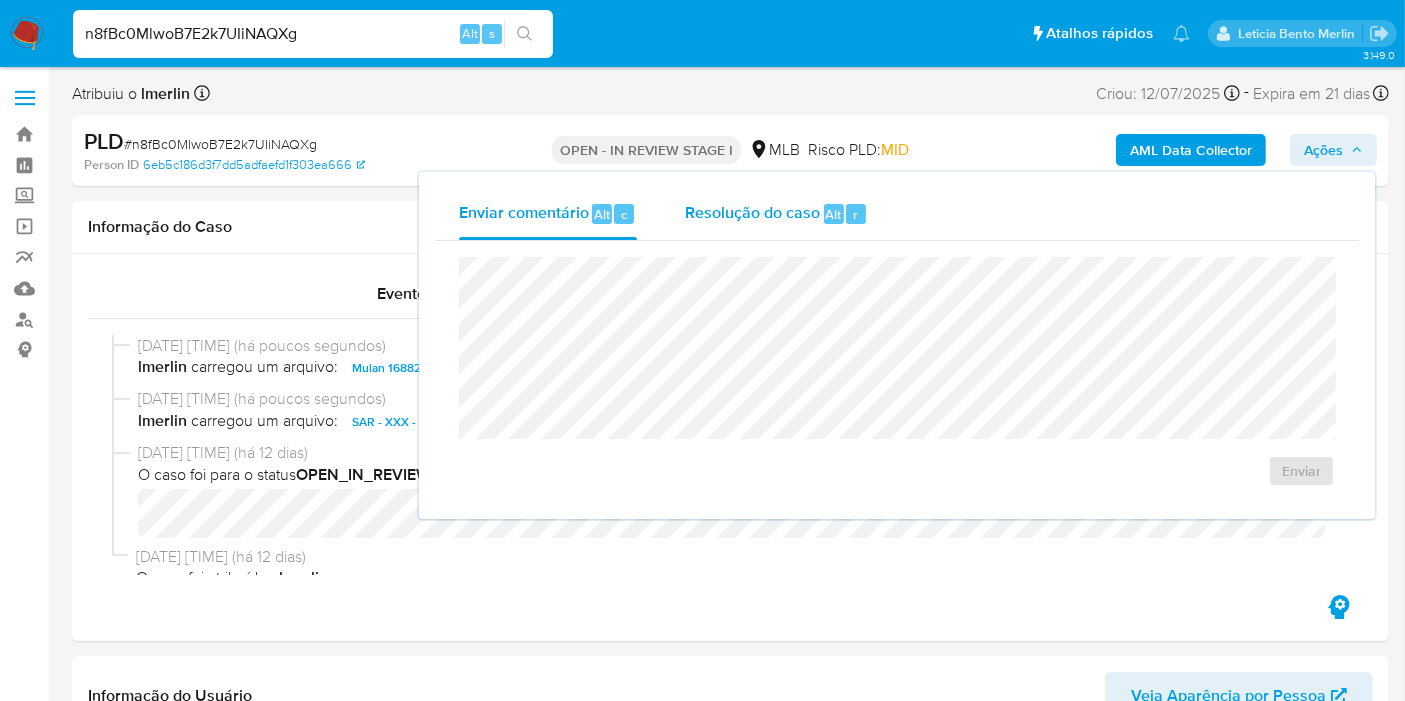 click on "Resolução do caso Alt r" at bounding box center [776, 214] 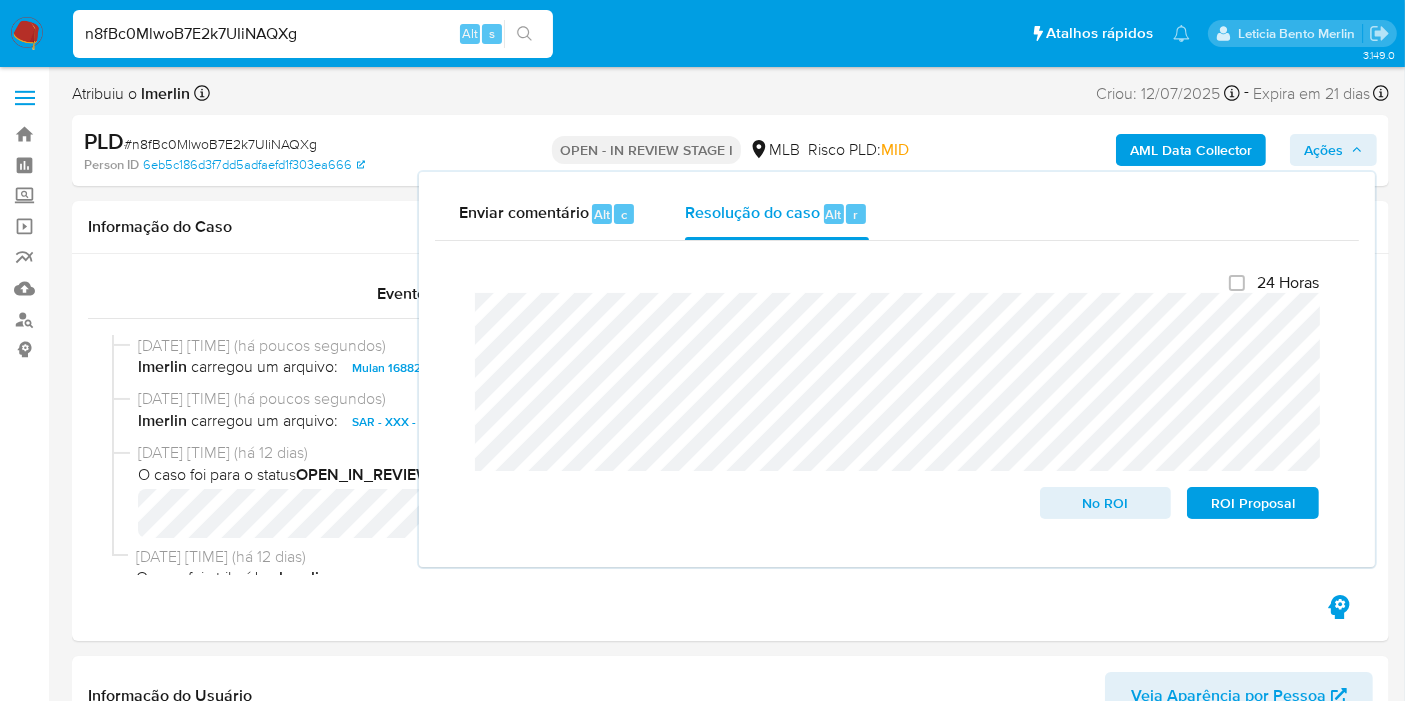 drag, startPoint x: 1233, startPoint y: 519, endPoint x: 791, endPoint y: 121, distance: 594.784 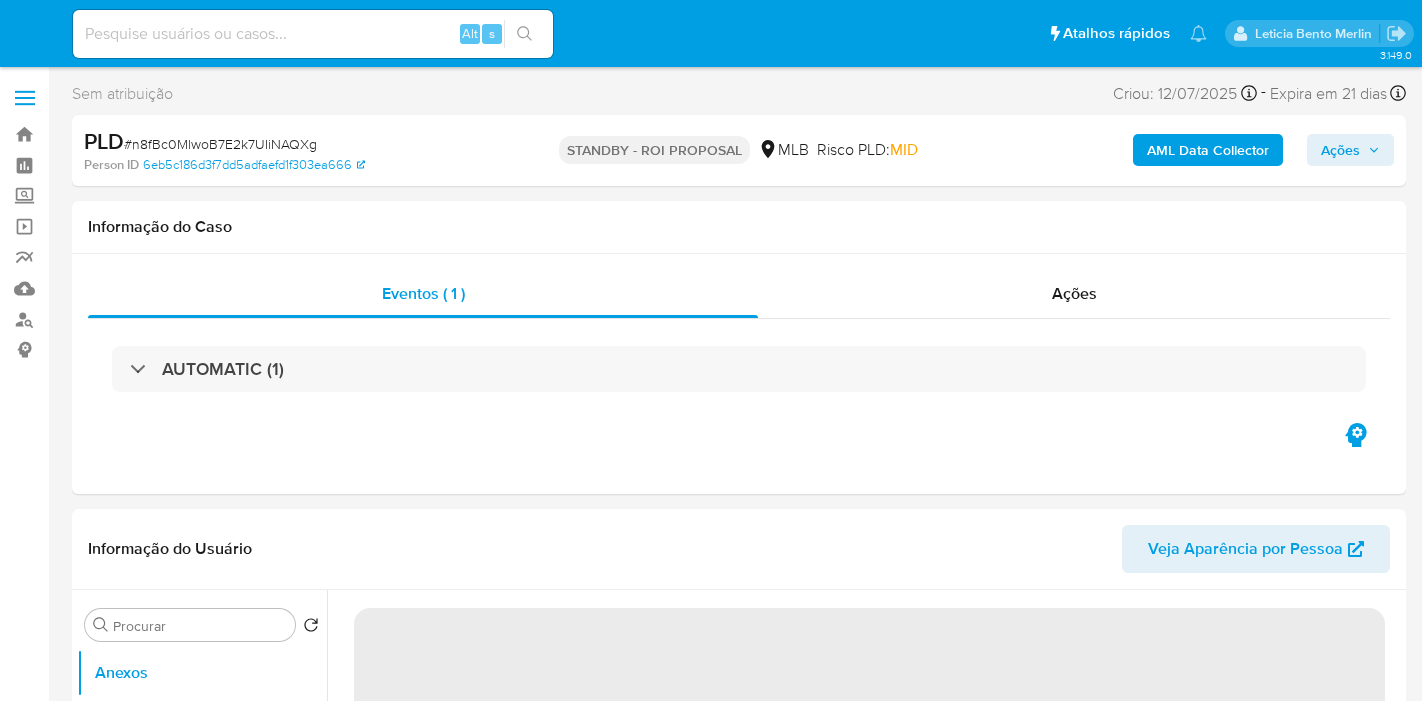 select on "10" 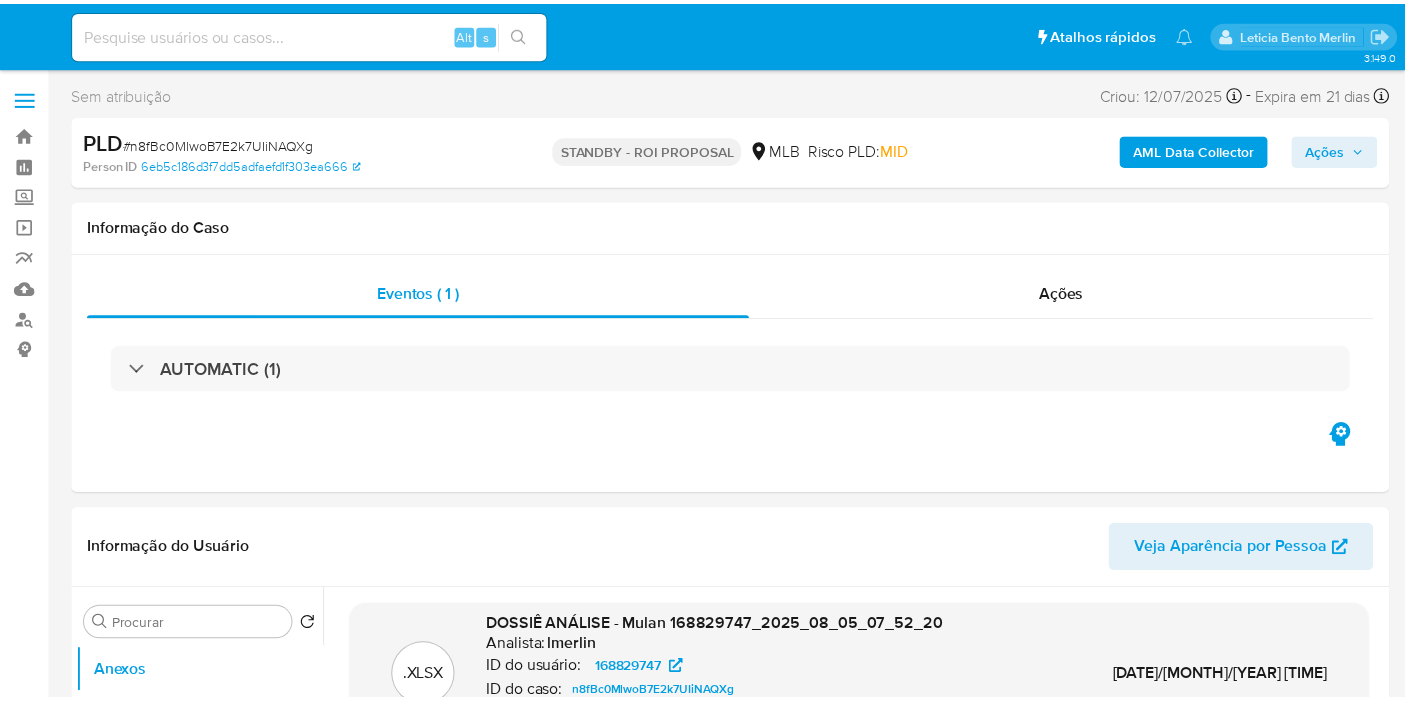 scroll, scrollTop: 0, scrollLeft: 0, axis: both 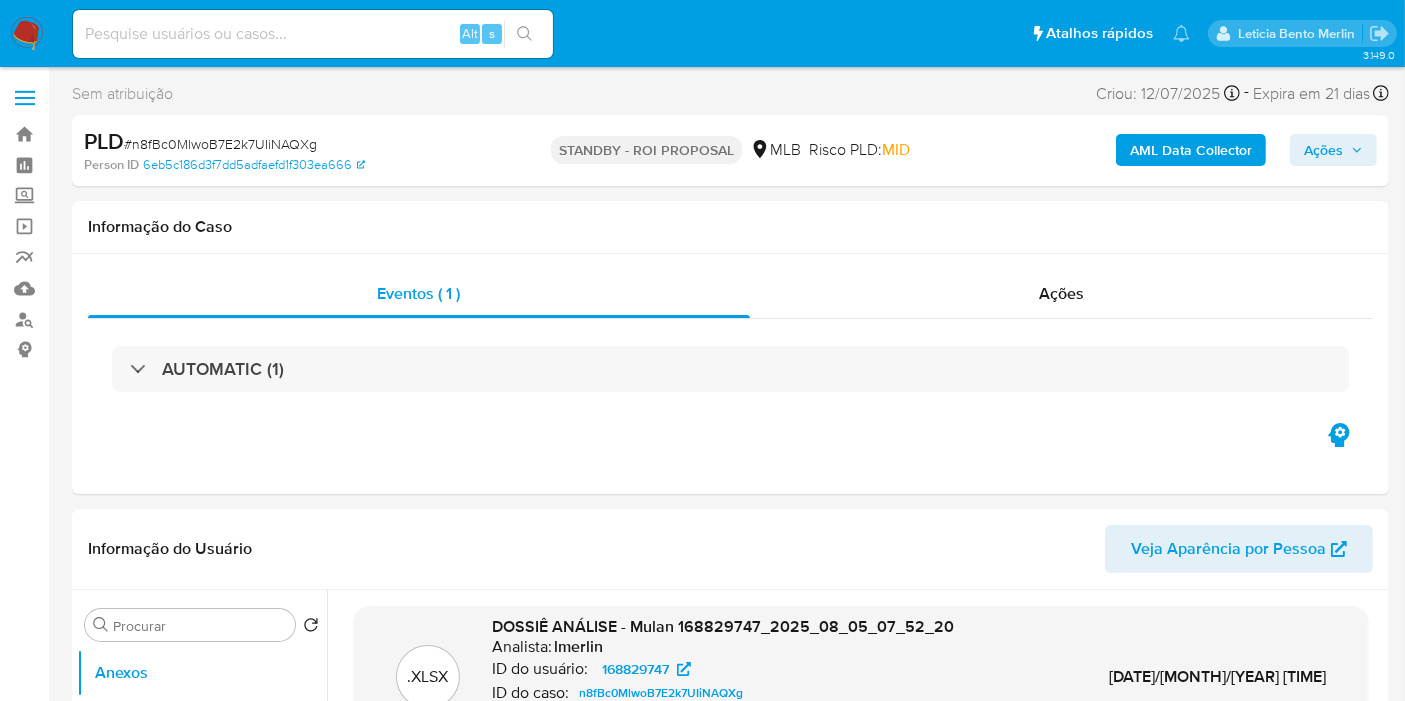 click on "Alt s" at bounding box center (313, 34) 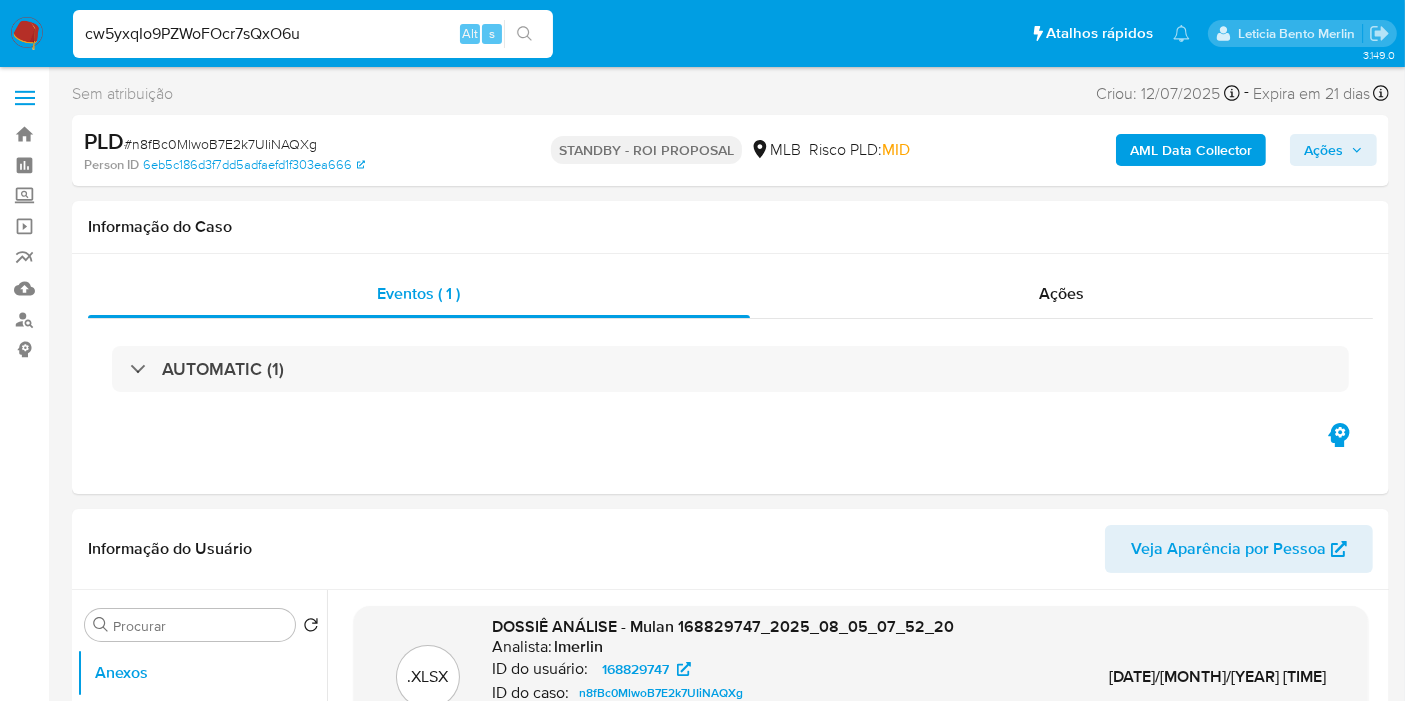 type on "cw5yxqIo9PZWoFOcr7sQxO6u" 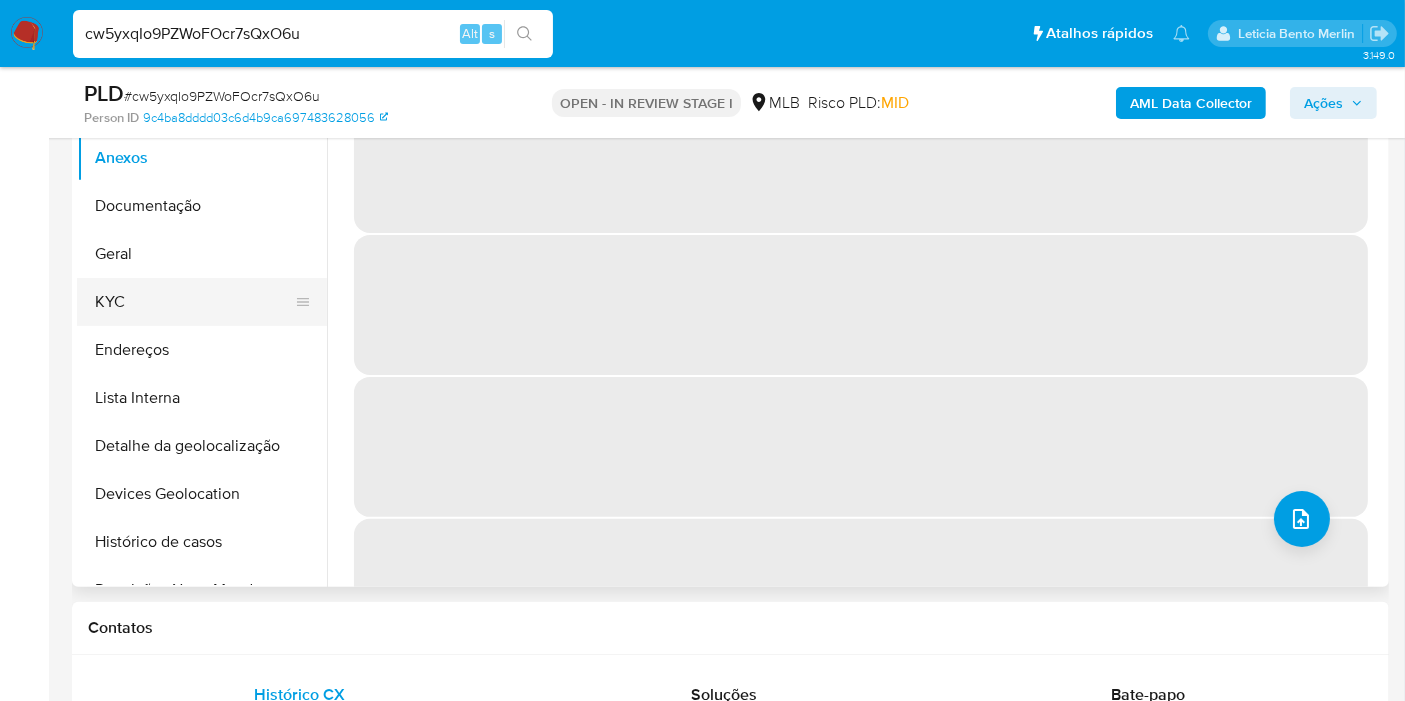 select on "10" 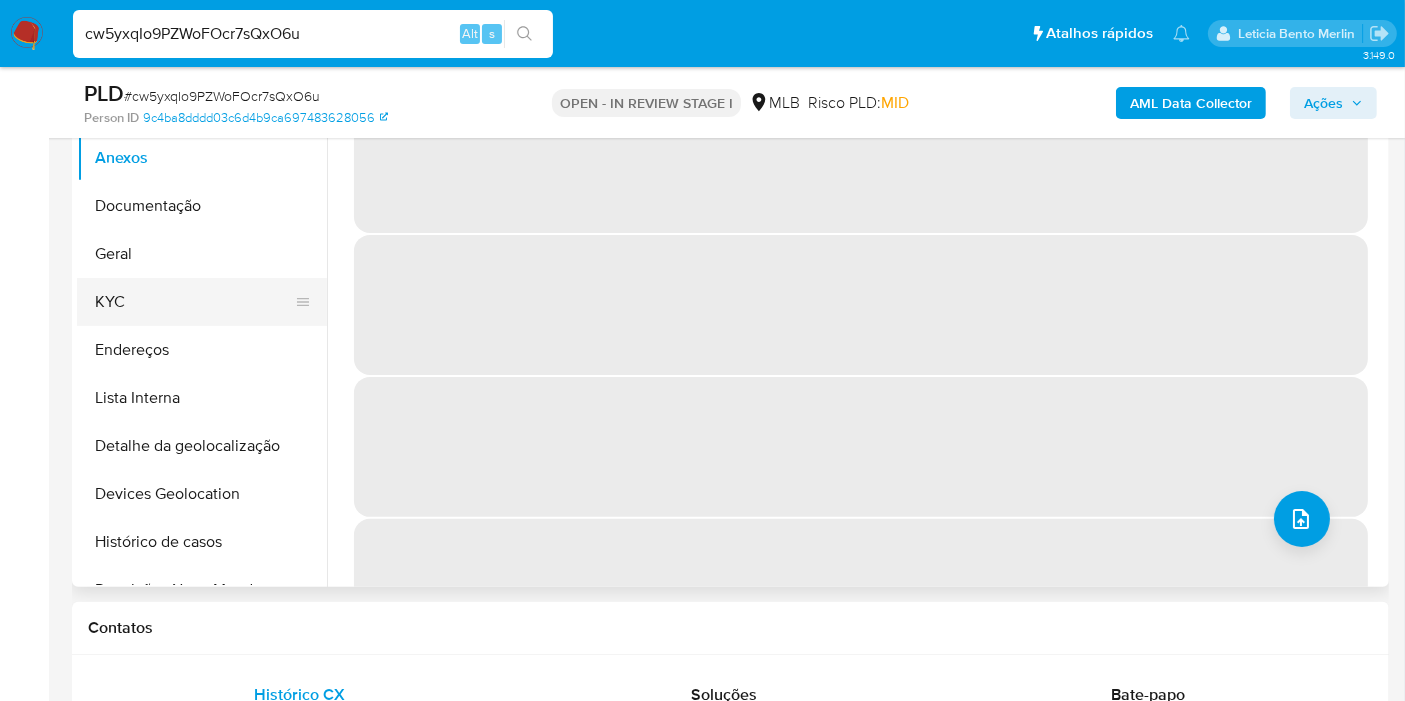 click on "KYC" at bounding box center [194, 302] 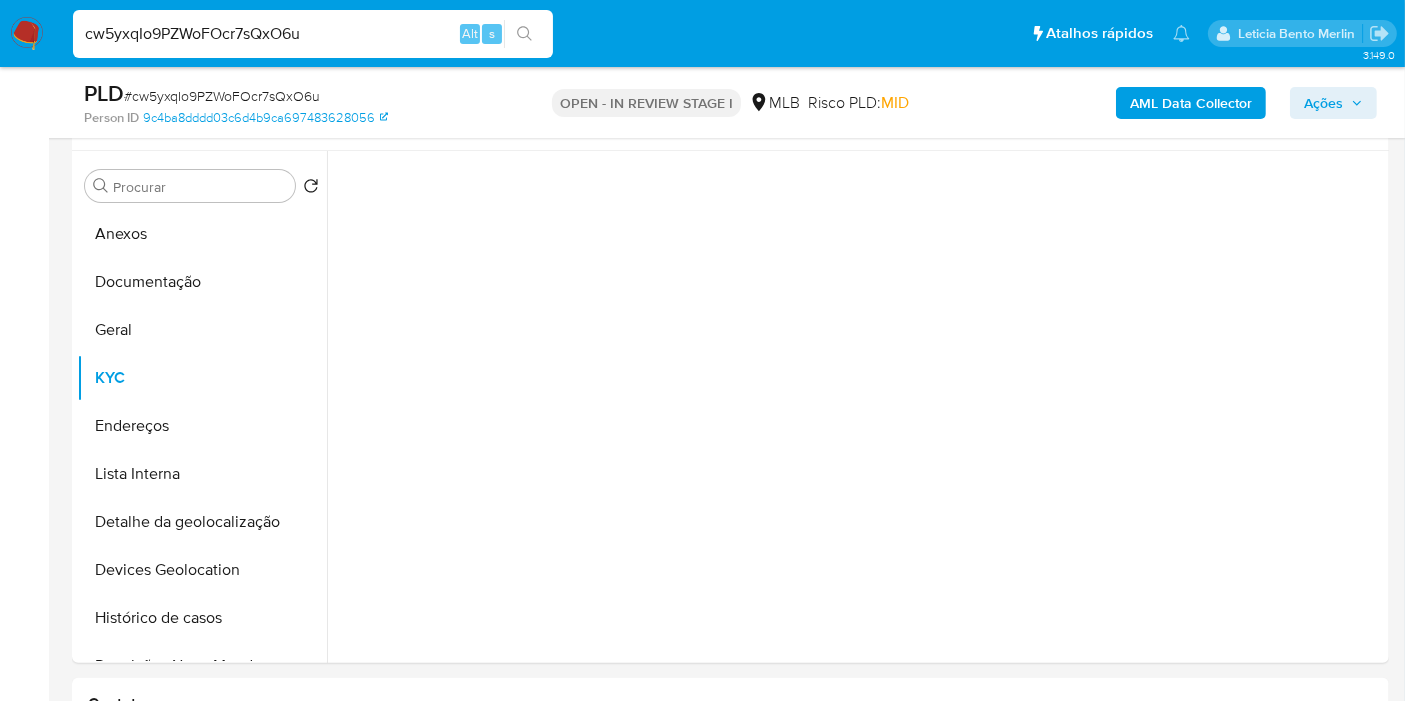 scroll, scrollTop: 333, scrollLeft: 0, axis: vertical 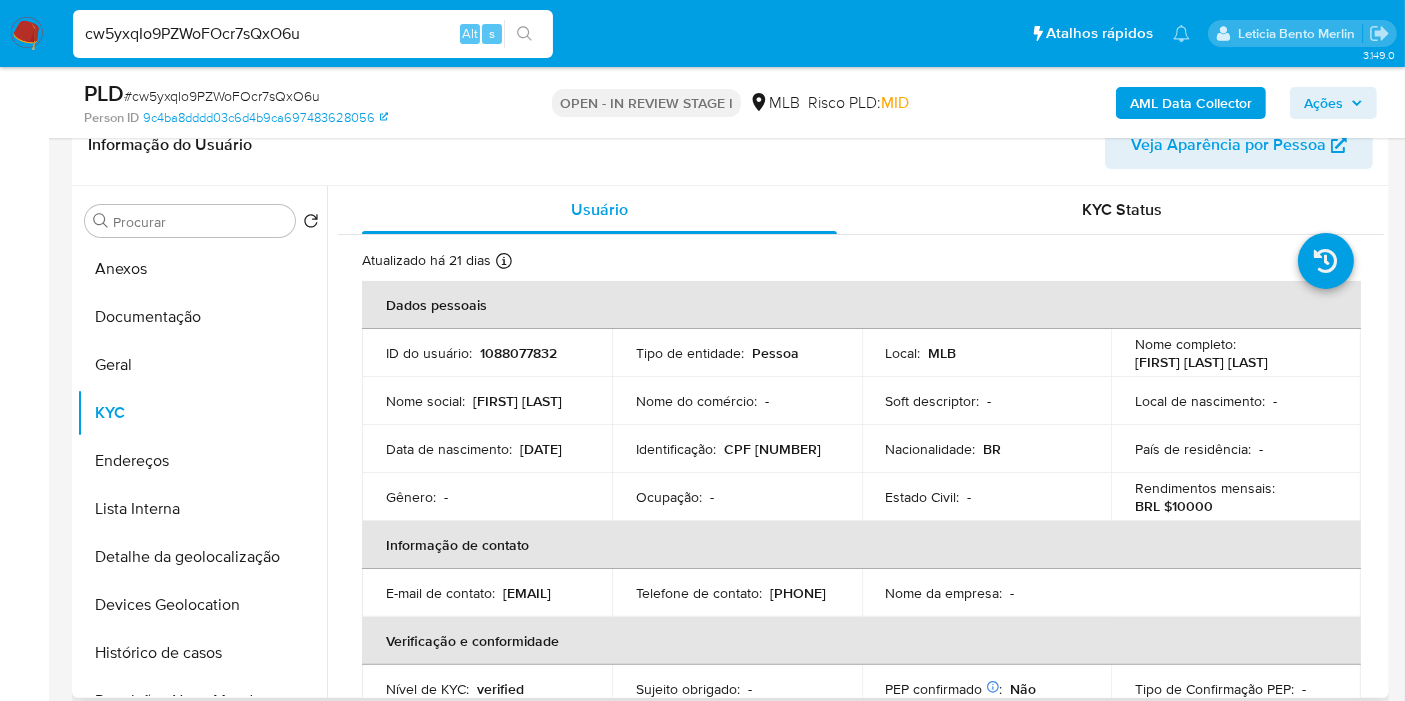 click on "CPF [NUMBER]" at bounding box center (772, 449) 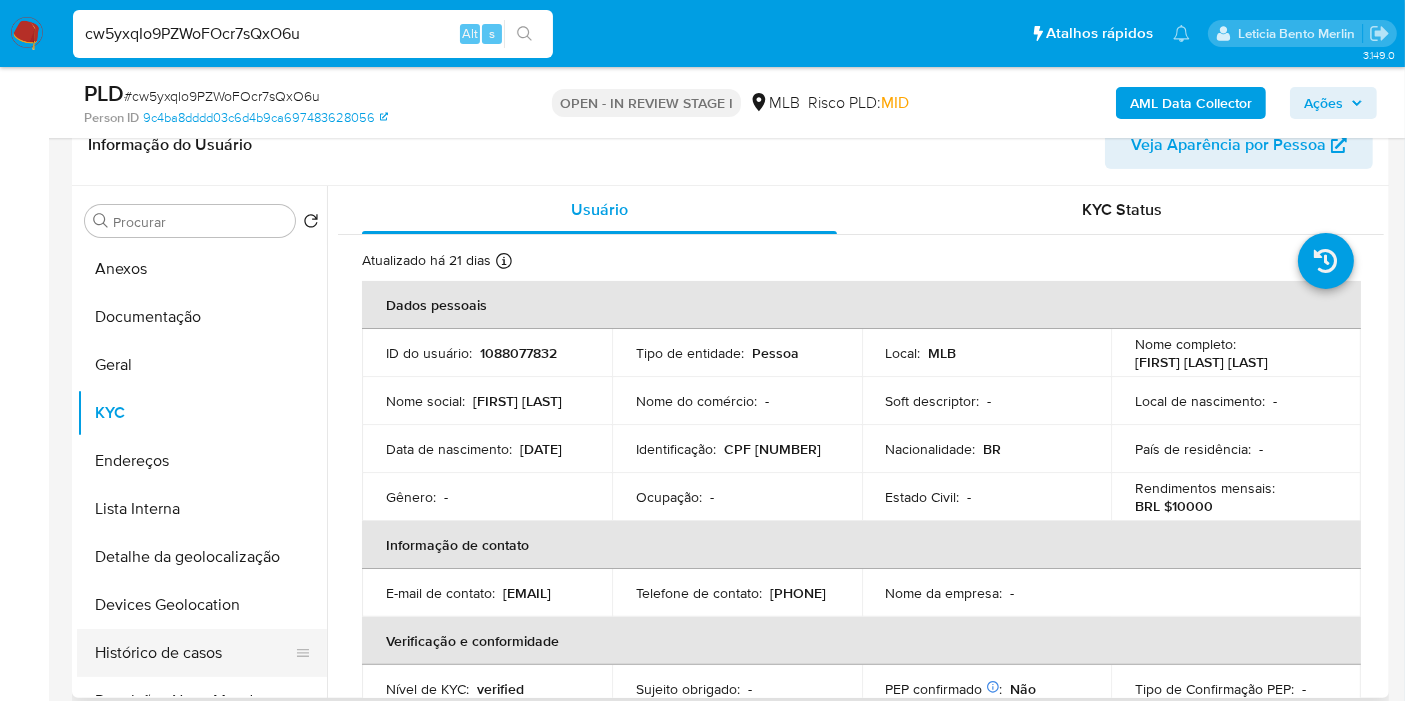 click on "Histórico de casos" at bounding box center (194, 653) 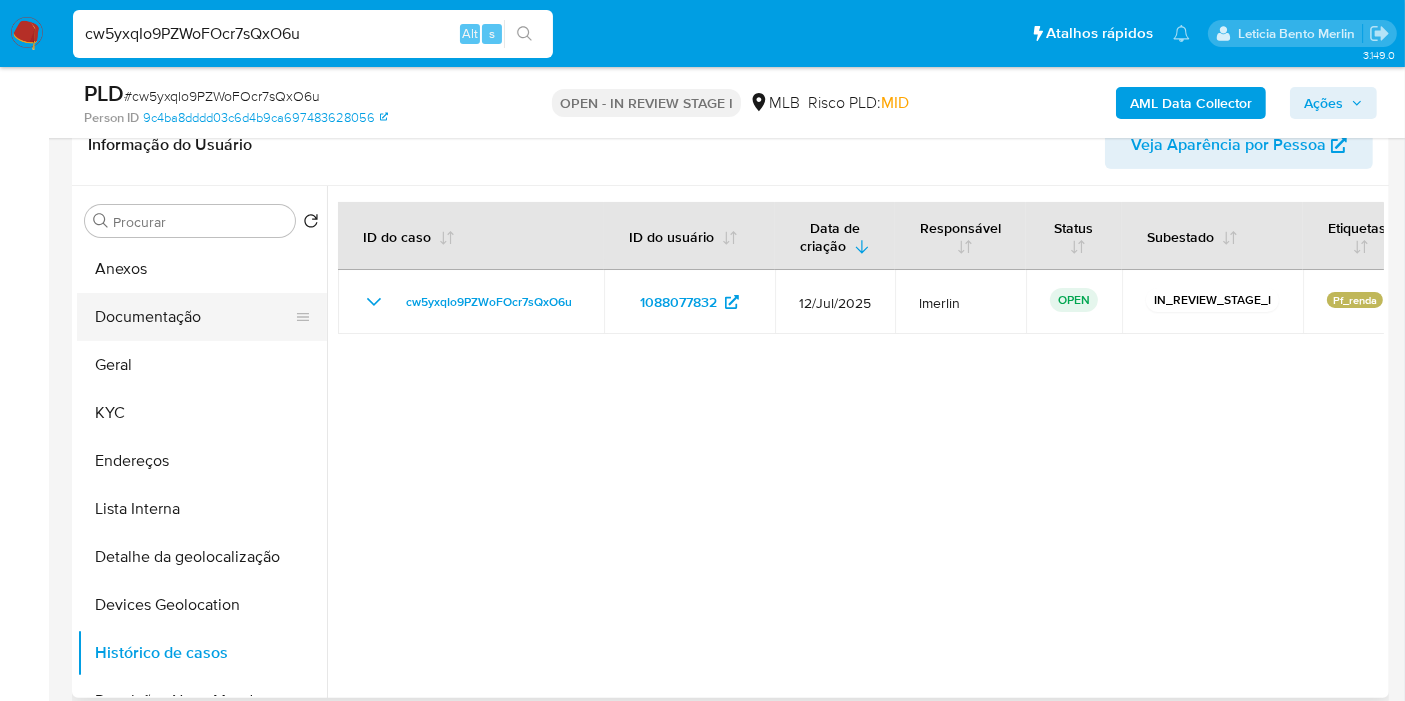 click on "Documentação" at bounding box center [194, 317] 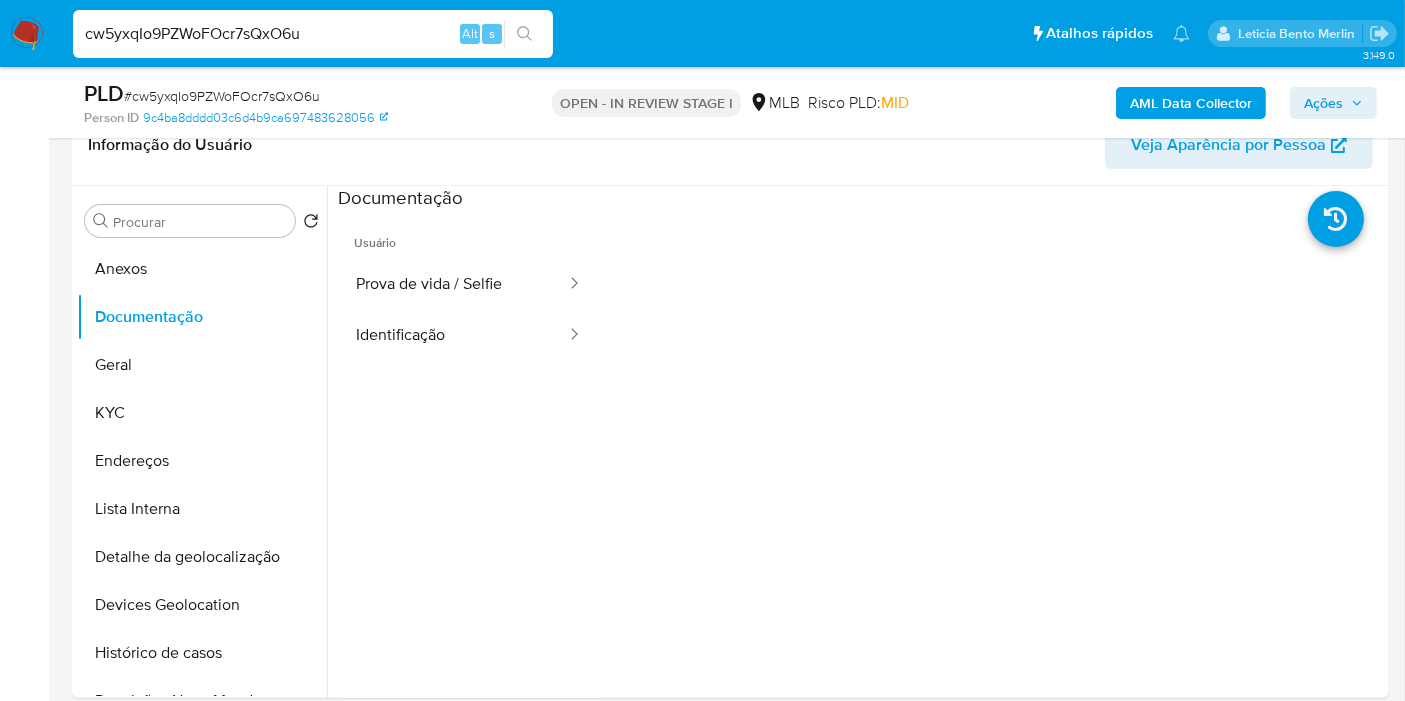 drag, startPoint x: 218, startPoint y: 412, endPoint x: 602, endPoint y: 5, distance: 559.55786 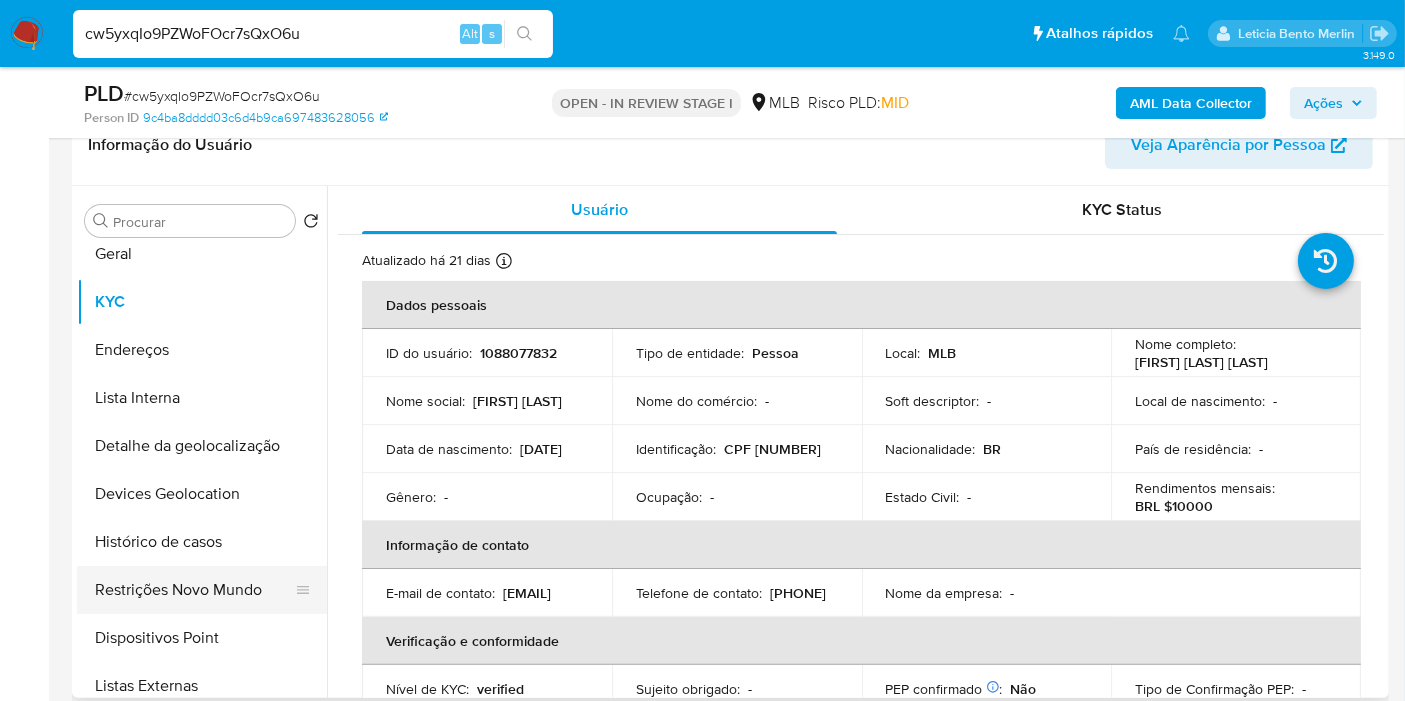 click on "Restrições Novo Mundo" at bounding box center [194, 590] 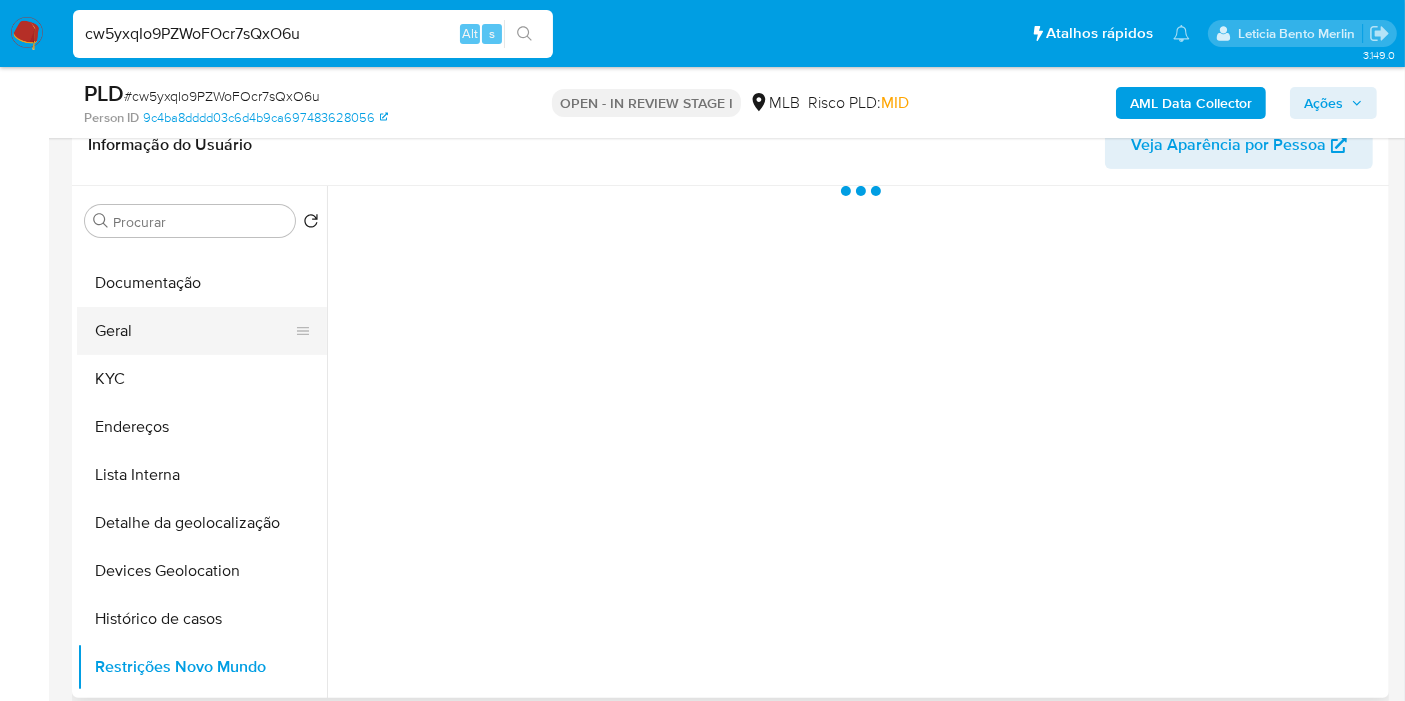 scroll, scrollTop: 0, scrollLeft: 0, axis: both 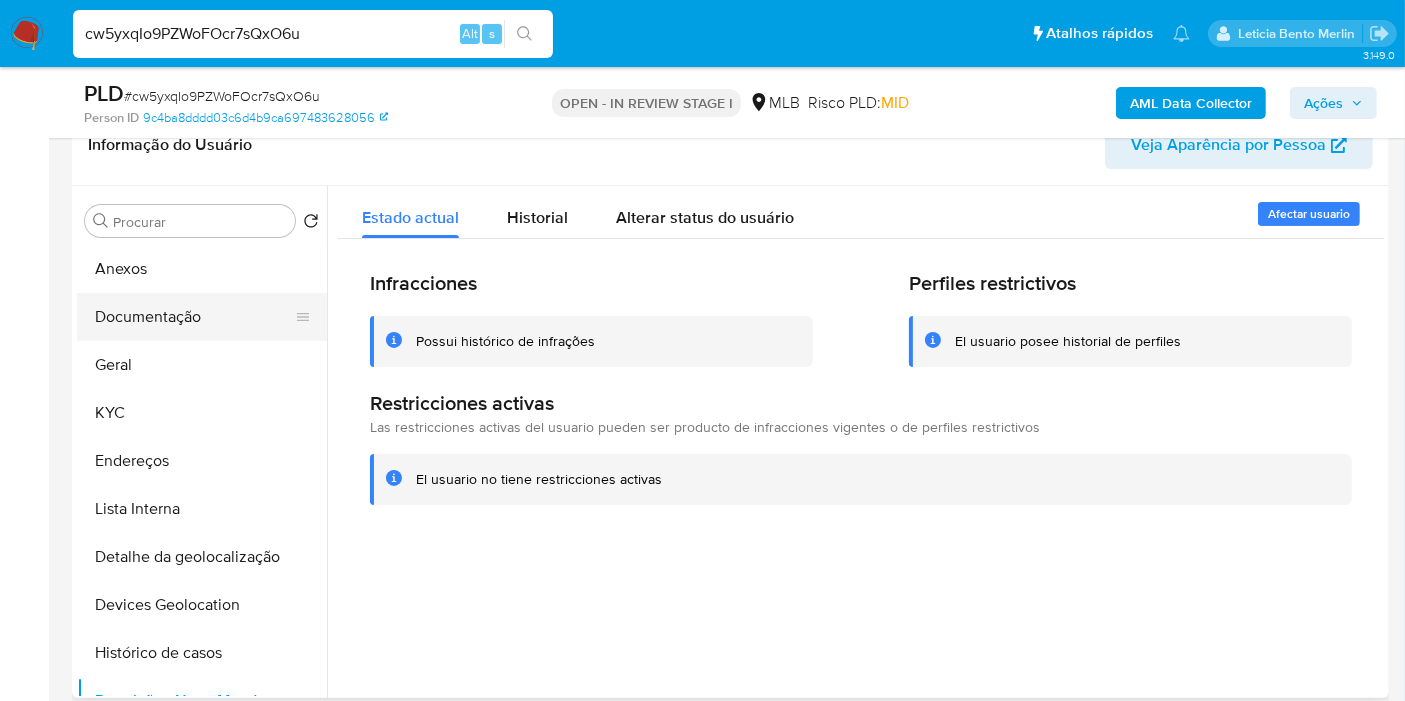click on "Documentação" at bounding box center (194, 317) 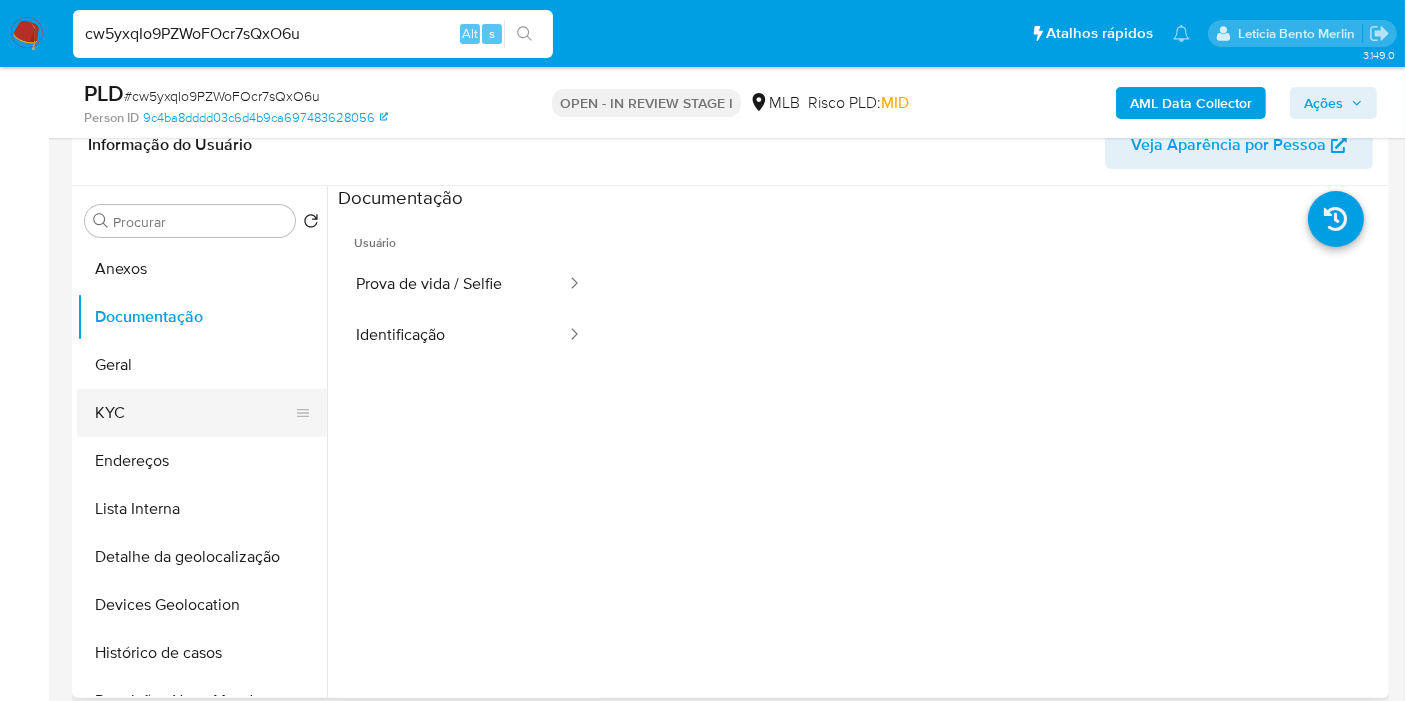 click on "KYC" at bounding box center (194, 413) 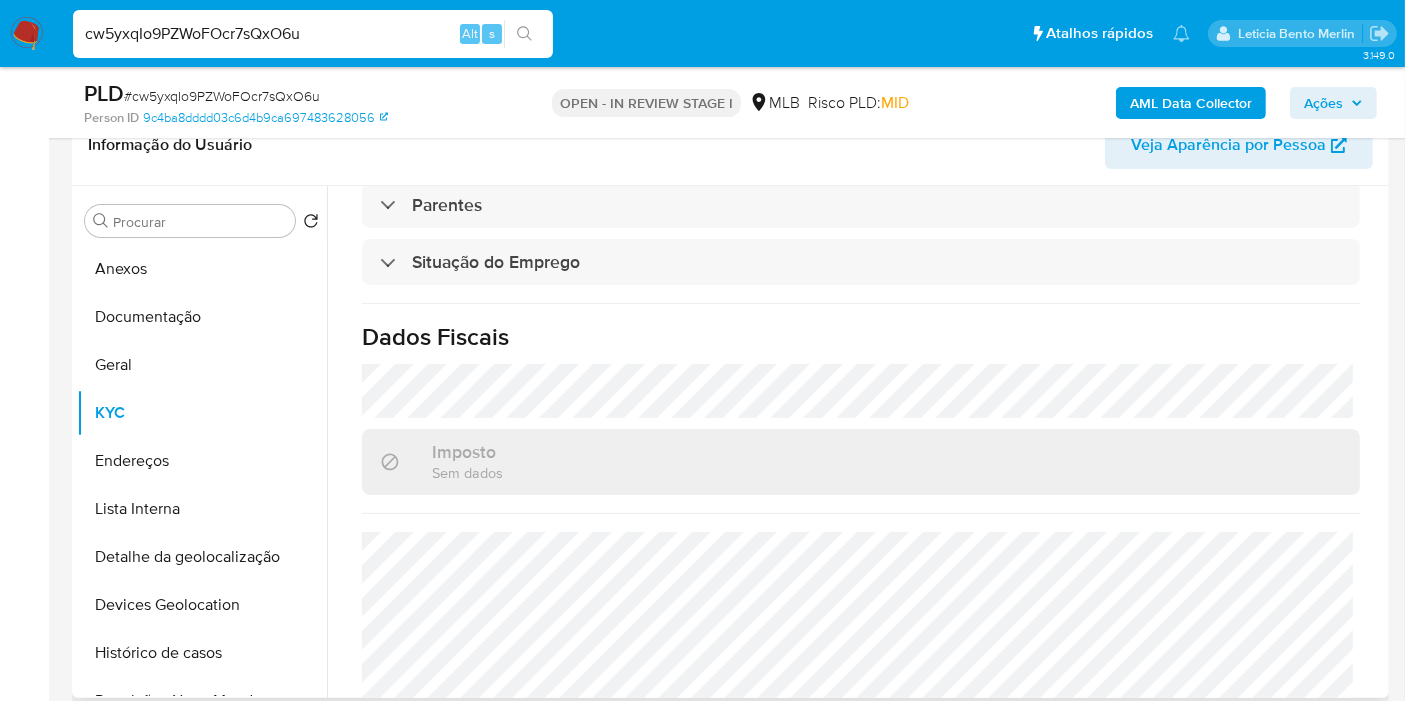scroll, scrollTop: 908, scrollLeft: 0, axis: vertical 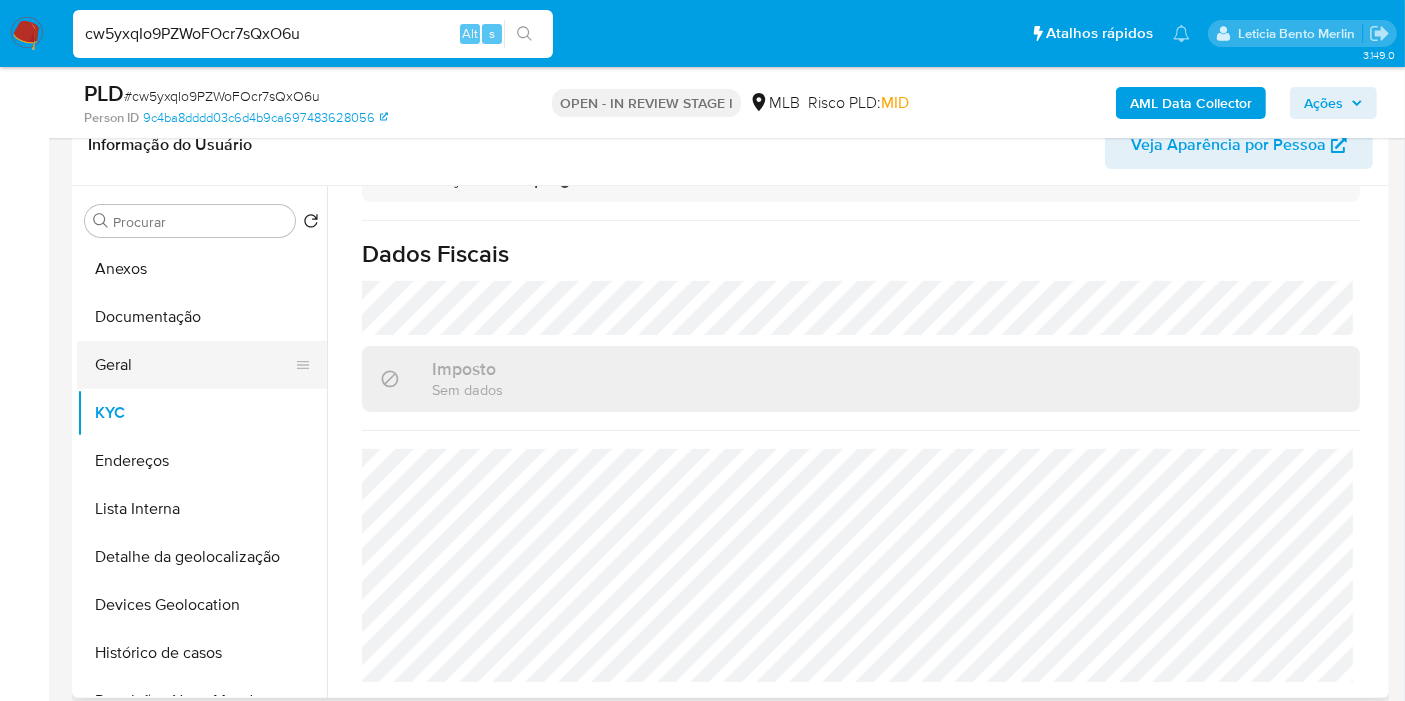 click on "Geral" at bounding box center (194, 365) 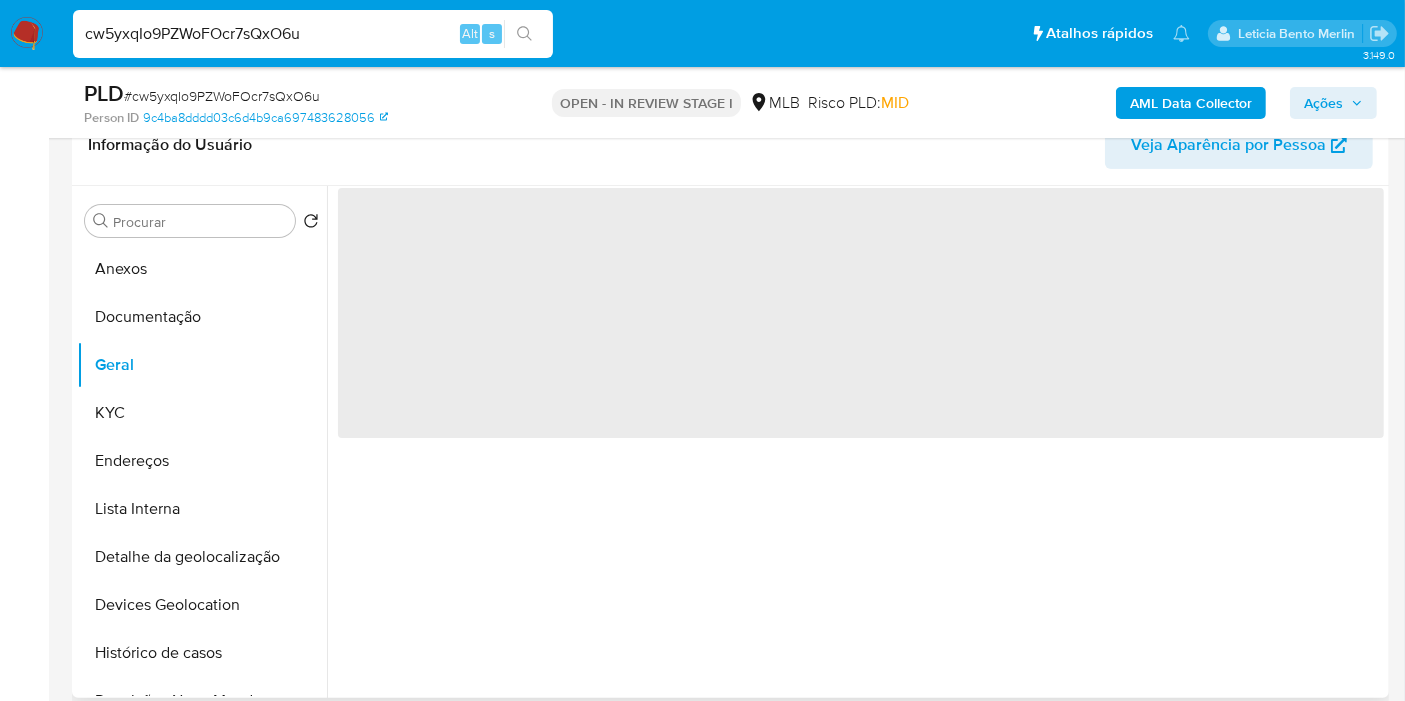 scroll, scrollTop: 0, scrollLeft: 0, axis: both 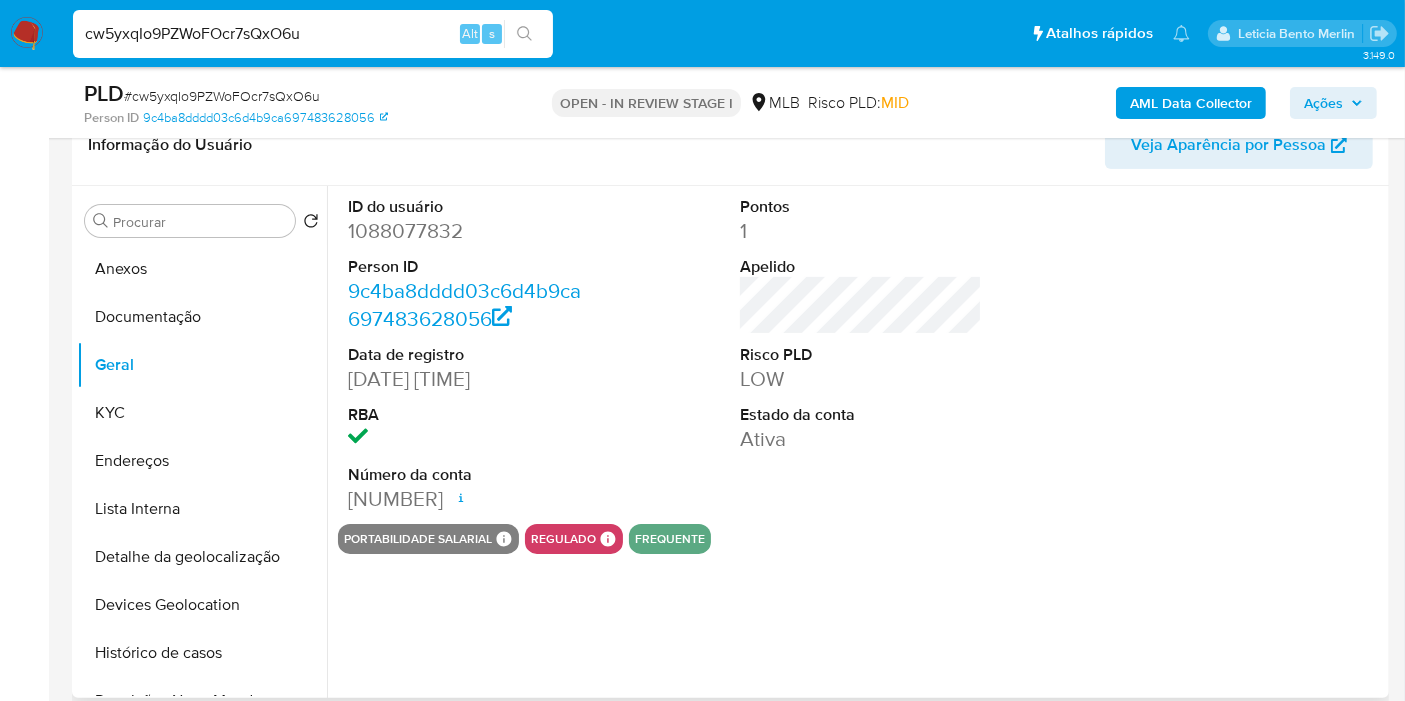 type 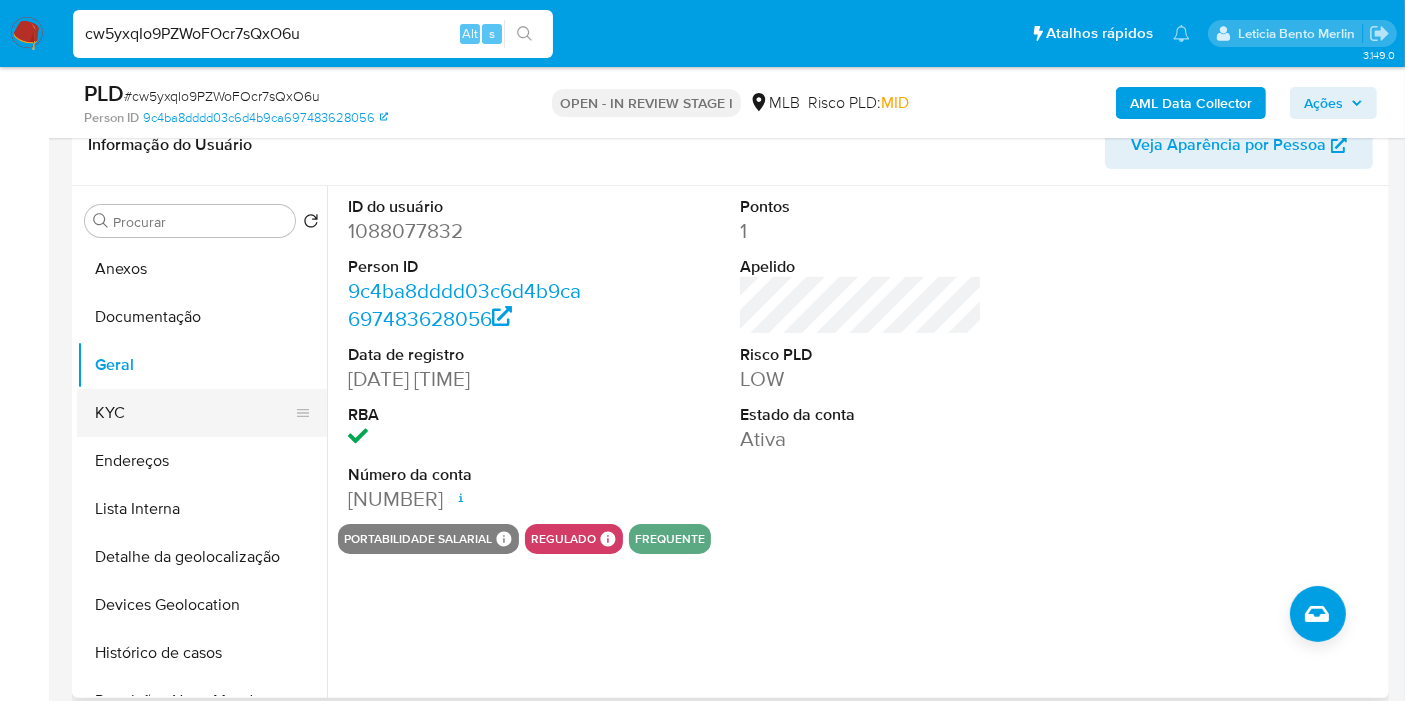 click on "KYC" at bounding box center [194, 413] 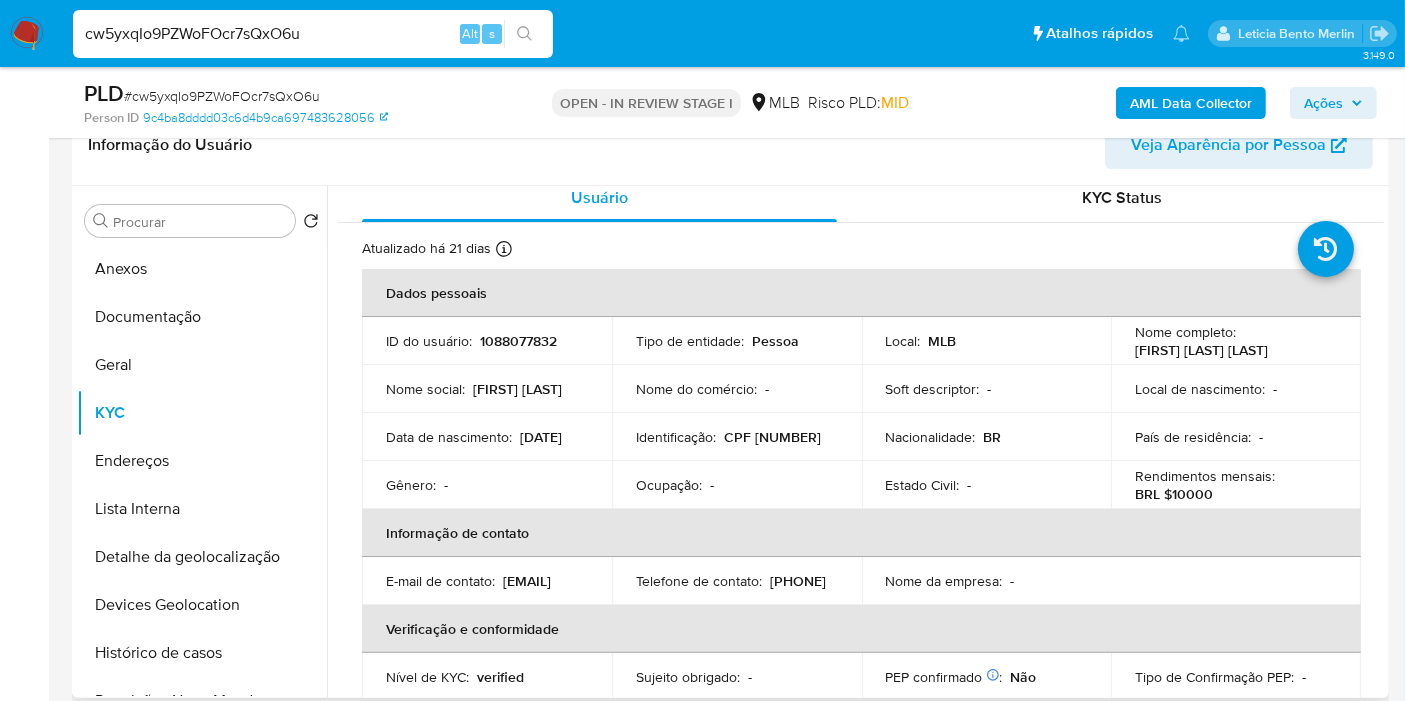 scroll, scrollTop: 10, scrollLeft: 0, axis: vertical 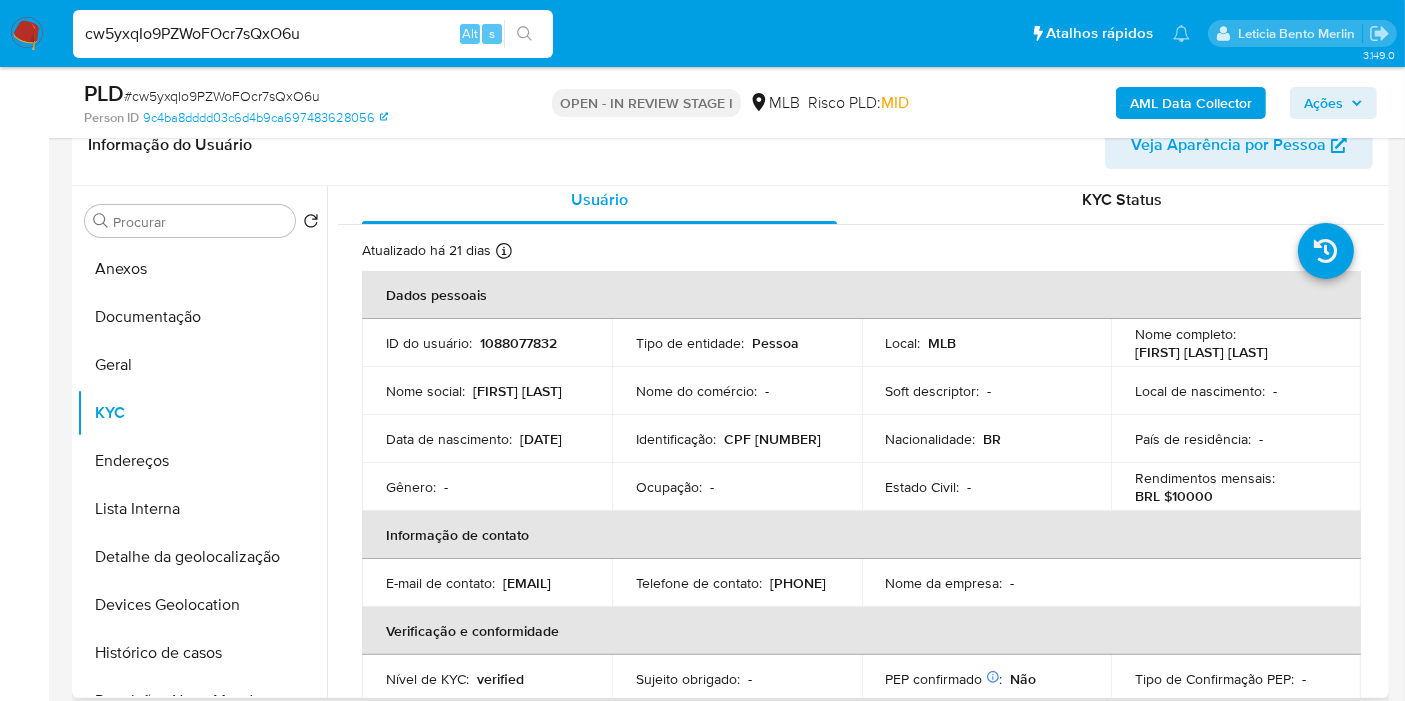 type 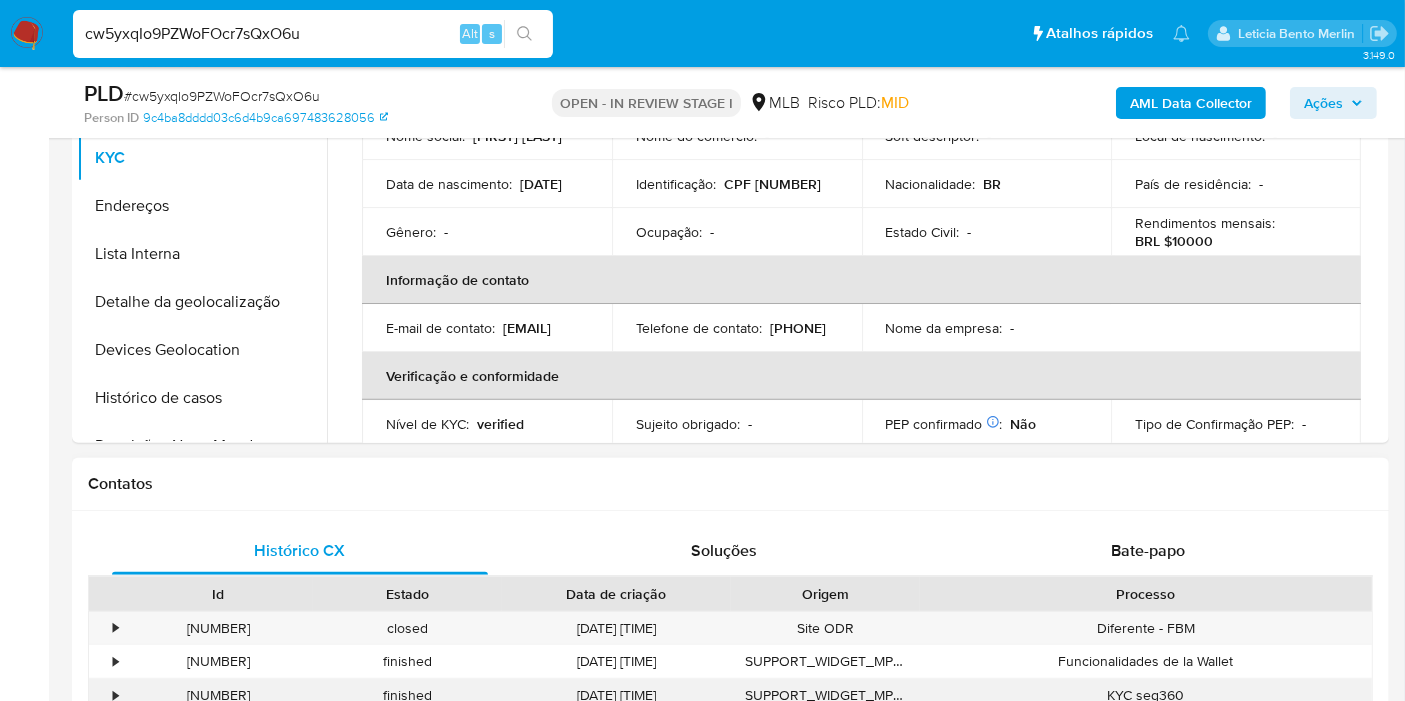 scroll, scrollTop: 333, scrollLeft: 0, axis: vertical 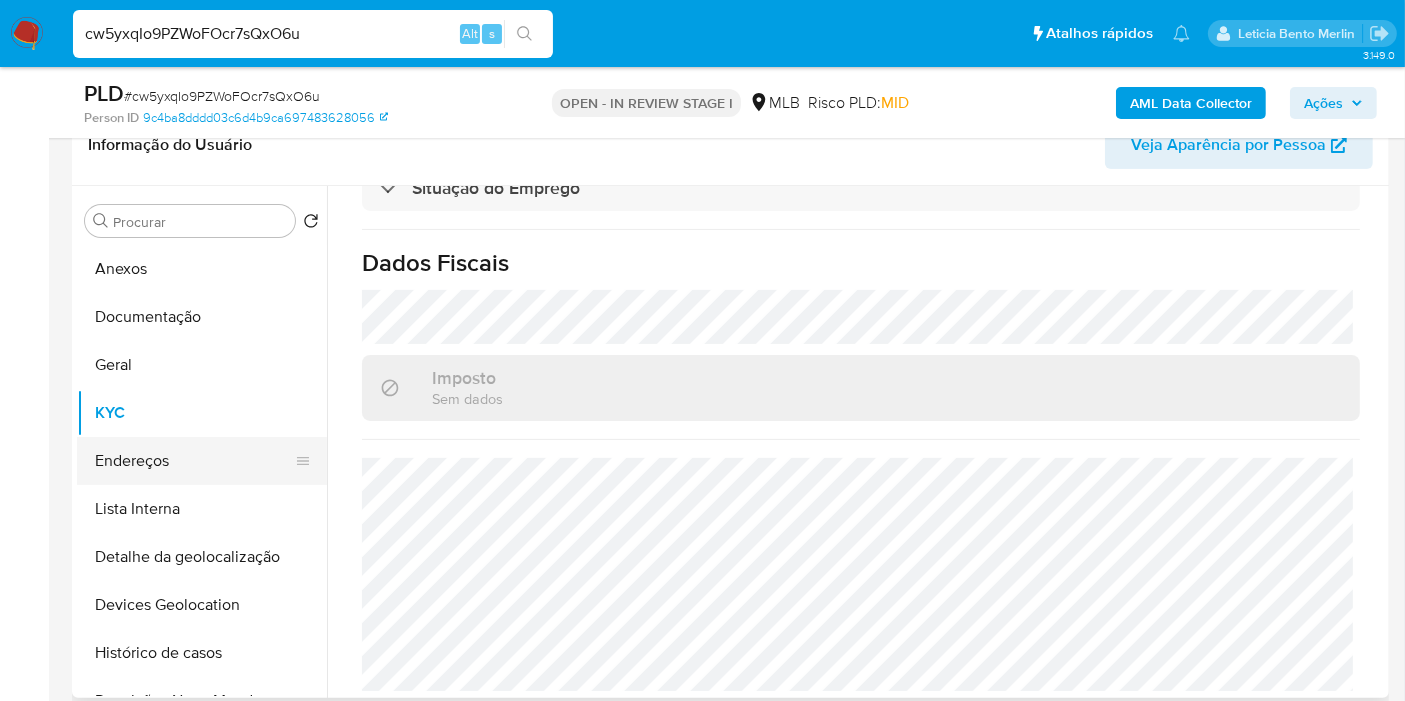 click on "Endereços" at bounding box center (194, 461) 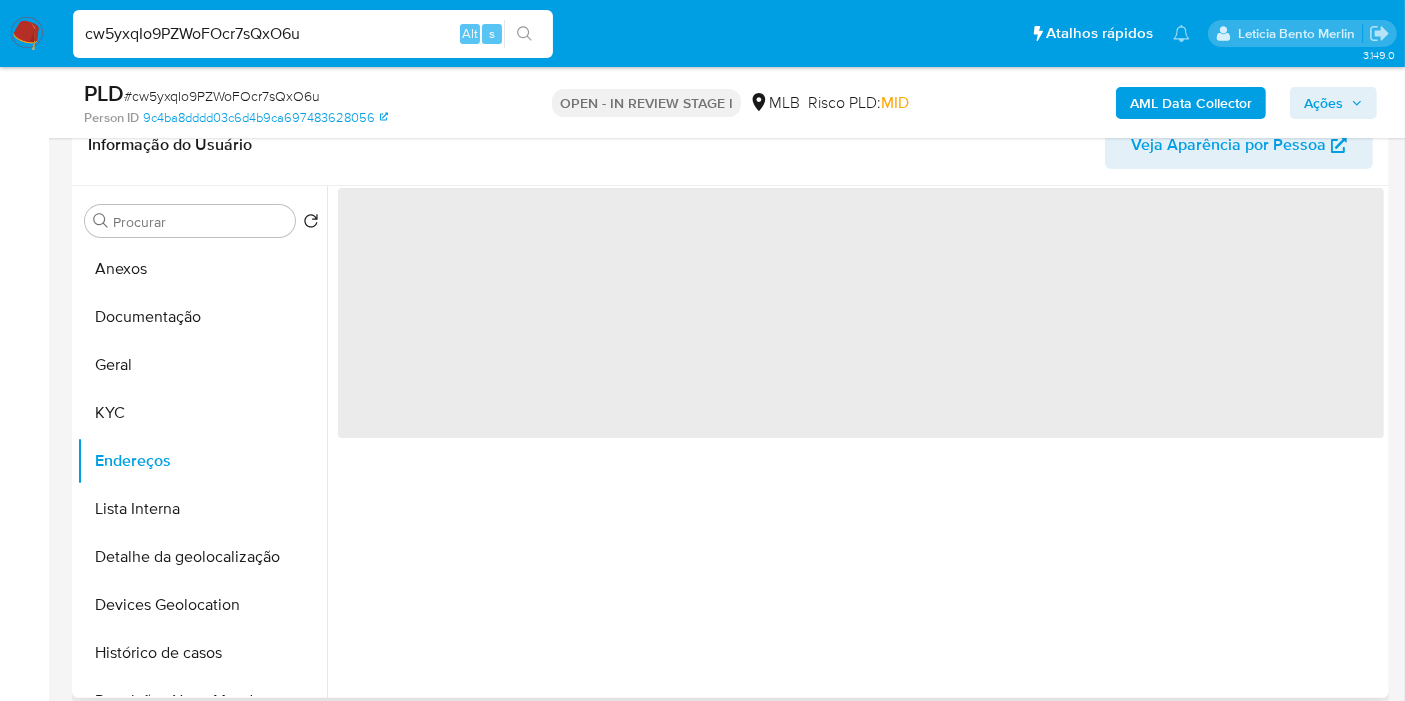 scroll, scrollTop: 0, scrollLeft: 0, axis: both 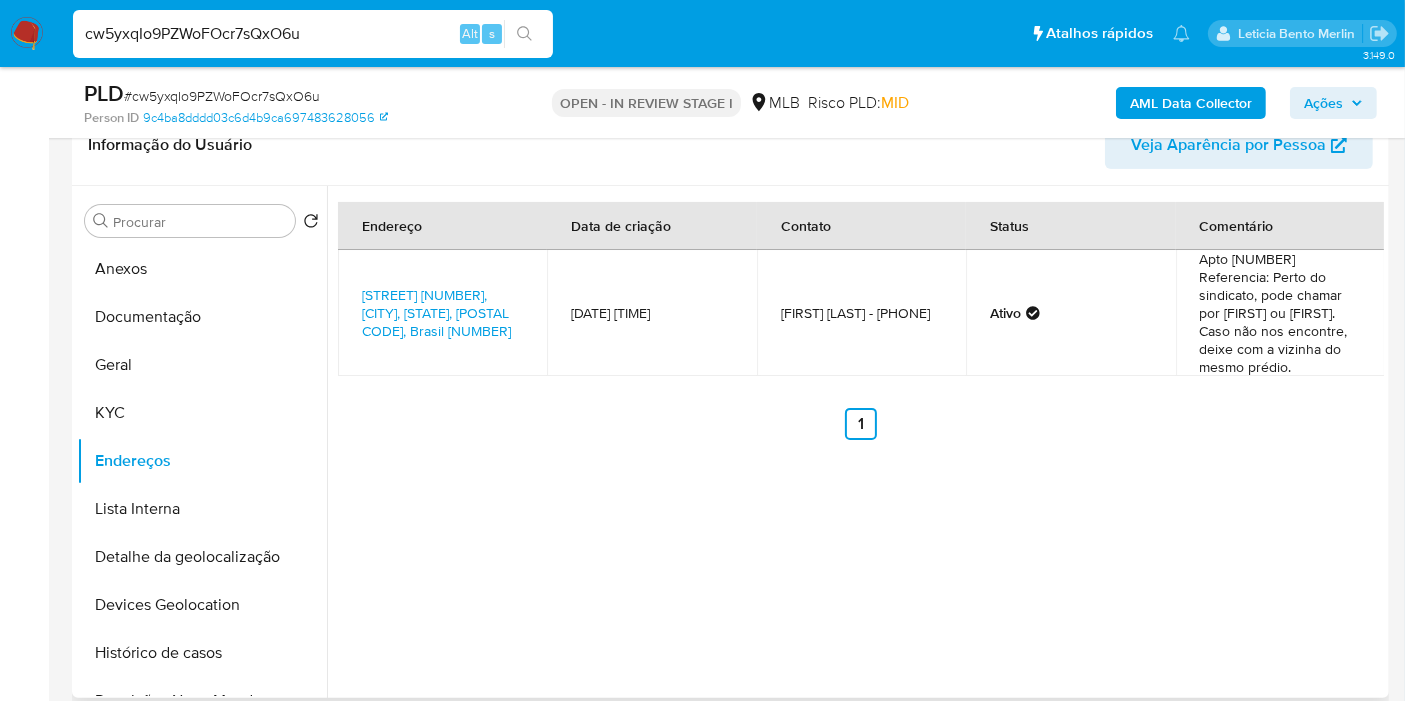 type 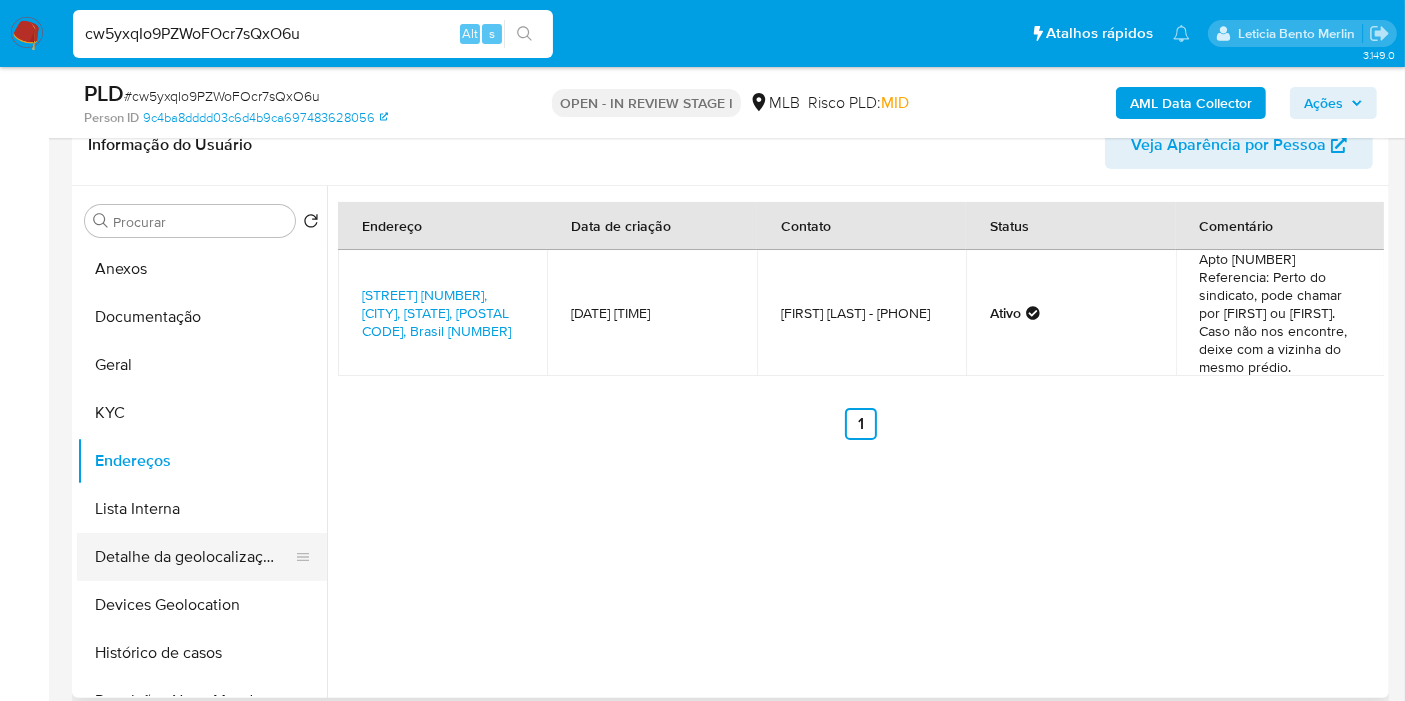click on "Detalhe da geolocalização" at bounding box center [194, 557] 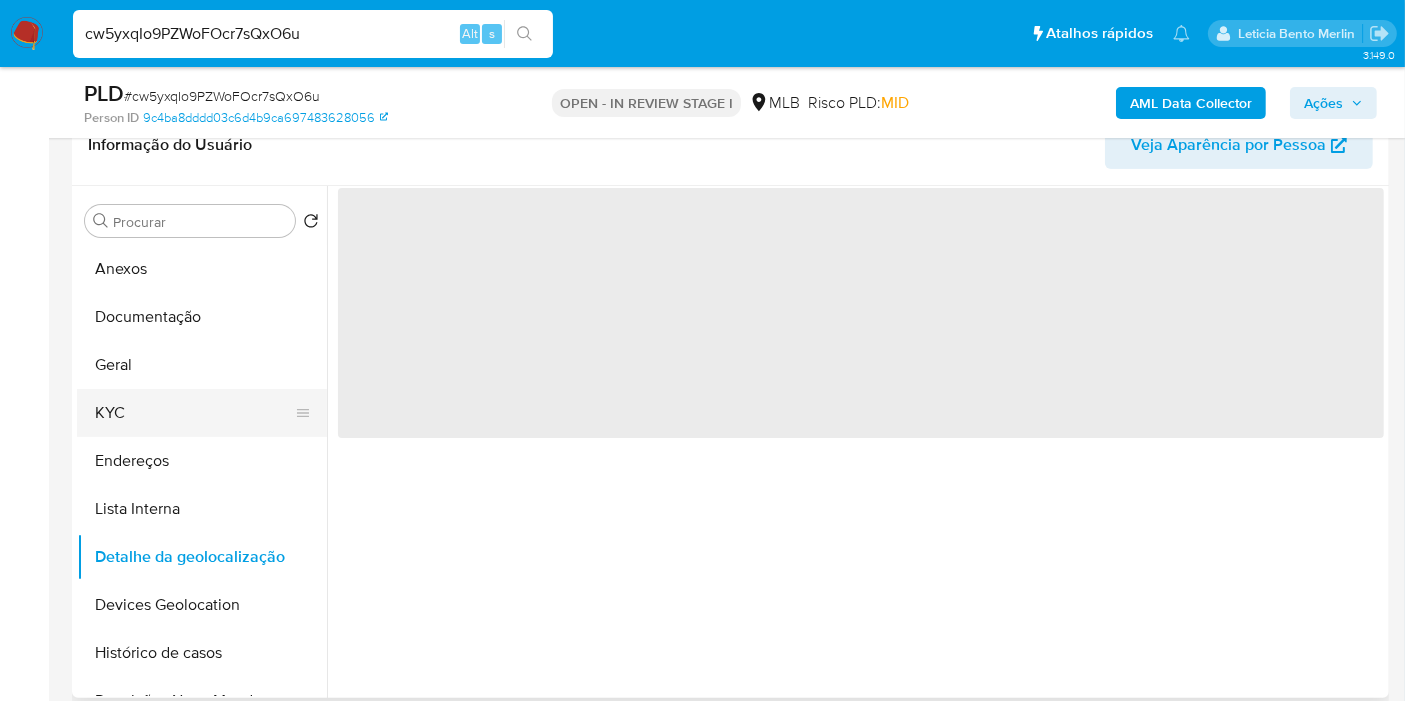 scroll, scrollTop: 111, scrollLeft: 0, axis: vertical 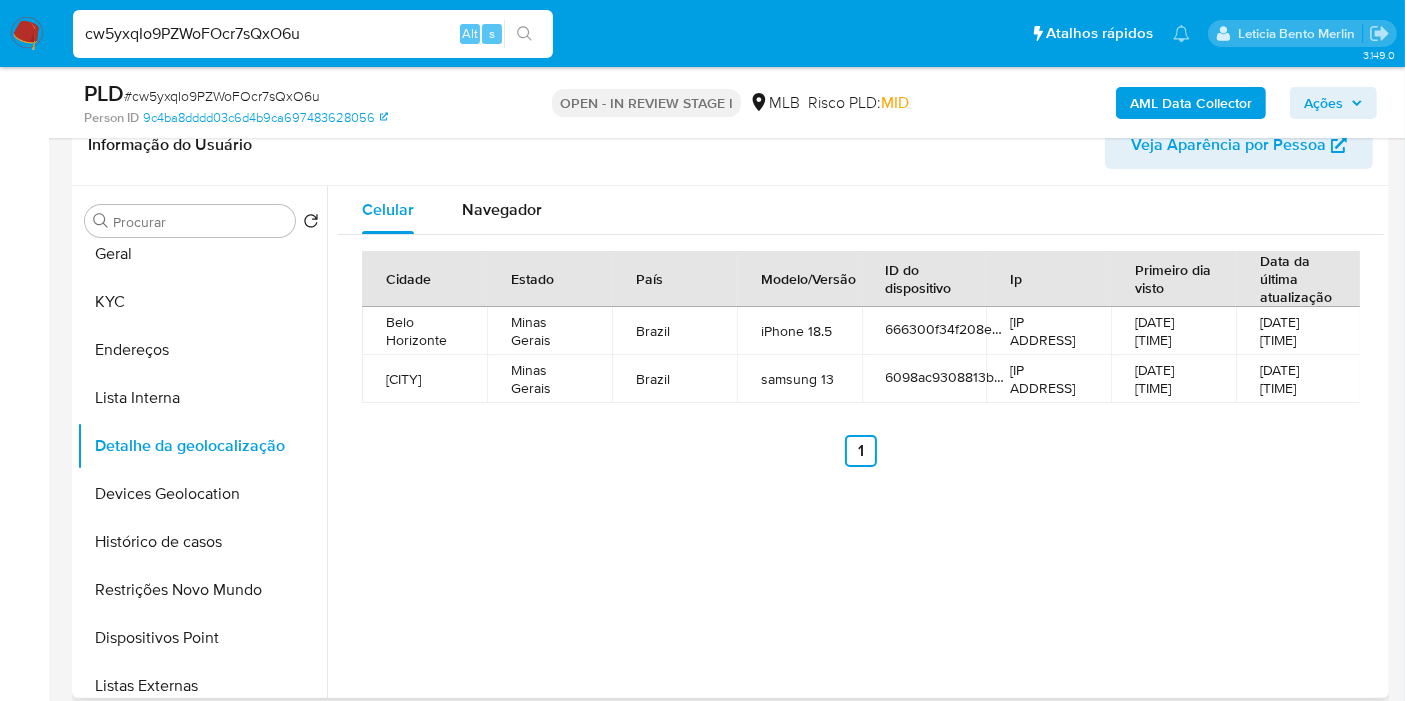 type 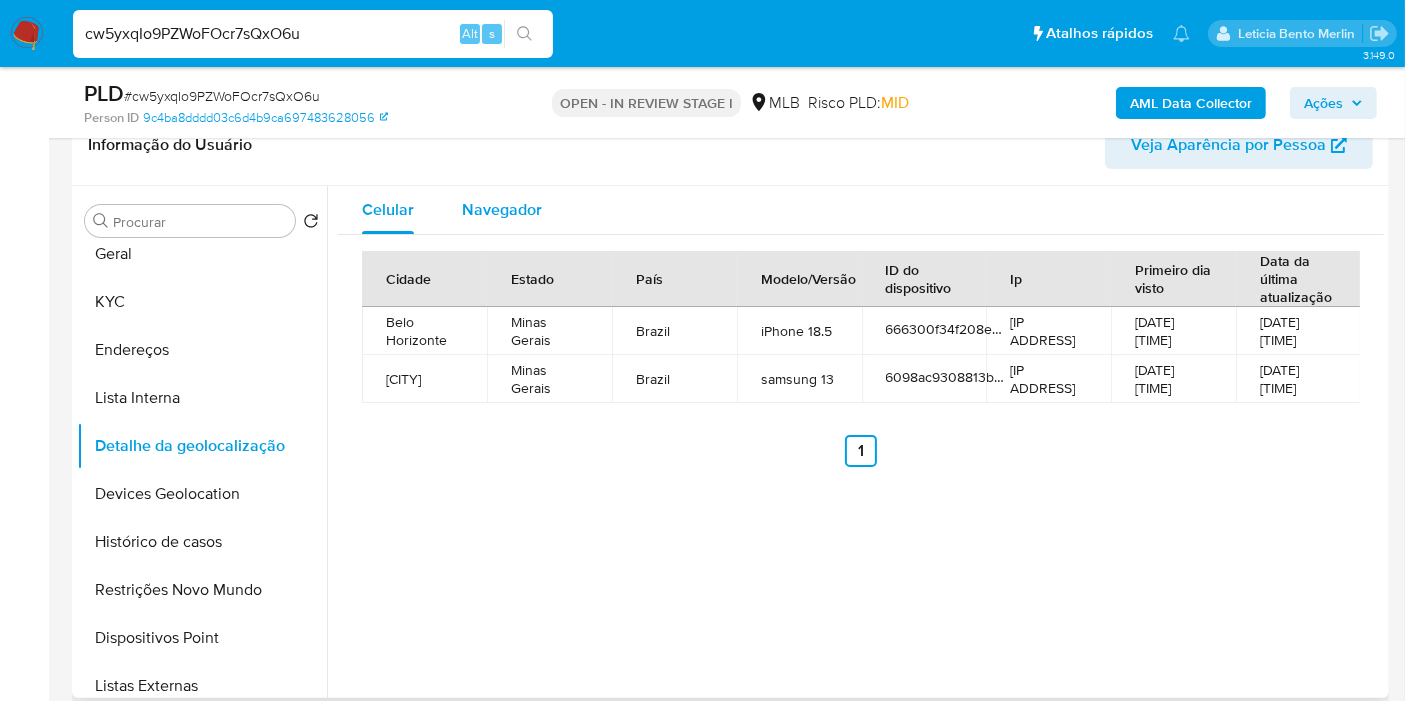 click on "Navegador" at bounding box center [502, 209] 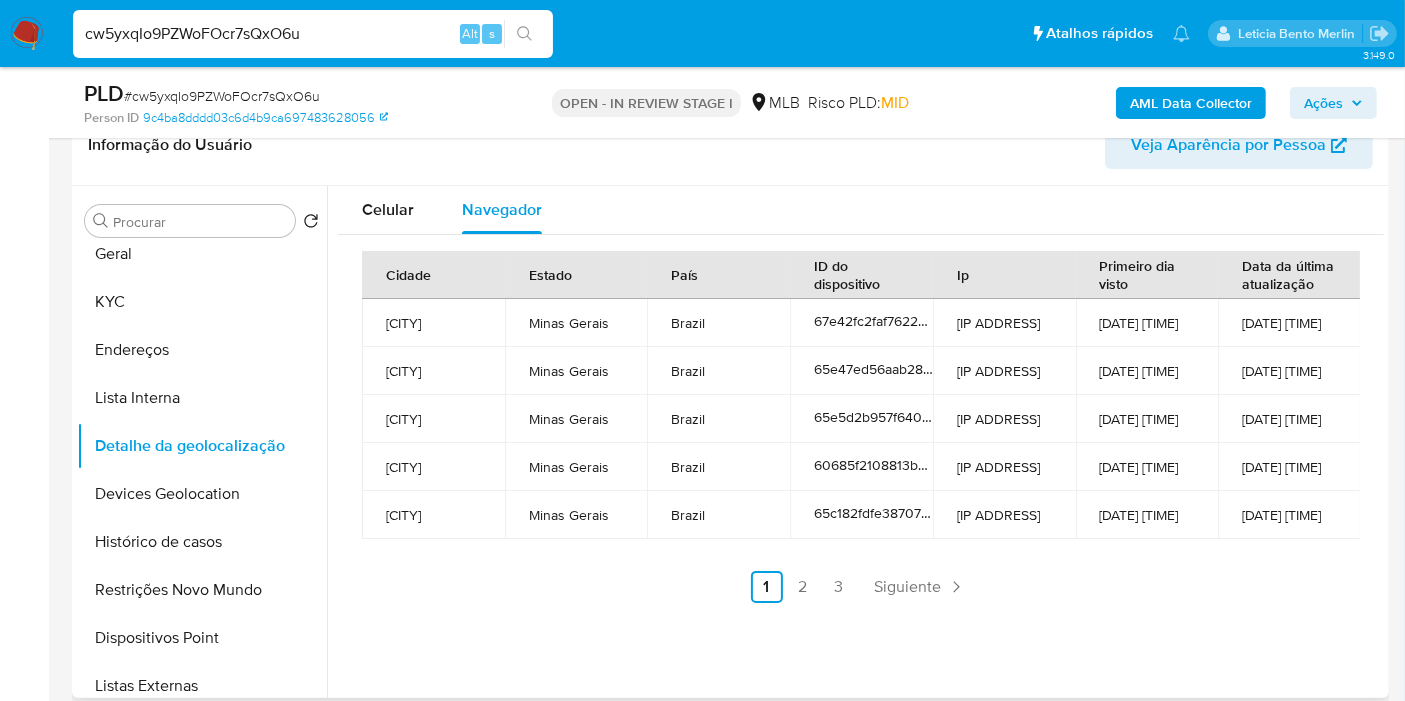 type 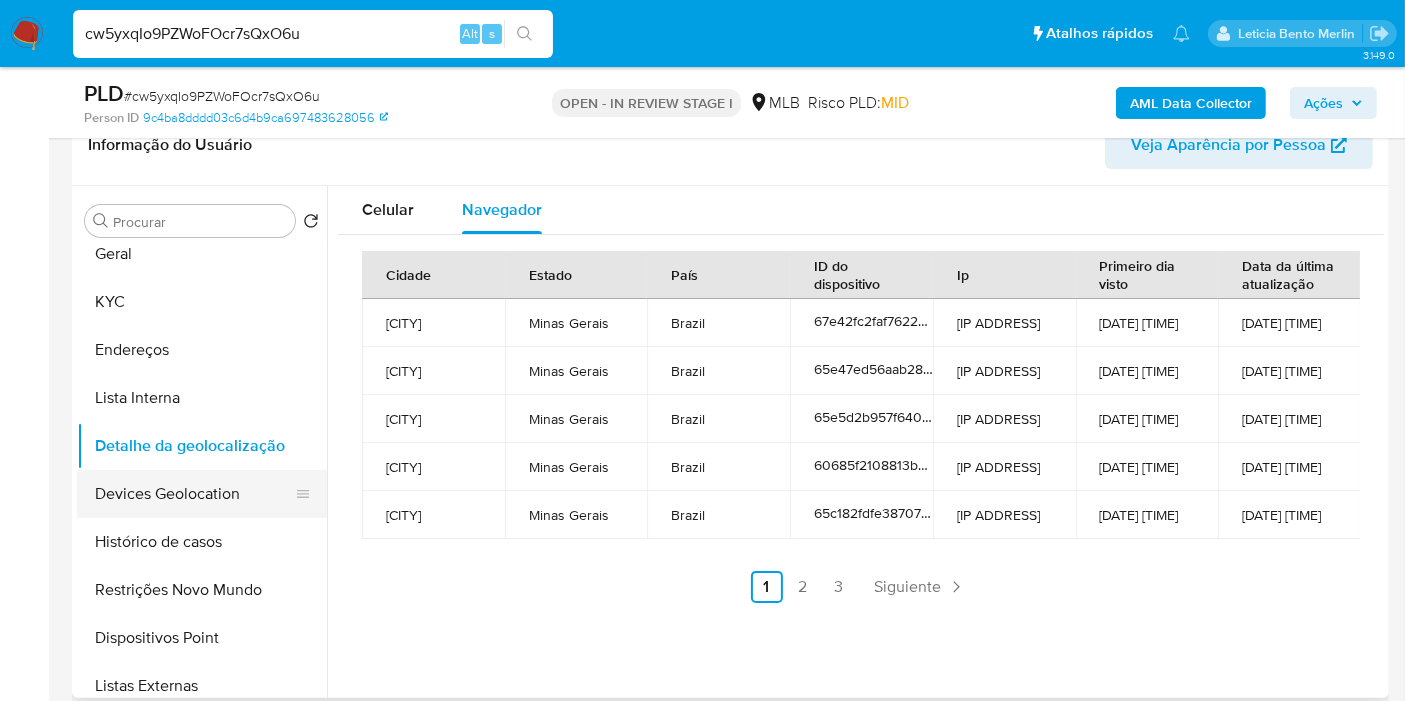click on "Devices Geolocation" at bounding box center [194, 494] 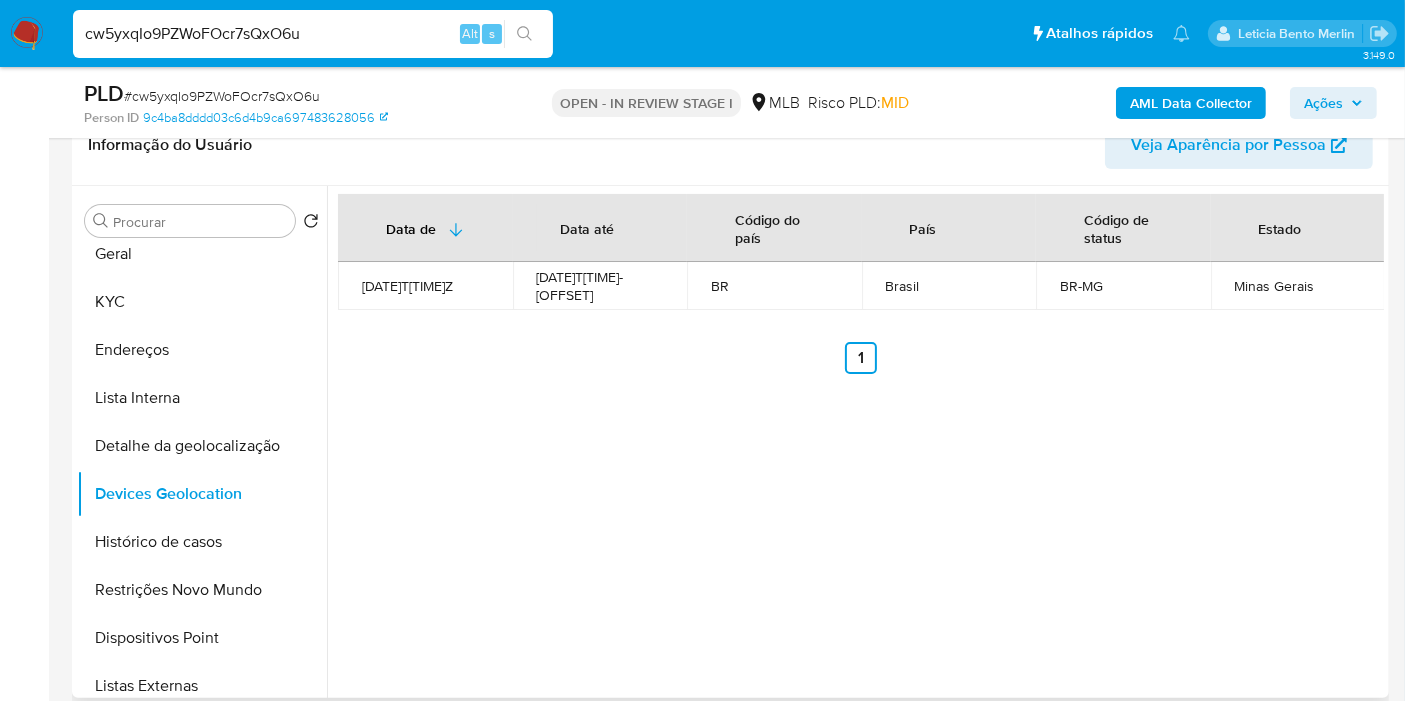 type 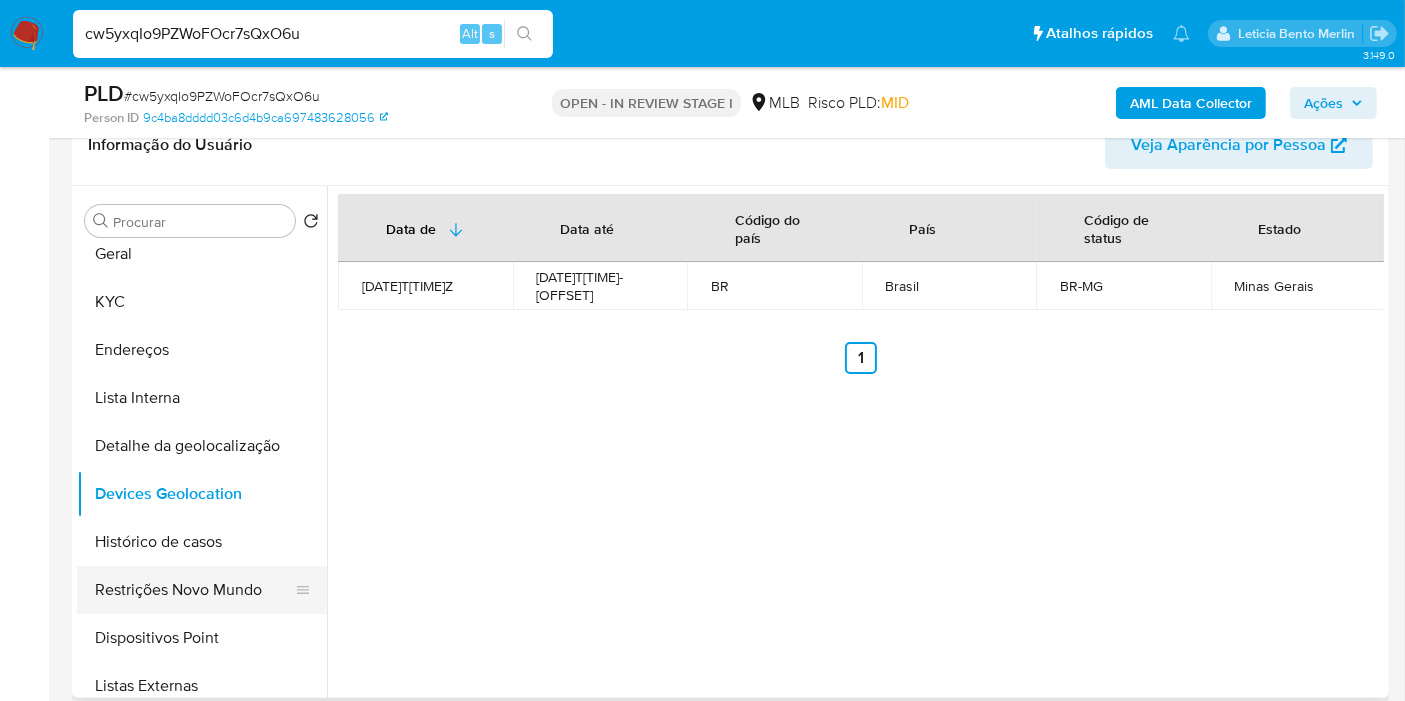 click on "Restrições Novo Mundo" at bounding box center (194, 590) 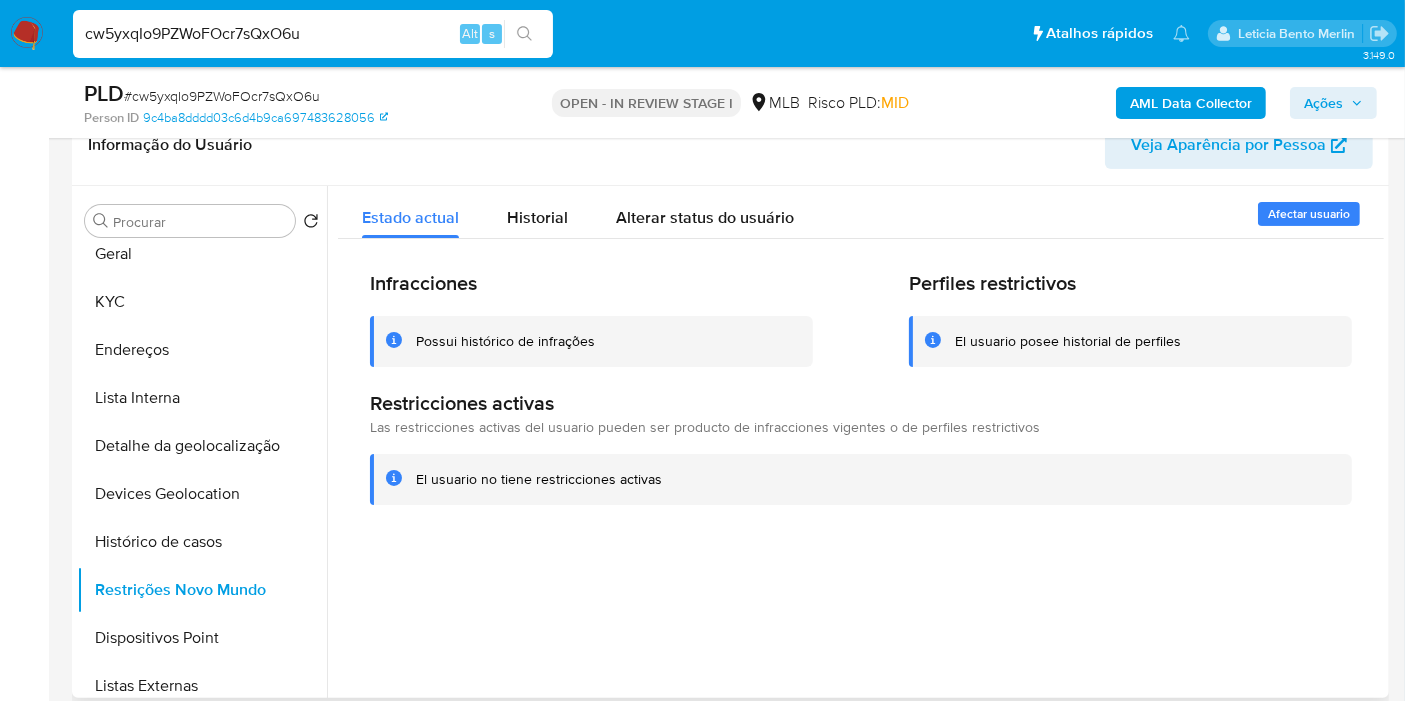 type 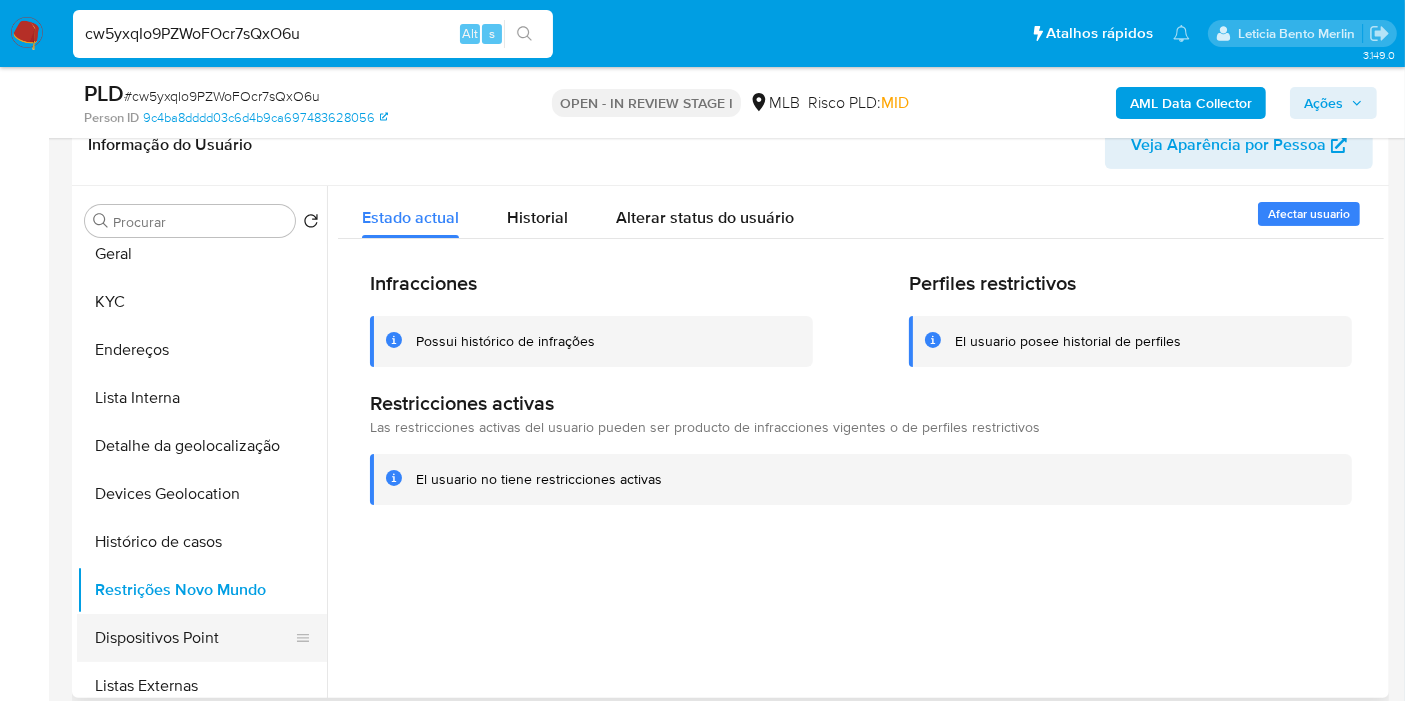 click on "Dispositivos Point" at bounding box center (194, 638) 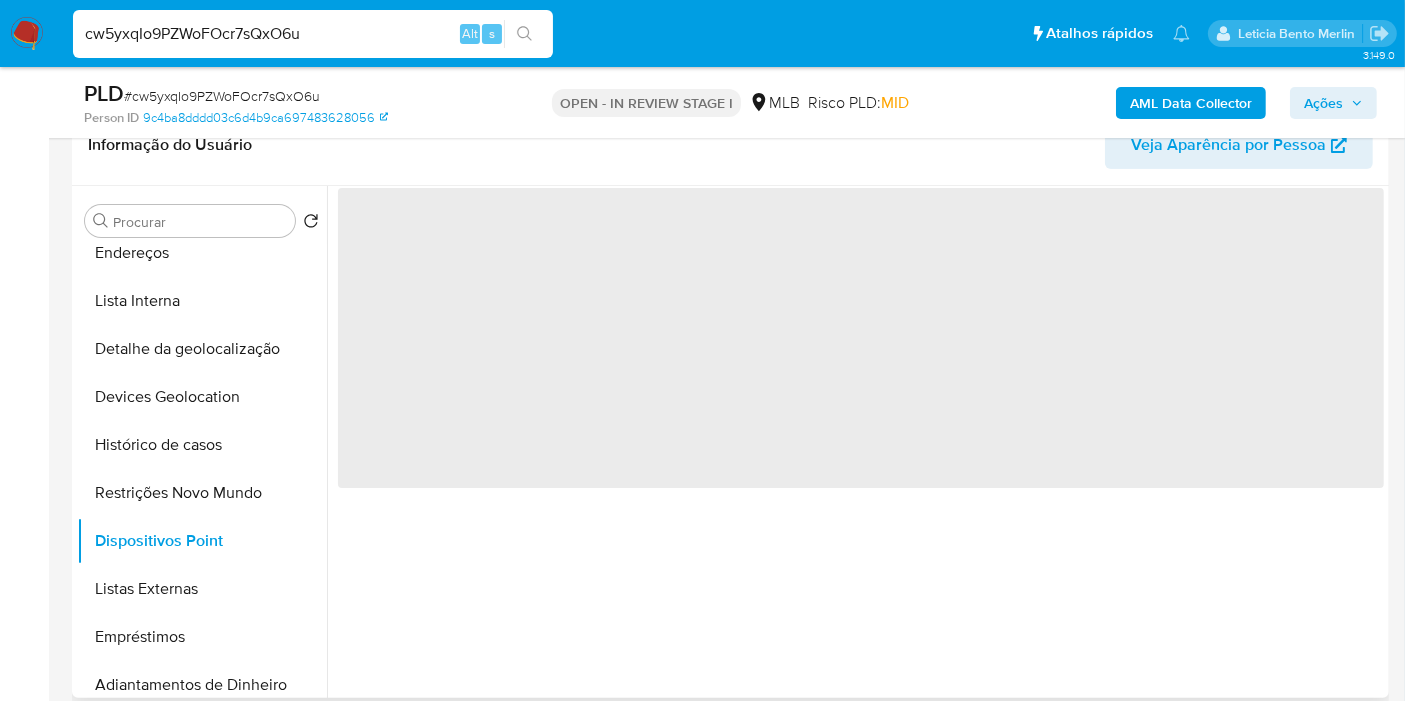 scroll, scrollTop: 333, scrollLeft: 0, axis: vertical 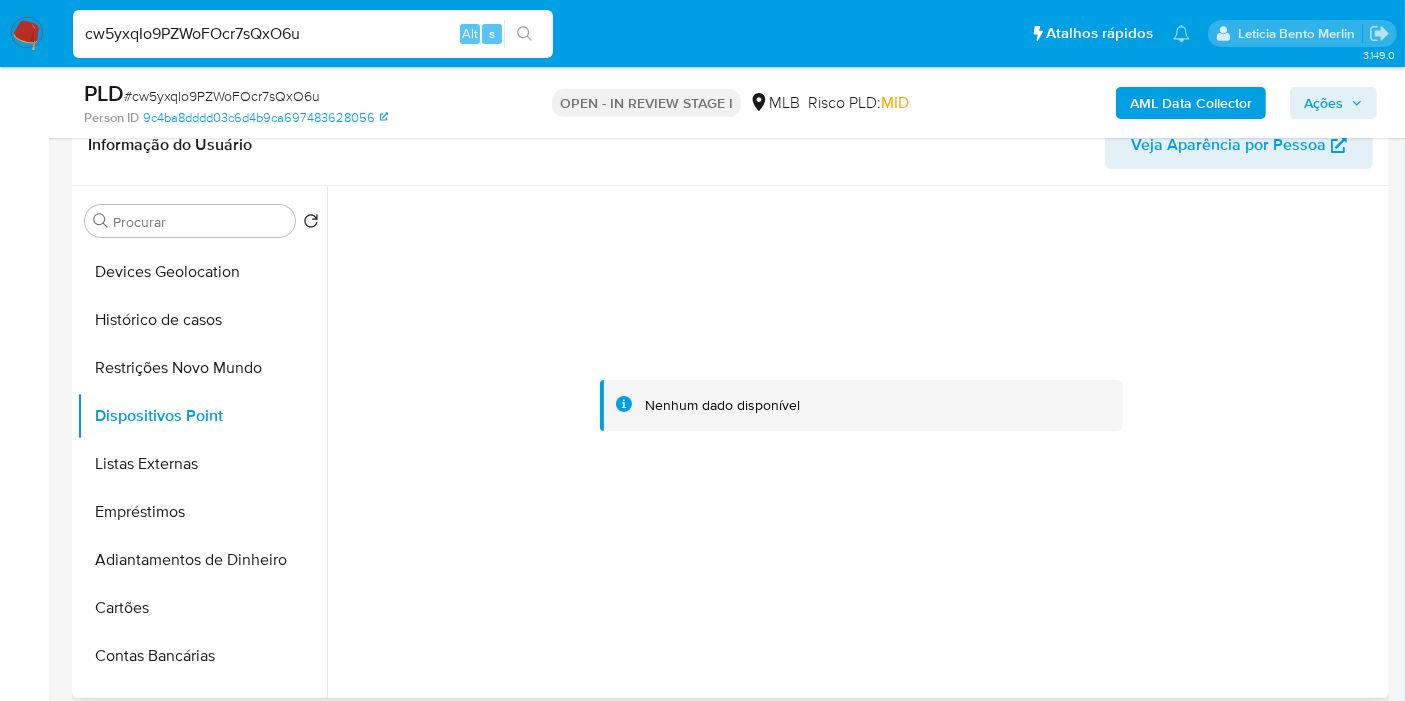 type 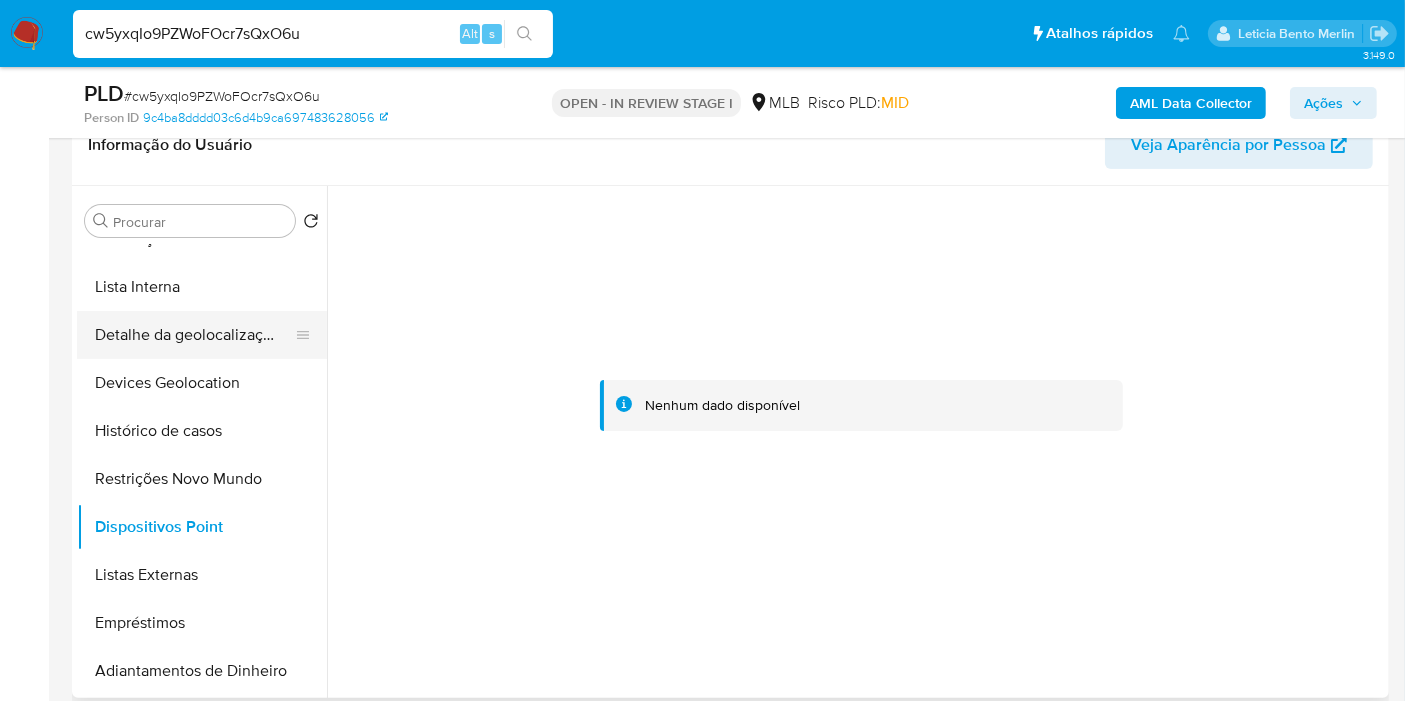 scroll, scrollTop: 111, scrollLeft: 0, axis: vertical 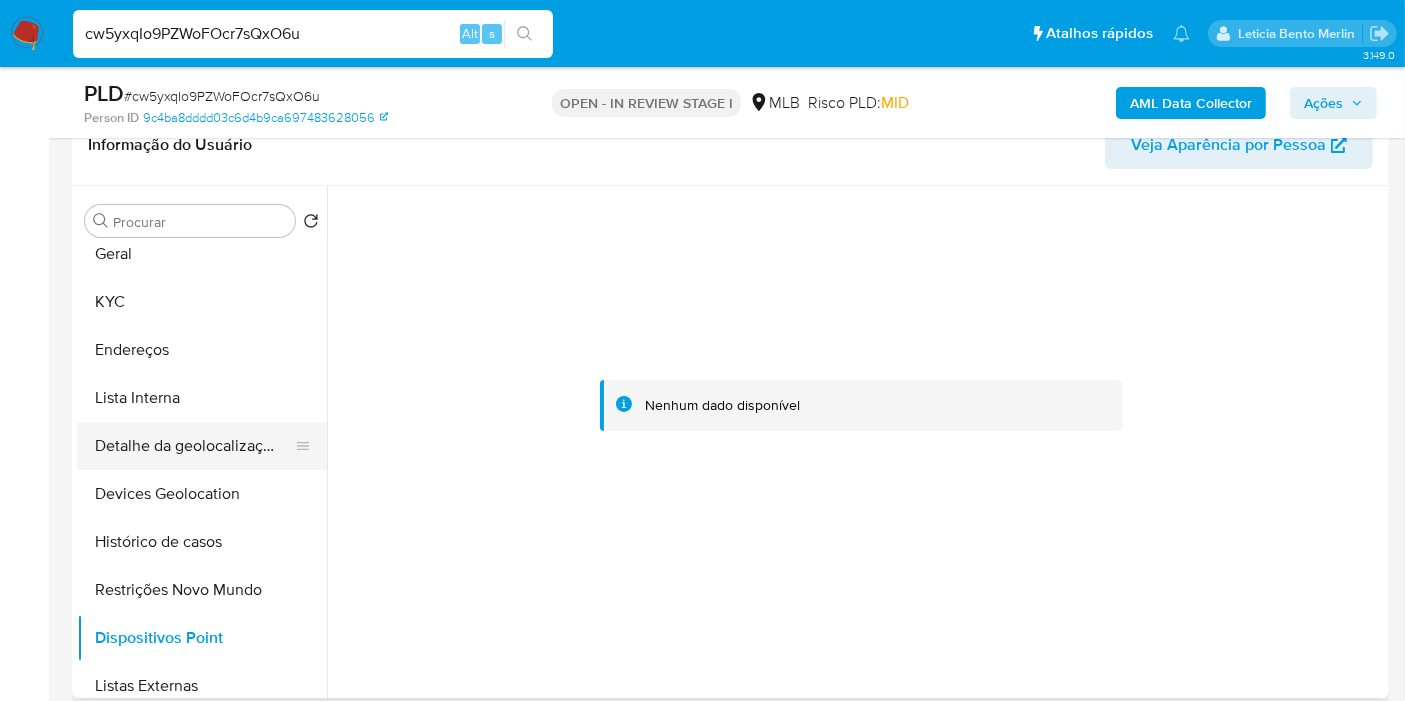 click on "Endereços" at bounding box center [202, 350] 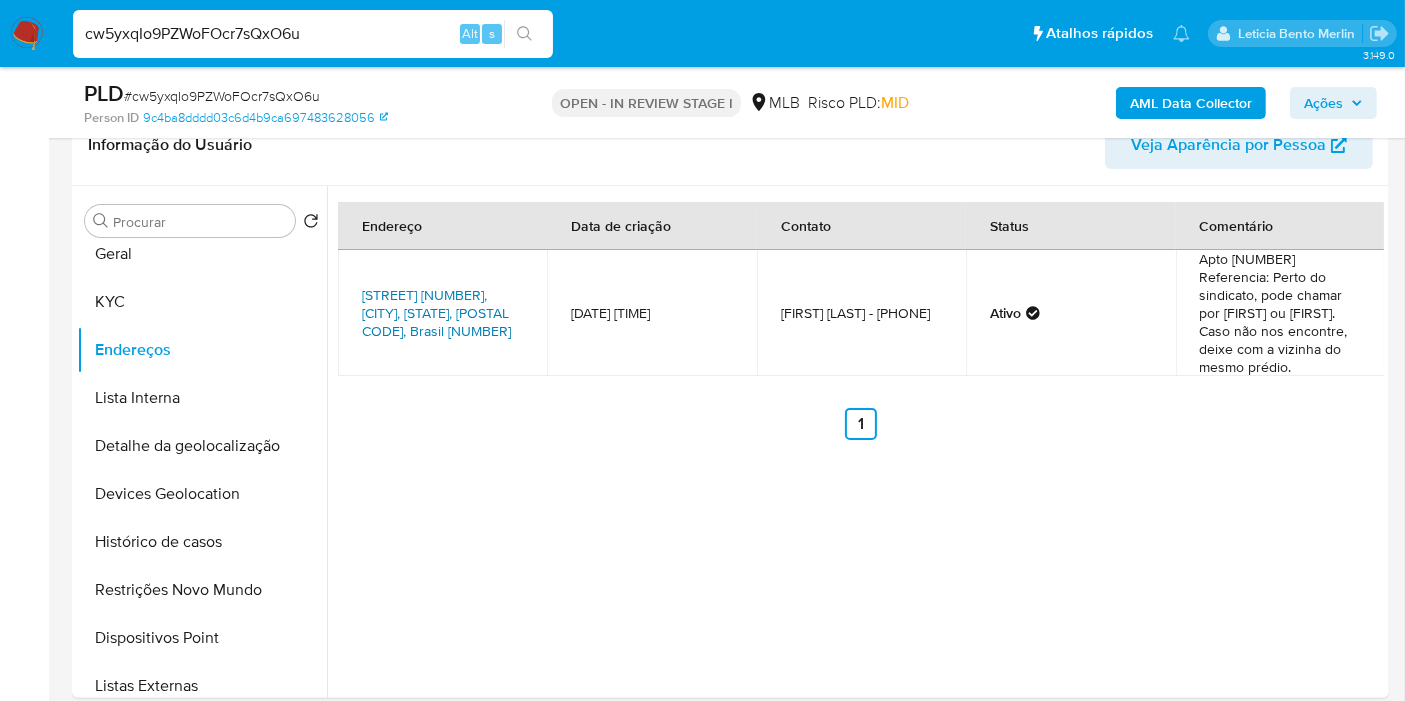 click on "Rua Sebastião Medina 45, Ubaporanga, Minas Gerais, 35338000, Brasil 45" at bounding box center (436, 313) 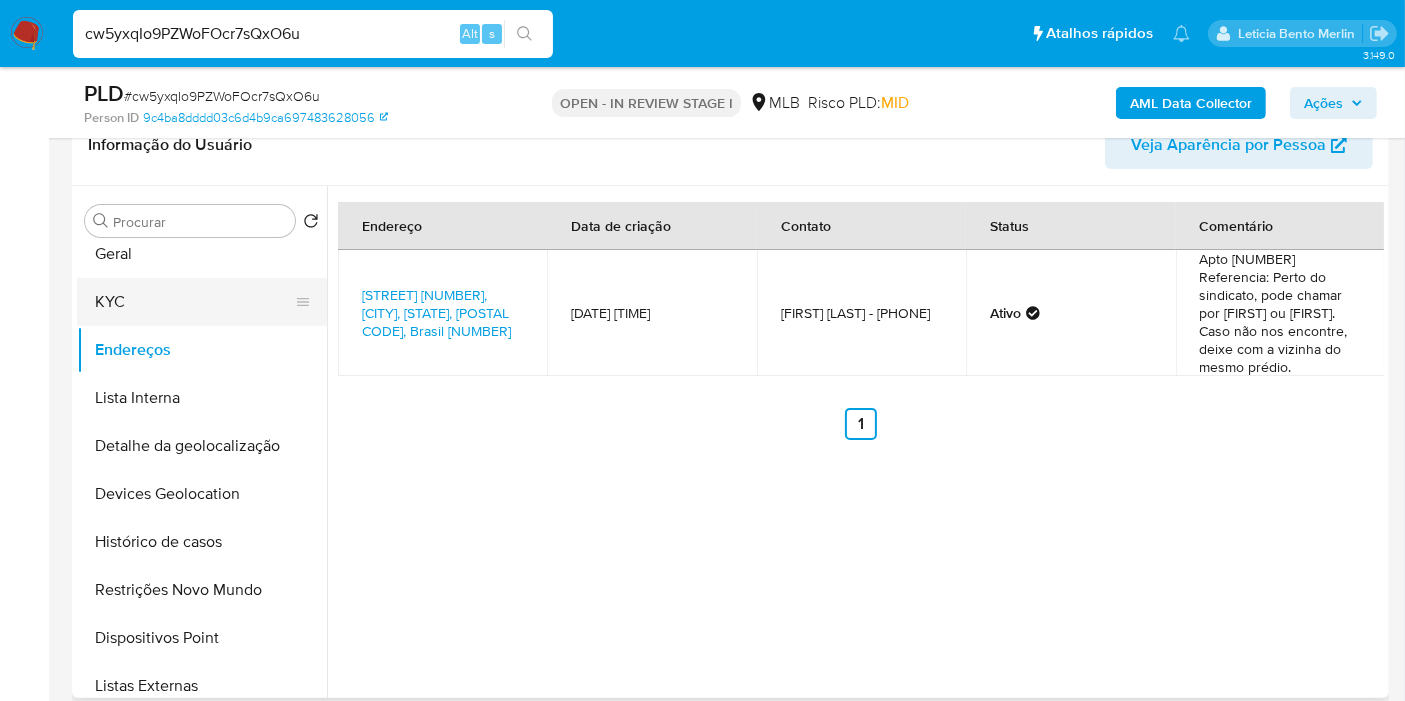 click on "KYC" at bounding box center [194, 302] 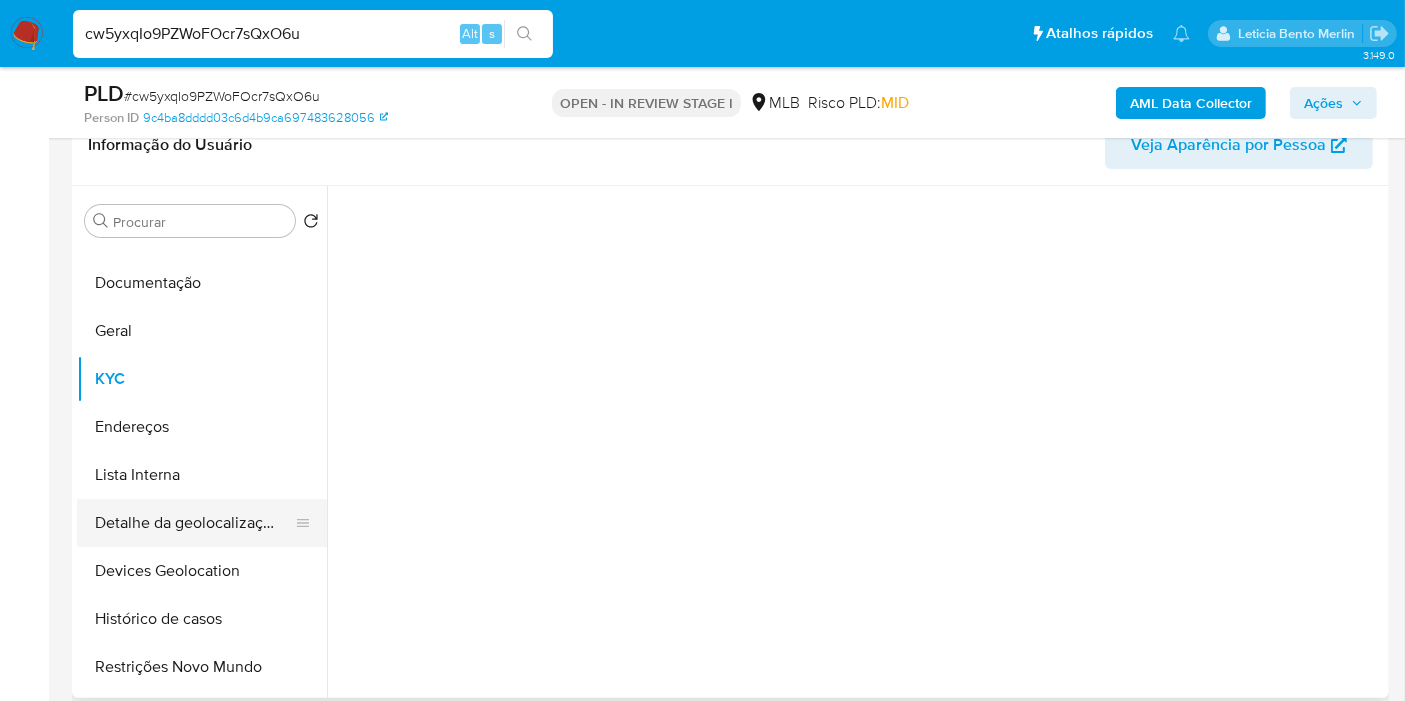scroll, scrollTop: 0, scrollLeft: 0, axis: both 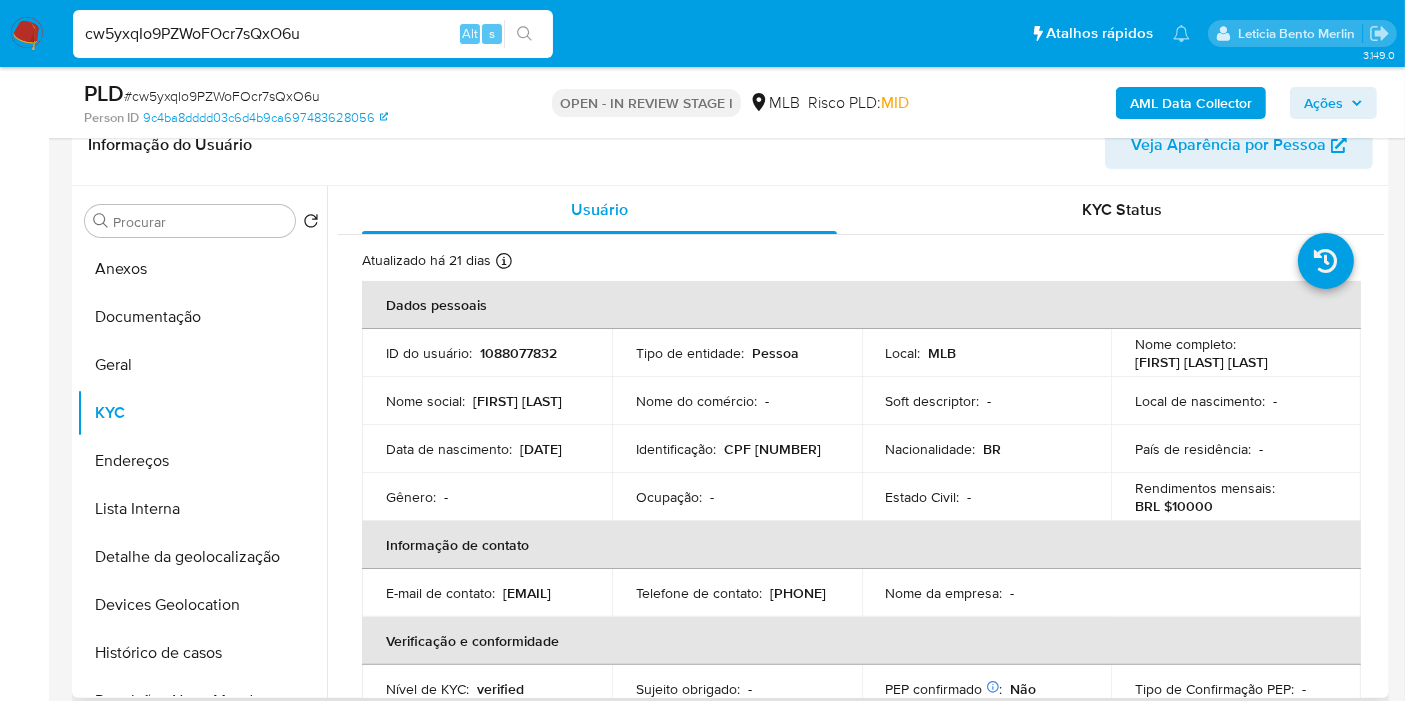 click on "CPF 10947386629" at bounding box center (772, 449) 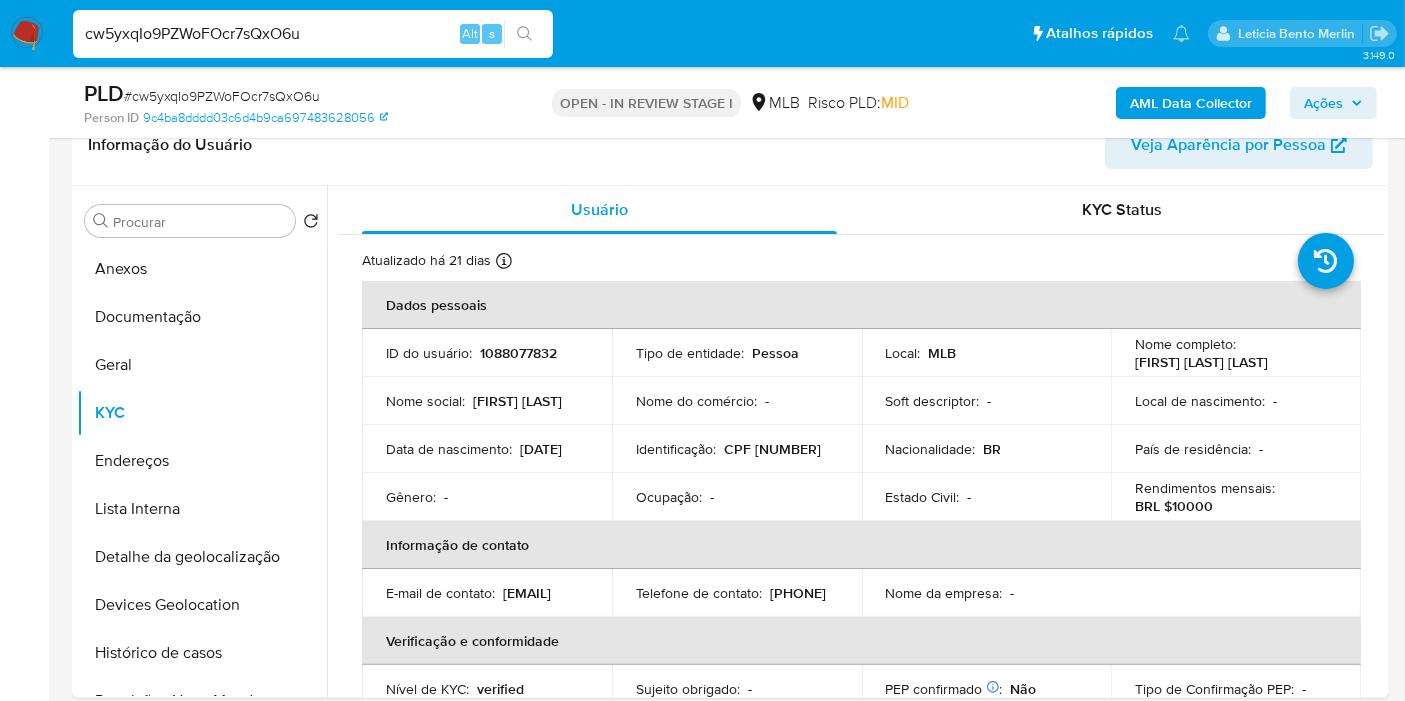 copy on "10947386629" 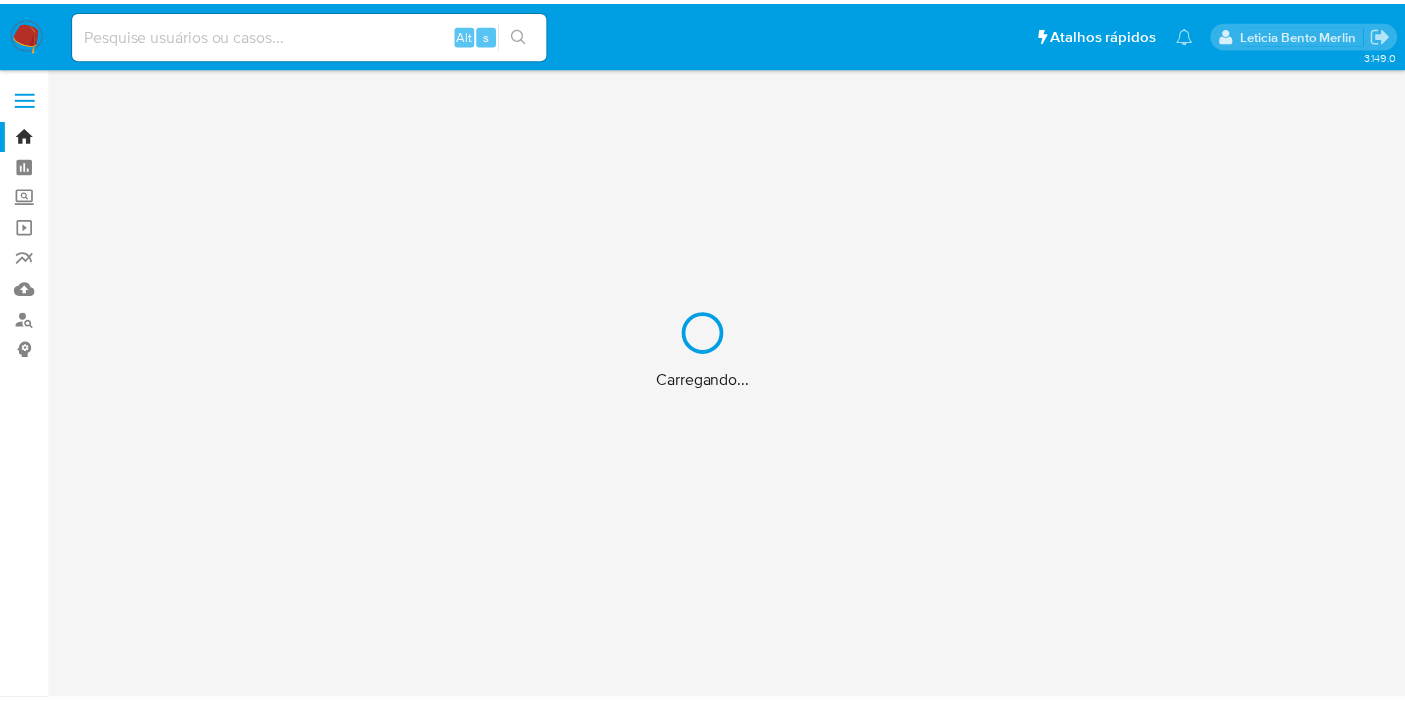scroll, scrollTop: 0, scrollLeft: 0, axis: both 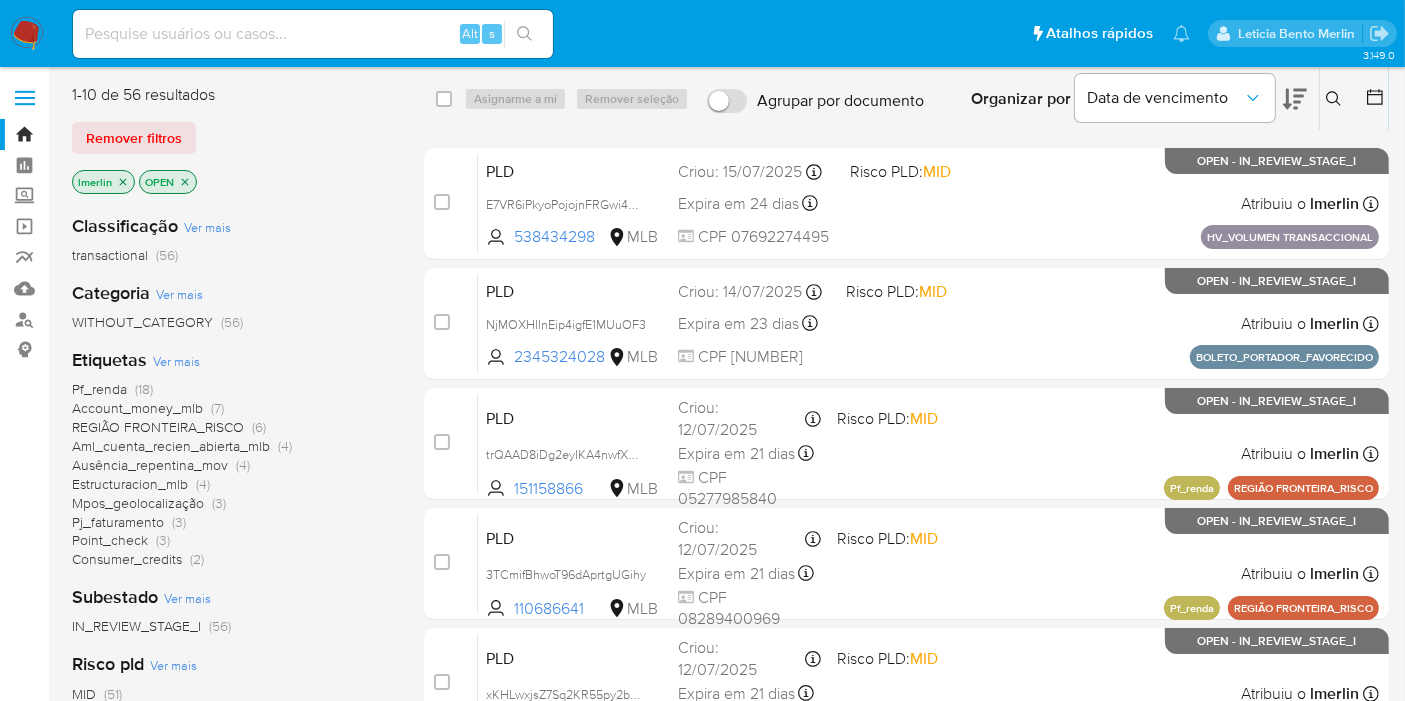 click on "Bandeja Painel Screening Pesquisa em Listas Watchlist Ferramentas Operações em massa relatórios Mulan Localizador de pessoas Consolidado" at bounding box center [24, 712] 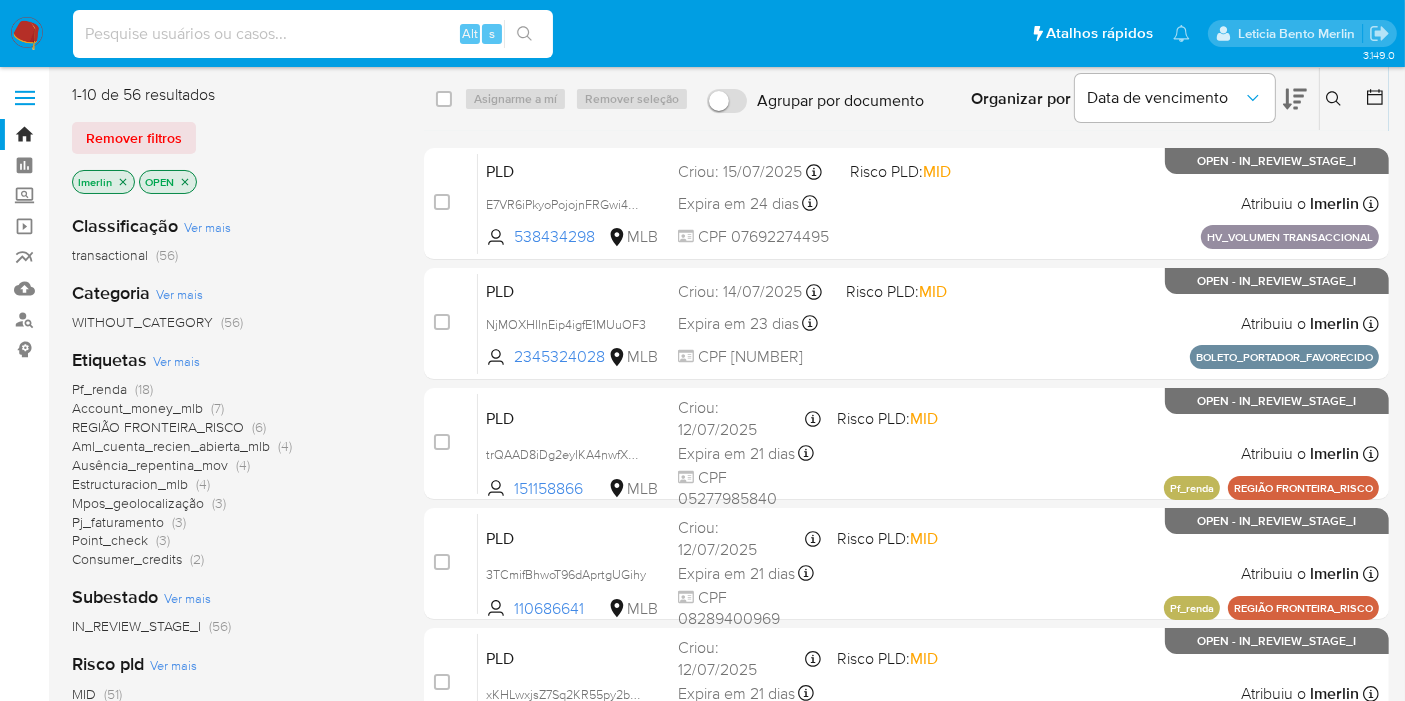 click at bounding box center [313, 34] 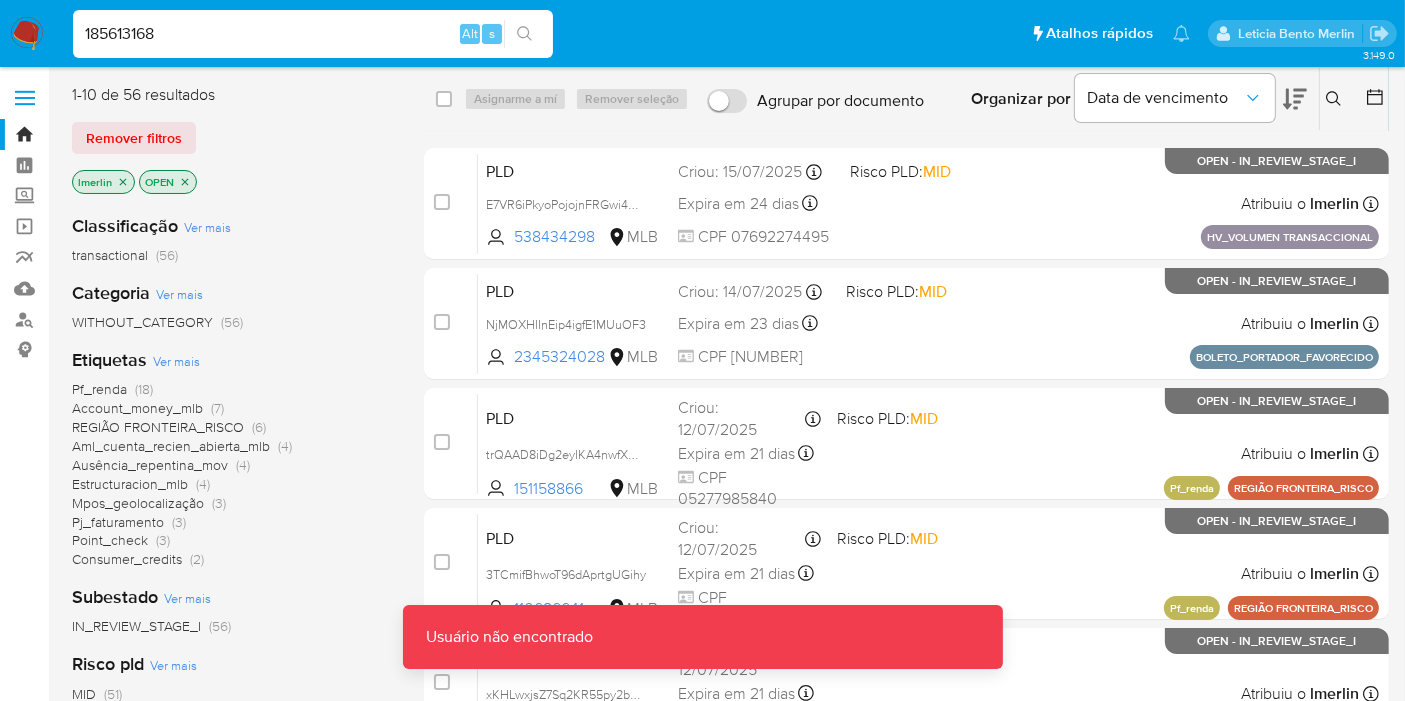 click on "185613168" at bounding box center [313, 34] 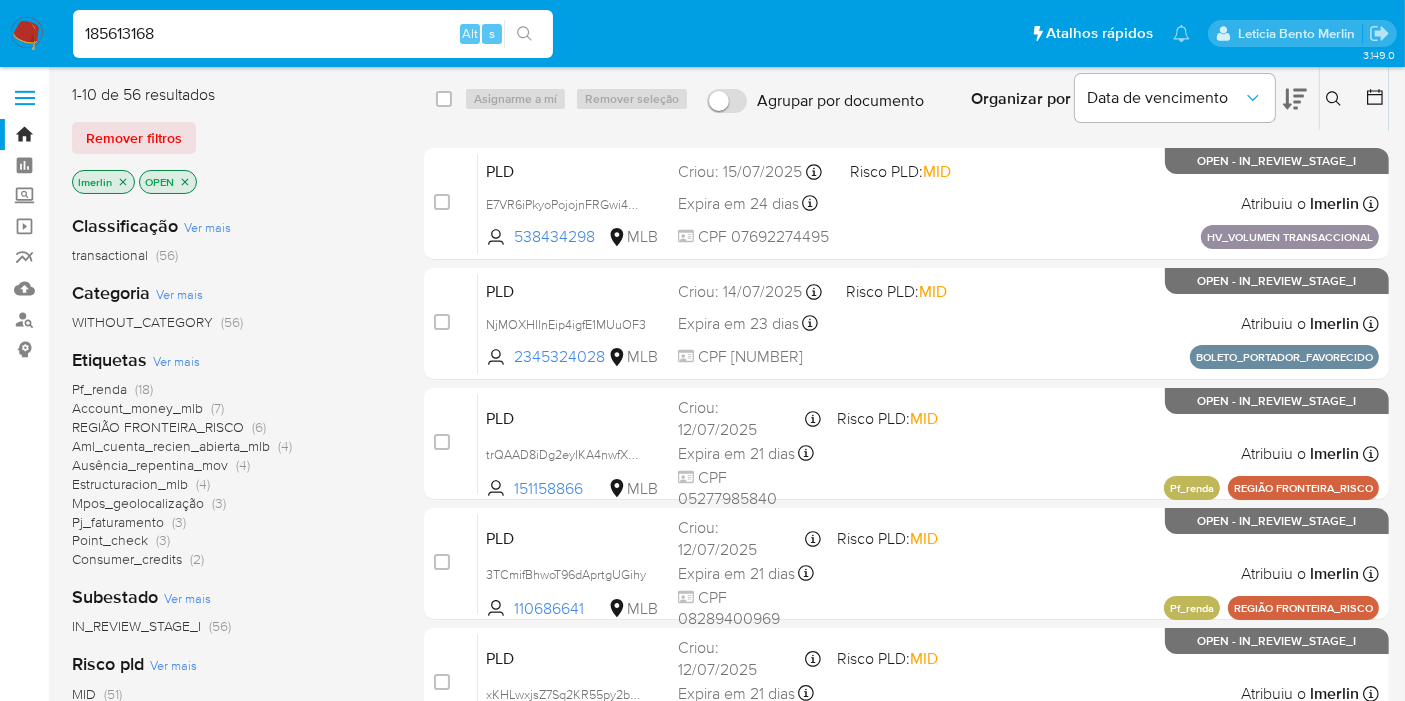 type on "185613168" 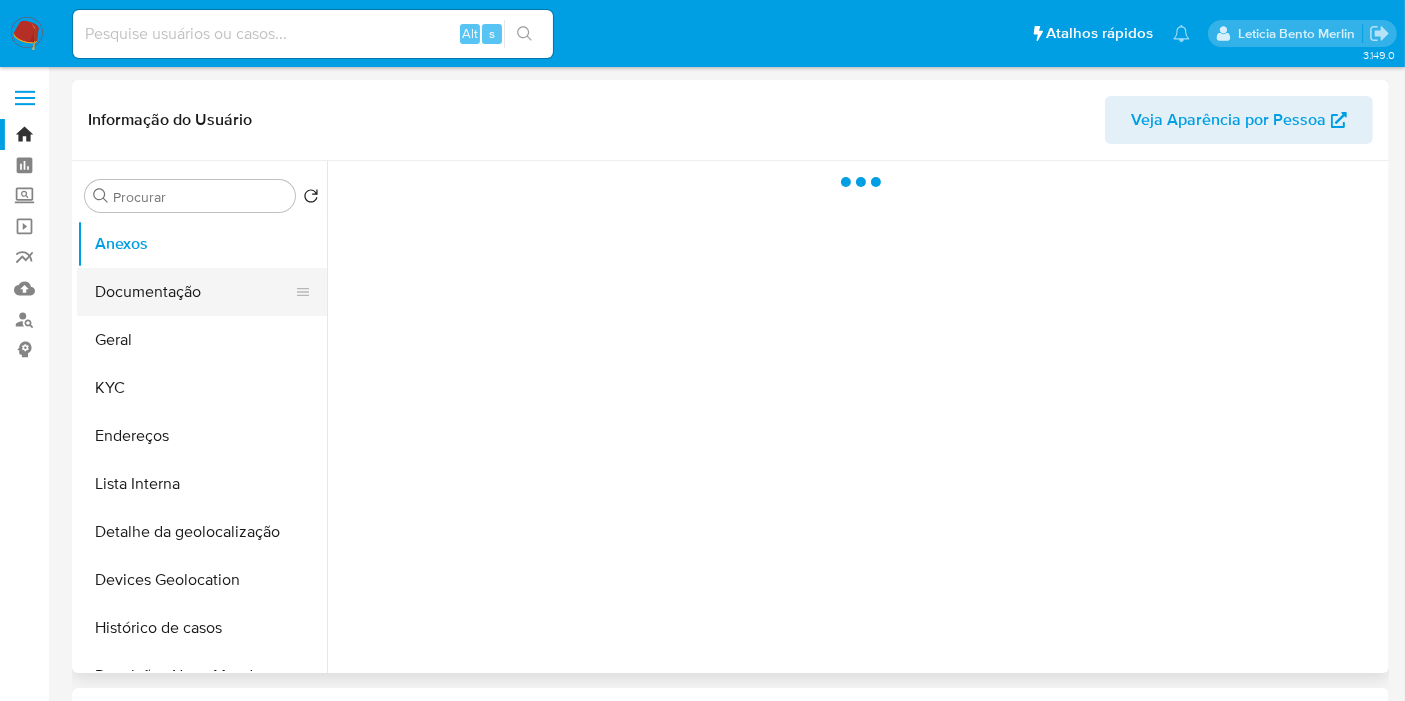 click on "Documentação" at bounding box center [194, 292] 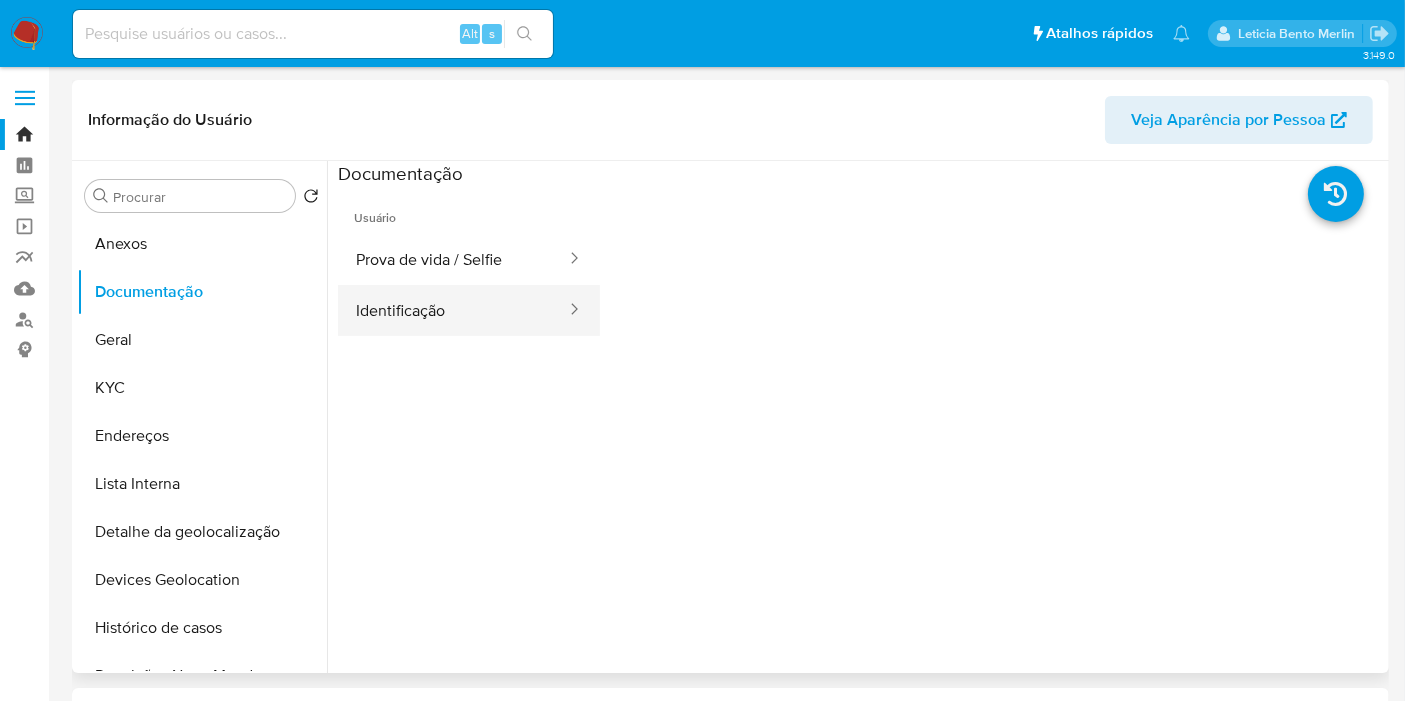 select on "10" 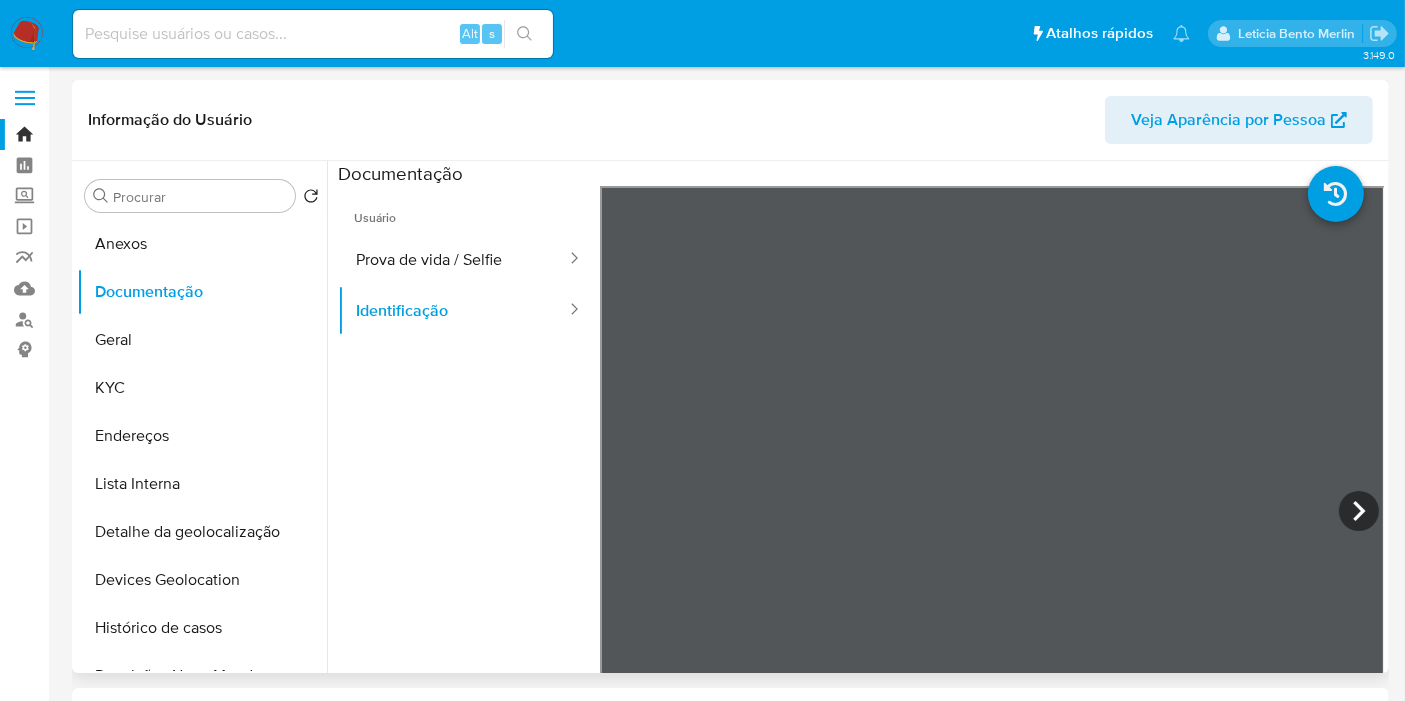 type 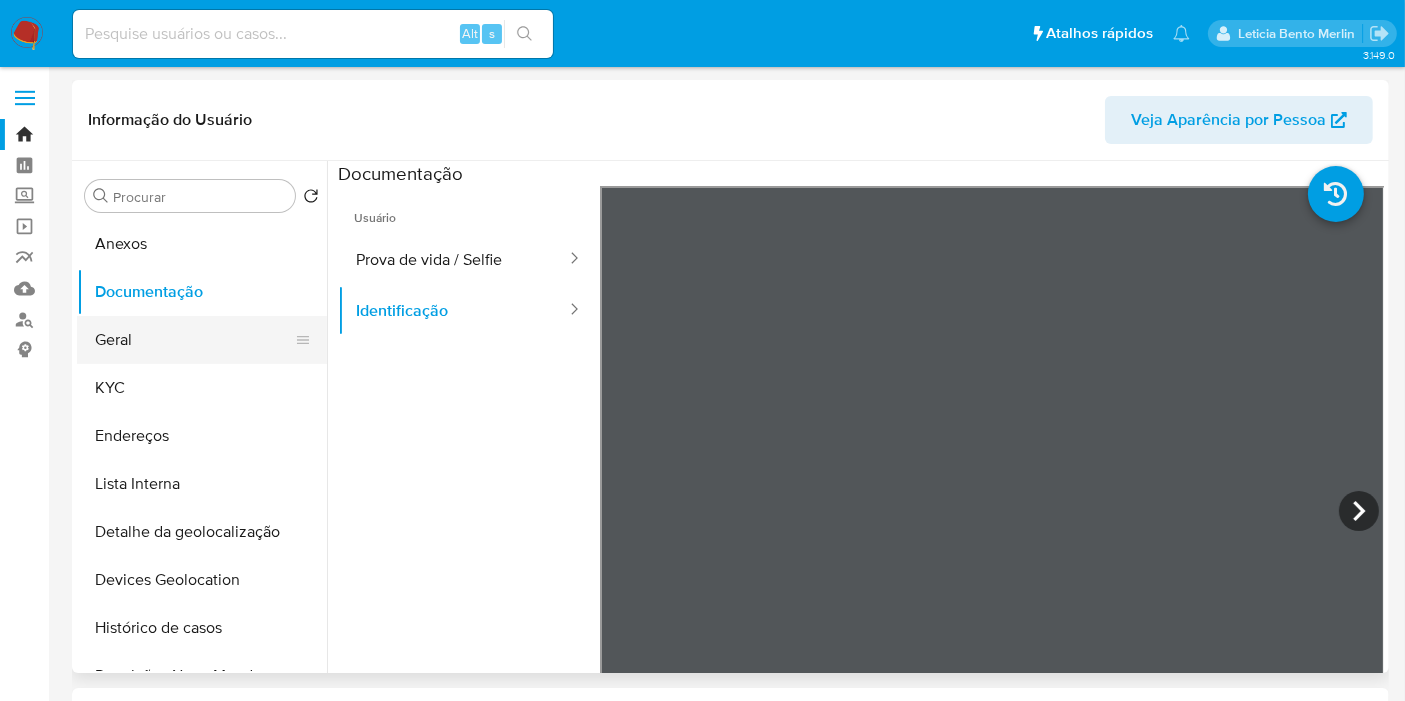drag, startPoint x: 0, startPoint y: 536, endPoint x: 290, endPoint y: 315, distance: 364.61075 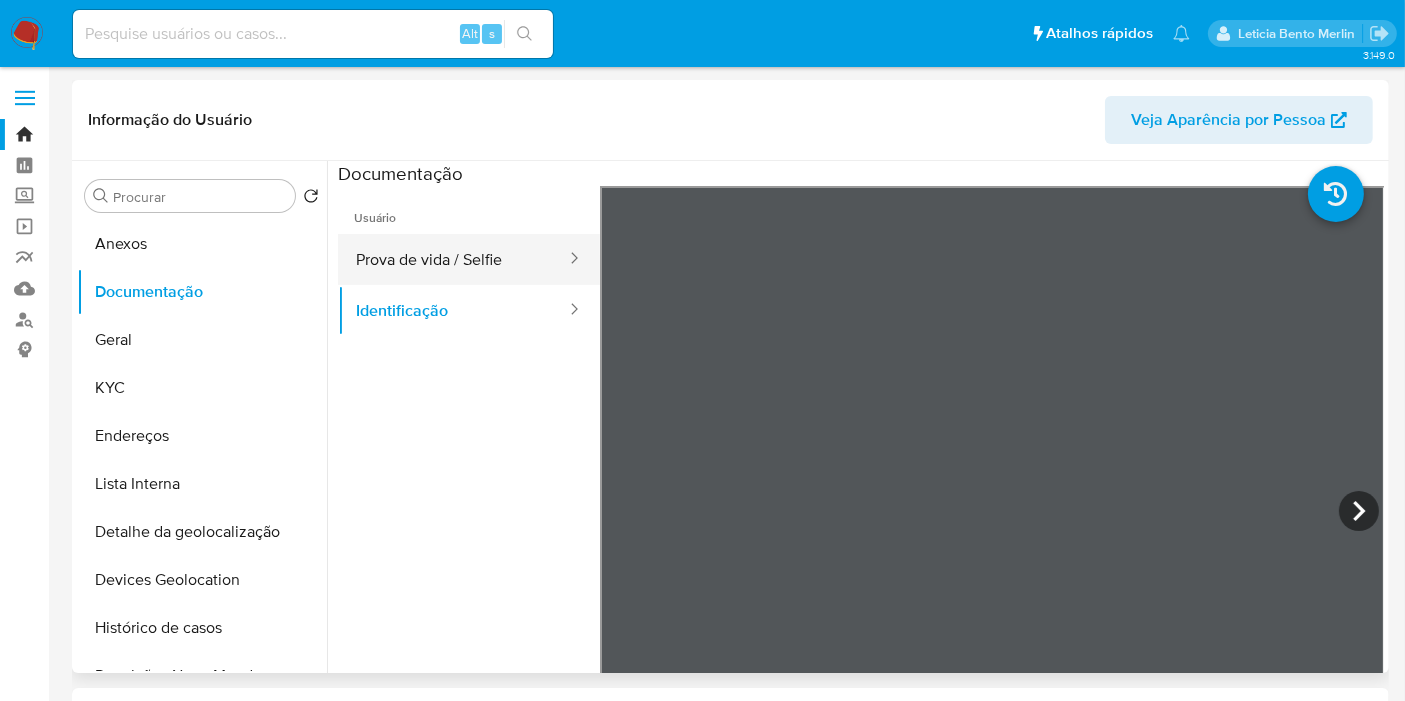click on "Prova de vida / Selfie" at bounding box center [453, 259] 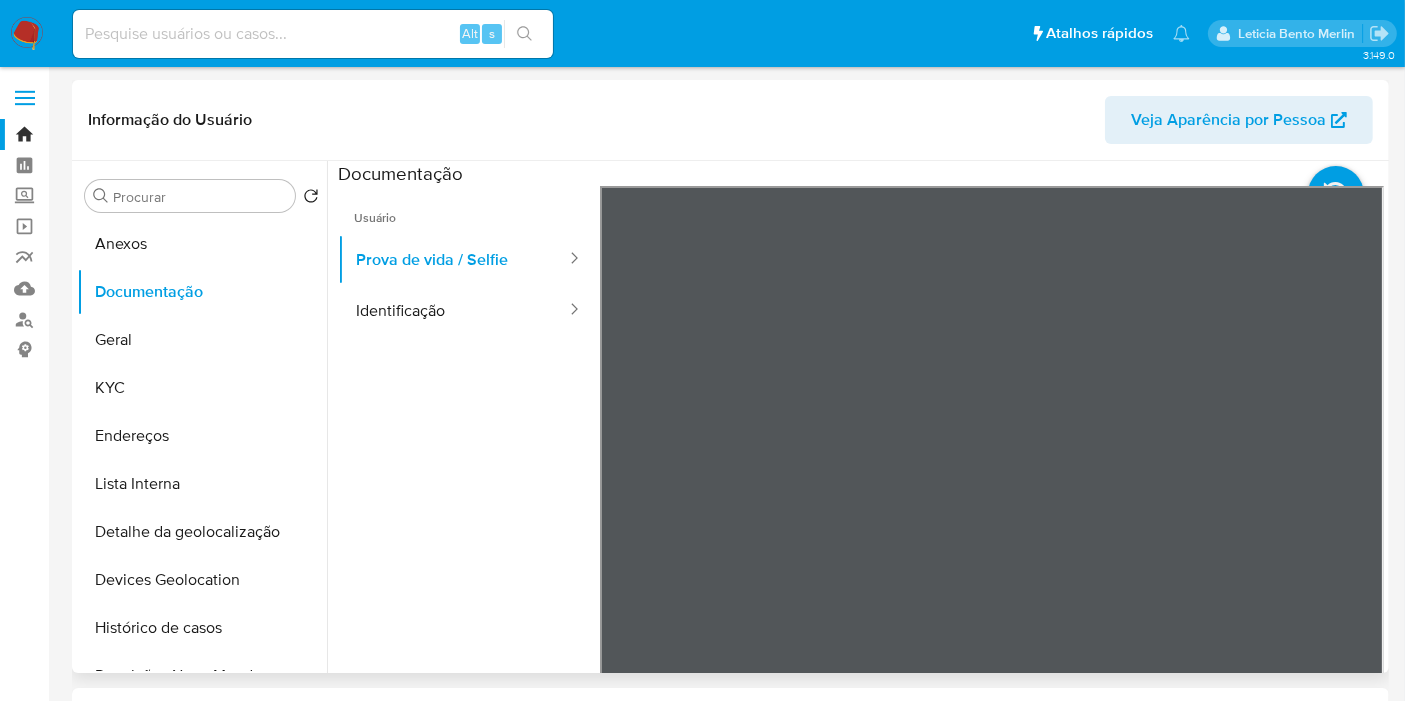 type 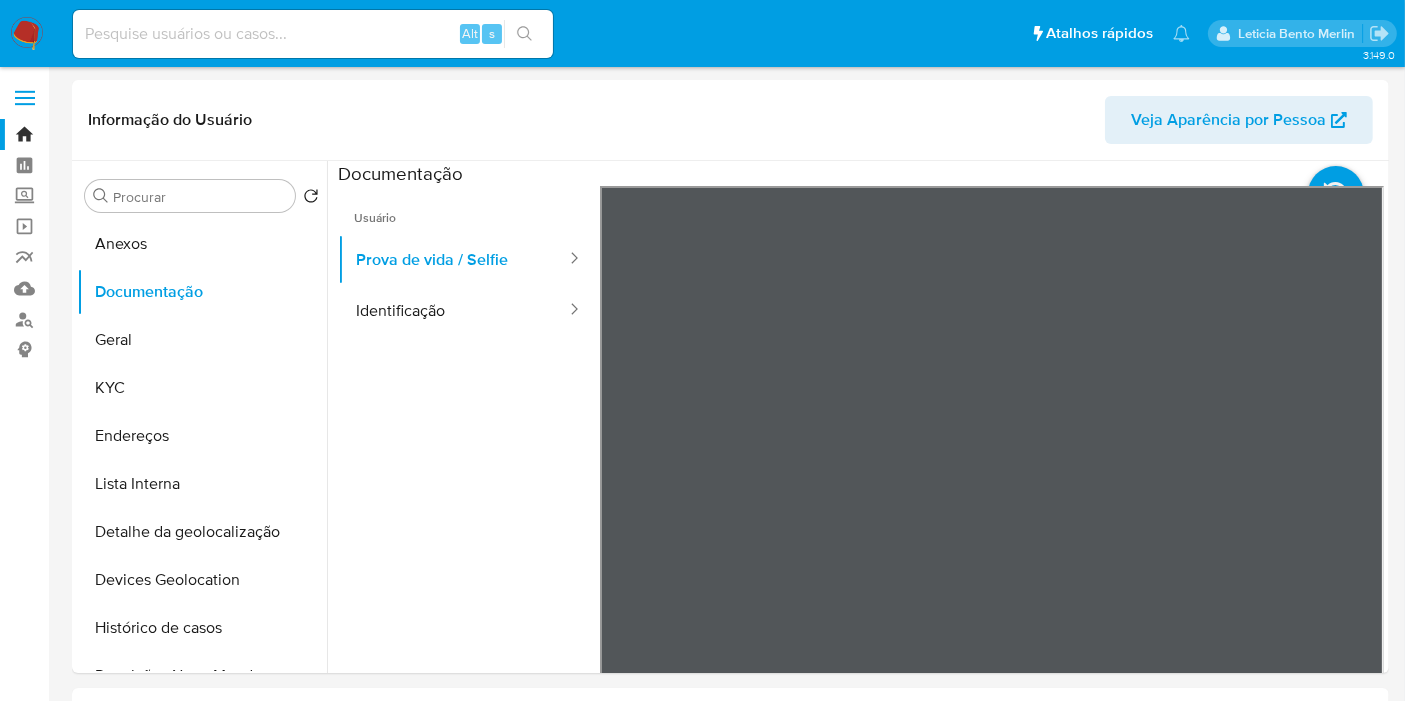 click on "Bandeja Painel Screening Pesquisa em Listas Watchlist Ferramentas Operações em massa relatórios Mulan Localizador de pessoas Consolidado" at bounding box center [24, 1748] 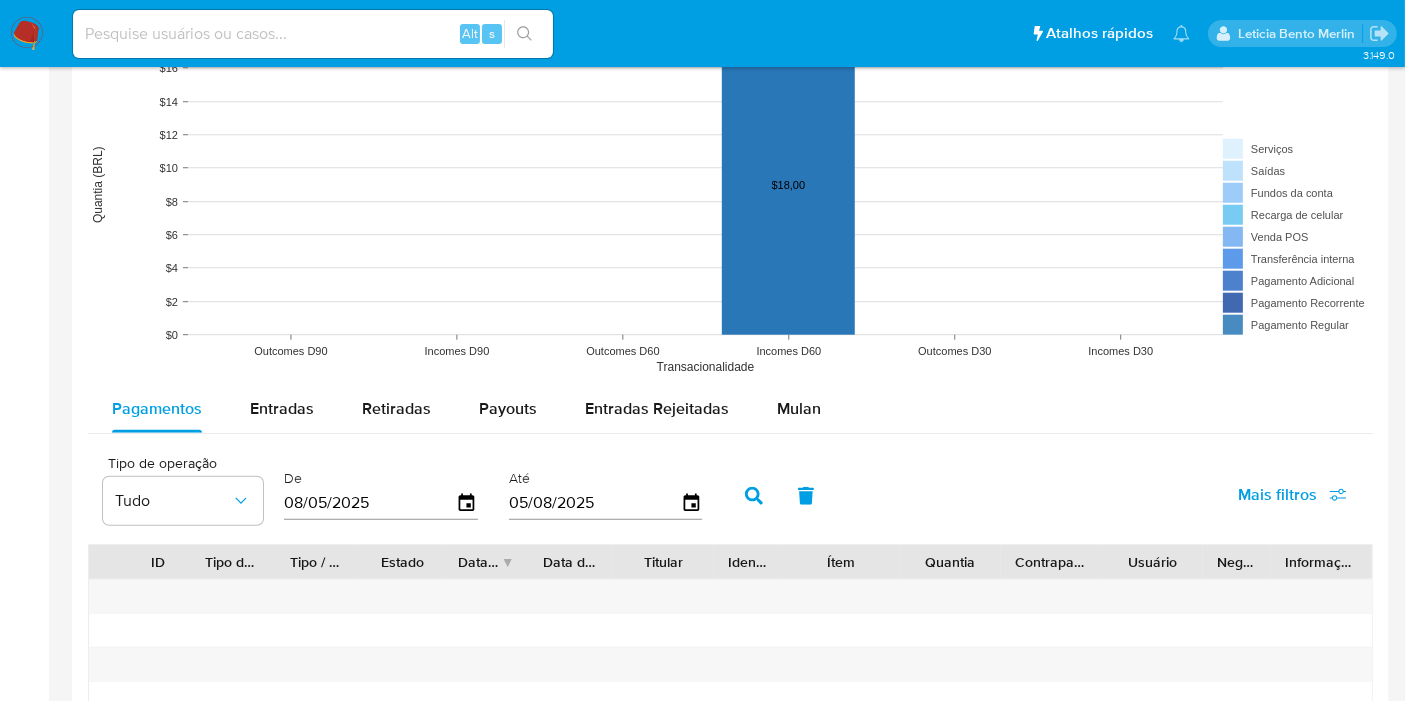 scroll, scrollTop: 1666, scrollLeft: 0, axis: vertical 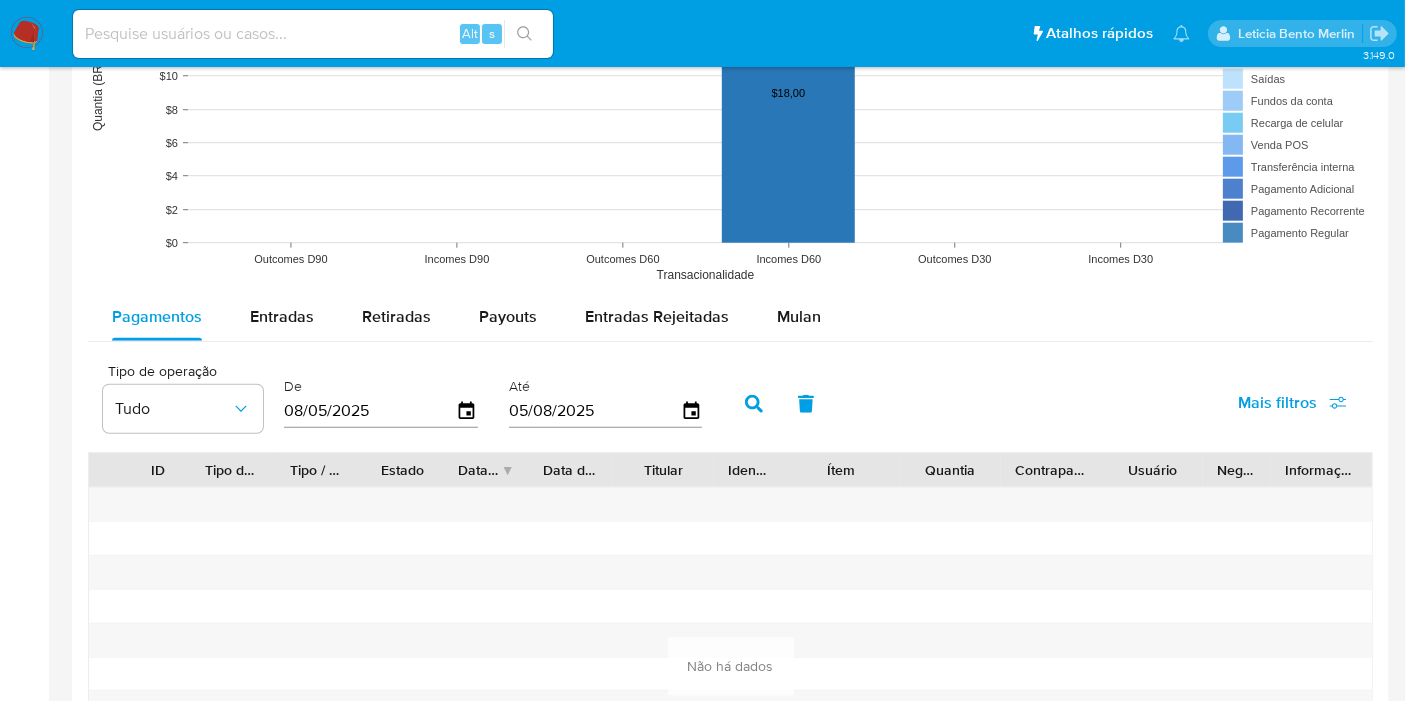 click on "08/05/2025" at bounding box center (370, 411) 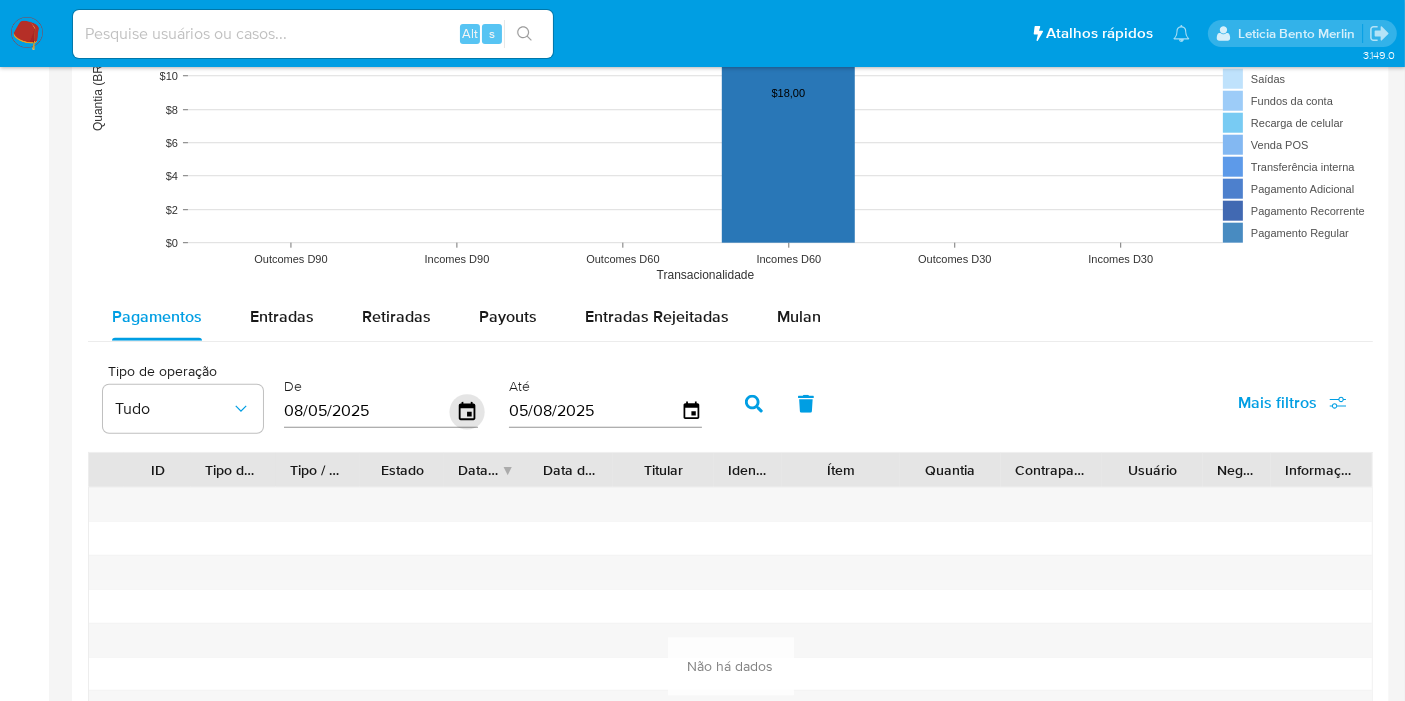 click 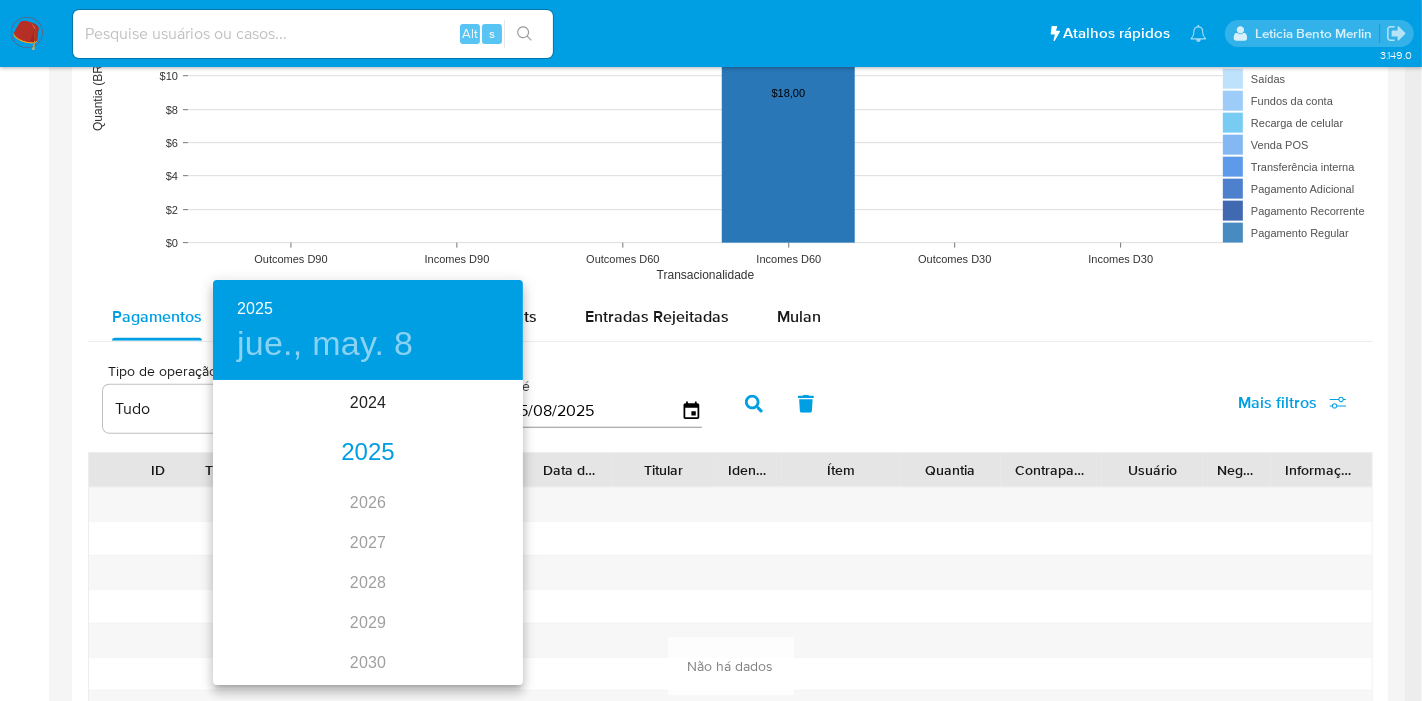 click on "2025" at bounding box center (368, 453) 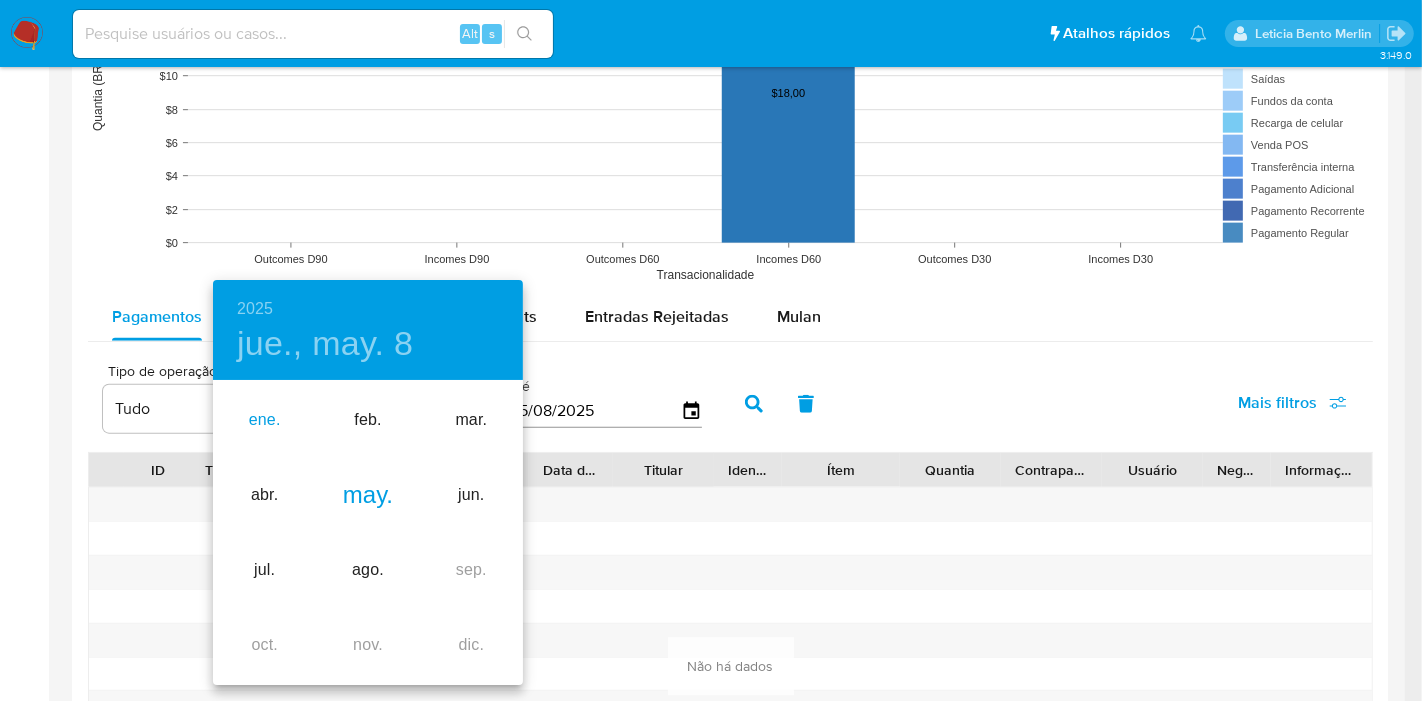 click on "ene." at bounding box center (264, 420) 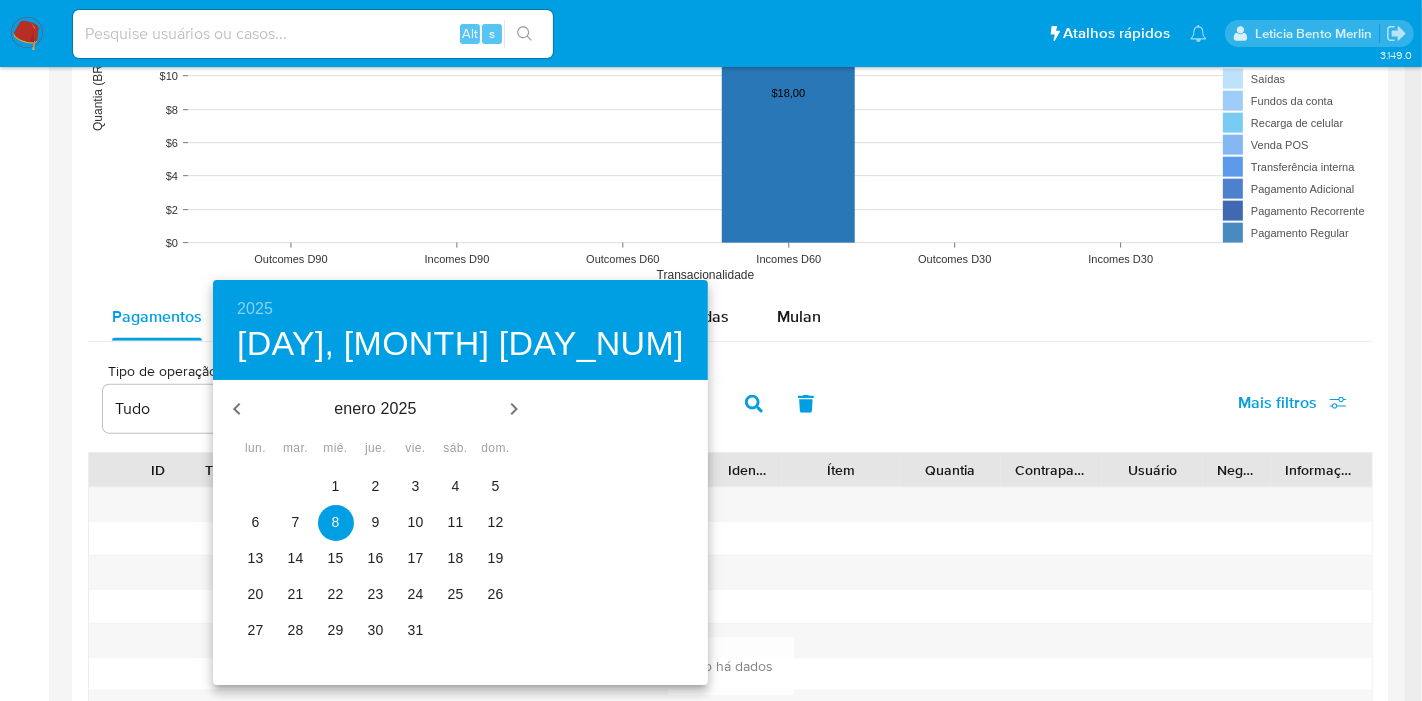 click on "1" at bounding box center (336, 486) 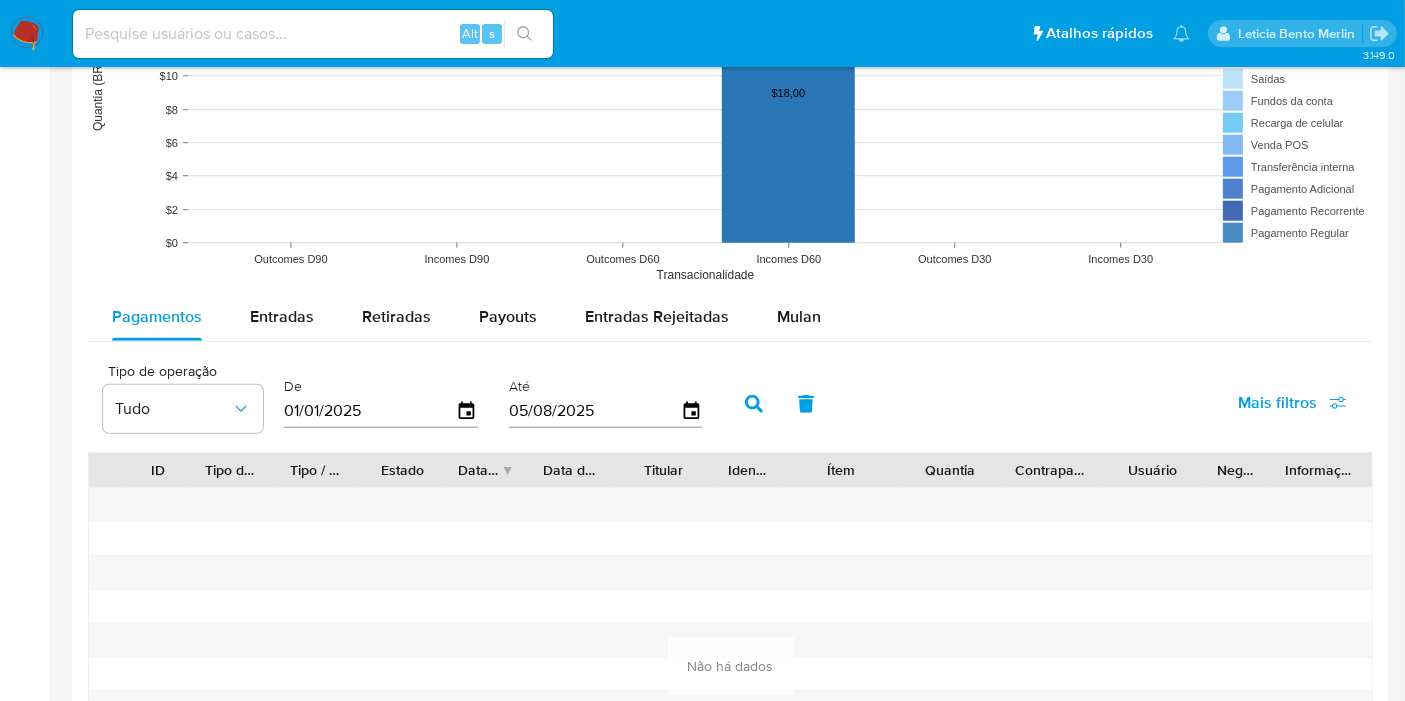 click at bounding box center (754, 404) 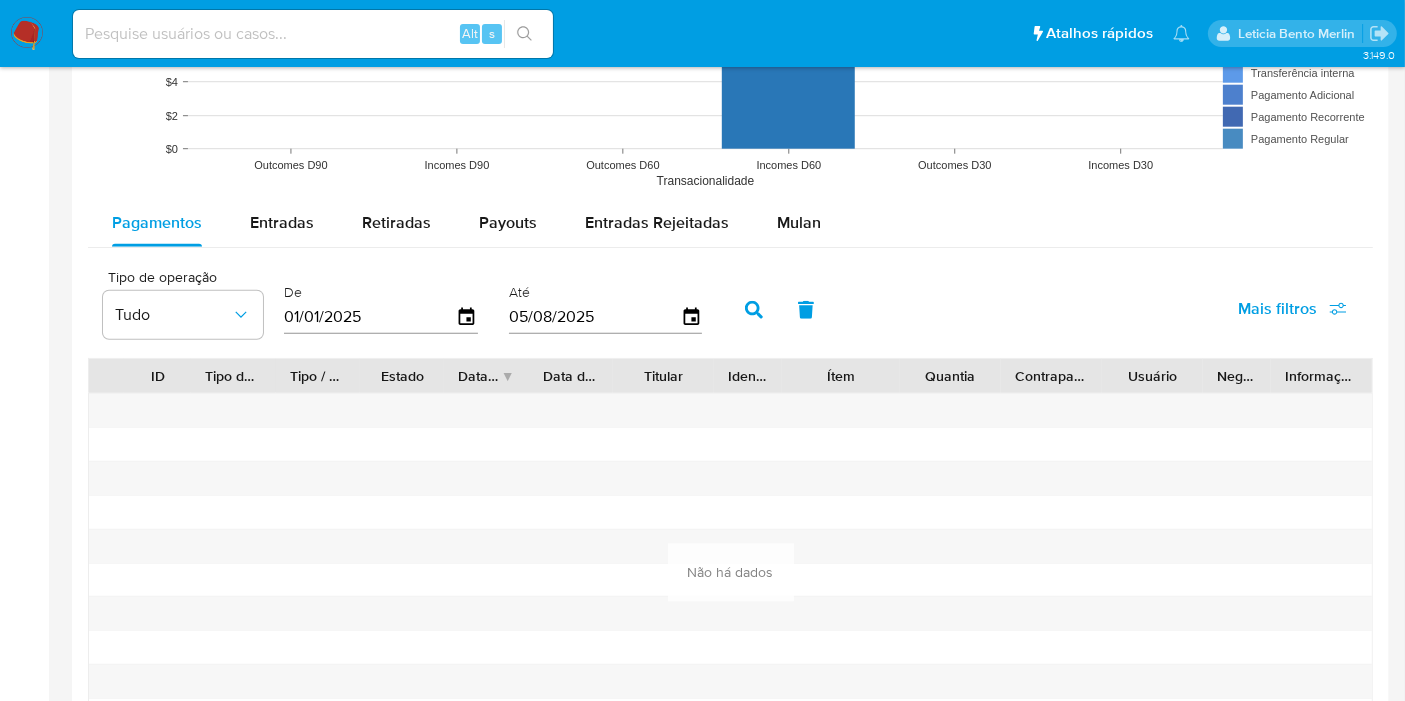scroll, scrollTop: 1888, scrollLeft: 0, axis: vertical 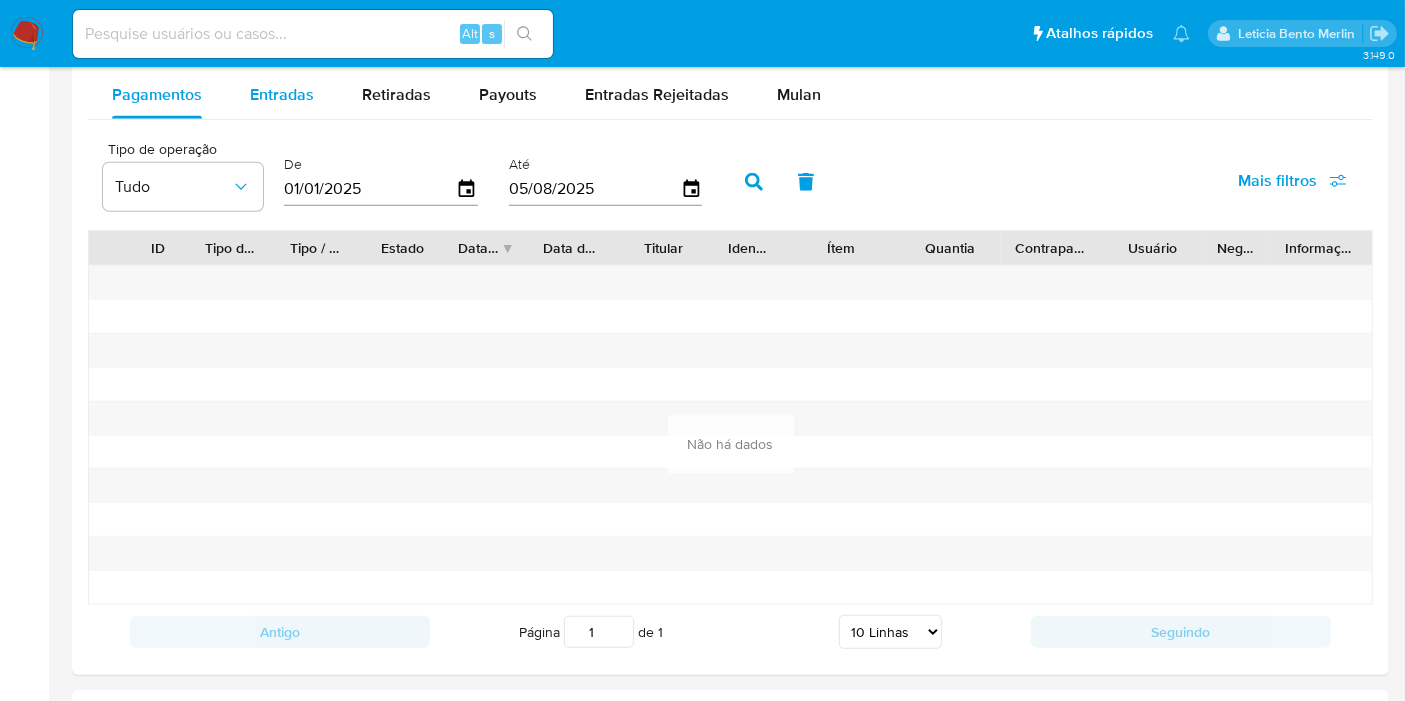 click on "Entradas" at bounding box center [282, 95] 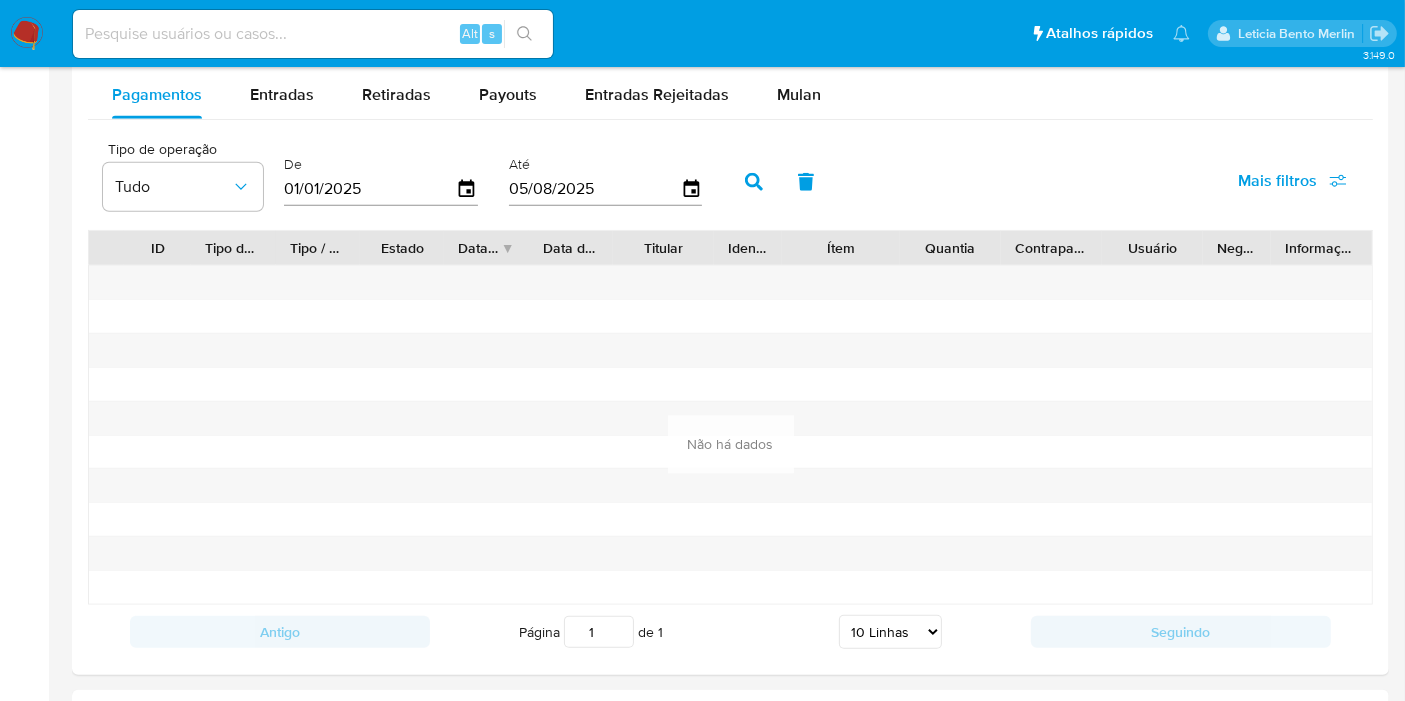 select on "10" 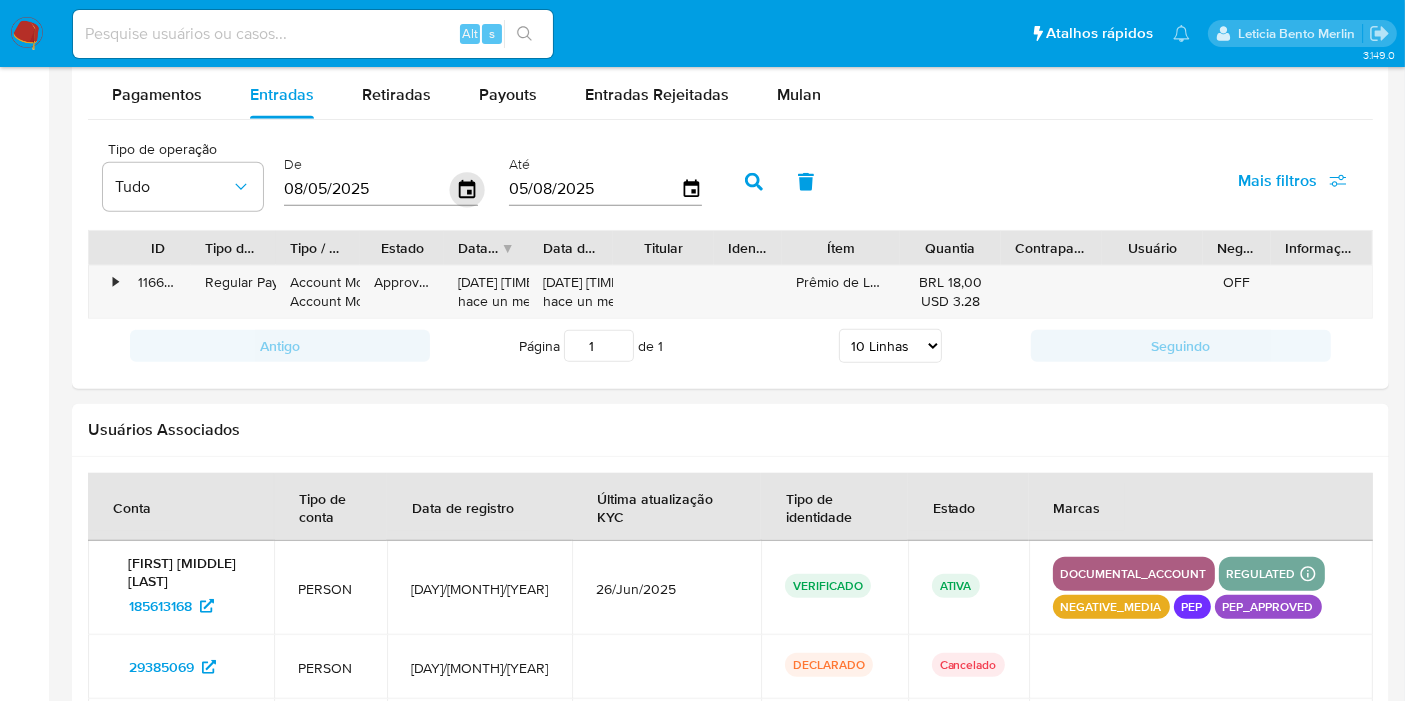 click 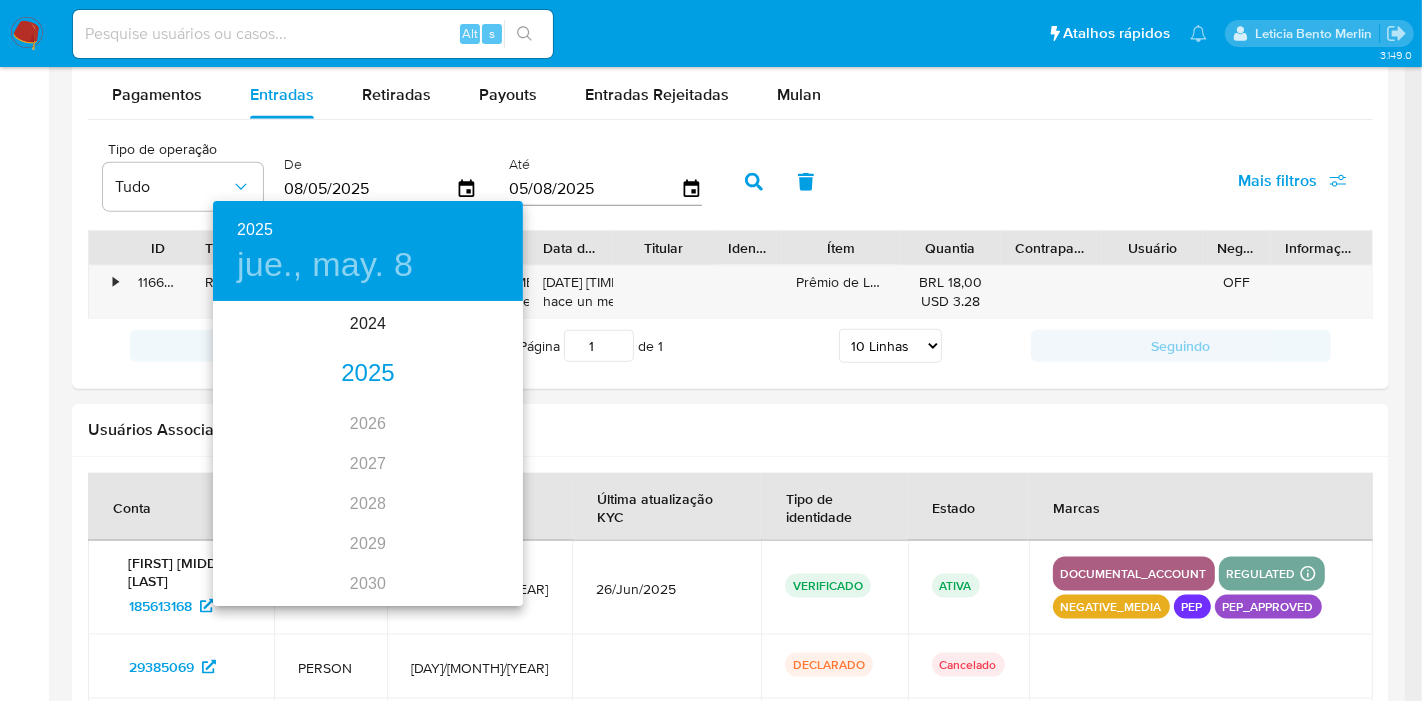 click on "2025" at bounding box center (368, 374) 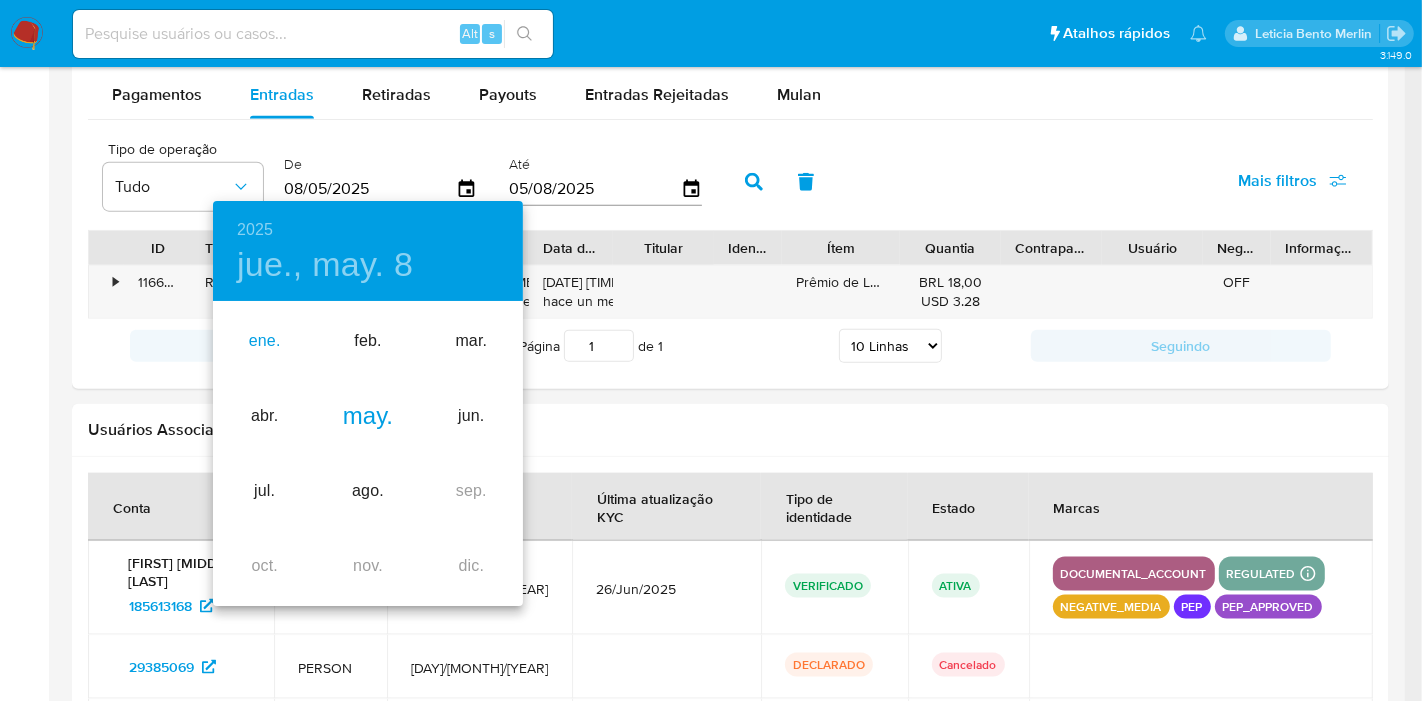 click on "ene." at bounding box center (264, 341) 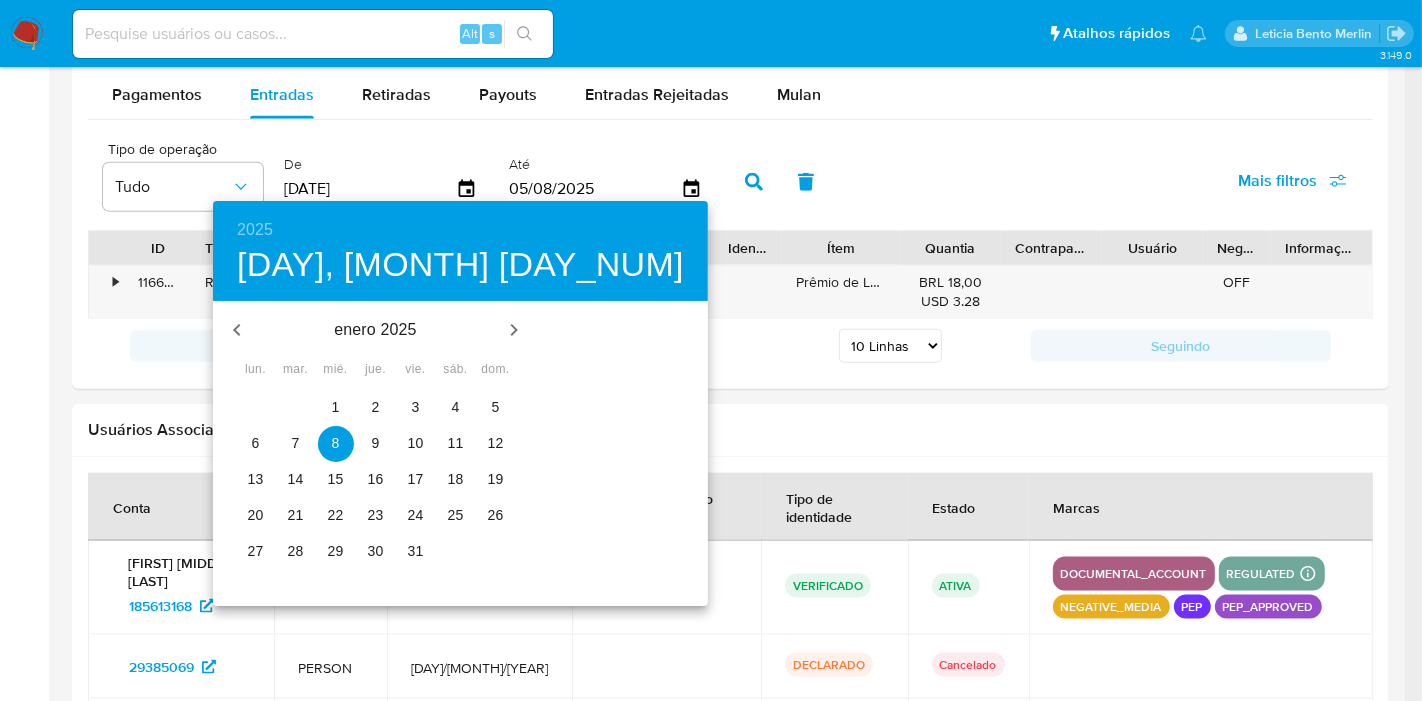 click on "1" at bounding box center [336, 408] 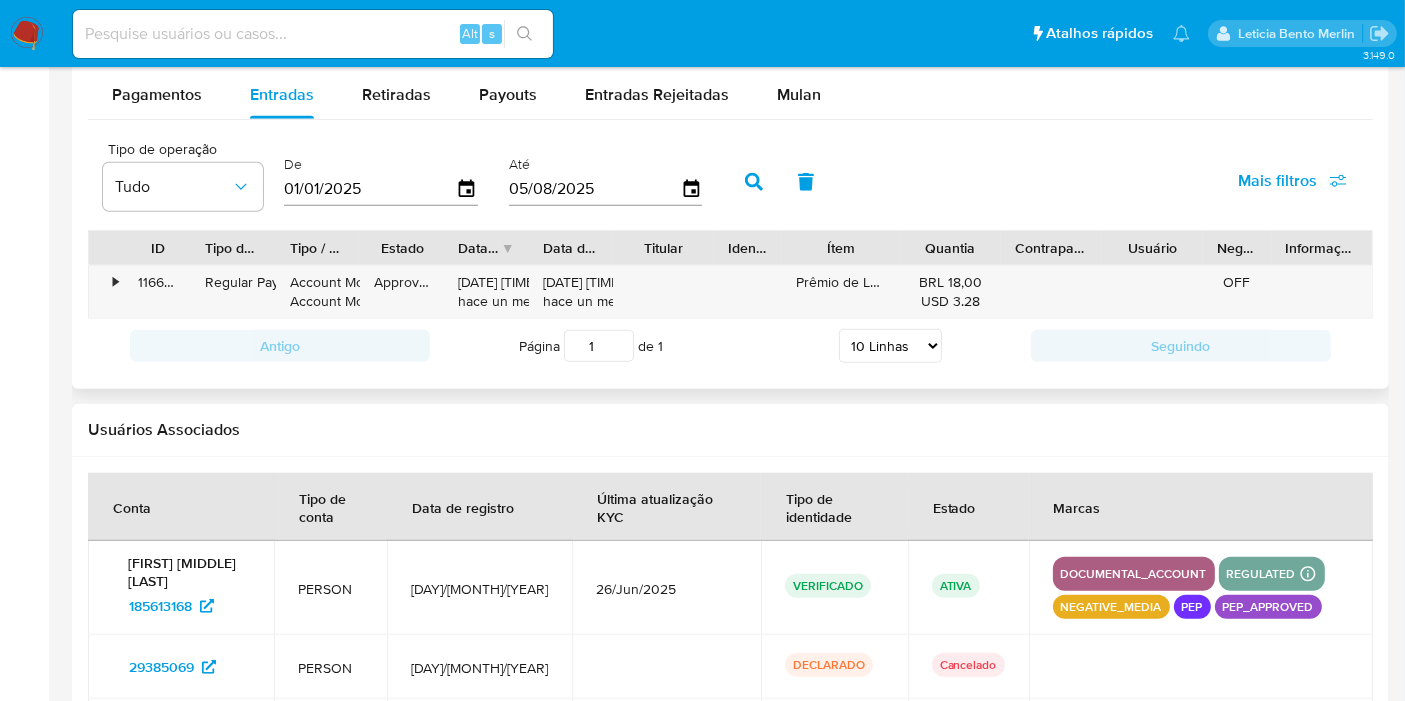 click 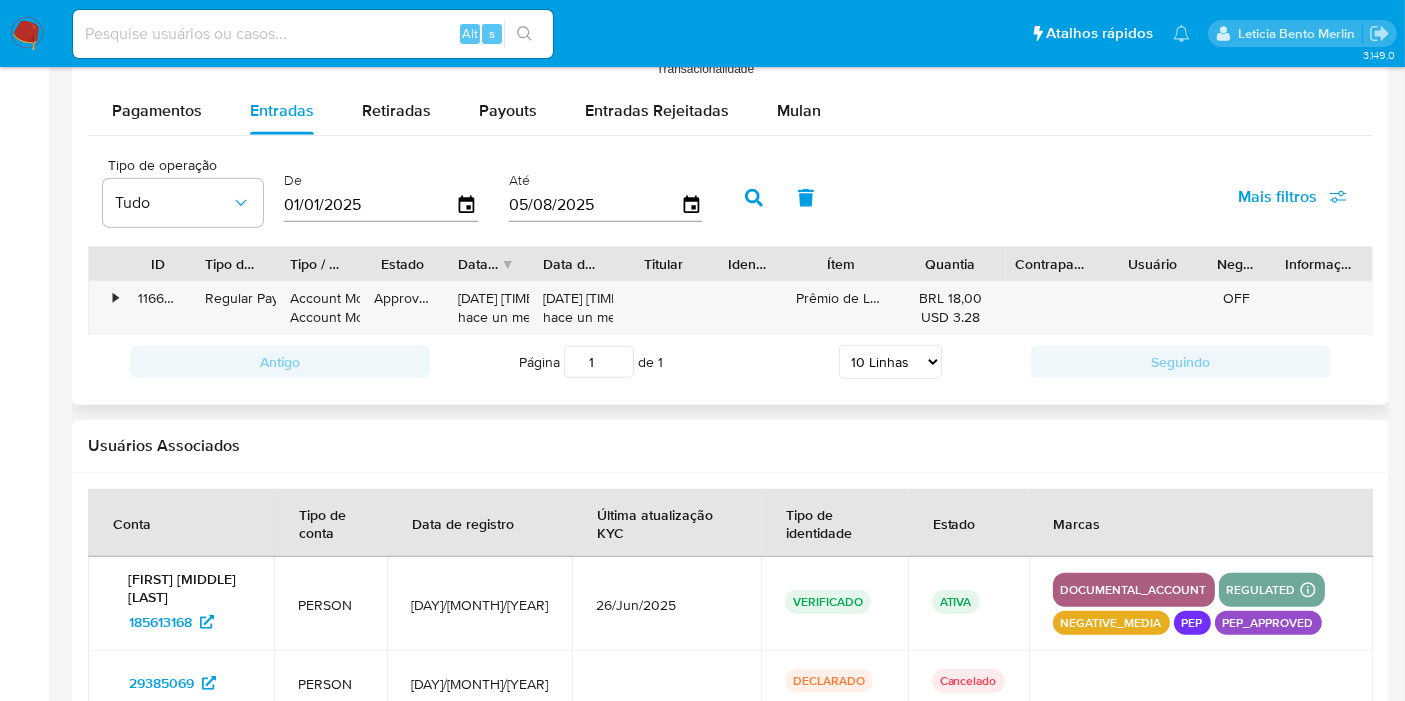 scroll, scrollTop: 1777, scrollLeft: 0, axis: vertical 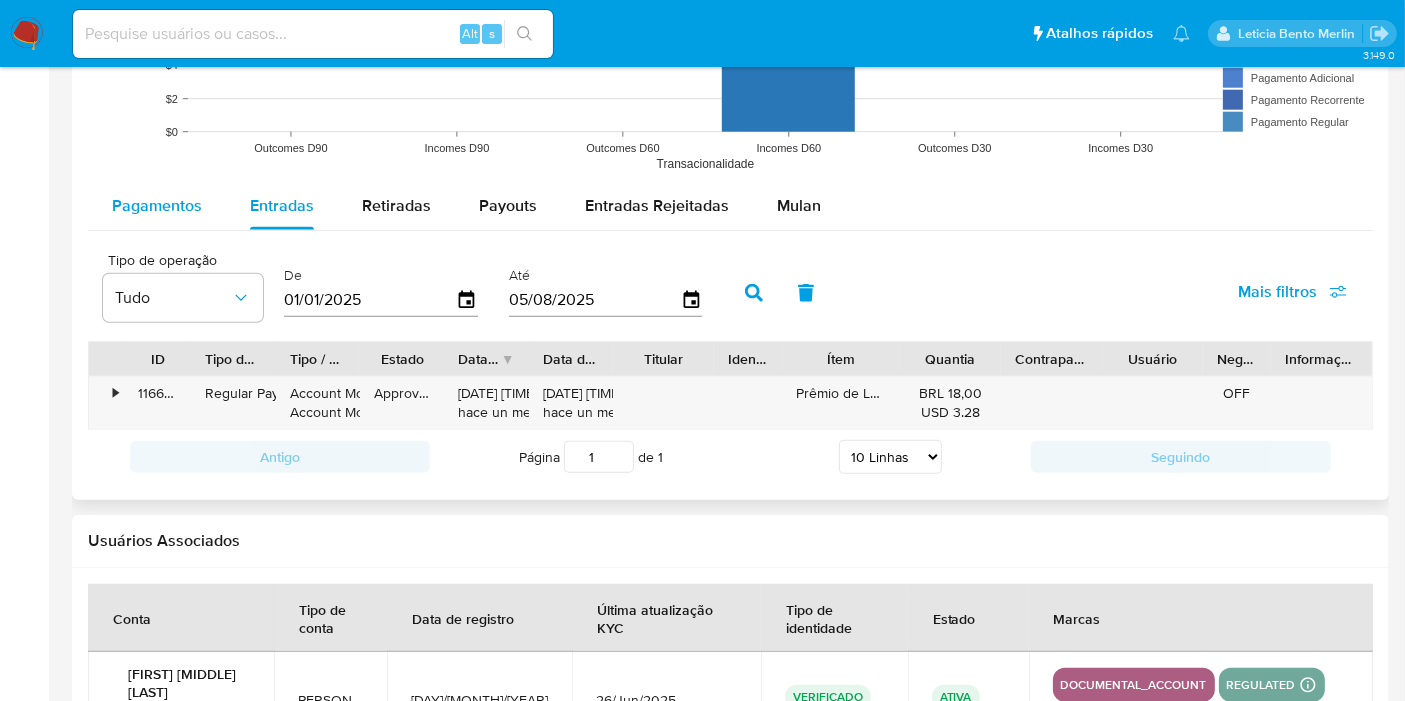 click on "Pagamentos" at bounding box center (157, 206) 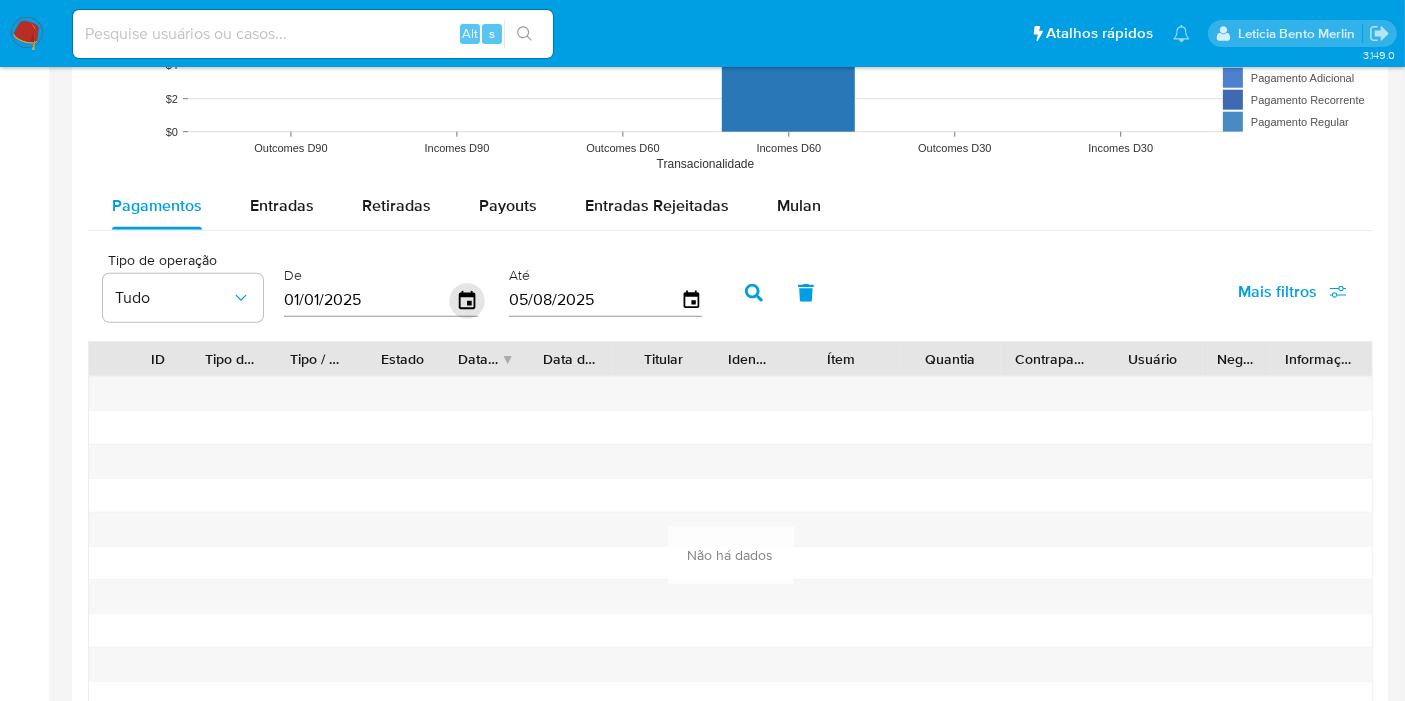 click 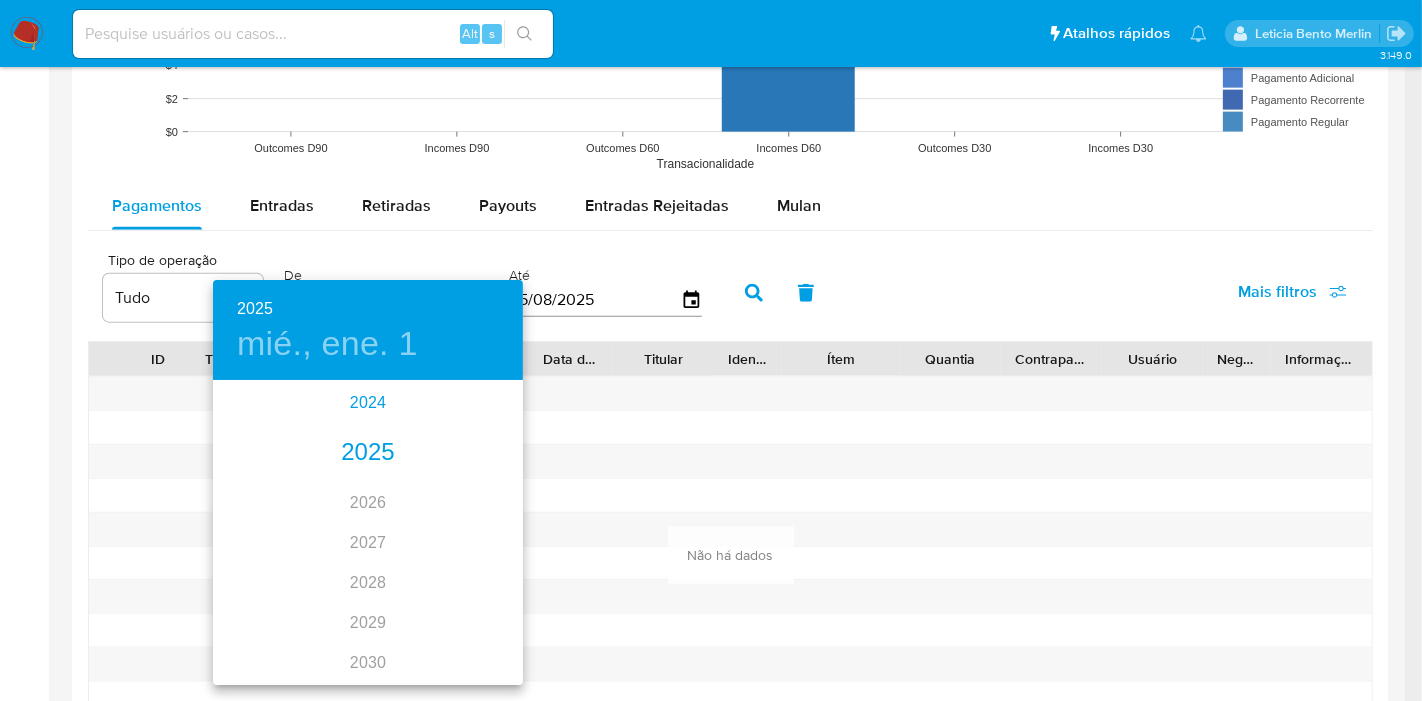 click on "2024" at bounding box center (368, 403) 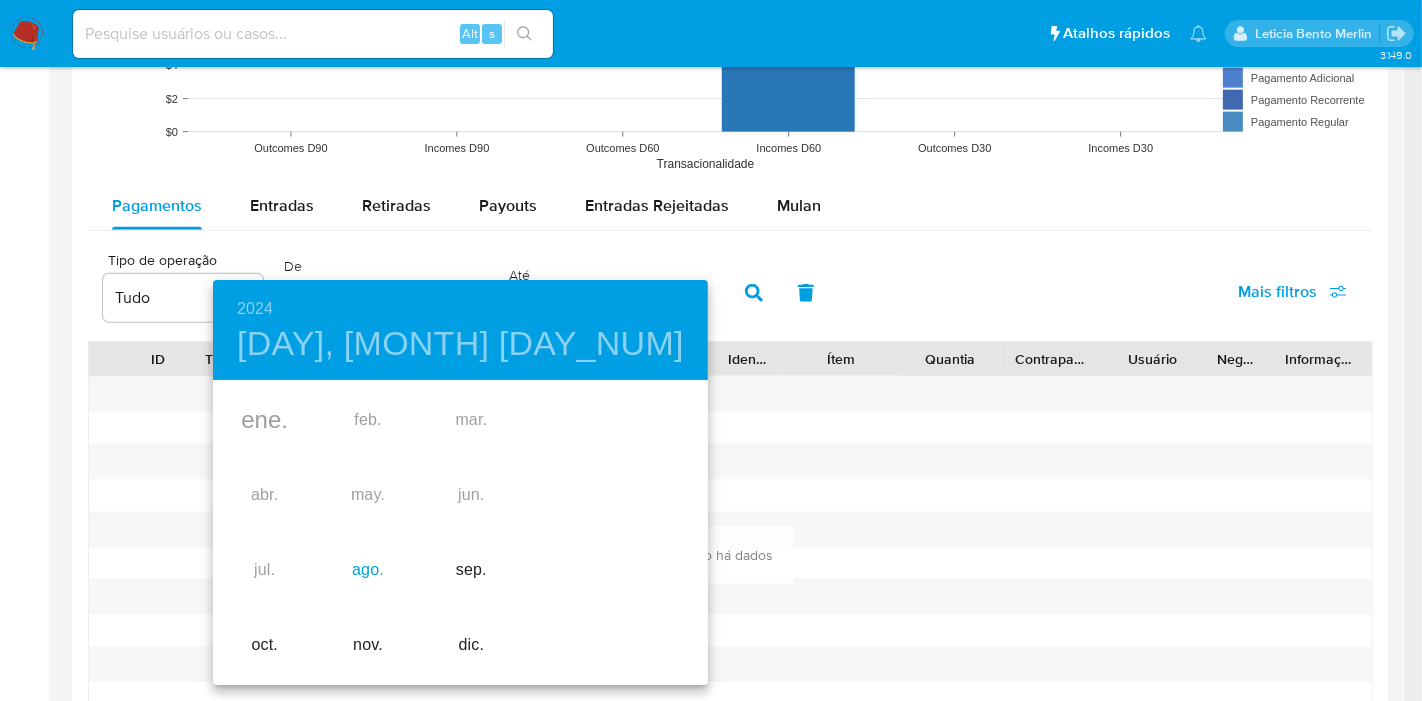 click on "ago." at bounding box center [367, 570] 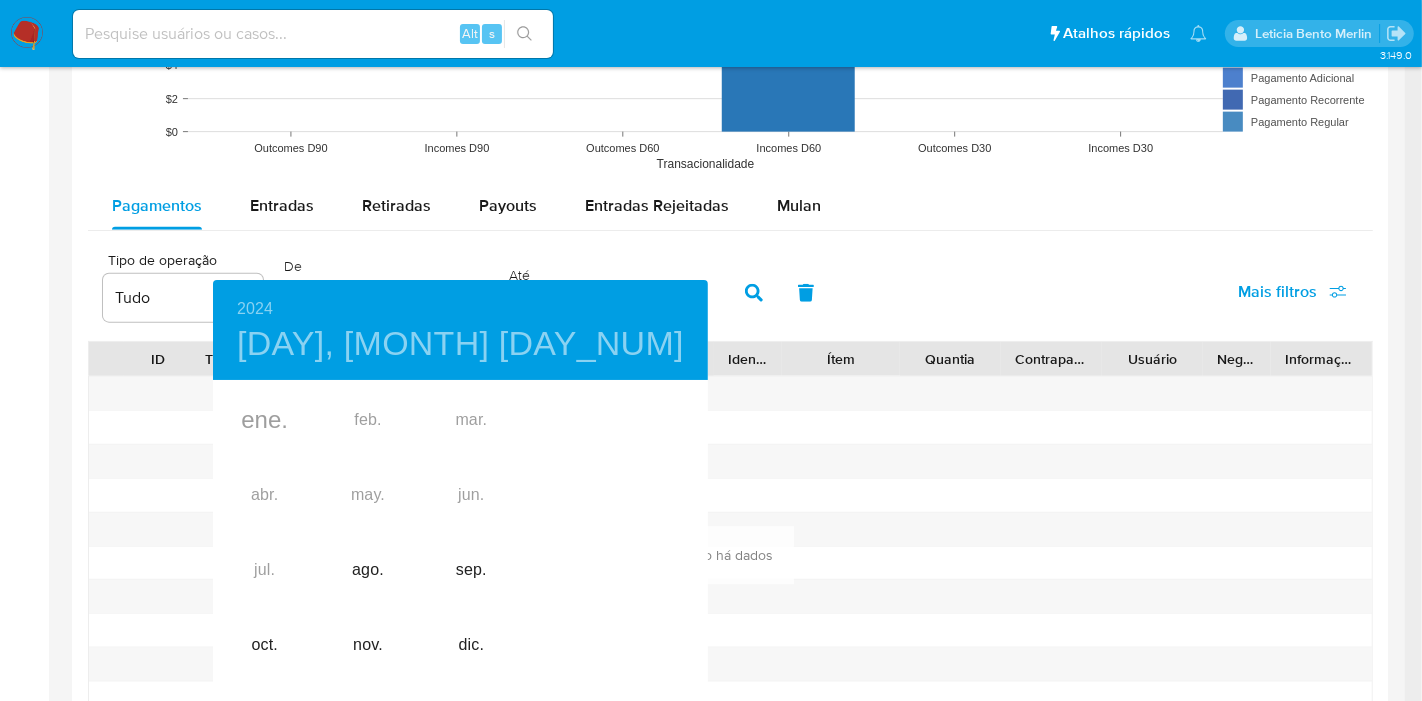 type on "[DATE]" 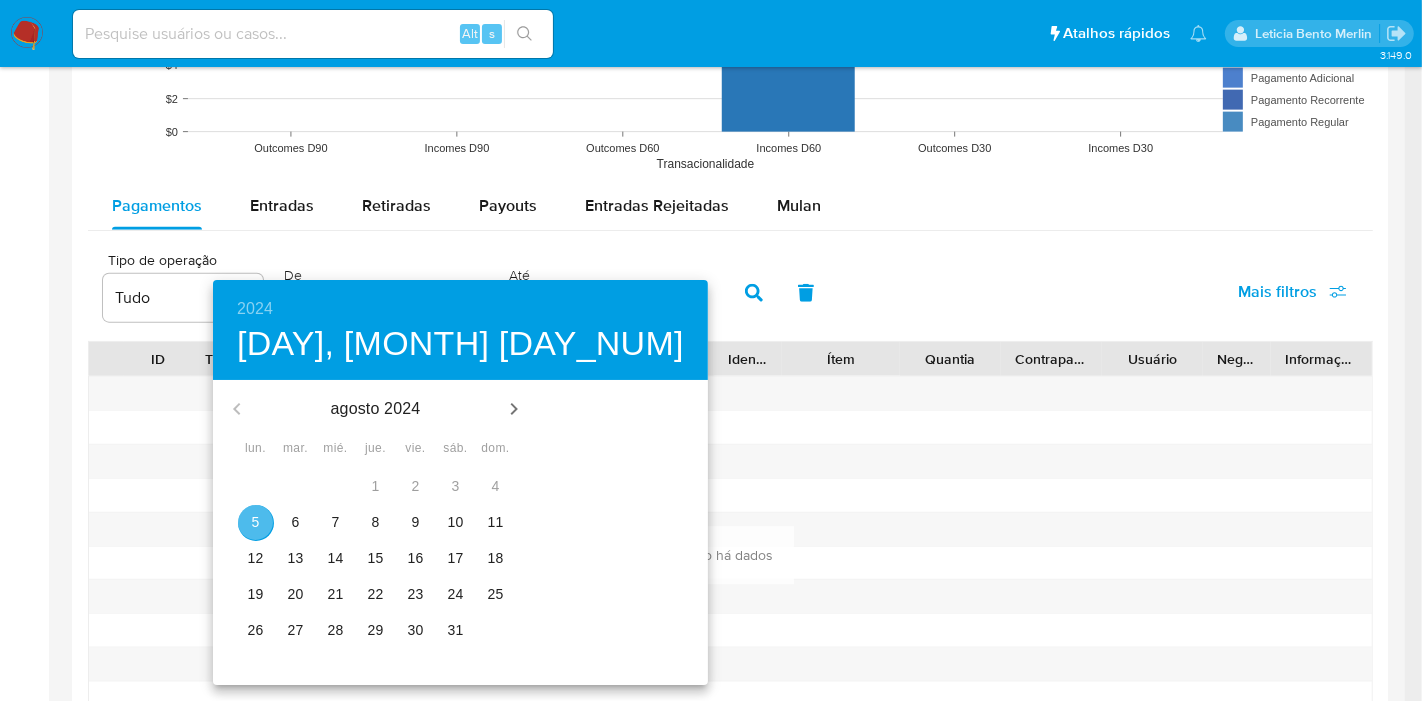 click on "5" at bounding box center [256, 522] 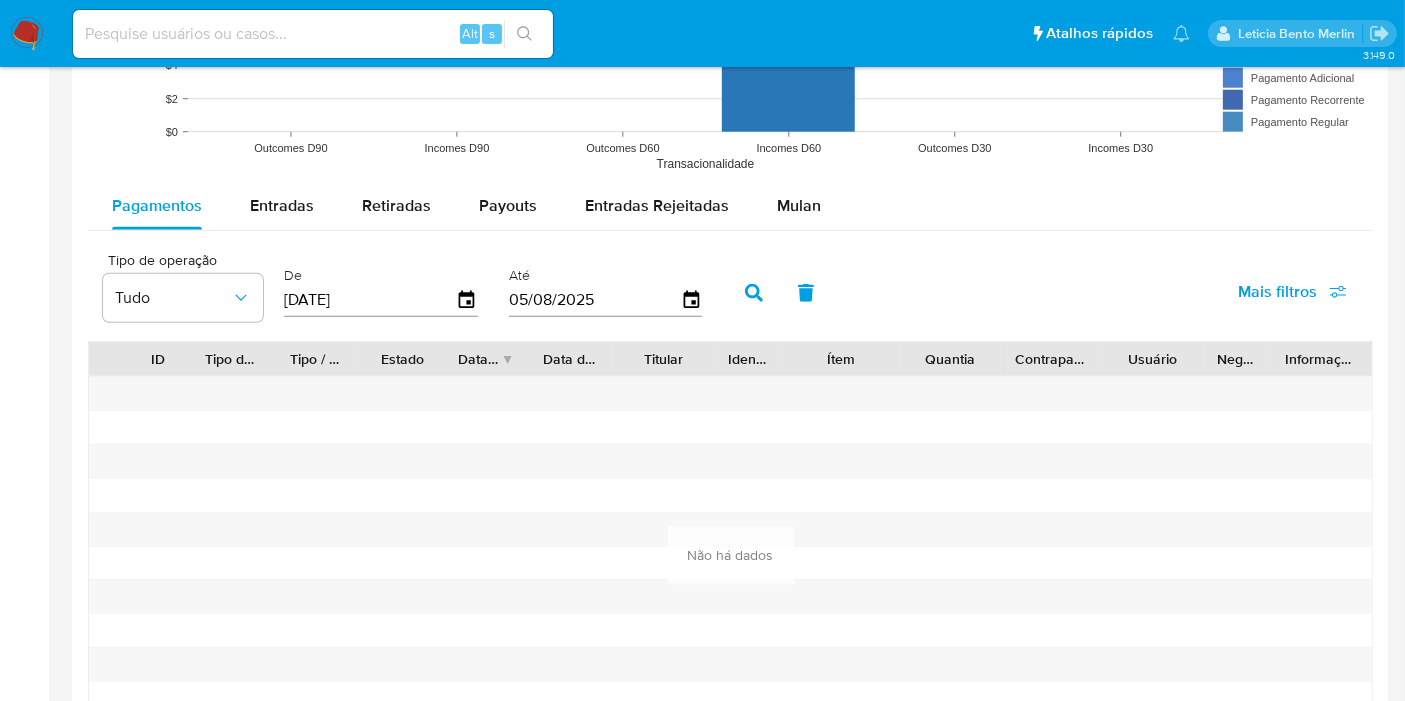 click 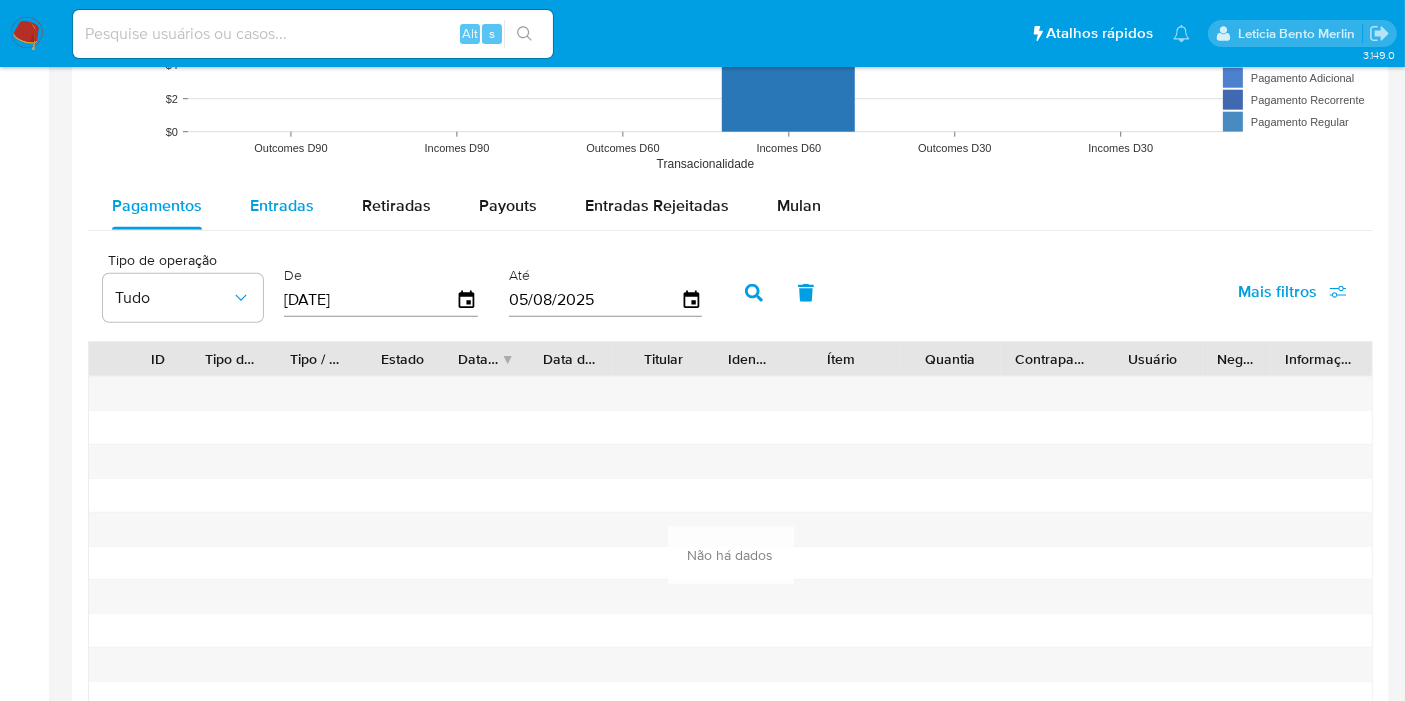 click on "Entradas" at bounding box center (282, 205) 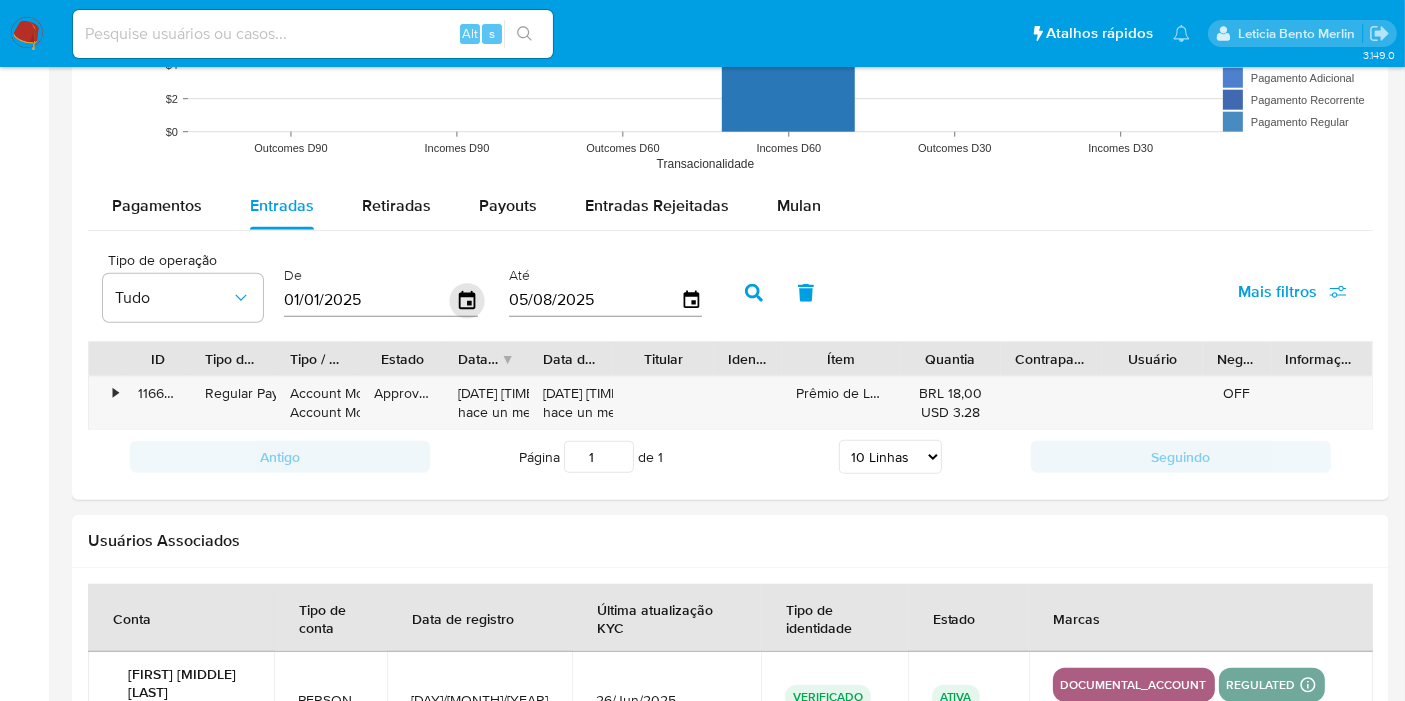 click 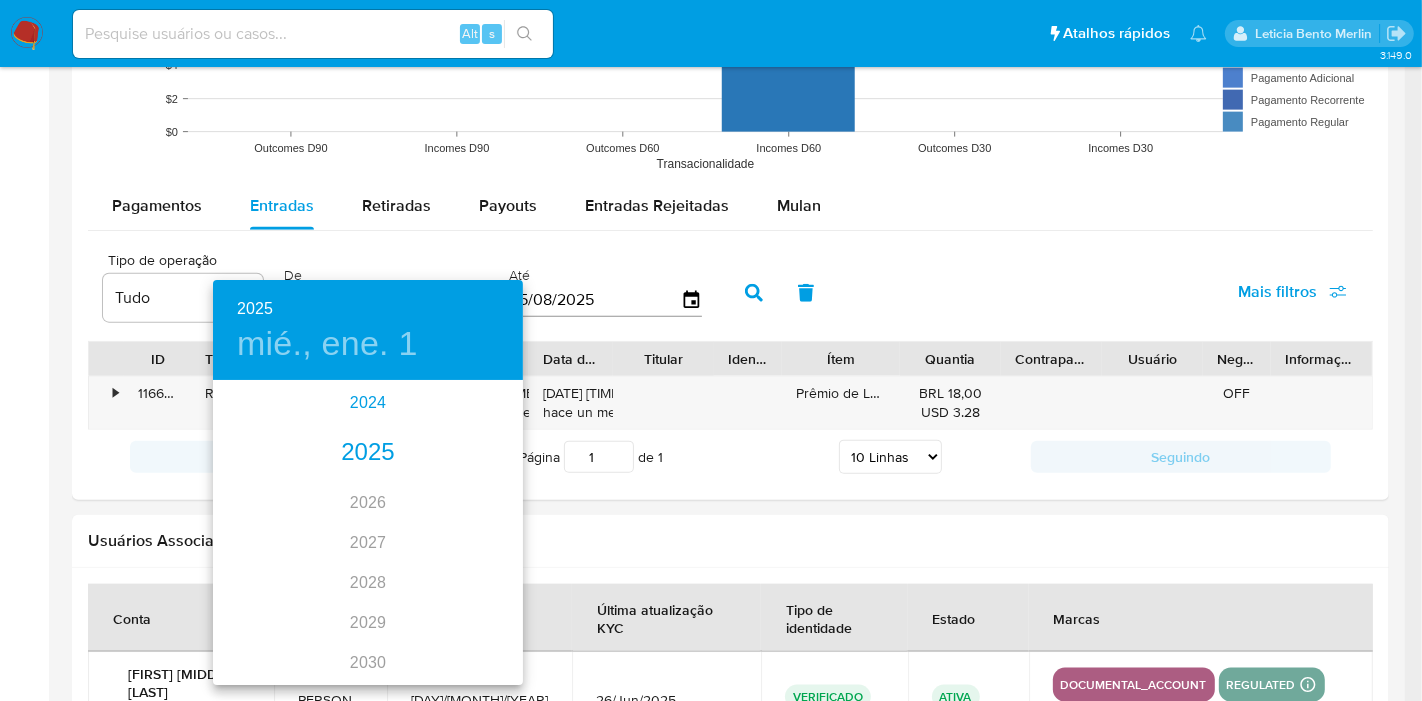 click on "2024" at bounding box center [368, 403] 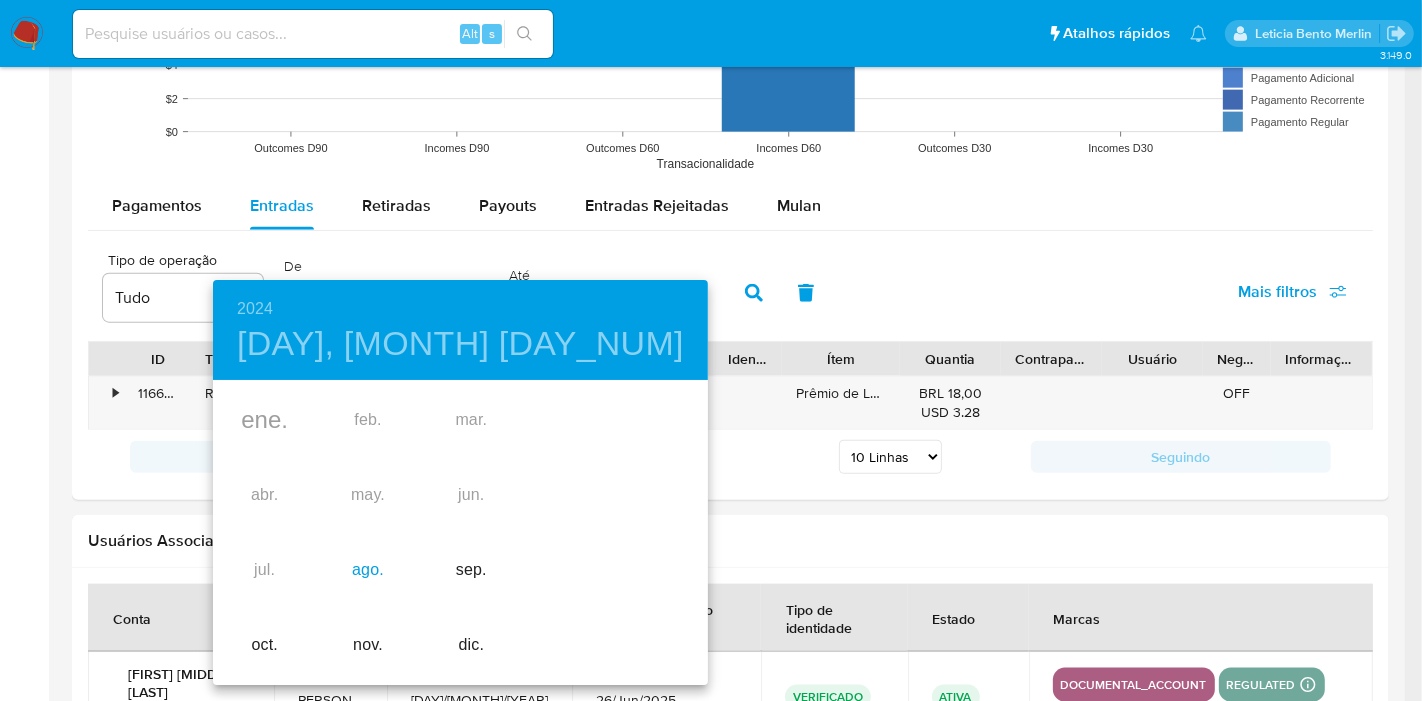 click on "ago." at bounding box center (367, 570) 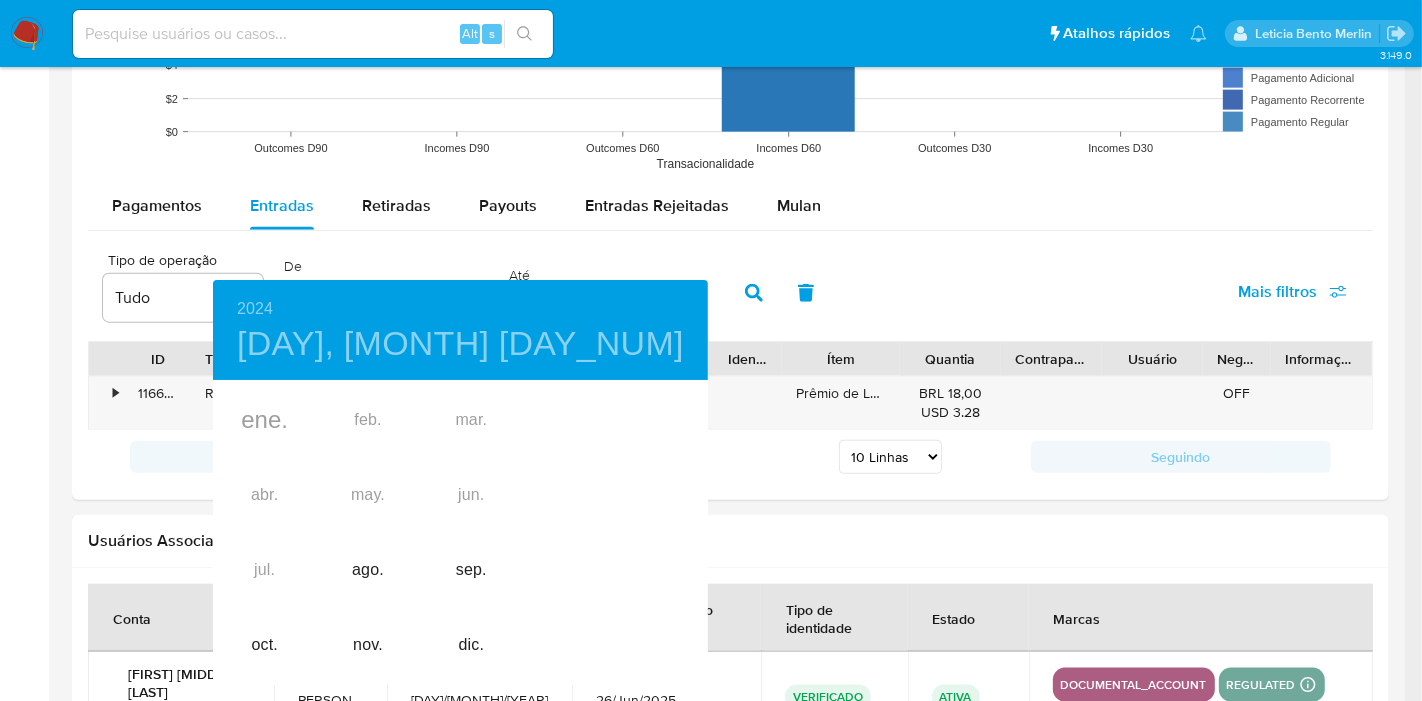 type on "[DATE]" 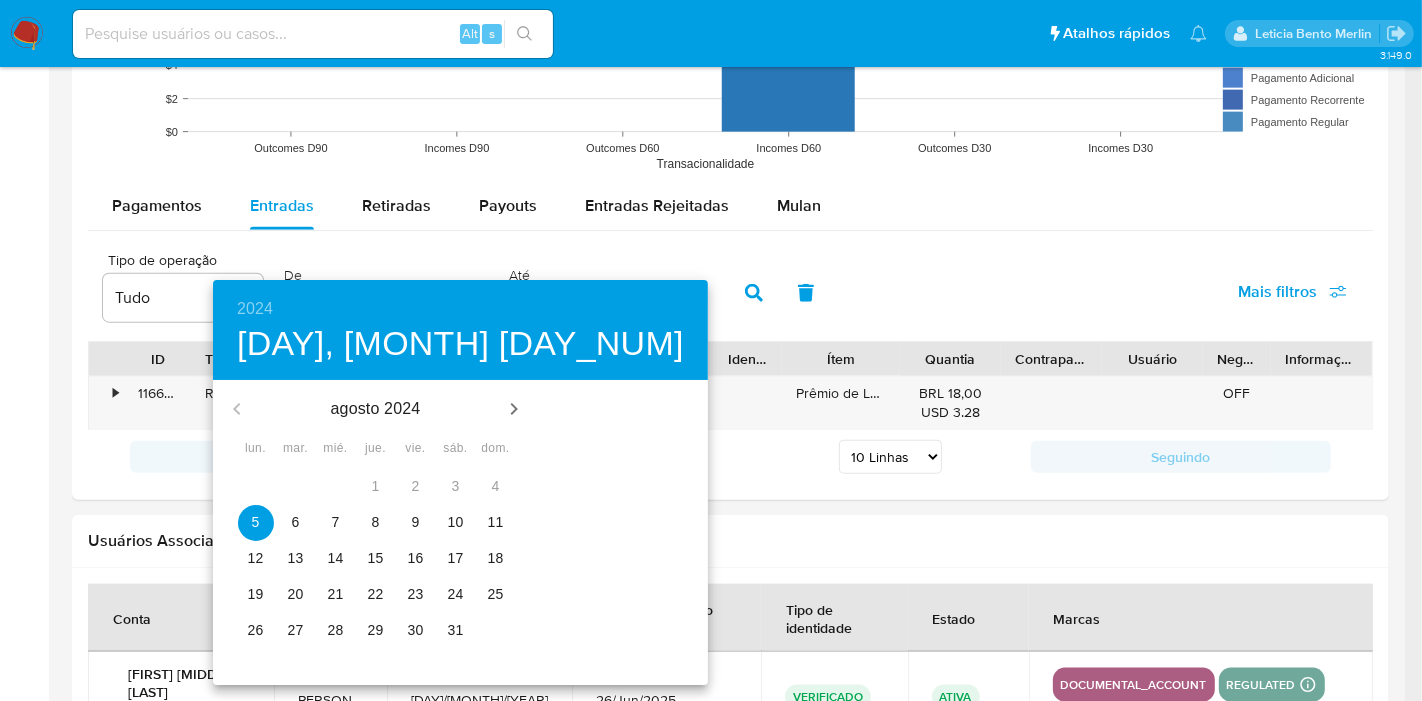 click on "5" at bounding box center [256, 522] 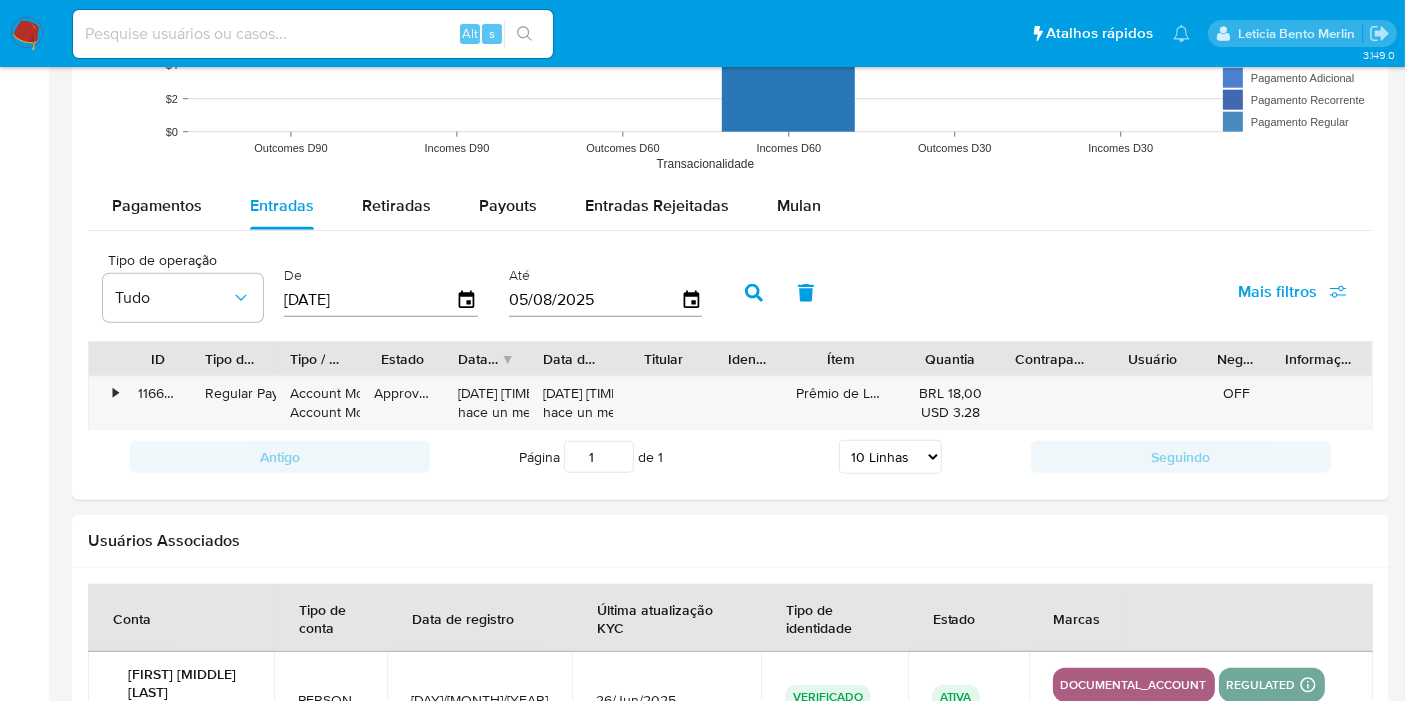 click 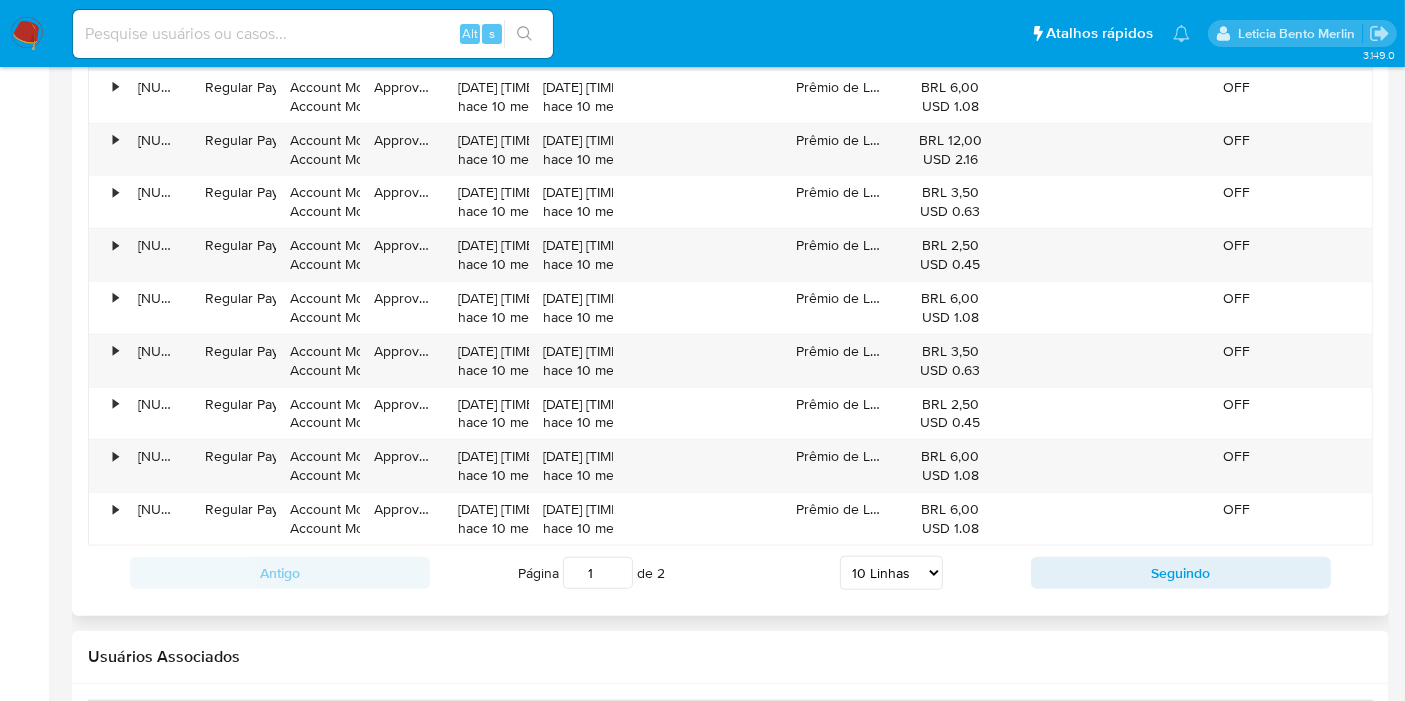 scroll, scrollTop: 2222, scrollLeft: 0, axis: vertical 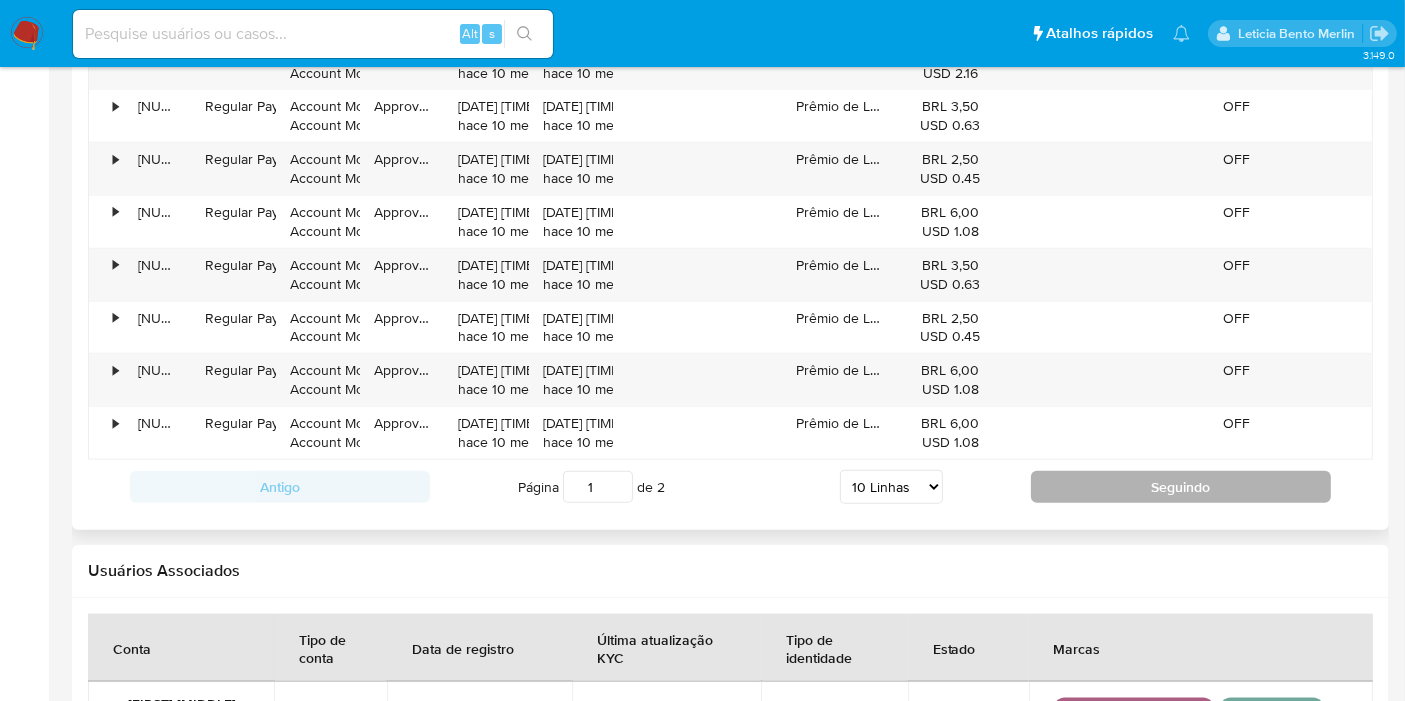 click on "Seguindo" at bounding box center [1181, 487] 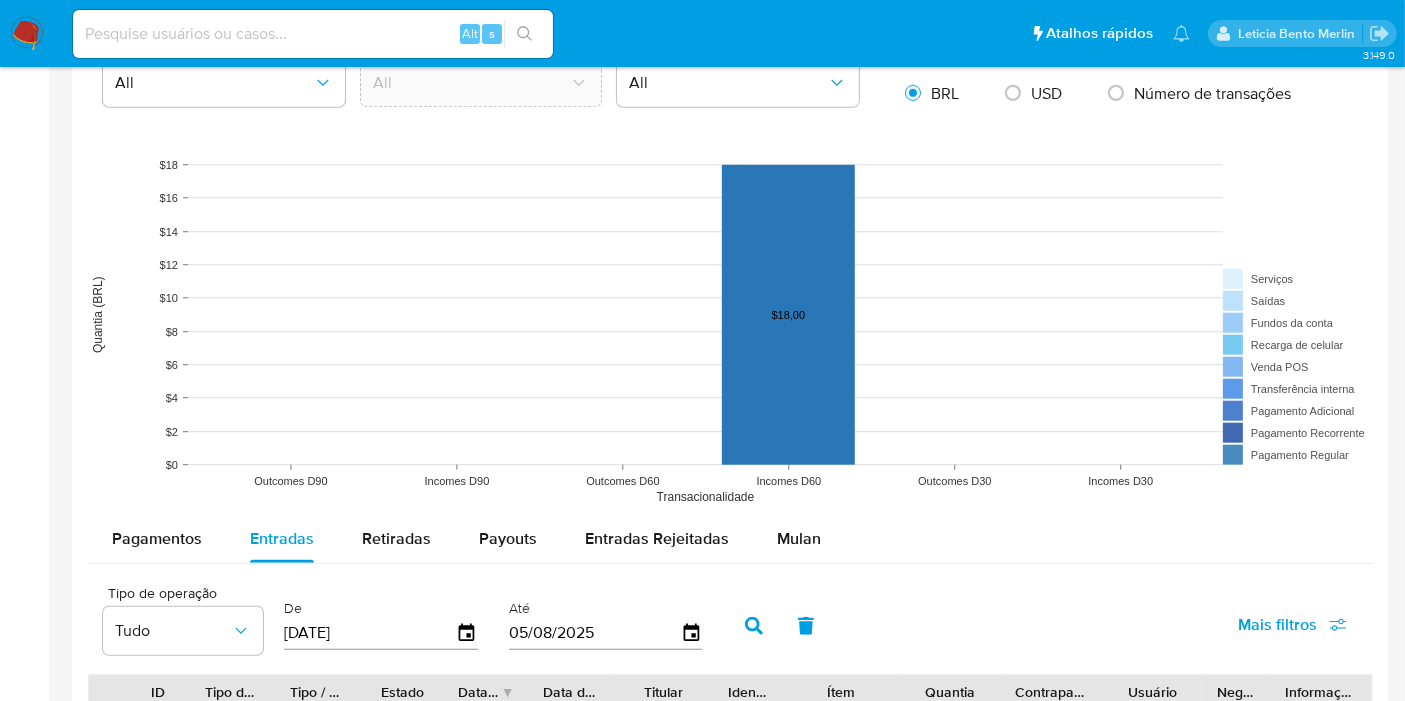 scroll, scrollTop: 1111, scrollLeft: 0, axis: vertical 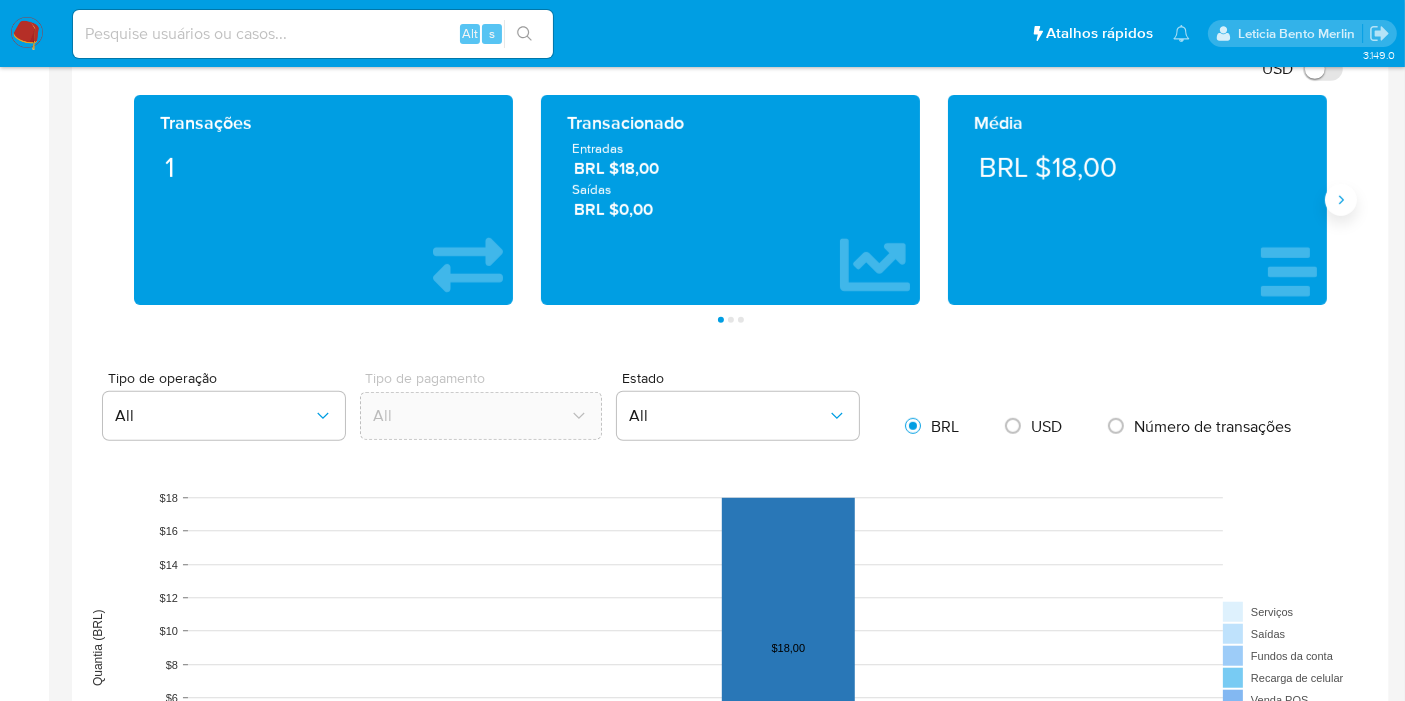 click at bounding box center [1341, 200] 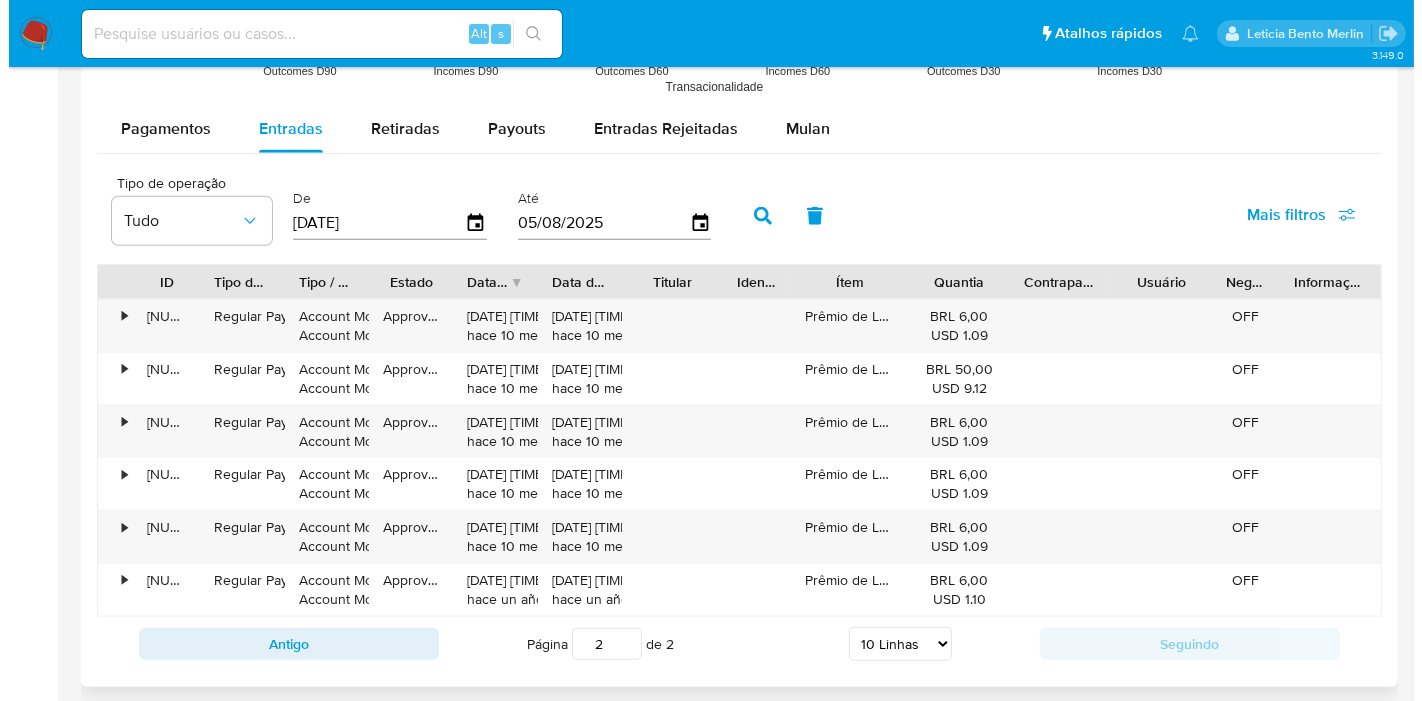 scroll, scrollTop: 1888, scrollLeft: 0, axis: vertical 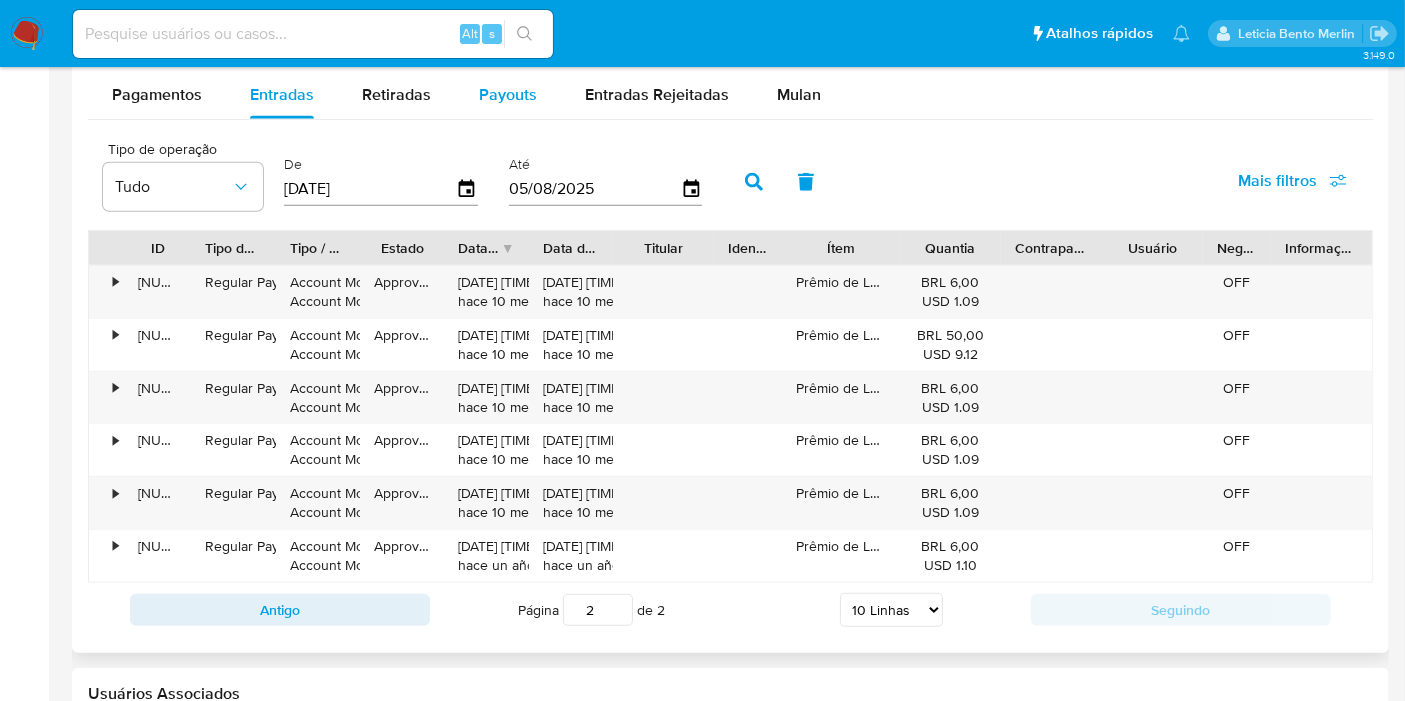 click on "Payouts" at bounding box center (508, 94) 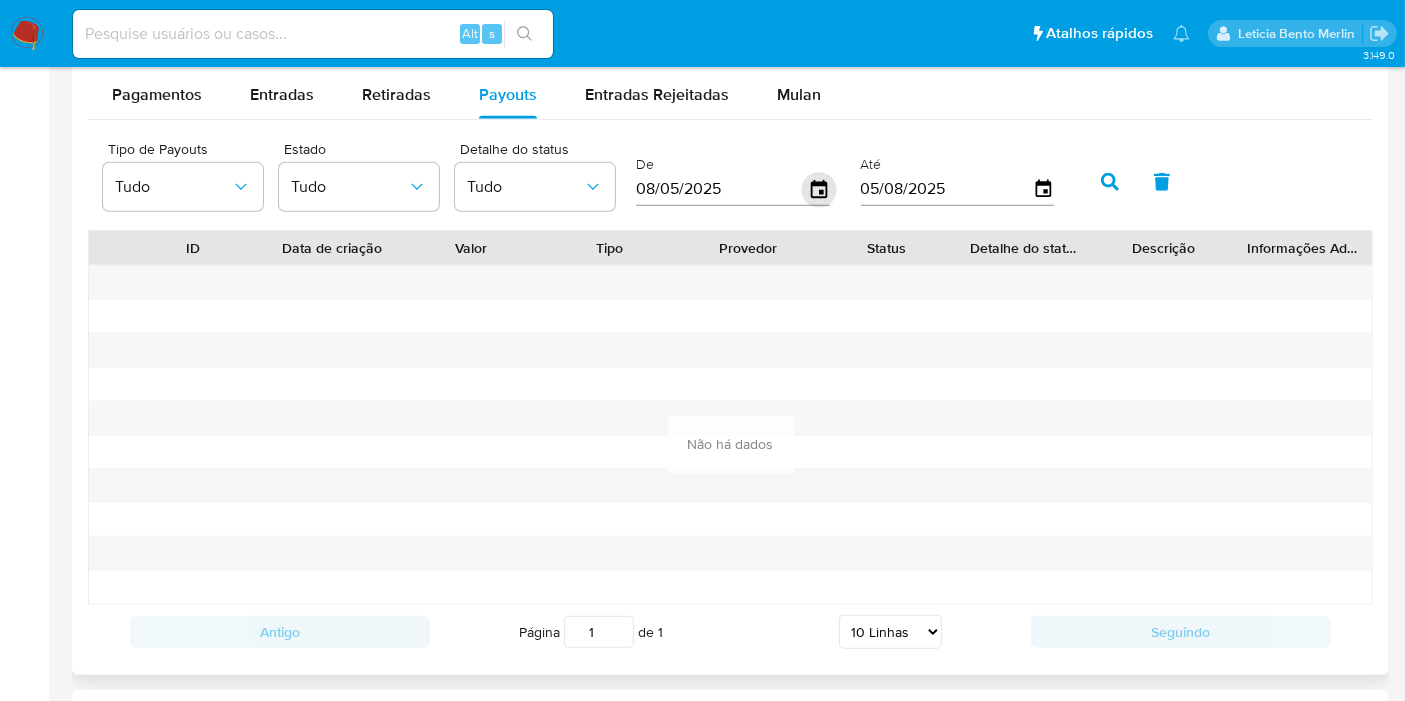 click 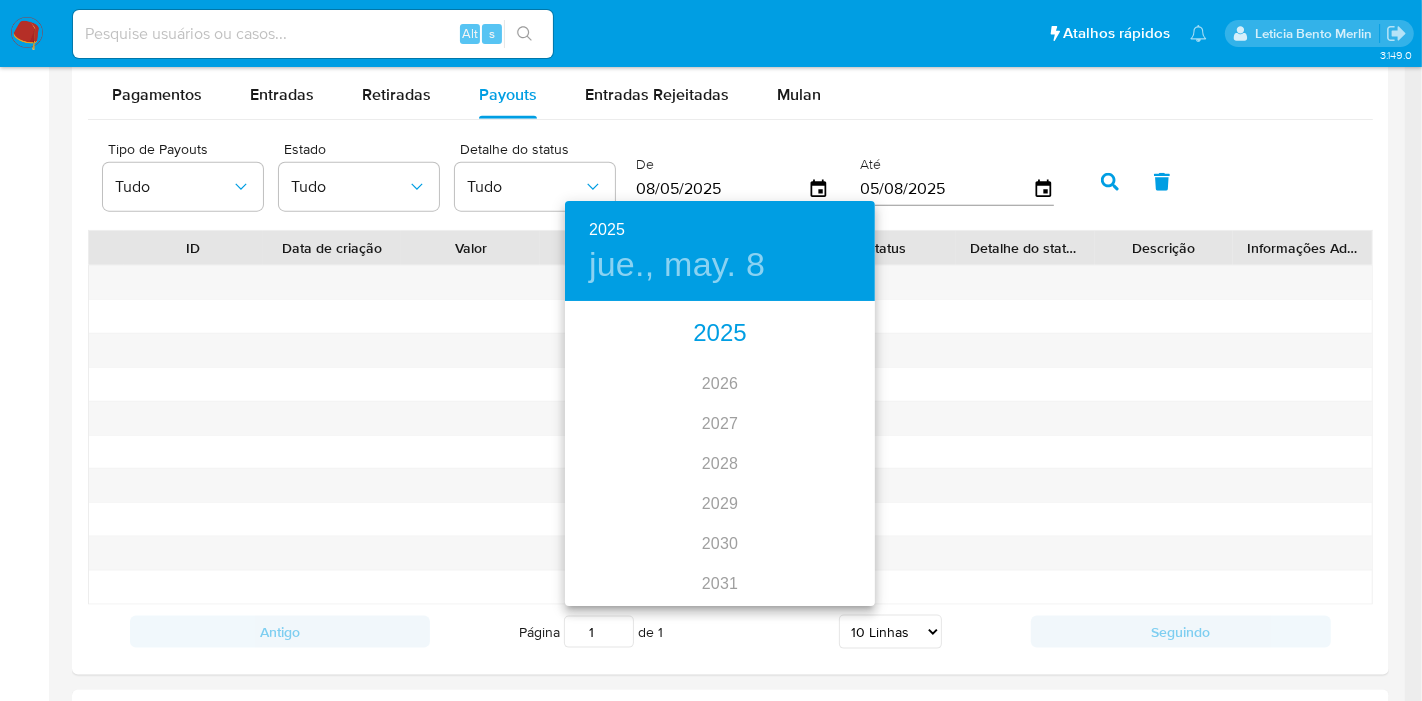 click on "2025" at bounding box center [720, 334] 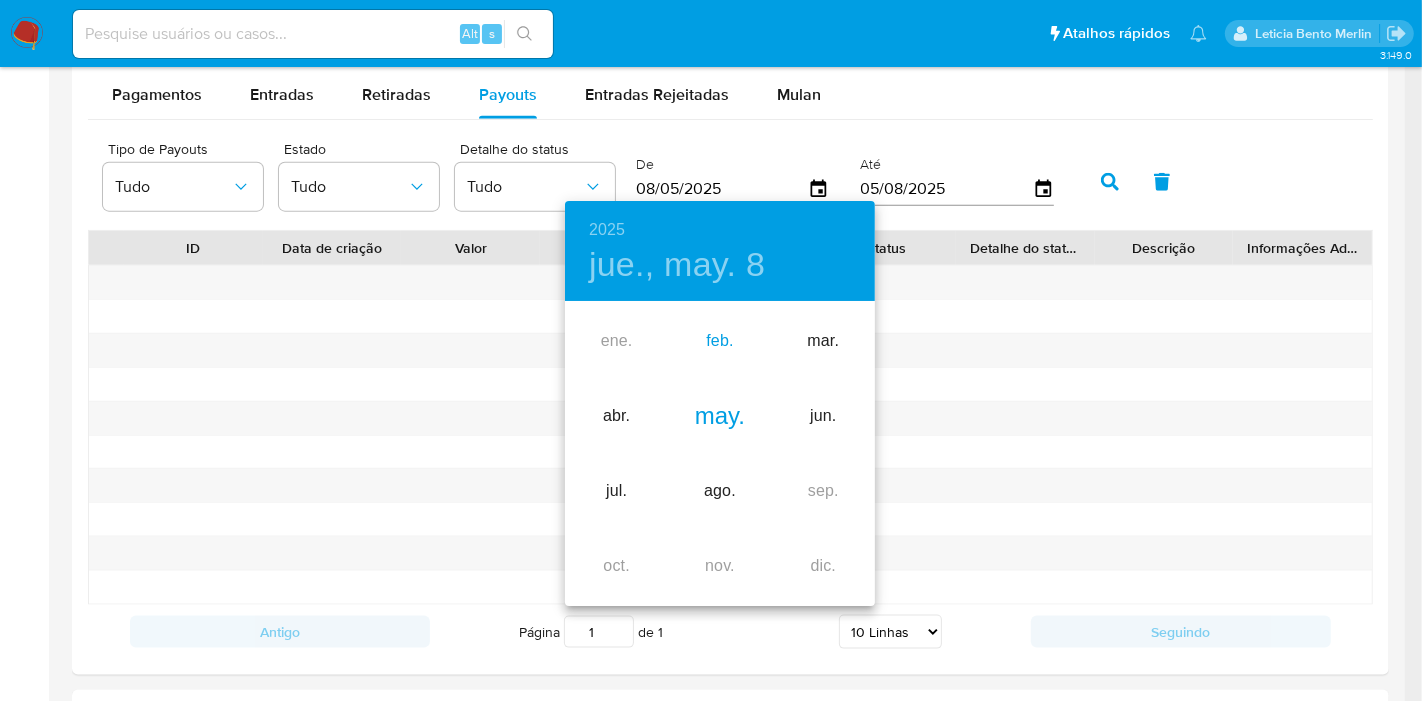 click on "feb." at bounding box center [719, 341] 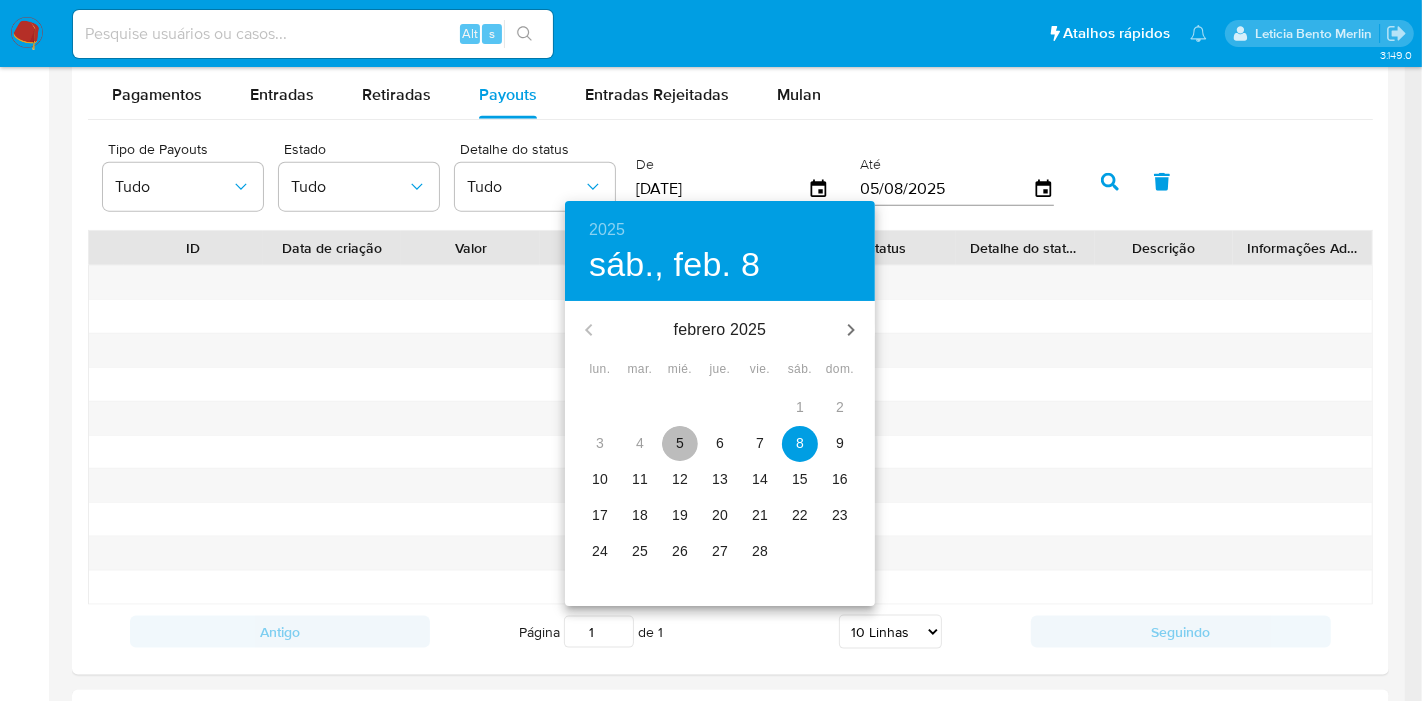 click on "5" at bounding box center (680, 443) 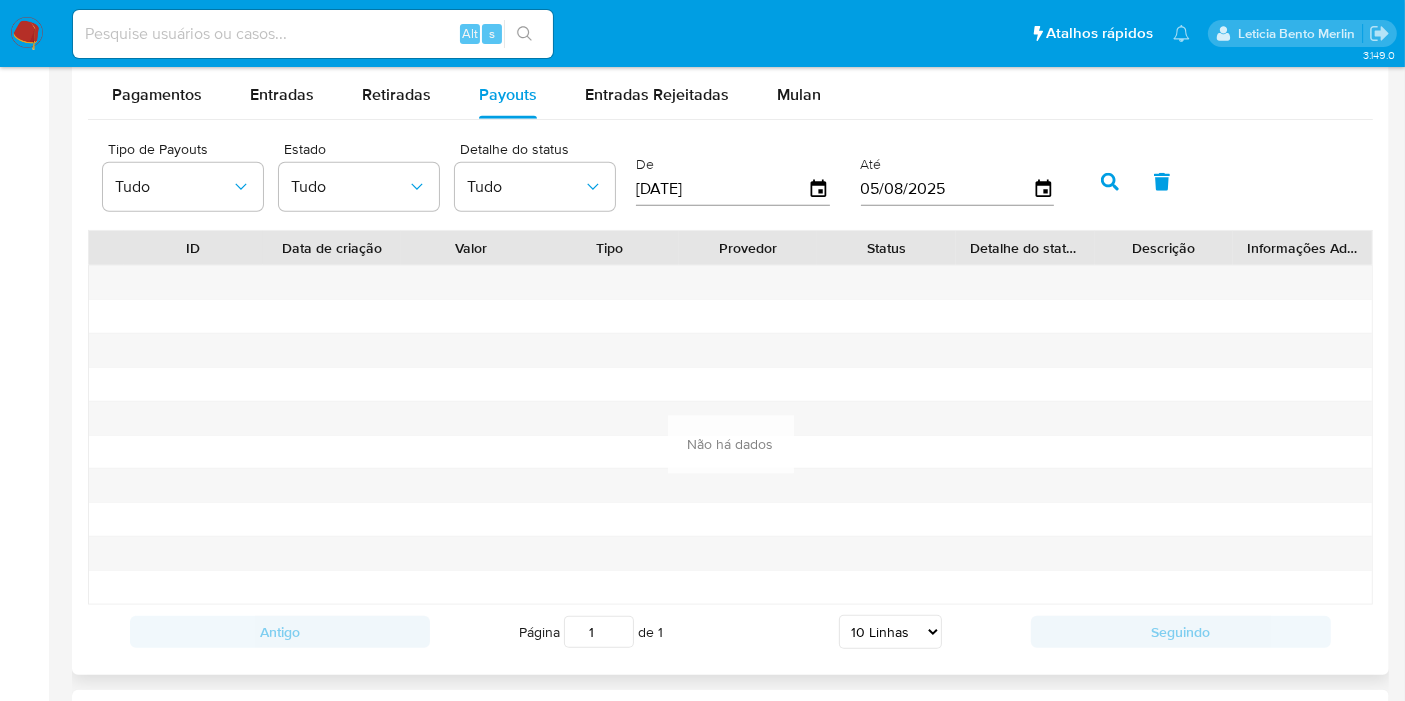 click at bounding box center [1110, 182] 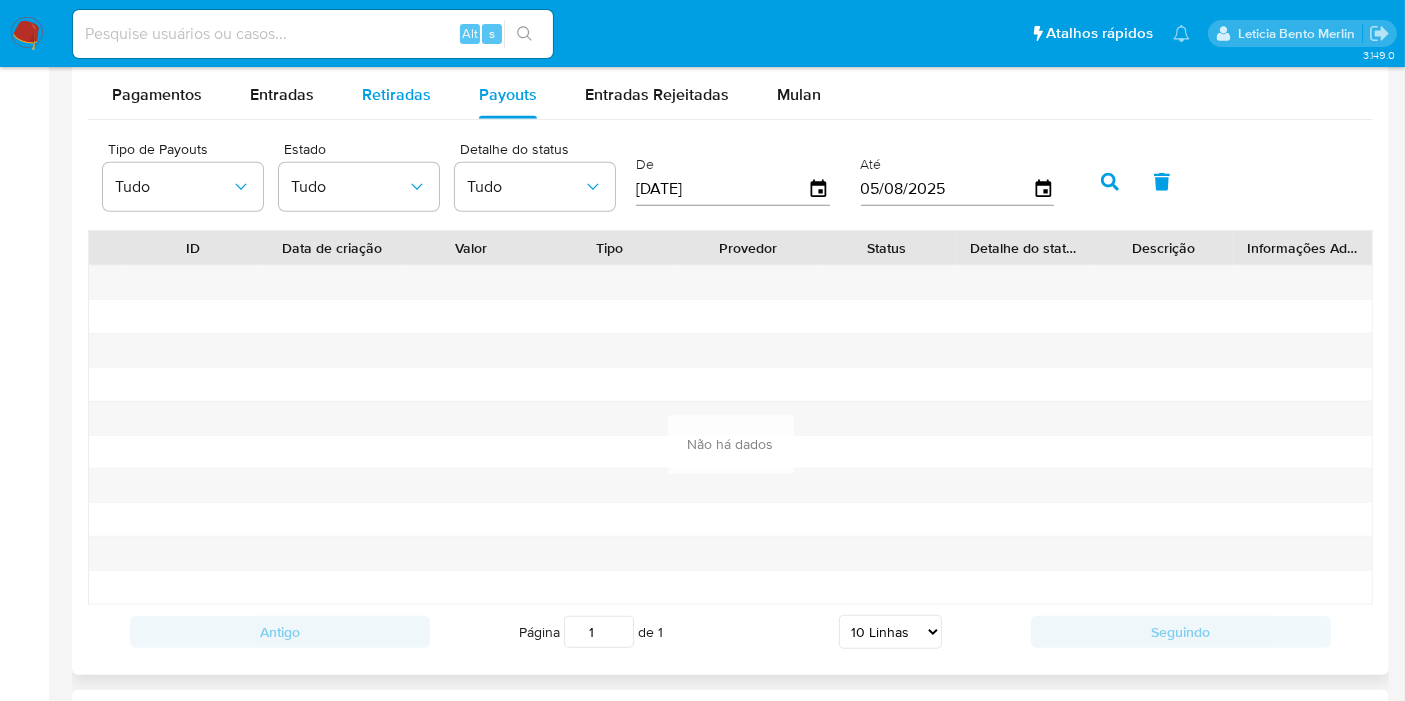 click on "Retiradas" at bounding box center (396, 95) 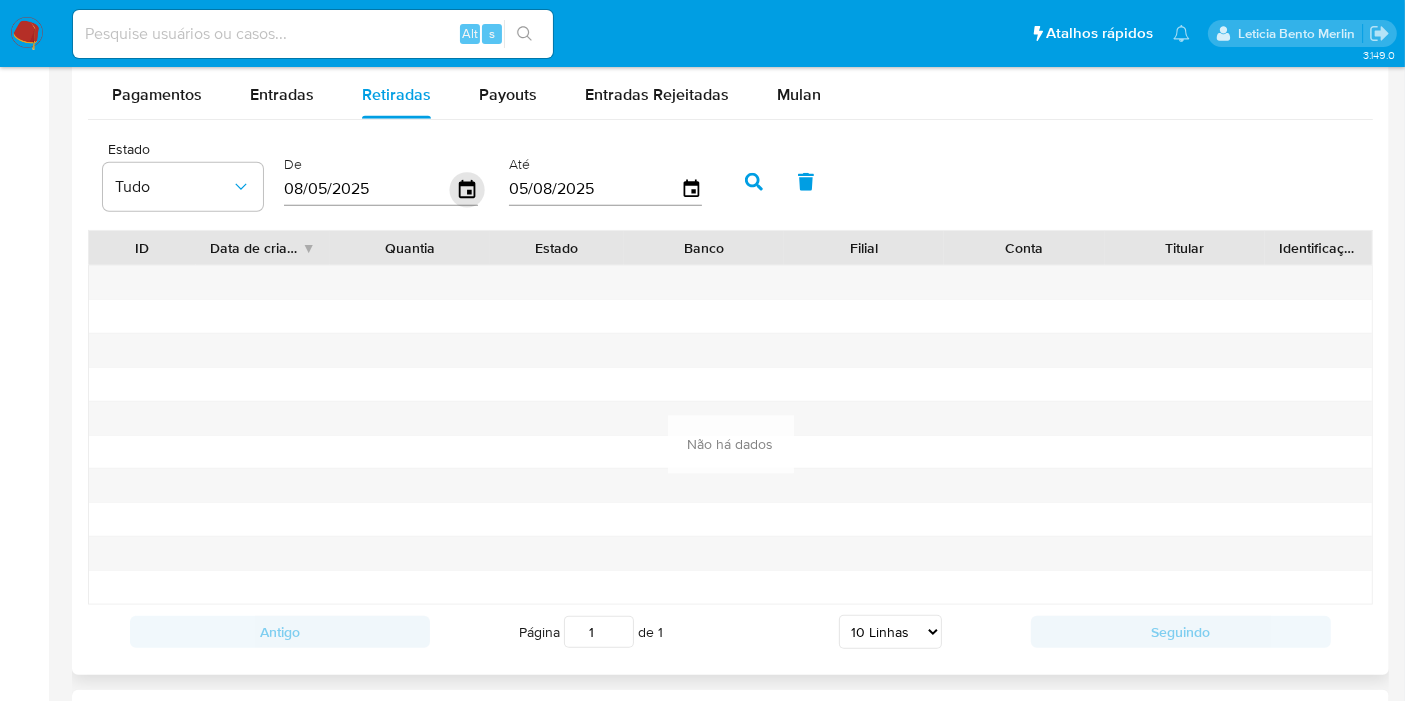 click 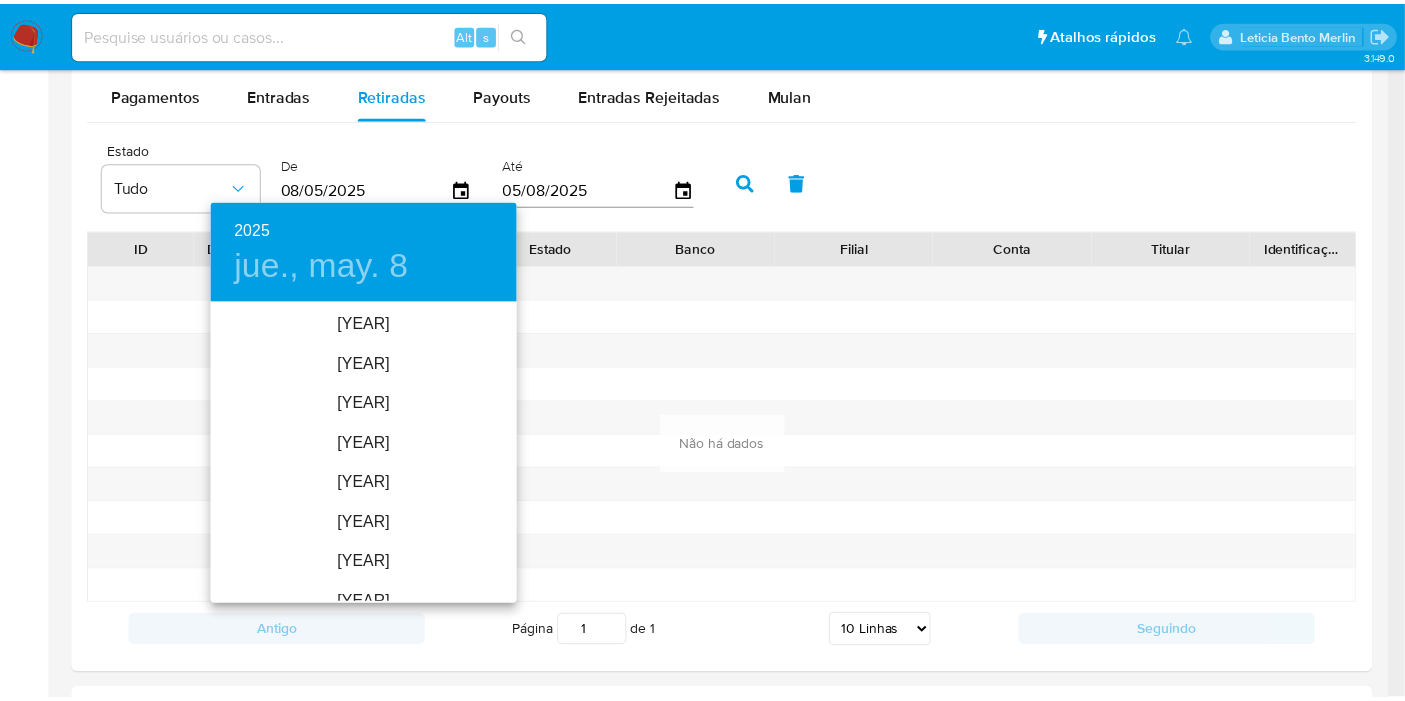scroll, scrollTop: 280, scrollLeft: 0, axis: vertical 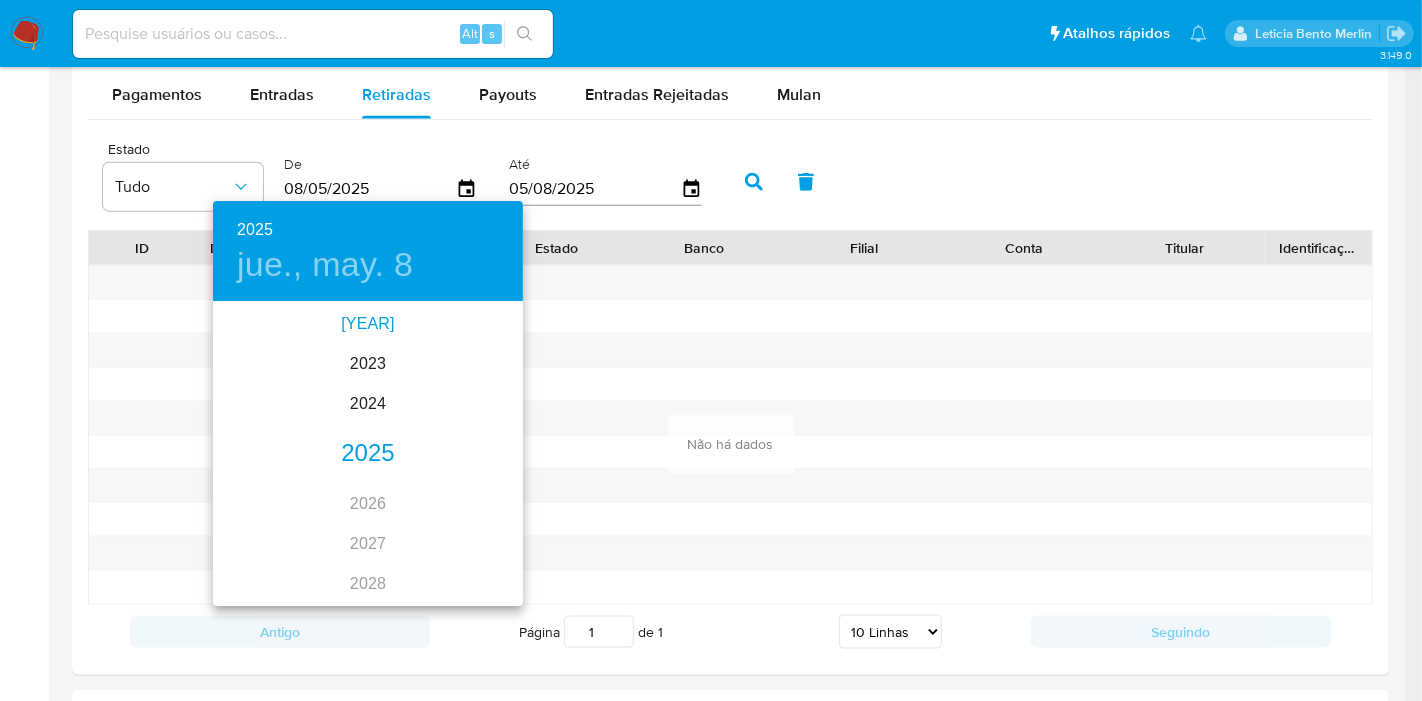 click on "[YEAR]" at bounding box center (368, 324) 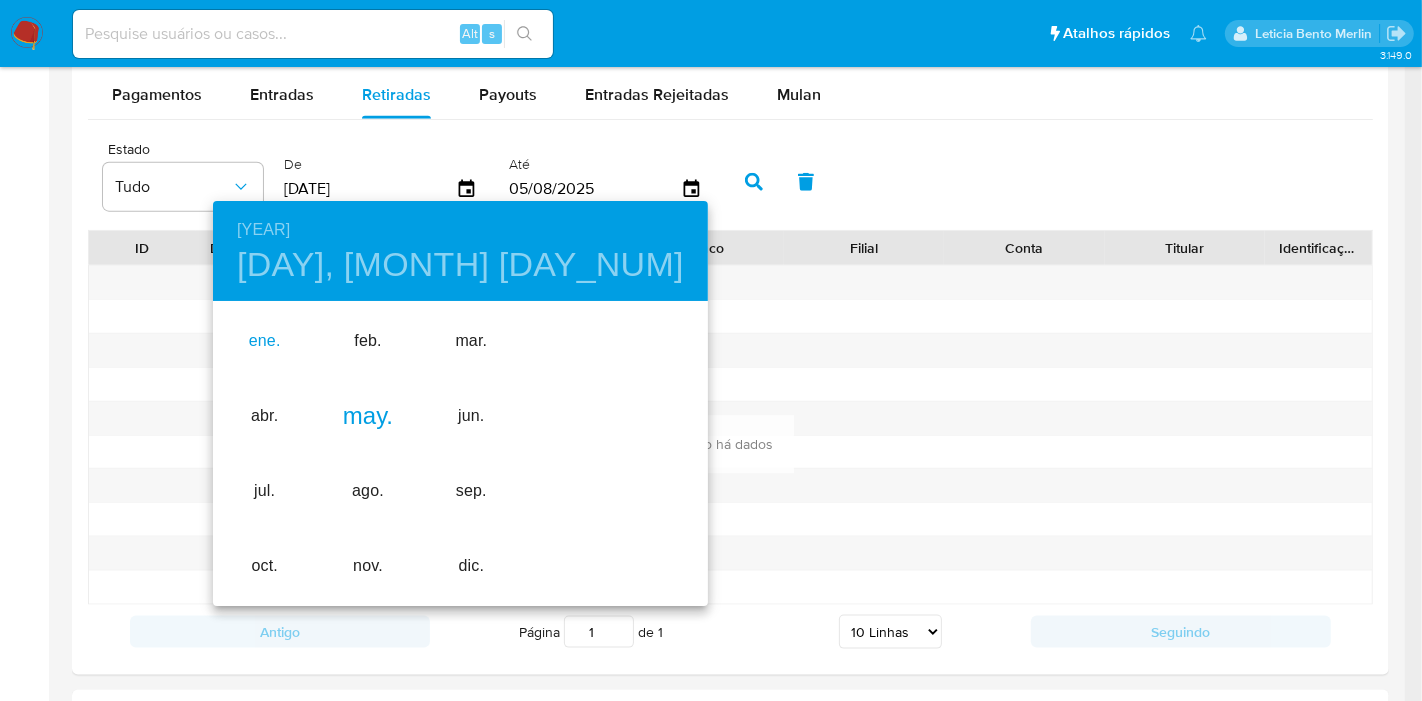 click on "ene." at bounding box center (264, 341) 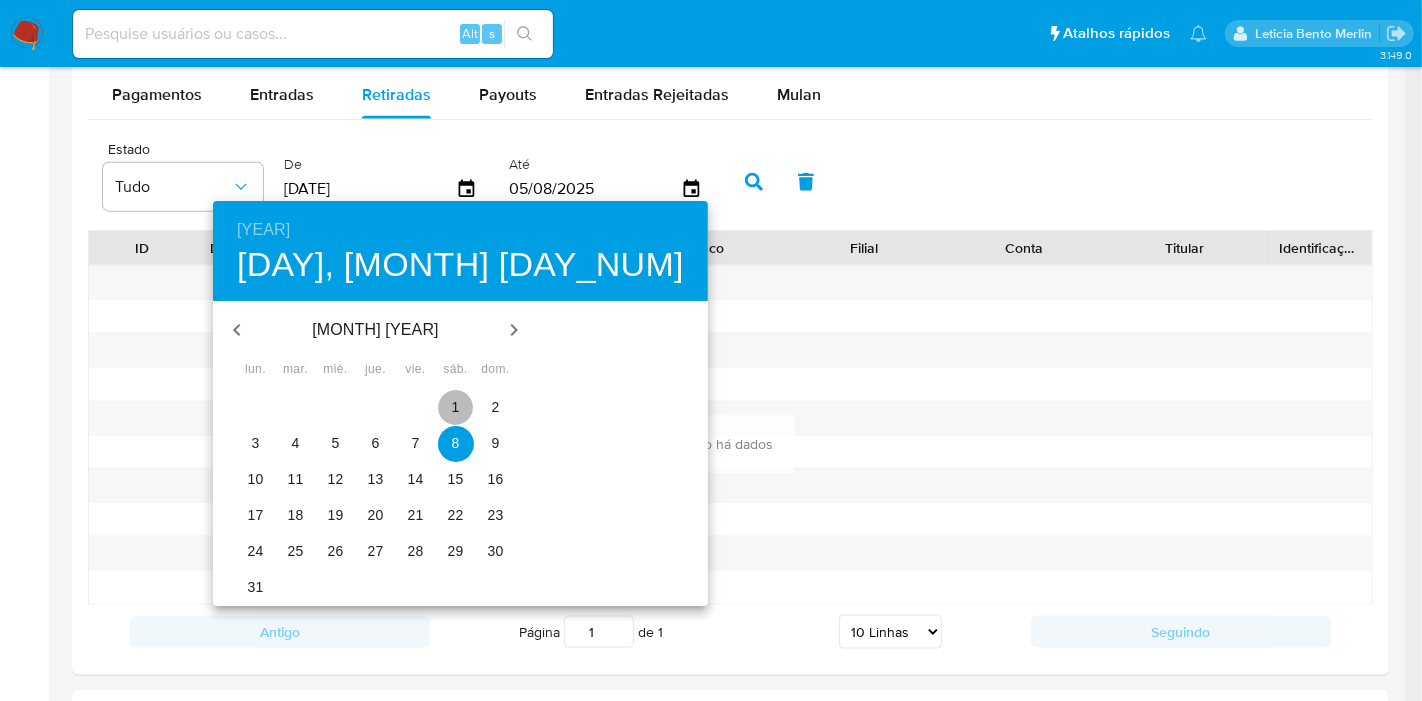 drag, startPoint x: 449, startPoint y: 402, endPoint x: 624, endPoint y: 207, distance: 262.01144 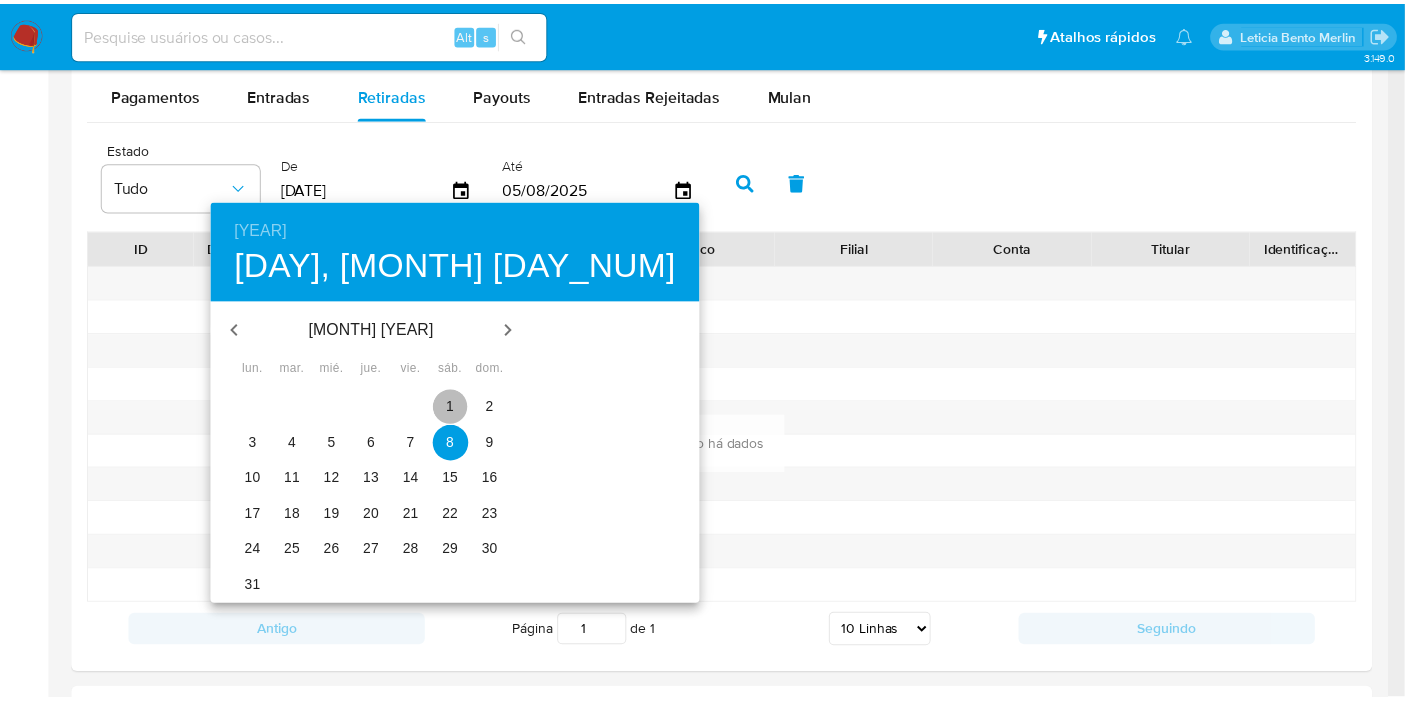 type on "[DATE]" 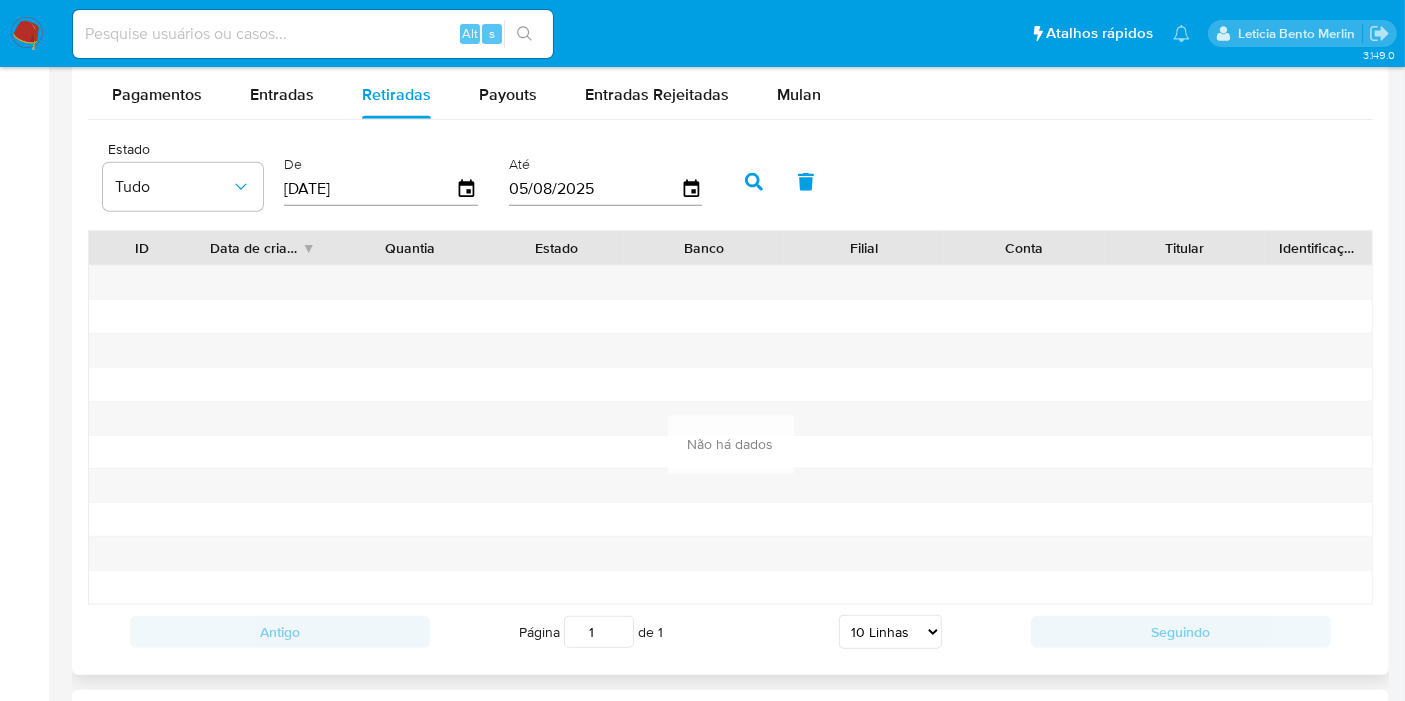 click 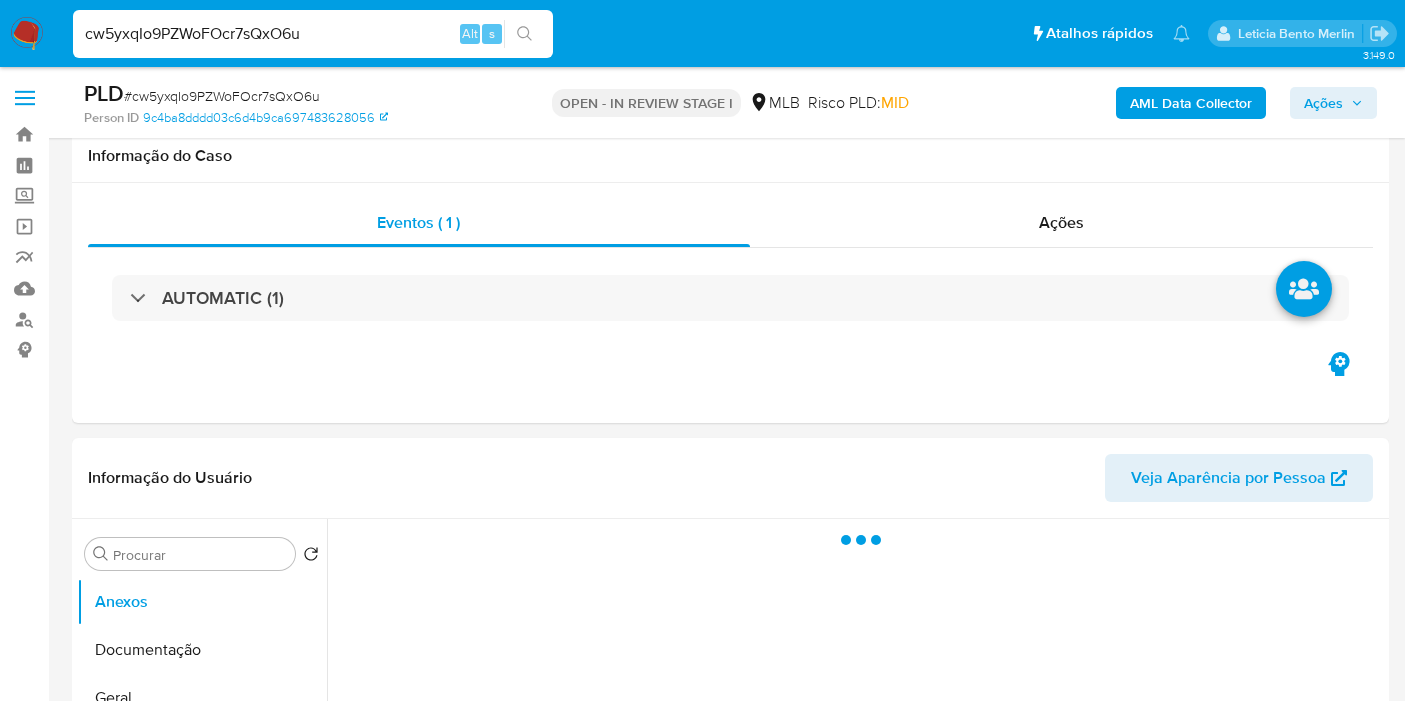 select on "10" 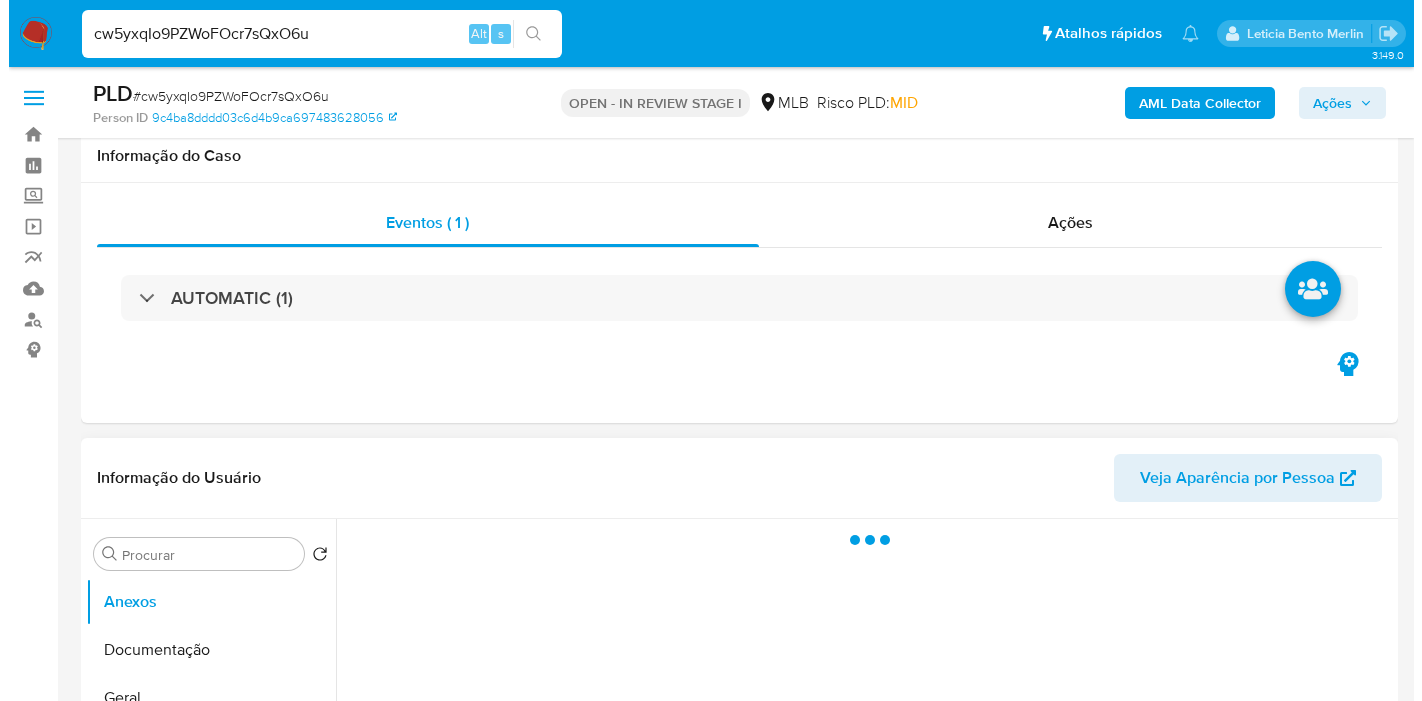 scroll, scrollTop: 333, scrollLeft: 0, axis: vertical 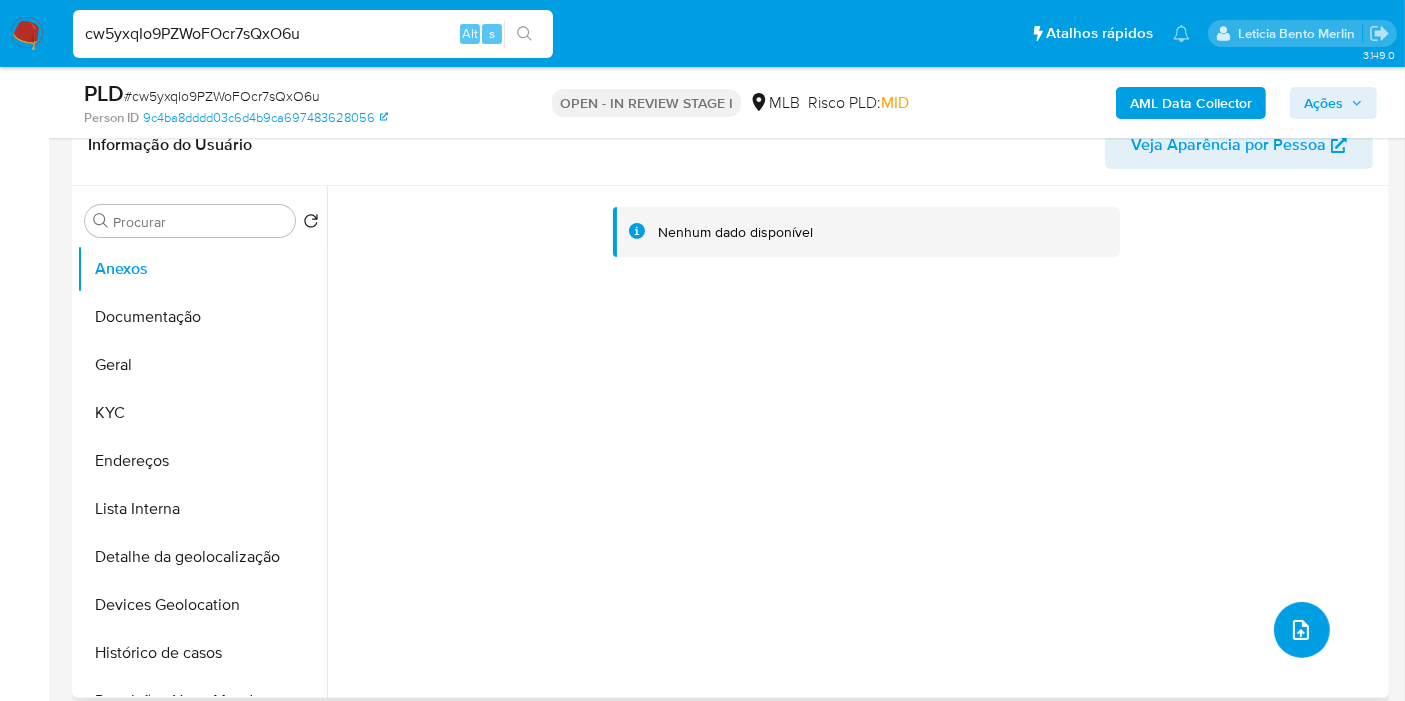 click at bounding box center (1302, 630) 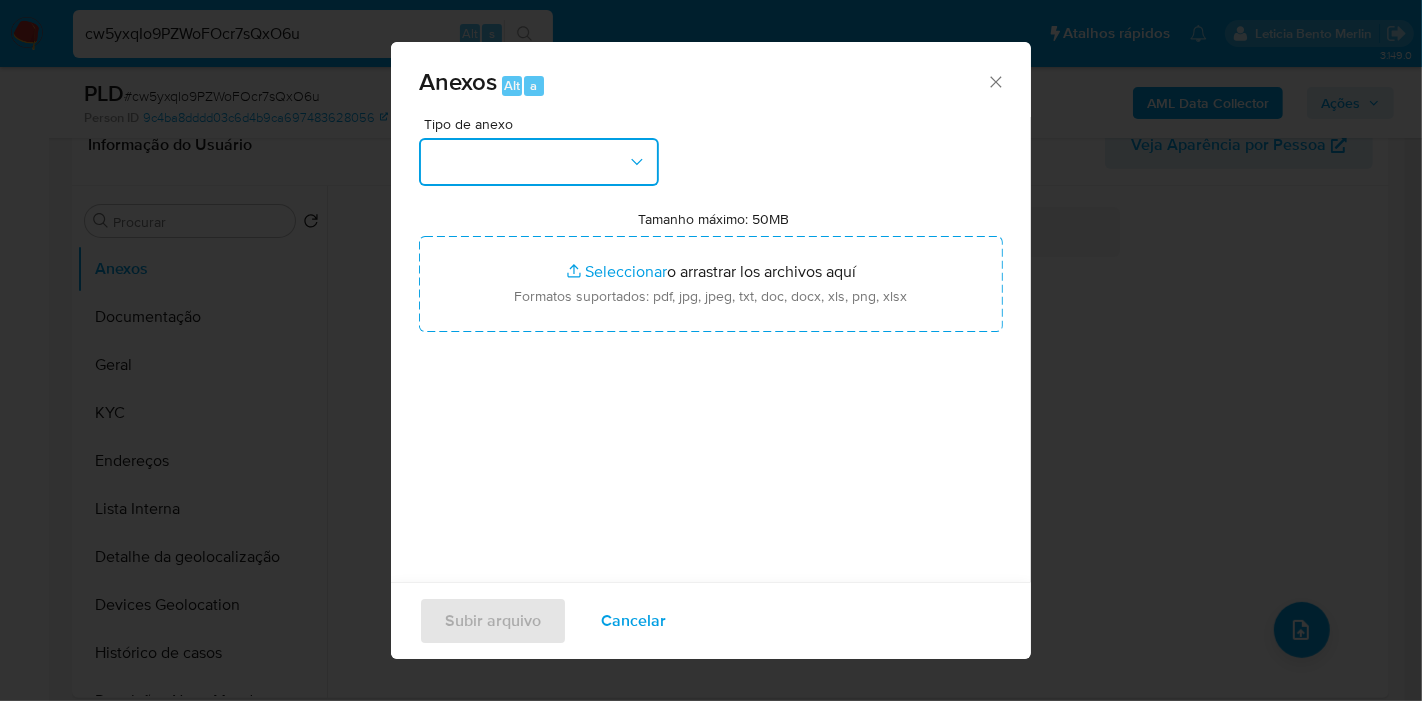 click at bounding box center [539, 162] 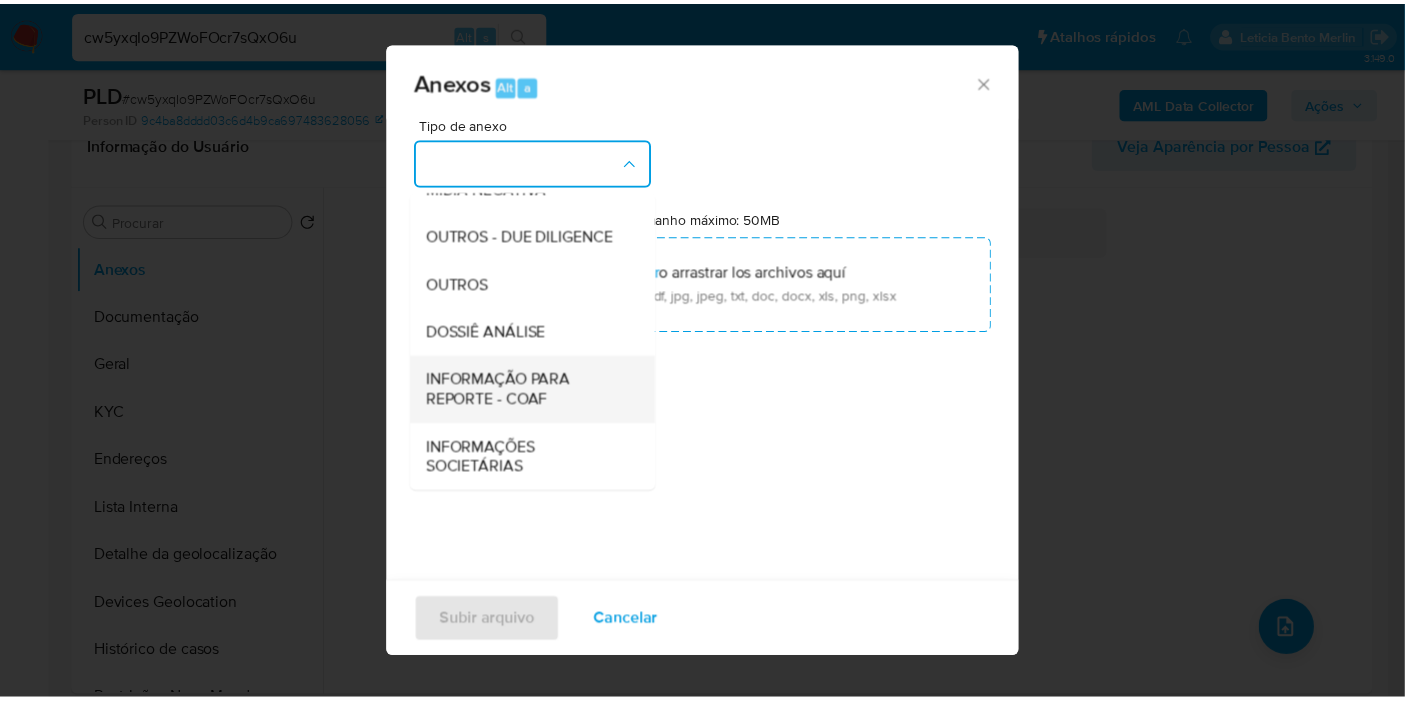 scroll, scrollTop: 307, scrollLeft: 0, axis: vertical 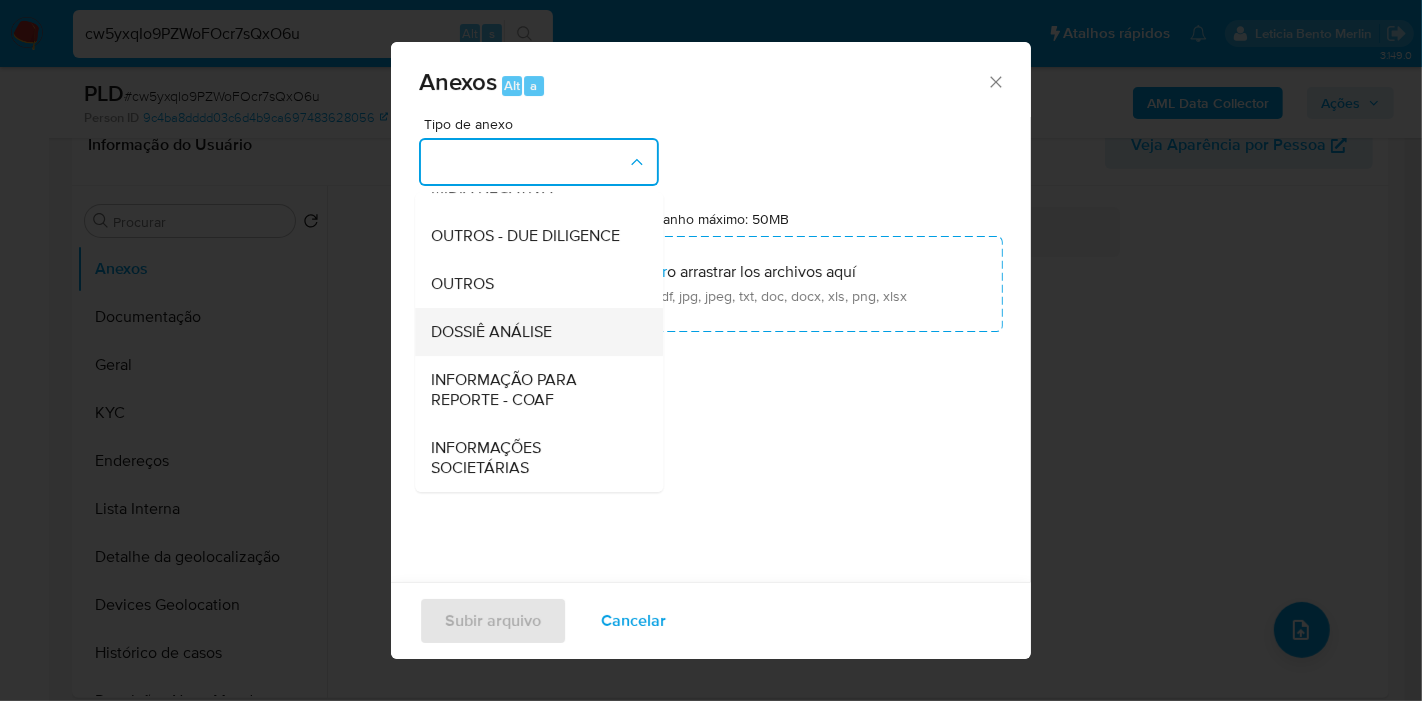 click on "DOSSIÊ ANÁLISE" at bounding box center (533, 332) 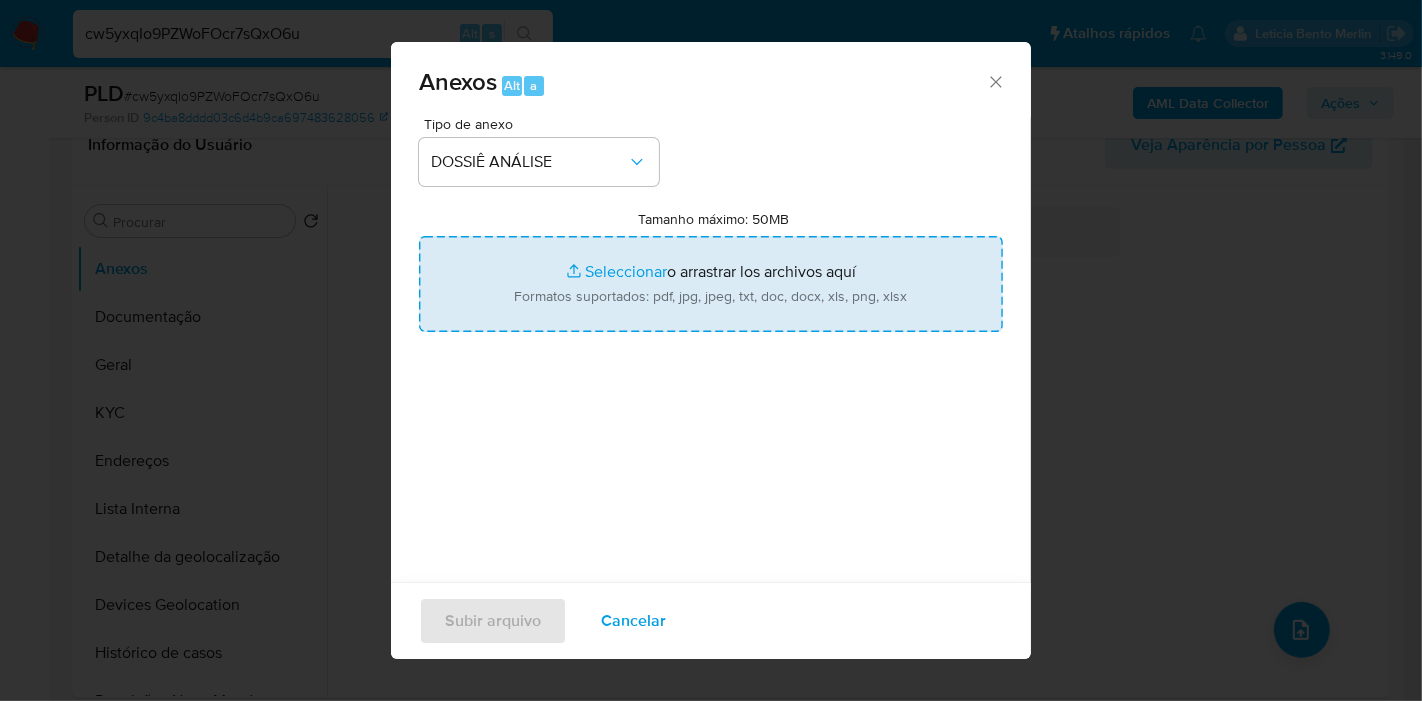 click on "Tamanho máximo: 50MB Seleccionar archivos" at bounding box center [711, 284] 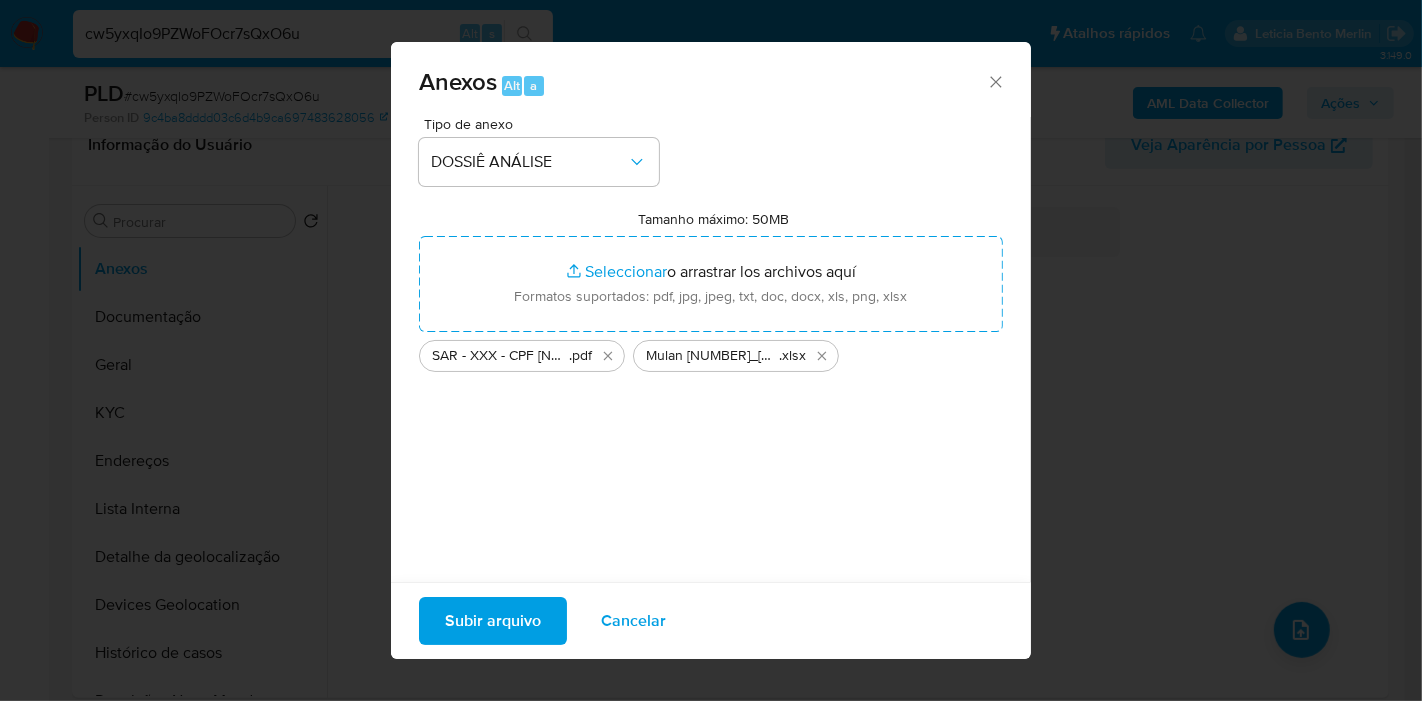 click on "Subir arquivo" at bounding box center [493, 621] 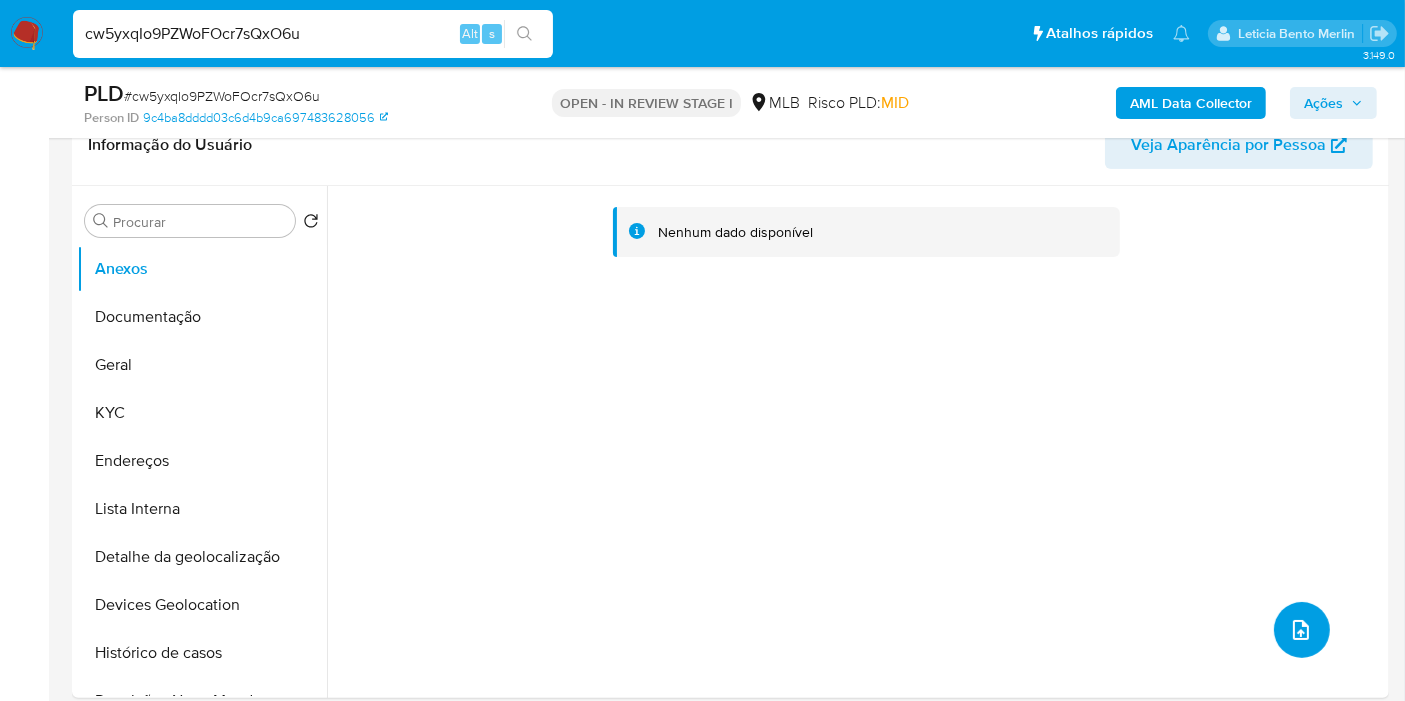 scroll, scrollTop: 0, scrollLeft: 0, axis: both 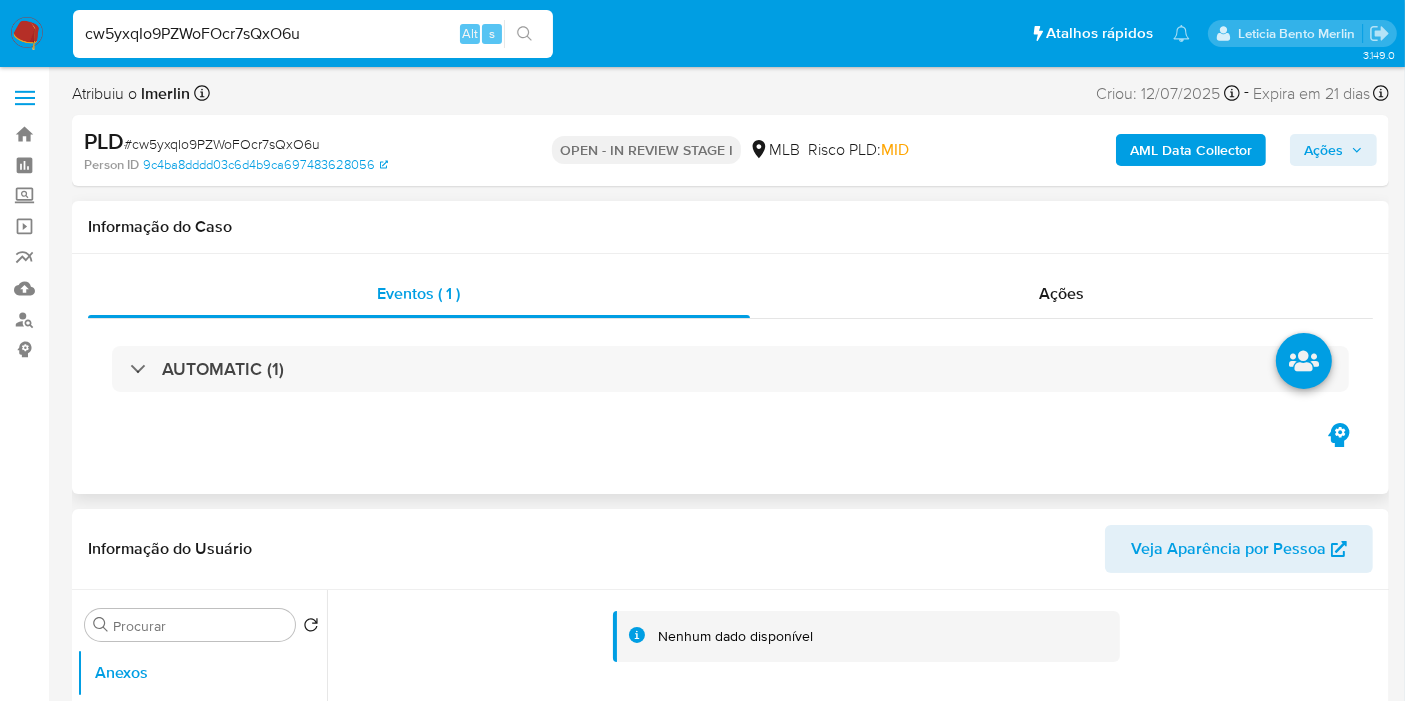 click on "AUTOMATIC (1)" at bounding box center (730, 369) 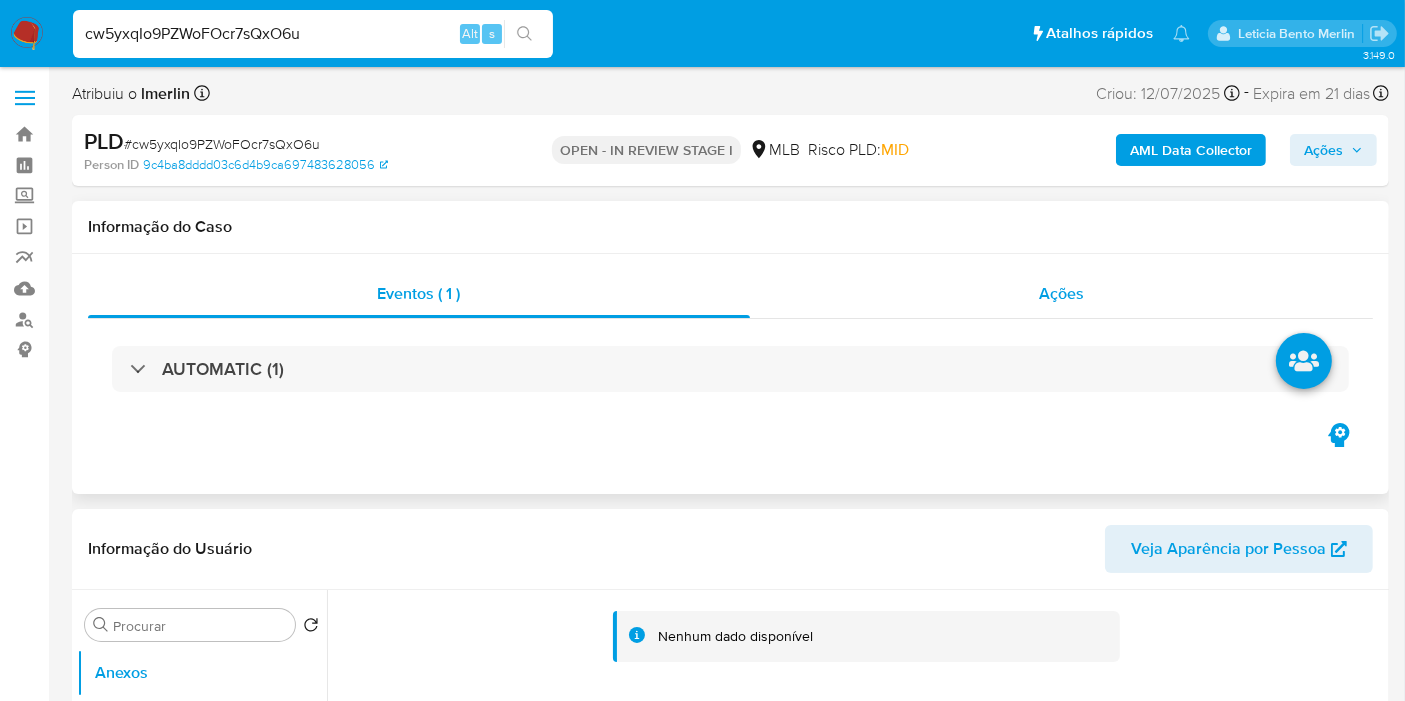 click on "Ações" at bounding box center (1062, 294) 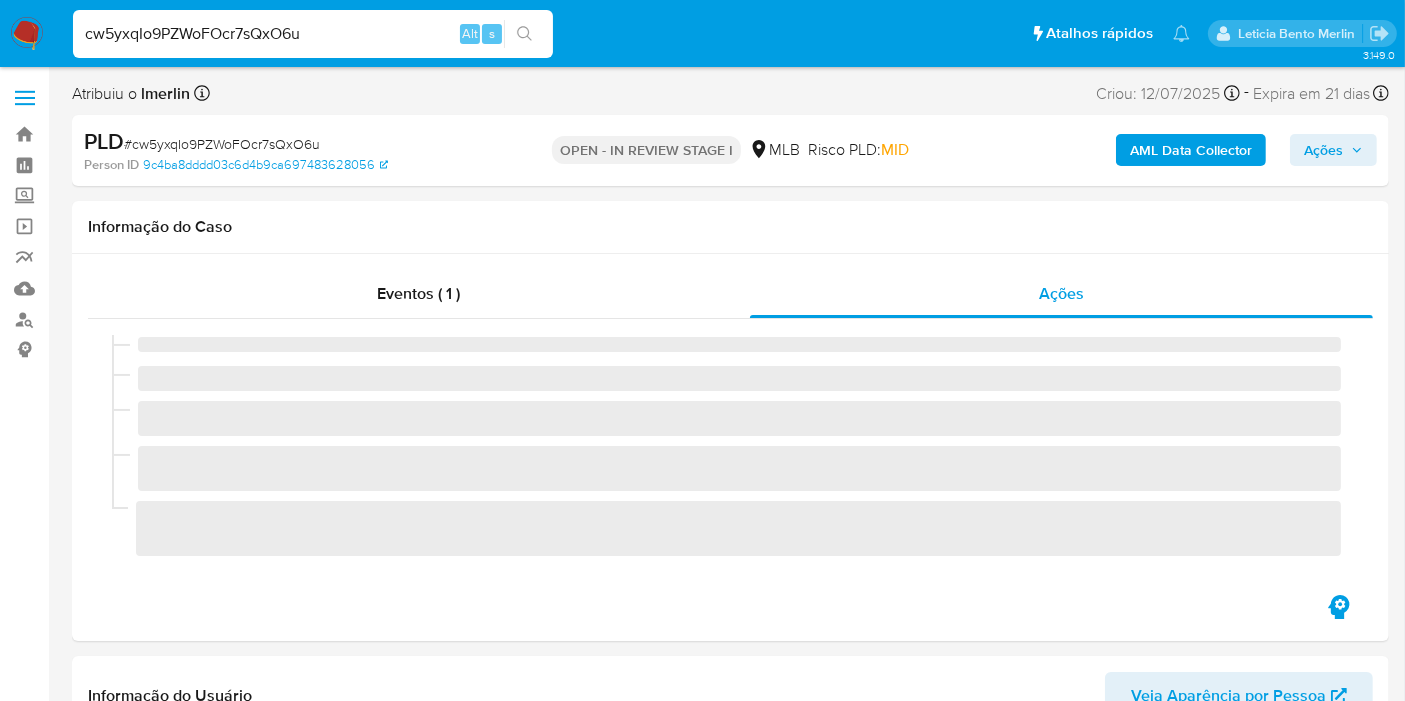 click on "Ações" at bounding box center (1323, 150) 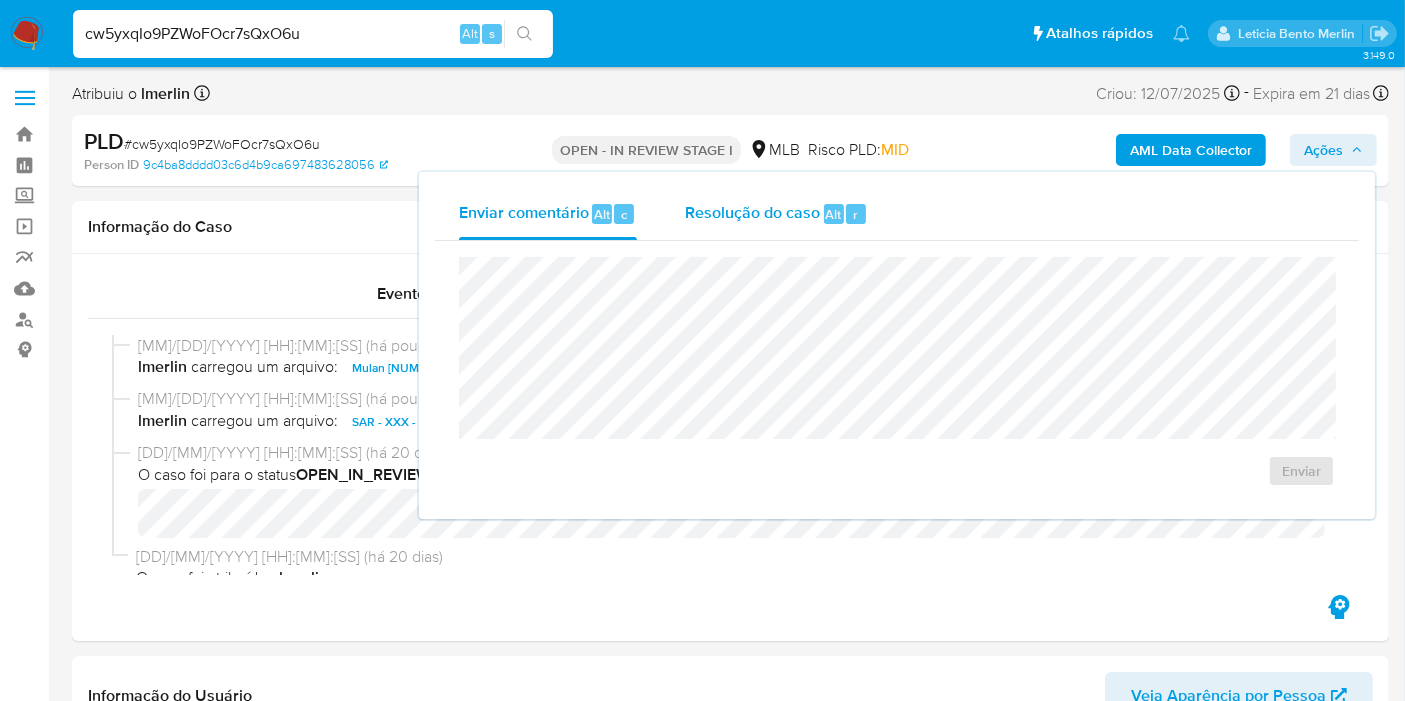 click on "Resolução do caso Alt r" at bounding box center [776, 214] 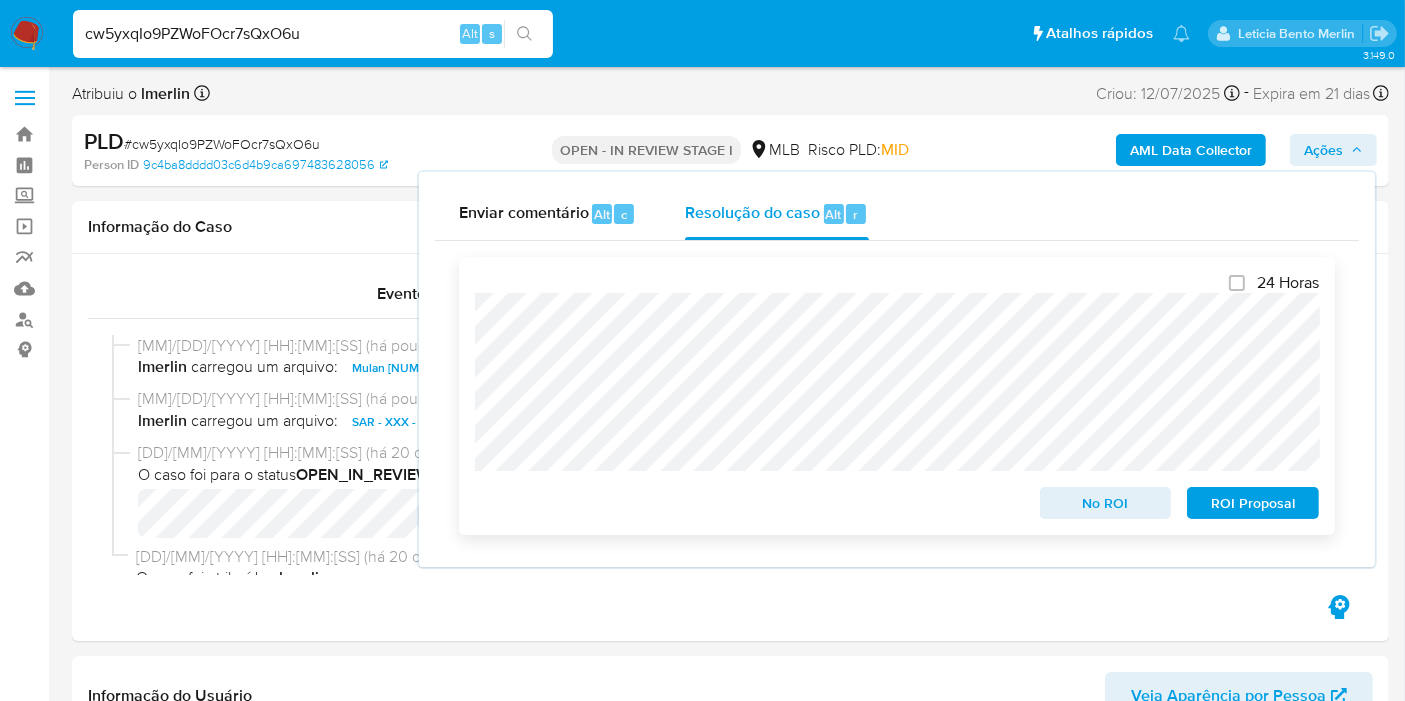 click on "ROI Proposal" at bounding box center (1253, 503) 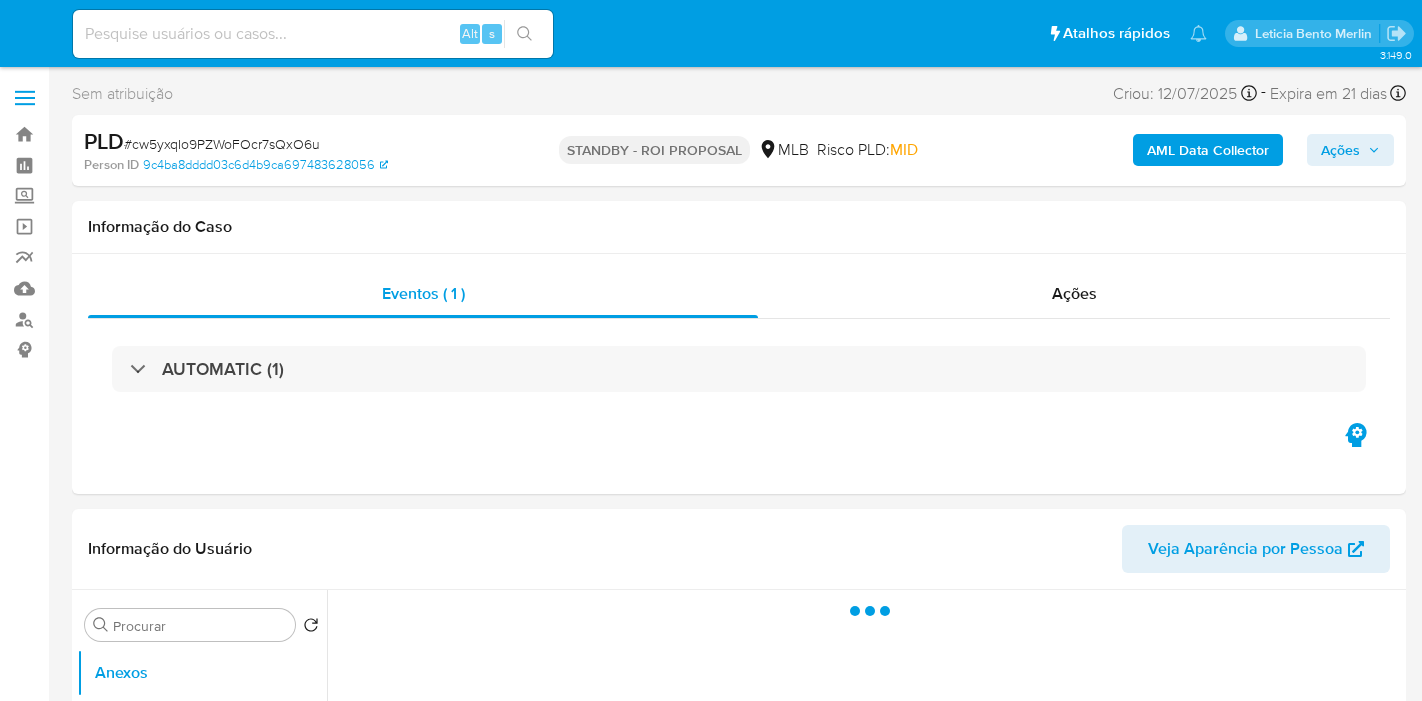 select on "10" 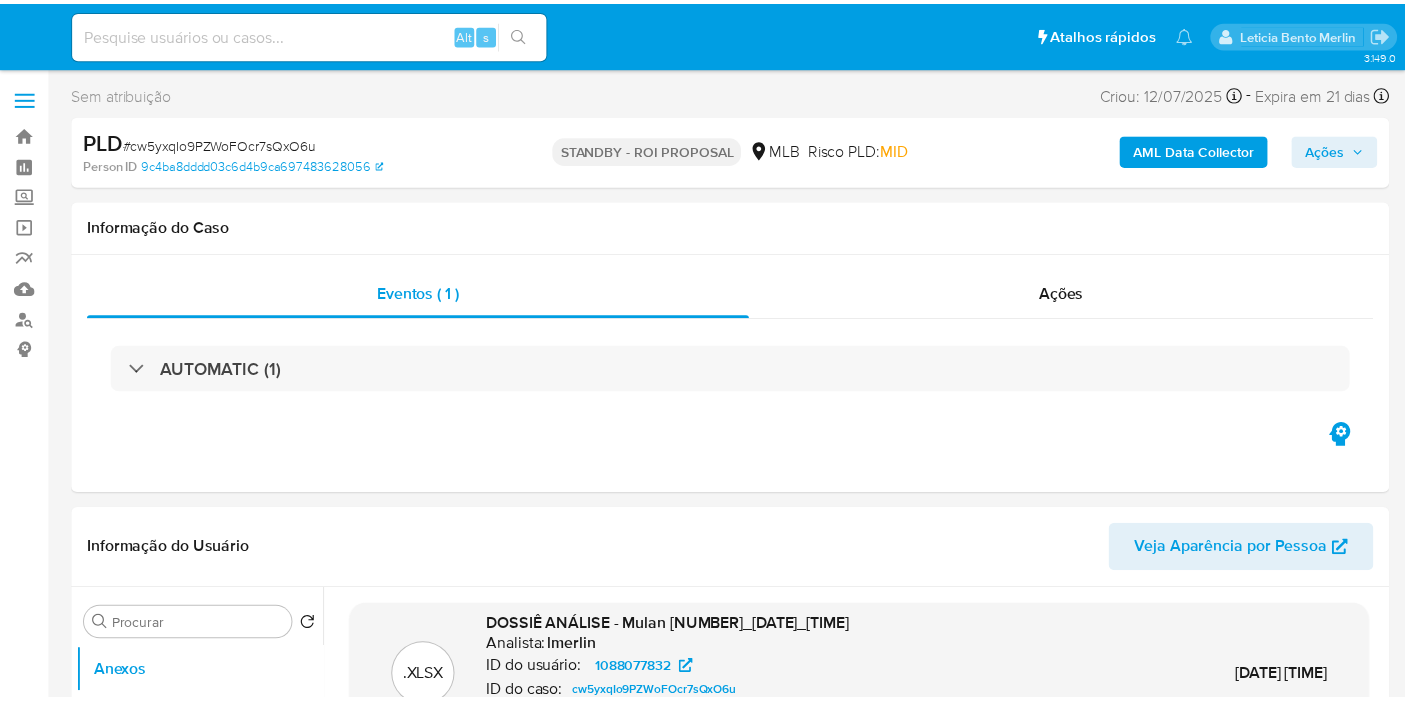 scroll, scrollTop: 0, scrollLeft: 0, axis: both 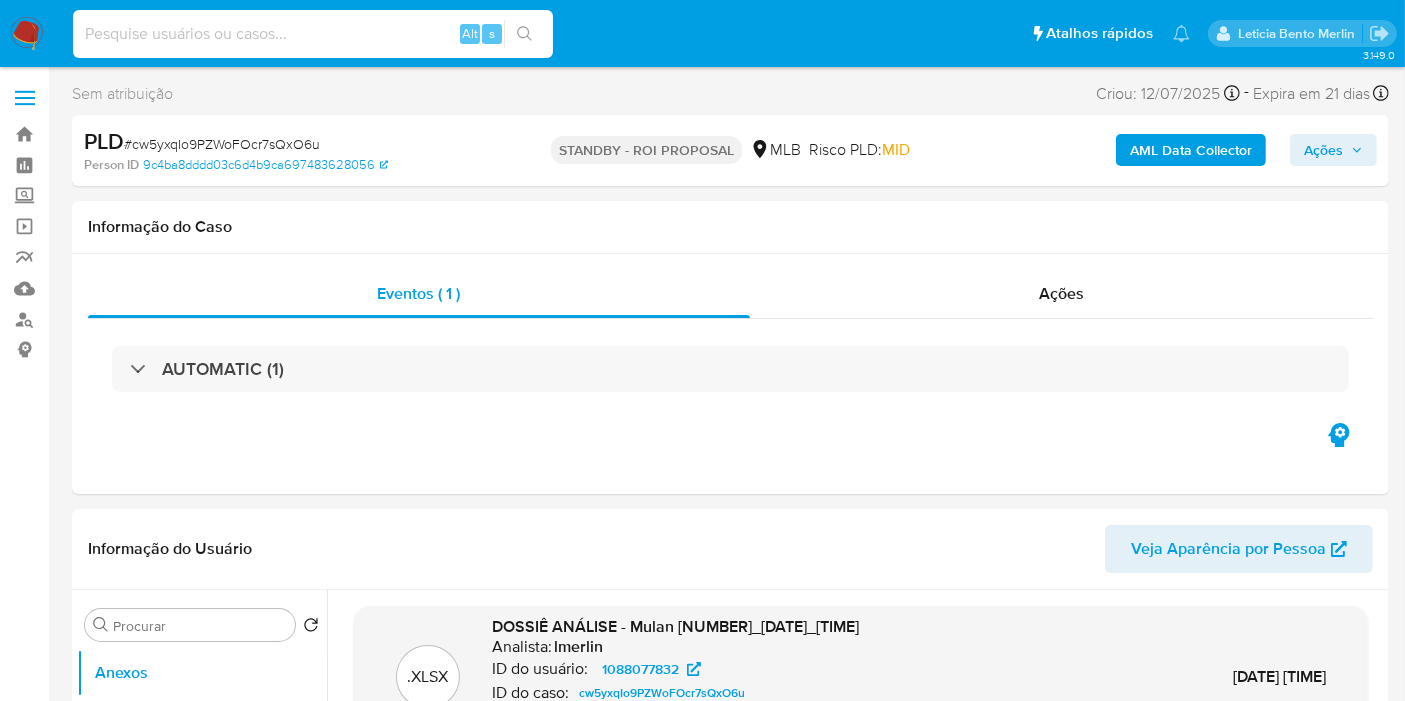 click at bounding box center [313, 34] 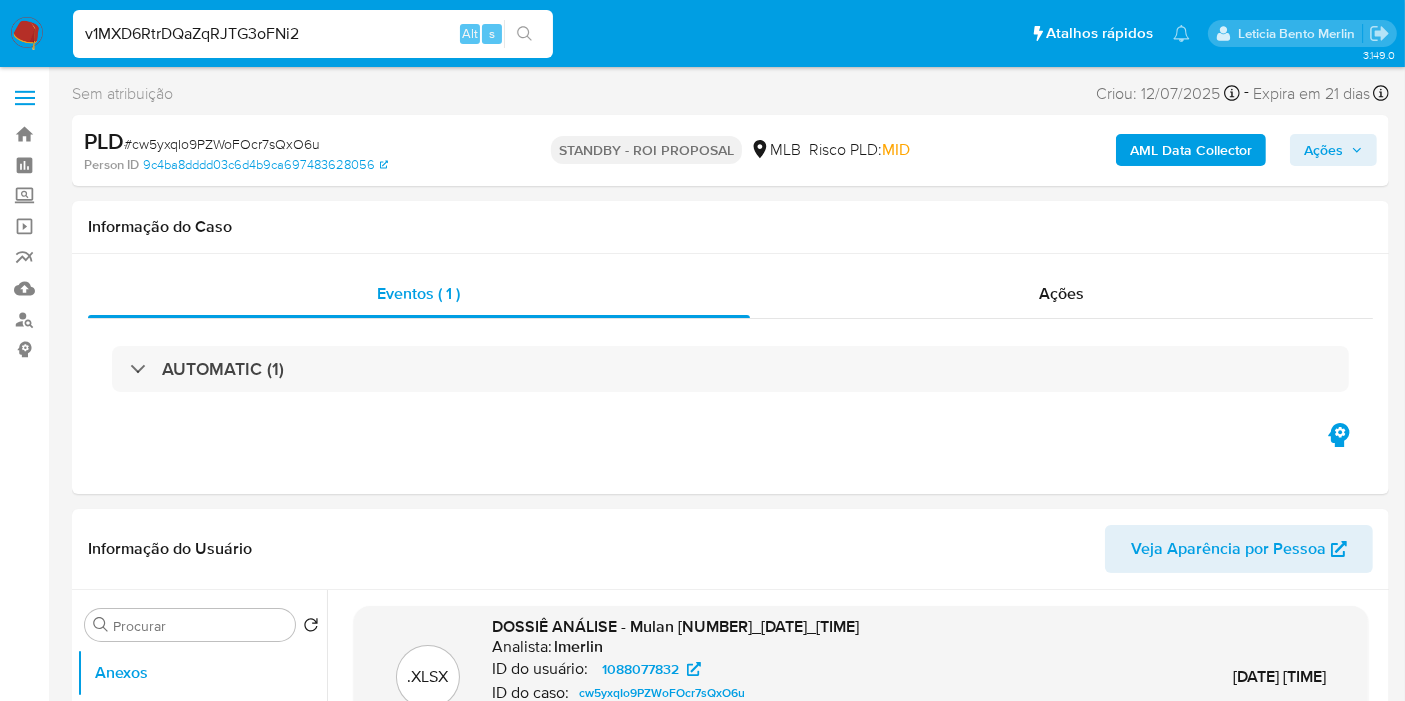 type on "v1MXD6RtrDQaZqRJTG3oFNi2" 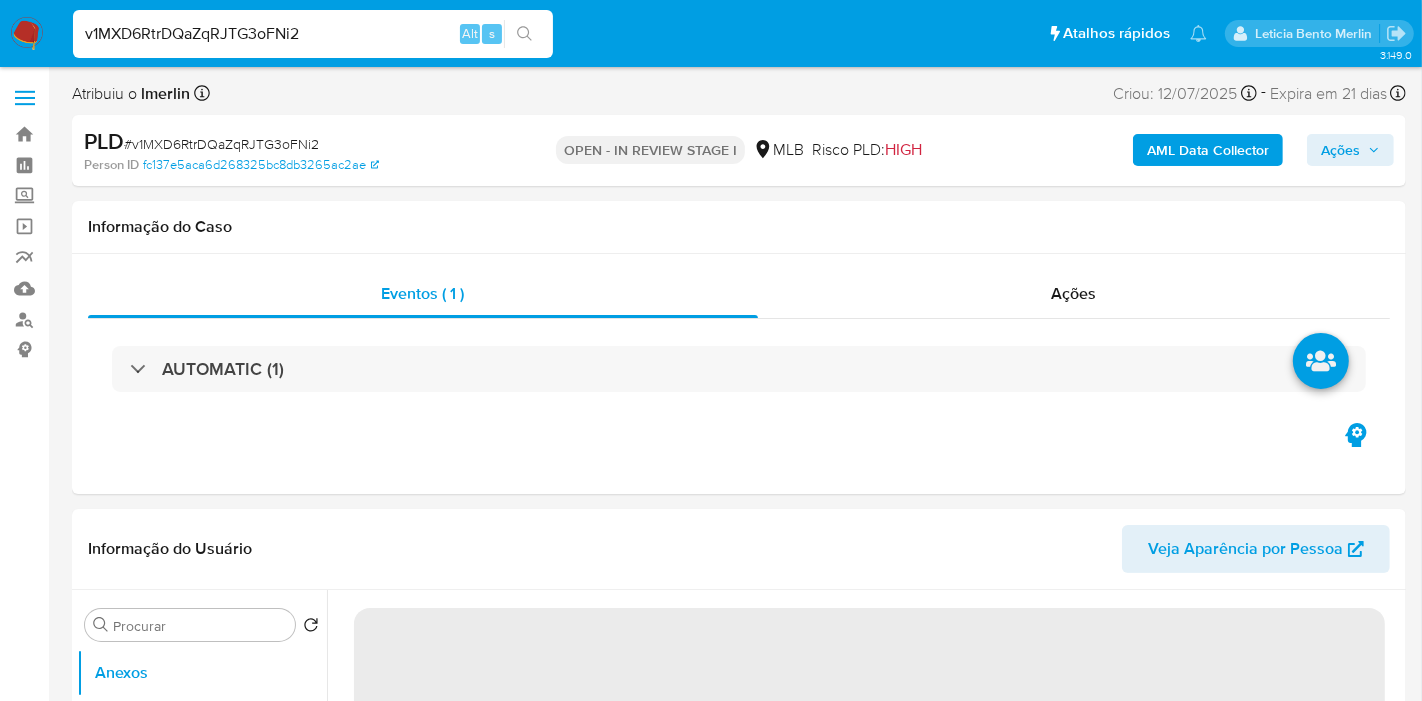 select on "10" 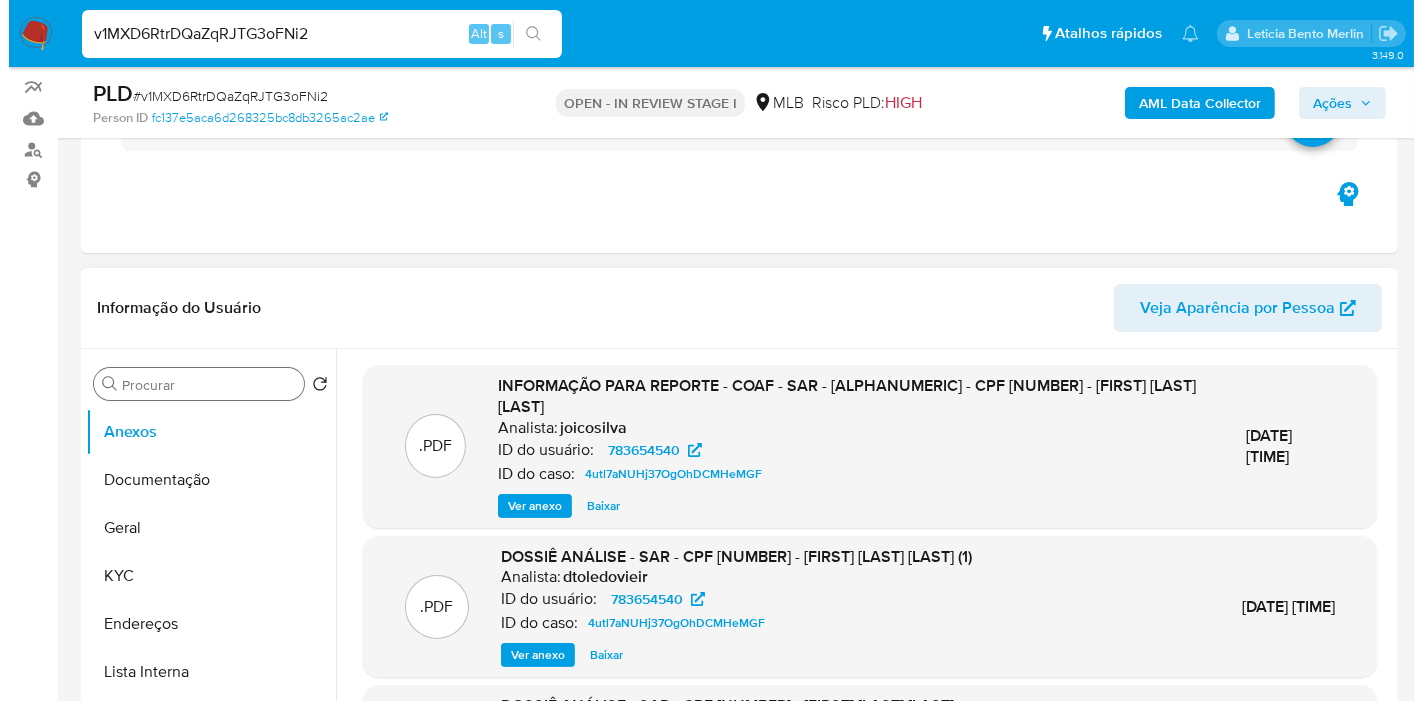 scroll, scrollTop: 333, scrollLeft: 0, axis: vertical 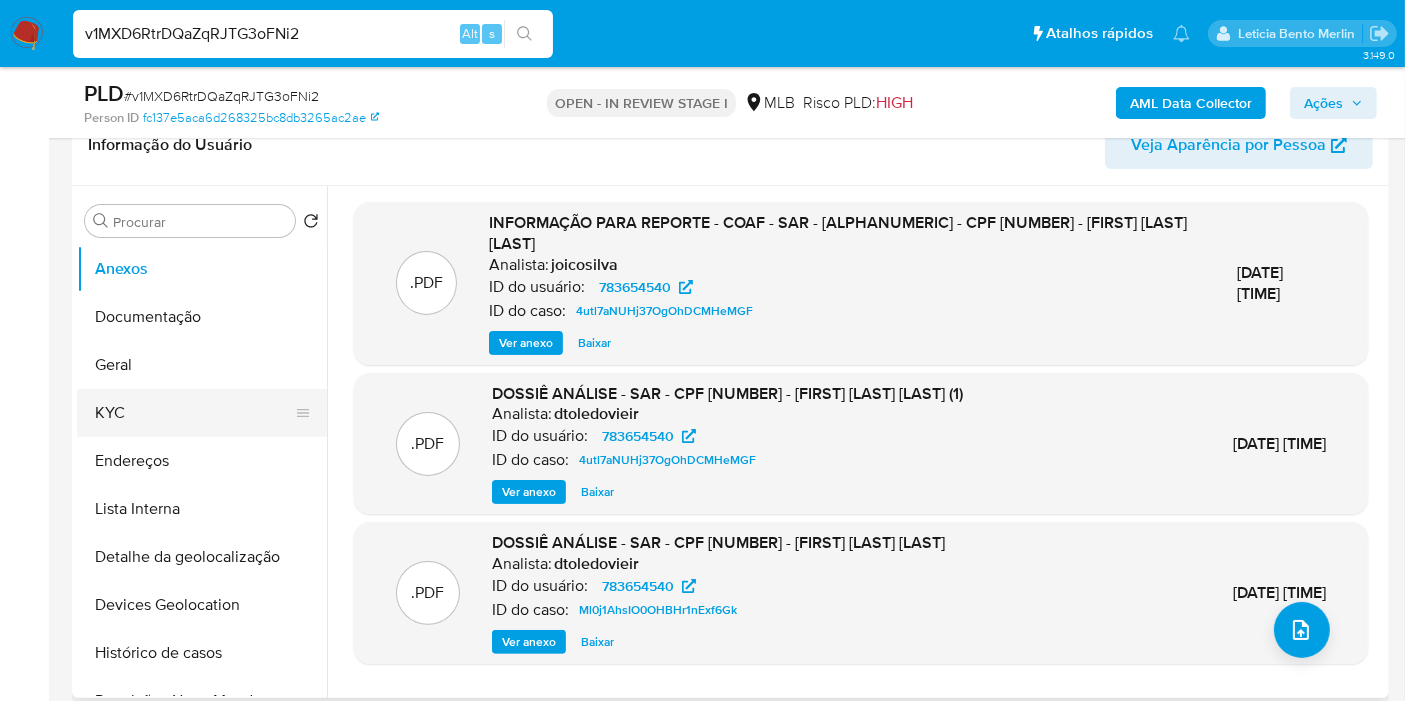 click on "KYC" at bounding box center (194, 413) 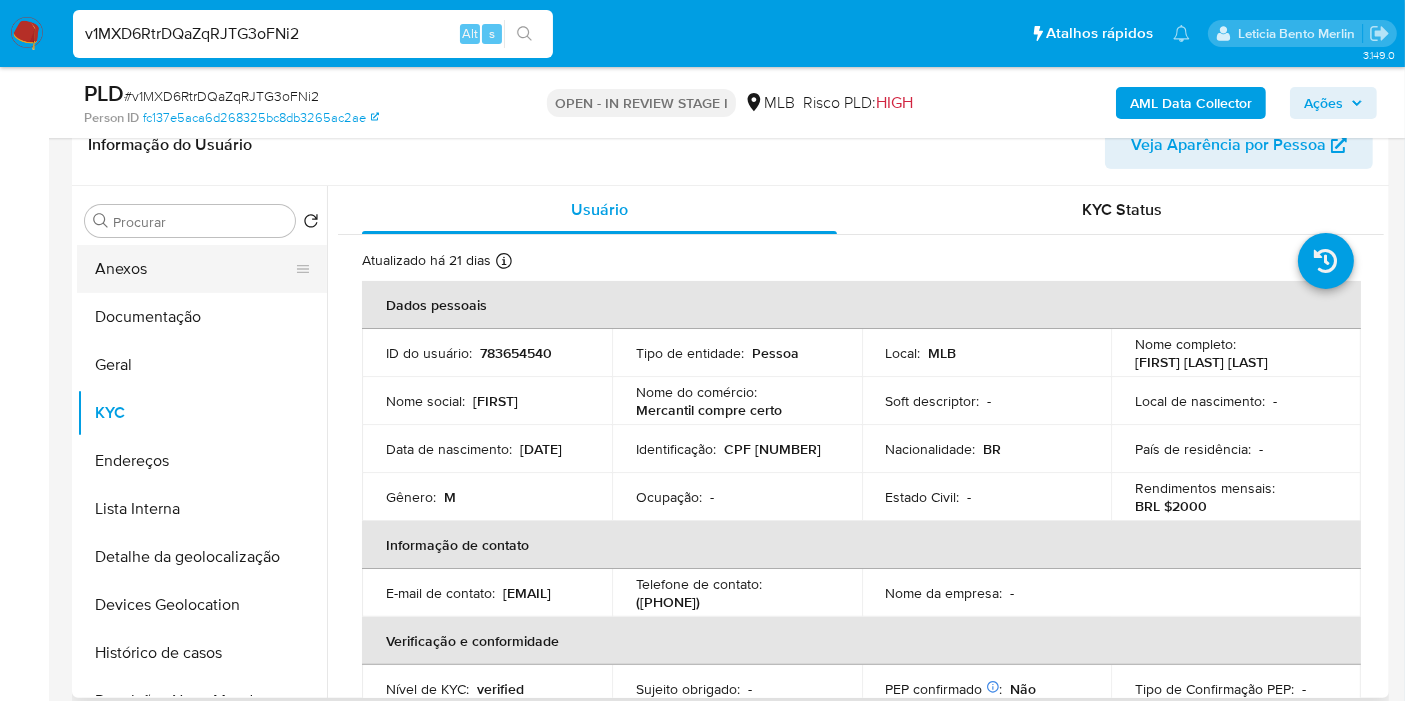 click on "Anexos" at bounding box center [194, 269] 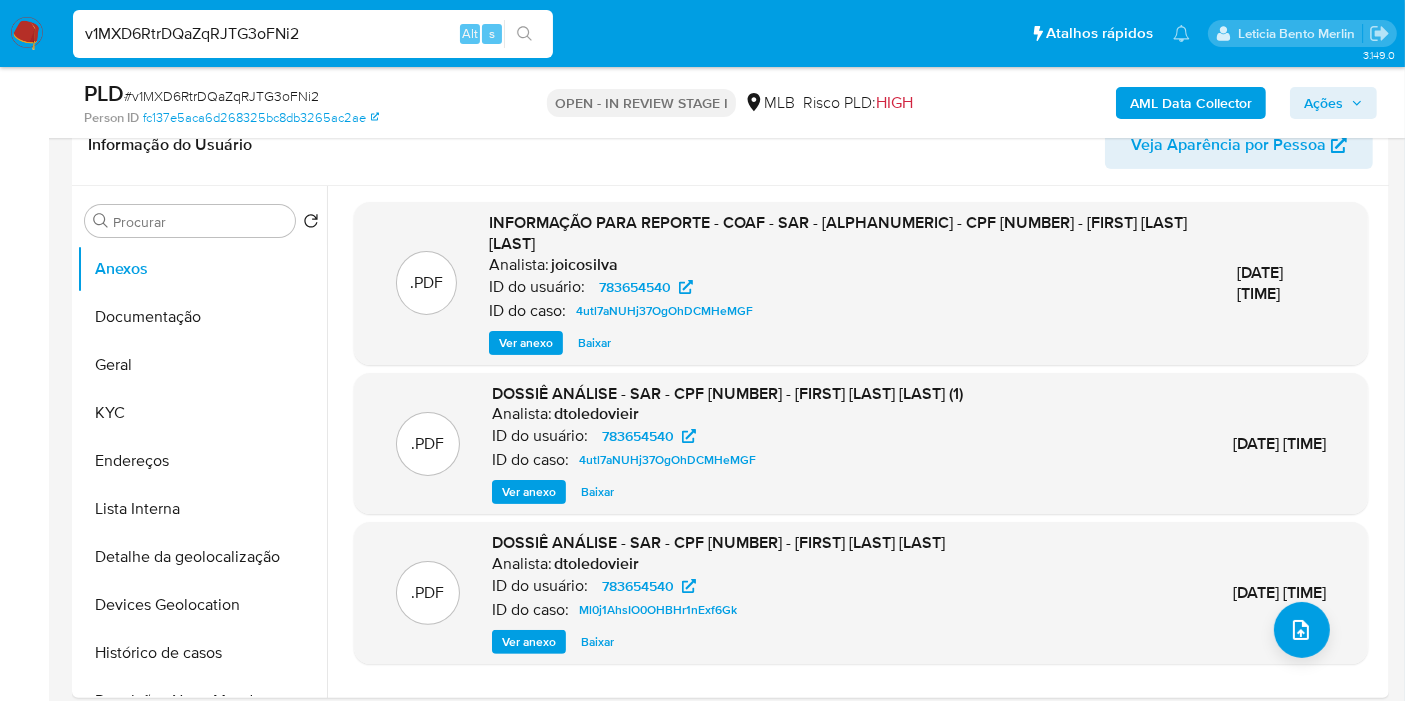 drag, startPoint x: 0, startPoint y: 371, endPoint x: 245, endPoint y: 58, distance: 397.4846 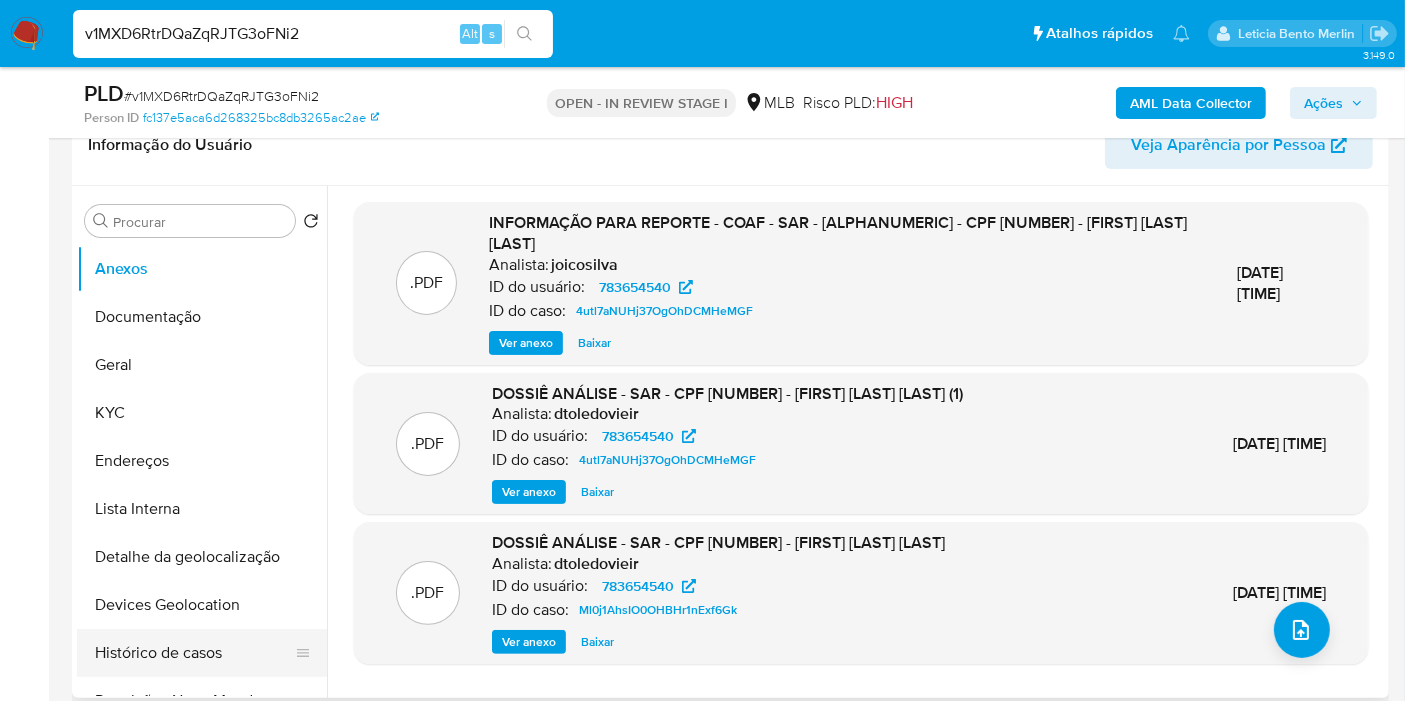 click on "Histórico de casos" at bounding box center [194, 653] 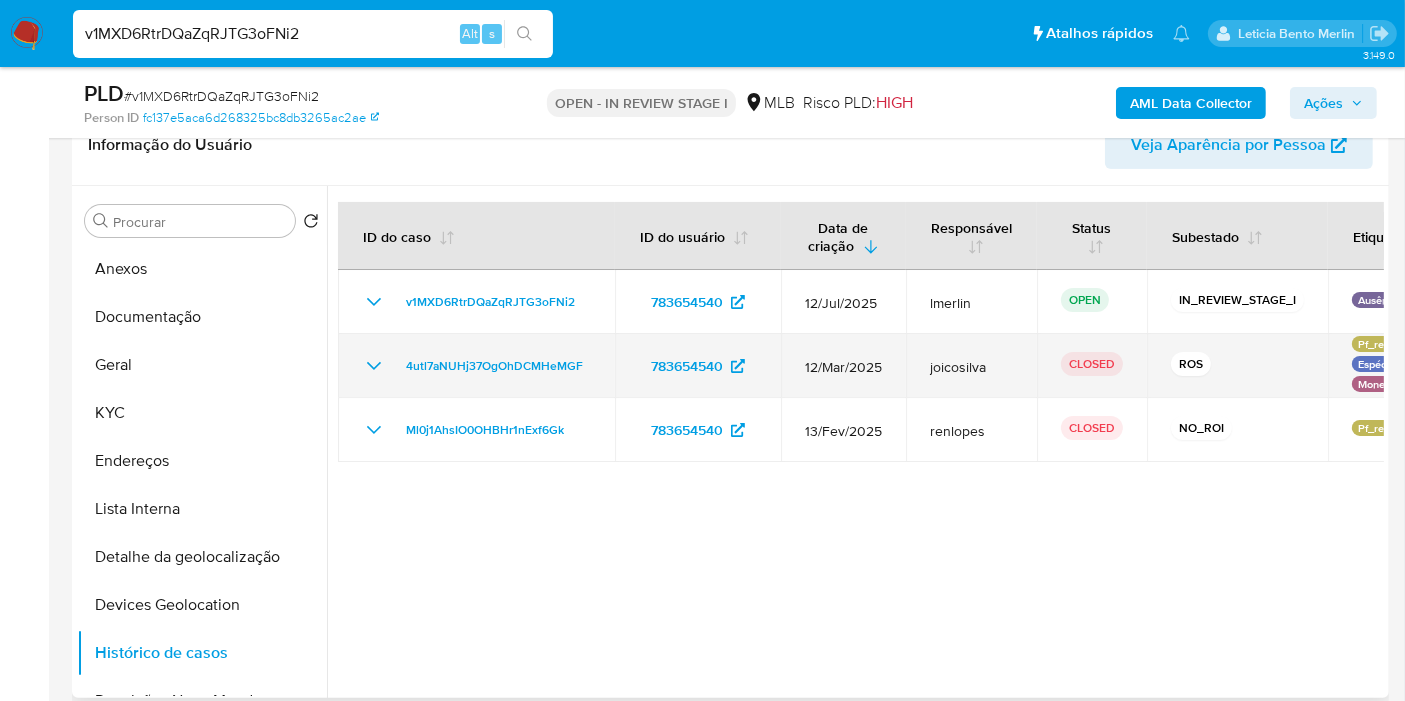 click 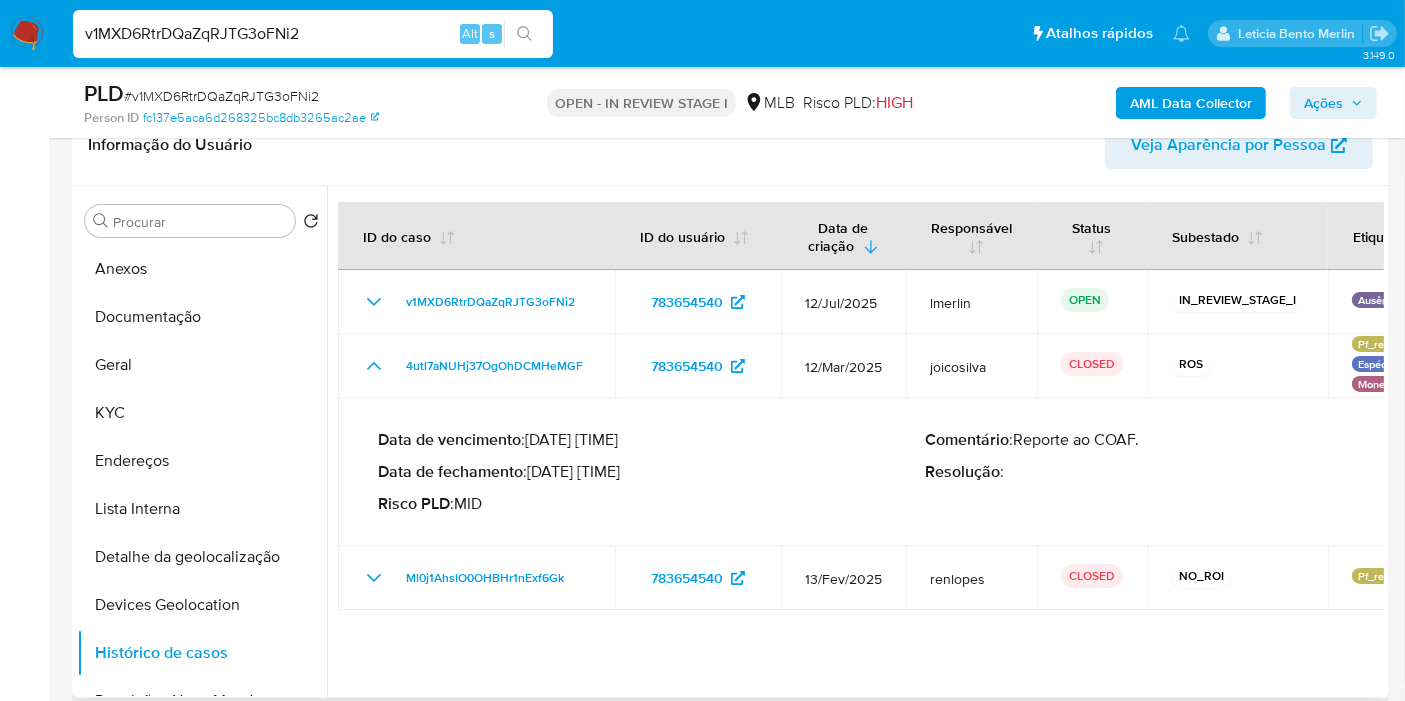 drag, startPoint x: 536, startPoint y: 472, endPoint x: 615, endPoint y: 475, distance: 79.05694 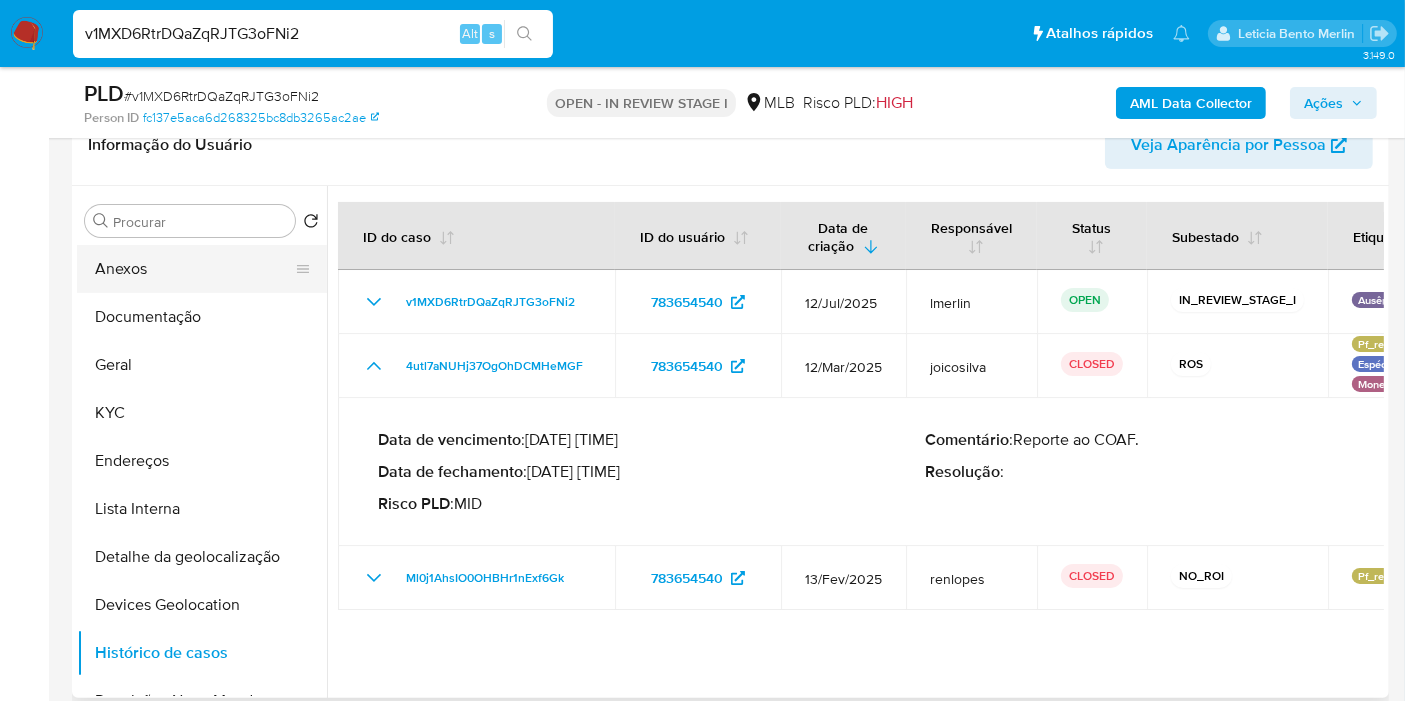 click on "Anexos" at bounding box center (194, 269) 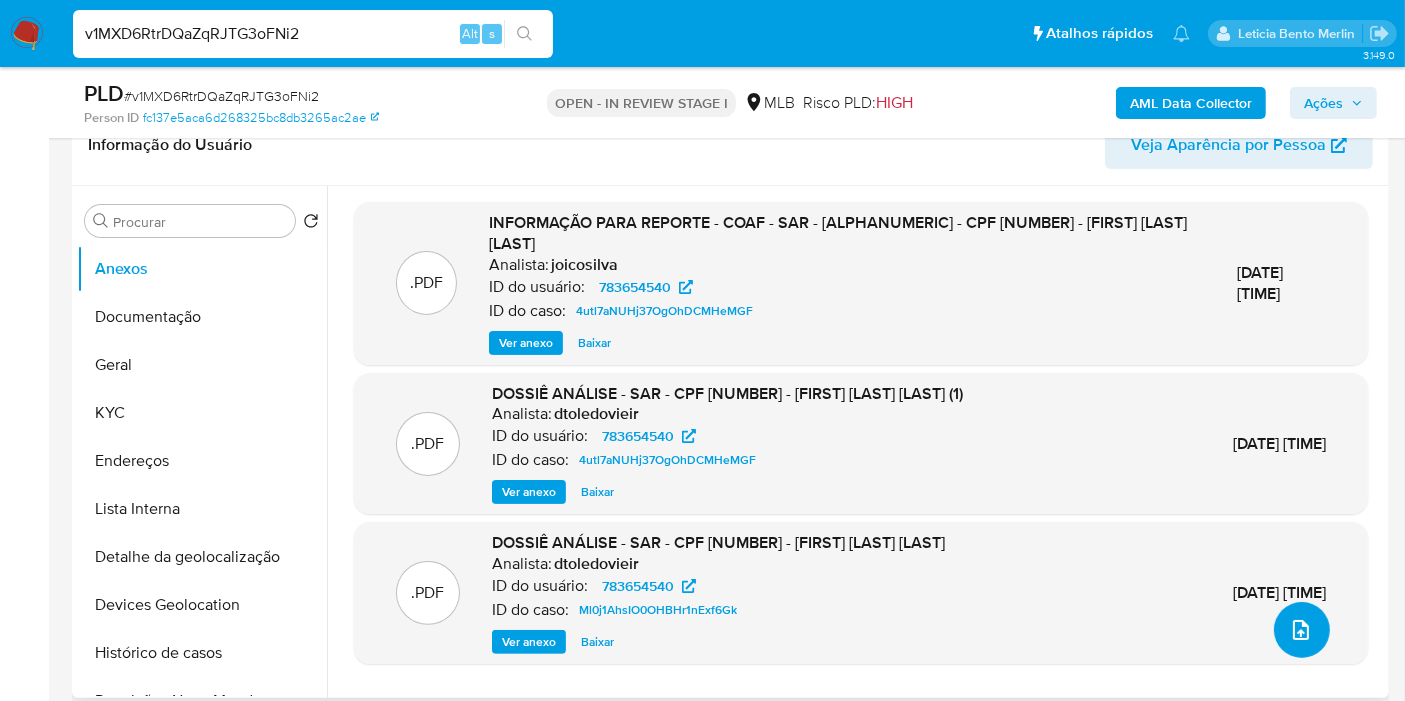 click 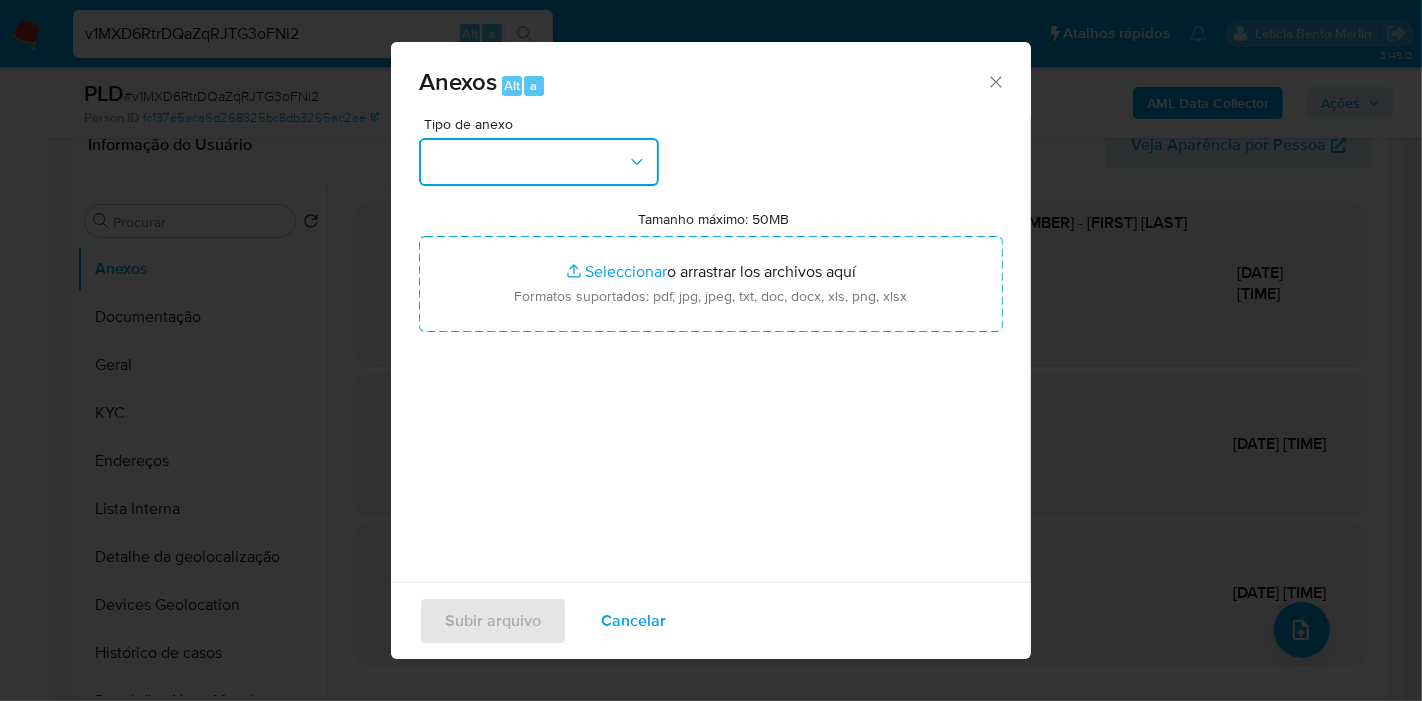 click at bounding box center (539, 162) 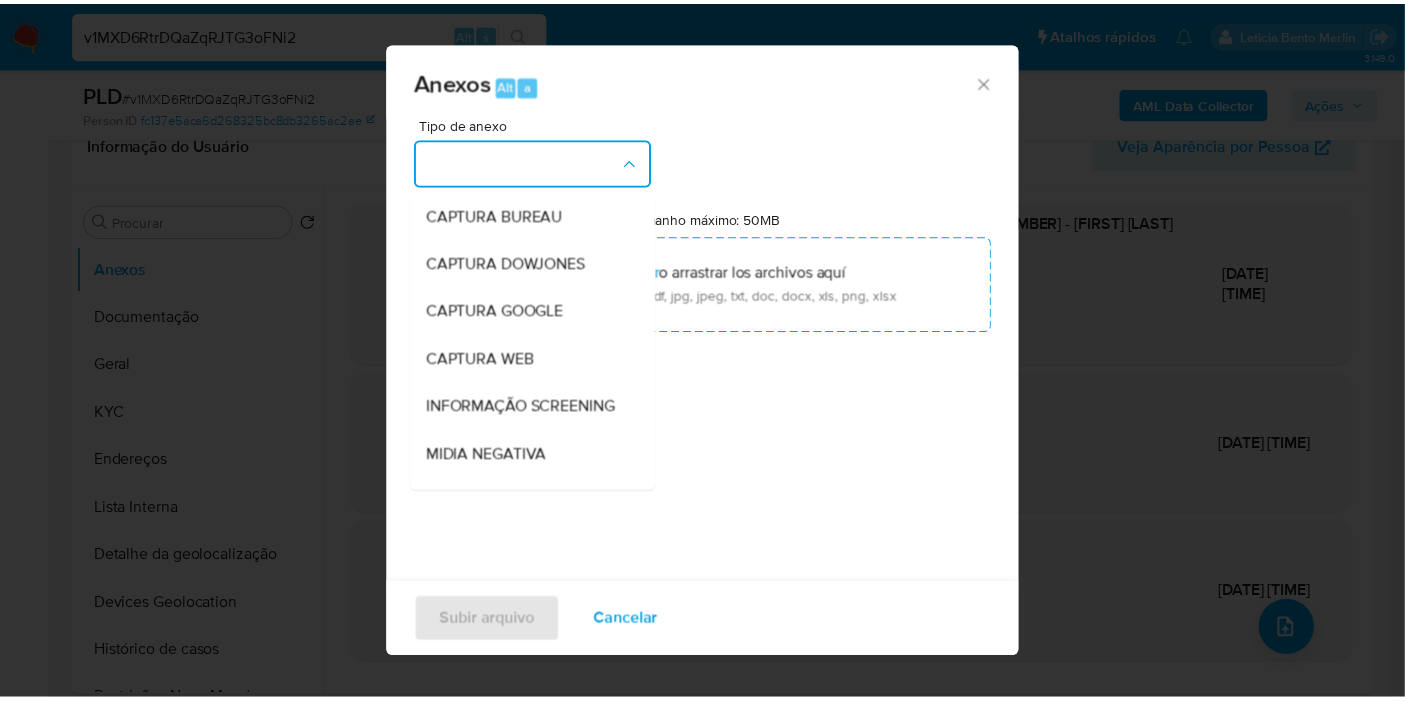 scroll, scrollTop: 222, scrollLeft: 0, axis: vertical 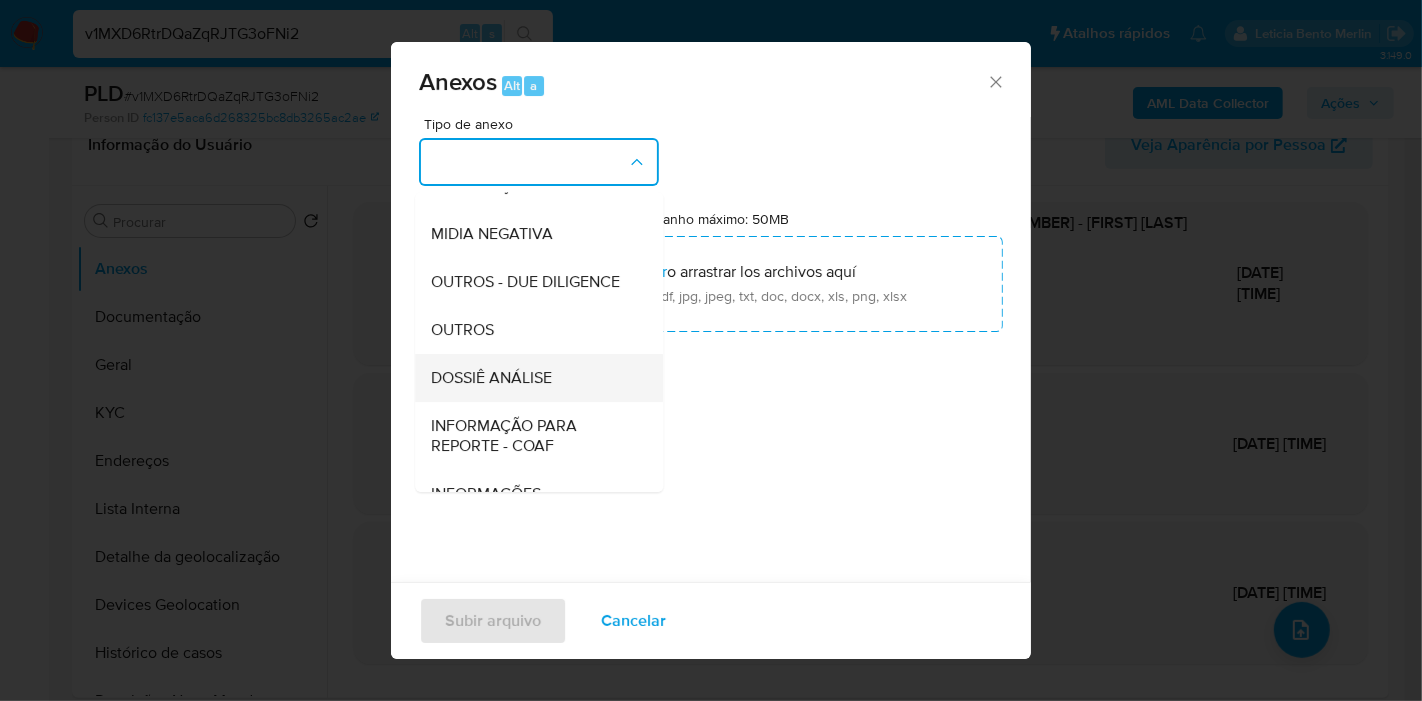 click on "DOSSIÊ ANÁLISE" at bounding box center [533, 378] 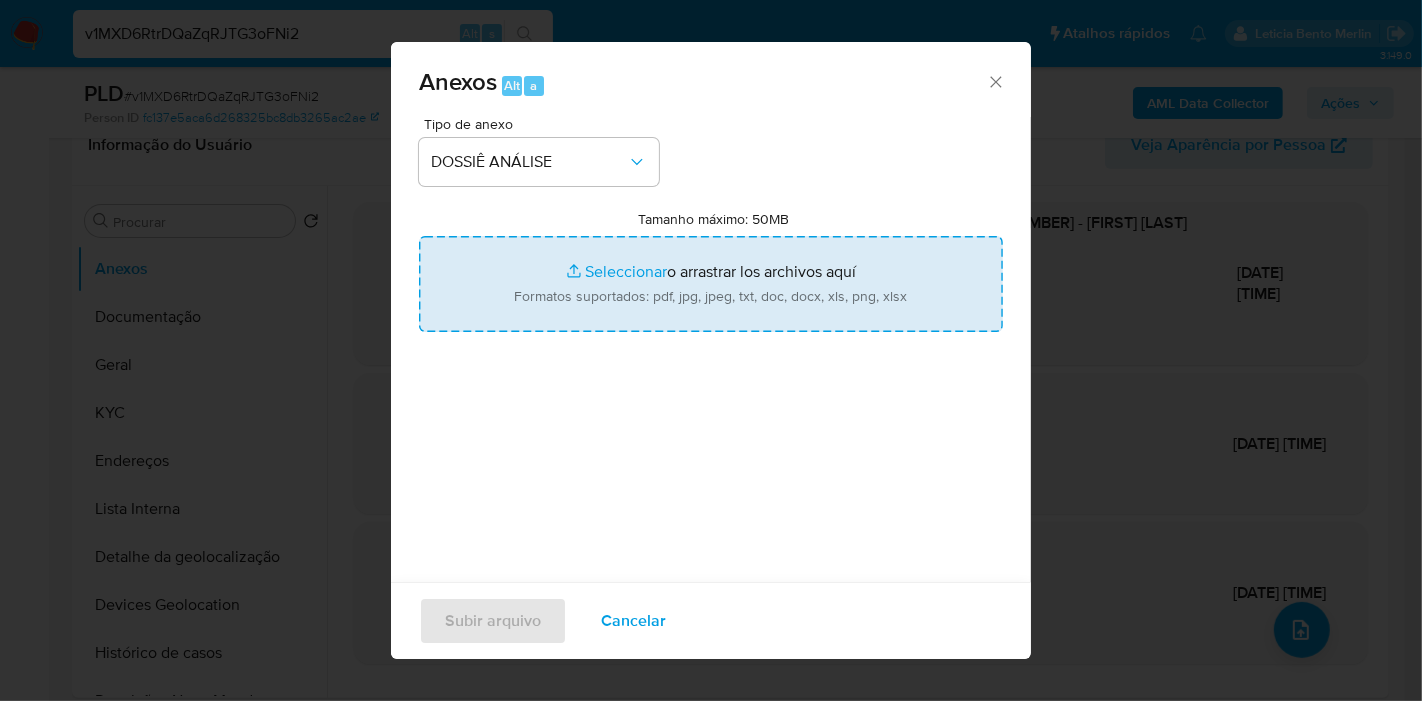 click on "Tamanho máximo: 50MB Seleccionar archivos" at bounding box center (711, 284) 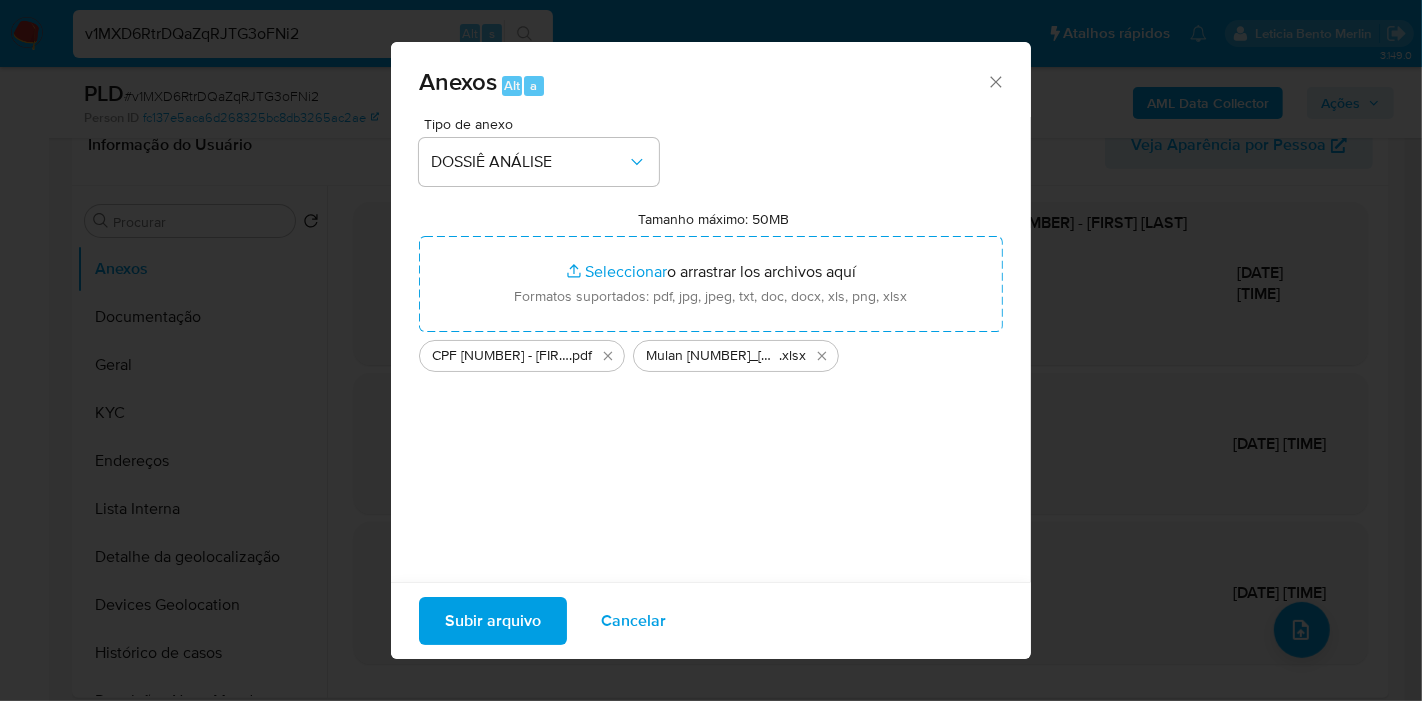 click on "Subir arquivo" at bounding box center [493, 621] 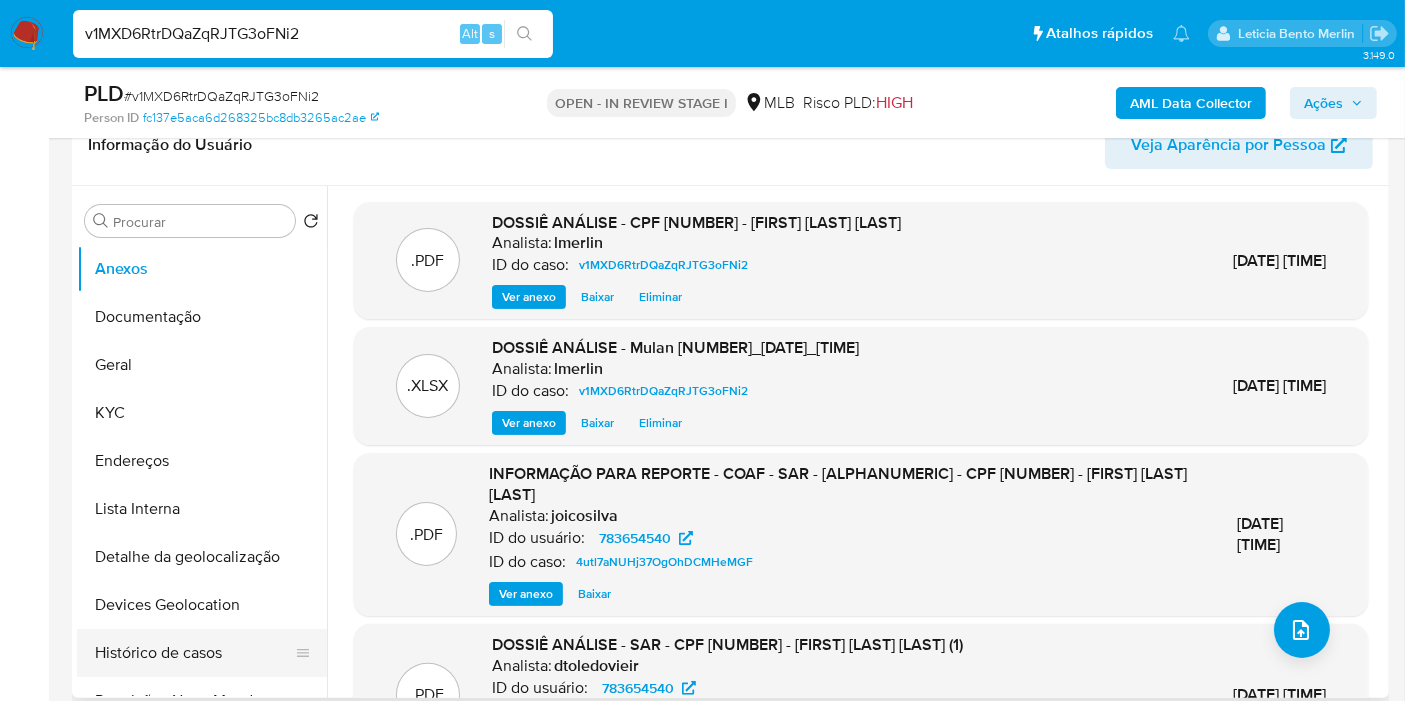 click on "Histórico de casos" at bounding box center [194, 653] 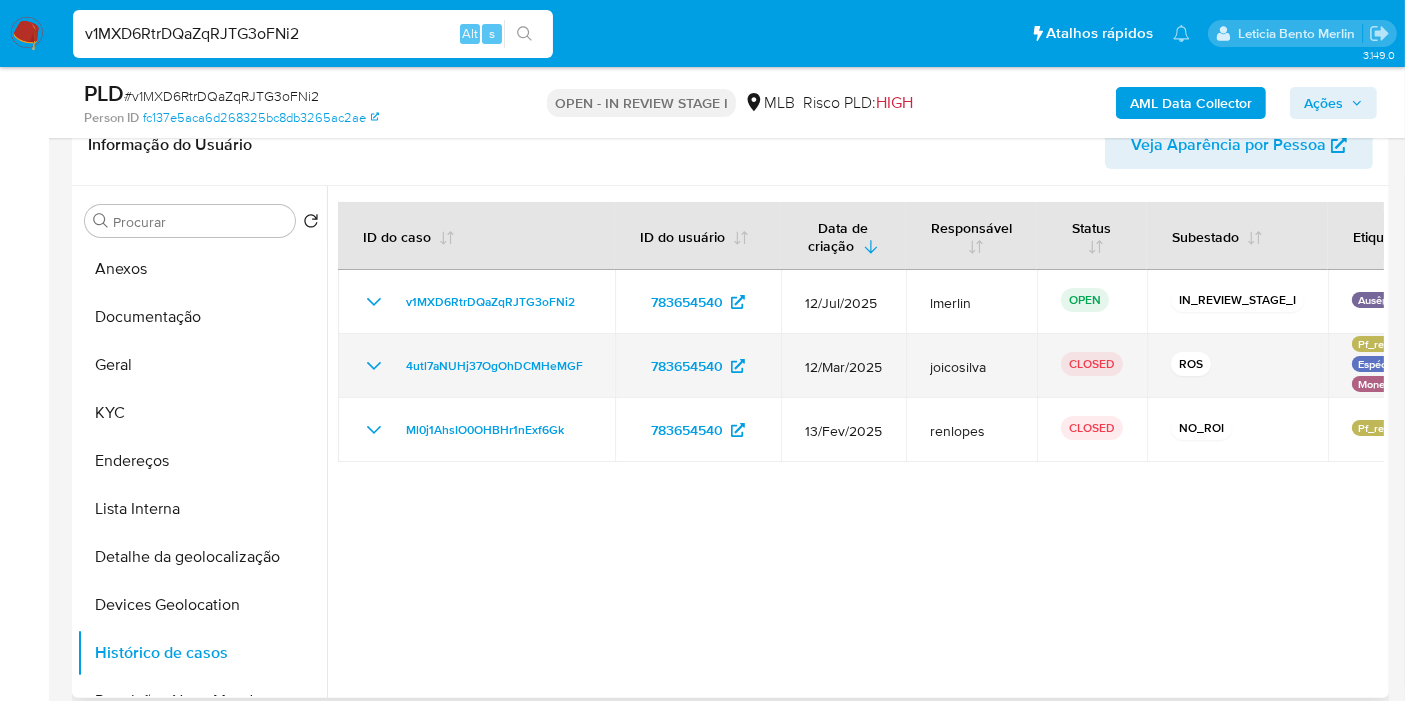 click 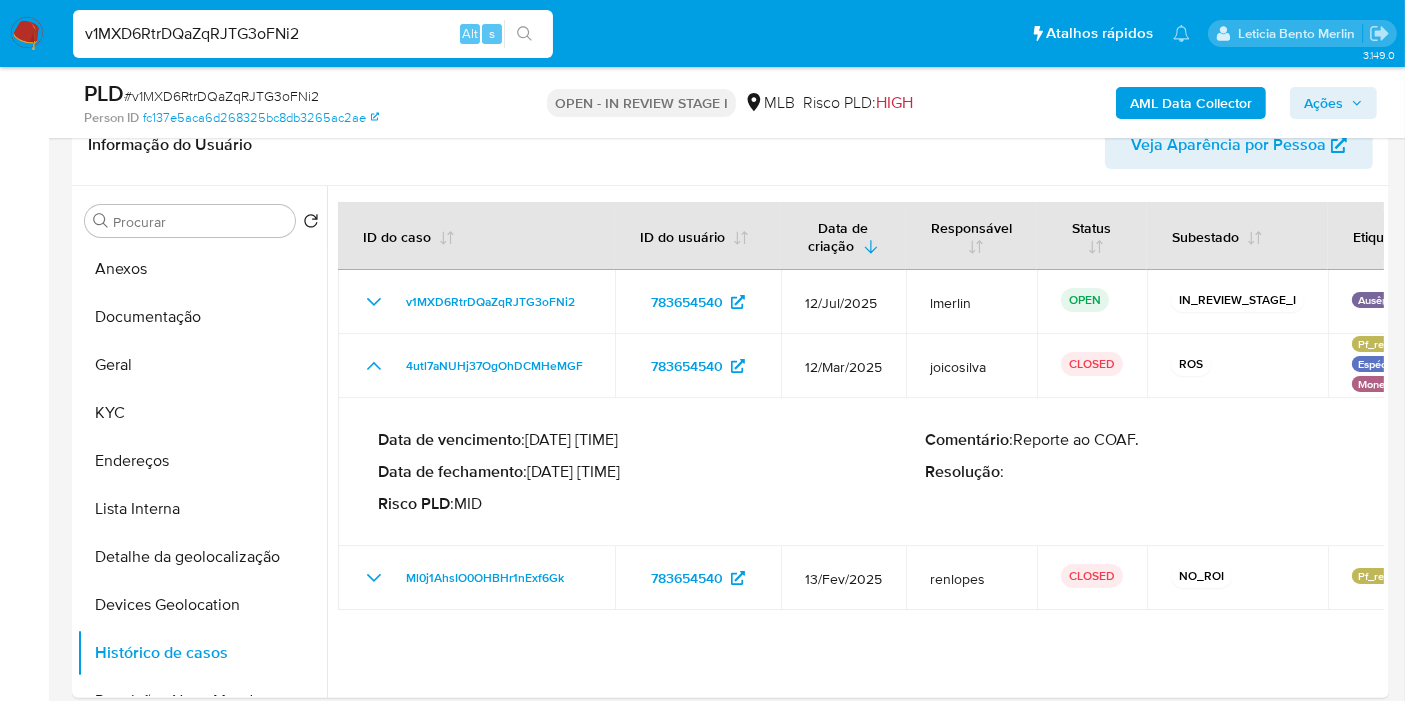 scroll, scrollTop: 0, scrollLeft: 0, axis: both 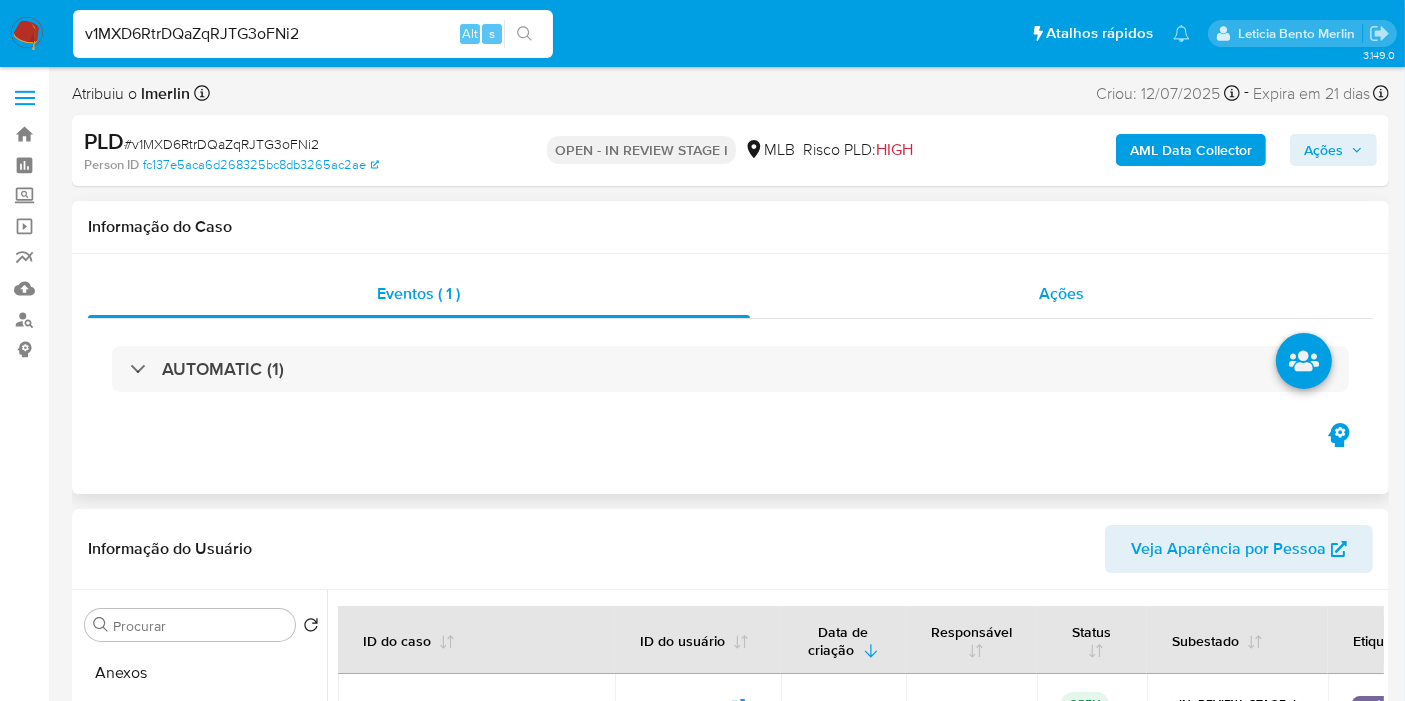 click on "Ações" at bounding box center (1062, 294) 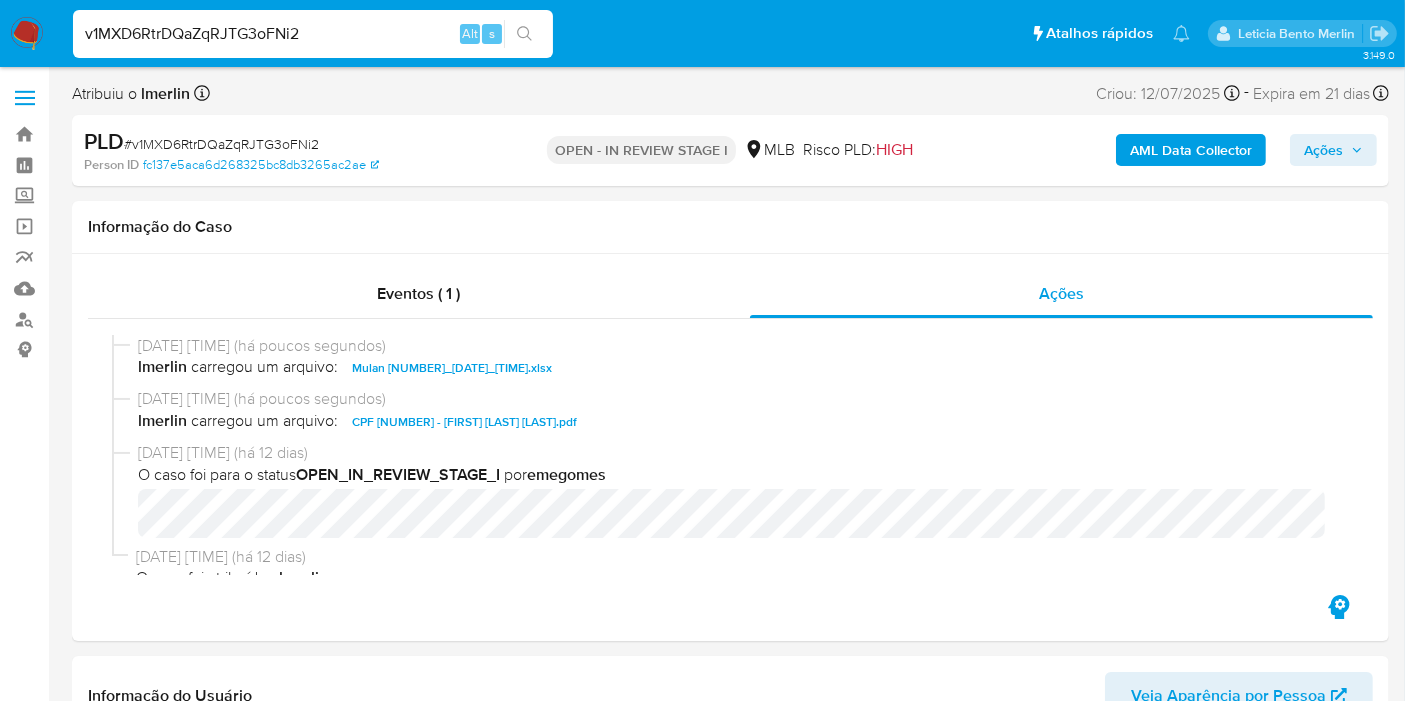 drag, startPoint x: 1337, startPoint y: 157, endPoint x: 1308, endPoint y: 162, distance: 29.427877 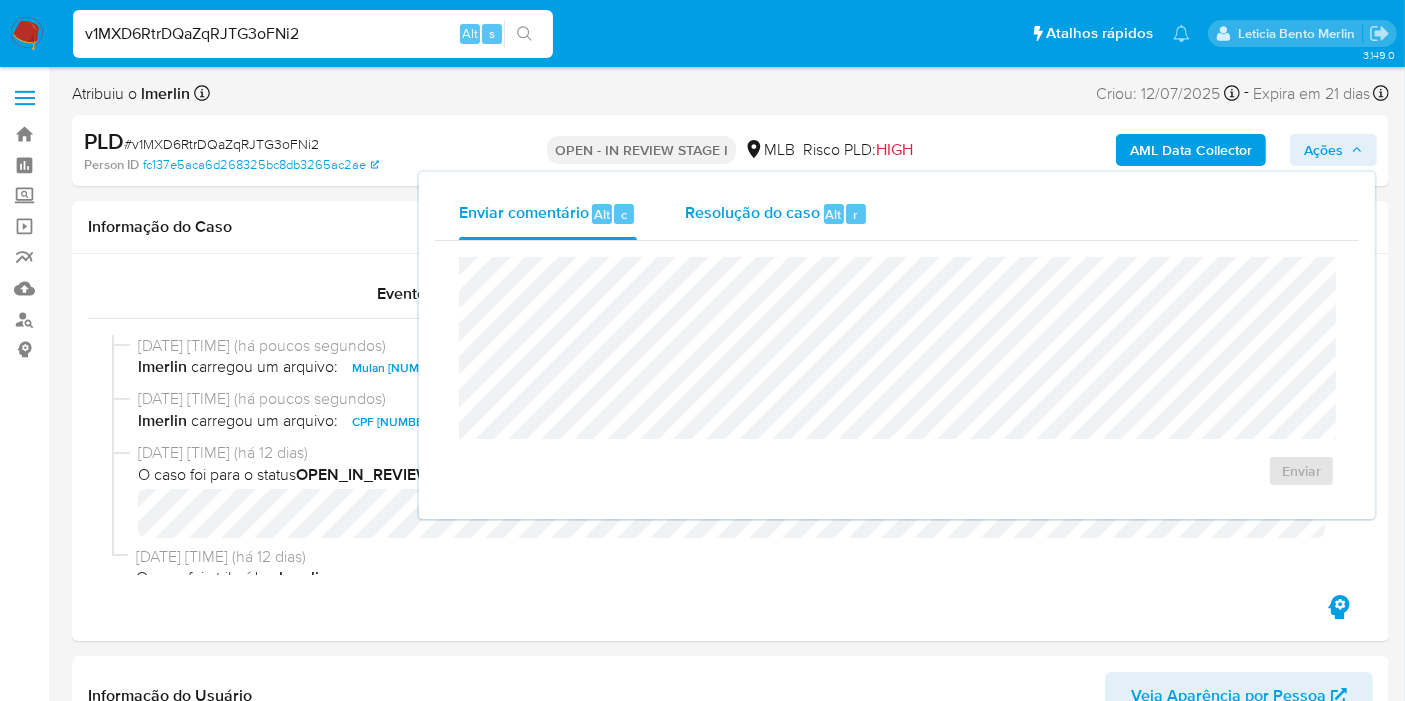 click on "Resolução do caso" at bounding box center (752, 213) 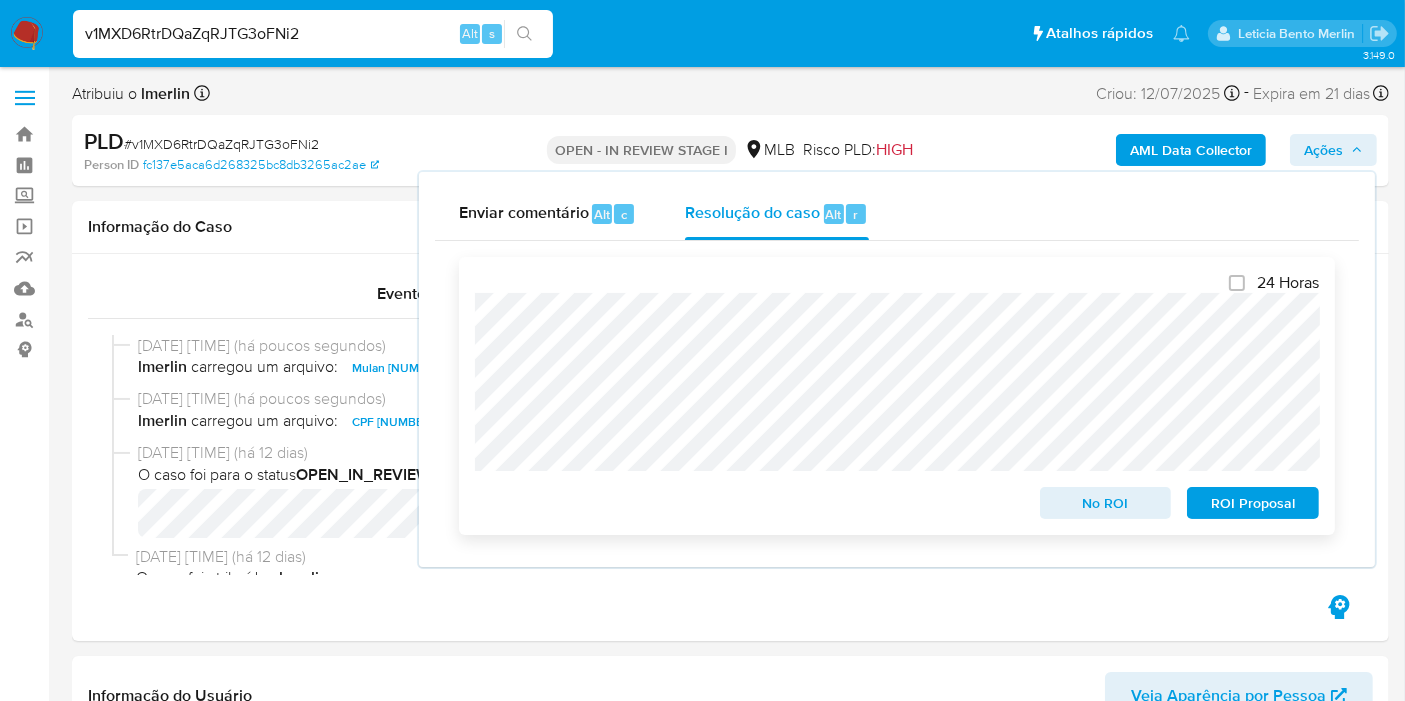 click on "No ROI" at bounding box center (1106, 503) 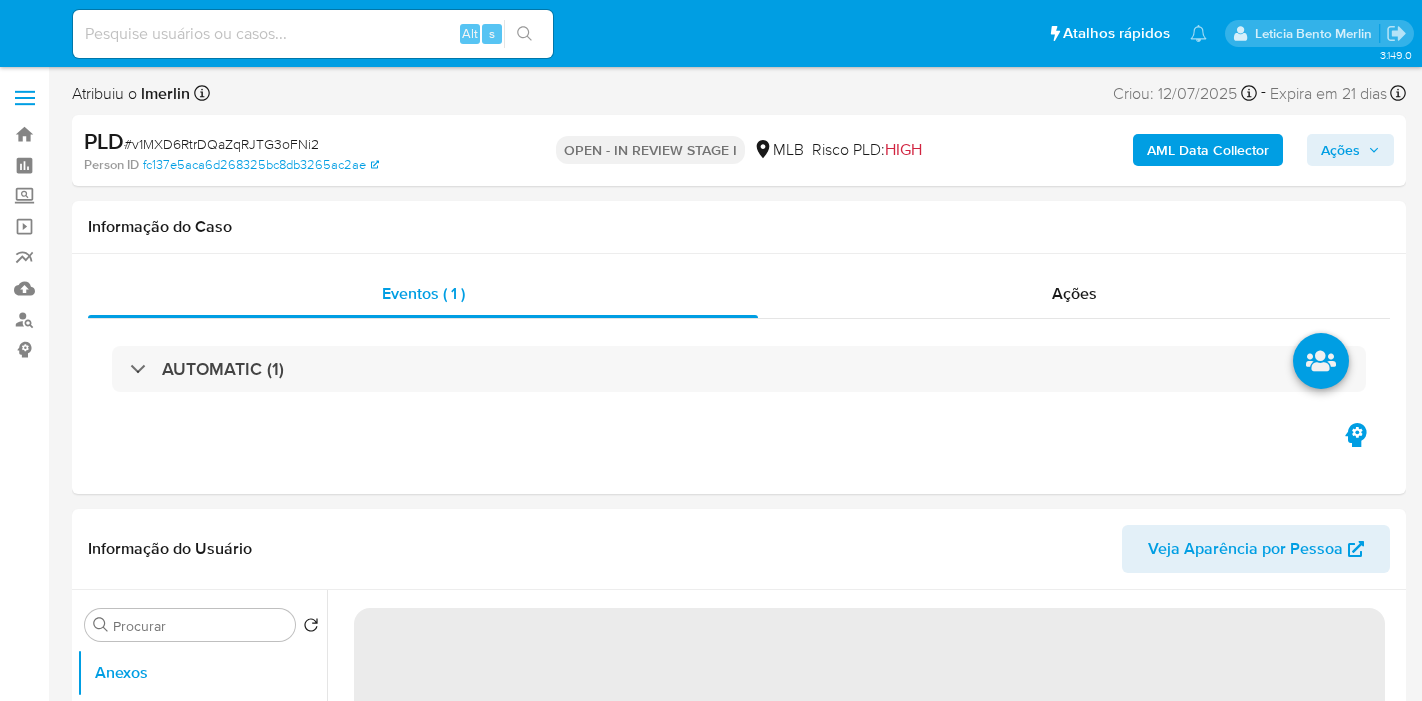 select on "10" 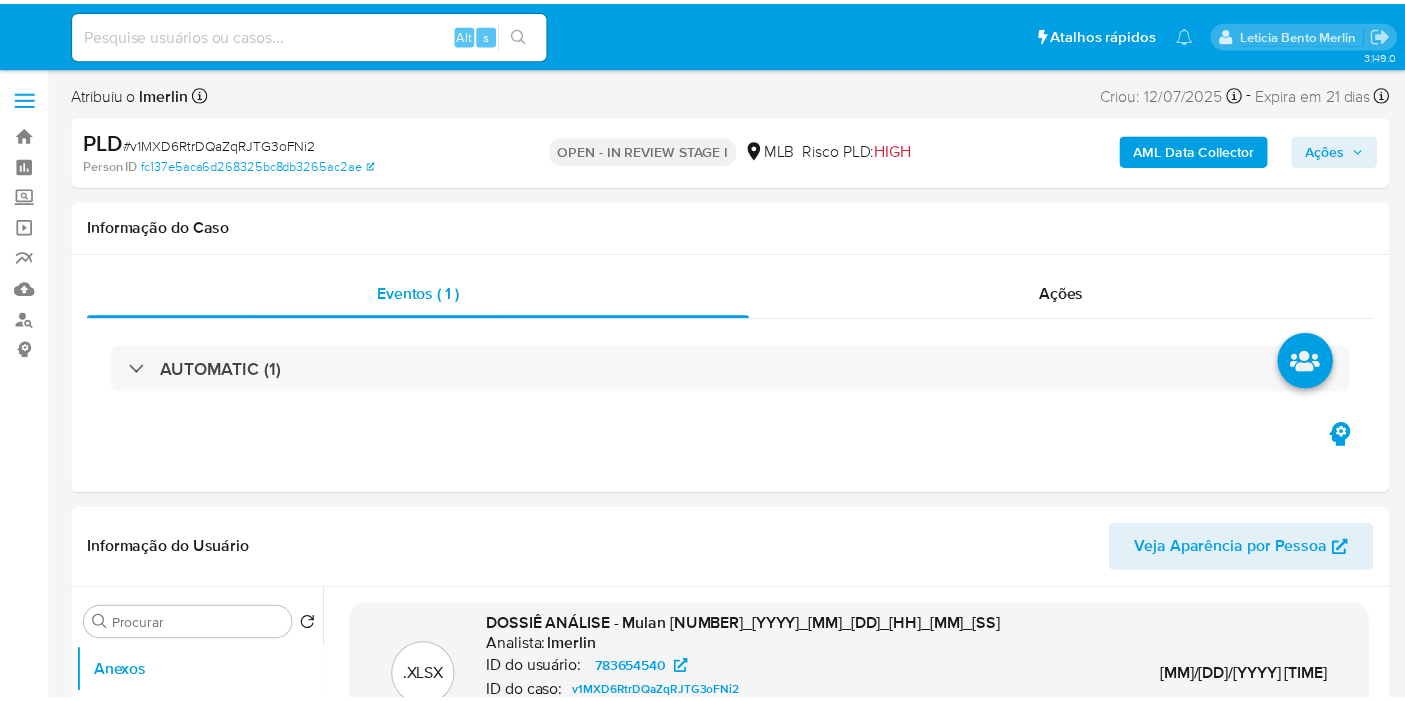 scroll, scrollTop: 0, scrollLeft: 0, axis: both 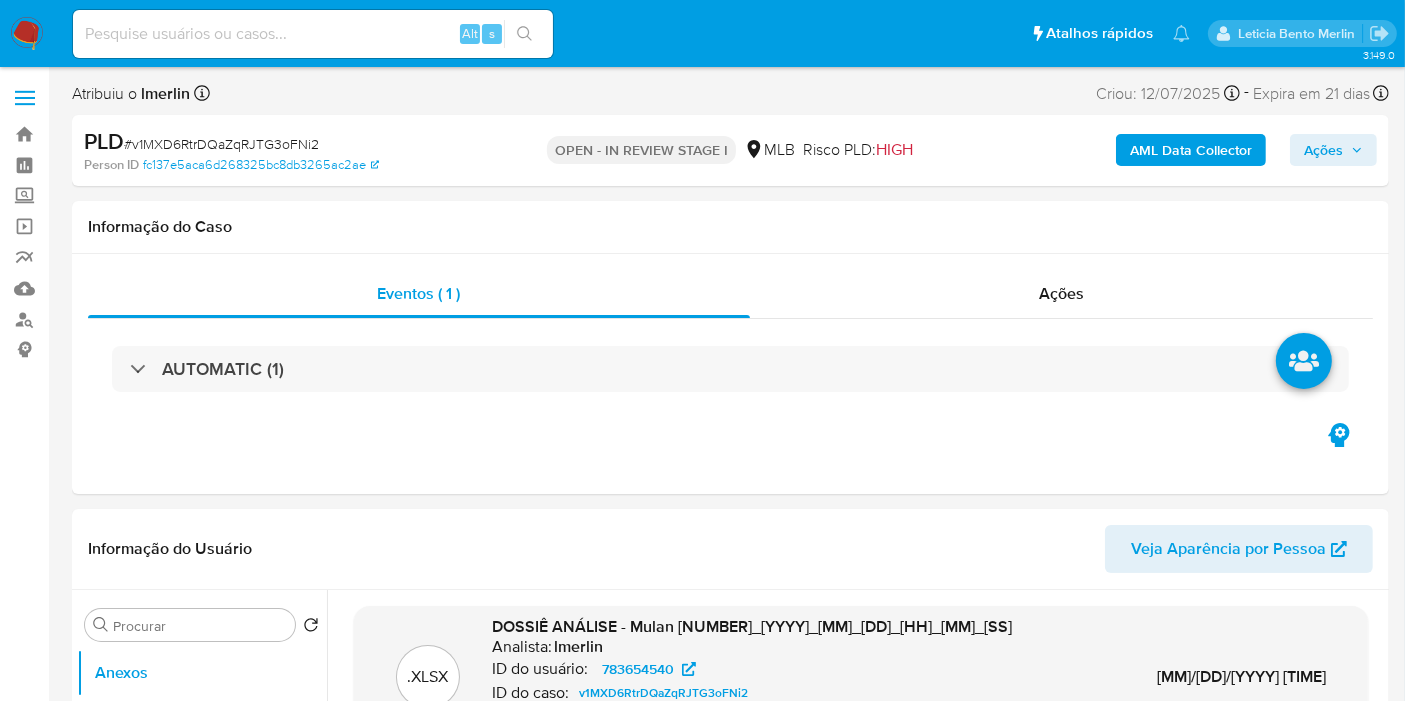 click on "Alt s" at bounding box center (313, 34) 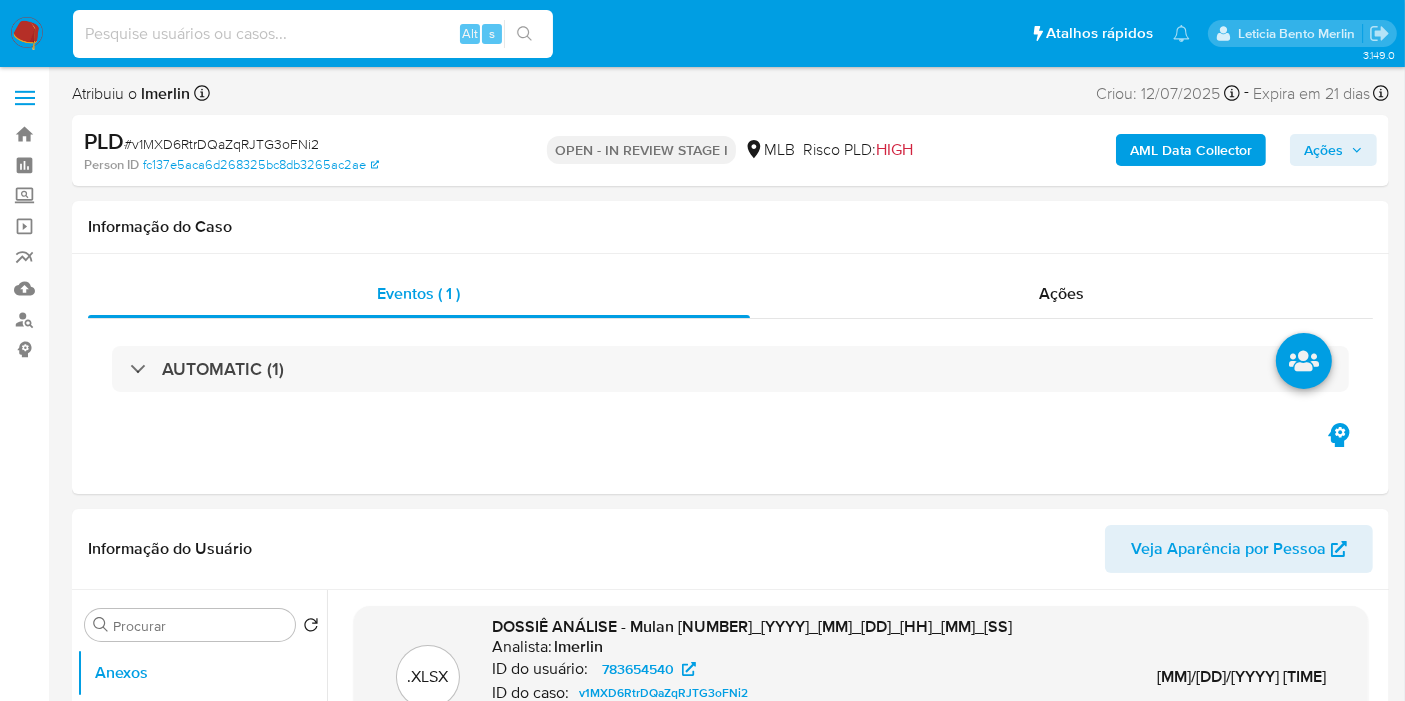 paste on "Uhp5bulACqH4gK2HWPCkdFZL" 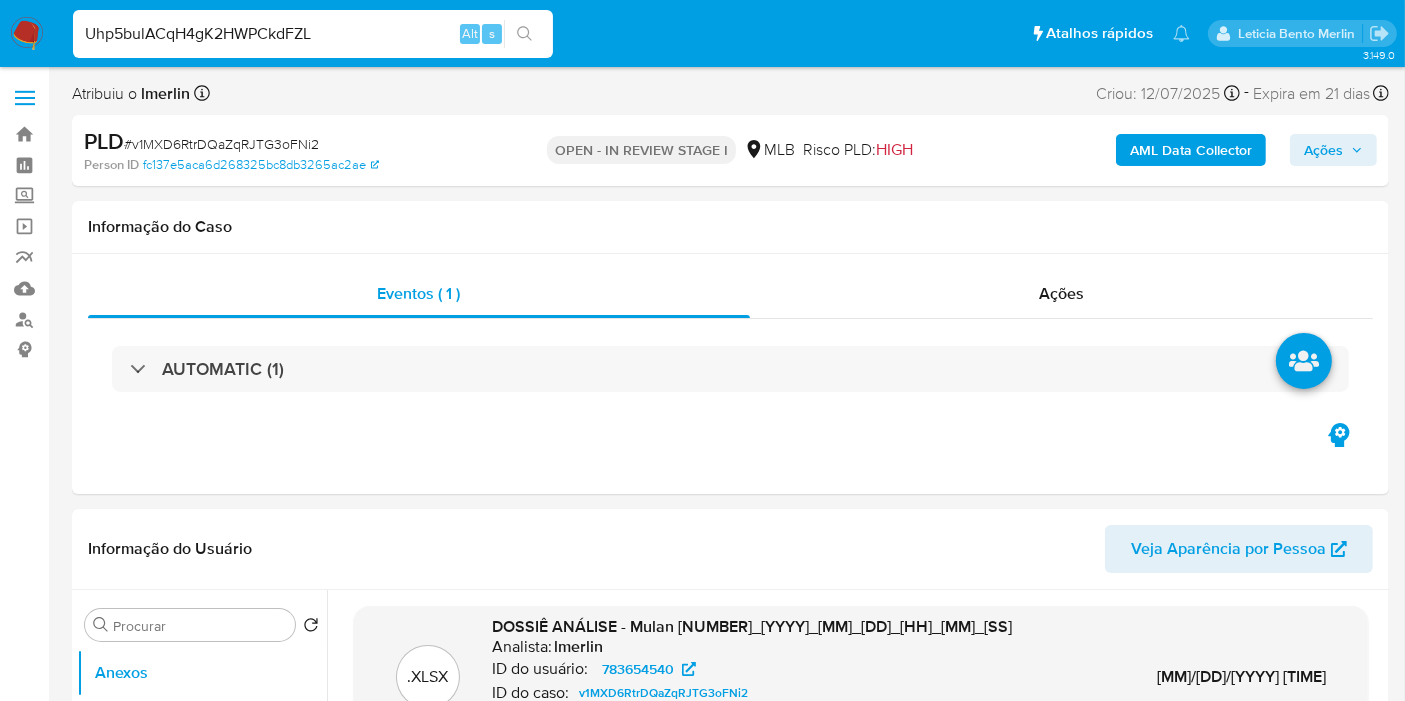 type on "Uhp5bulACqH4gK2HWPCkdFZL" 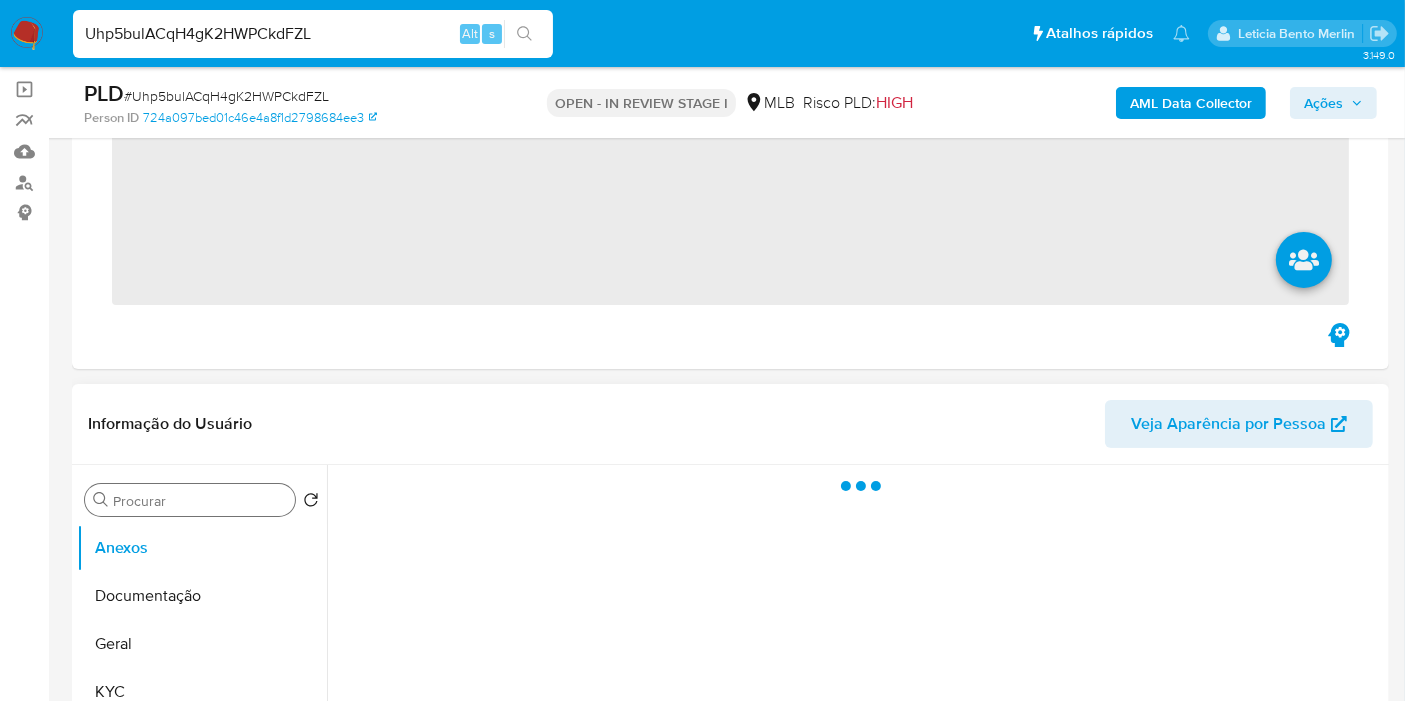 scroll, scrollTop: 333, scrollLeft: 0, axis: vertical 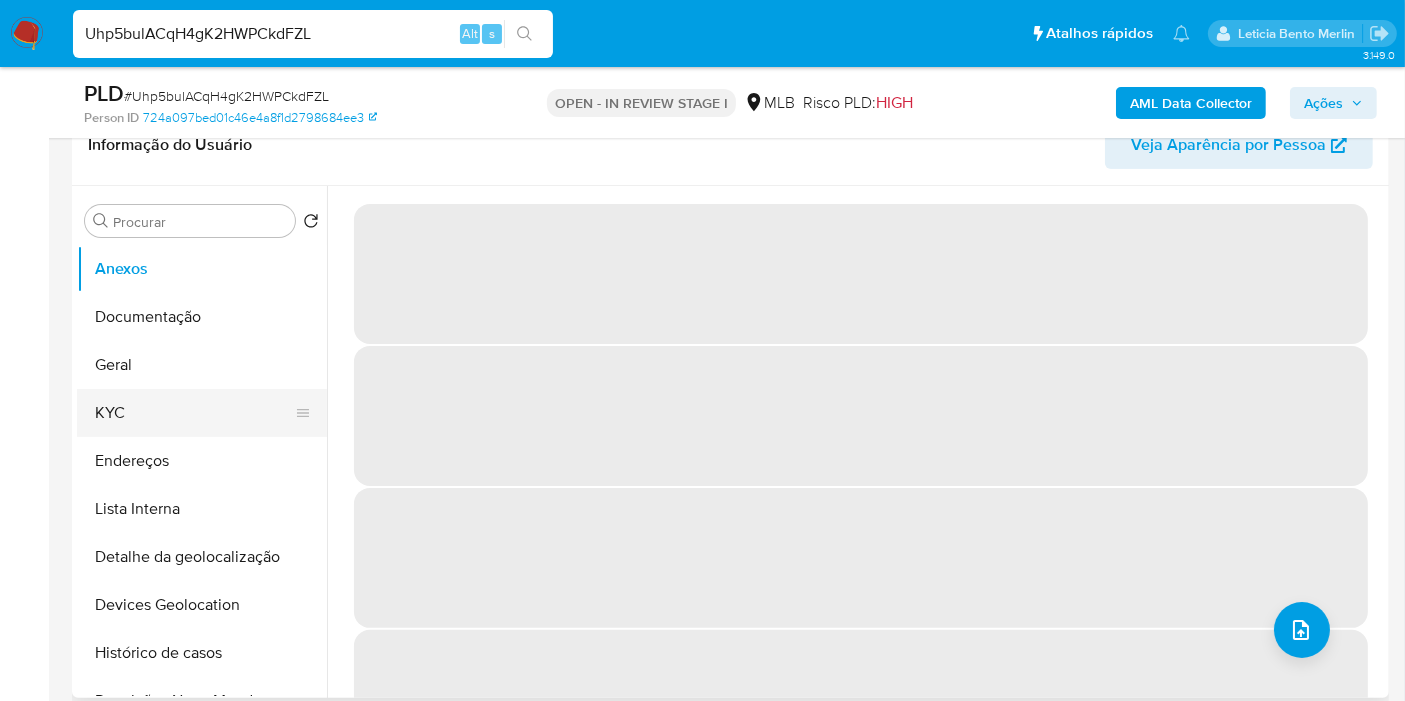 click on "KYC" at bounding box center [194, 413] 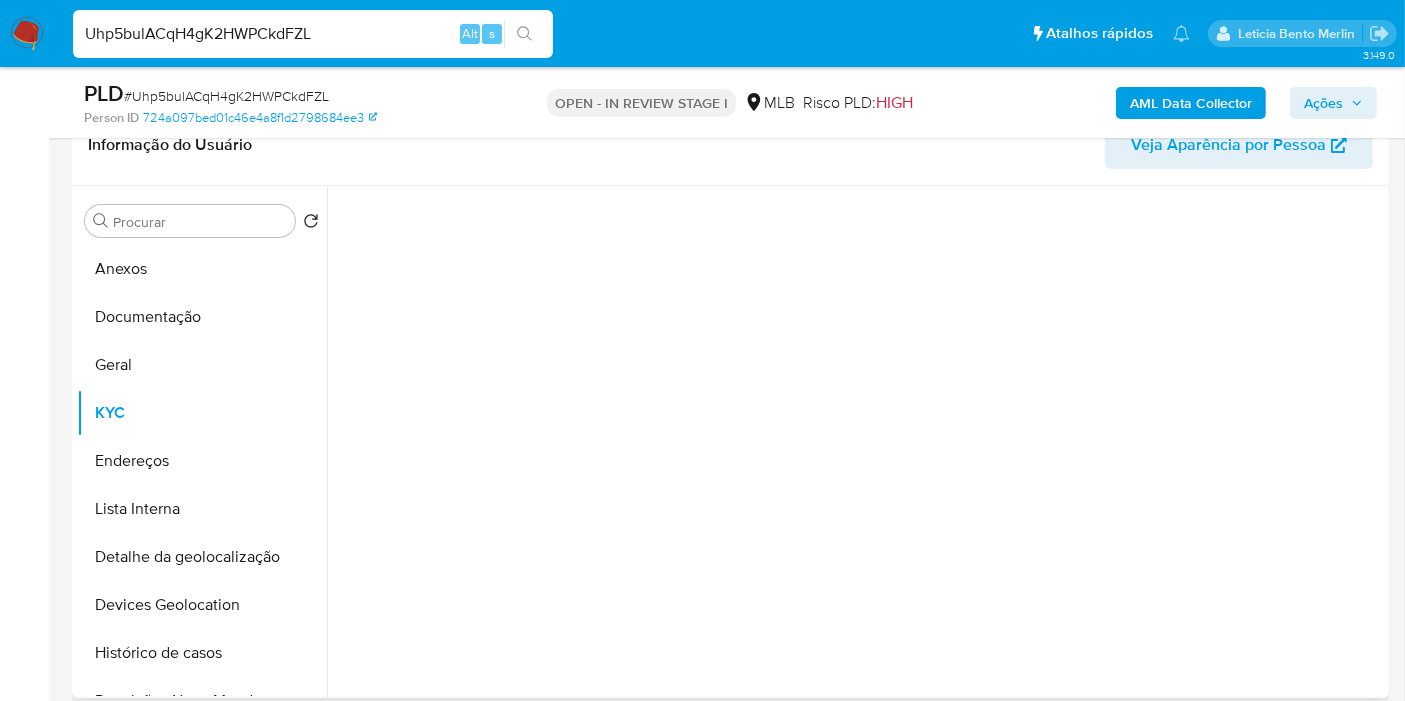 select on "10" 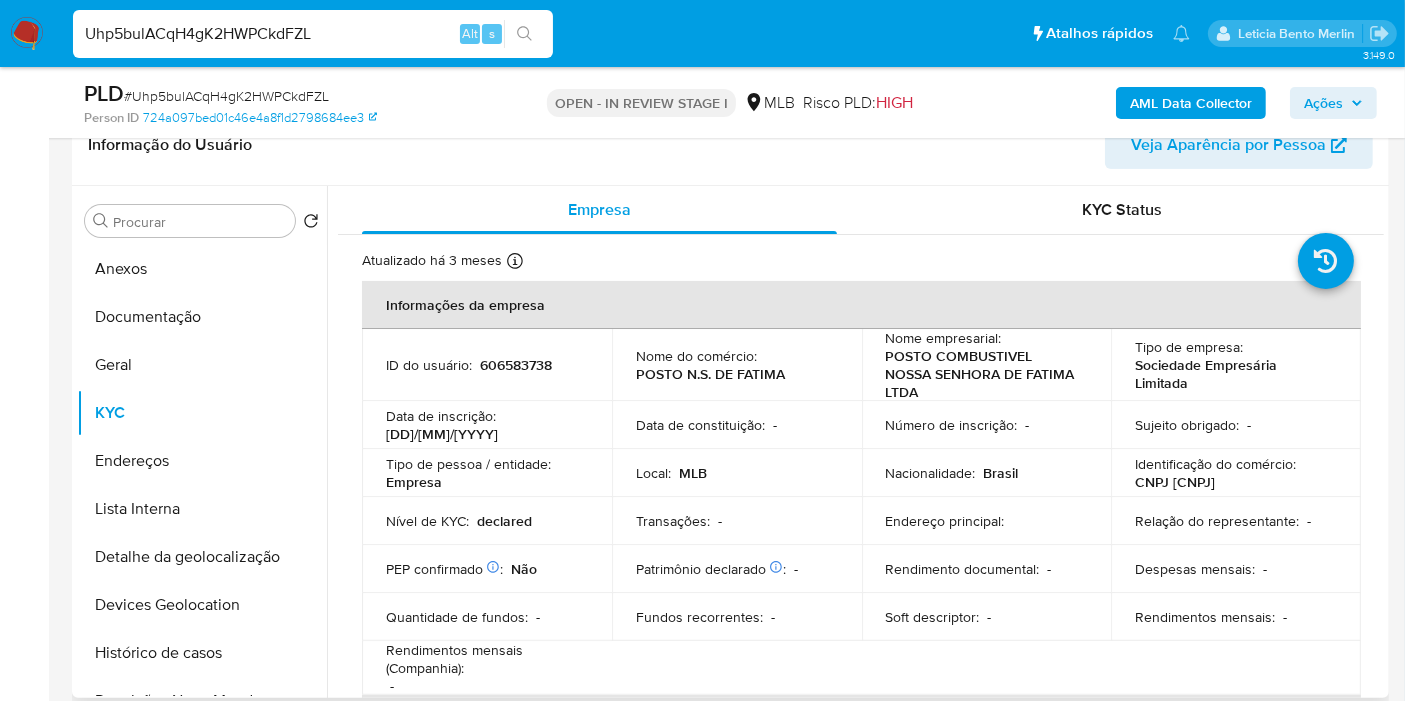 click on "Identificação do comércio :    CNPJ 00199825000187" at bounding box center (1236, 473) 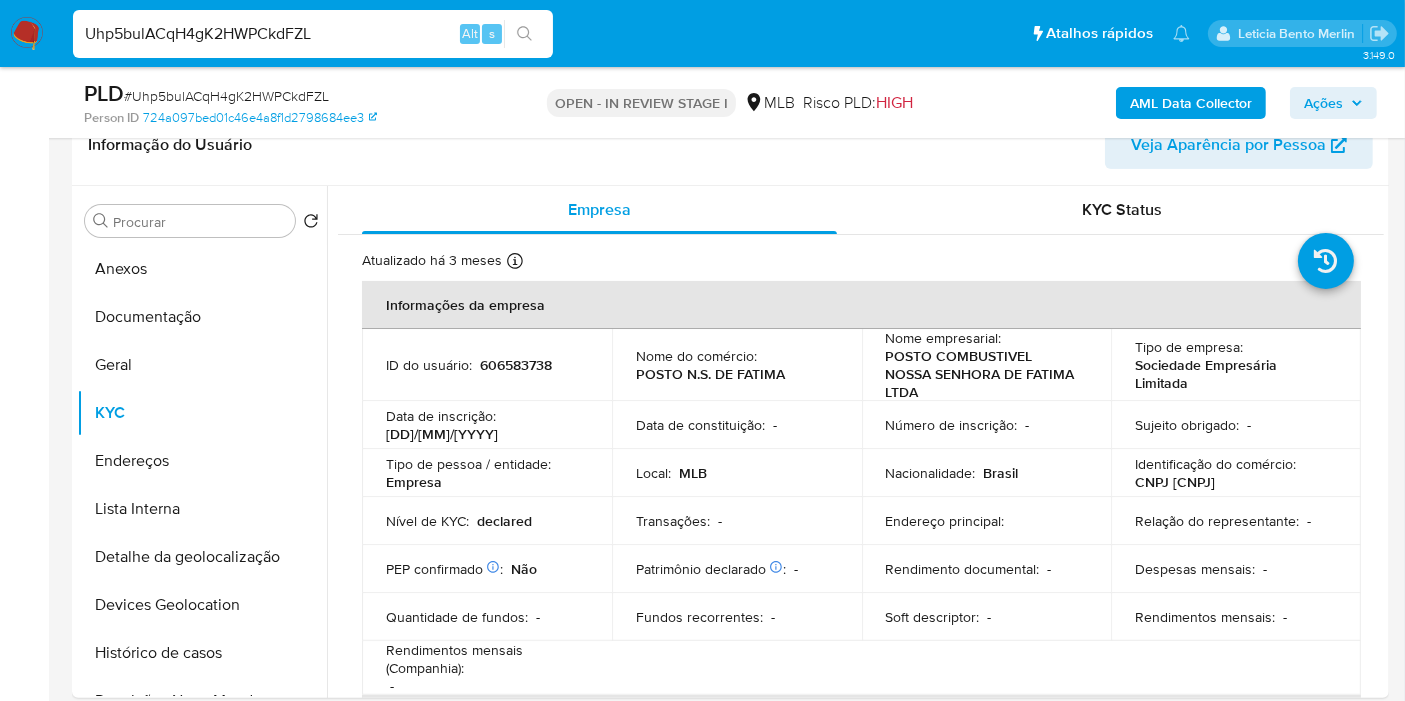copy on "00199825000187" 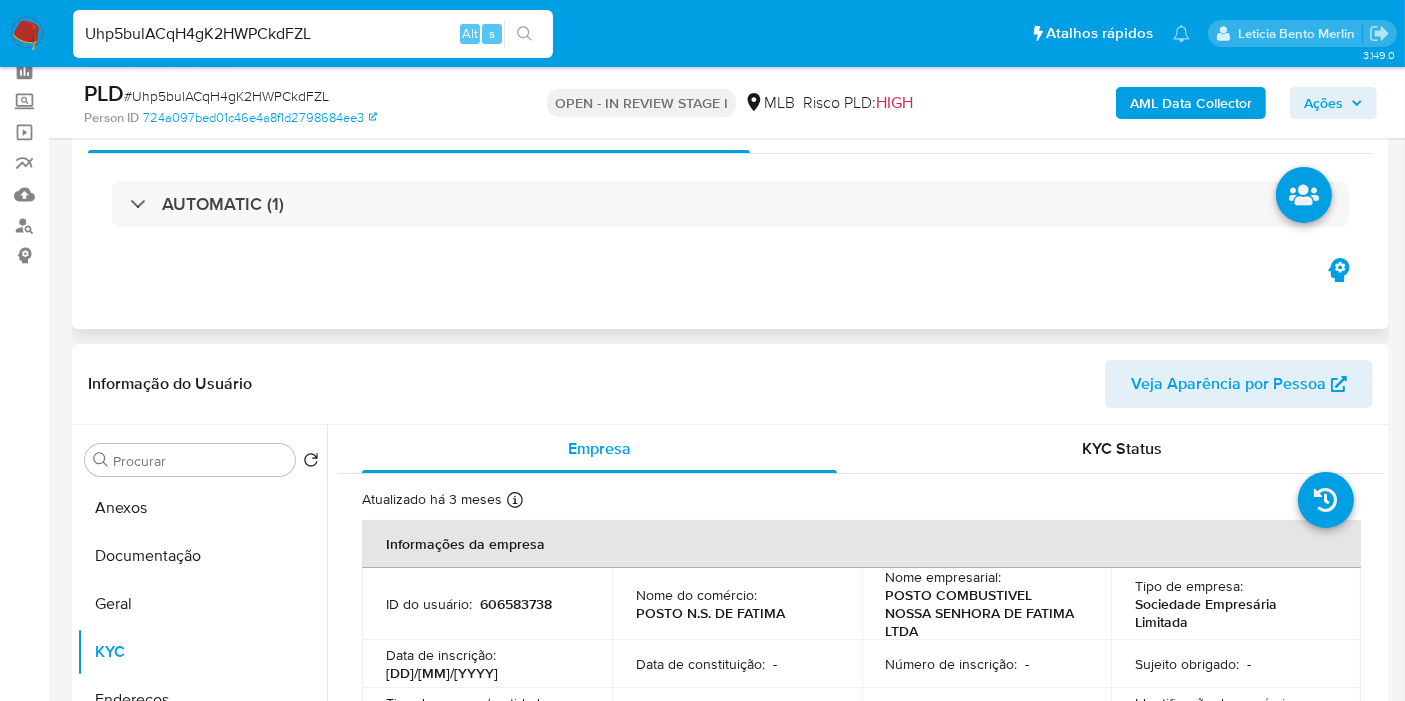 scroll, scrollTop: 0, scrollLeft: 0, axis: both 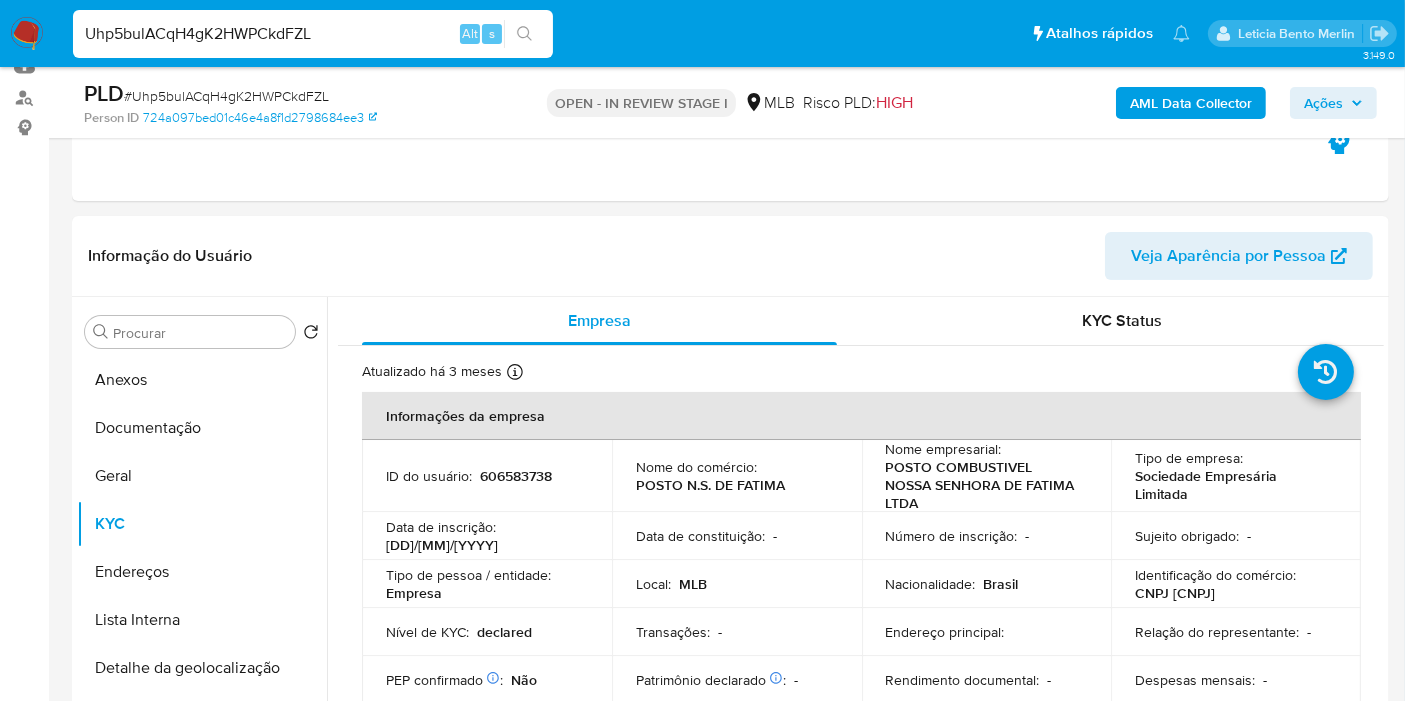 copy on "00199825000187" 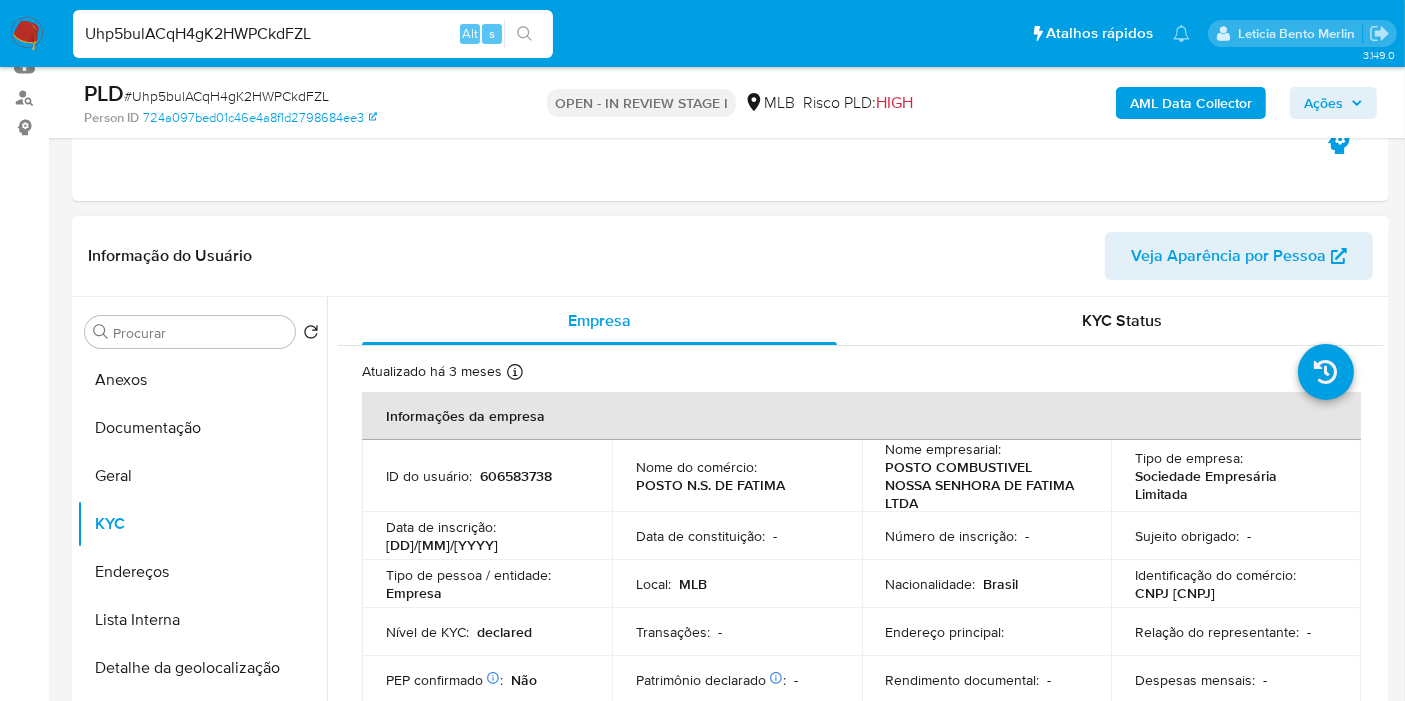 copy on "00199825000187" 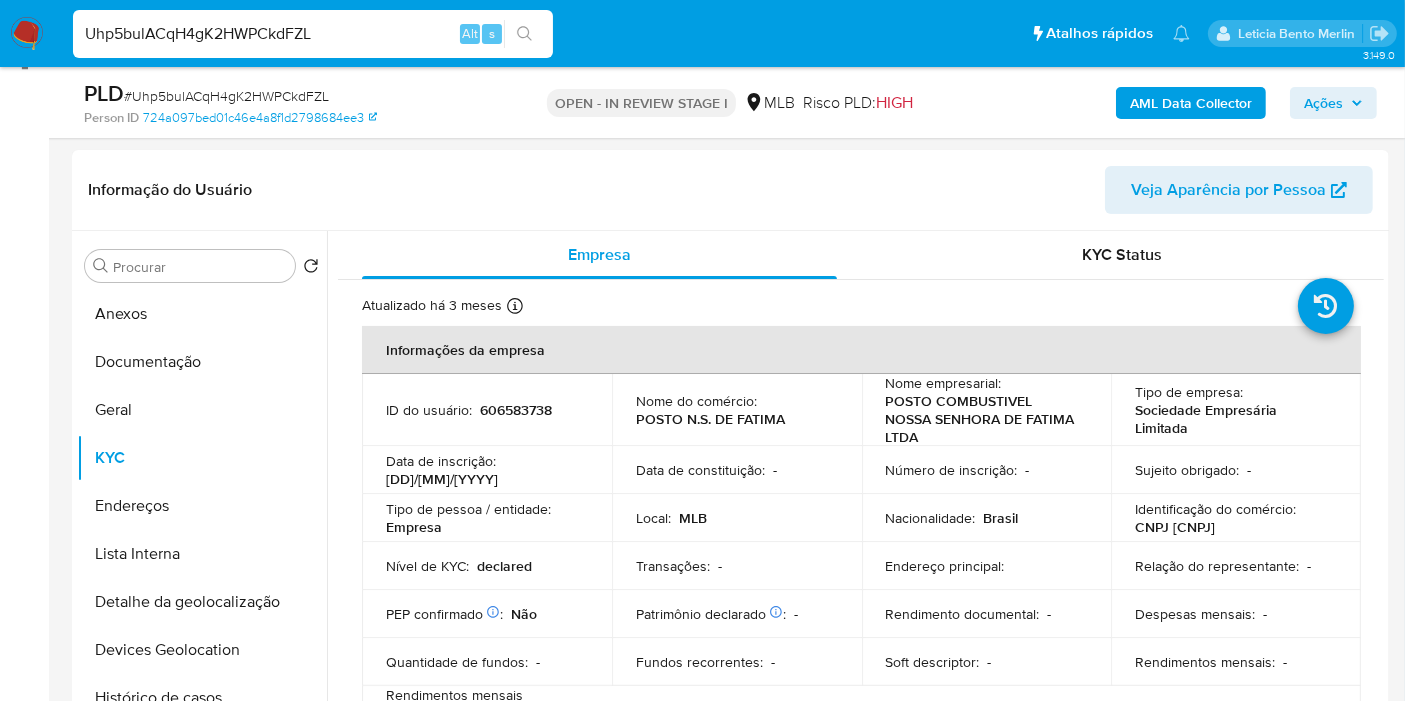 scroll, scrollTop: 333, scrollLeft: 0, axis: vertical 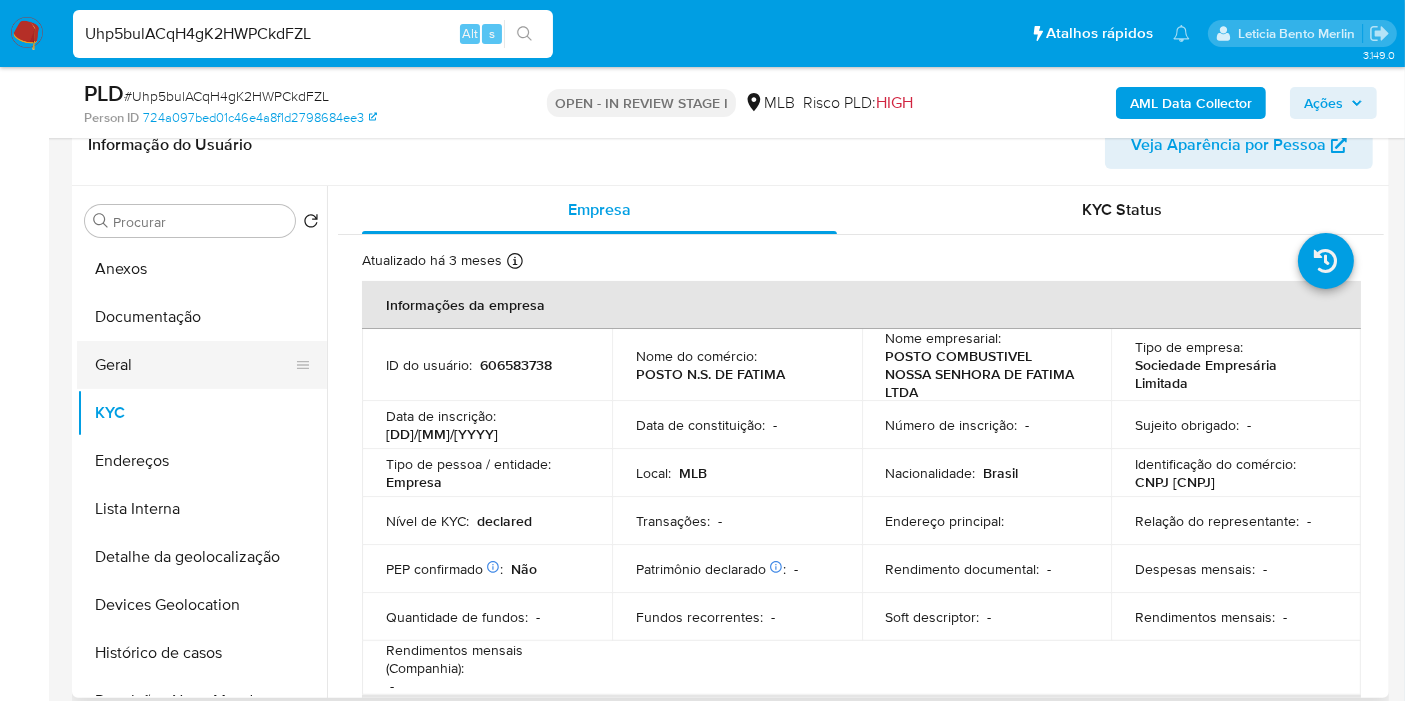 click on "Geral" at bounding box center (194, 365) 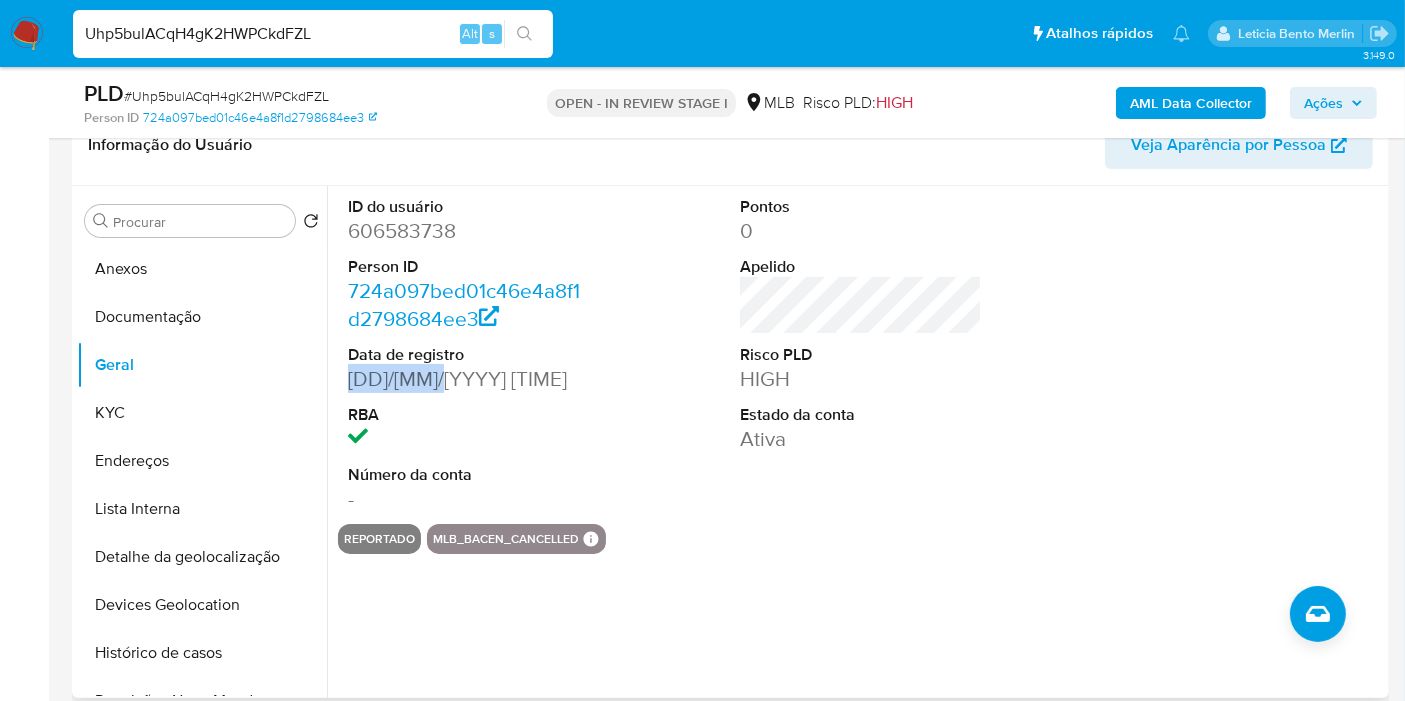 drag, startPoint x: 454, startPoint y: 378, endPoint x: 351, endPoint y: 373, distance: 103.121284 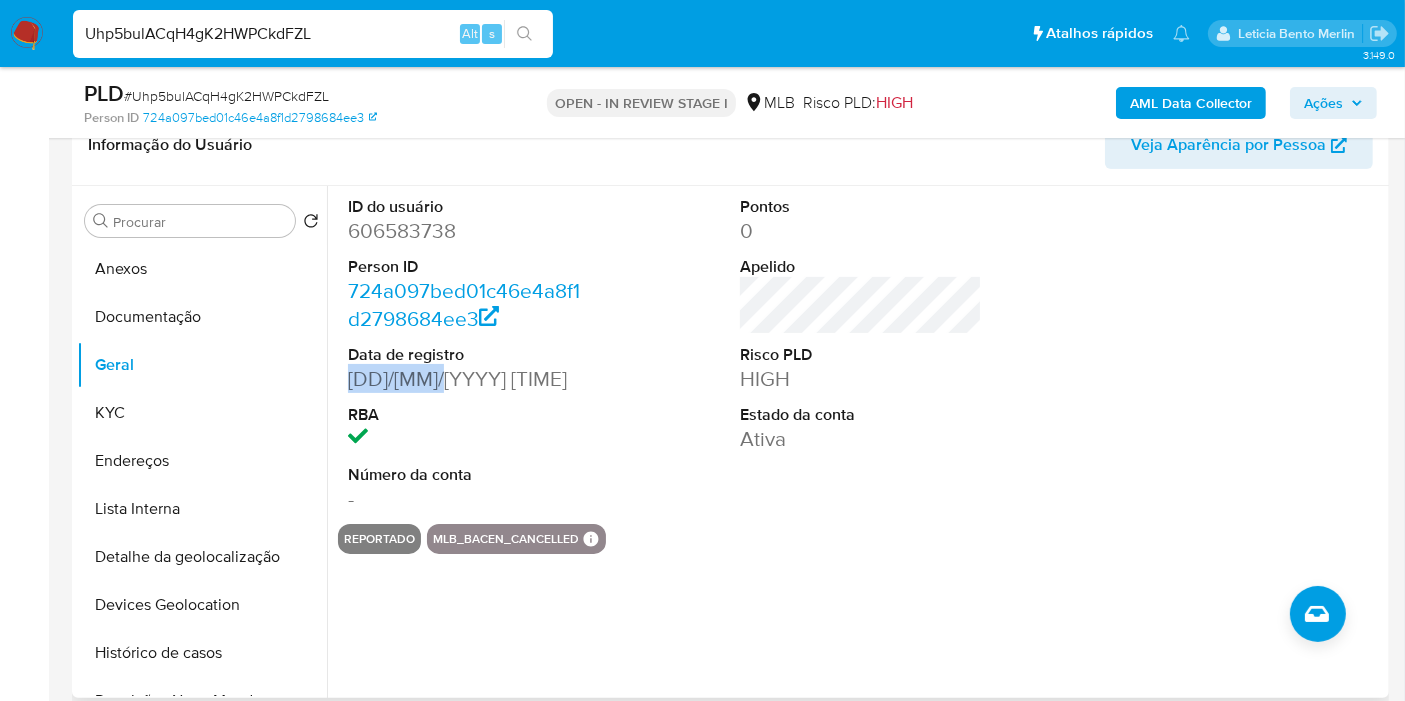 click on "09/07/2020 12:34:40" at bounding box center (469, 379) 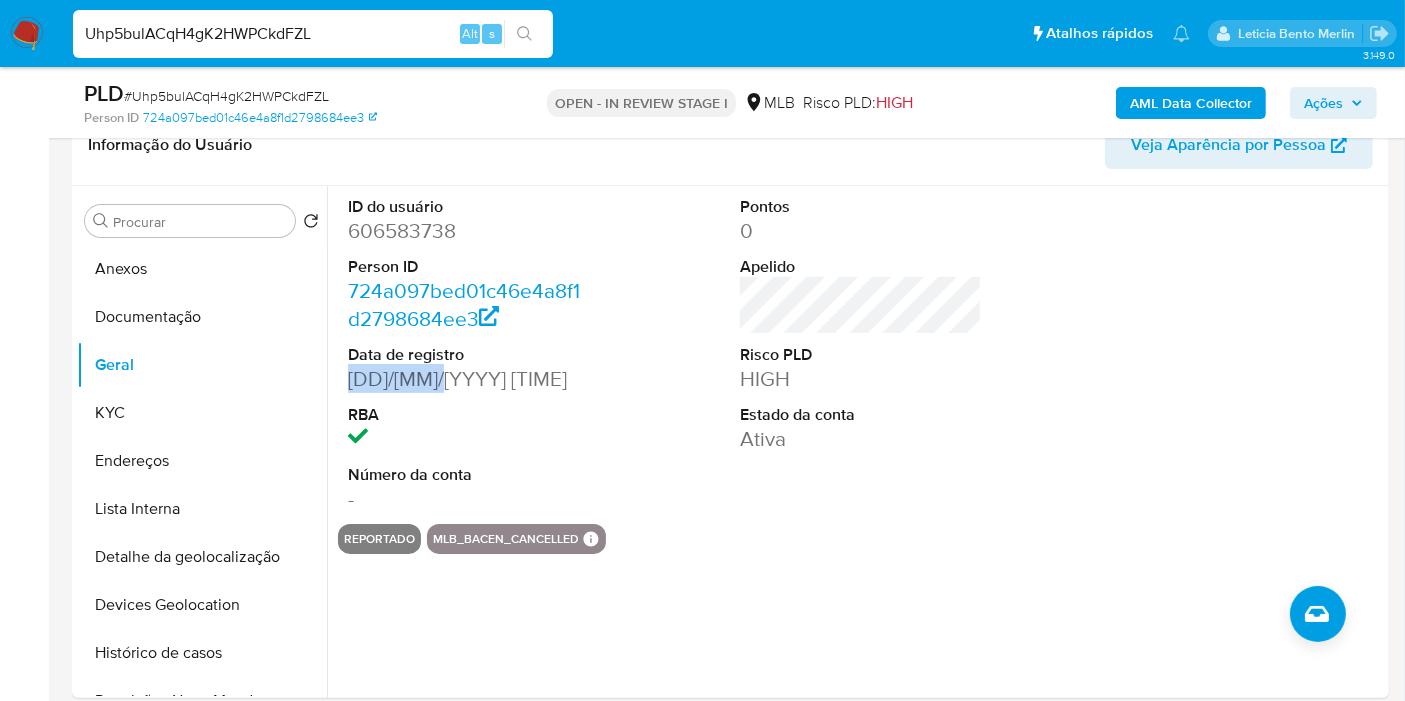 copy on "09/07/2020" 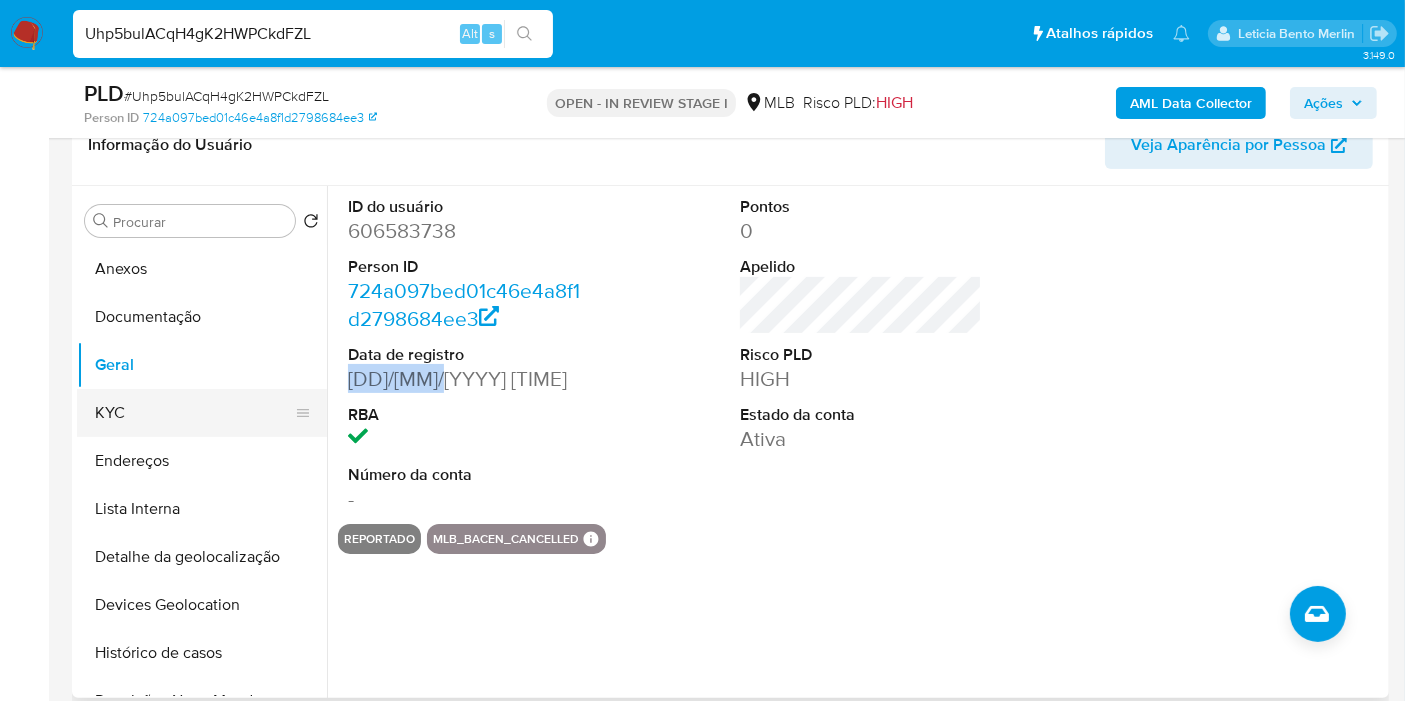 click on "KYC" at bounding box center [194, 413] 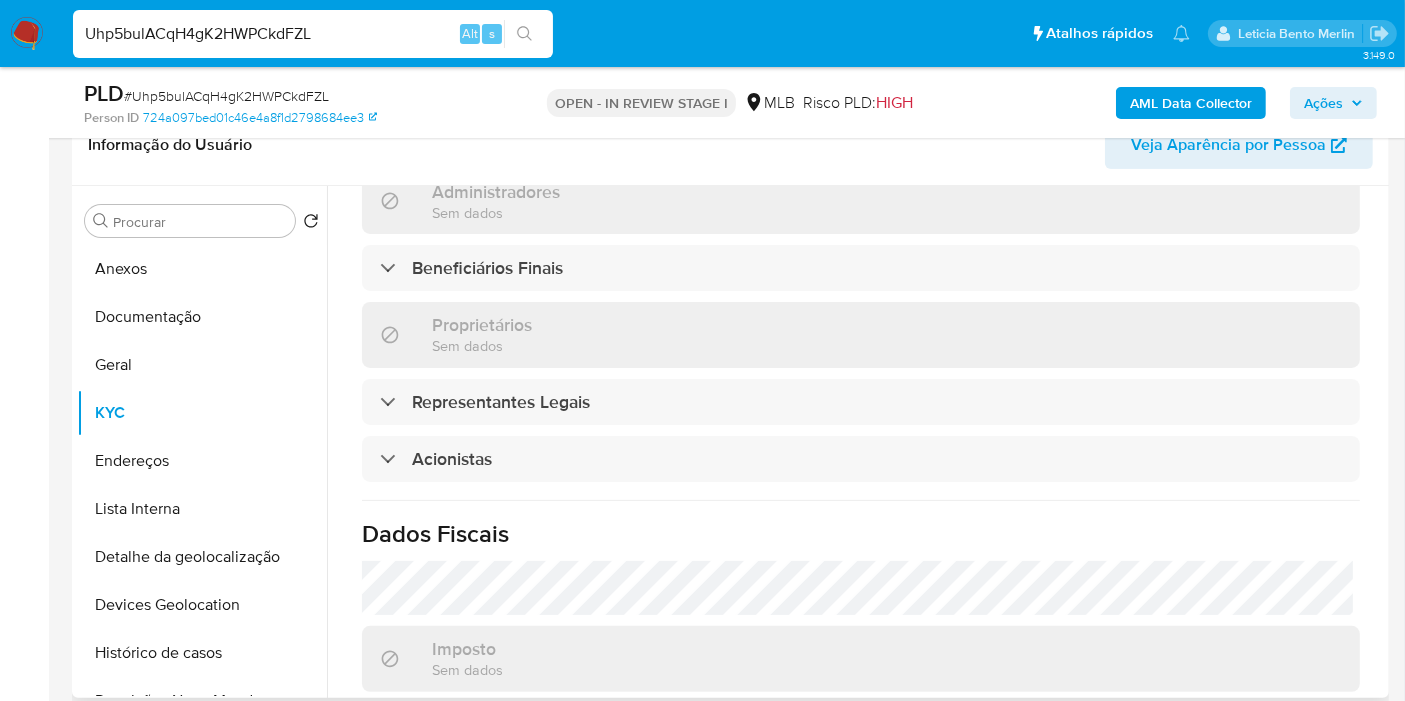 scroll, scrollTop: 1185, scrollLeft: 0, axis: vertical 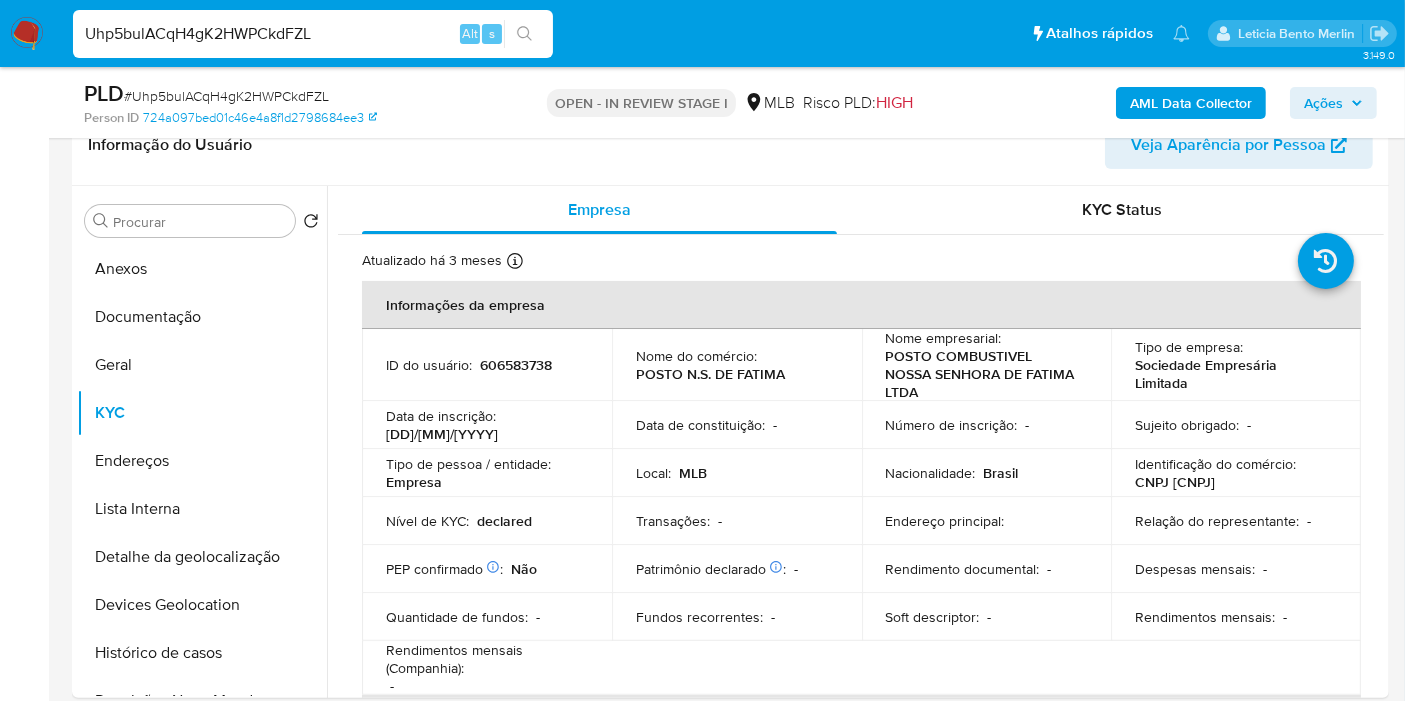 click on "AML Data Collector" at bounding box center (1191, 103) 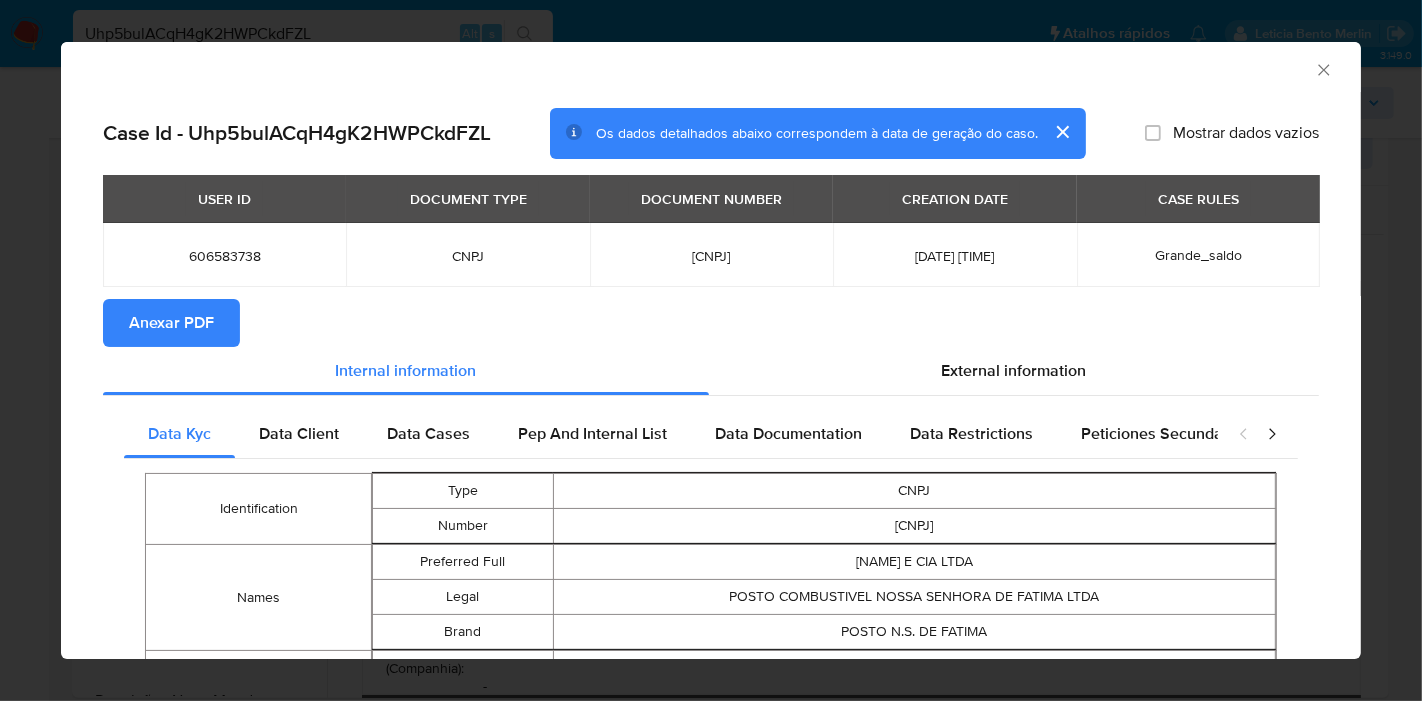click on "Anexar PDF" at bounding box center [711, 323] 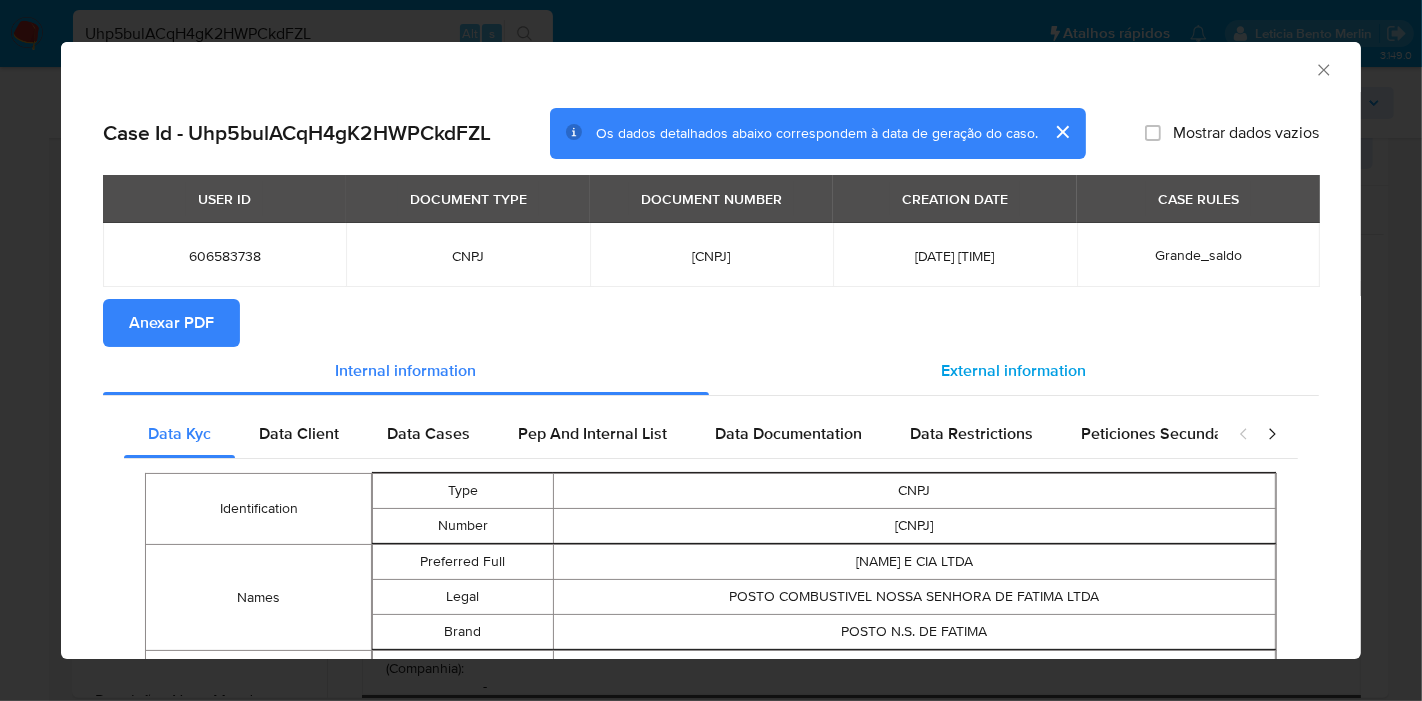 click on "External information" at bounding box center [1014, 371] 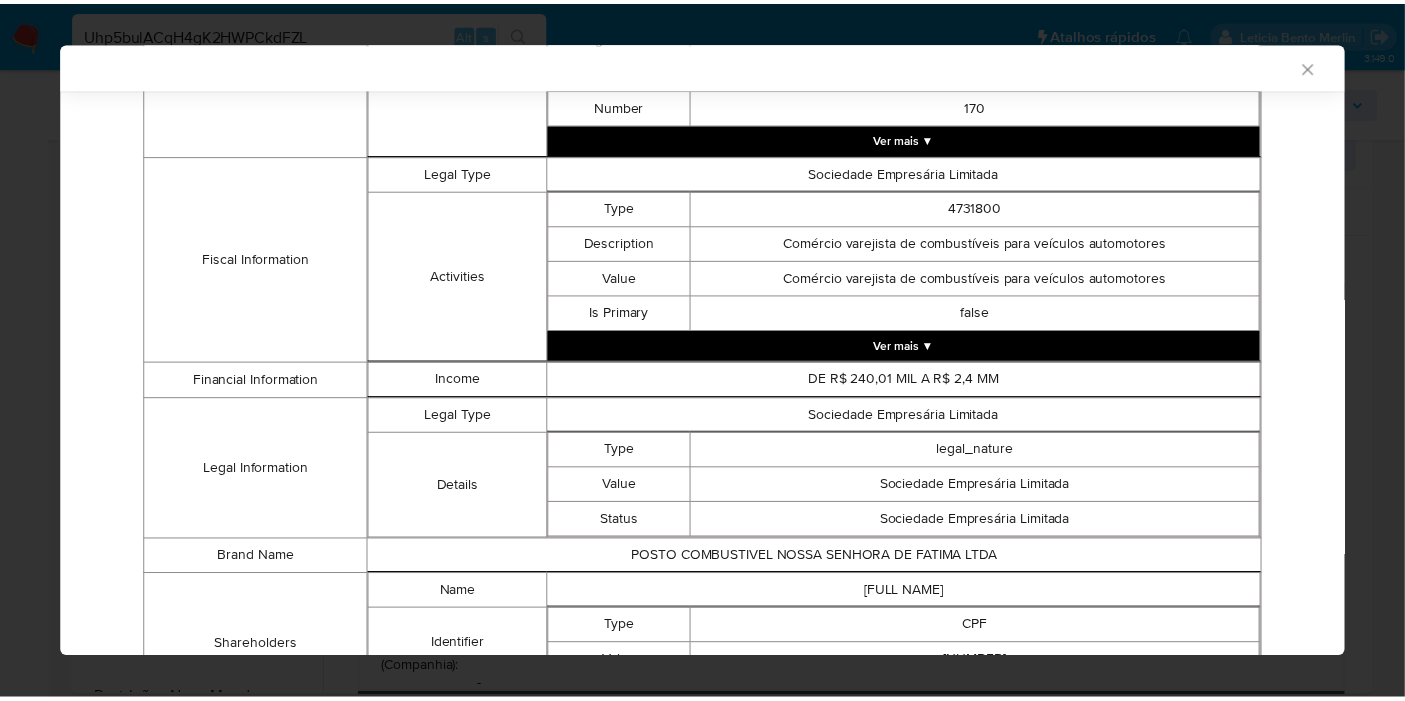 scroll, scrollTop: 828, scrollLeft: 0, axis: vertical 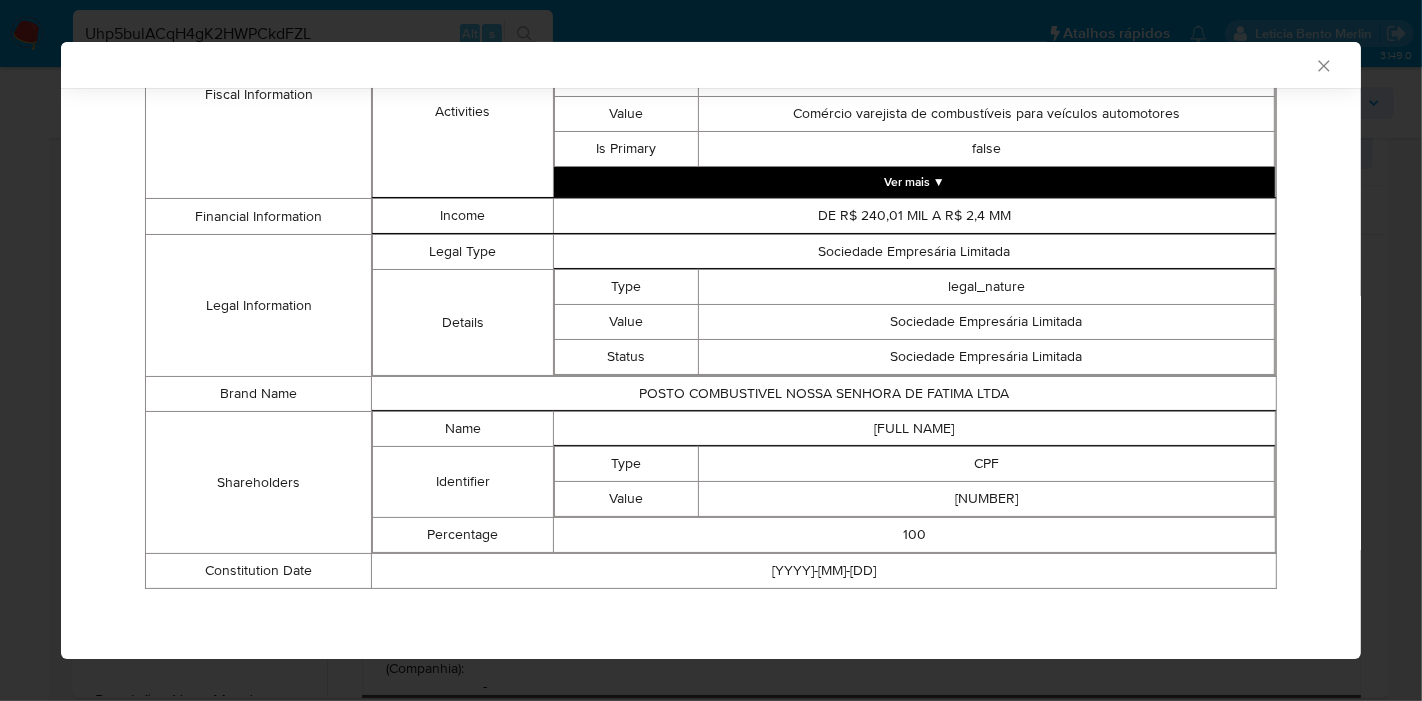 click on "DE R$ 240,01 MIL A R$ 2,4 MM" at bounding box center (914, 216) 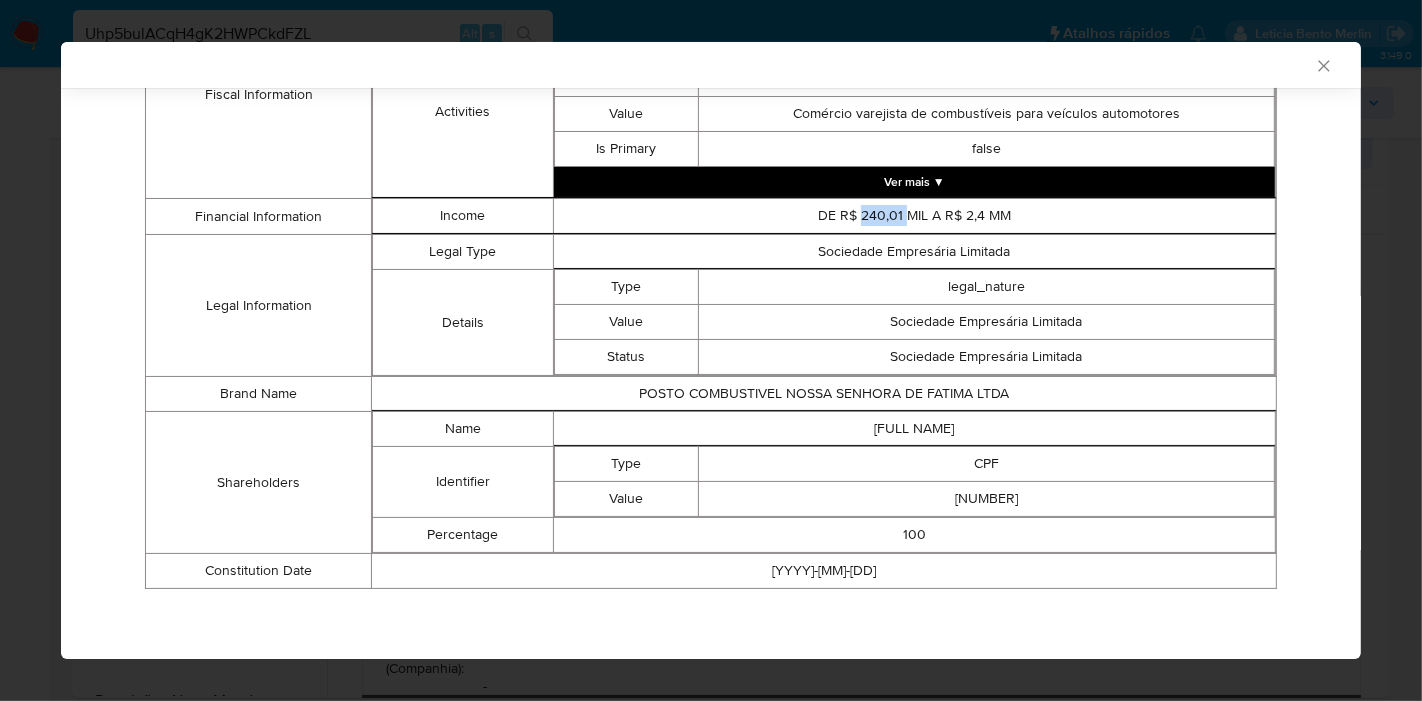 click on "DE R$ 240,01 MIL A R$ 2,4 MM" at bounding box center [914, 216] 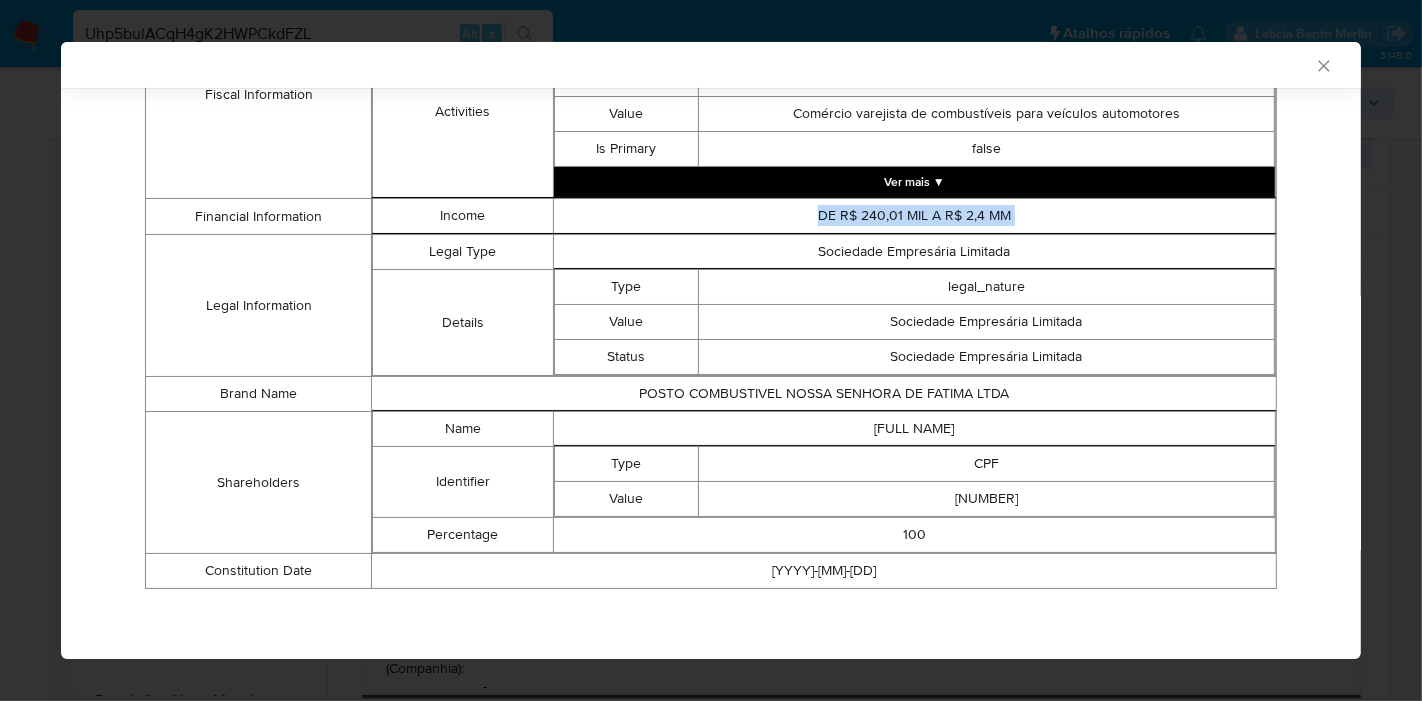 click on "DE R$ 240,01 MIL A R$ 2,4 MM" at bounding box center [914, 216] 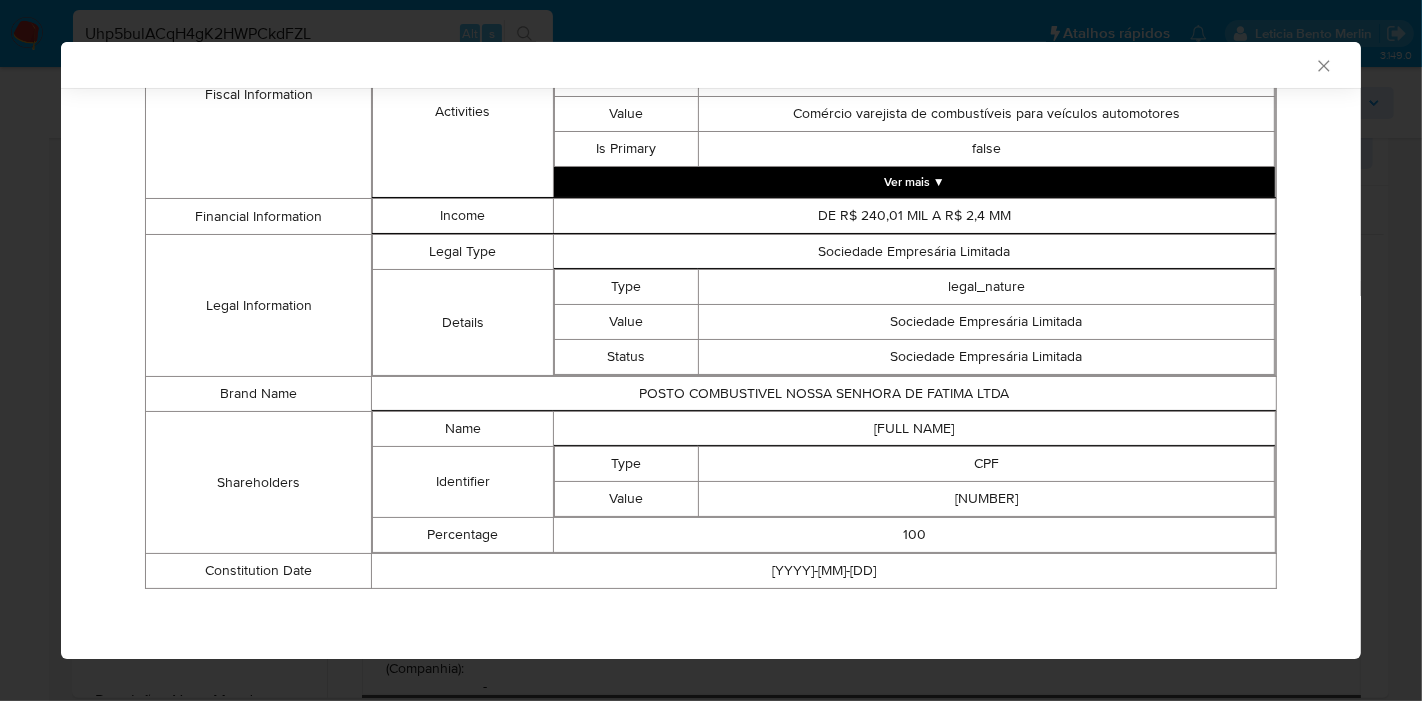 click on "ANGELO HENRIQUE DE SOUZA VENTURA" at bounding box center [914, 429] 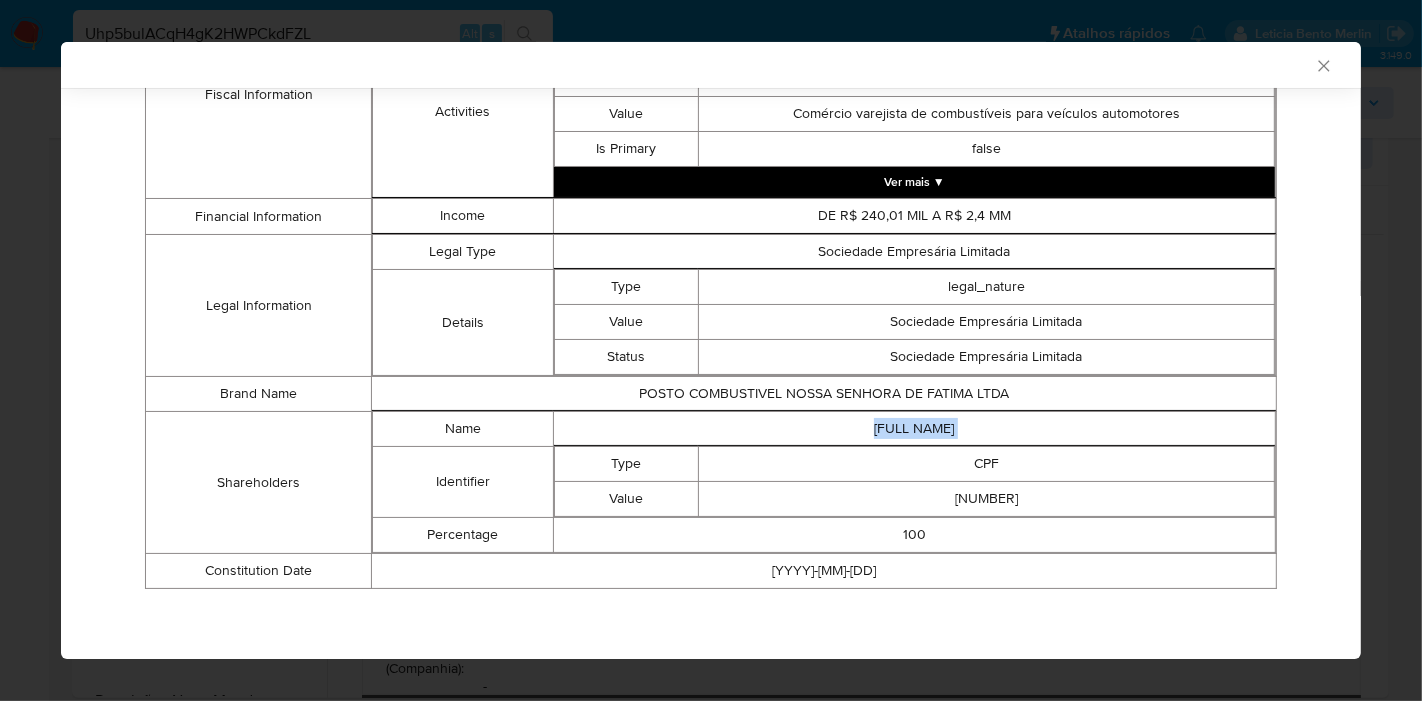 click on "ANGELO HENRIQUE DE SOUZA VENTURA" at bounding box center [914, 429] 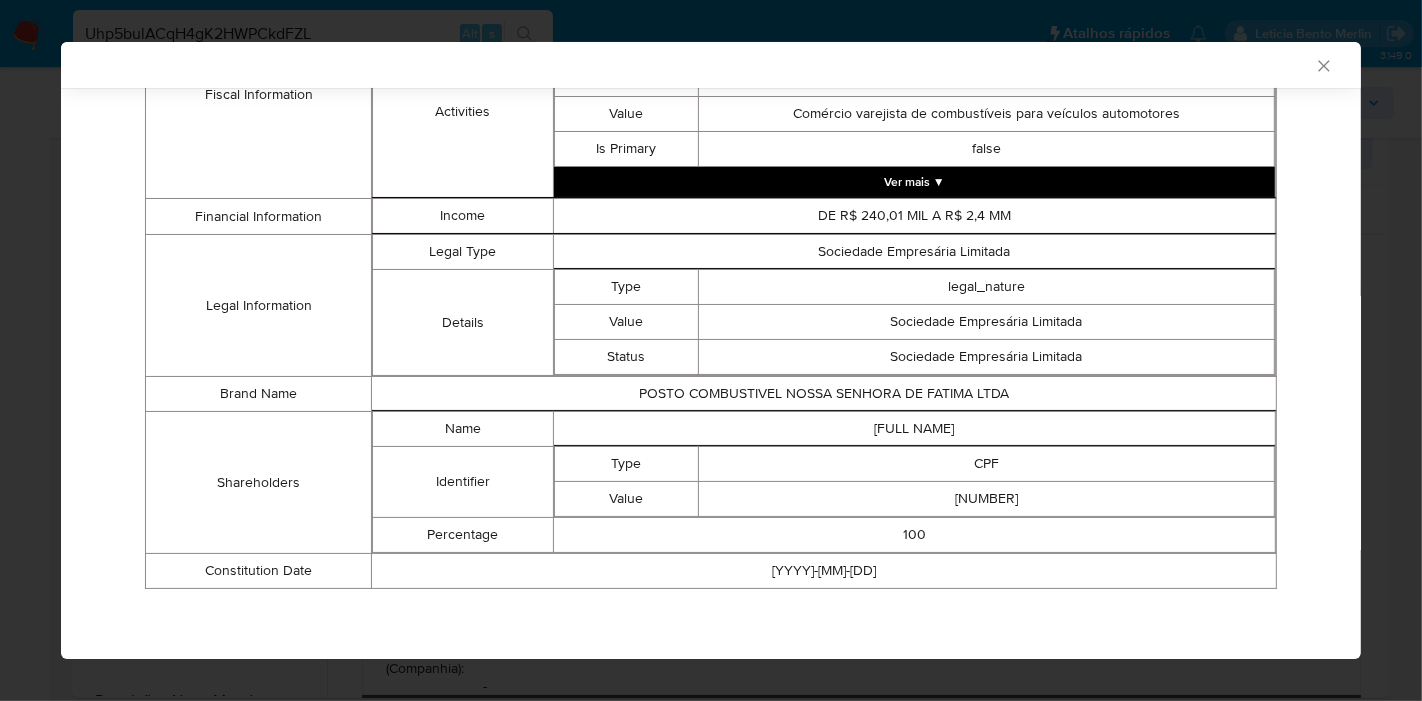 click on "05460151406" at bounding box center (986, 499) 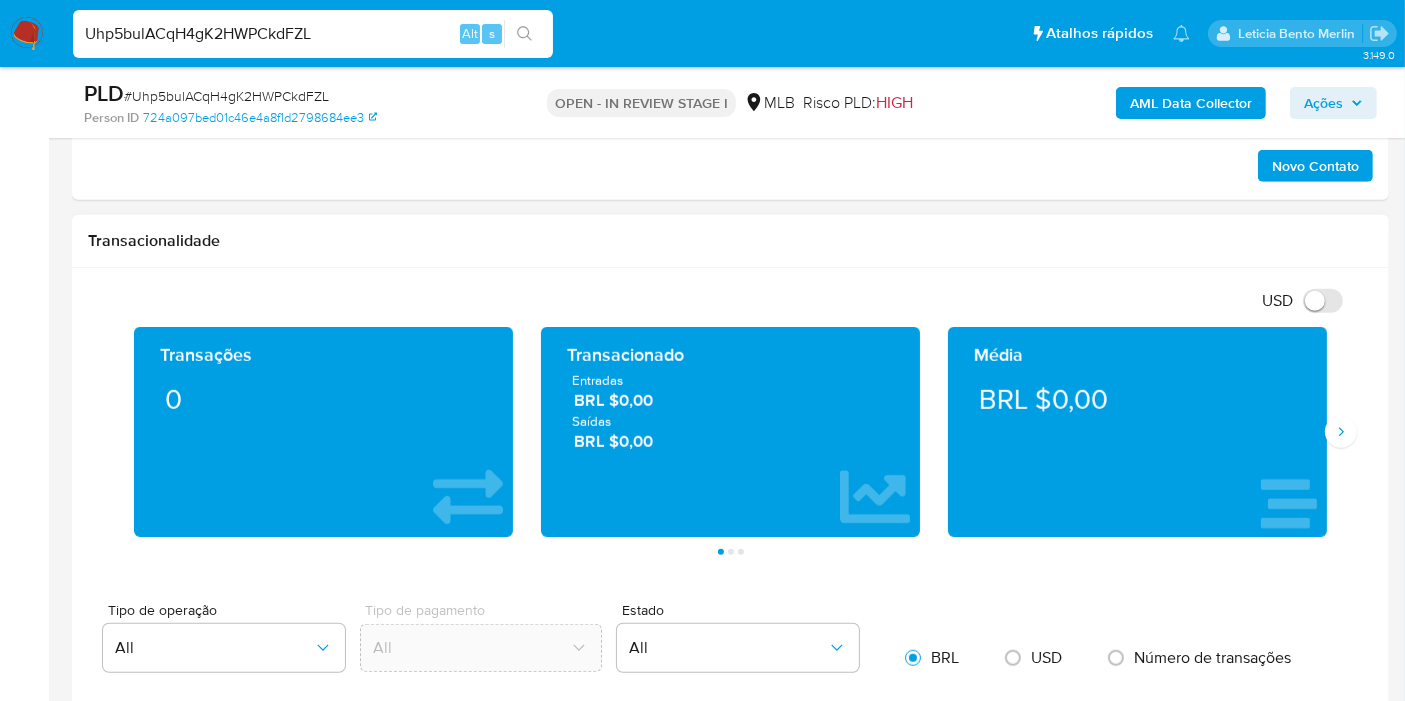 scroll, scrollTop: 1444, scrollLeft: 0, axis: vertical 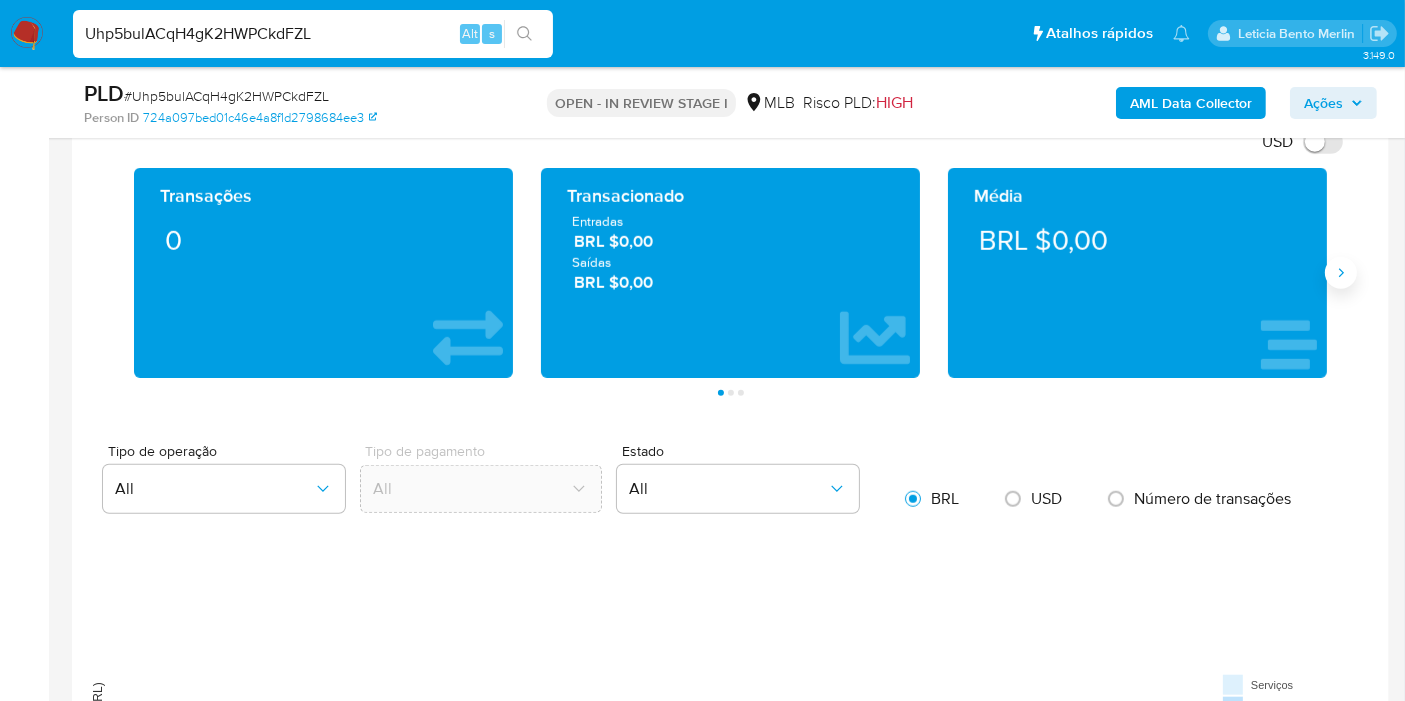 click 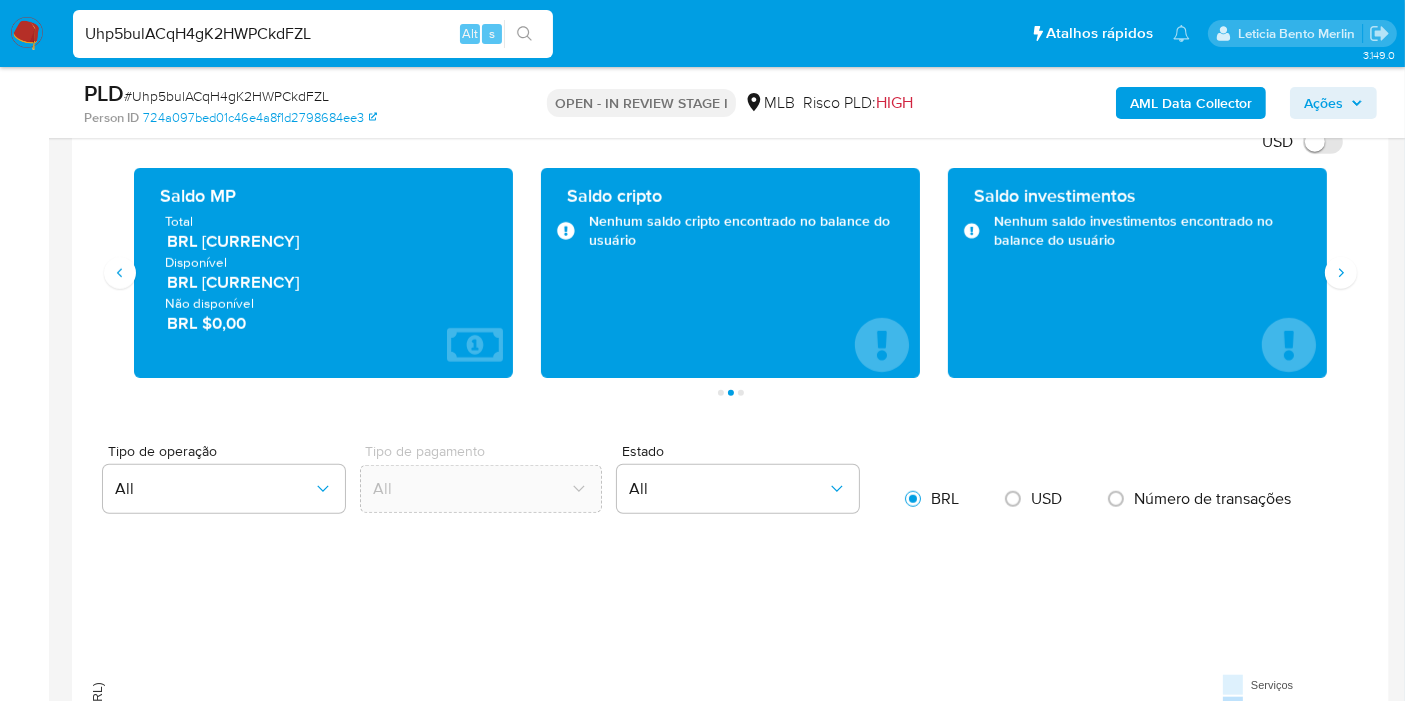 click on "BRL $393.614,81" at bounding box center (324, 241) 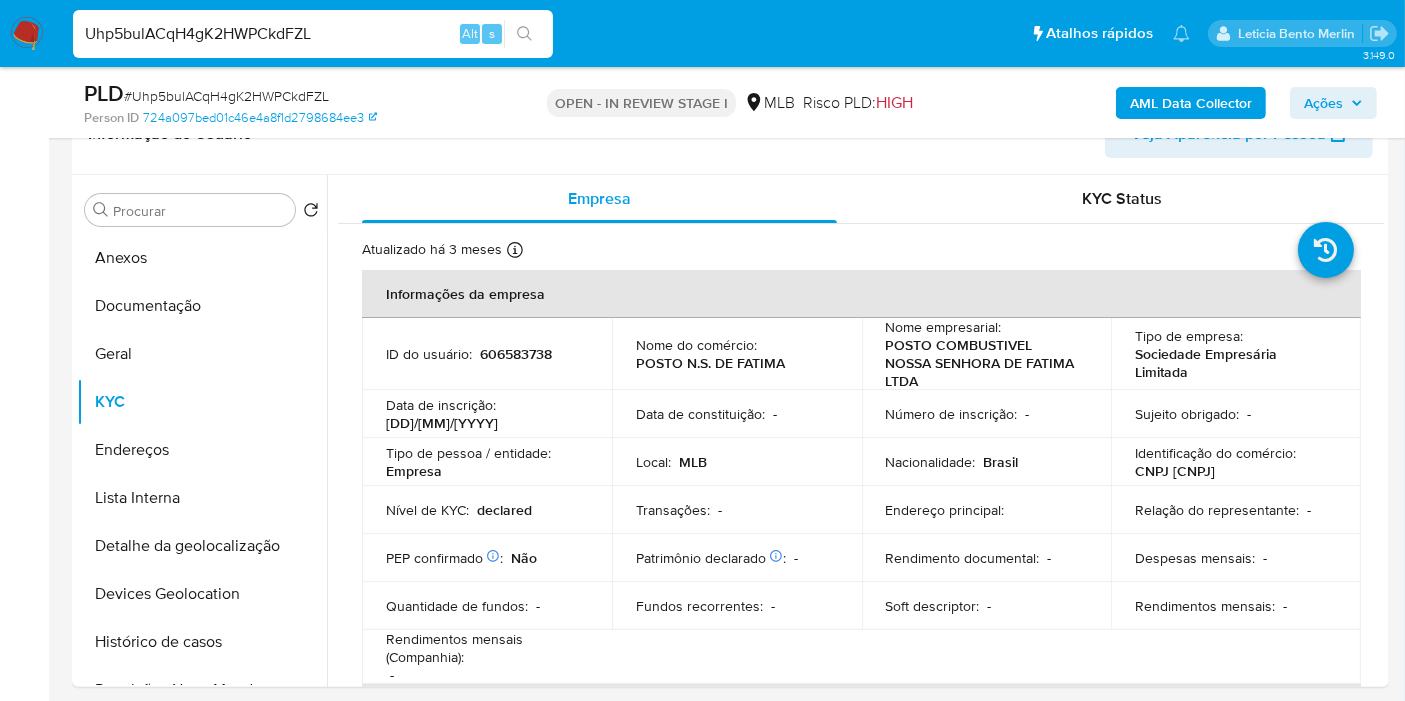 scroll, scrollTop: 333, scrollLeft: 0, axis: vertical 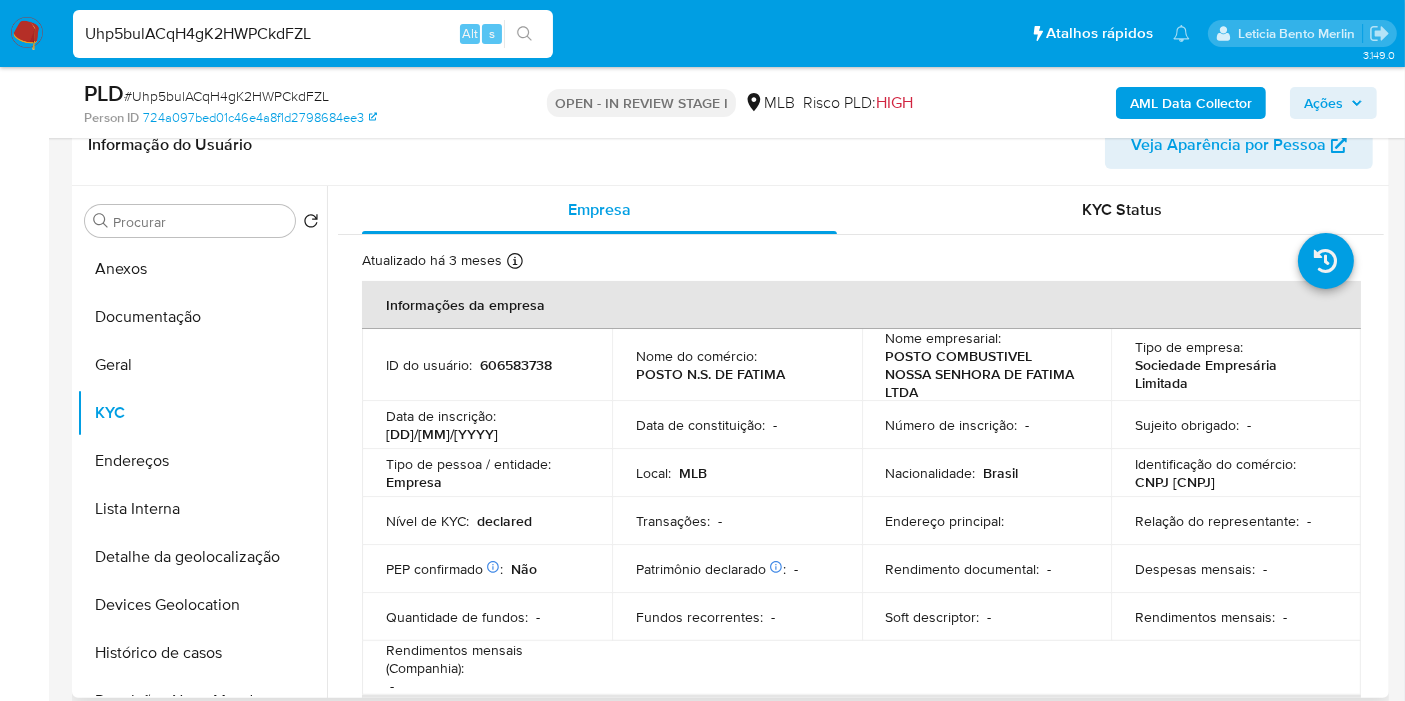 click on "606583738" at bounding box center [516, 365] 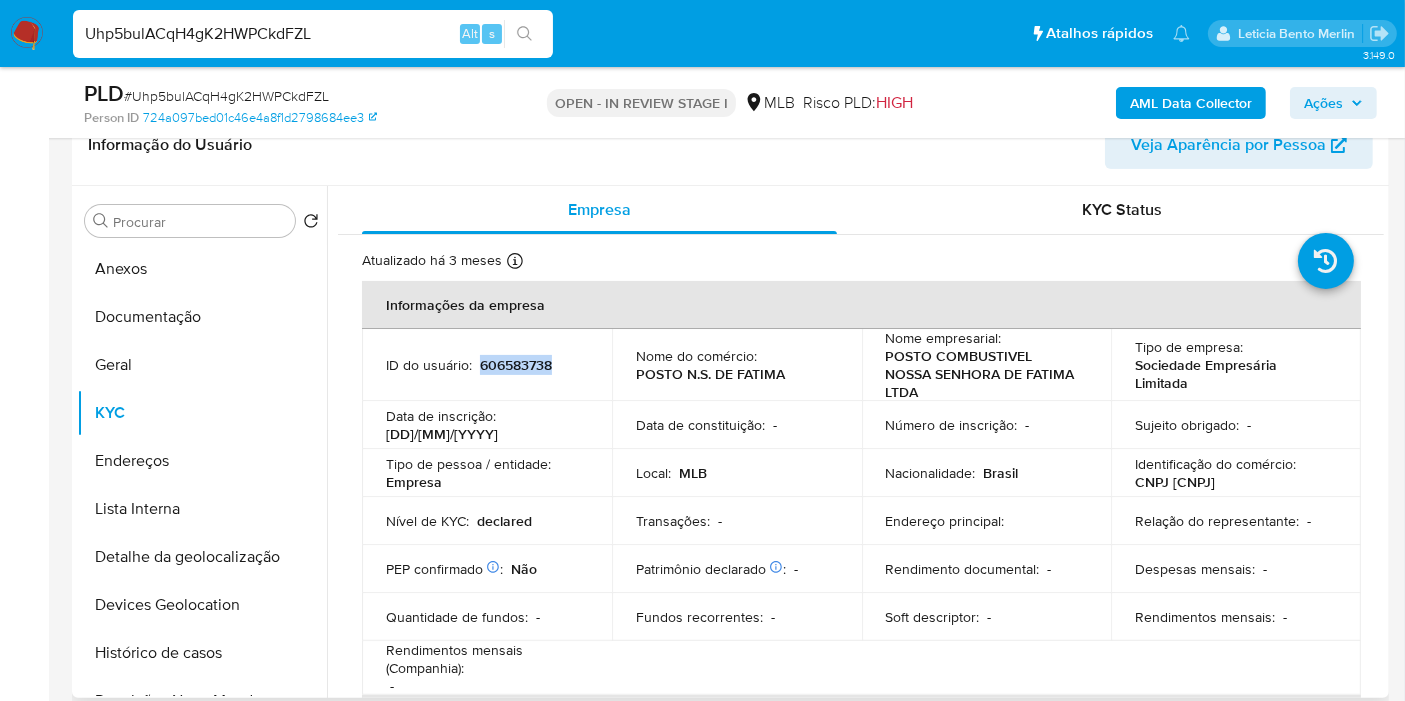 click on "606583738" at bounding box center (516, 365) 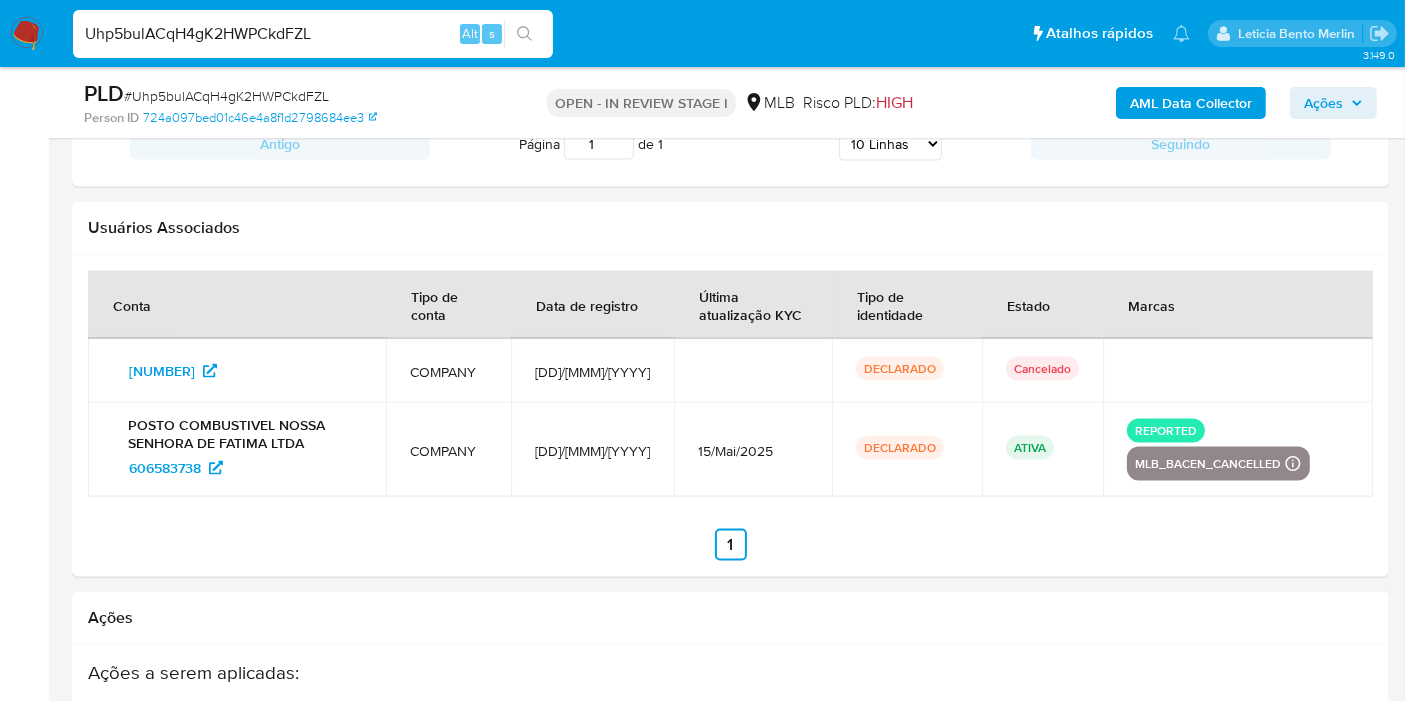 scroll, scrollTop: 2768, scrollLeft: 0, axis: vertical 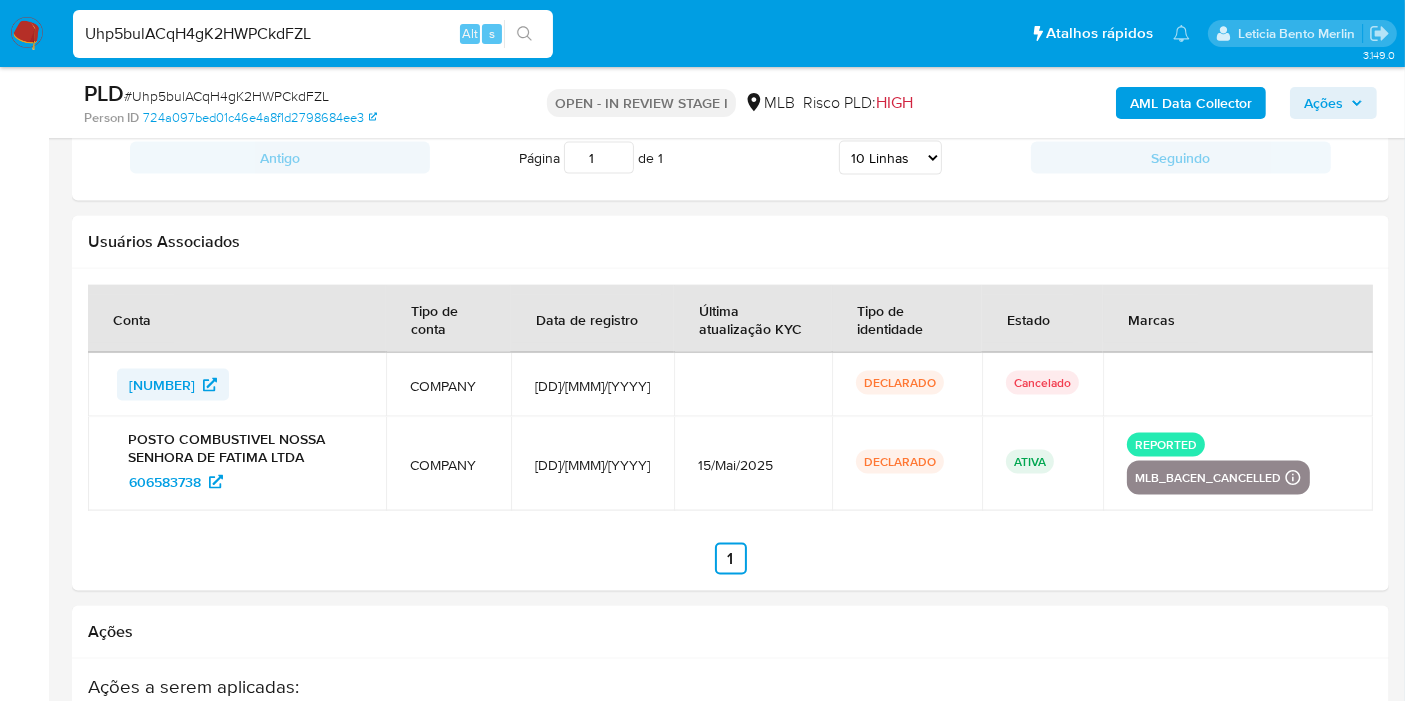 drag, startPoint x: 111, startPoint y: 376, endPoint x: 209, endPoint y: 384, distance: 98.32599 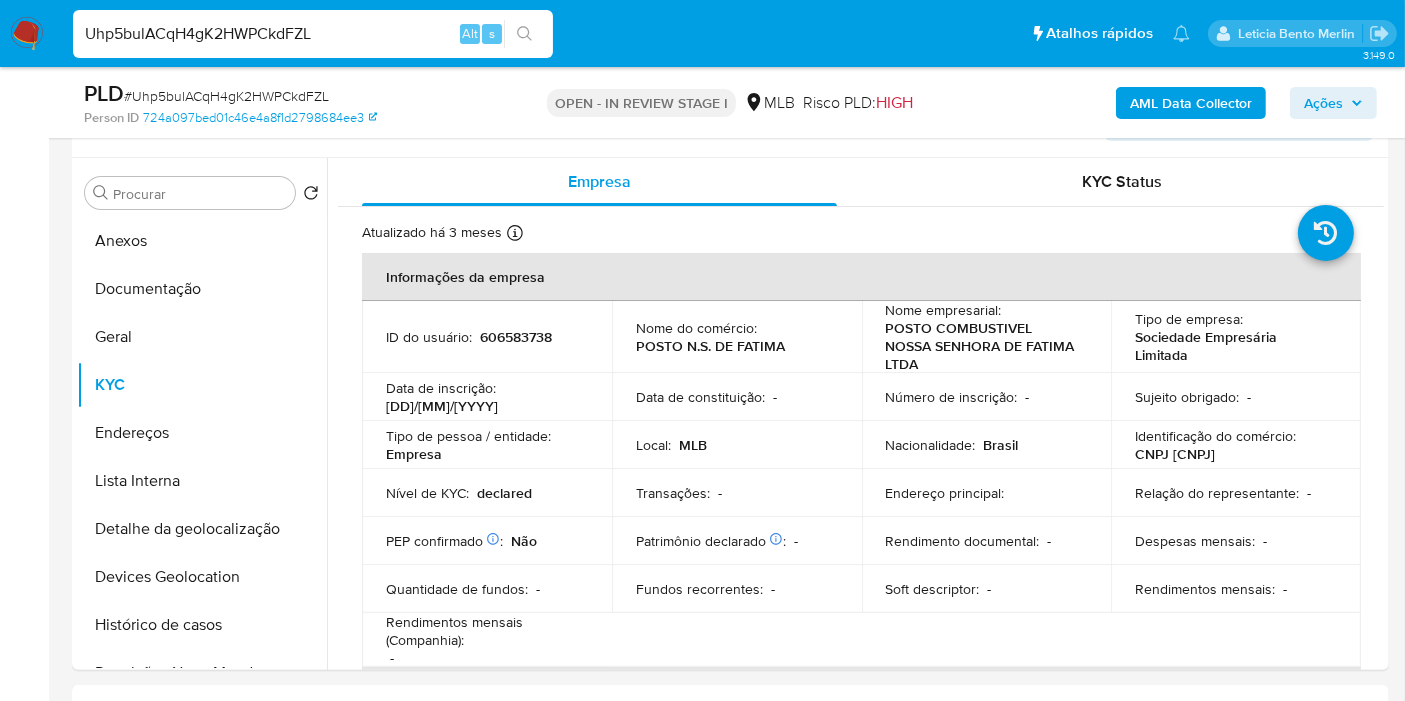 scroll, scrollTop: 324, scrollLeft: 0, axis: vertical 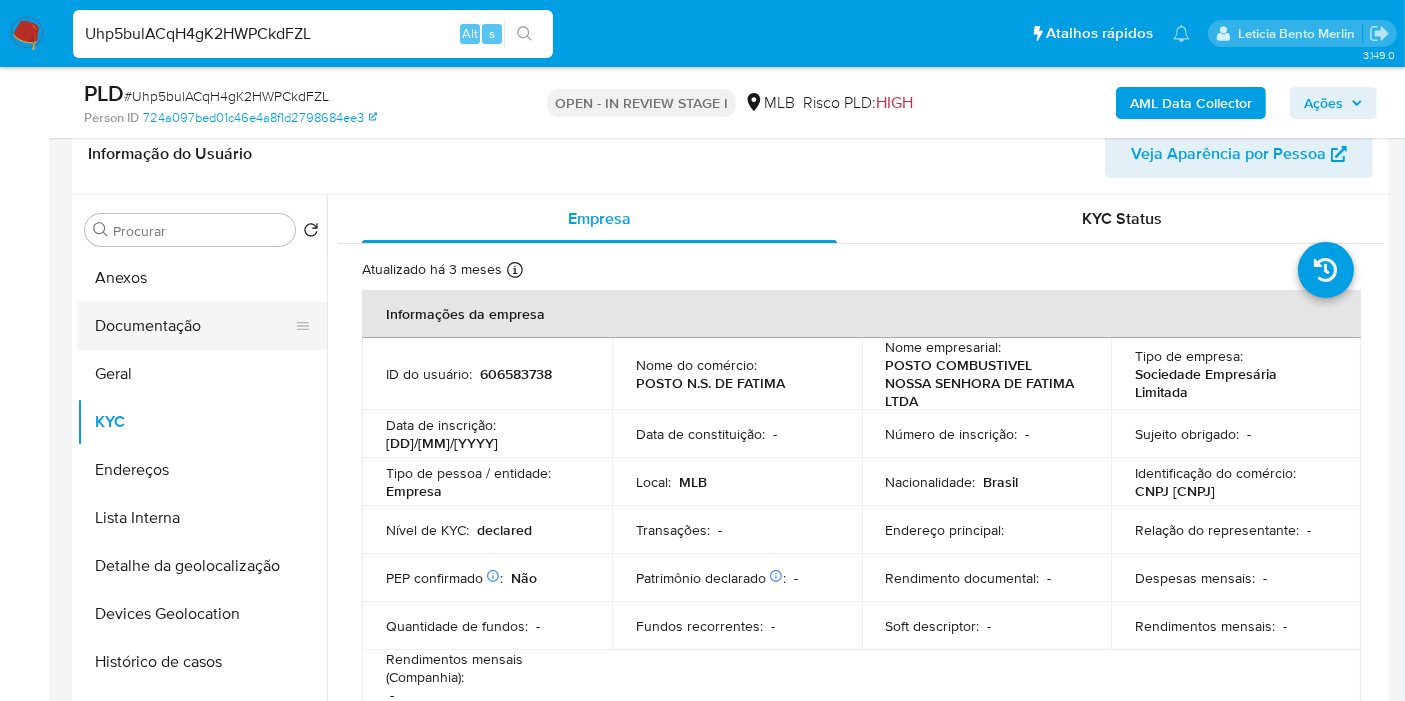 click on "Documentação" at bounding box center [194, 326] 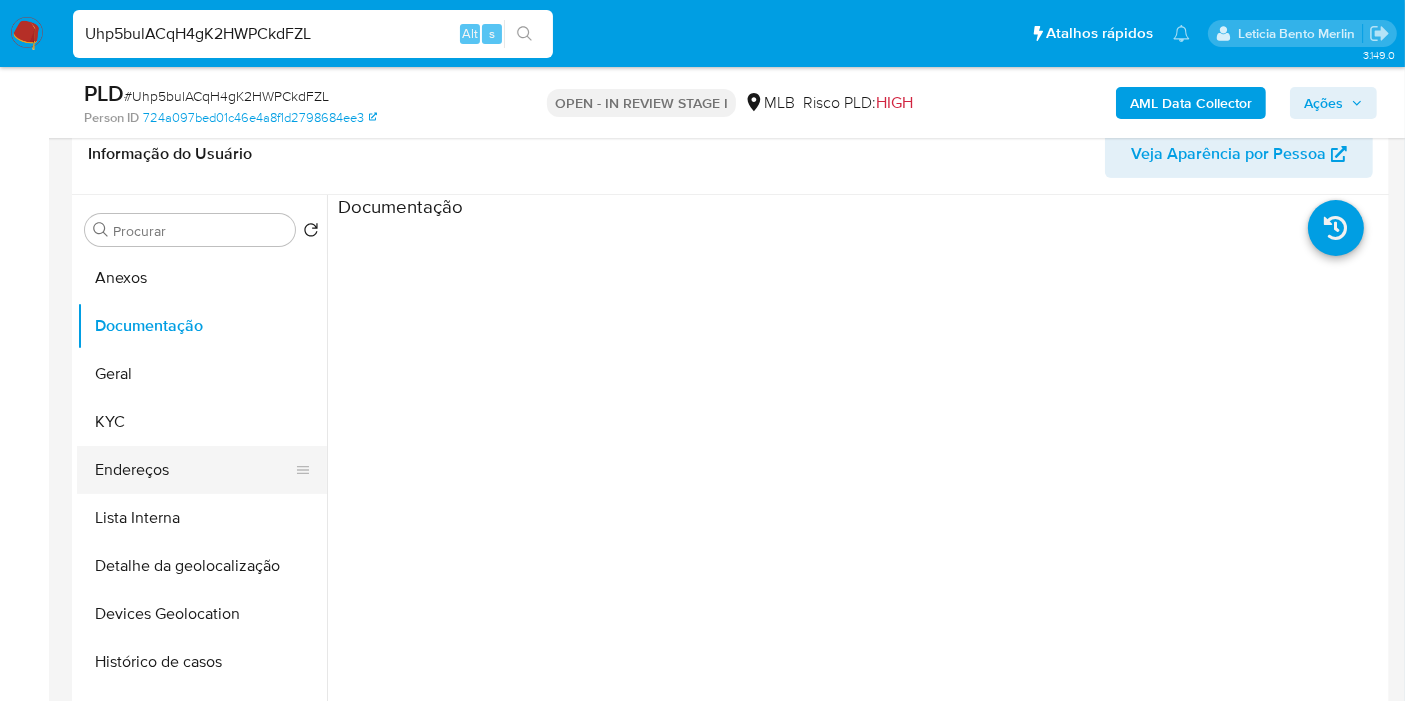 scroll, scrollTop: 111, scrollLeft: 0, axis: vertical 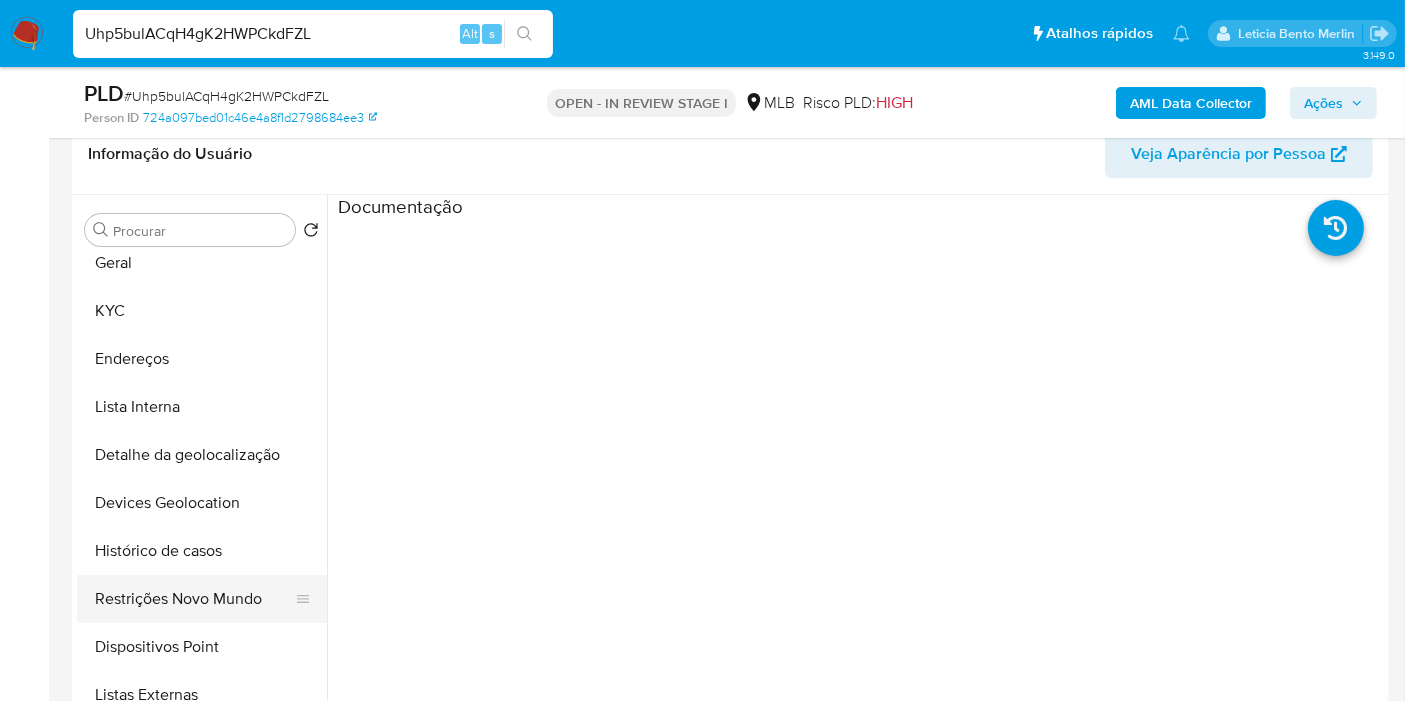 click on "Restrições Novo Mundo" at bounding box center (194, 599) 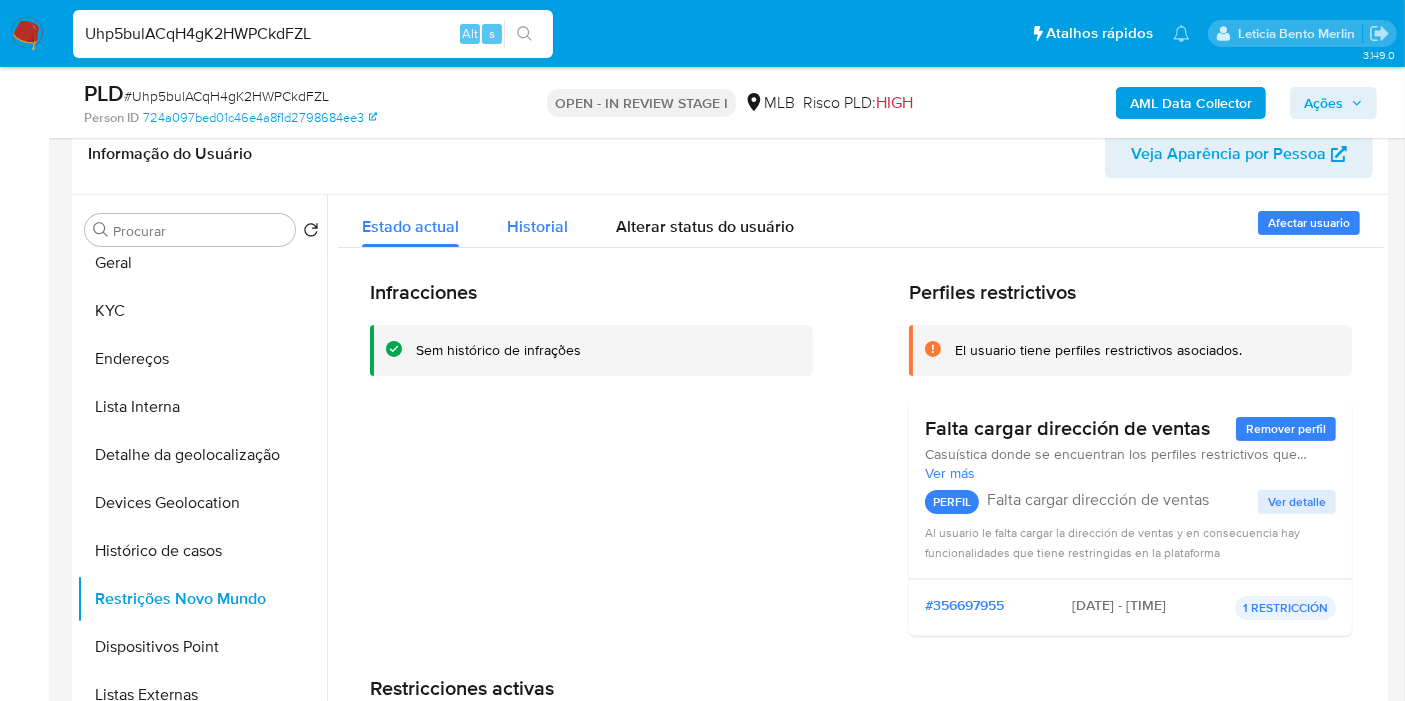 click on "Historial" at bounding box center [537, 226] 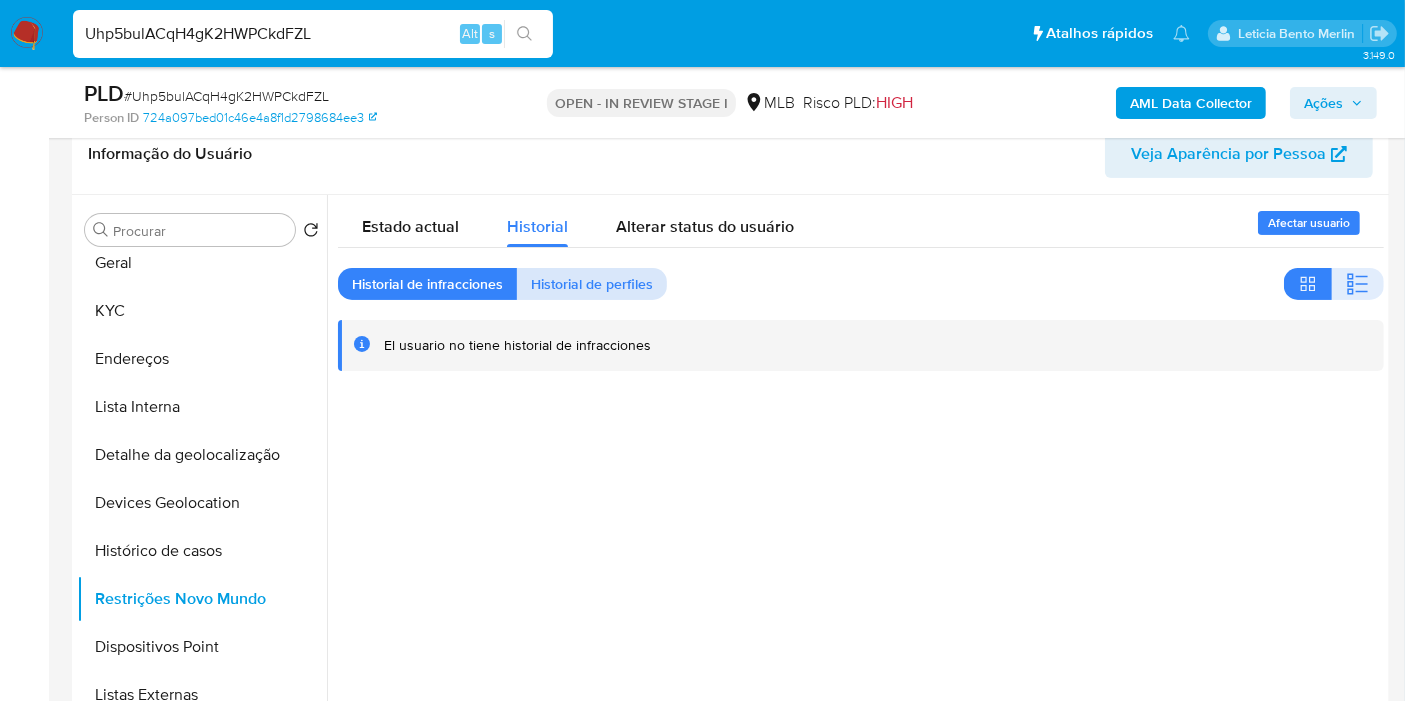 click on "Historial de perfiles" at bounding box center (592, 284) 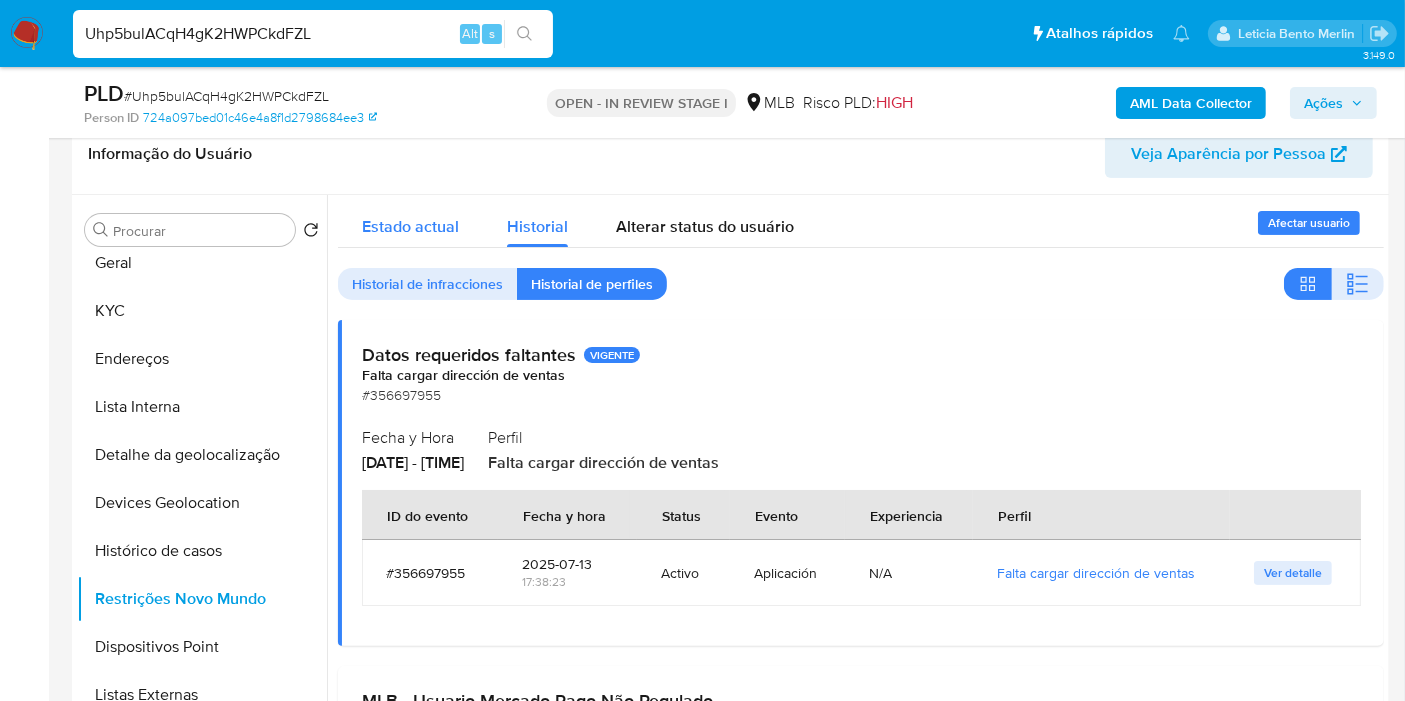 click on "Estado actual" at bounding box center [410, 226] 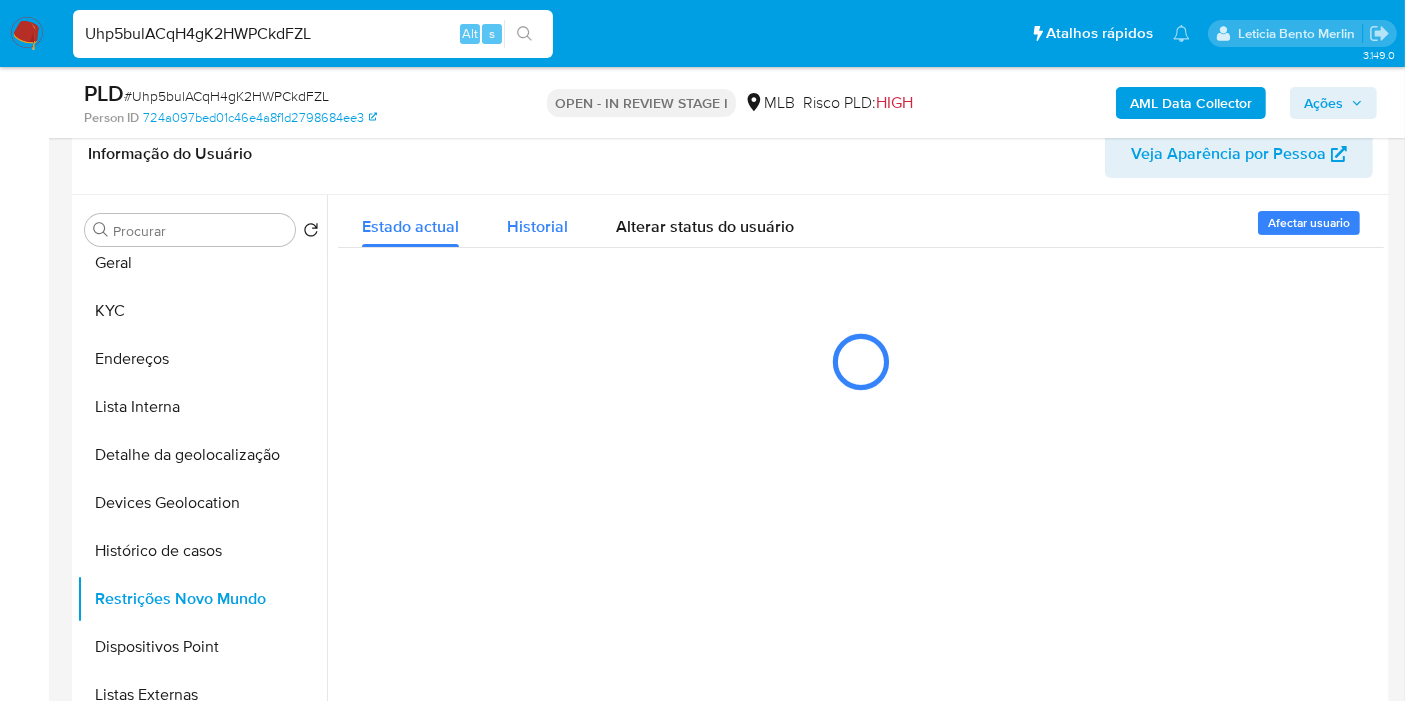 drag, startPoint x: 520, startPoint y: 205, endPoint x: 559, endPoint y: 260, distance: 67.424034 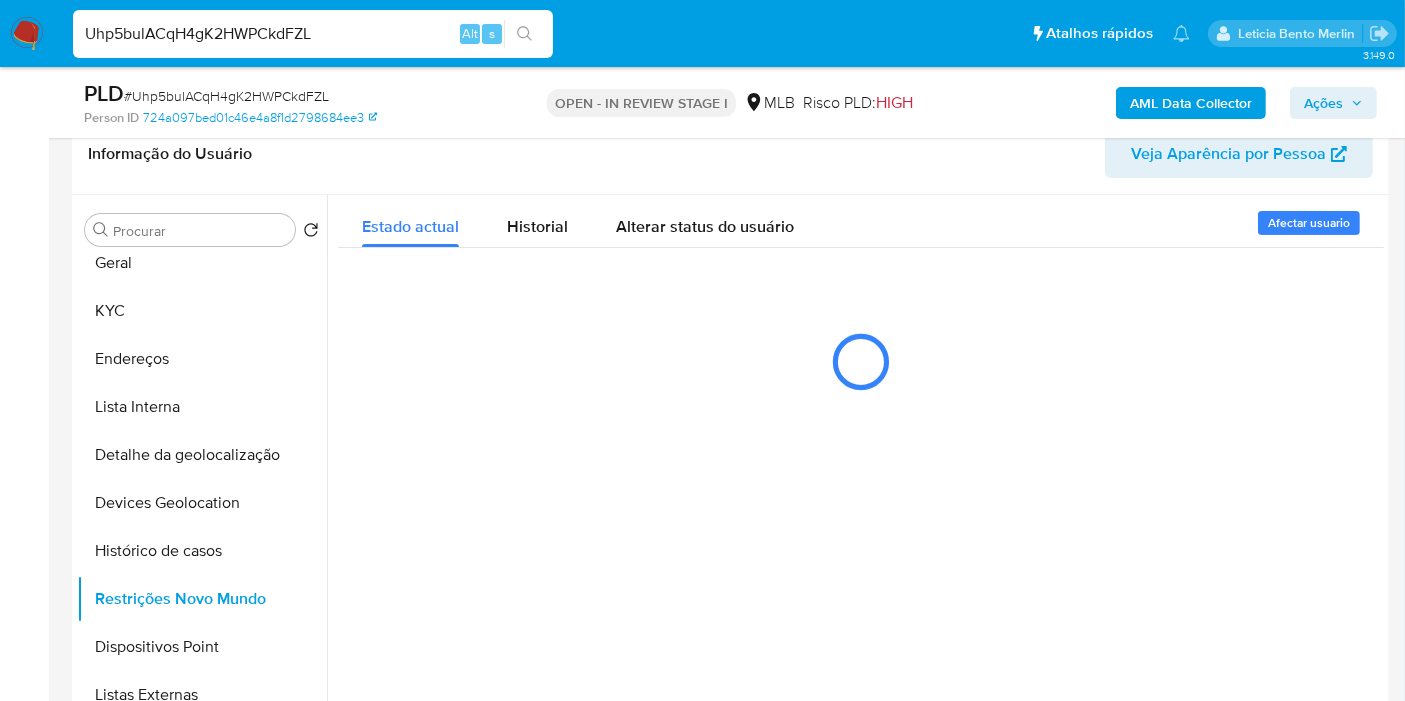 click on "Historial" at bounding box center [537, 221] 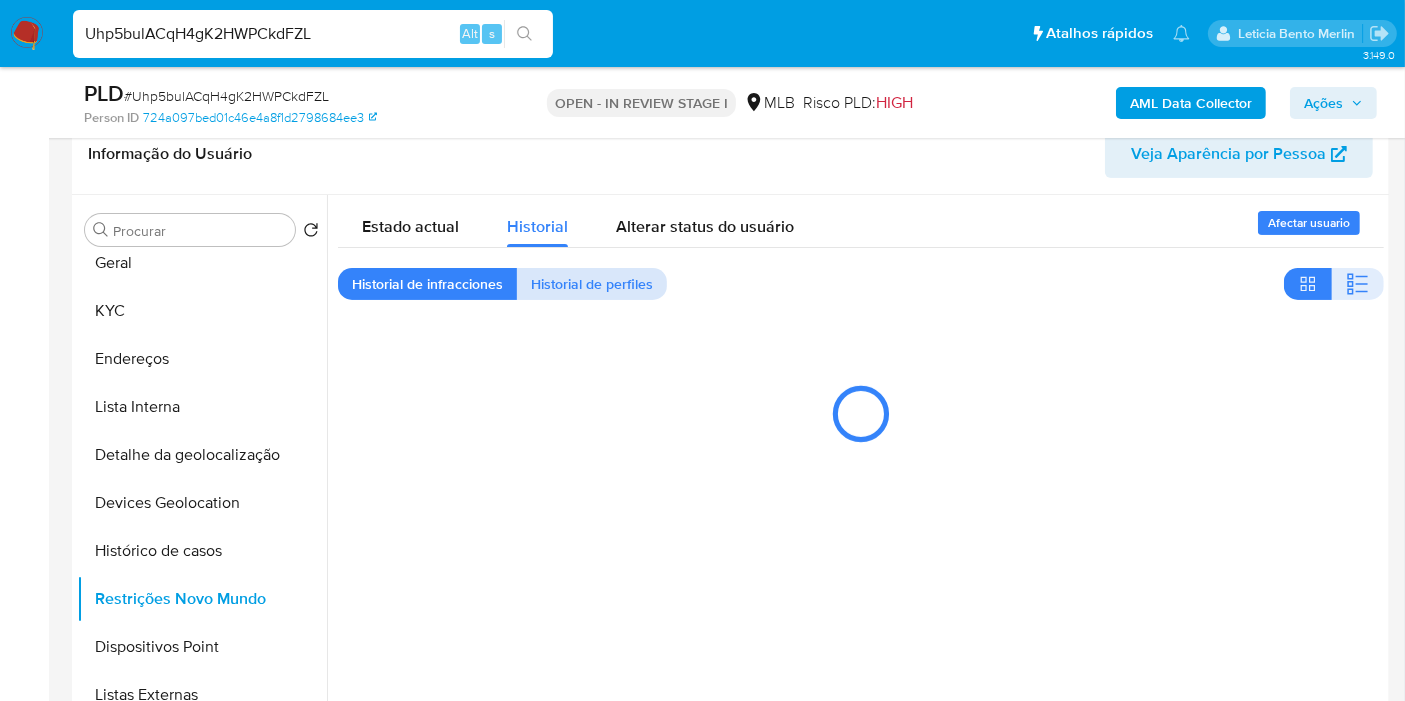 click on "Historial de perfiles" at bounding box center (592, 284) 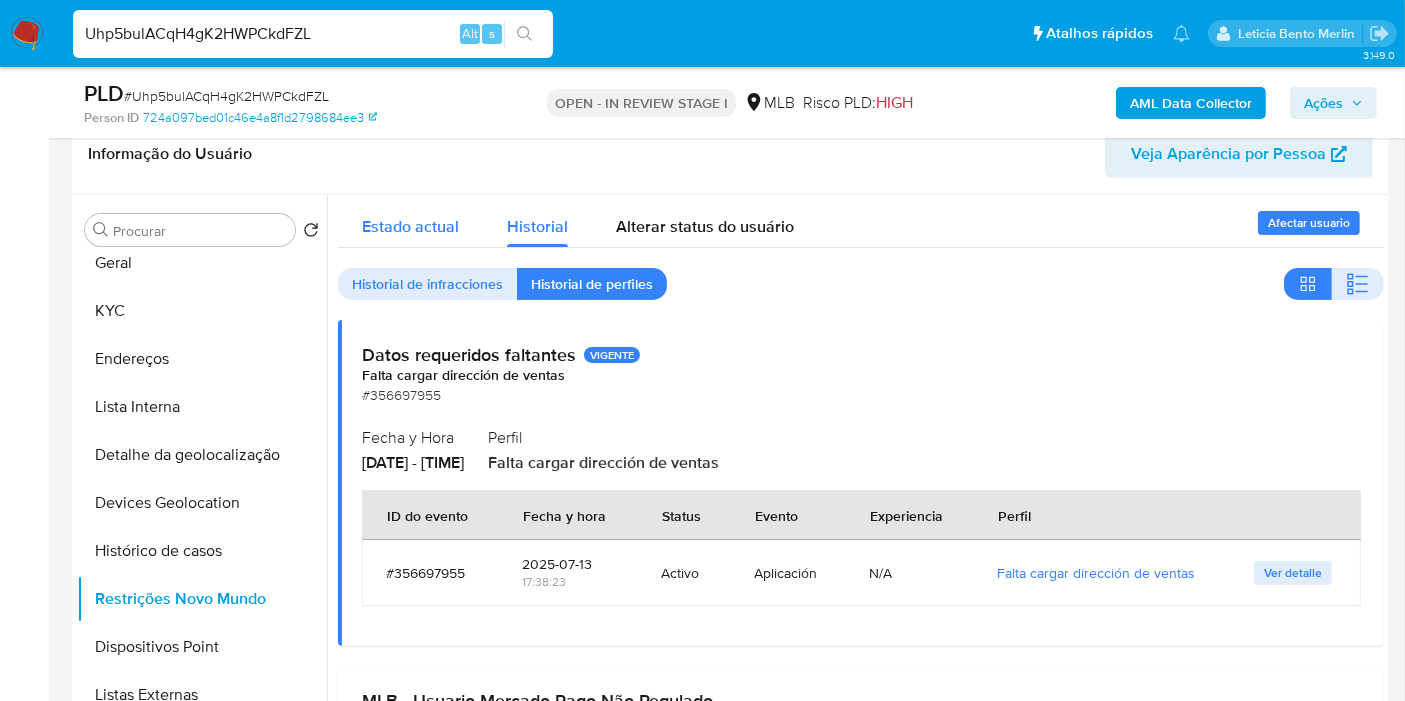 click on "Estado actual" at bounding box center (410, 226) 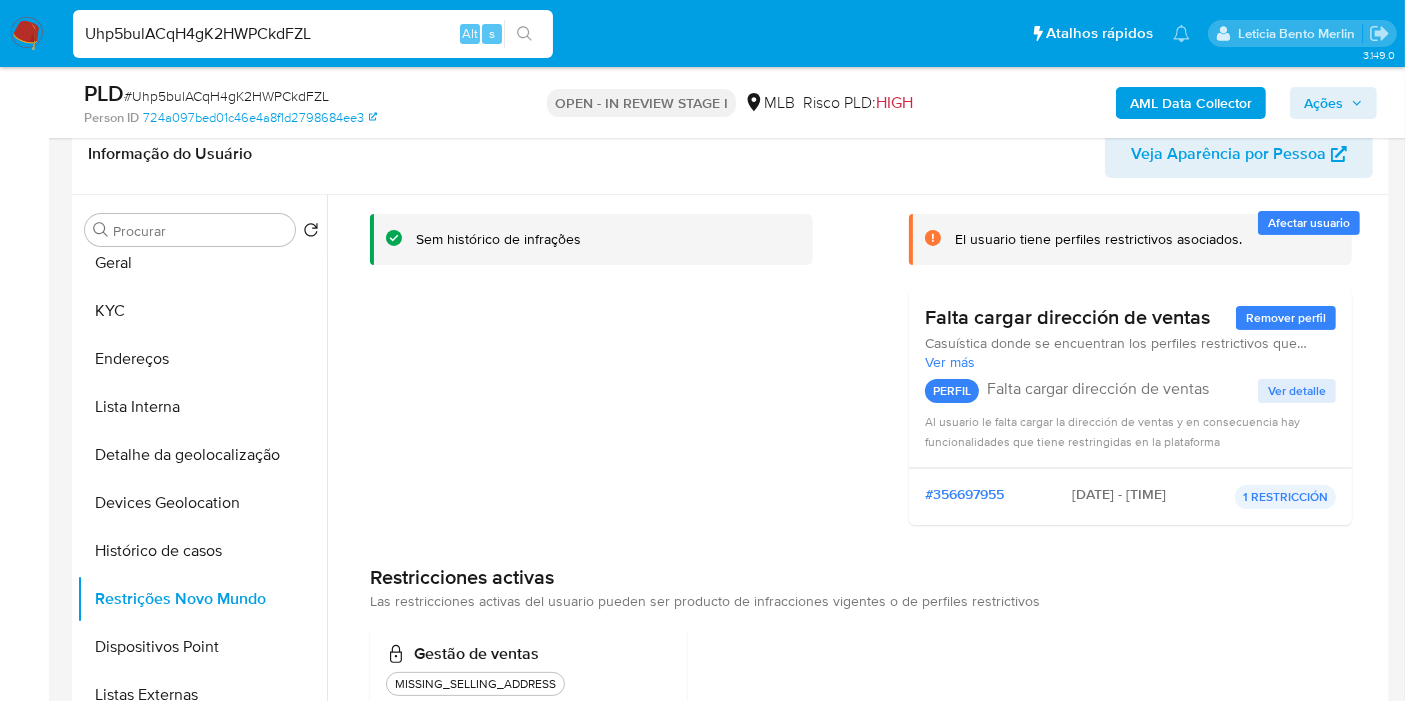 scroll, scrollTop: 0, scrollLeft: 0, axis: both 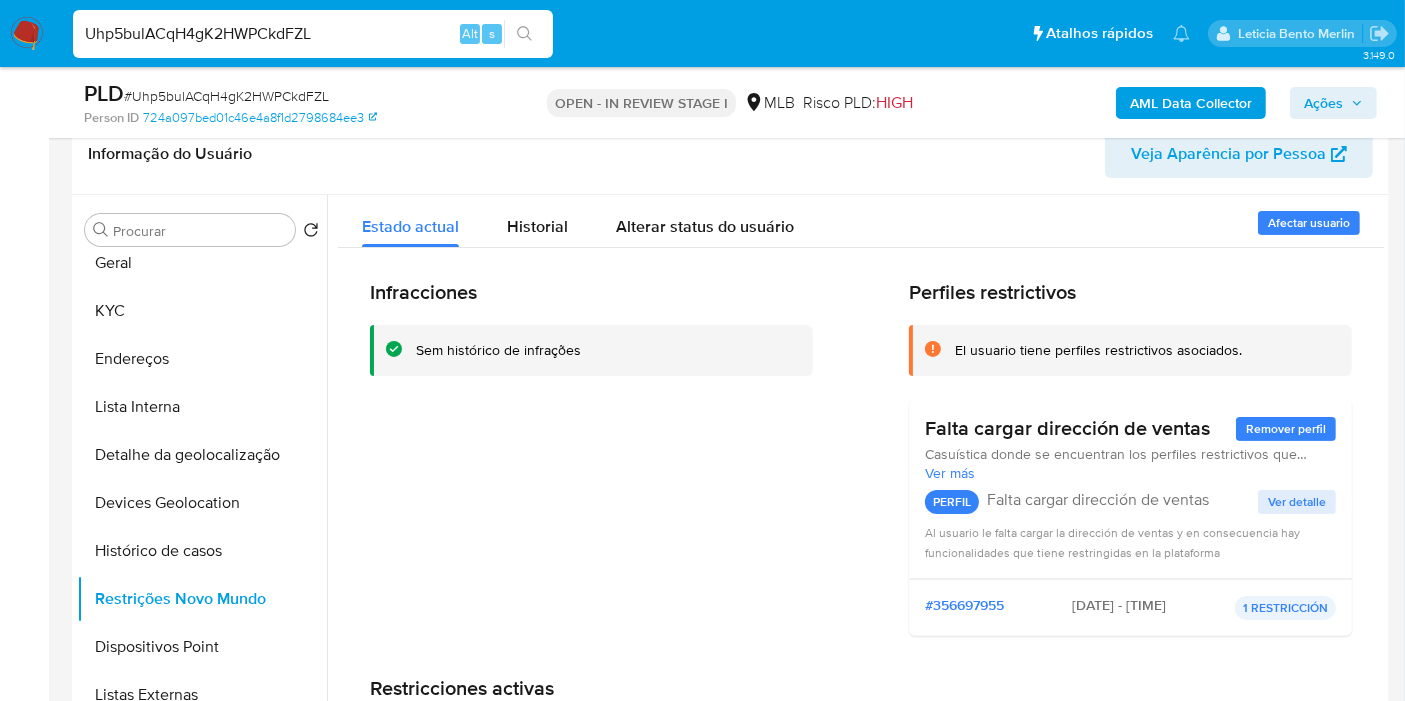 click on "Ver más" at bounding box center (1130, 473) 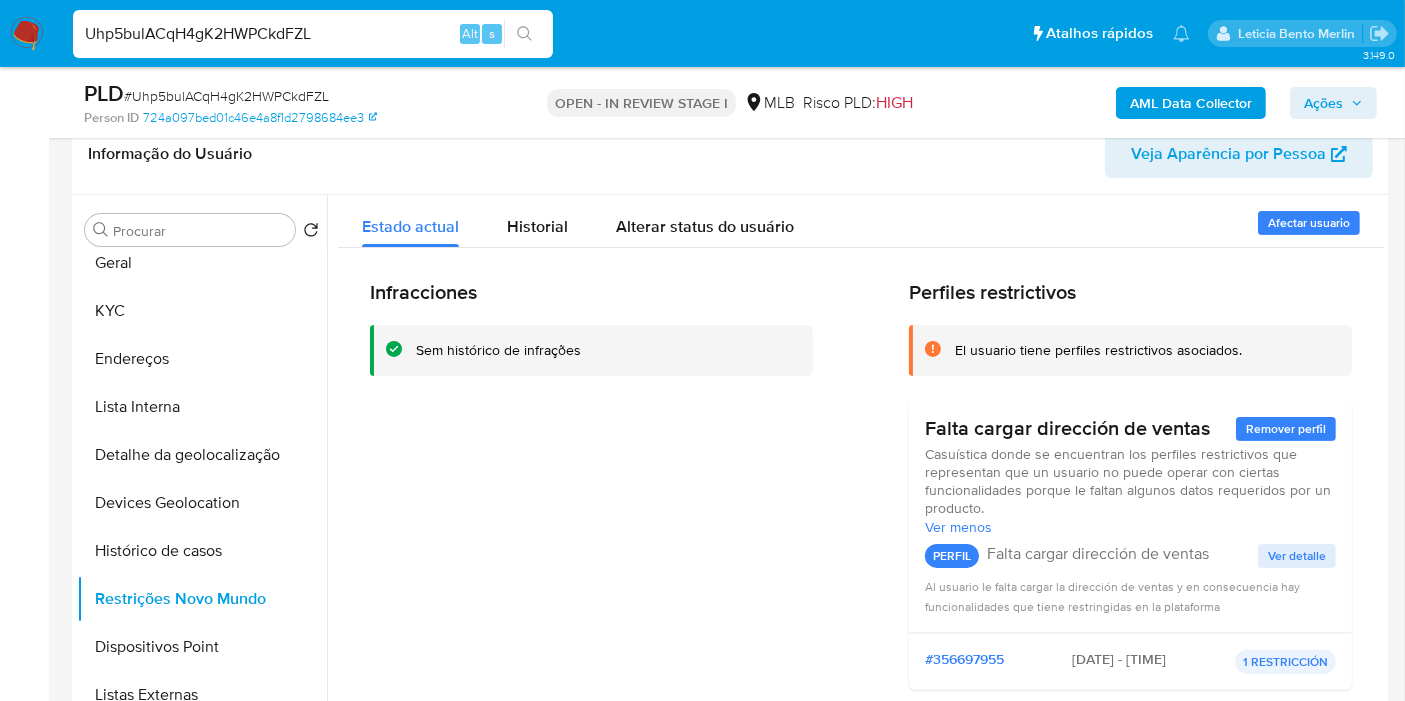 click on "Ver detalle" at bounding box center [1297, 556] 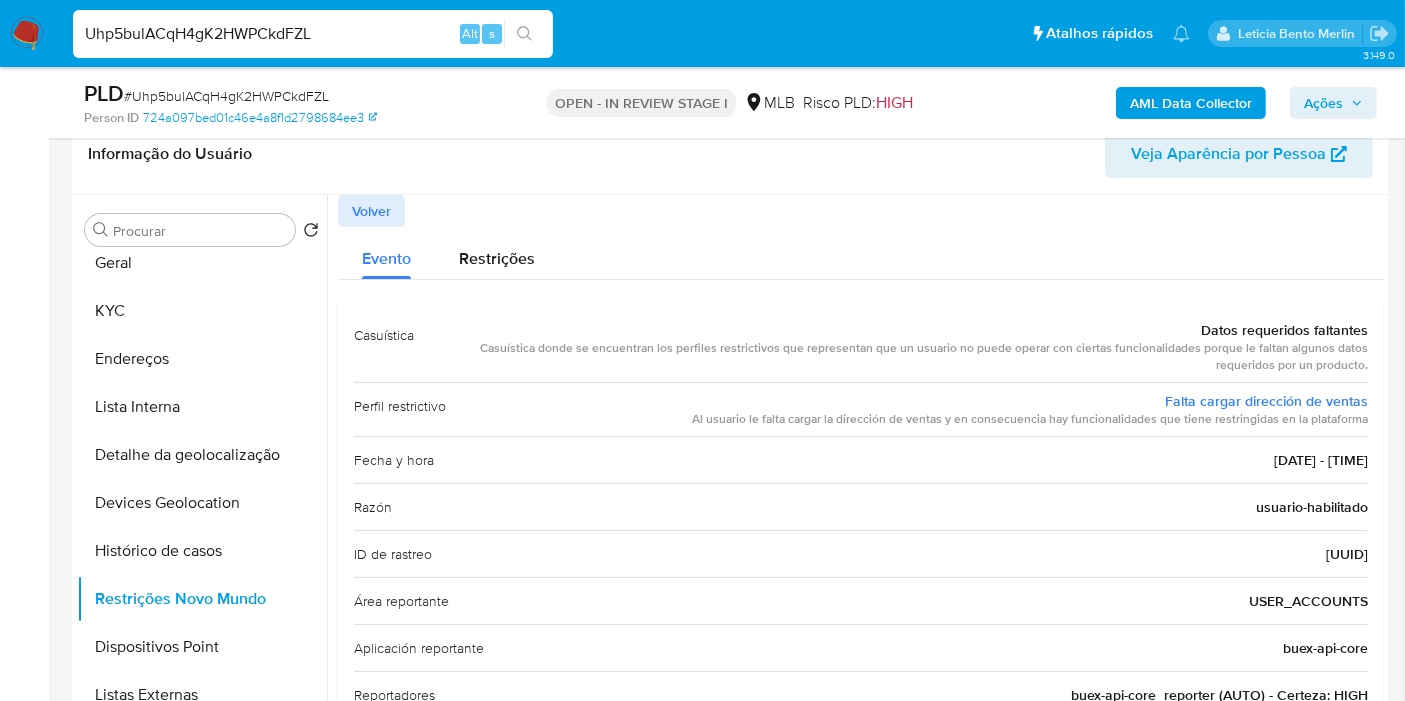 drag, startPoint x: 733, startPoint y: 347, endPoint x: 1372, endPoint y: 360, distance: 639.1322 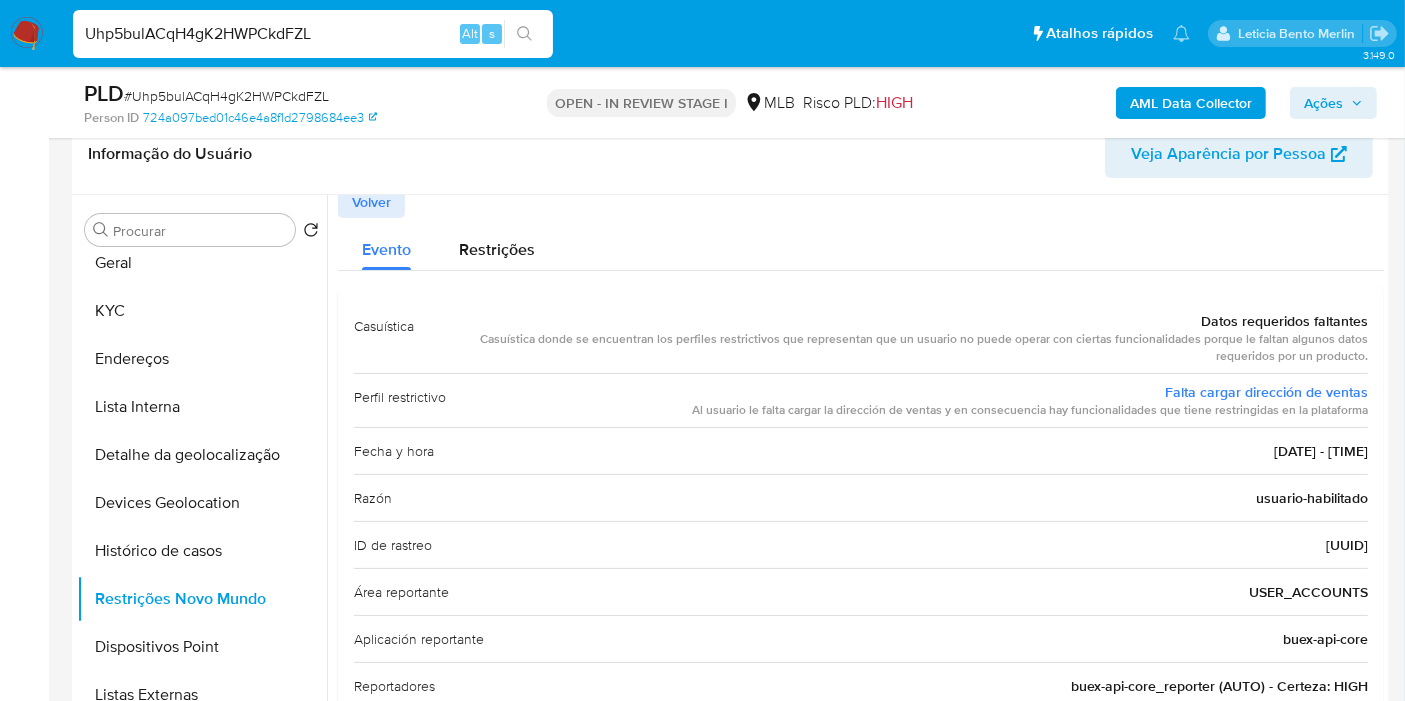 scroll, scrollTop: 0, scrollLeft: 0, axis: both 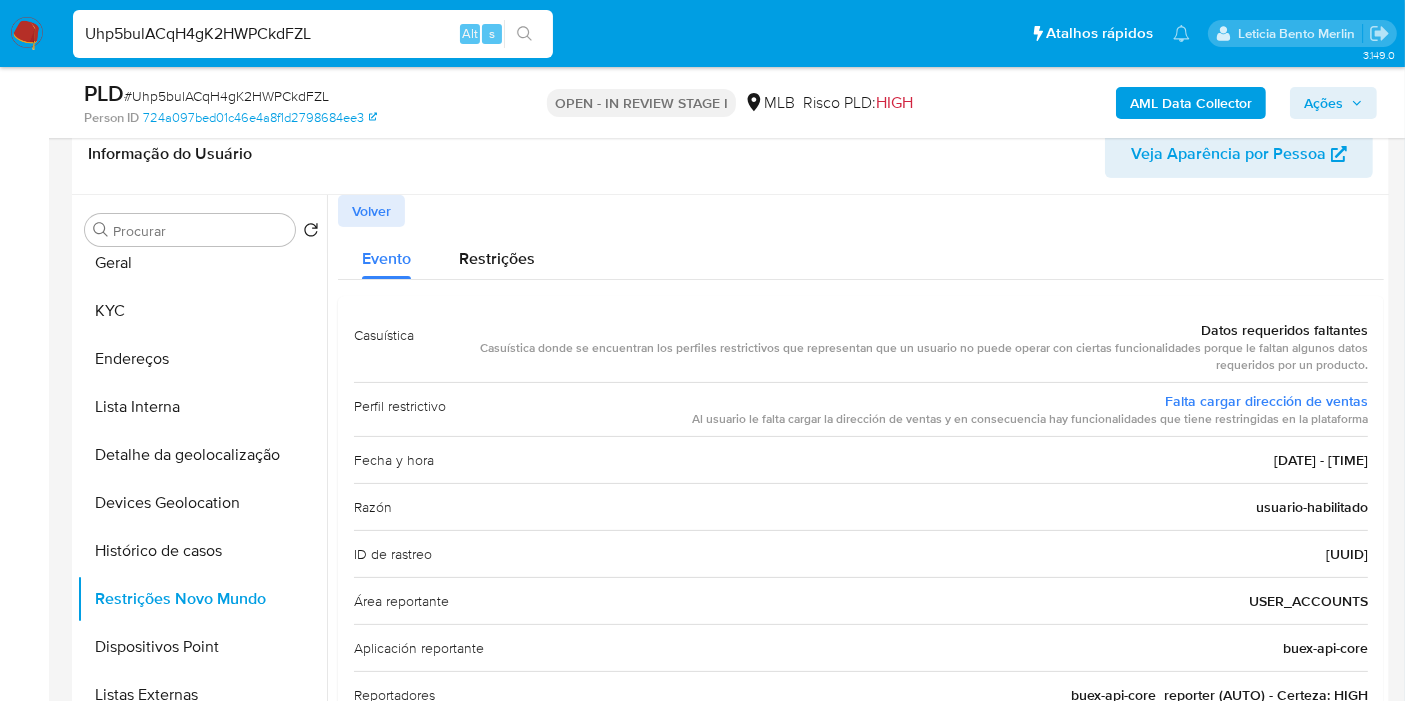 drag, startPoint x: 1190, startPoint y: 326, endPoint x: 1378, endPoint y: 418, distance: 209.3036 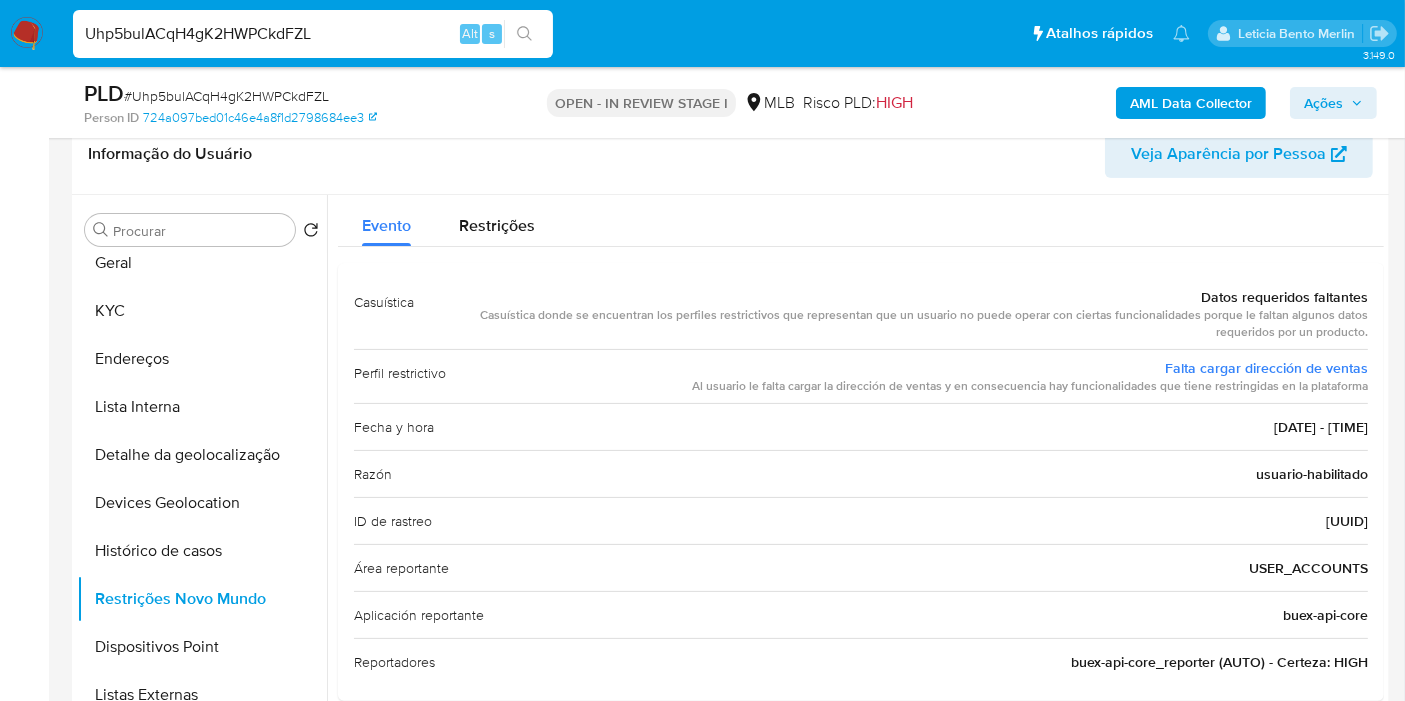 scroll, scrollTop: 51, scrollLeft: 0, axis: vertical 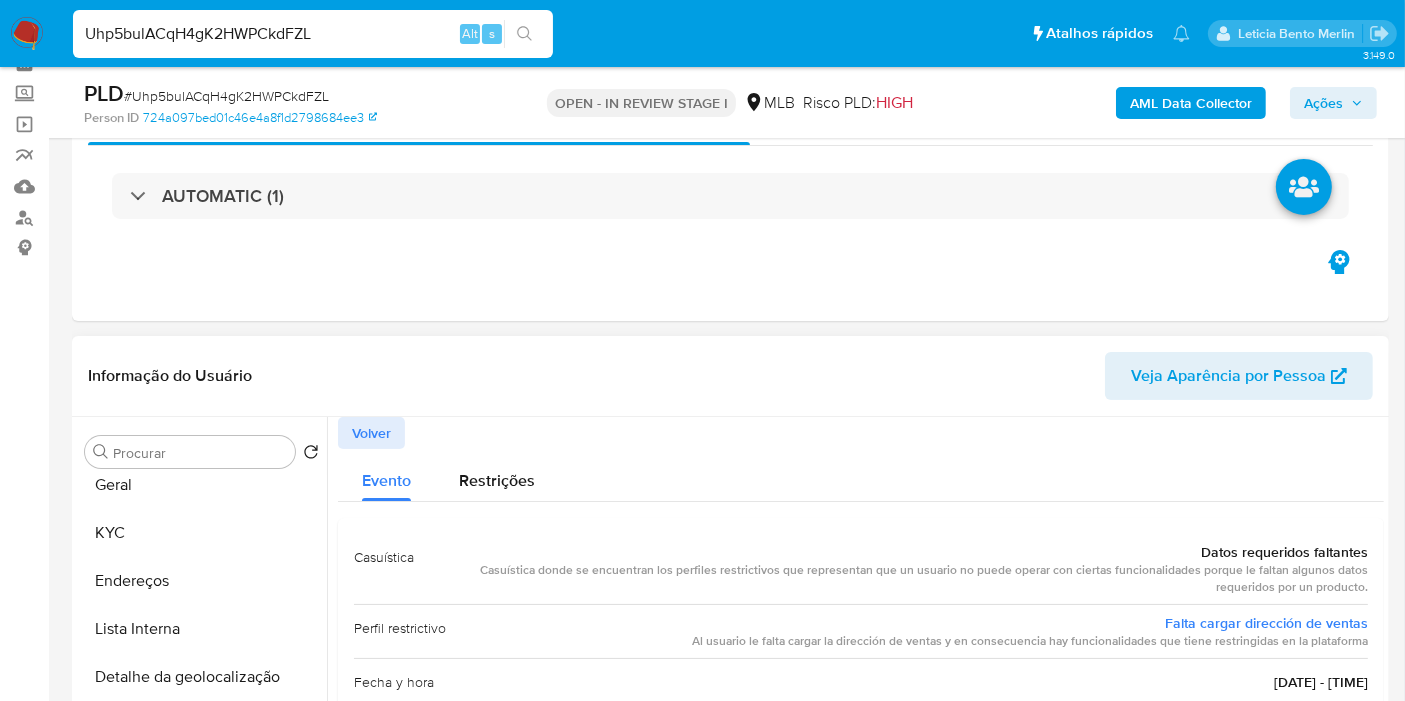 click on "Volver" at bounding box center [371, 433] 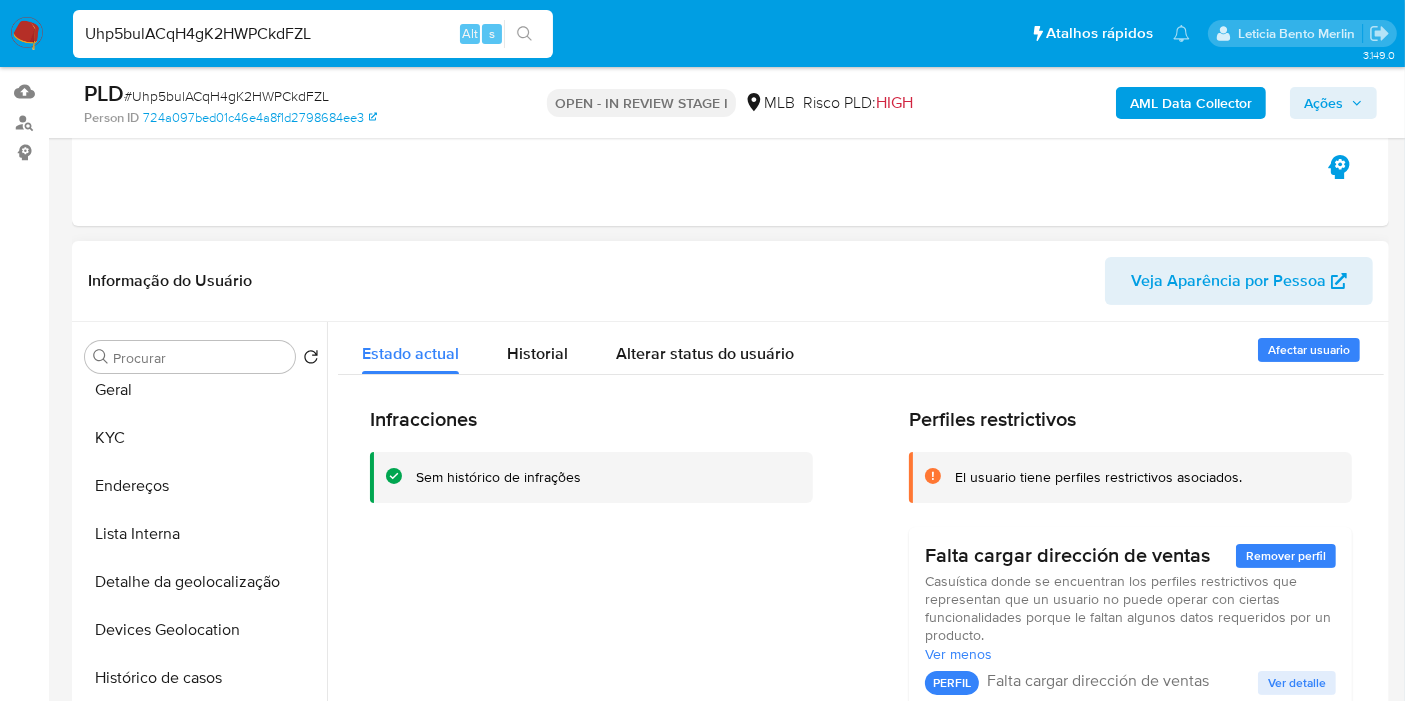 scroll, scrollTop: 324, scrollLeft: 0, axis: vertical 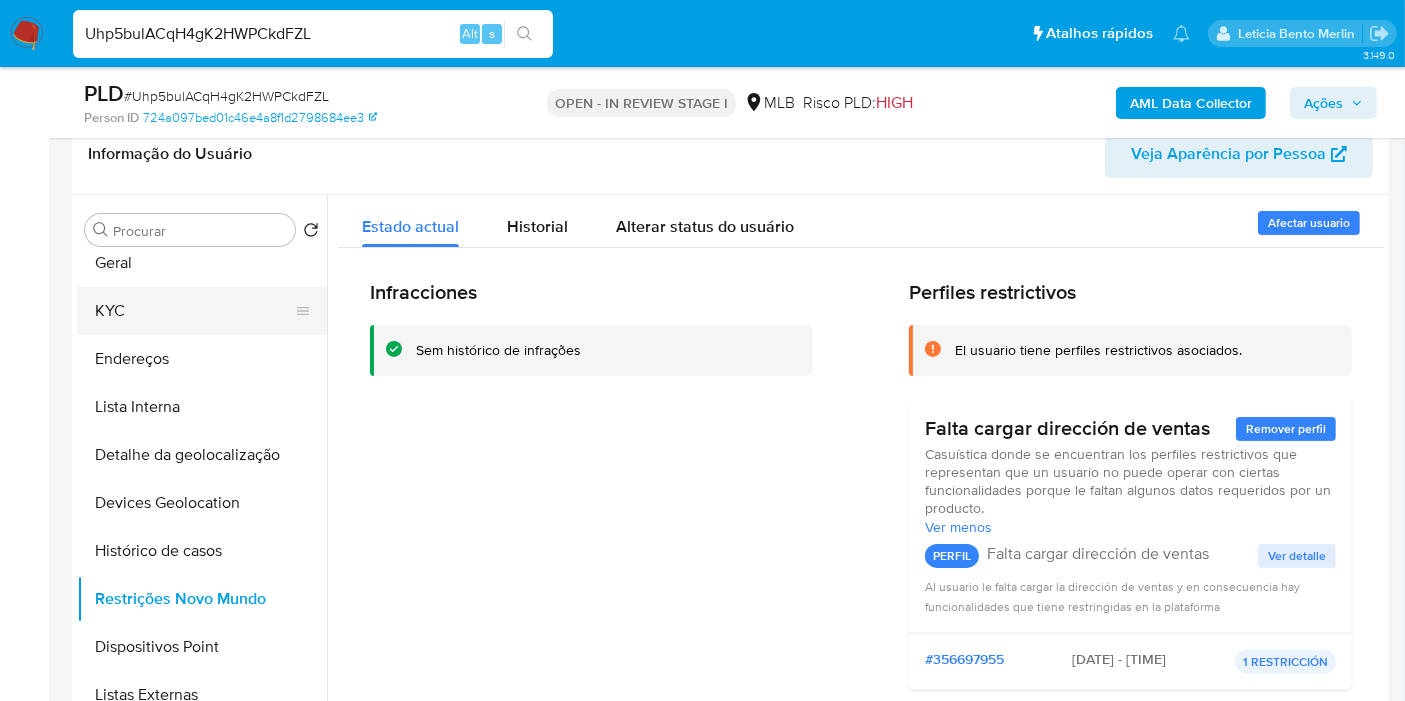 click on "KYC" at bounding box center (194, 311) 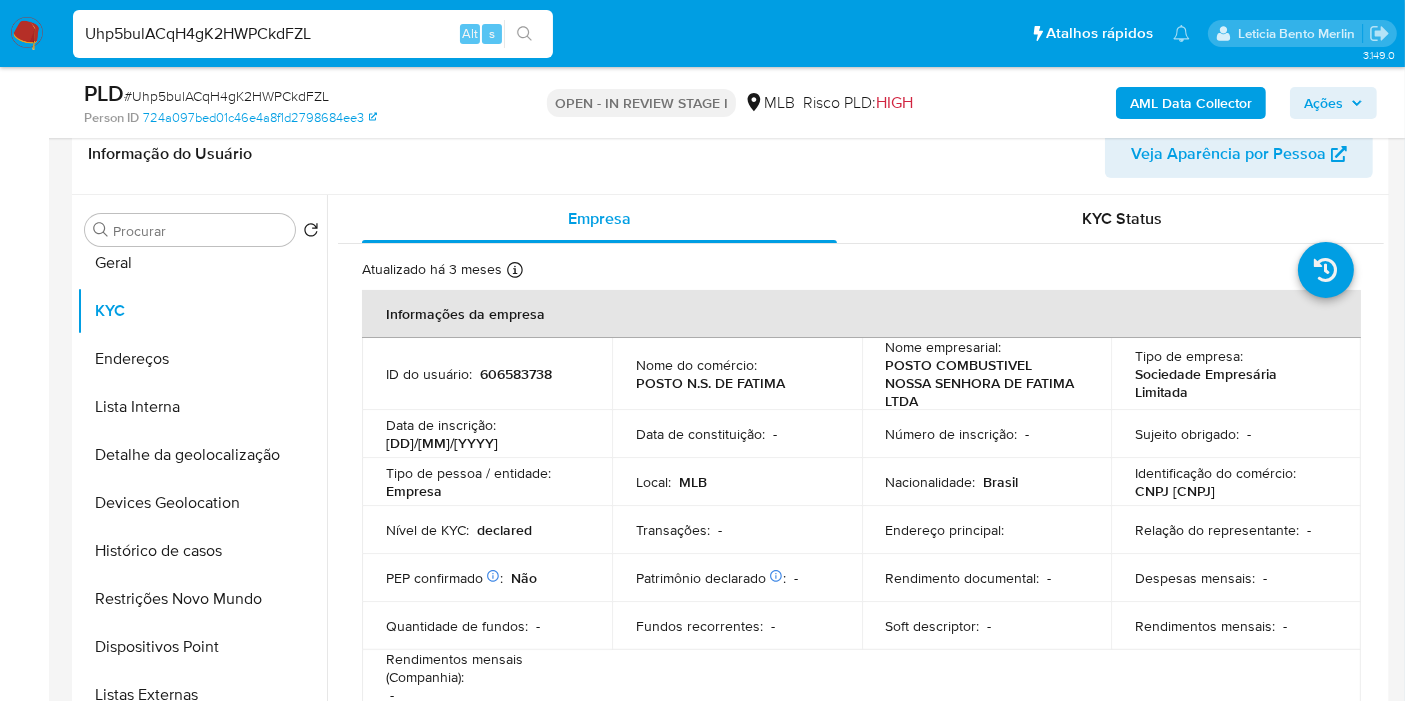 click on "606583738" at bounding box center [516, 374] 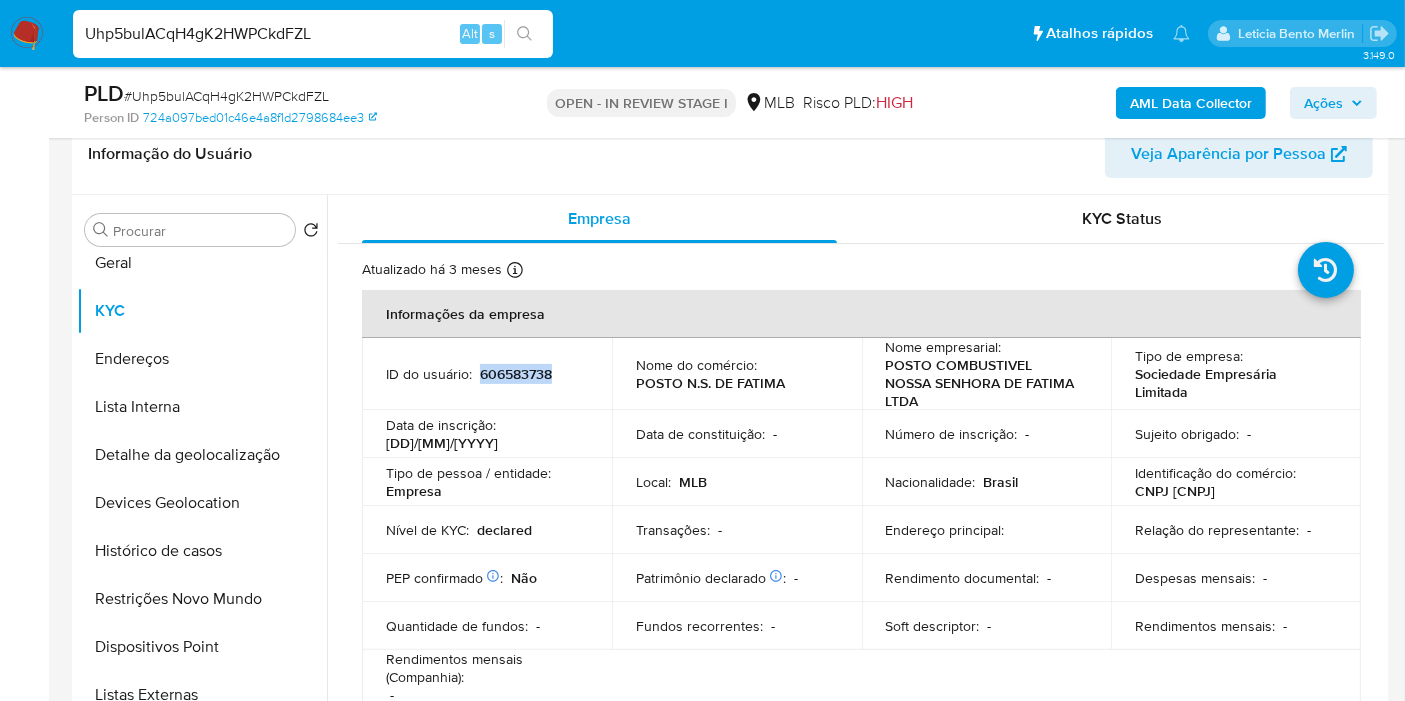 click on "606583738" at bounding box center (516, 374) 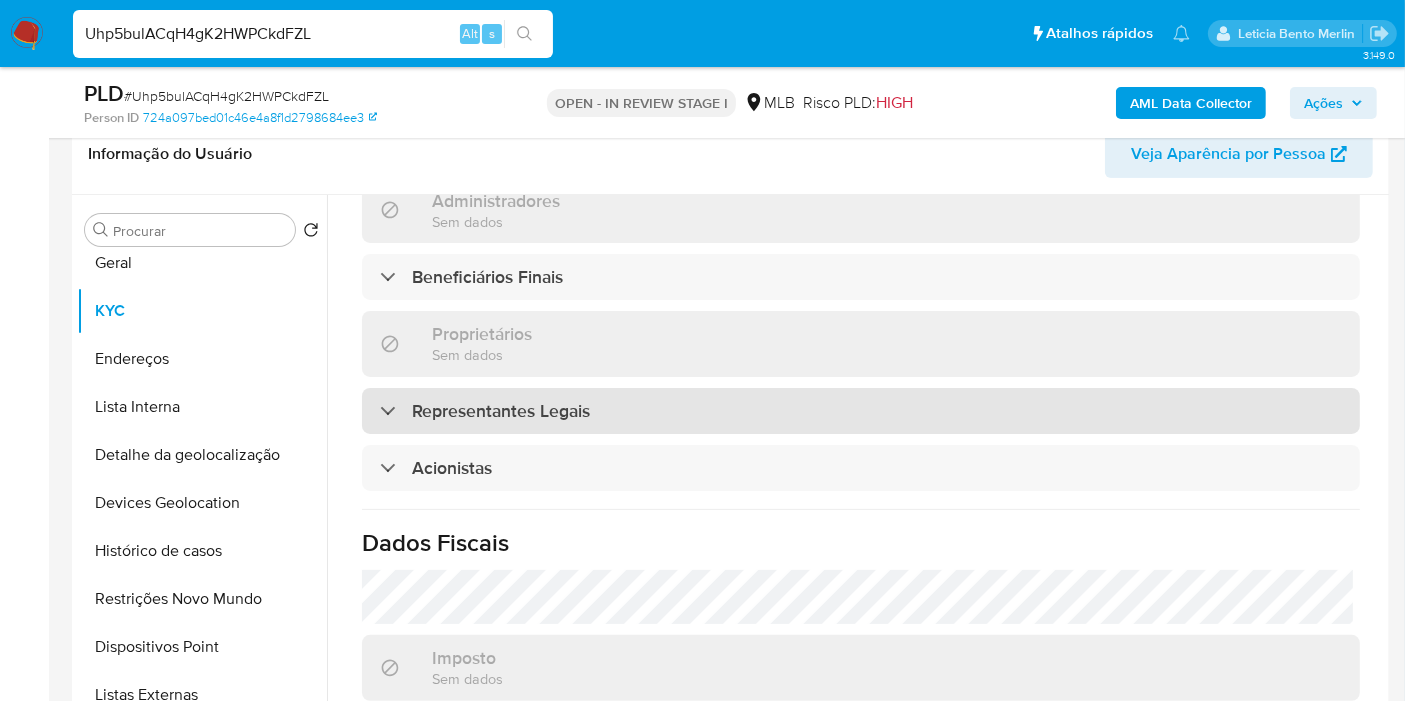 scroll, scrollTop: 1185, scrollLeft: 0, axis: vertical 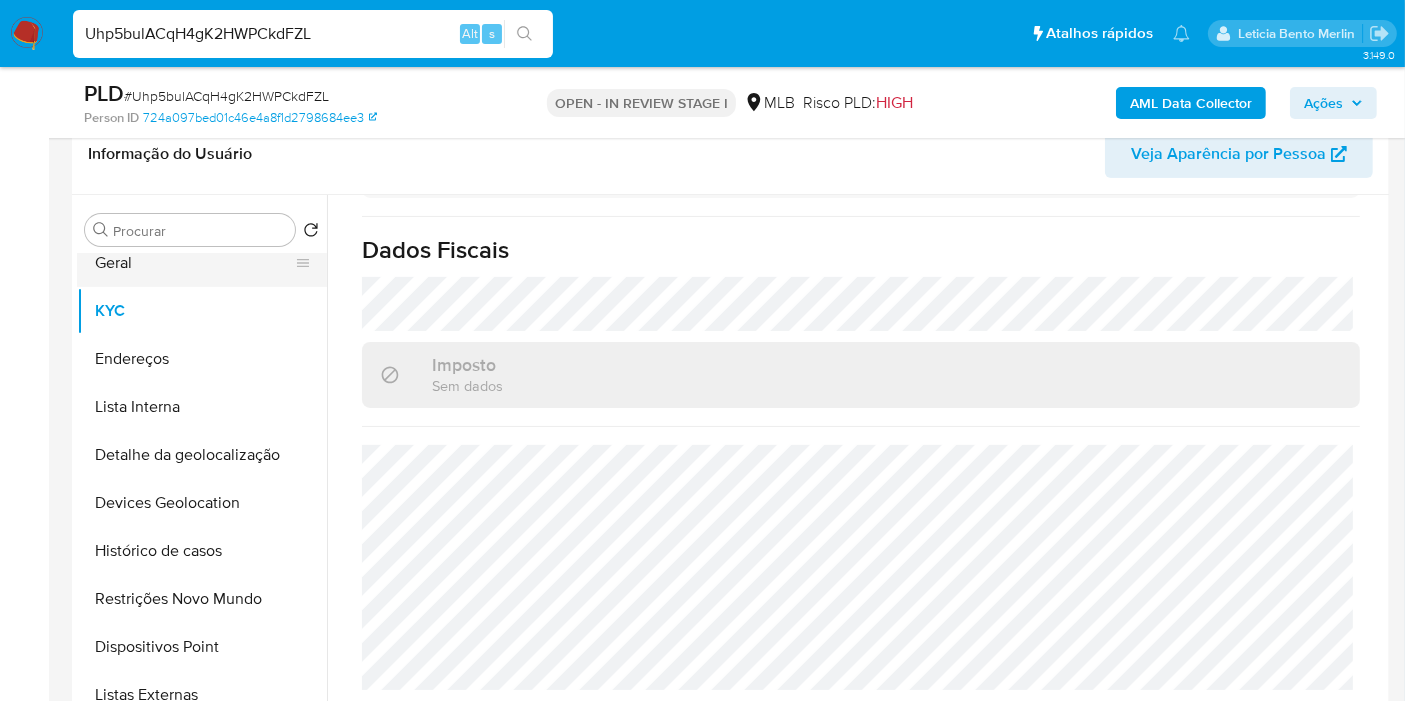 click on "Geral" at bounding box center [194, 263] 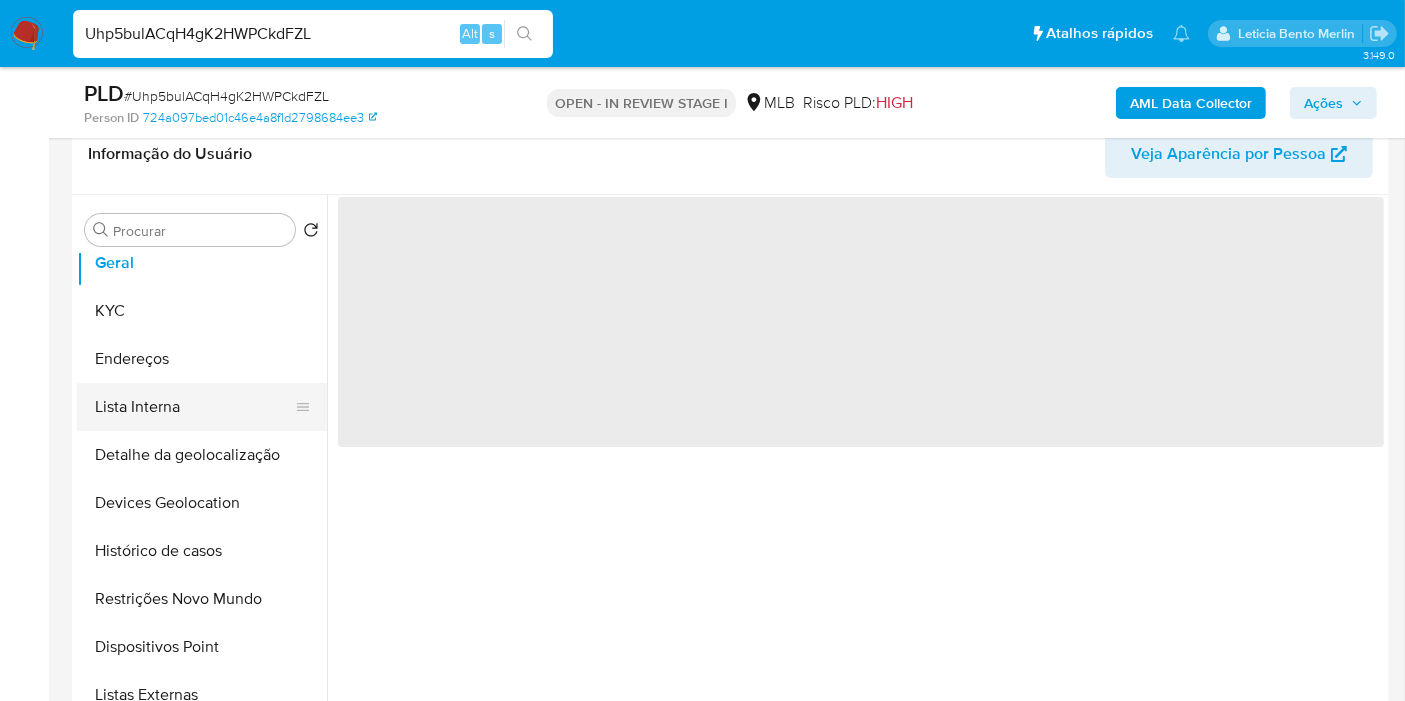 scroll, scrollTop: 0, scrollLeft: 0, axis: both 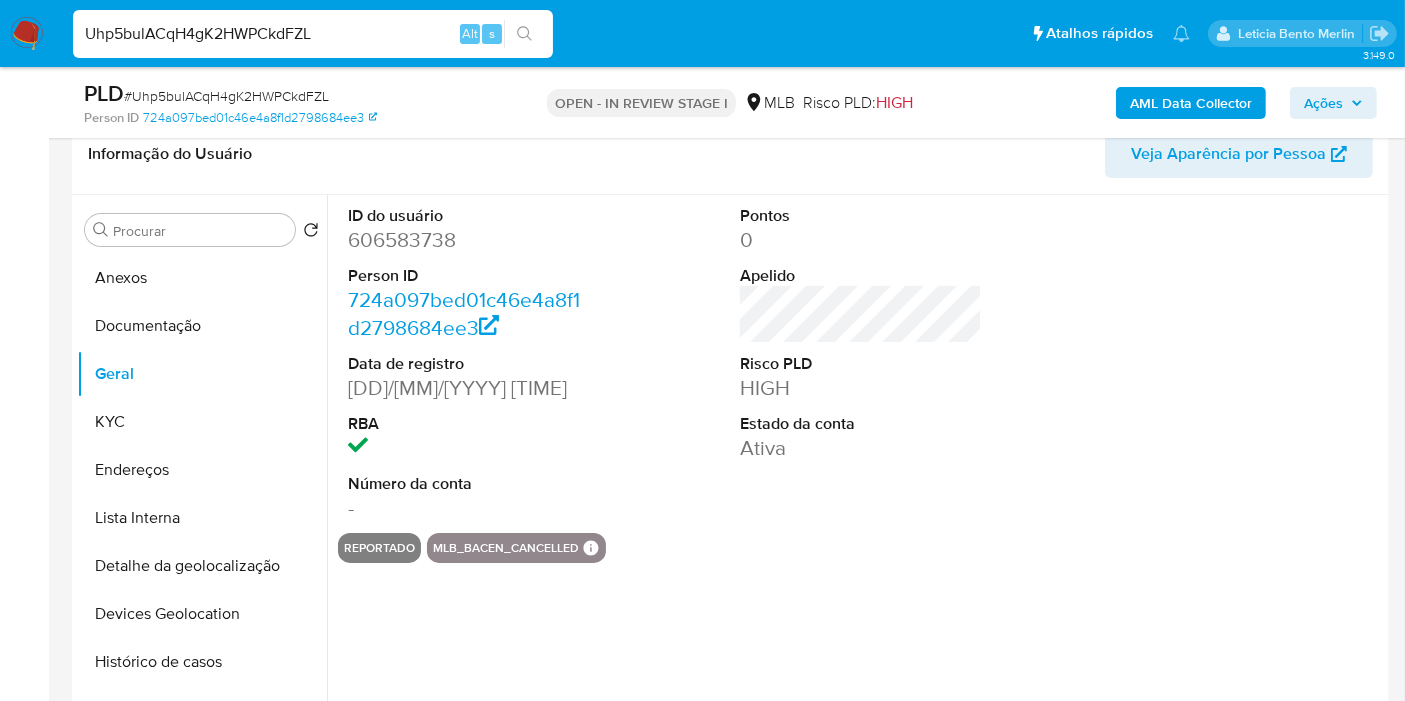 type 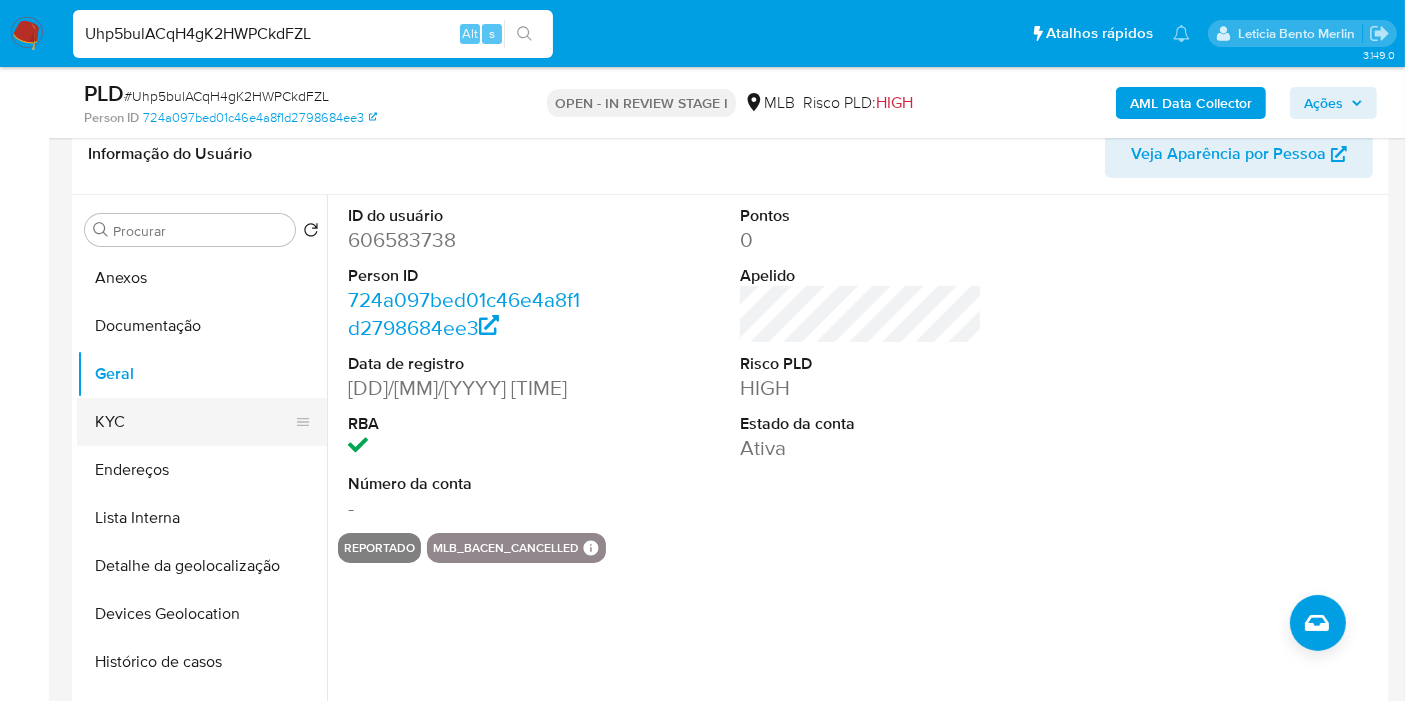 click on "KYC" at bounding box center (194, 422) 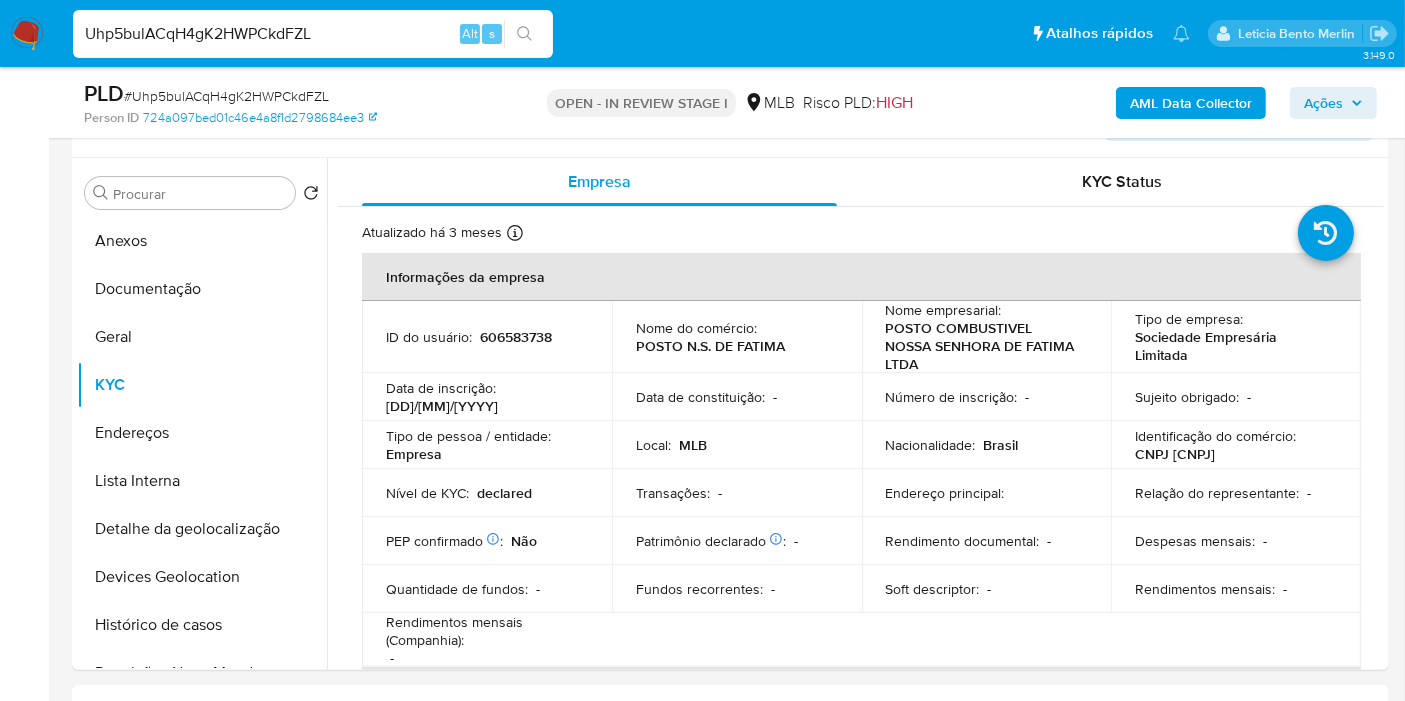 scroll, scrollTop: 357, scrollLeft: 0, axis: vertical 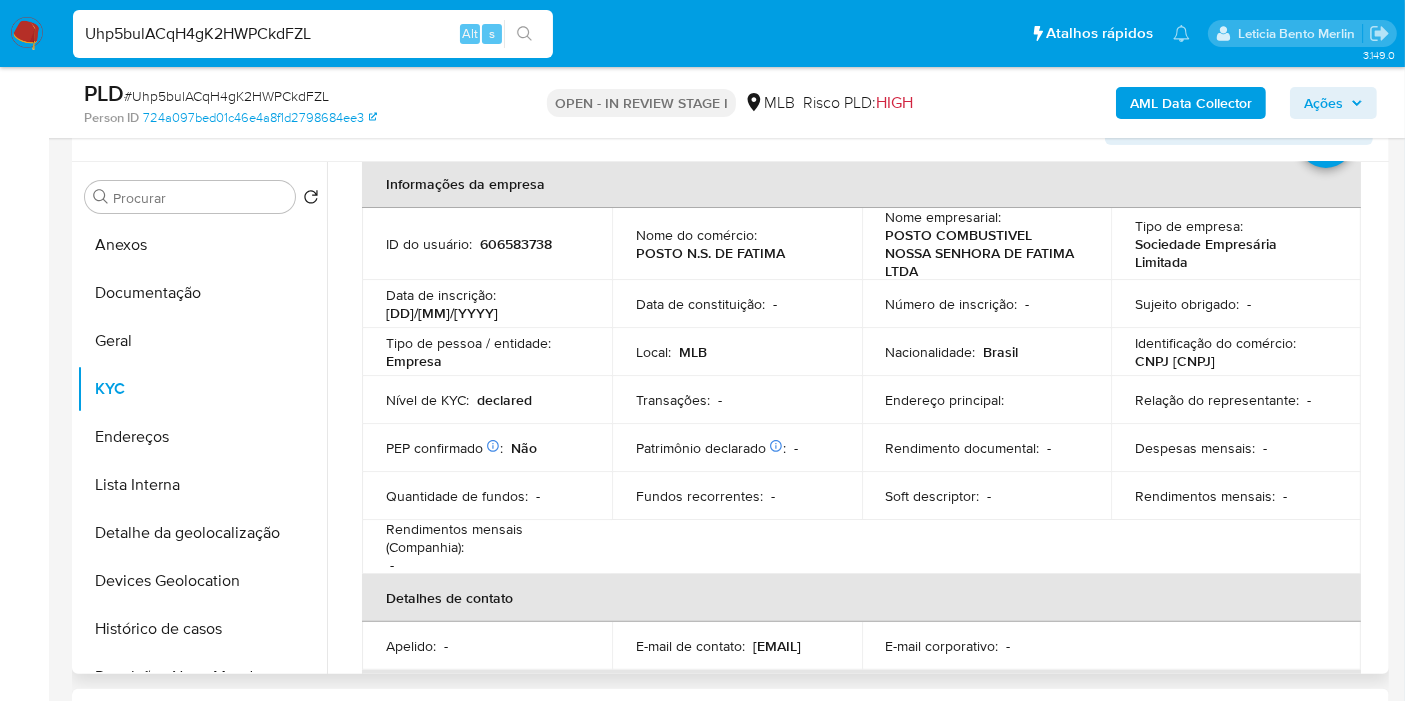 type 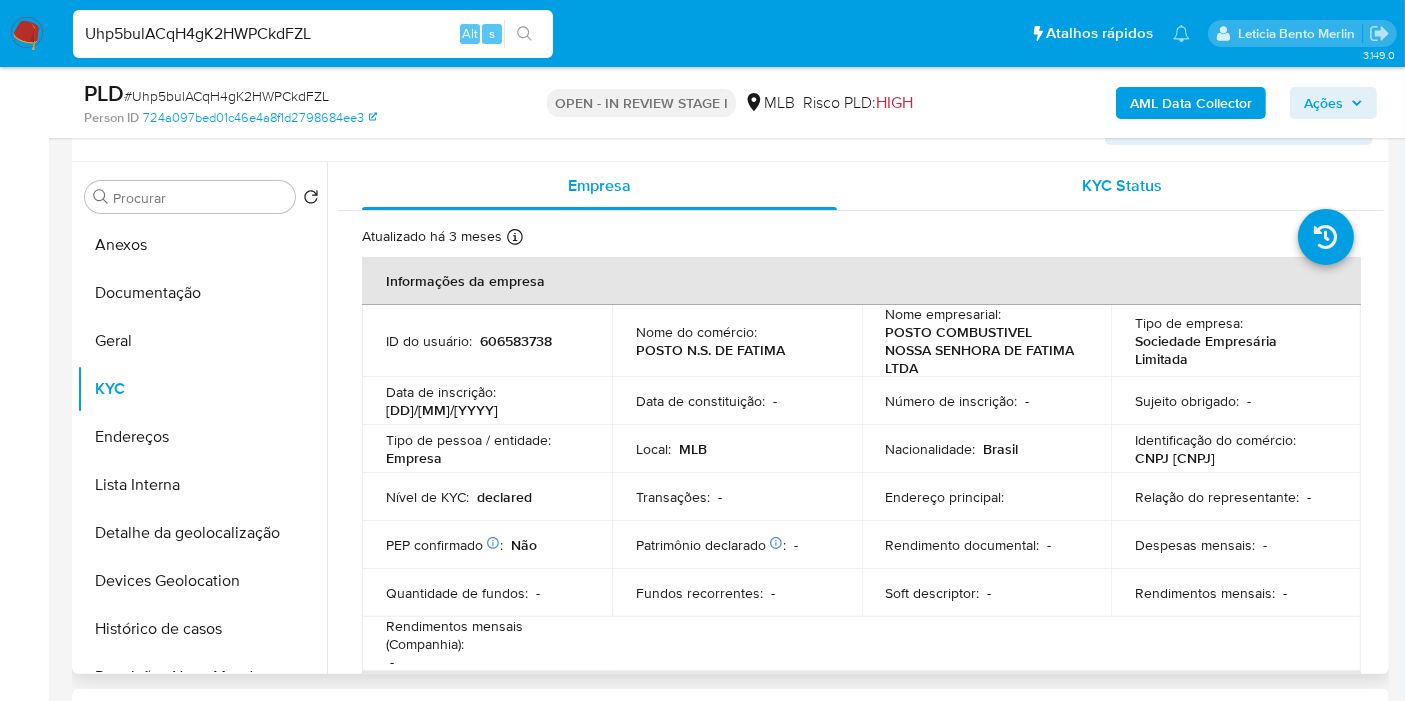 click on "KYC Status" at bounding box center (1123, 185) 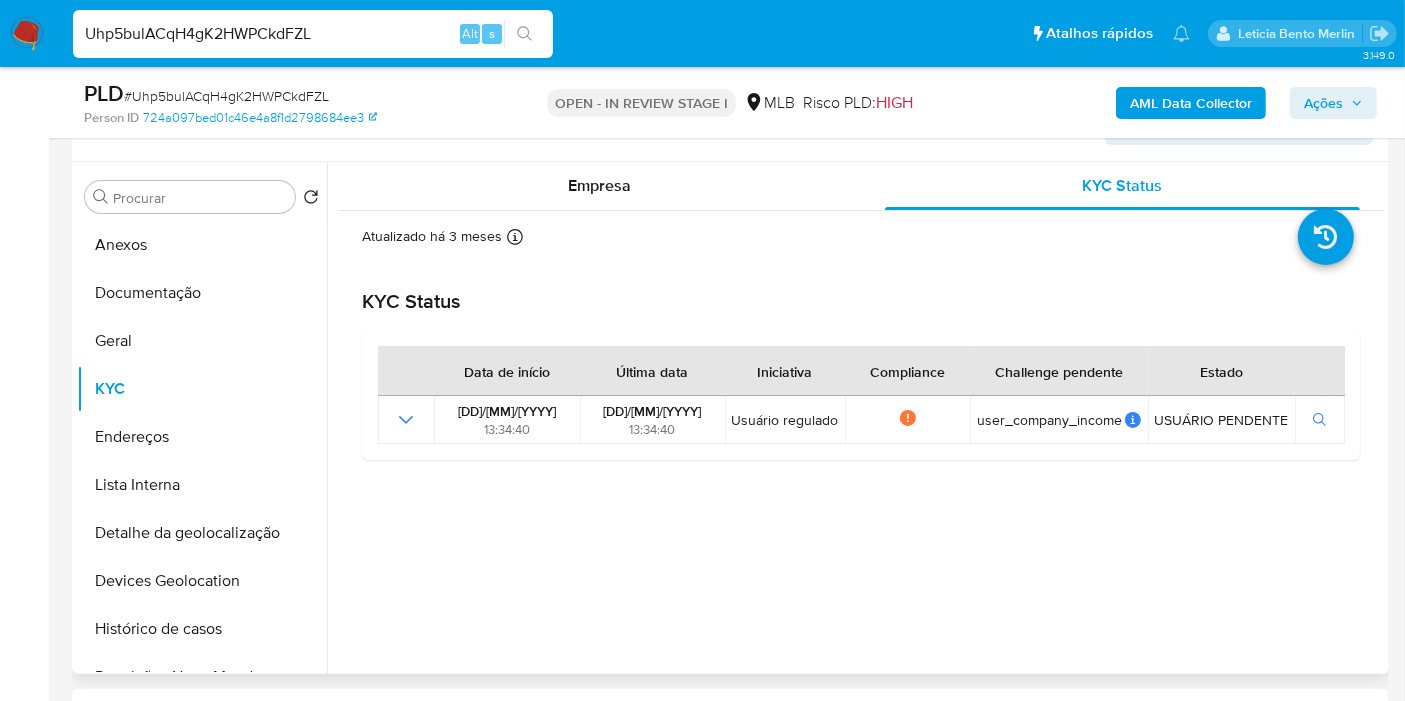 click on "KYC Status Data de início Última data Iniciativa Compliance Challenge pendente Estado 09/07/2020 13:34:40 09/07/2020 13:34:40 Usuário regulado Not compliance user_company_income user_company_income   User ID challenge:  user_company_income Tipo de challenge:  User ID Descrição:  USUÁRIO PENDENTE Ver challenges pendentes" at bounding box center [861, 358] 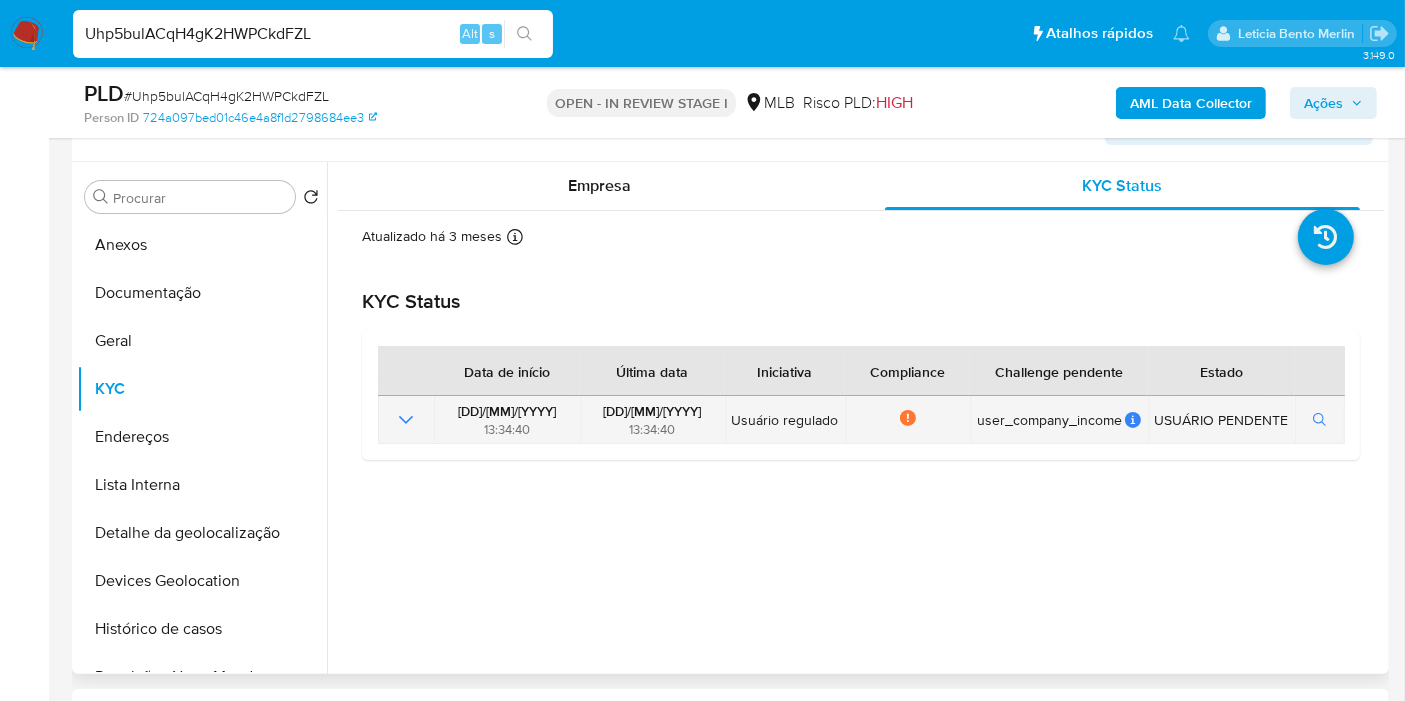 click 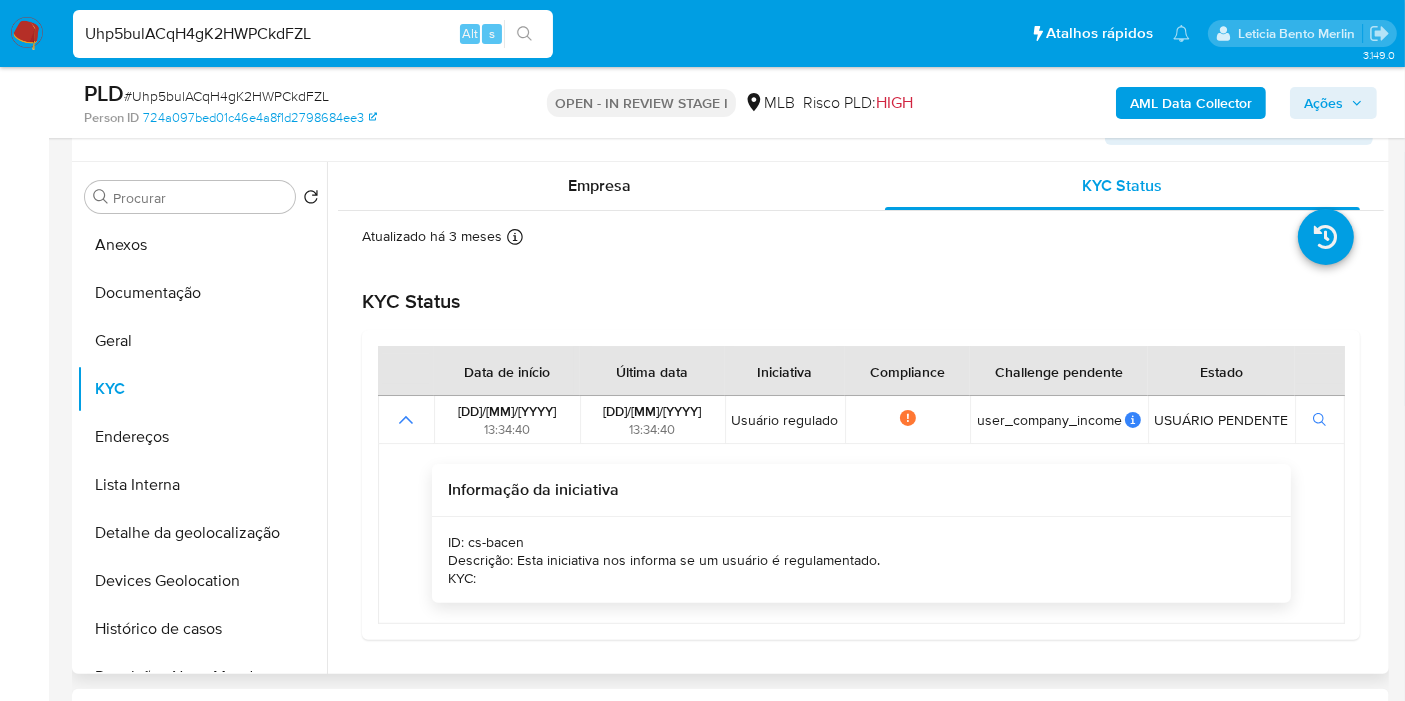 drag, startPoint x: 611, startPoint y: 571, endPoint x: 780, endPoint y: 575, distance: 169.04733 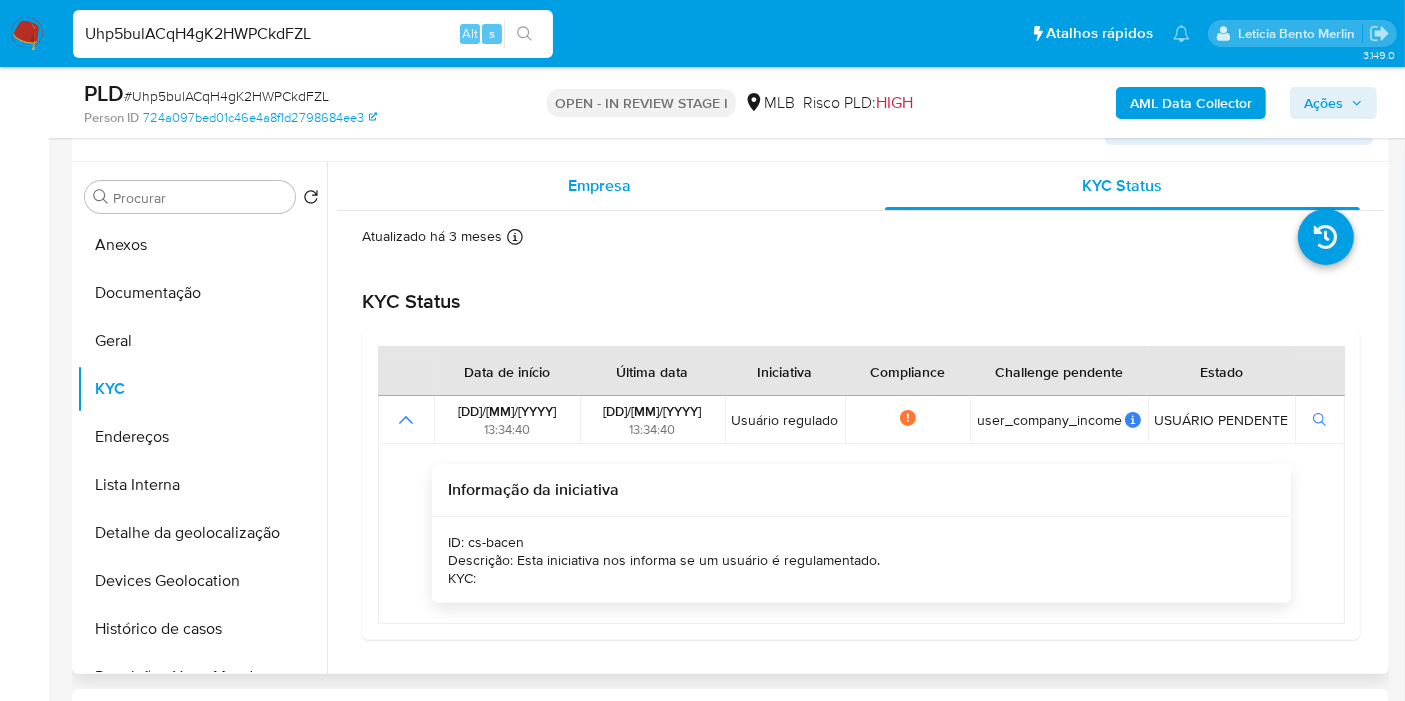 click on "Empresa" at bounding box center [599, 186] 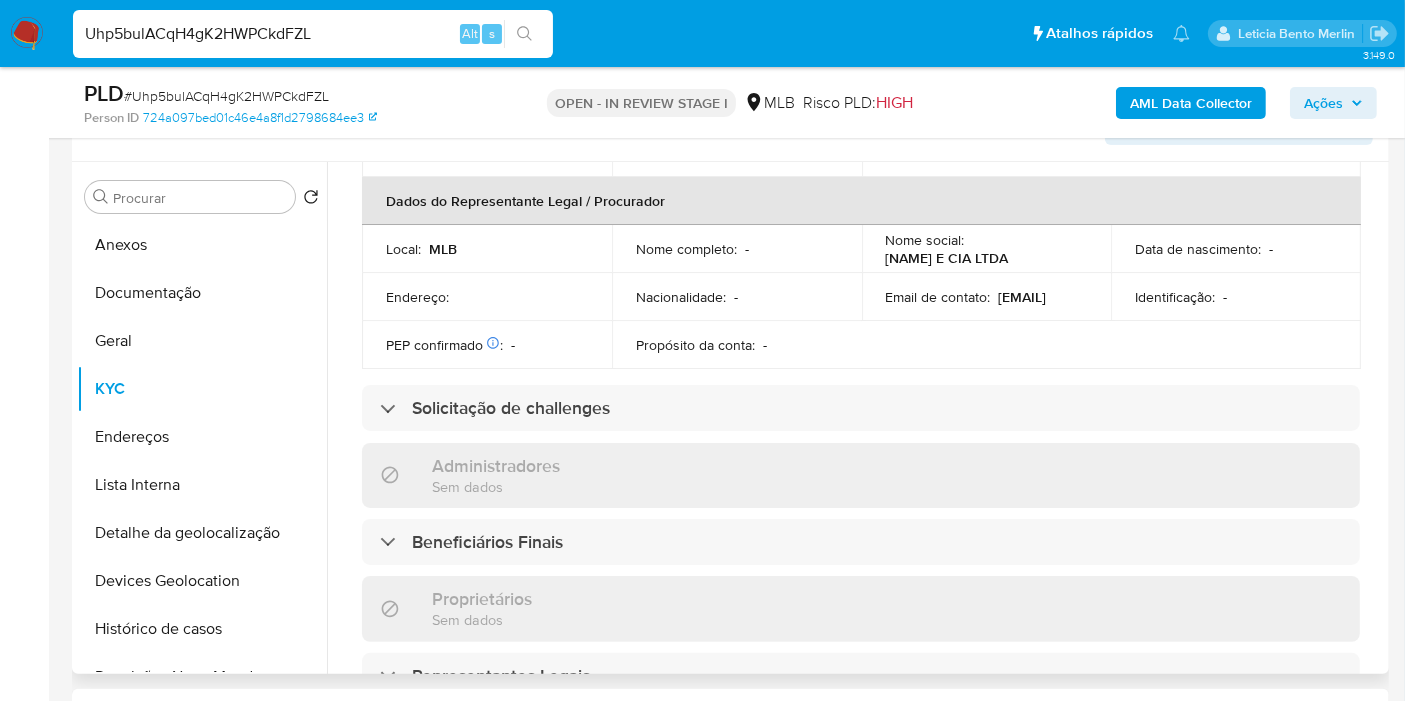 scroll, scrollTop: 555, scrollLeft: 0, axis: vertical 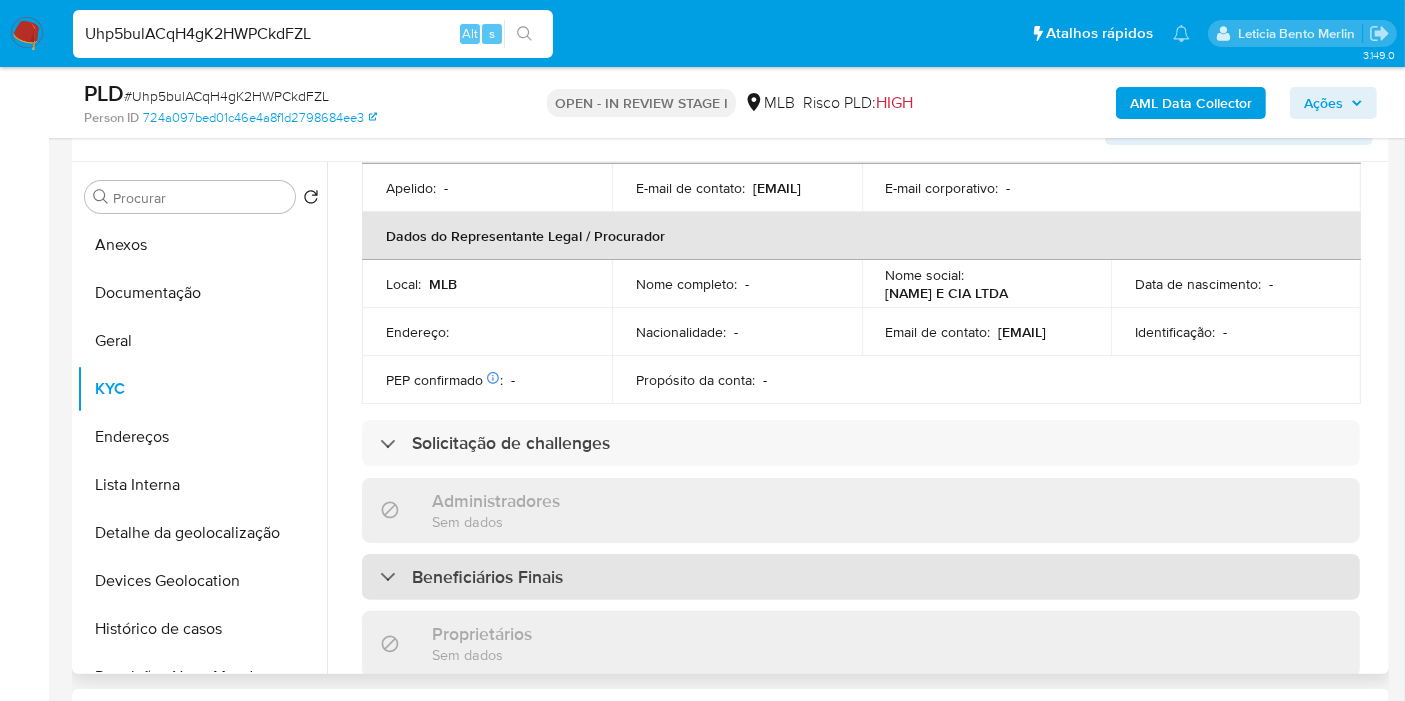click on "Beneficiários Finais" at bounding box center (861, 577) 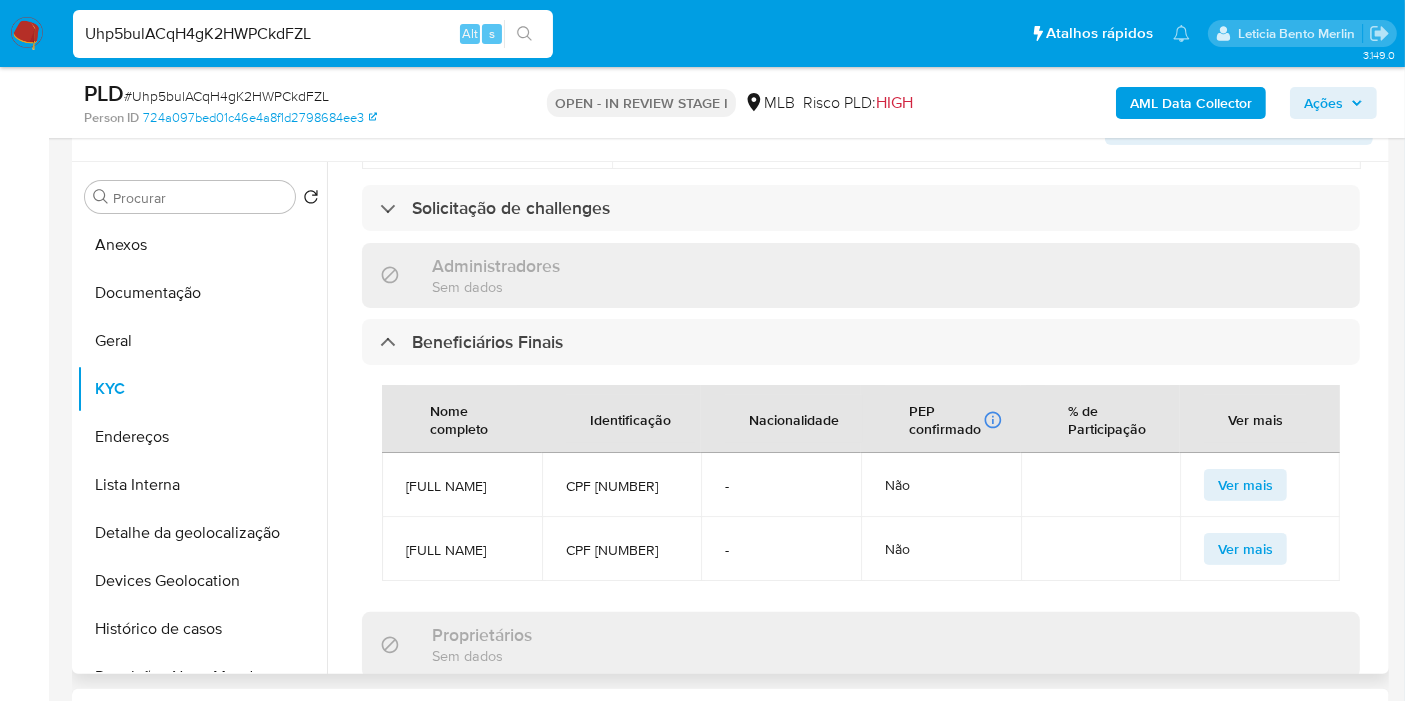 scroll, scrollTop: 888, scrollLeft: 0, axis: vertical 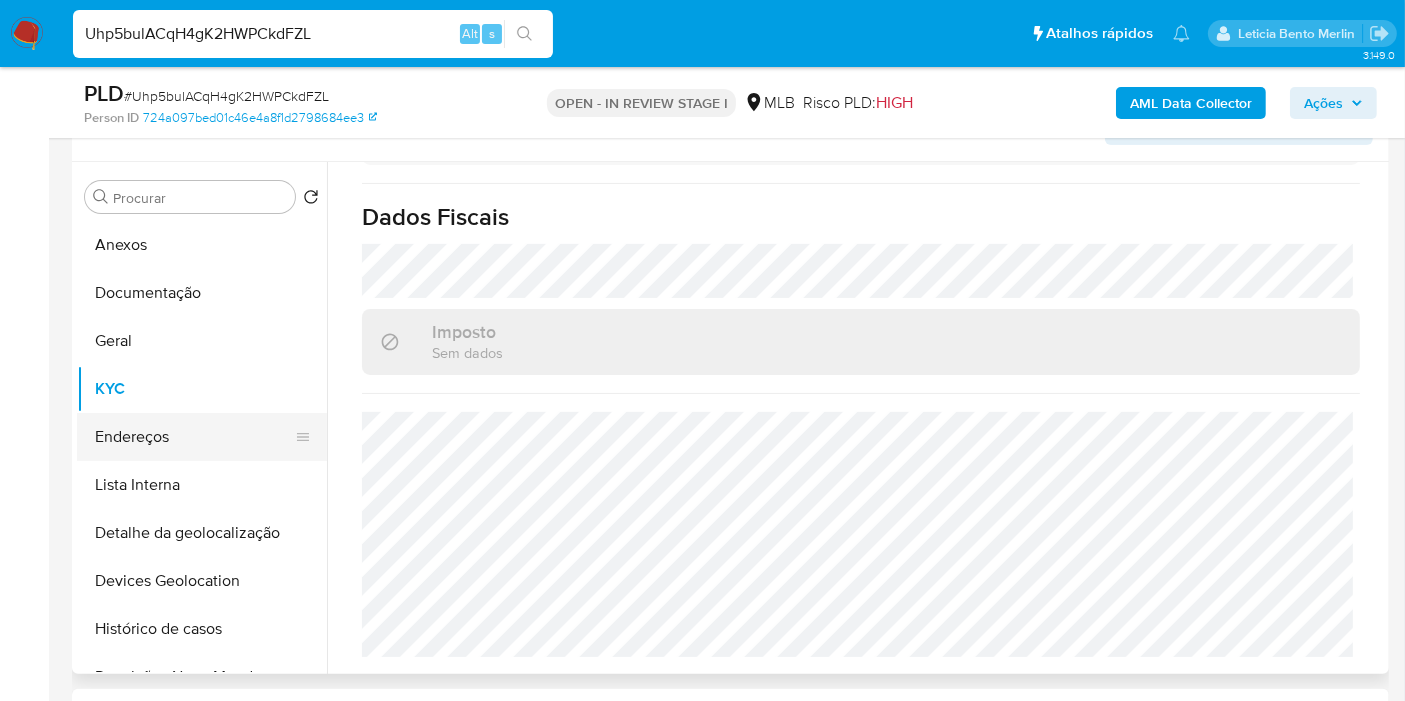 click on "Endereços" at bounding box center [194, 437] 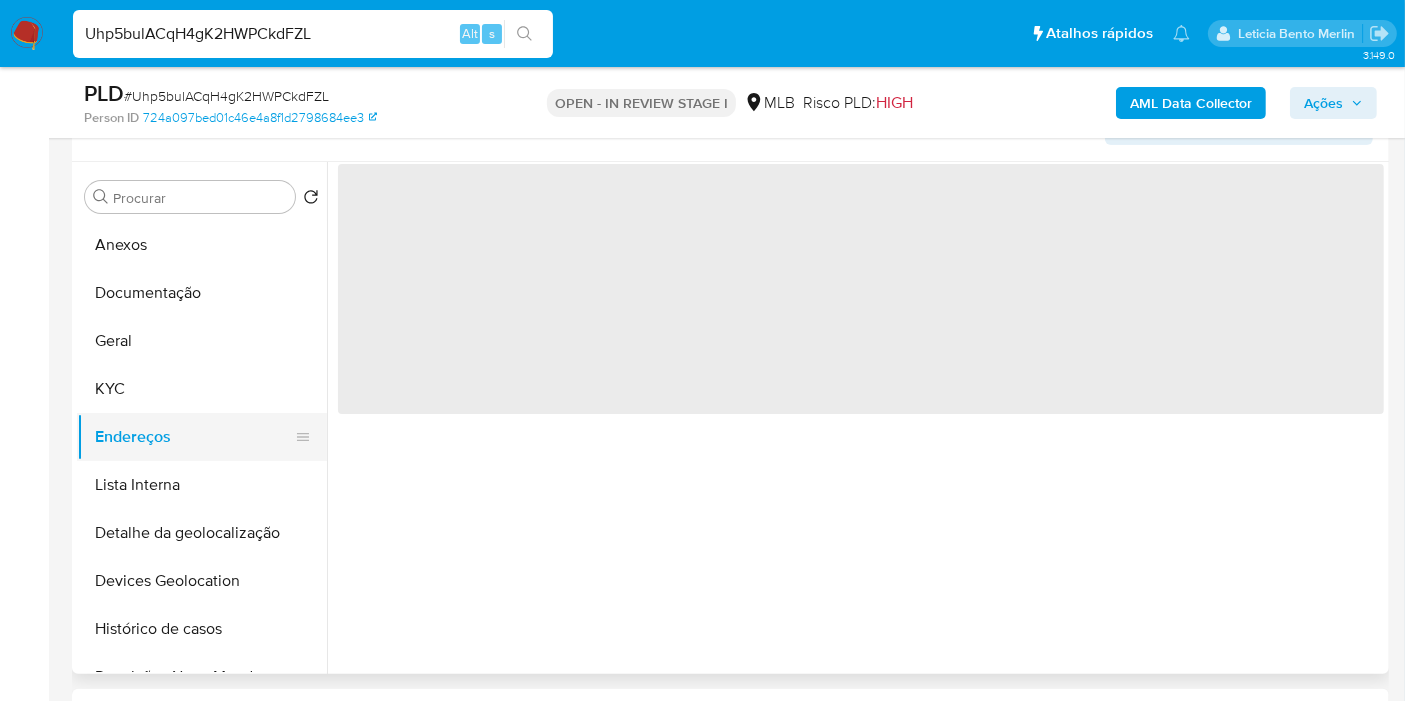scroll, scrollTop: 0, scrollLeft: 0, axis: both 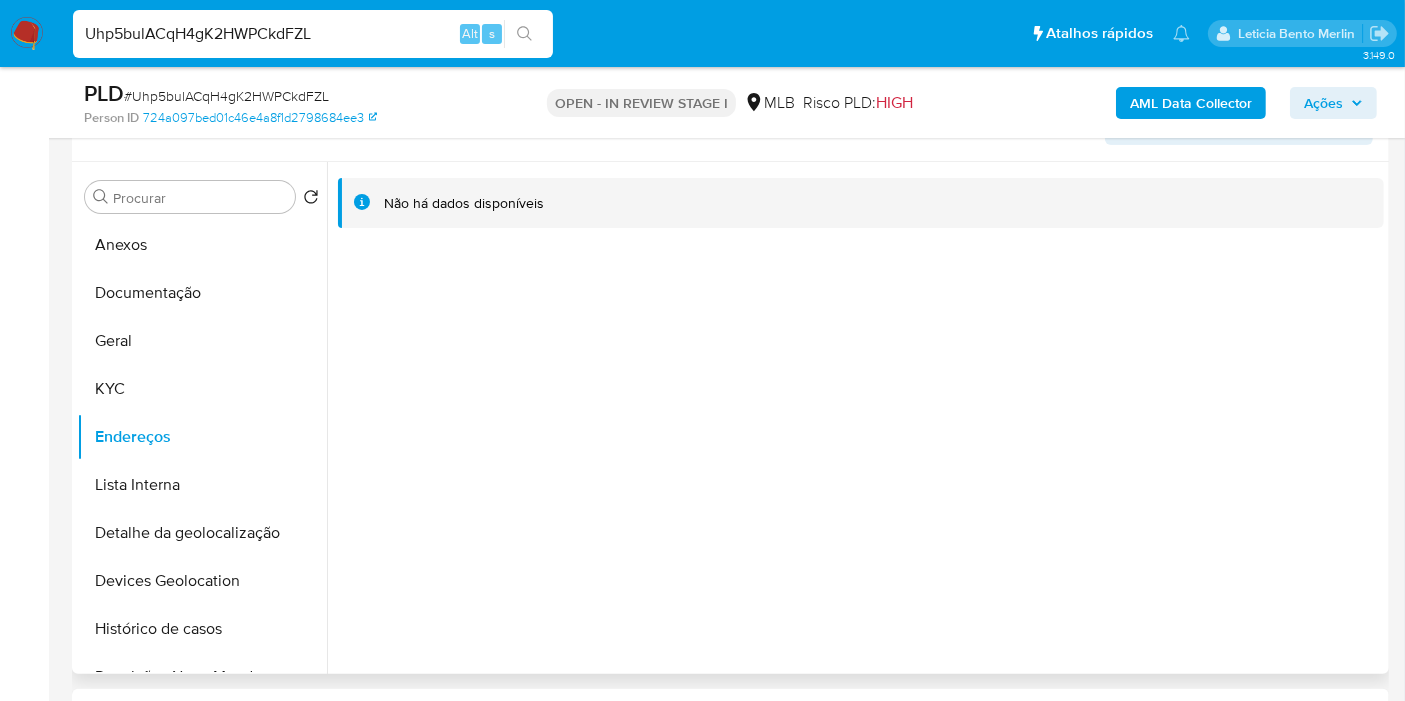 type 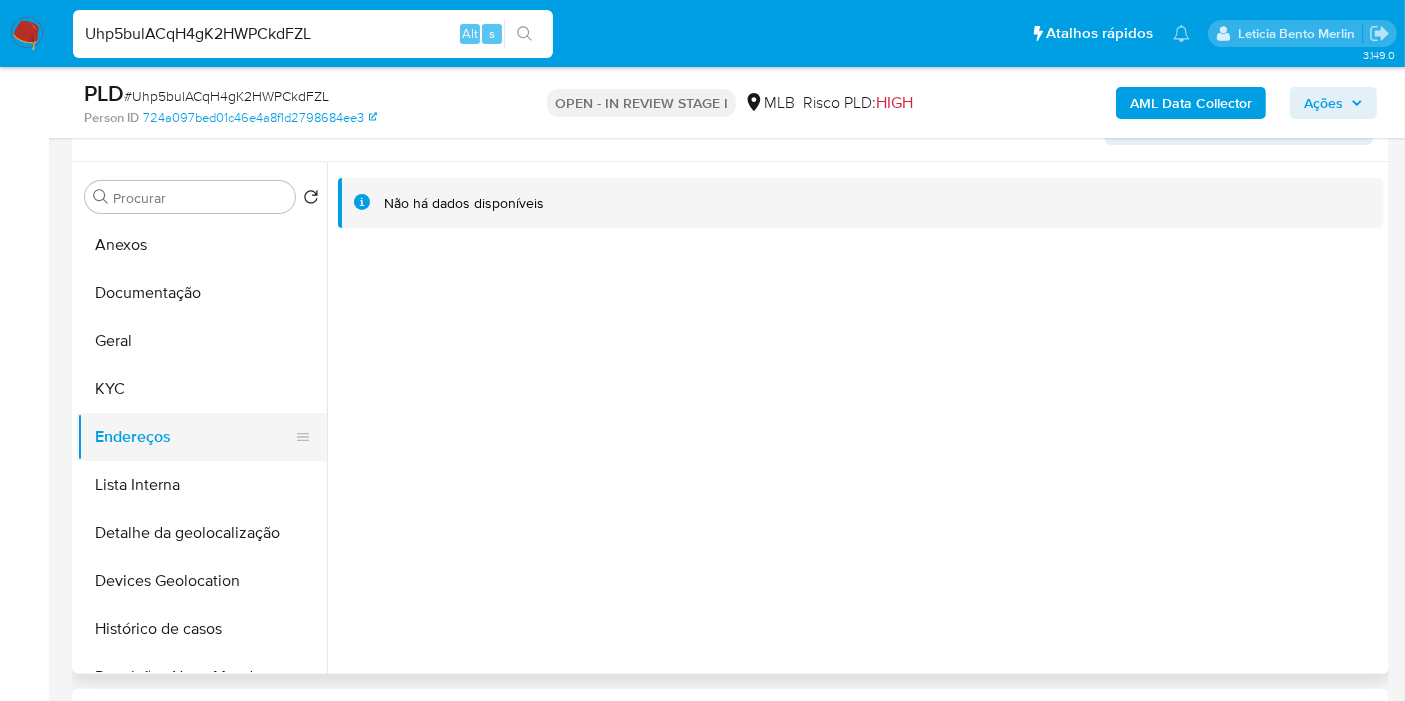scroll, scrollTop: 111, scrollLeft: 0, axis: vertical 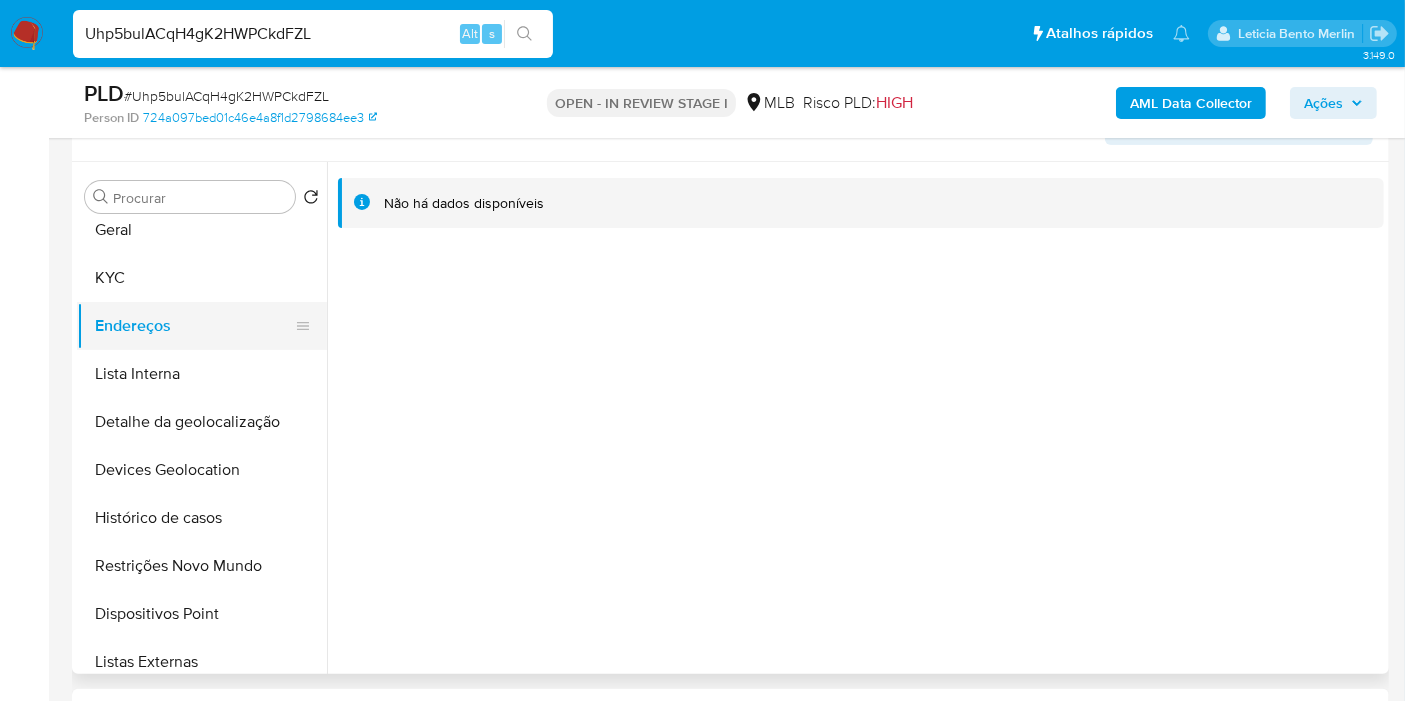 click on "Detalhe da geolocalização" at bounding box center (202, 422) 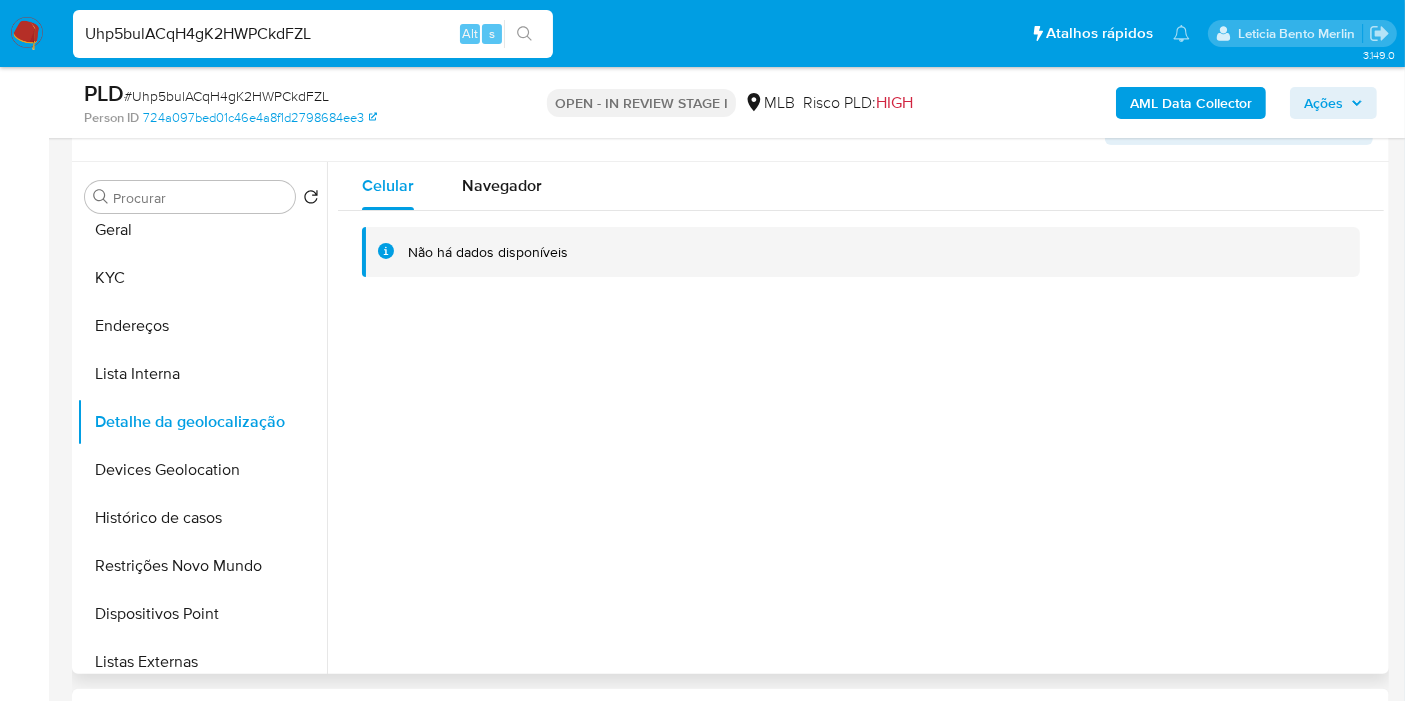 type 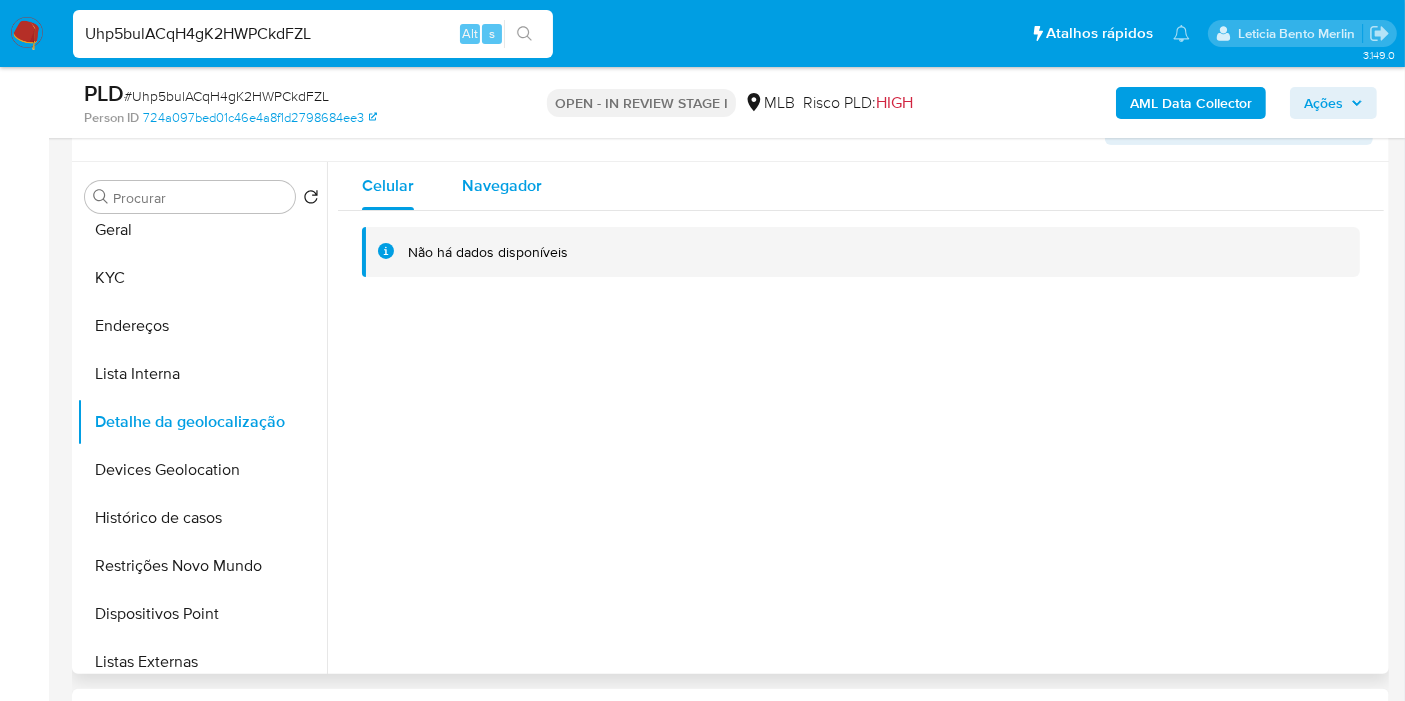 click on "Navegador" at bounding box center (502, 185) 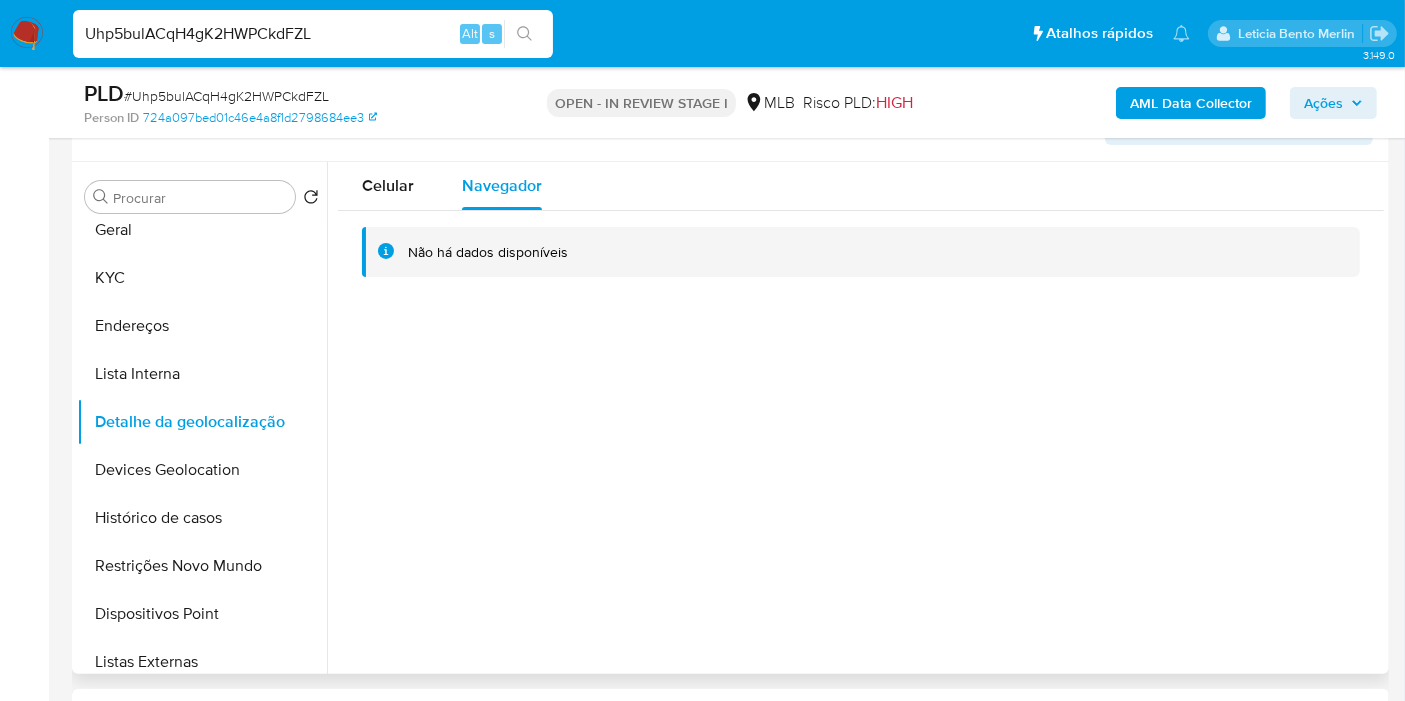type 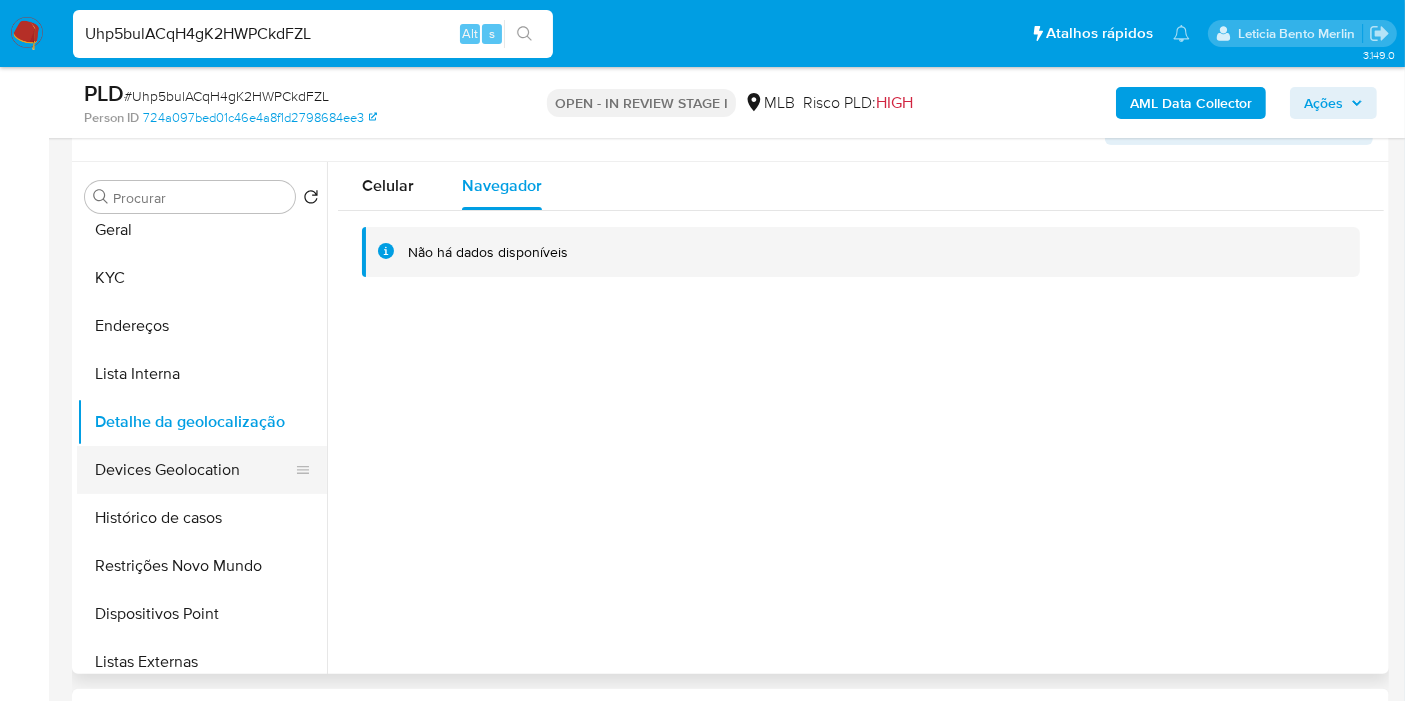 click on "Devices Geolocation" at bounding box center (194, 470) 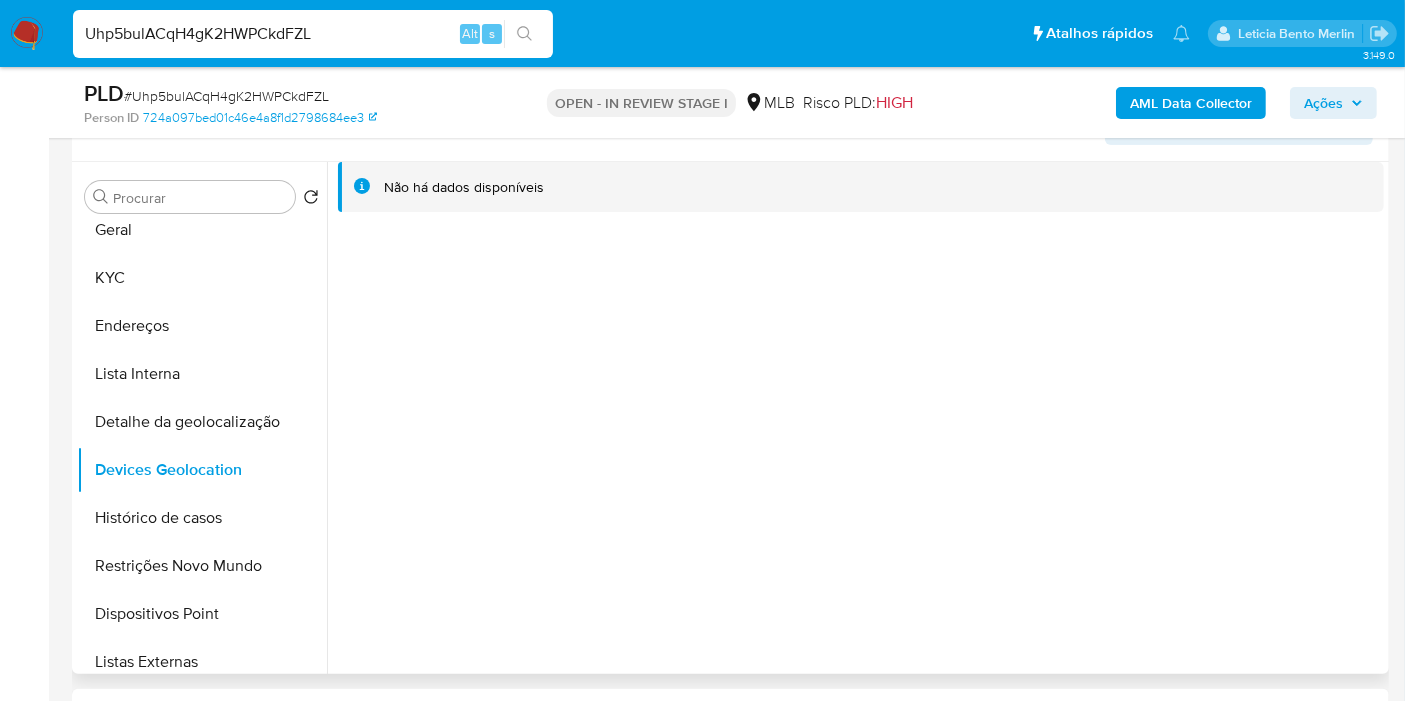 type 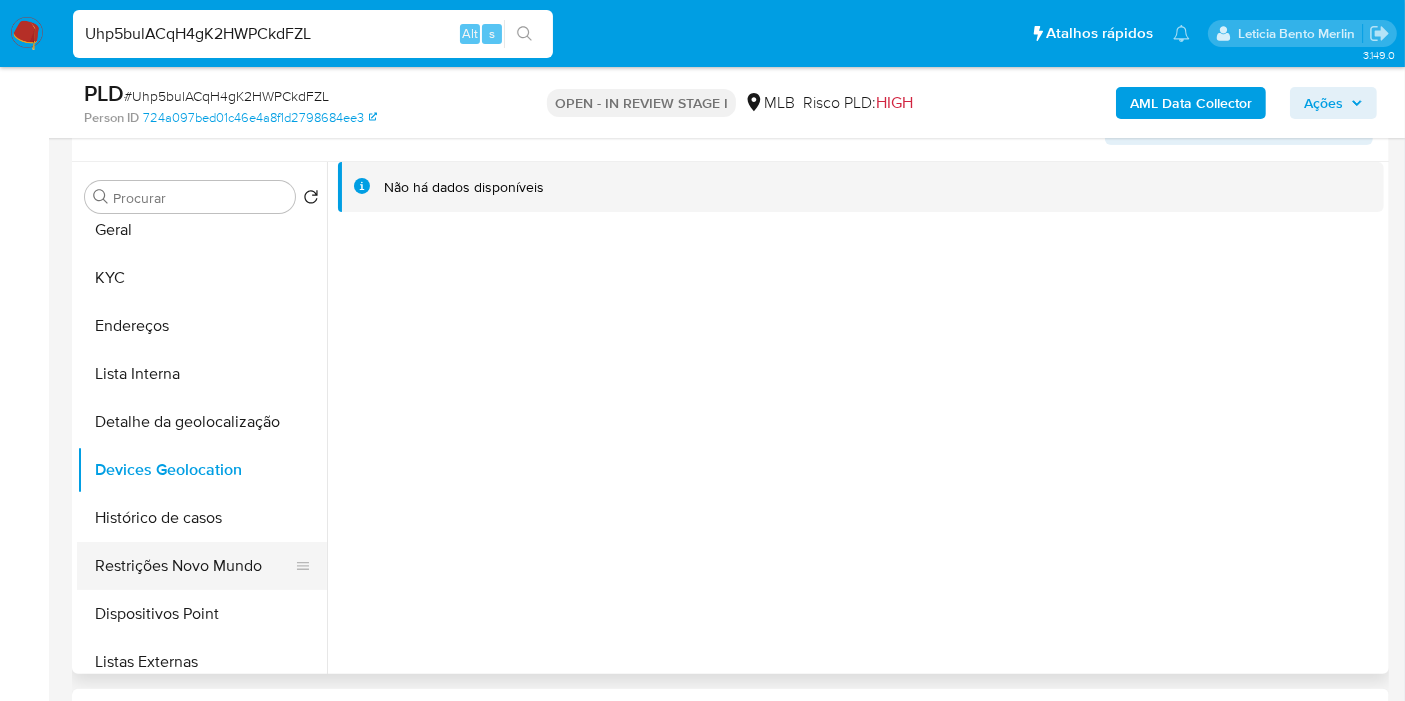 click on "Restrições Novo Mundo" at bounding box center (194, 566) 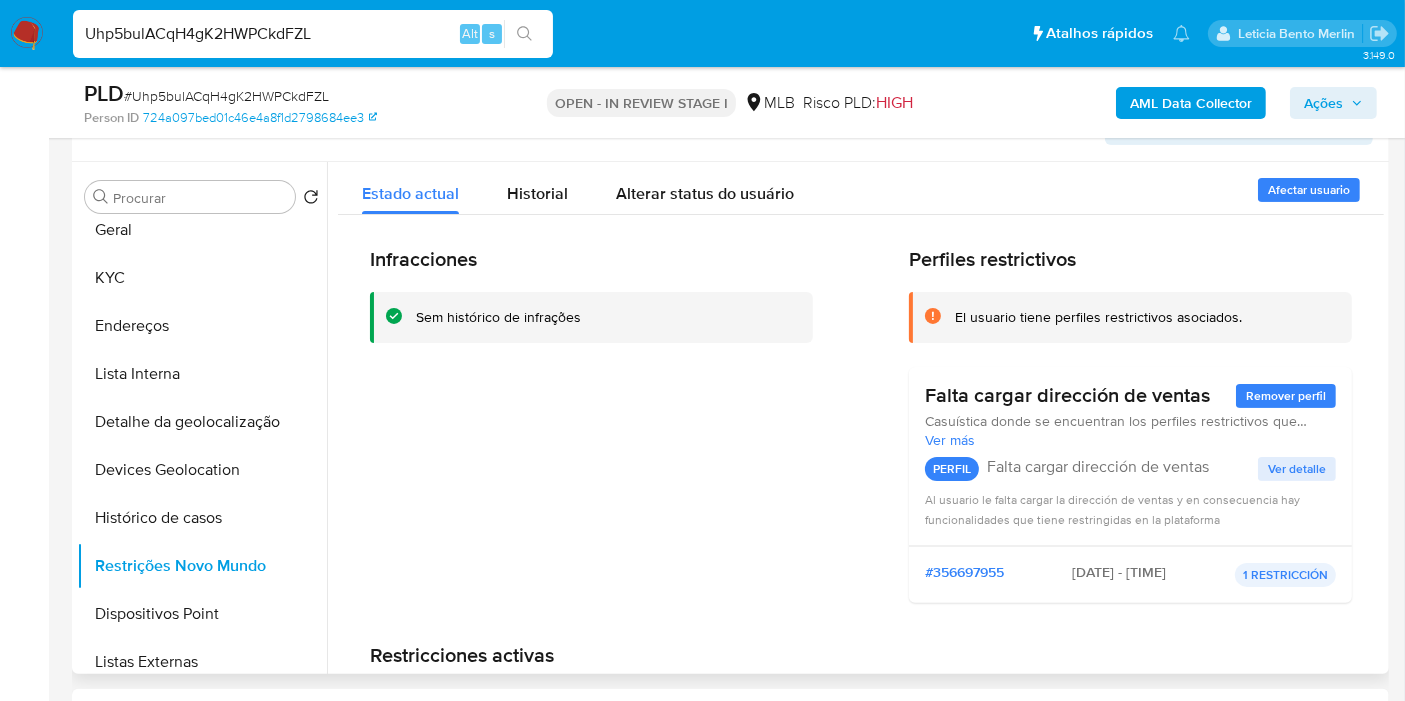 type 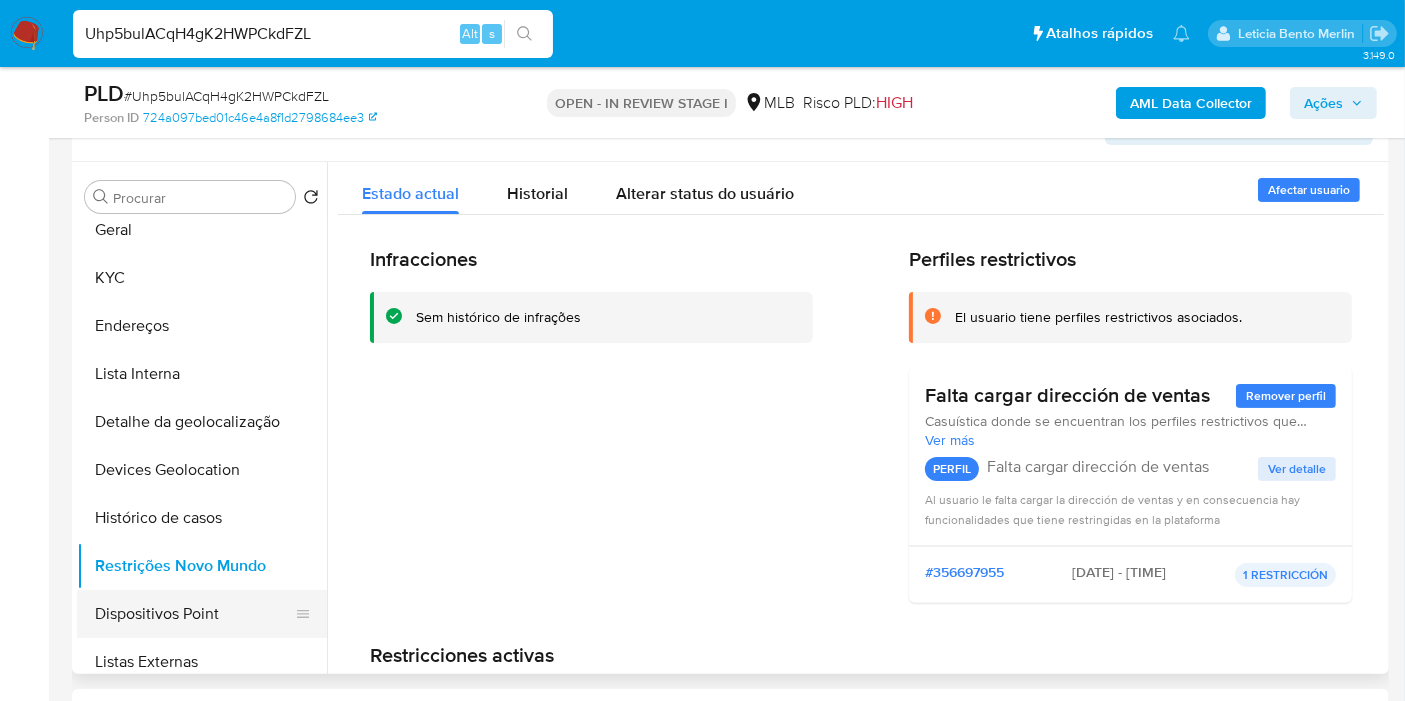 click on "Dispositivos Point" at bounding box center [194, 614] 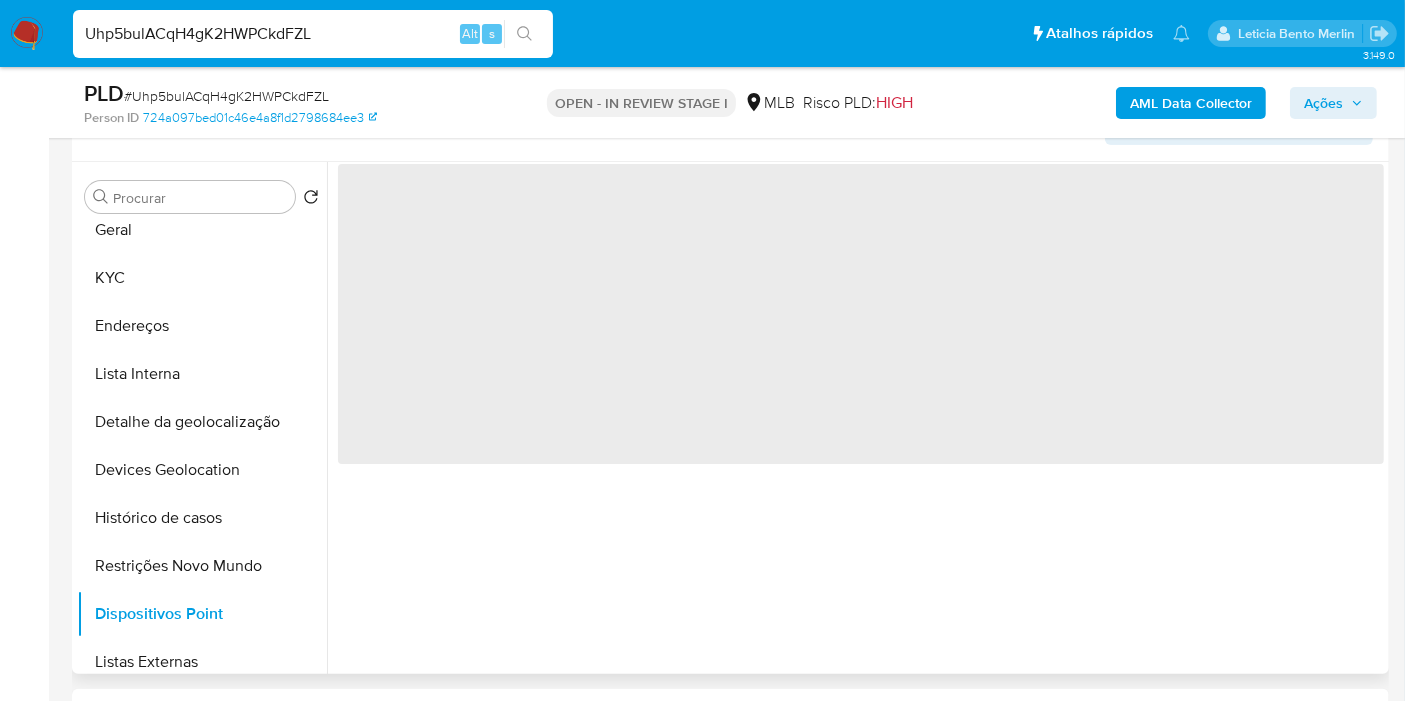 scroll, scrollTop: 222, scrollLeft: 0, axis: vertical 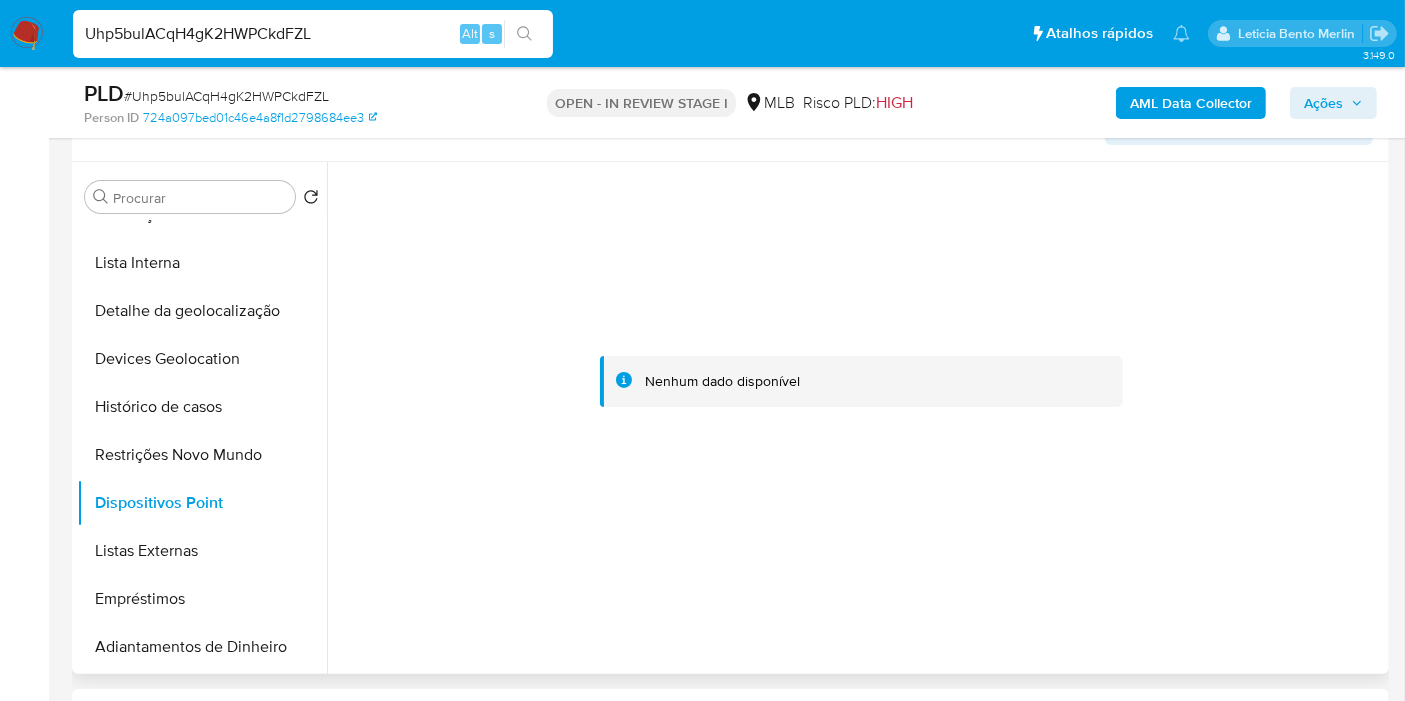 type 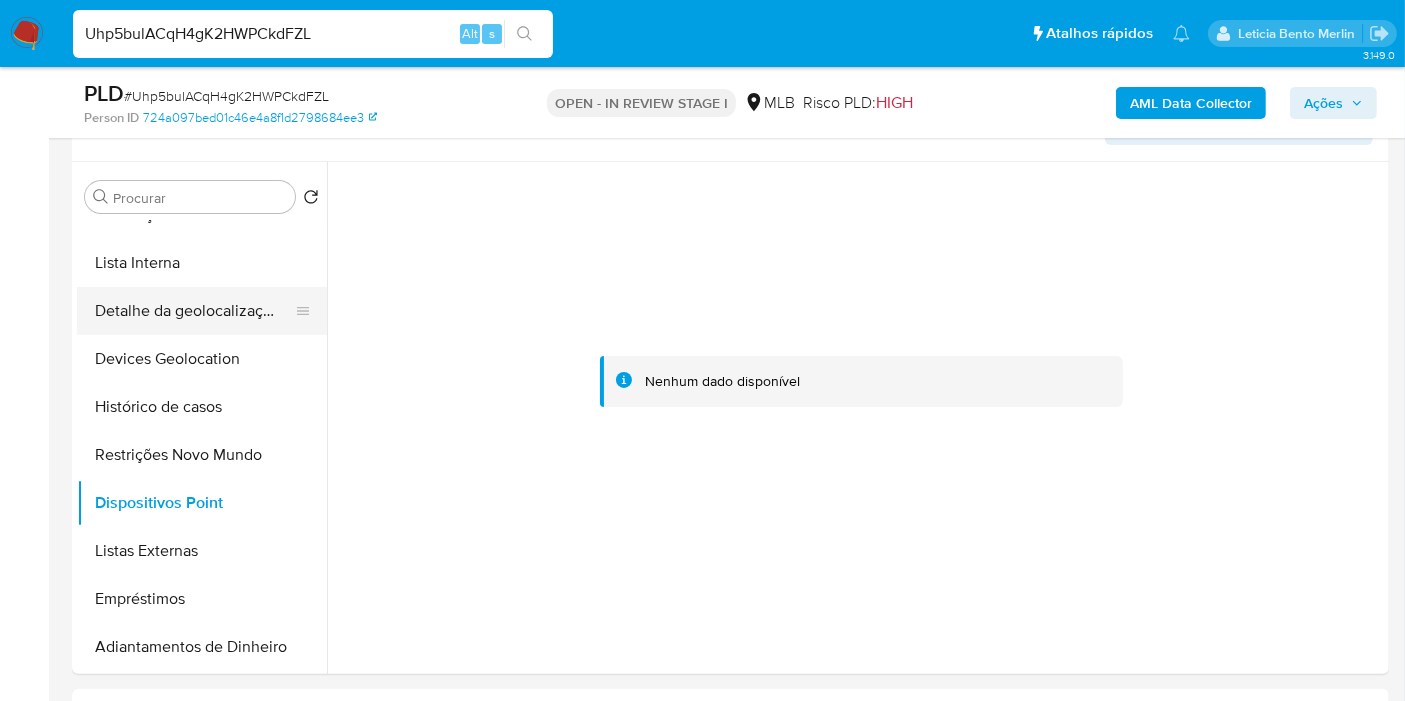 scroll, scrollTop: 111, scrollLeft: 0, axis: vertical 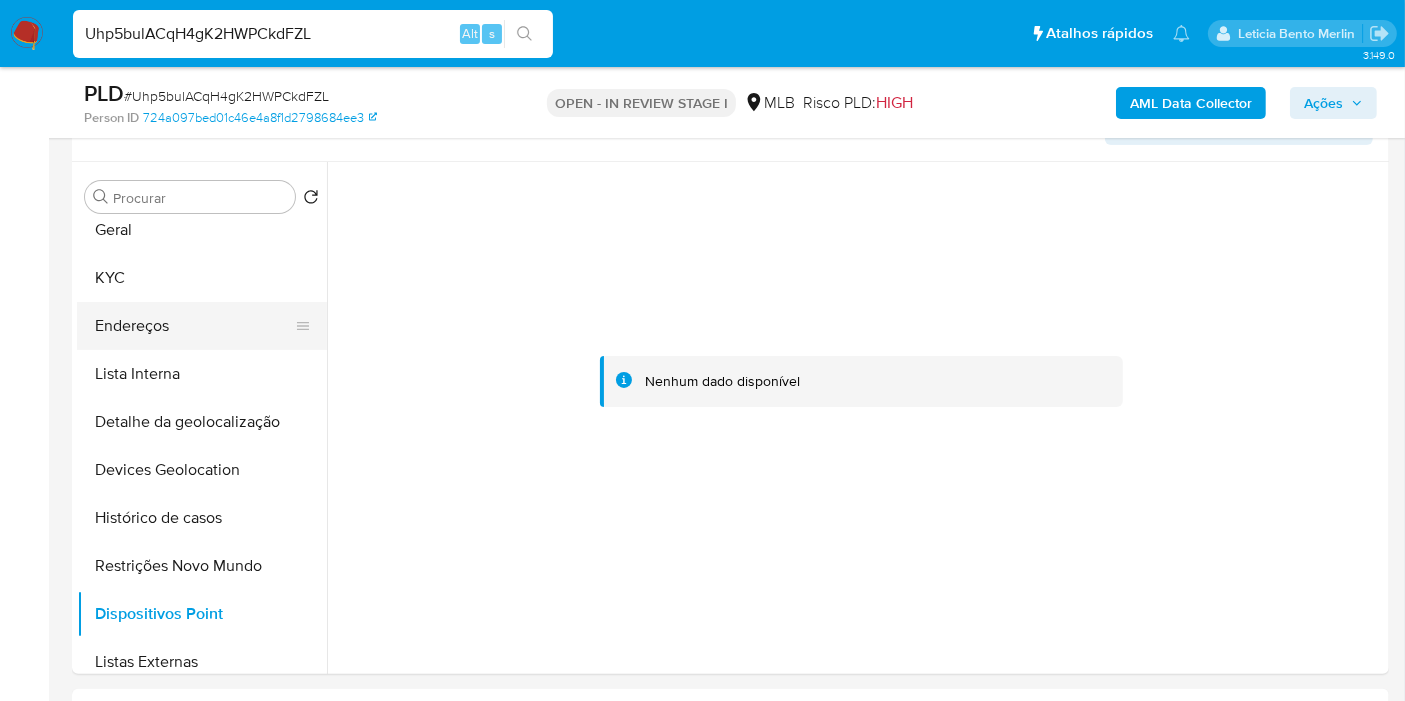 click on "Endereços" at bounding box center [194, 326] 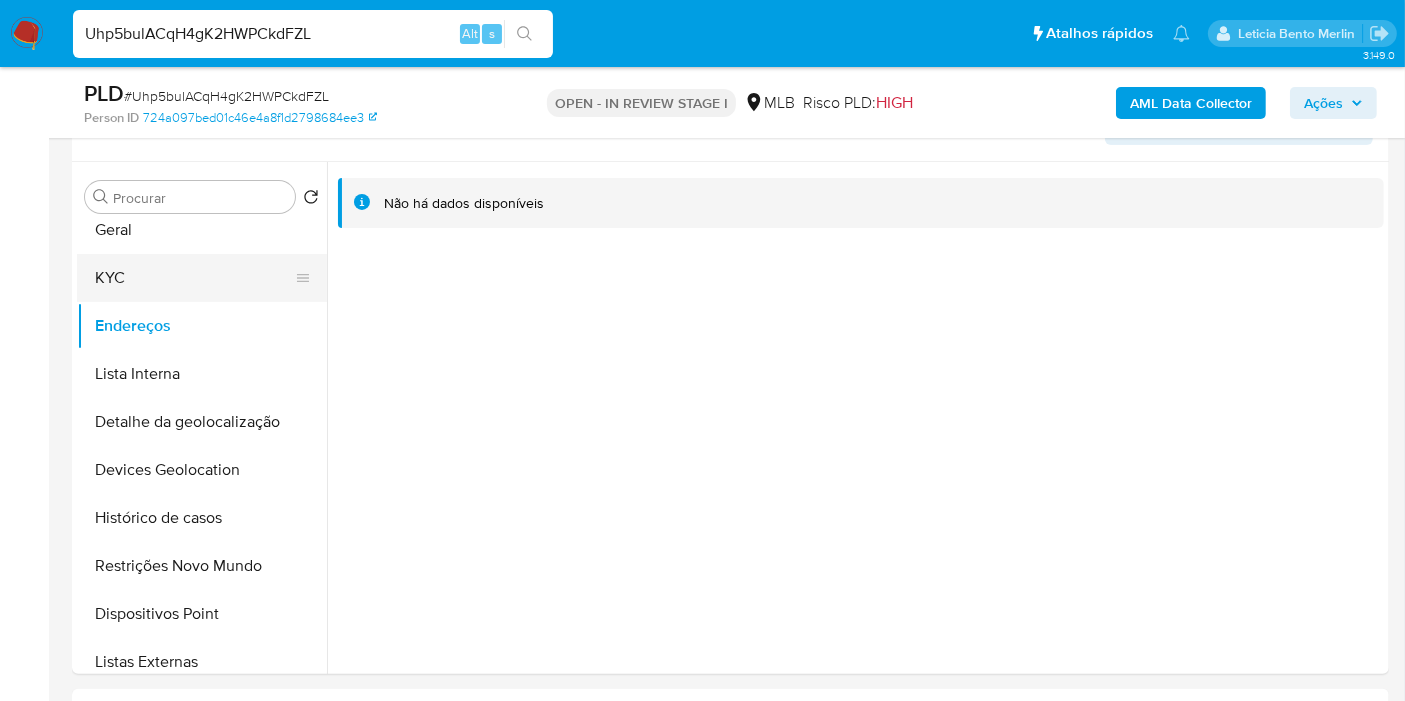 click on "KYC" at bounding box center (194, 278) 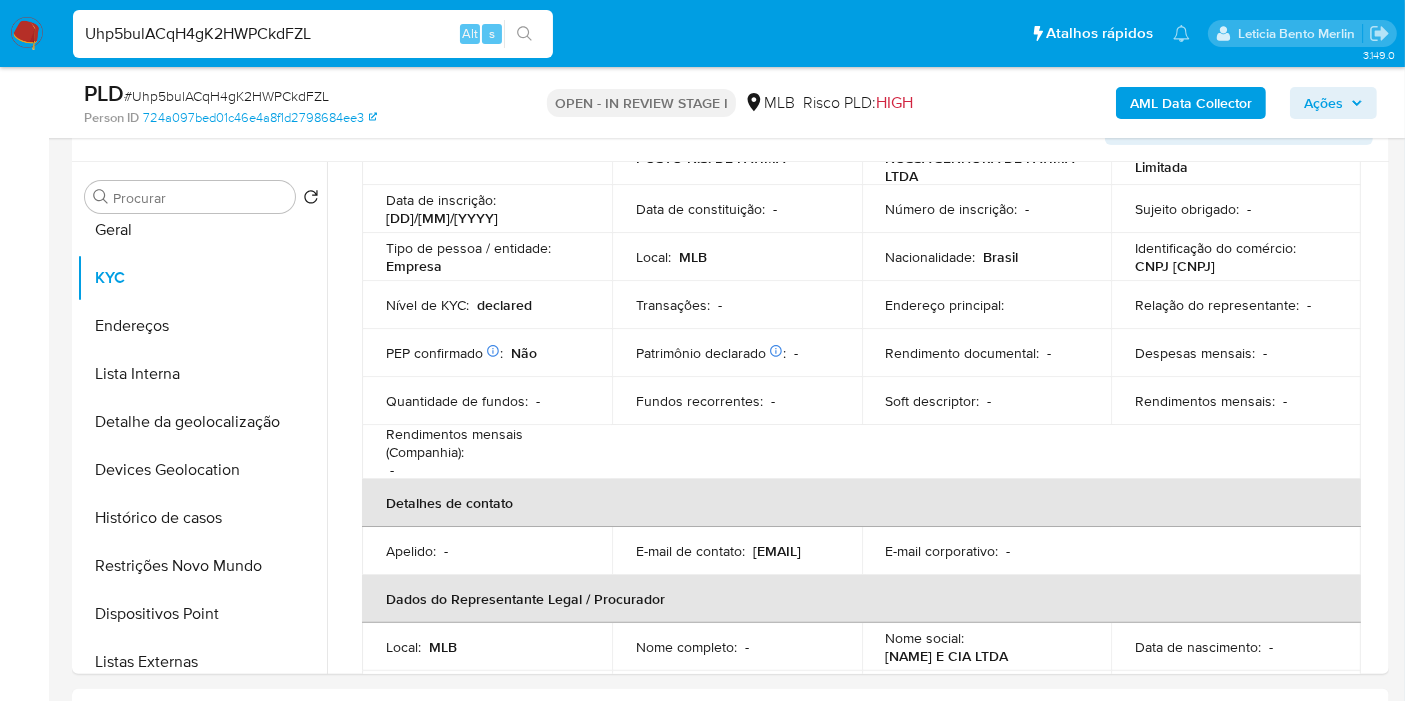 scroll, scrollTop: 74, scrollLeft: 0, axis: vertical 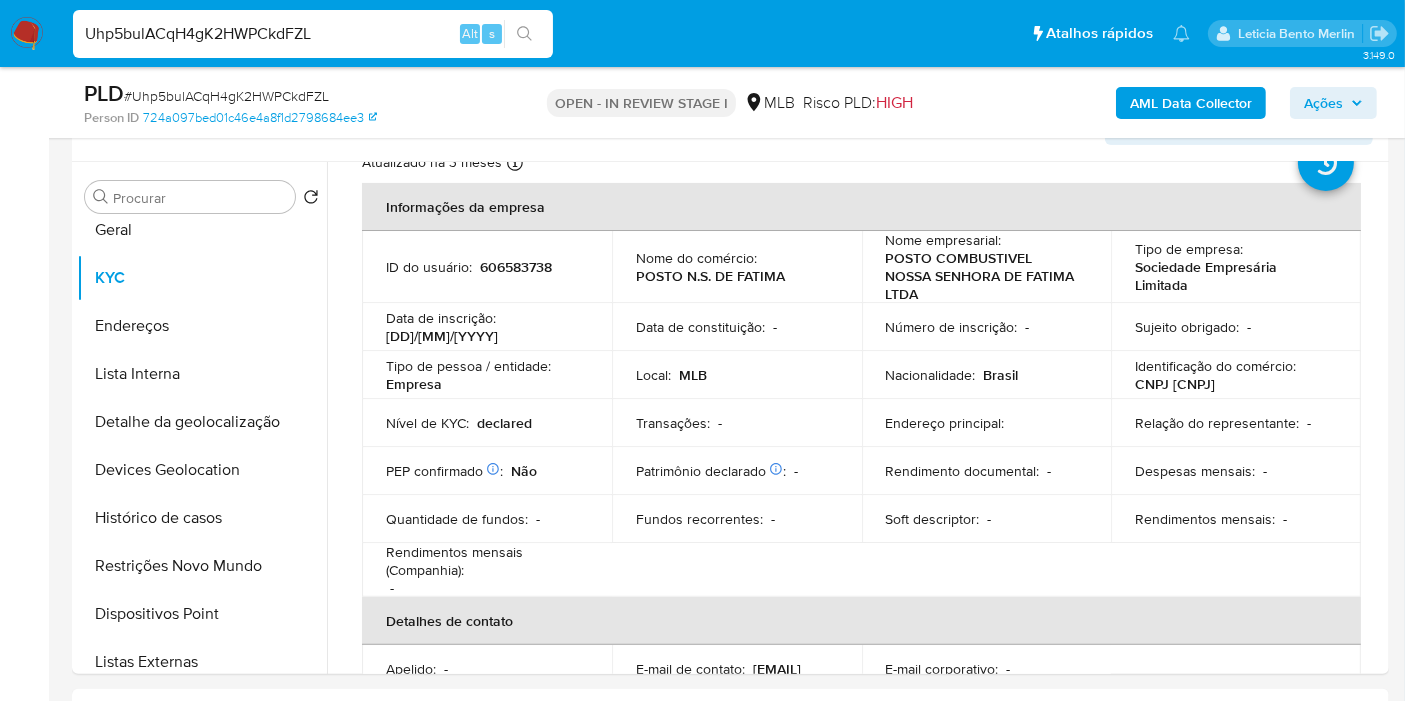 click on "Identificação do comércio :    CNPJ 00199825000187" at bounding box center (1236, 375) 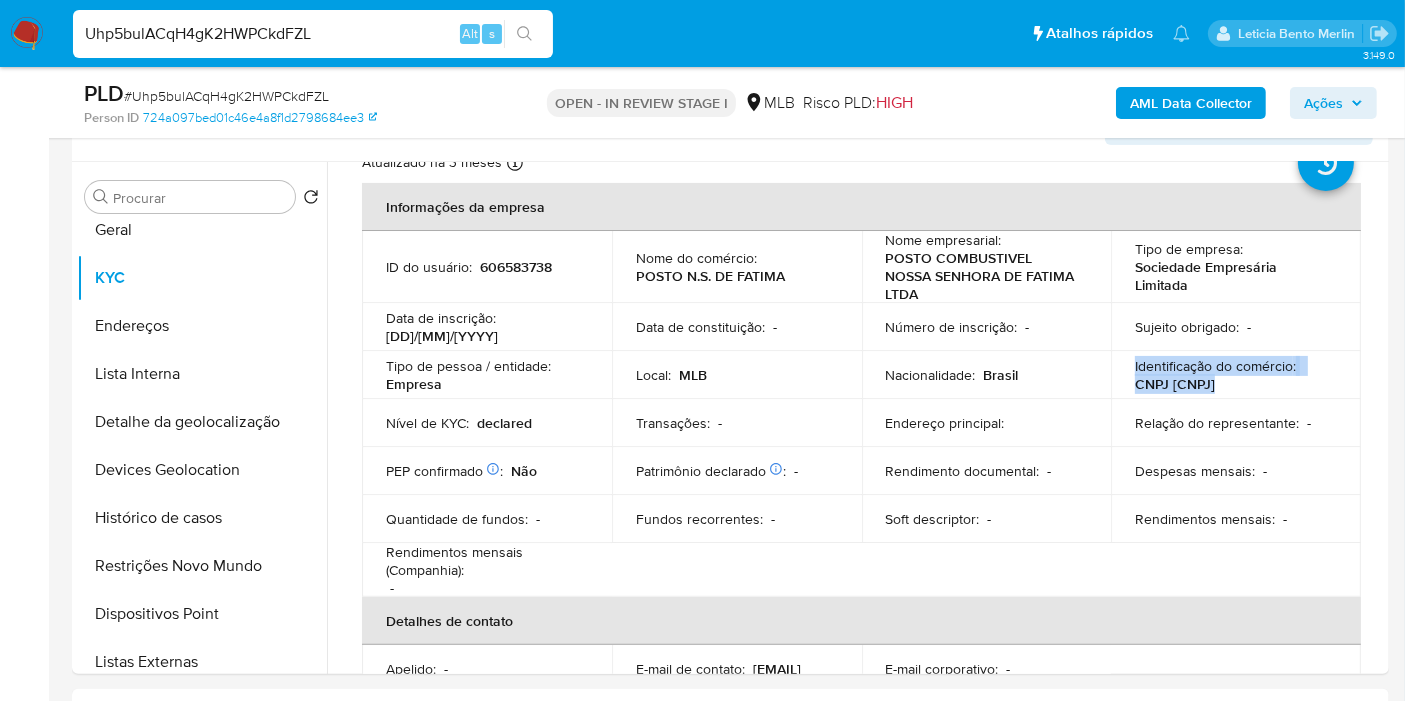 click on "Identificação do comércio :    CNPJ 00199825000187" at bounding box center (1236, 375) 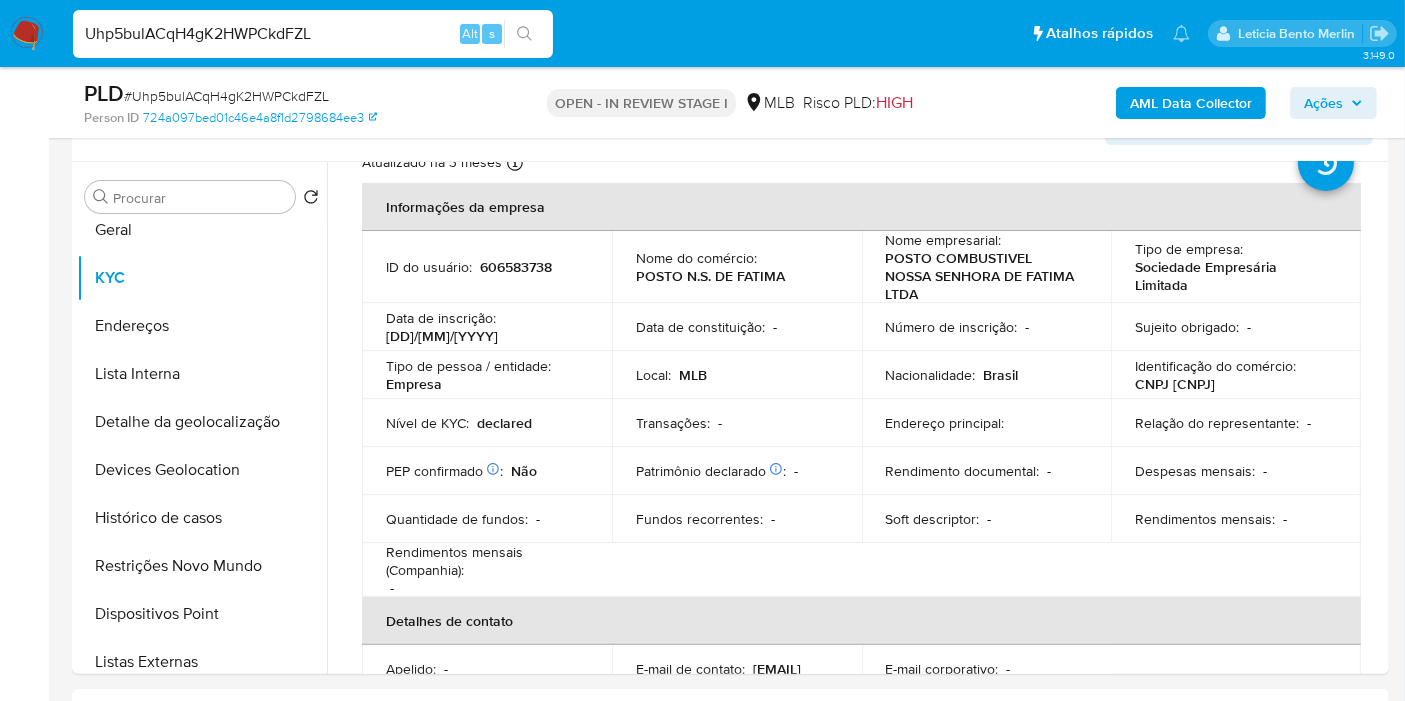 click on "CNPJ 00199825000187" at bounding box center [1175, 384] 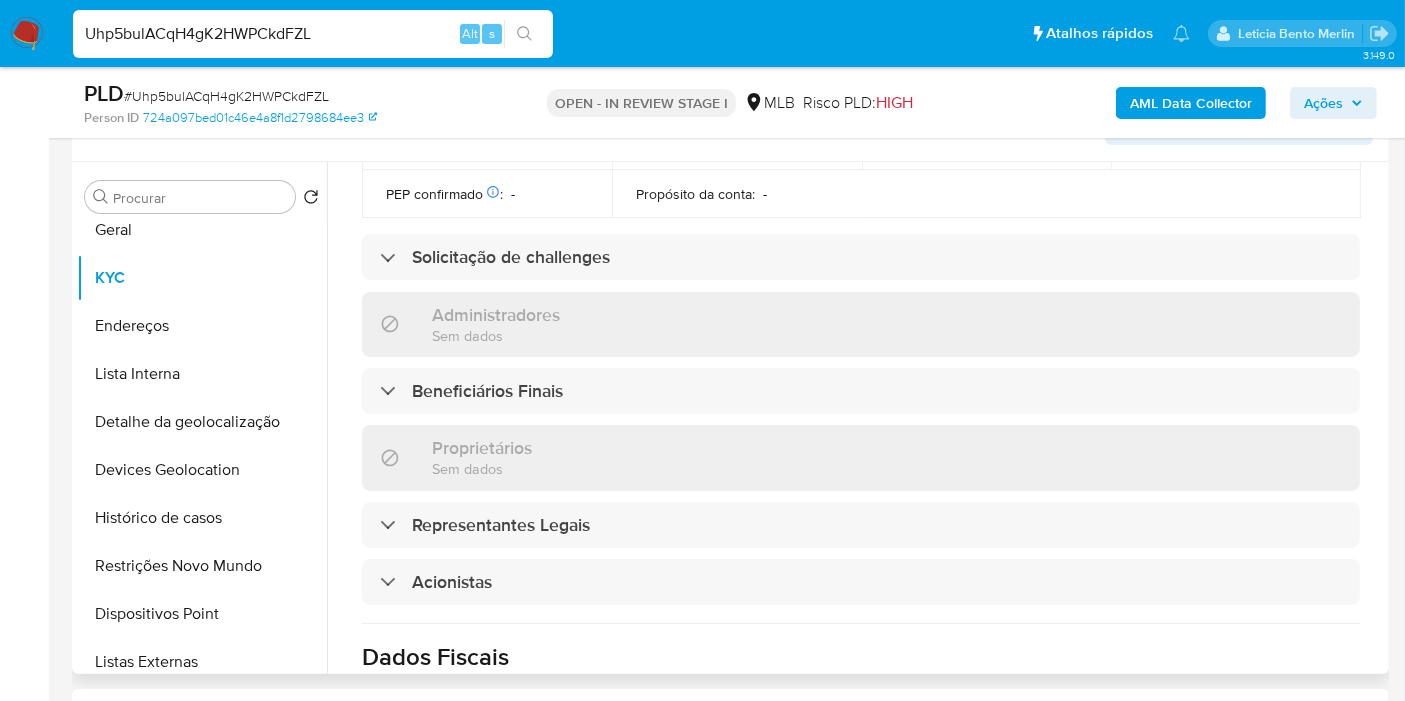 scroll, scrollTop: 1185, scrollLeft: 0, axis: vertical 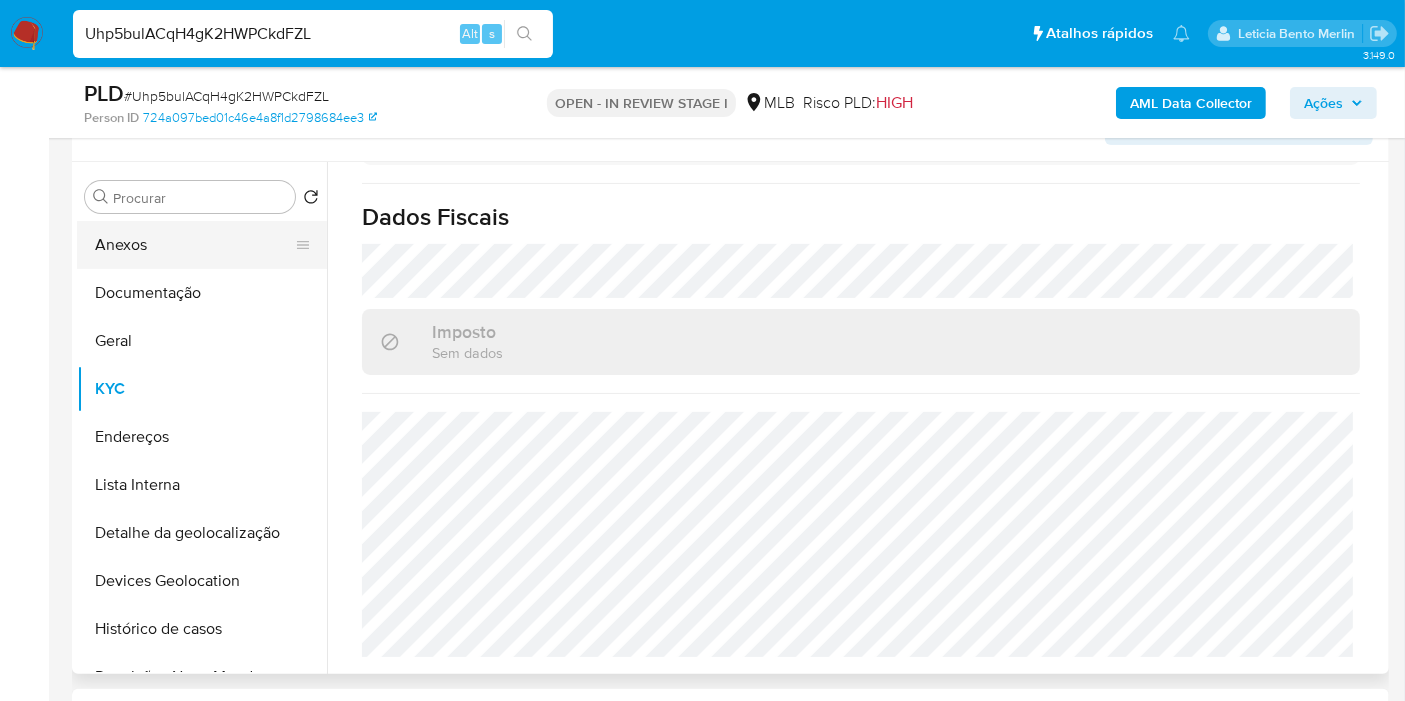 click on "Anexos" at bounding box center [194, 245] 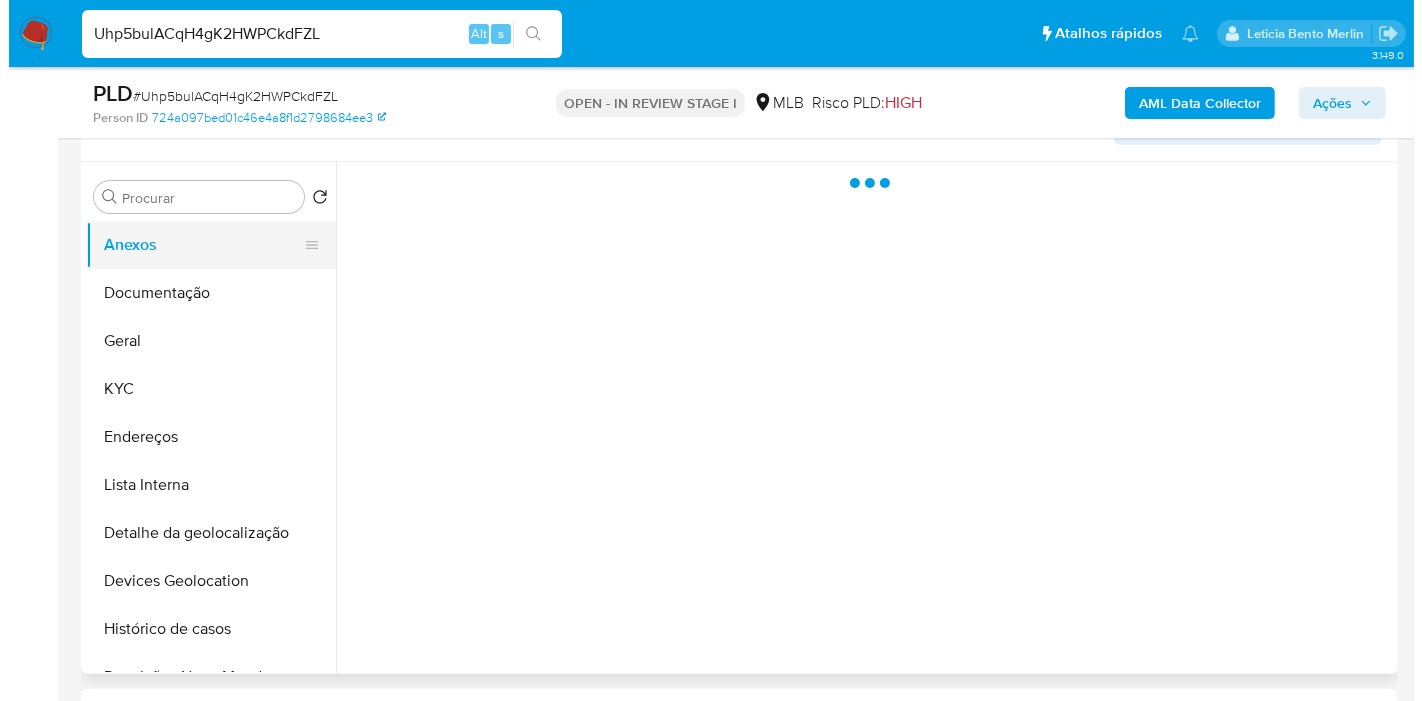 scroll, scrollTop: 0, scrollLeft: 0, axis: both 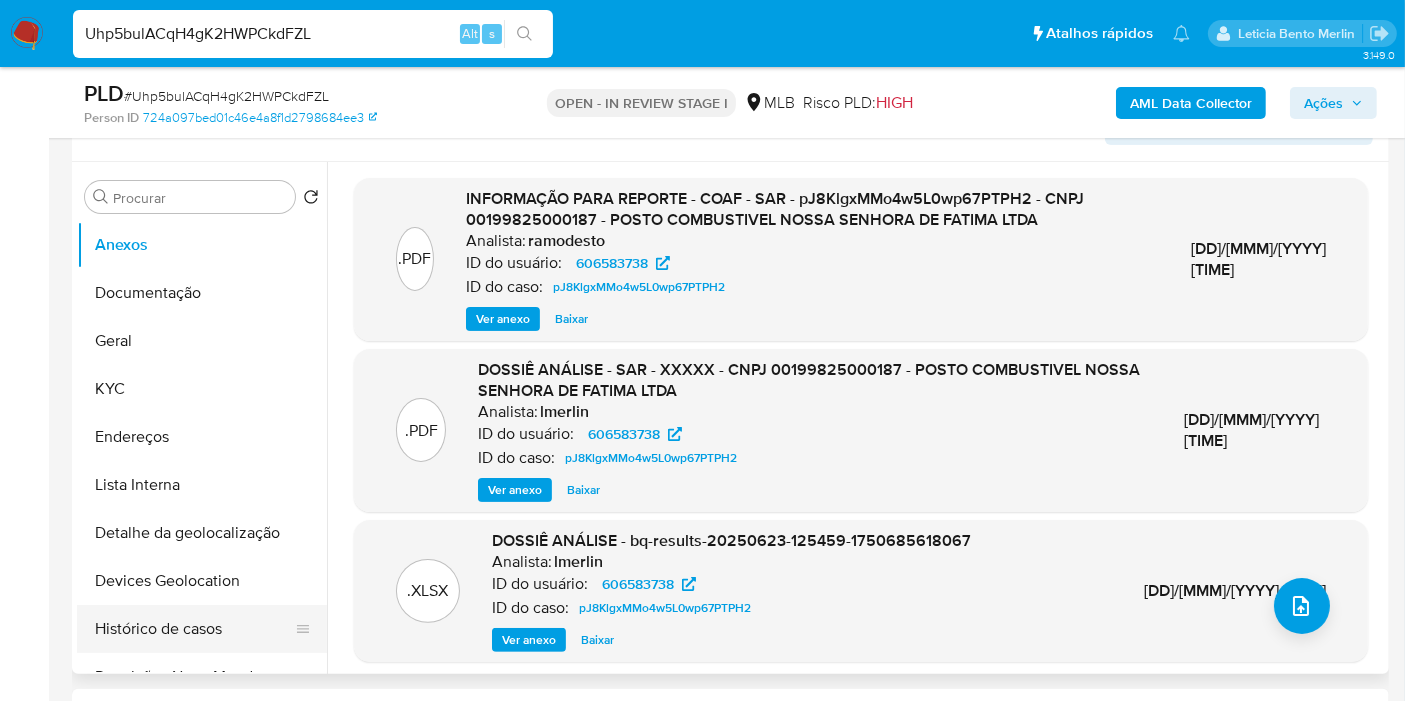 click on "Histórico de casos" at bounding box center [194, 629] 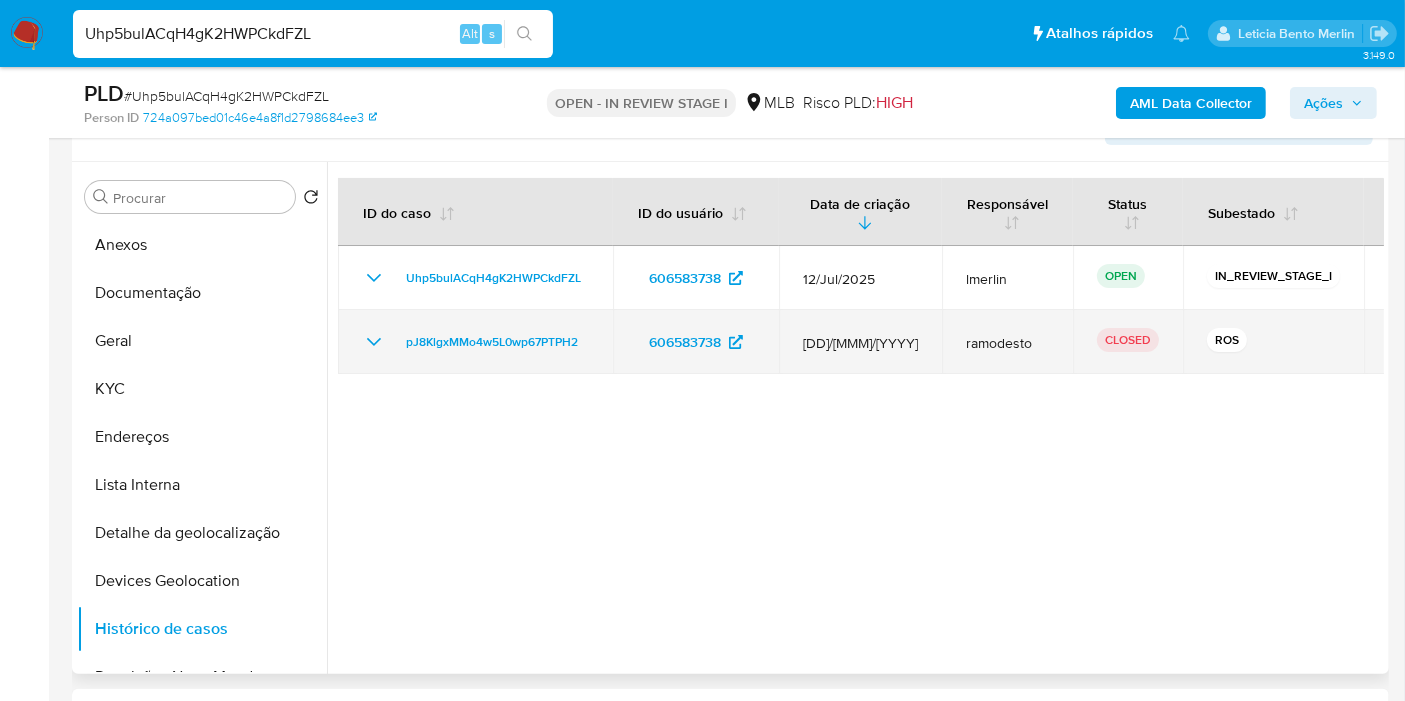 click 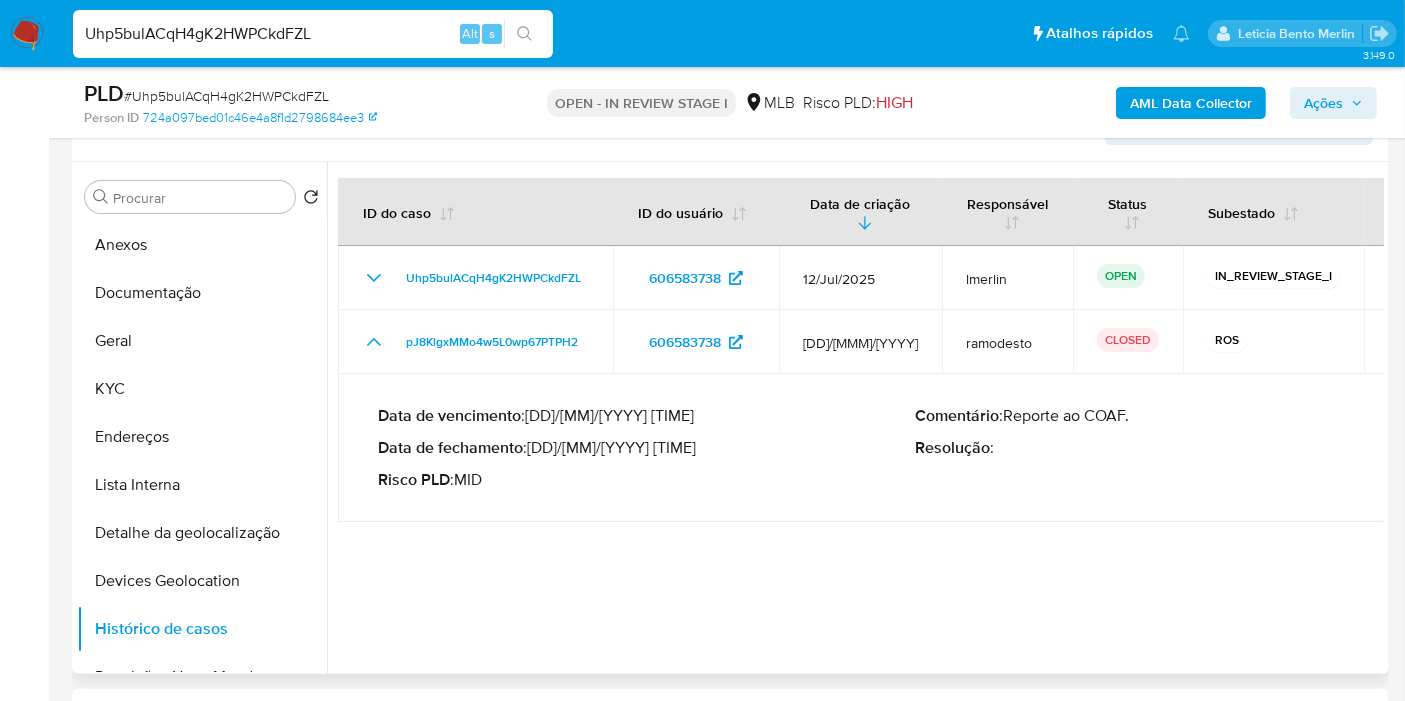 drag, startPoint x: 617, startPoint y: 445, endPoint x: 537, endPoint y: 444, distance: 80.00625 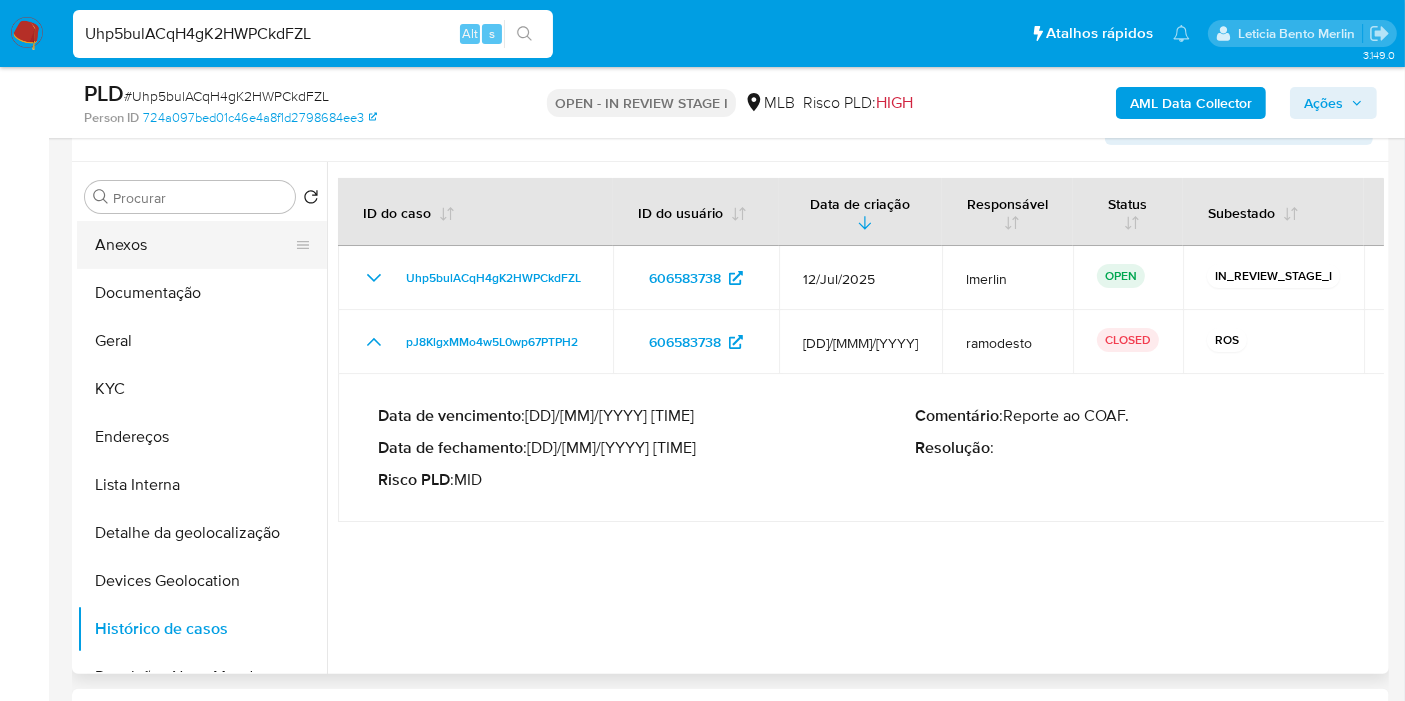 click on "Anexos" at bounding box center (194, 245) 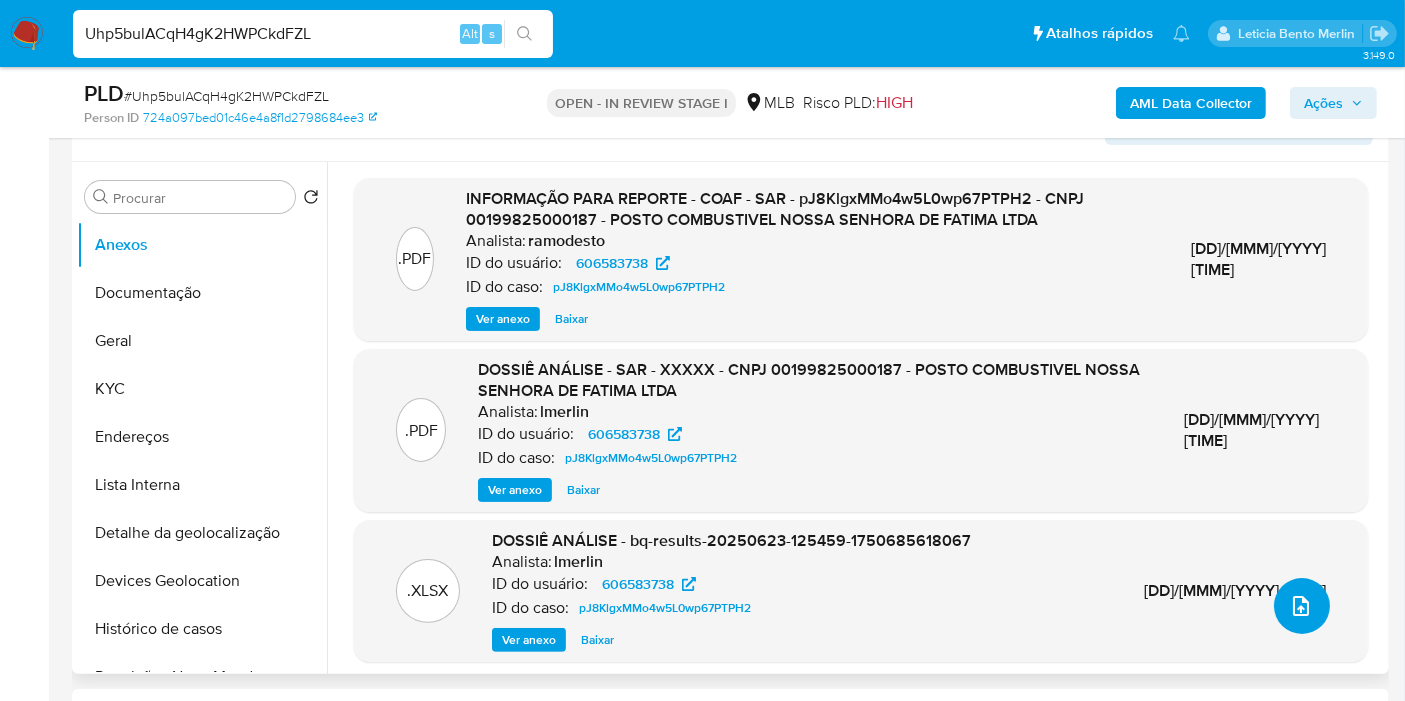 click at bounding box center (1301, 606) 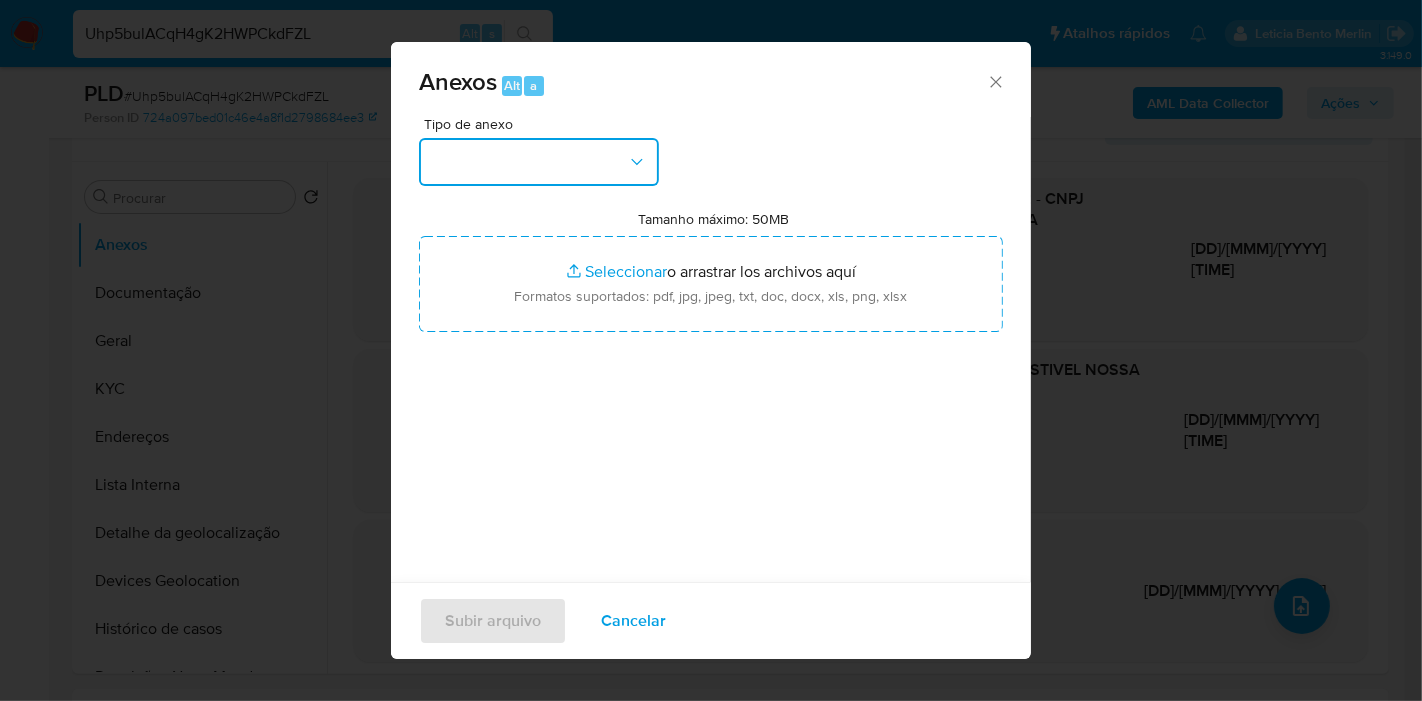 click at bounding box center (539, 162) 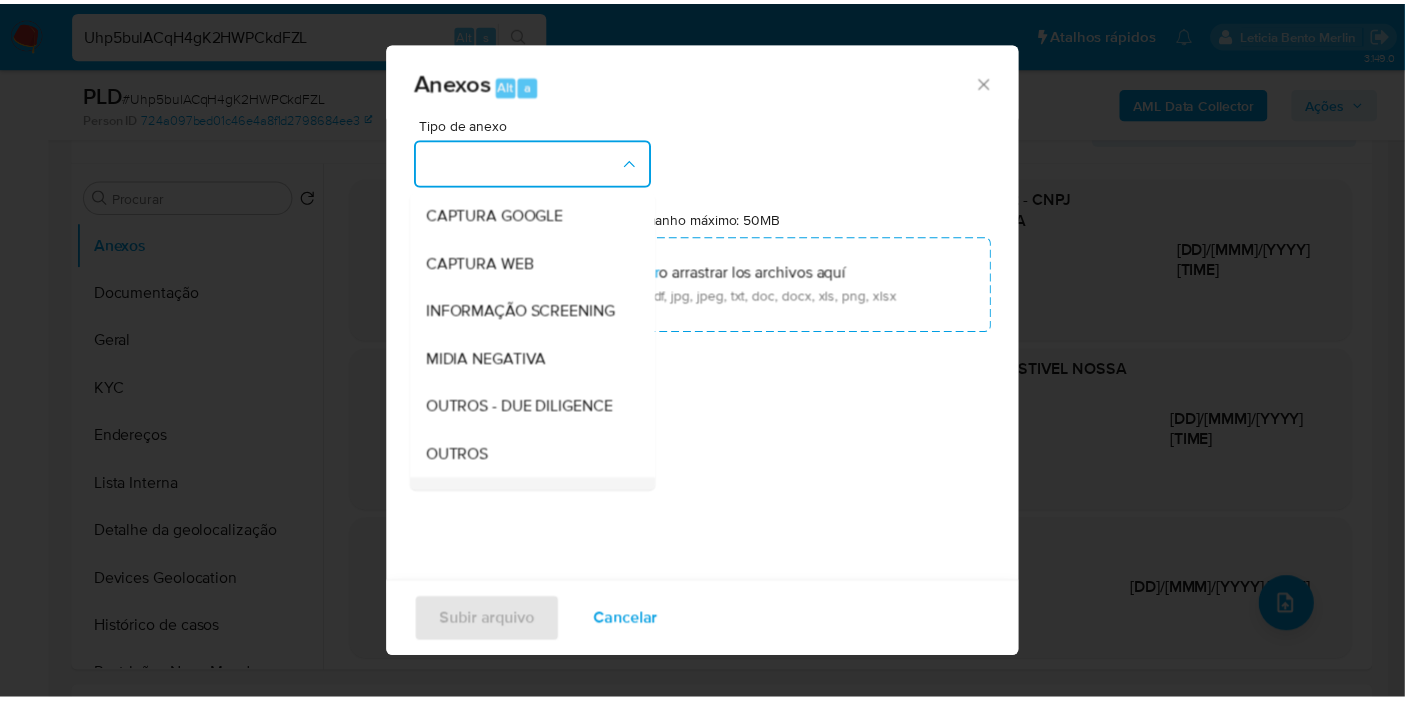 scroll, scrollTop: 222, scrollLeft: 0, axis: vertical 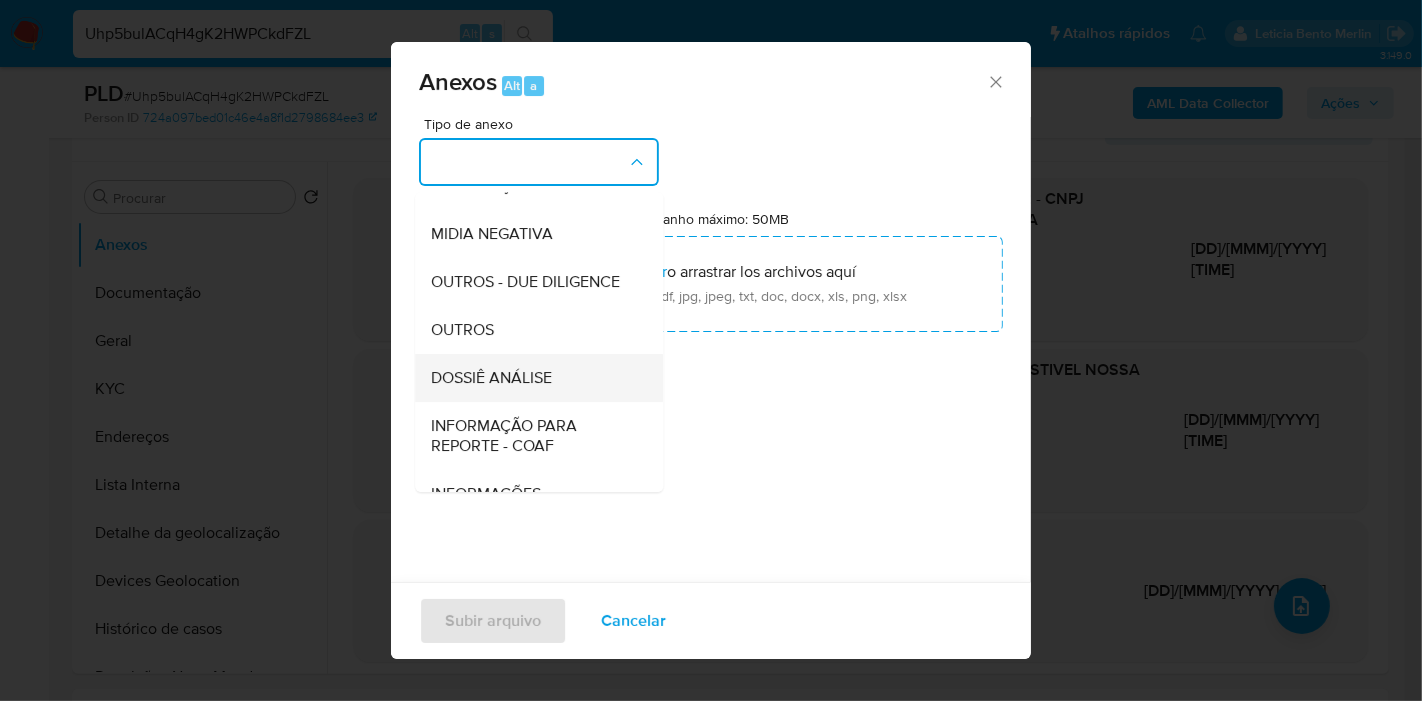 click on "DOSSIÊ ANÁLISE" at bounding box center [533, 378] 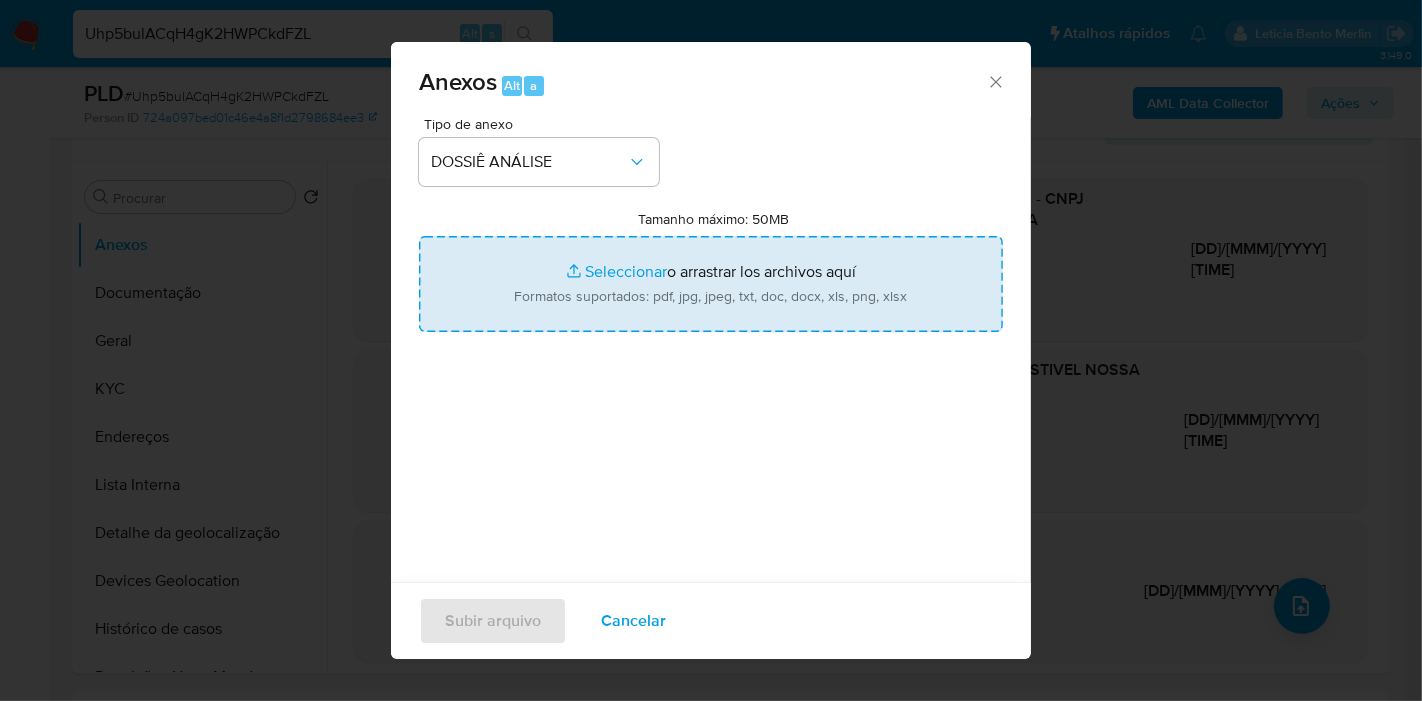 click on "Tamanho máximo: 50MB Seleccionar archivos" at bounding box center [711, 284] 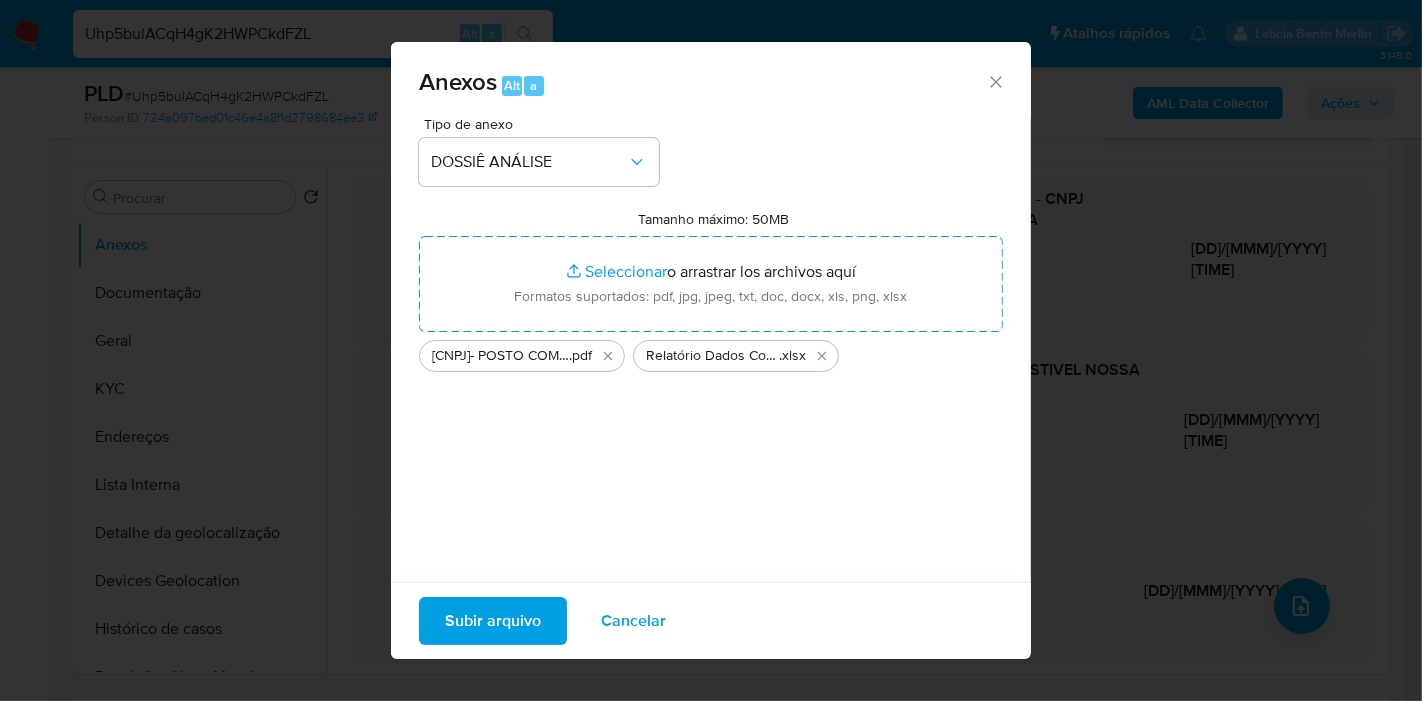 click on "Subir arquivo" at bounding box center [493, 621] 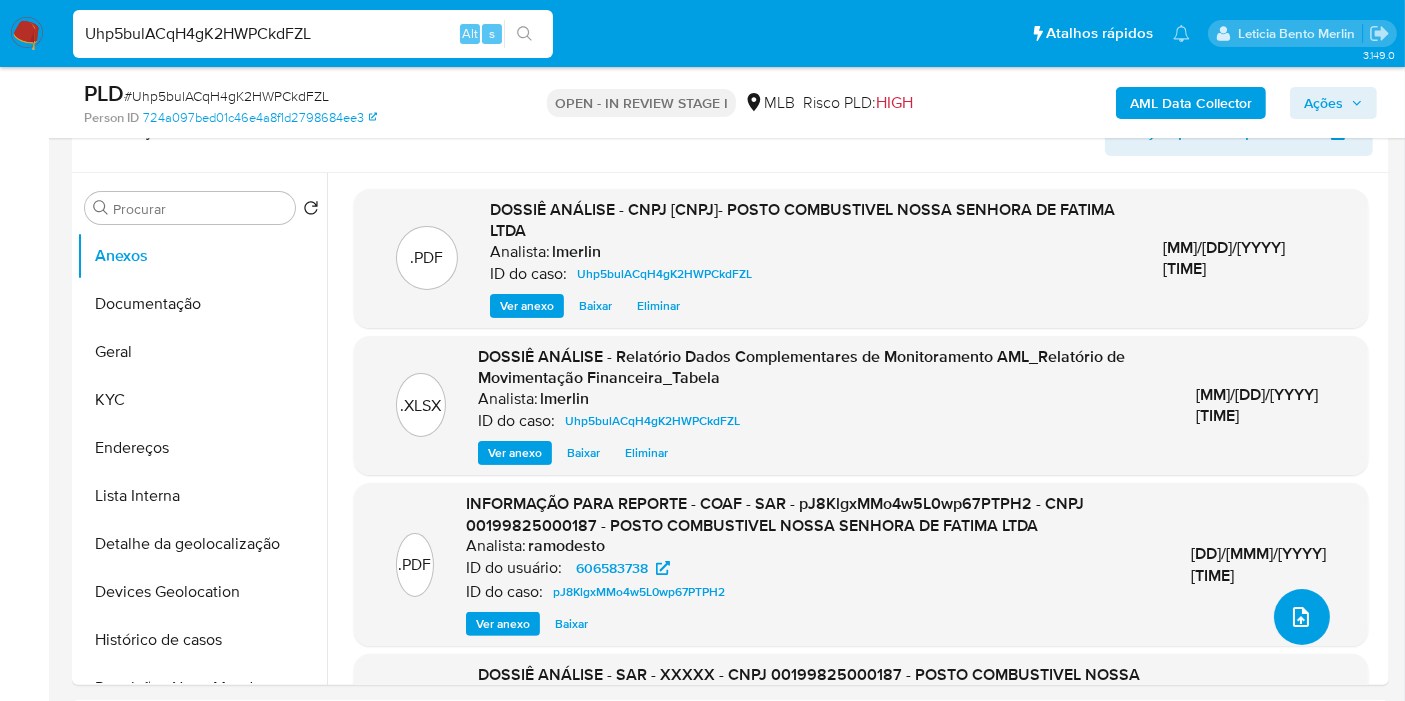 scroll, scrollTop: 0, scrollLeft: 0, axis: both 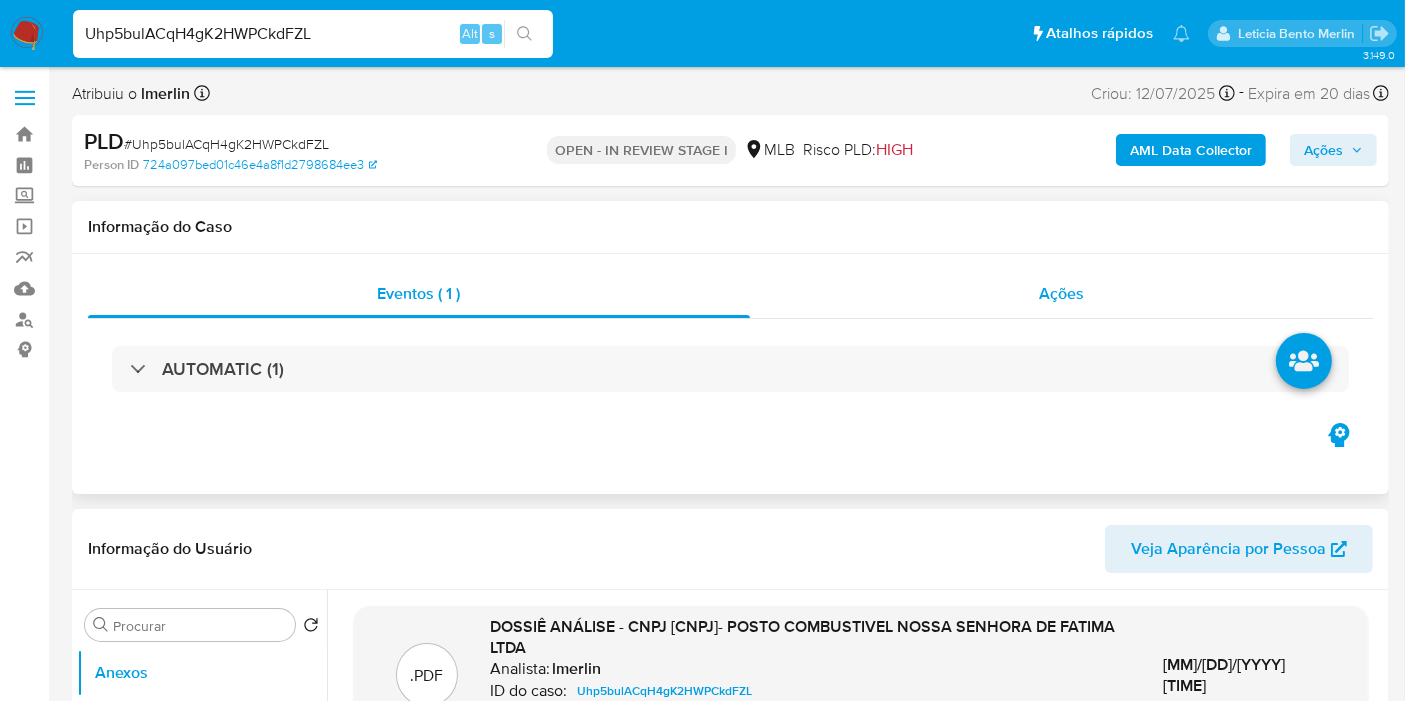 click on "Ações" at bounding box center [1062, 294] 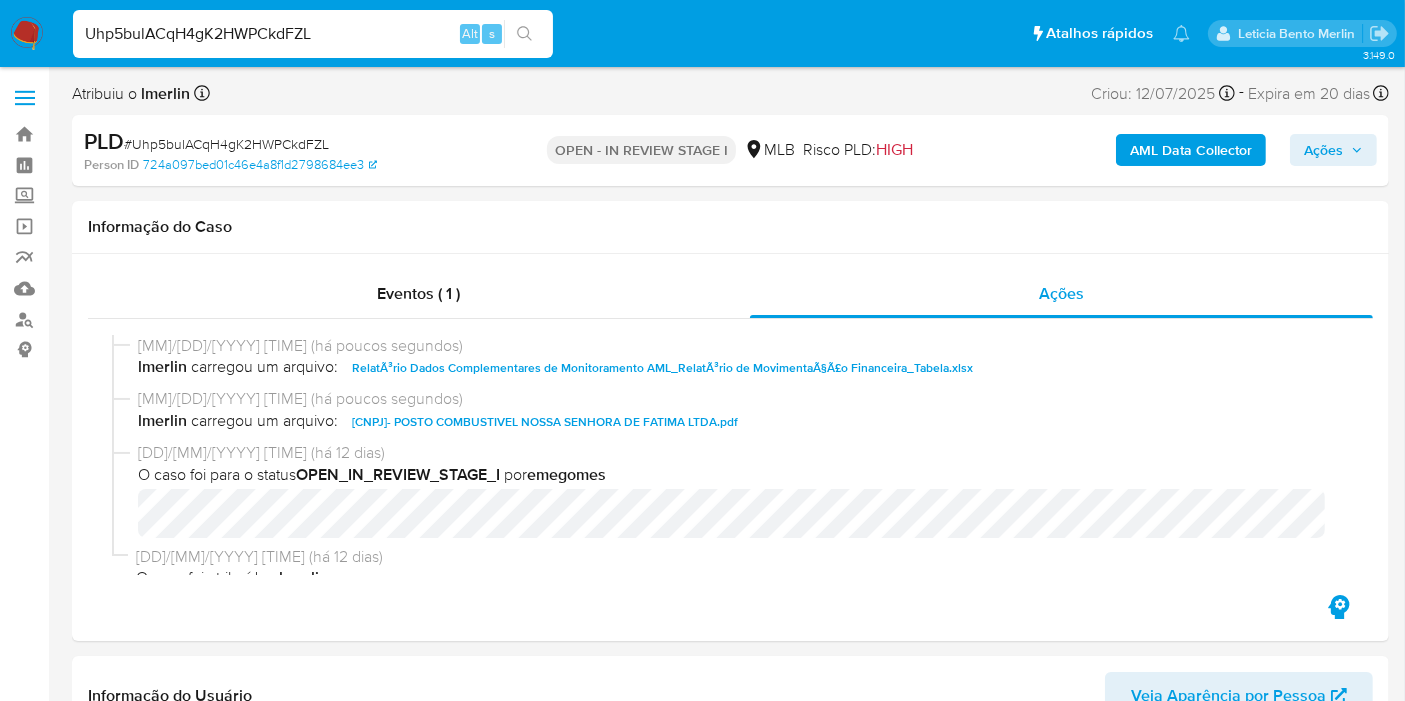 click on "Ações" at bounding box center [1323, 150] 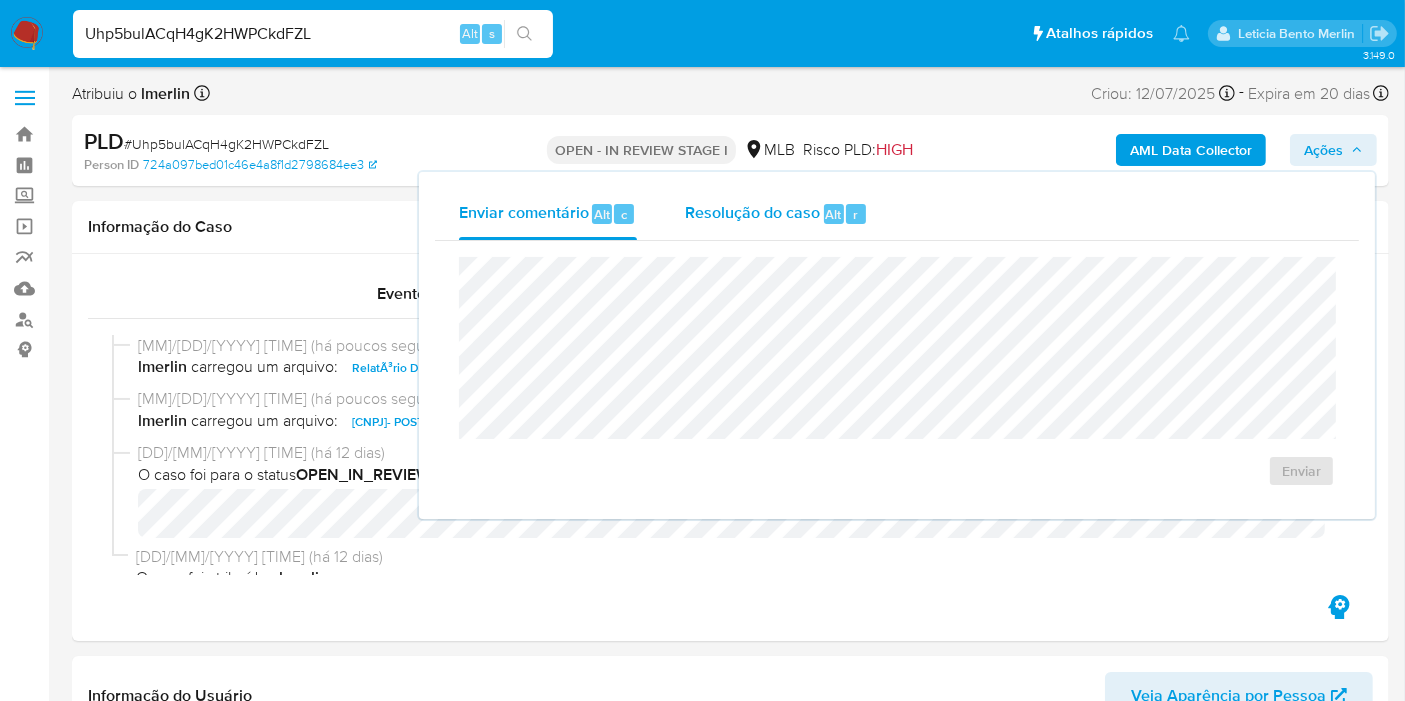 click on "Resolução do caso Alt r" at bounding box center (776, 214) 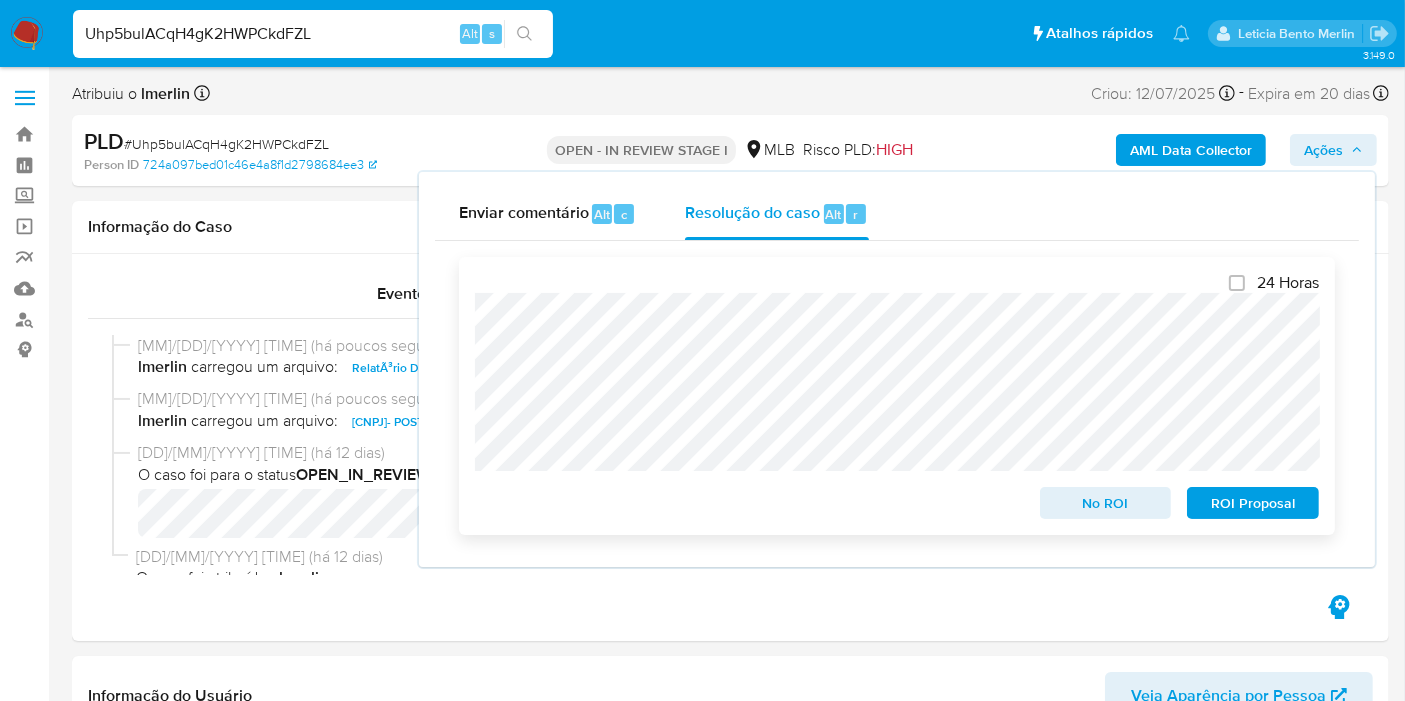 click on "No ROI" at bounding box center [1106, 503] 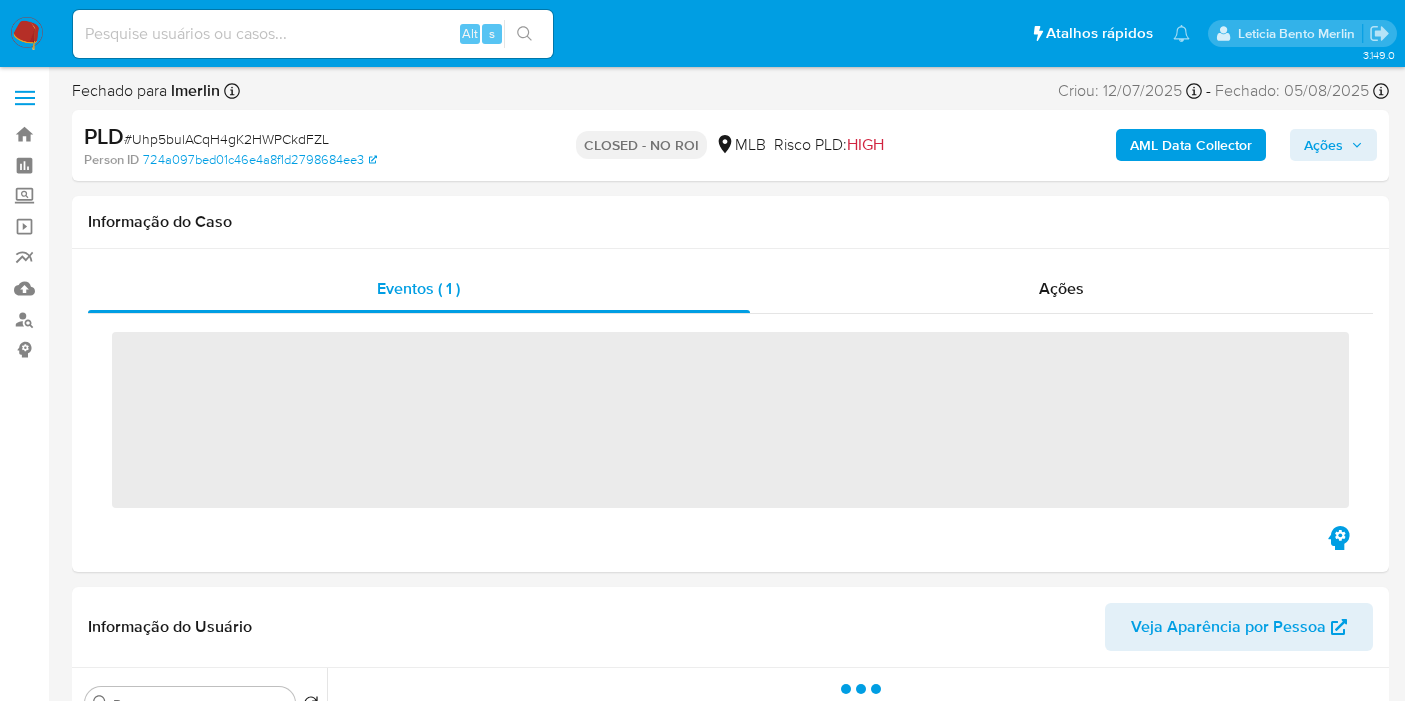 scroll, scrollTop: 0, scrollLeft: 0, axis: both 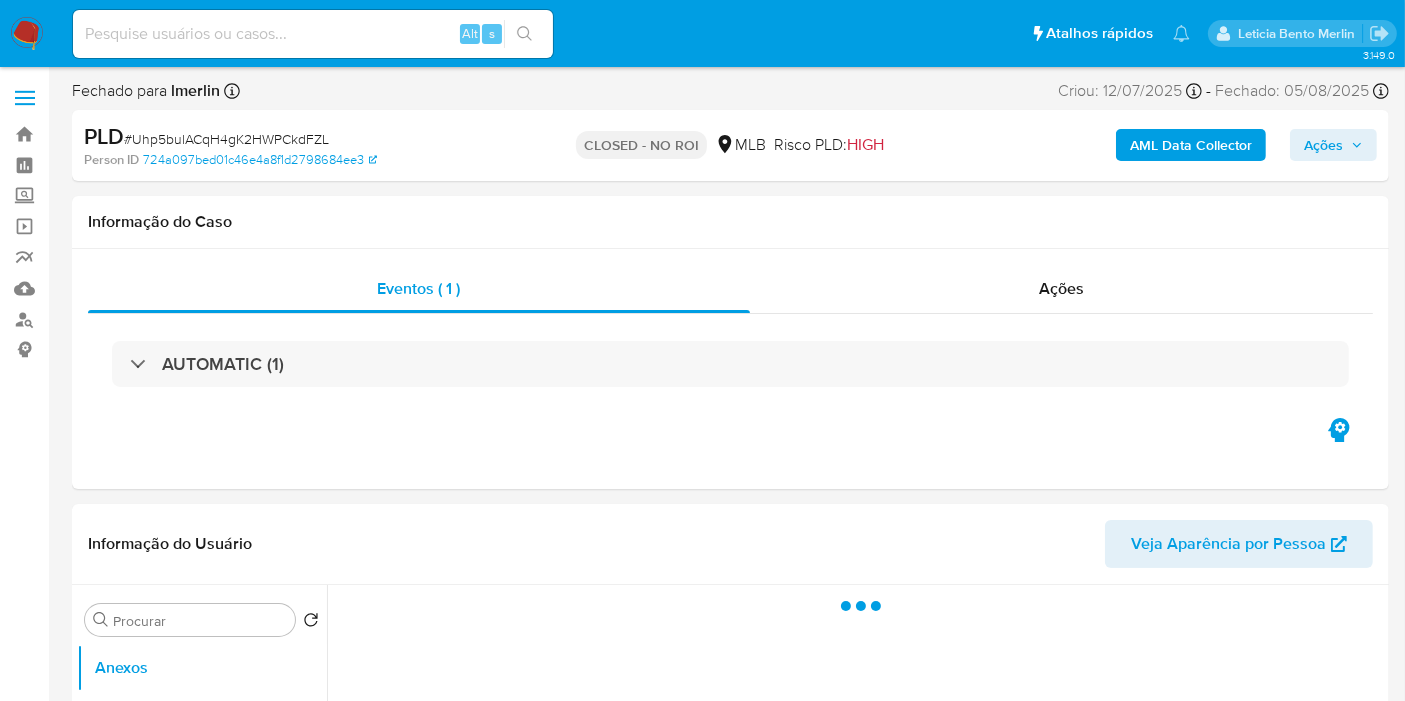 click at bounding box center [313, 34] 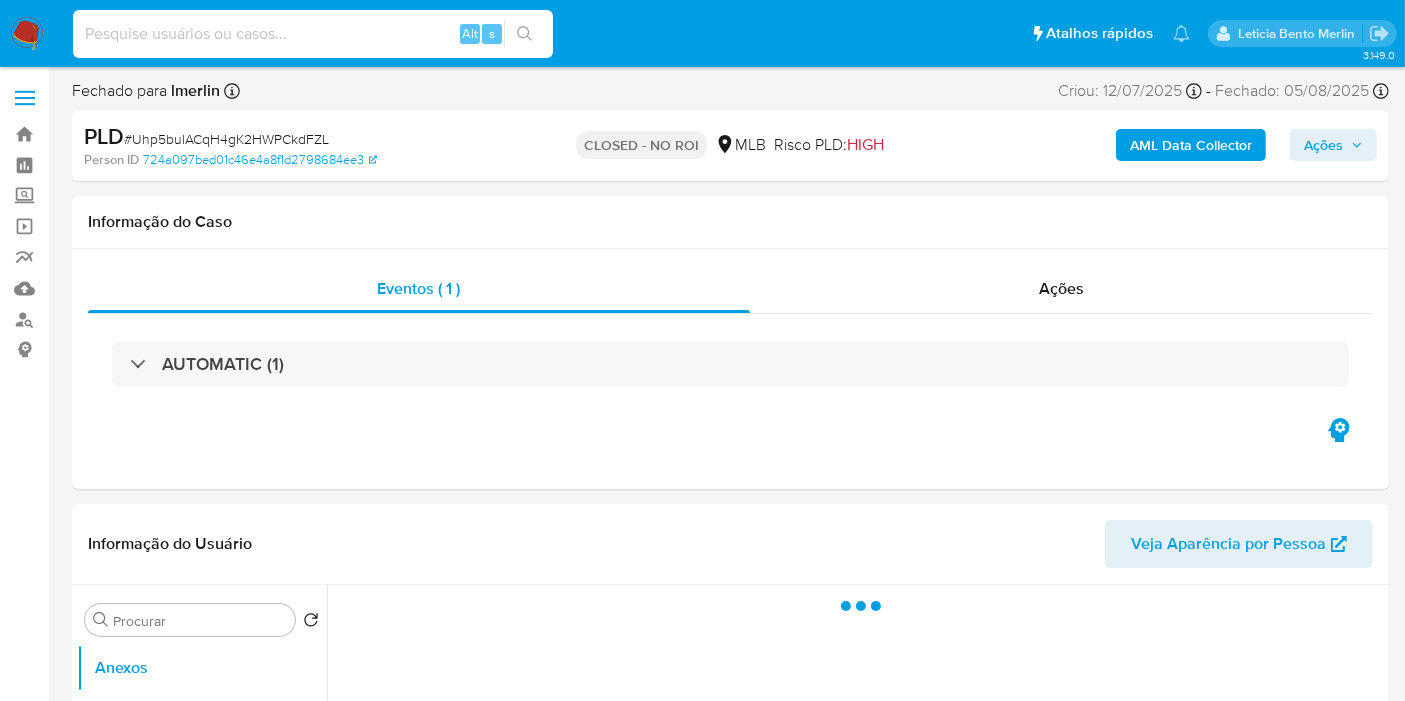 paste on "ltcK2TViYd7i2v3MhjicsC5U" 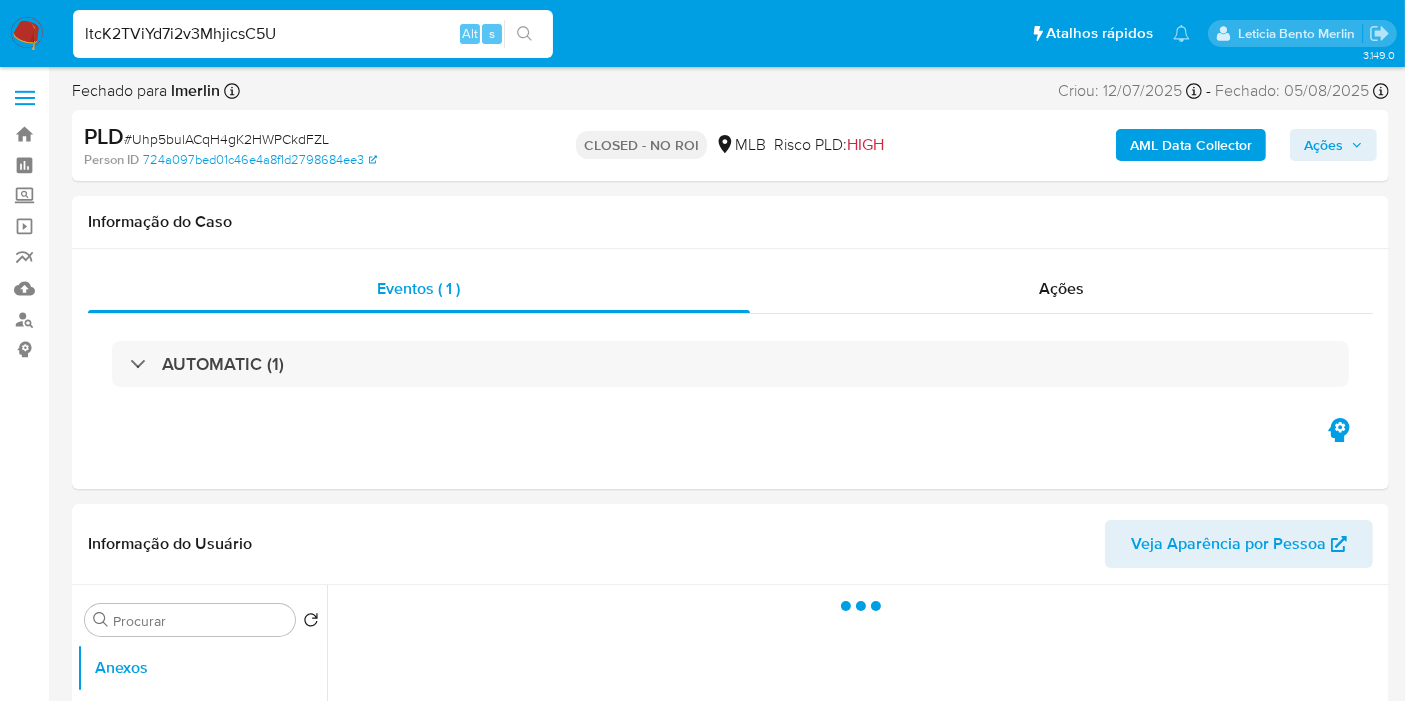 type on "ltcK2TViYd7i2v3MhjicsC5U" 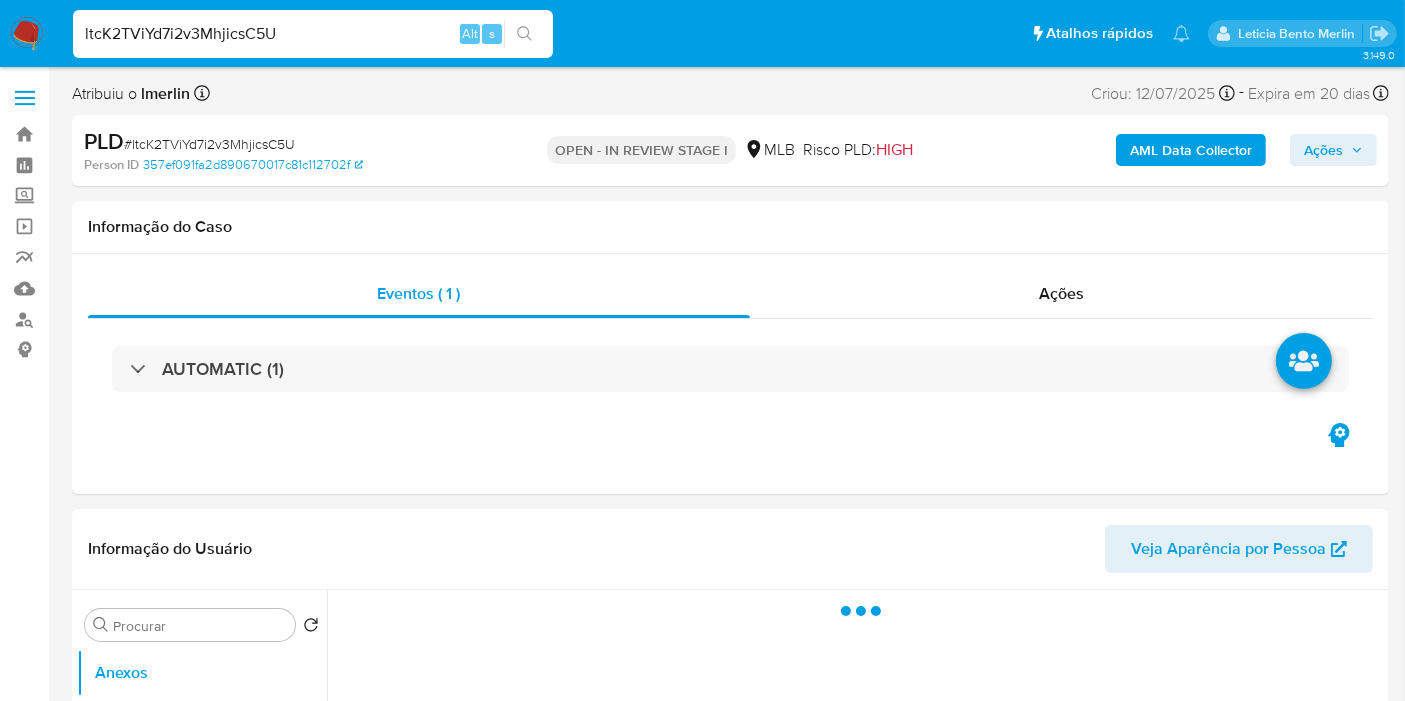 select on "10" 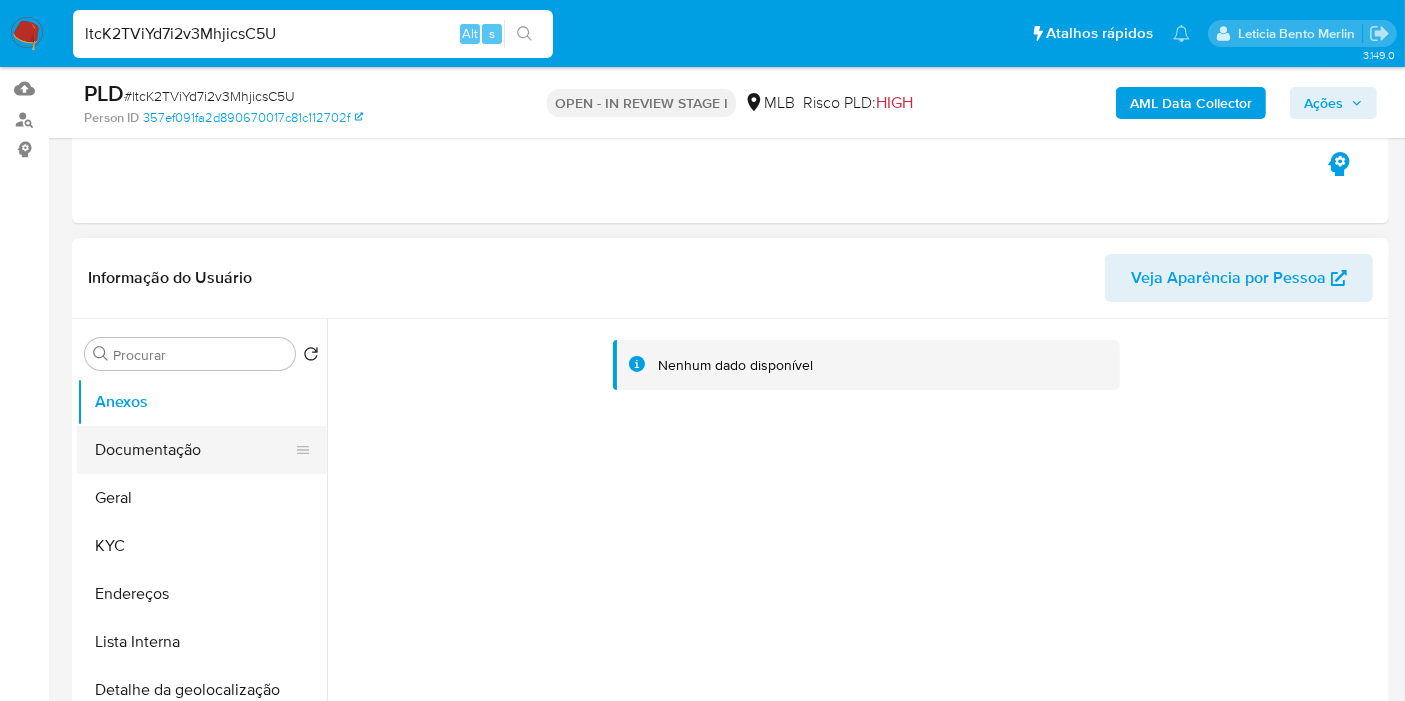 scroll, scrollTop: 222, scrollLeft: 0, axis: vertical 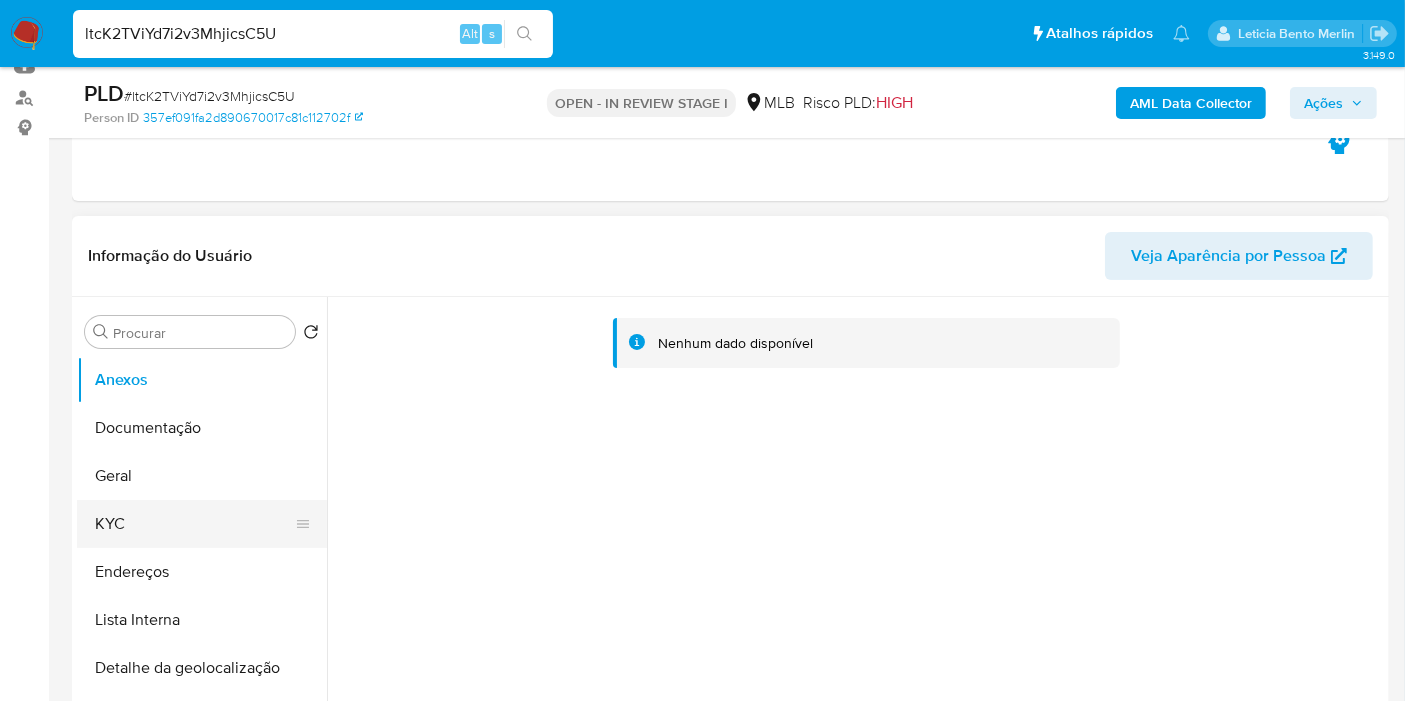 click on "KYC" at bounding box center [194, 524] 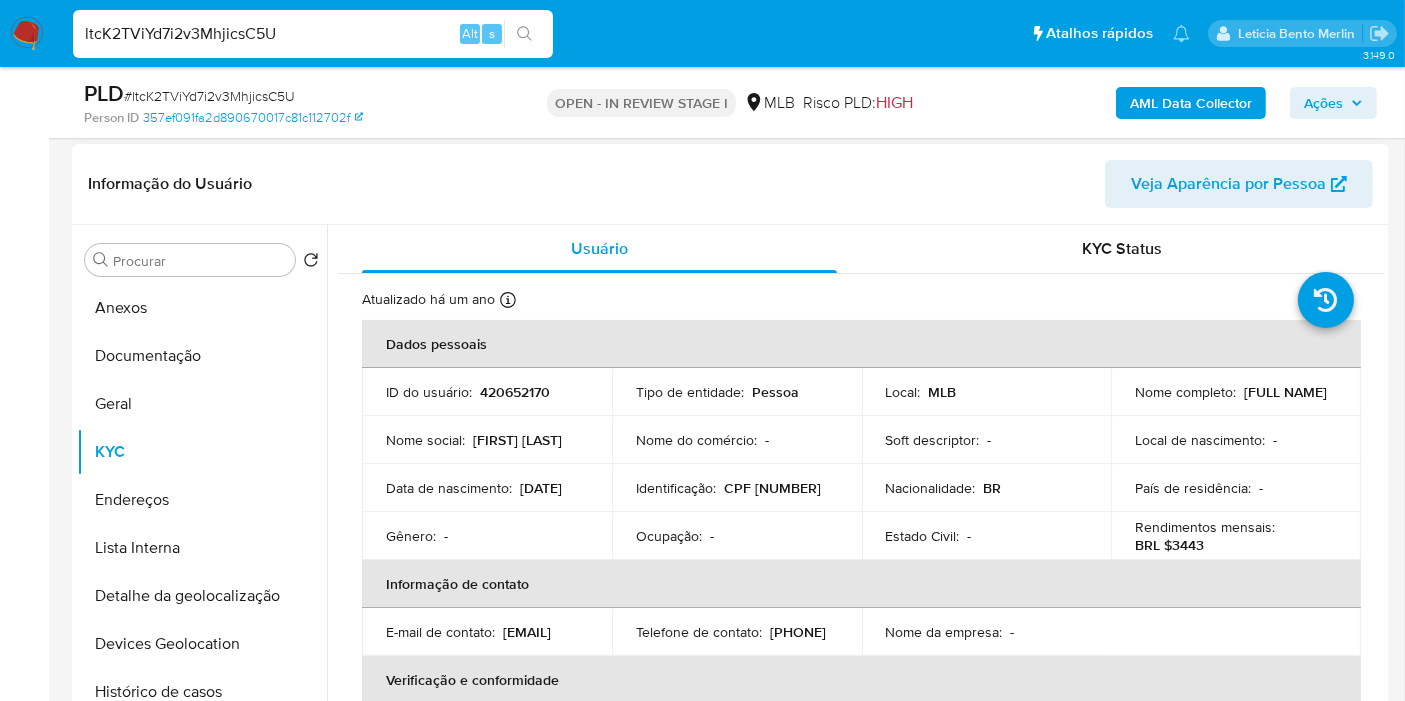 scroll, scrollTop: 333, scrollLeft: 0, axis: vertical 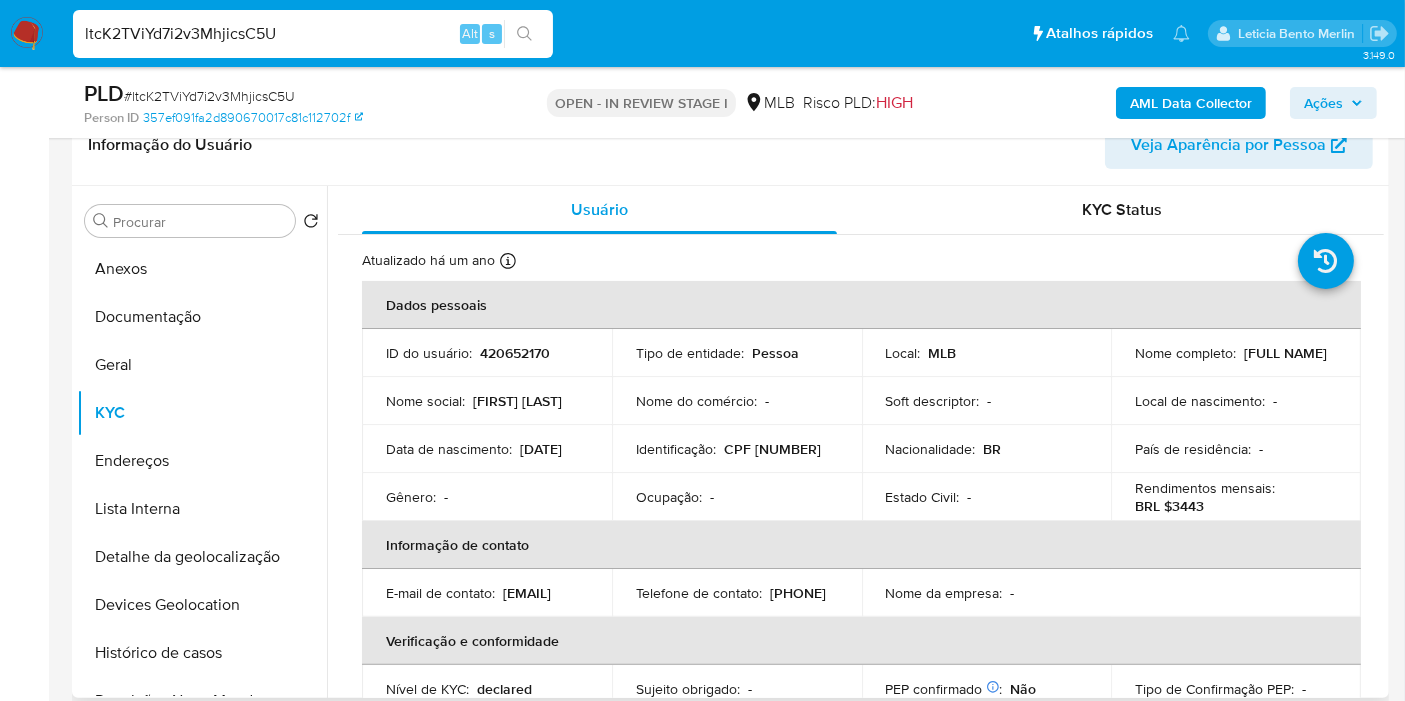 click on "CPF [NUMBER]" at bounding box center [772, 449] 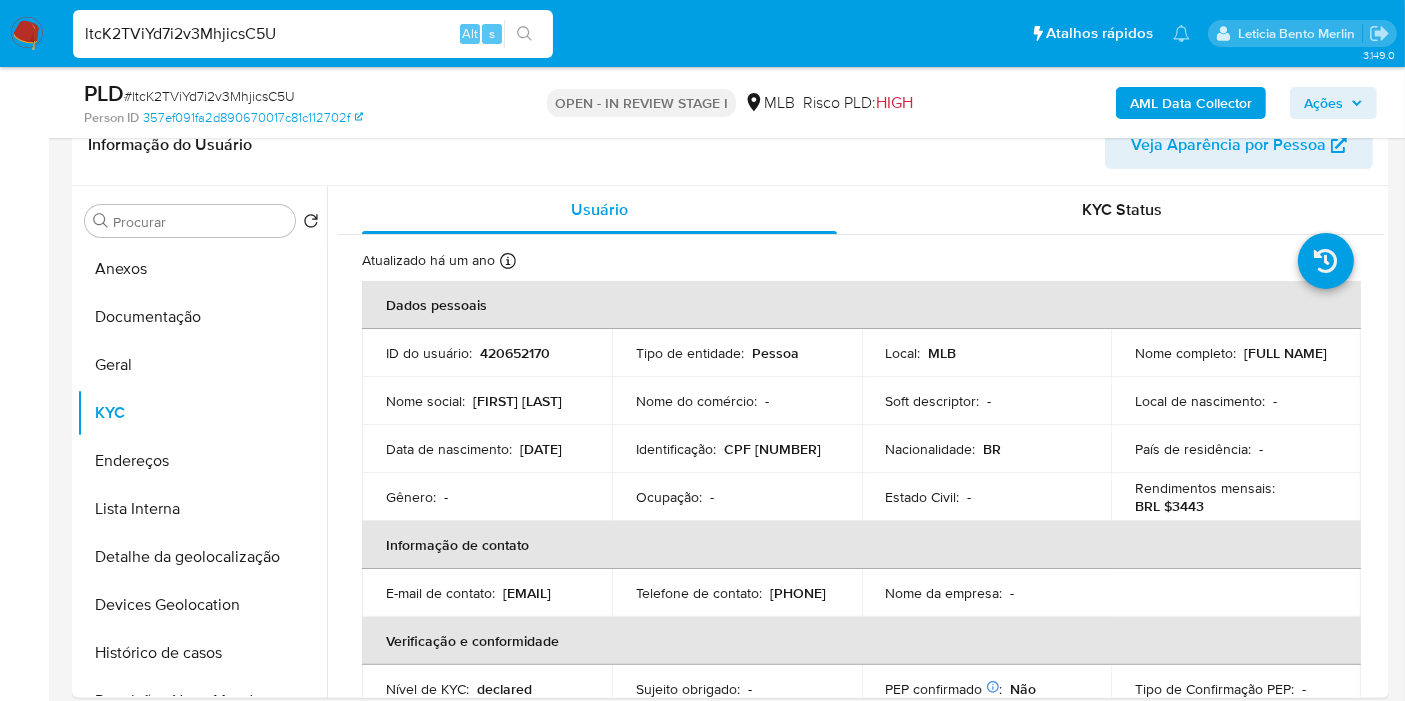 copy on "[NUMBER]" 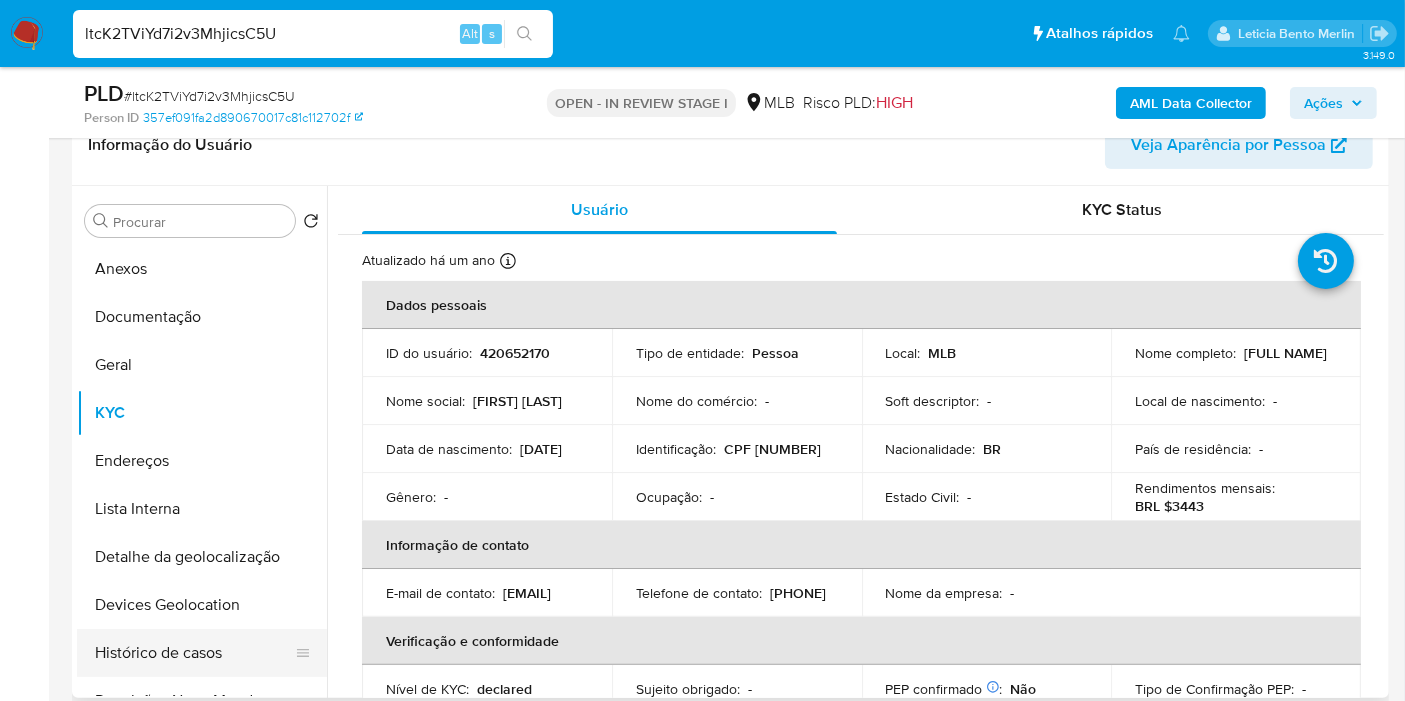 click on "Histórico de casos" at bounding box center (194, 653) 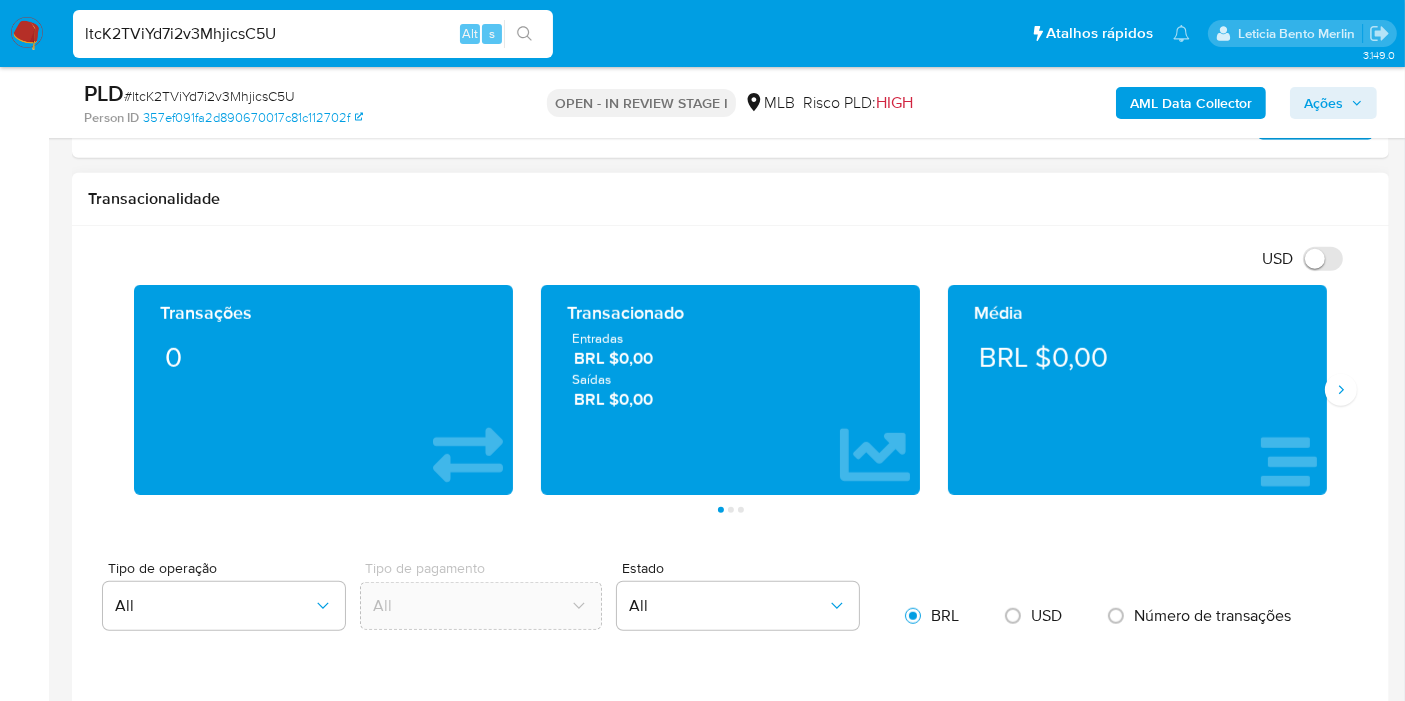 scroll, scrollTop: 1333, scrollLeft: 0, axis: vertical 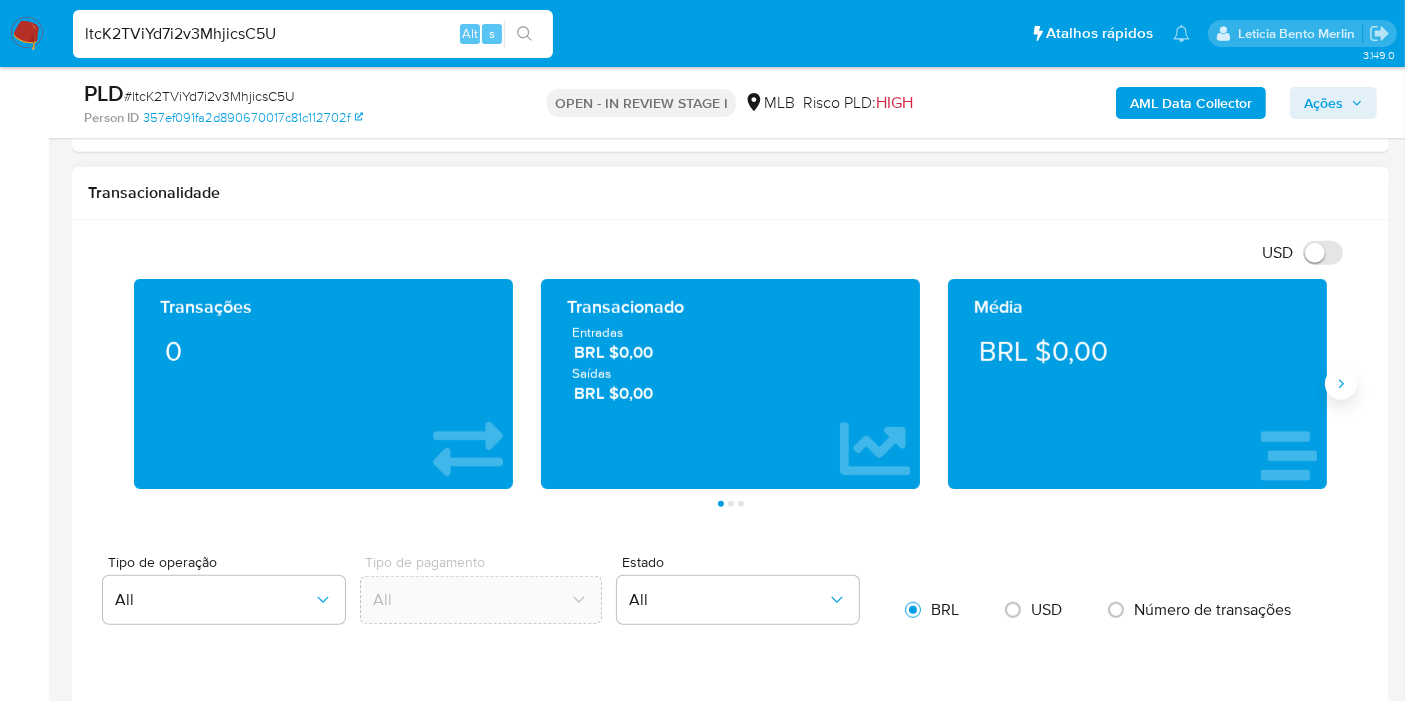 click 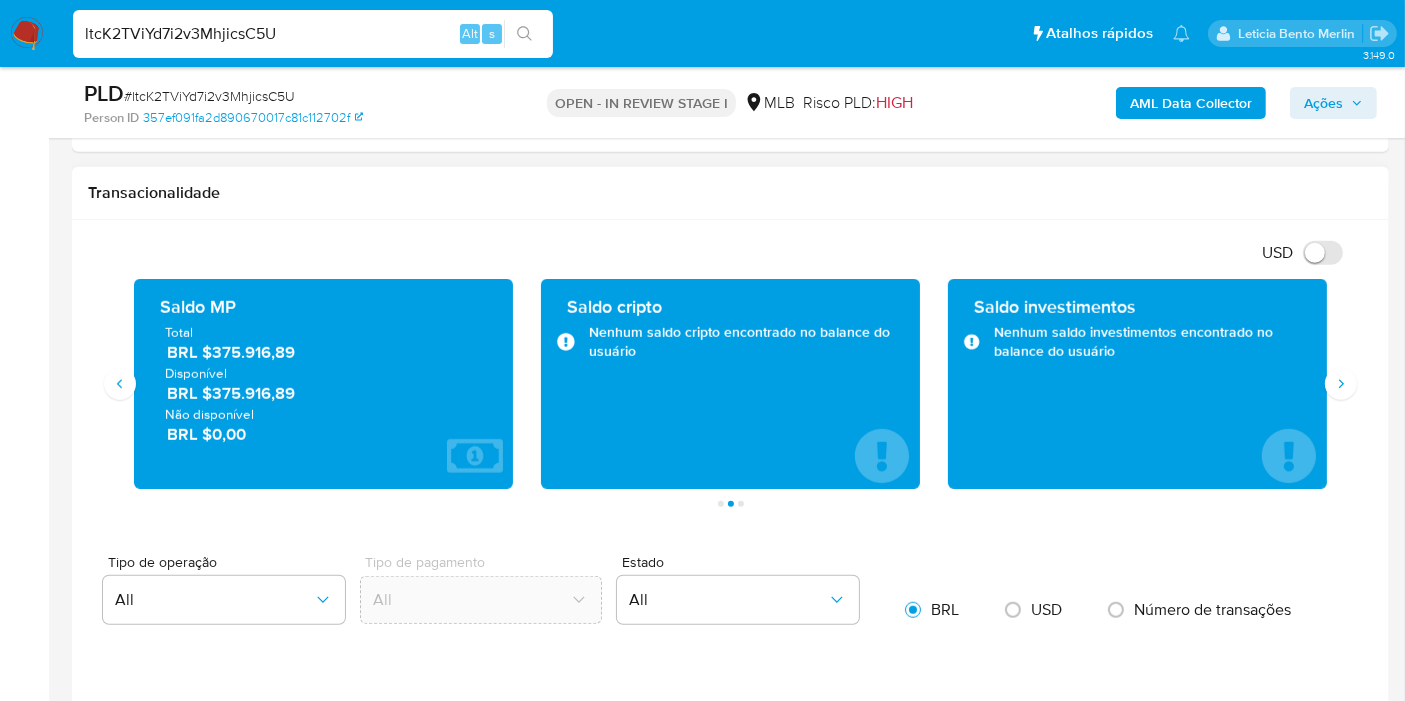 drag, startPoint x: 215, startPoint y: 355, endPoint x: 314, endPoint y: 357, distance: 99.0202 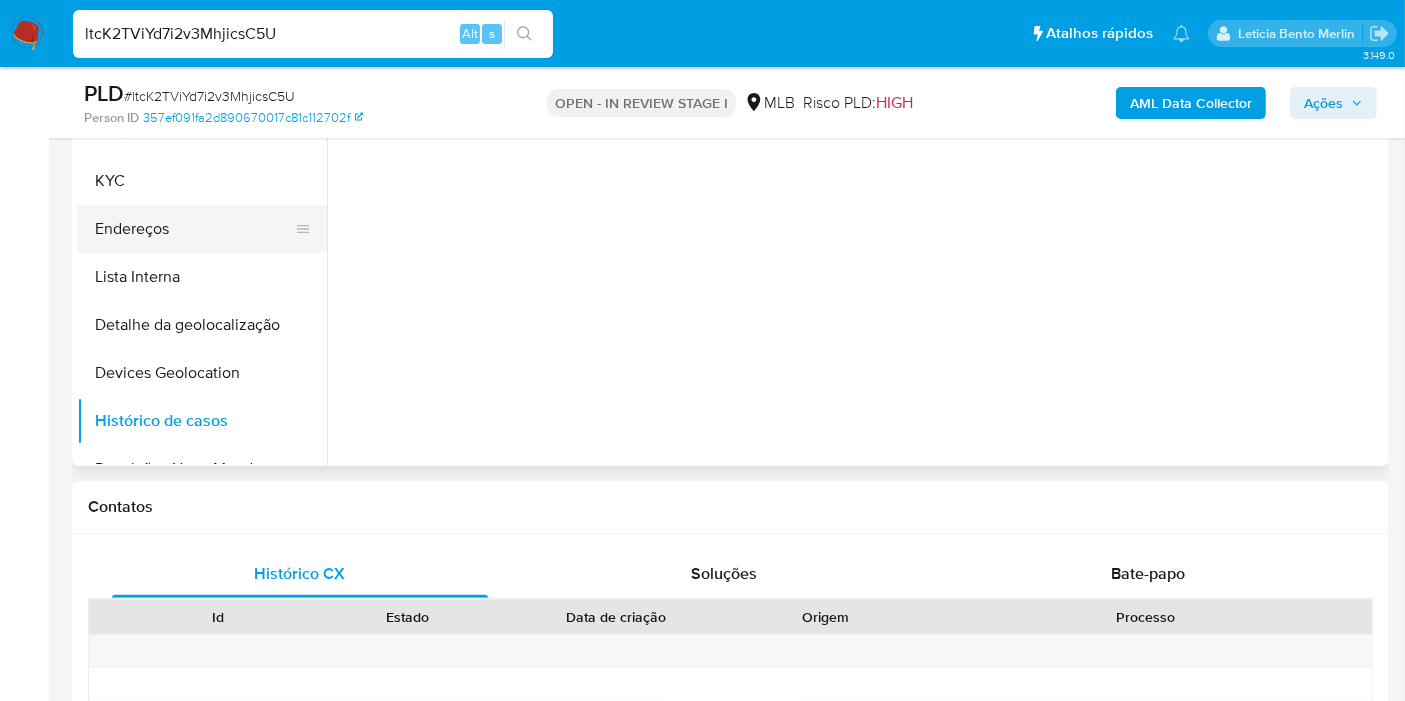 scroll, scrollTop: 333, scrollLeft: 0, axis: vertical 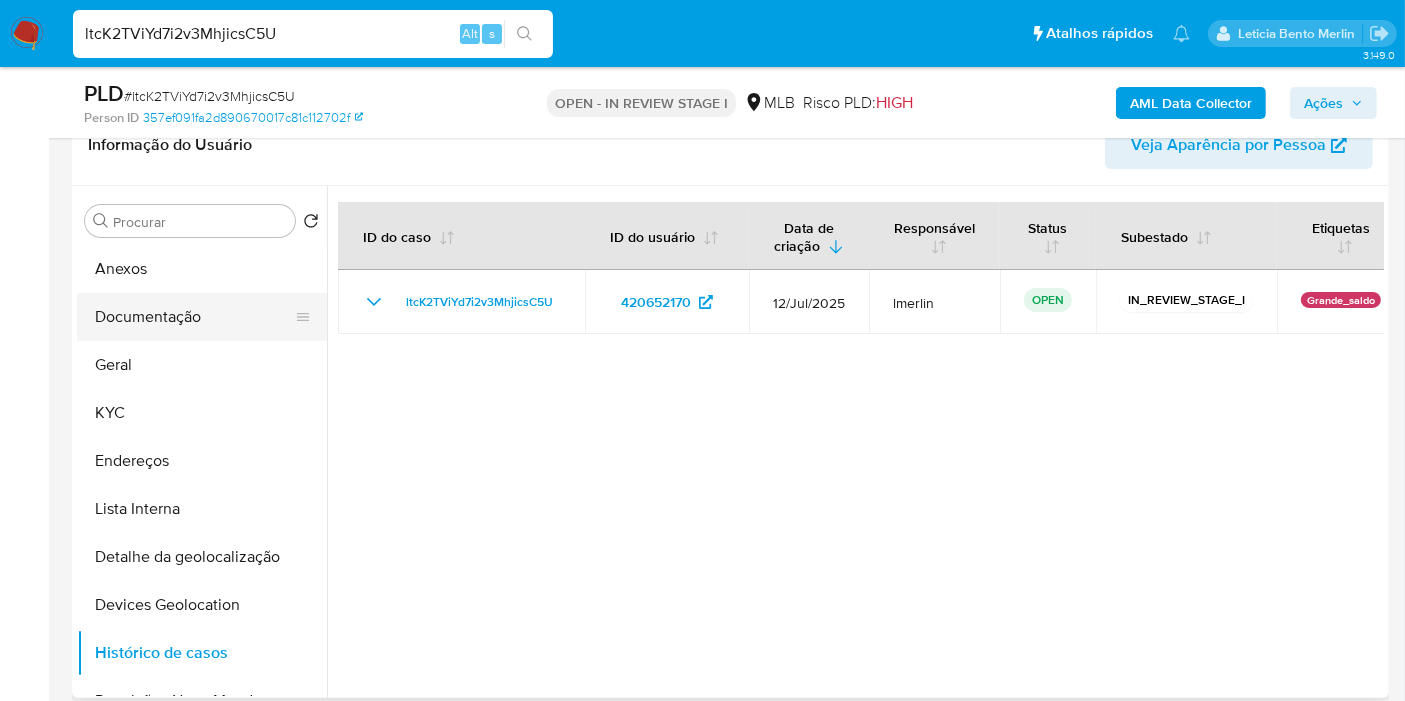 click on "Documentação" at bounding box center [194, 317] 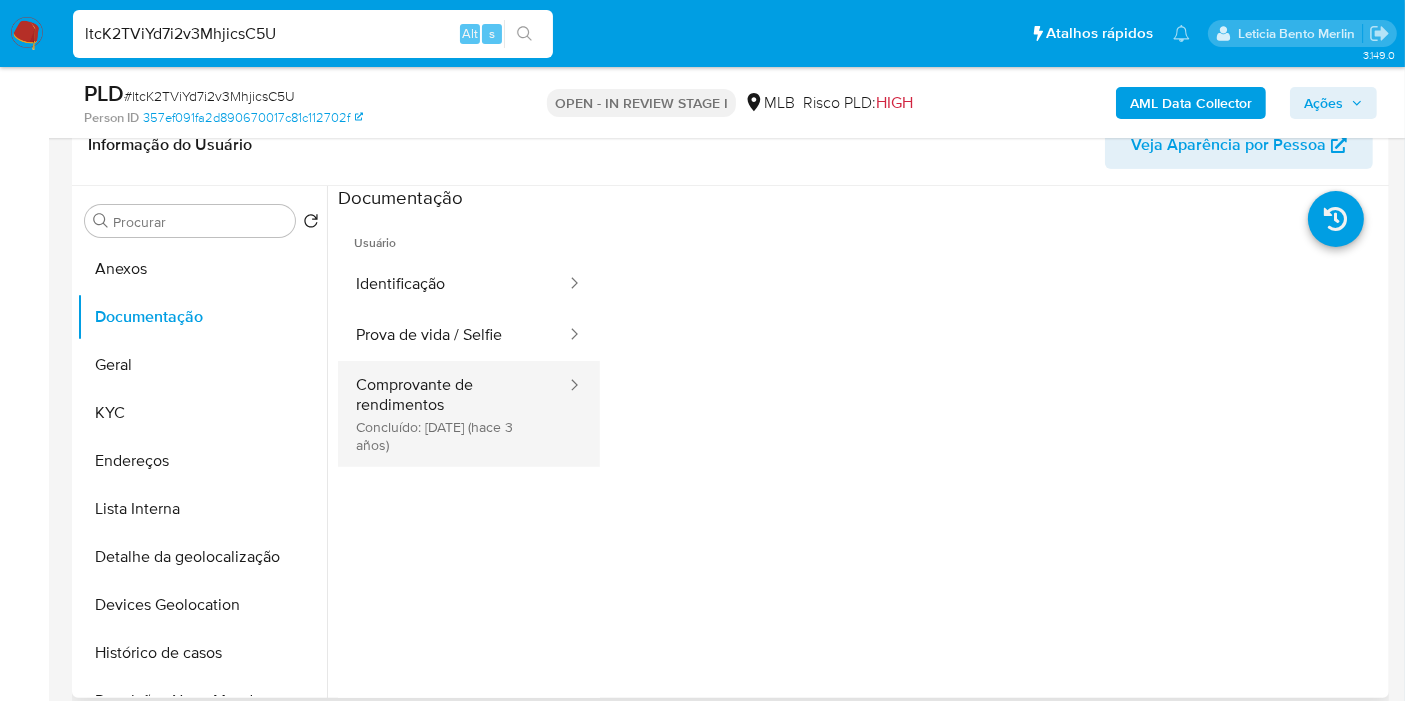 click on "Comprovante de rendimentos Concluído: 05/08/2022 (hace 3 años)" at bounding box center [453, 414] 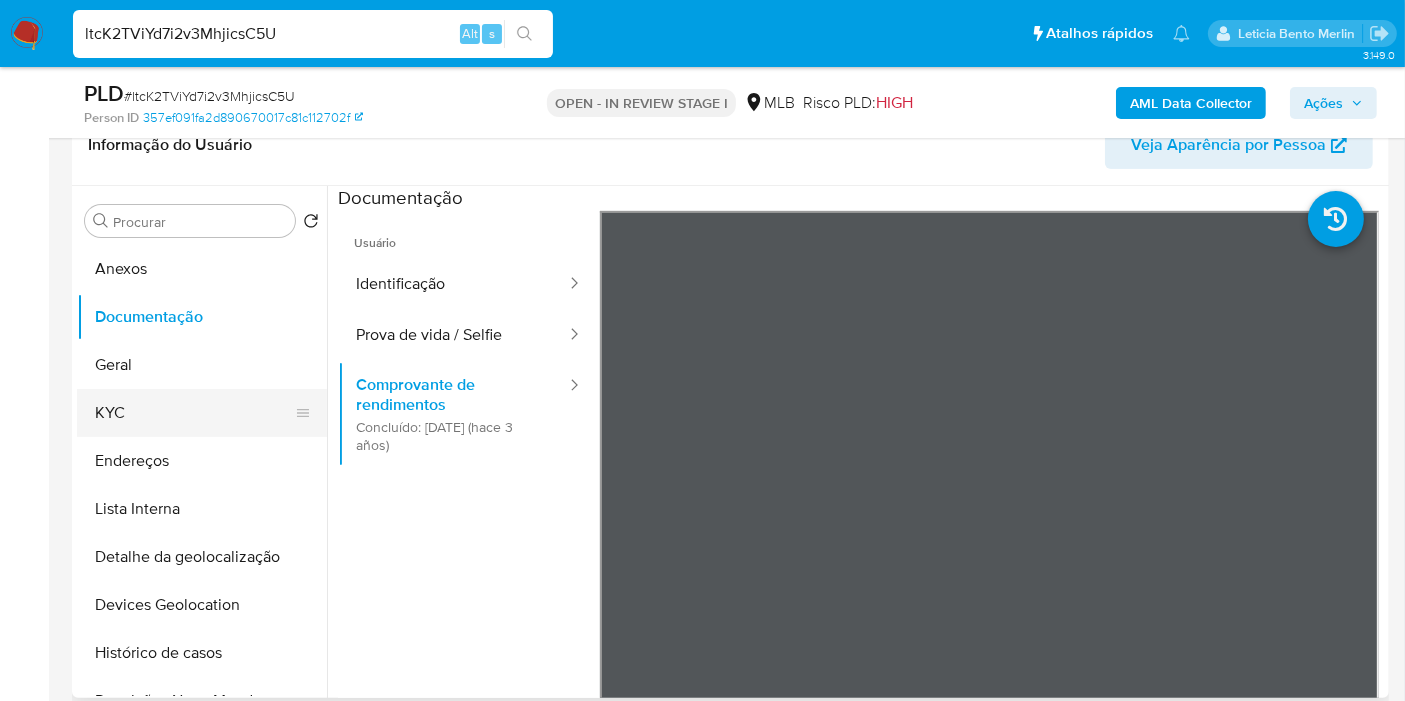 click on "KYC" at bounding box center (194, 413) 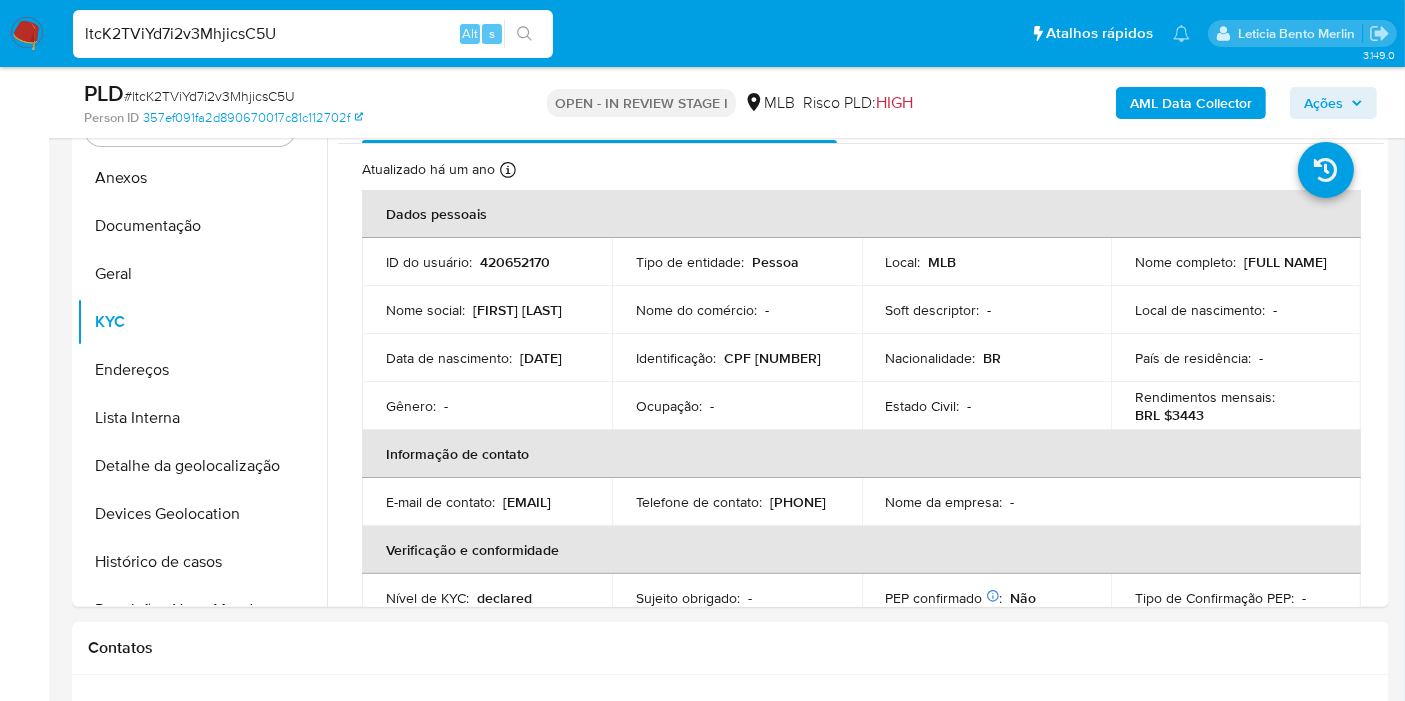scroll, scrollTop: 1000, scrollLeft: 0, axis: vertical 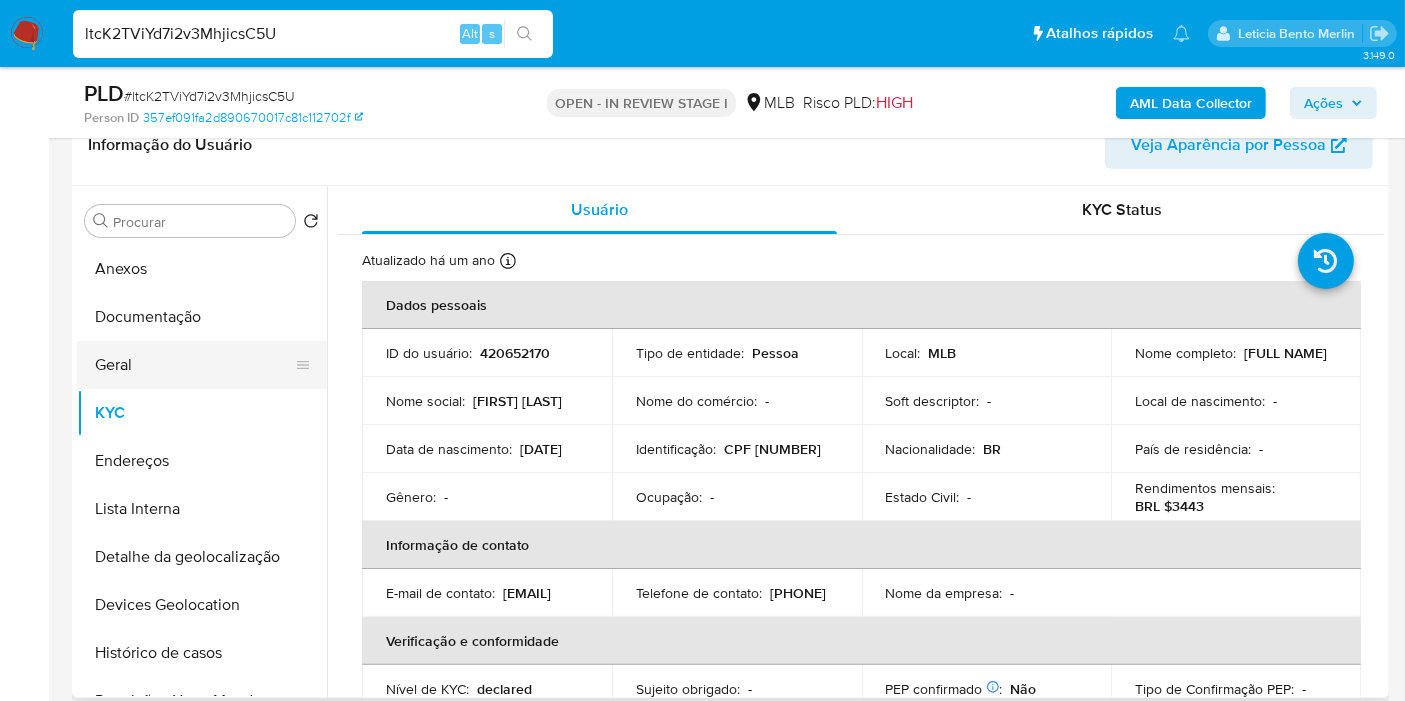 click on "Geral" at bounding box center [194, 365] 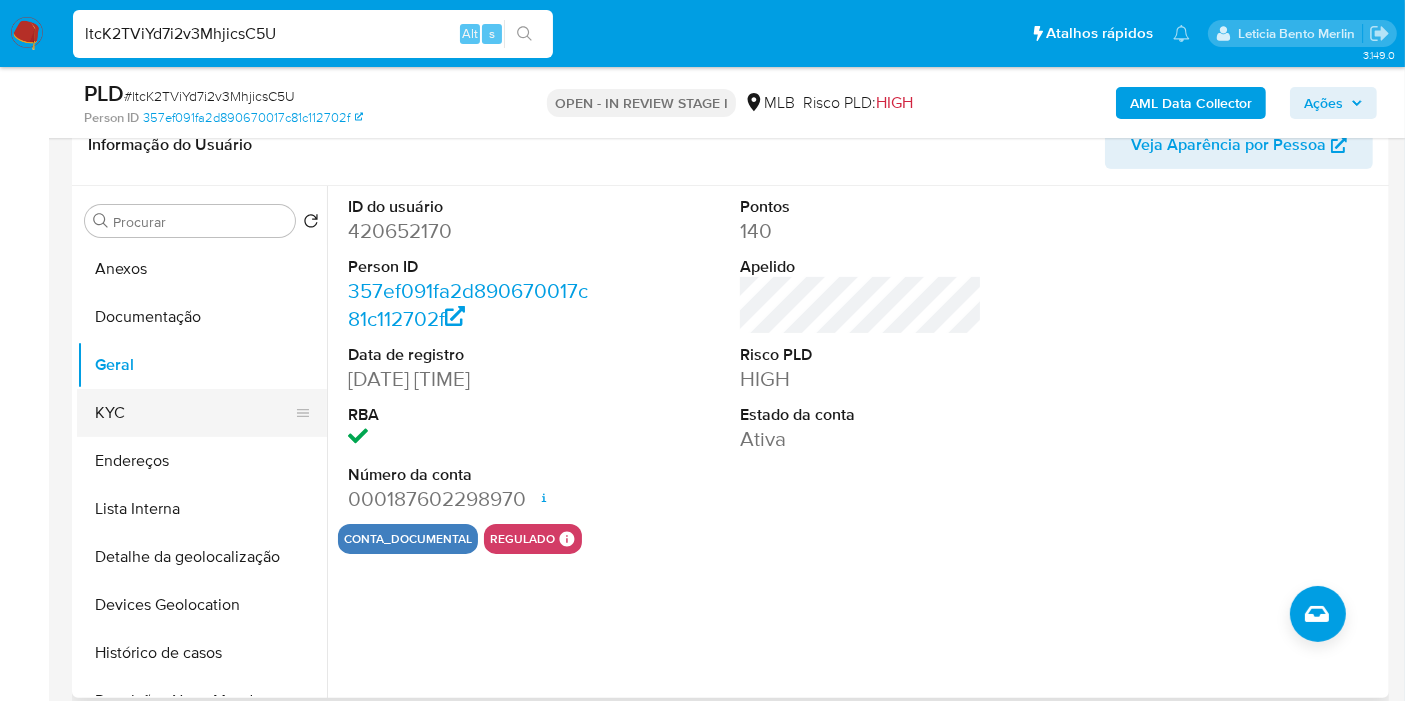 click on "KYC" at bounding box center [194, 413] 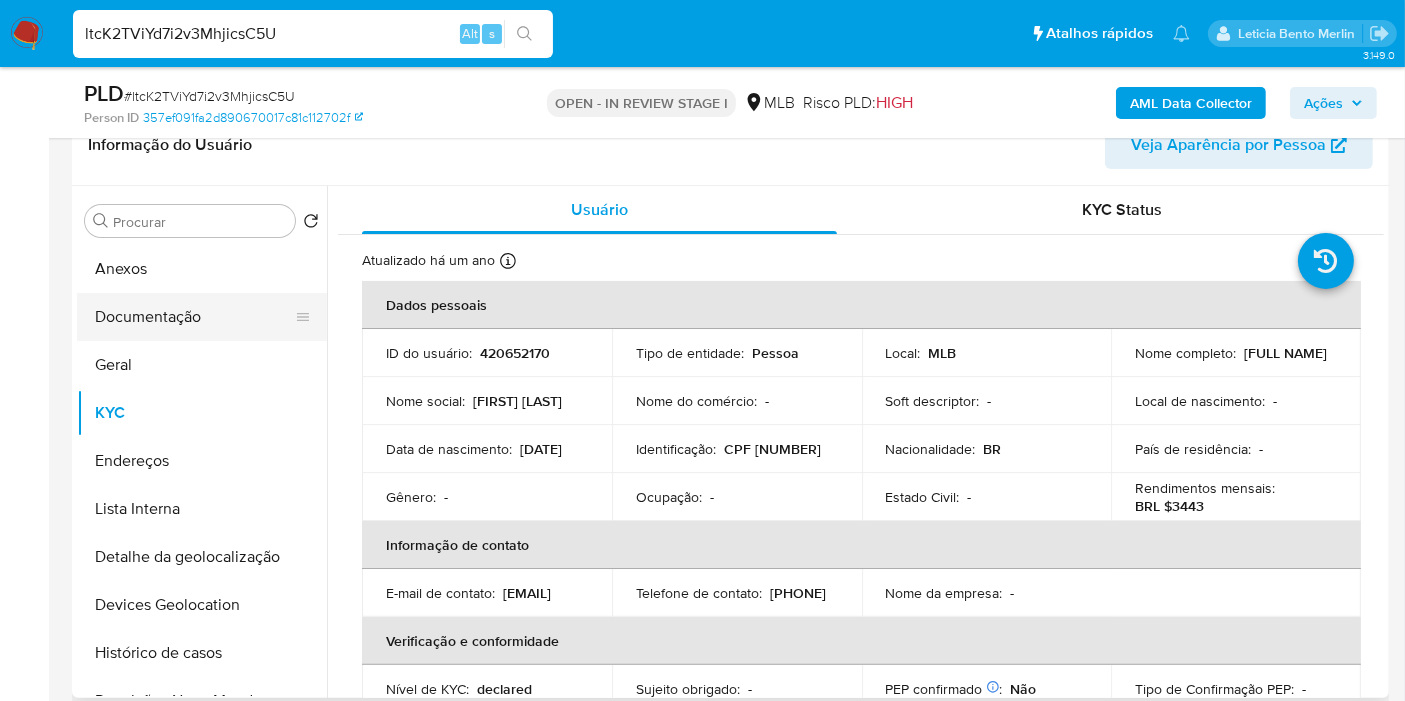 click on "Documentação" at bounding box center (194, 317) 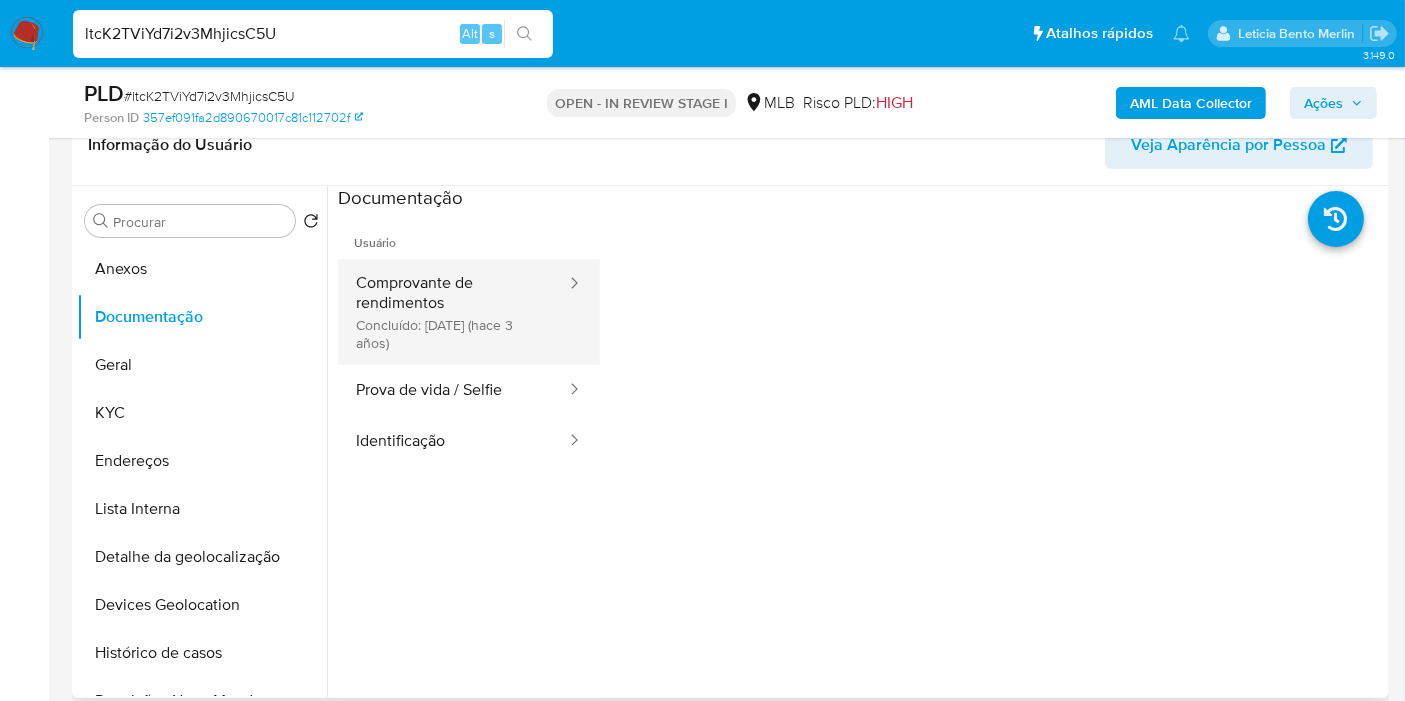 click on "Comprovante de rendimentos Concluído: 05/08/2022 (hace 3 años)" at bounding box center [453, 312] 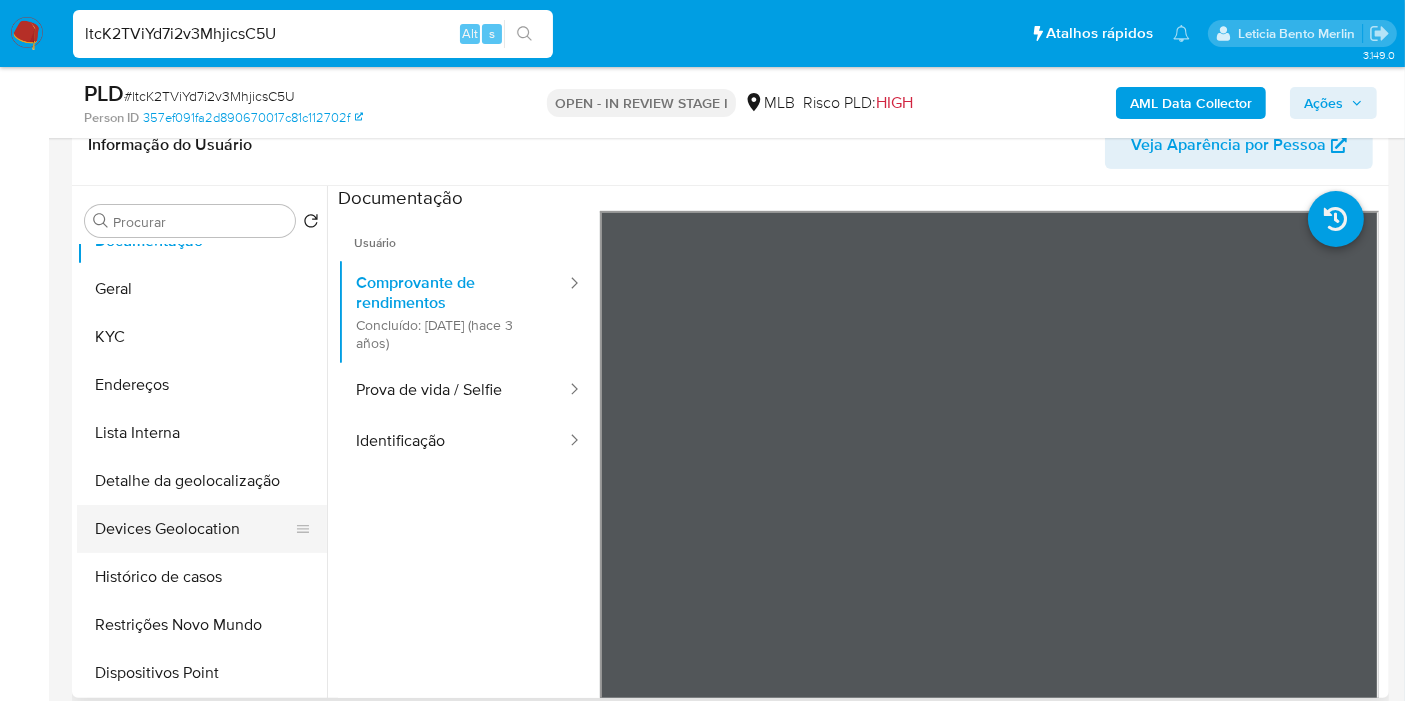 scroll, scrollTop: 111, scrollLeft: 0, axis: vertical 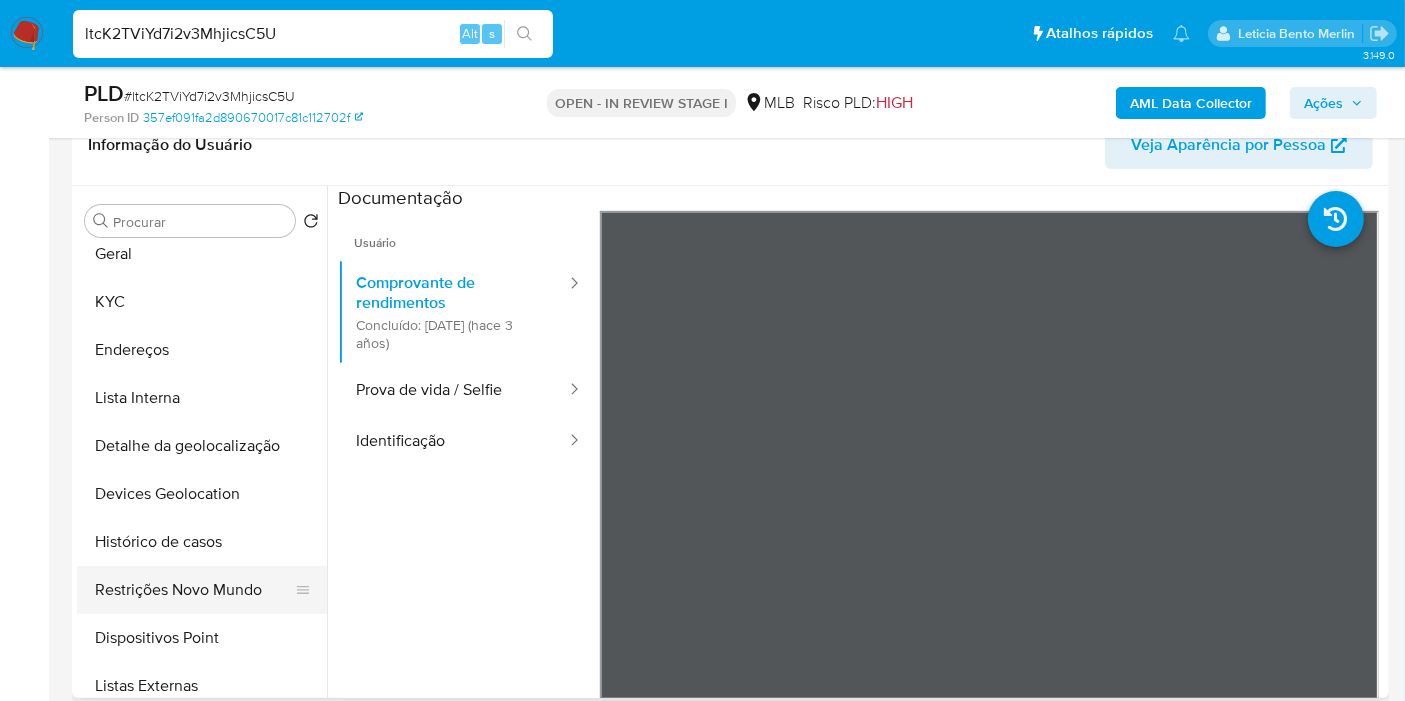click on "Restrições Novo Mundo" at bounding box center (194, 590) 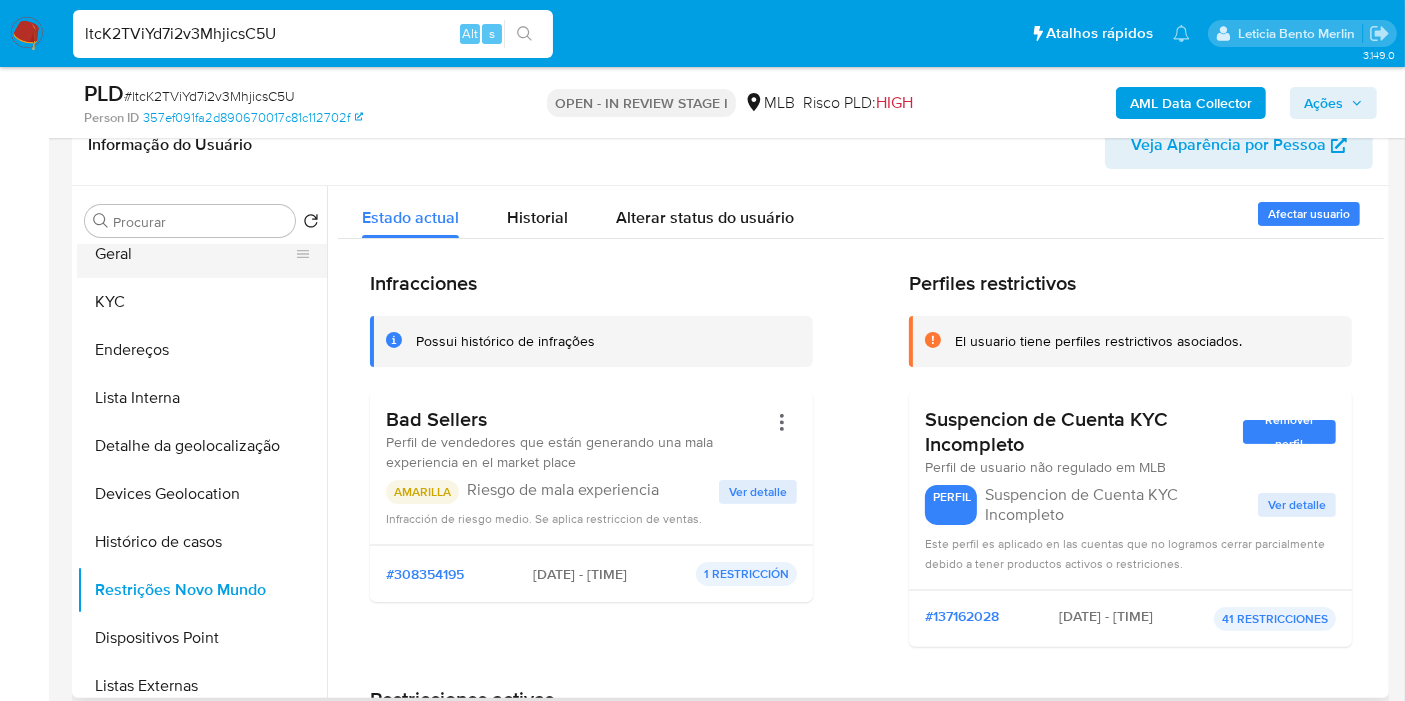 click on "Geral" at bounding box center (194, 254) 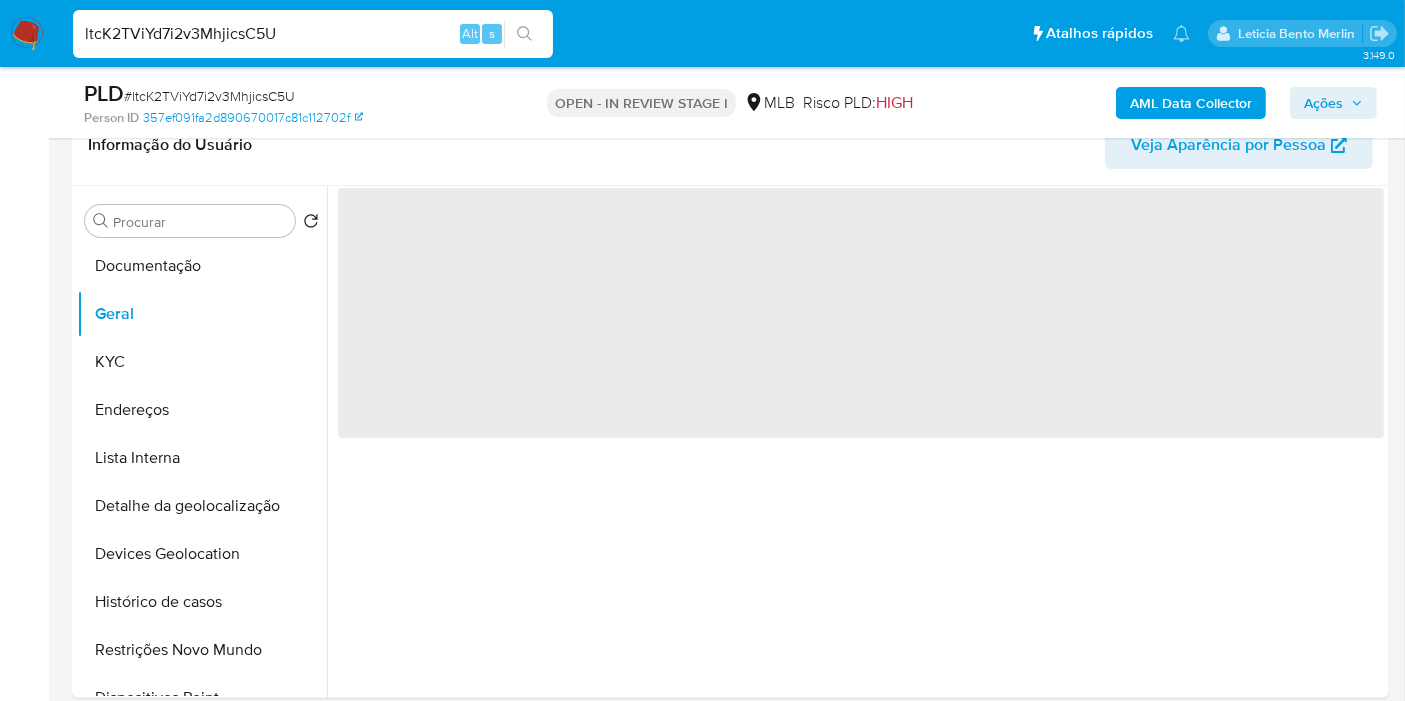 scroll, scrollTop: 0, scrollLeft: 0, axis: both 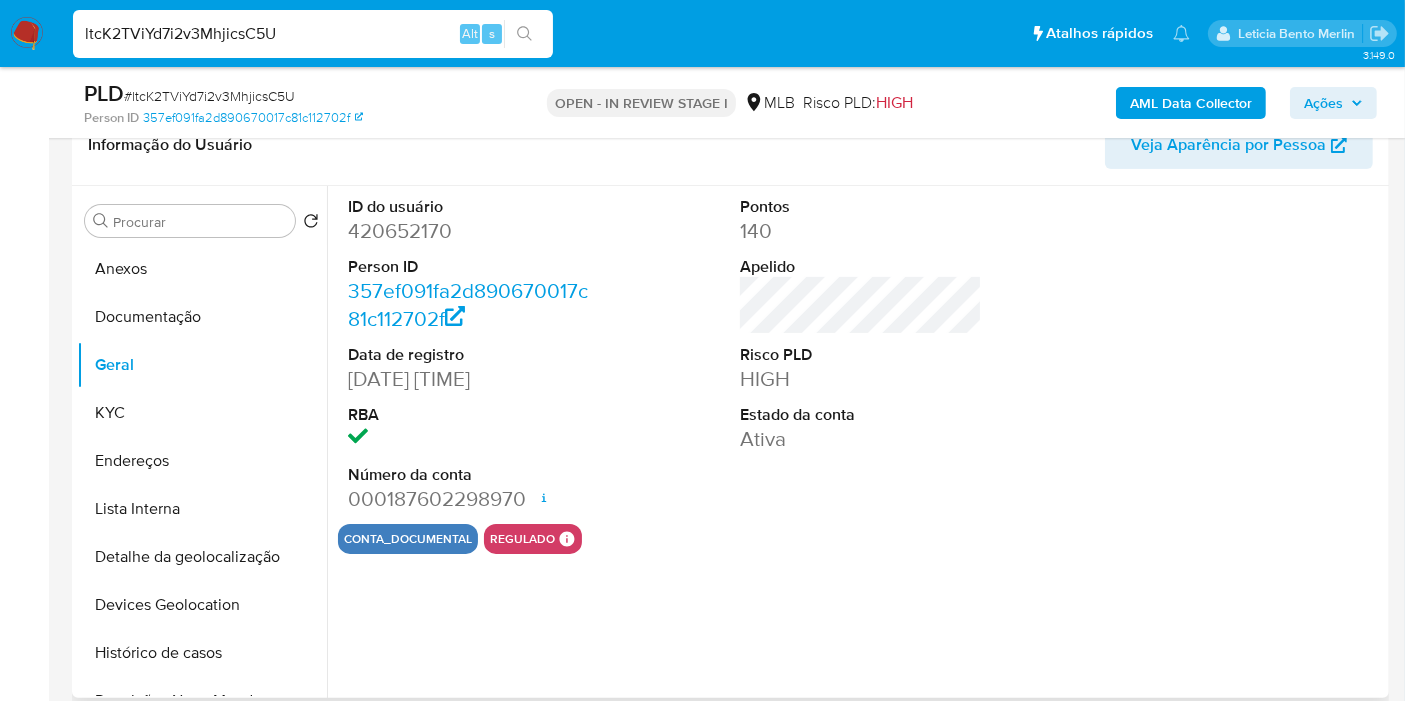 type 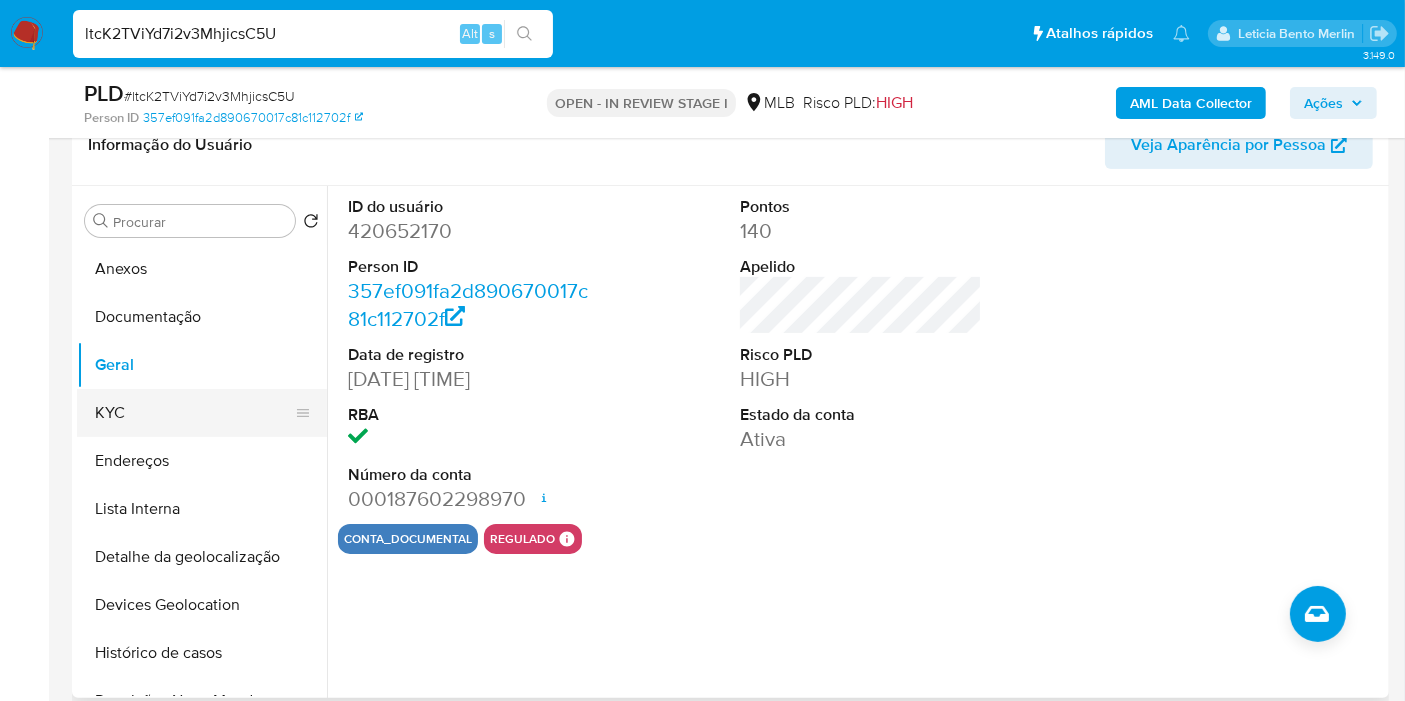 click on "KYC" at bounding box center (194, 413) 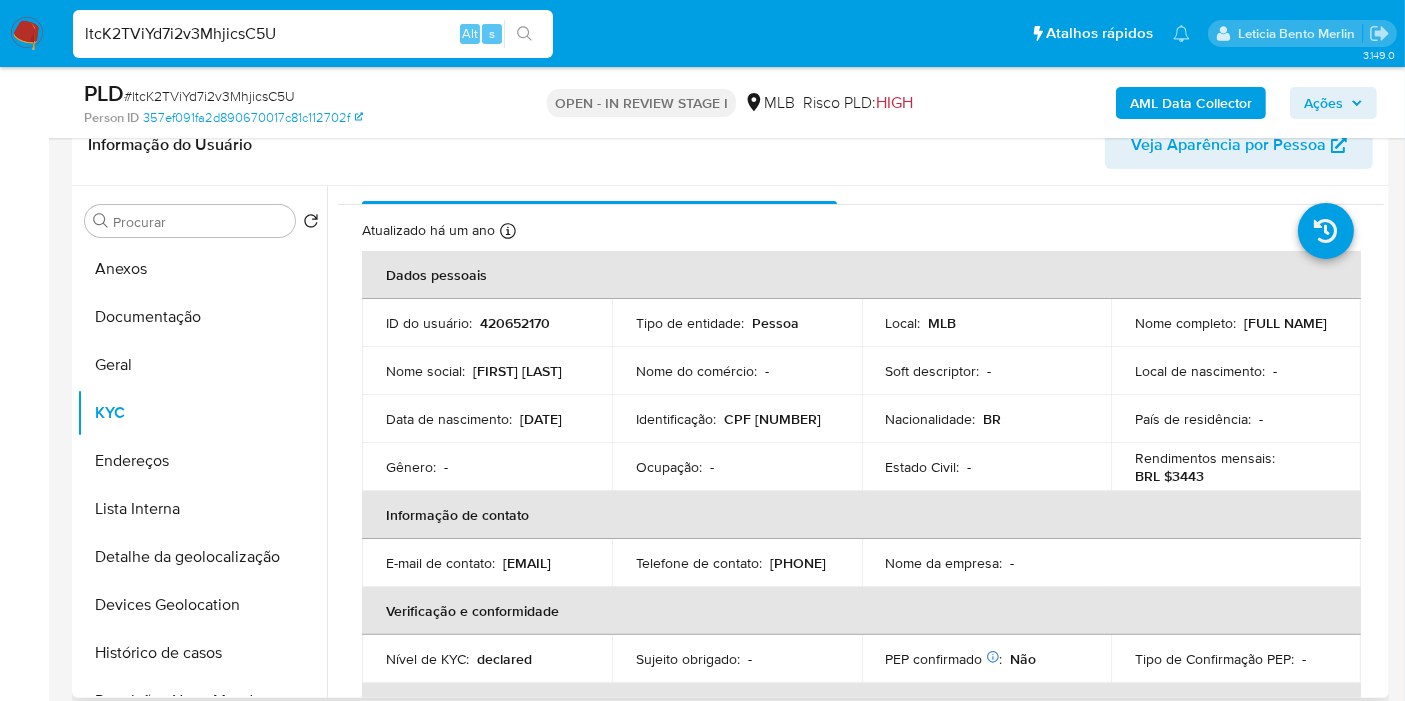 scroll, scrollTop: 12, scrollLeft: 0, axis: vertical 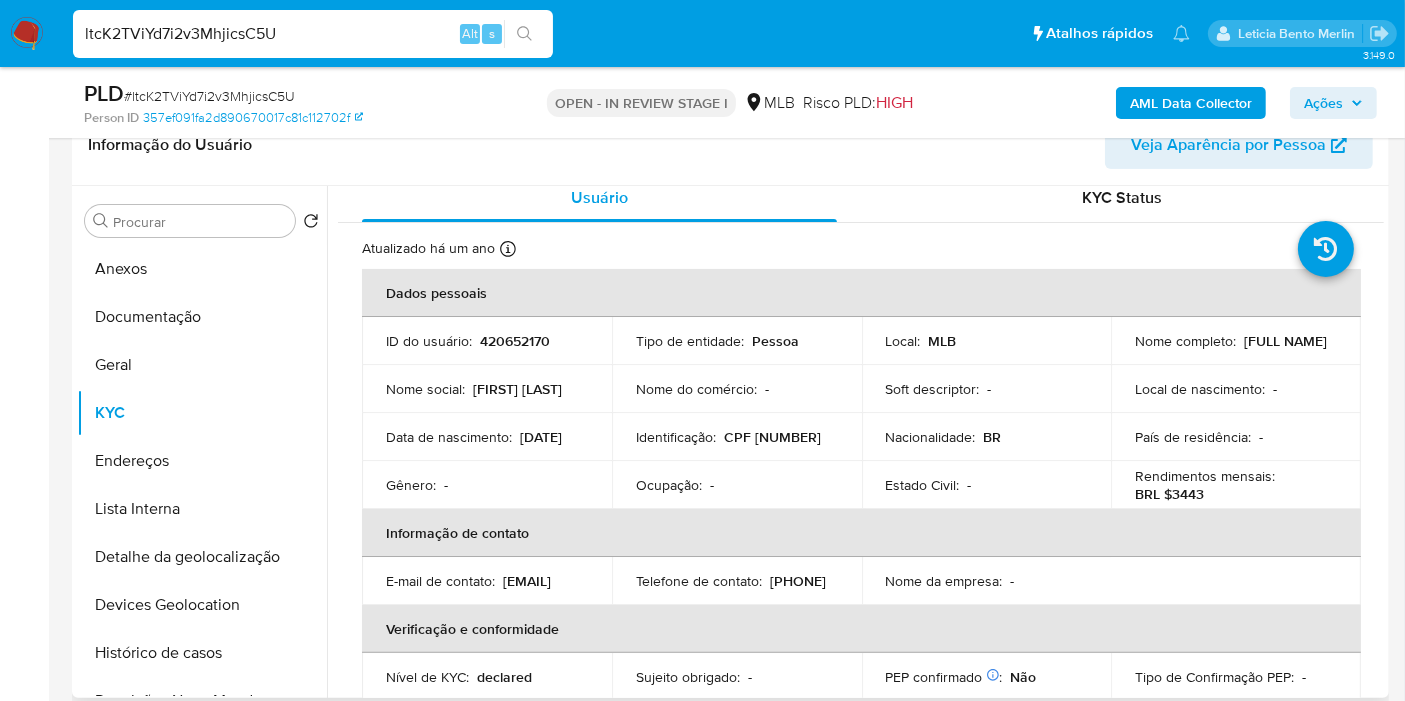 type 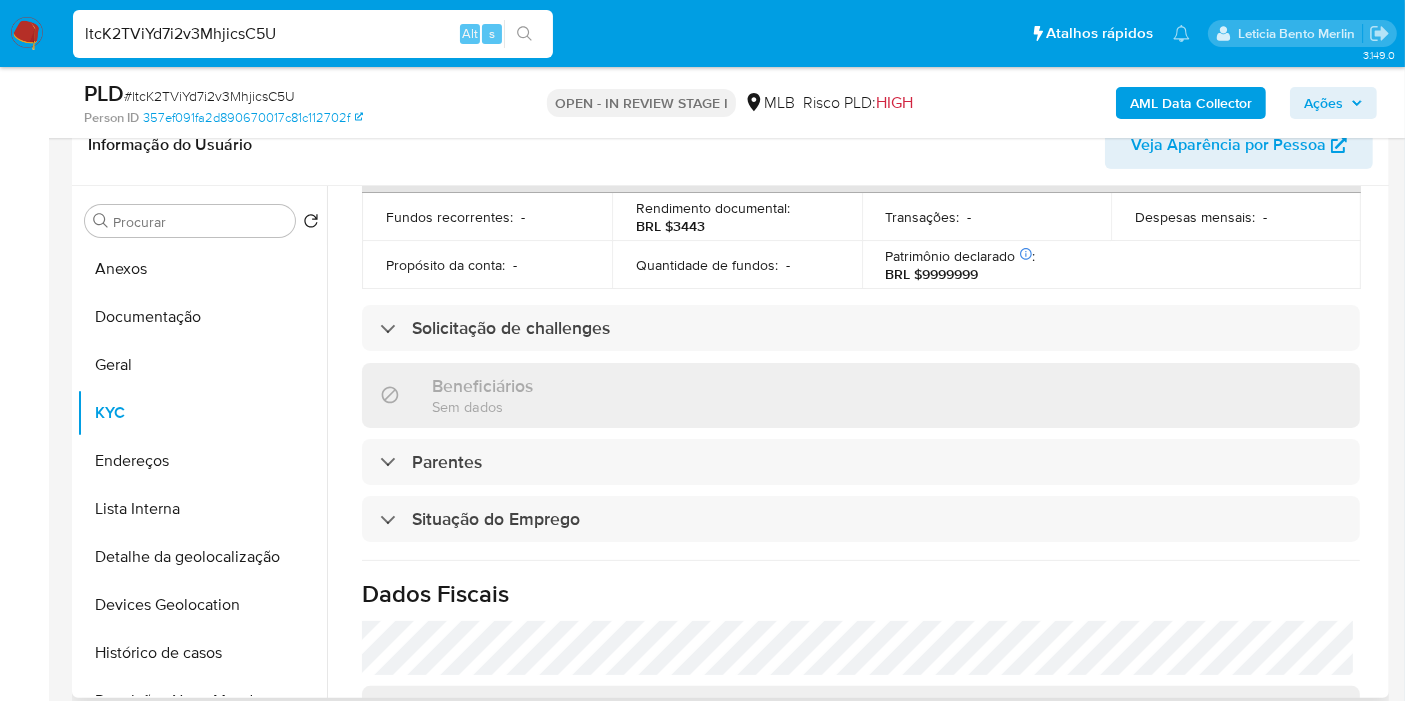 scroll, scrollTop: 908, scrollLeft: 0, axis: vertical 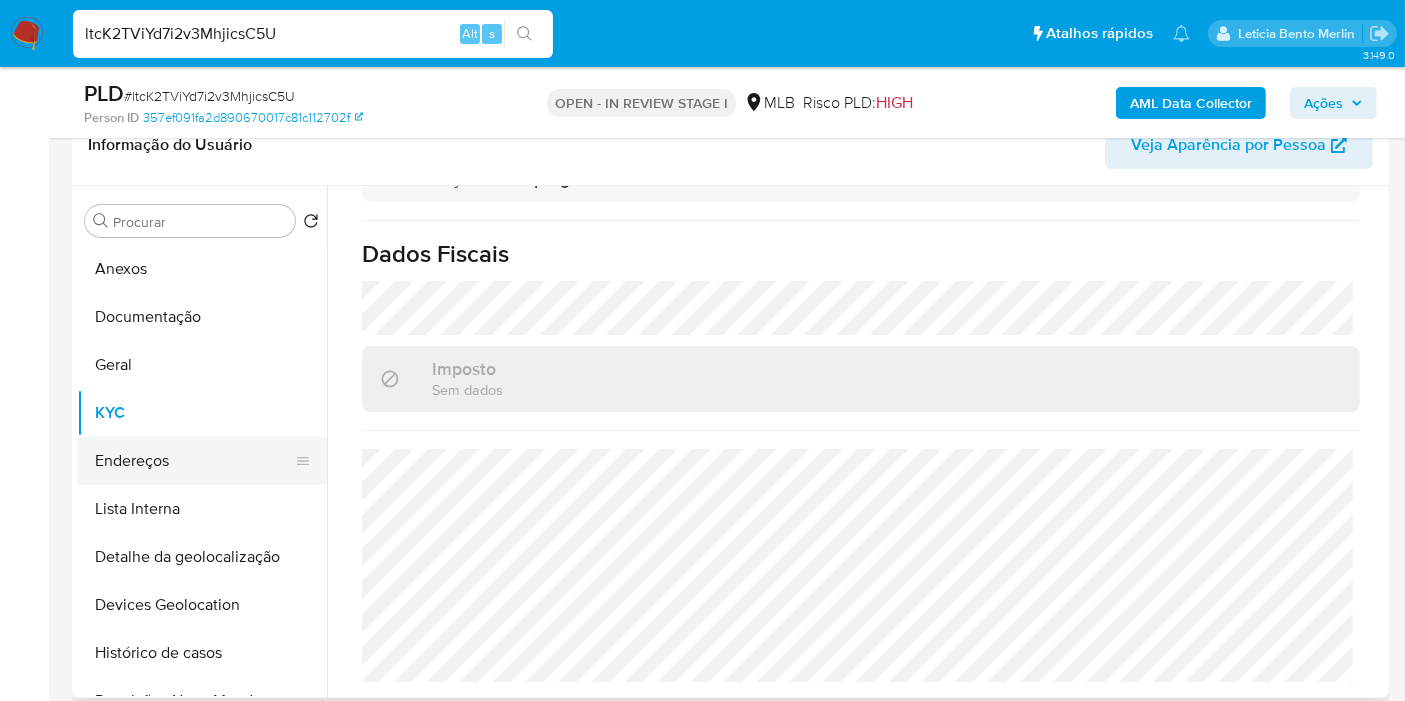 click on "Endereços" at bounding box center [194, 461] 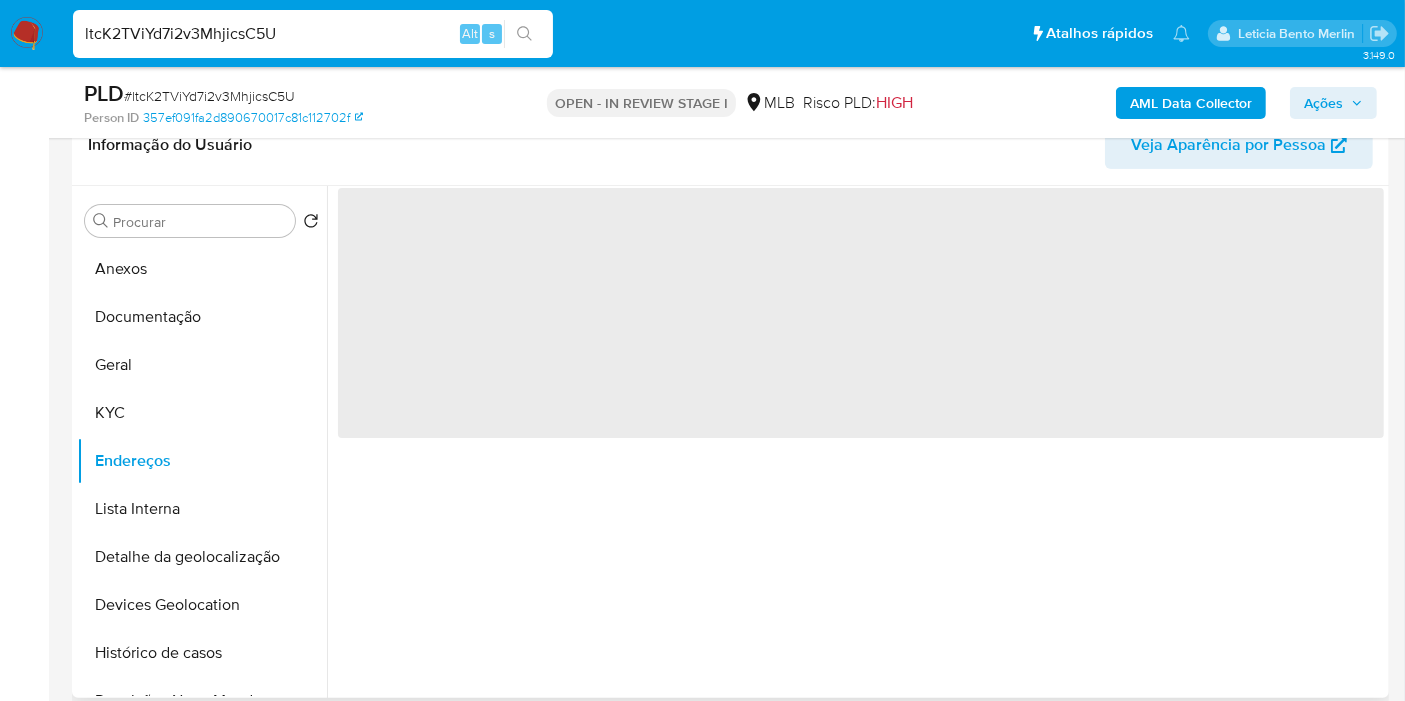 scroll, scrollTop: 0, scrollLeft: 0, axis: both 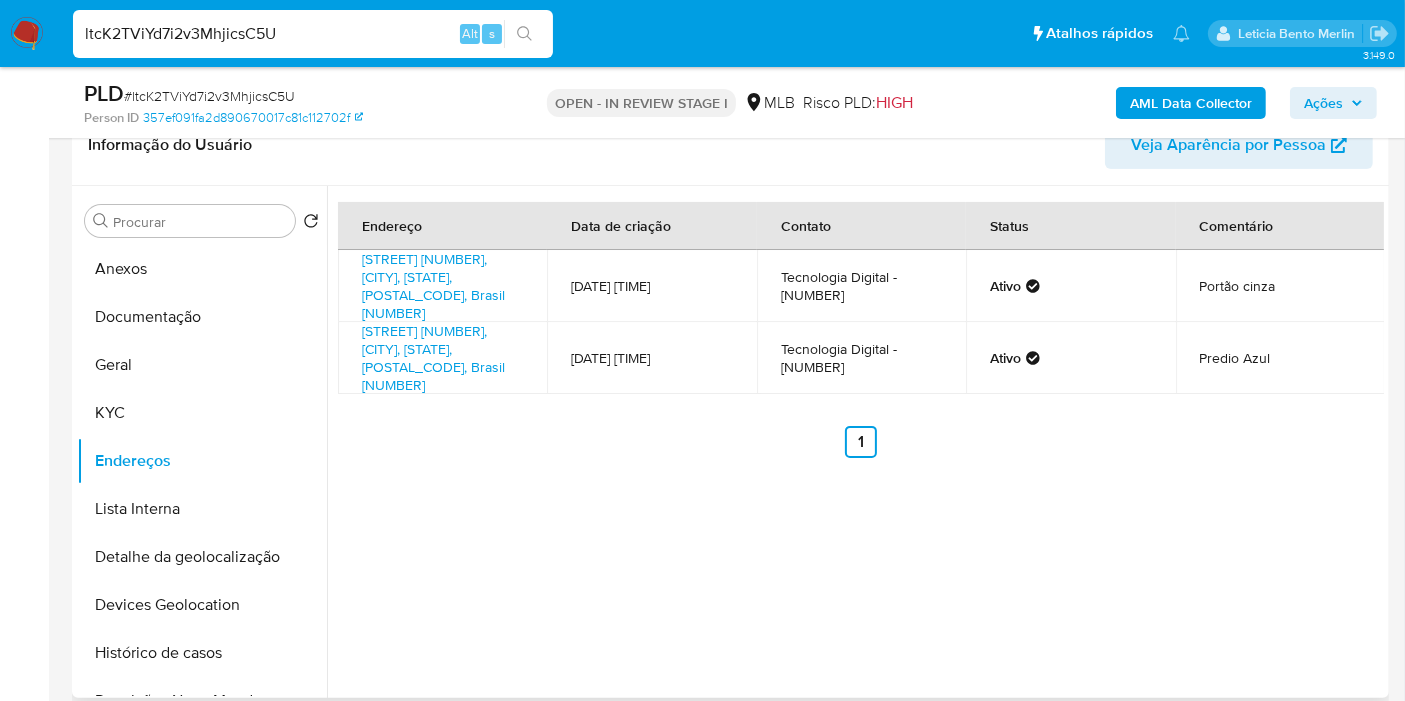 type 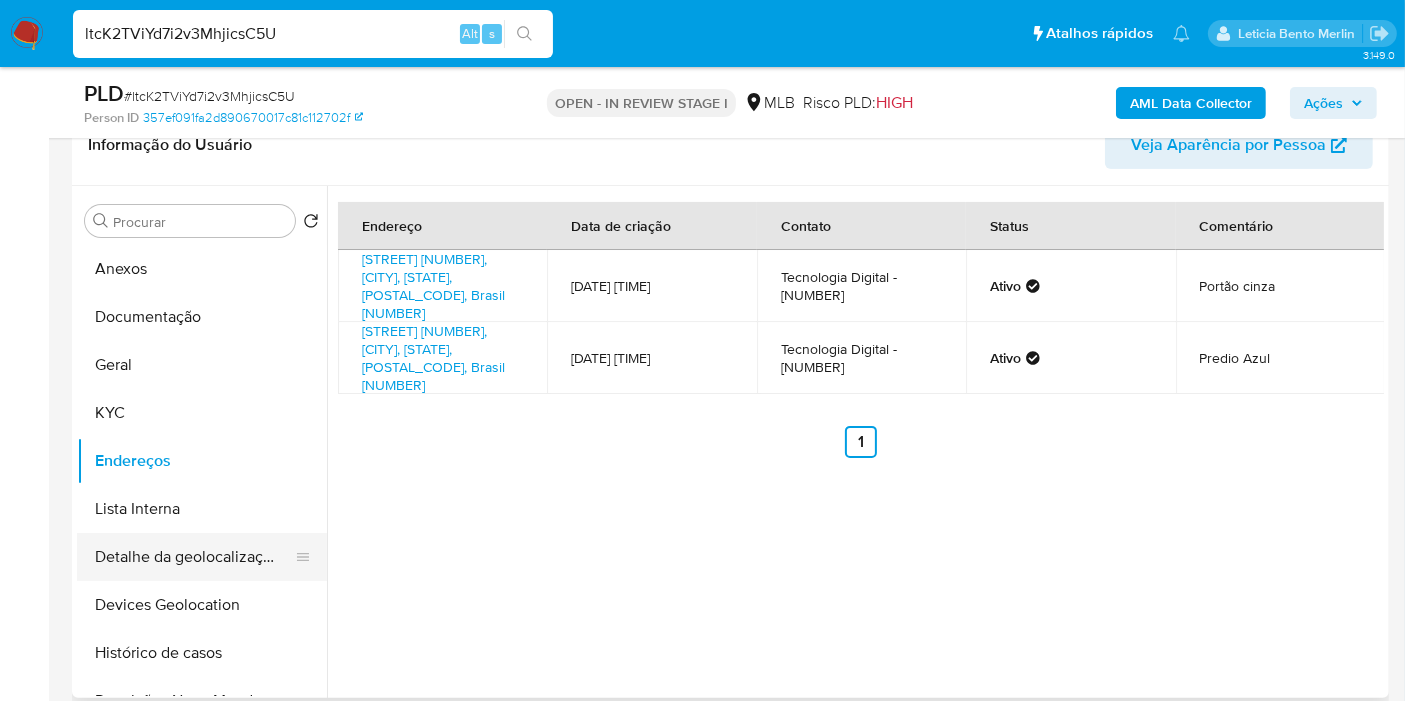 click on "Detalhe da geolocalização" at bounding box center [194, 557] 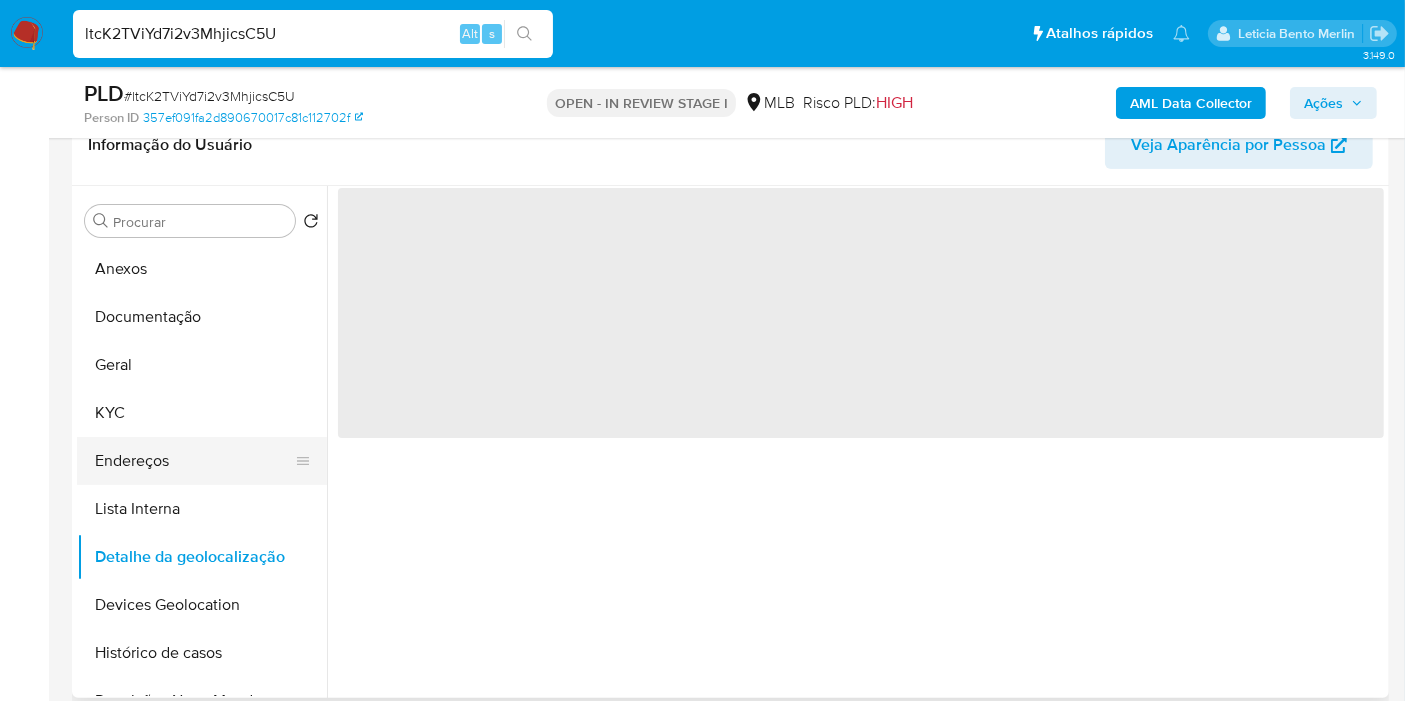 scroll, scrollTop: 111, scrollLeft: 0, axis: vertical 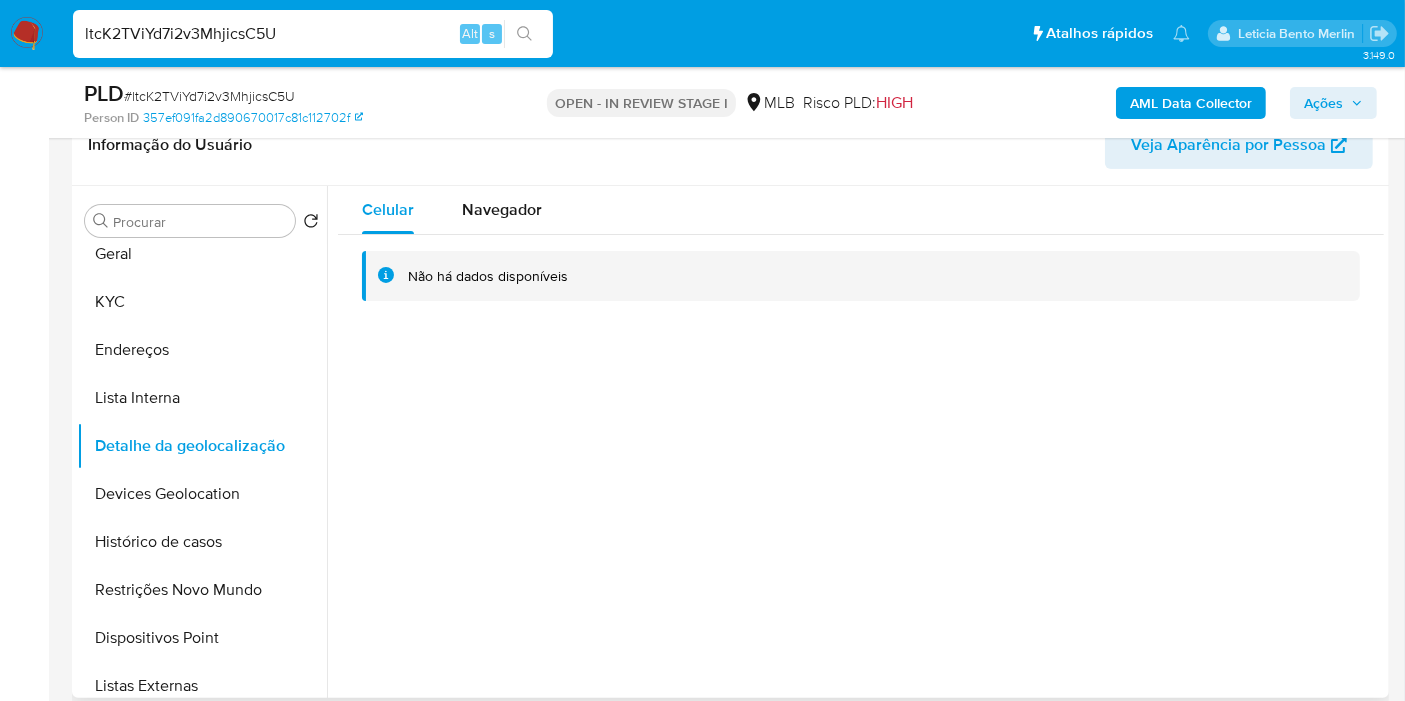 type 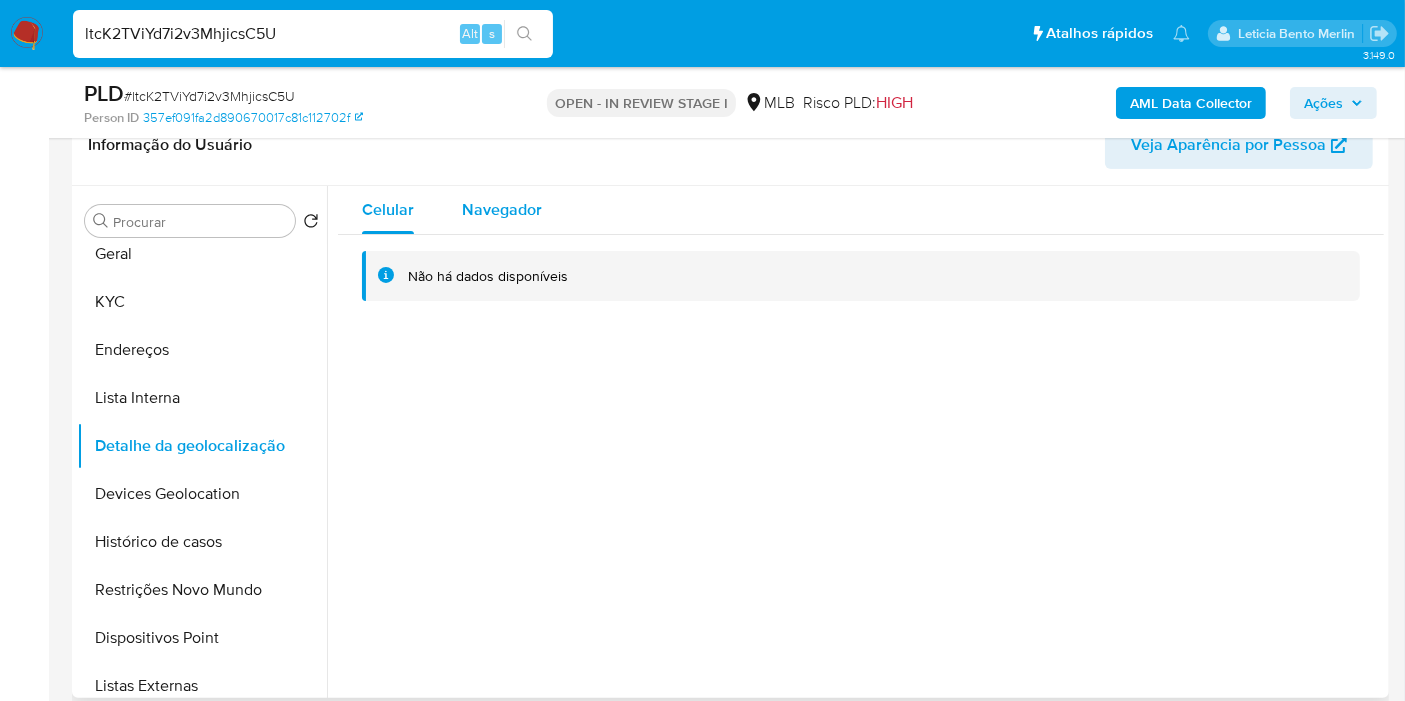 click on "Navegador" at bounding box center (502, 210) 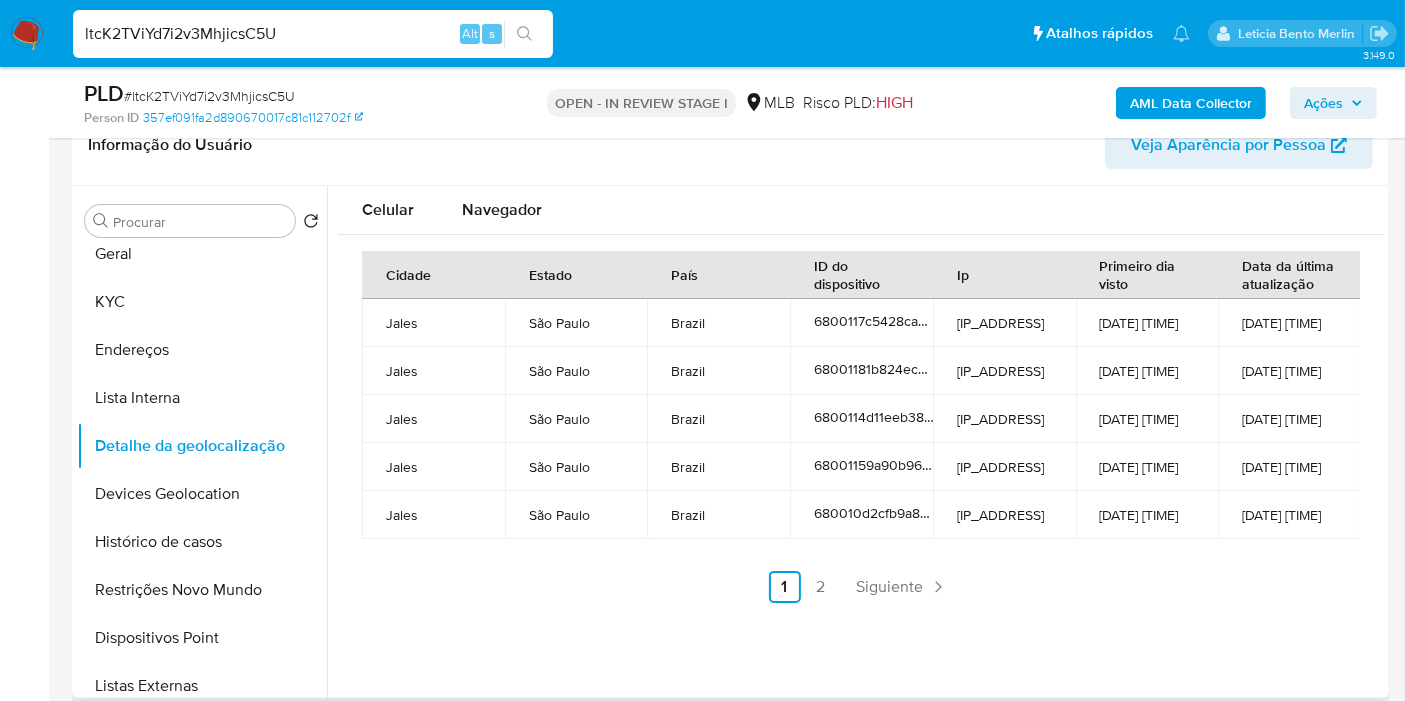 type on "1" 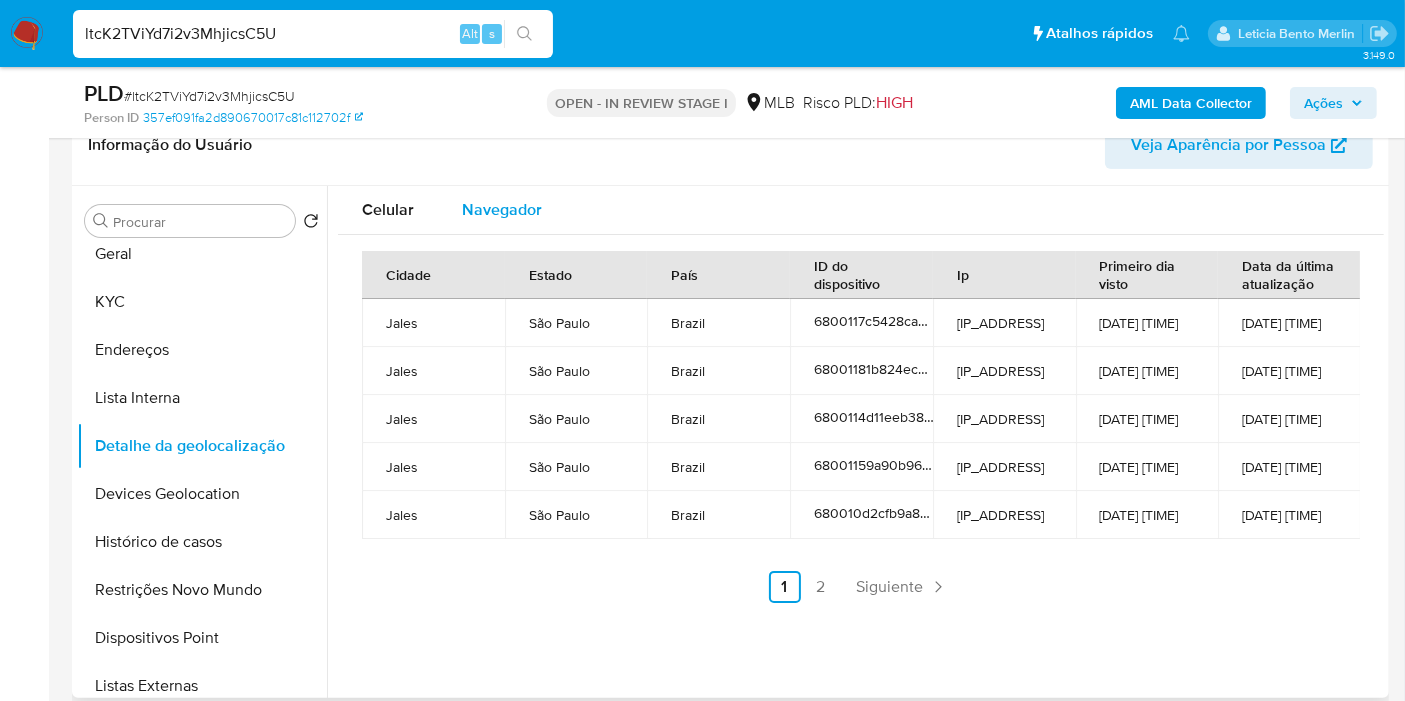 click on "Navegador" at bounding box center [502, 209] 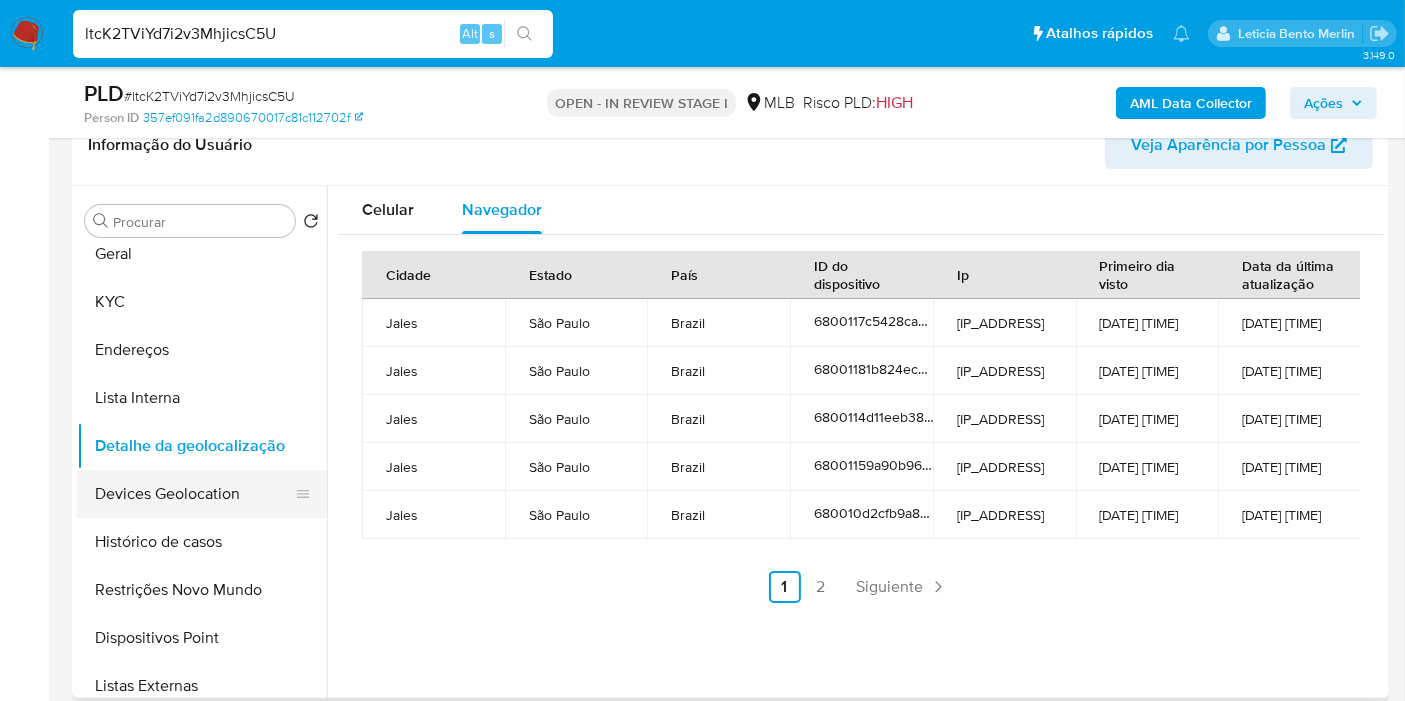 click on "Devices Geolocation" at bounding box center [194, 494] 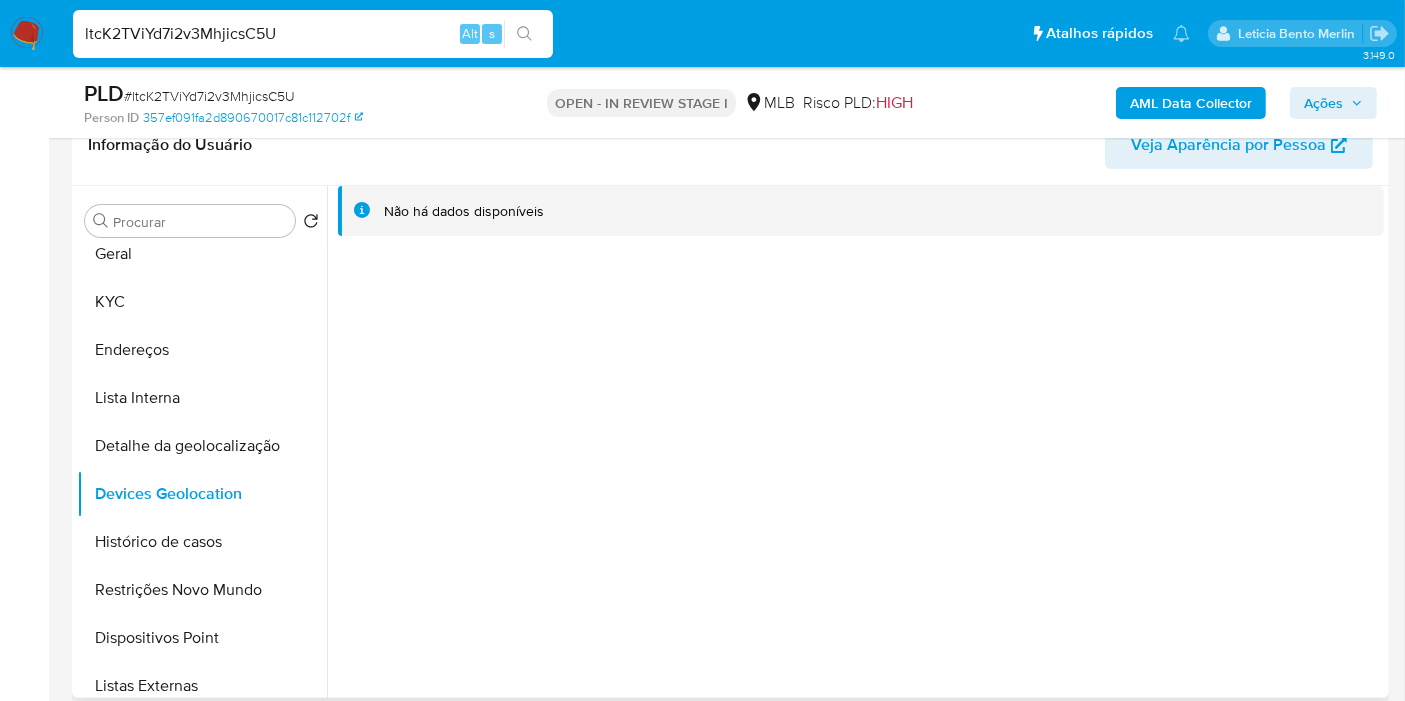 type 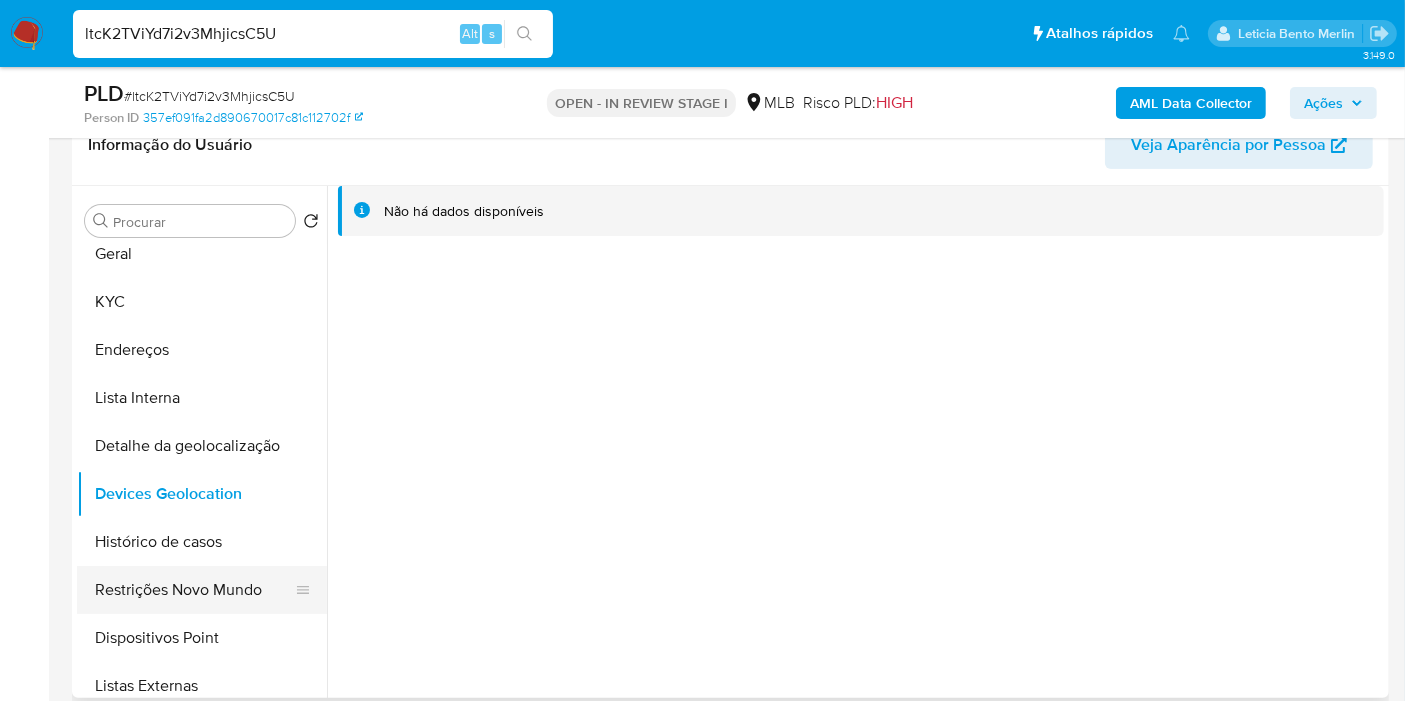 click on "Restrições Novo Mundo" at bounding box center [194, 590] 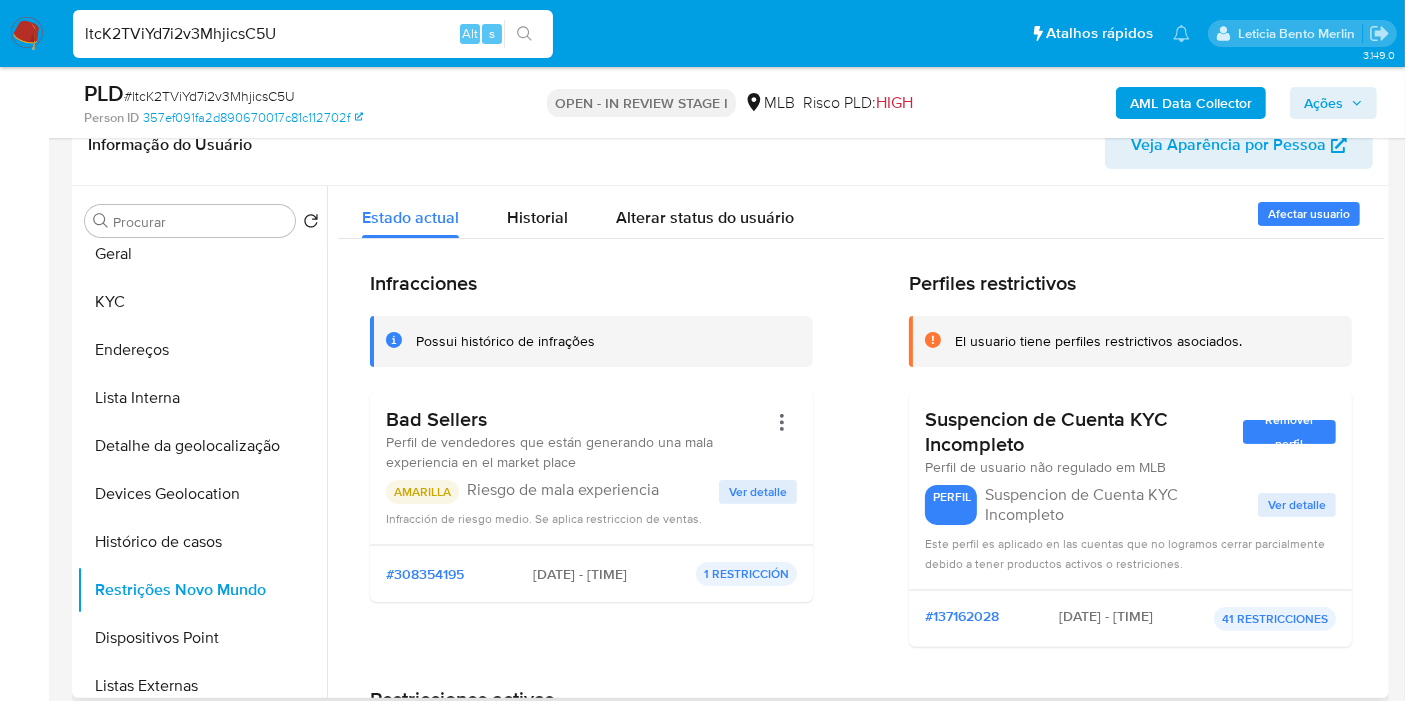 type 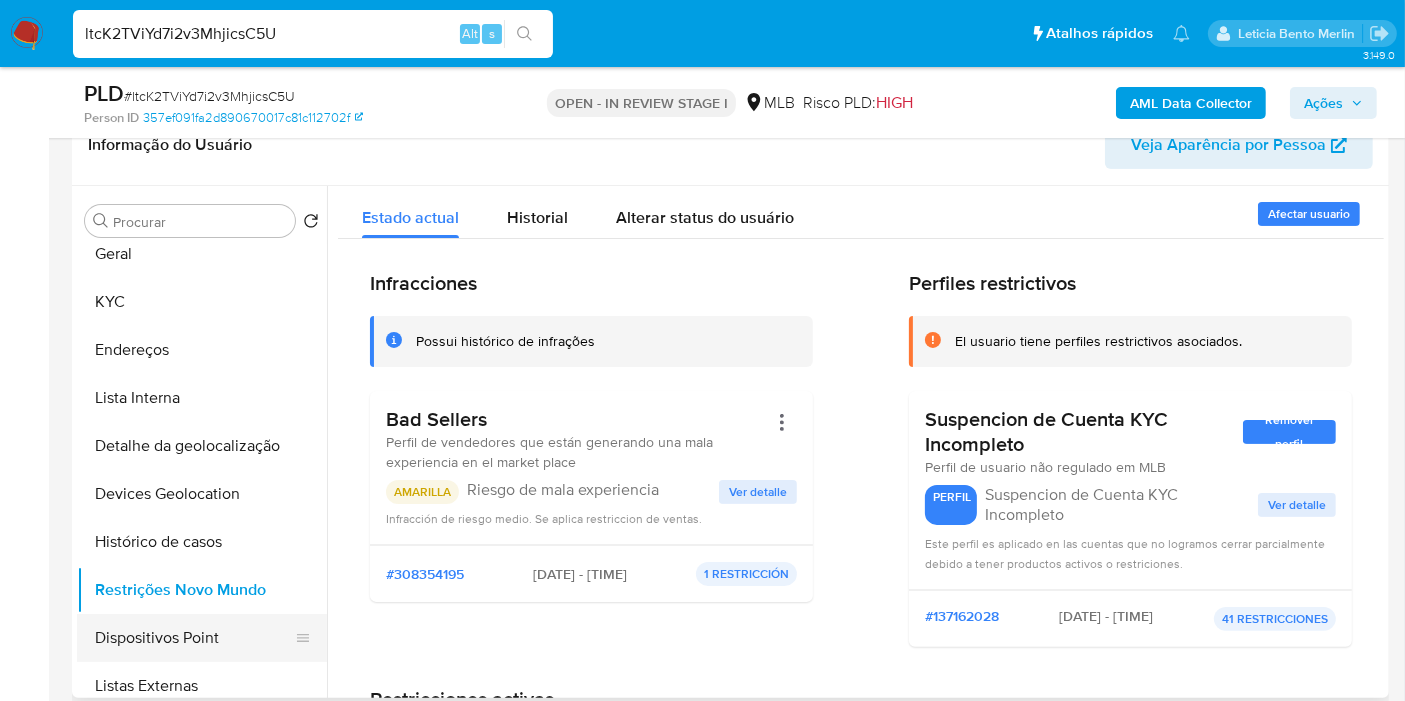 click on "Dispositivos Point" at bounding box center (194, 638) 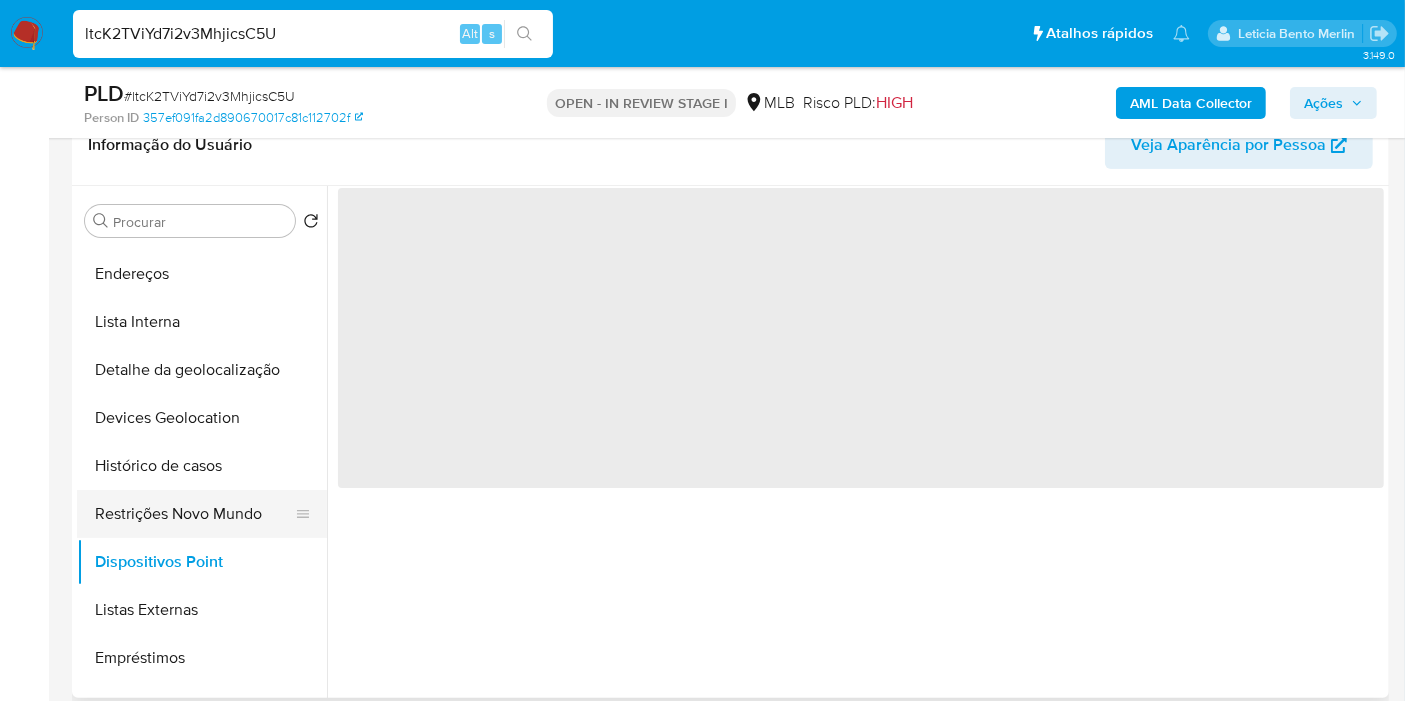 scroll, scrollTop: 222, scrollLeft: 0, axis: vertical 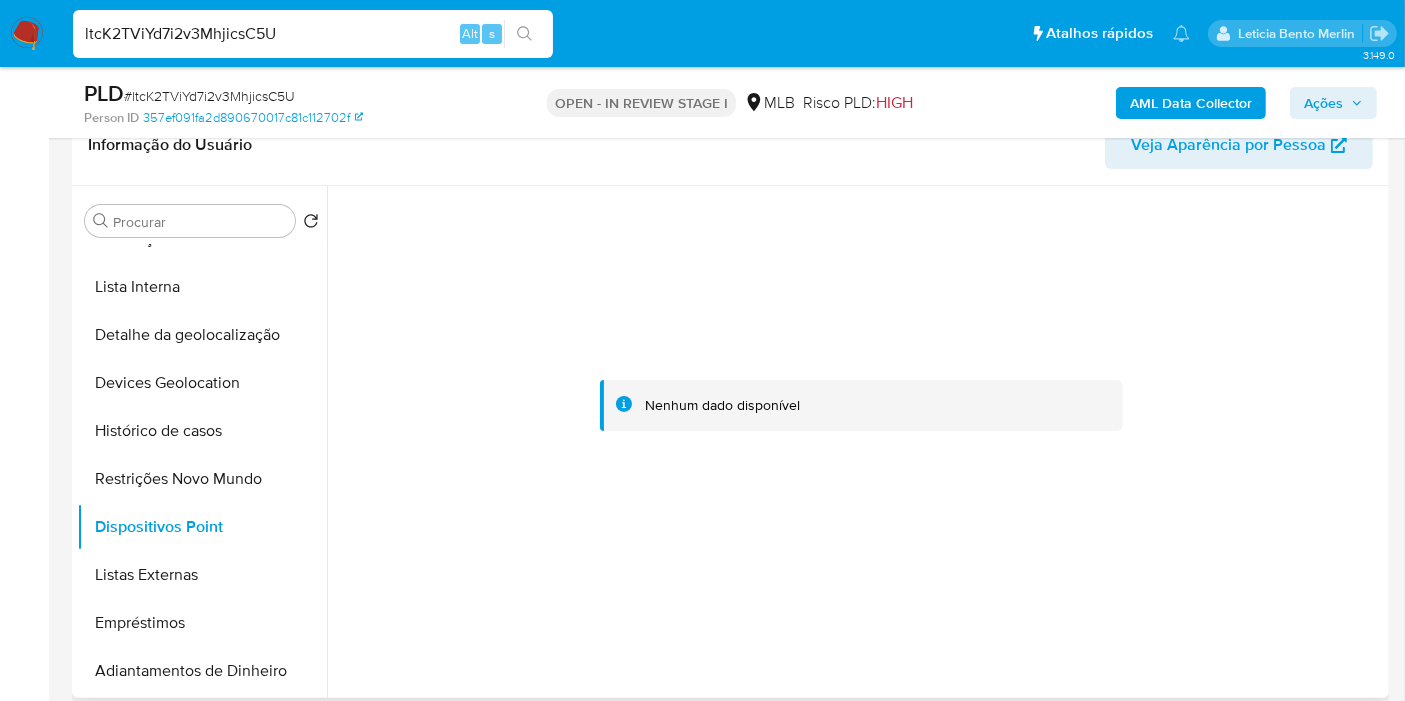 type 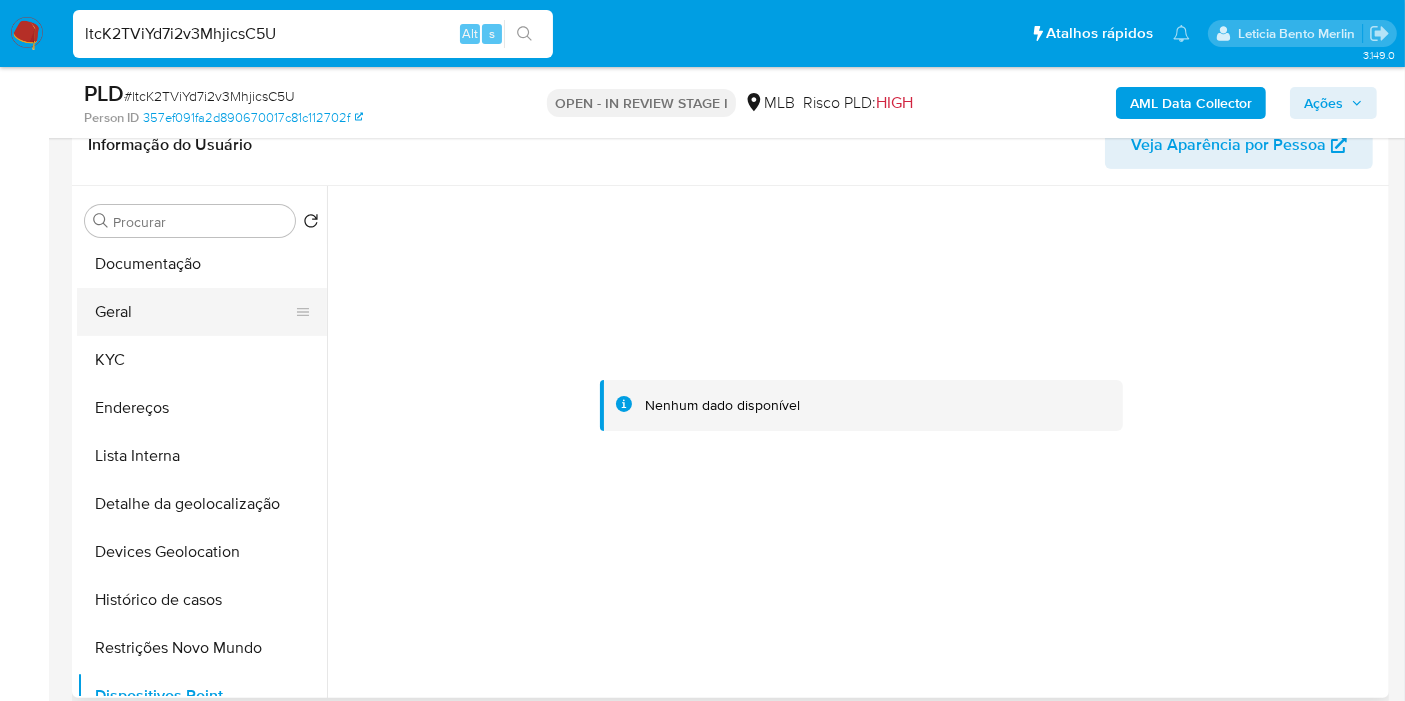 scroll, scrollTop: 0, scrollLeft: 0, axis: both 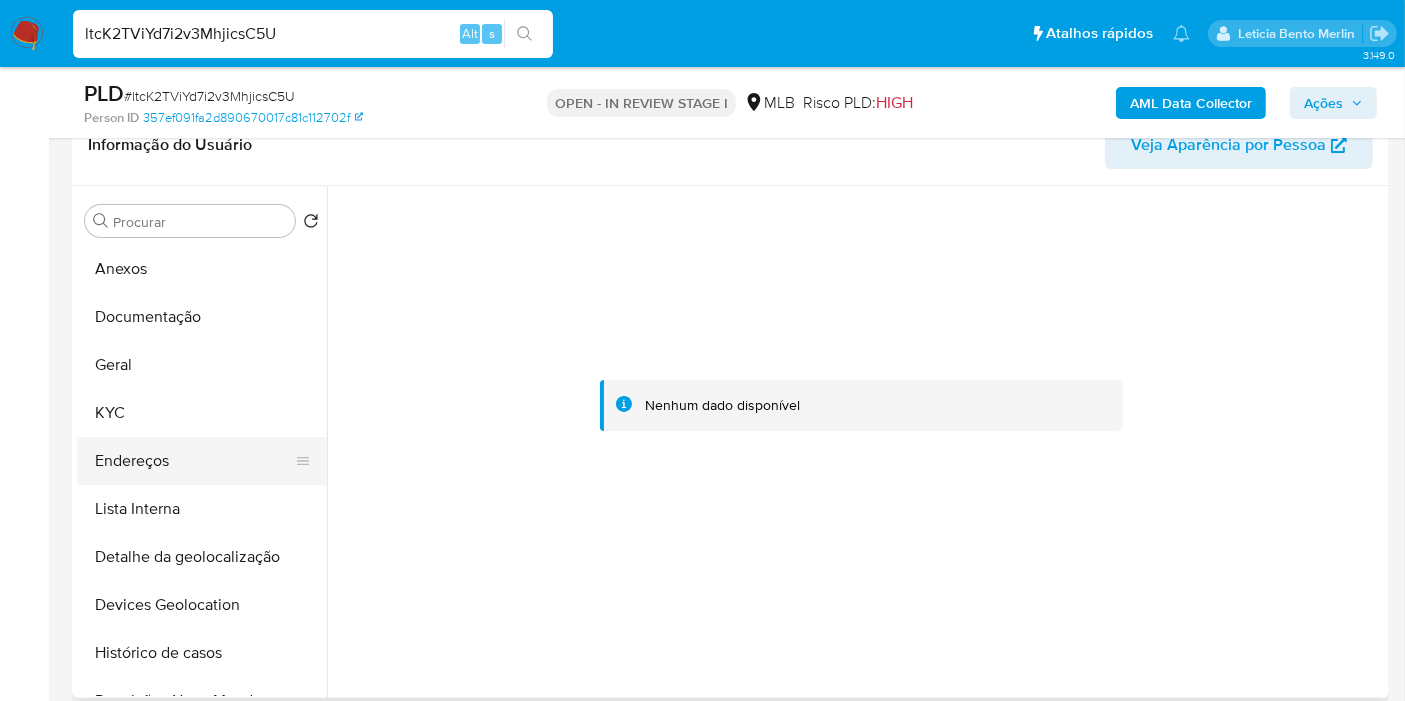 click on "Endereços" at bounding box center [194, 461] 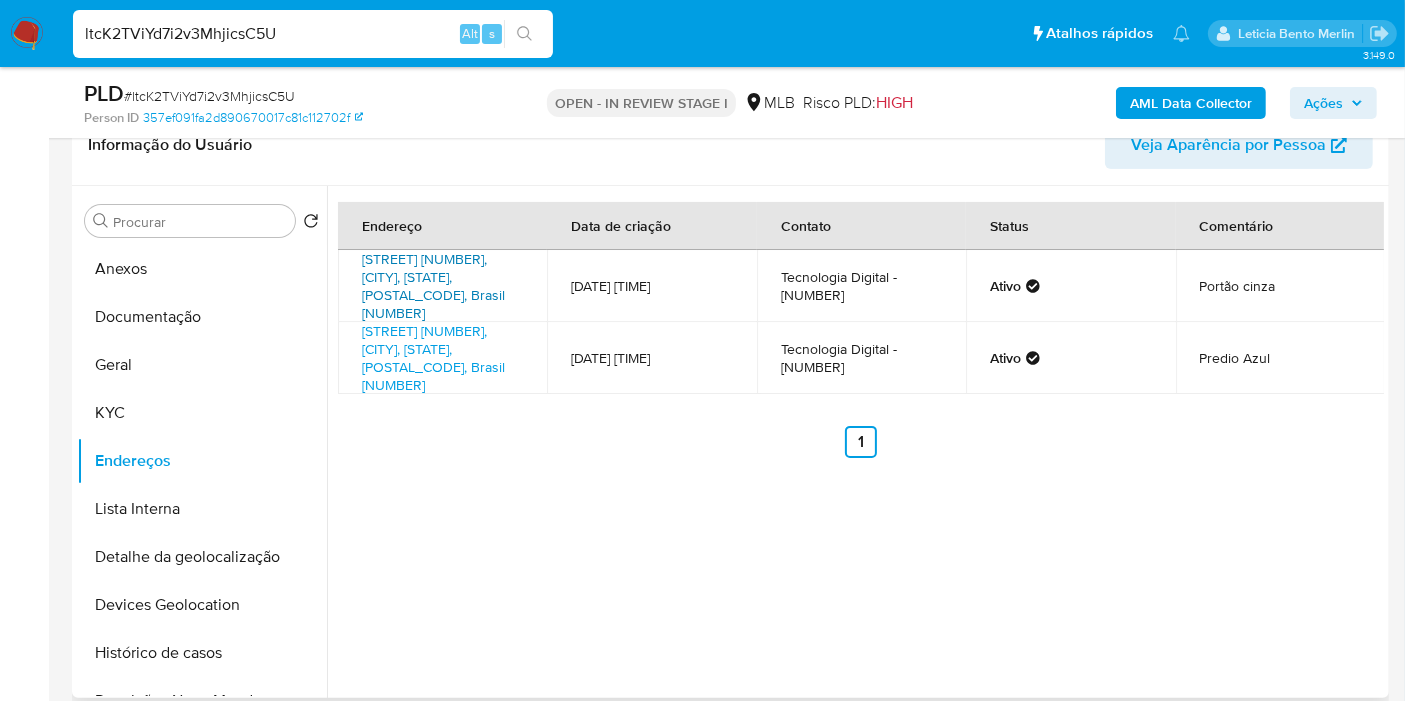click on "Avenida Marginal Áureo Fernandes De Faria 1427, Jales, São Paulo, 15708000, Brasil 1427" at bounding box center (433, 286) 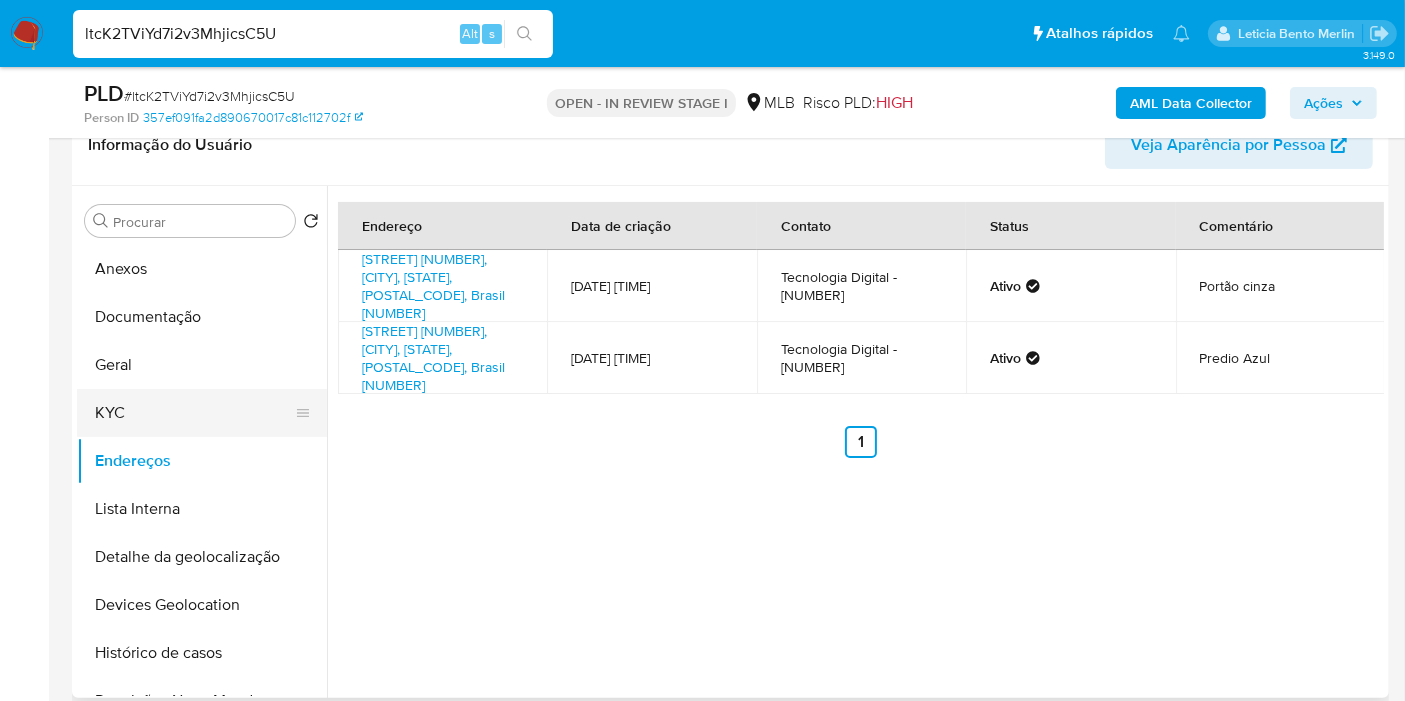 click on "KYC" at bounding box center [194, 413] 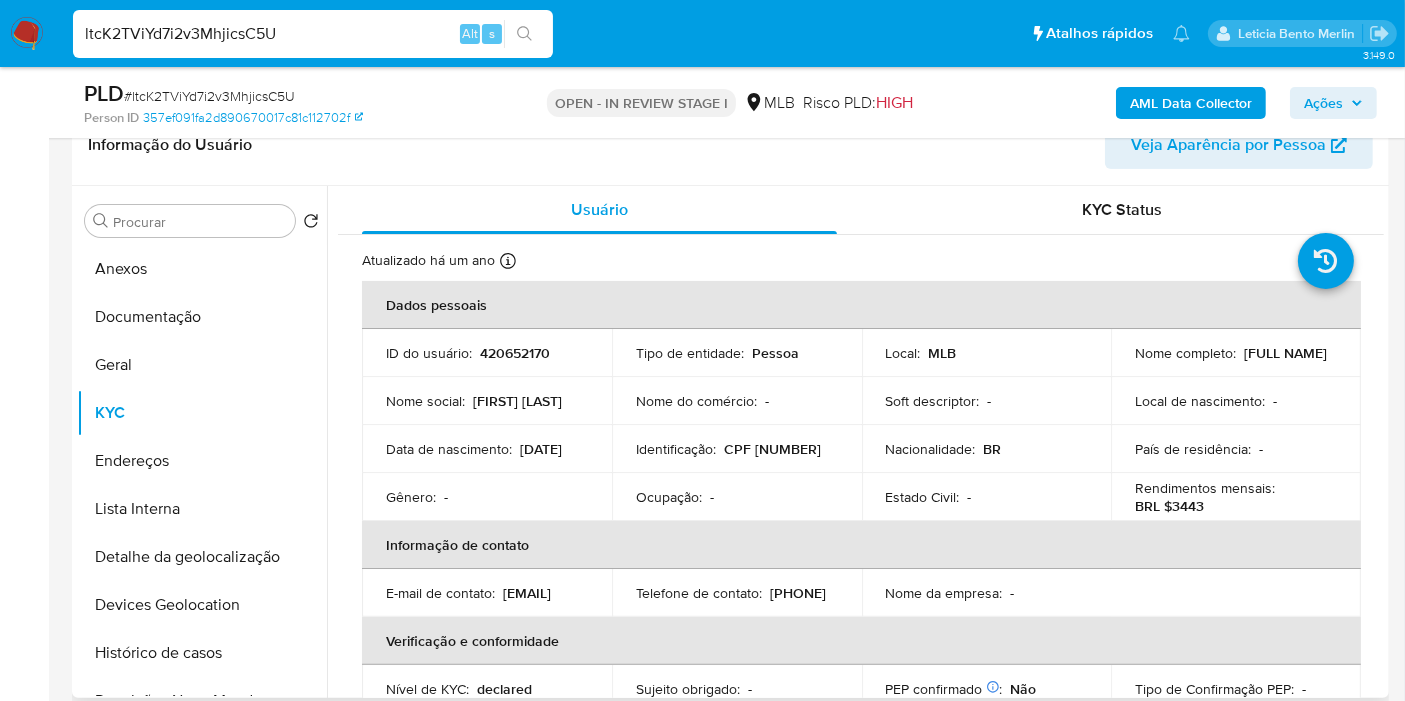 click on "CPF 39889835860" at bounding box center [772, 449] 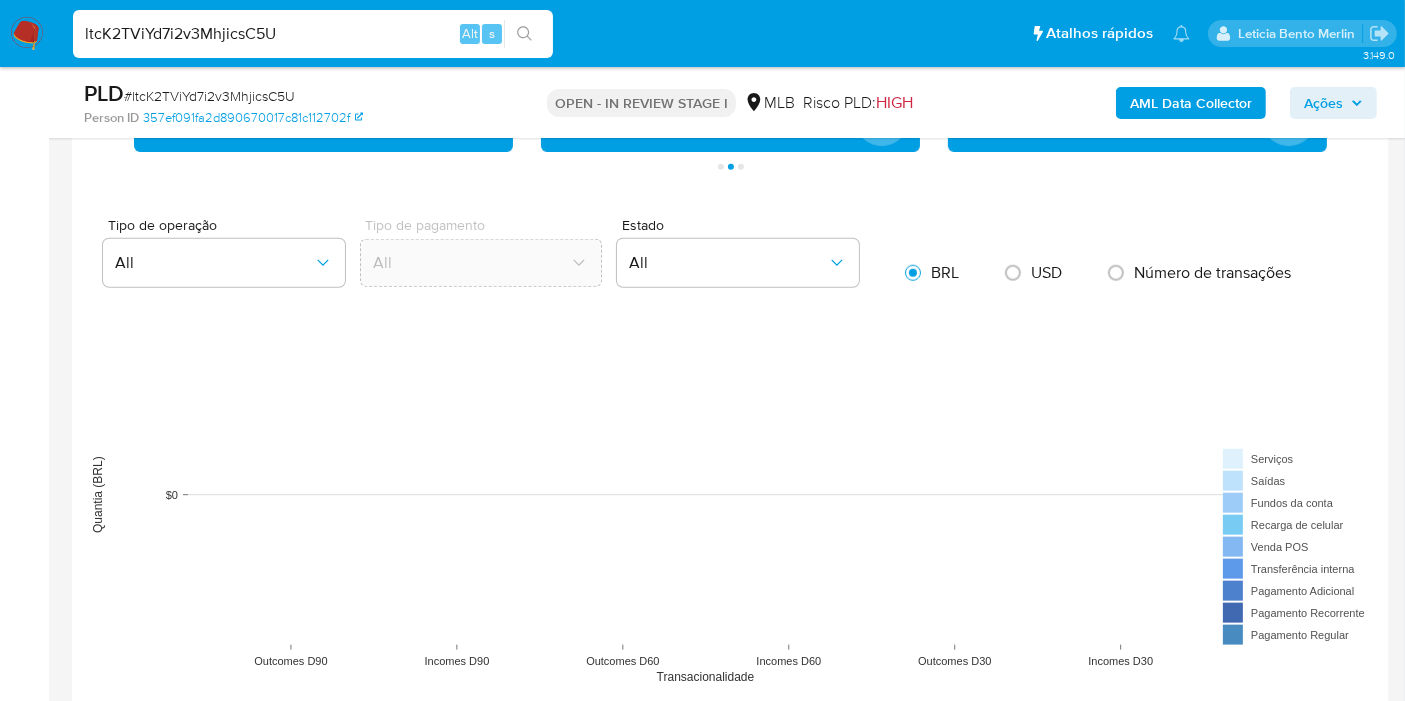 scroll, scrollTop: 1888, scrollLeft: 0, axis: vertical 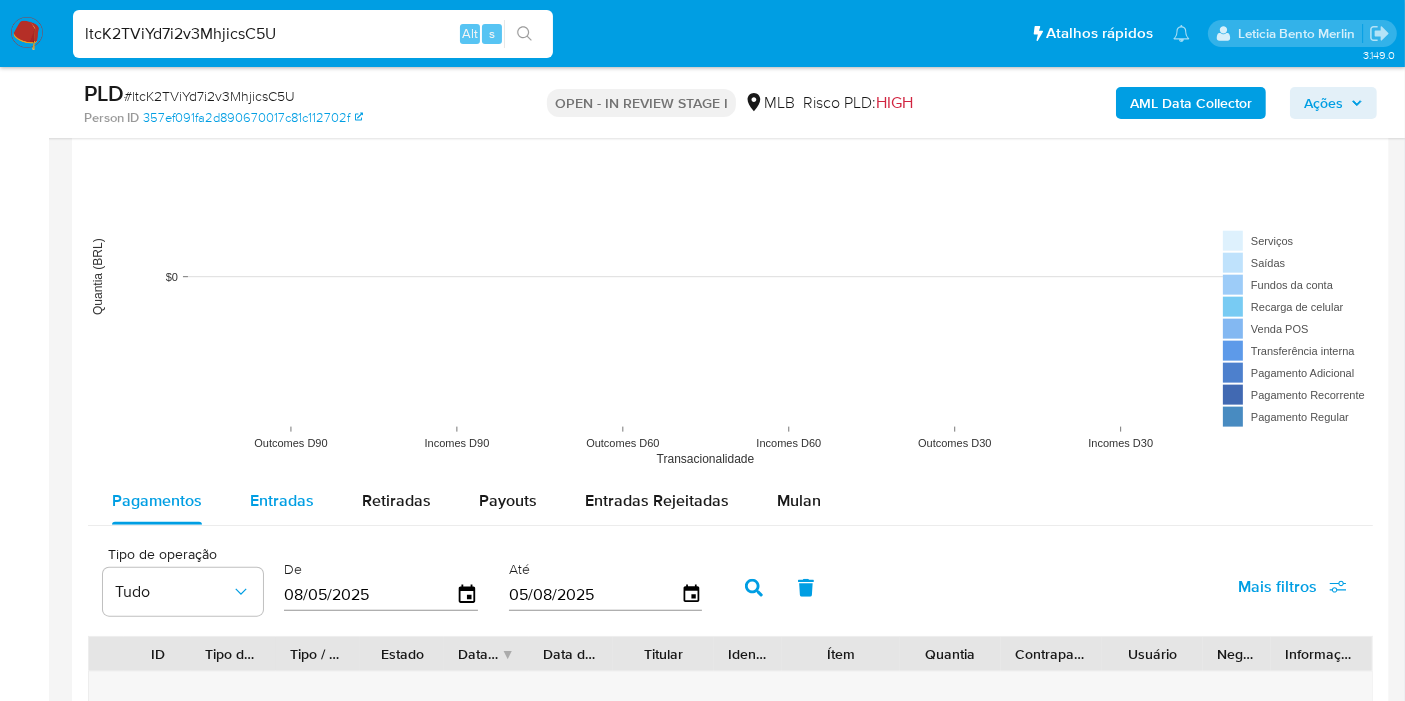 click on "Entradas" at bounding box center [282, 500] 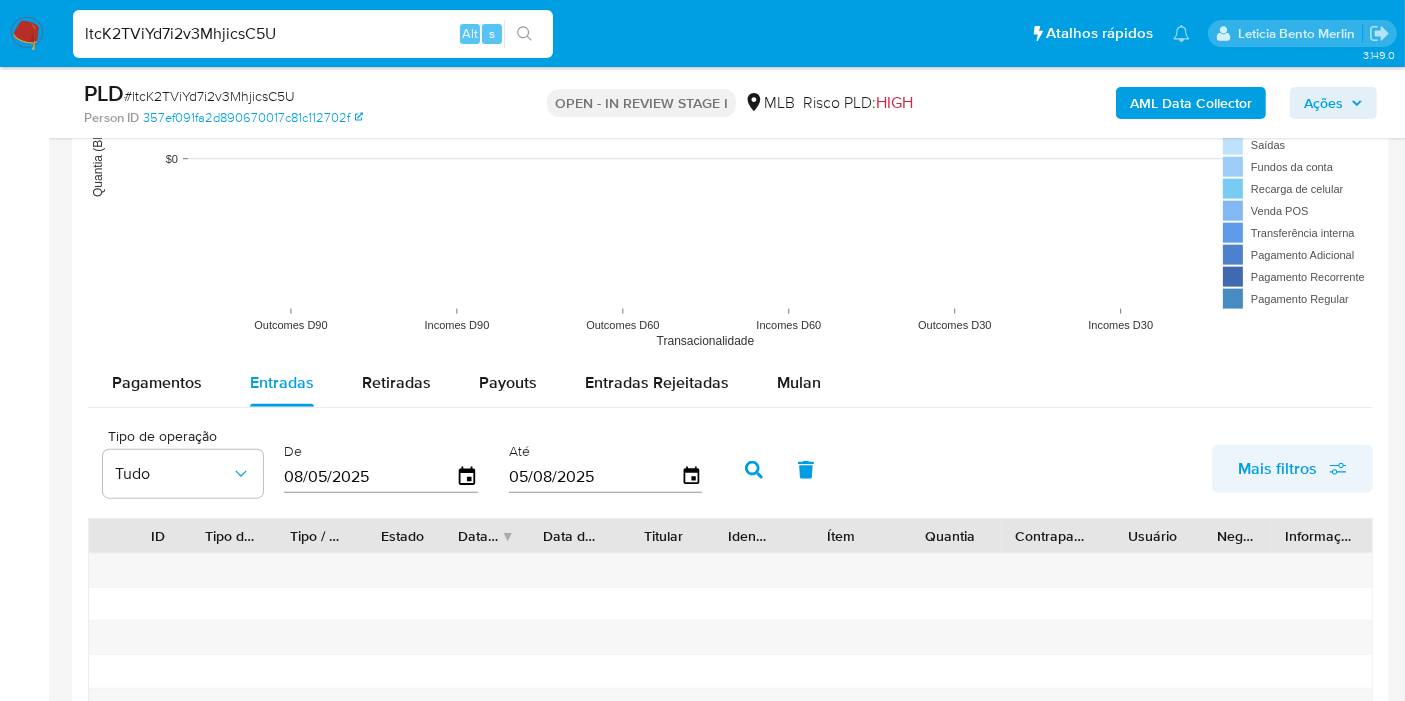 scroll, scrollTop: 2111, scrollLeft: 0, axis: vertical 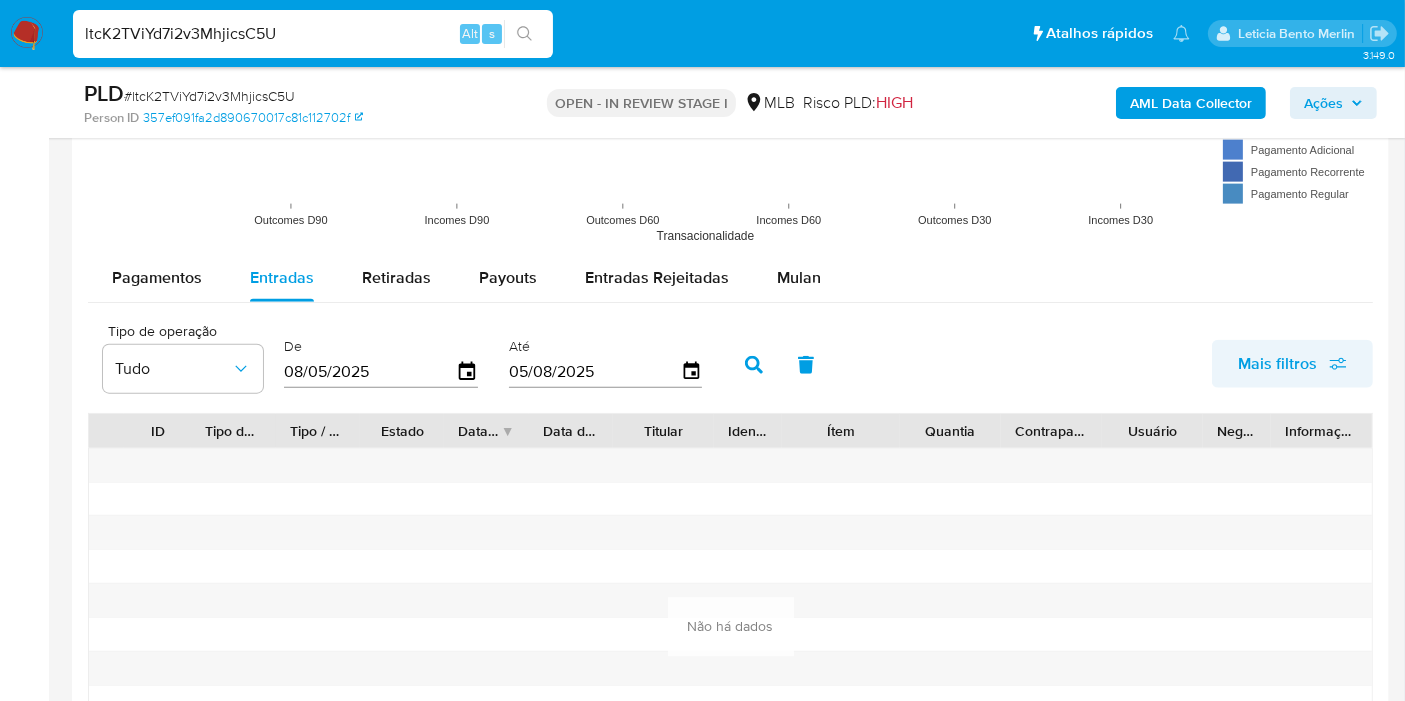 click on "Mais filtros" at bounding box center (1292, 364) 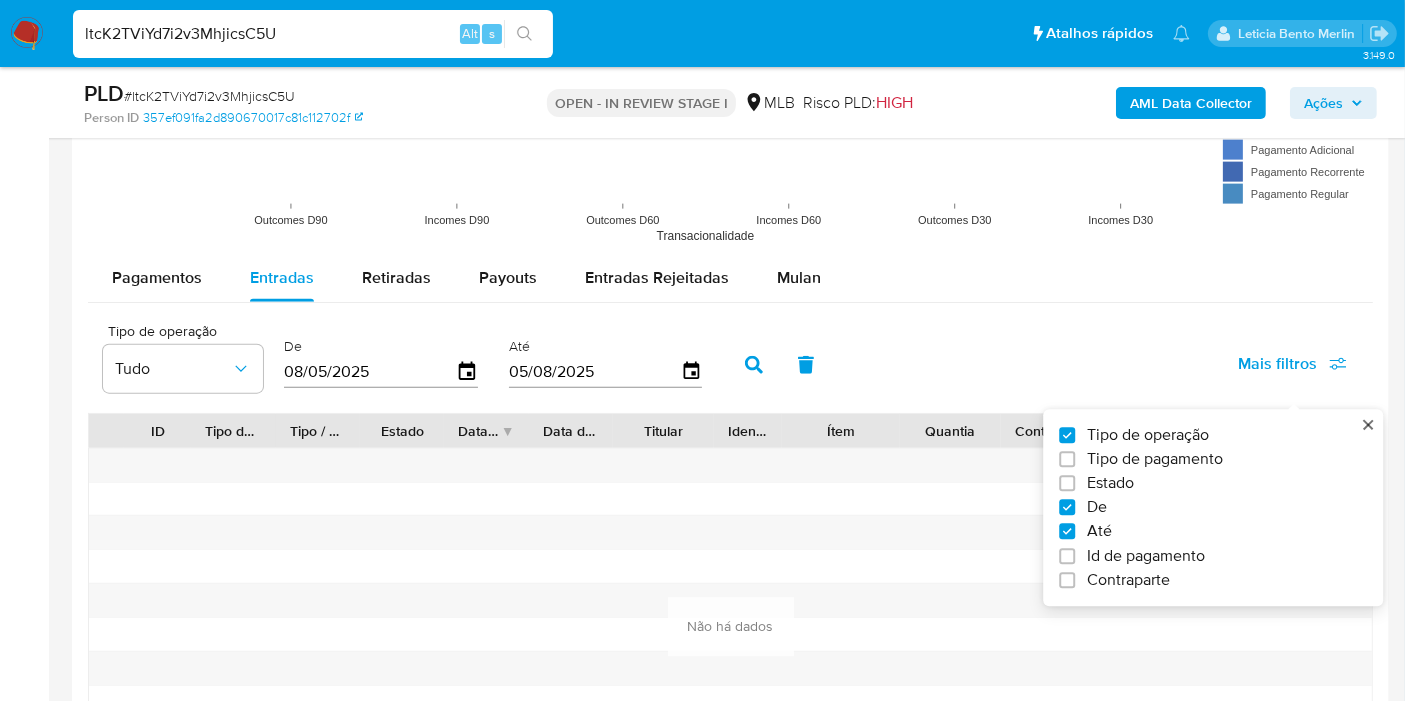 click on "Id de pagamento" at bounding box center [1146, 556] 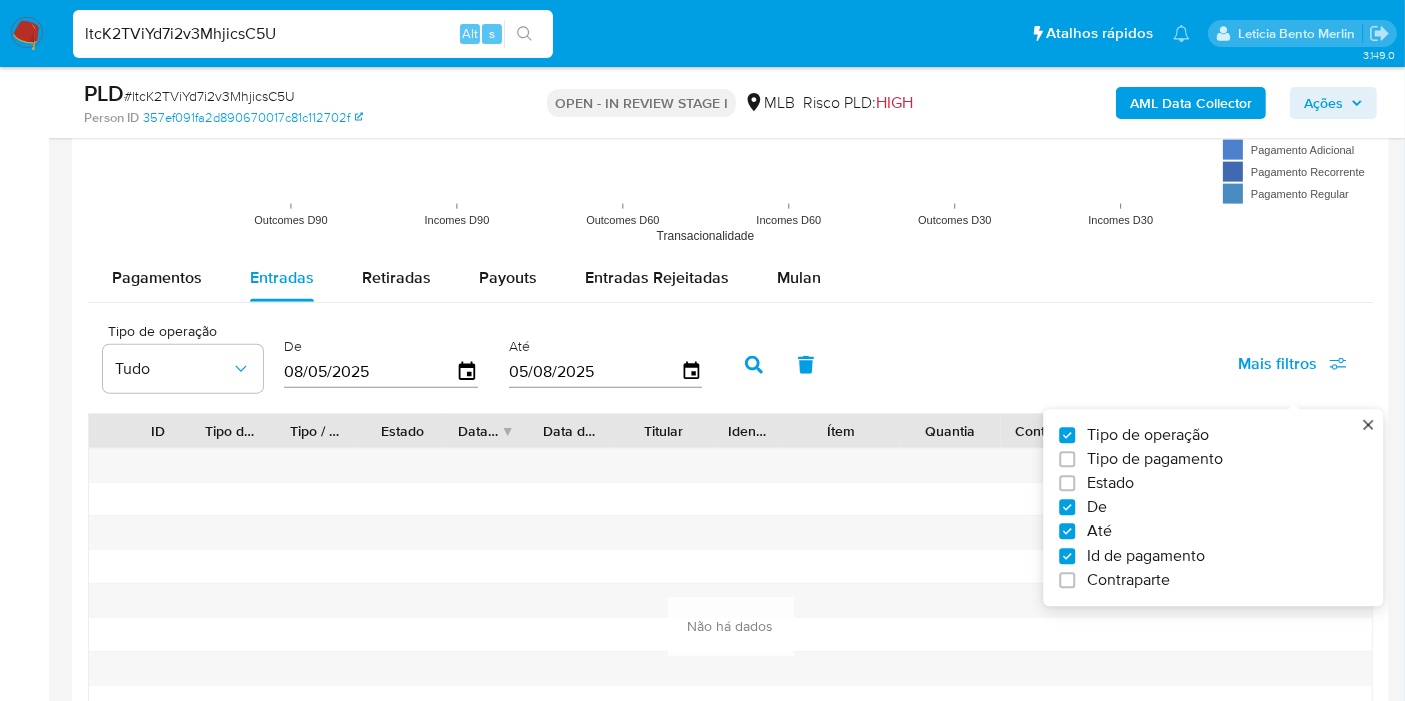 checkbox on "true" 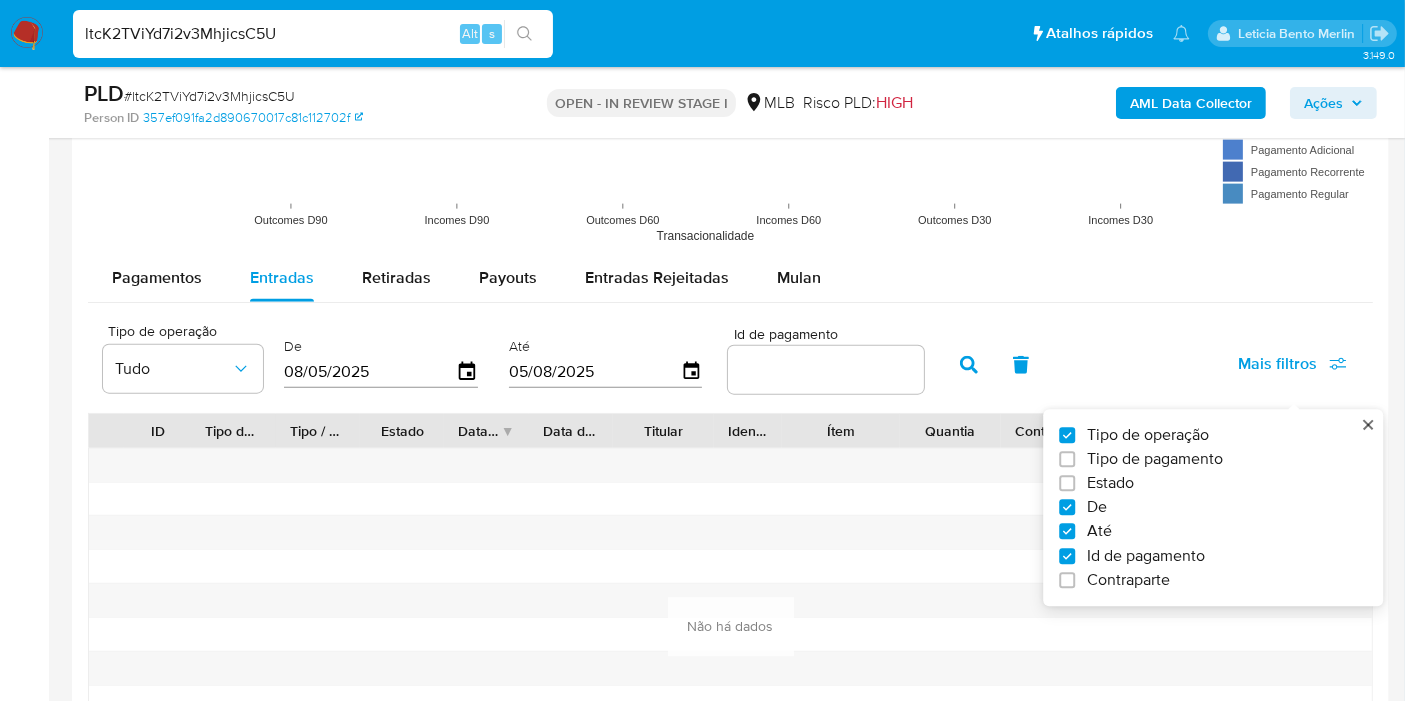 click at bounding box center [826, 370] 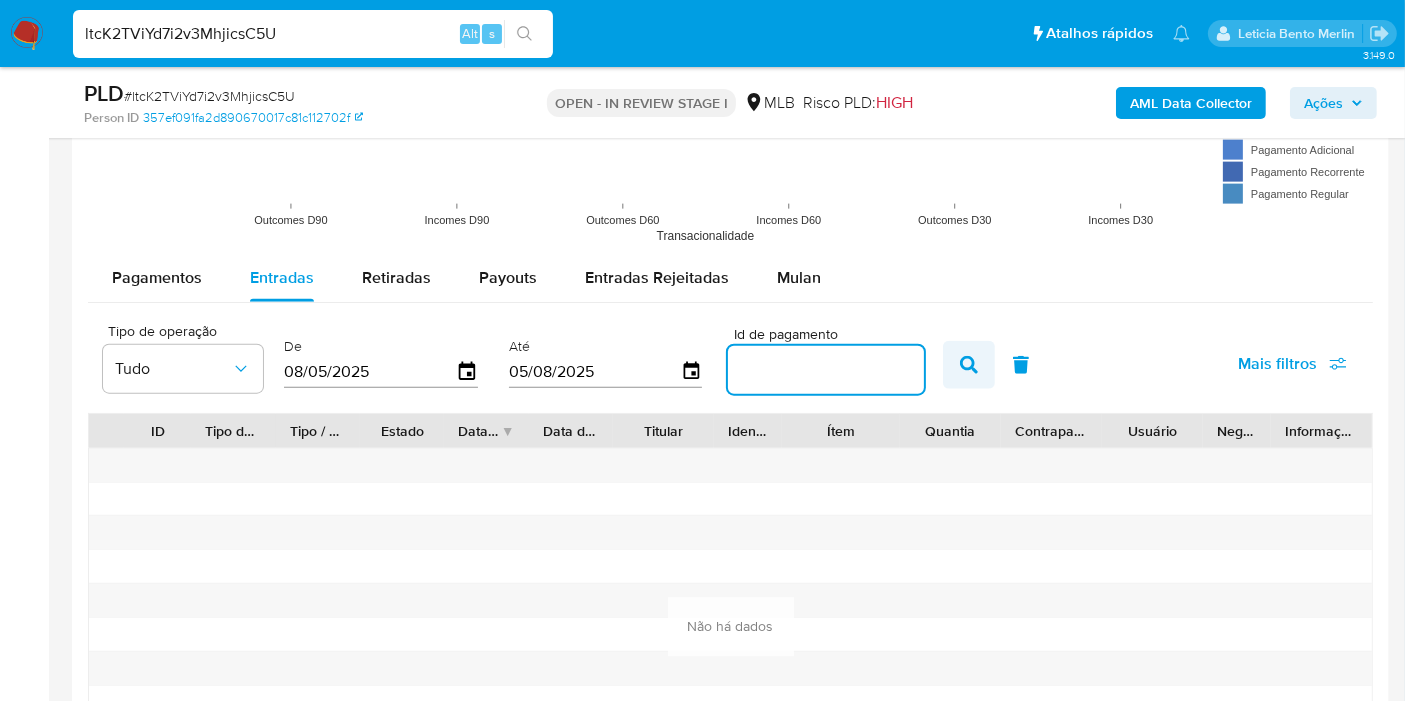 paste on "24701602034" 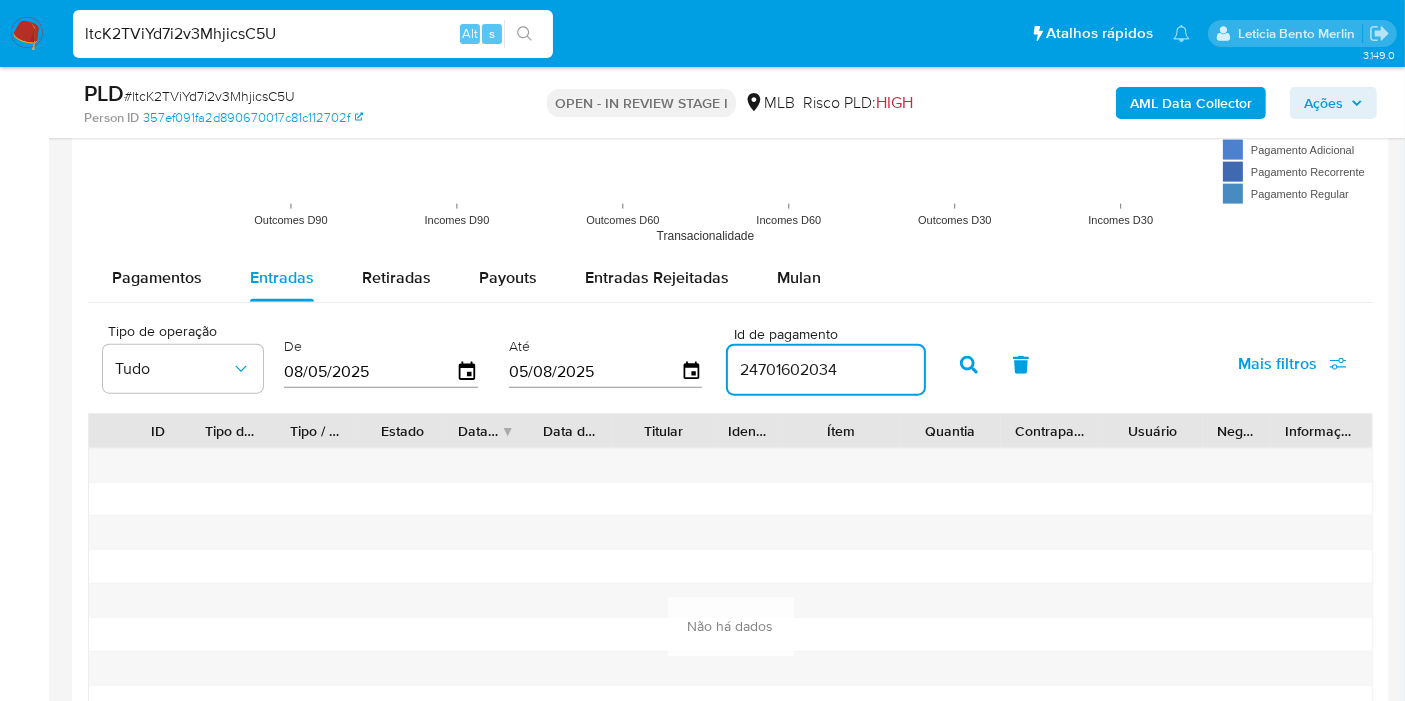 type on "24701602034" 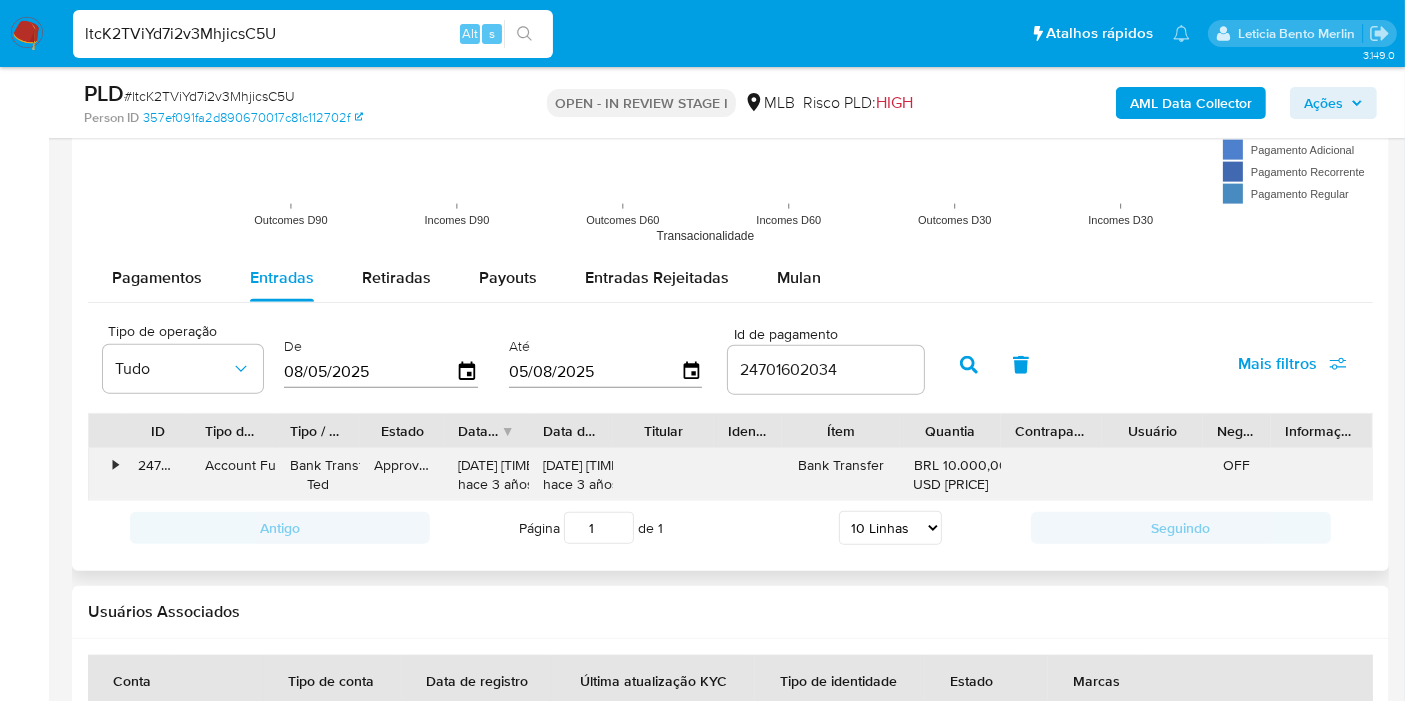 click on "•" at bounding box center (106, 475) 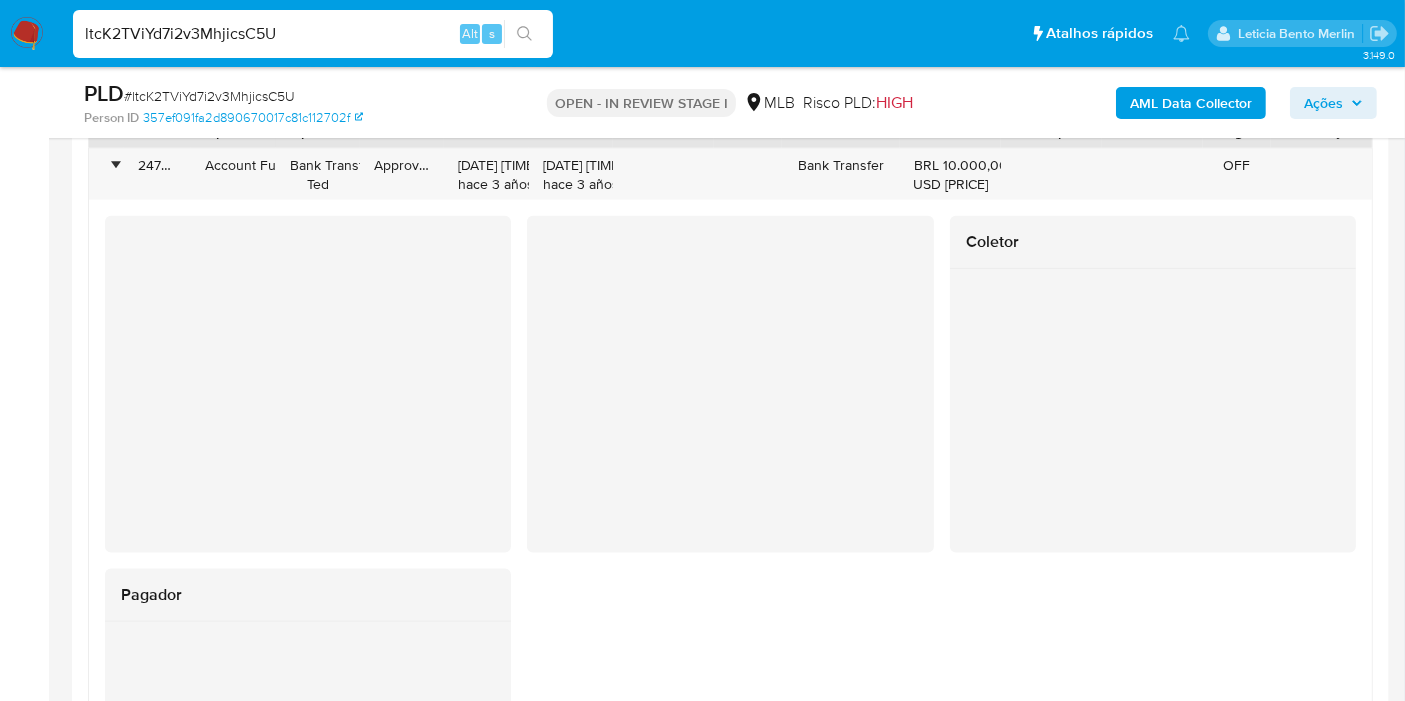 scroll, scrollTop: 2222, scrollLeft: 0, axis: vertical 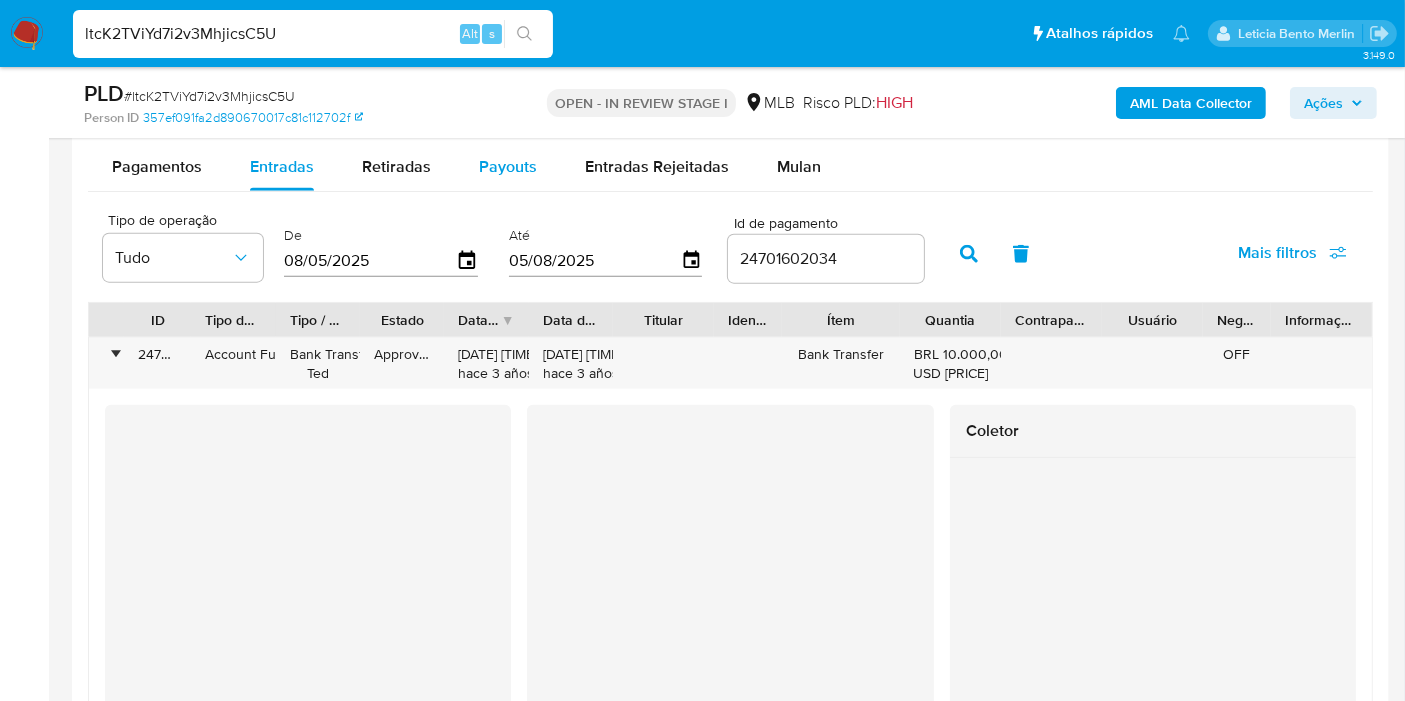 click on "Payouts" at bounding box center [508, 167] 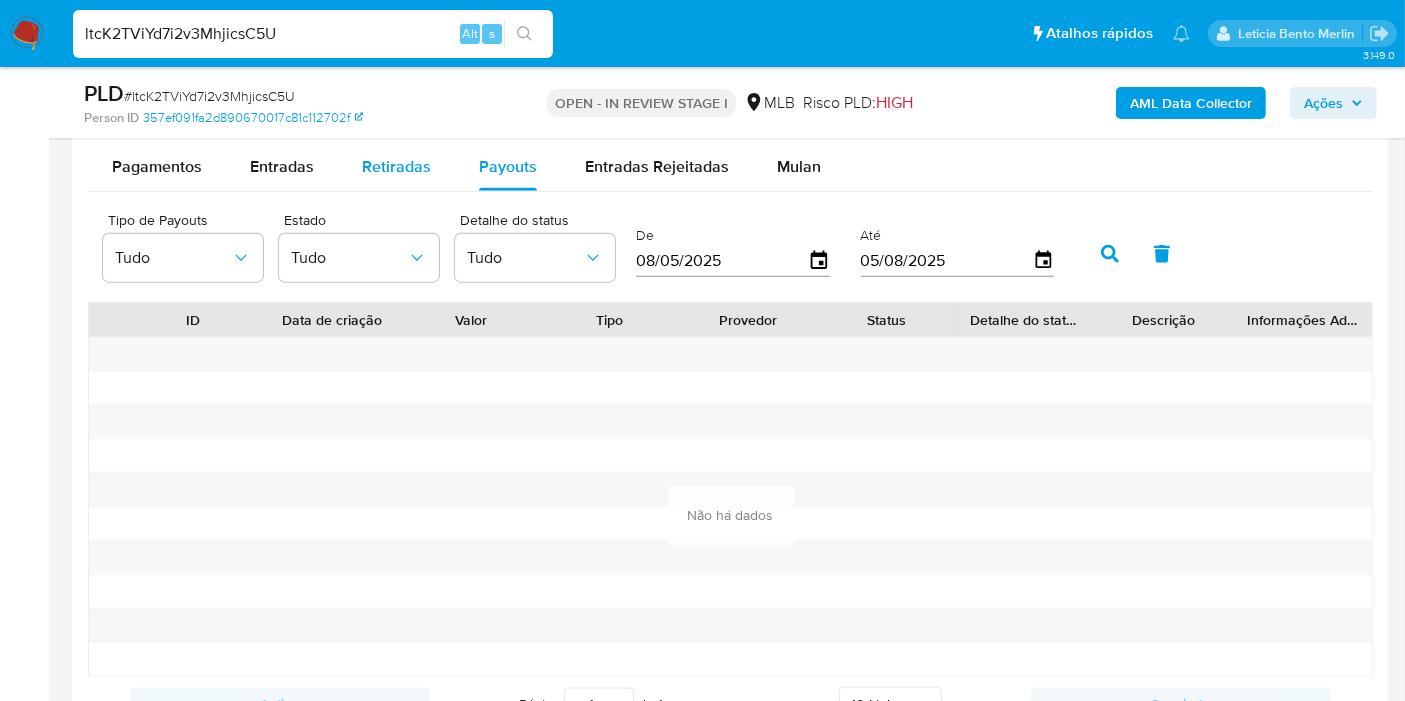 click on "Retiradas" at bounding box center [396, 166] 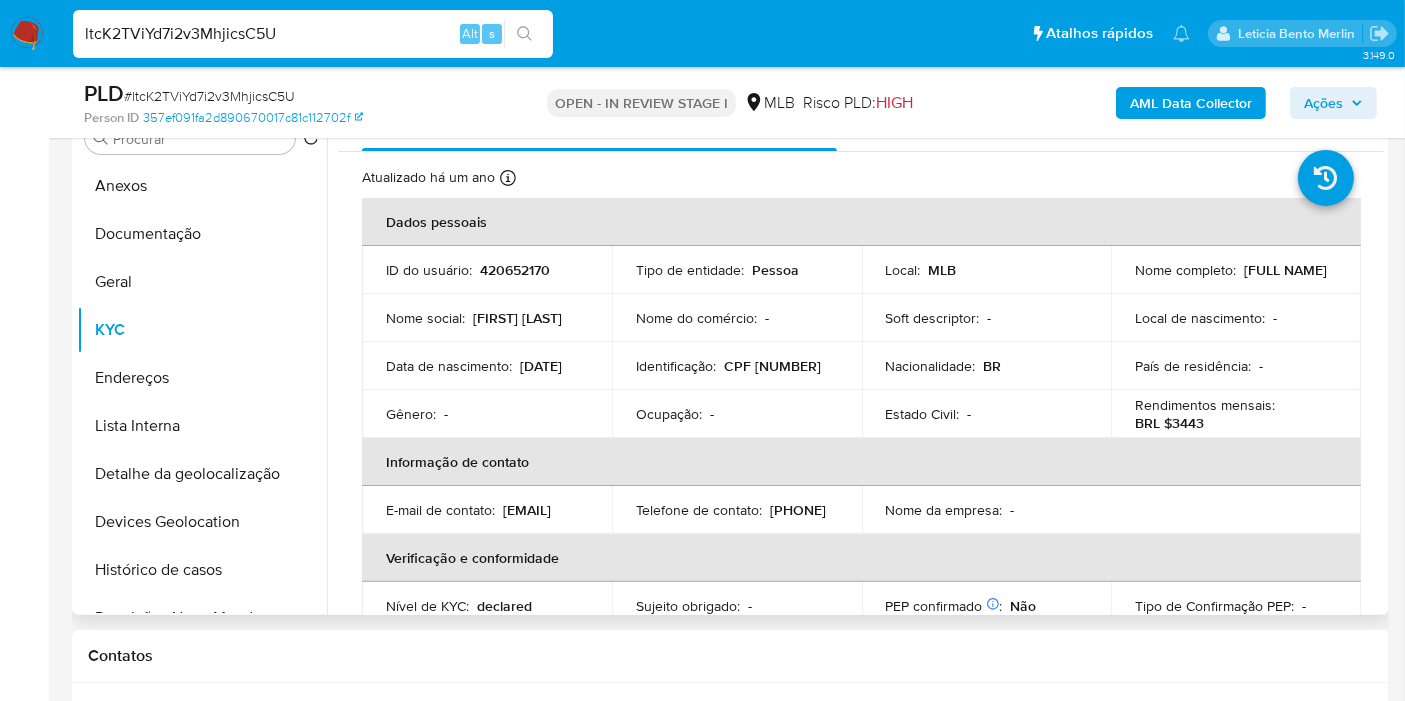 scroll, scrollTop: 333, scrollLeft: 0, axis: vertical 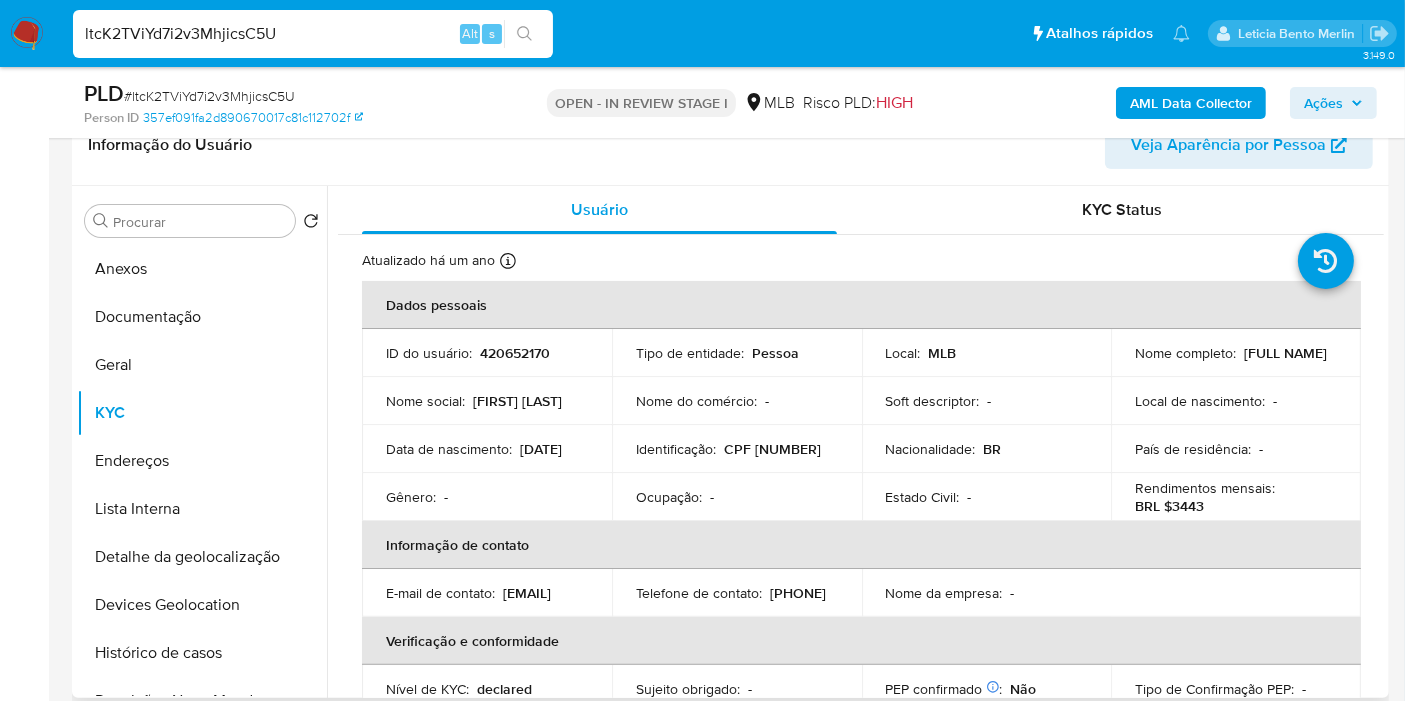 click on "420652170" at bounding box center [515, 353] 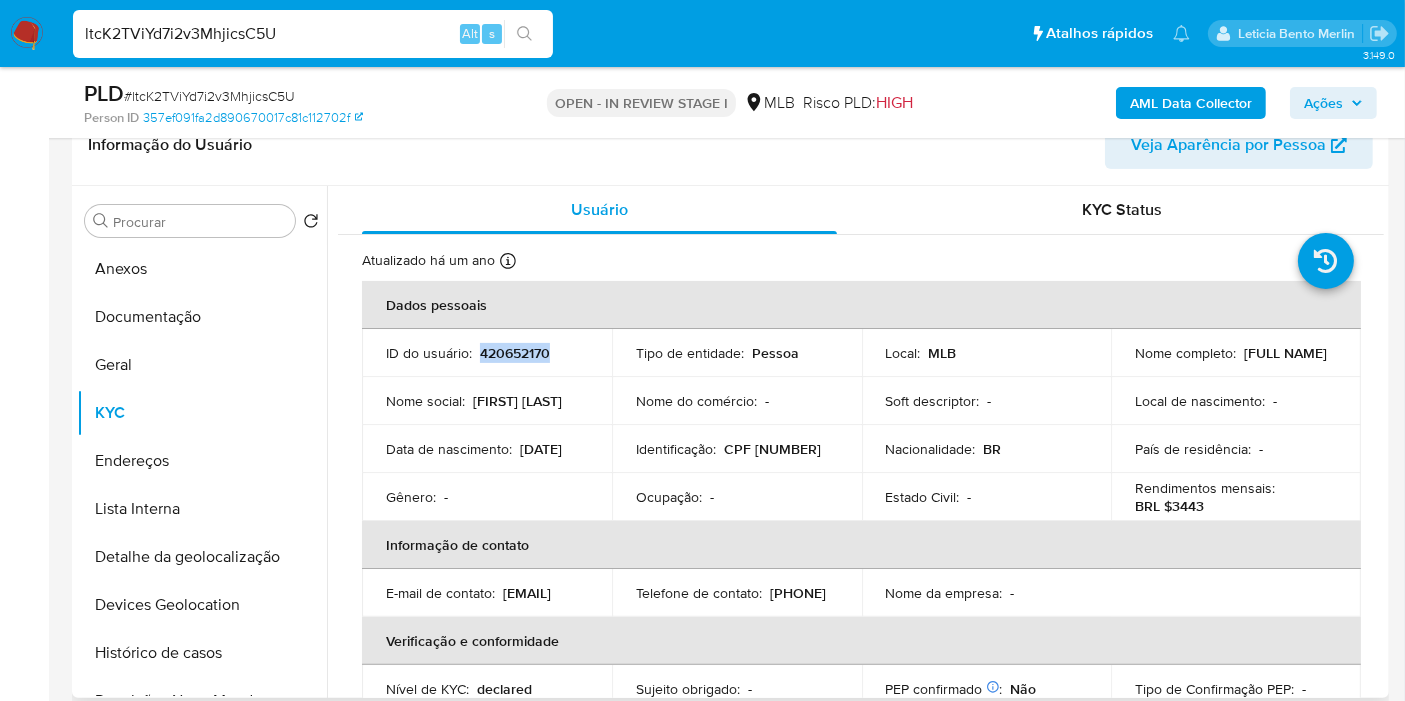 click on "420652170" at bounding box center (515, 353) 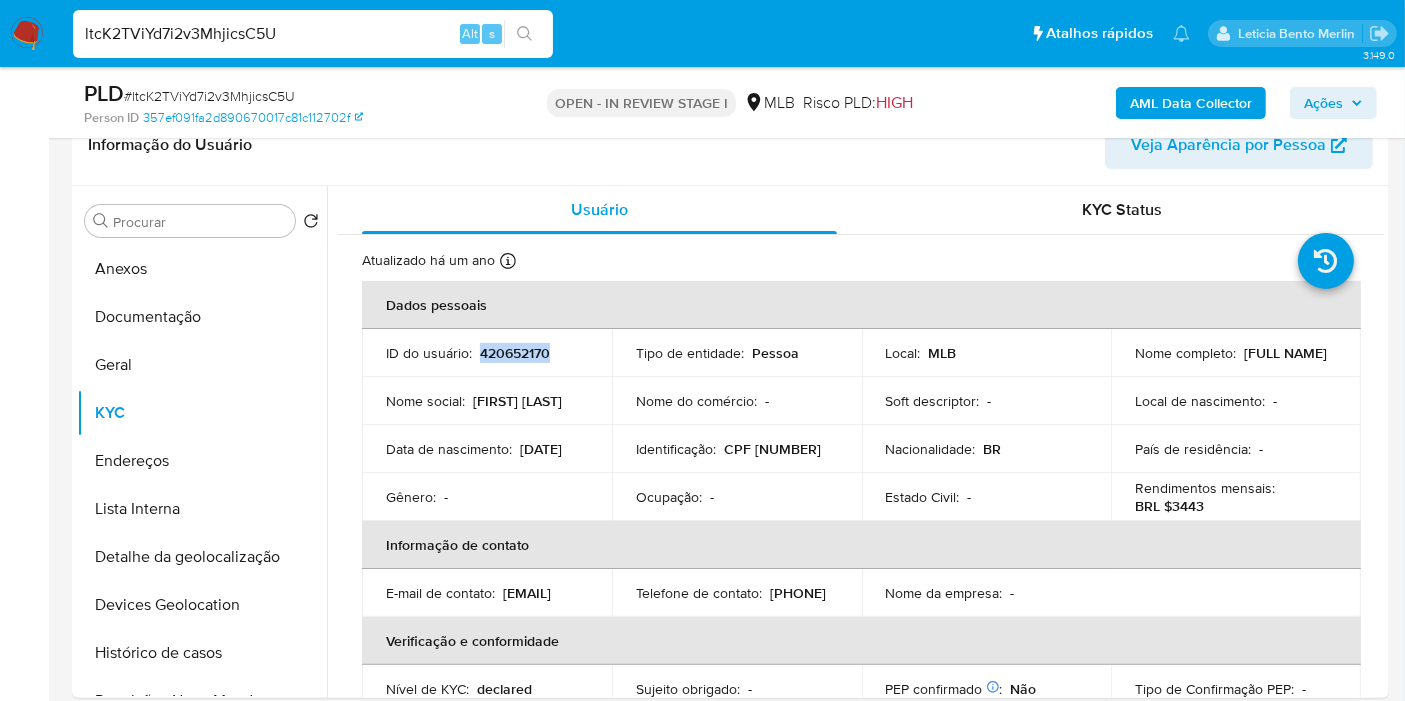 copy on "420652170" 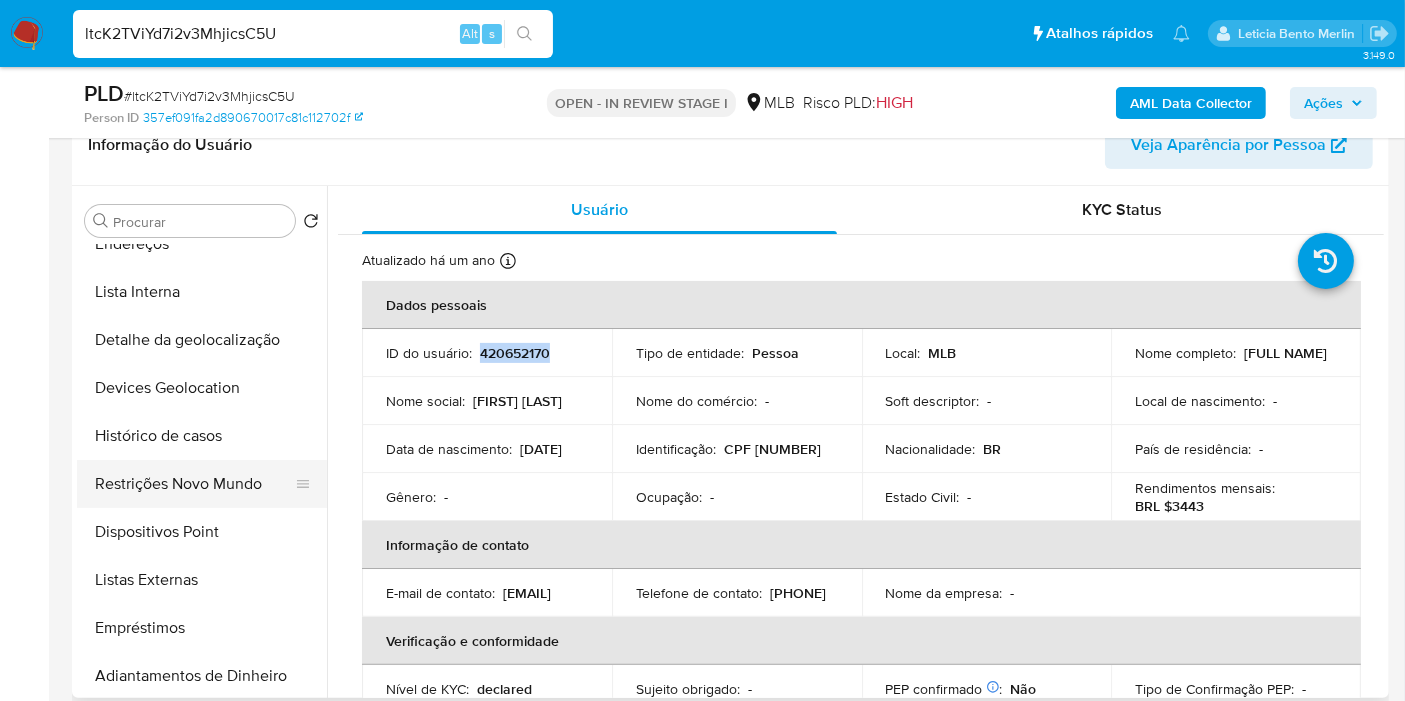 scroll, scrollTop: 222, scrollLeft: 0, axis: vertical 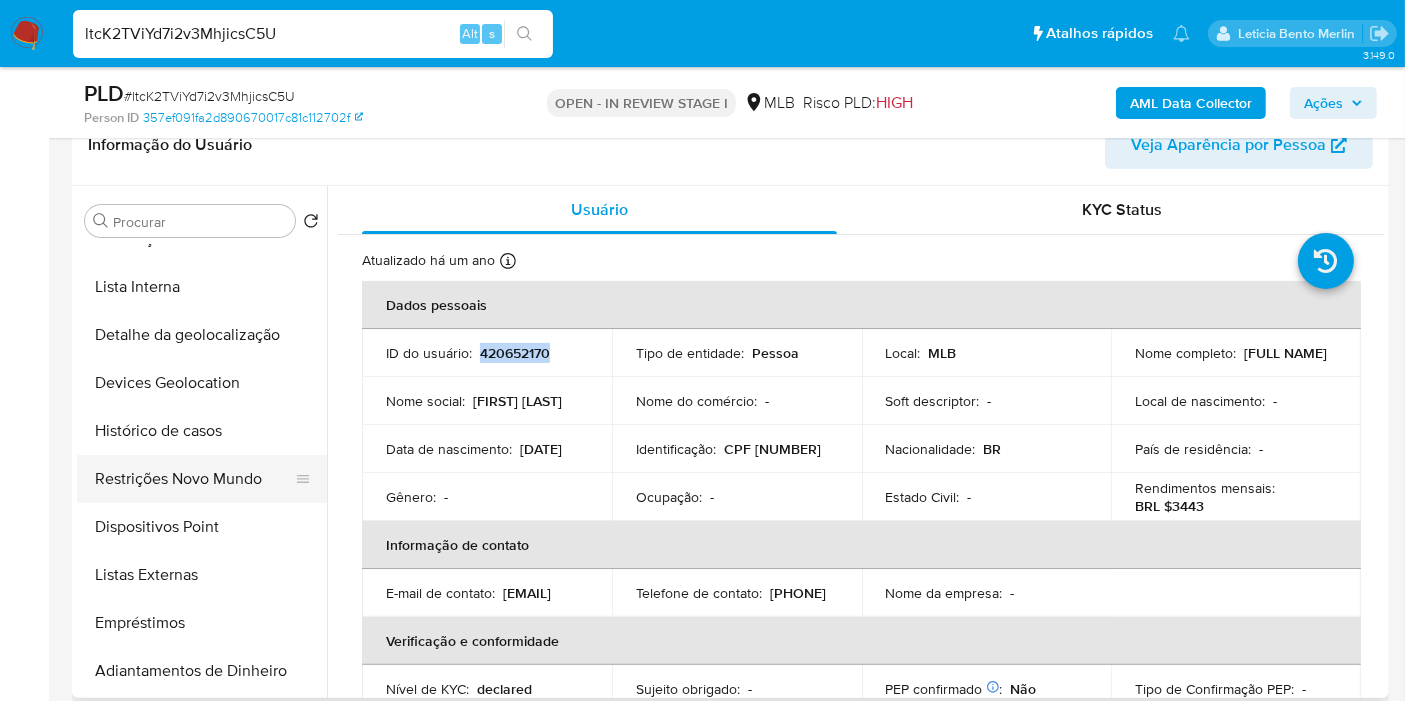 click on "Restrições Novo Mundo" at bounding box center [194, 479] 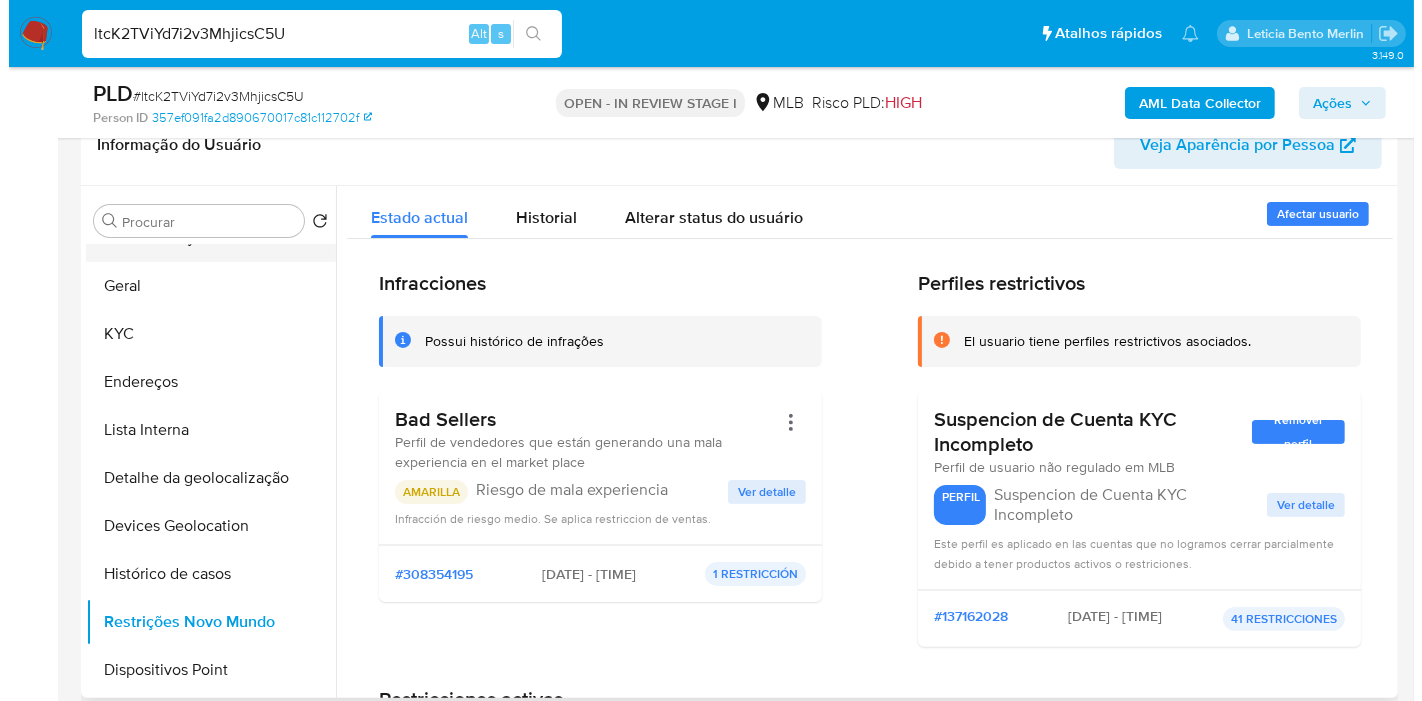 scroll, scrollTop: 0, scrollLeft: 0, axis: both 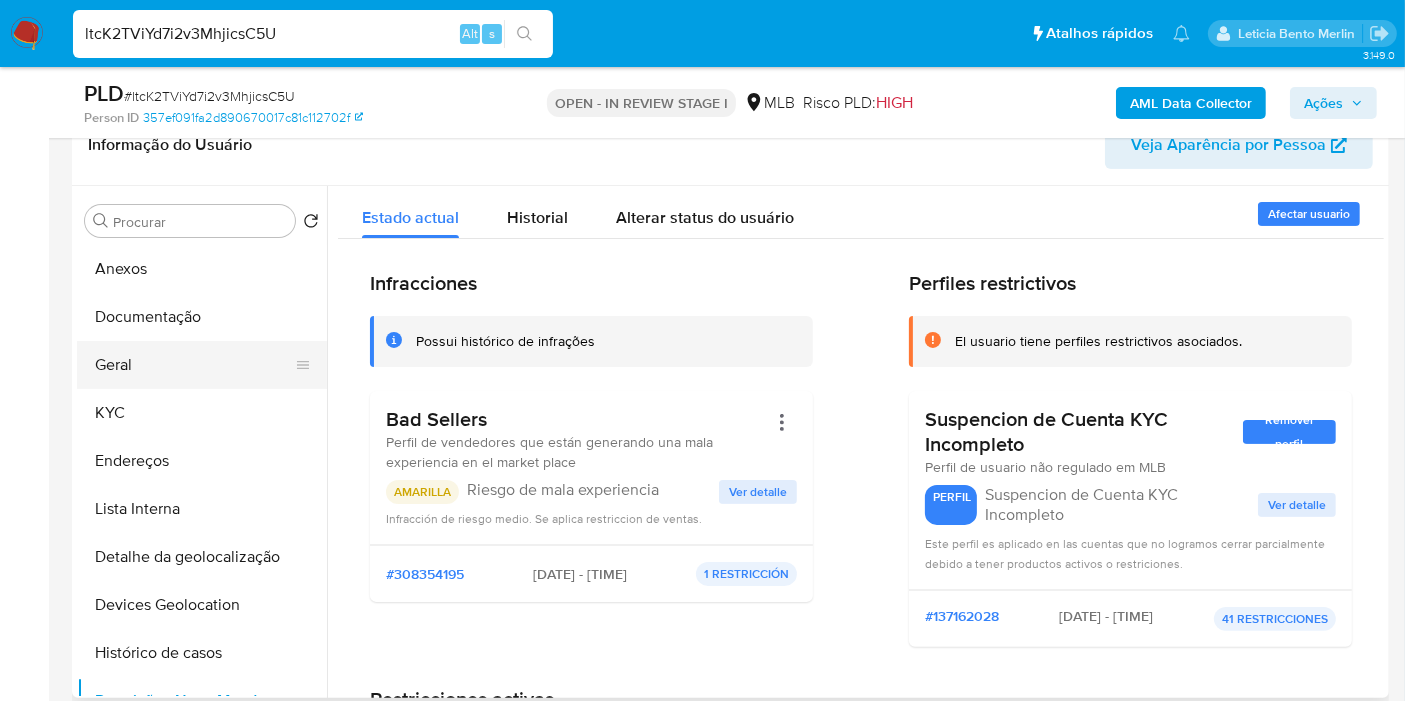 click on "Geral" at bounding box center [194, 365] 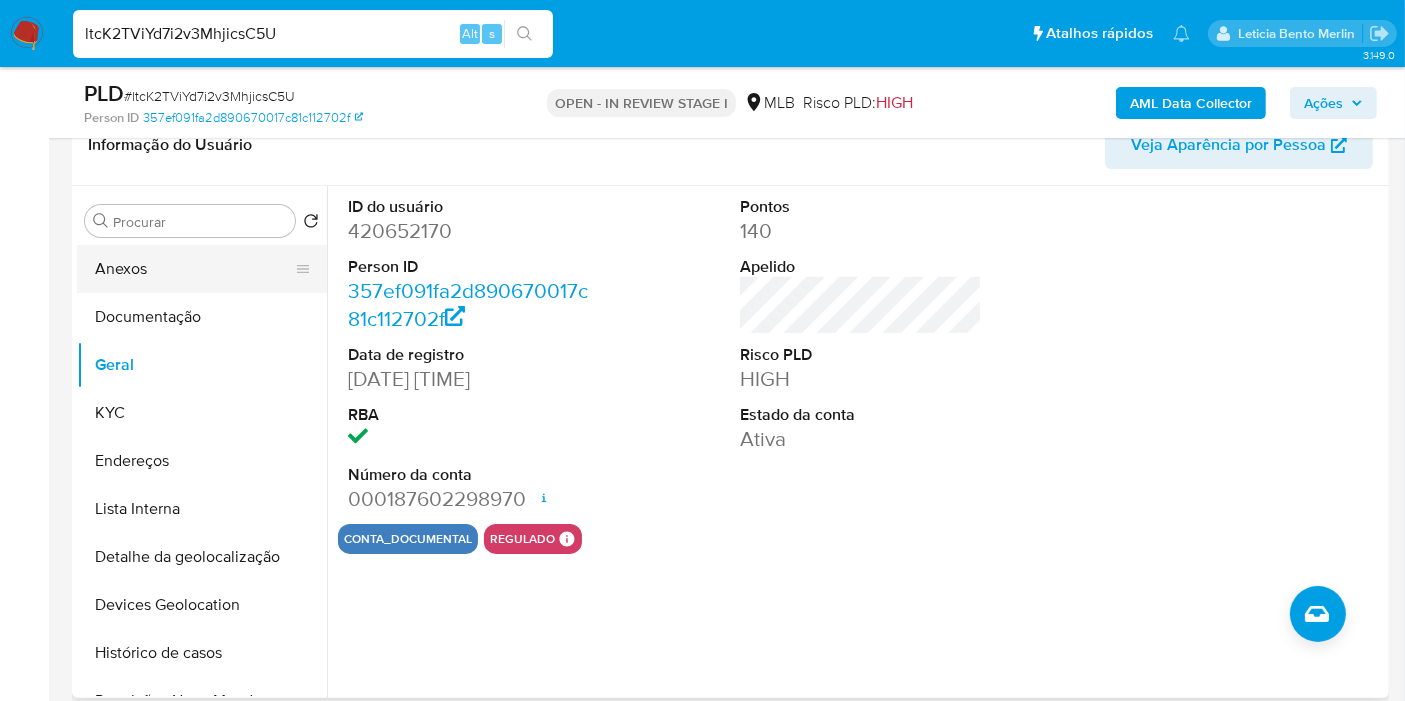 click on "Anexos" at bounding box center (194, 269) 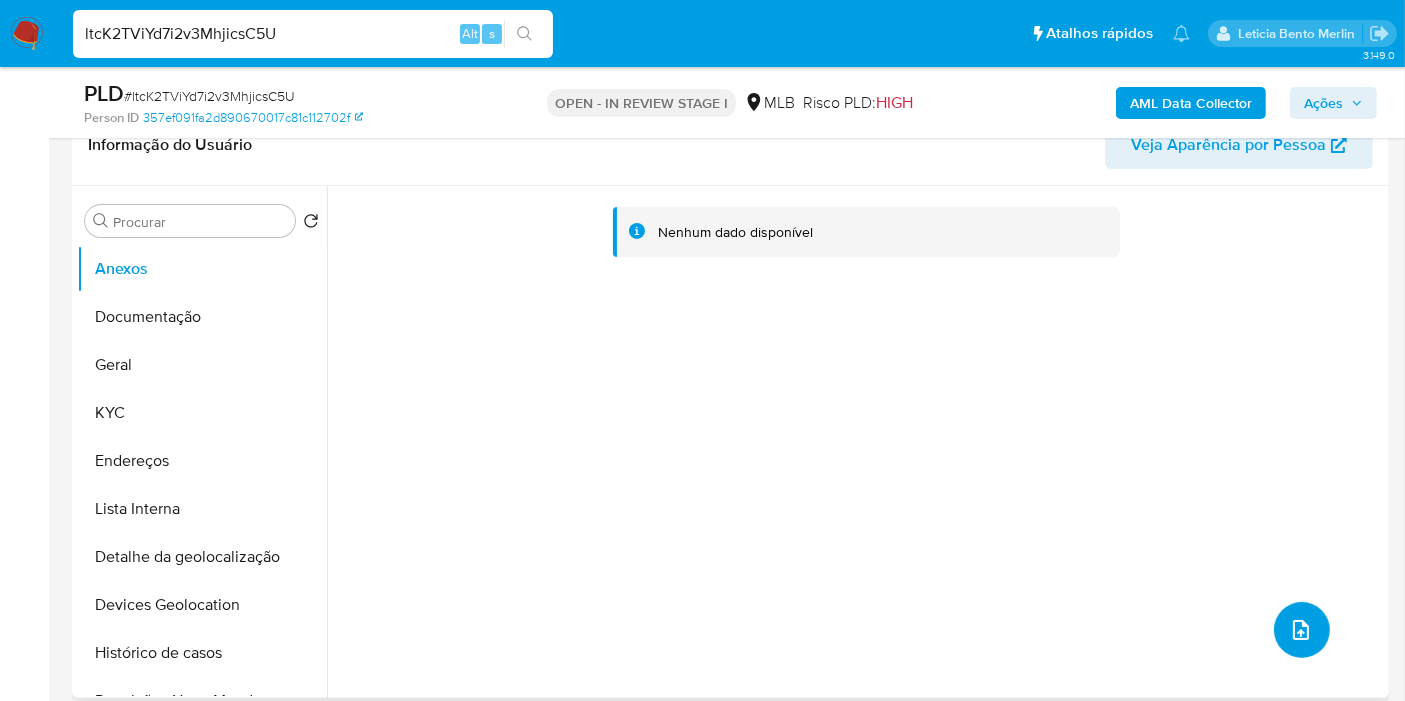 click 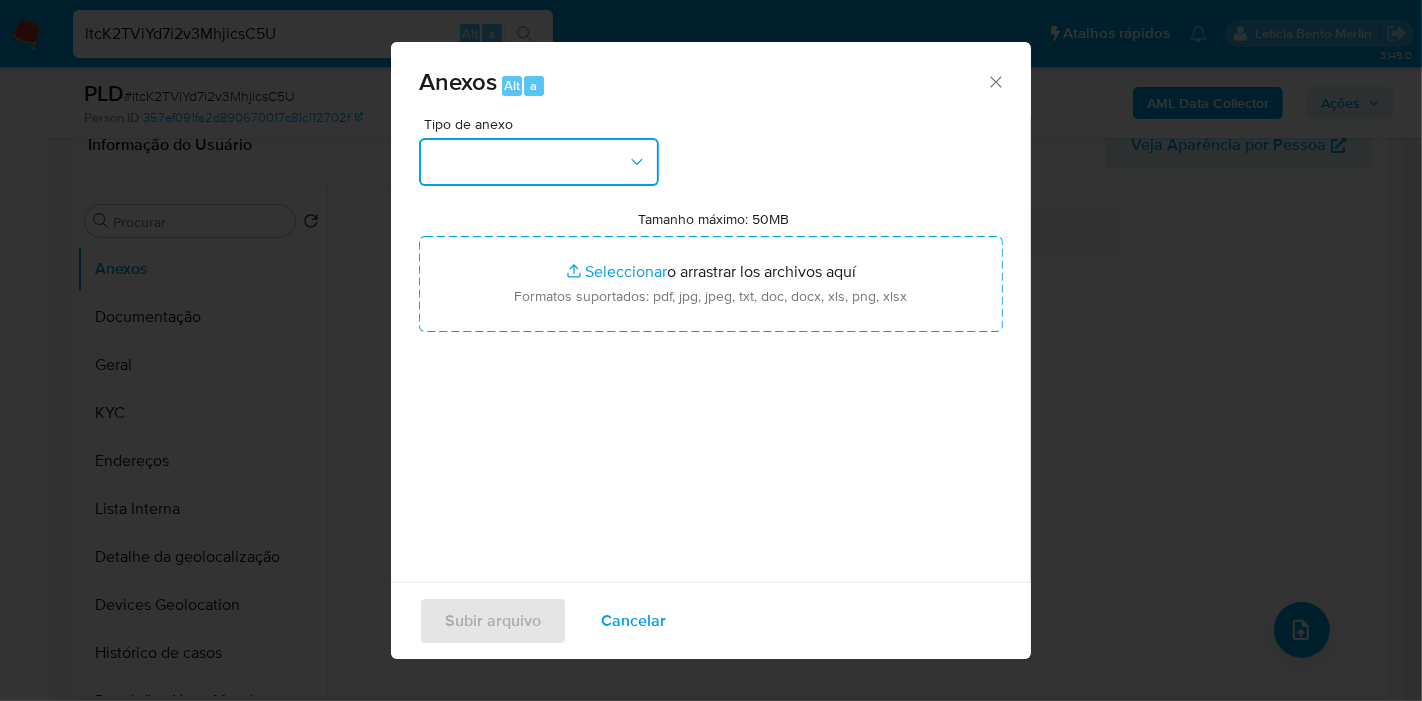 click at bounding box center [539, 162] 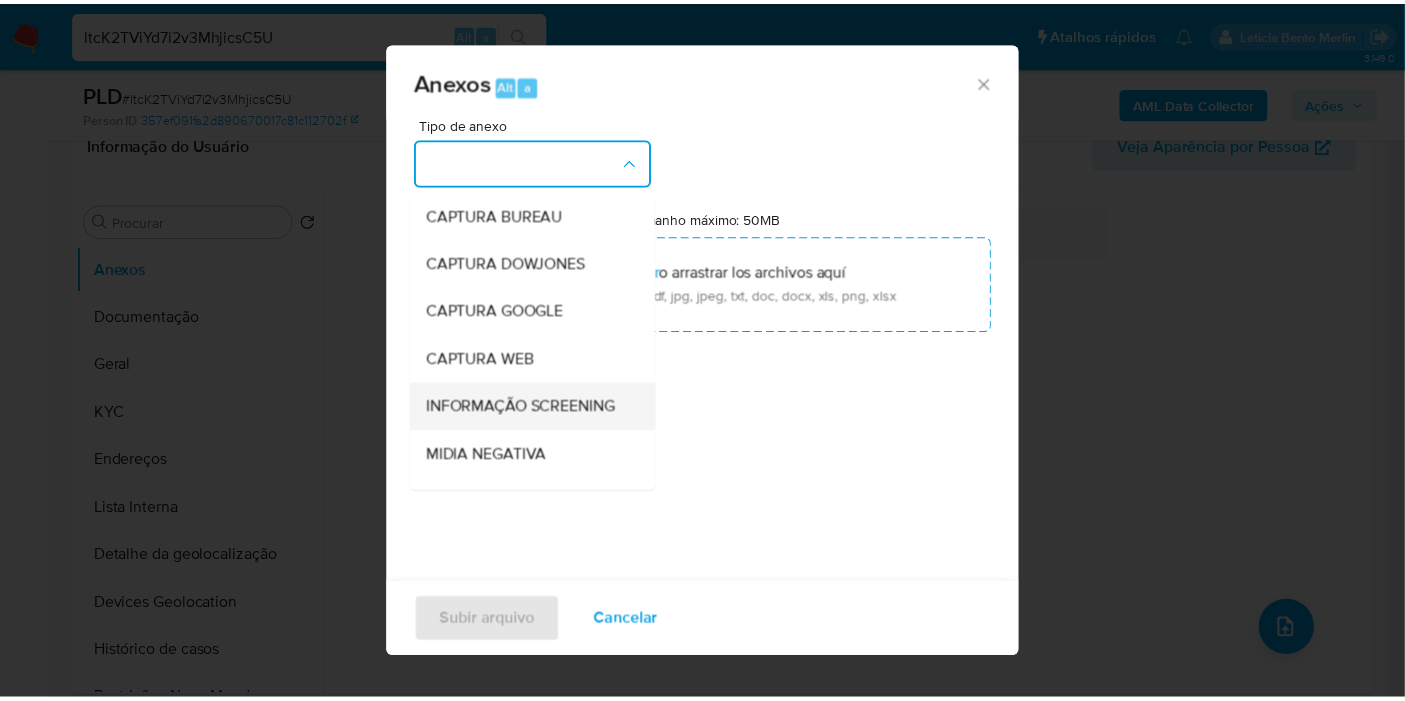 scroll, scrollTop: 222, scrollLeft: 0, axis: vertical 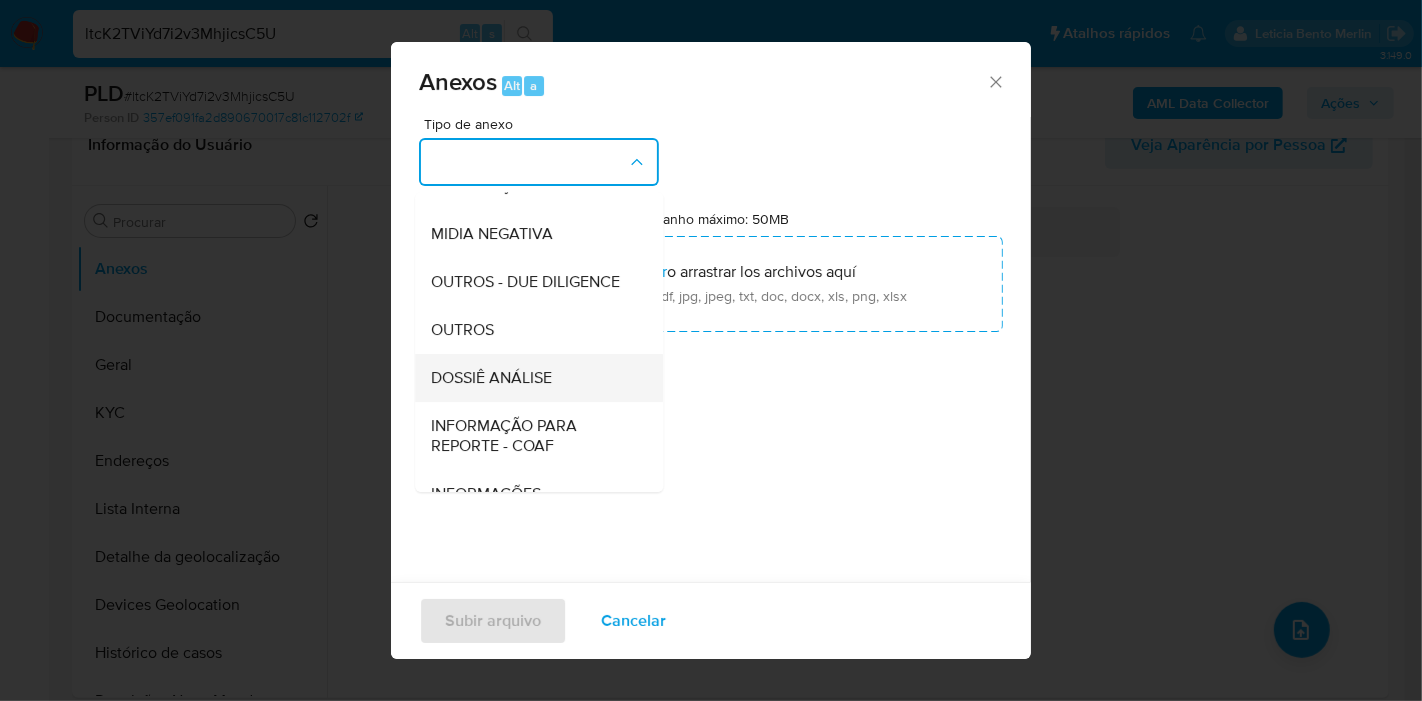 click on "DOSSIÊ ANÁLISE" at bounding box center [533, 378] 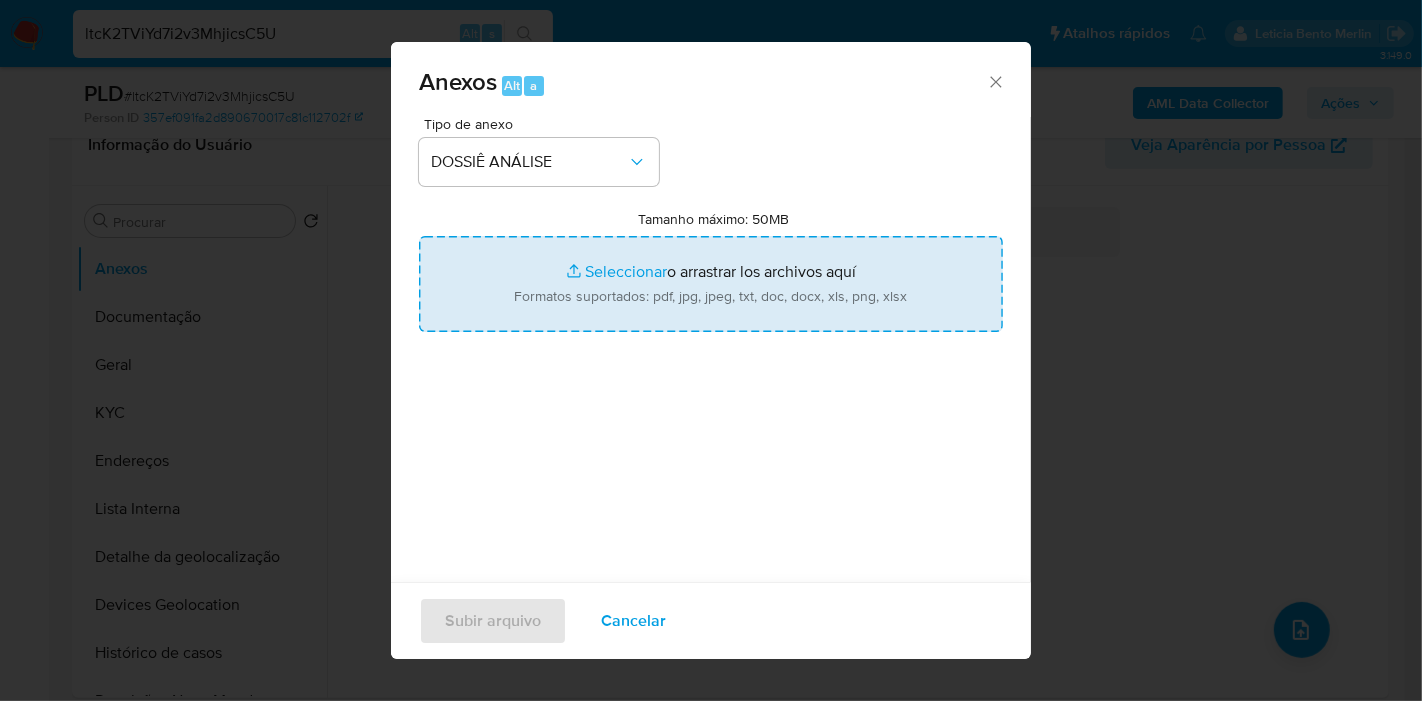 click on "Tamanho máximo: 50MB Seleccionar archivos" at bounding box center [711, 284] 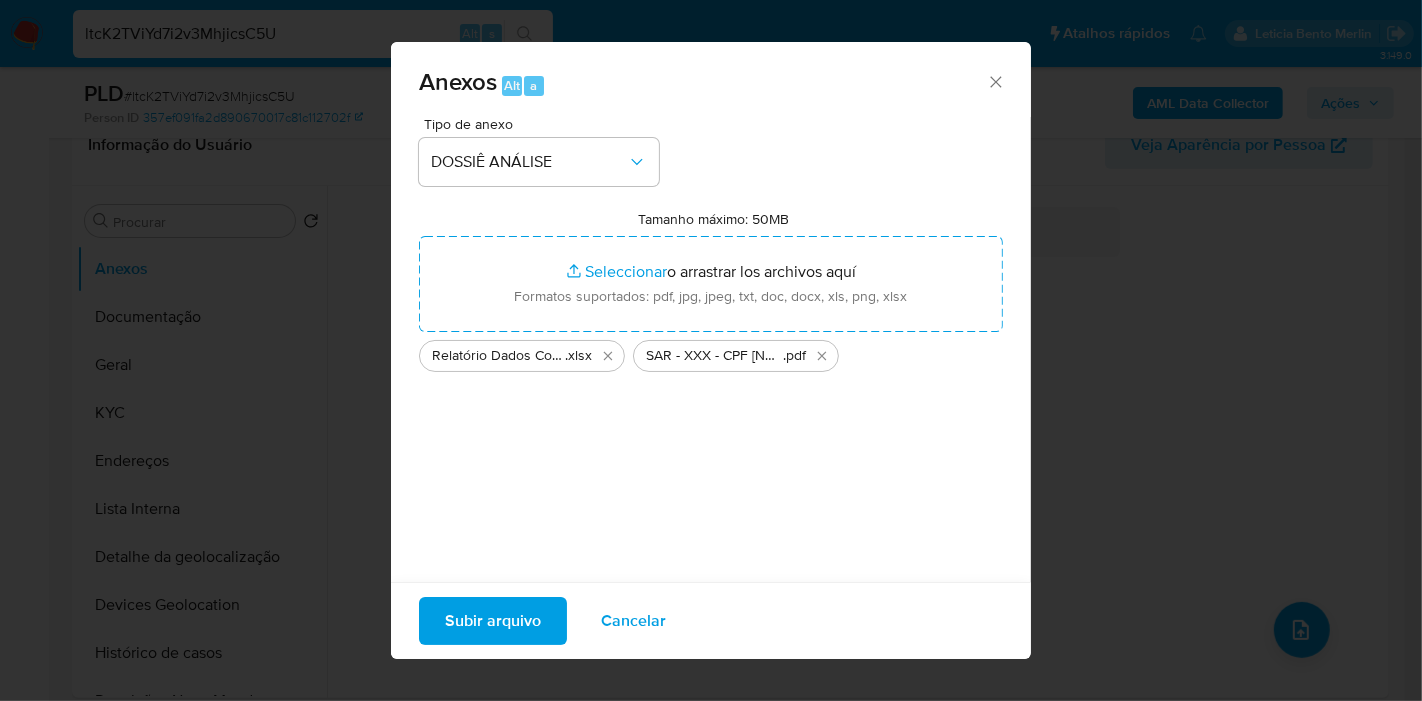 click on "Subir arquivo Cancelar" at bounding box center (711, 620) 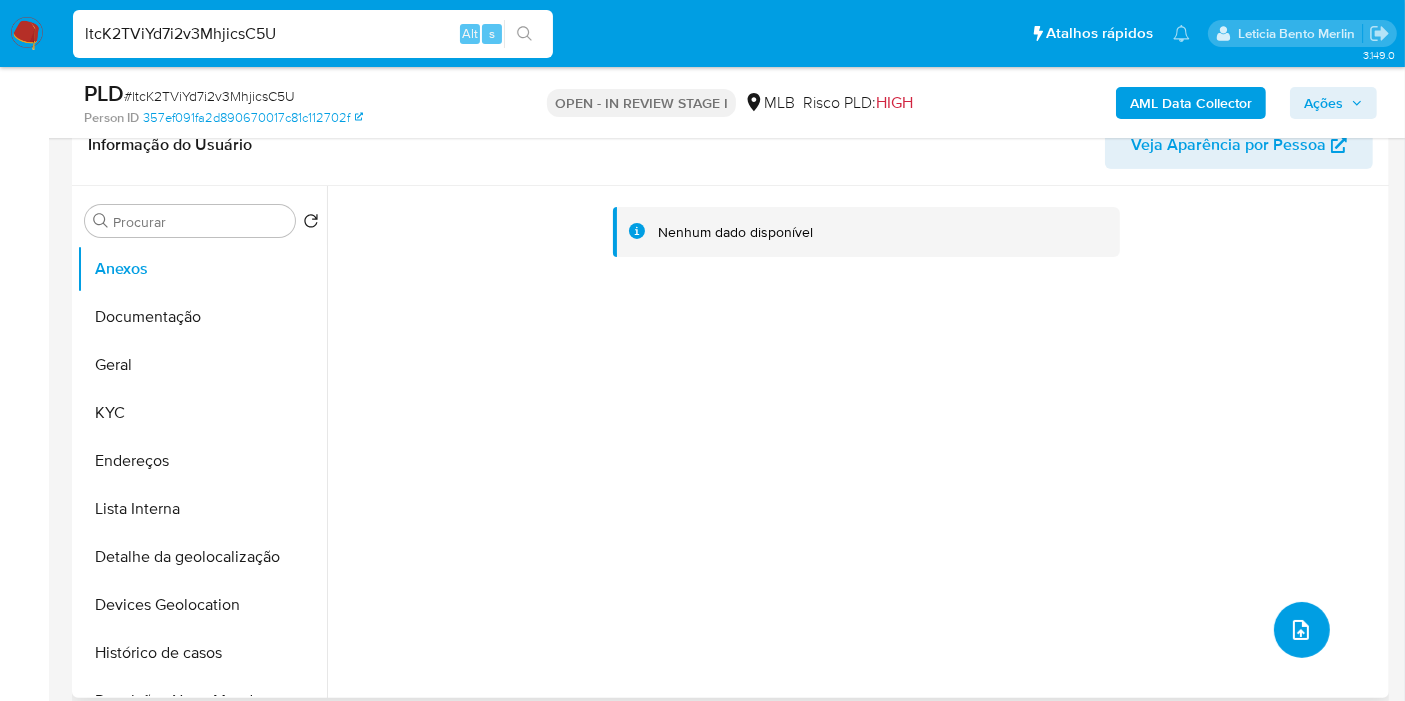 scroll, scrollTop: 0, scrollLeft: 0, axis: both 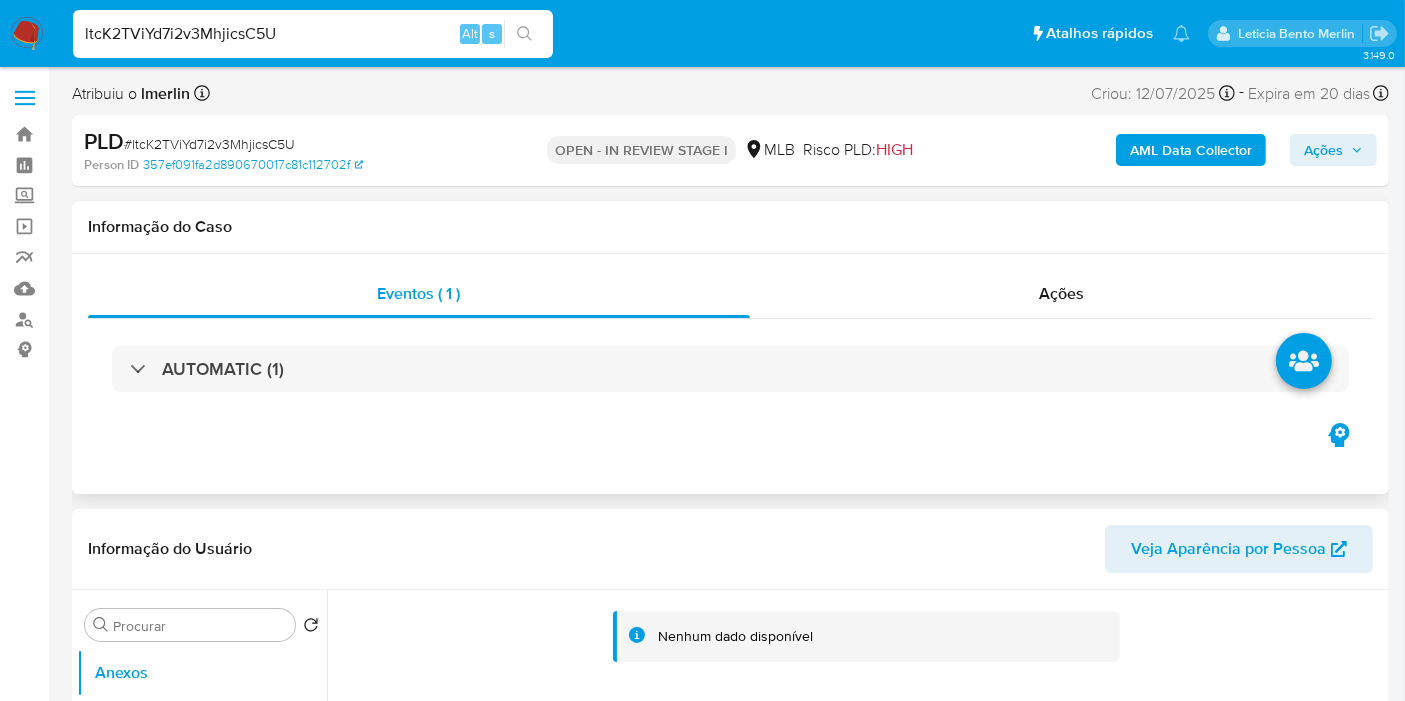 click on "Ações" at bounding box center (1062, 294) 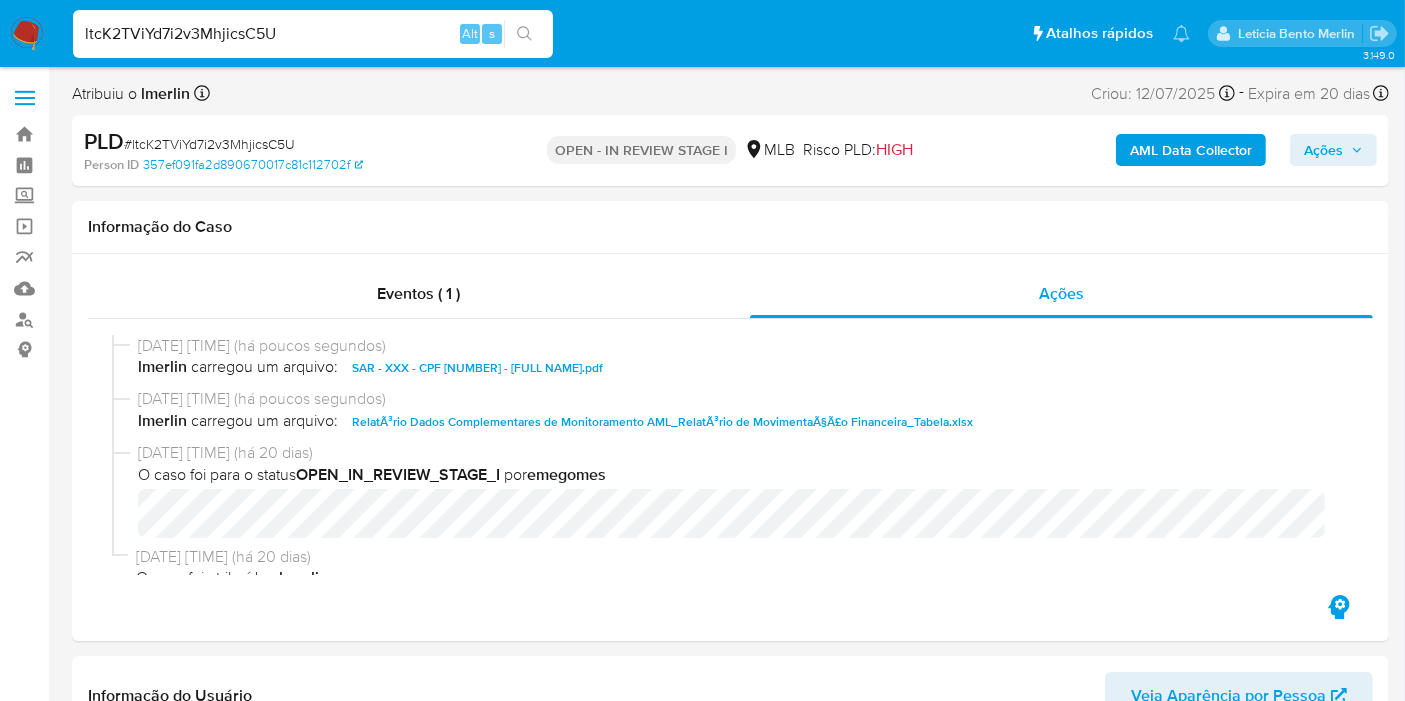 click 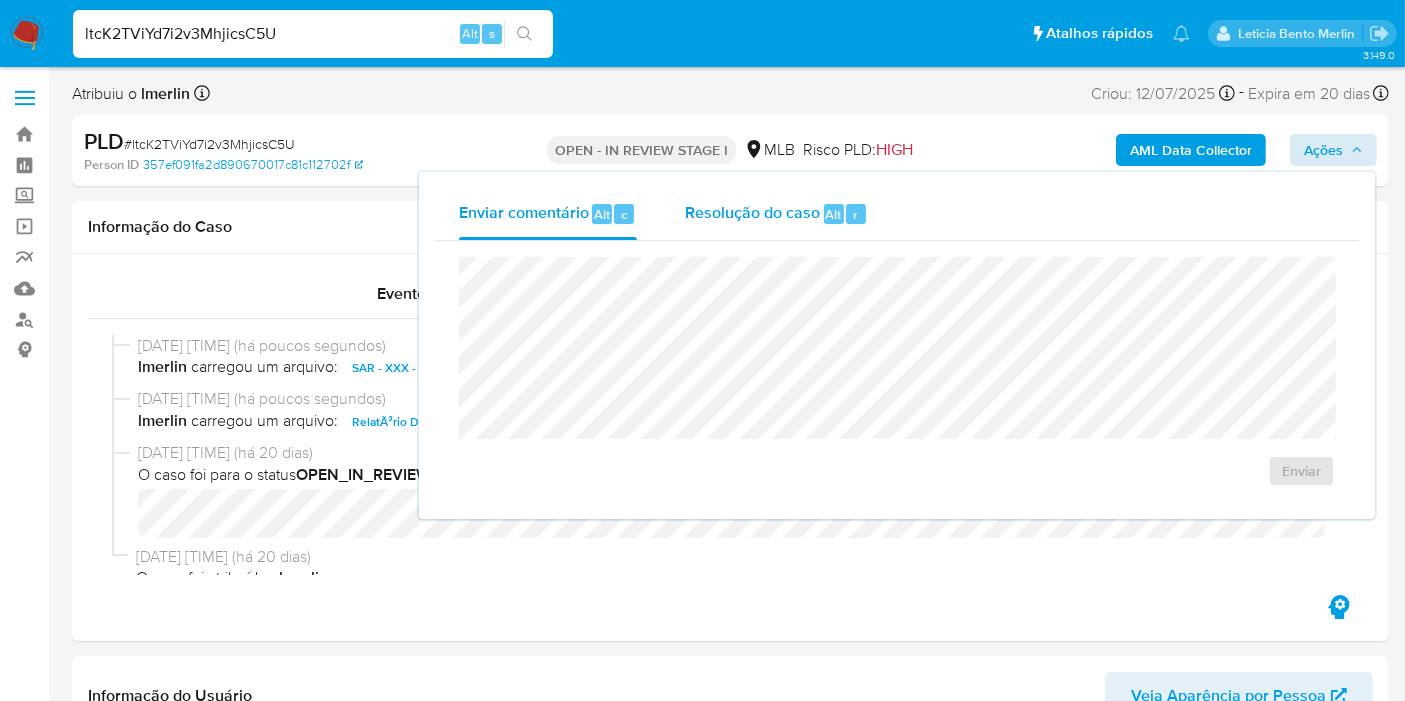 click on "Resolução do caso Alt r" at bounding box center (776, 214) 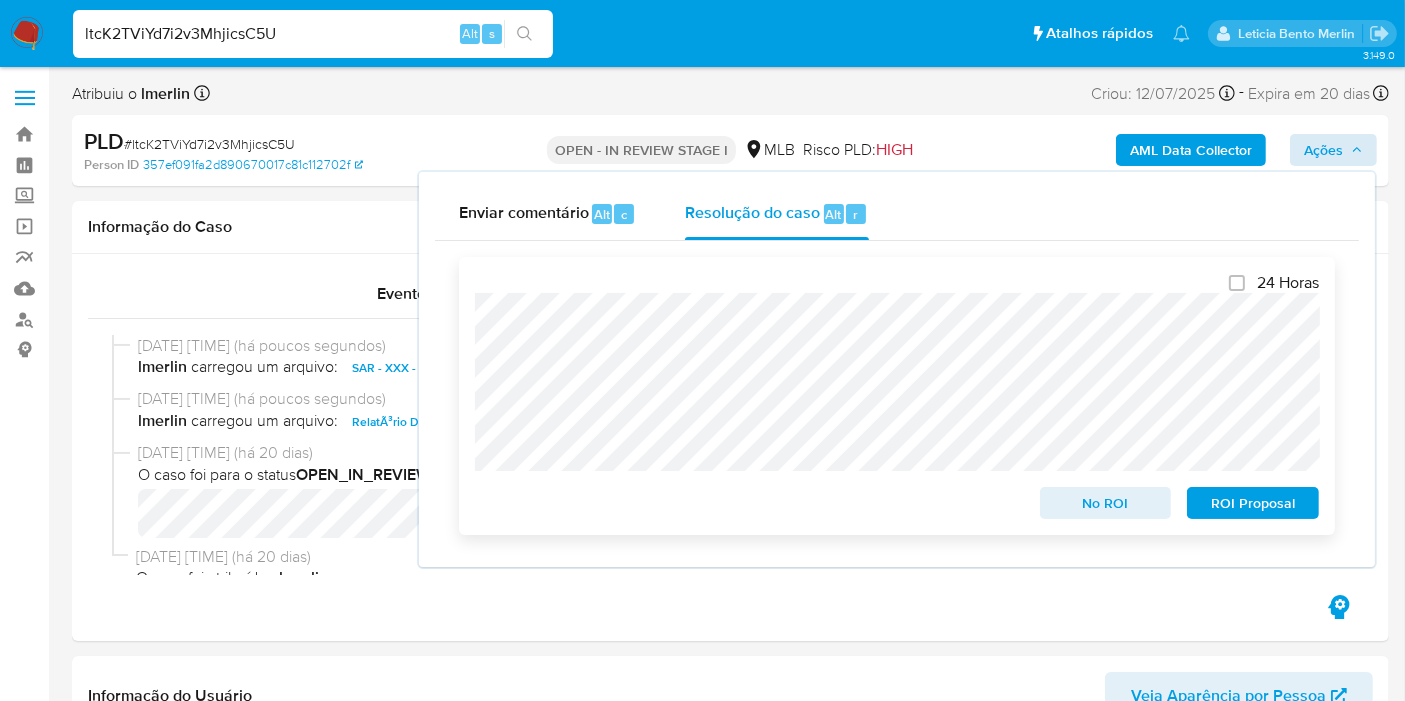 click on "ROI Proposal" at bounding box center (1253, 503) 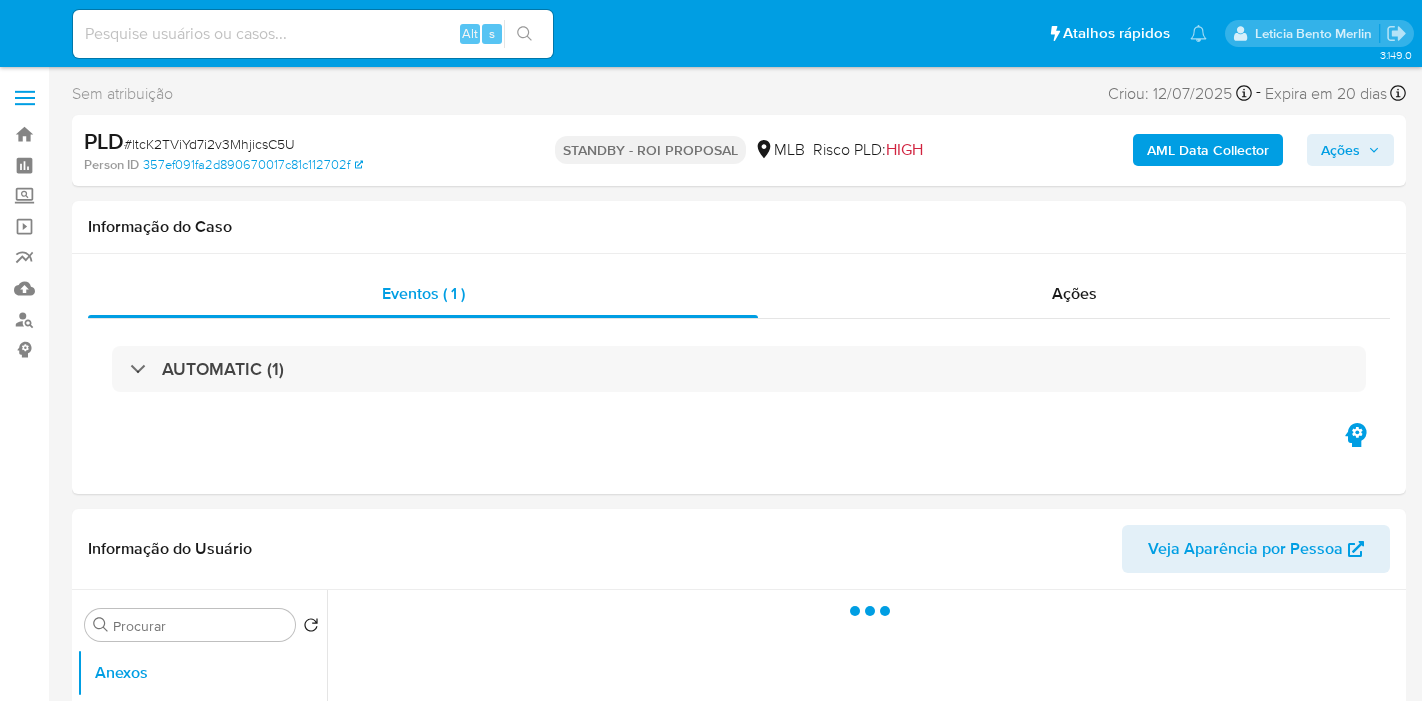 select on "10" 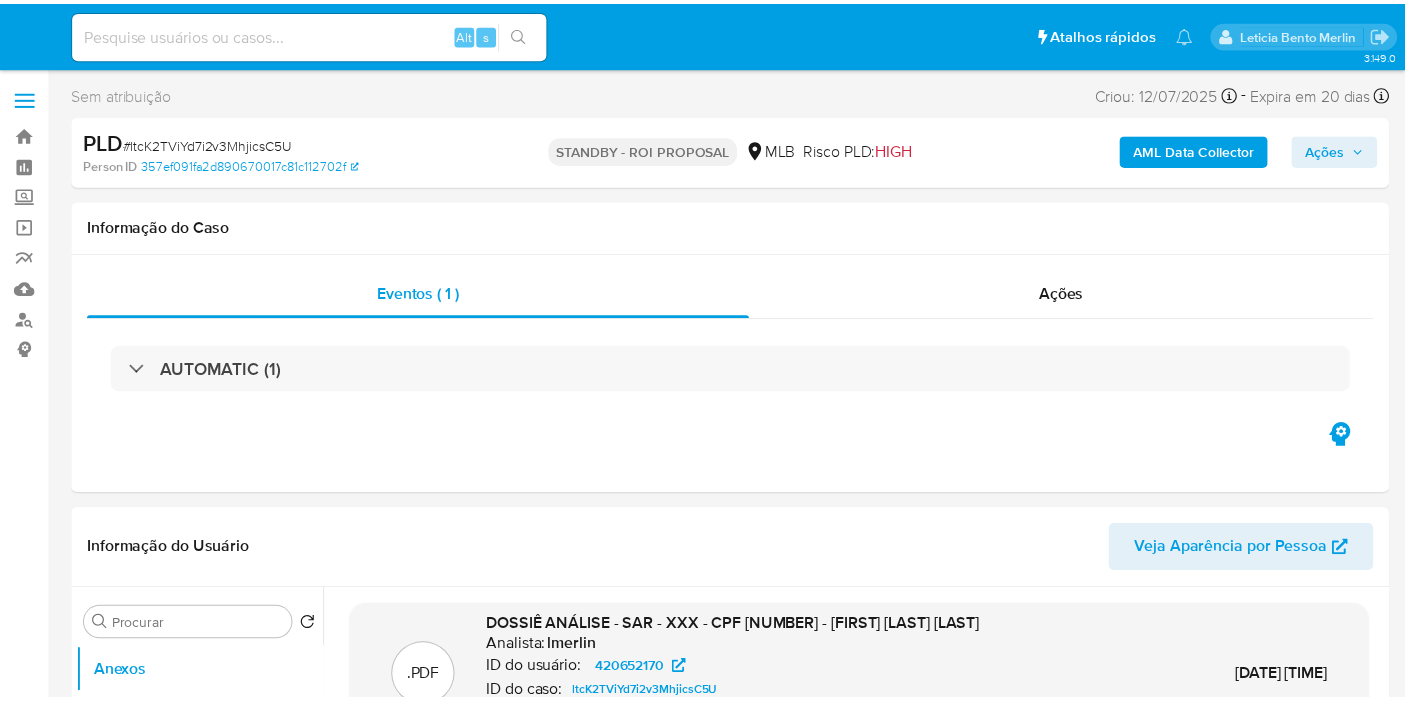 scroll, scrollTop: 0, scrollLeft: 0, axis: both 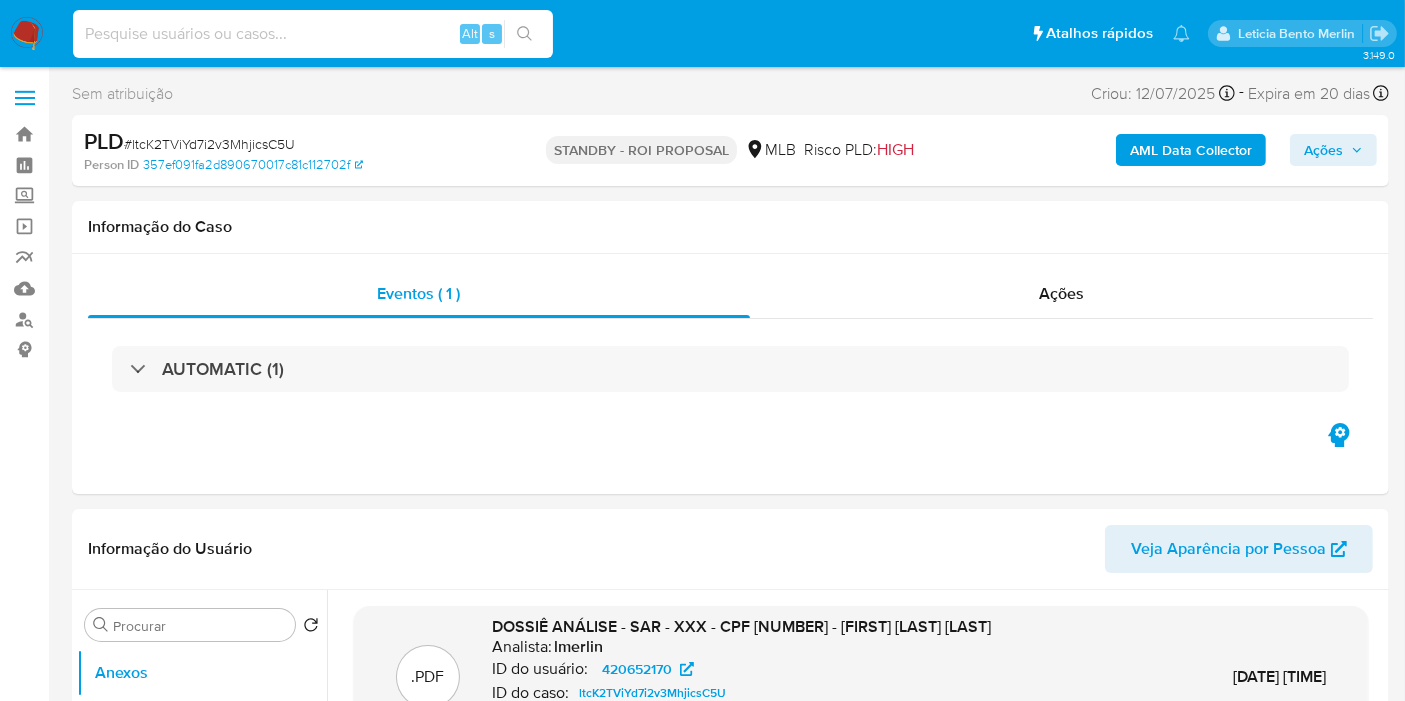 click at bounding box center [313, 34] 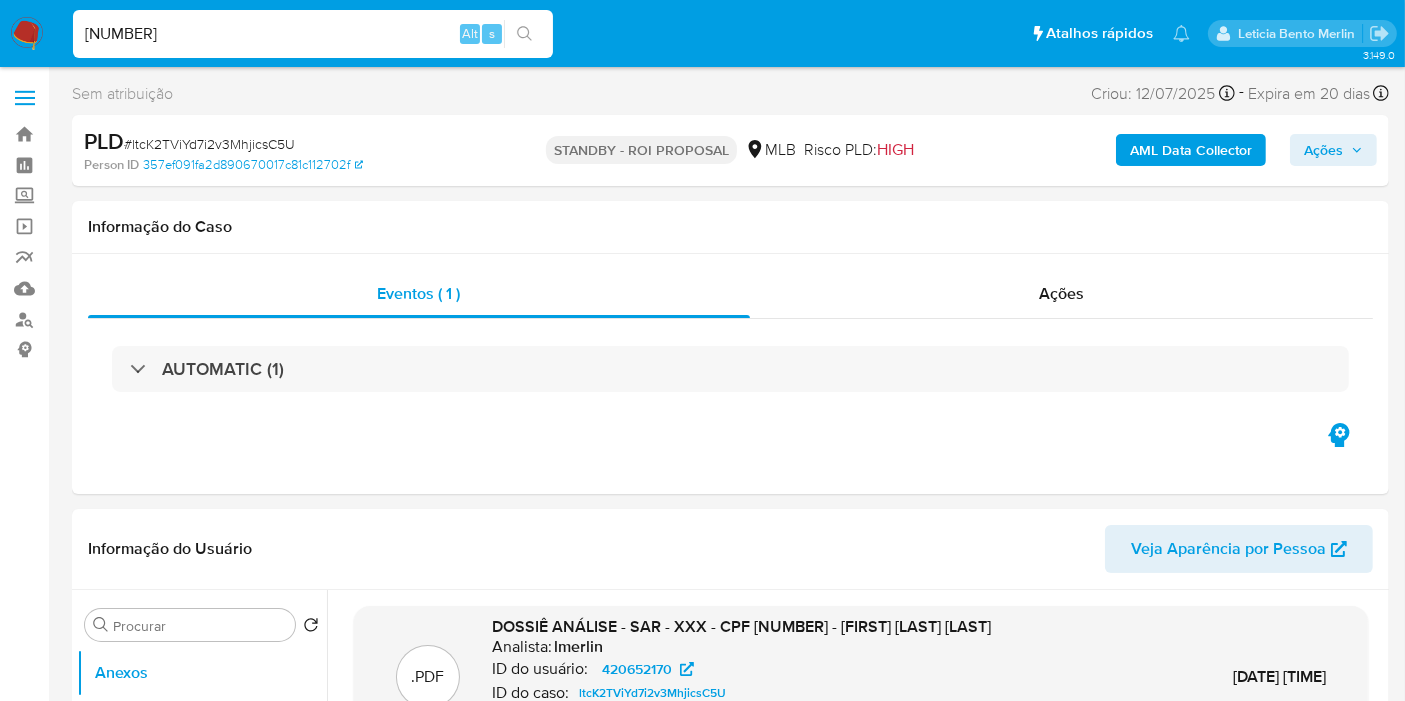 type on "[NUMBER]" 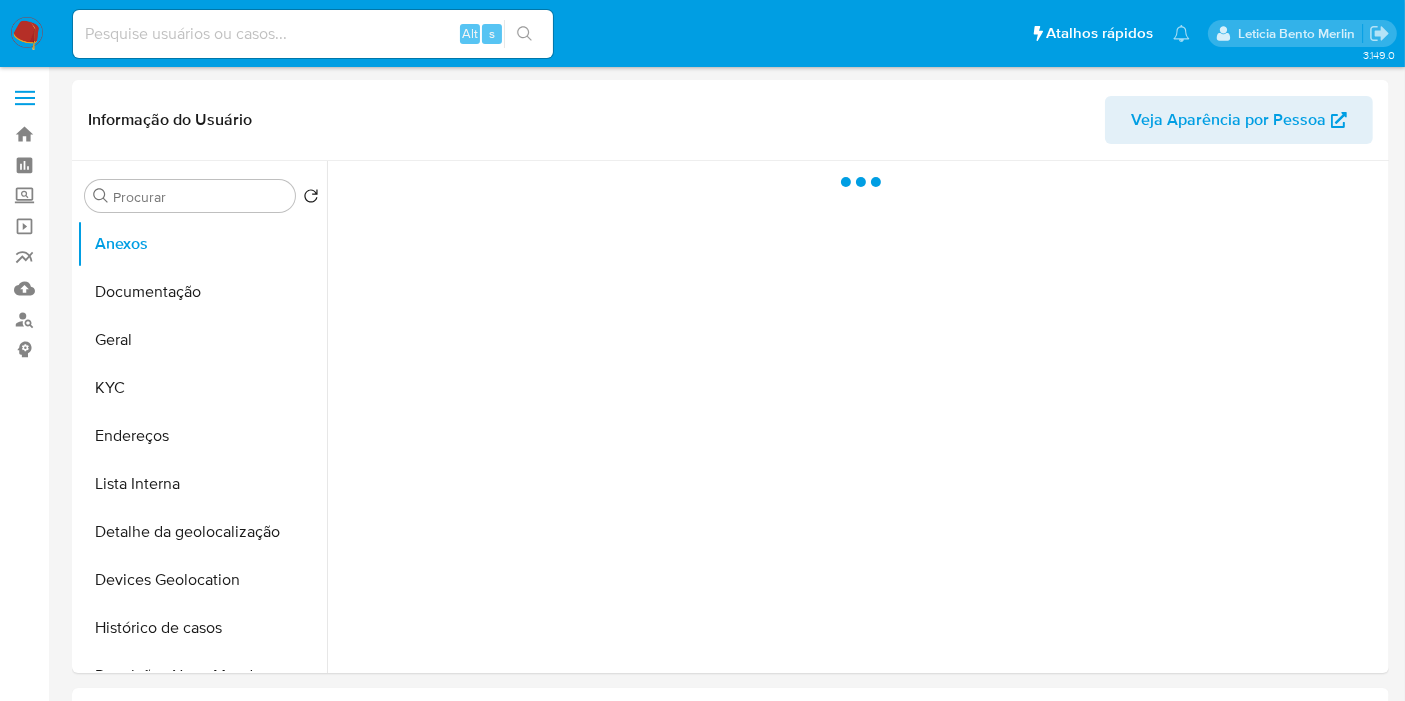 select on "10" 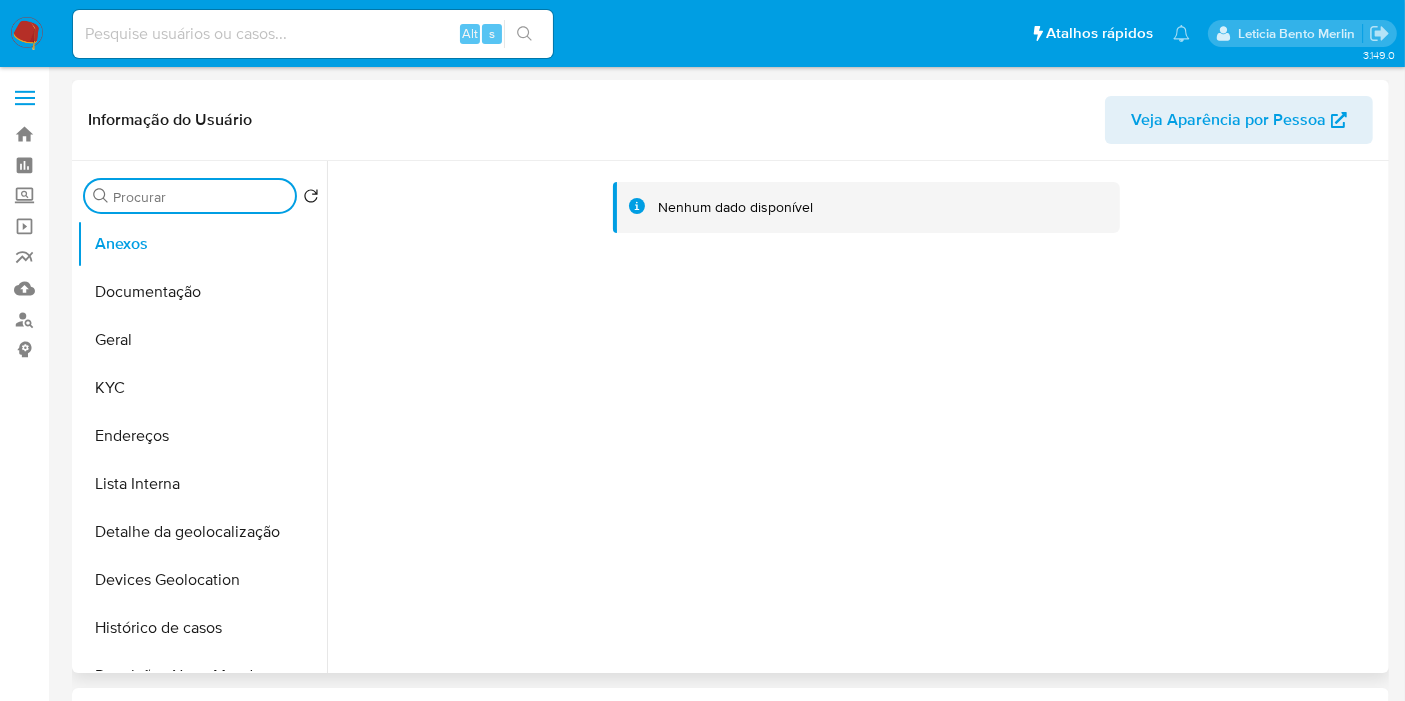 click on "Procurar" at bounding box center [200, 197] 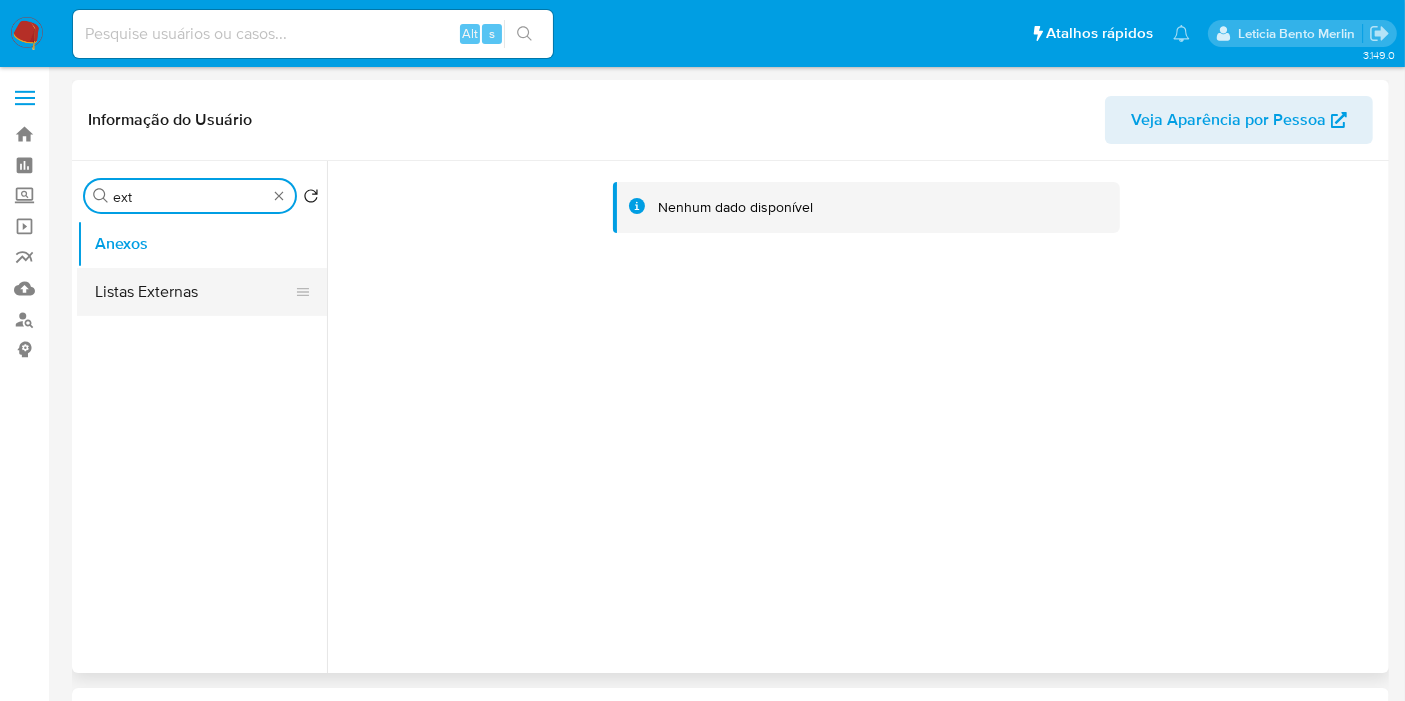 type on "ext" 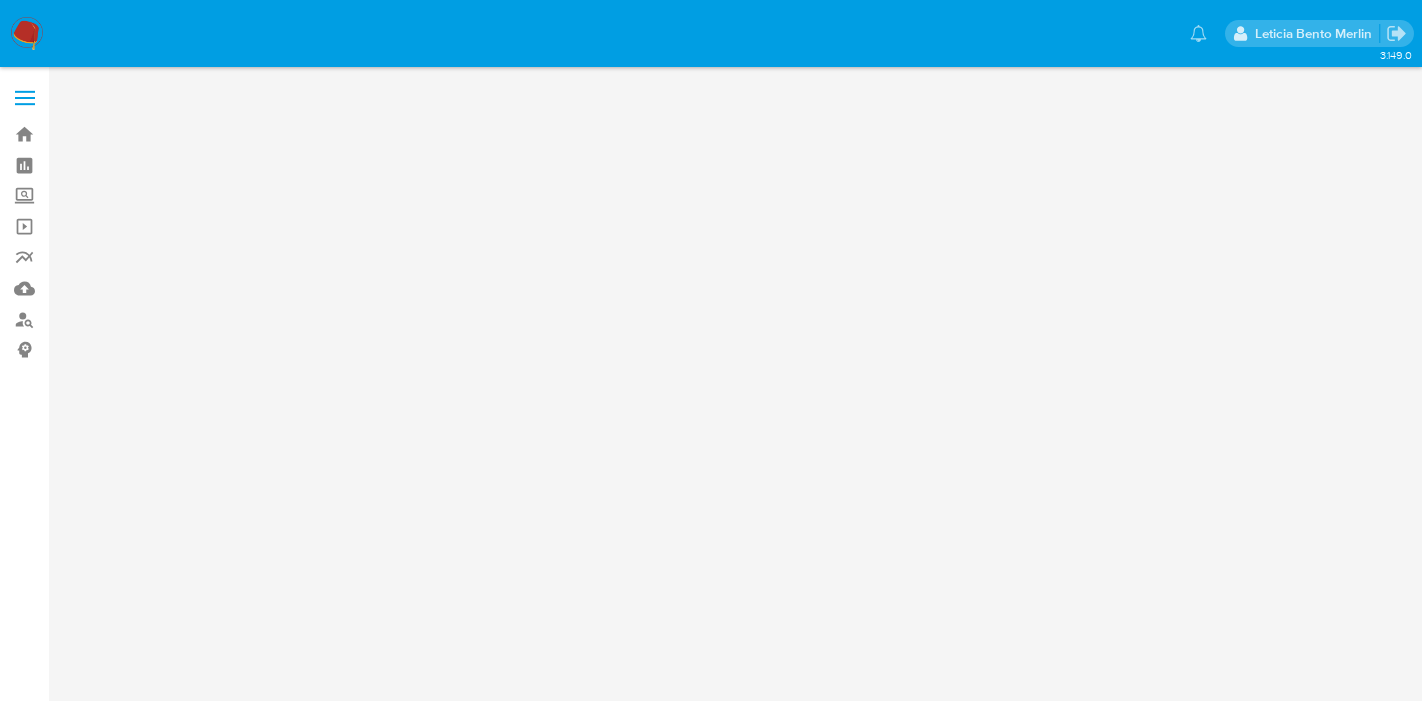 scroll, scrollTop: 0, scrollLeft: 0, axis: both 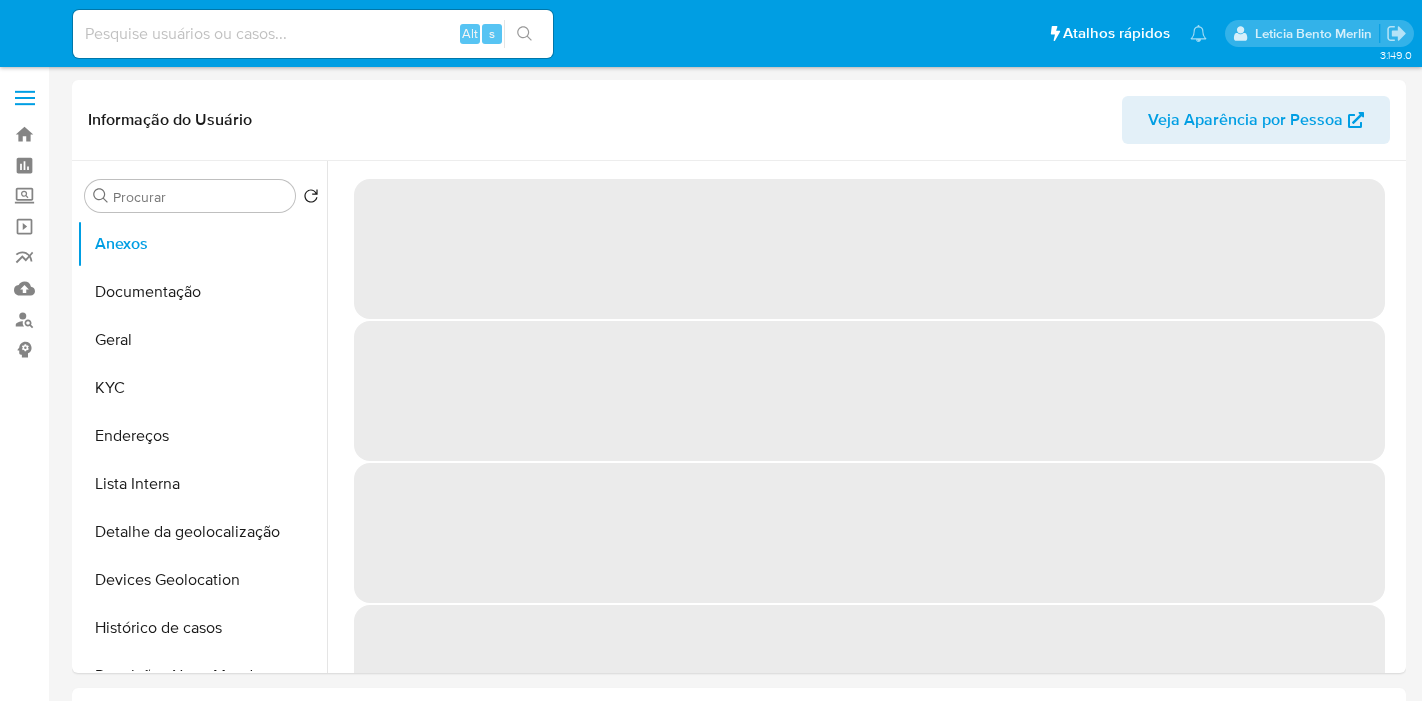 select on "10" 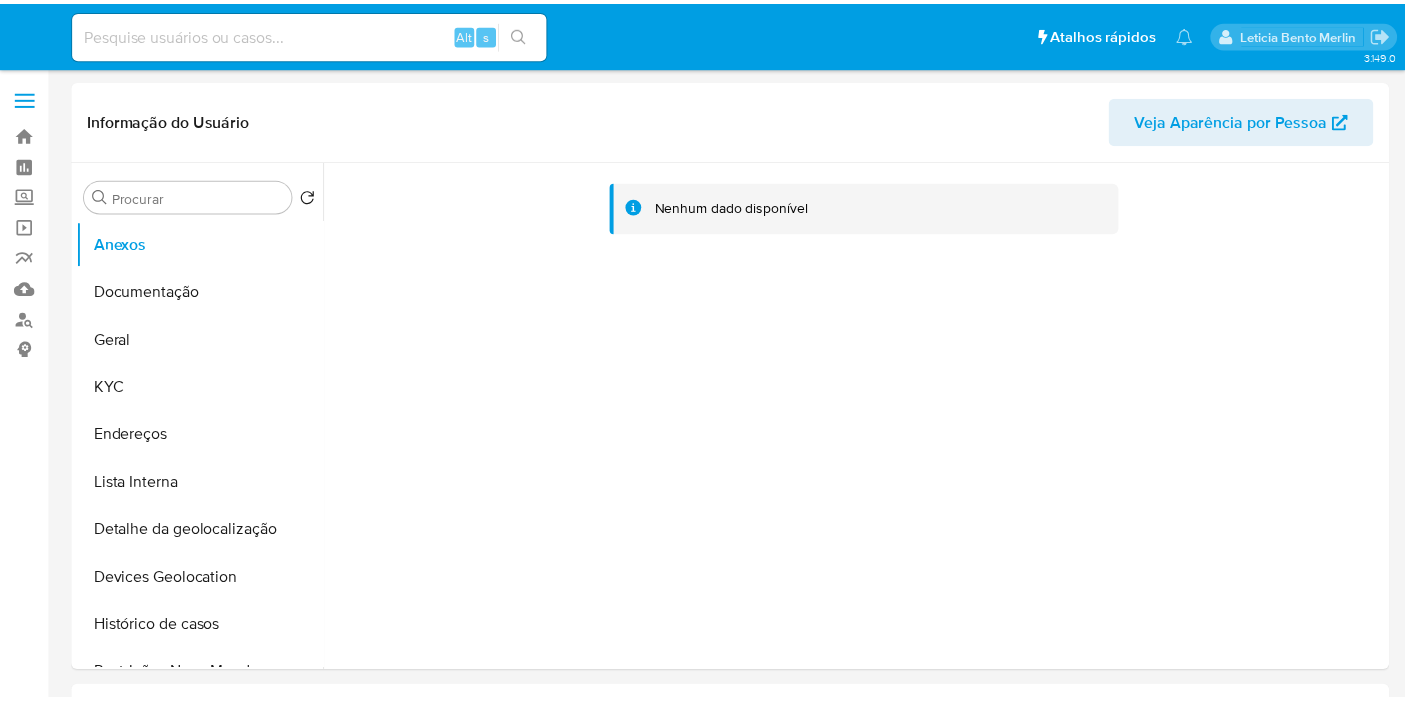 scroll, scrollTop: 0, scrollLeft: 0, axis: both 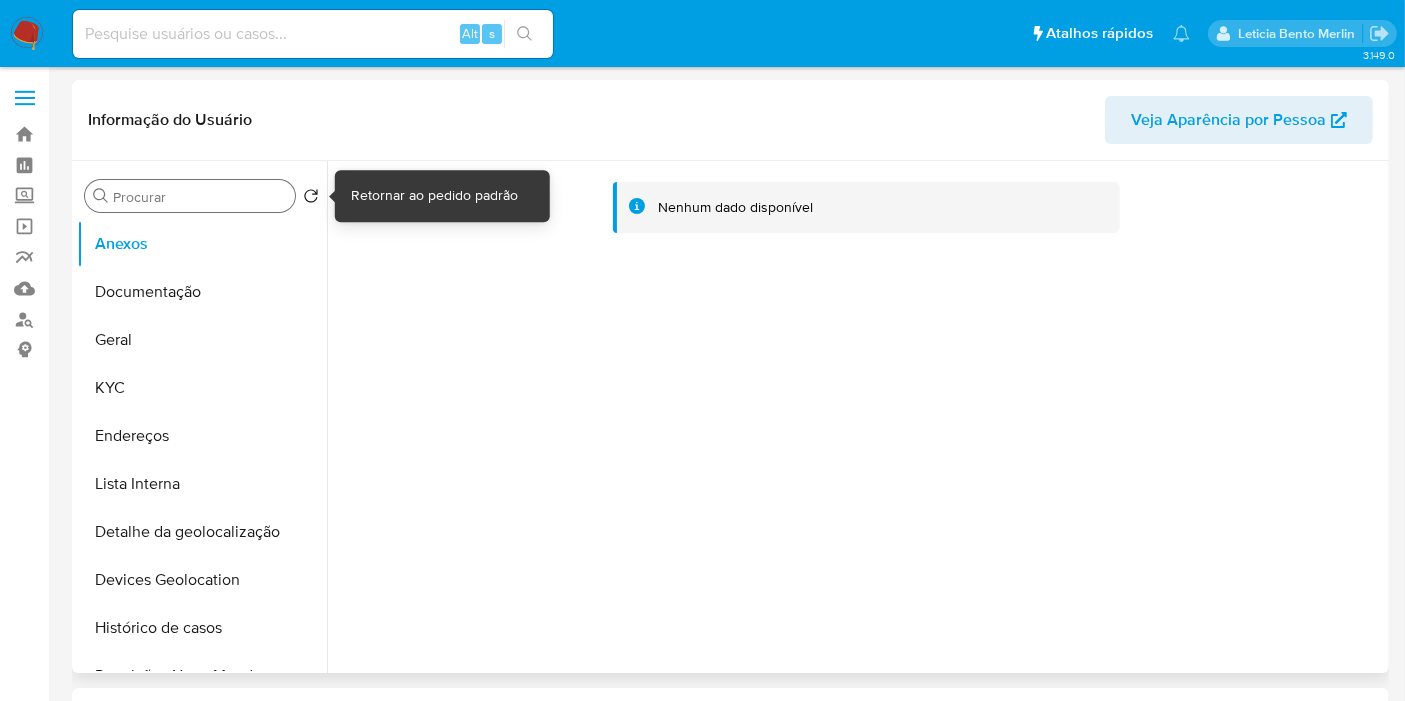 click on "Procurar" at bounding box center [200, 197] 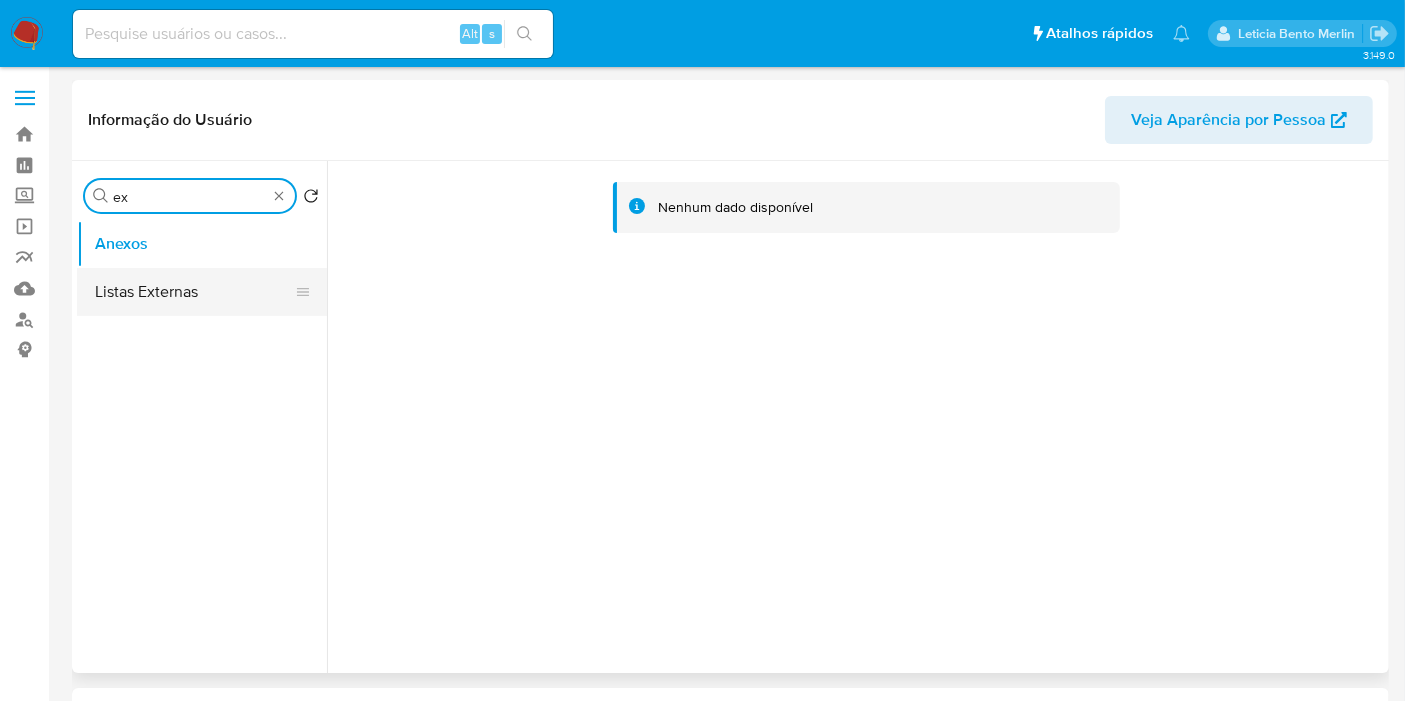 type on "ex" 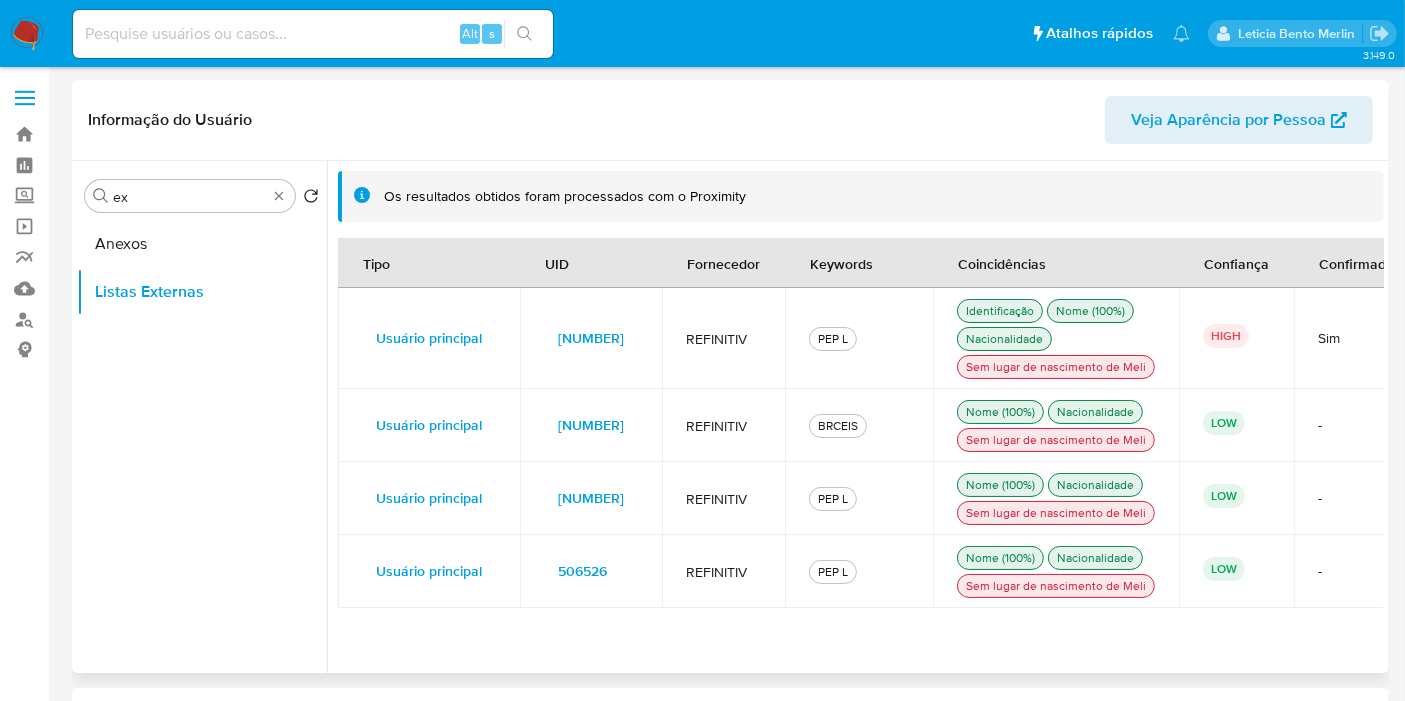 click on "1235673" at bounding box center (591, 338) 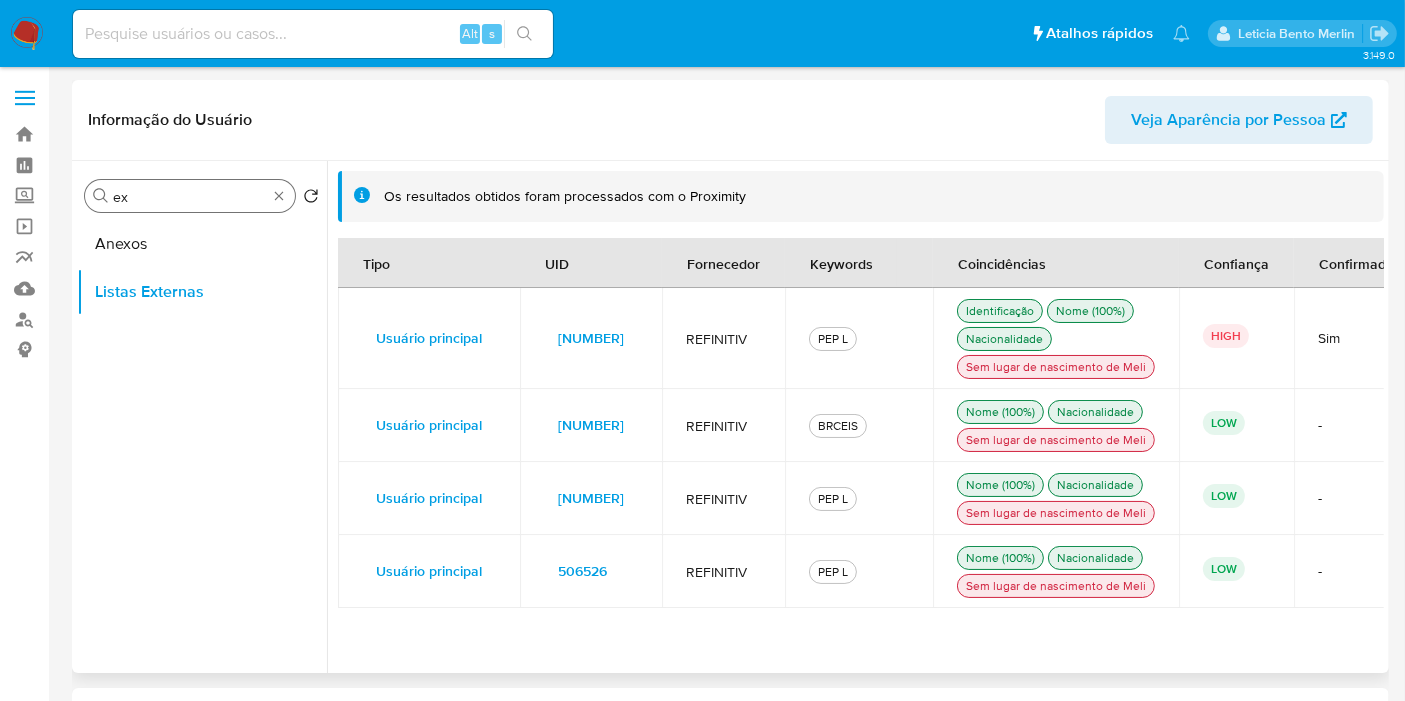 type 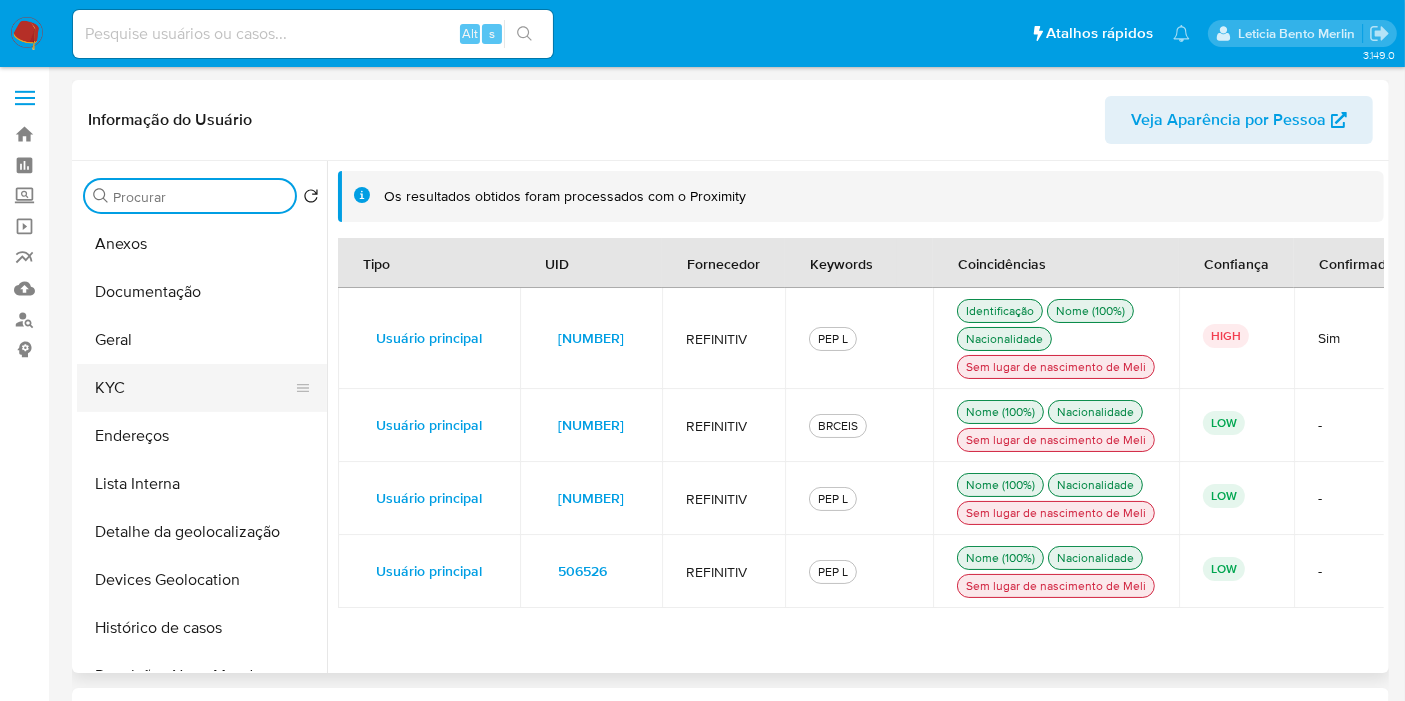 click on "KYC" at bounding box center (194, 388) 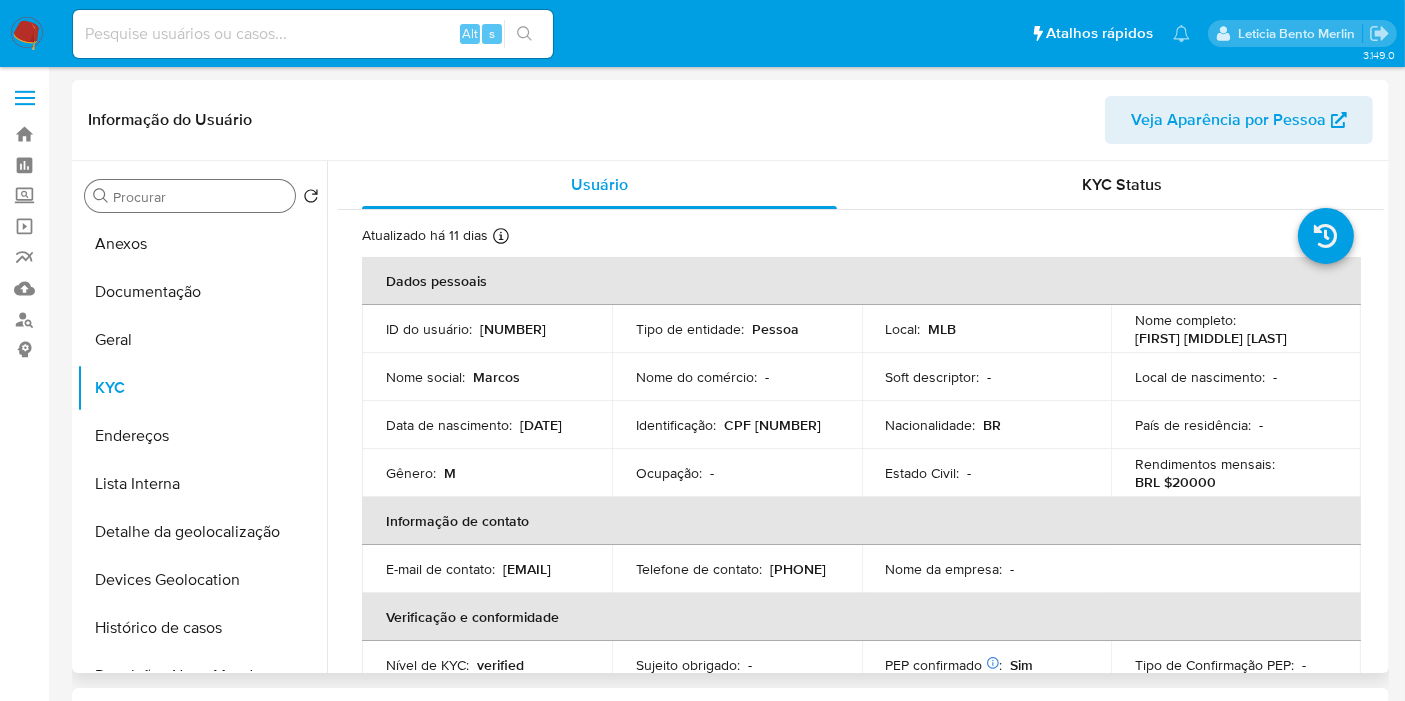 click on "CPF 39584666134" at bounding box center [772, 425] 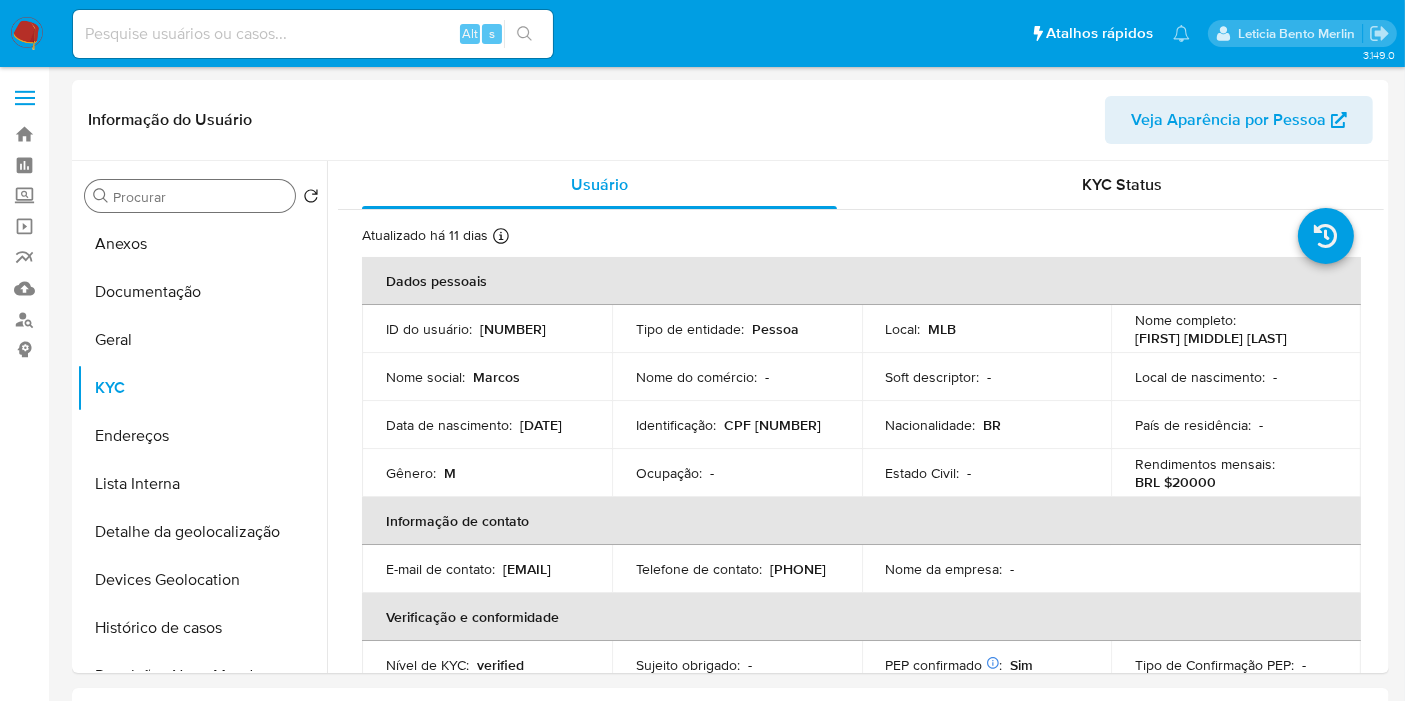 click at bounding box center (313, 34) 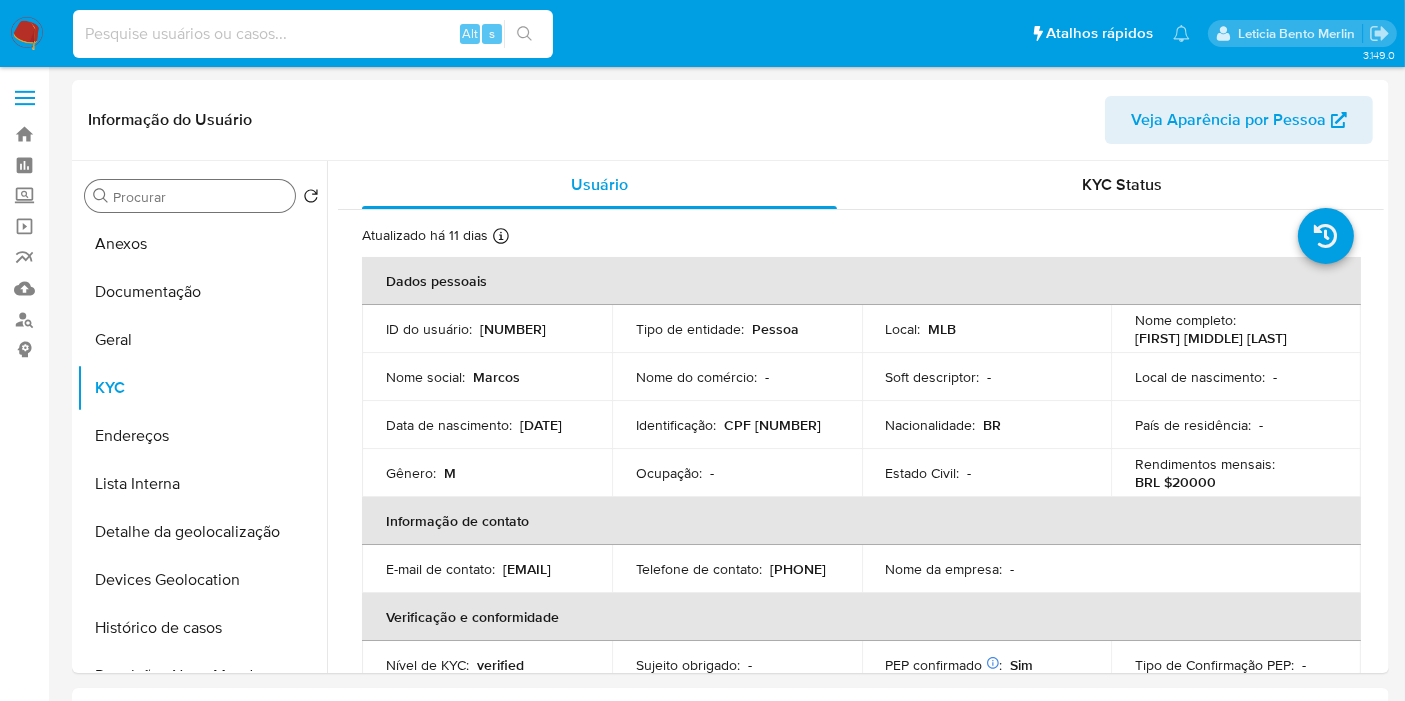 paste on "2416223223" 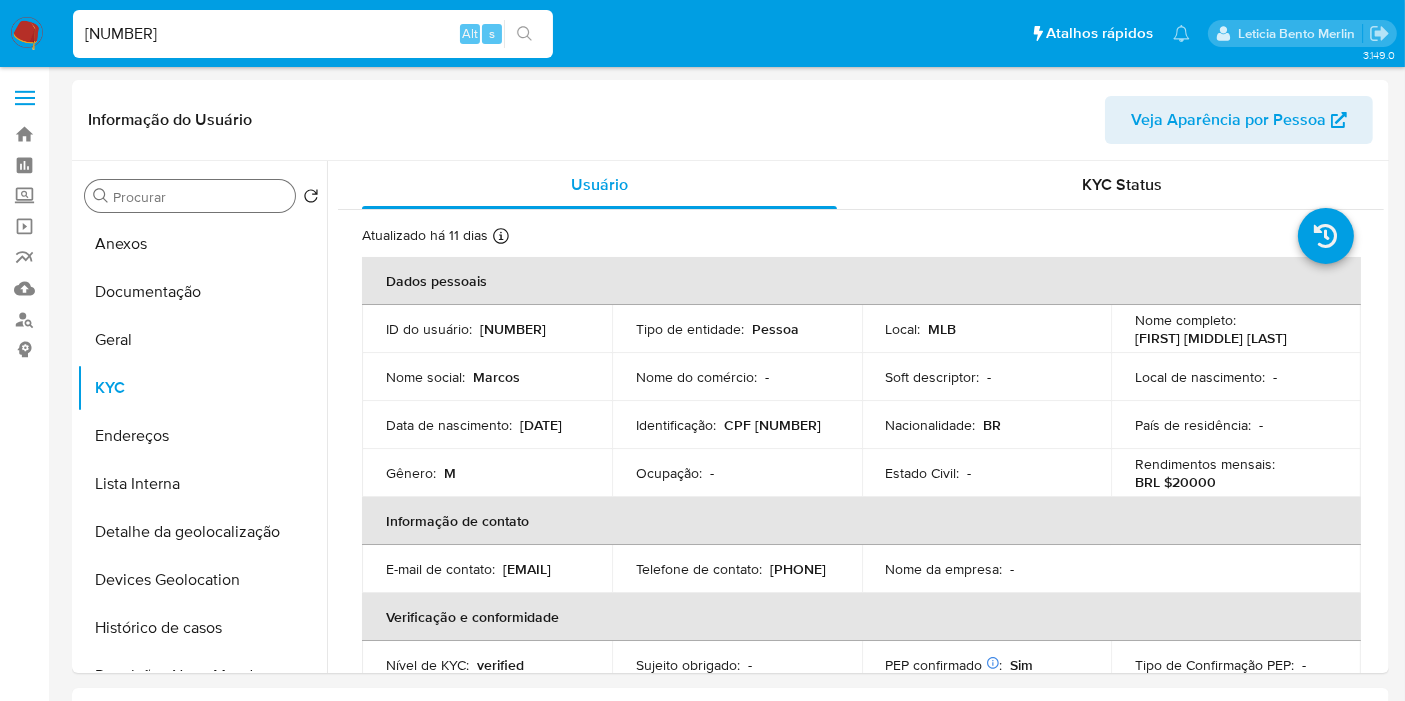 type on "2416223223" 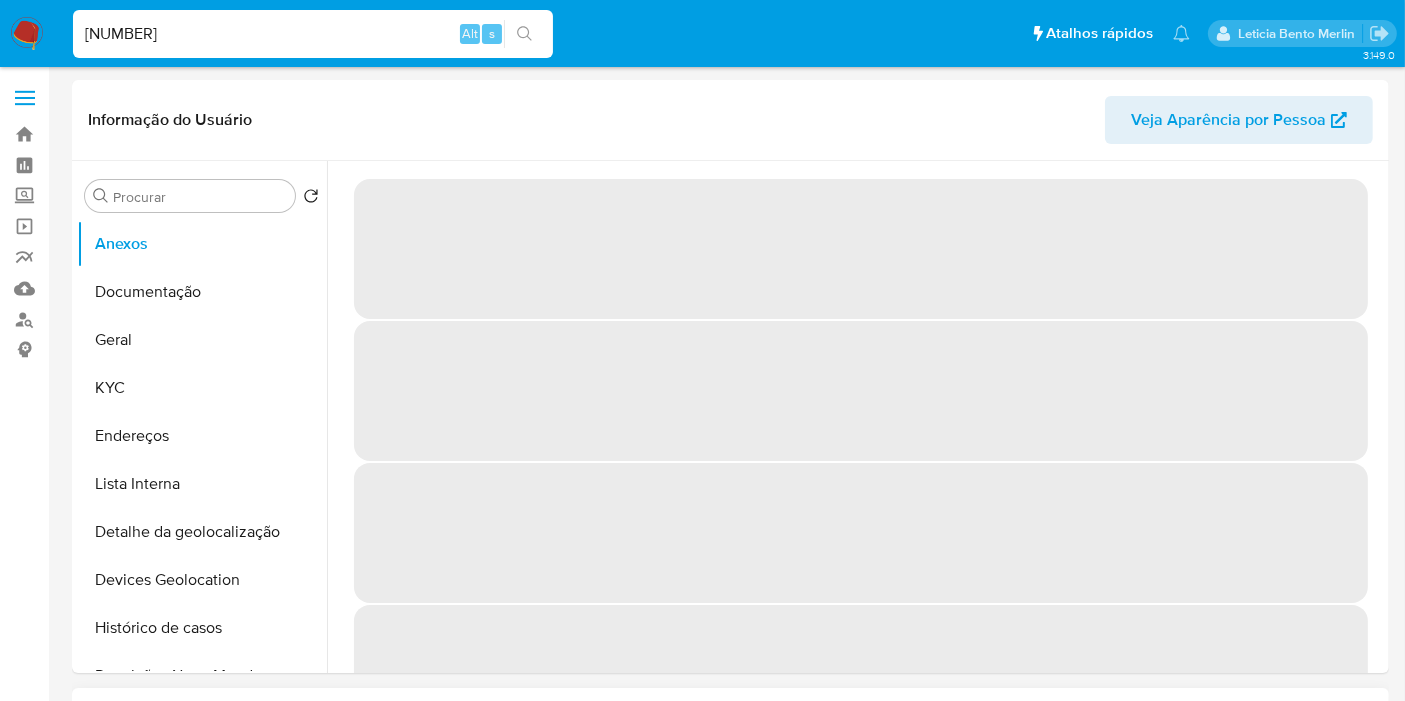 select on "10" 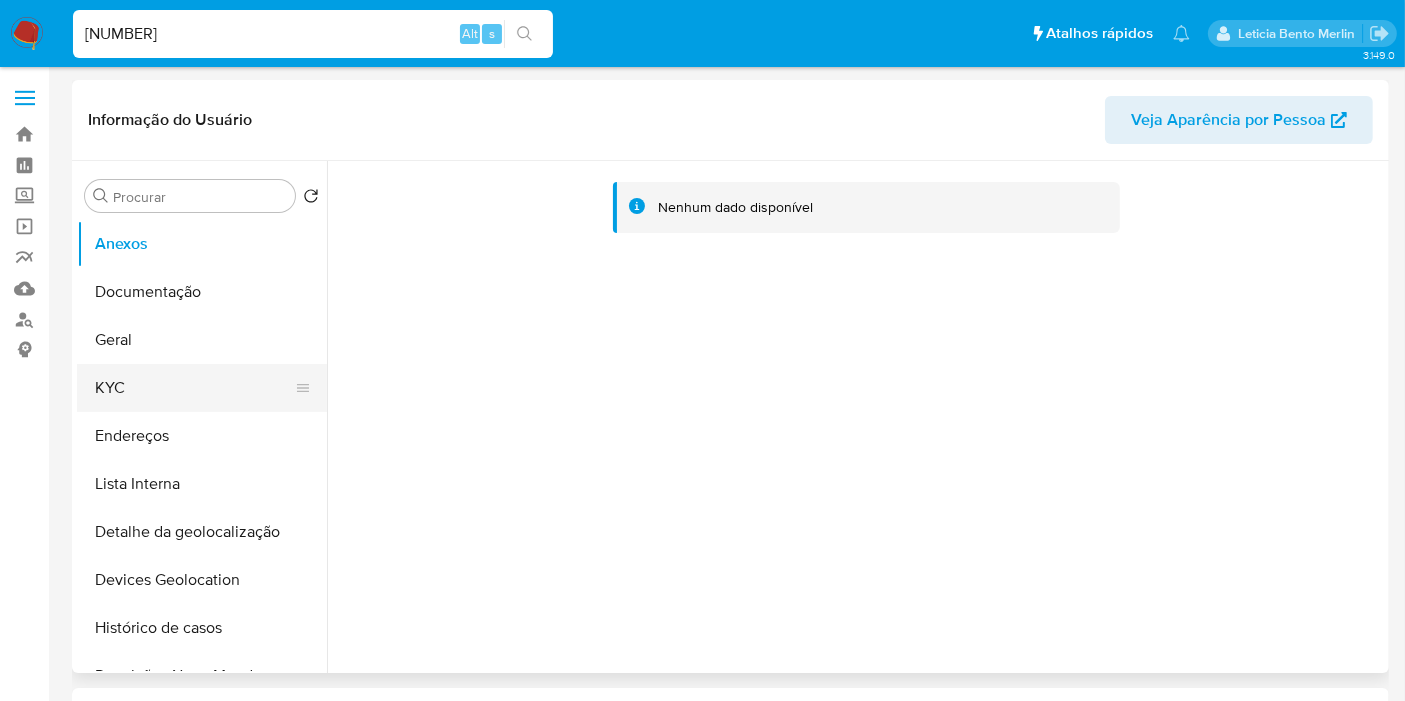 click on "KYC" at bounding box center [194, 388] 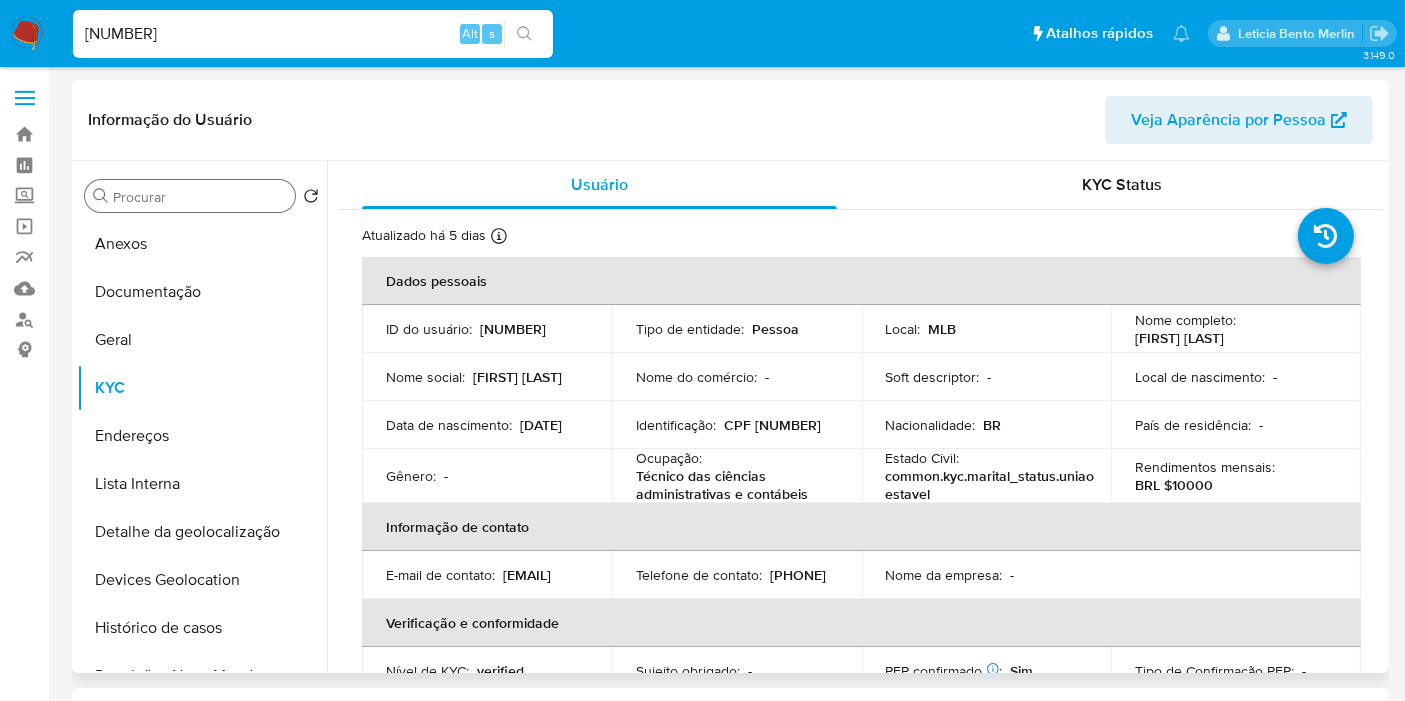 click on "Procurar" at bounding box center [200, 197] 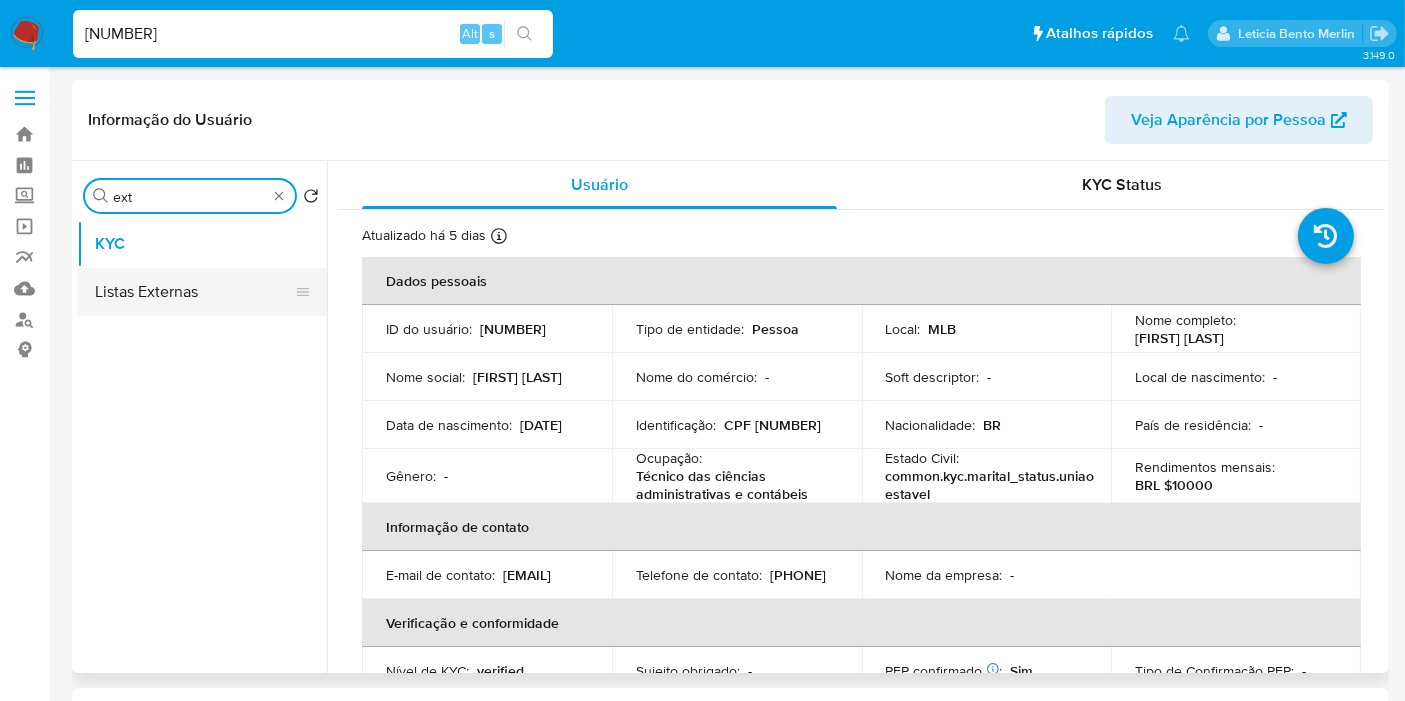 type on "ext" 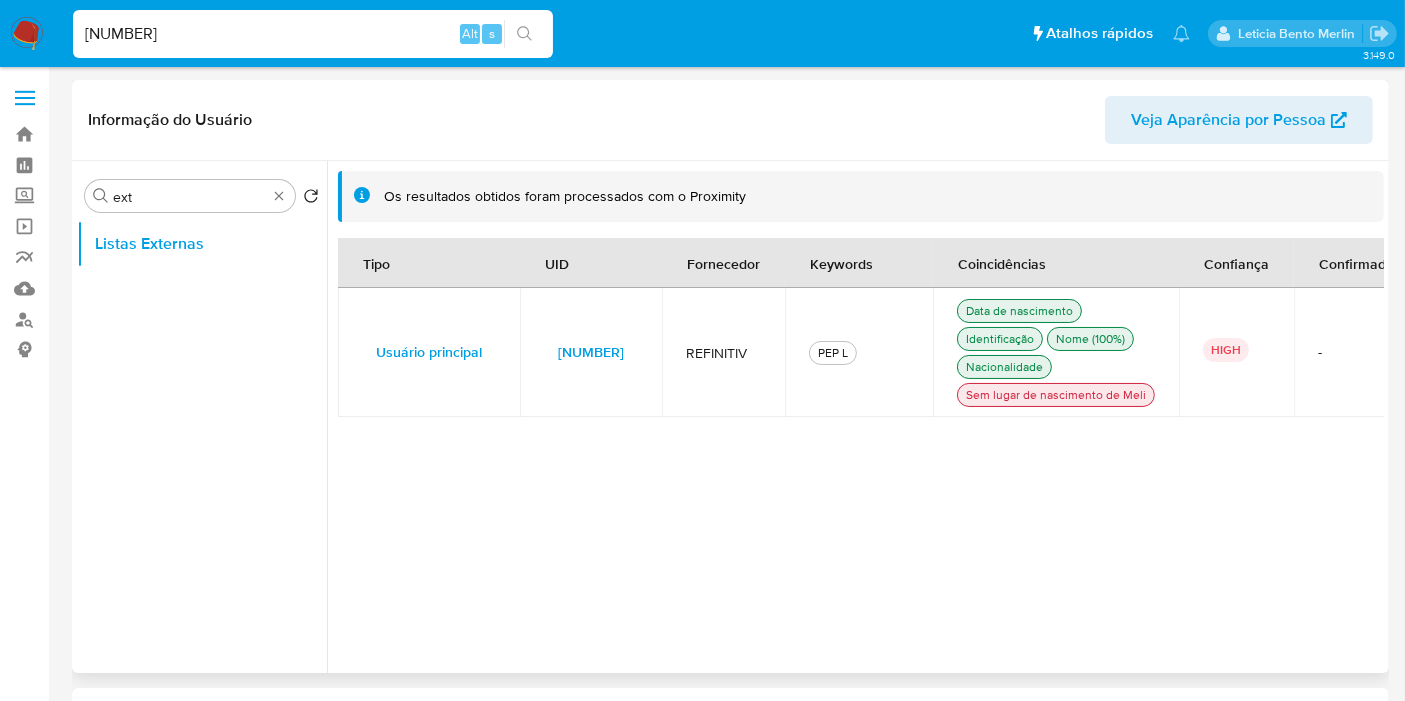 click on "4720469" at bounding box center (591, 352) 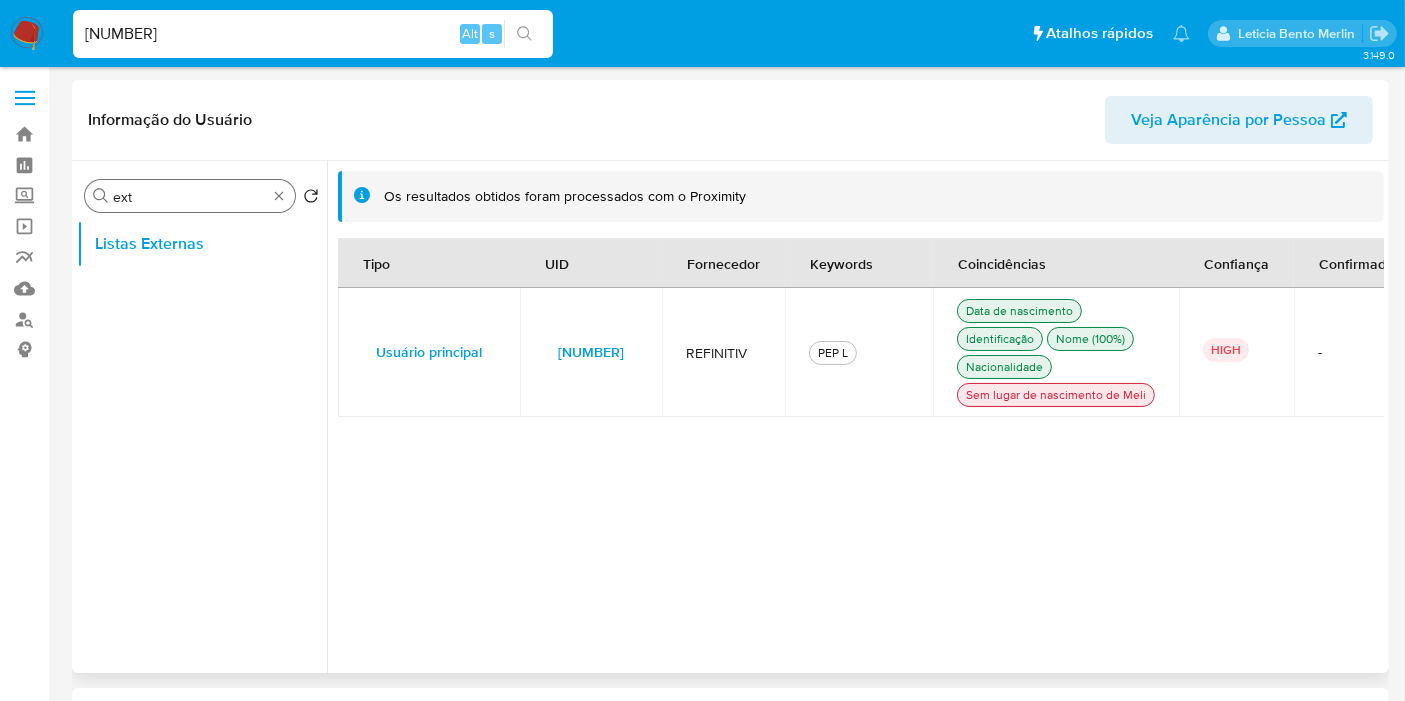 type 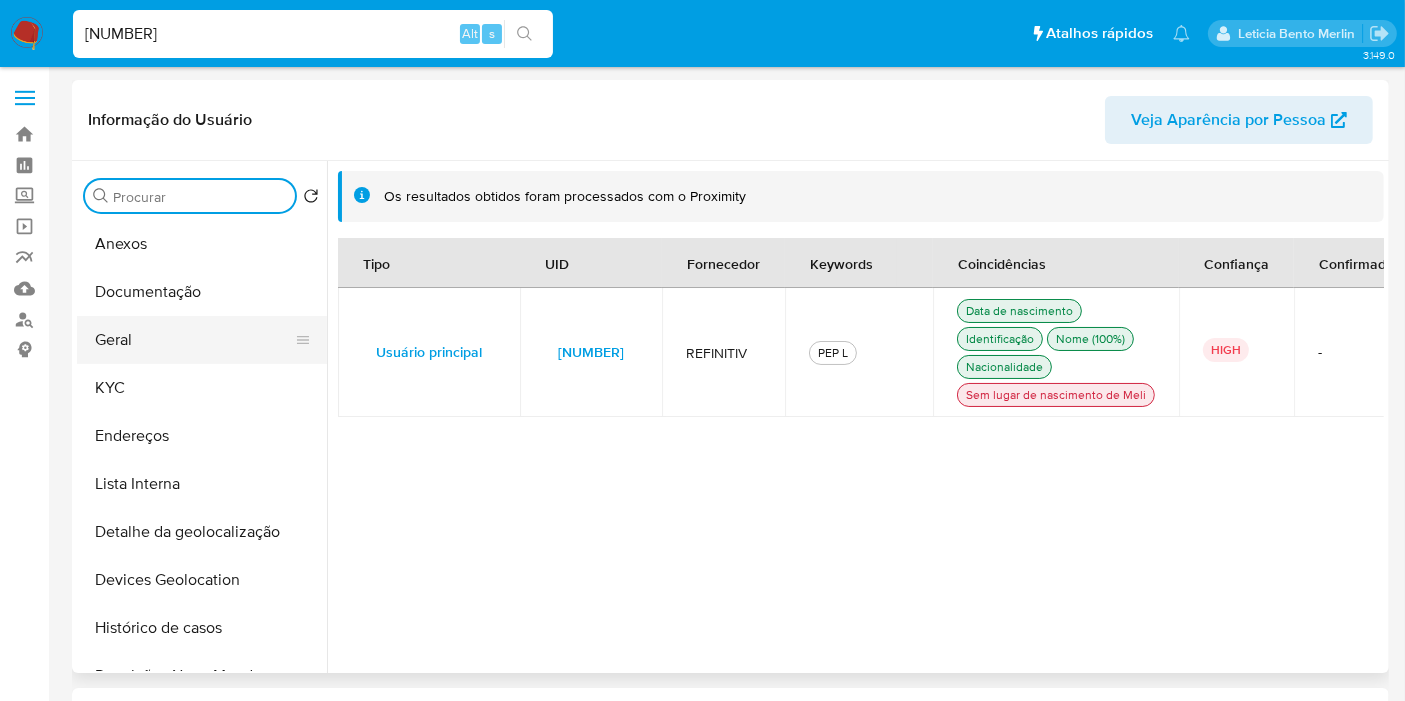click on "Geral" at bounding box center [194, 340] 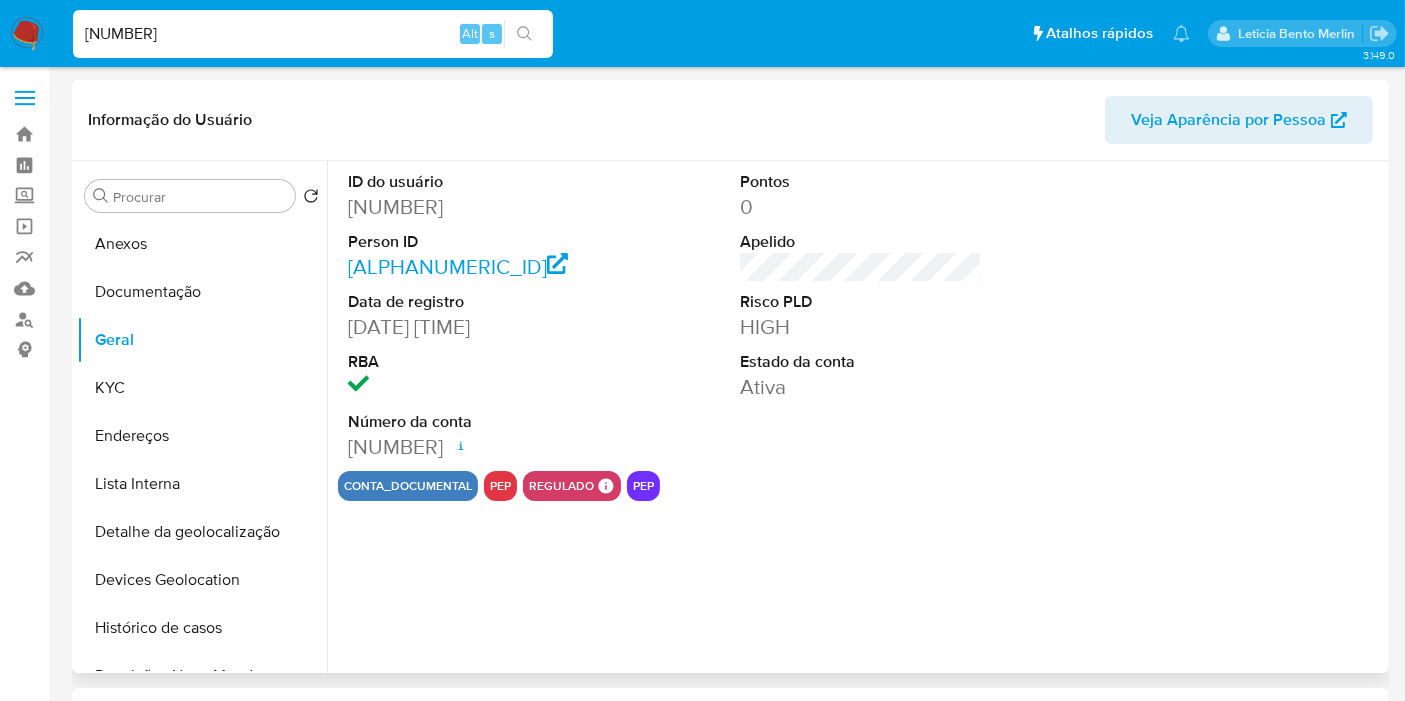 drag, startPoint x: 522, startPoint y: 203, endPoint x: 342, endPoint y: 206, distance: 180.025 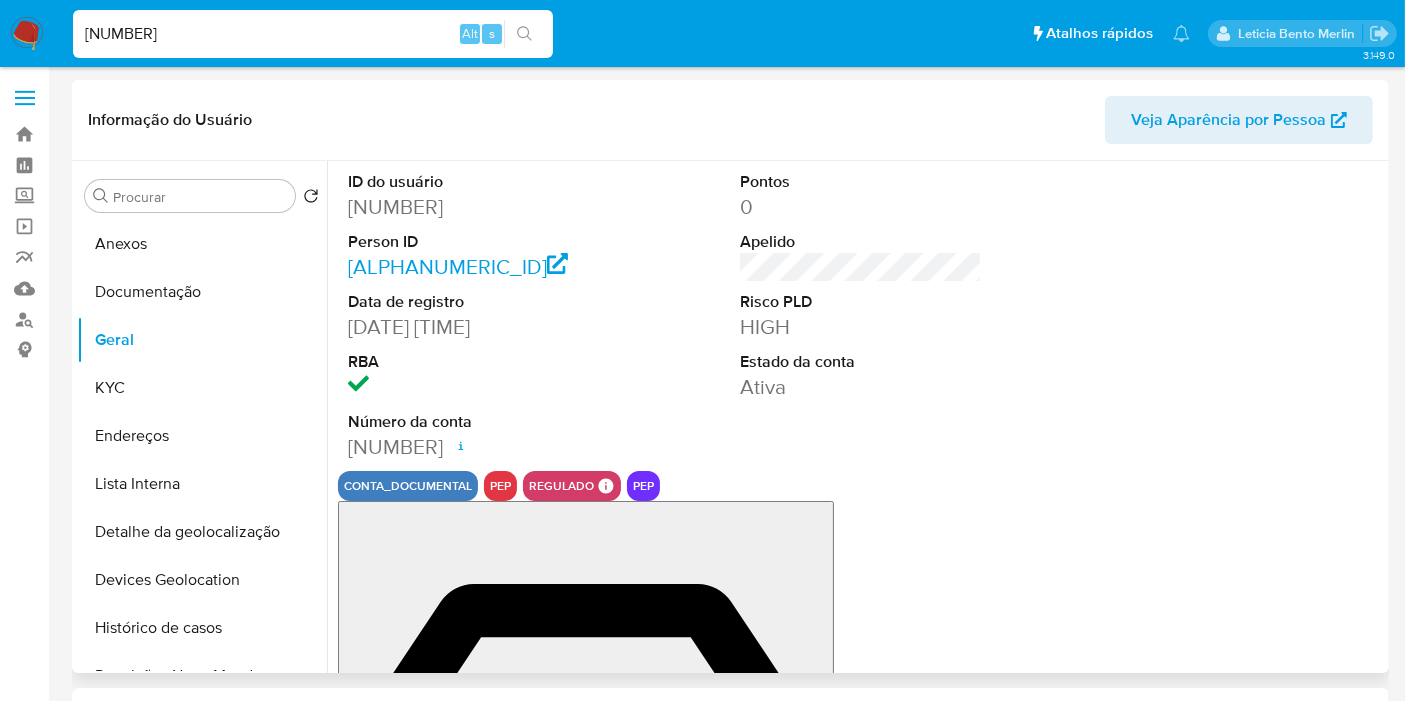 copy on "2416223223" 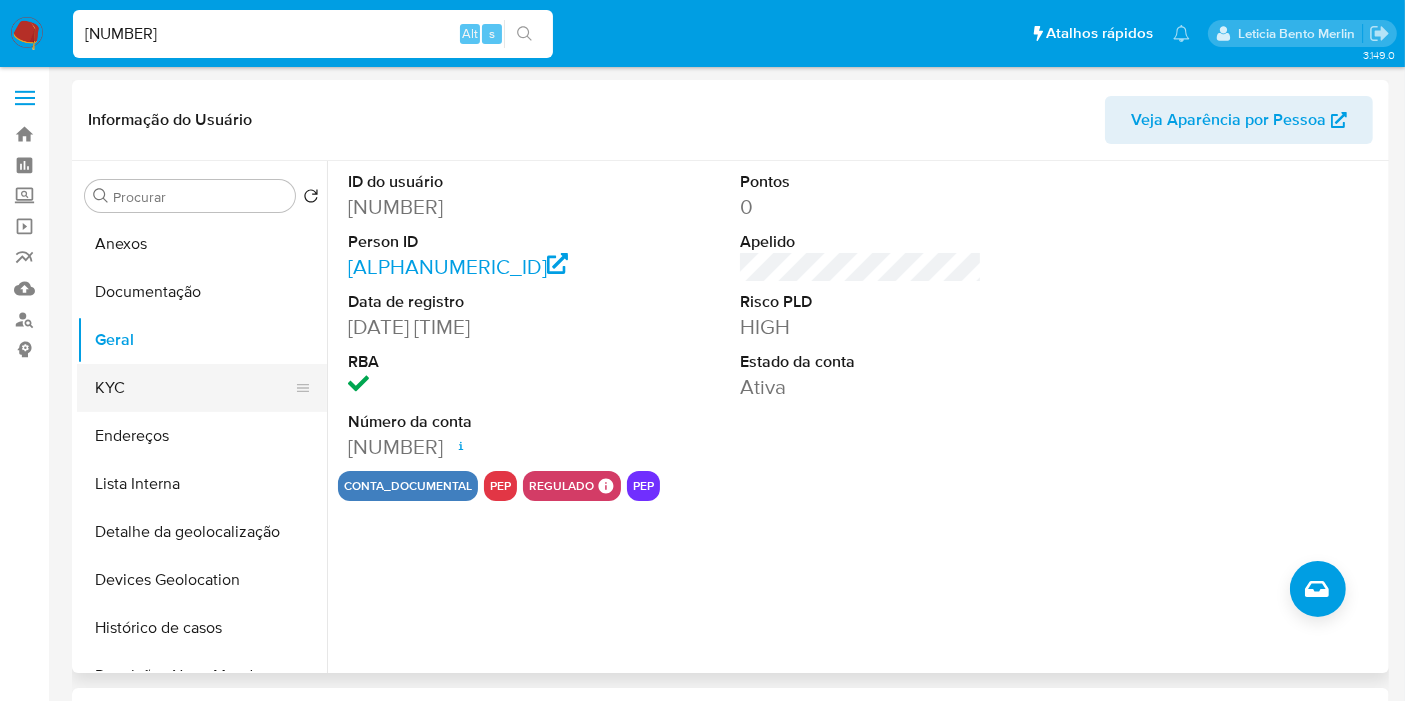 click on "KYC" at bounding box center (194, 388) 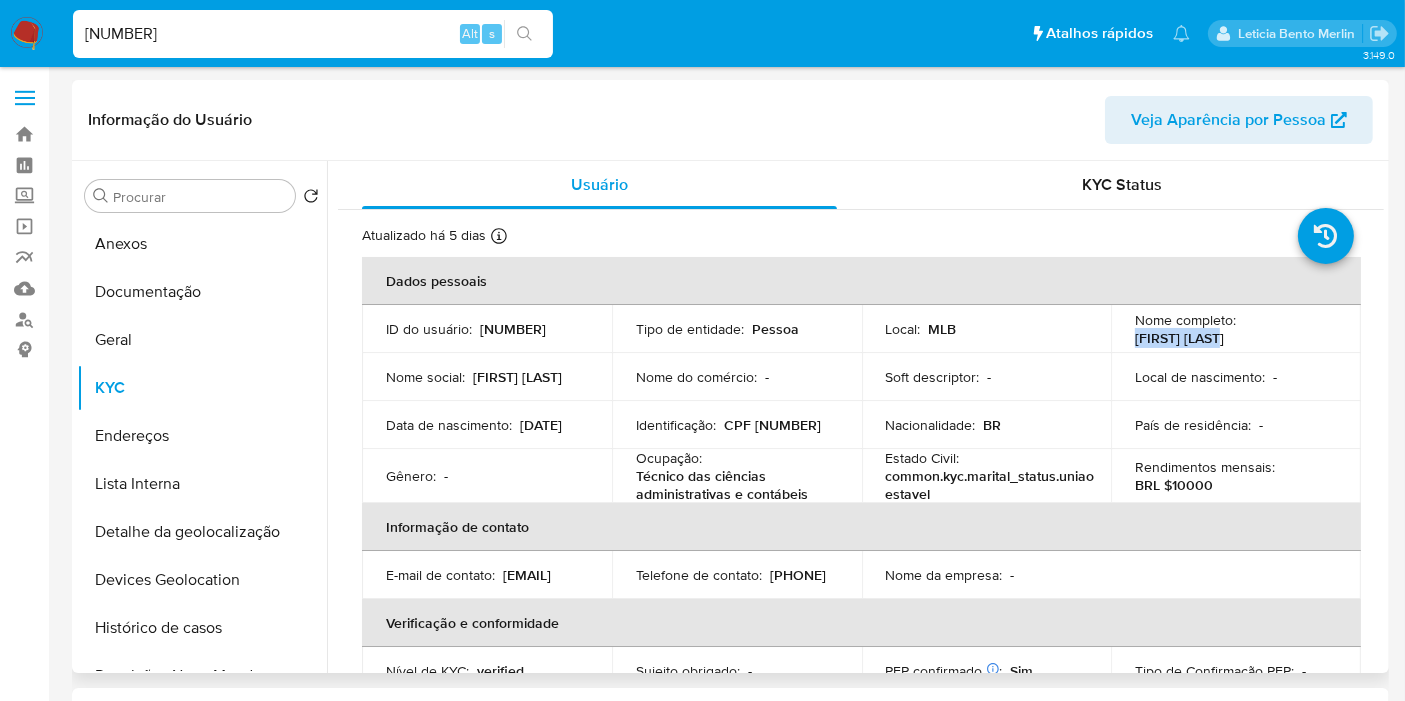 drag, startPoint x: 1128, startPoint y: 342, endPoint x: 1221, endPoint y: 336, distance: 93.193344 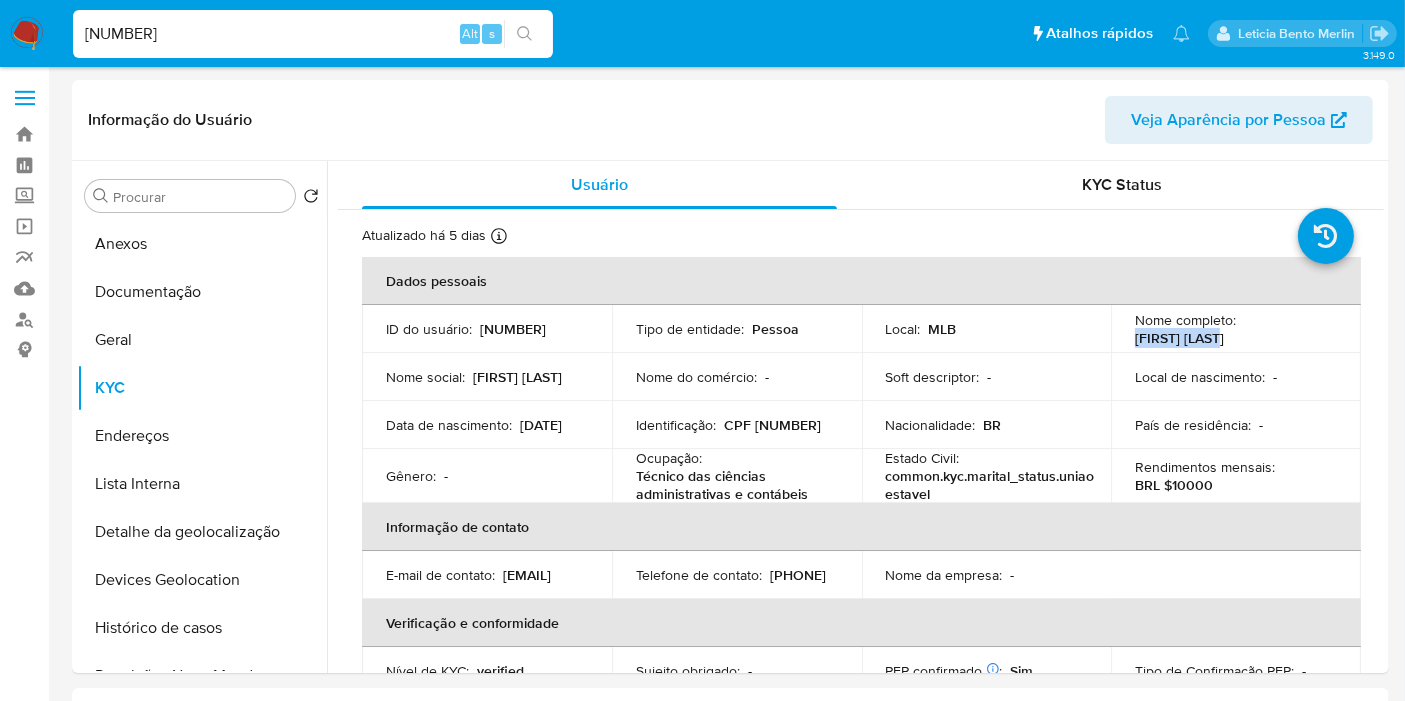 copy on "Solange Finge" 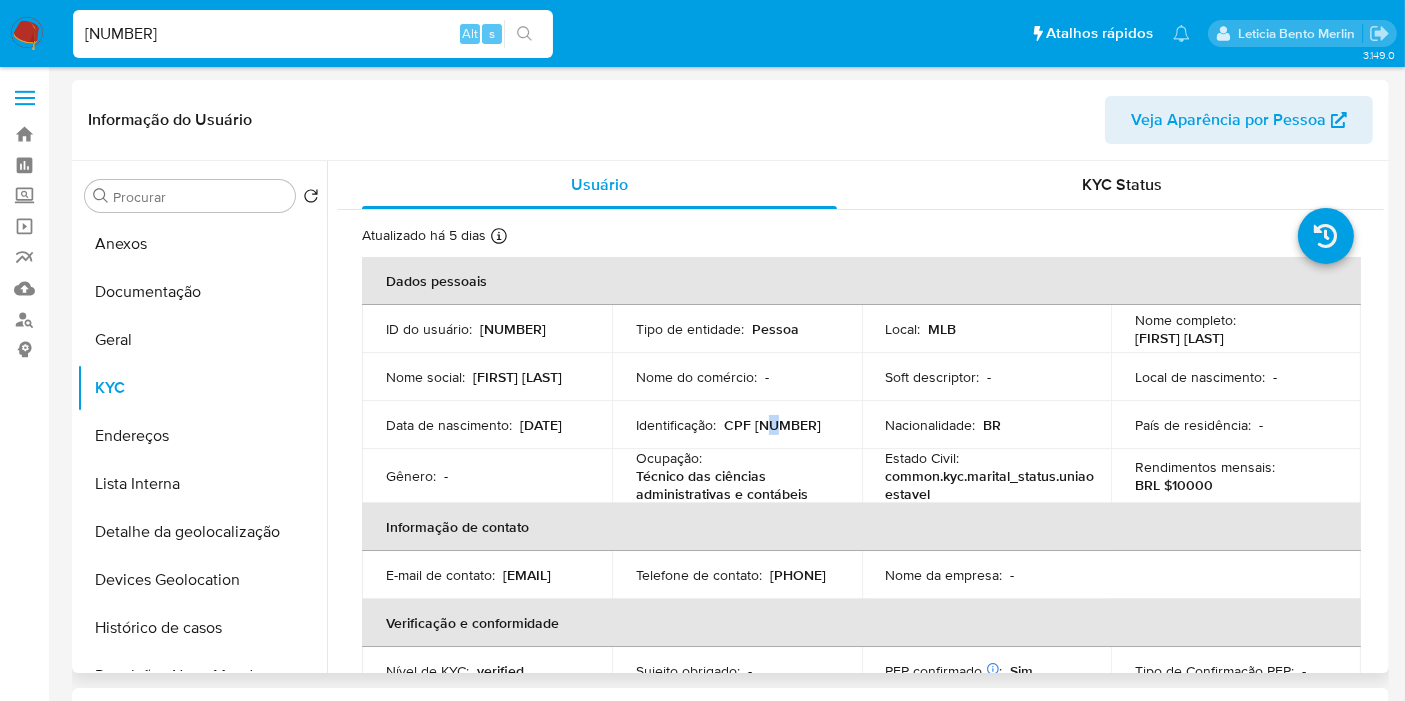 drag, startPoint x: 686, startPoint y: 432, endPoint x: 680, endPoint y: 416, distance: 17.088007 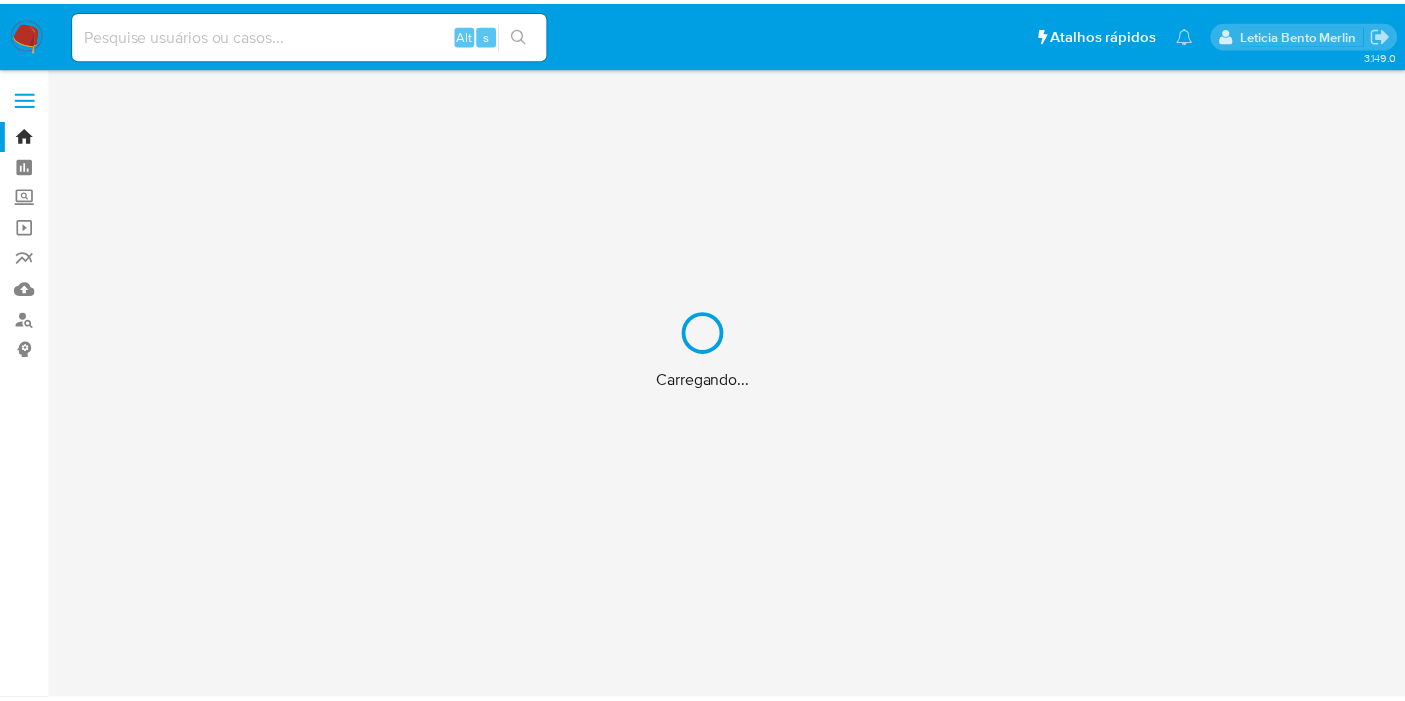 scroll, scrollTop: 0, scrollLeft: 0, axis: both 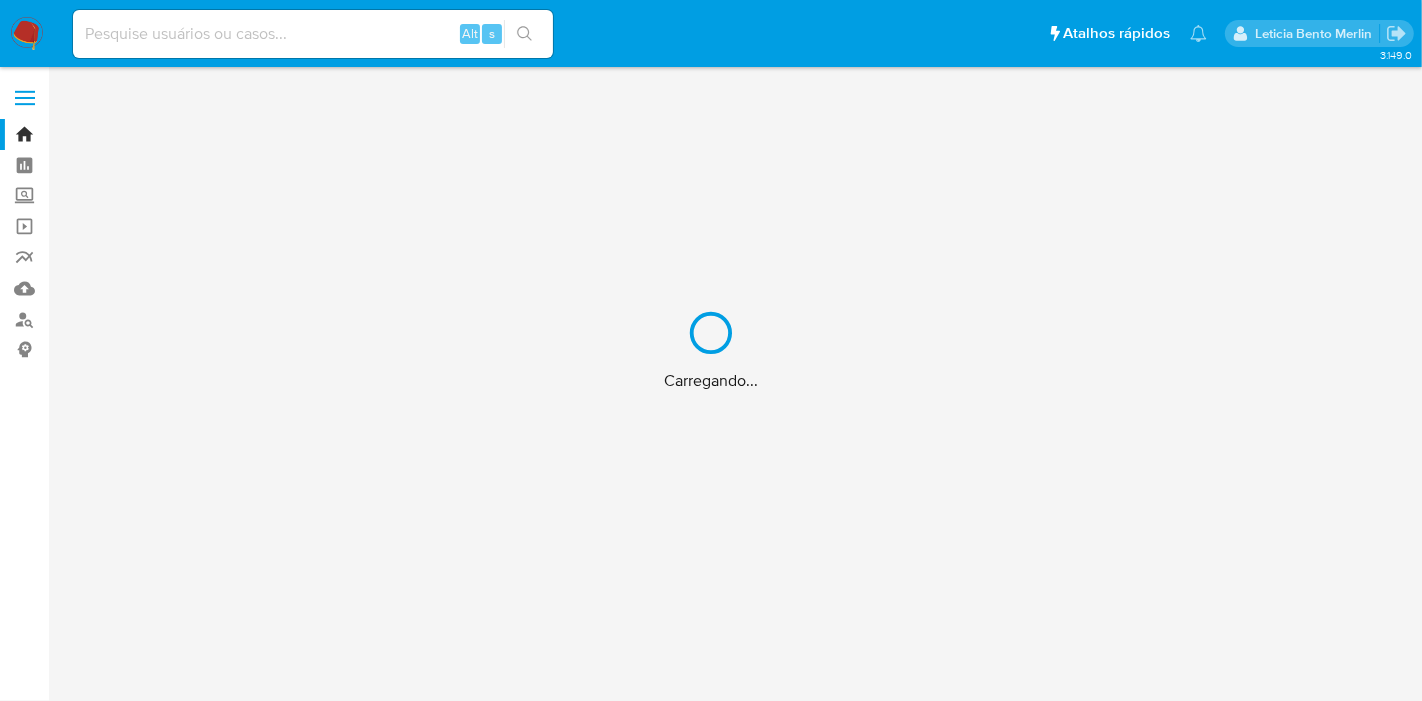 click on "Carregando..." at bounding box center (711, 350) 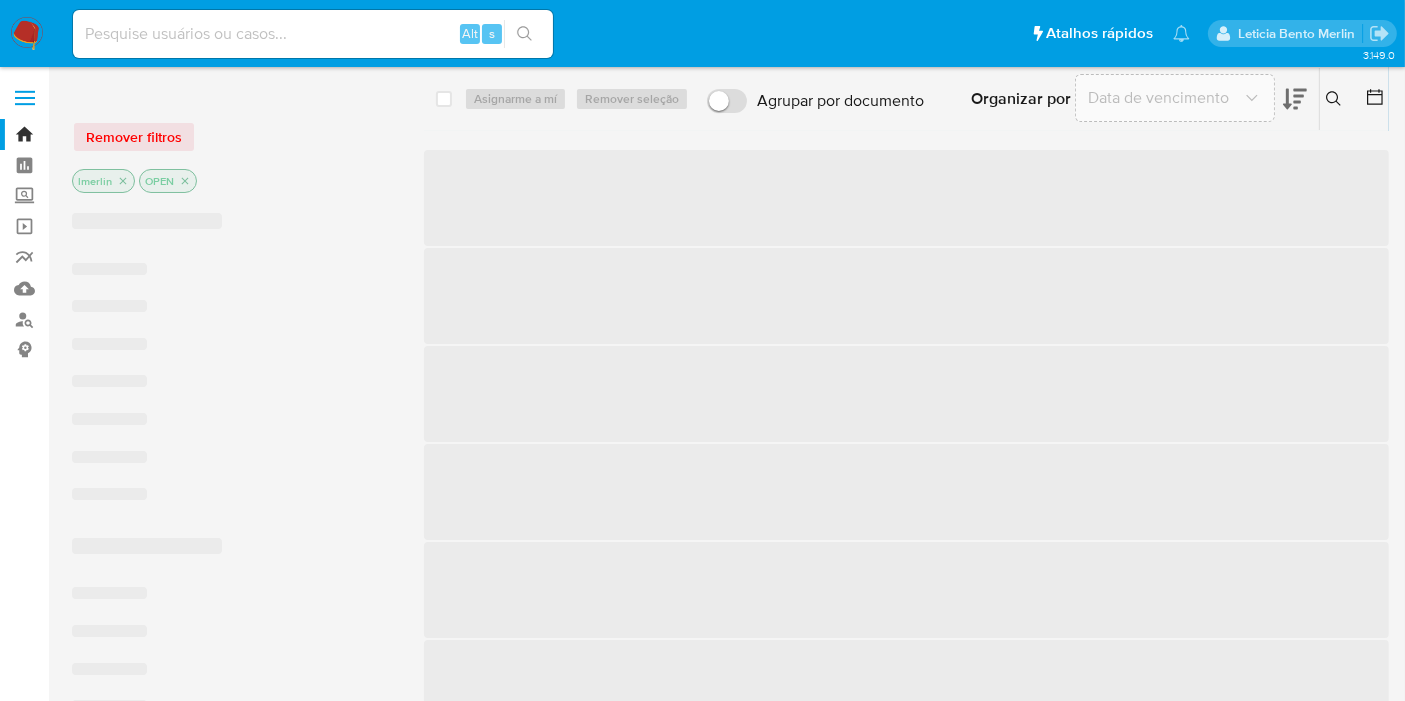 click at bounding box center [313, 34] 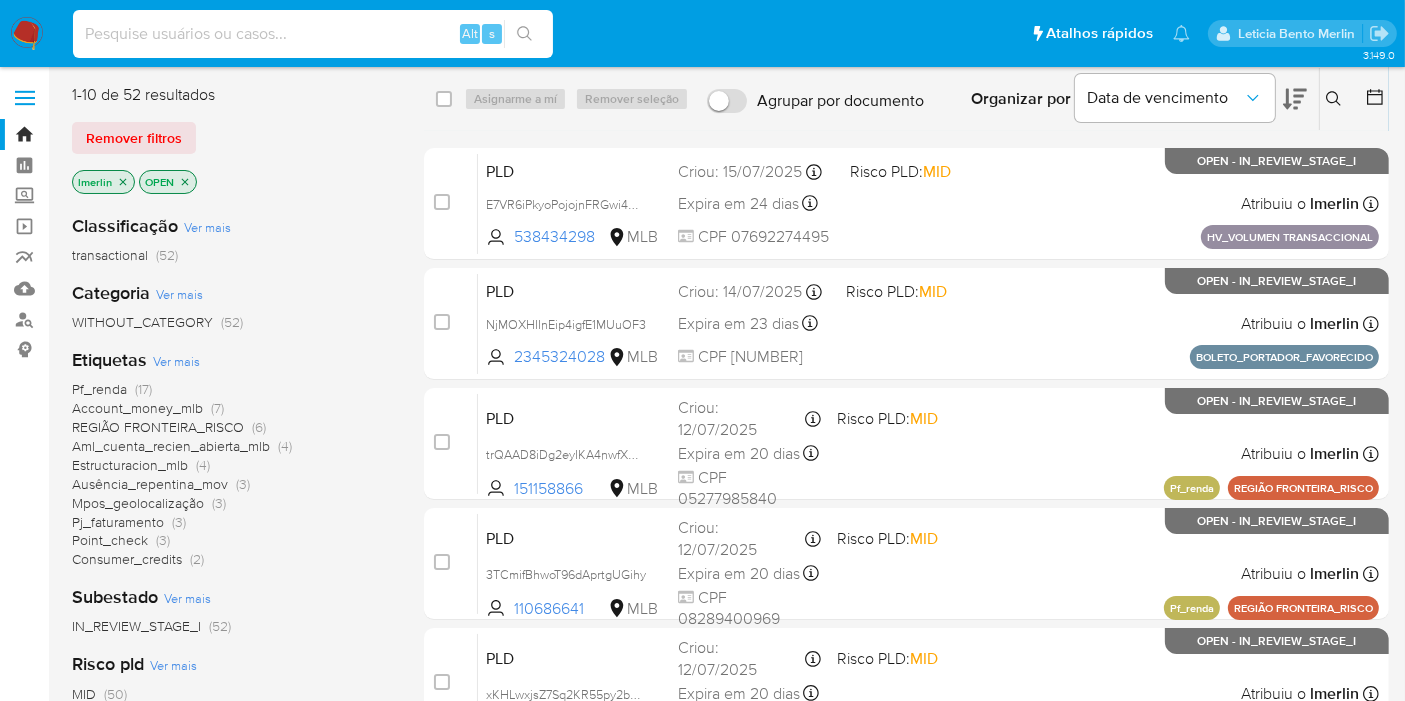 paste on "1834JqlpqSKfBsKQRPU3Eico" 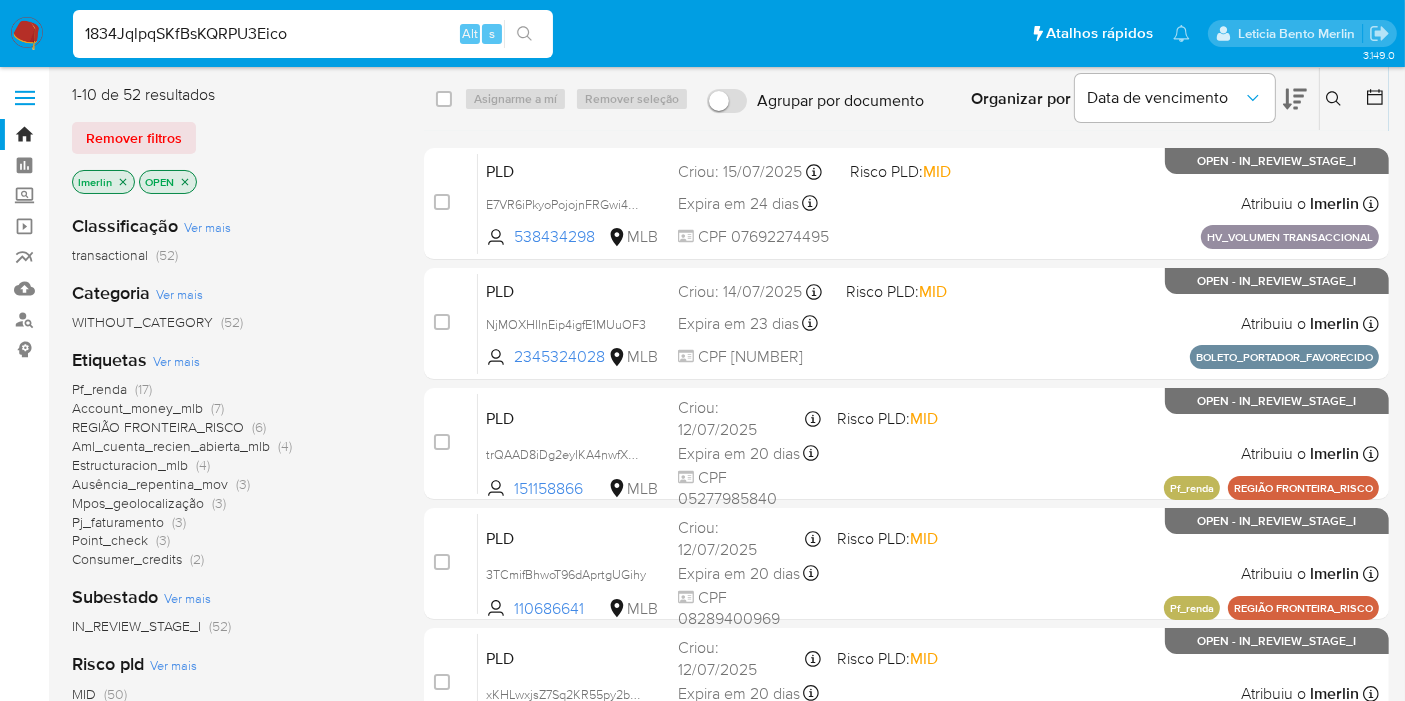 type on "1834JqlpqSKfBsKQRPU3Eico" 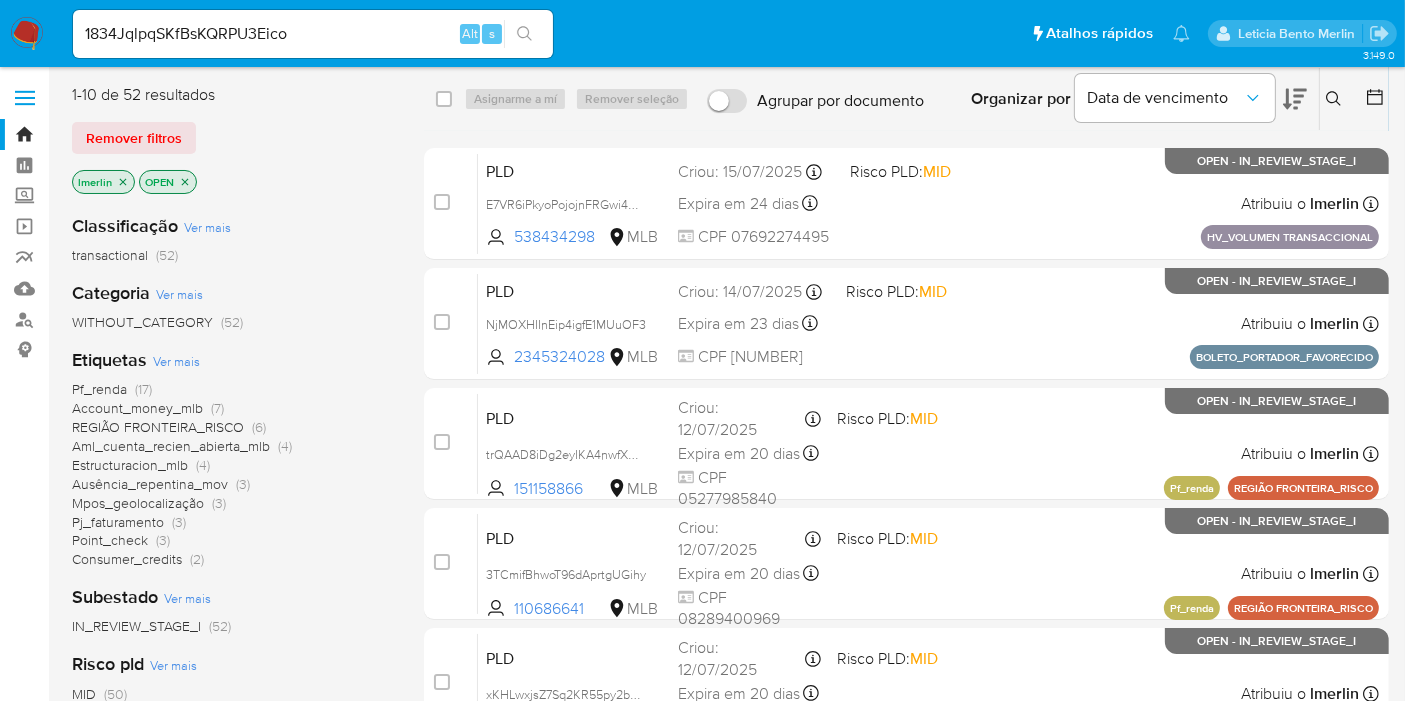 click 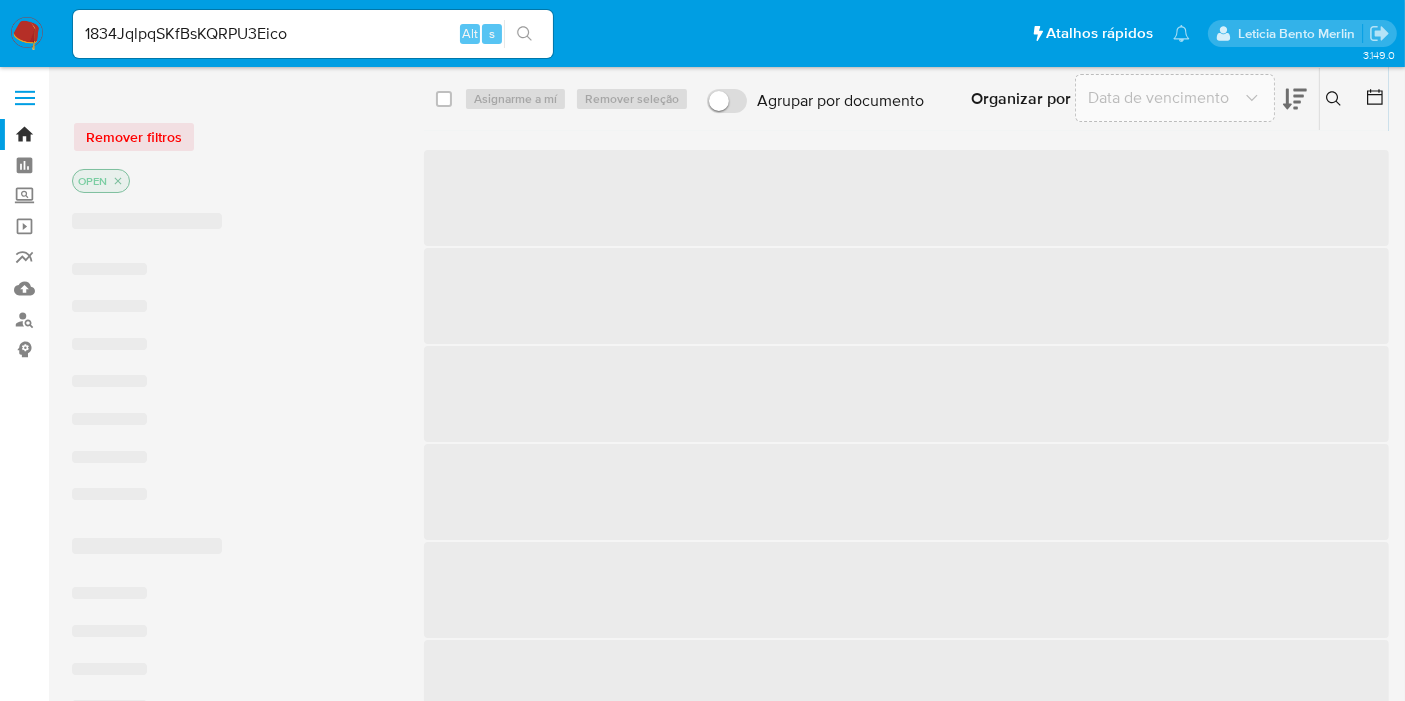 click on "1834JqlpqSKfBsKQRPU3Eico" at bounding box center [313, 34] 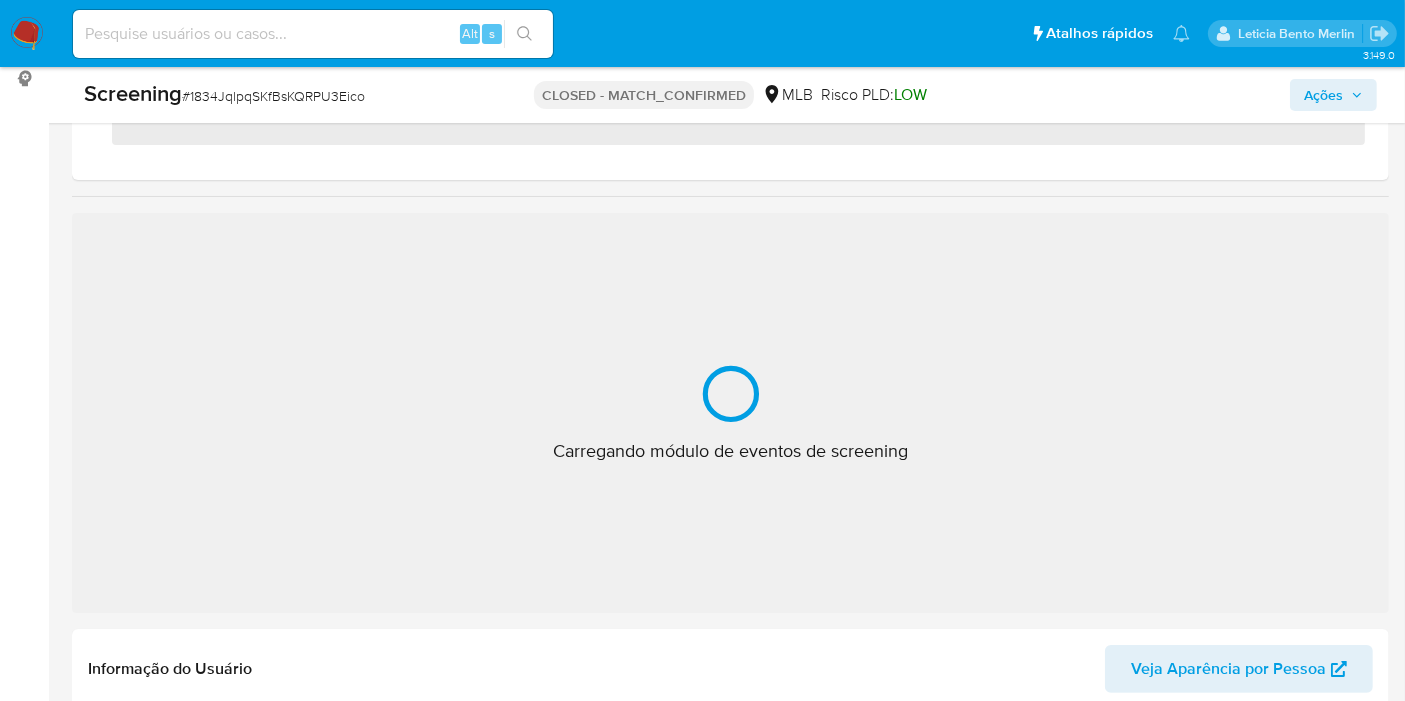 scroll, scrollTop: 333, scrollLeft: 0, axis: vertical 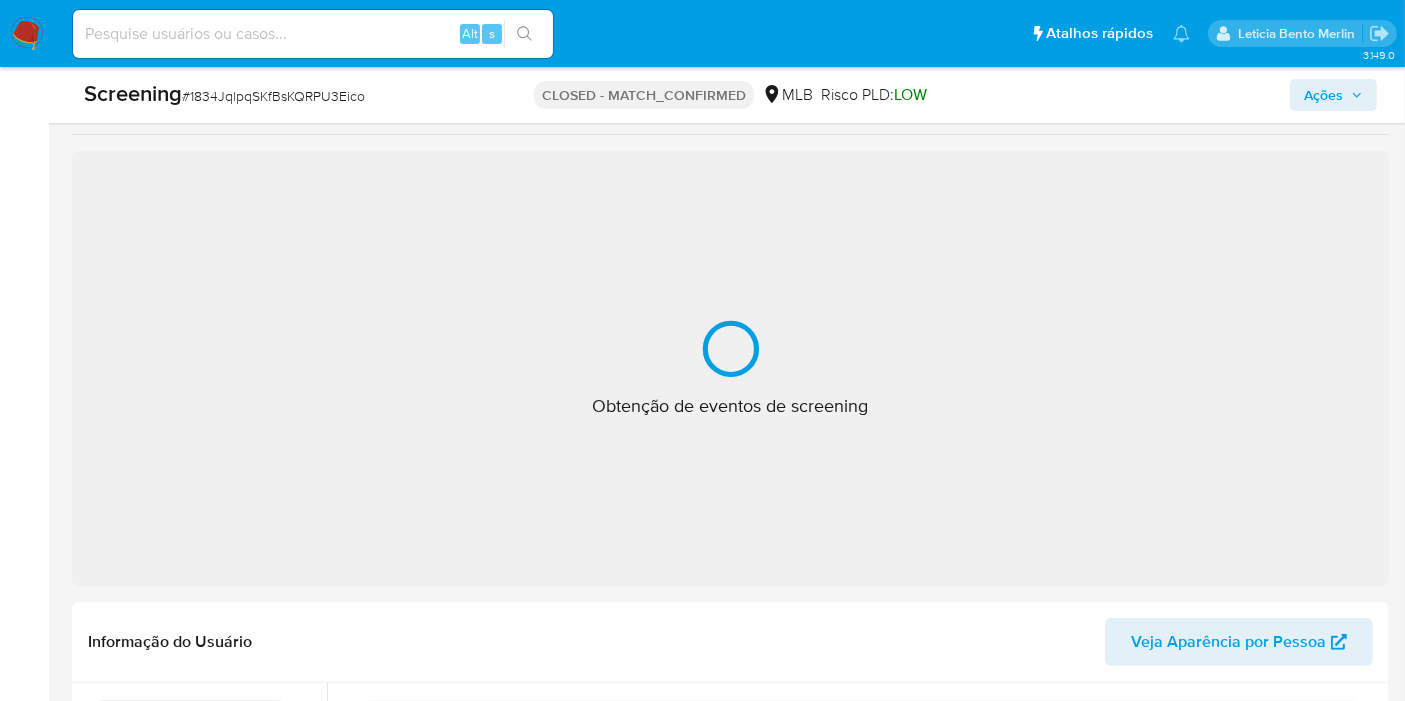 select on "10" 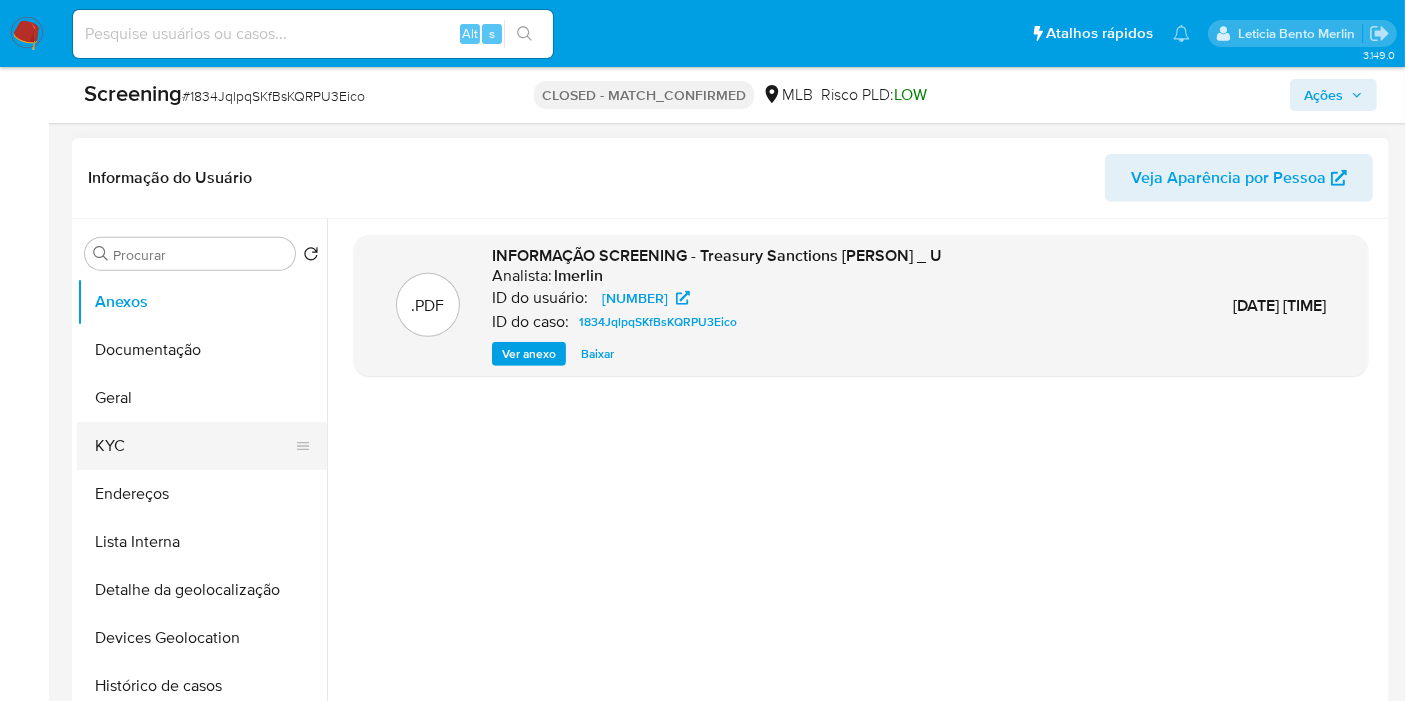 scroll, scrollTop: 888, scrollLeft: 0, axis: vertical 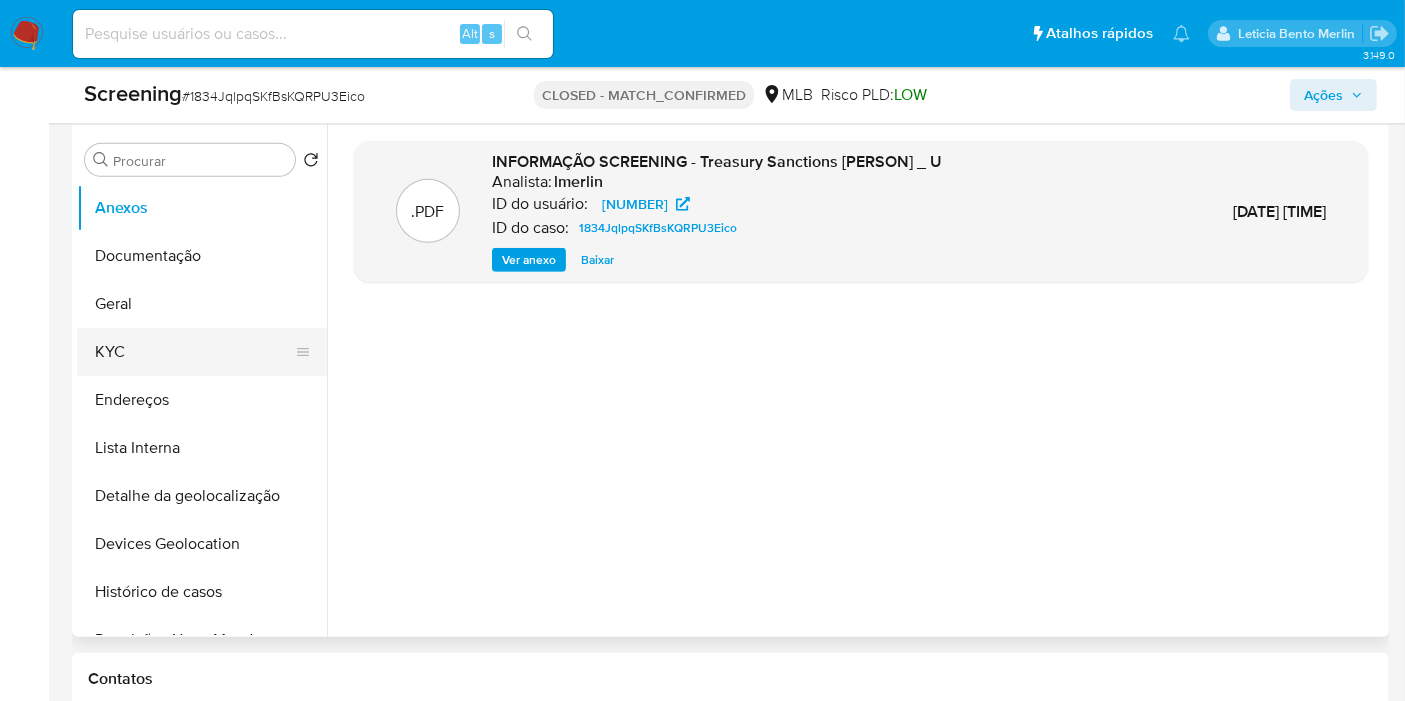 click on "KYC" at bounding box center [194, 352] 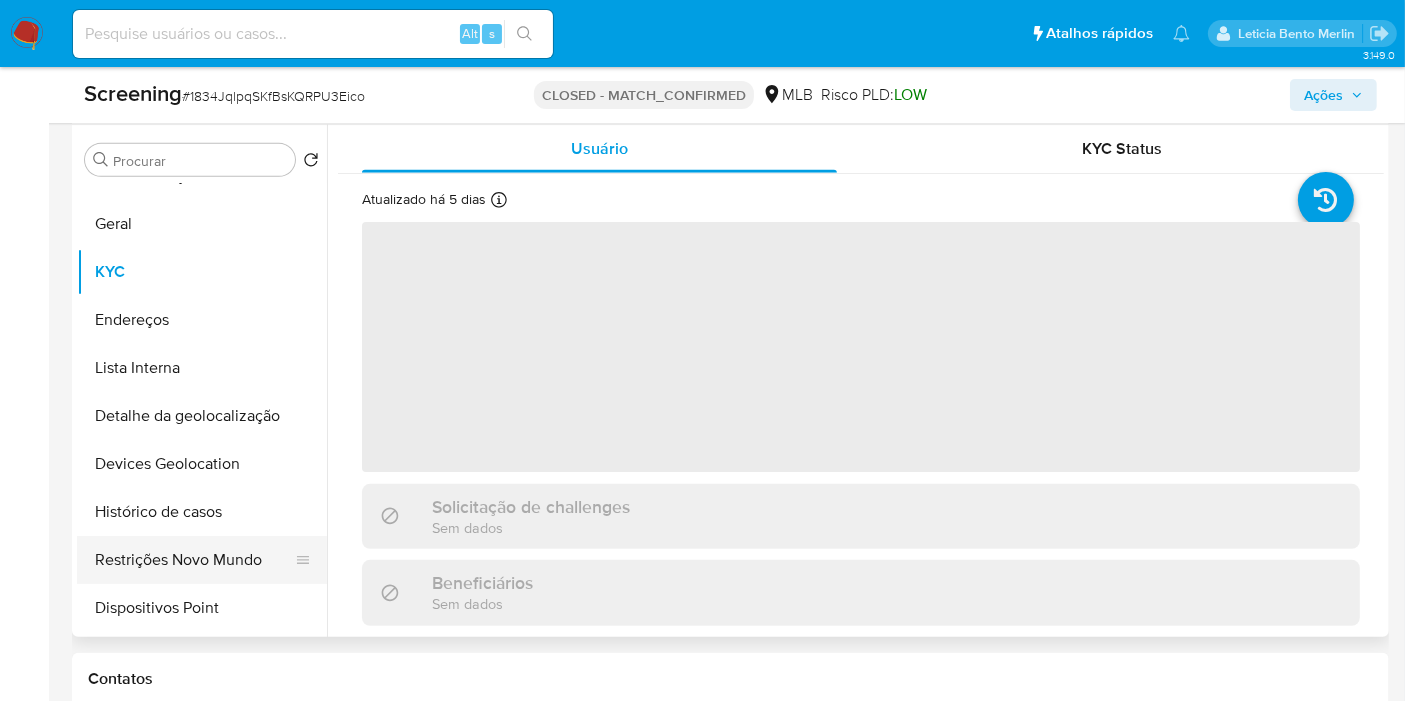 scroll, scrollTop: 111, scrollLeft: 0, axis: vertical 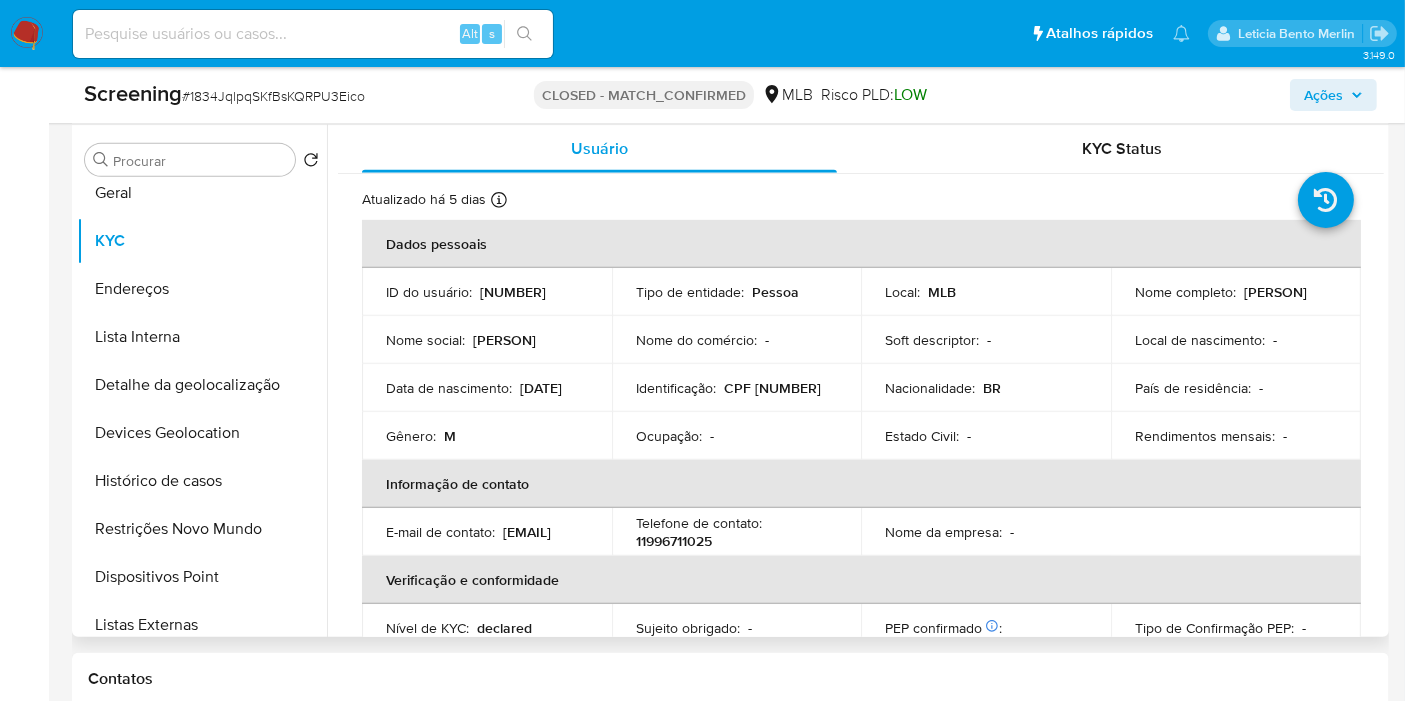 click on "1234100825" at bounding box center (513, 292) 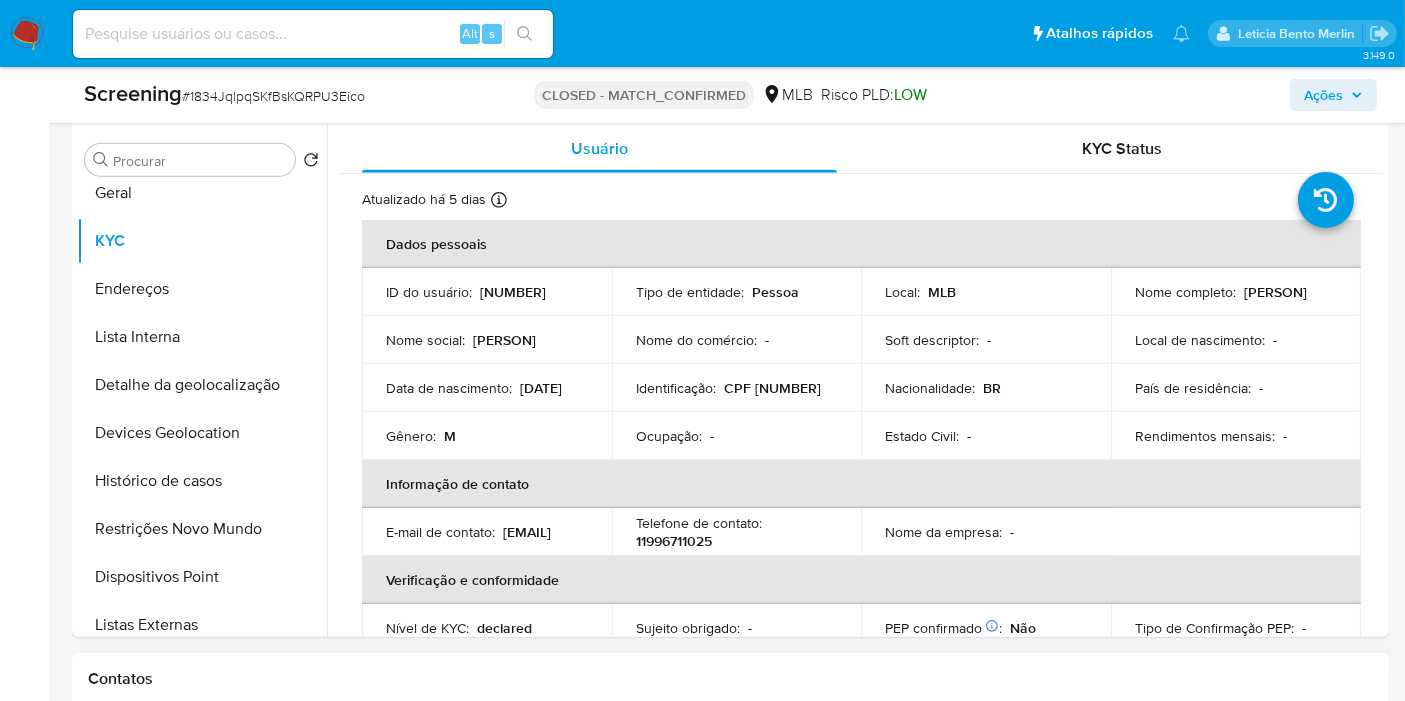 copy on "1234100825" 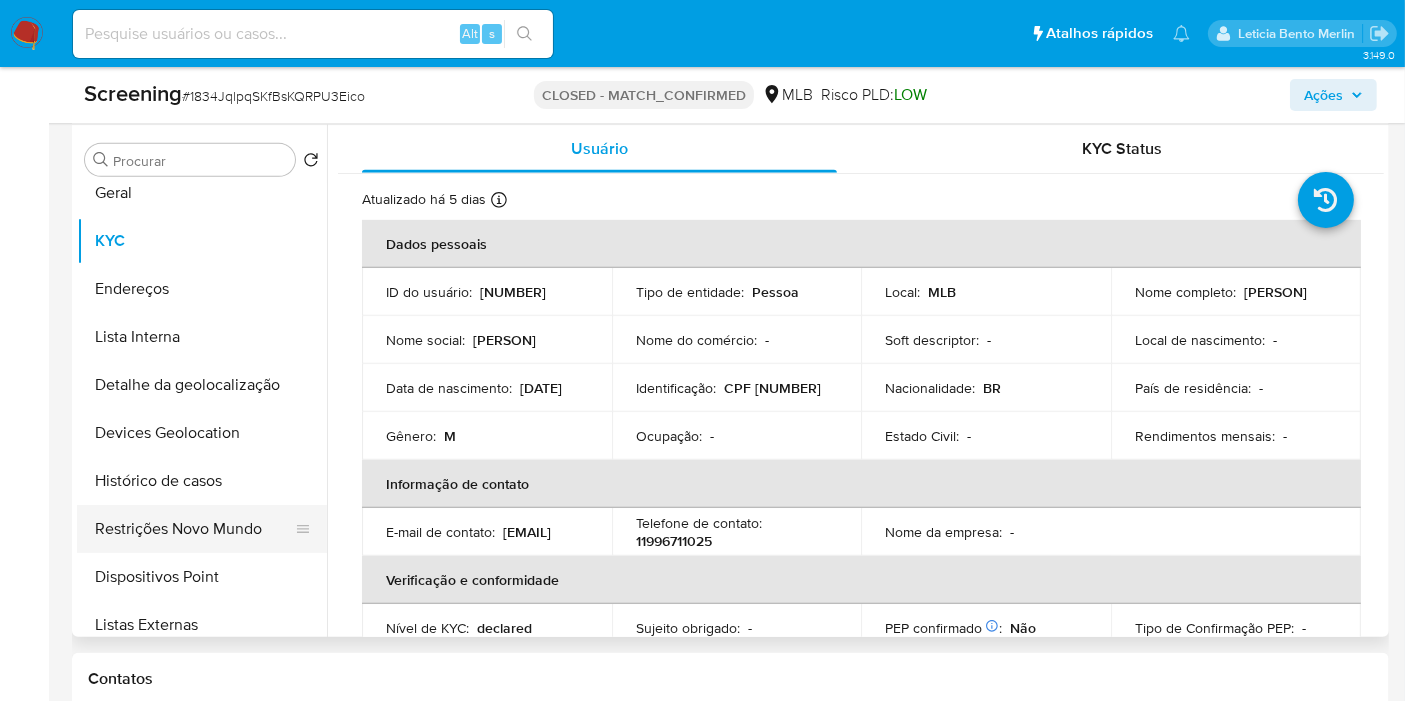 click on "Restrições Novo Mundo" at bounding box center [194, 529] 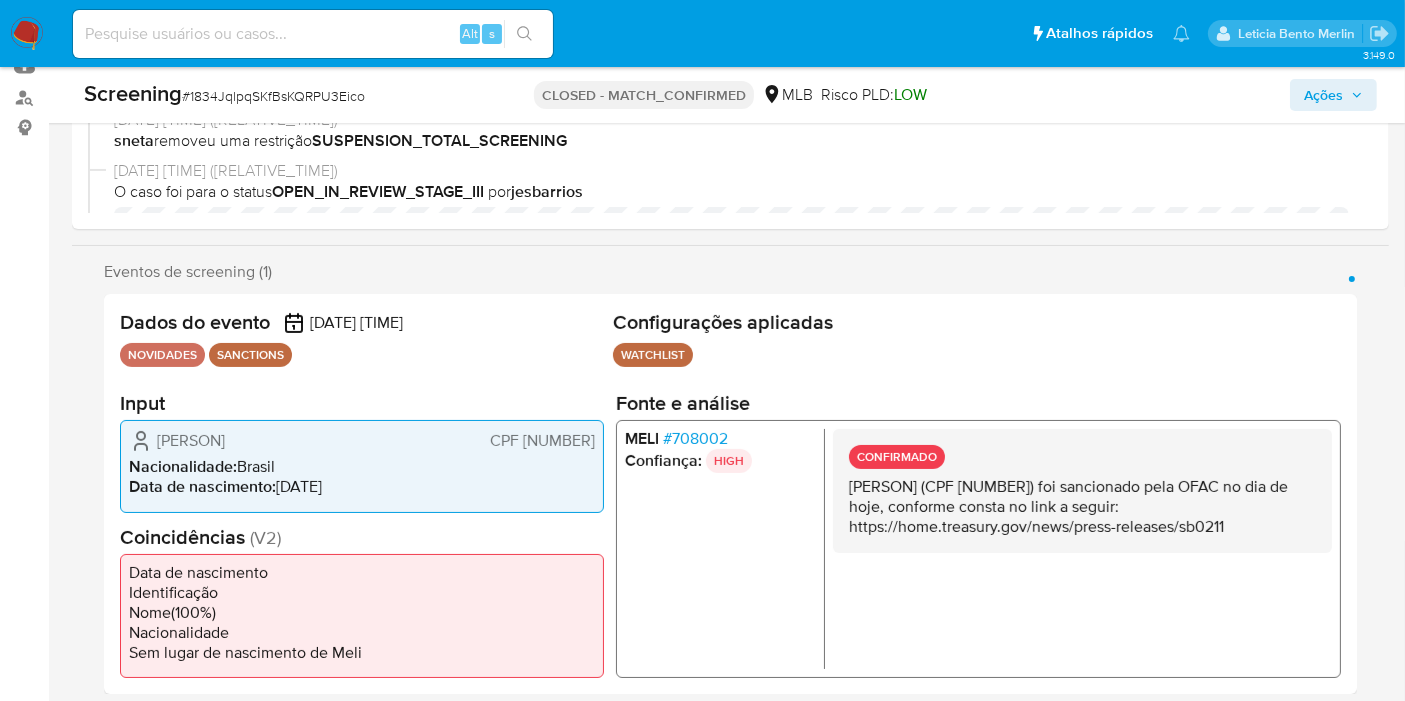 scroll, scrollTop: 0, scrollLeft: 0, axis: both 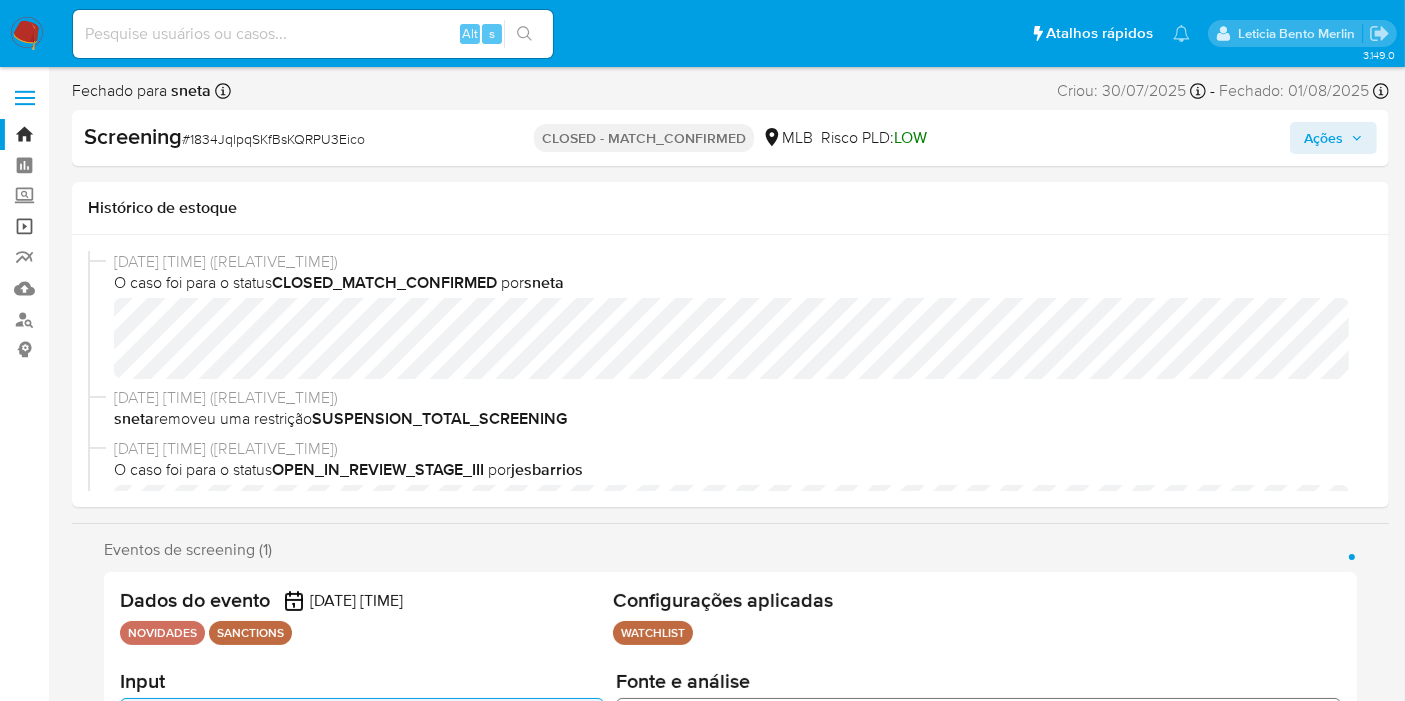 click on "Operações em massa" at bounding box center (119, 226) 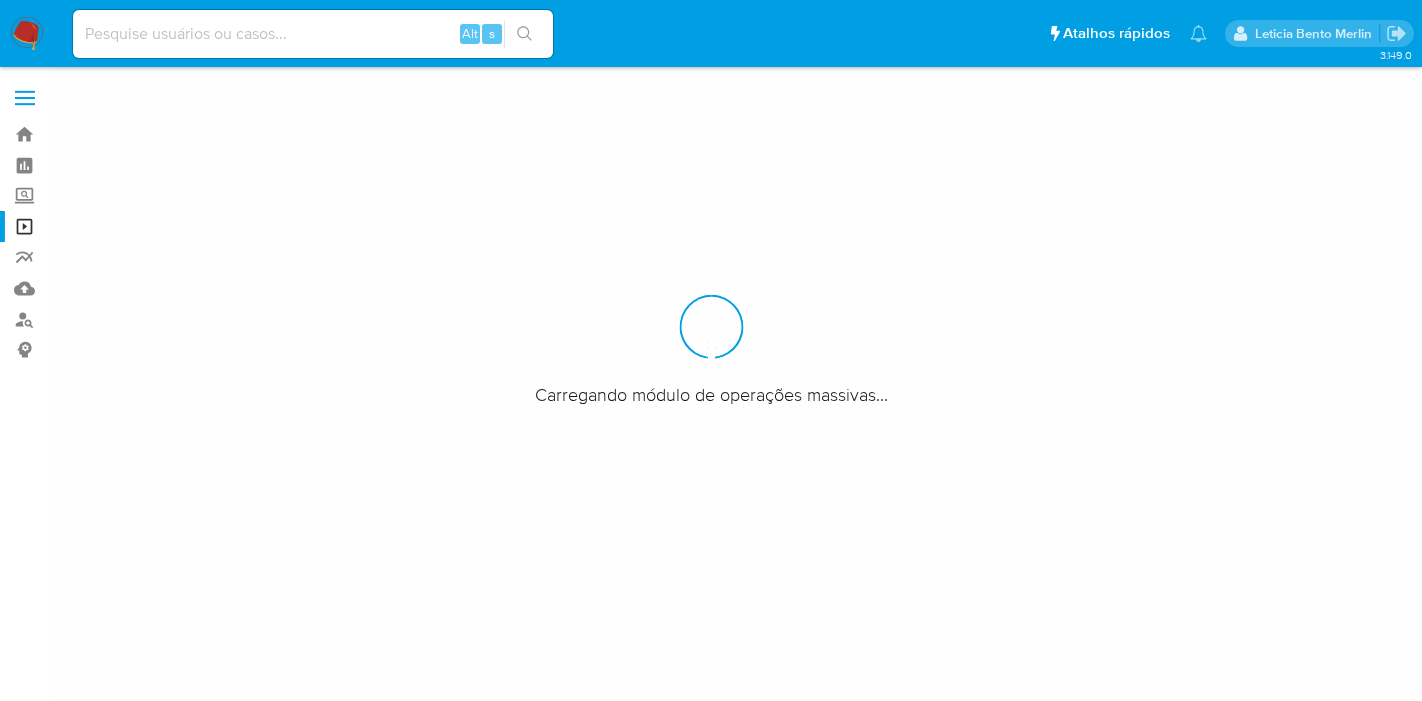 scroll, scrollTop: 0, scrollLeft: 0, axis: both 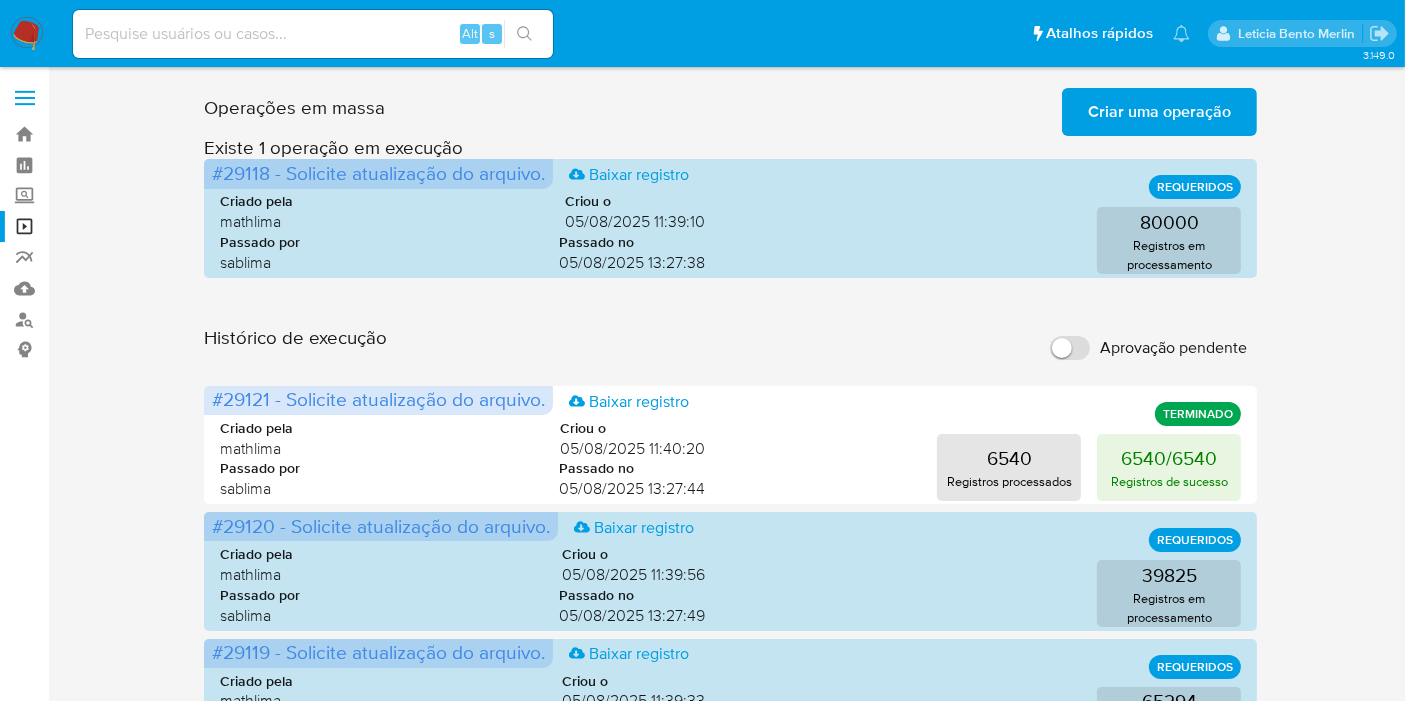 click on "Criar uma operação" at bounding box center [1159, 112] 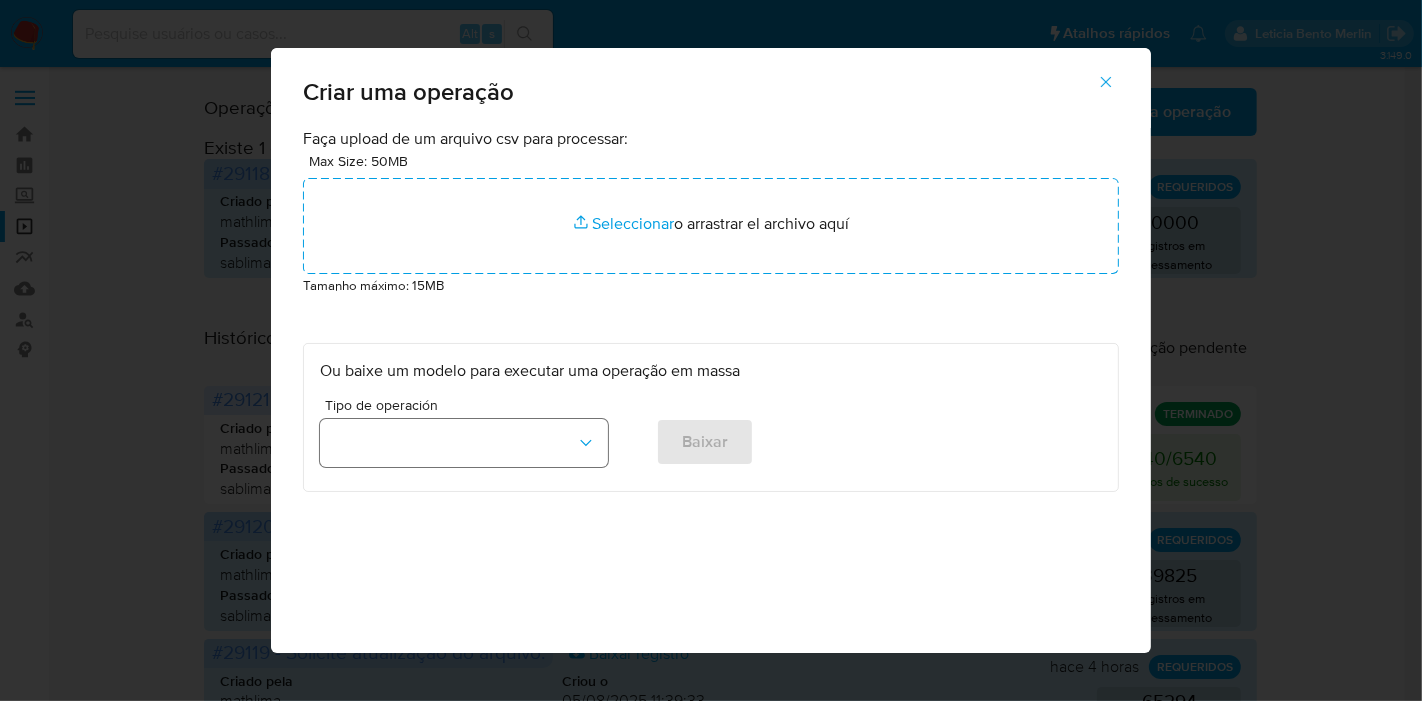 click at bounding box center (464, 443) 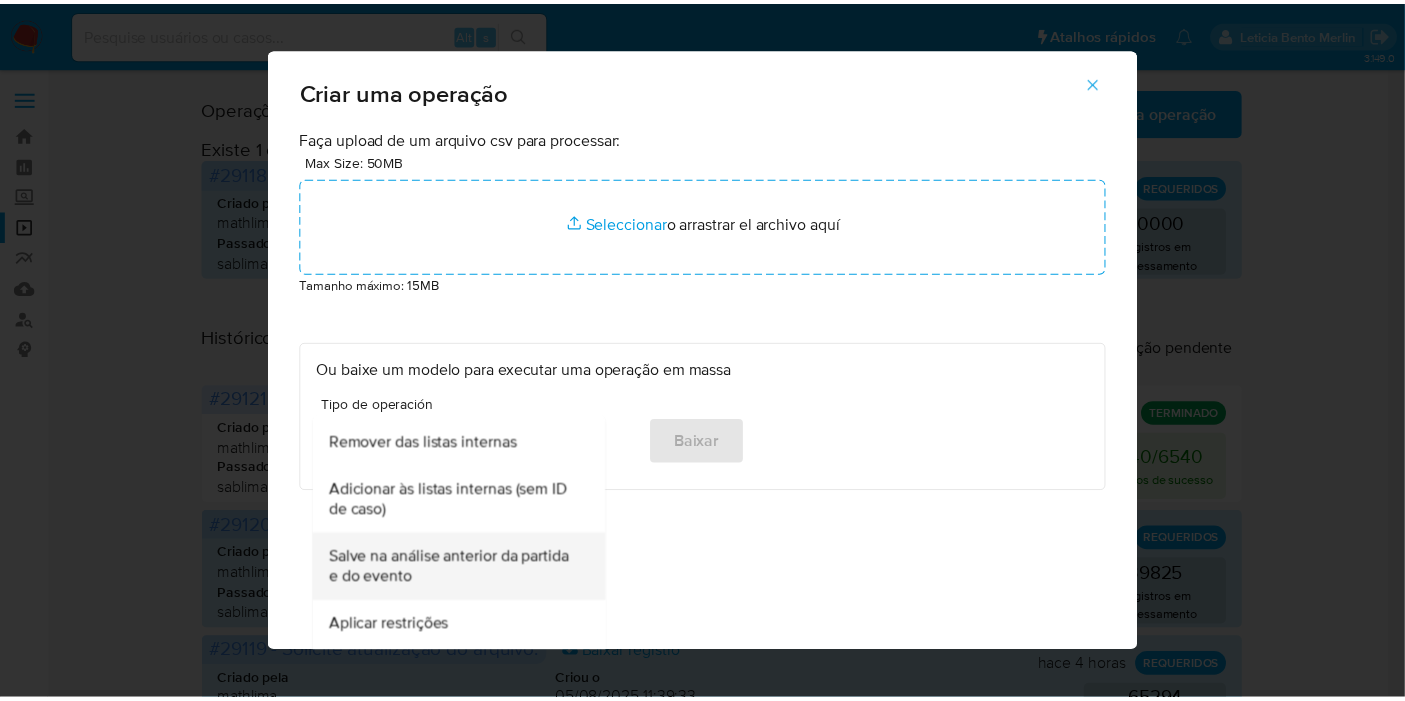 scroll, scrollTop: 444, scrollLeft: 0, axis: vertical 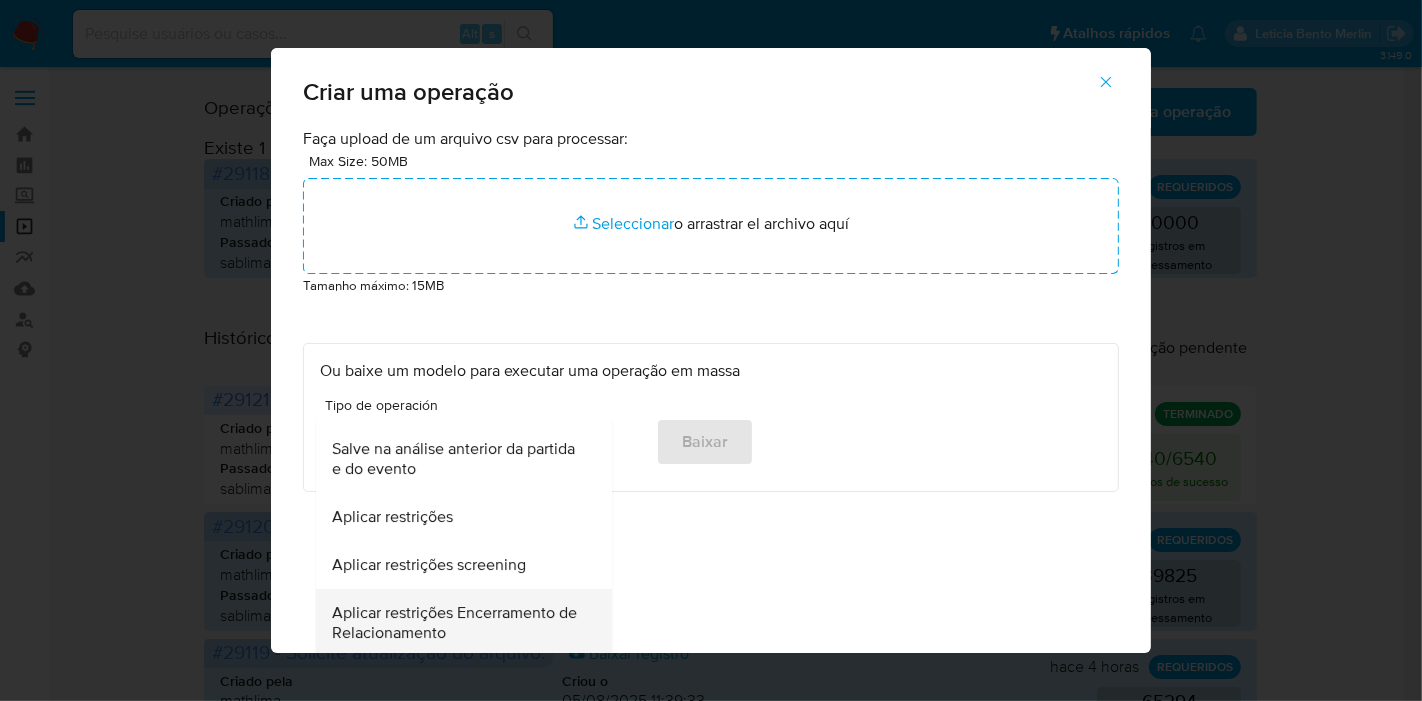click on "Aplicar restrições Encerramento de Relacionamento" at bounding box center [458, 623] 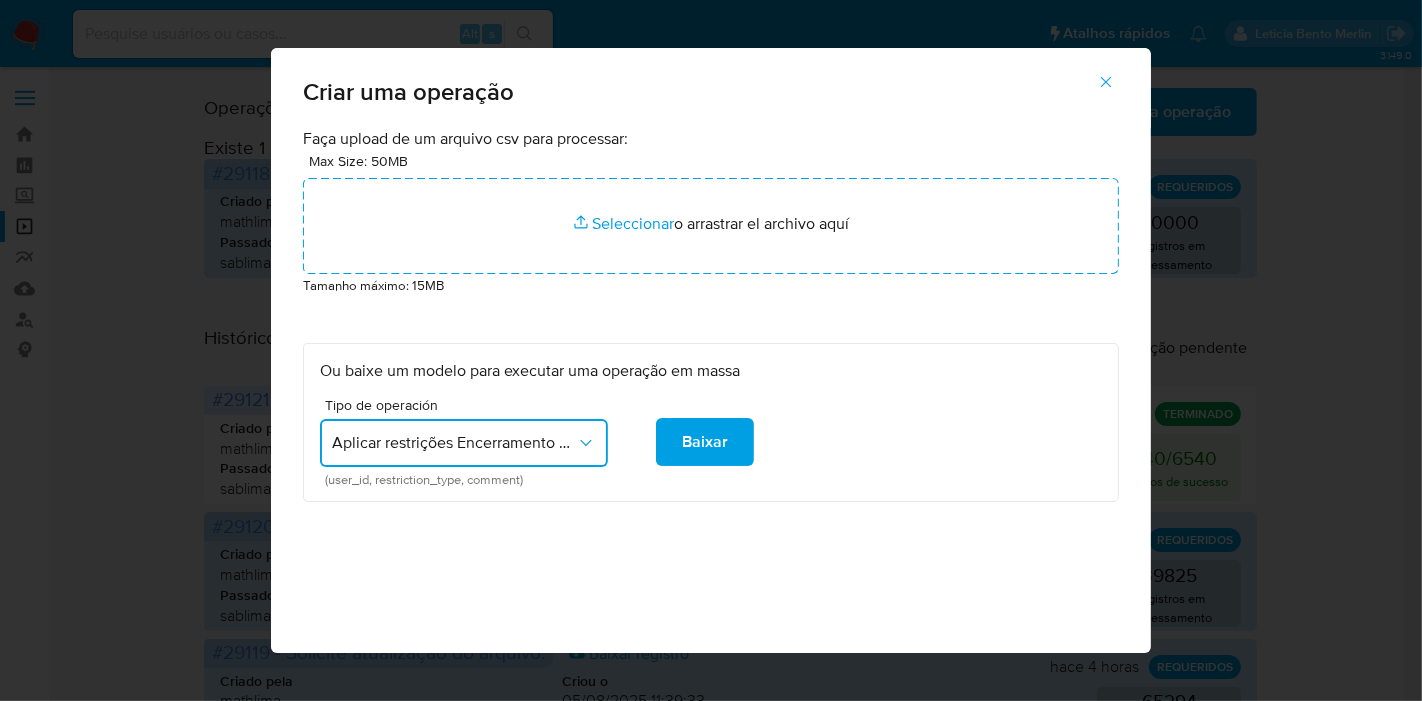 drag, startPoint x: 319, startPoint y: 479, endPoint x: 518, endPoint y: 485, distance: 199.09044 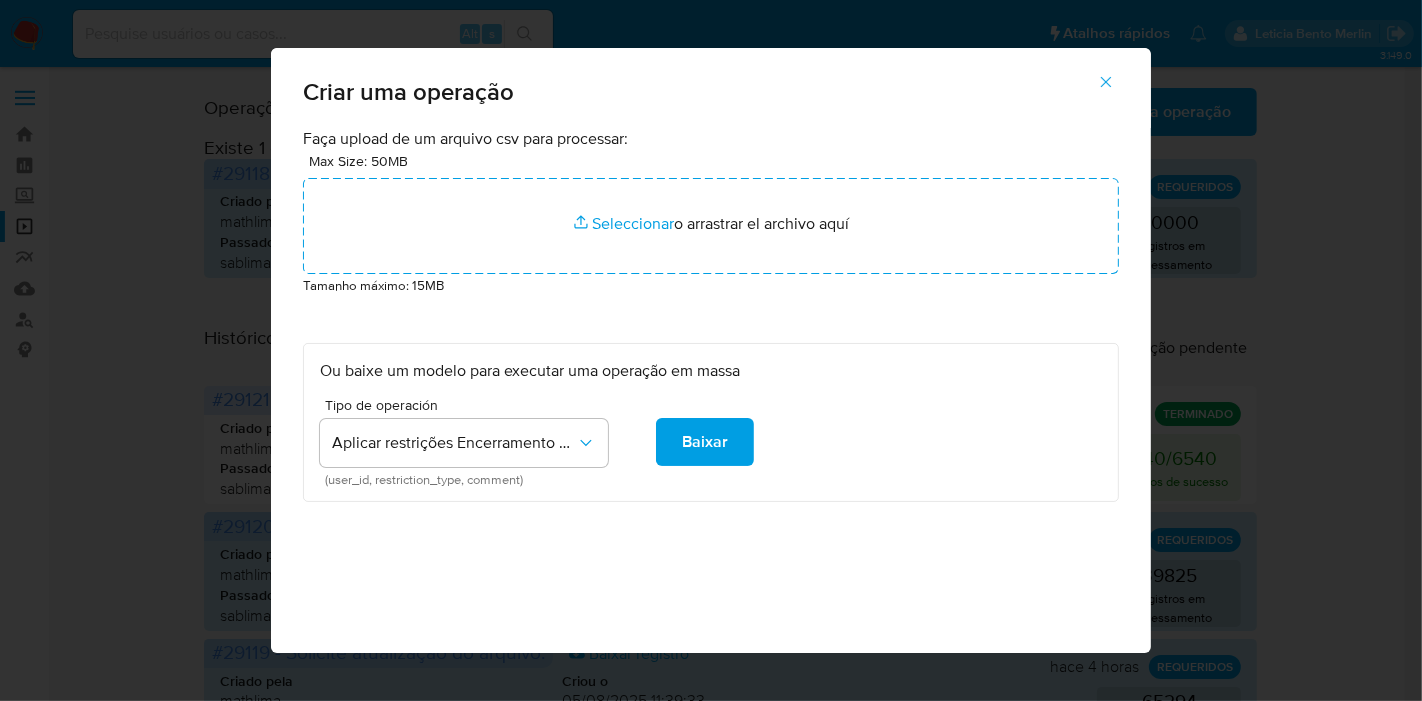 click on "Criar uma operação Faça upload de um arquivo csv para processar: Max Size: 50MB Seleccionar archivos Seleccionar  o arrastrar el archivo aquí Tamanho máximo: 15MB Ou baixe um modelo para executar uma operação em massa Tipo de operación Aplicar restrições Encerramento de Relacionamento (user_id, restriction_type, comment) Baixar" at bounding box center (711, 350) 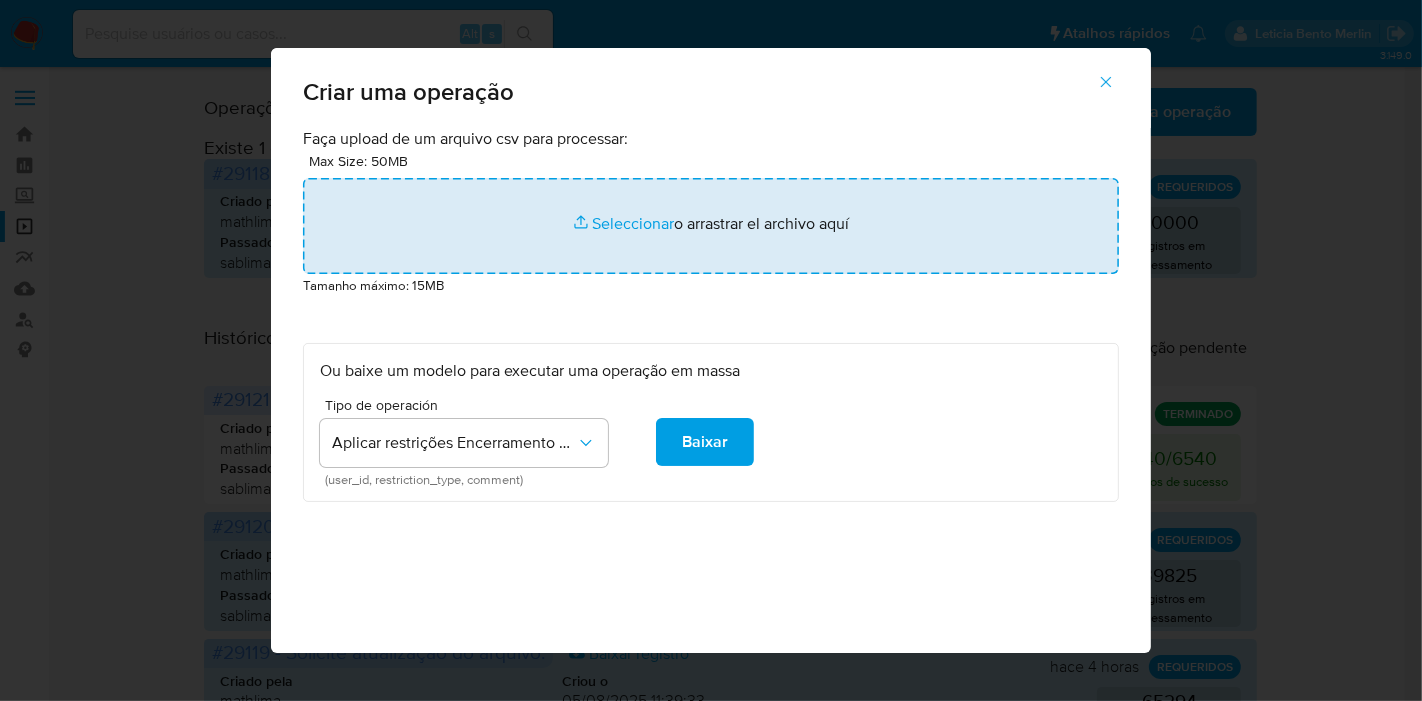 click at bounding box center [711, 226] 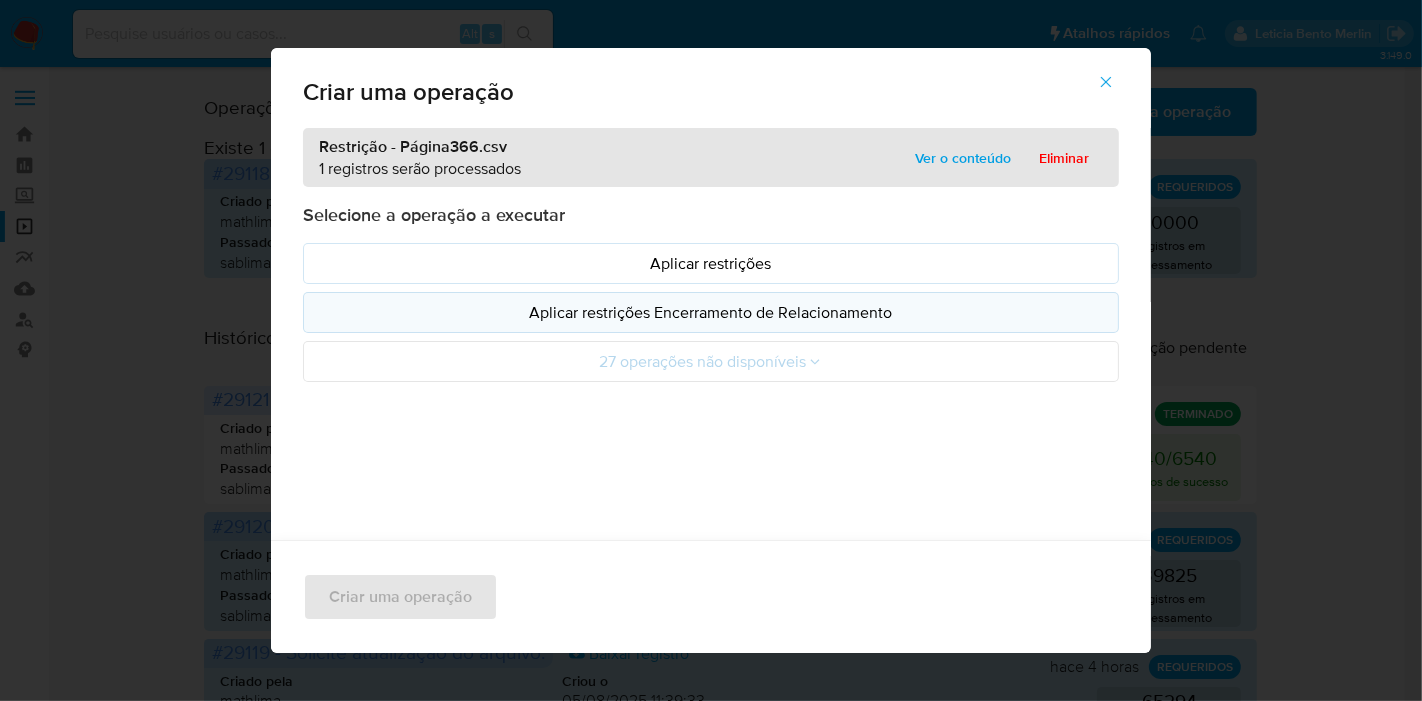 click on "Aplicar restrições Encerramento de Relacionamento" at bounding box center [711, 312] 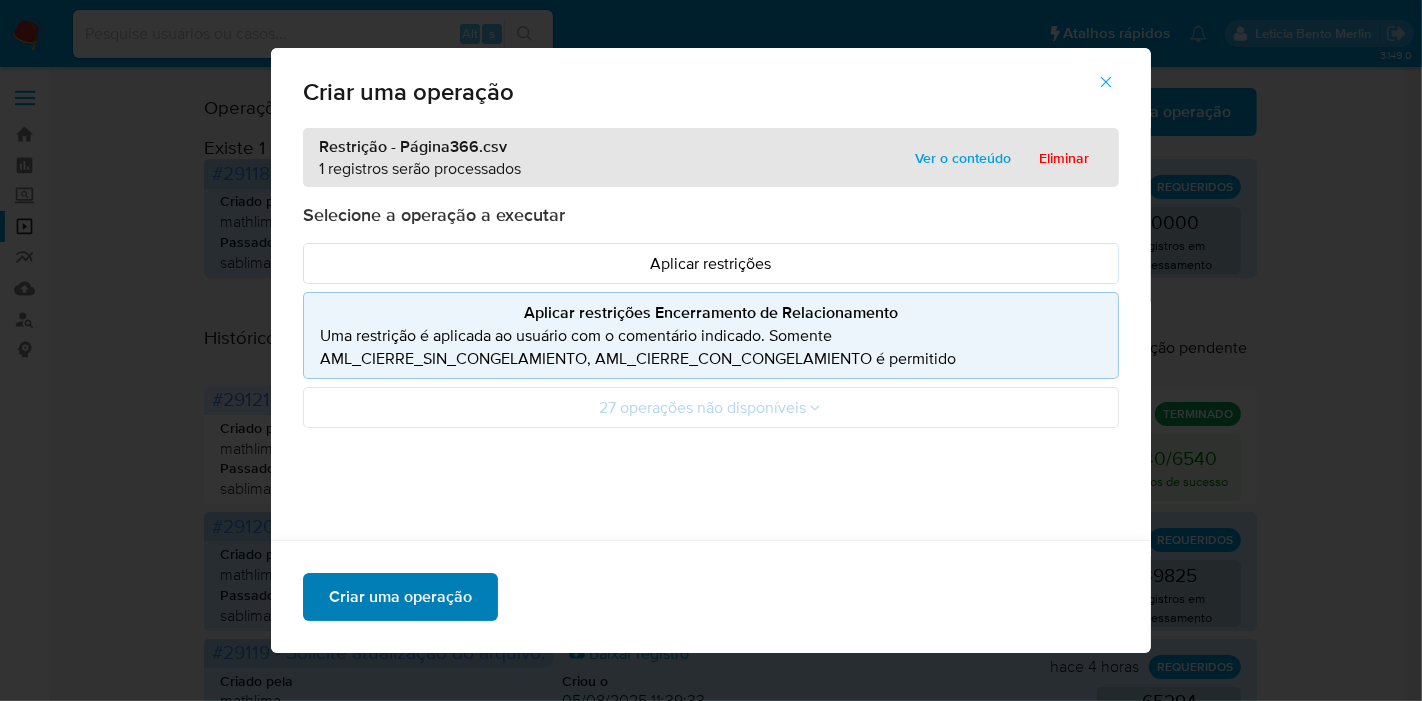 click on "Criar uma operação" at bounding box center (400, 597) 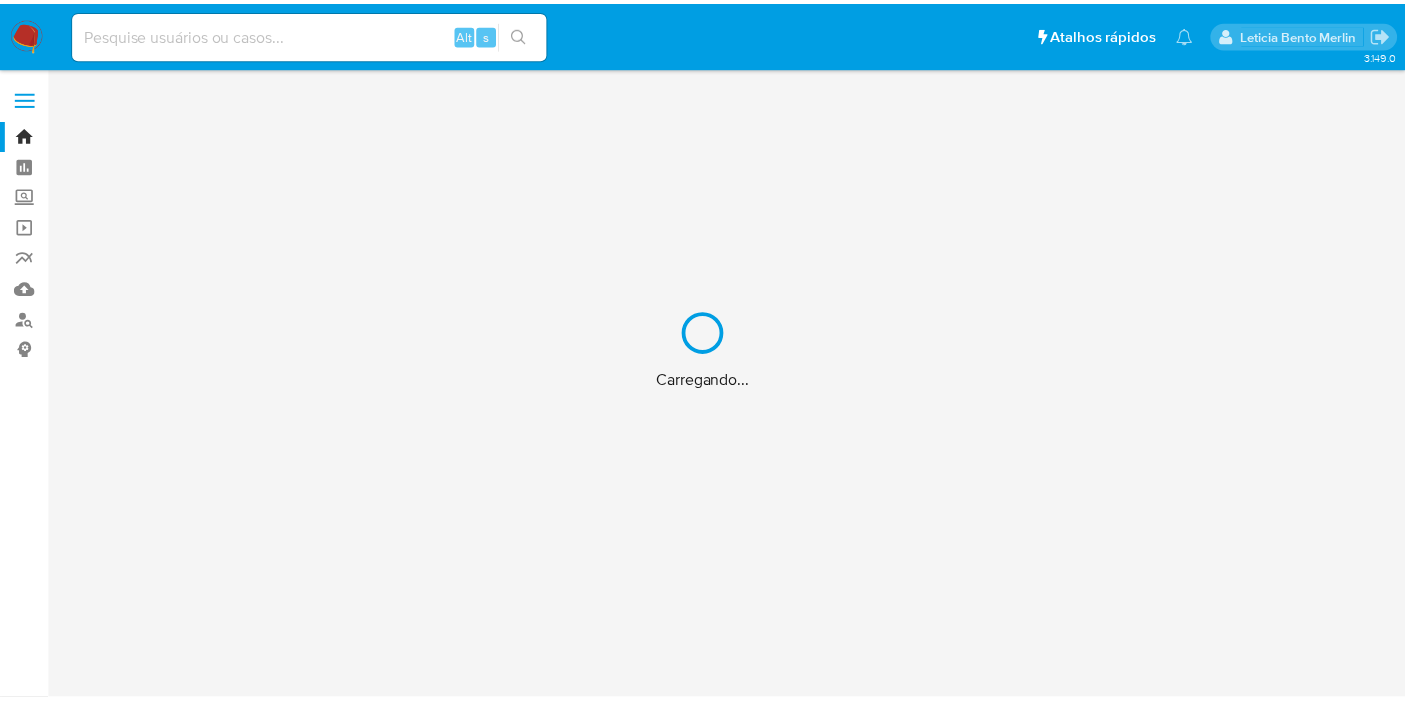 scroll, scrollTop: 0, scrollLeft: 0, axis: both 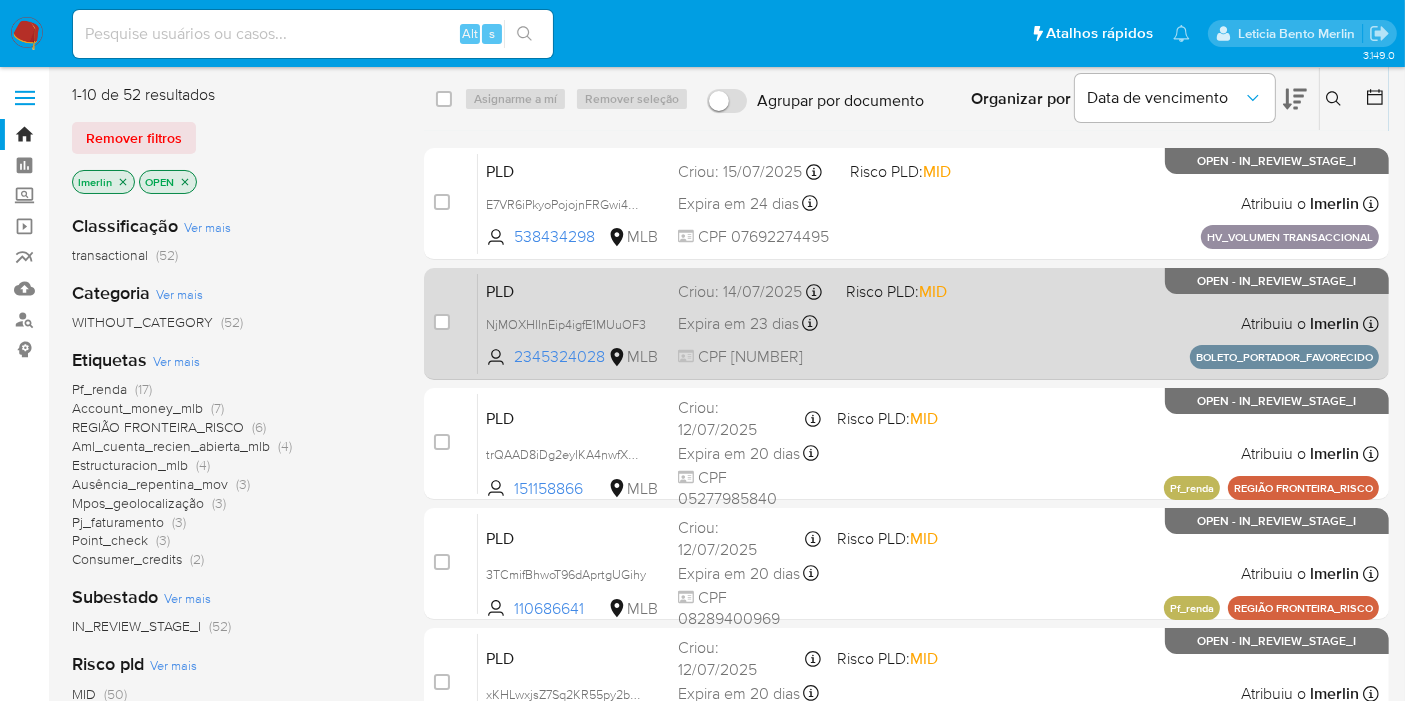 click on "PLD NjMOXHIInEip4igfE1MUuOF3 [NUMBER] MLB Risco PLD: MID Criou: [DATE] Criou: [DATE] [TIME] Expira em 23 dias Expira em [DATE] [TIME] CPF [NUMBER] Atribuiu o lmerlin Asignado el: [DATE] [TIME] BOLETO_PORTADOR_FAVORECIDO OPEN - IN_REVIEW_STAGE_I" at bounding box center (928, 323) 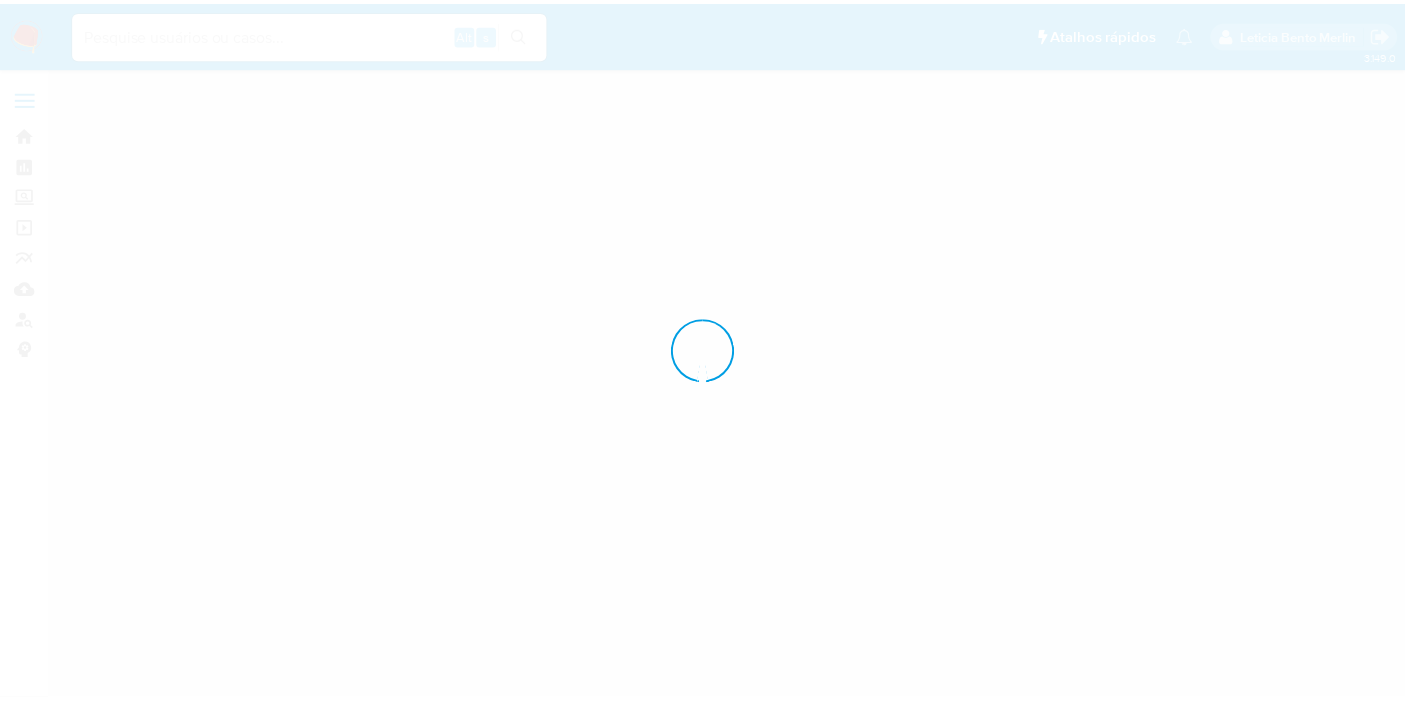 scroll, scrollTop: 0, scrollLeft: 0, axis: both 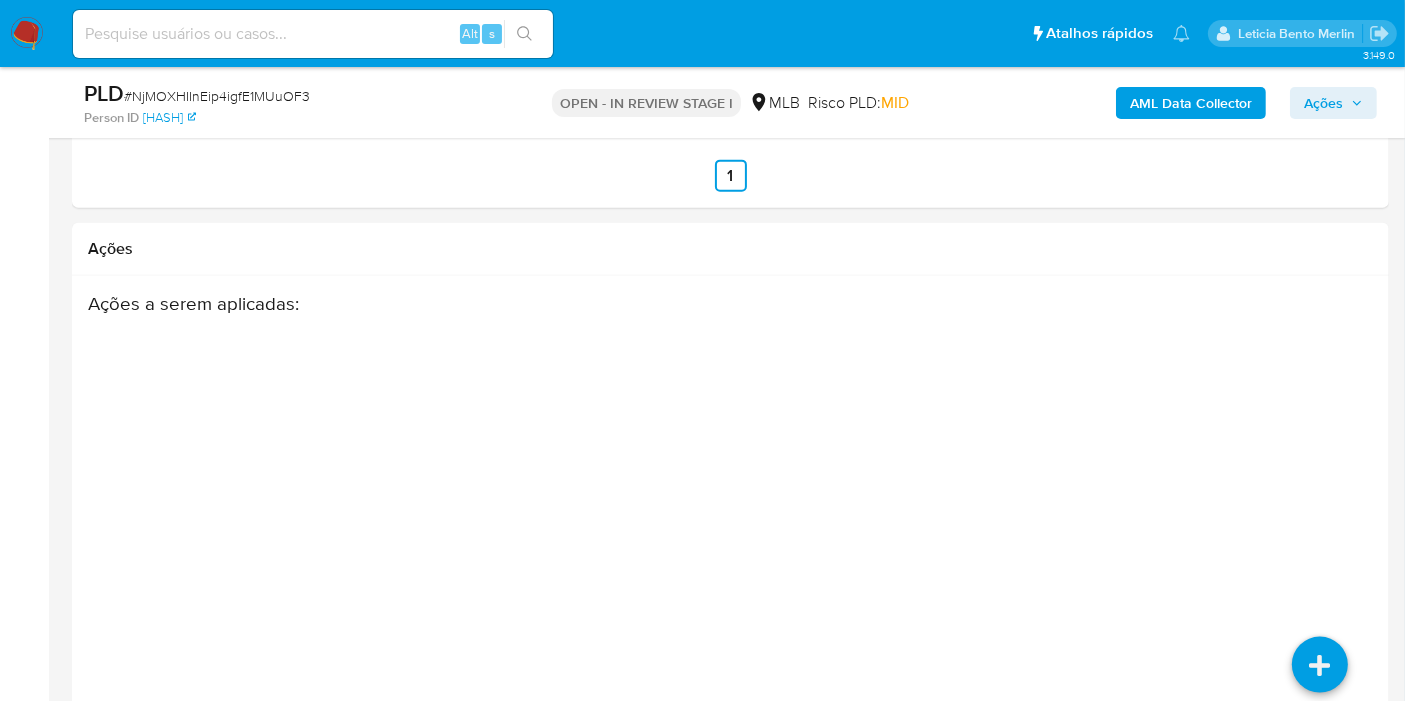 select on "10" 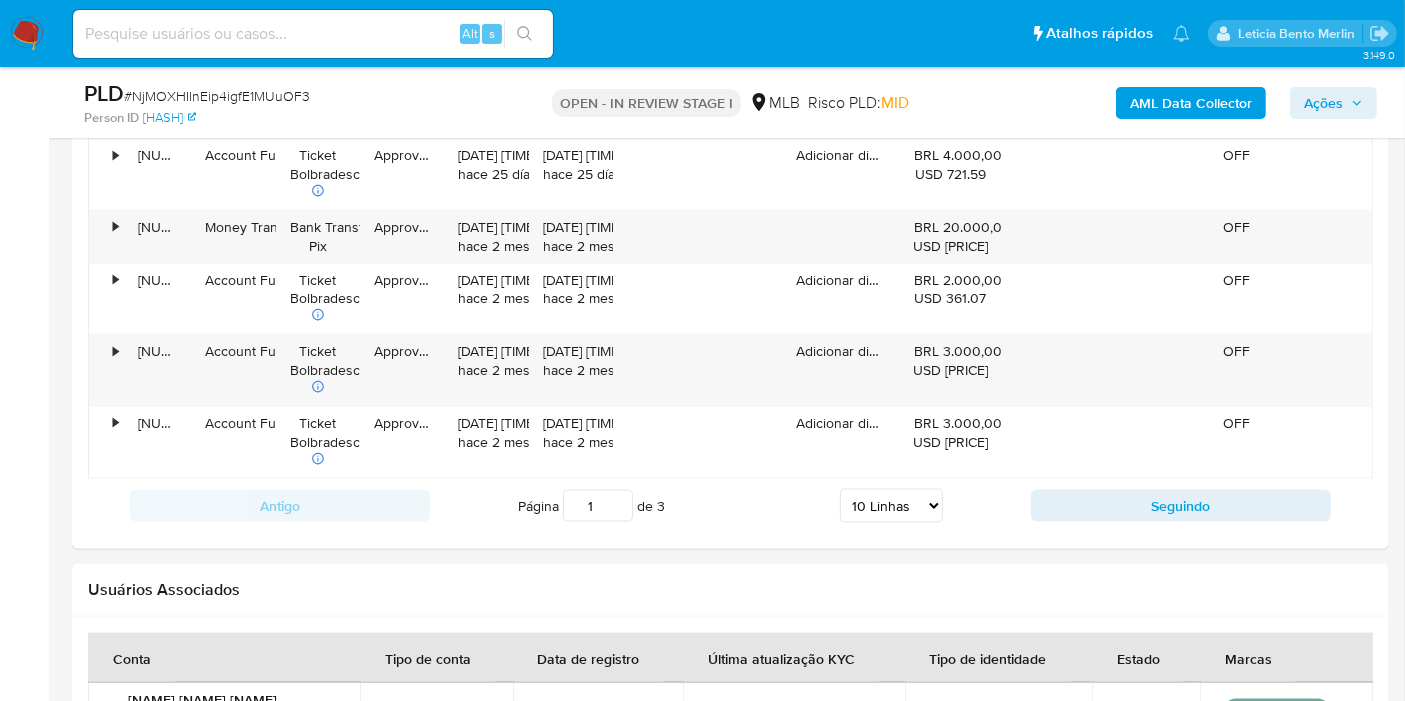 scroll, scrollTop: 3143, scrollLeft: 0, axis: vertical 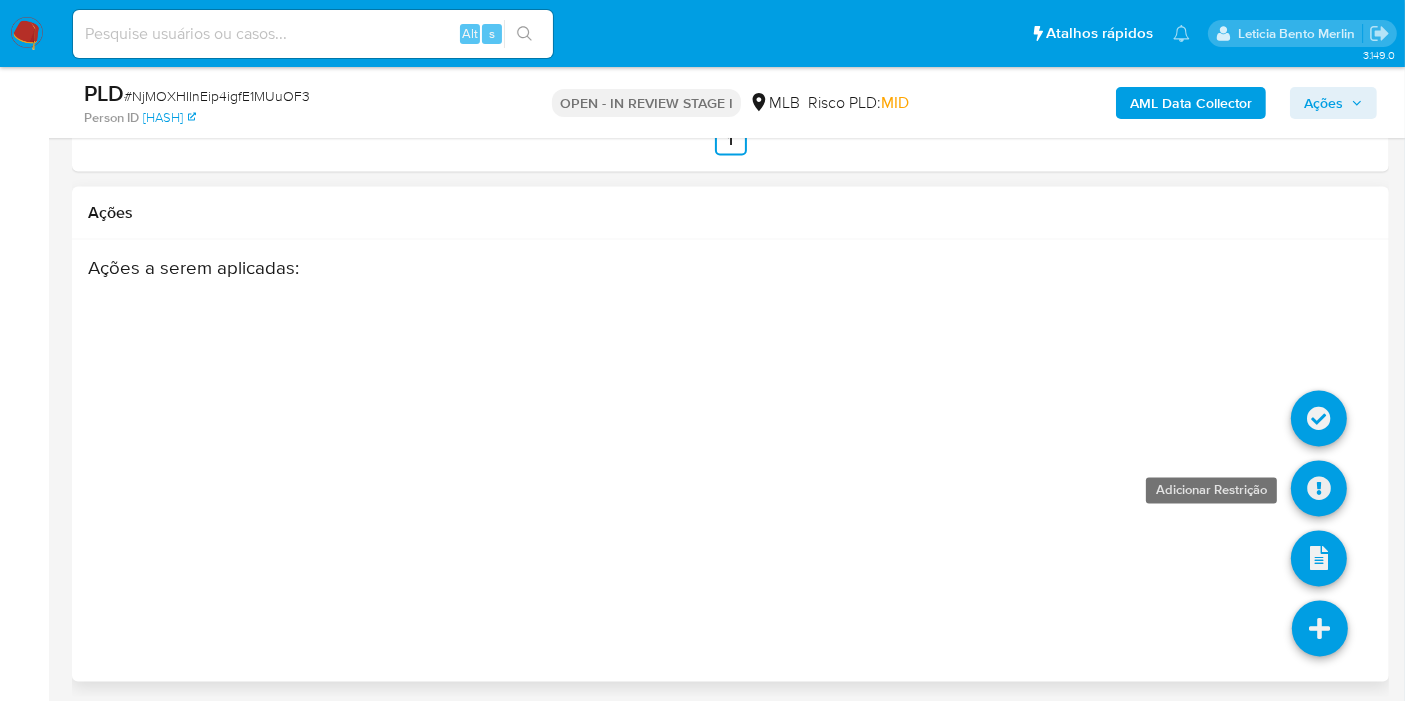 click at bounding box center (1319, 489) 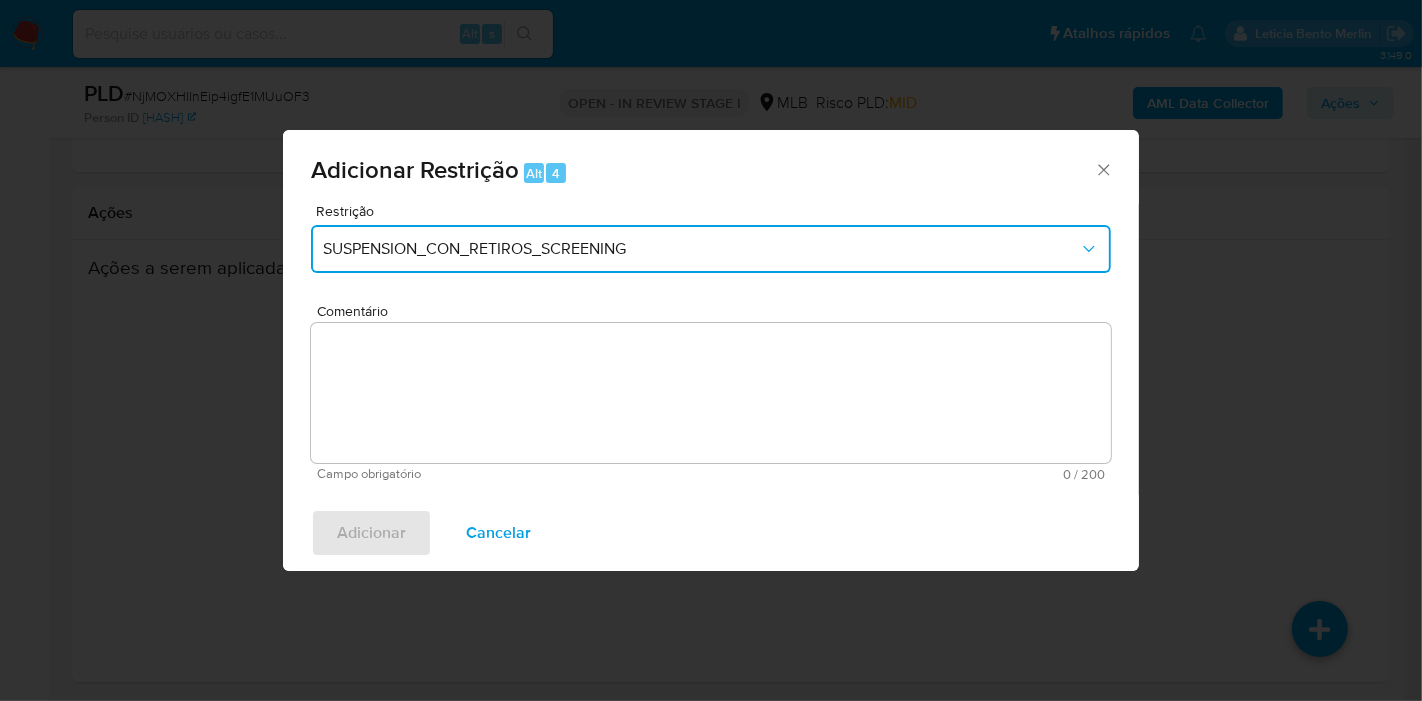 click on "SUSPENSION_CON_RETIROS_SCREENING" at bounding box center (701, 249) 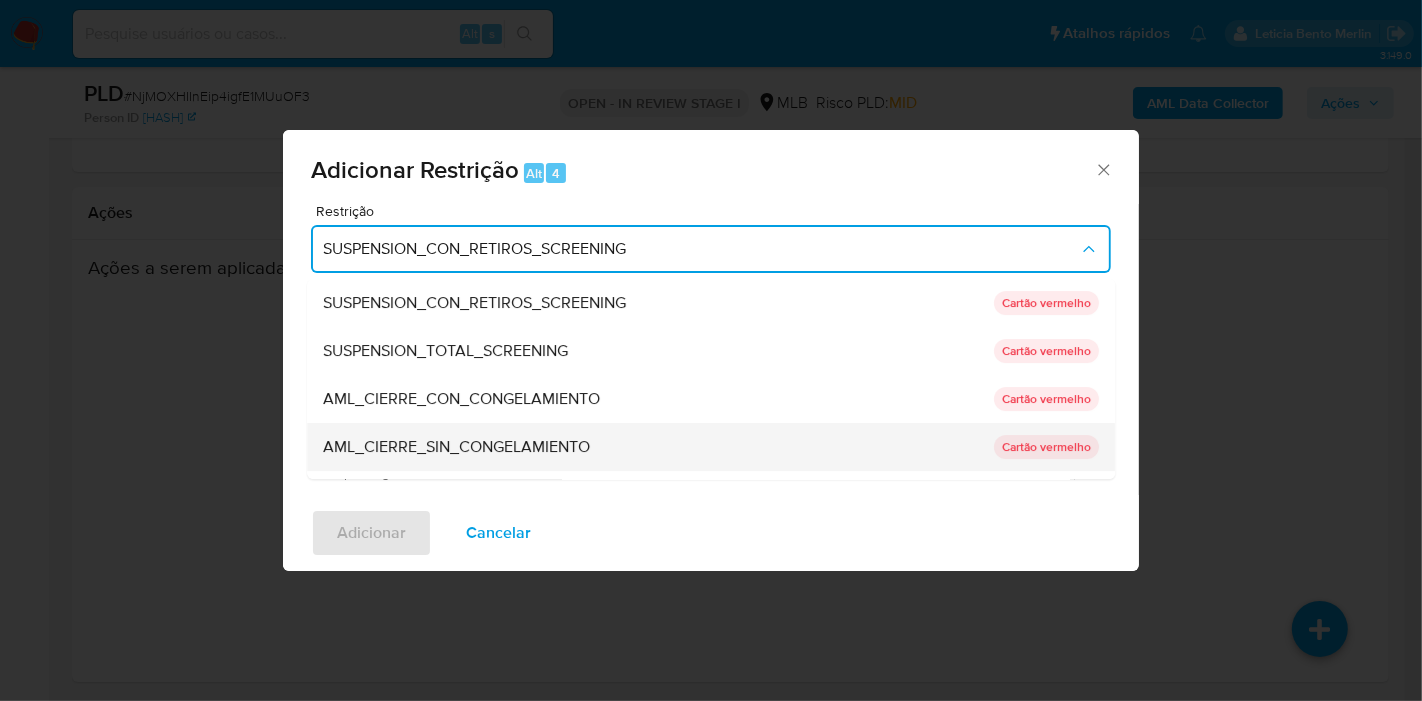 click on "AML_CIERRE_SIN_CONGELAMIENTO" at bounding box center [456, 447] 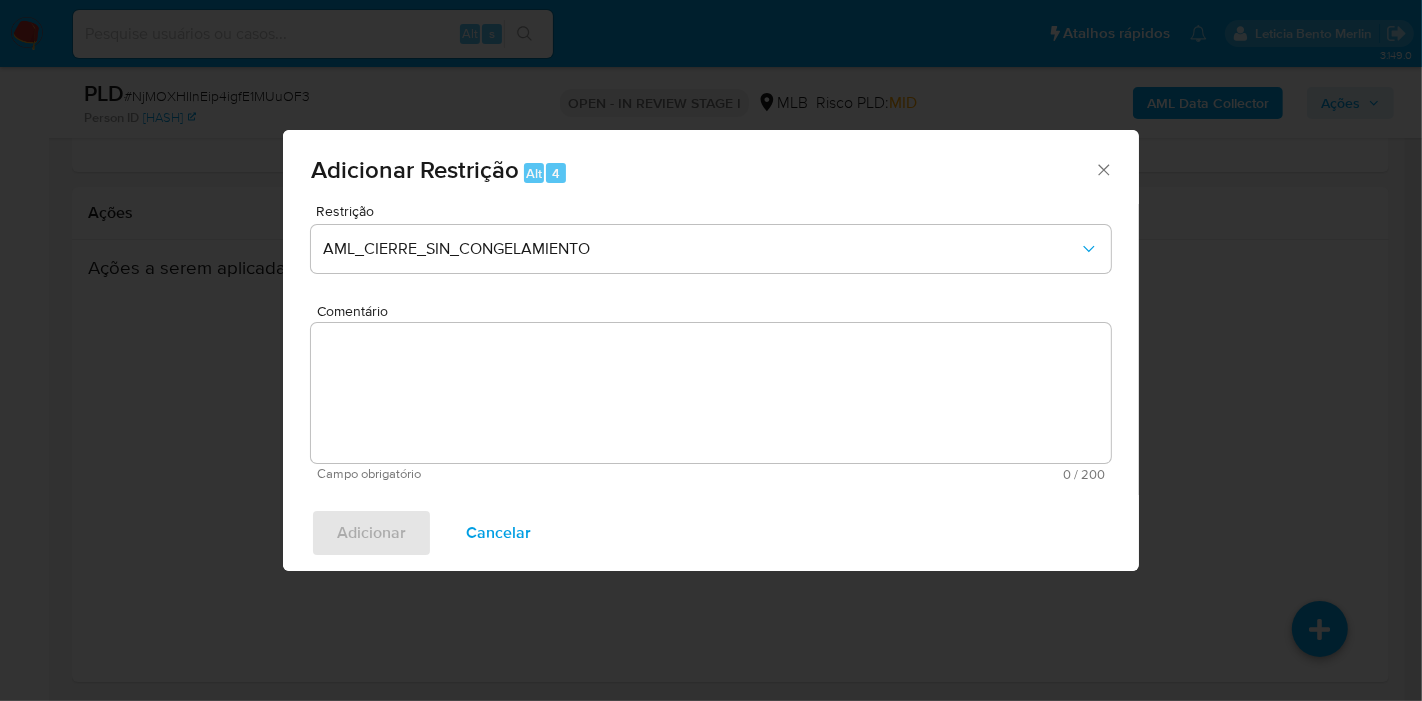 click on "Comentário" at bounding box center [711, 393] 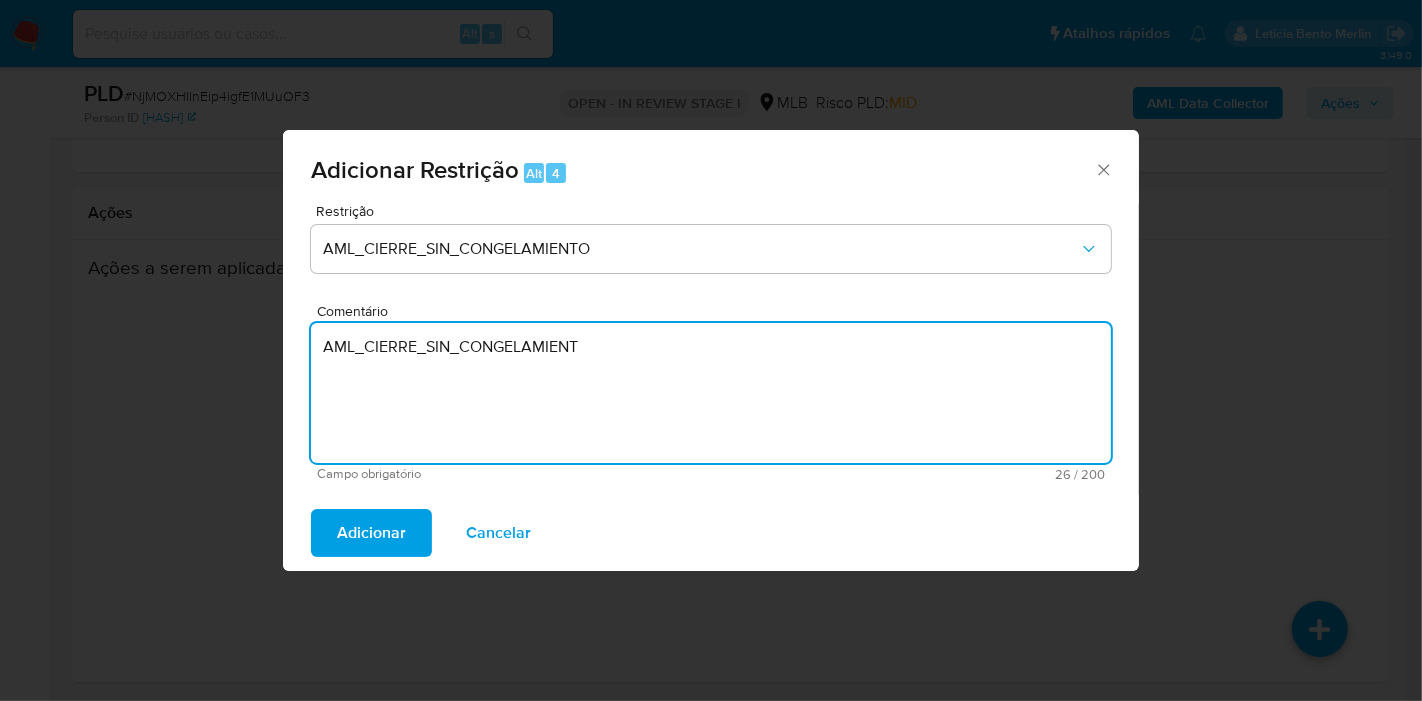 type on "AML_CIERRE_SIN_CONGELAMIENTO" 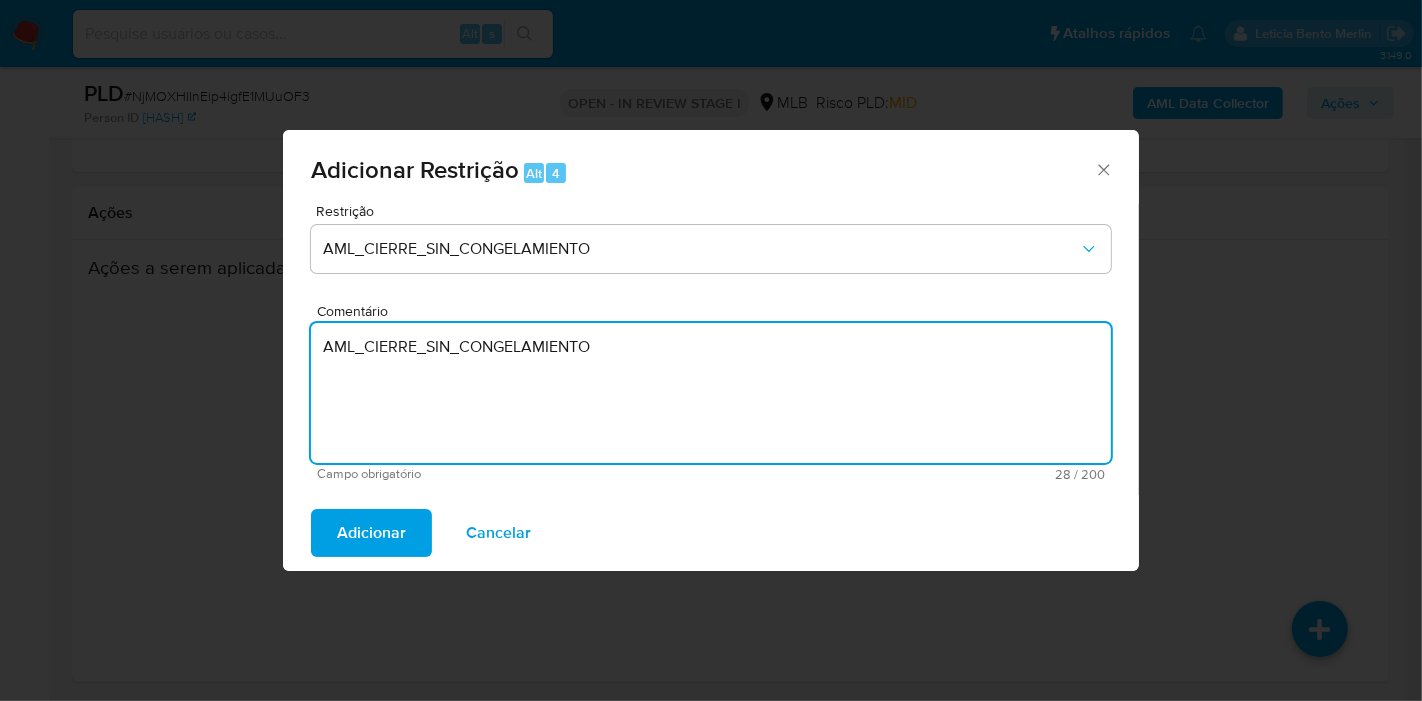 click on "AML_CIERRE_SIN_CONGELAMIENTO" at bounding box center (711, 393) 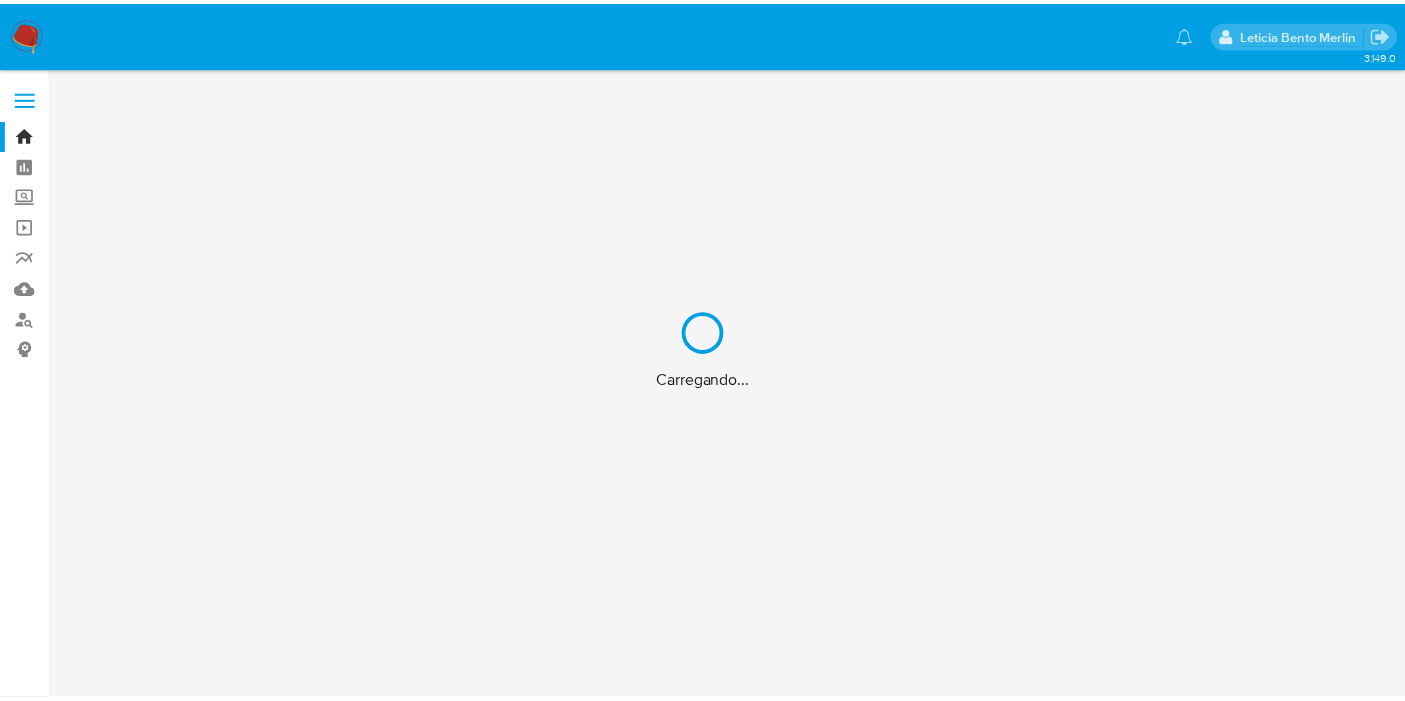 scroll, scrollTop: 0, scrollLeft: 0, axis: both 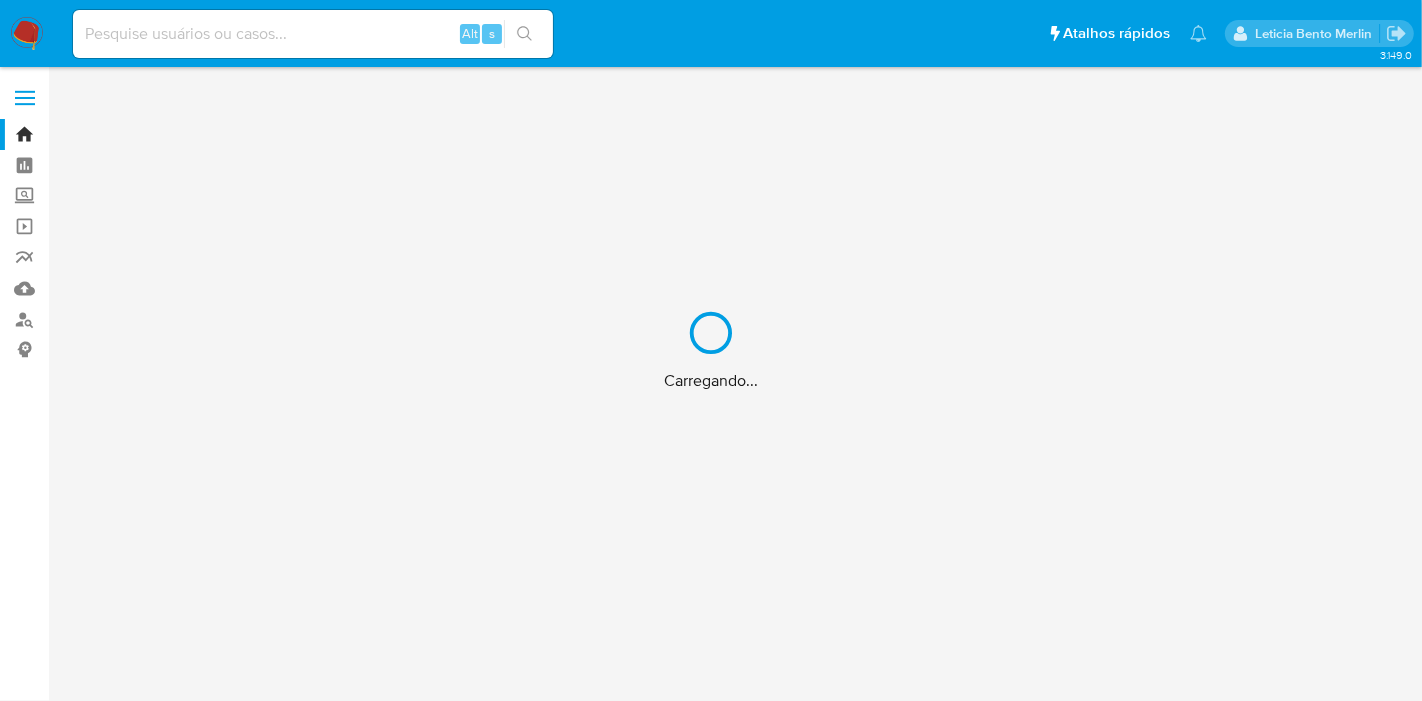 click on "Carregando..." at bounding box center (711, 350) 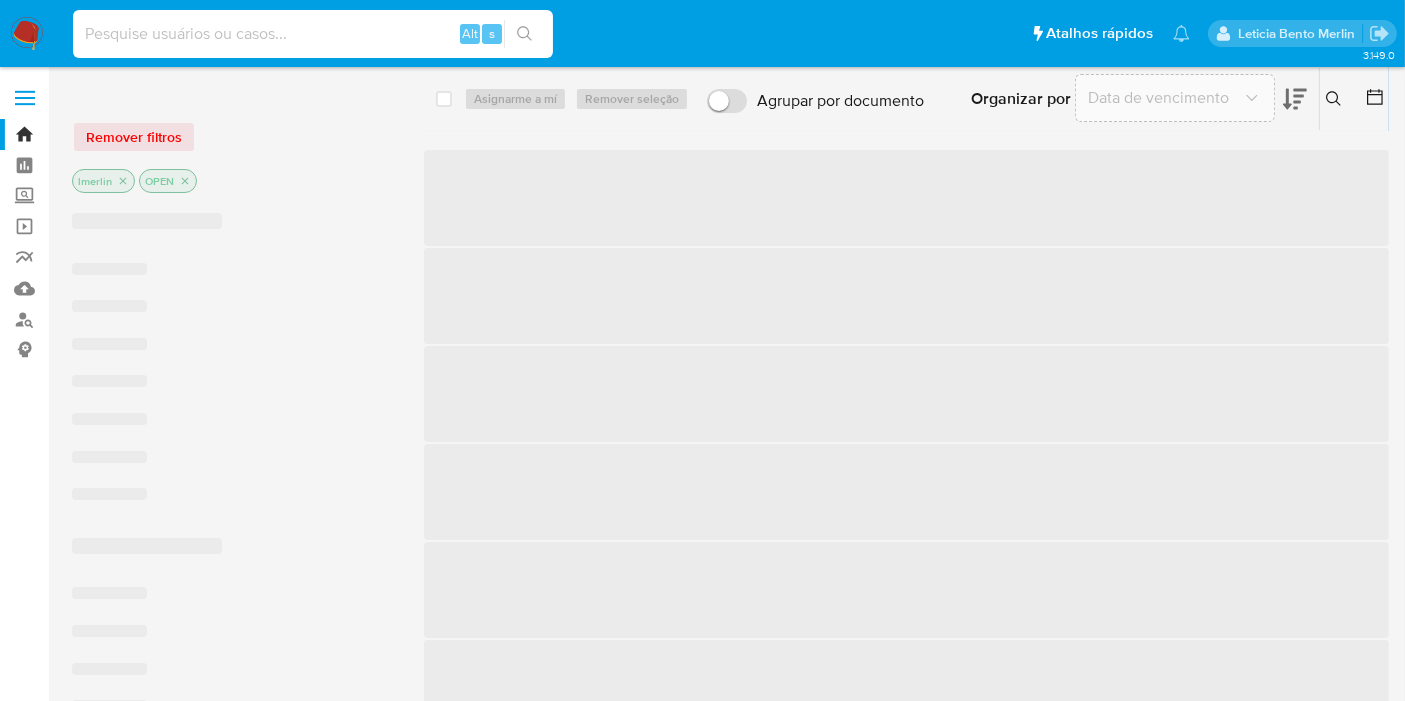 click at bounding box center (313, 34) 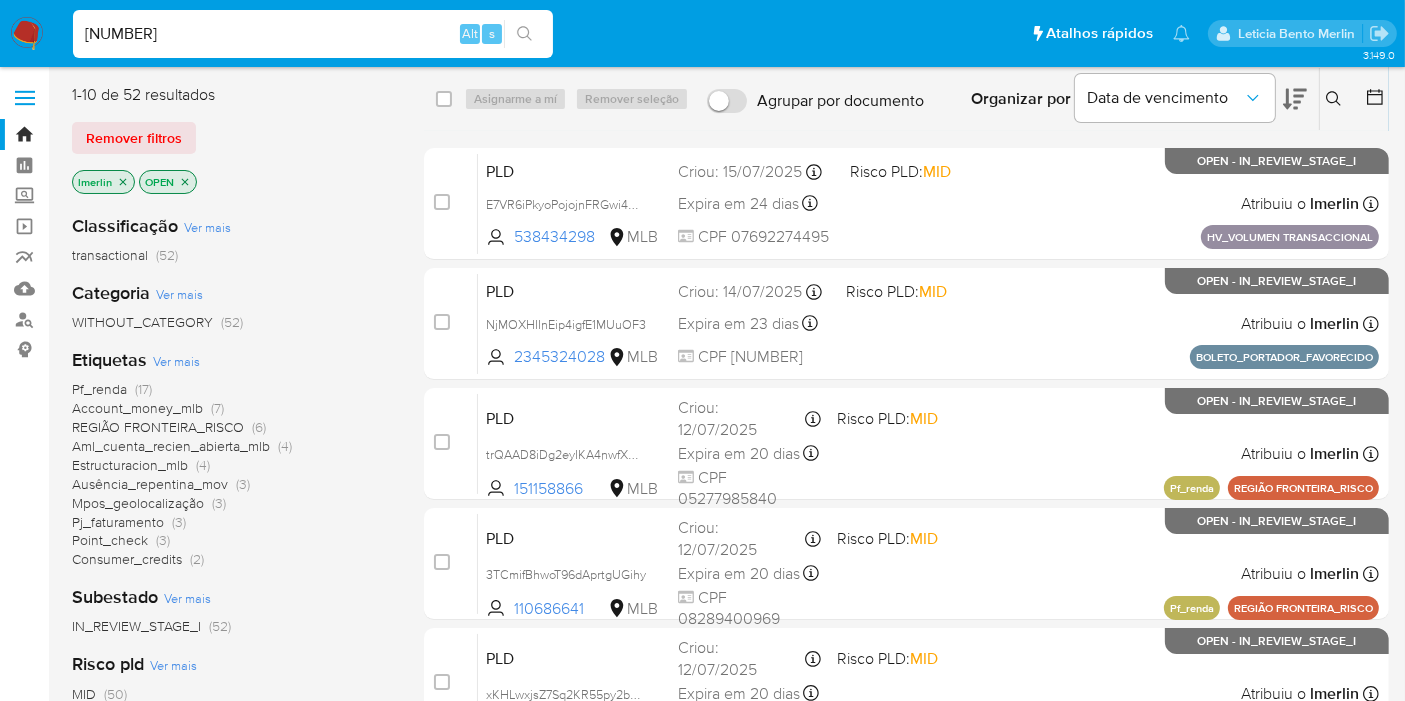 type on "[NUMBER]" 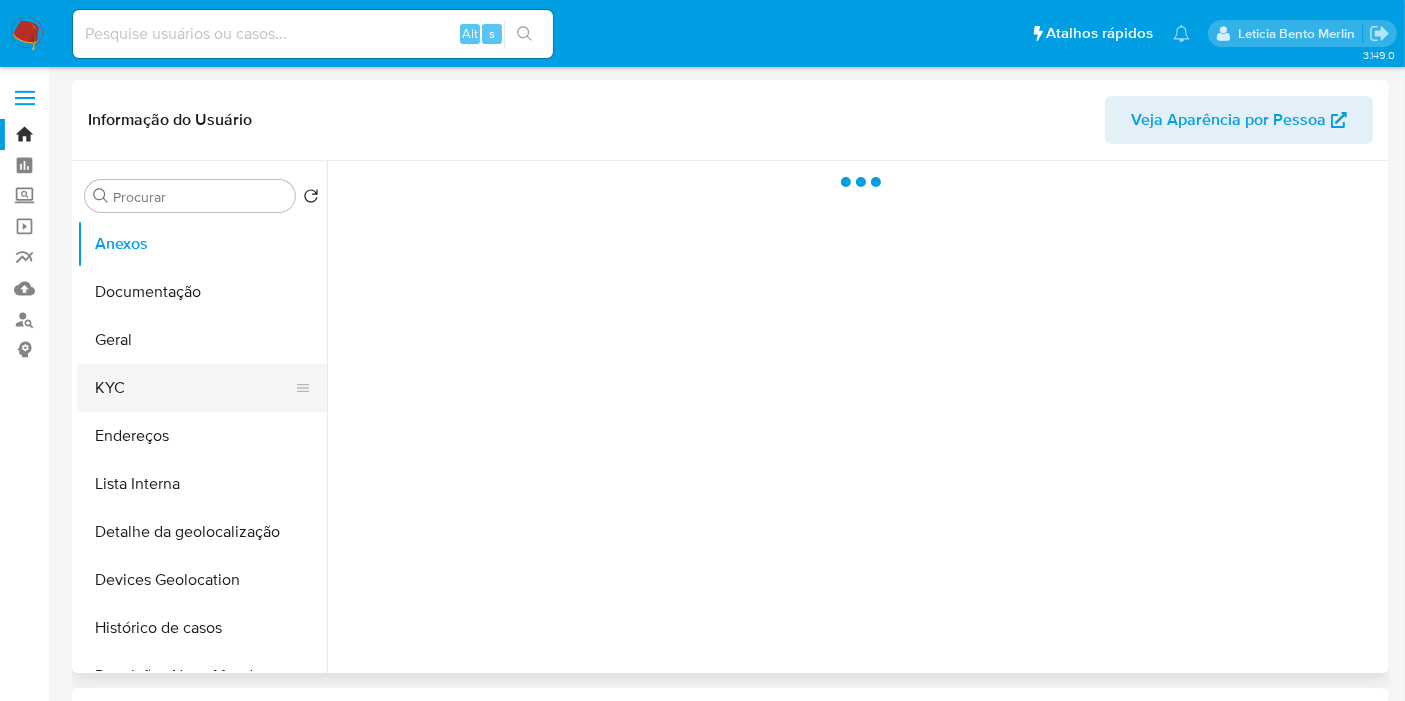click on "KYC" at bounding box center (194, 388) 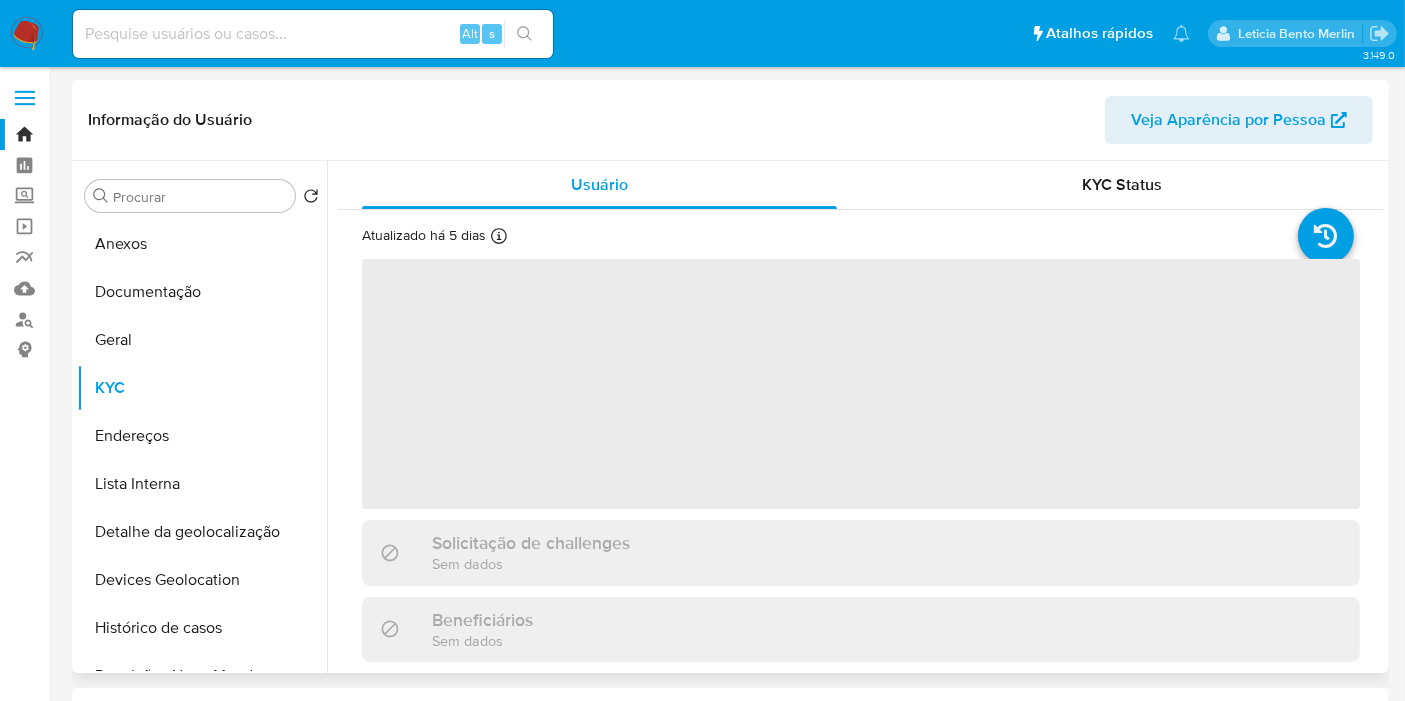 select on "10" 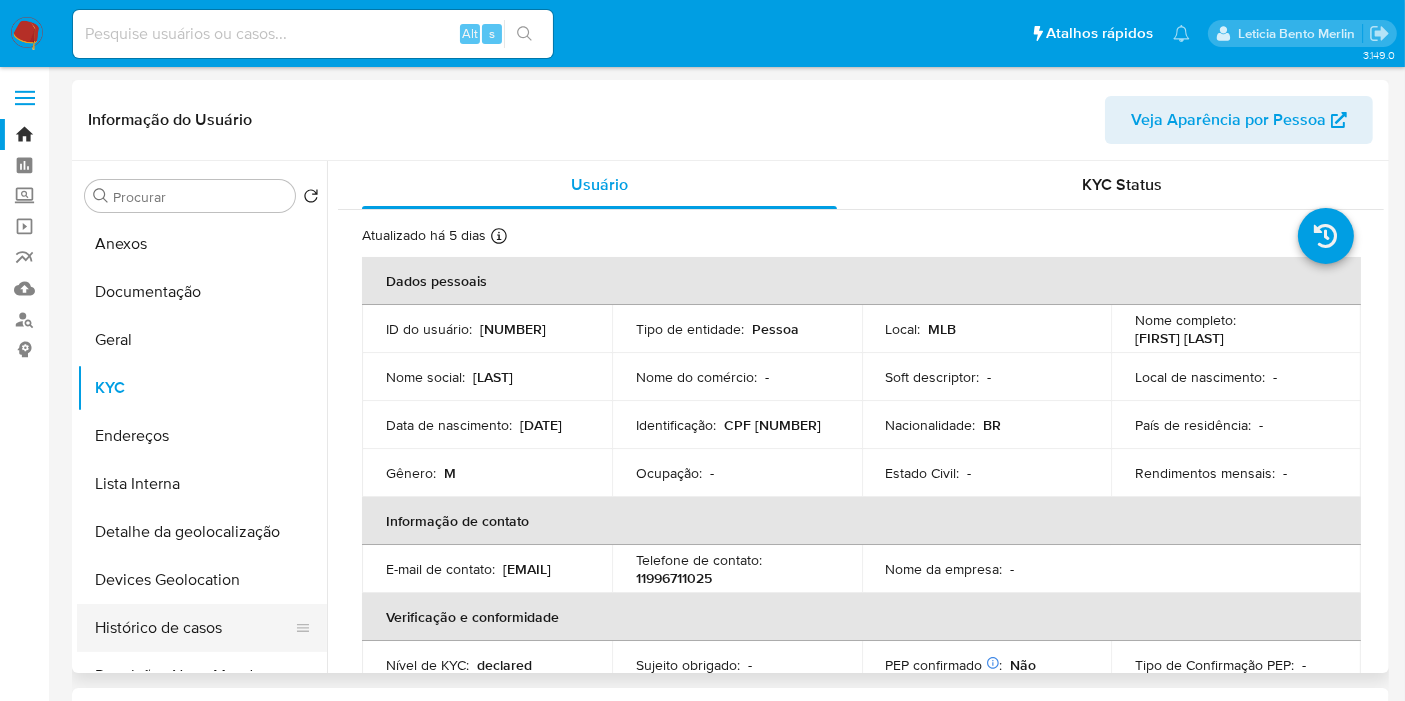 click on "Histórico de casos" at bounding box center (194, 628) 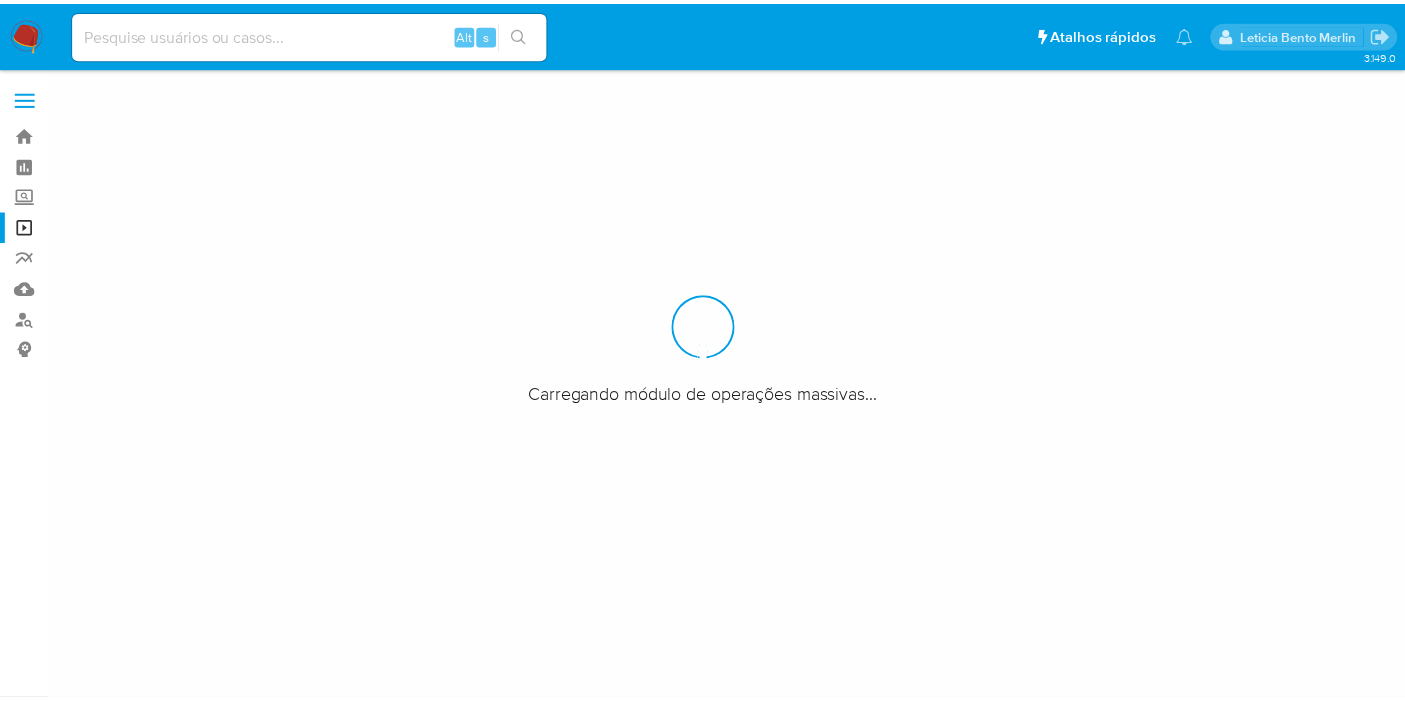 scroll, scrollTop: 0, scrollLeft: 0, axis: both 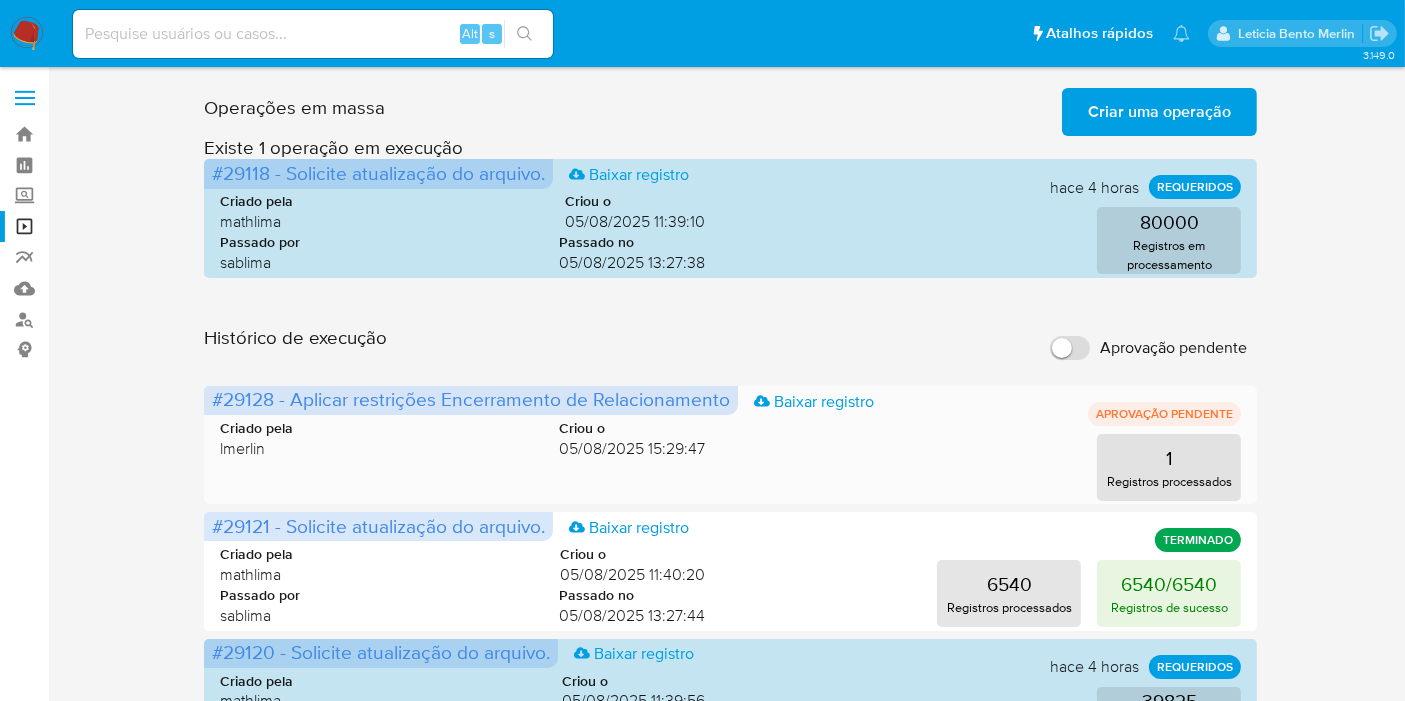 drag, startPoint x: 275, startPoint y: 403, endPoint x: 355, endPoint y: 412, distance: 80.50466 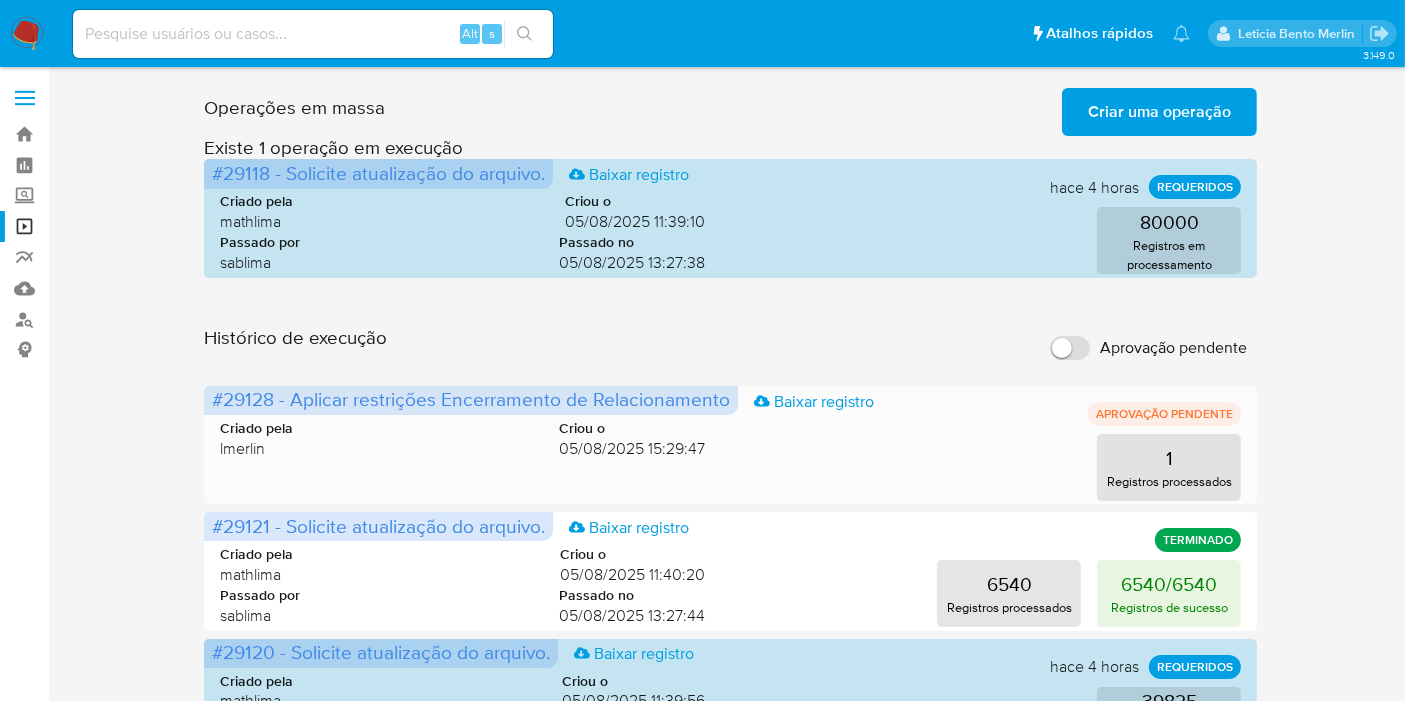 click on "#29128 - Aplicar restrições Encerramento de Relacionamento   Baixar registro" at bounding box center (471, 400) 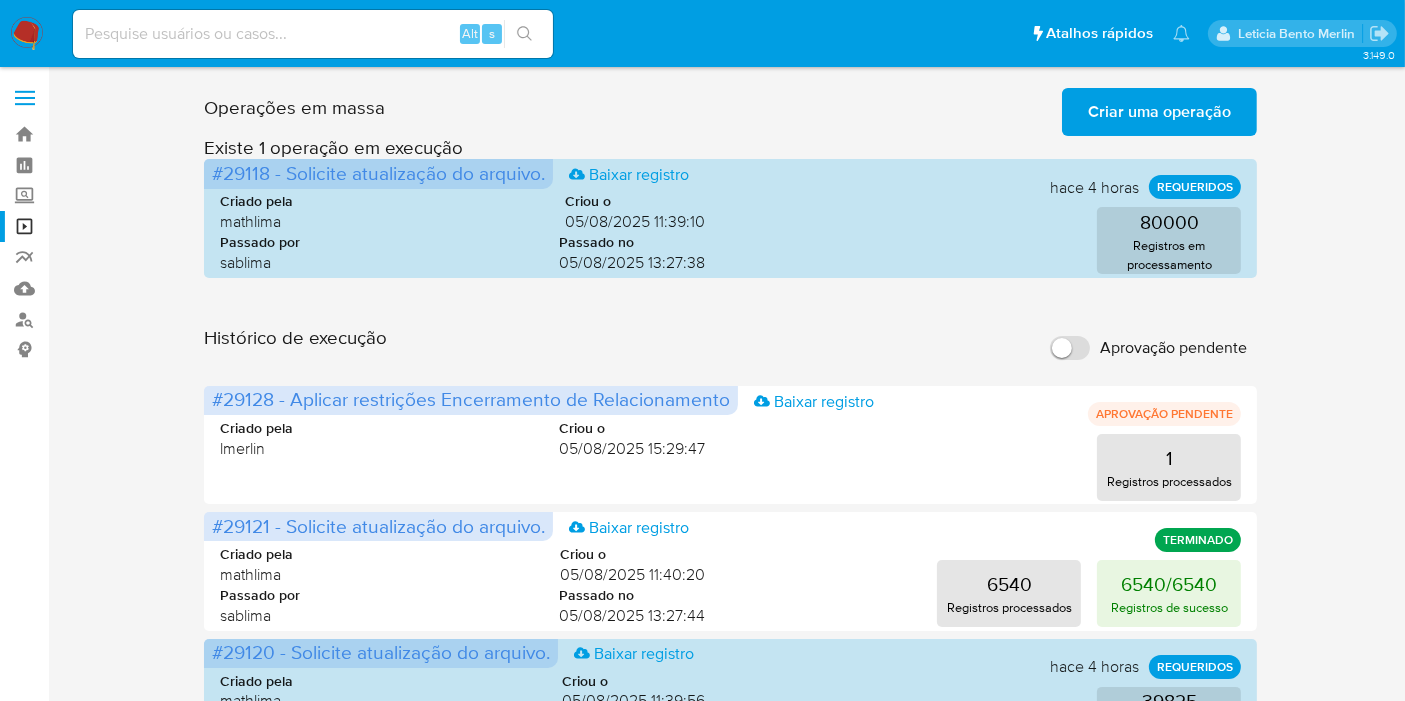 click on "Bandeja Painel Screening Pesquisa em Listas Watchlist Ferramentas Operações em massa relatórios Mulan Localizador de pessoas Consolidado" at bounding box center (24, 859) 